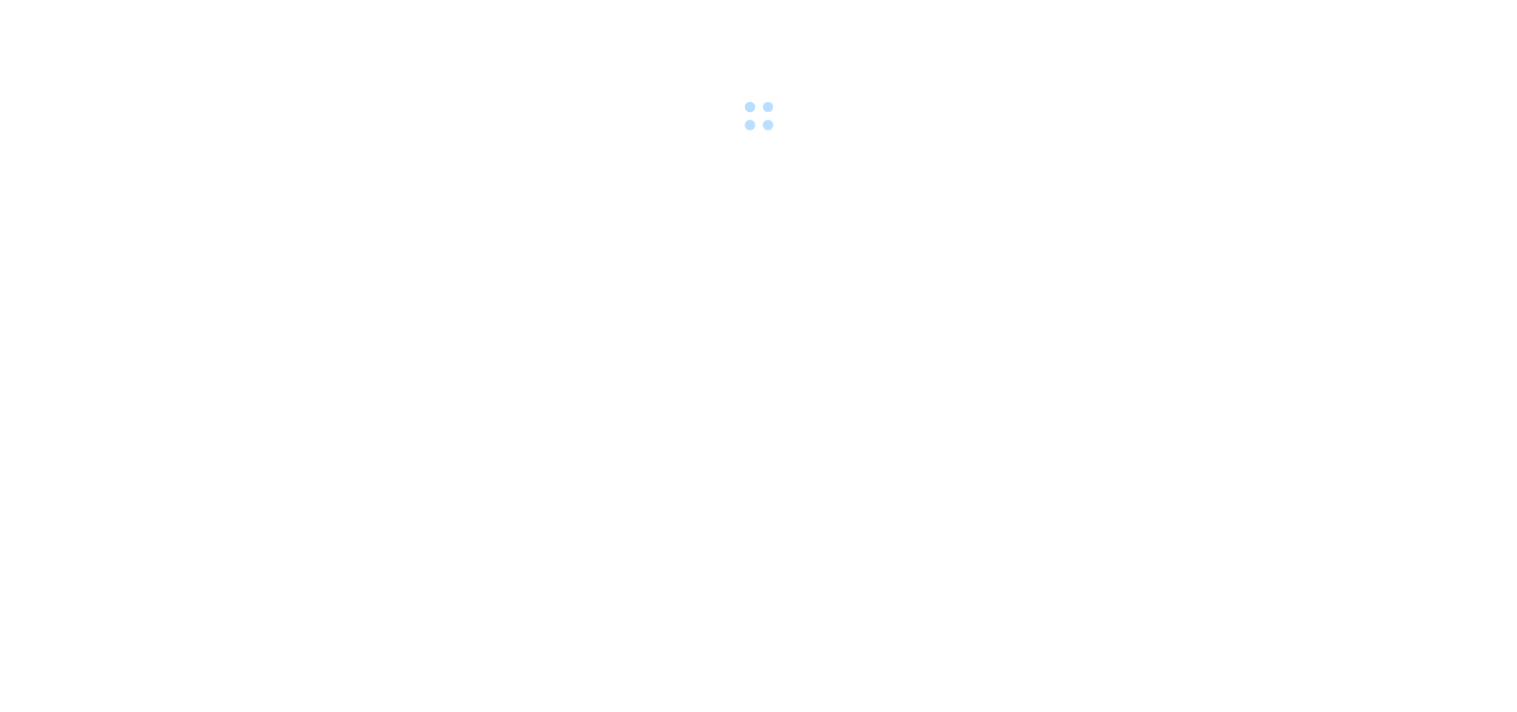 scroll, scrollTop: 0, scrollLeft: 0, axis: both 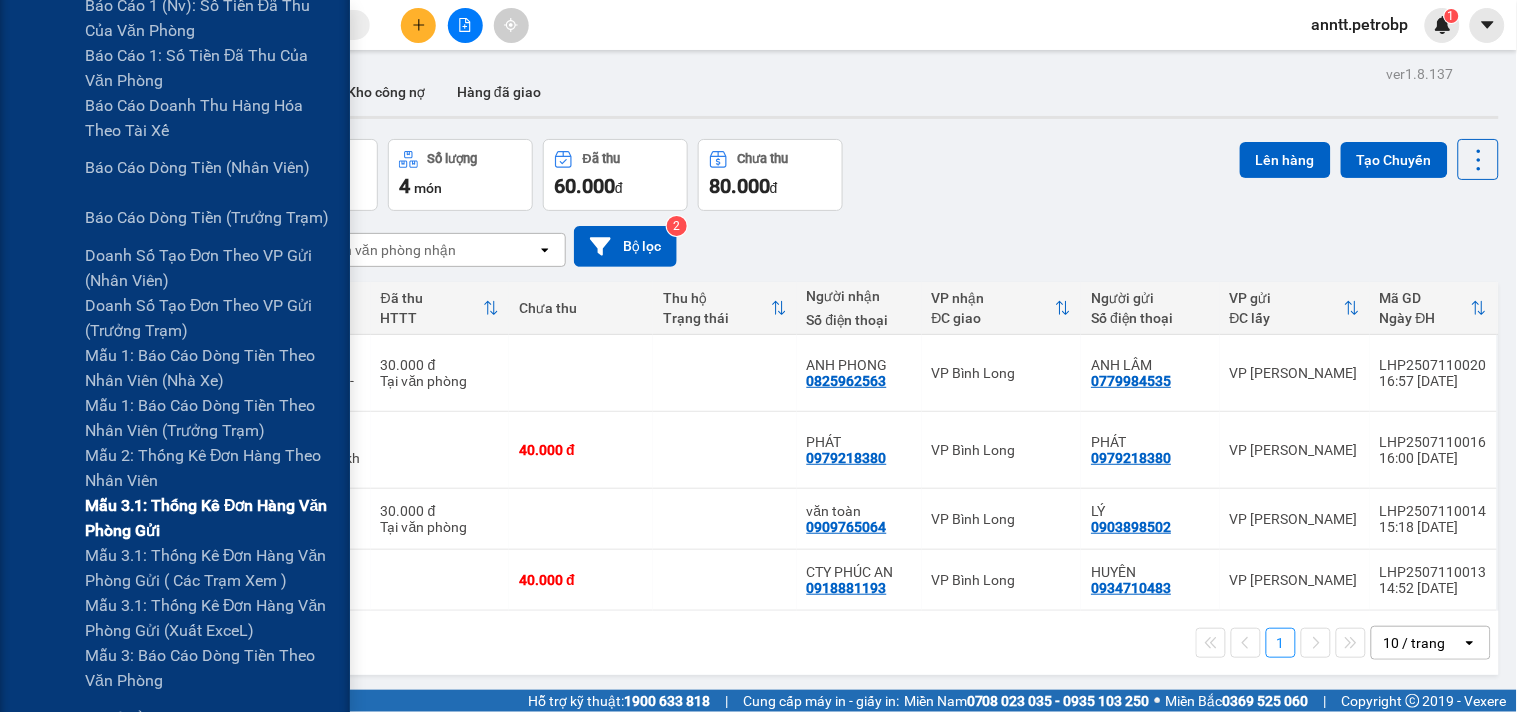 click on "Mẫu 3.1: Thống kê đơn hàng văn phòng gửi" at bounding box center [210, 518] 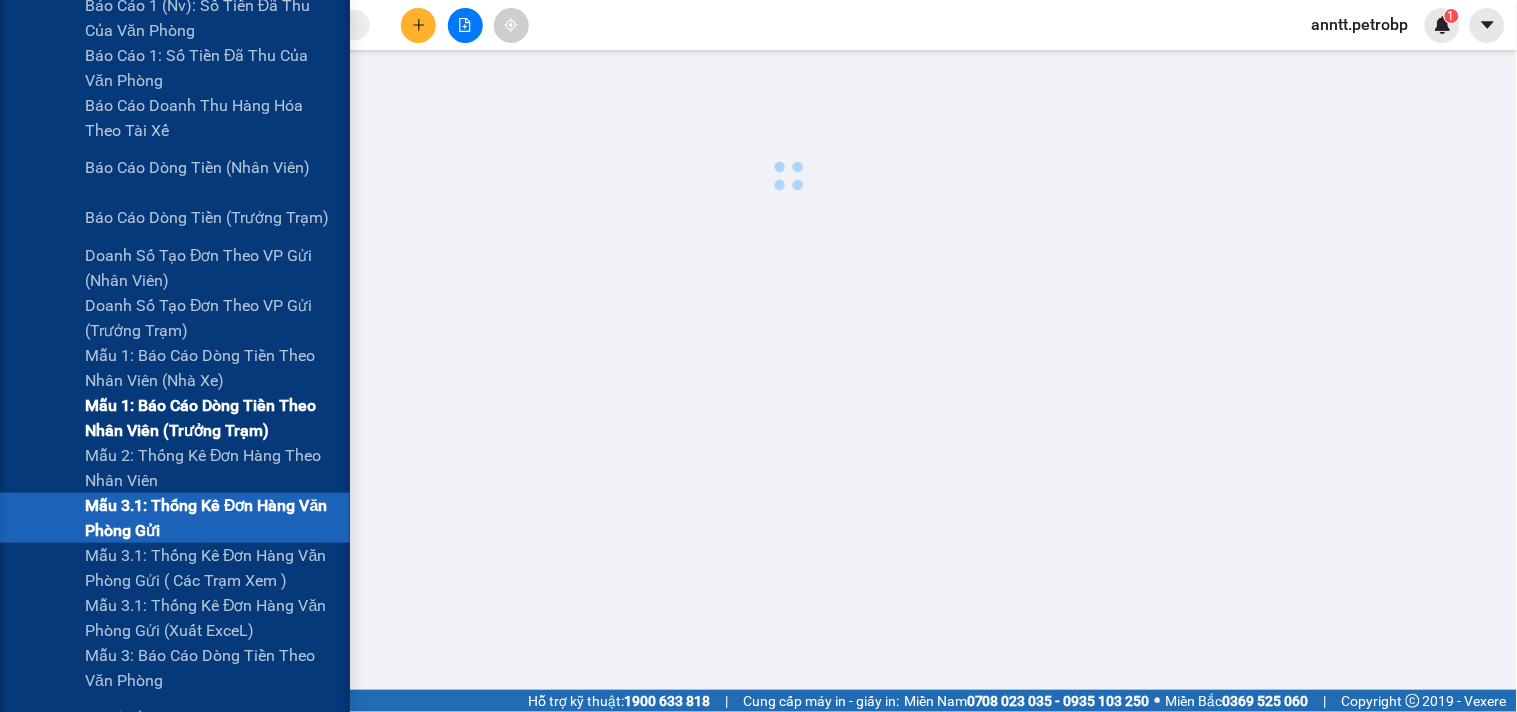 scroll, scrollTop: 0, scrollLeft: 0, axis: both 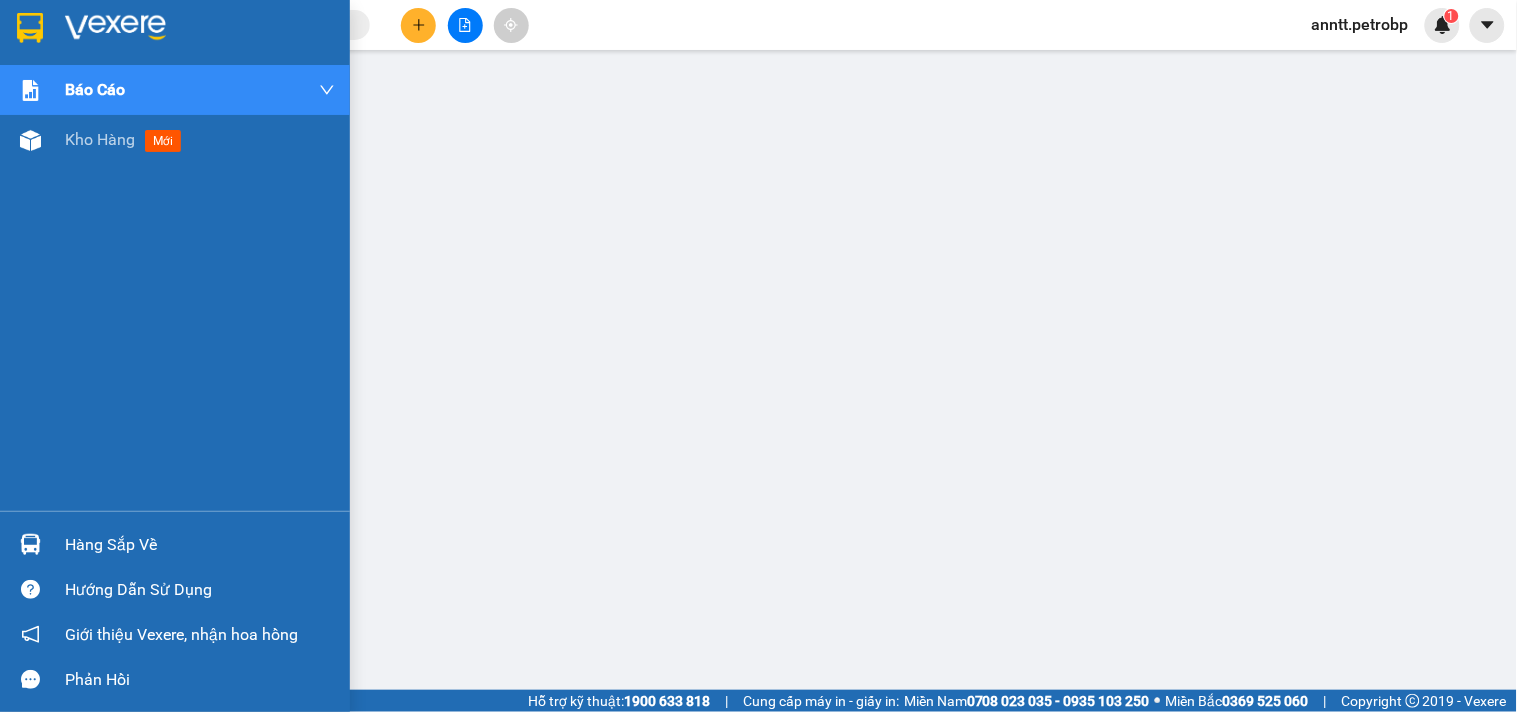 click at bounding box center (115, 28) 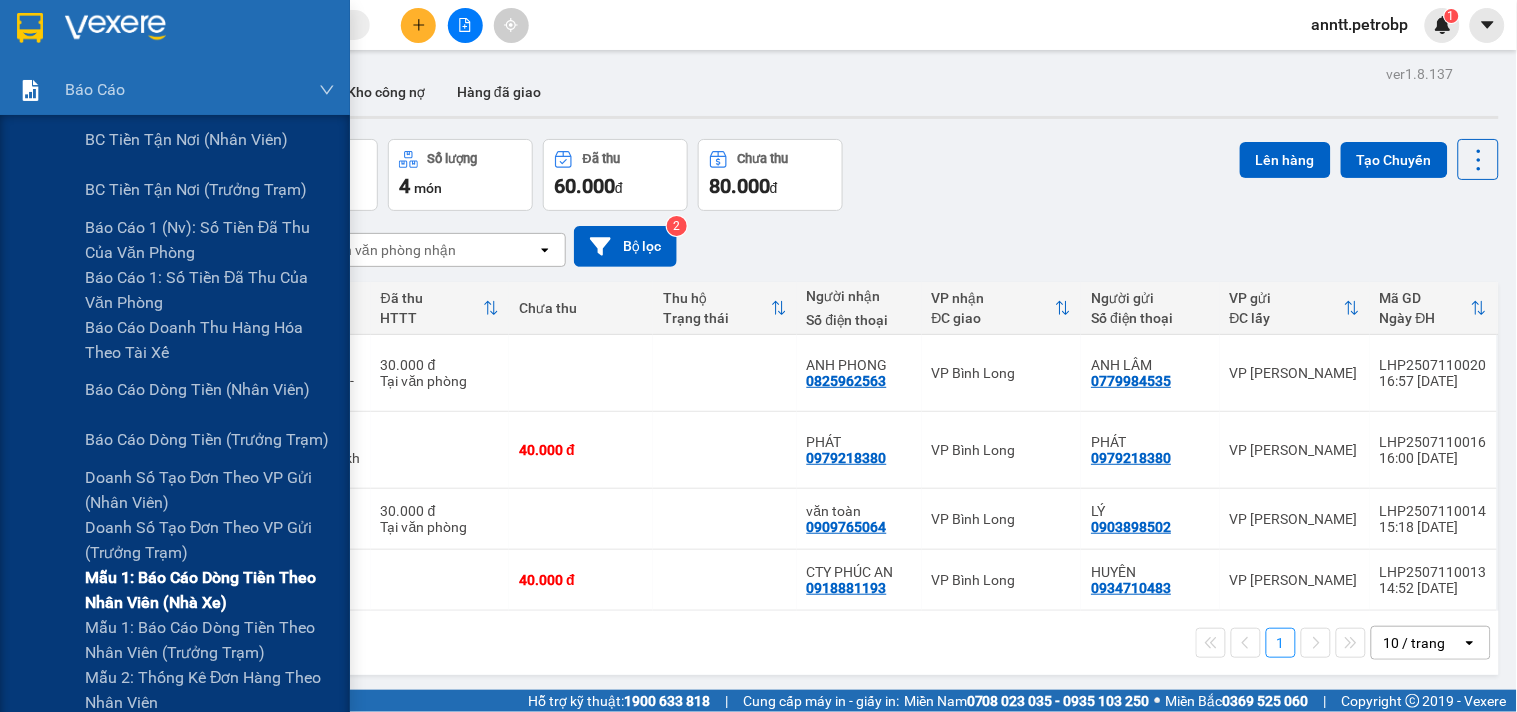 scroll, scrollTop: 222, scrollLeft: 0, axis: vertical 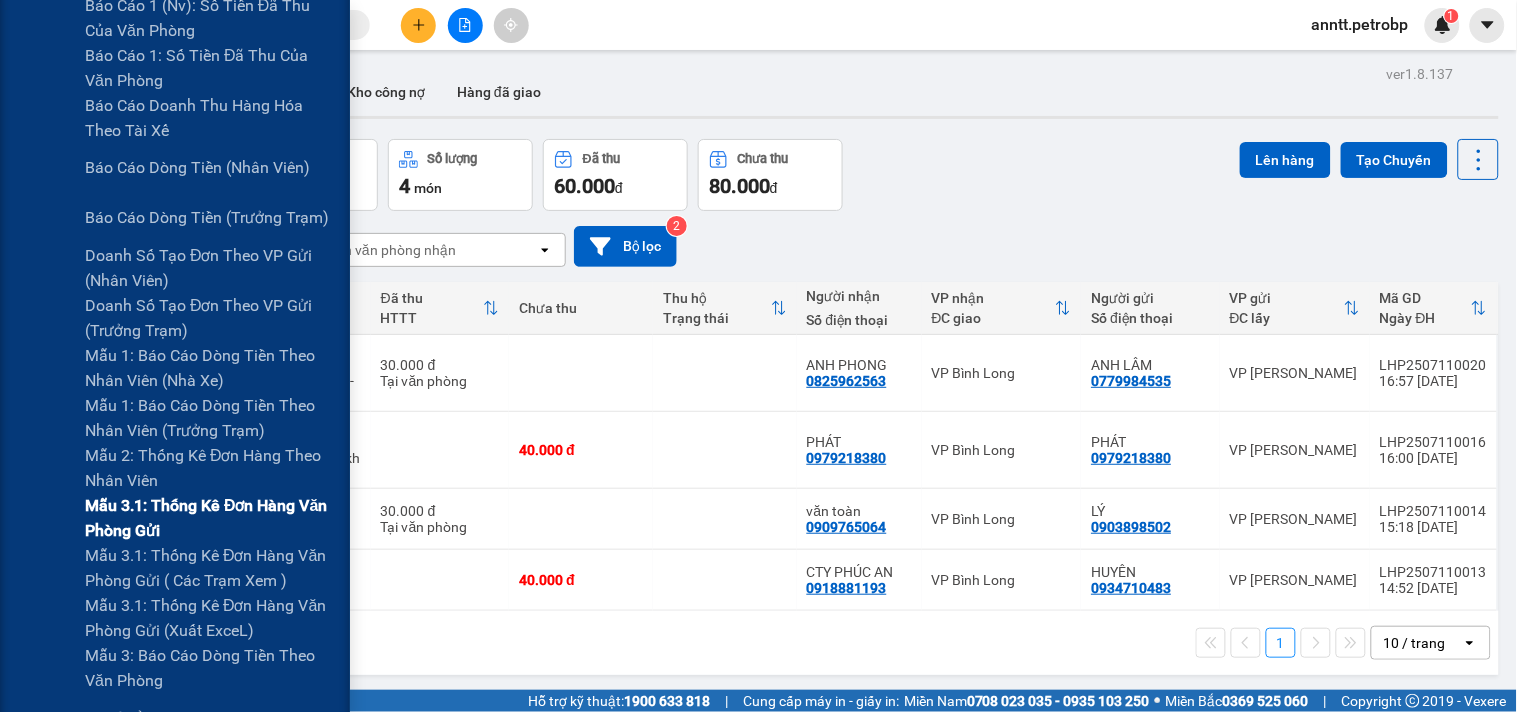 click on "Mẫu 3.1: Thống kê đơn hàng văn phòng gửi" at bounding box center [210, 518] 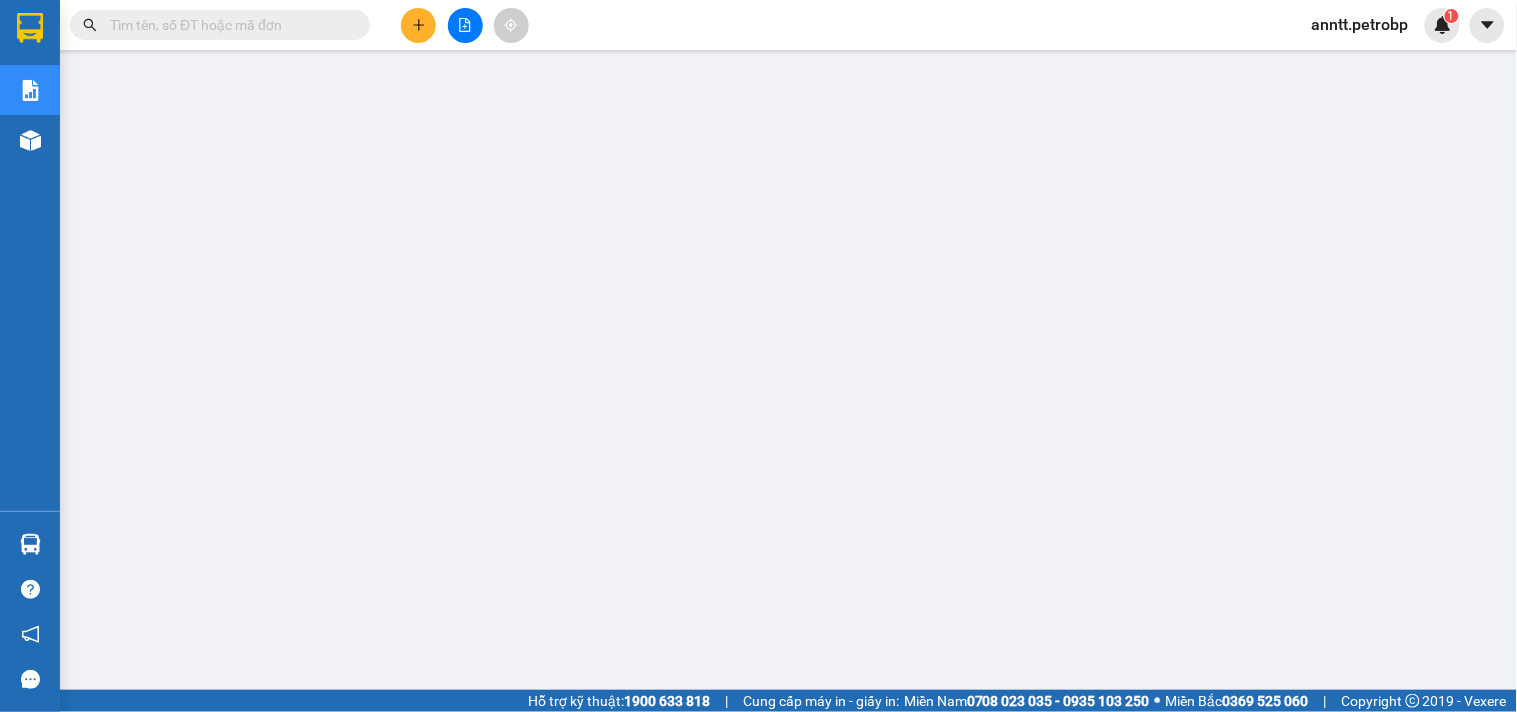 scroll, scrollTop: 0, scrollLeft: 0, axis: both 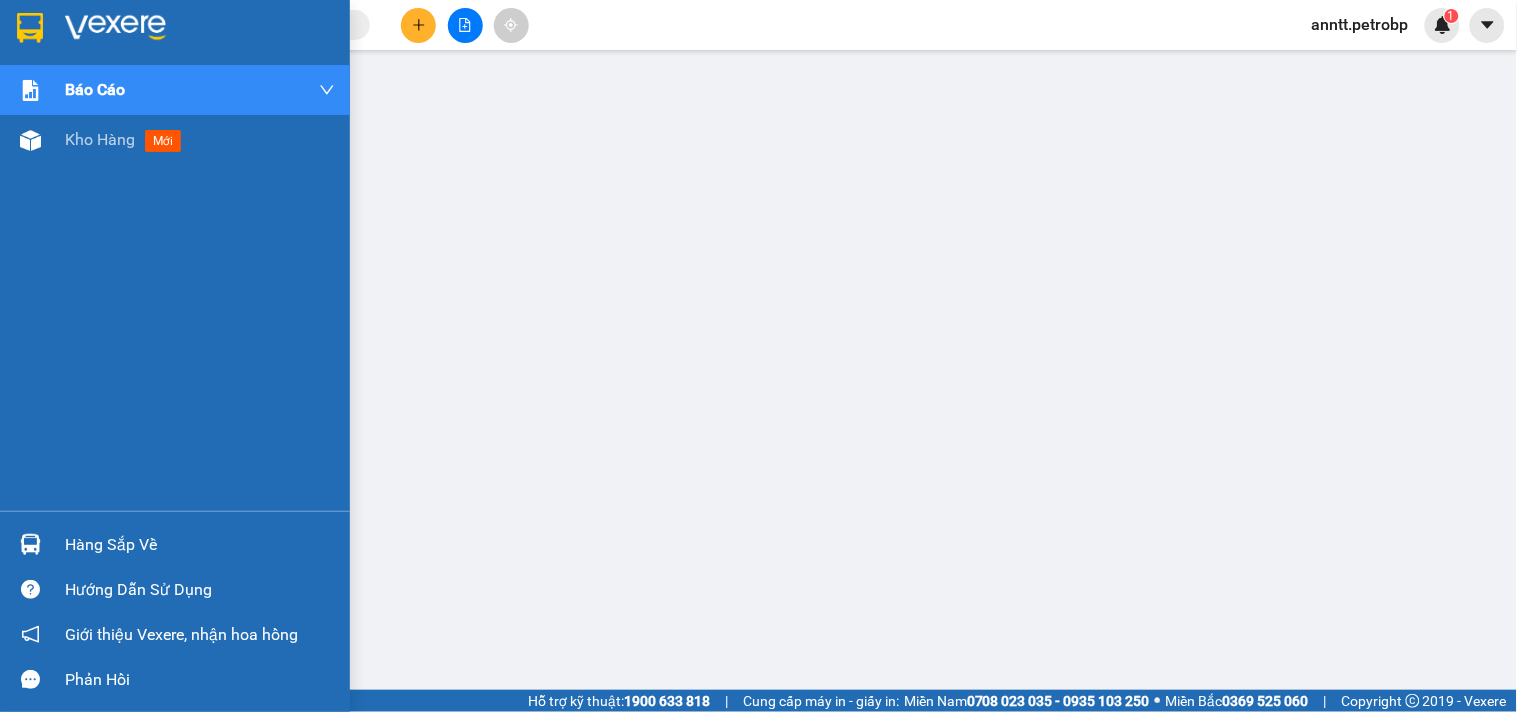 click at bounding box center (115, 28) 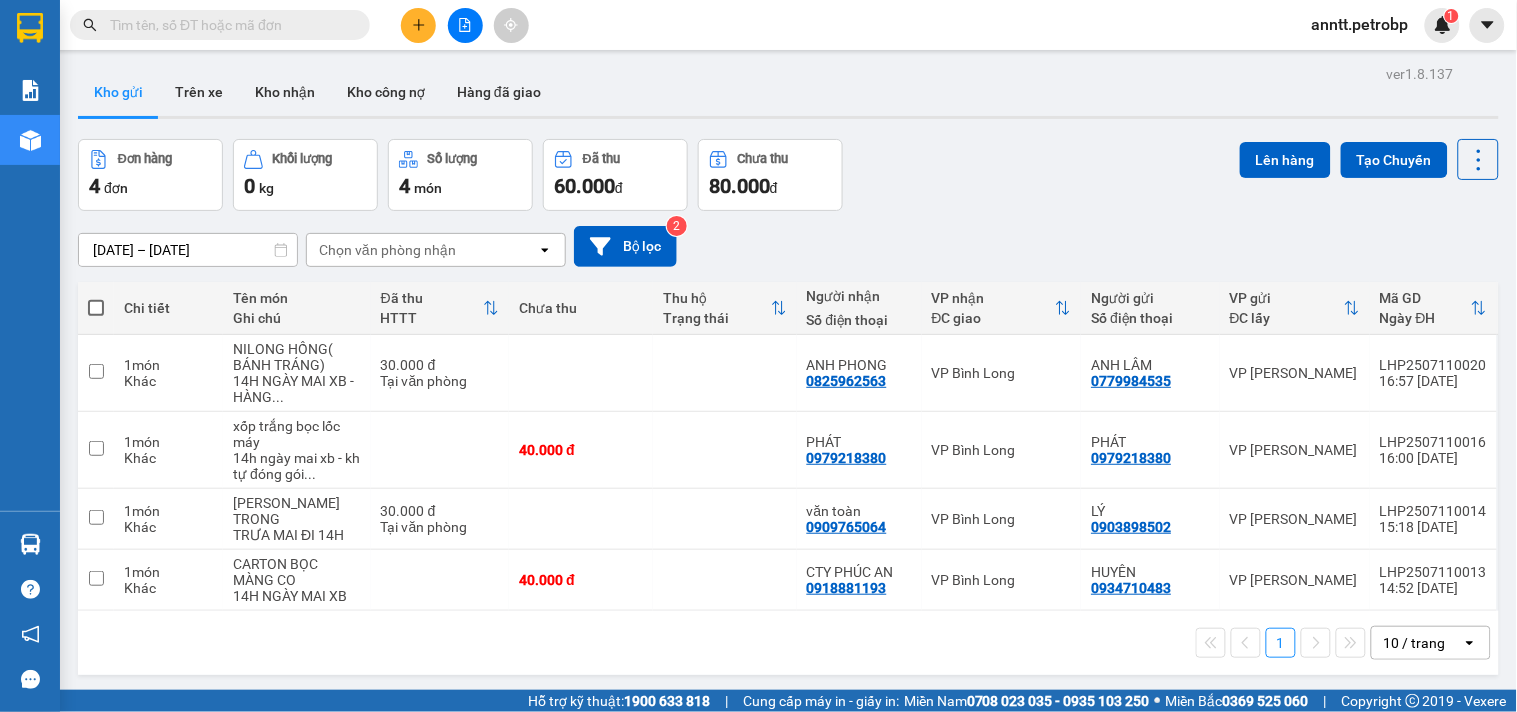 click on "Đơn hàng 4 đơn Khối lượng 0 kg Số lượng 4 món Đã thu 60.000  đ Chưa thu 80.000  đ Lên hàng Tạo Chuyến" at bounding box center (788, 175) 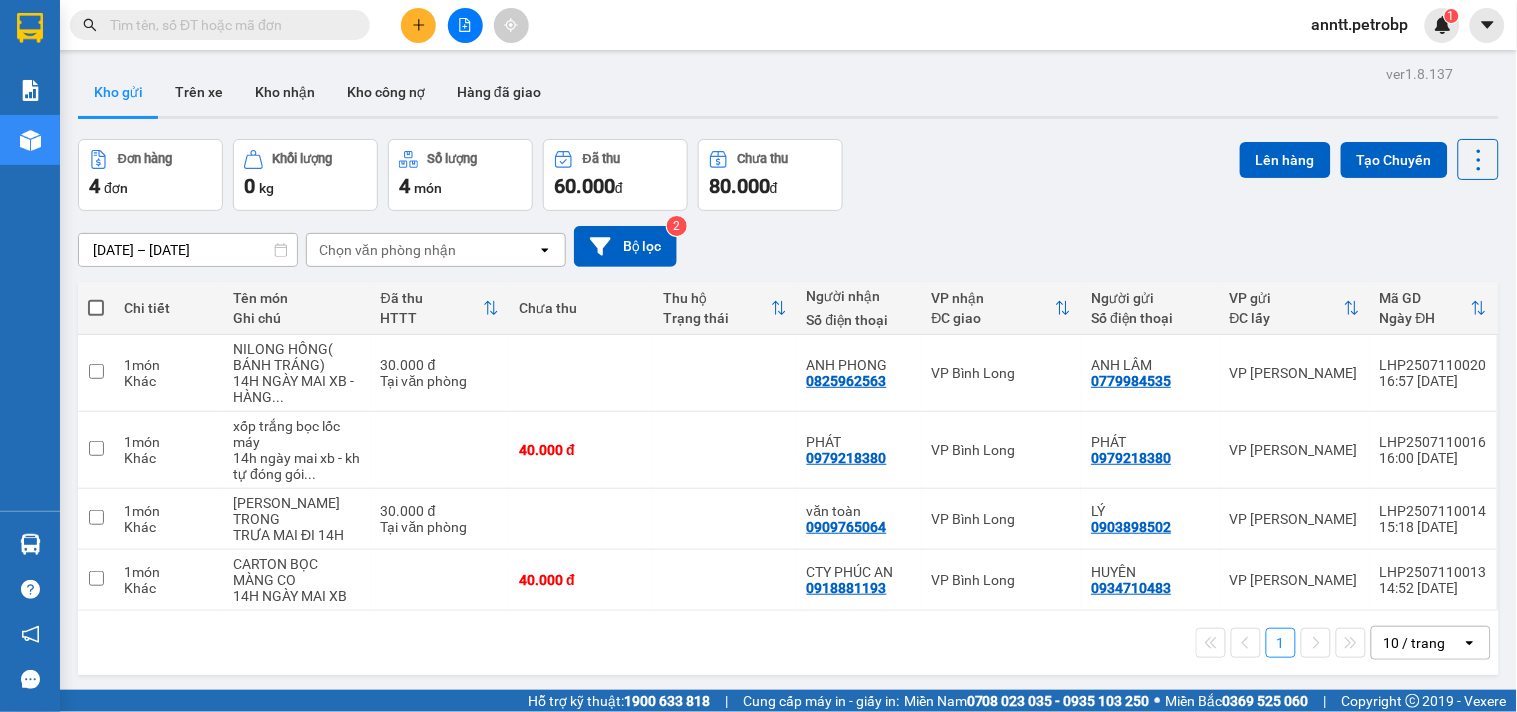click on "Đơn hàng 4 đơn Khối lượng 0 kg Số lượng 4 món Đã thu 60.000  đ Chưa thu 80.000  đ Lên hàng Tạo Chuyến" at bounding box center [788, 175] 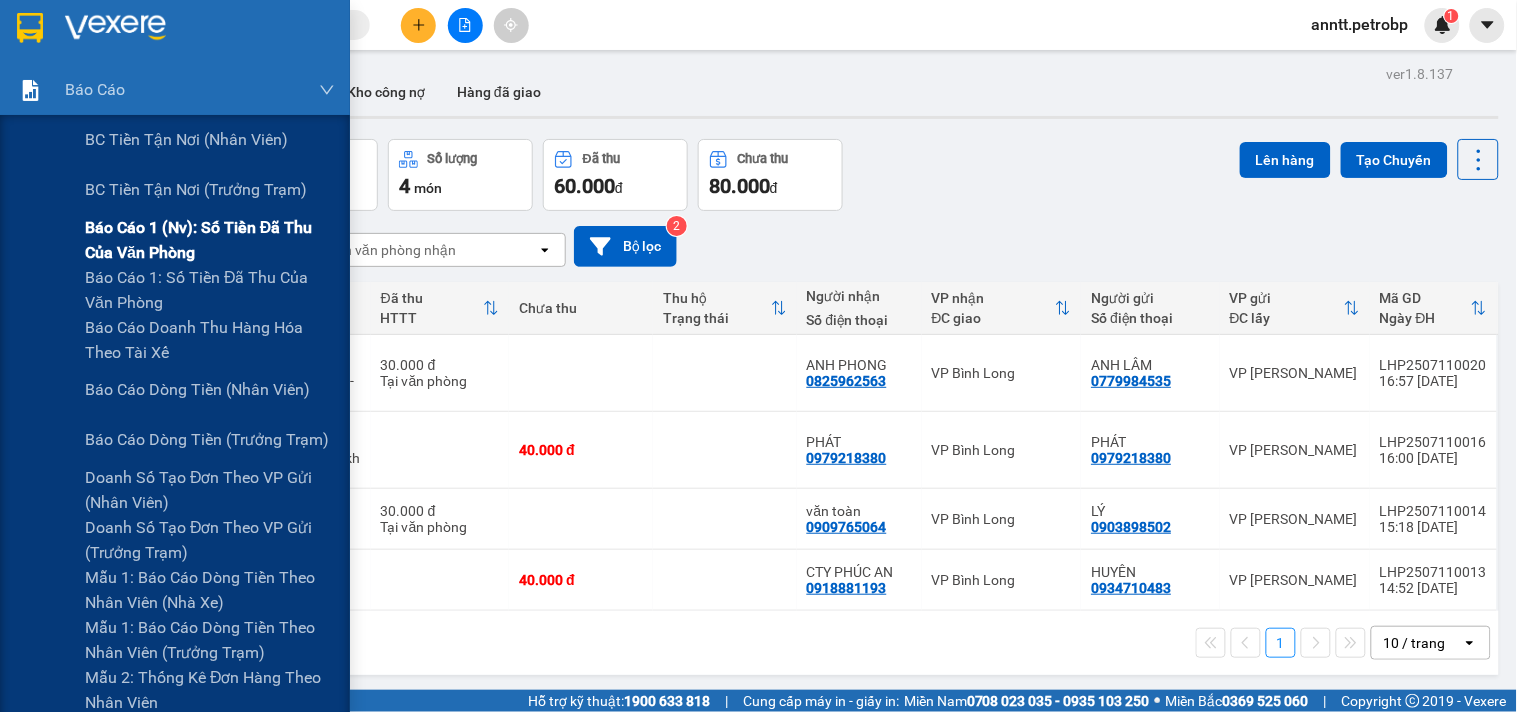 click on "Báo cáo 1 (nv): Số tiền đã thu của văn phòng" at bounding box center [210, 240] 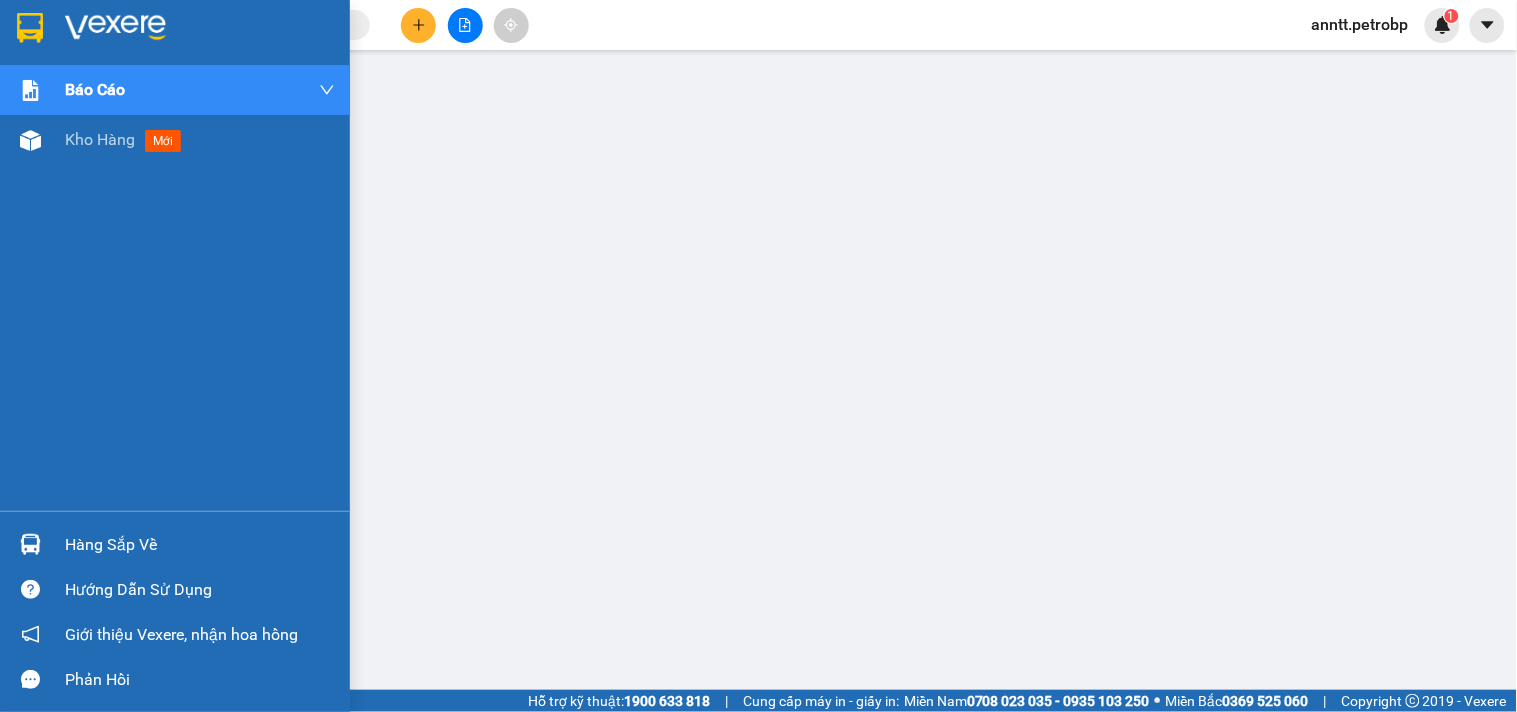 click at bounding box center [115, 28] 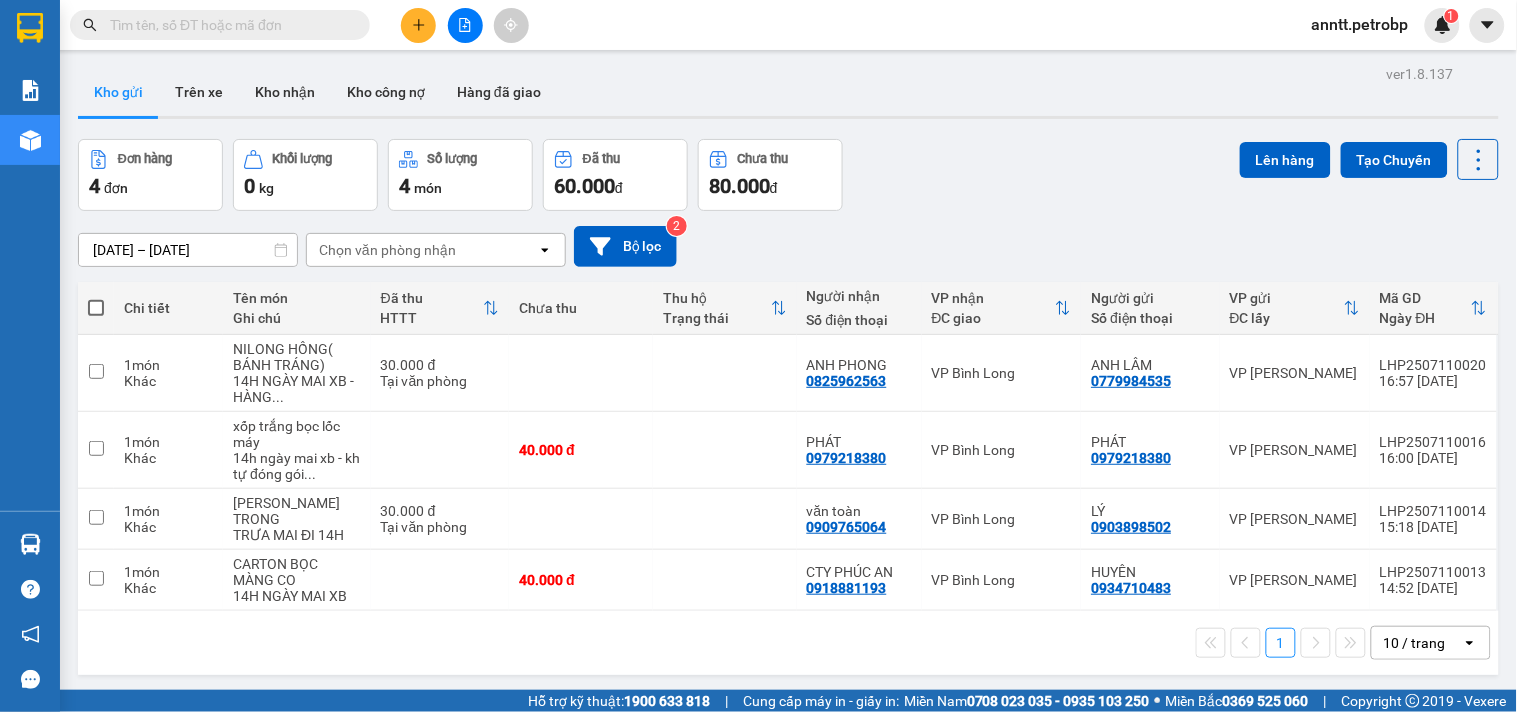 click on "anntt.petrobp" at bounding box center [1360, 24] 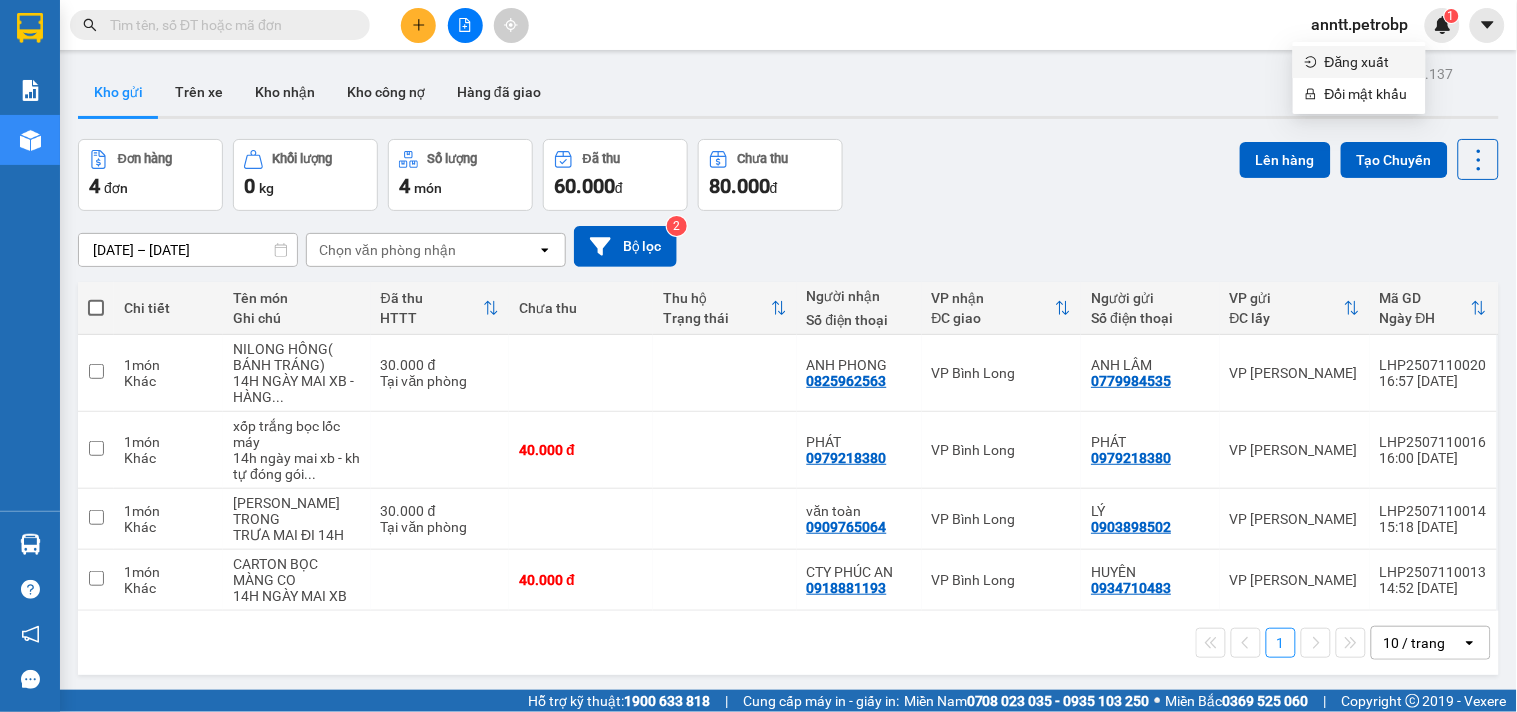 click on "Đăng xuất" at bounding box center [1369, 62] 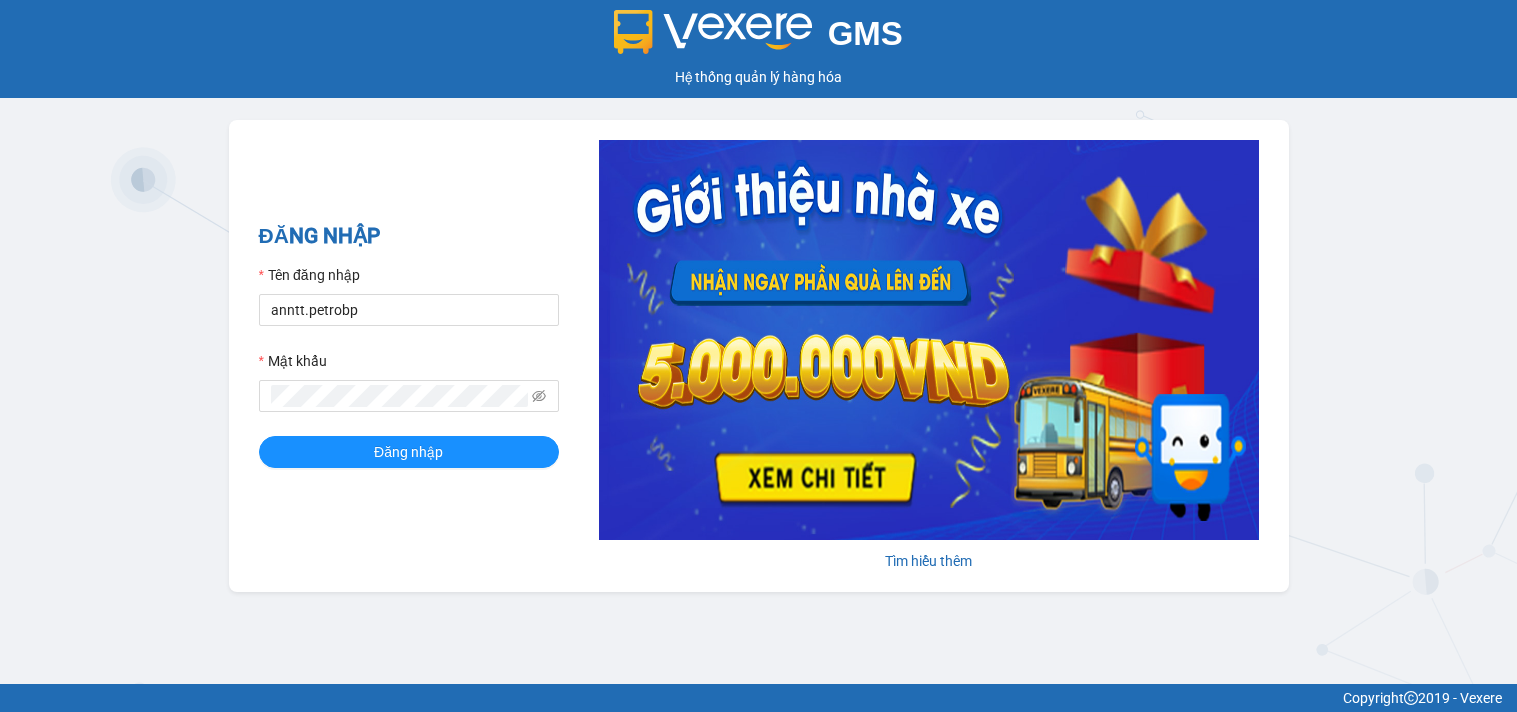 scroll, scrollTop: 0, scrollLeft: 0, axis: both 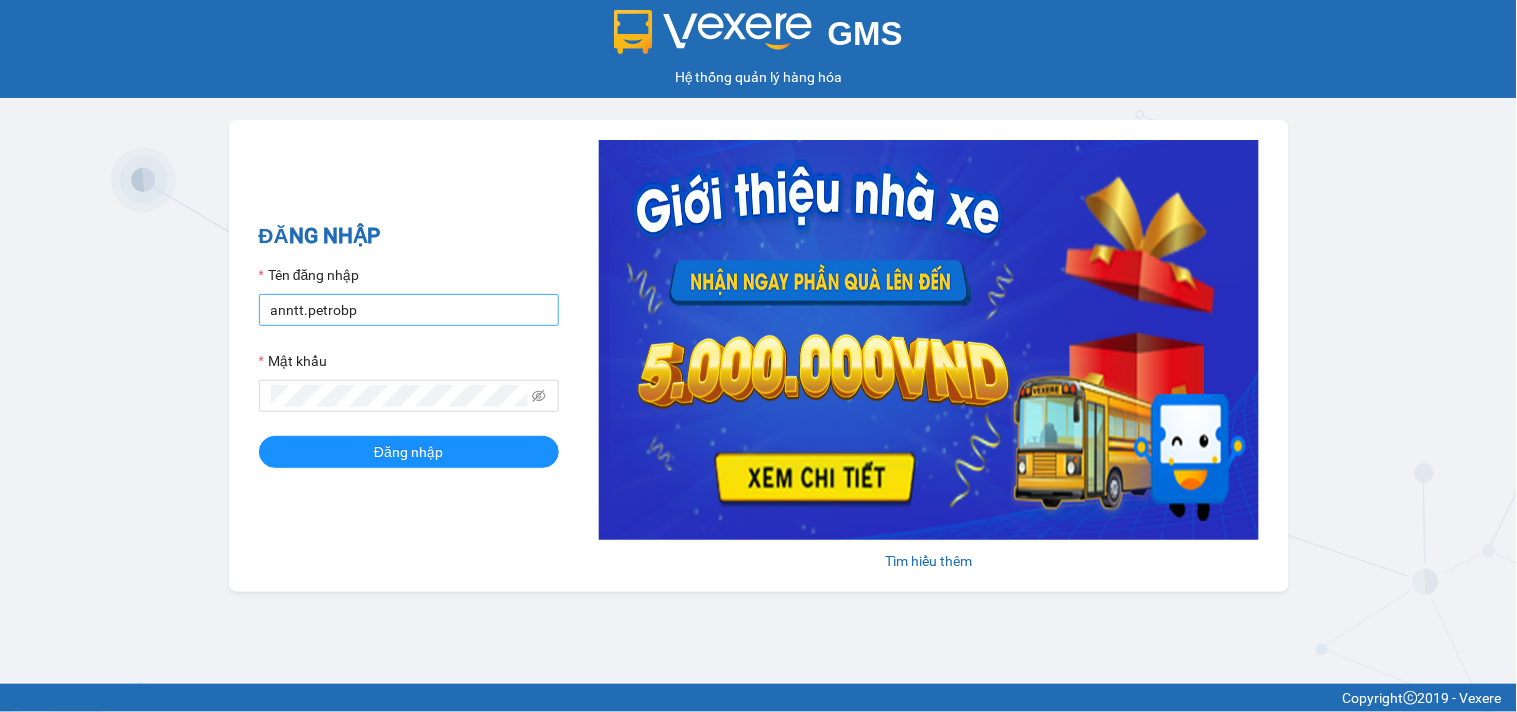 click on "anntt.petrobp" at bounding box center [409, 310] 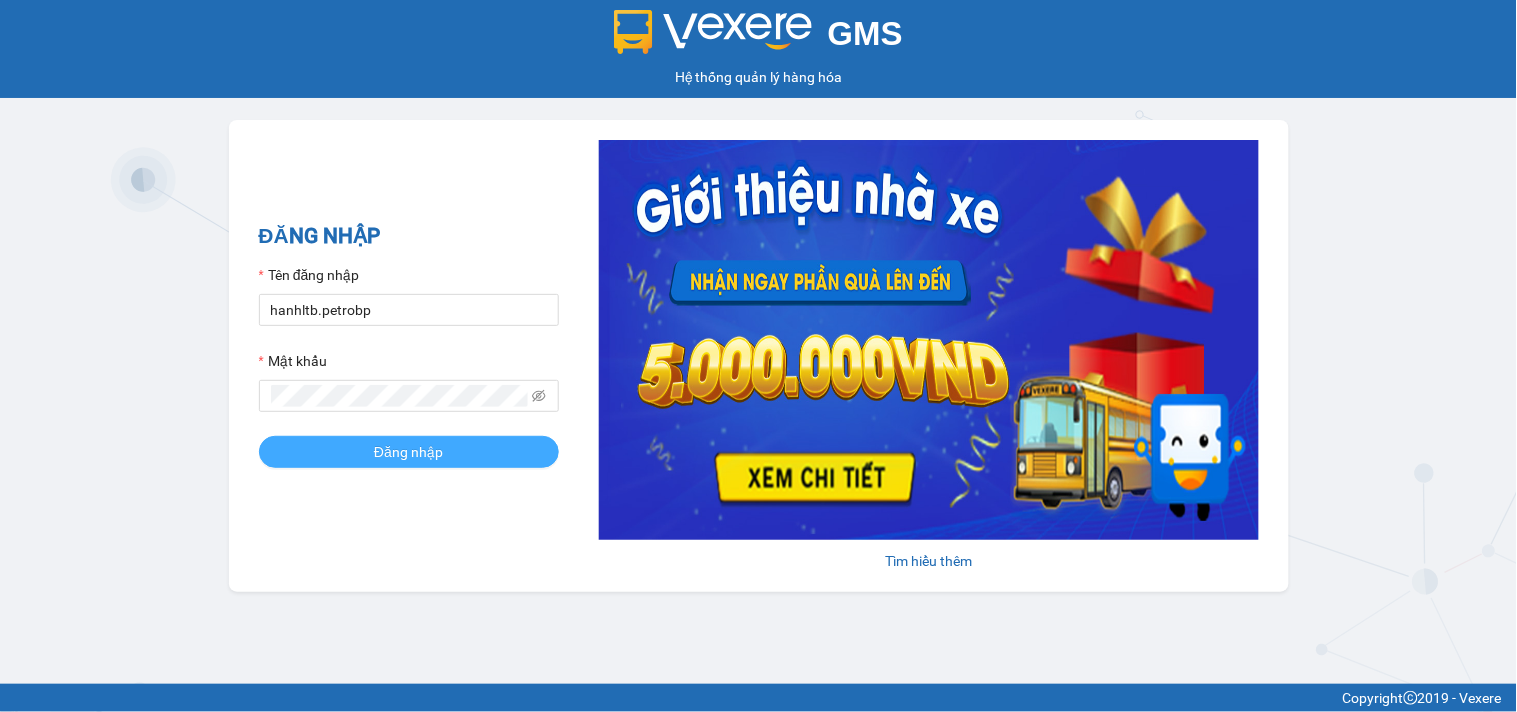 click on "Đăng nhập" at bounding box center (409, 452) 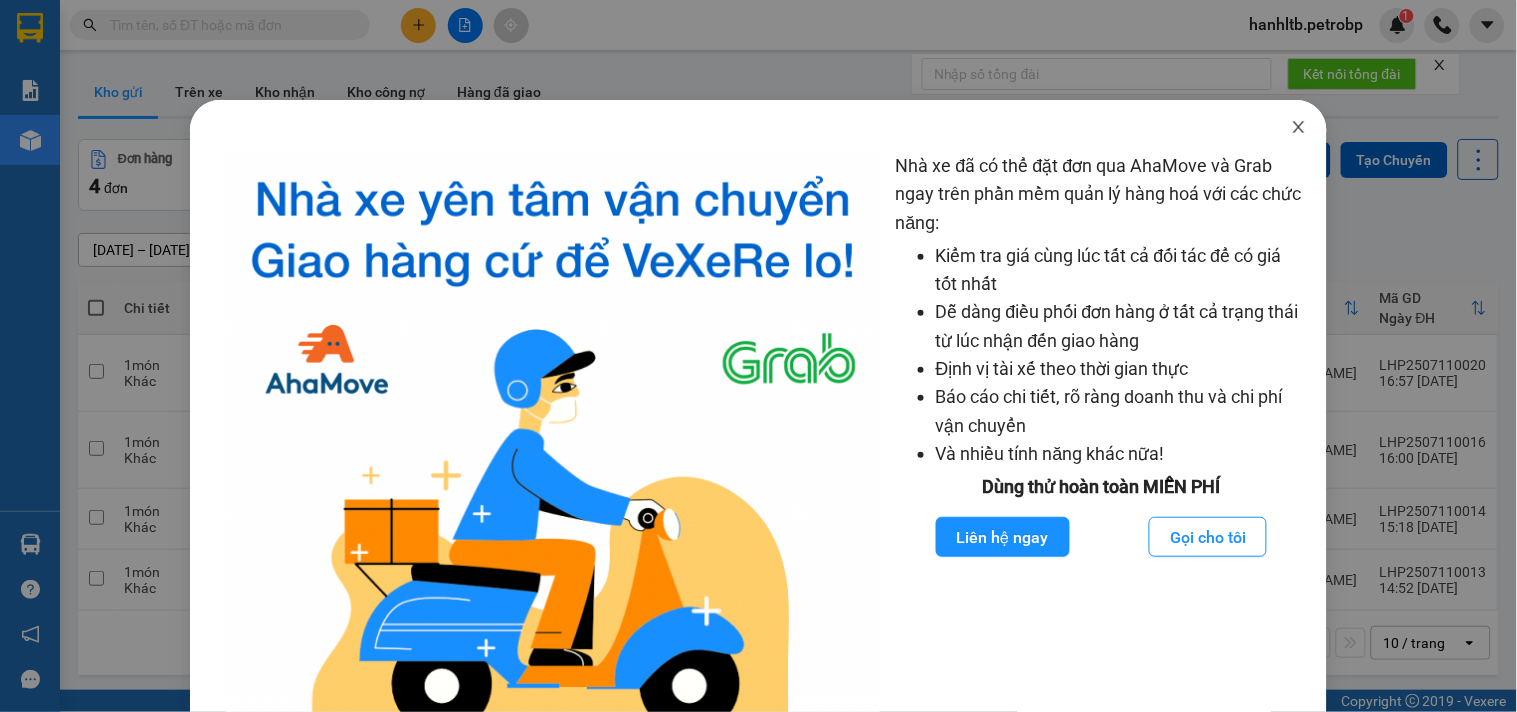 click 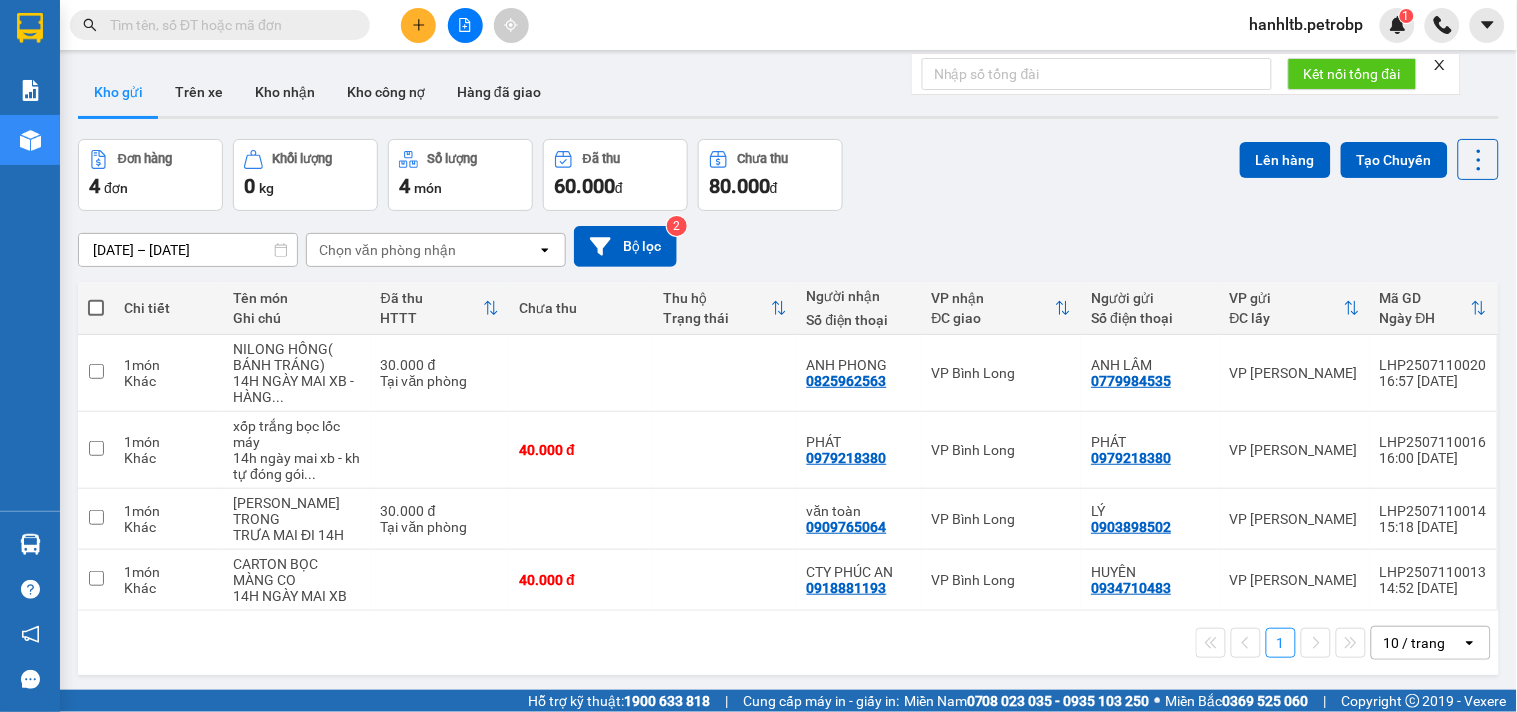 click 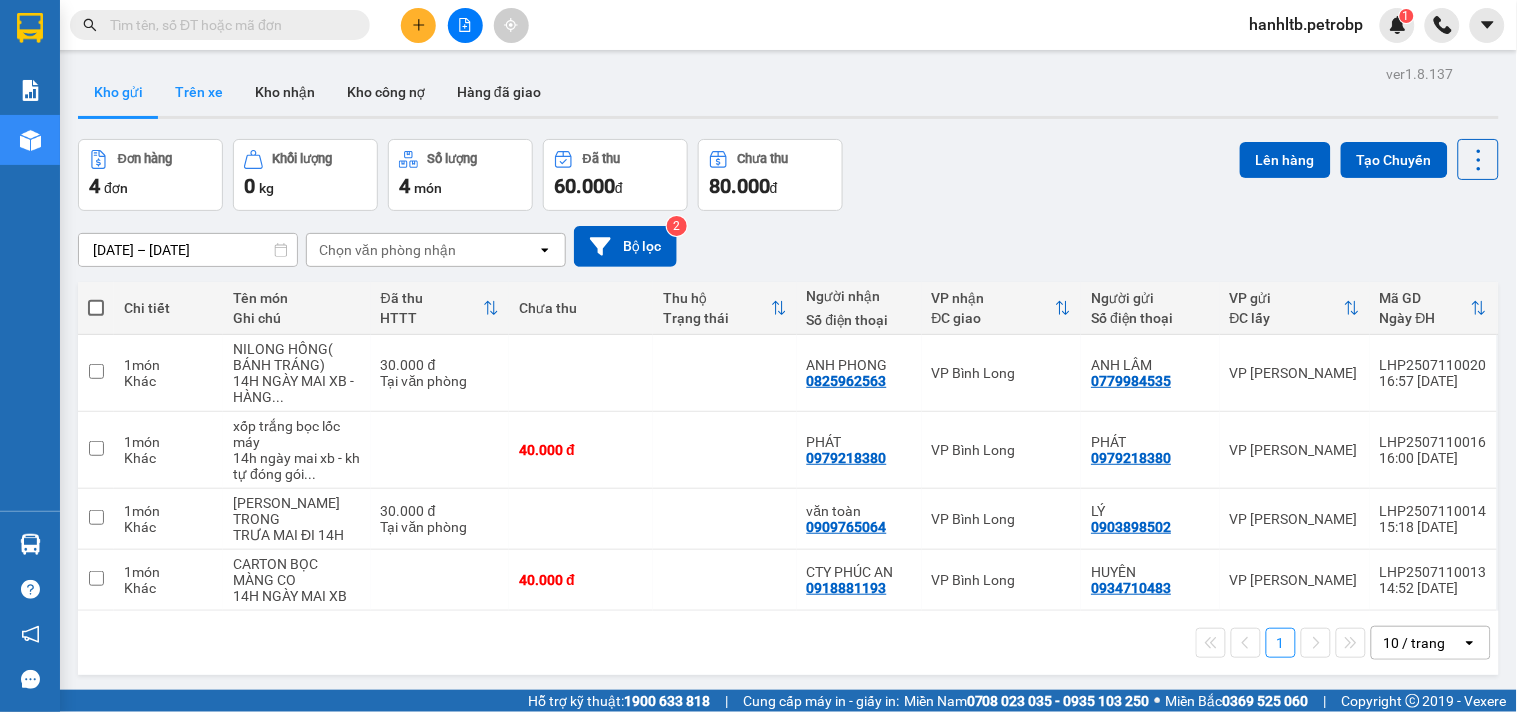 click on "Trên xe" at bounding box center [199, 92] 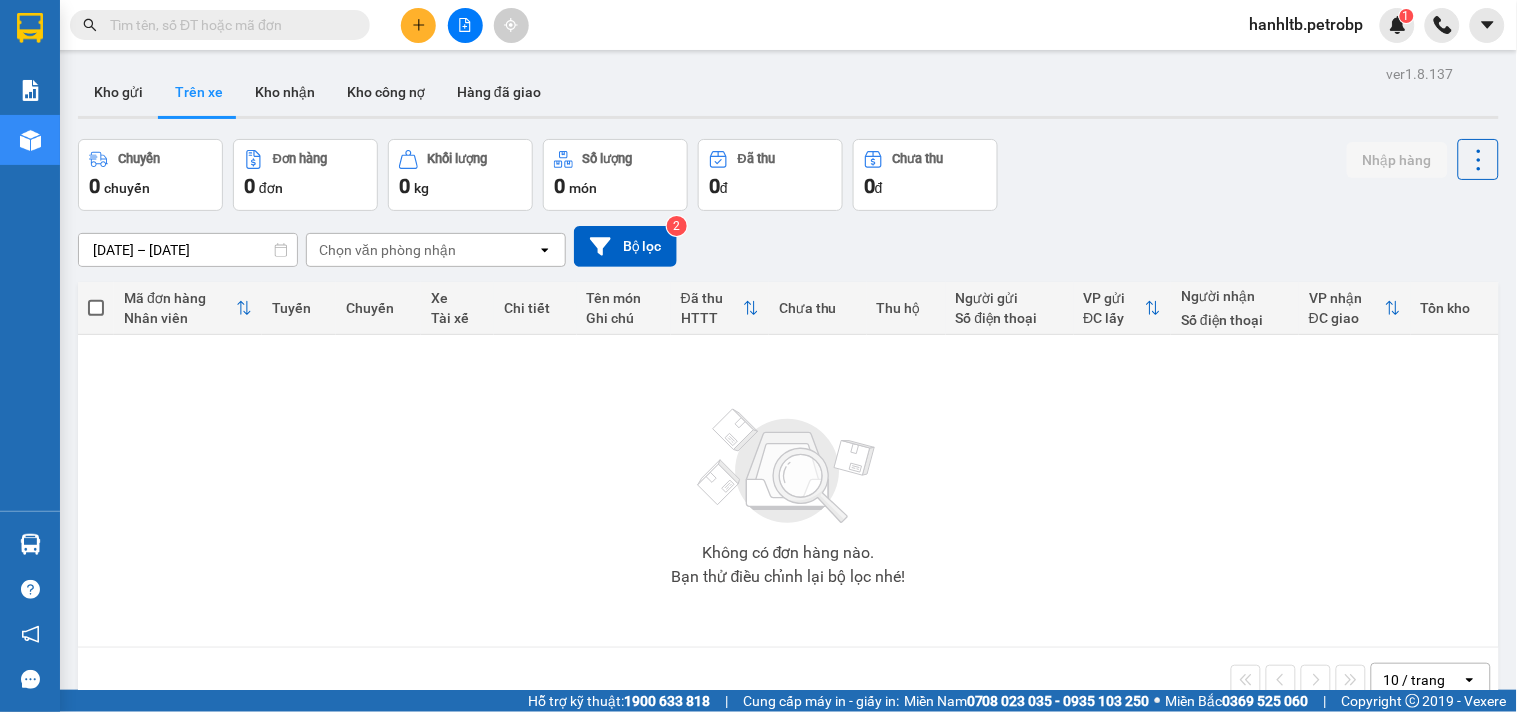 click on "12/07/2025 – 12/07/2025" at bounding box center (188, 250) 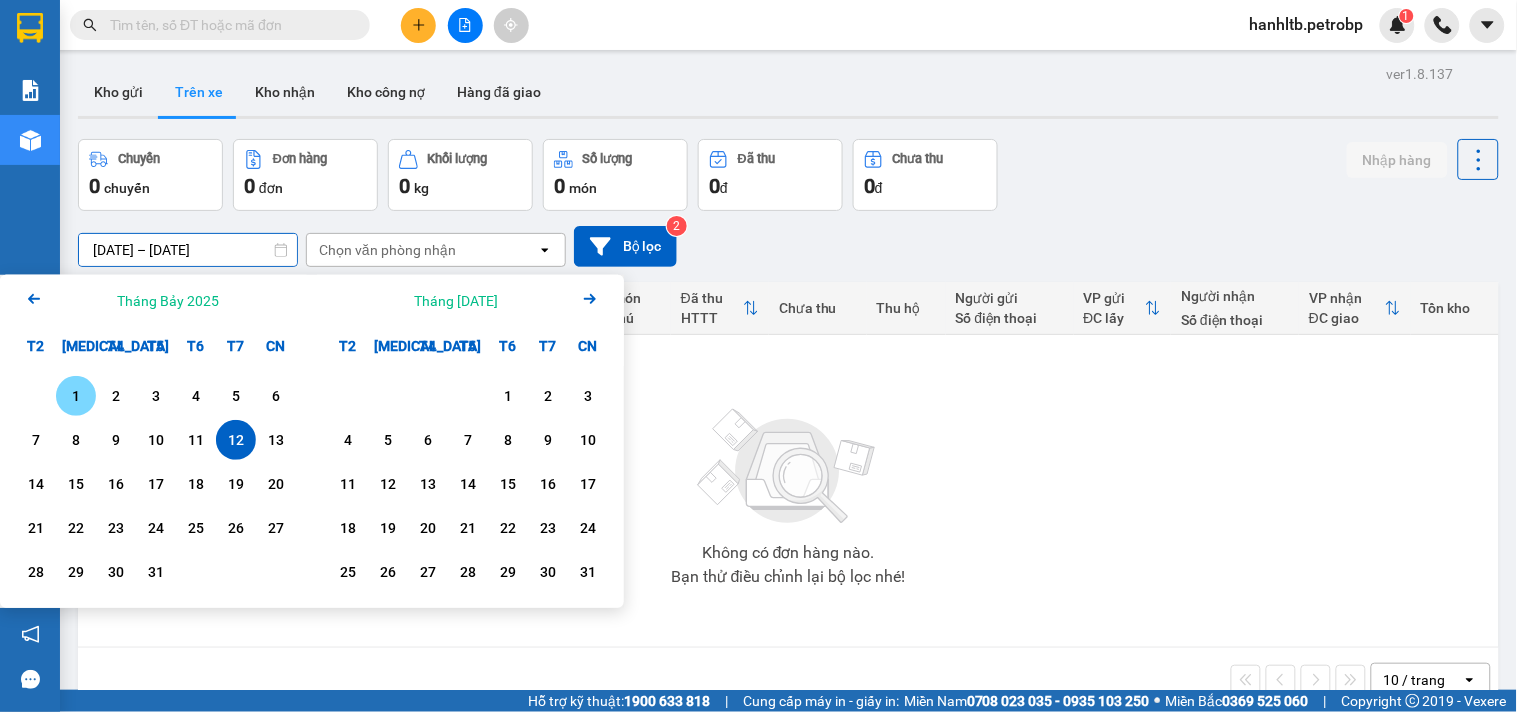 click on "1" at bounding box center [76, 396] 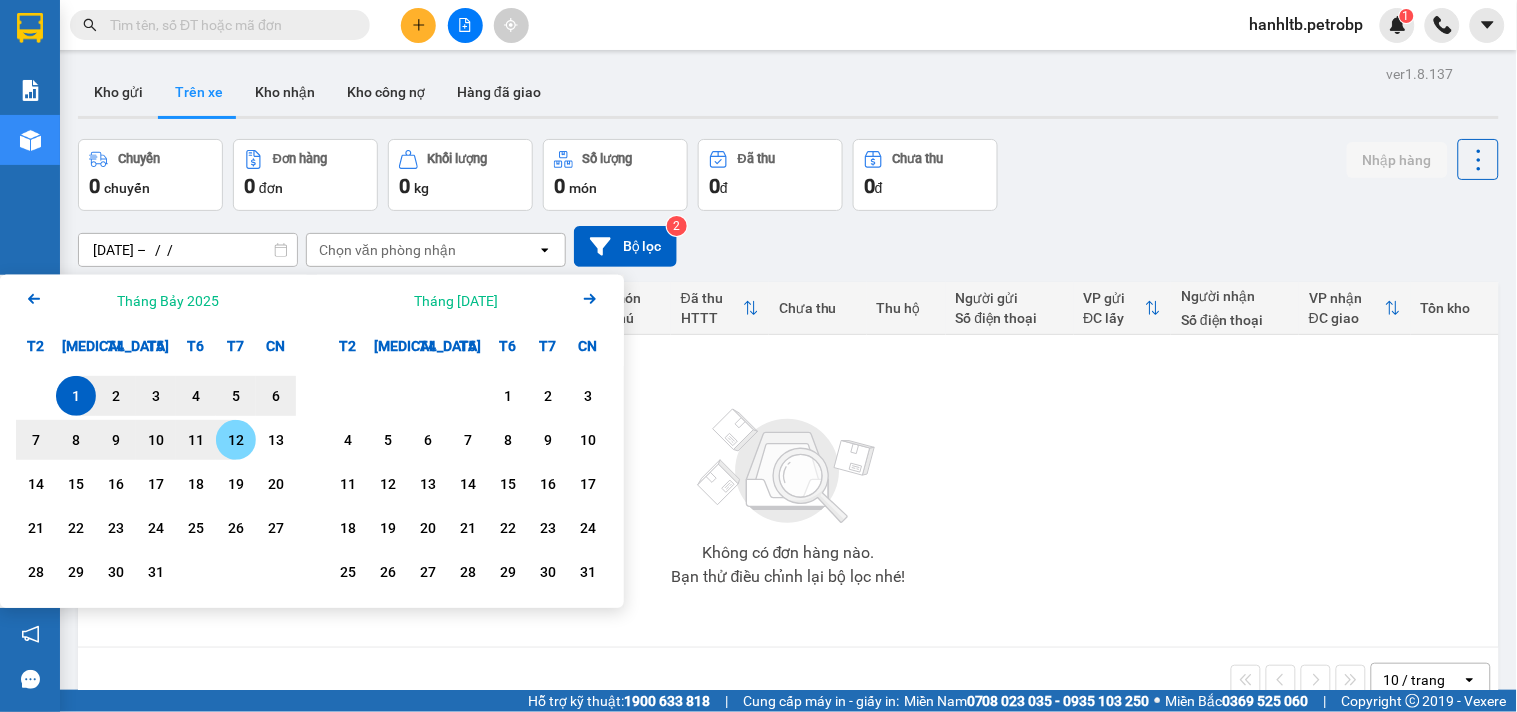 click on "12" at bounding box center [236, 440] 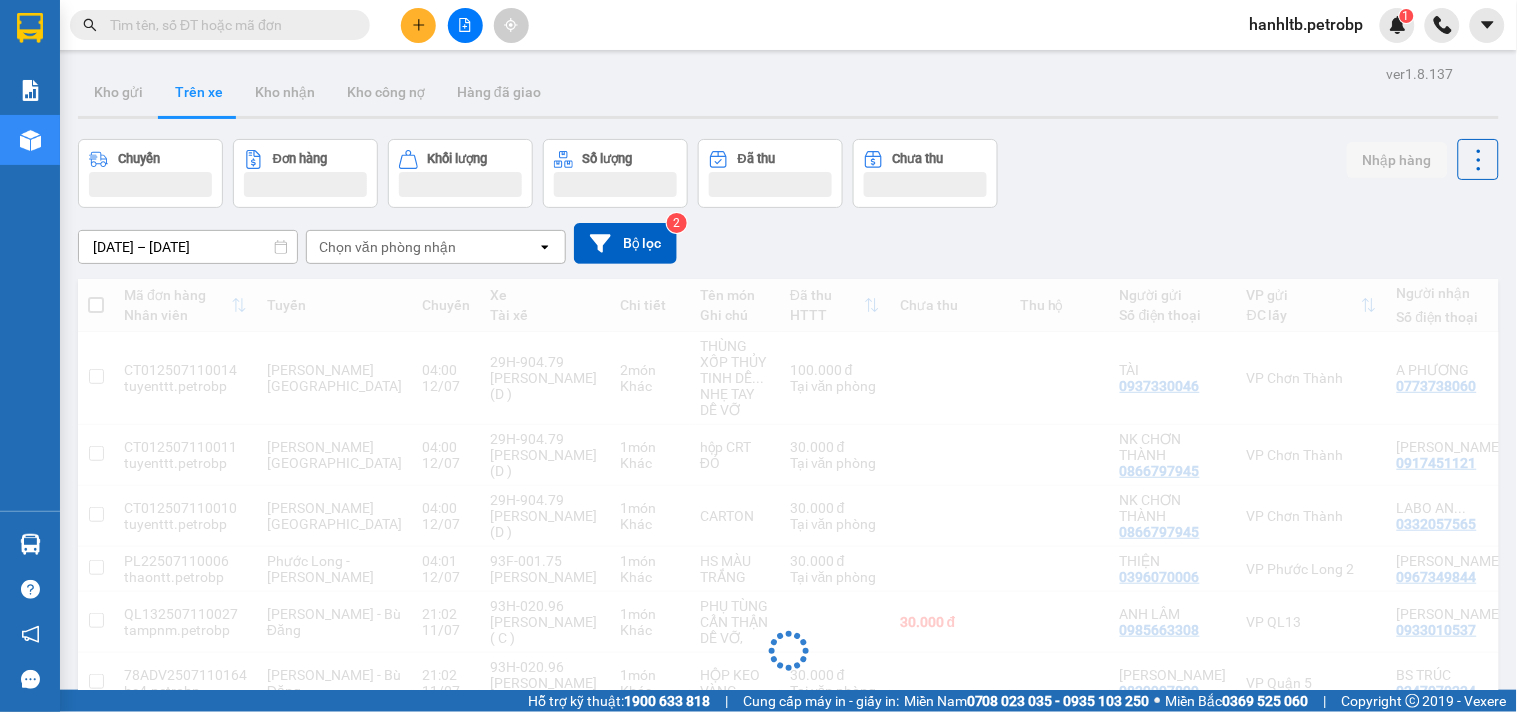 click on "Chọn văn phòng nhận" at bounding box center (422, 247) 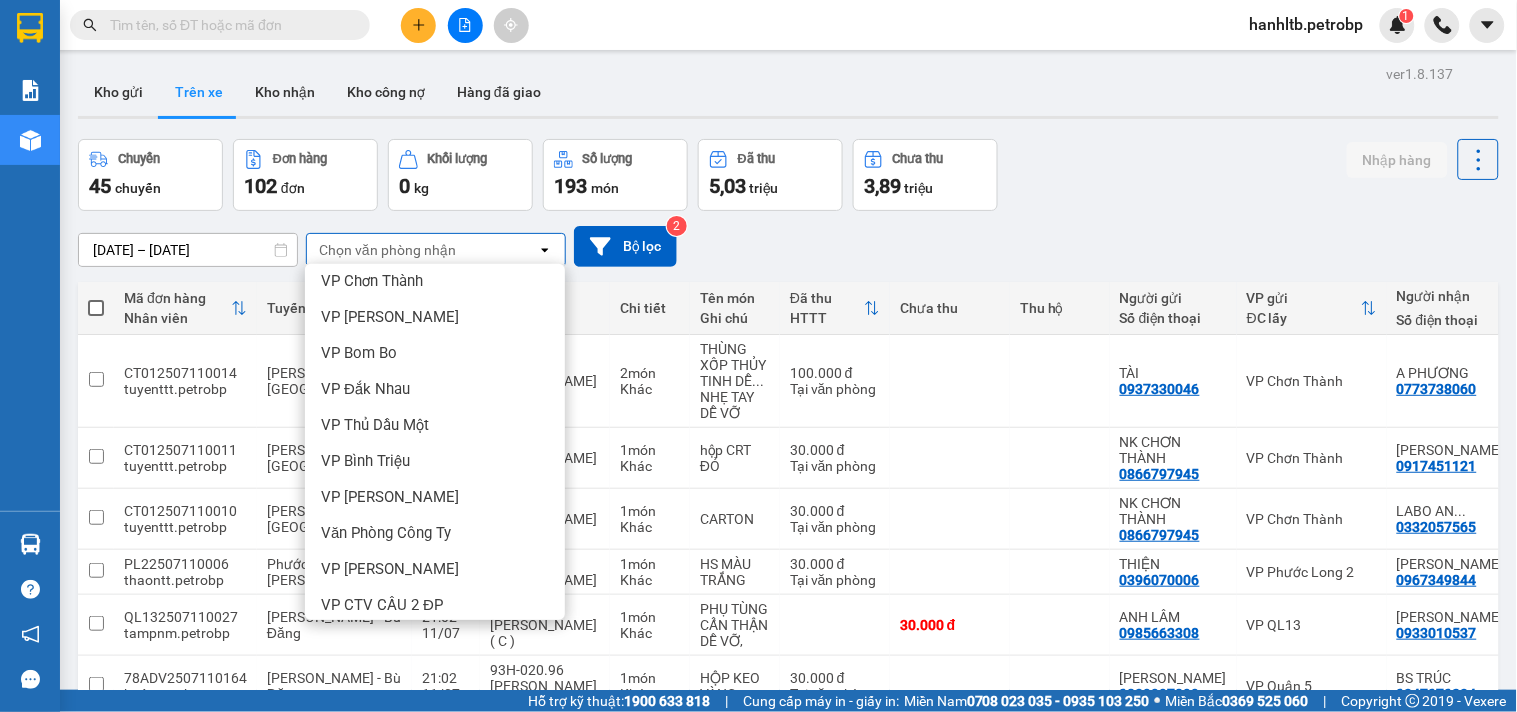 scroll, scrollTop: 486, scrollLeft: 0, axis: vertical 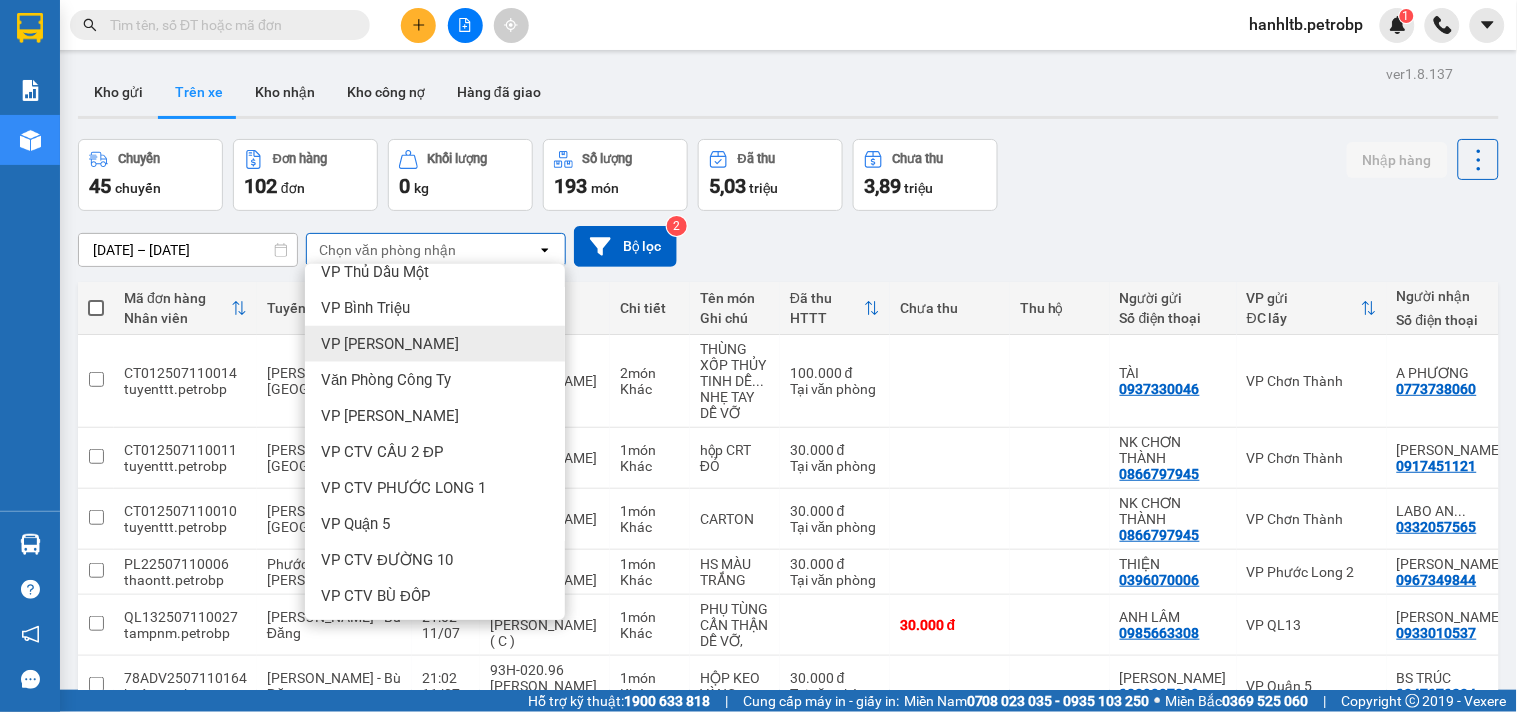 click on "VP [PERSON_NAME]" at bounding box center (390, 344) 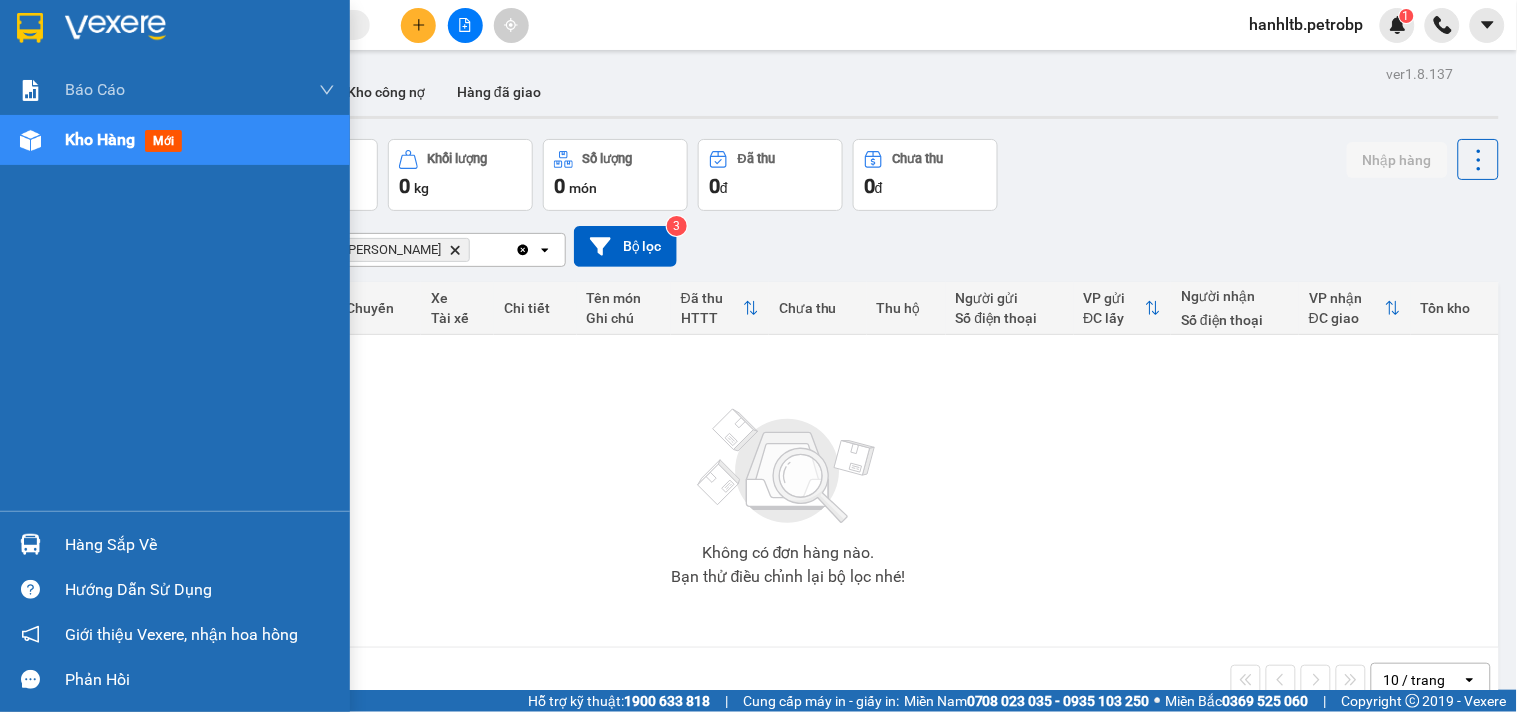 click on "Hàng sắp về" at bounding box center [200, 545] 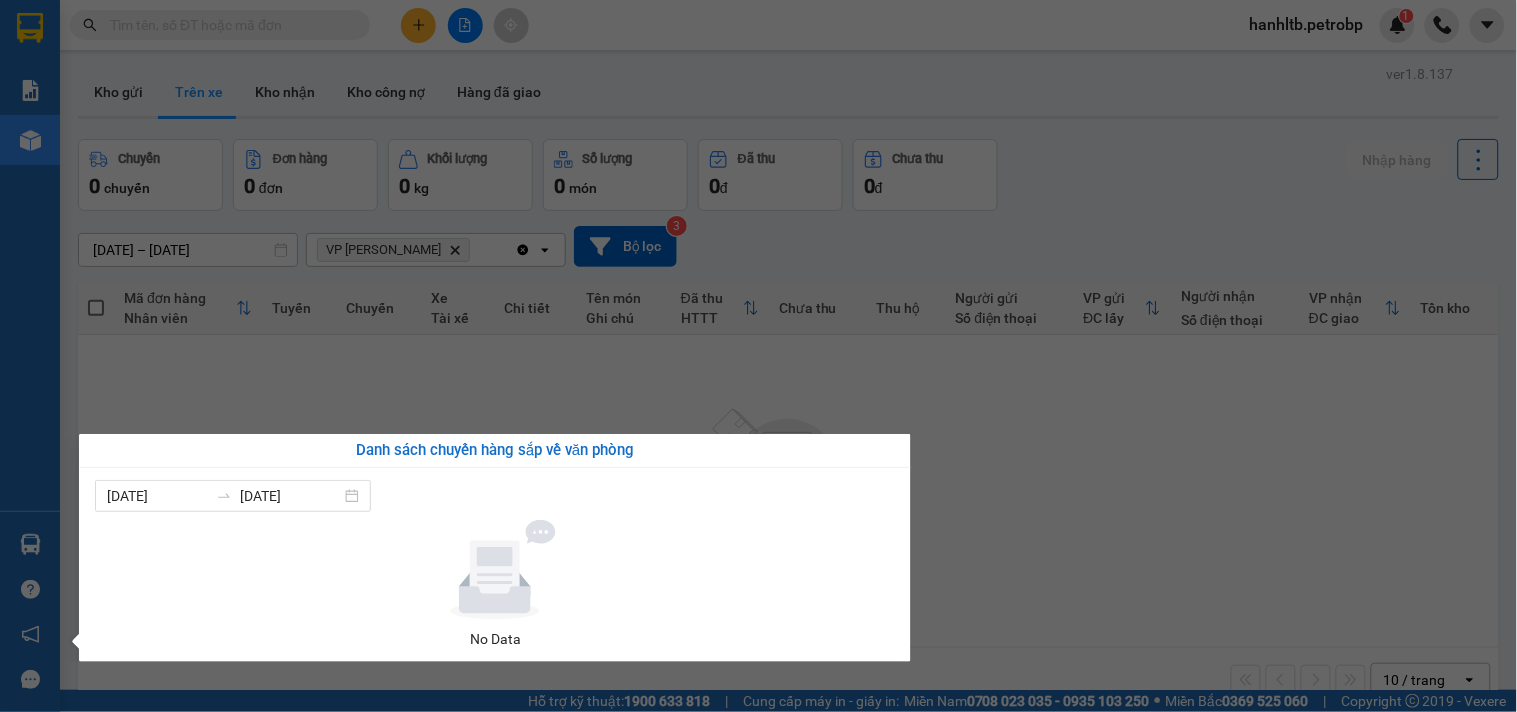 drag, startPoint x: 1210, startPoint y: 213, endPoint x: 1172, endPoint y: 203, distance: 39.293766 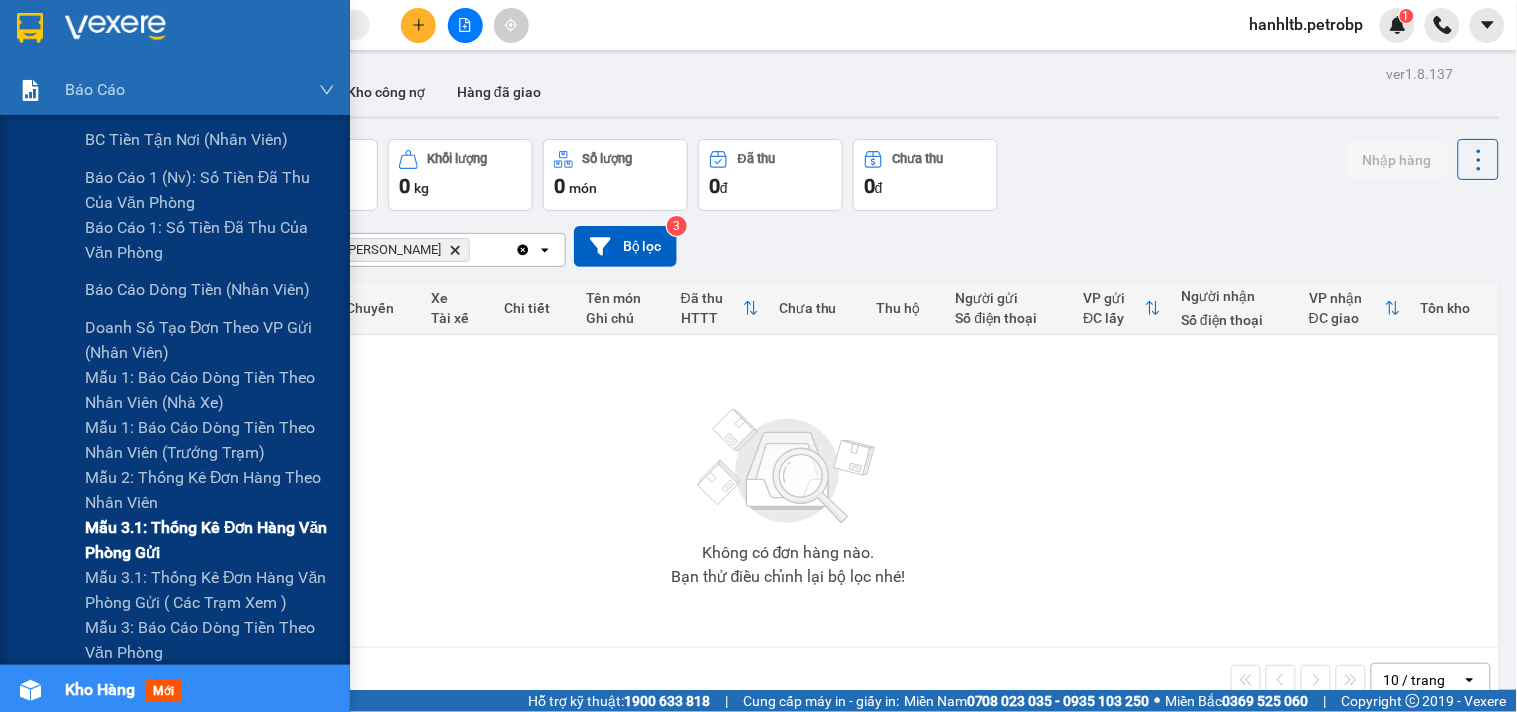 click on "Mẫu 3.1: Thống kê đơn hàng văn phòng gửi" at bounding box center (210, 540) 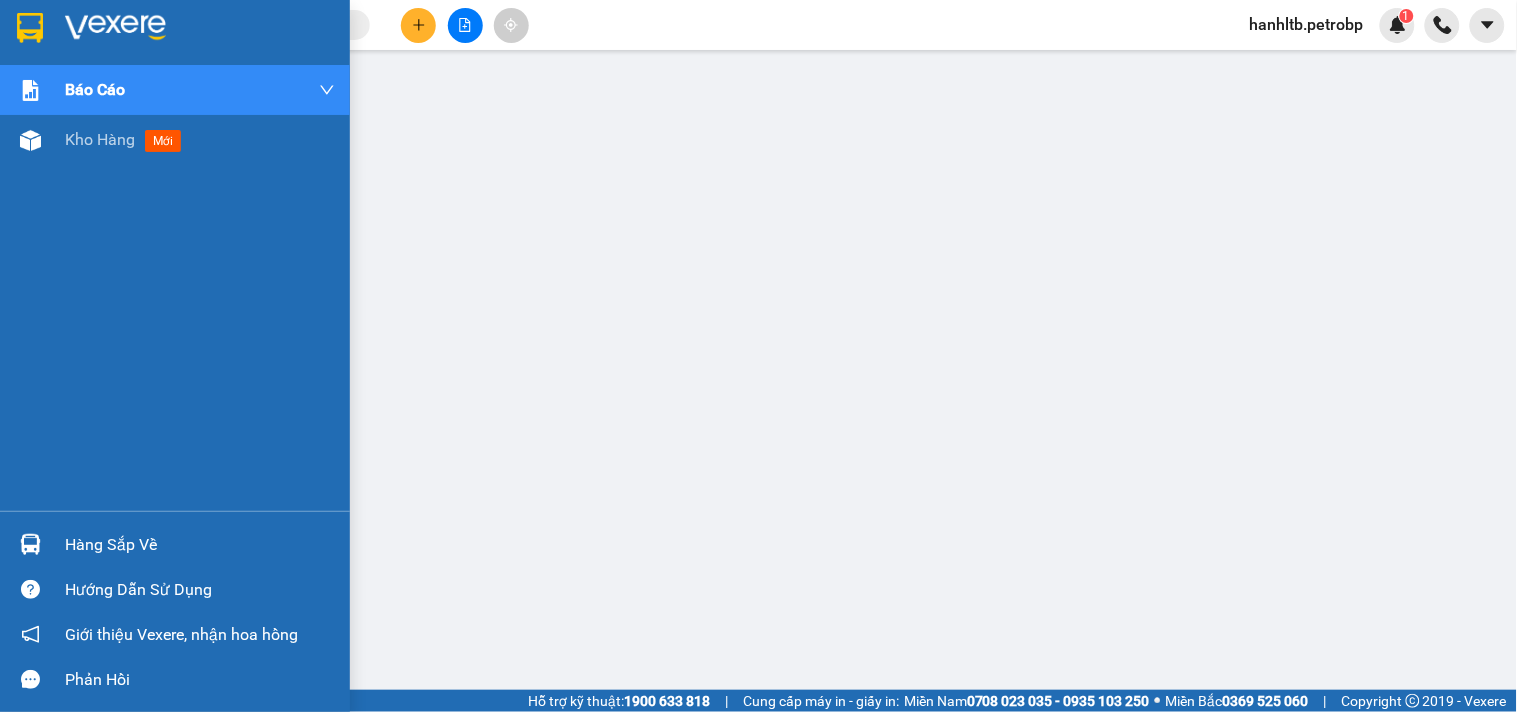 click at bounding box center (200, 28) 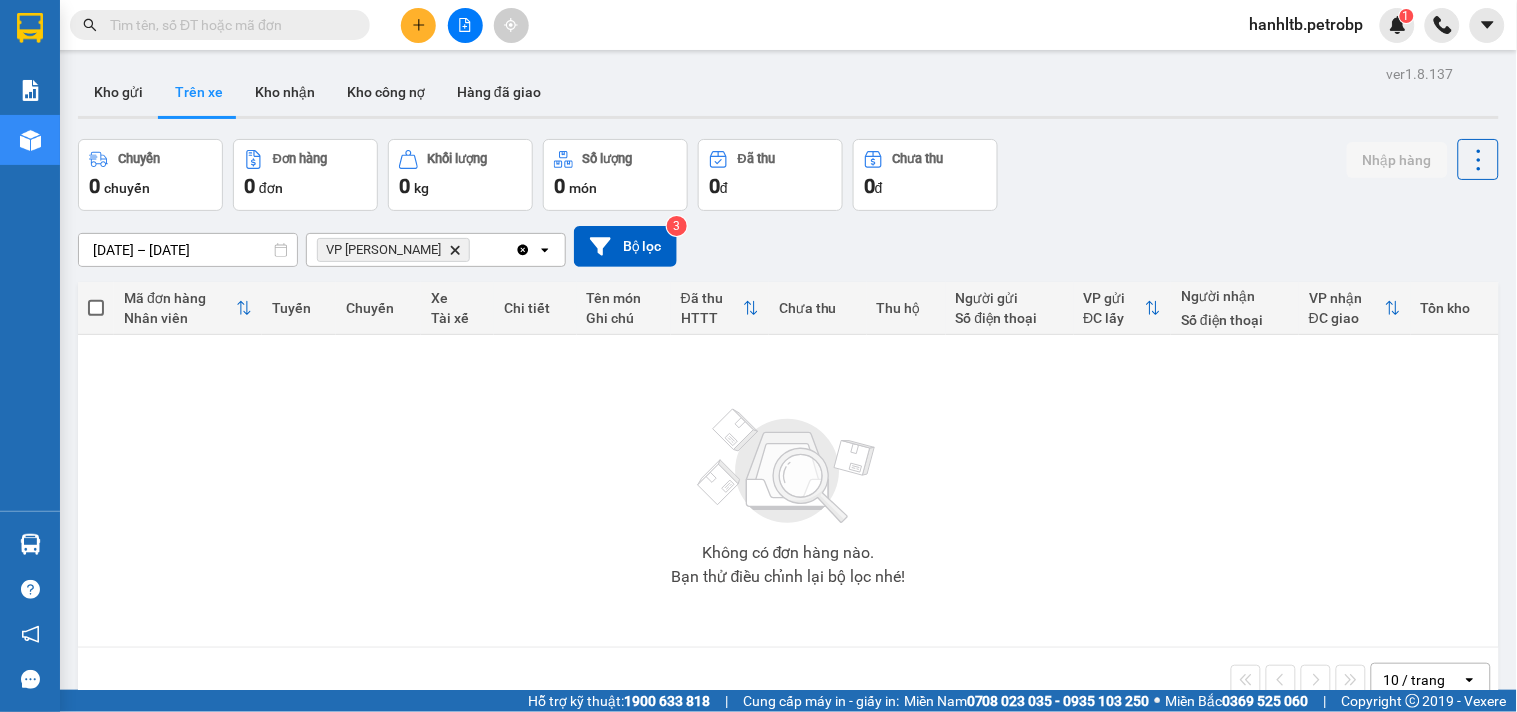 click on "Chuyến 0 chuyến Đơn hàng 0 đơn Khối lượng 0 kg Số lượng 0 món Đã thu 0  đ Chưa thu 0  đ Nhập hàng" at bounding box center (788, 175) 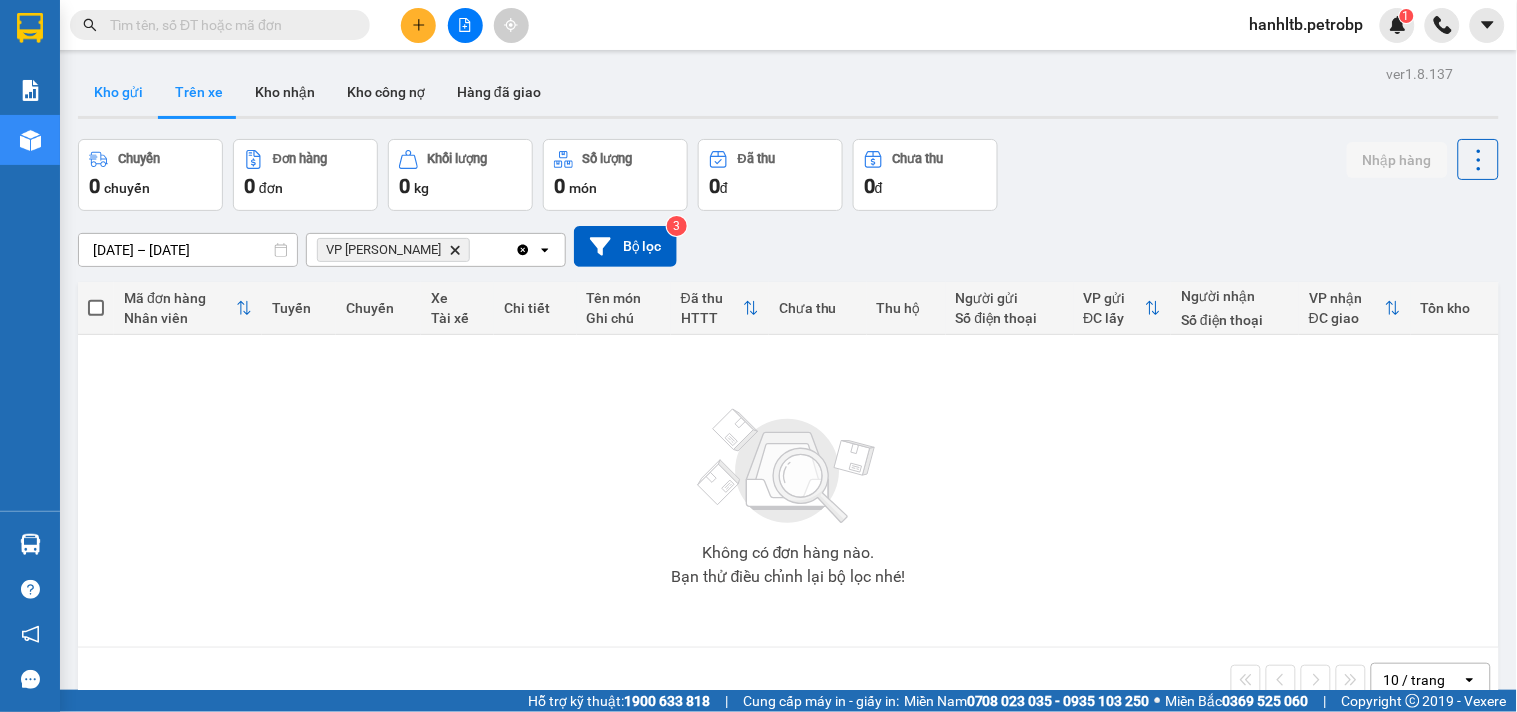 click on "Kho gửi" at bounding box center [118, 92] 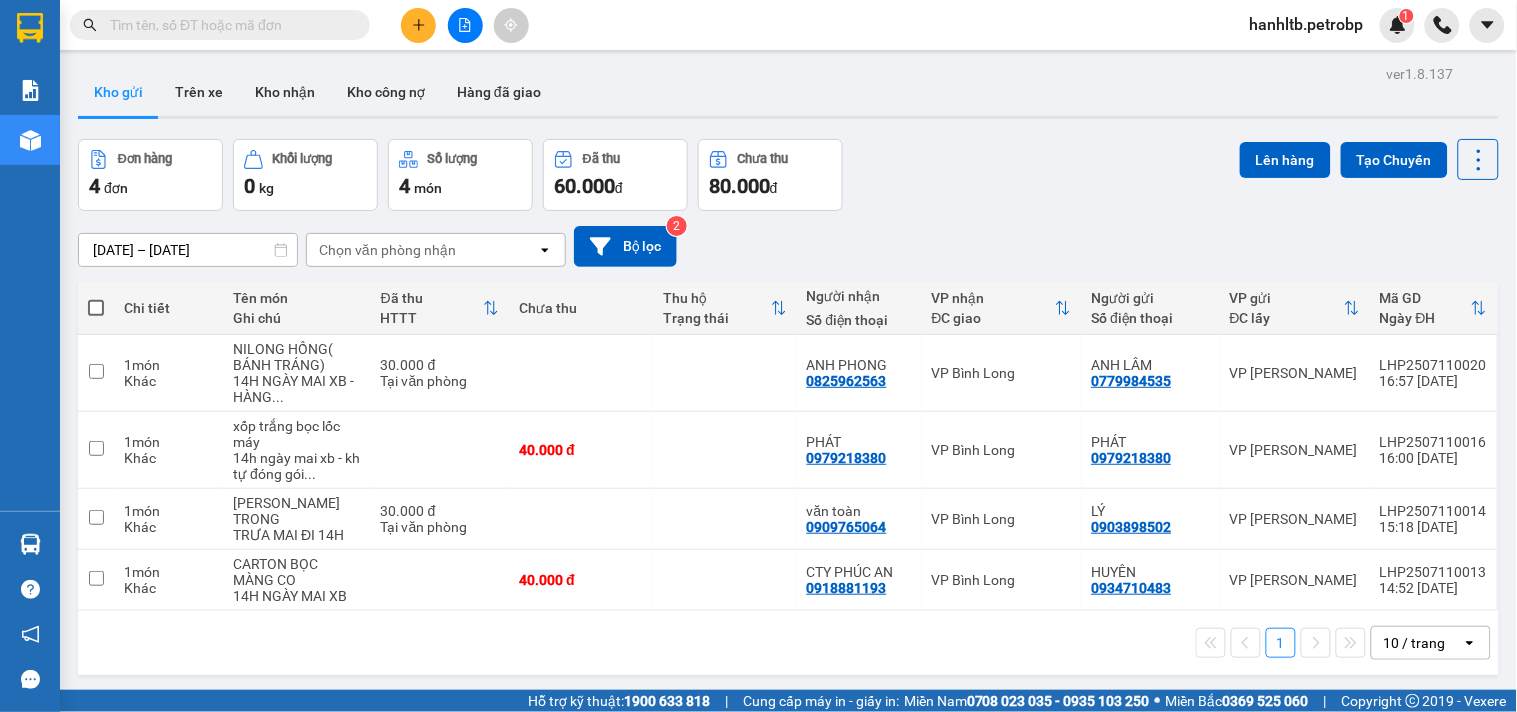 click on "Đơn hàng 4 đơn Khối lượng 0 kg Số lượng 4 món Đã thu 60.000  đ Chưa thu 80.000  đ Lên hàng Tạo Chuyến" at bounding box center (788, 175) 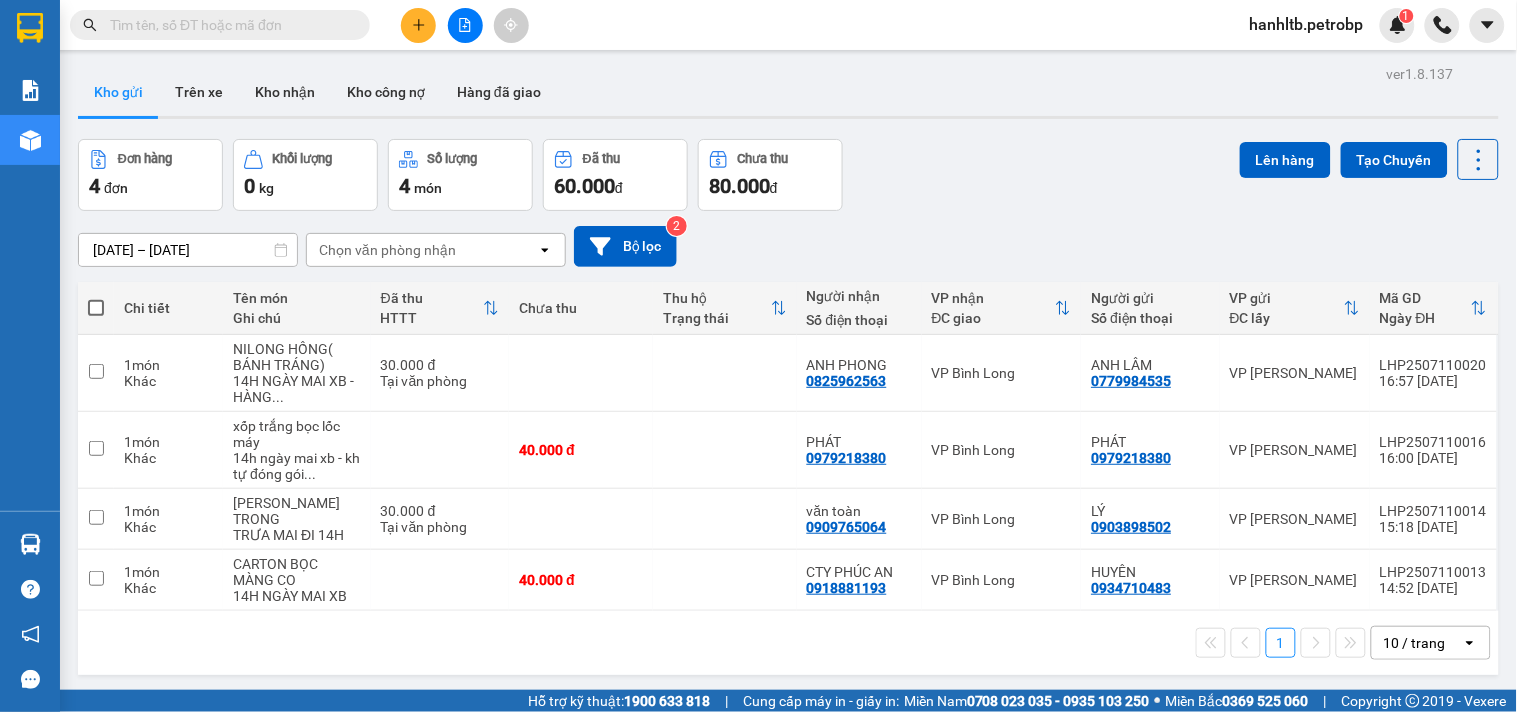 click on "Đơn hàng 4 đơn Khối lượng 0 kg Số lượng 4 món Đã thu 60.000  đ Chưa thu 80.000  đ Lên hàng Tạo Chuyến" at bounding box center [788, 175] 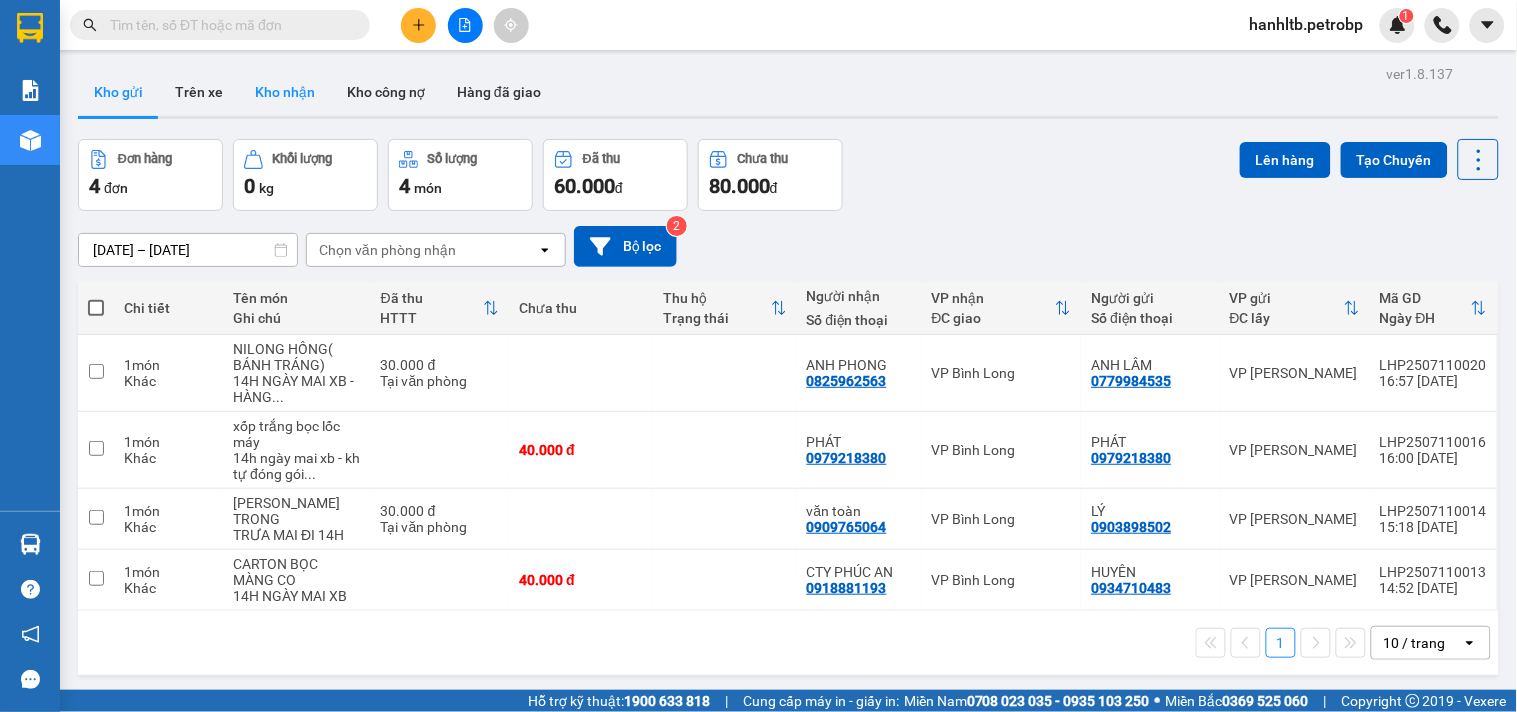 click on "Kho nhận" at bounding box center [285, 92] 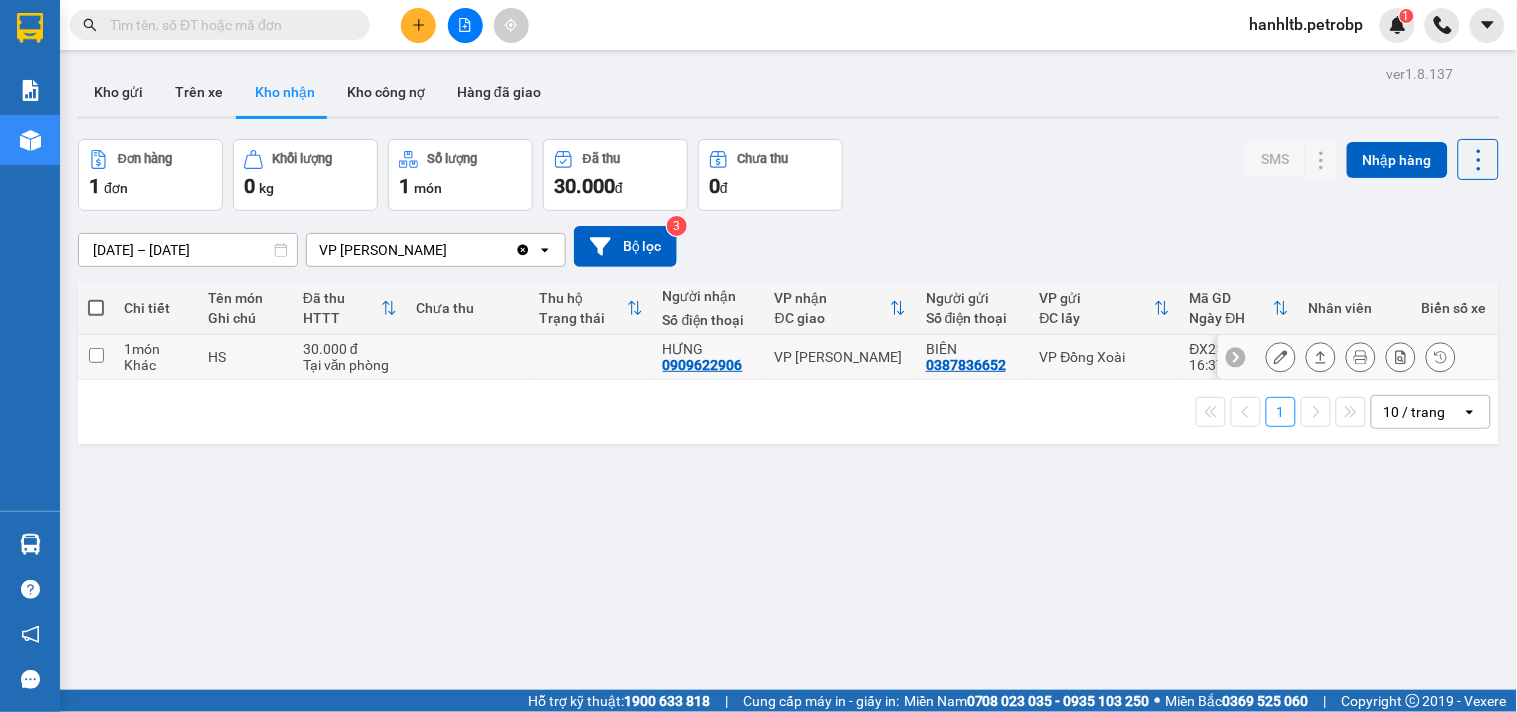 click at bounding box center (591, 357) 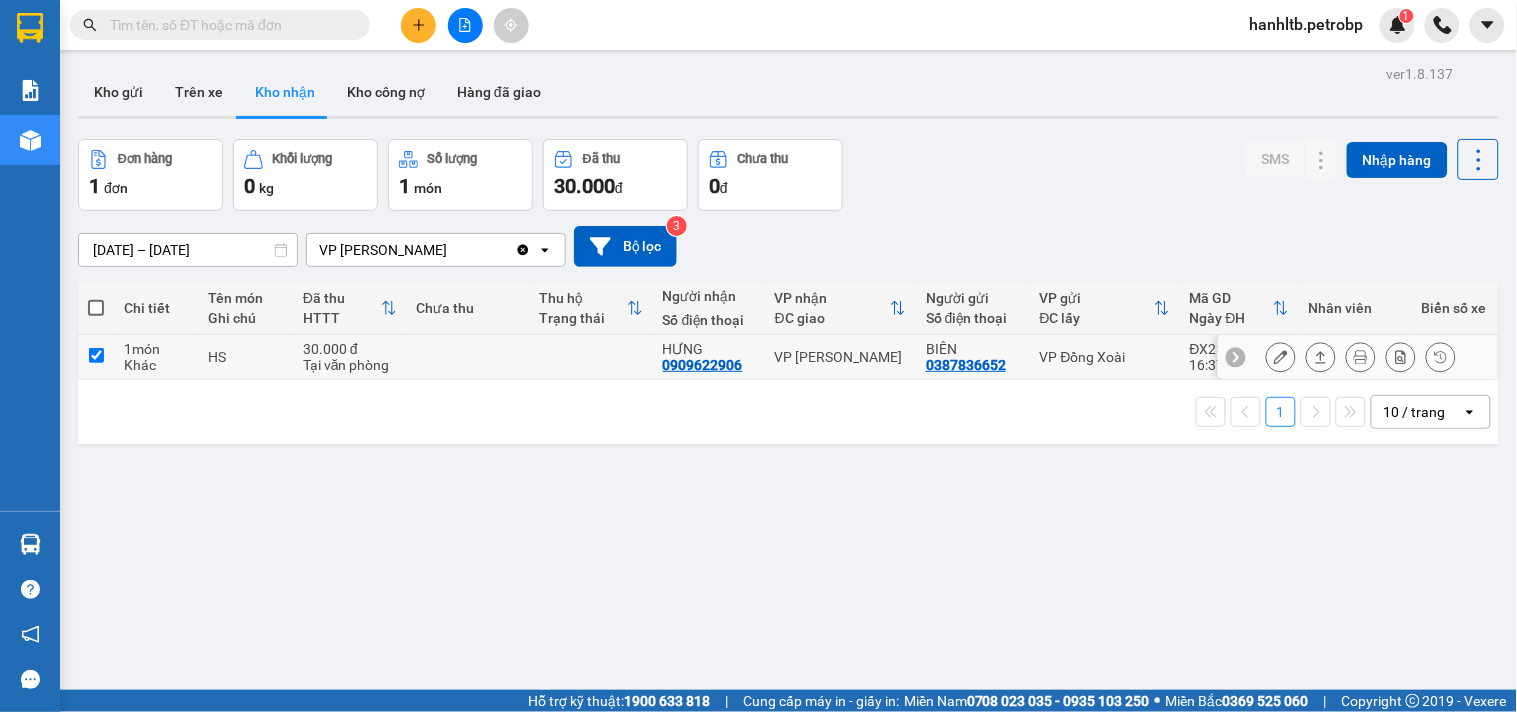 checkbox on "true" 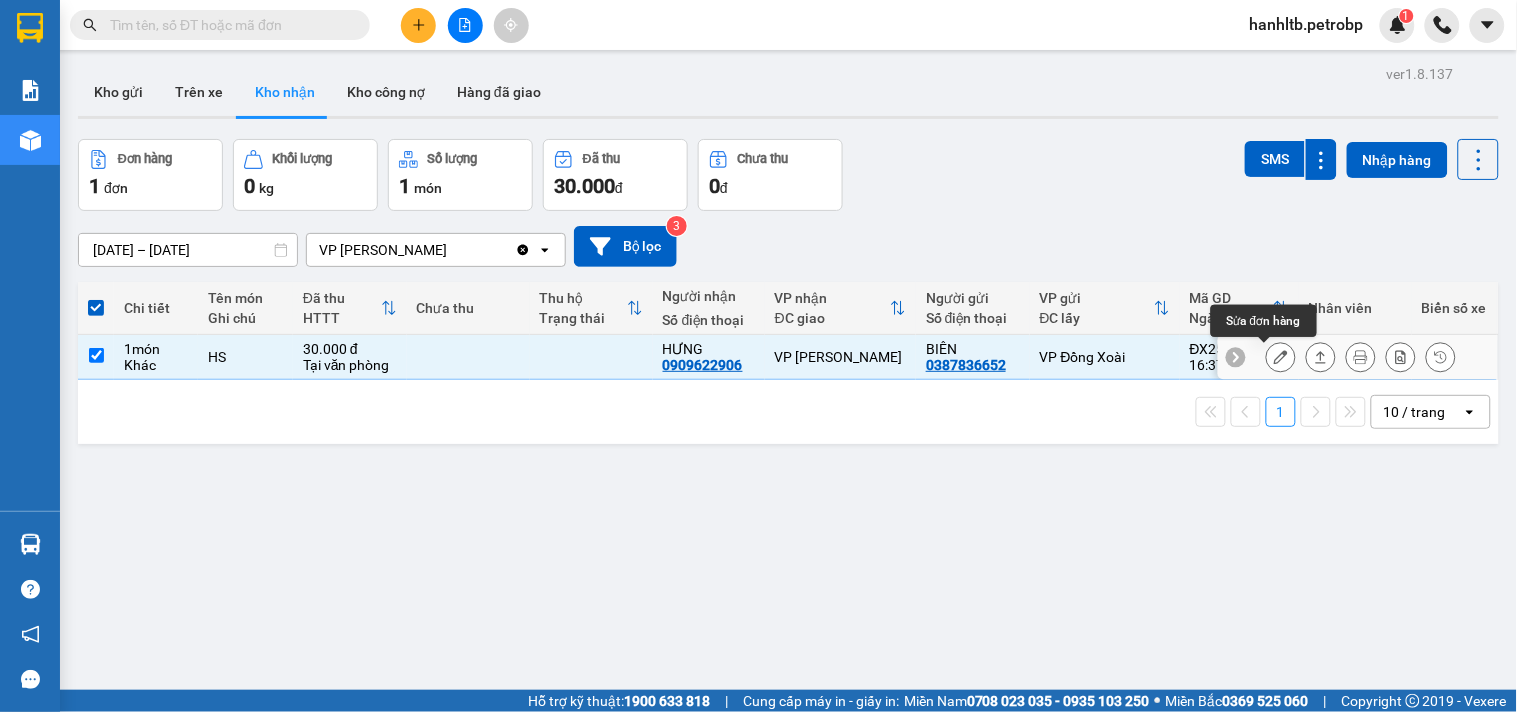 click 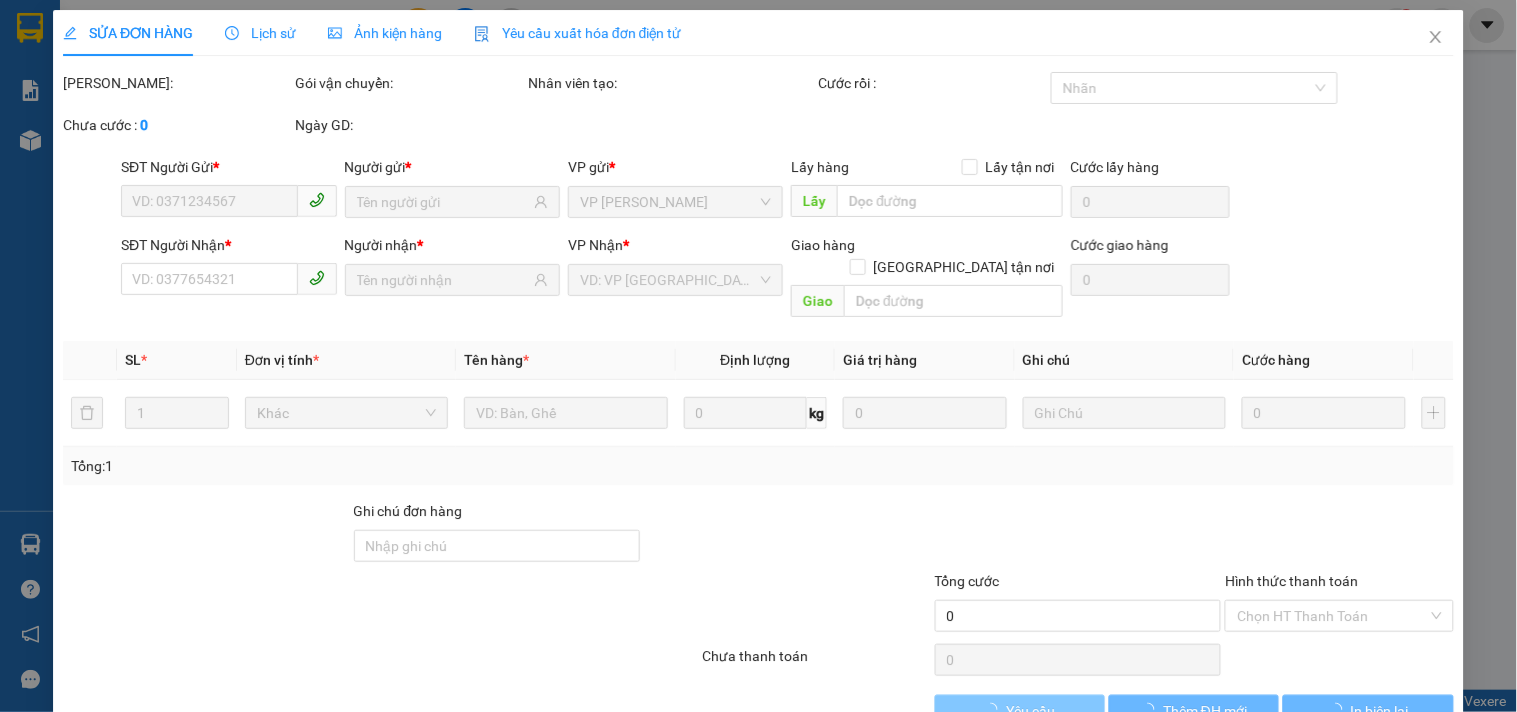 type on "0387836652" 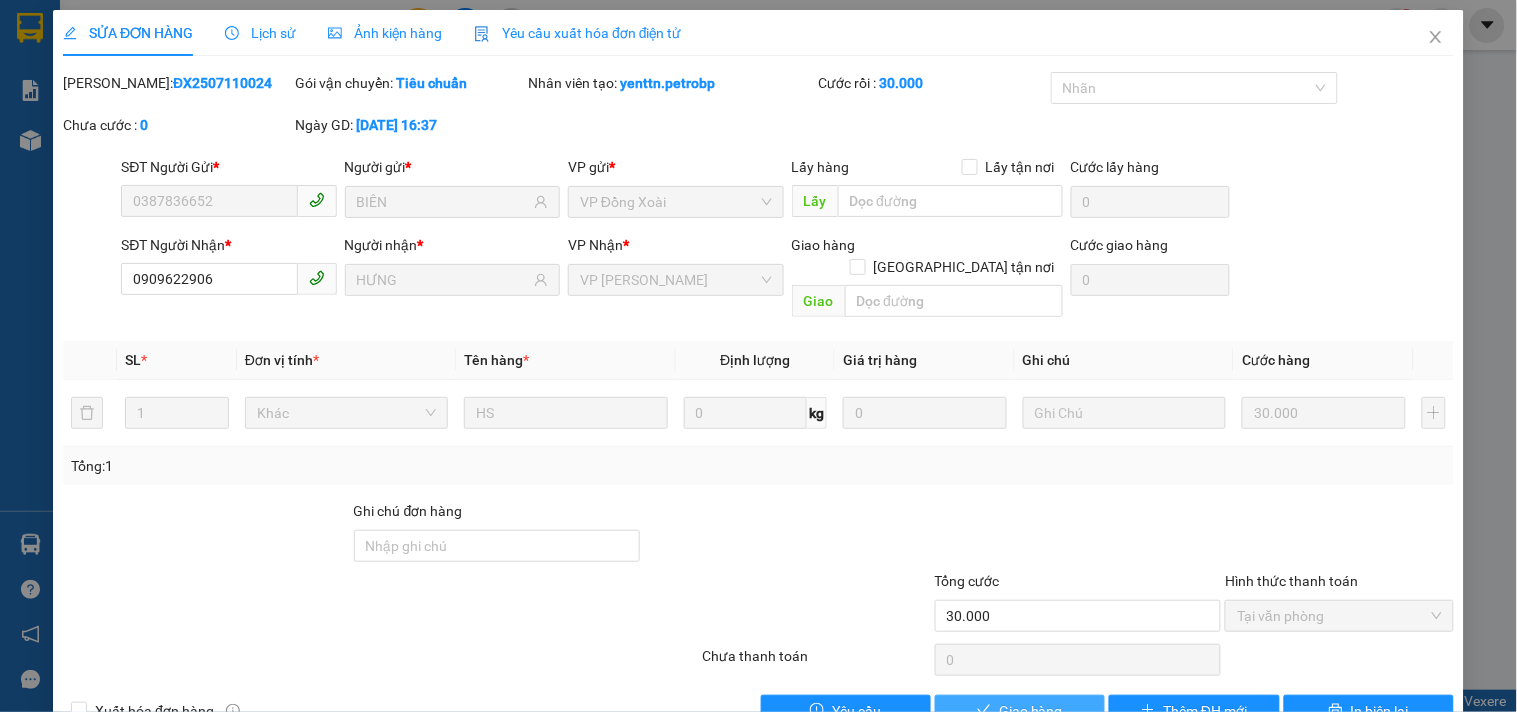 click on "Giao hàng" at bounding box center (1031, 711) 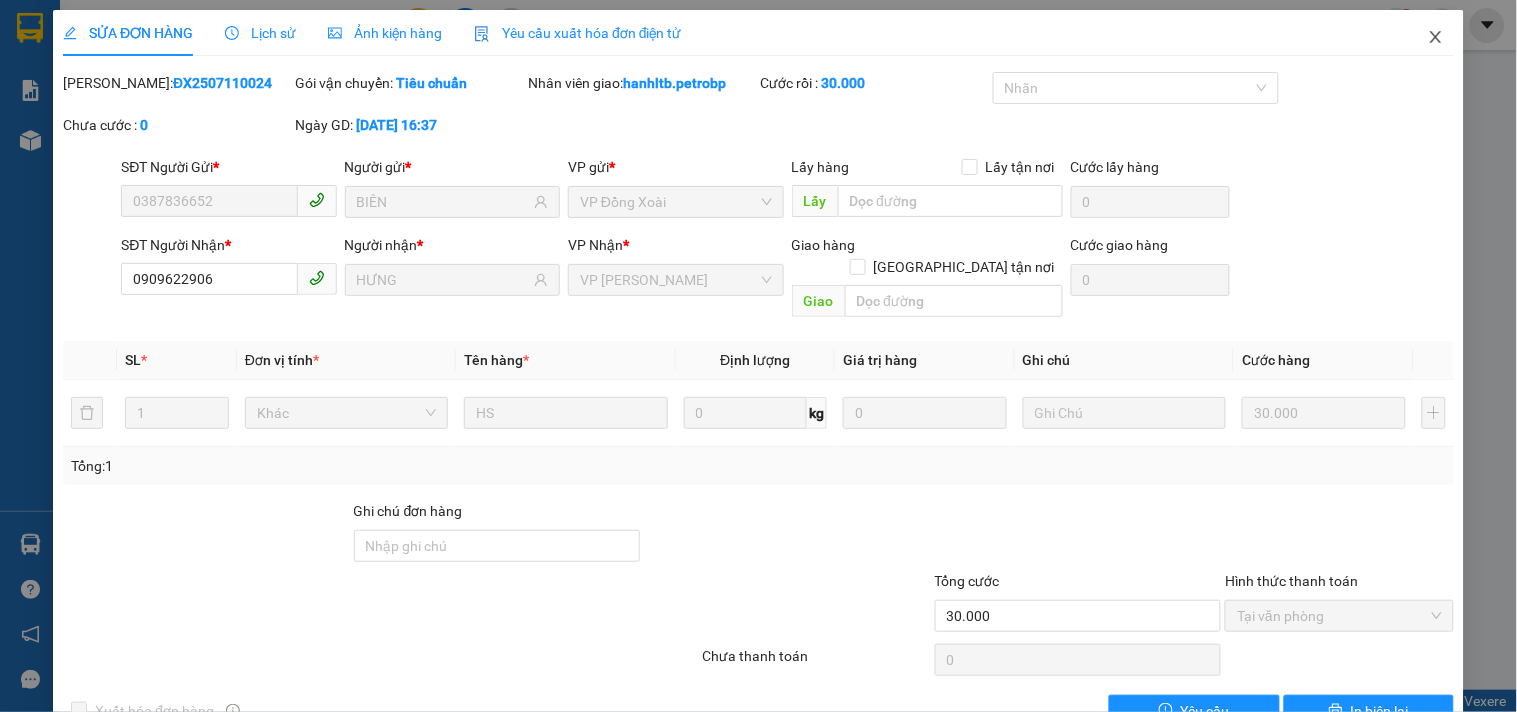 click 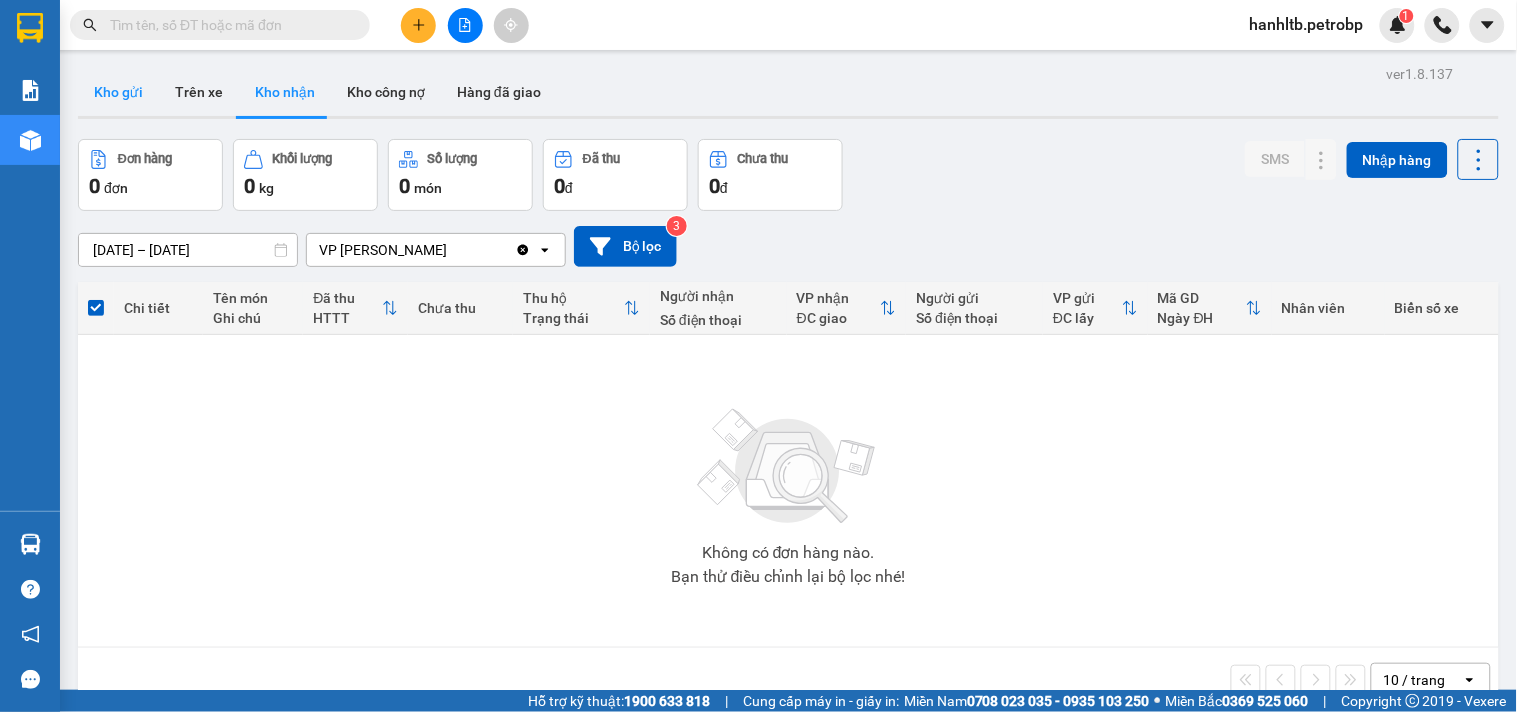 click on "Kho gửi" at bounding box center (118, 92) 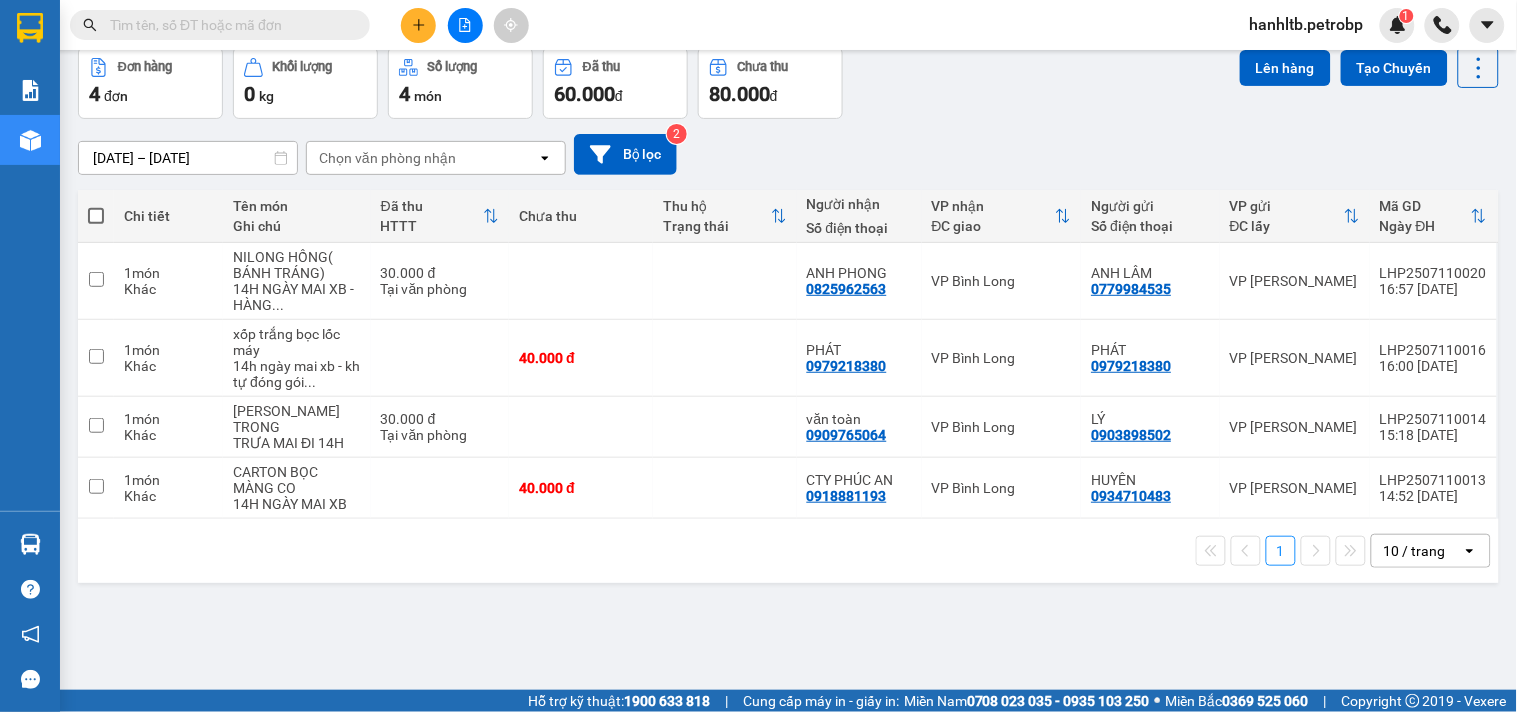 scroll, scrollTop: 0, scrollLeft: 0, axis: both 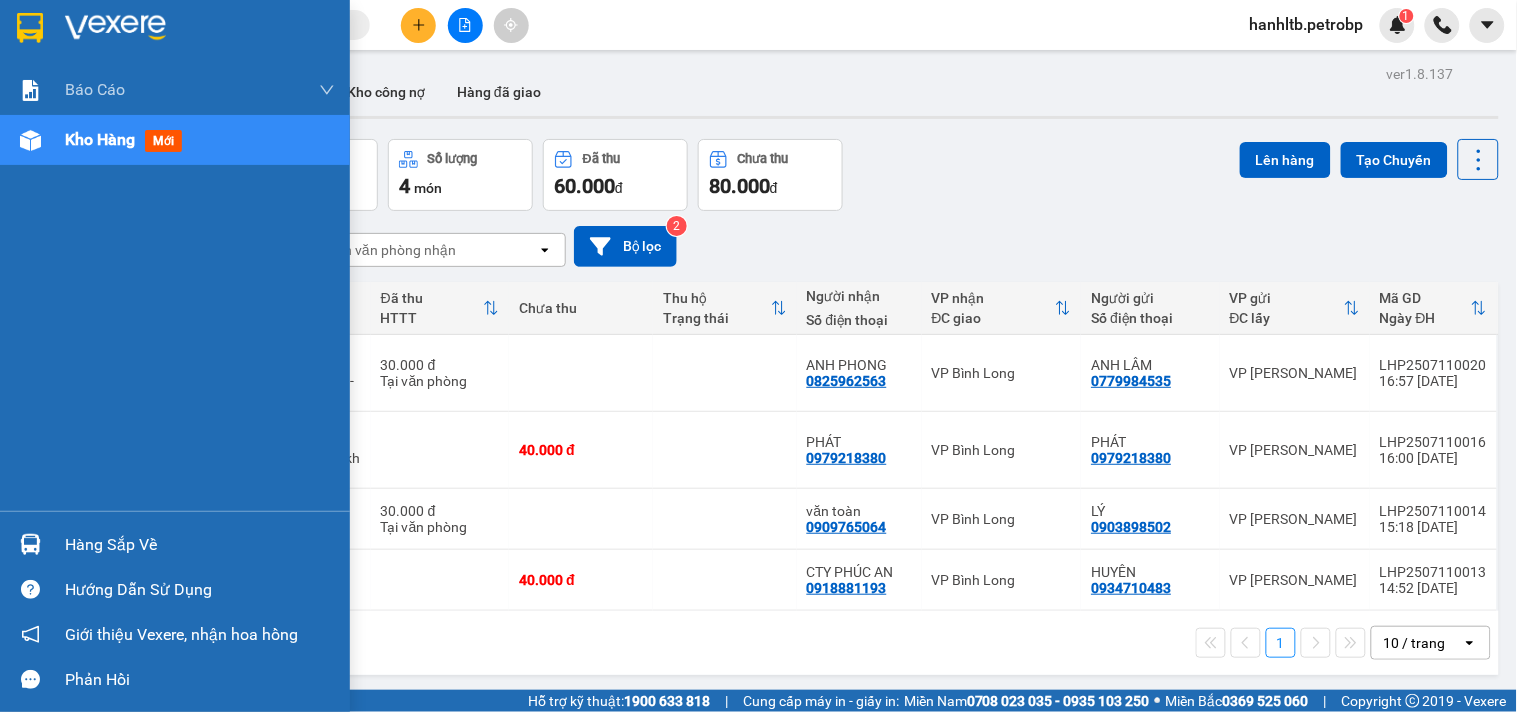 click at bounding box center (115, 28) 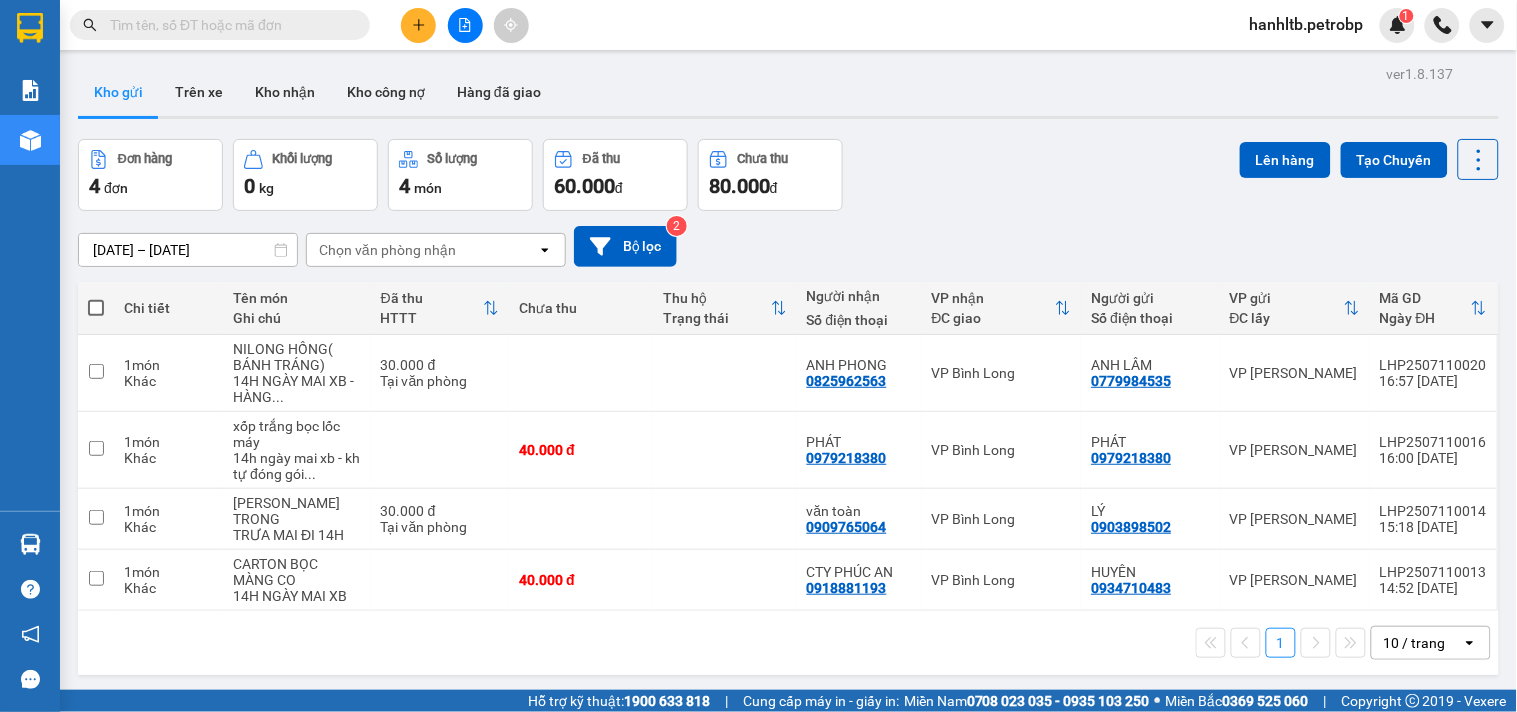 click on "Đơn hàng 4 đơn Khối lượng 0 kg Số lượng 4 món Đã thu 60.000  đ Chưa thu 80.000  đ Lên hàng Tạo Chuyến" at bounding box center [788, 175] 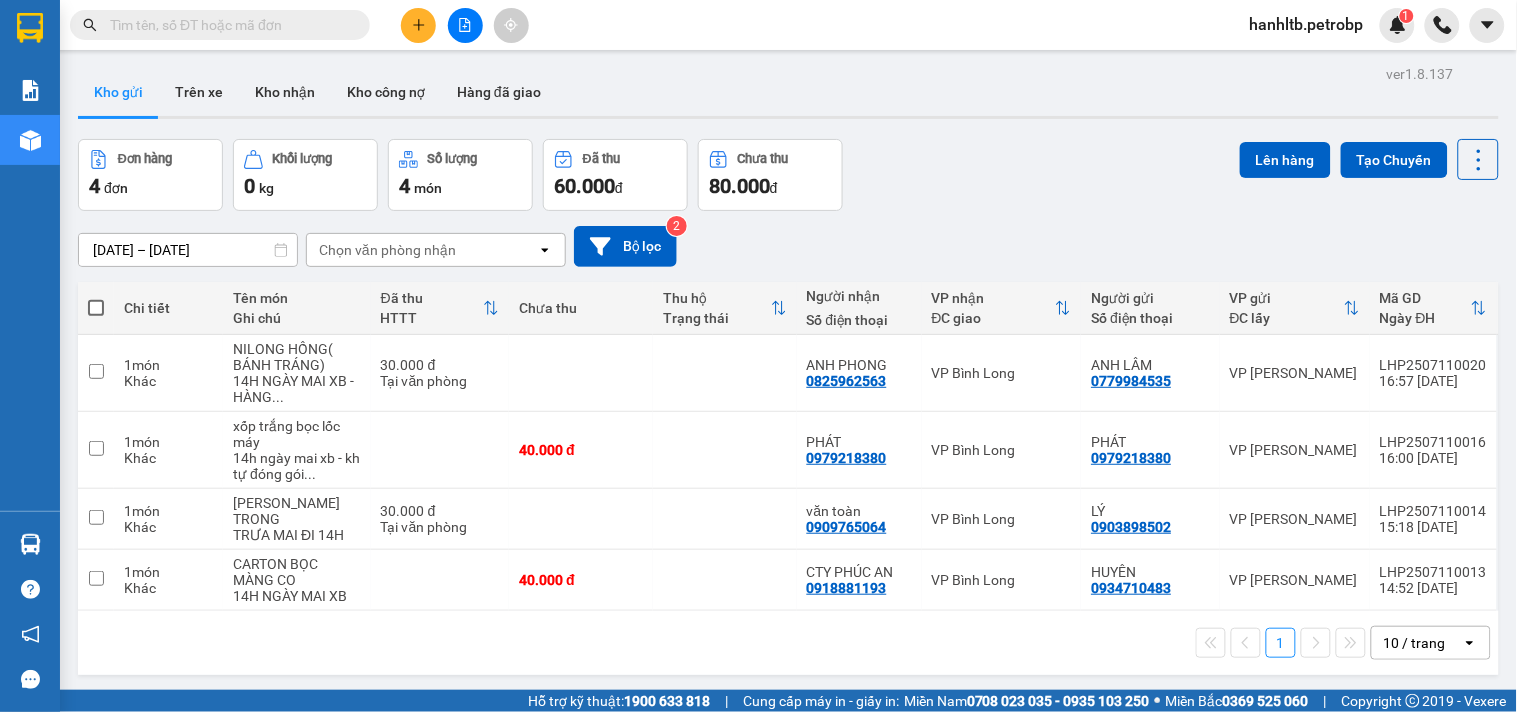 click on "10 / trang" at bounding box center [1417, 643] 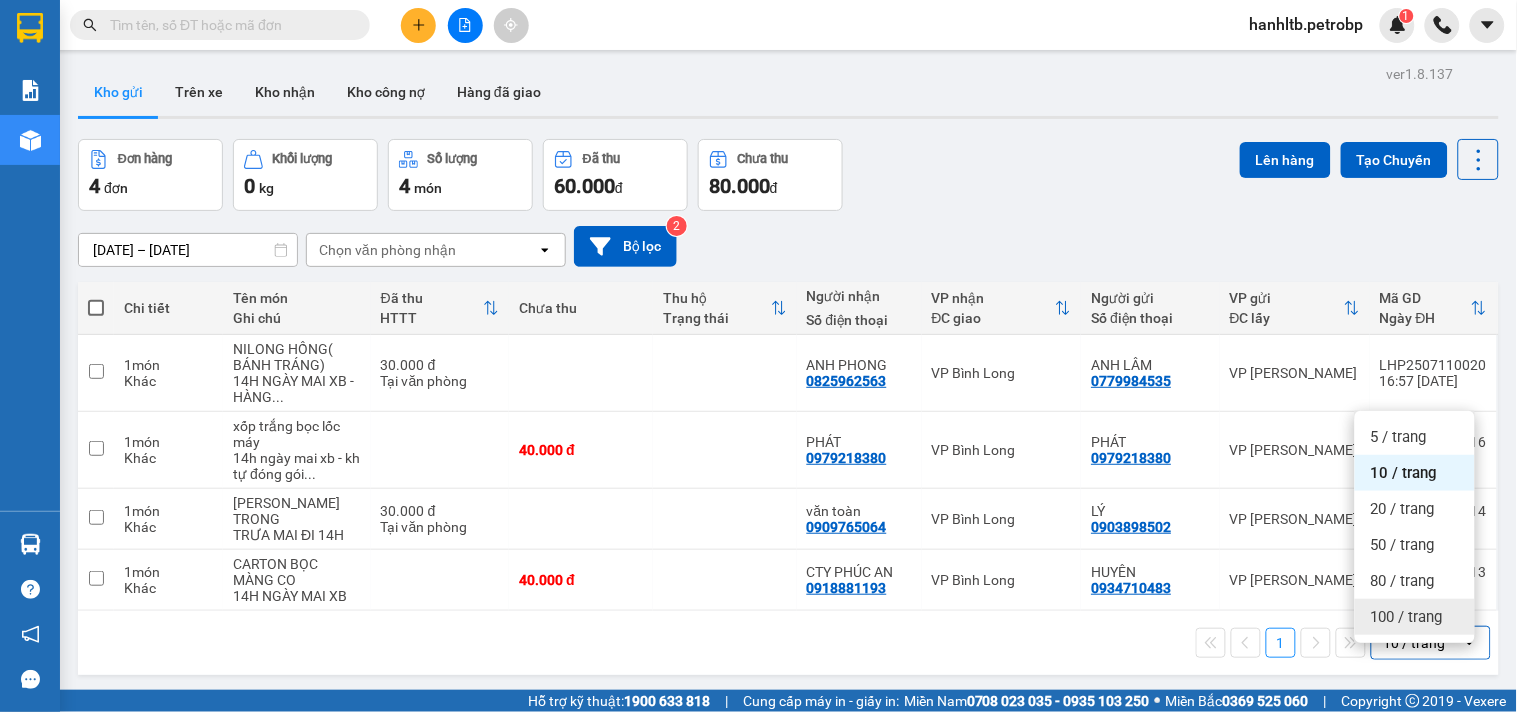 click on "100 / trang" at bounding box center [1407, 617] 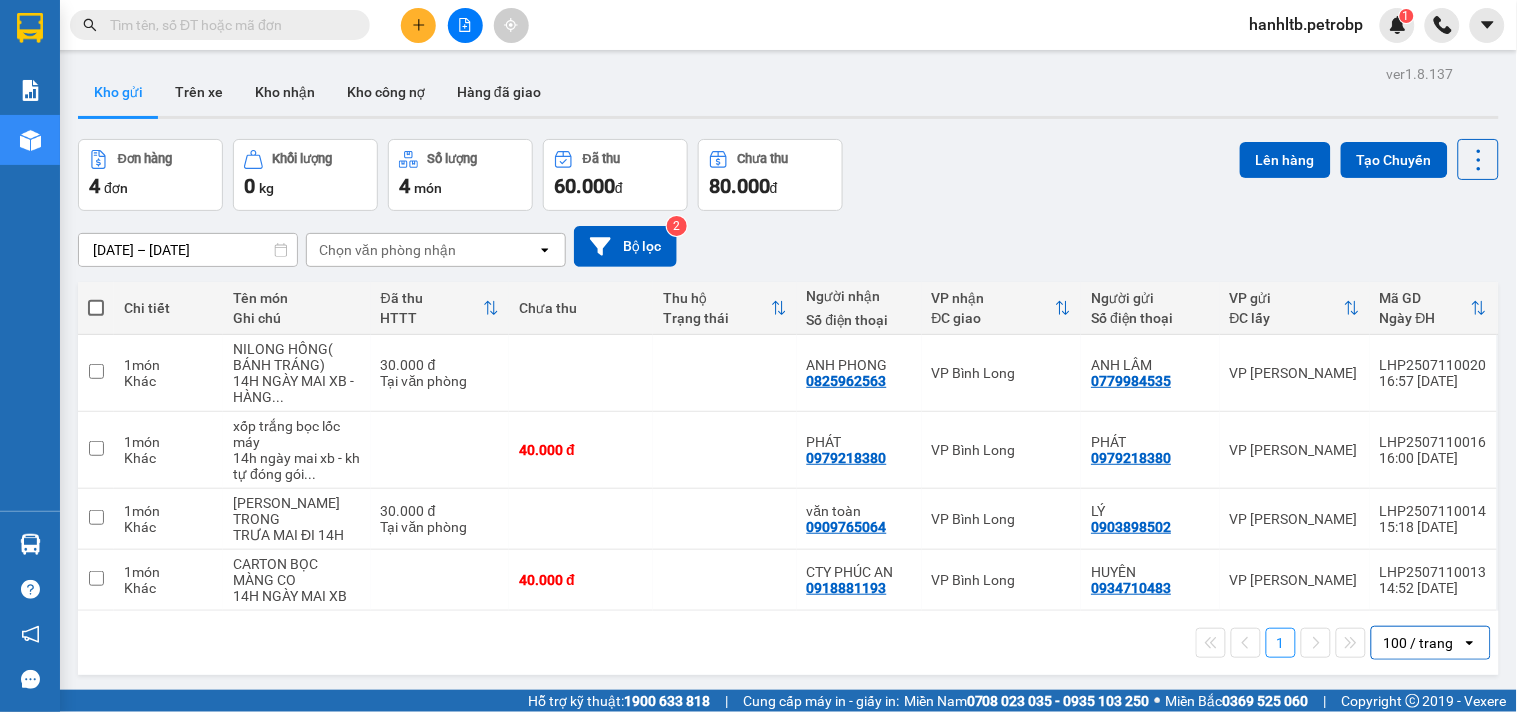 click on "Đơn hàng 4 đơn Khối lượng 0 kg Số lượng 4 món Đã thu 60.000  đ Chưa thu 80.000  đ Lên hàng Tạo Chuyến" at bounding box center [788, 175] 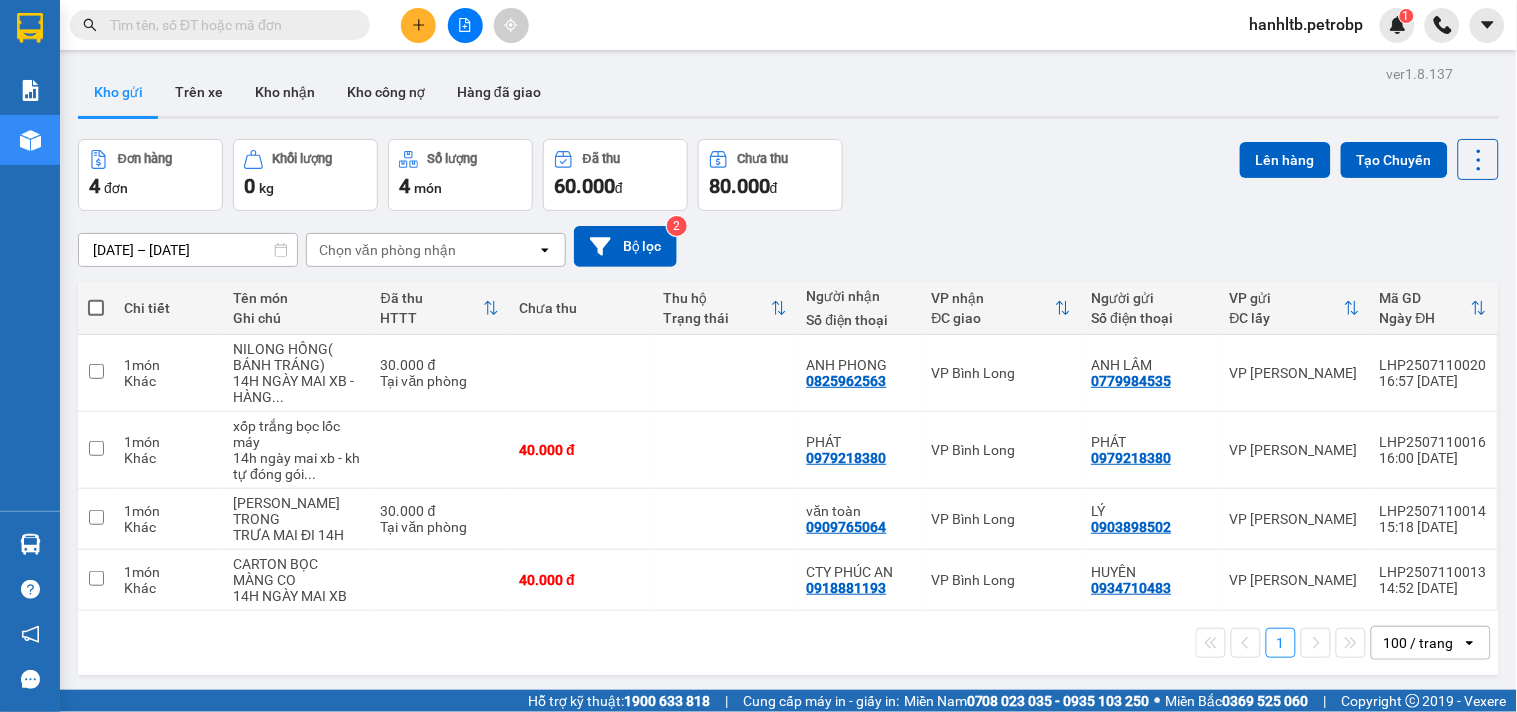 click on "Đơn hàng 4 đơn Khối lượng 0 kg Số lượng 4 món Đã thu 60.000  đ Chưa thu 80.000  đ Lên hàng Tạo Chuyến" at bounding box center (788, 175) 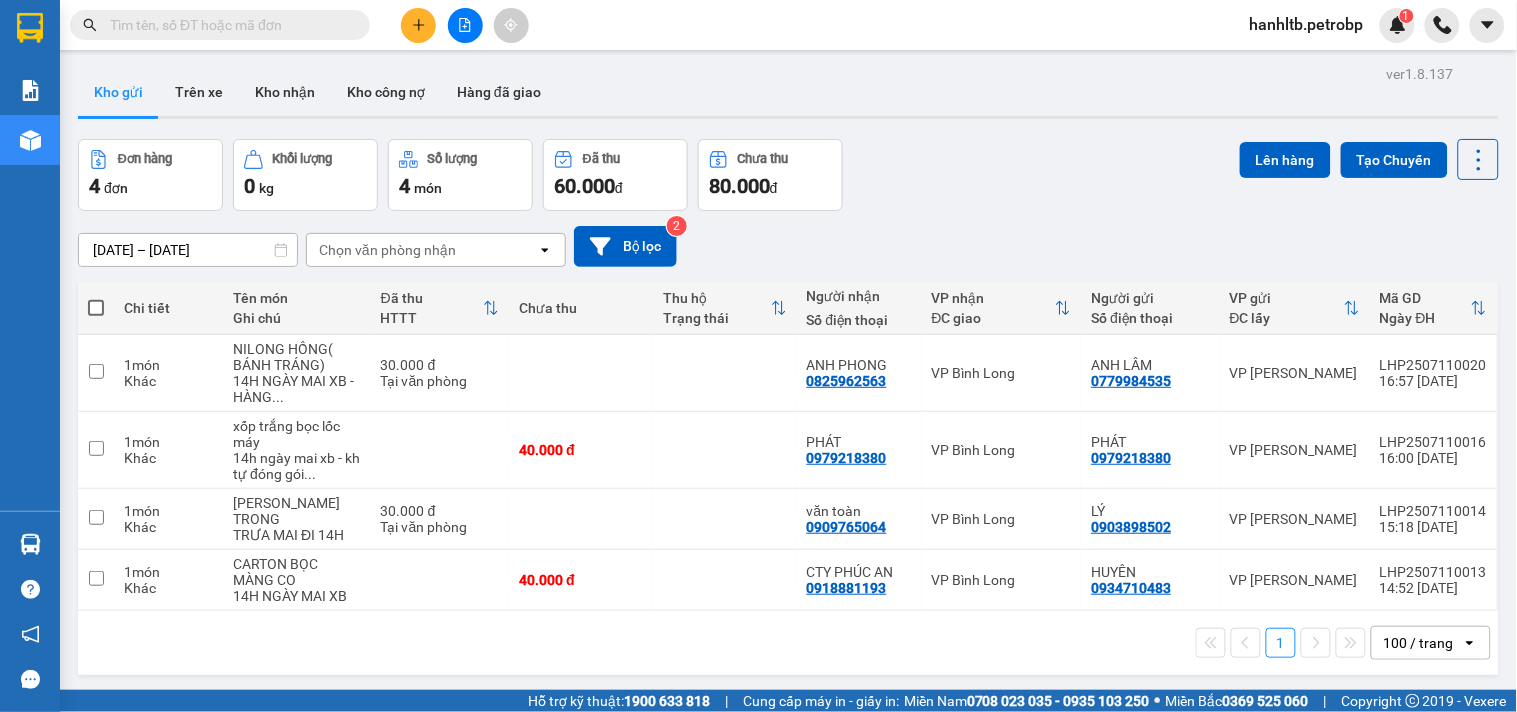 click on "Đơn hàng 4 đơn Khối lượng 0 kg Số lượng 4 món Đã thu 60.000  đ Chưa thu 80.000  đ Lên hàng Tạo Chuyến" at bounding box center (788, 175) 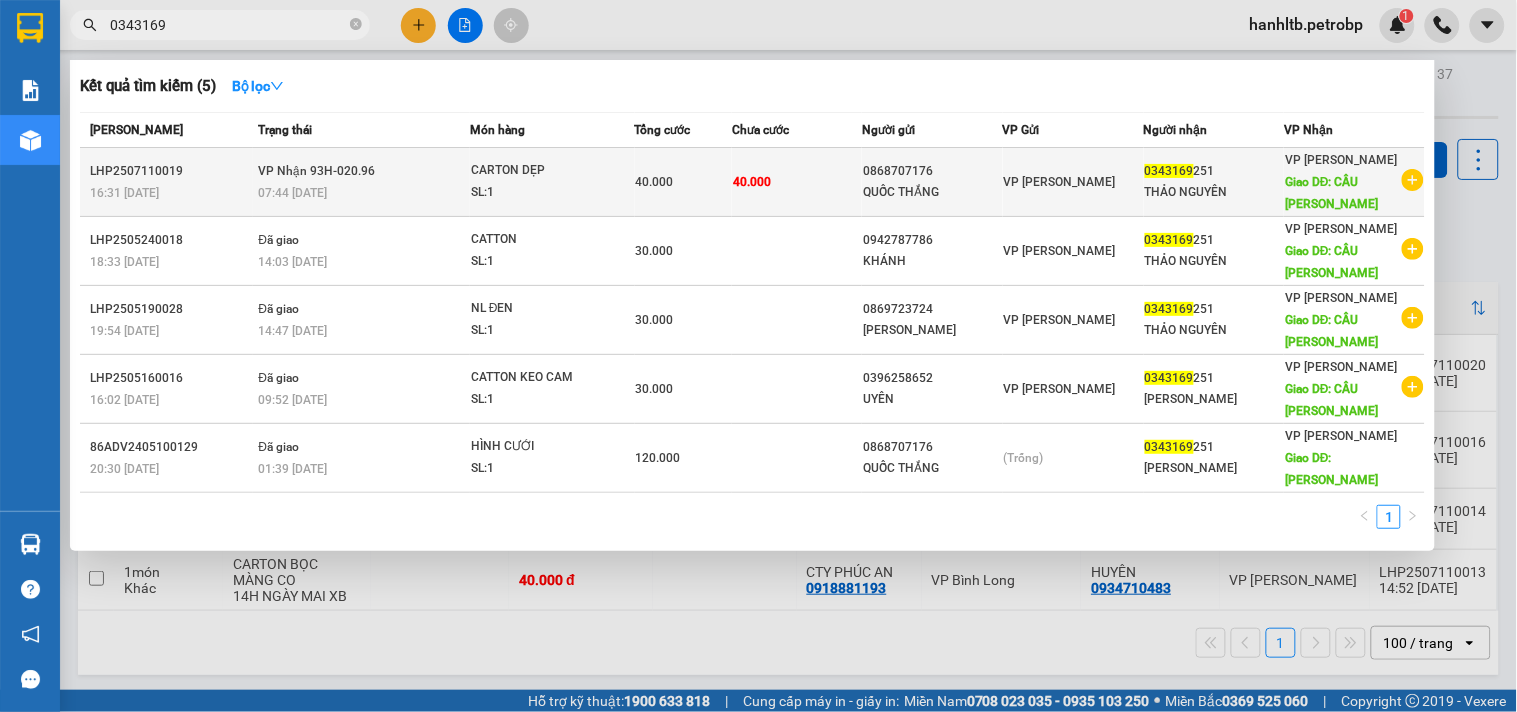 type on "0343169" 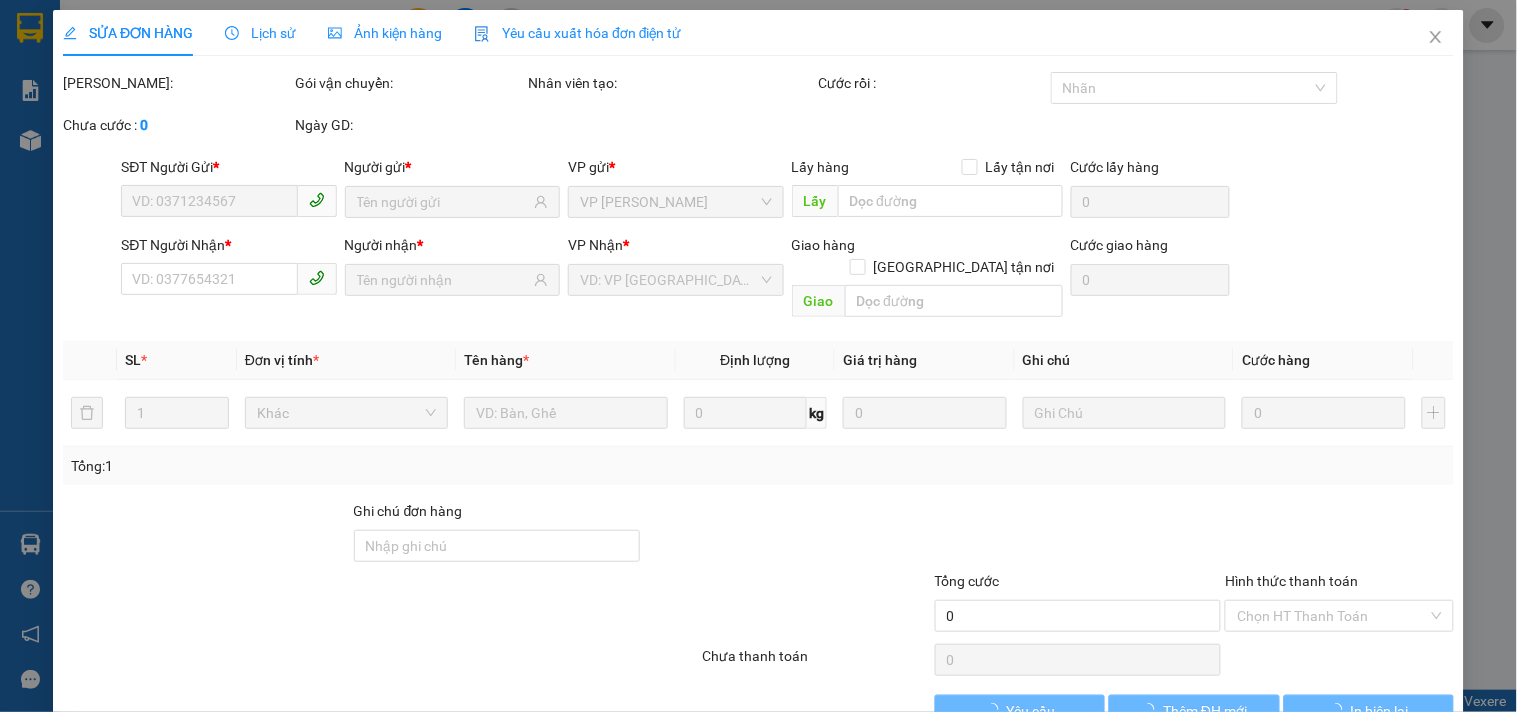 type on "0868707176" 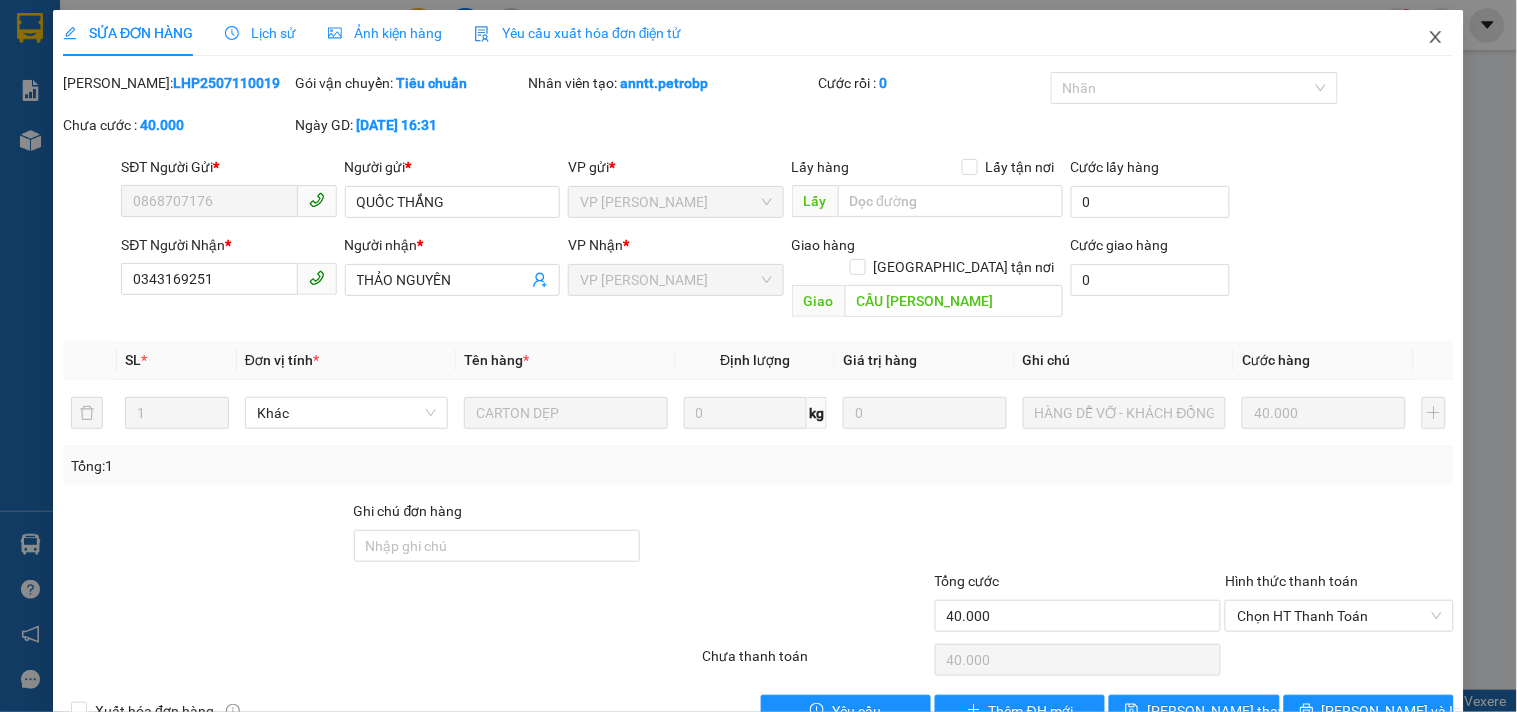 click 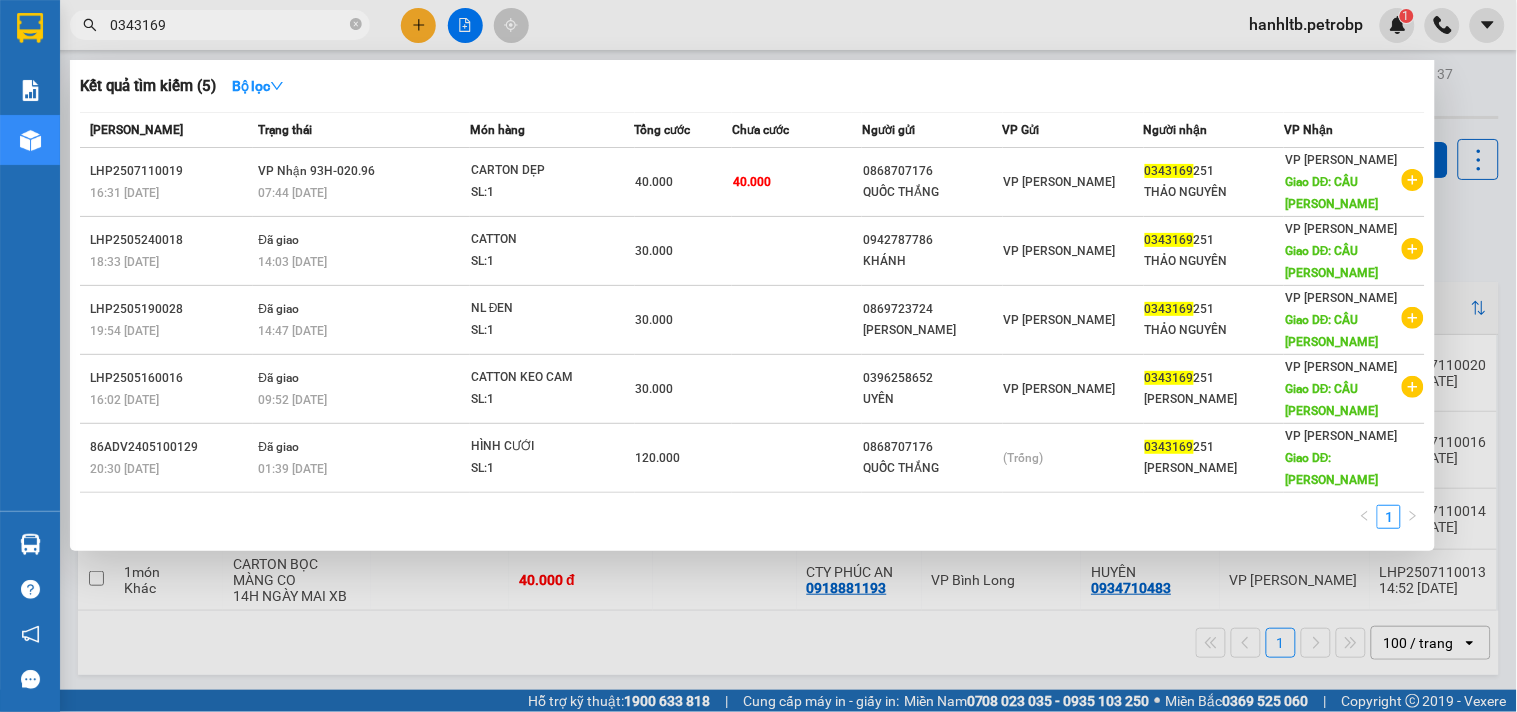 click on "0343169" at bounding box center [228, 25] 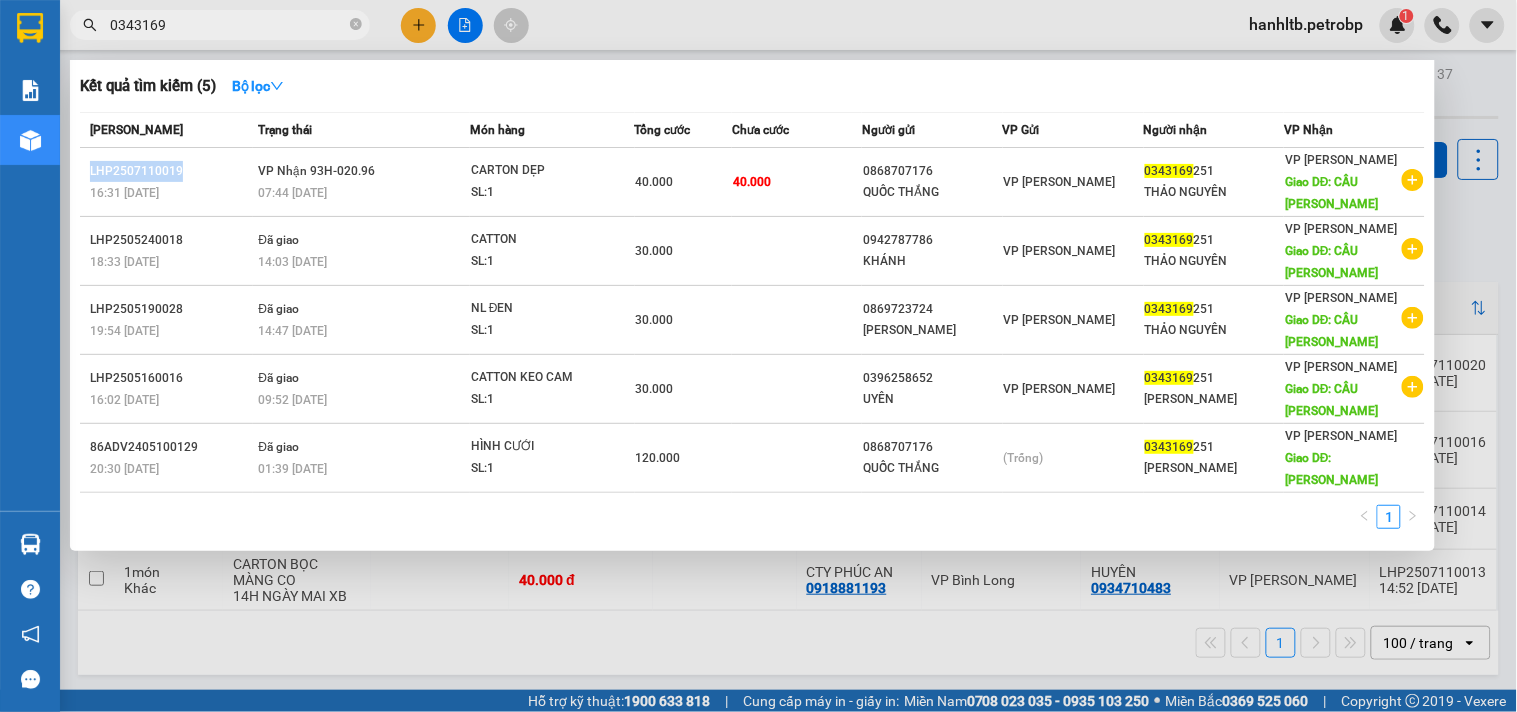 drag, startPoint x: 180, startPoint y: 164, endPoint x: 72, endPoint y: 175, distance: 108.55874 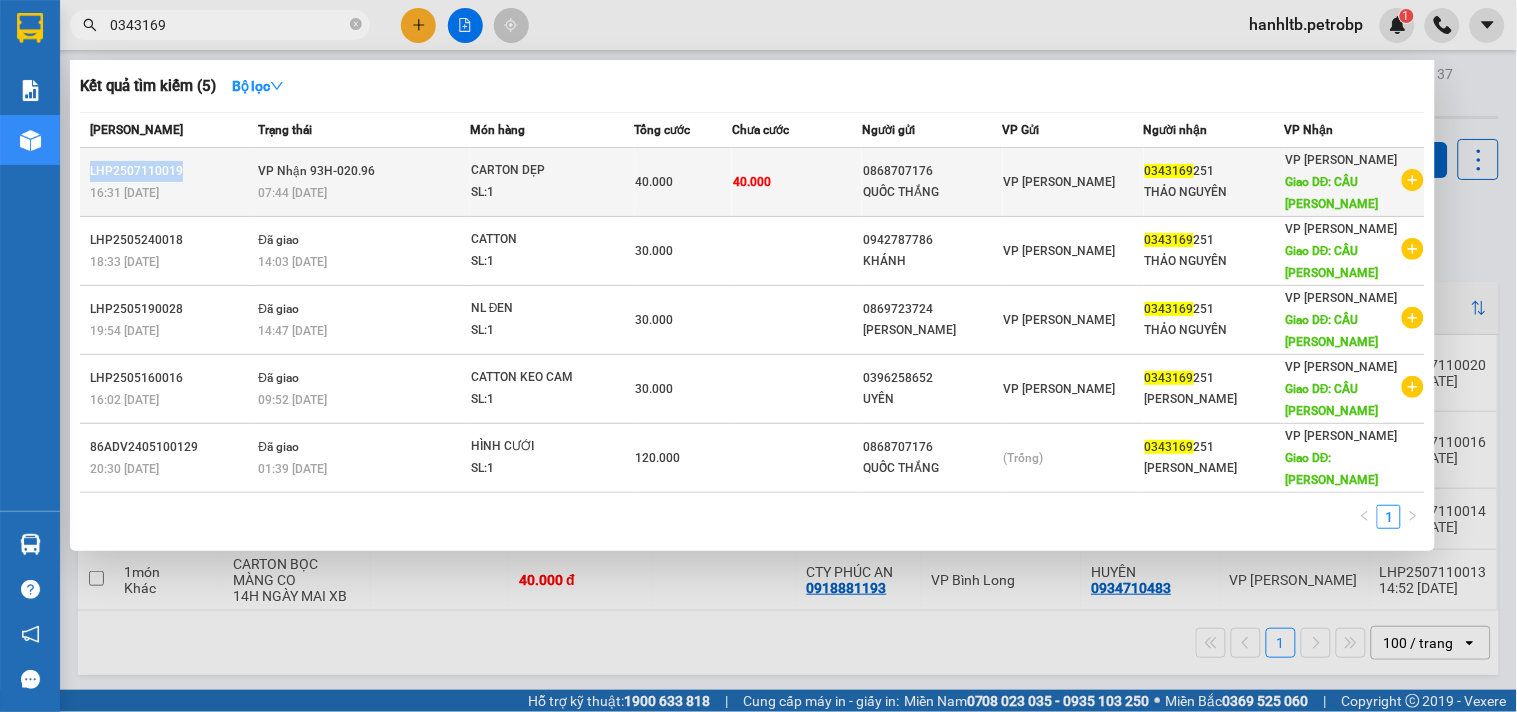 copy on "Mã ĐH Trạng thái Món hàng Tổng cước Chưa cước Người gửi VP Gửi Người nhận VP Nhận LHP2507110019" 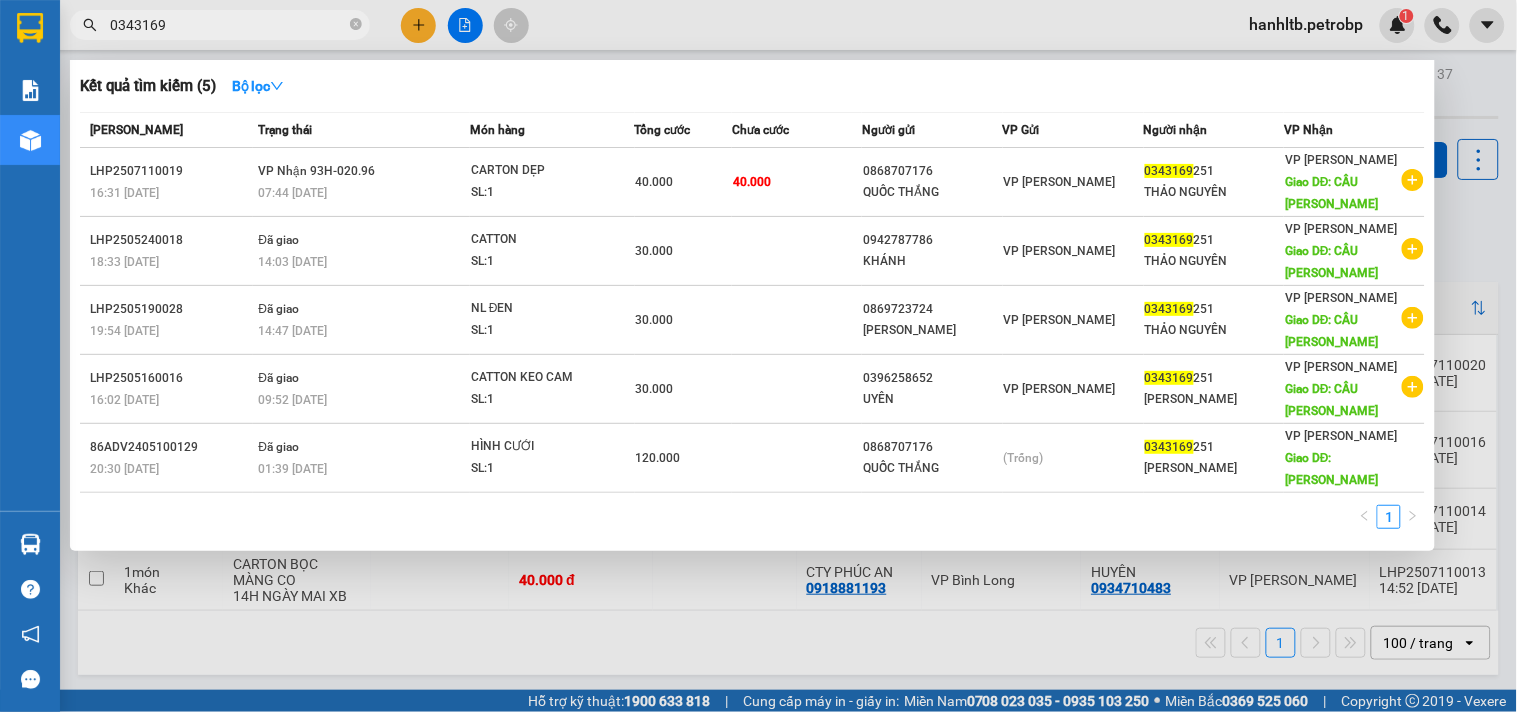click at bounding box center (758, 356) 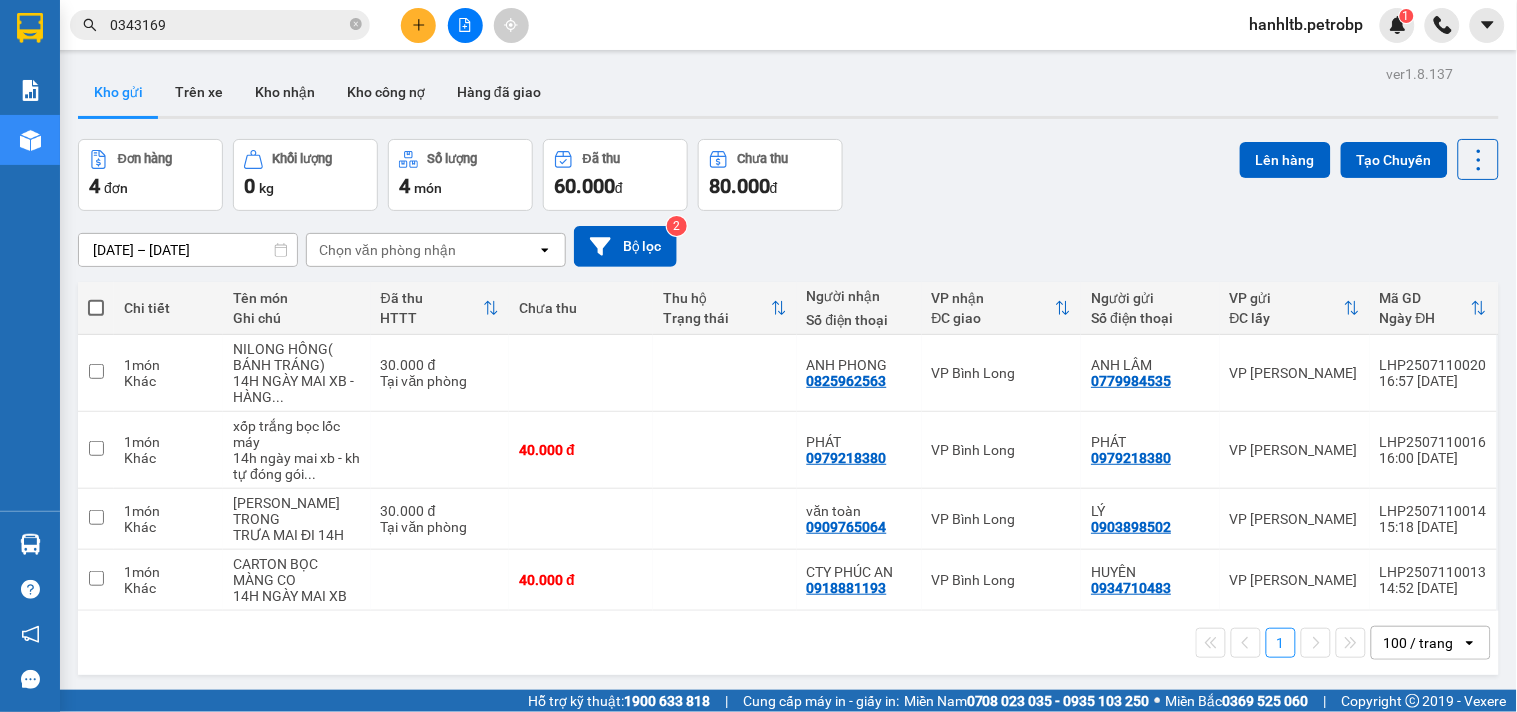 click on "11/07/2025 – 12/07/2025 Press the down arrow key to interact with the calendar and select a date. Press the escape button to close the calendar. Selected date range is from 11/07/2025 to 12/07/2025. Chọn văn phòng nhận open Bộ lọc 2" at bounding box center [788, 246] 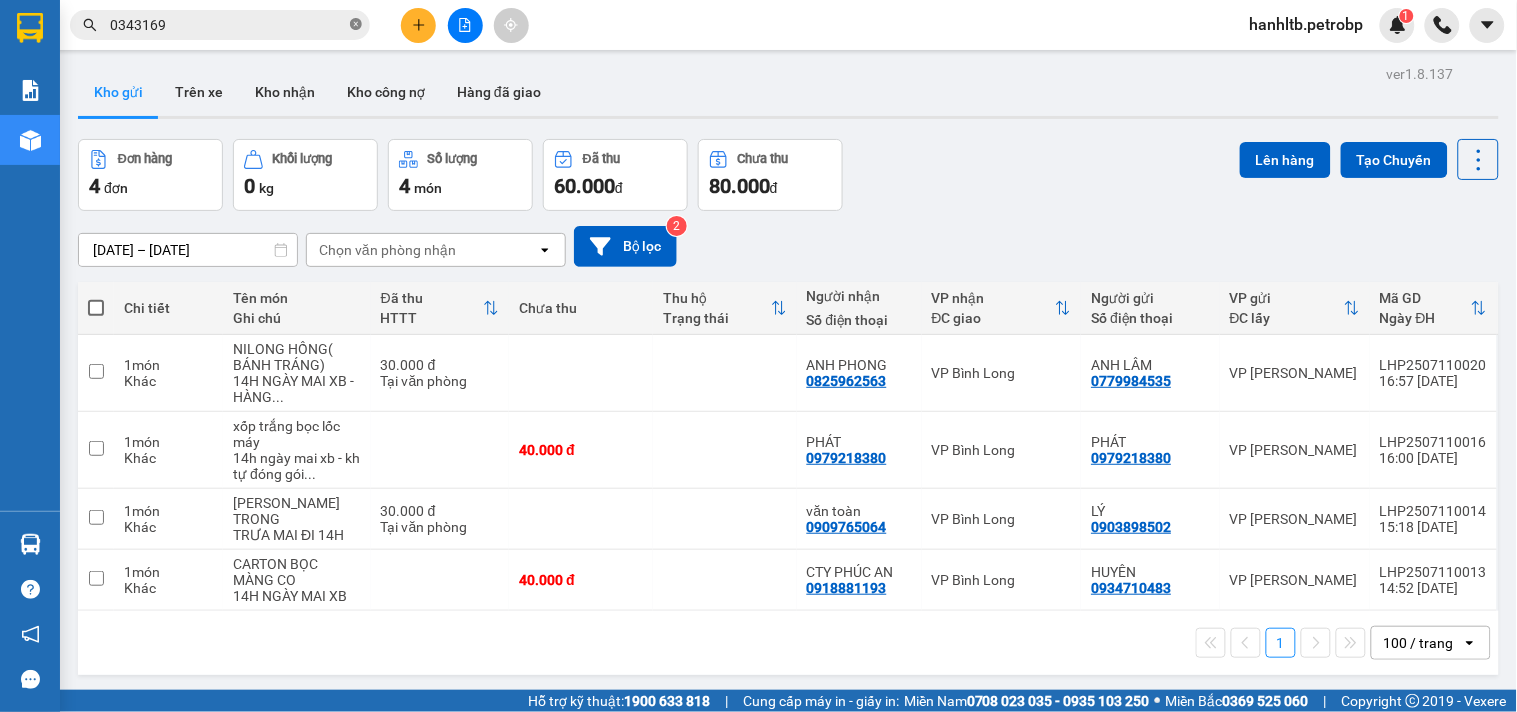 click 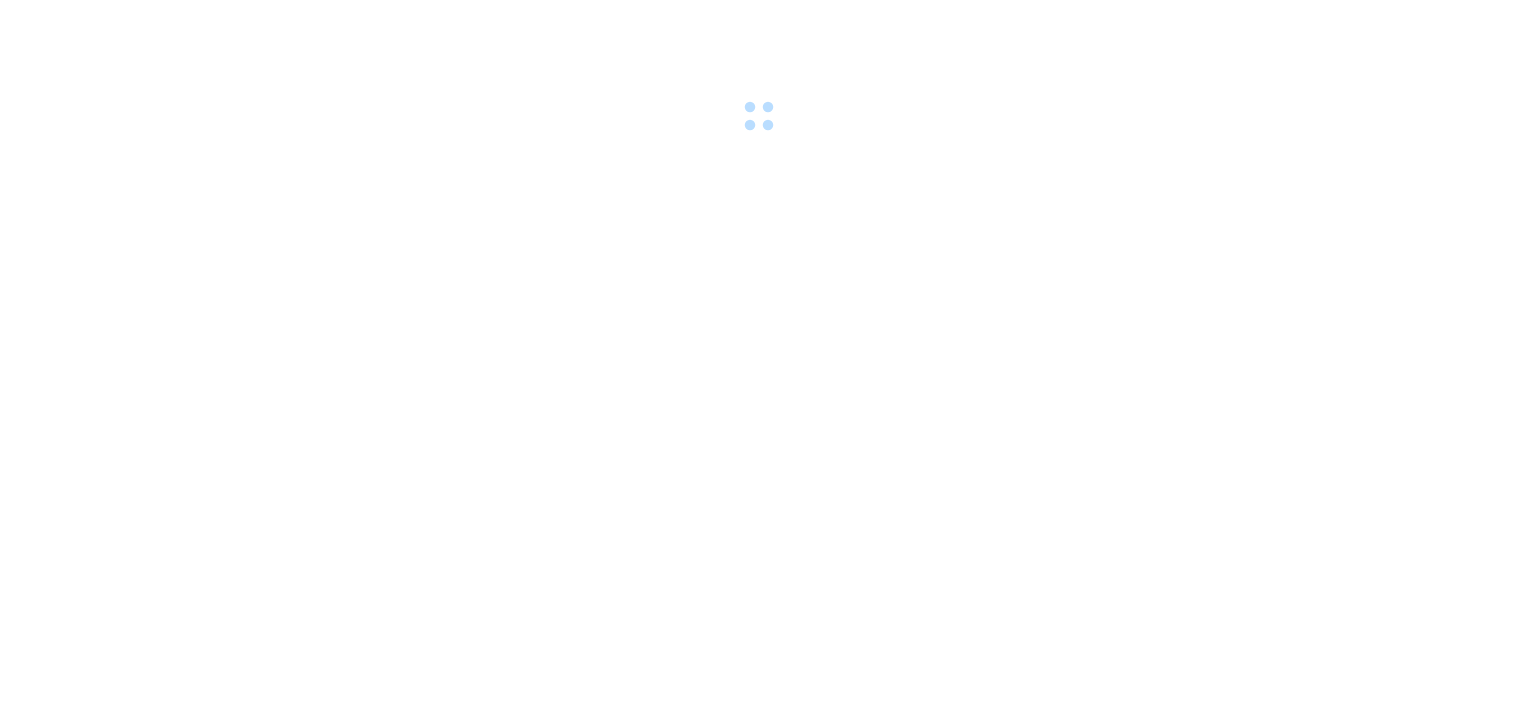 scroll, scrollTop: 0, scrollLeft: 0, axis: both 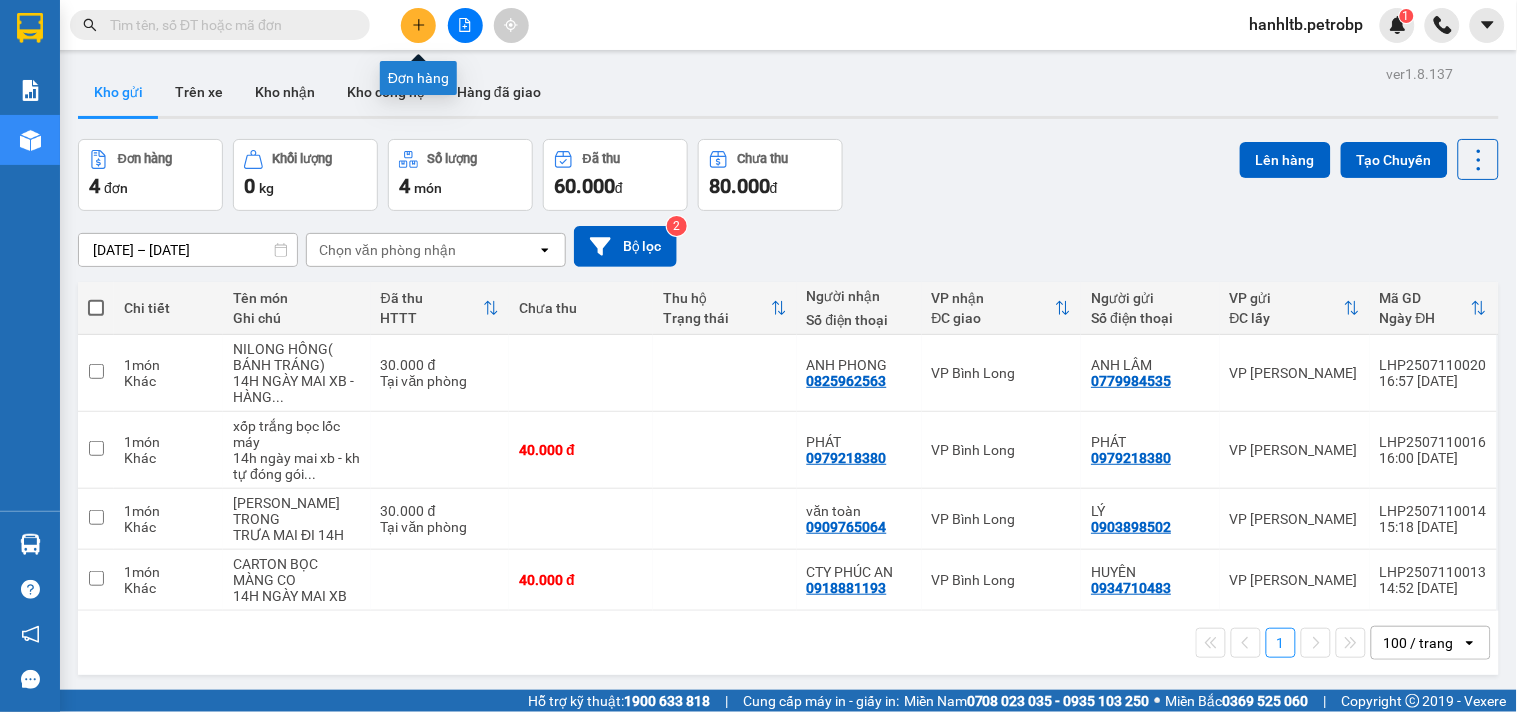 click at bounding box center [418, 25] 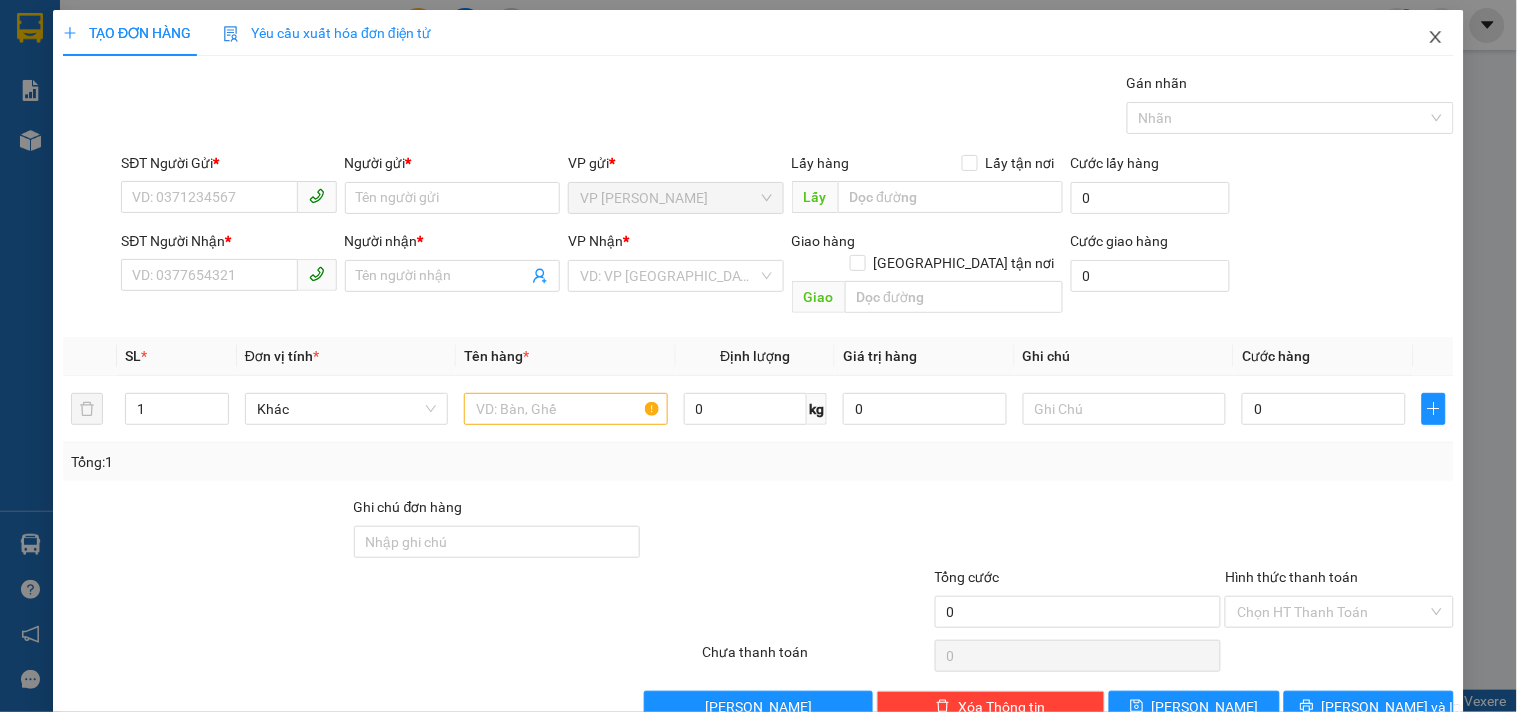click 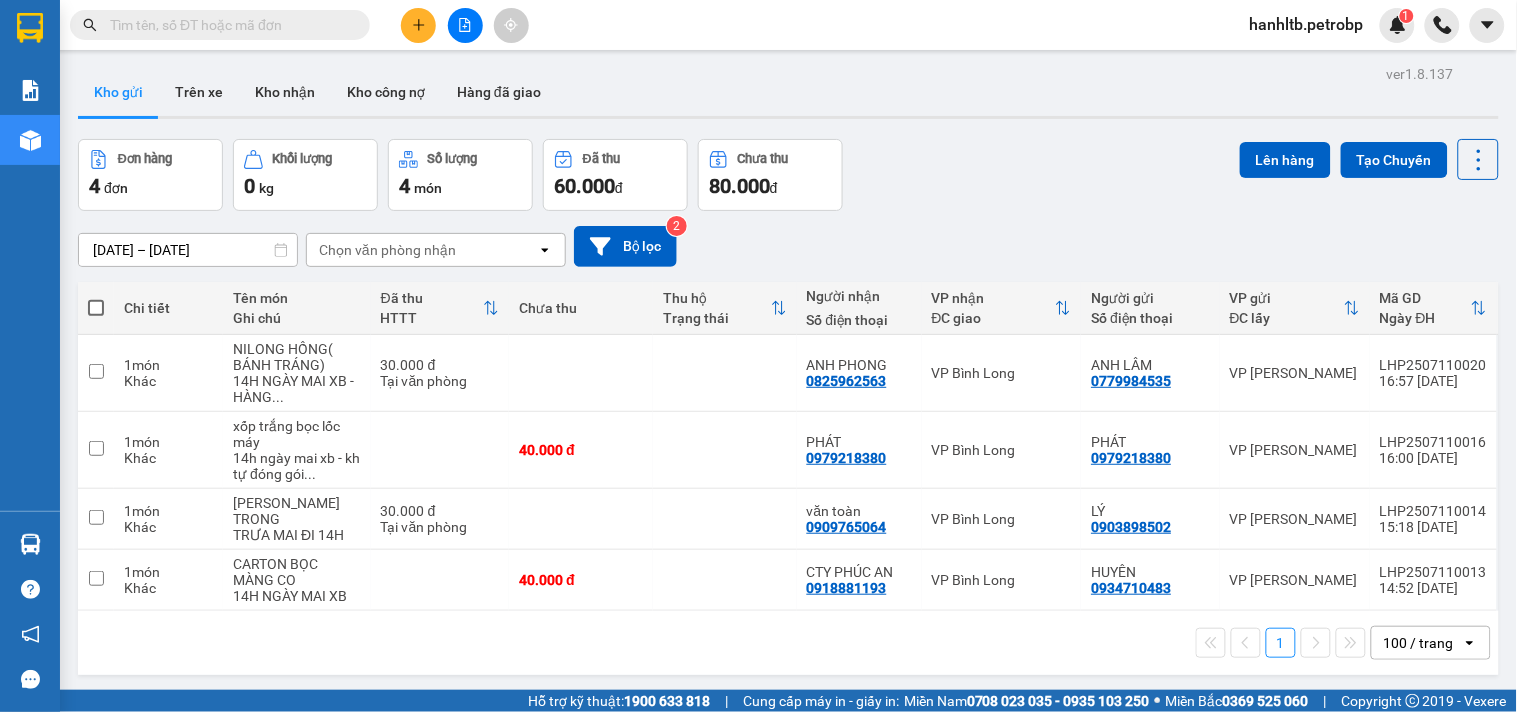 click at bounding box center (228, 25) 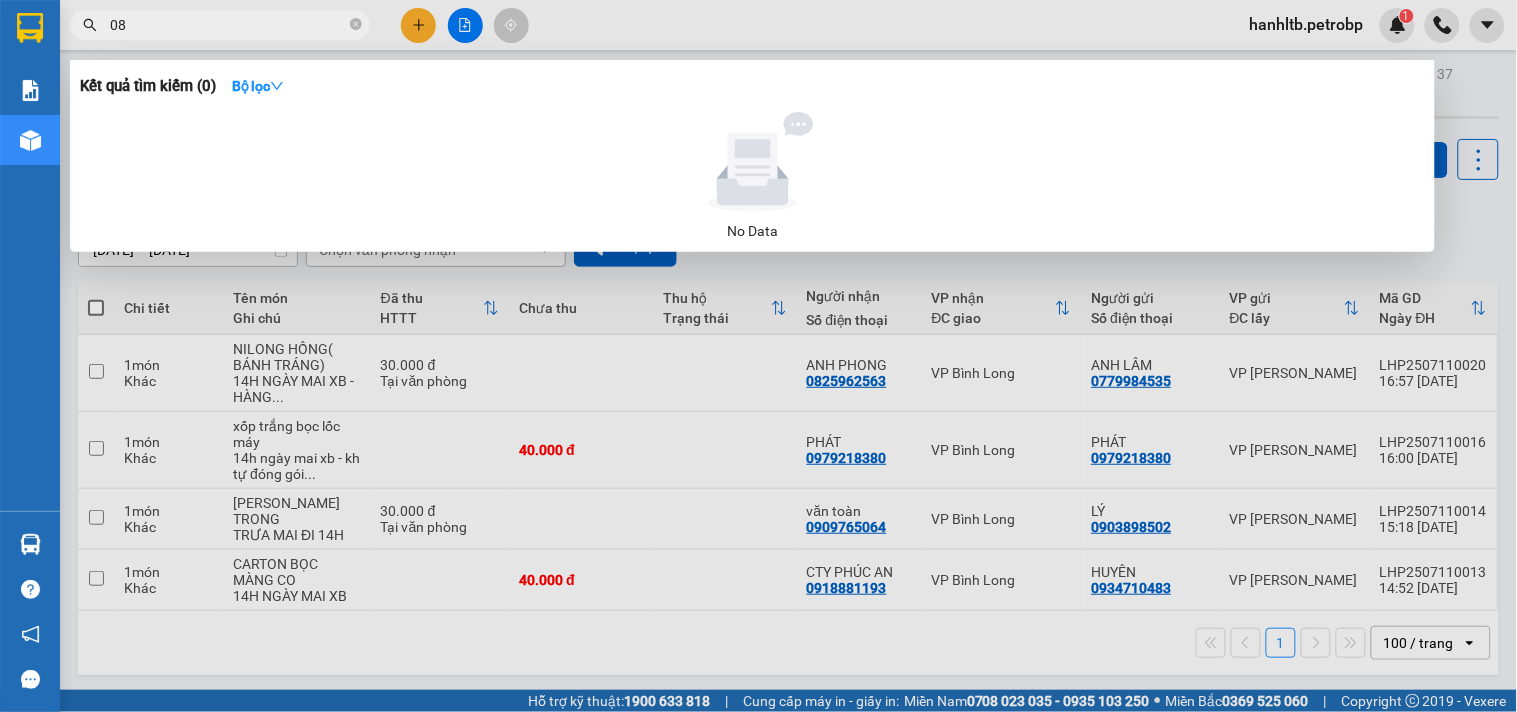 type on "0" 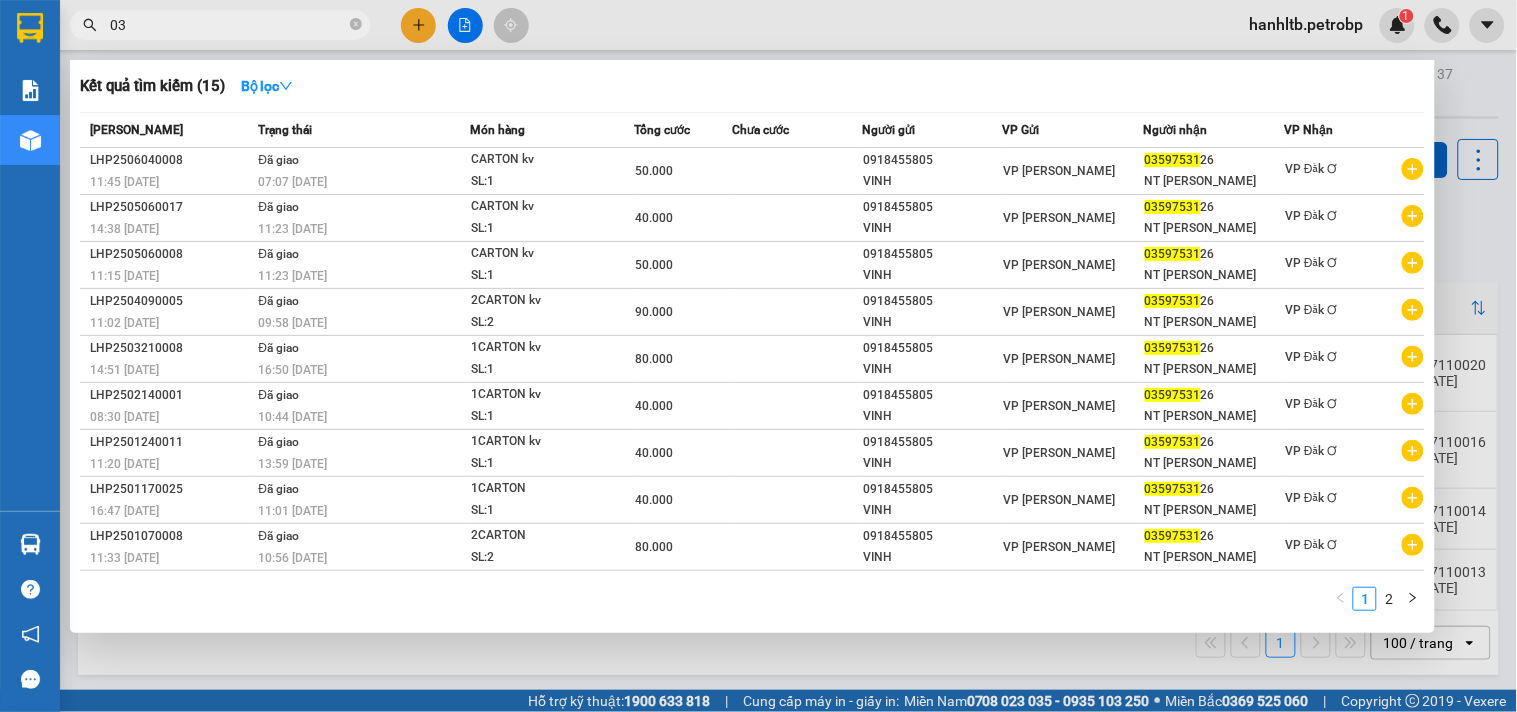 type on "0" 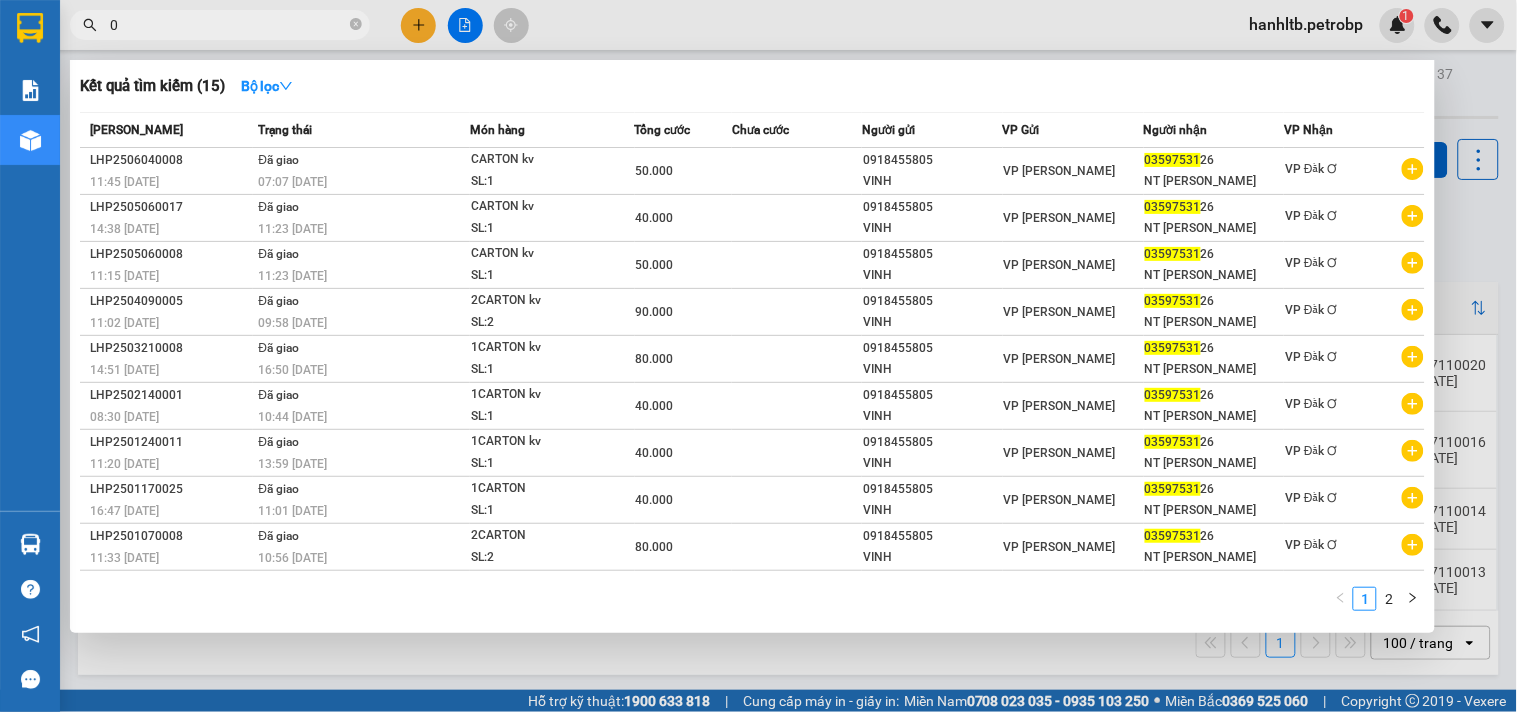 type 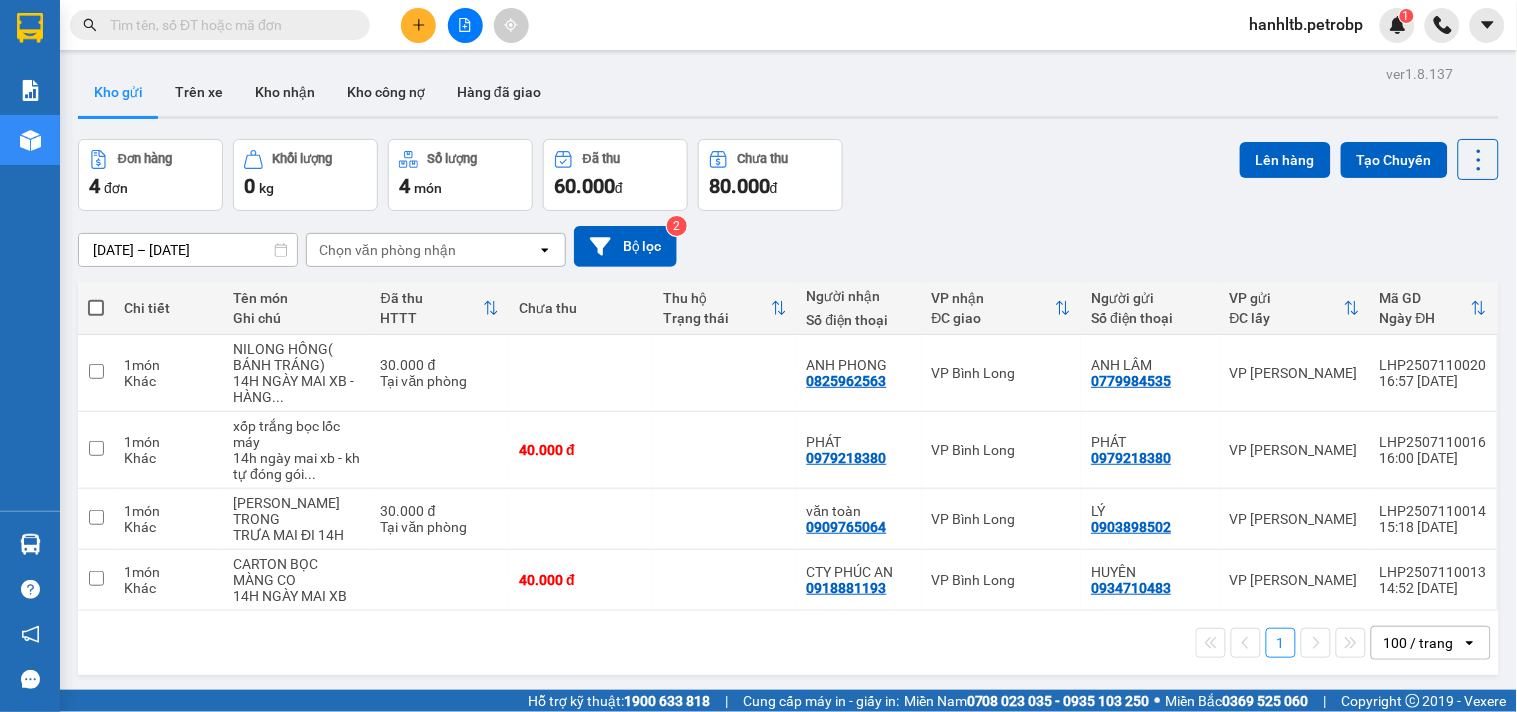 click on "Đơn hàng 4 đơn Khối lượng 0 kg Số lượng 4 món Đã thu 60.000  đ Chưa thu 80.000  đ Lên hàng Tạo Chuyến" at bounding box center [788, 175] 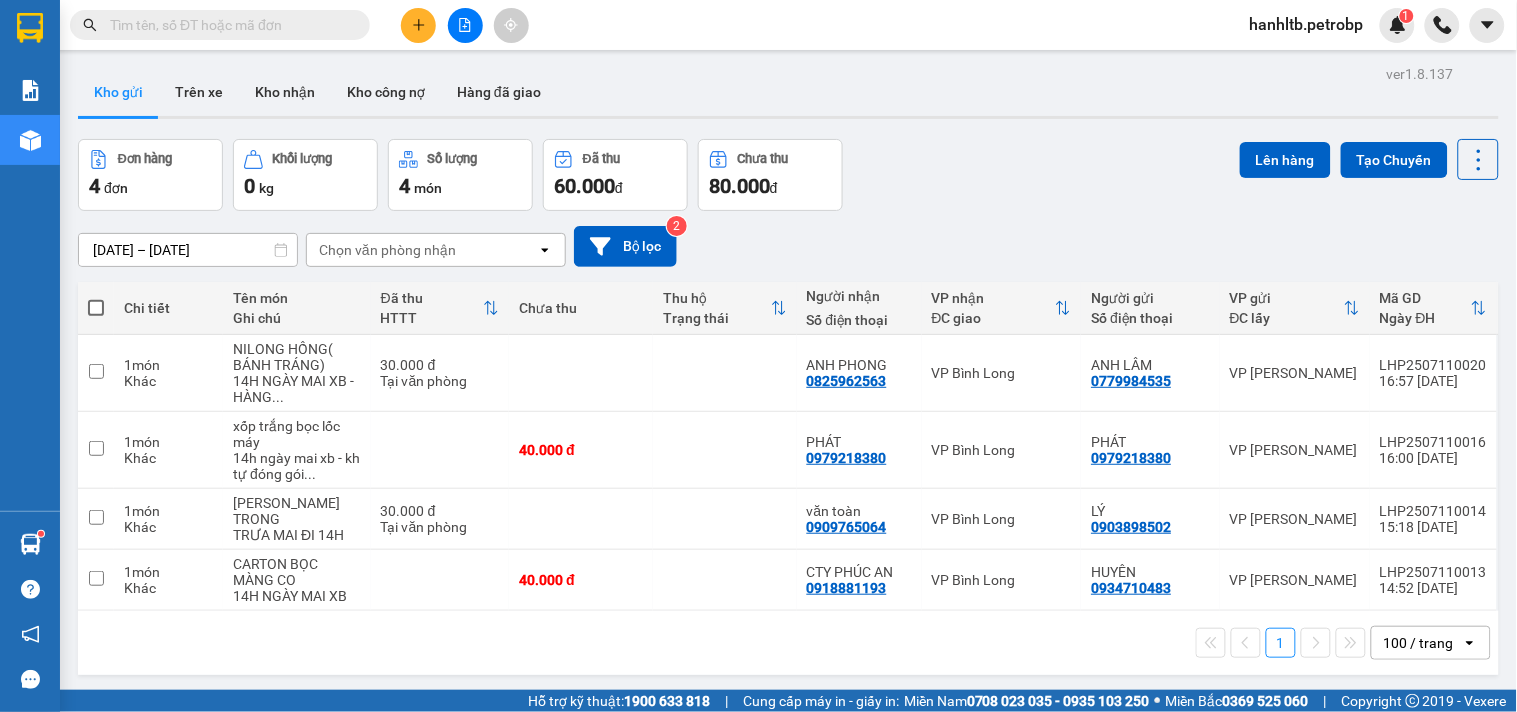 click on "Đơn hàng 4 đơn Khối lượng 0 kg Số lượng 4 món Đã thu 60.000  đ Chưa thu 80.000  đ Lên hàng Tạo Chuyến" at bounding box center [788, 175] 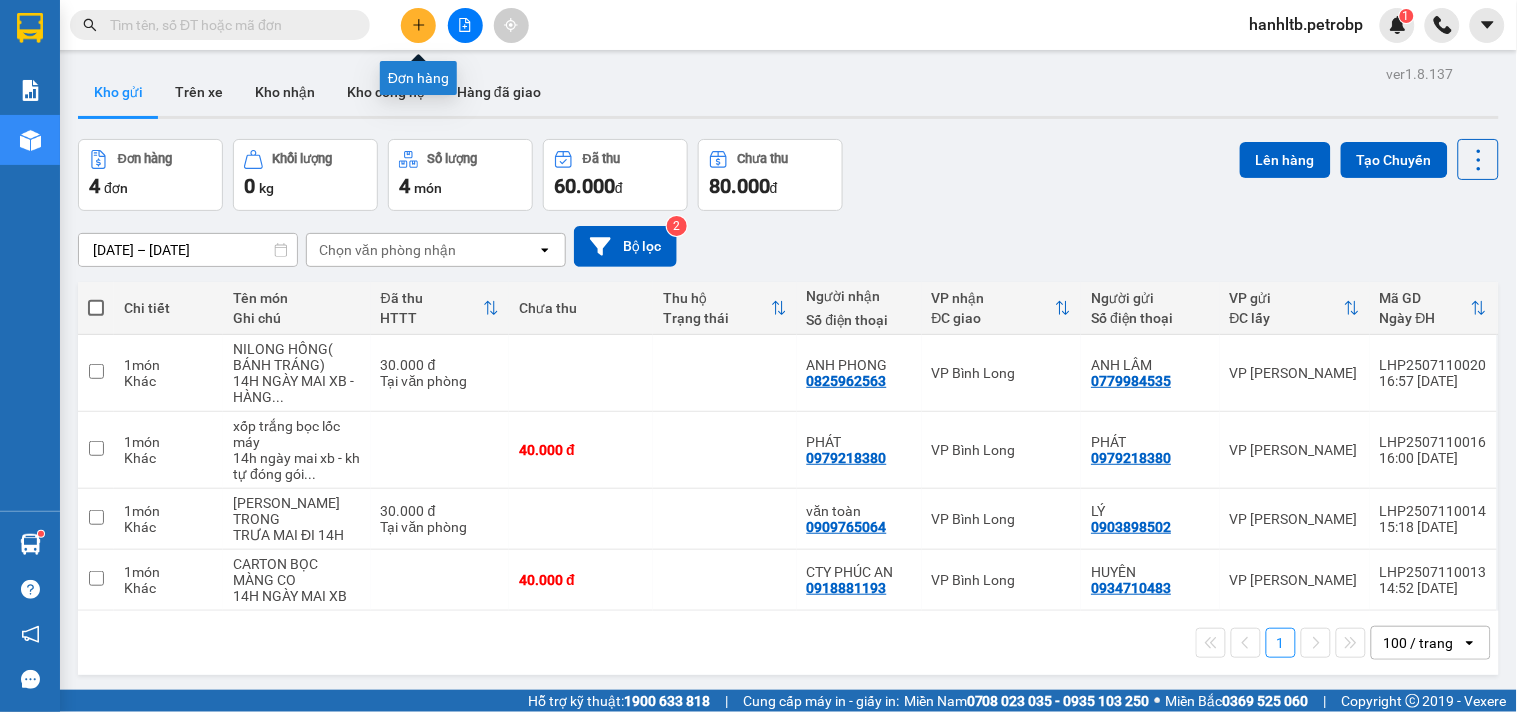 click at bounding box center (418, 25) 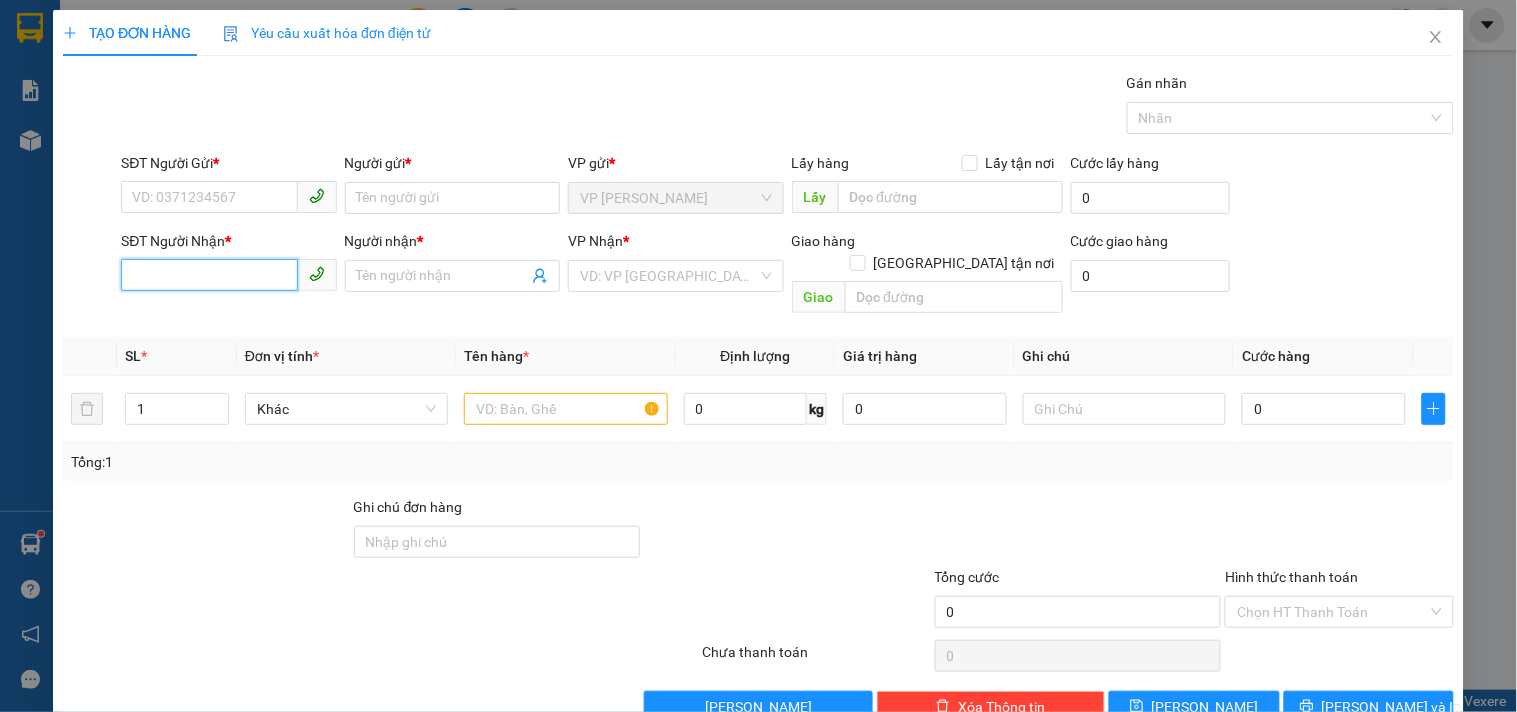 click on "SĐT Người Nhận  *" at bounding box center [209, 275] 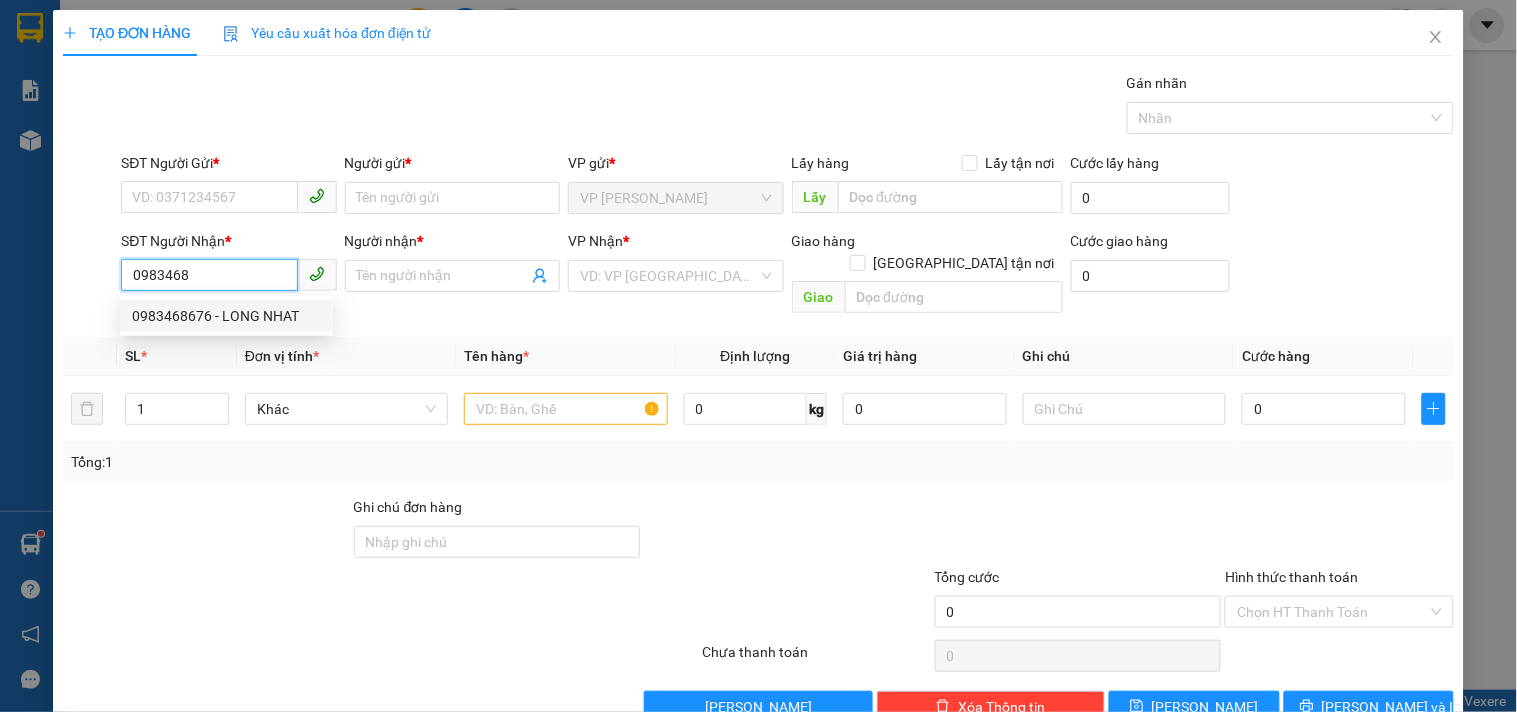 click on "0983468676 - LONG NHAT" at bounding box center [226, 316] 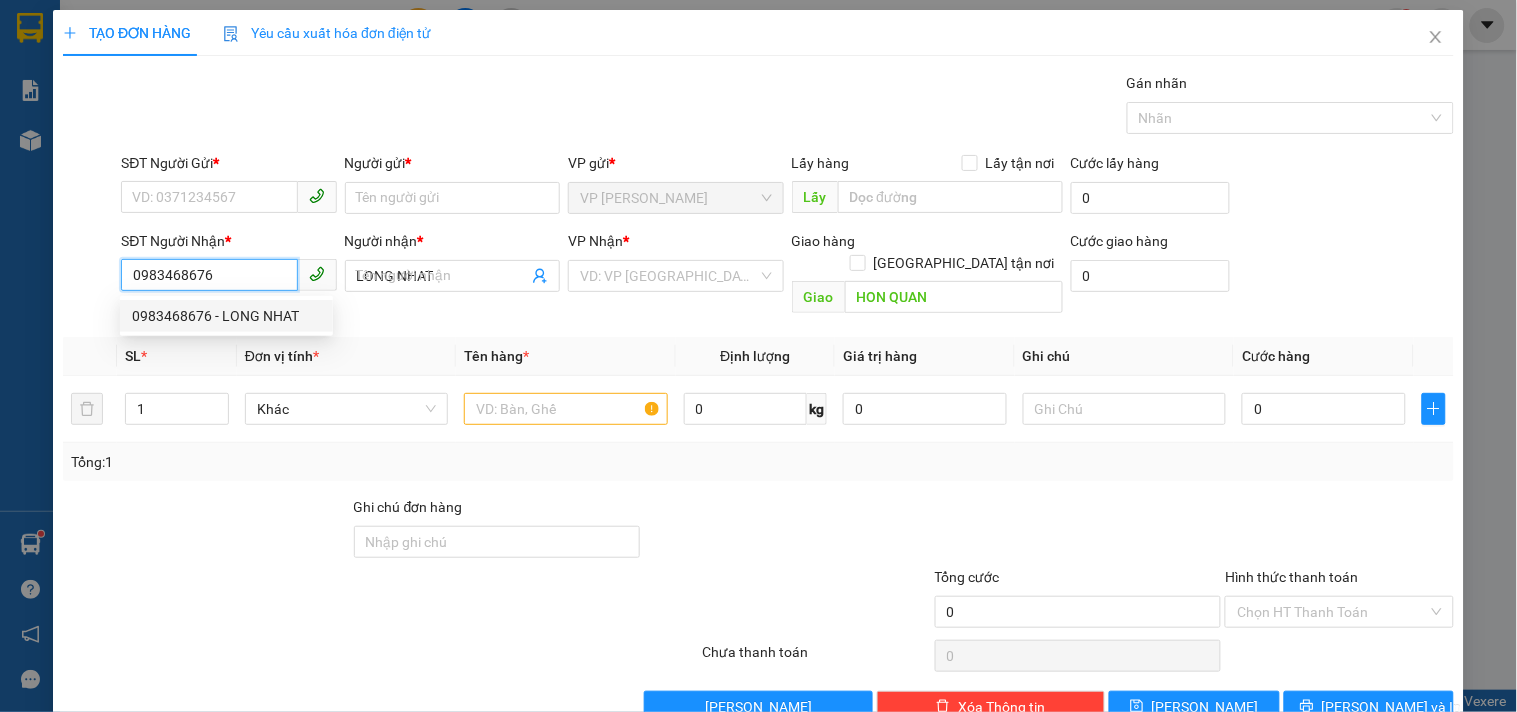type on "30.000" 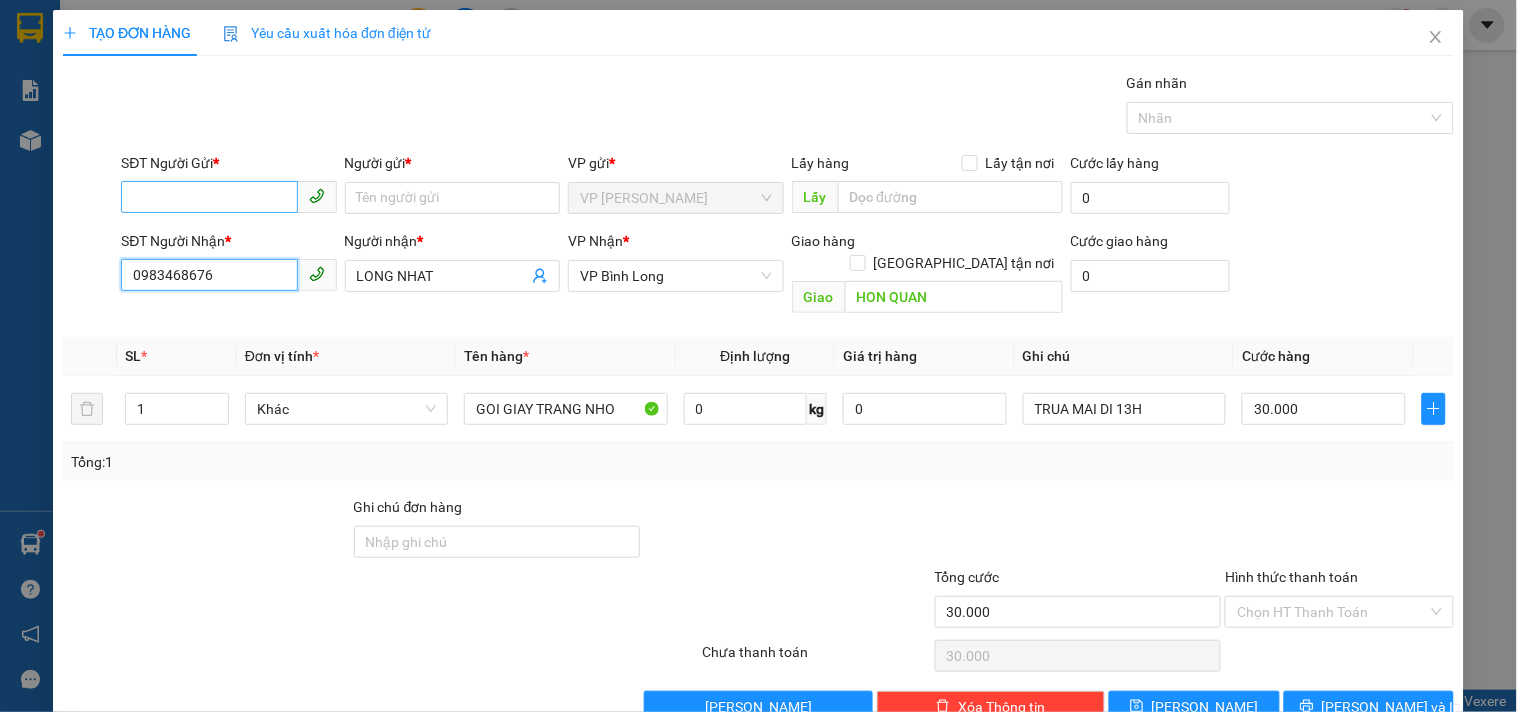 type on "0983468676" 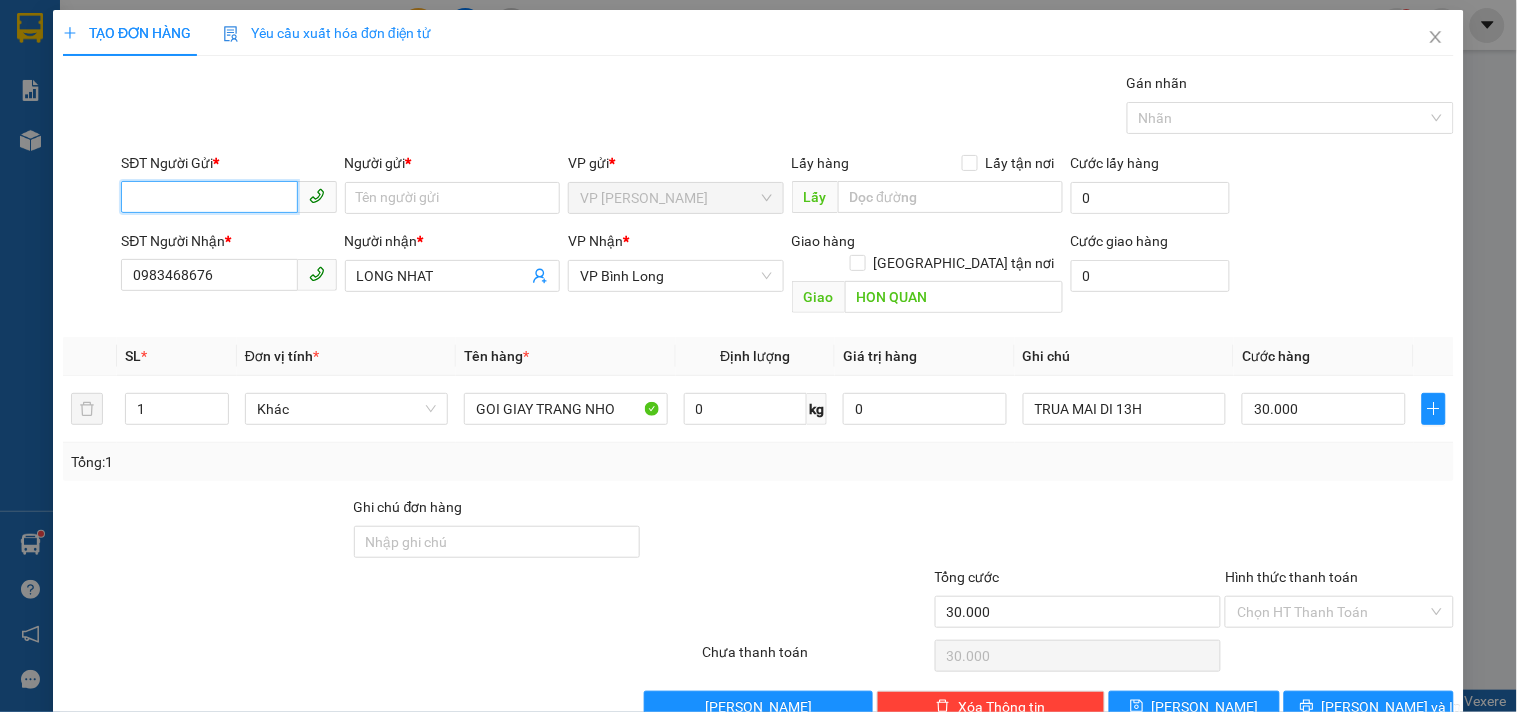 click on "SĐT Người Gửi  *" at bounding box center (209, 197) 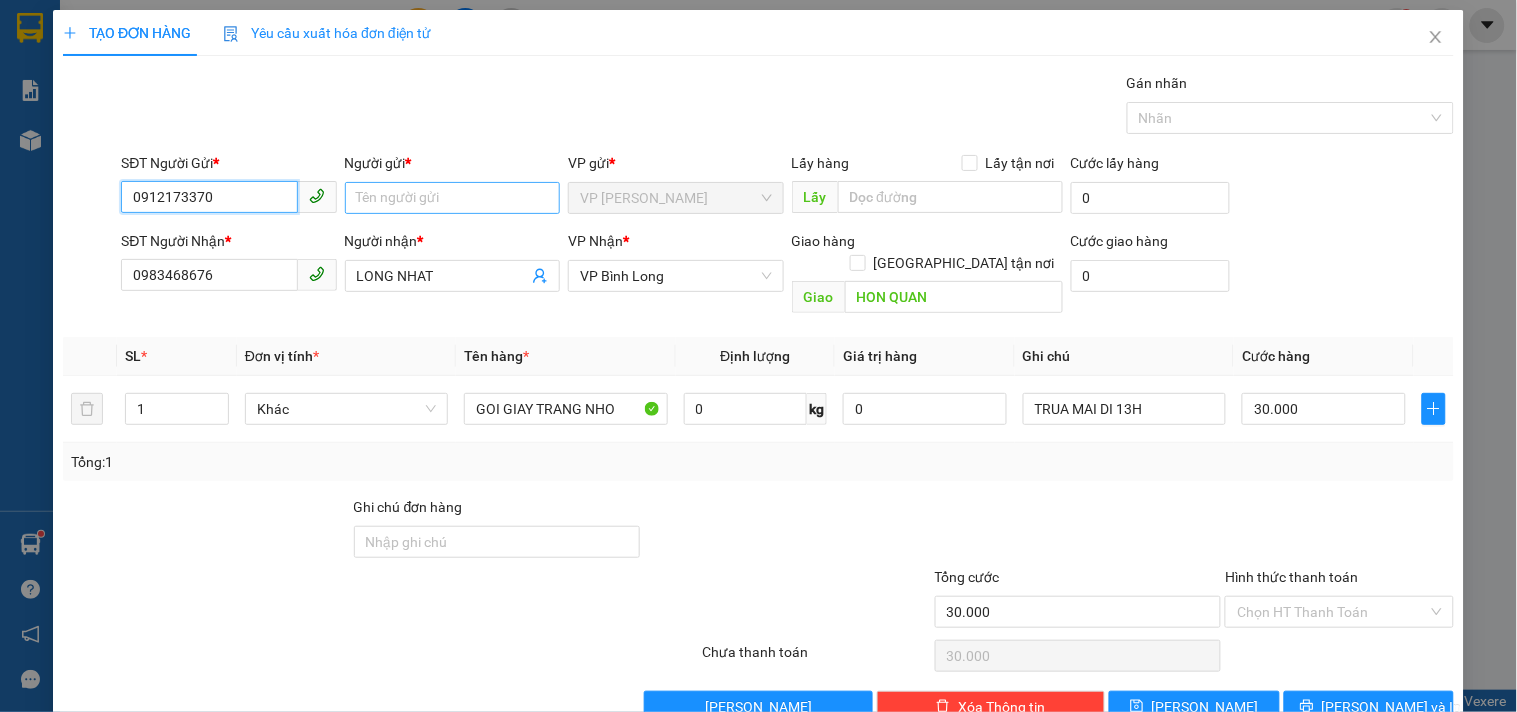 type on "0912173370" 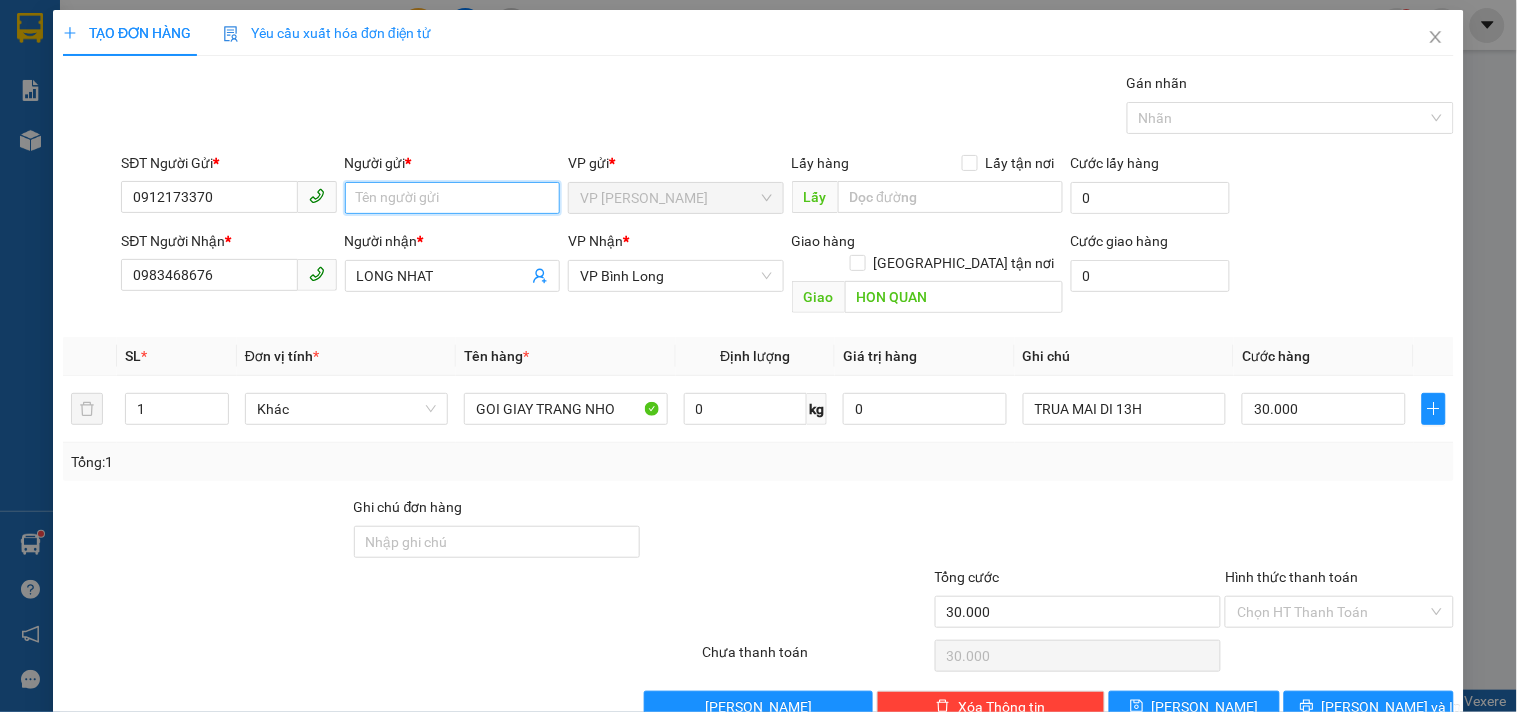 click on "Người gửi  *" at bounding box center [452, 198] 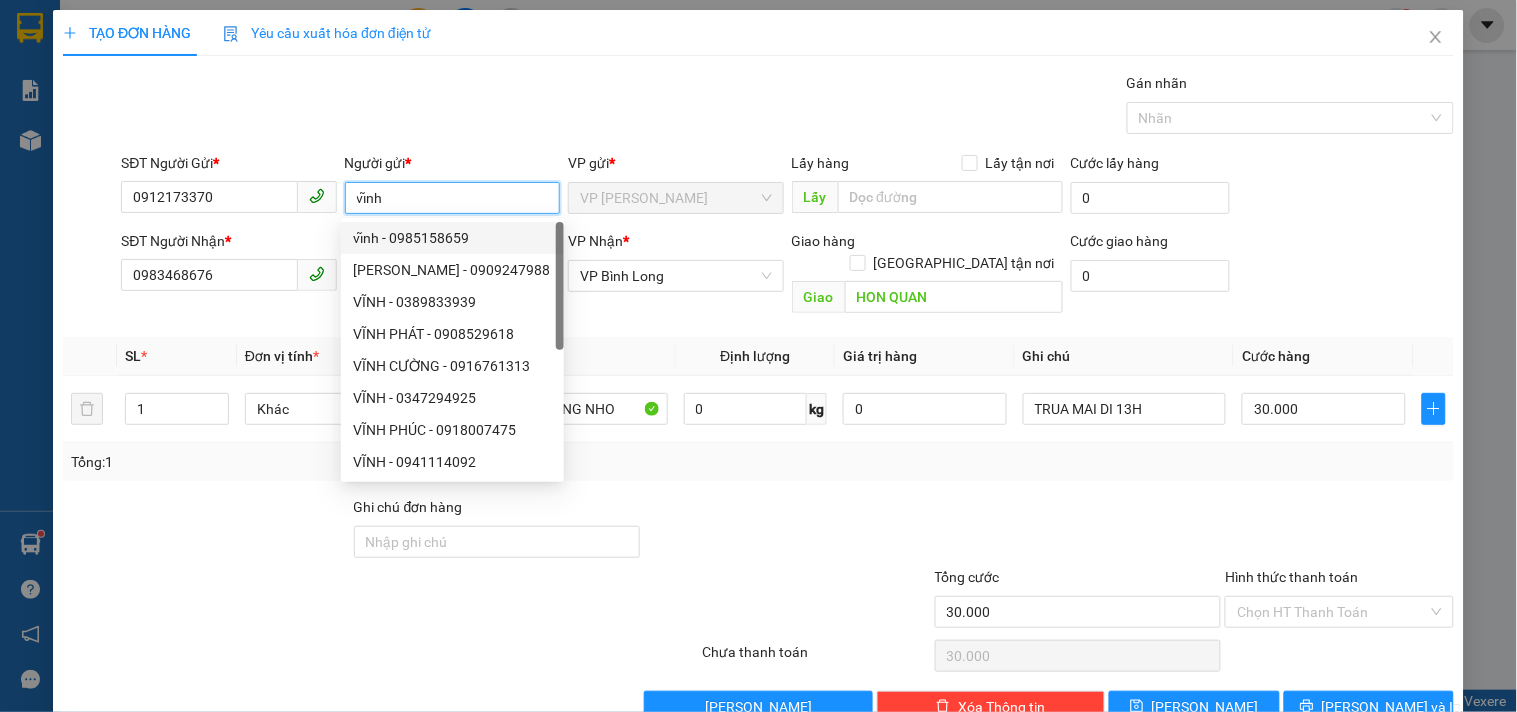 type on "vĩnh" 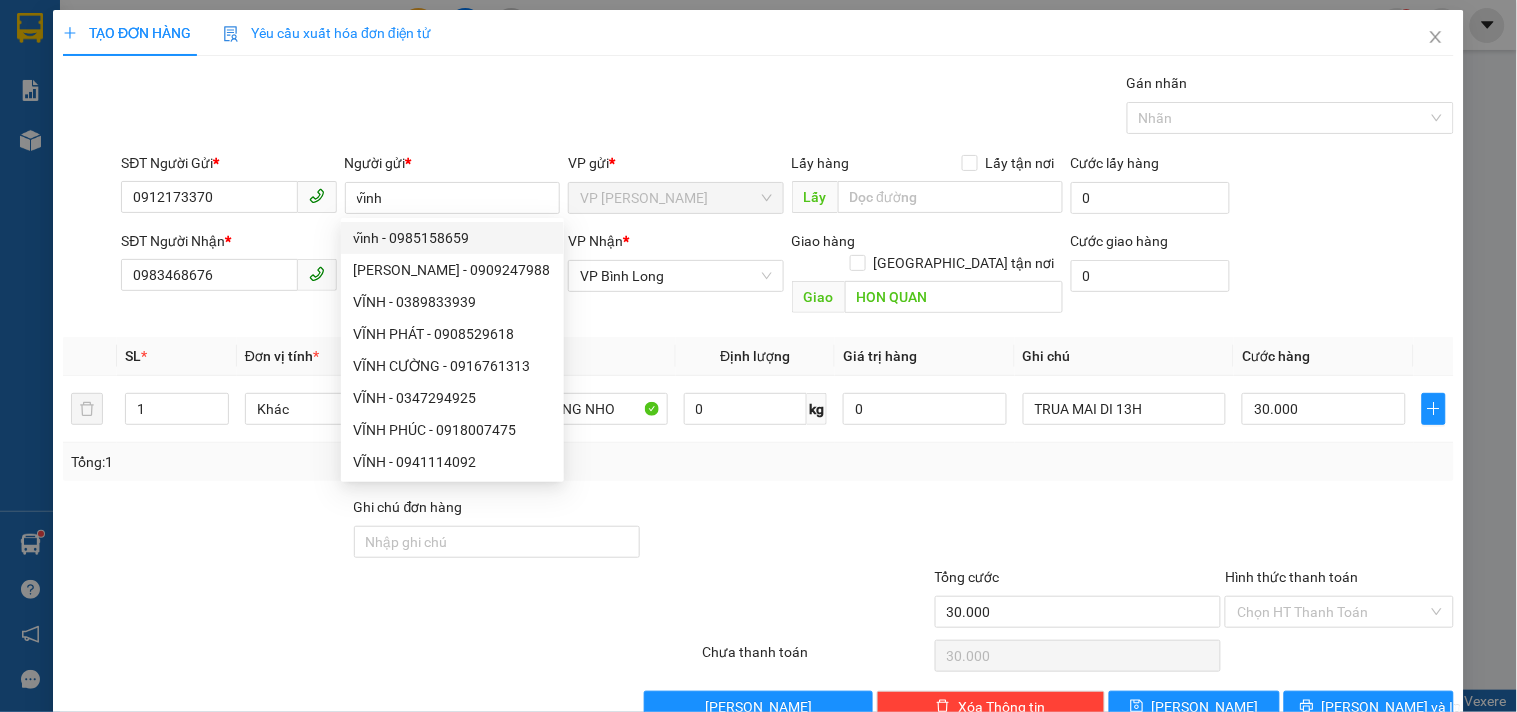 click on "Gói vận chuyển  * Tiêu chuẩn Gán nhãn   Nhãn" at bounding box center (787, 107) 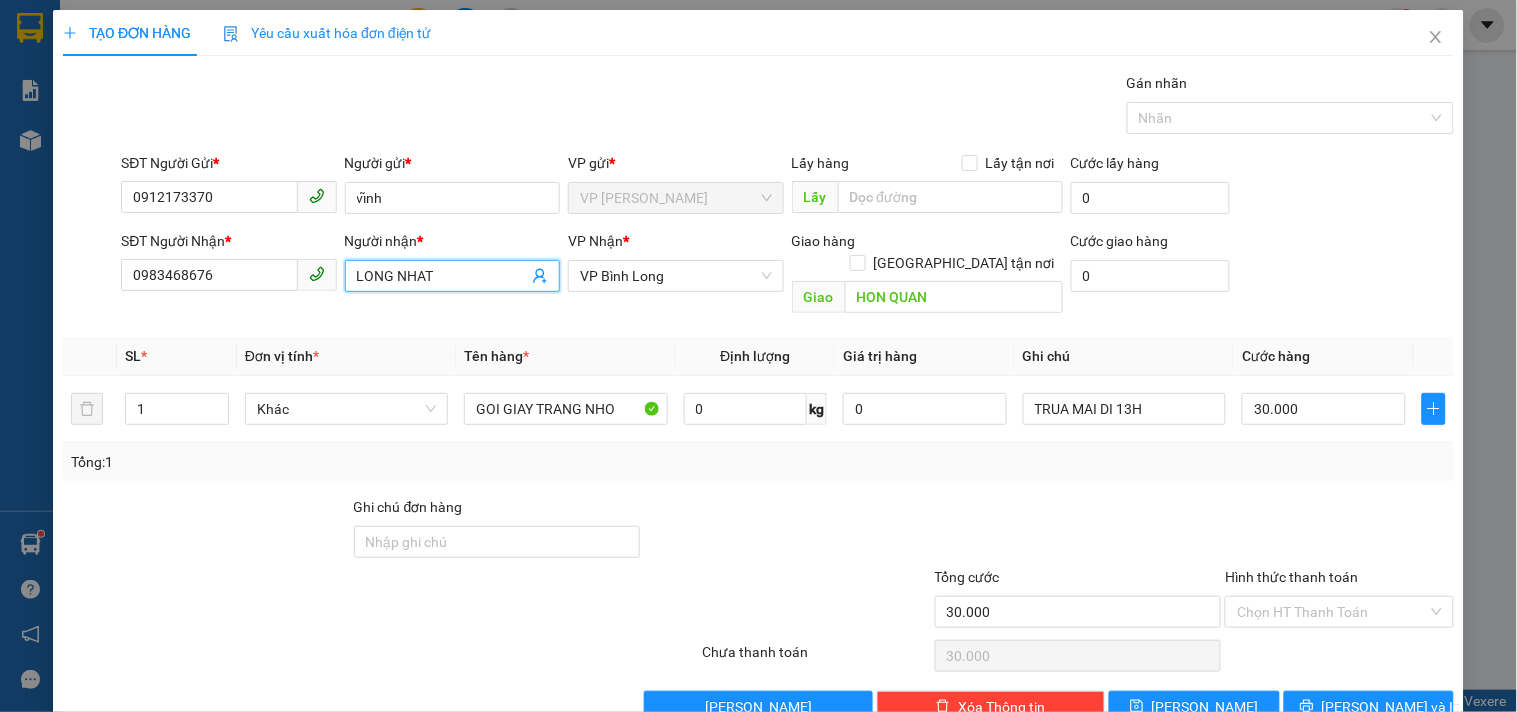 click on "LONG NHAT" at bounding box center [442, 276] 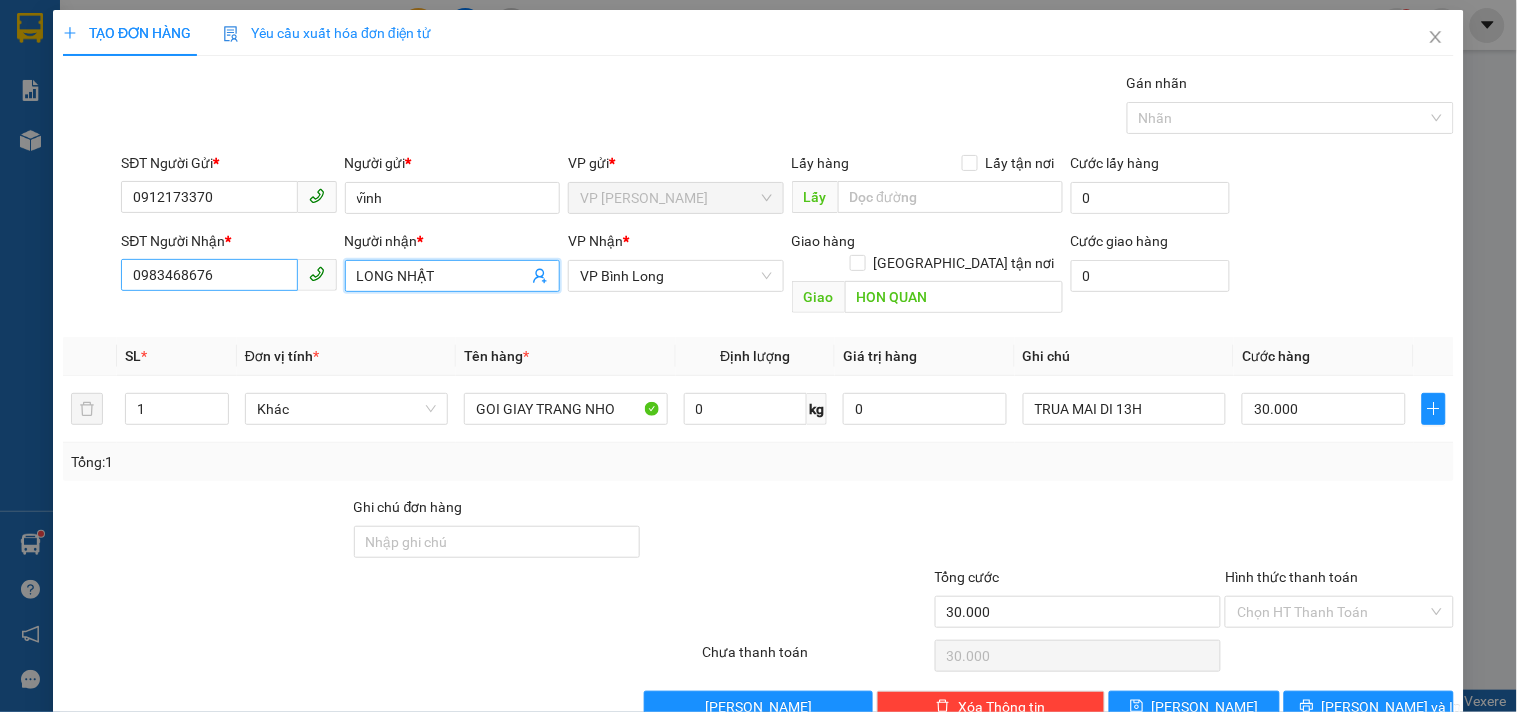 drag, startPoint x: 393, startPoint y: 271, endPoint x: 171, endPoint y: 287, distance: 222.57584 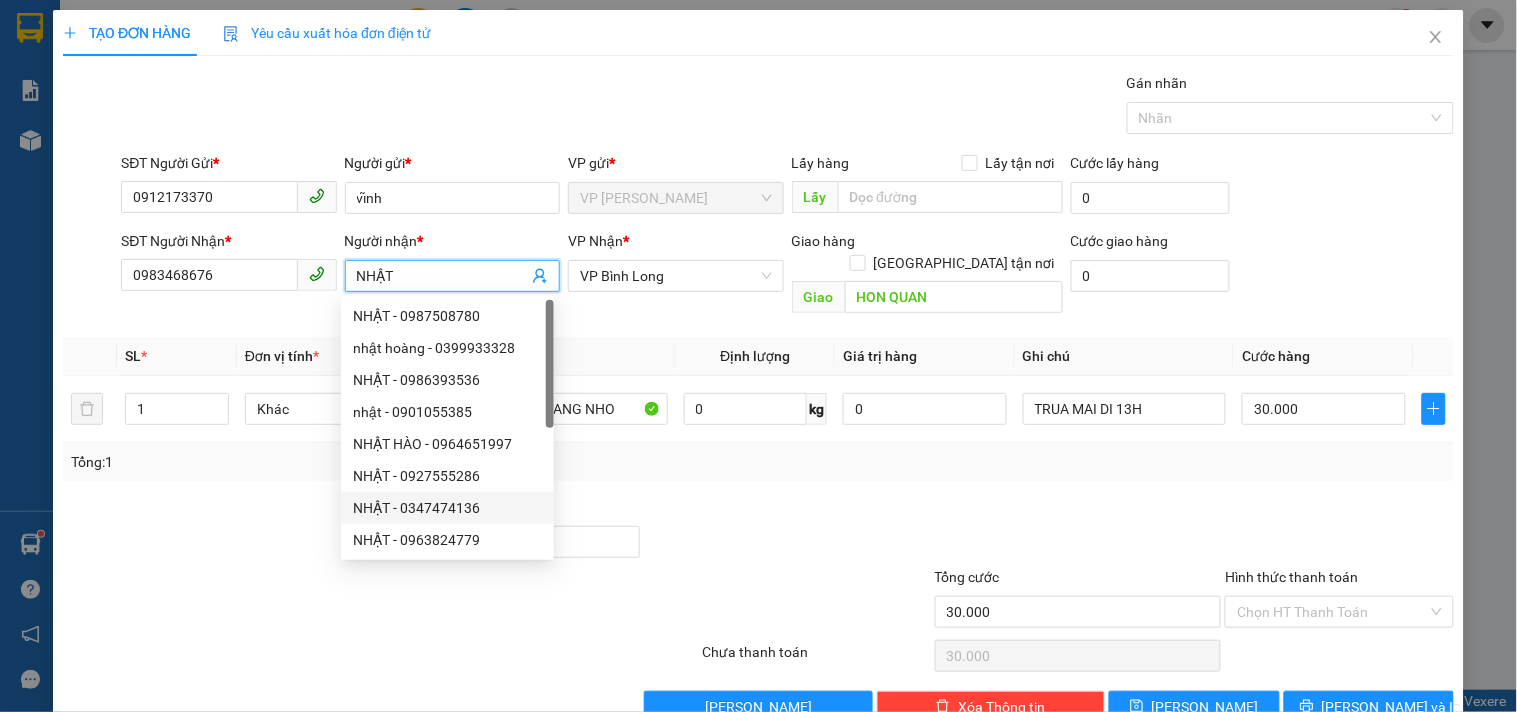 type on "NHẬT" 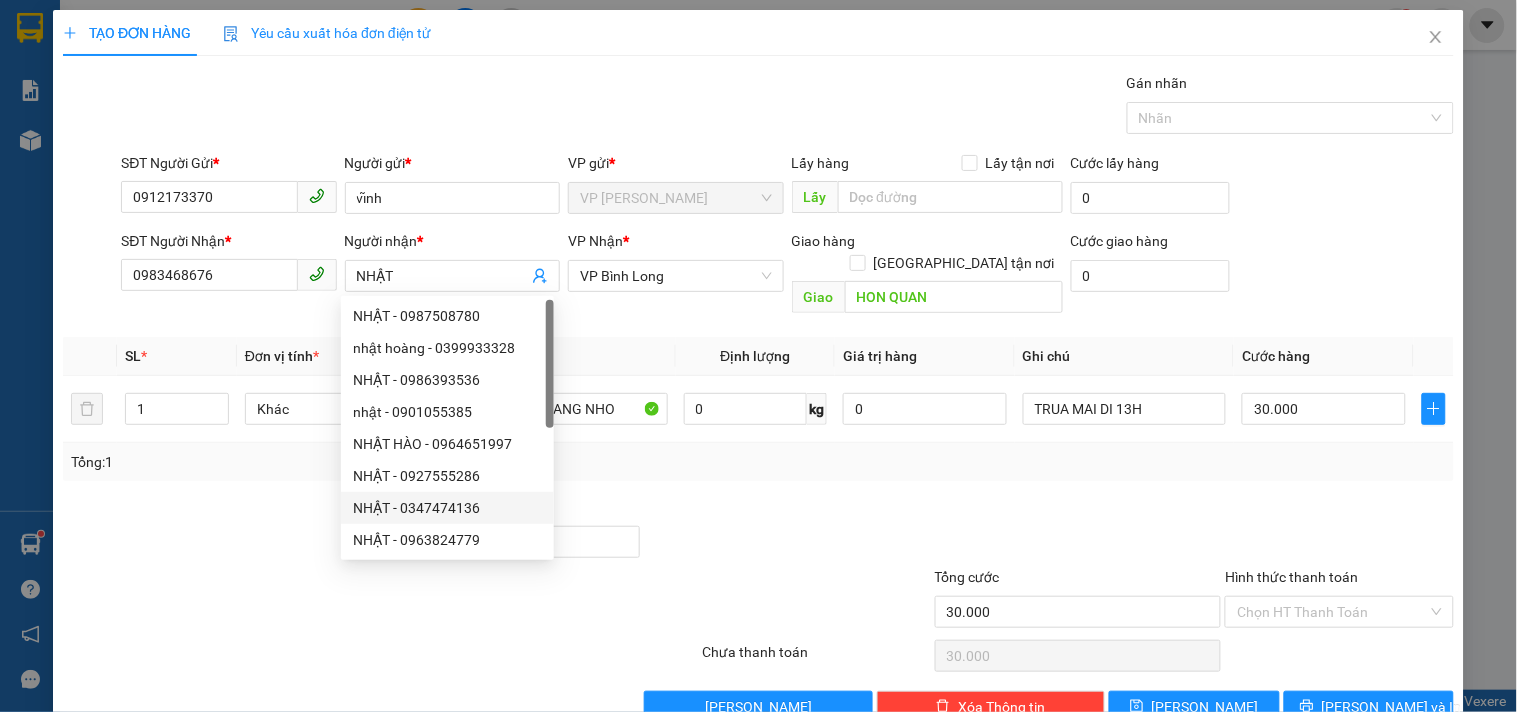 click on "Transit Pickup Surcharge Ids Transit Deliver Surcharge Ids Transit Deliver Surcharge Transit Deliver Surcharge Gói vận chuyển  * Tiêu chuẩn Gán nhãn   Nhãn SĐT Người Gửi  * 0912173370 Người gửi  * vĩnh VP gửi  * VP Lê Hồng Phong Lấy hàng Lấy tận nơi Lấy Cước lấy hàng 0 SĐT Người Nhận  * 0983468676 Người nhận  * NHẬT VP Nhận  * VP Bình Long Giao hàng Giao tận nơi Giao HON QUAN Cước giao hàng 0 SL  * Đơn vị tính  * Tên hàng  * Định lượng Giá trị hàng Ghi chú Cước hàng                   1 Khác GOI GIAY TRANG NHO 0 kg 0 TRUA MAI DI 13H 30.000 Tổng:  1 Ghi chú đơn hàng Tổng cước 30.000 Hình thức thanh toán Chọn HT Thanh Toán Số tiền thu trước   Chọn loại cước 0 Chưa thanh toán 30.000 Chọn HT Thanh Toán Lưu nháp Xóa Thông tin Lưu Lưu và In" at bounding box center (758, 397) 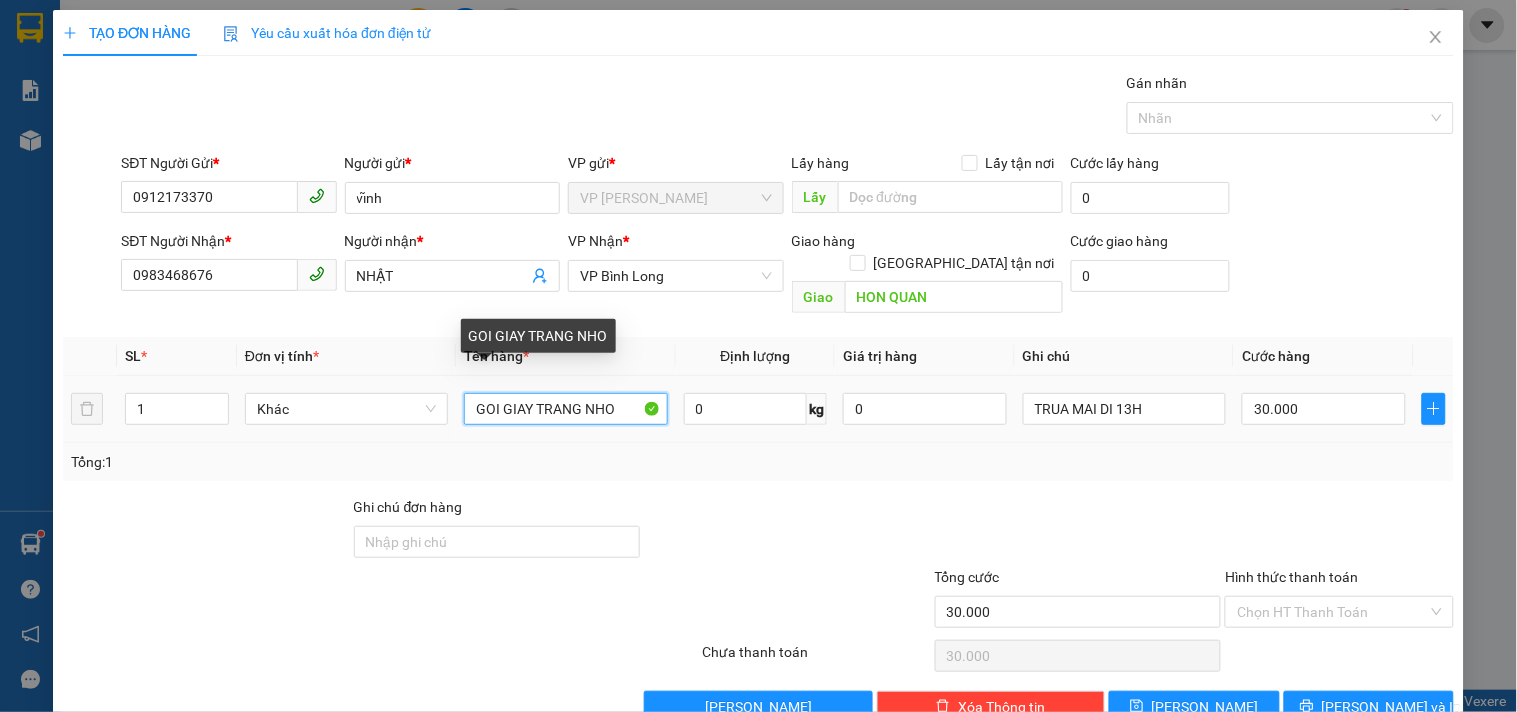 drag, startPoint x: 621, startPoint y: 392, endPoint x: 335, endPoint y: 407, distance: 286.3931 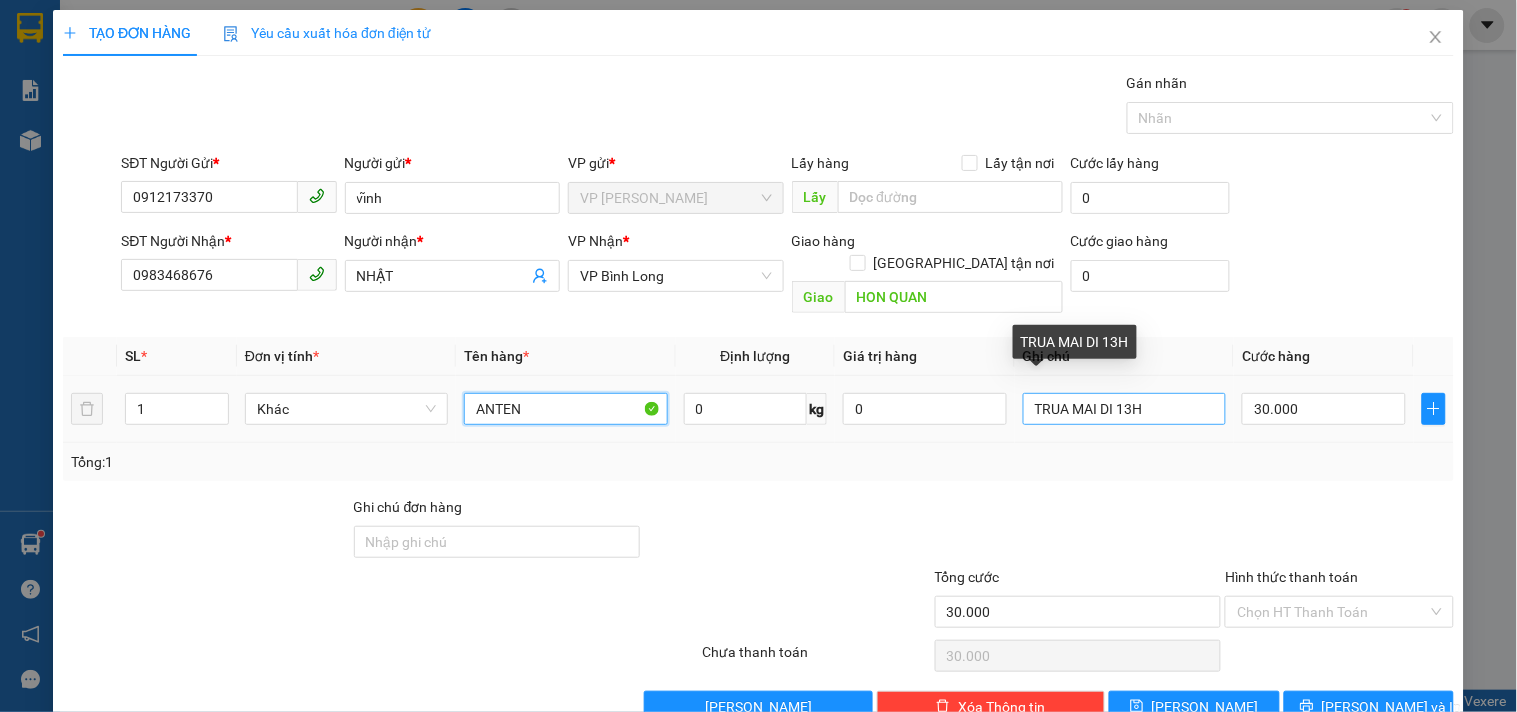 type on "ANTEN" 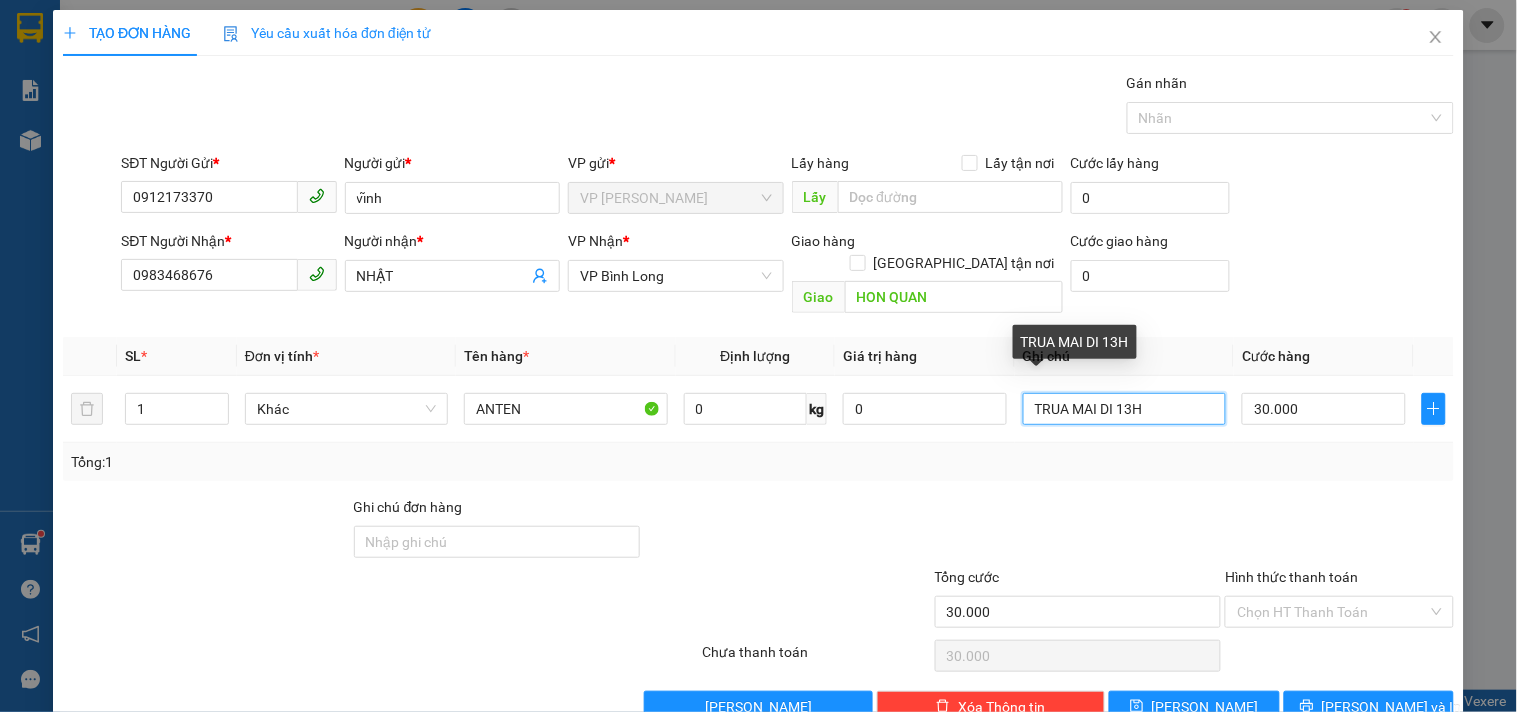 drag, startPoint x: 1163, startPoint y: 398, endPoint x: 810, endPoint y: 451, distance: 356.95657 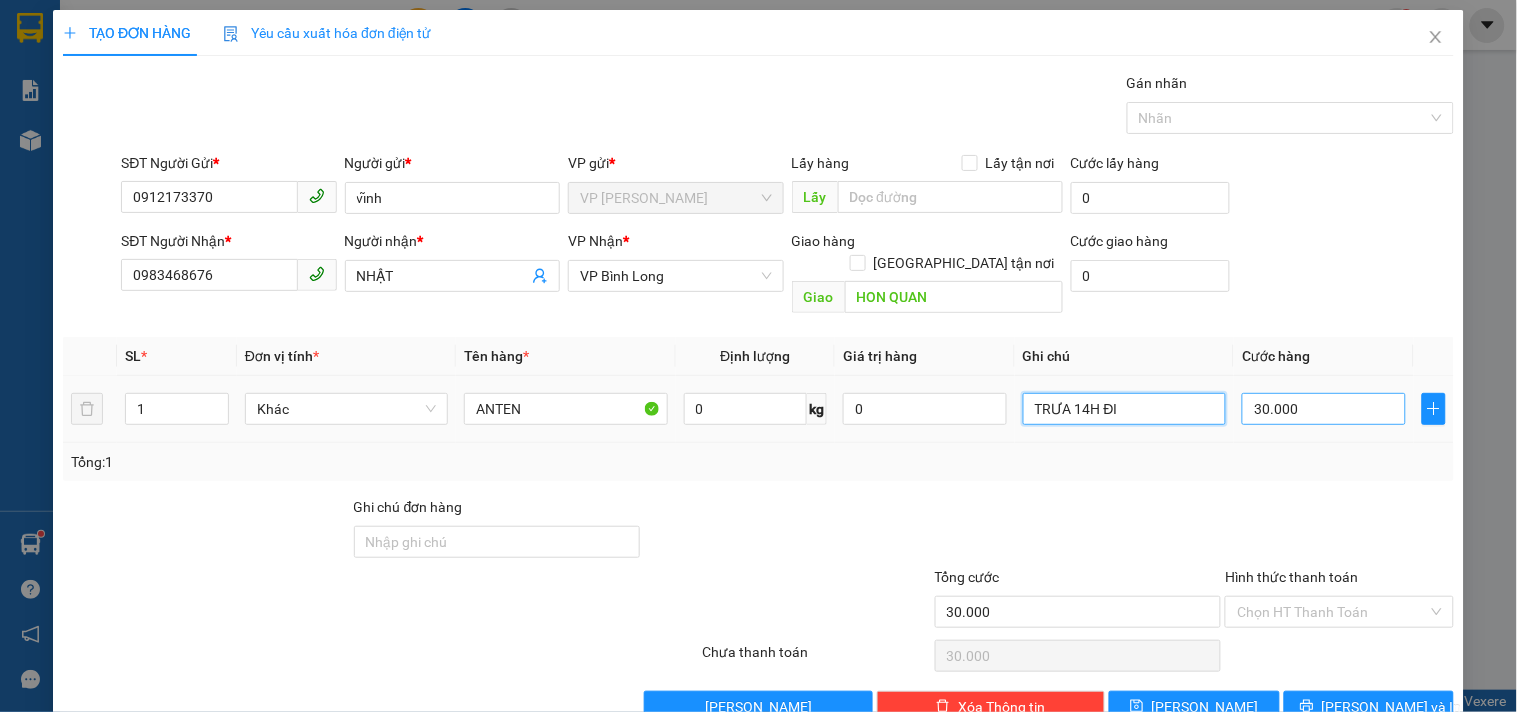 type on "TRƯA 14H ĐI" 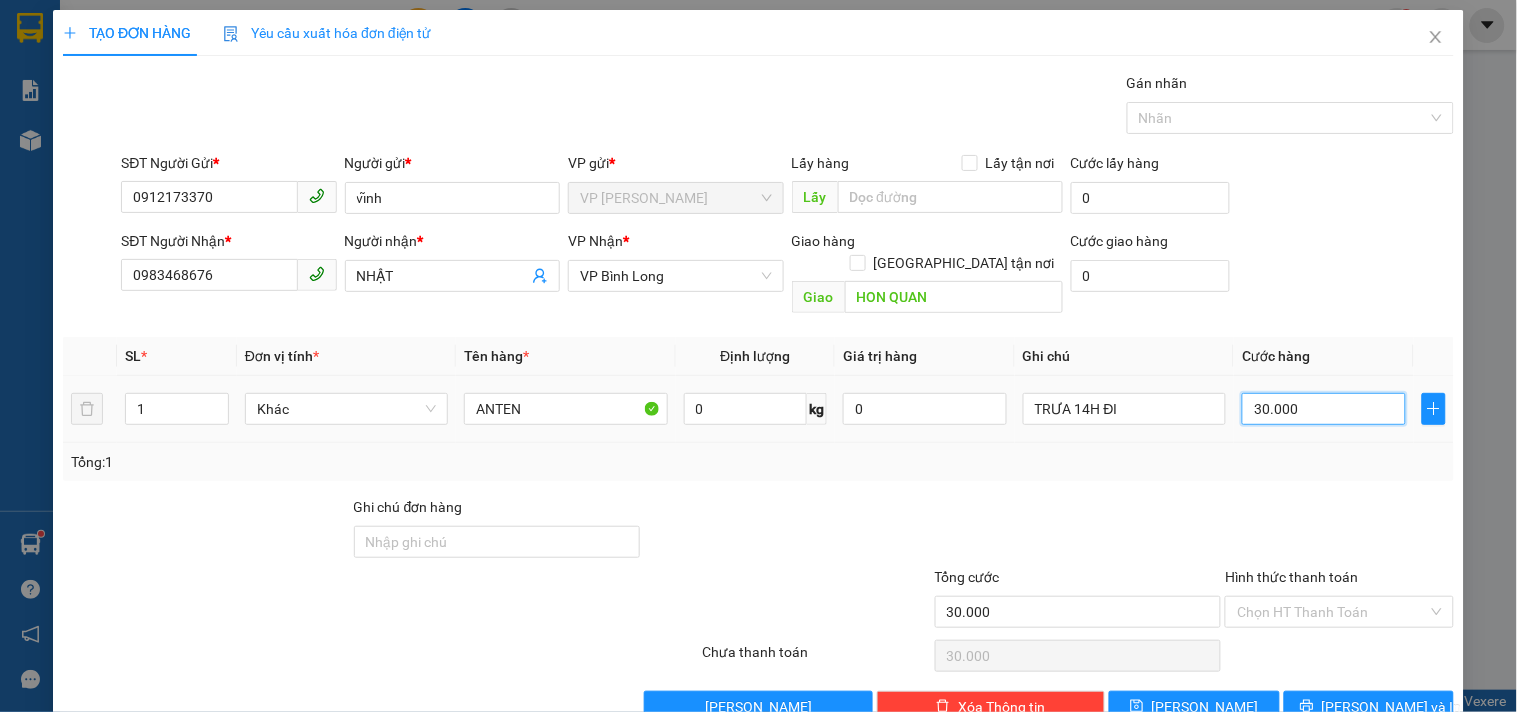 click on "30.000" at bounding box center (1324, 409) 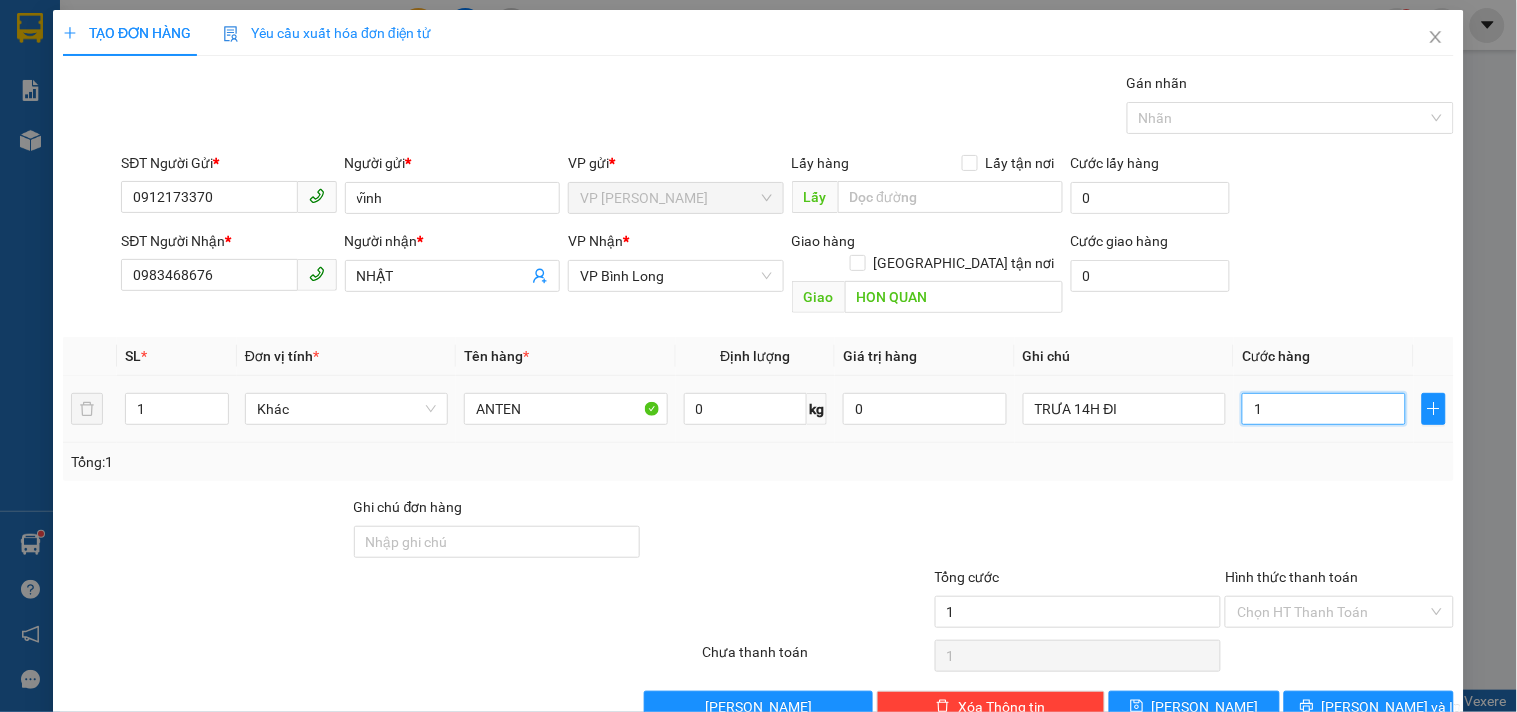type on "15" 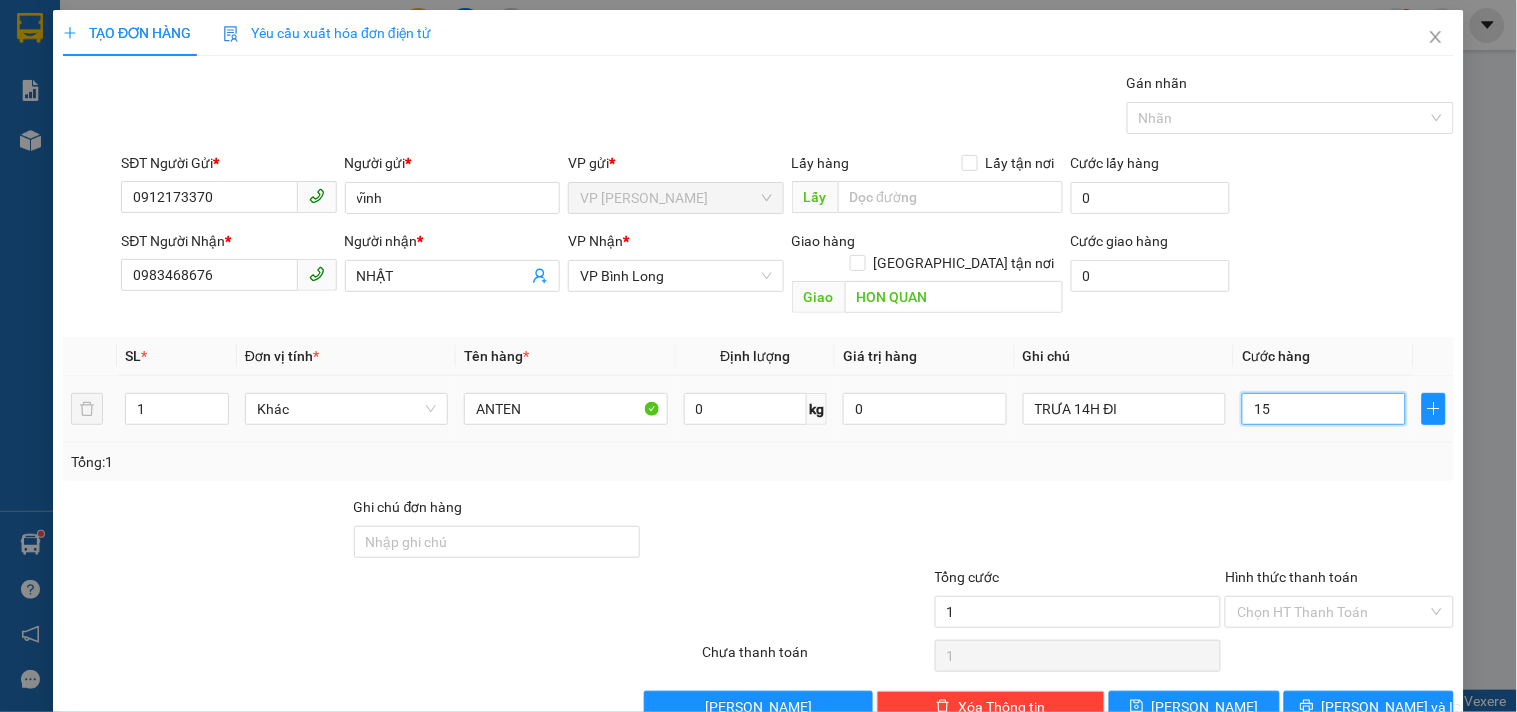 type on "15" 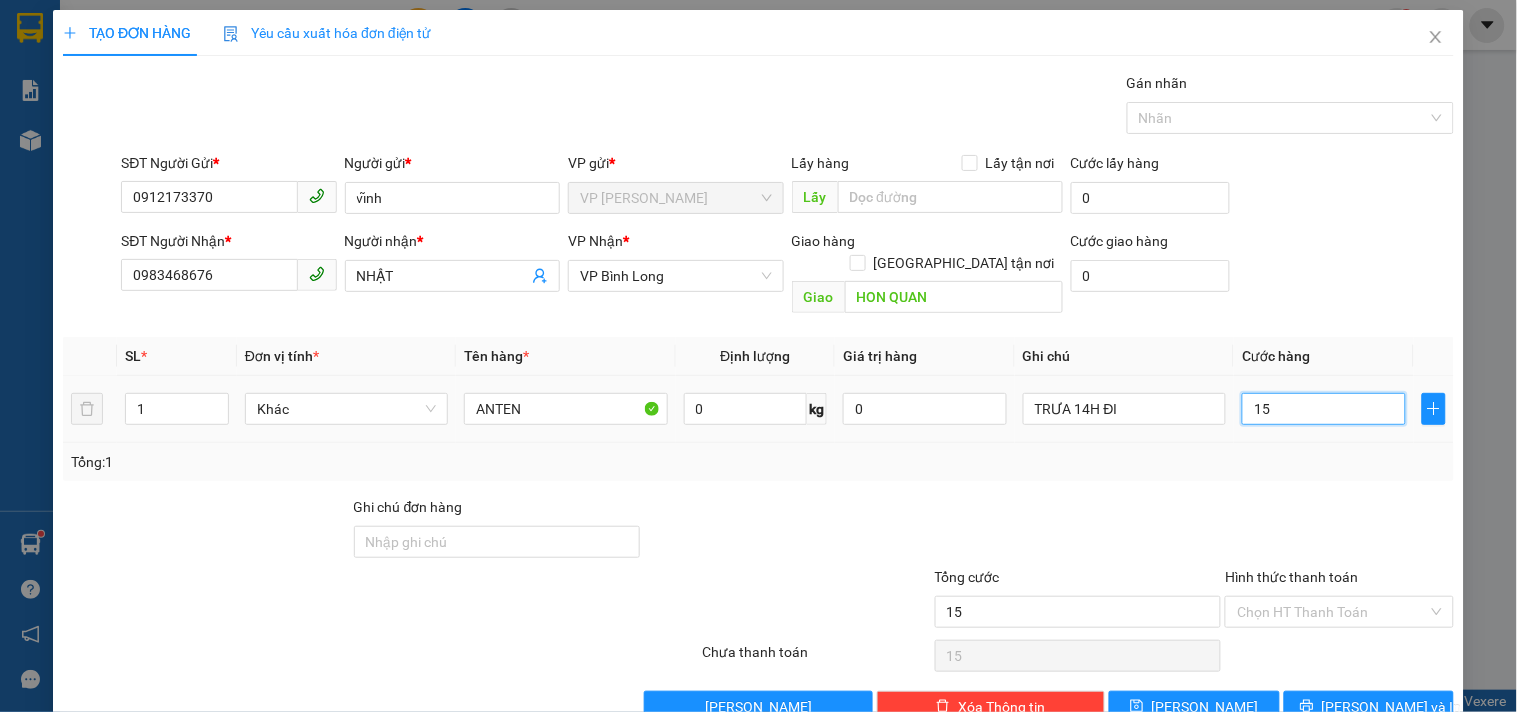 type on "150" 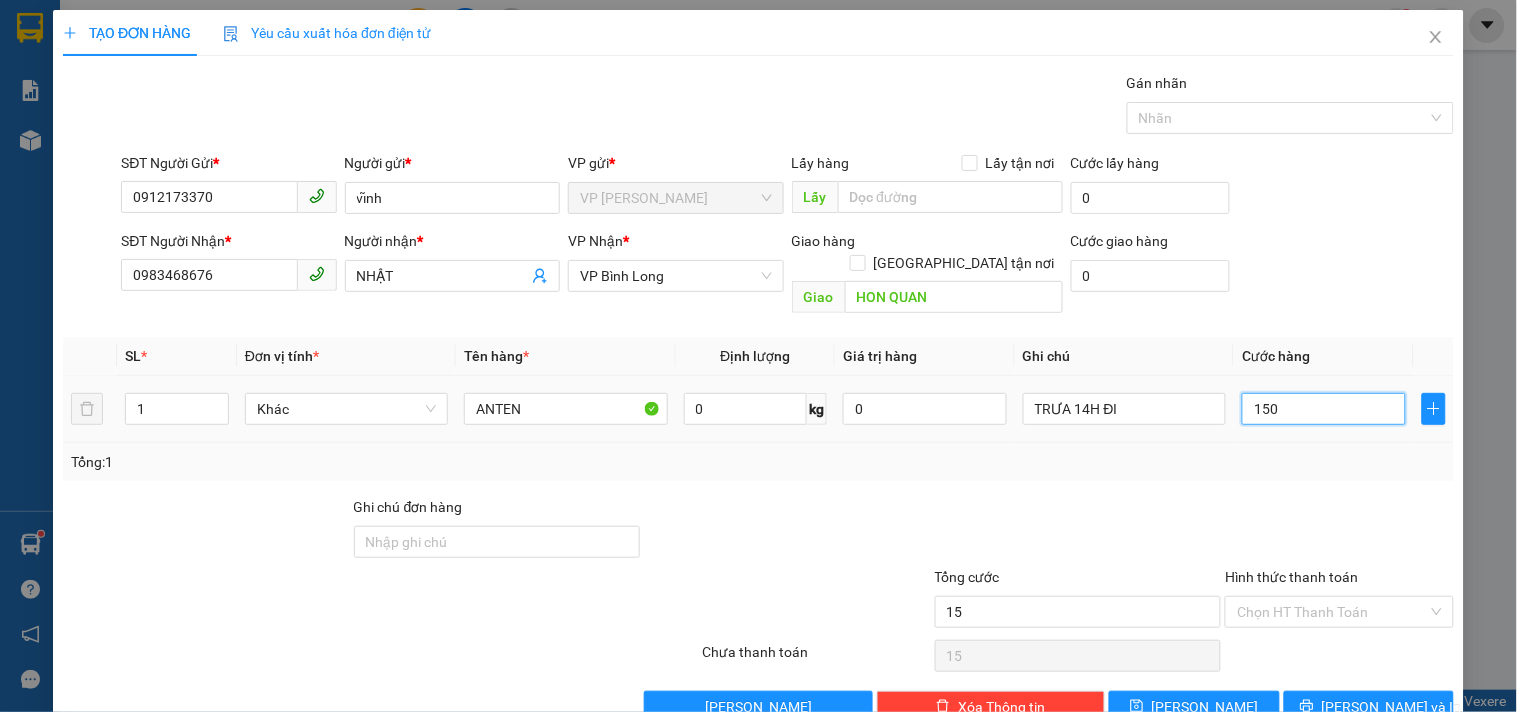 type on "150" 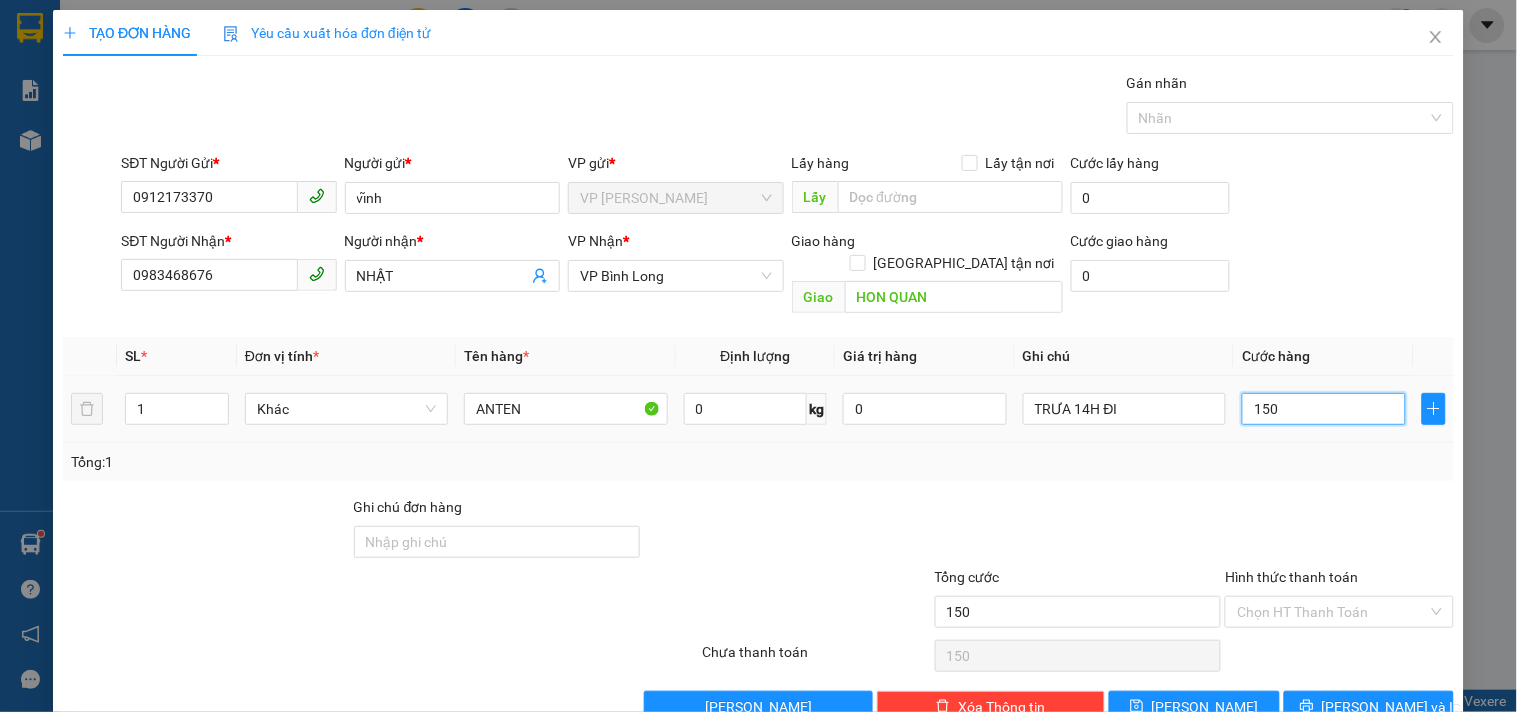type on "150" 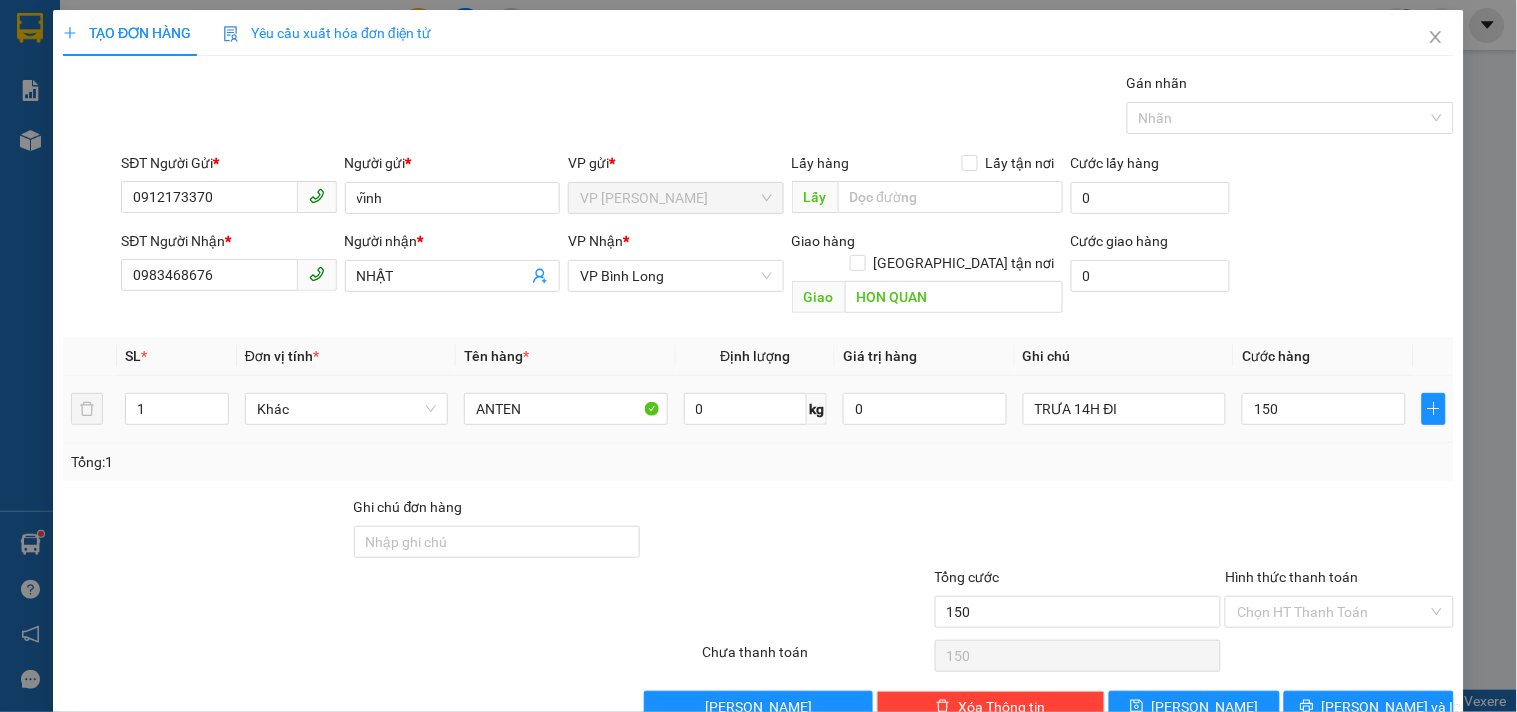 type on "150.000" 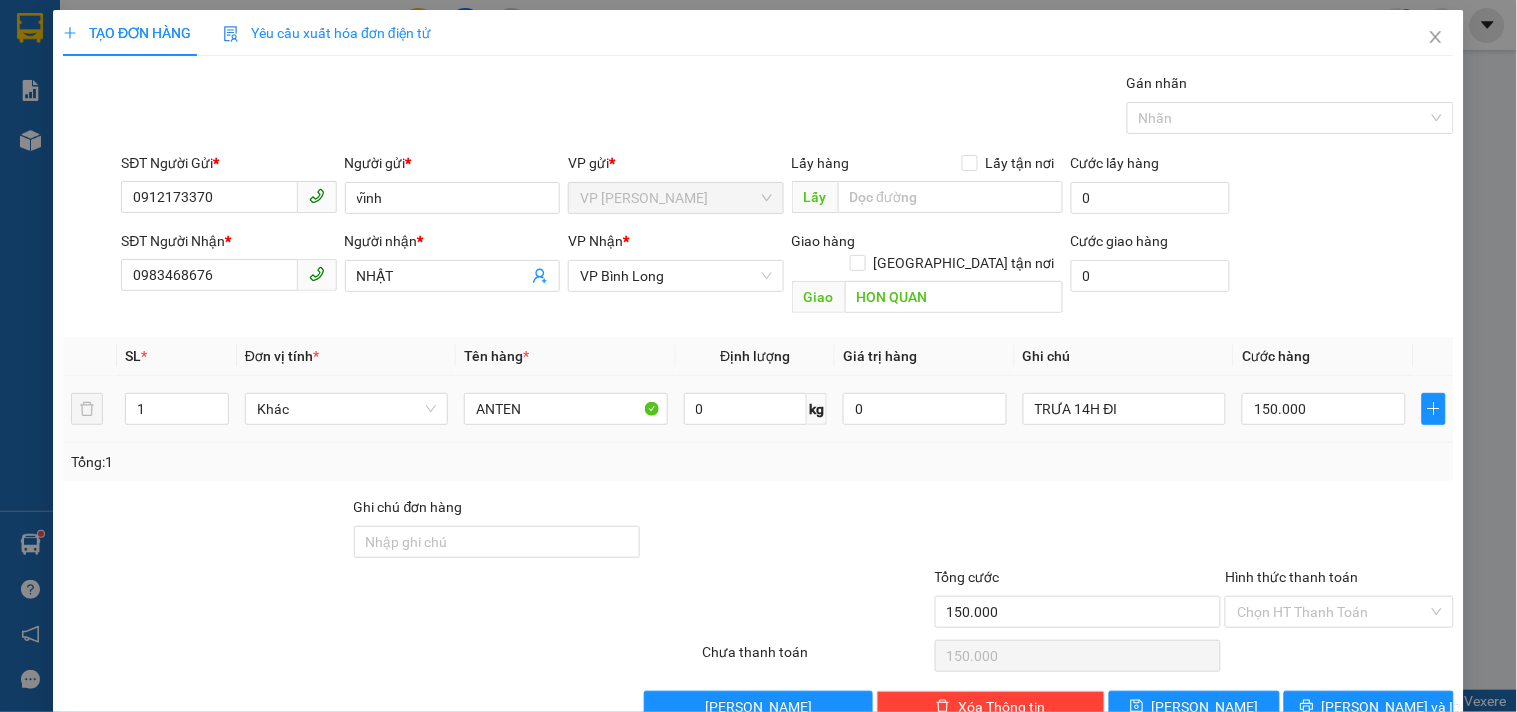 click on "150.000" at bounding box center [1324, 409] 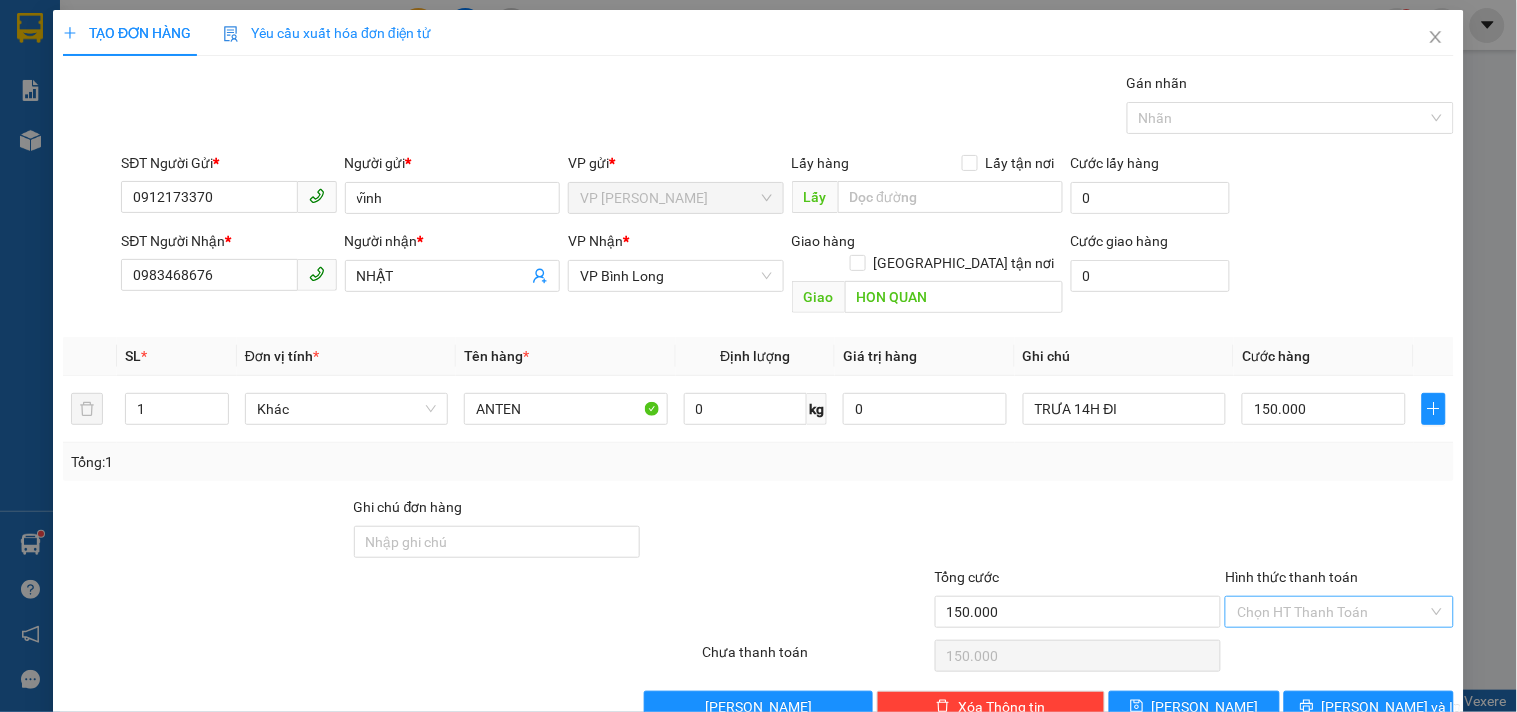 click on "Hình thức thanh toán" at bounding box center [1332, 612] 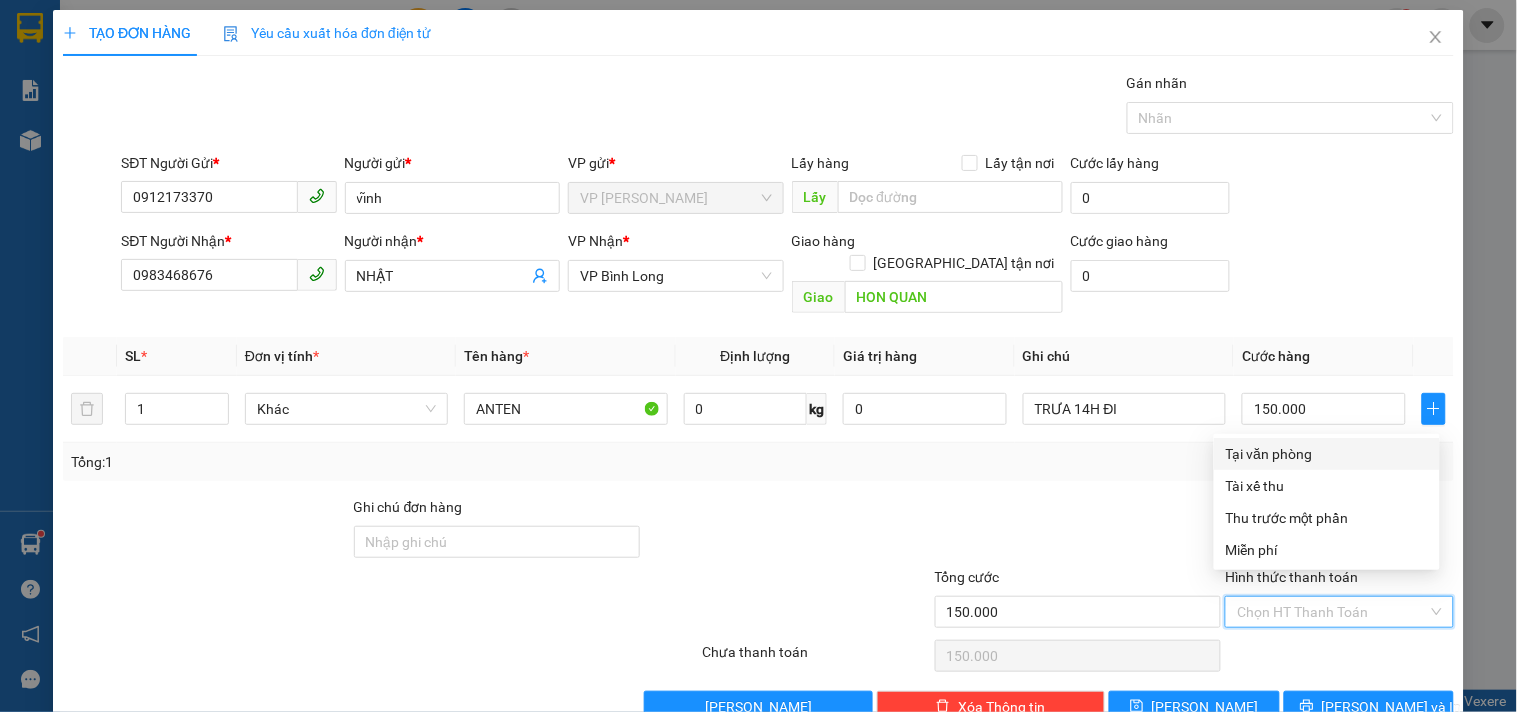 click on "Tại văn phòng" at bounding box center [1327, 454] 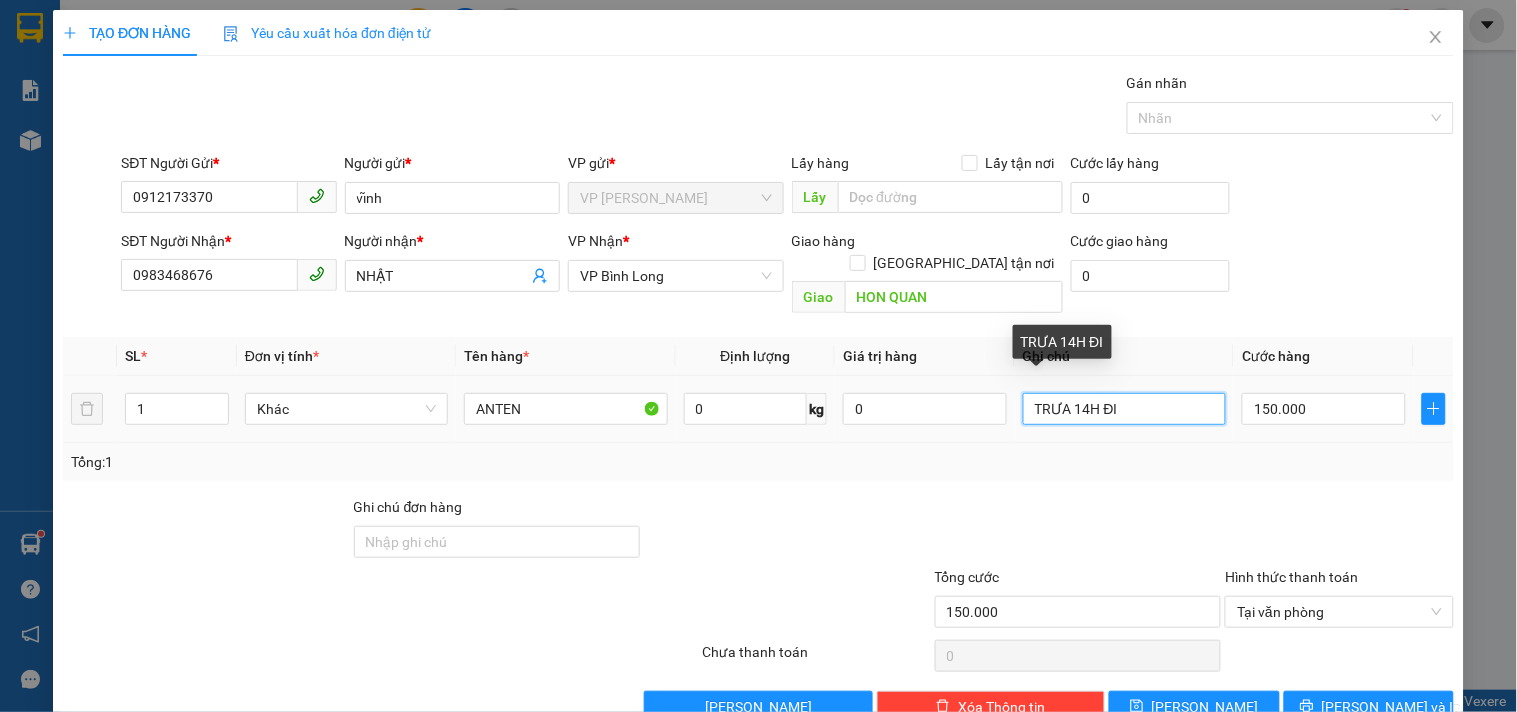 click on "TRƯA 14H ĐI" at bounding box center [1124, 409] 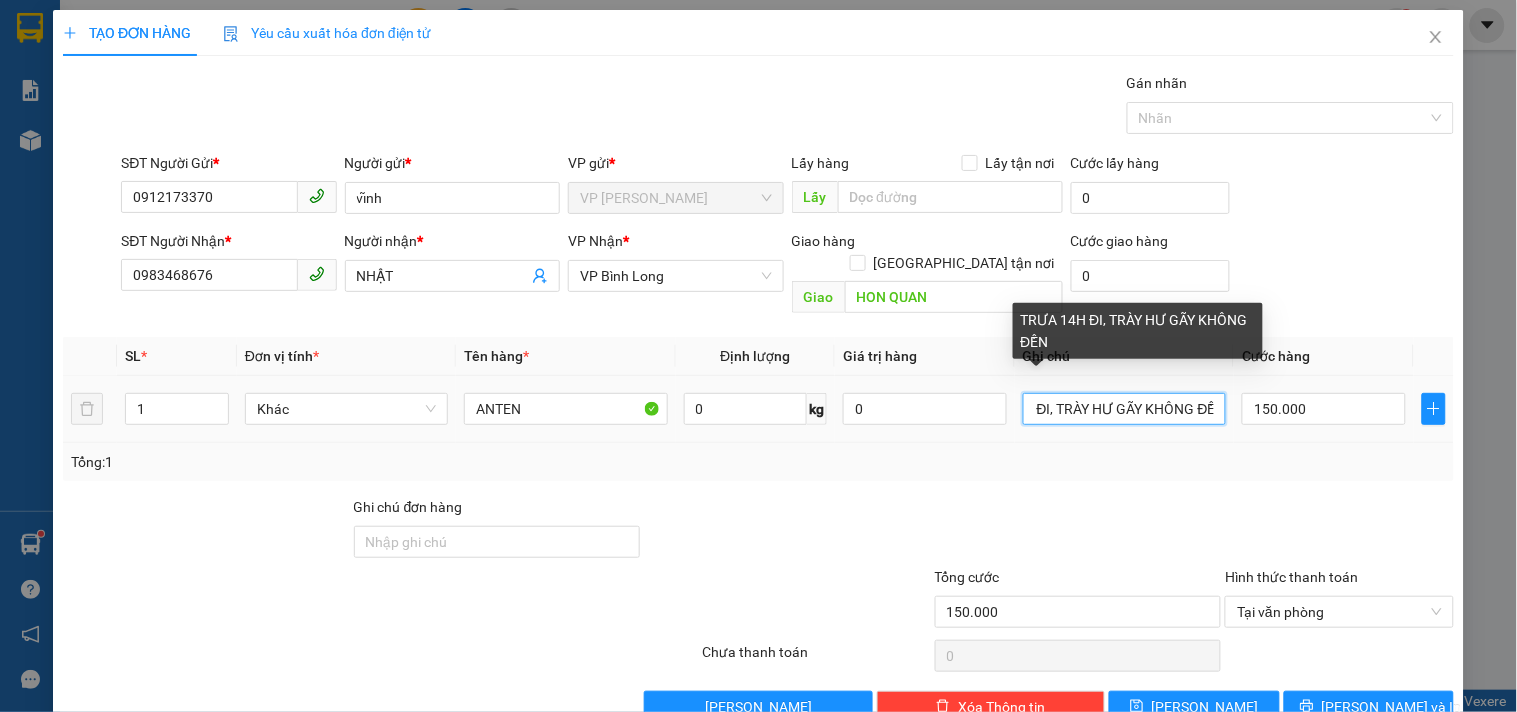 scroll, scrollTop: 0, scrollLeft: 78, axis: horizontal 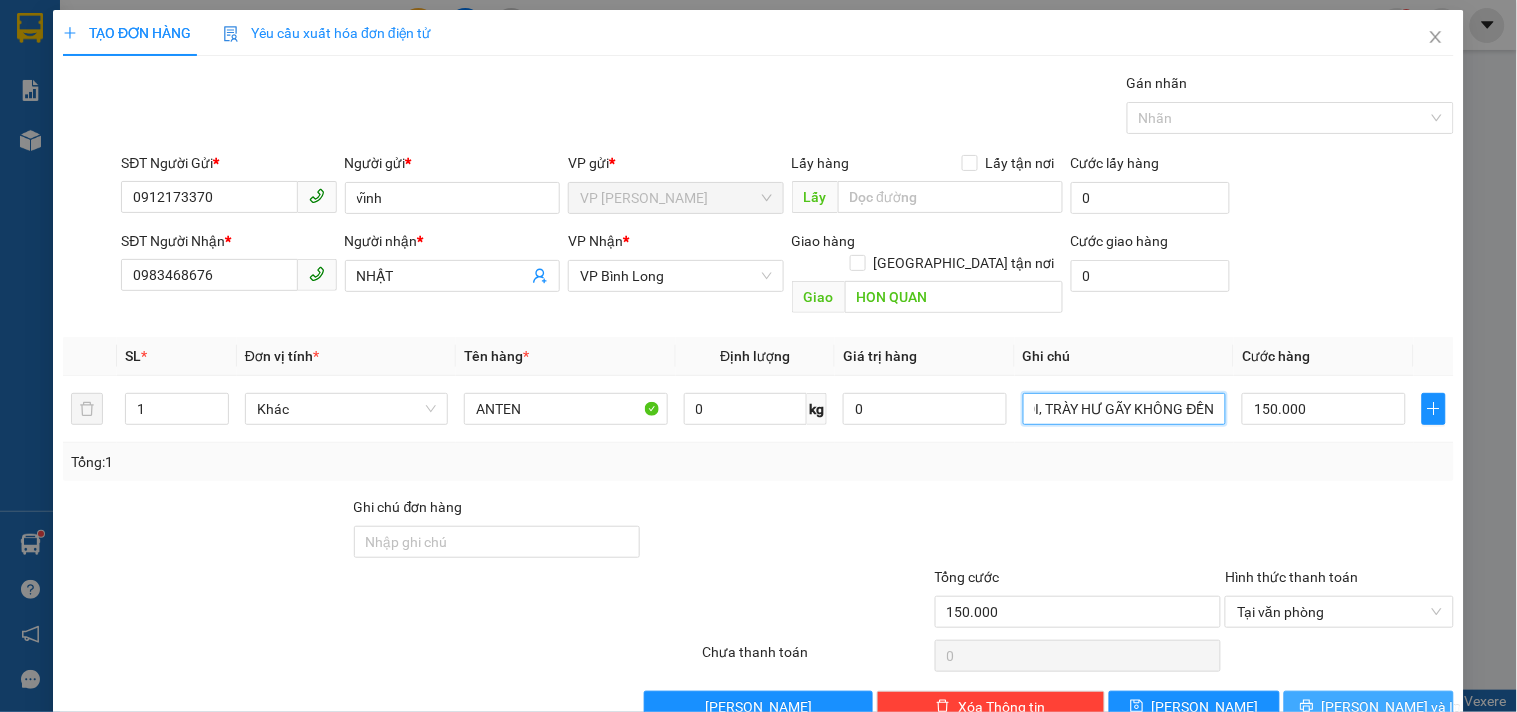 type on "TRƯA 14H ĐI, TRÀY HƯ GÃY KHÔNG ĐỀN" 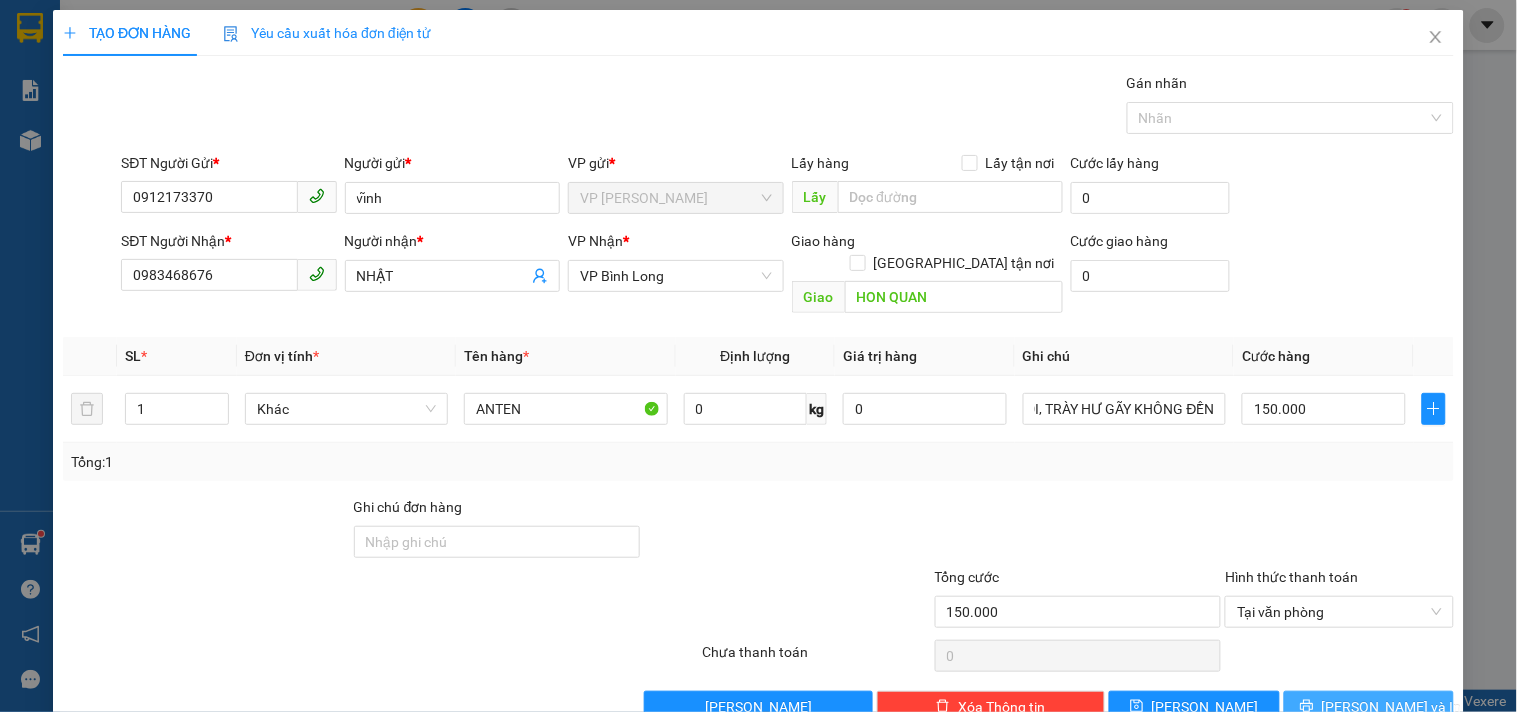 scroll, scrollTop: 0, scrollLeft: 0, axis: both 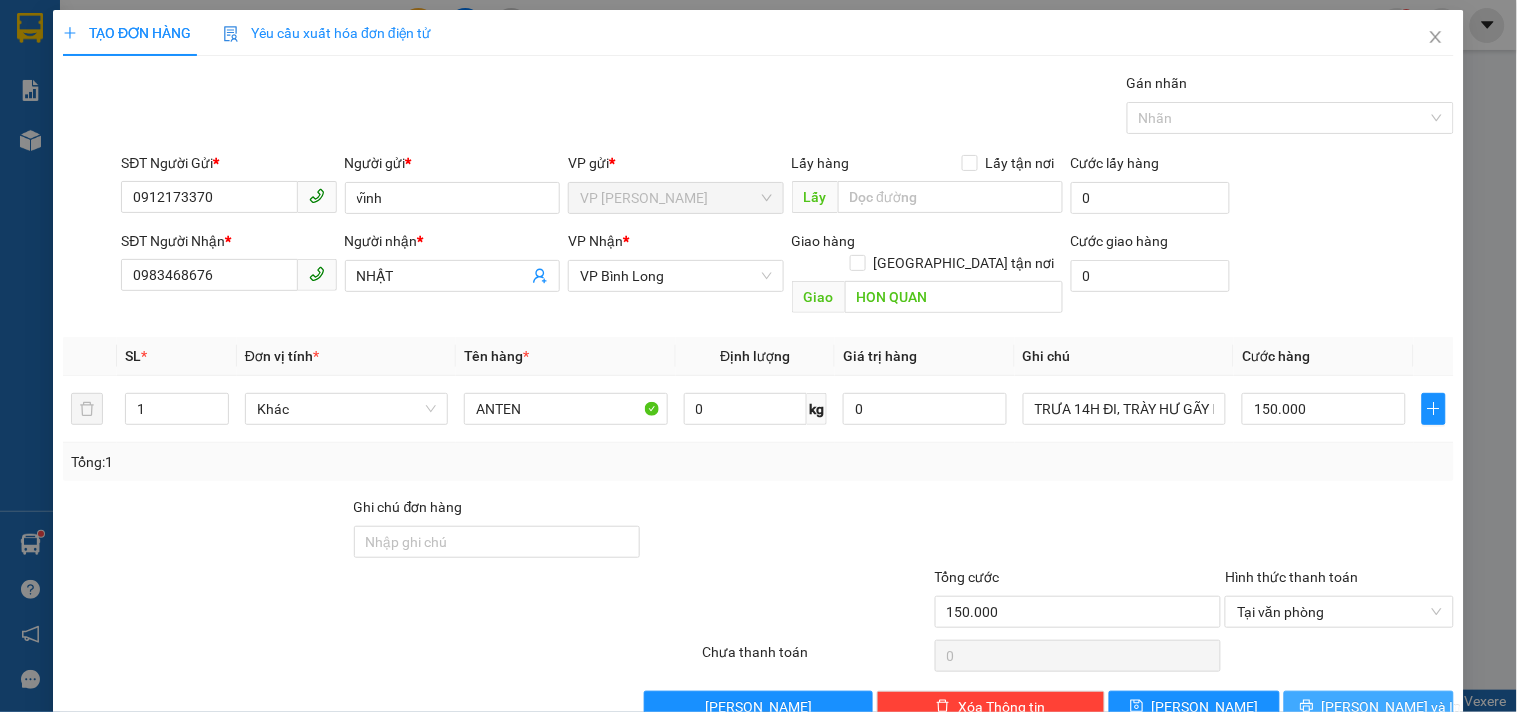 click on "Lưu và In" at bounding box center (1369, 707) 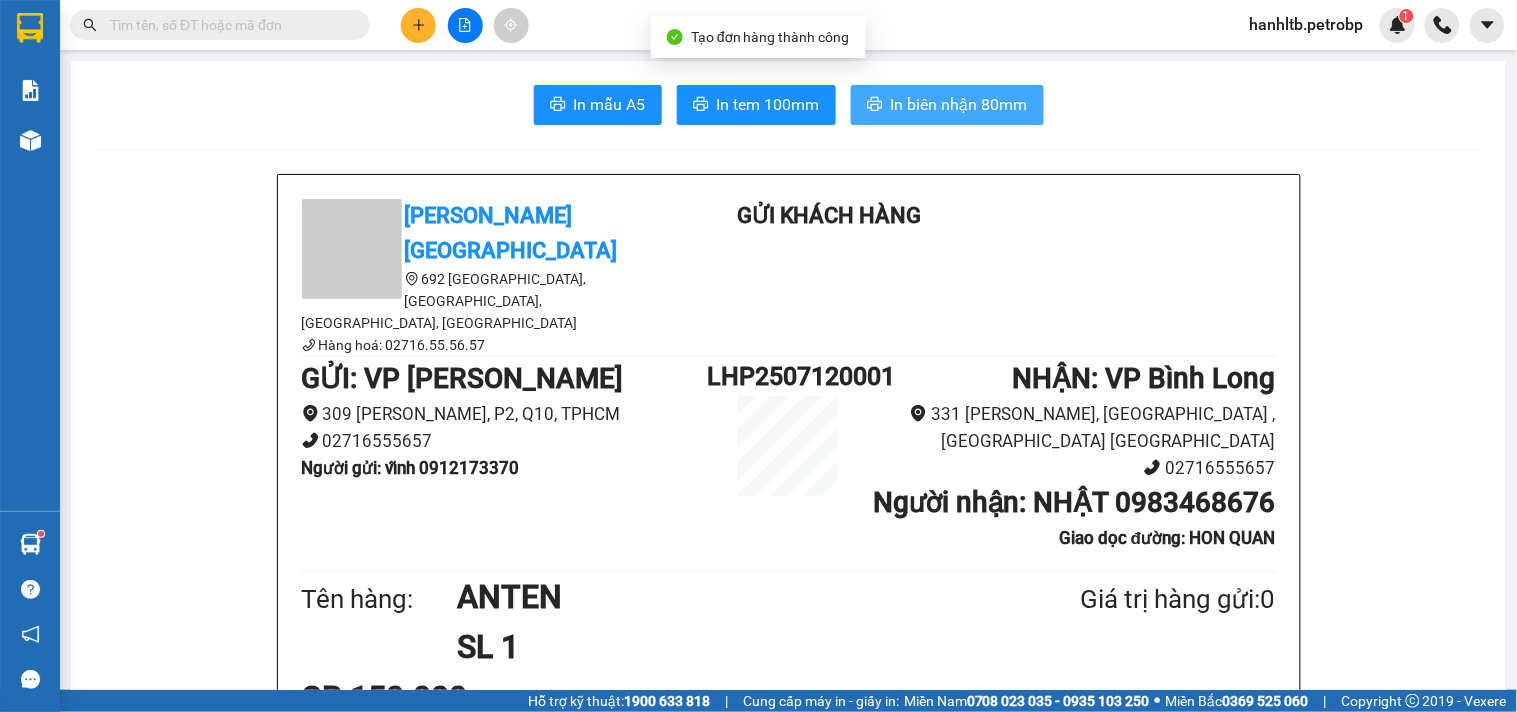 click on "In biên nhận 80mm" at bounding box center [959, 104] 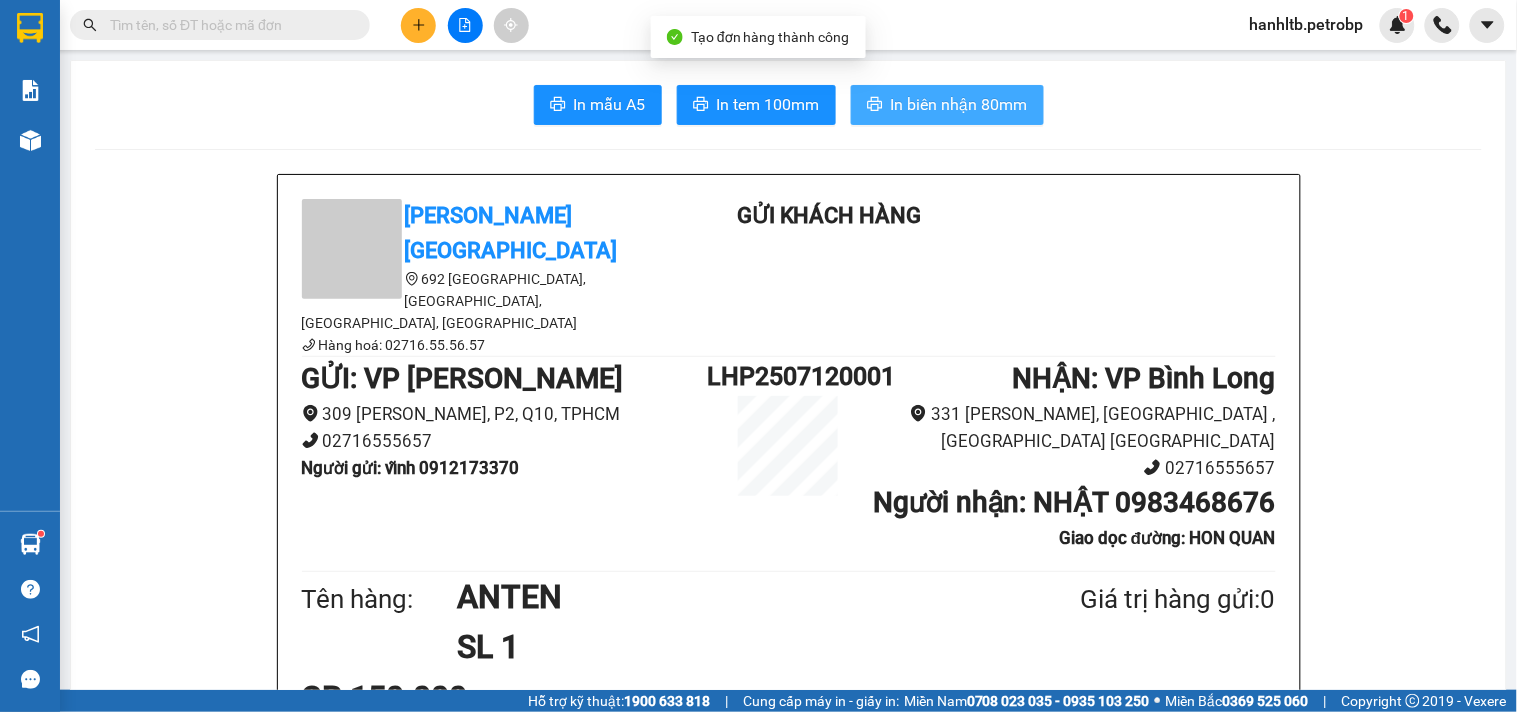 scroll, scrollTop: 0, scrollLeft: 0, axis: both 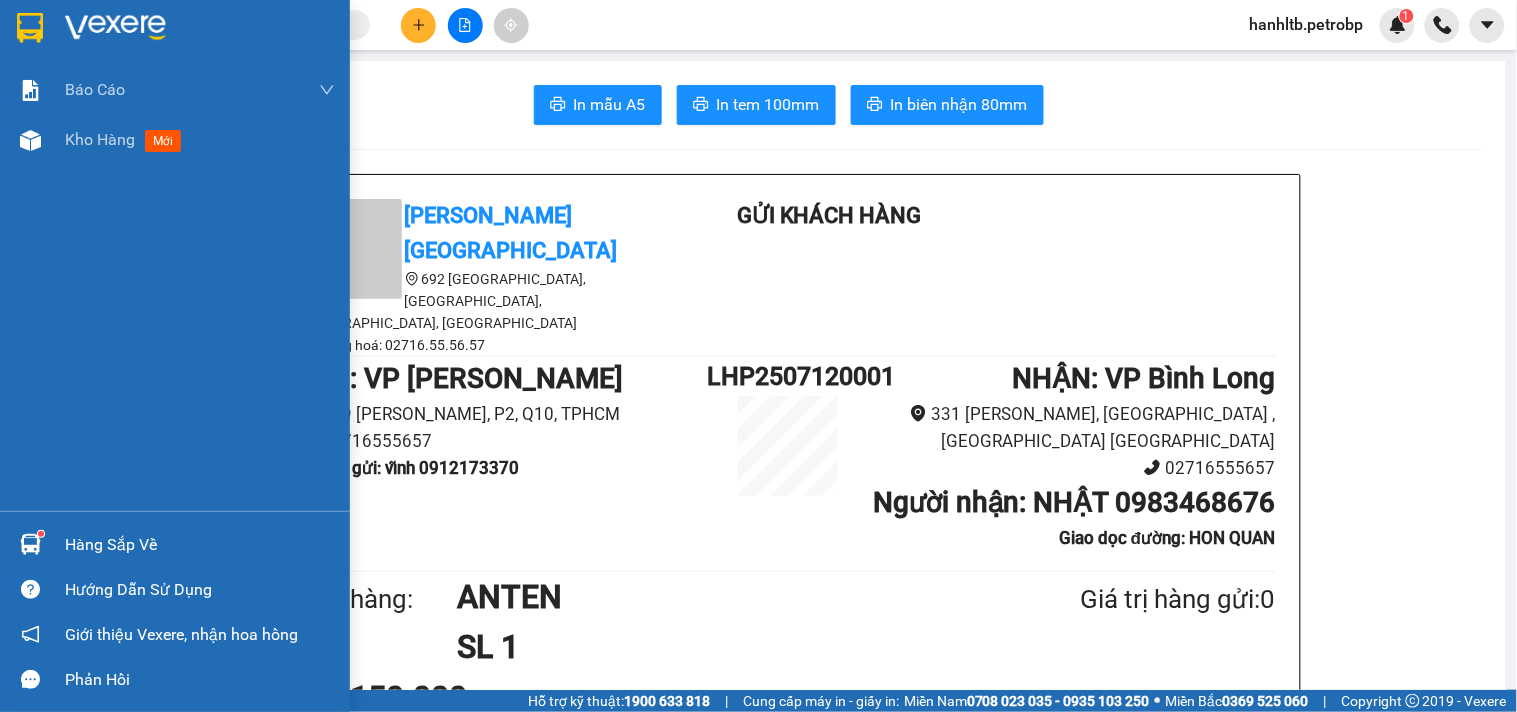 click at bounding box center (115, 28) 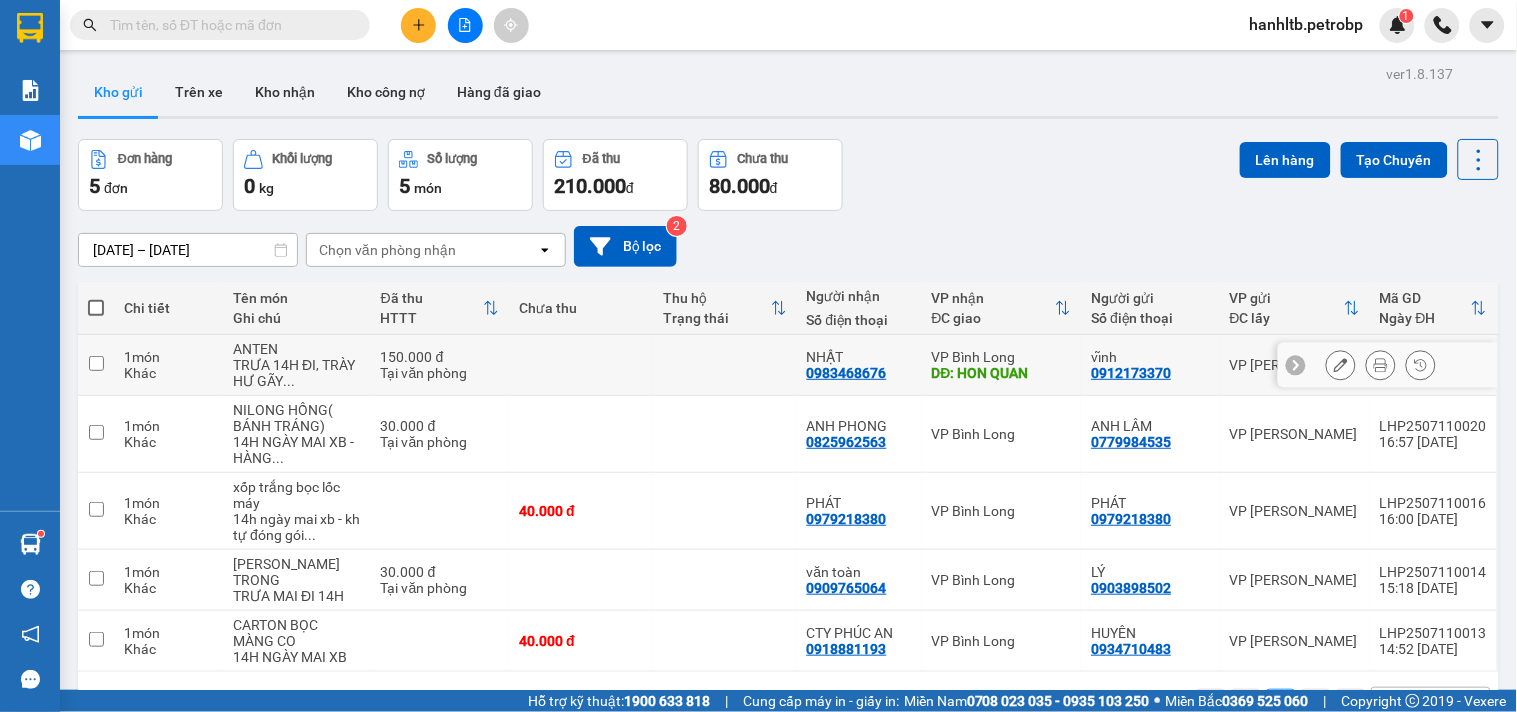 click on "DĐ: HON QUAN" at bounding box center [1002, 373] 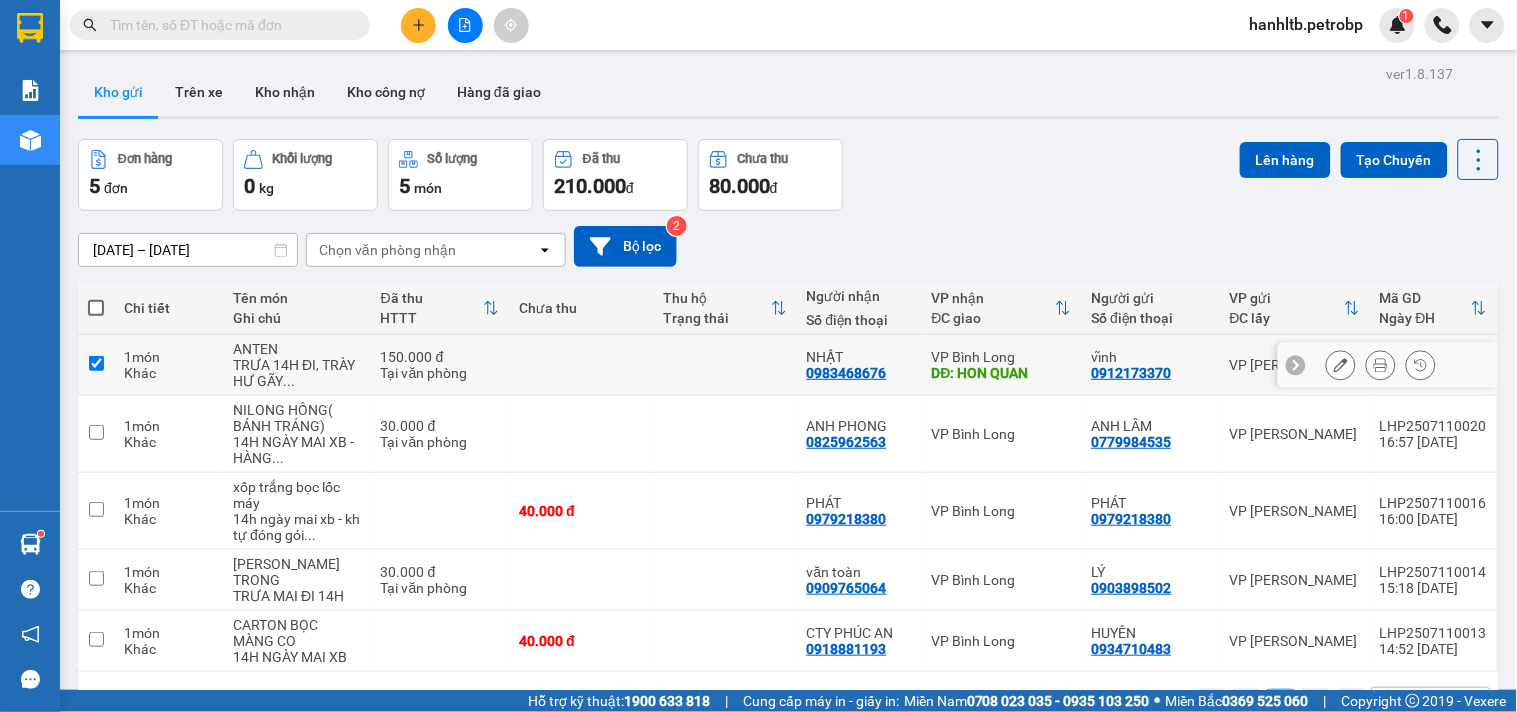 checkbox on "true" 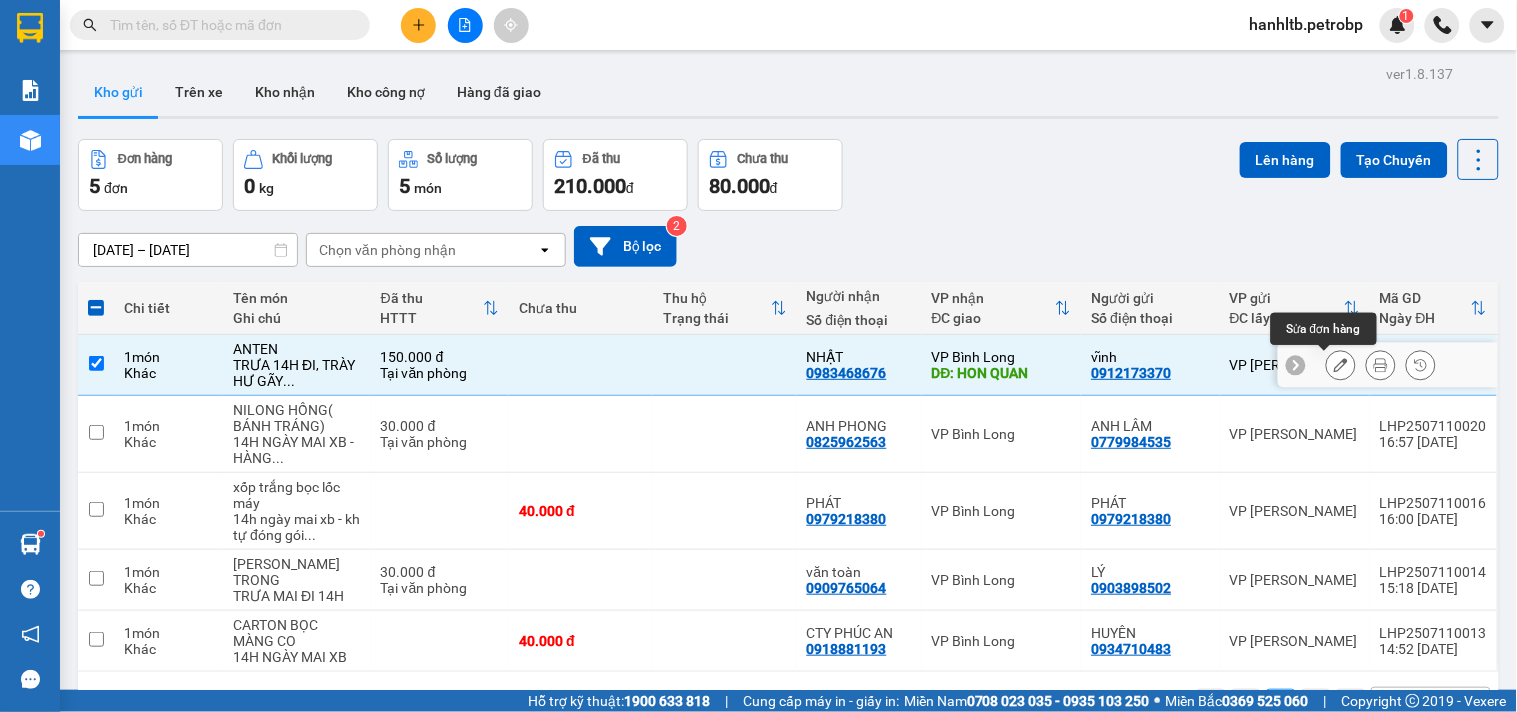 click 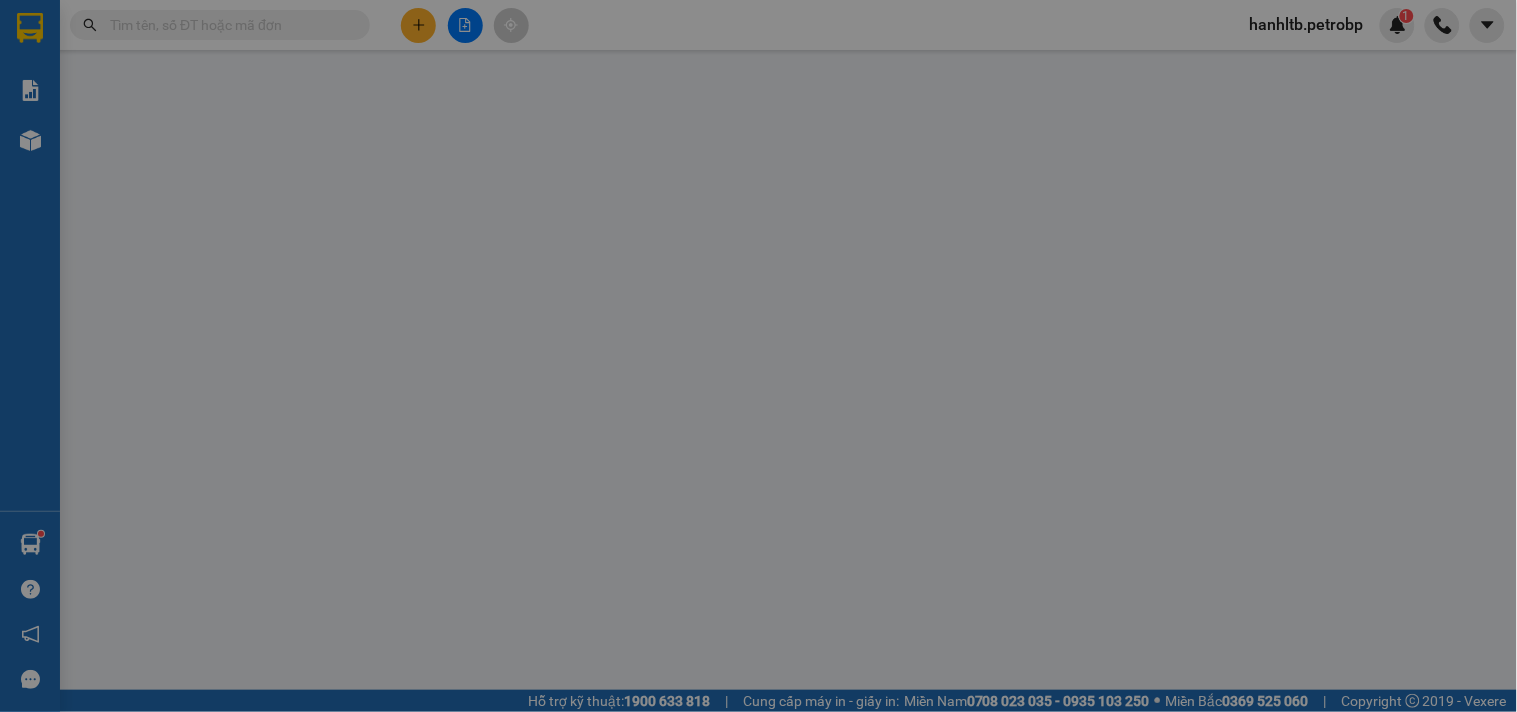 type on "0912173370" 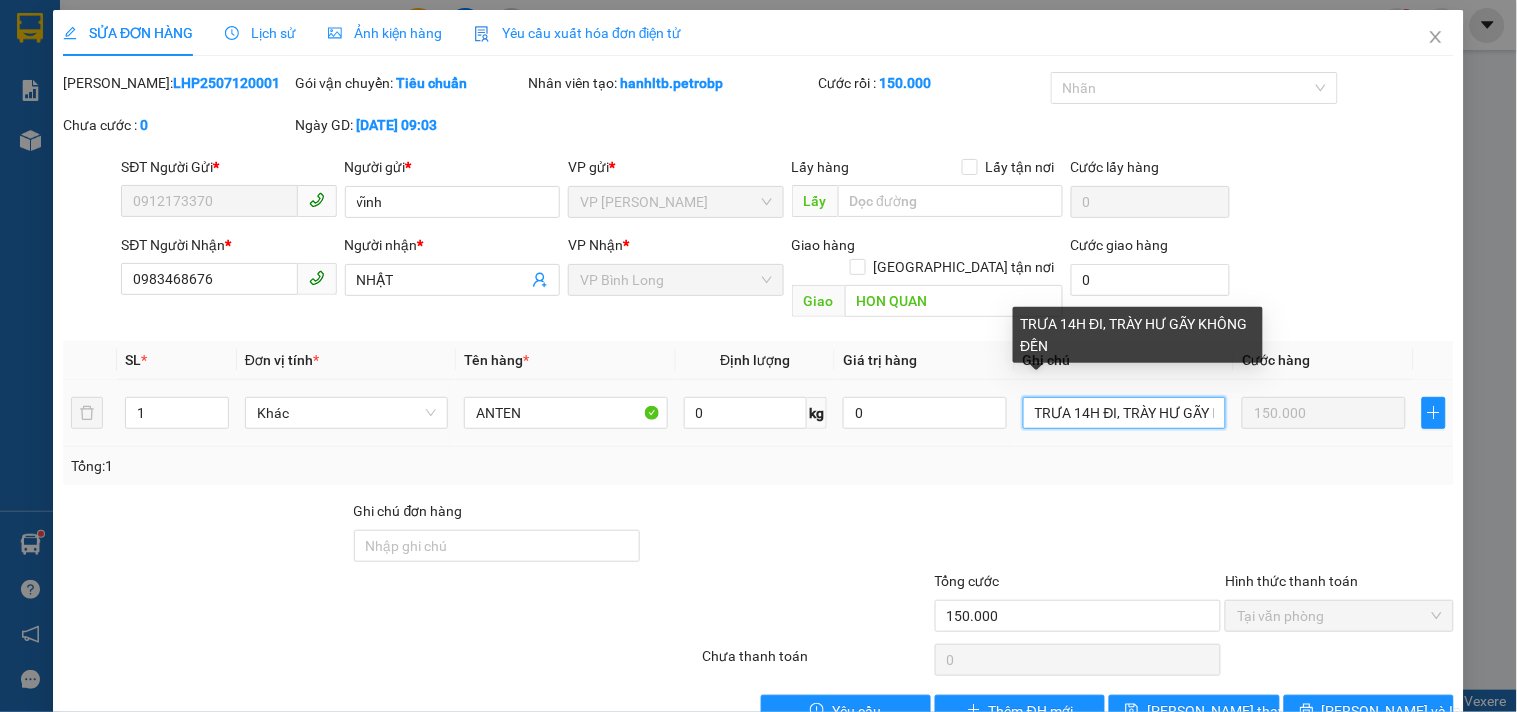click on "TRƯA 14H ĐI, TRÀY HƯ GÃY KHÔNG ĐỀN" at bounding box center (1124, 413) 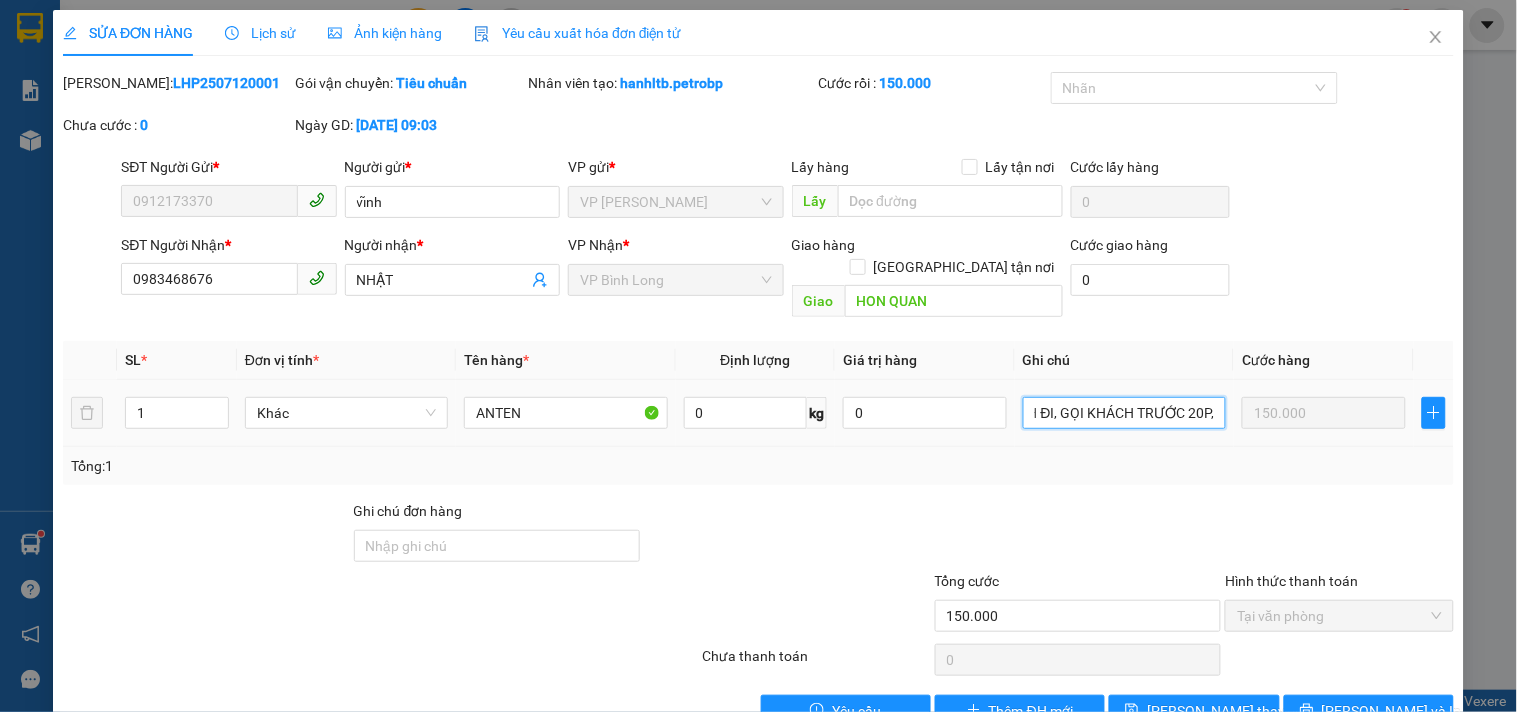 scroll, scrollTop: 0, scrollLeft: 67, axis: horizontal 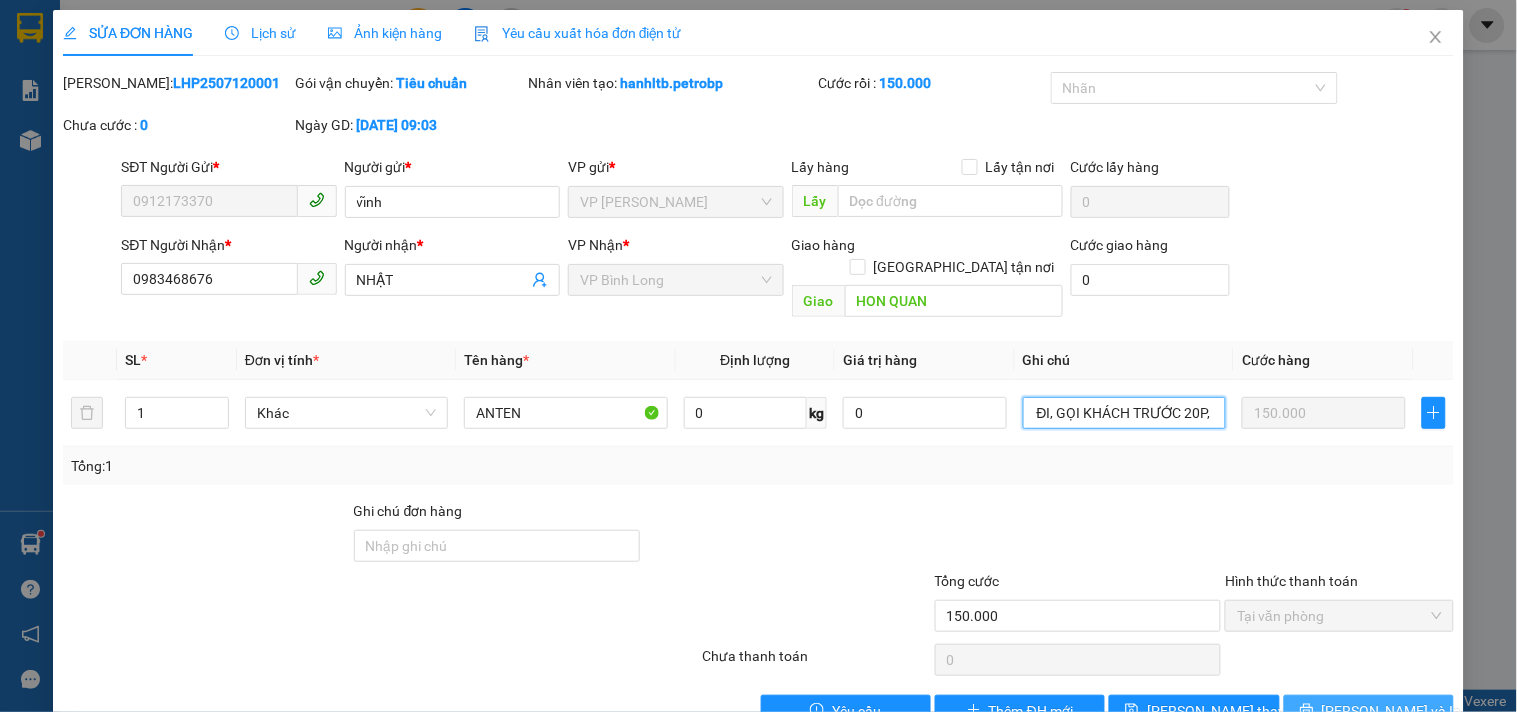 type on "TRƯA 14H ĐI, GỌI KHÁCH TRƯỚC 20P, TRÀY HƯ GÃY KHÔNG ĐỀN" 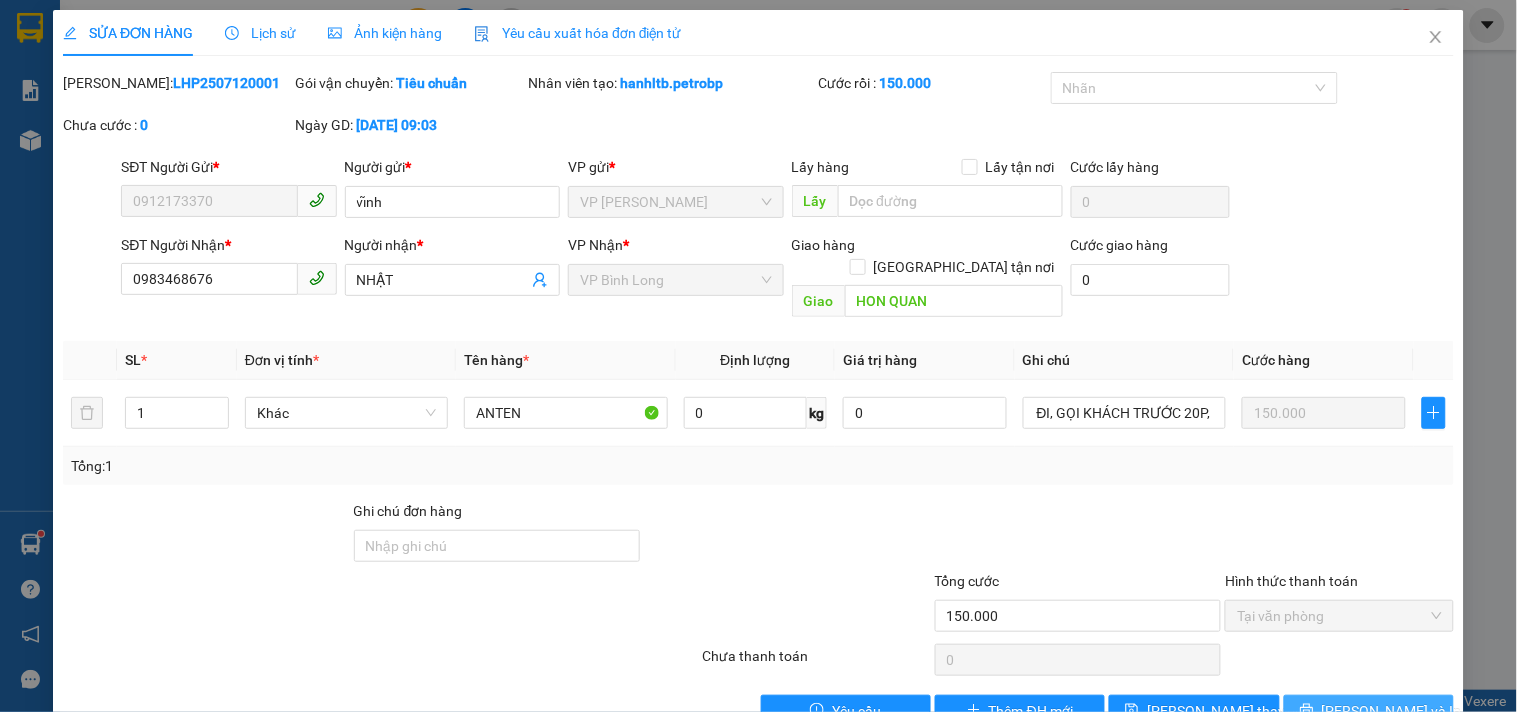scroll, scrollTop: 0, scrollLeft: 0, axis: both 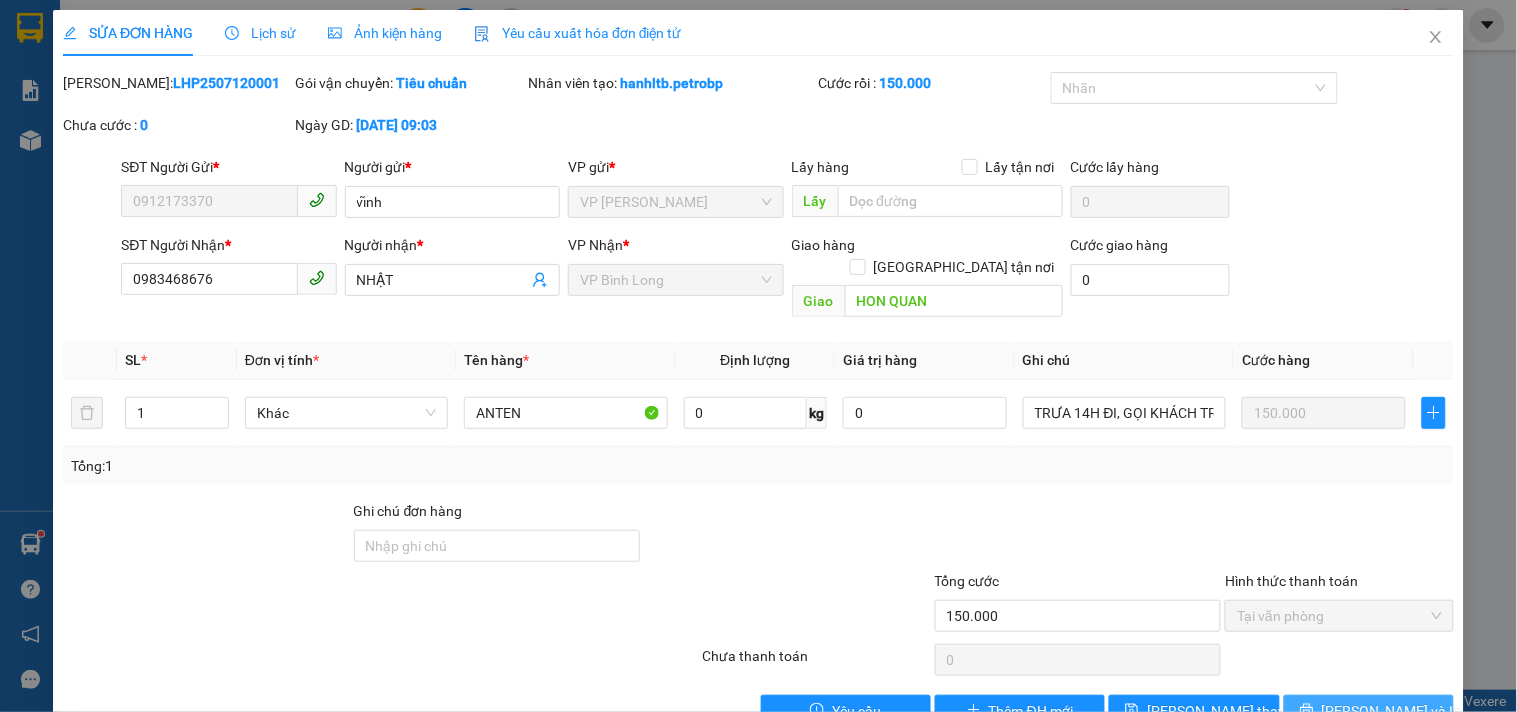 click on "[PERSON_NAME] và In" at bounding box center (1369, 711) 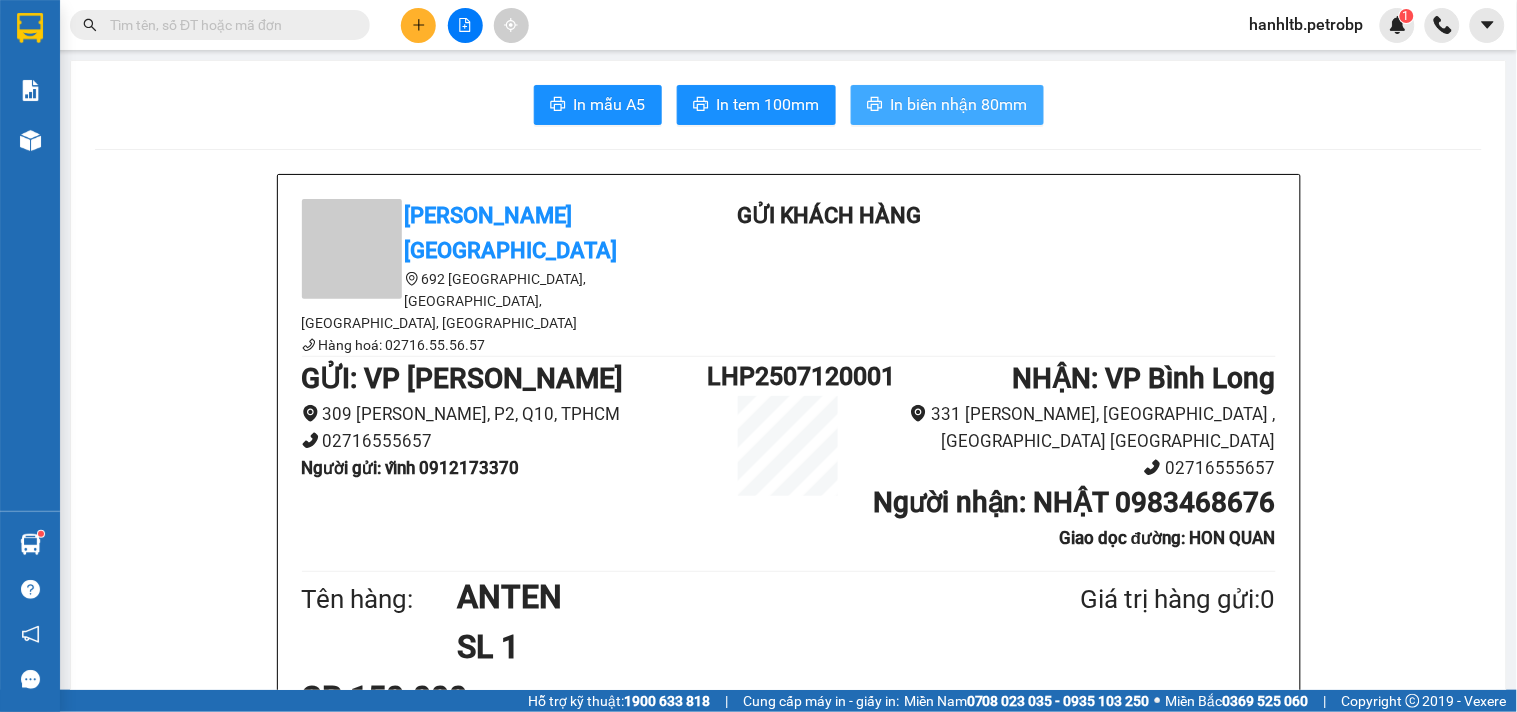 click on "In biên nhận 80mm" at bounding box center (959, 104) 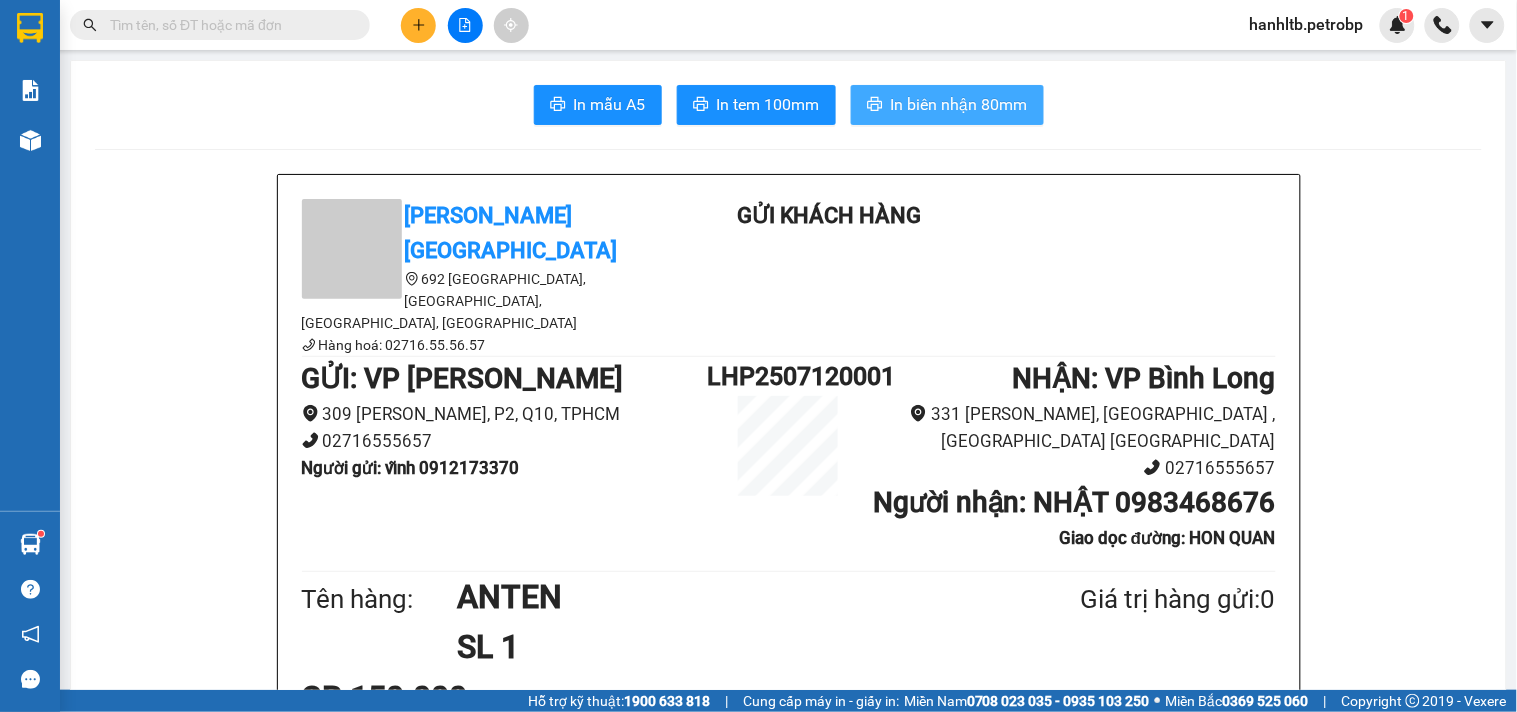 scroll, scrollTop: 0, scrollLeft: 0, axis: both 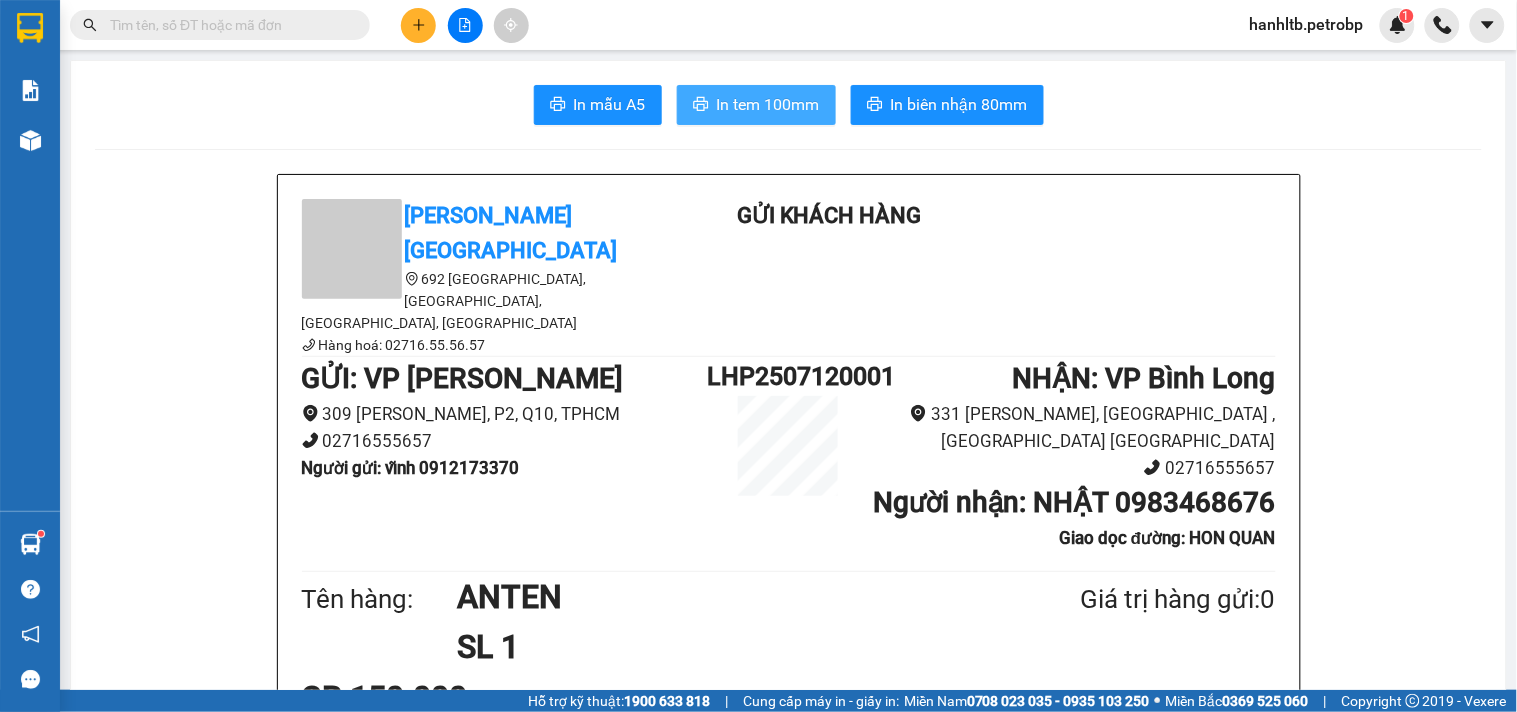 click on "In tem 100mm" at bounding box center (768, 104) 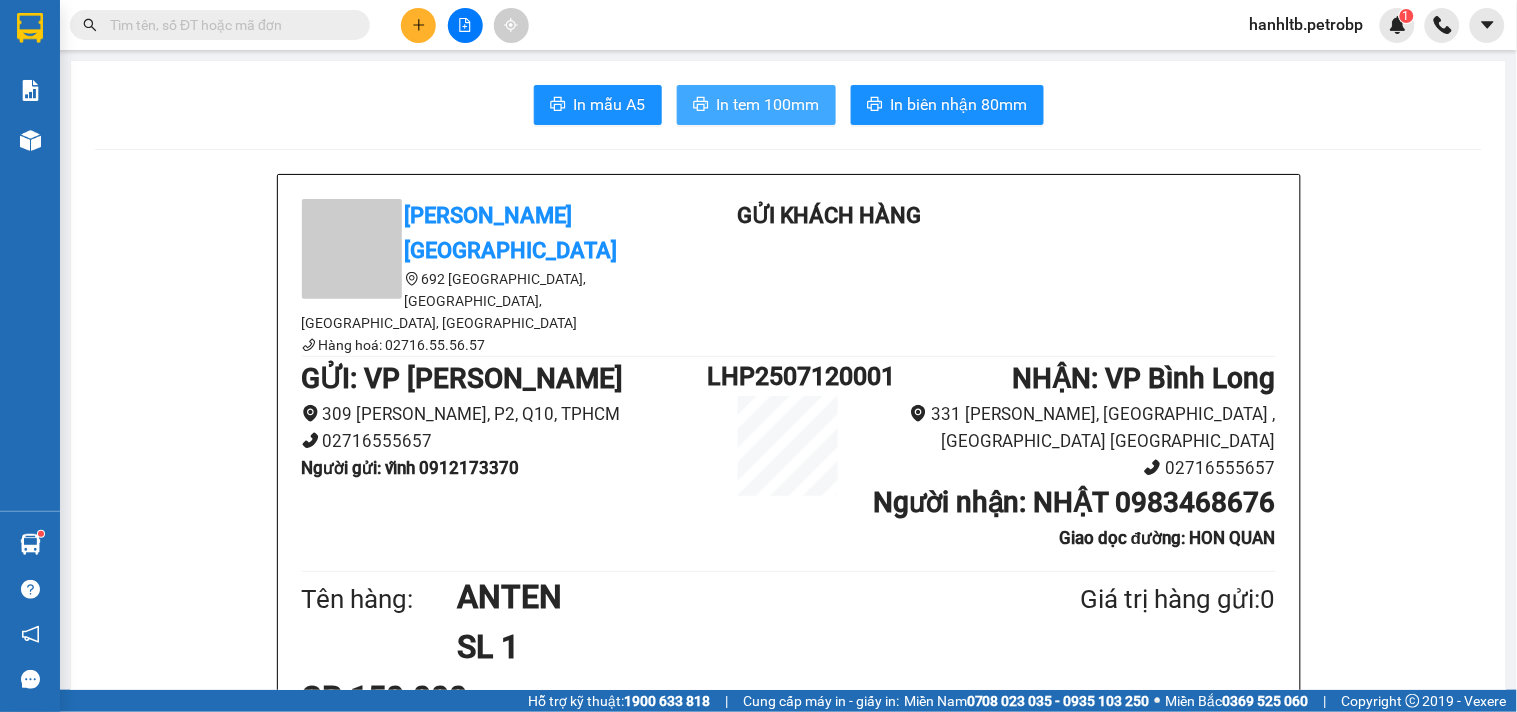 scroll, scrollTop: 0, scrollLeft: 0, axis: both 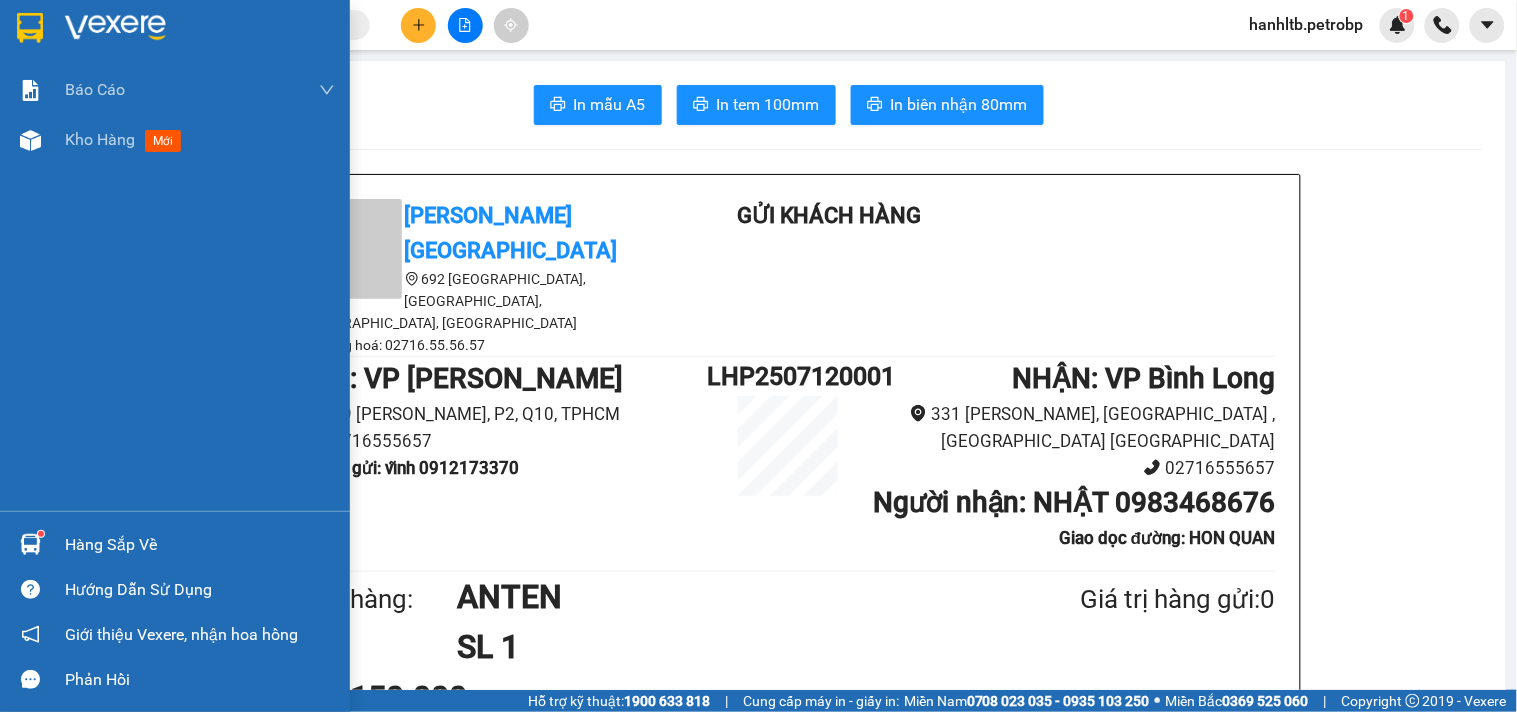 click at bounding box center (115, 28) 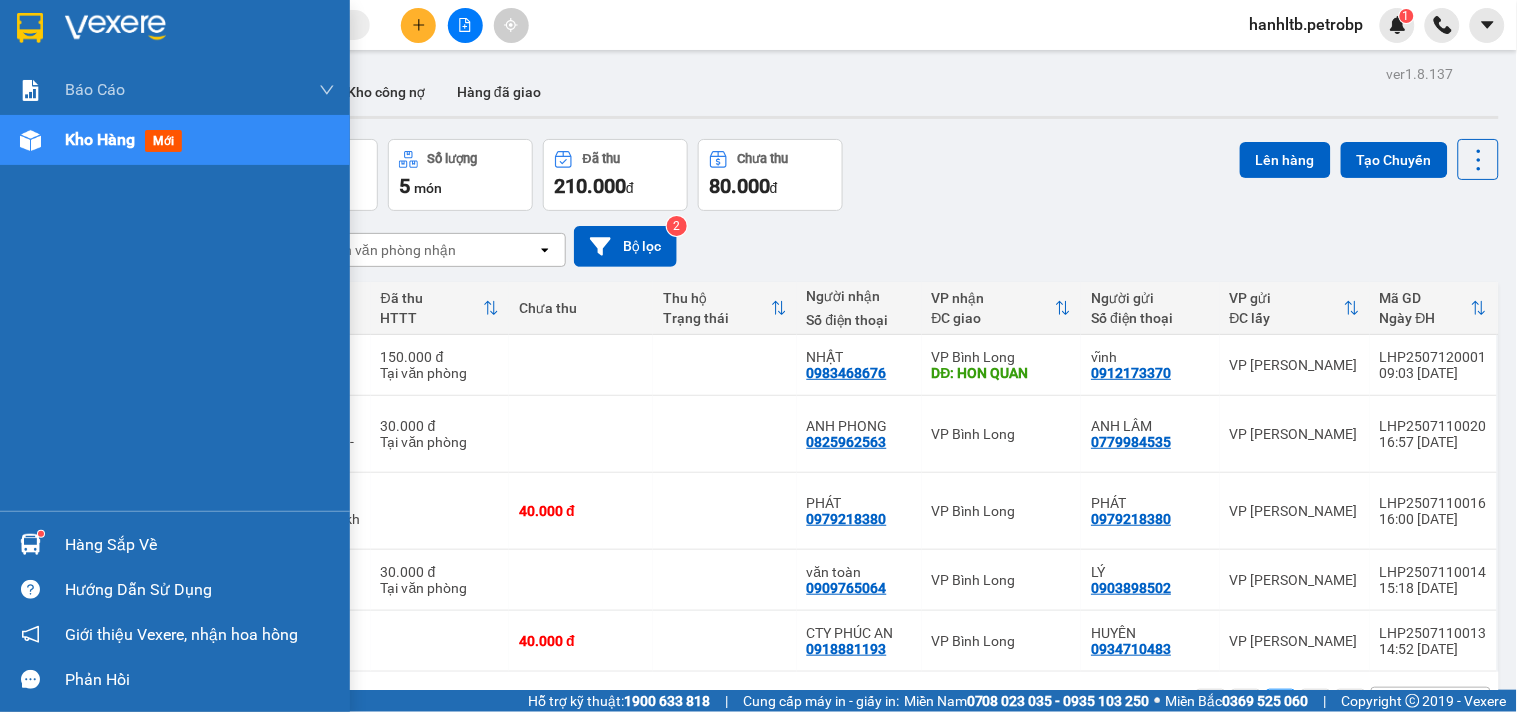 click at bounding box center [200, 28] 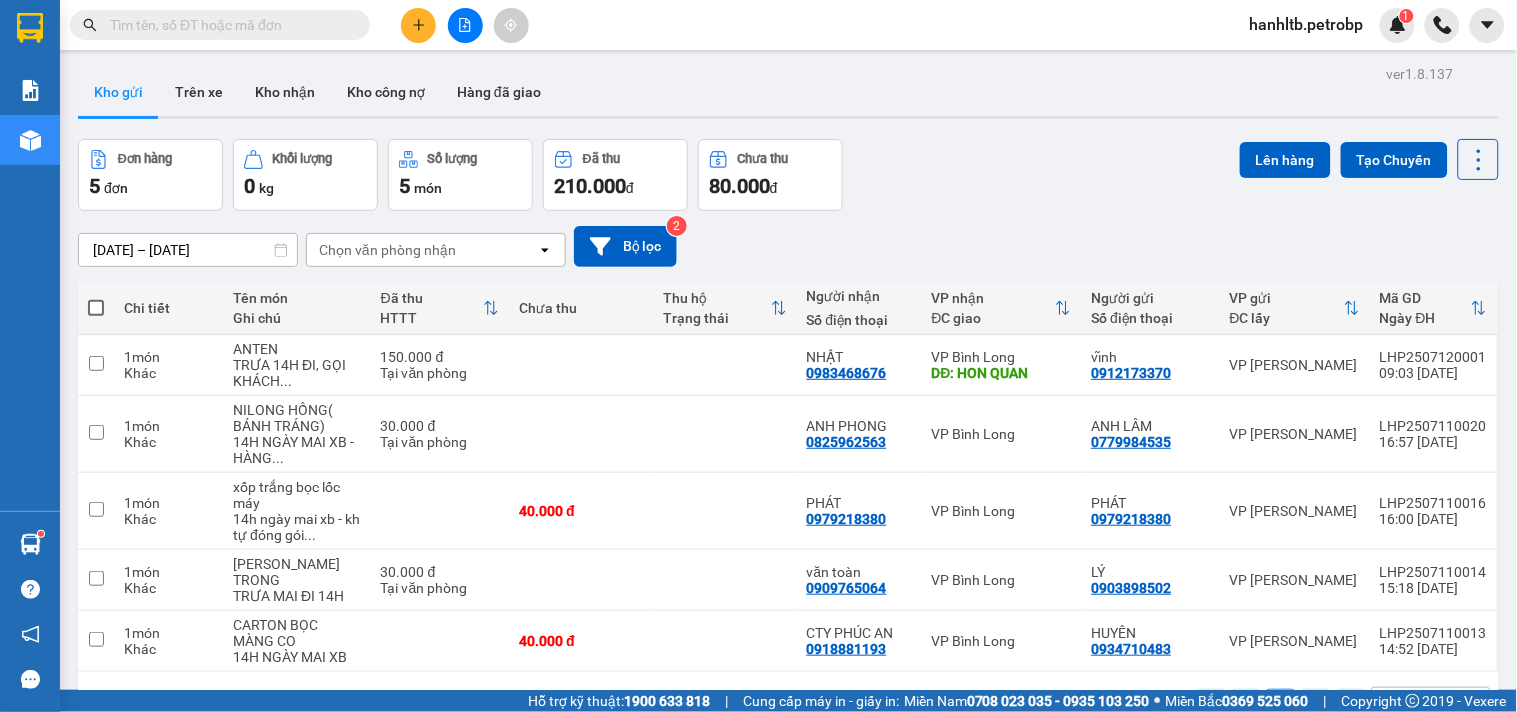 click on "Đơn hàng 5 đơn Khối lượng 0 kg Số lượng 5 món Đã thu 210.000  đ Chưa thu 80.000  đ Lên hàng Tạo Chuyến" at bounding box center [788, 175] 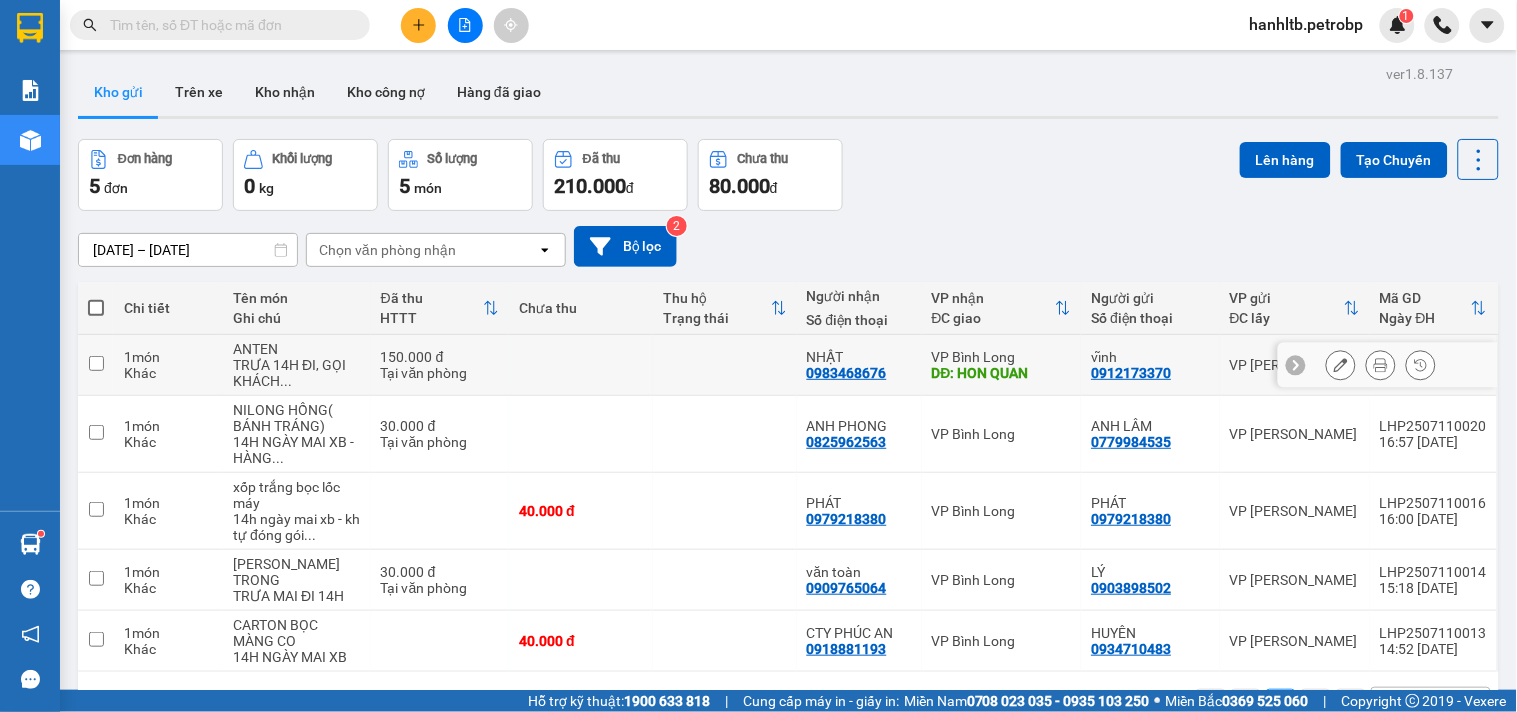 click at bounding box center (725, 365) 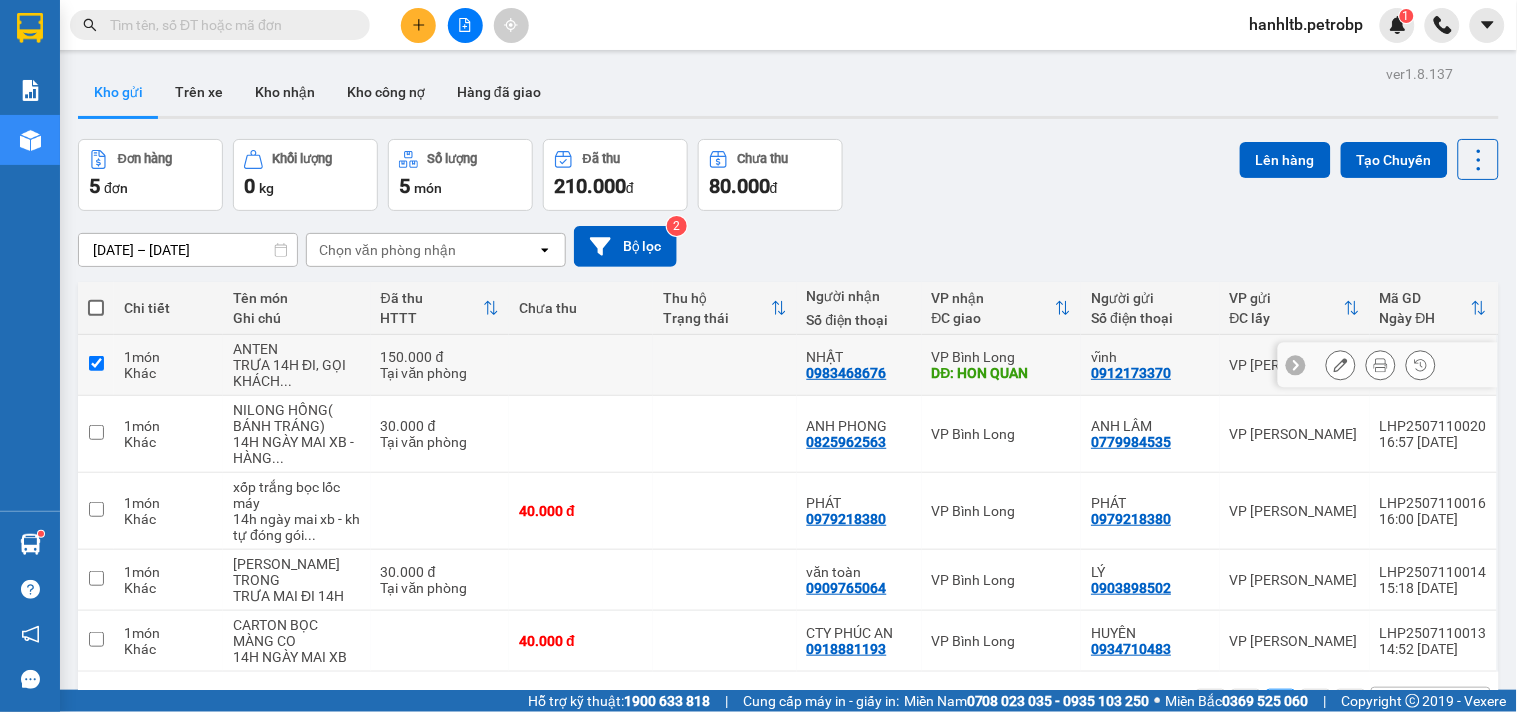 checkbox on "true" 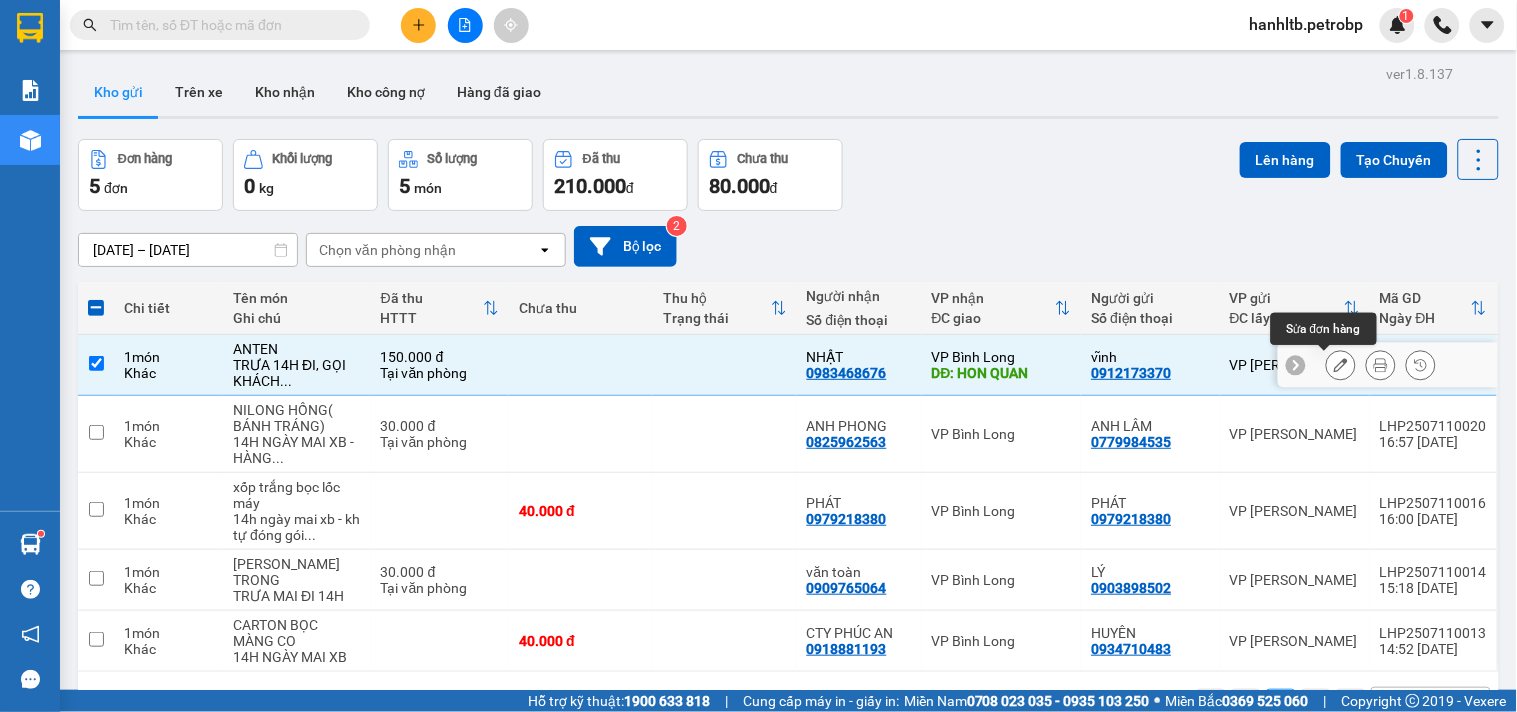 click 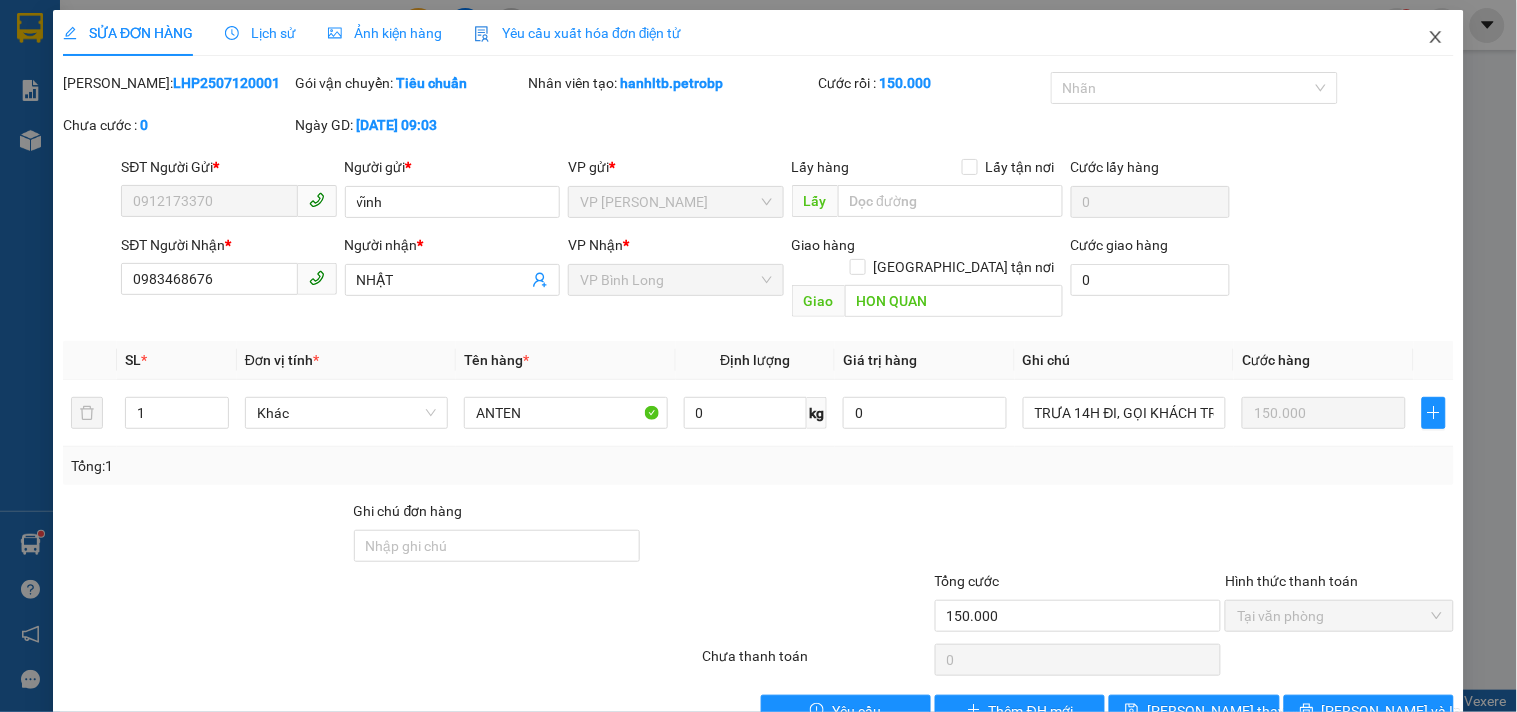 click 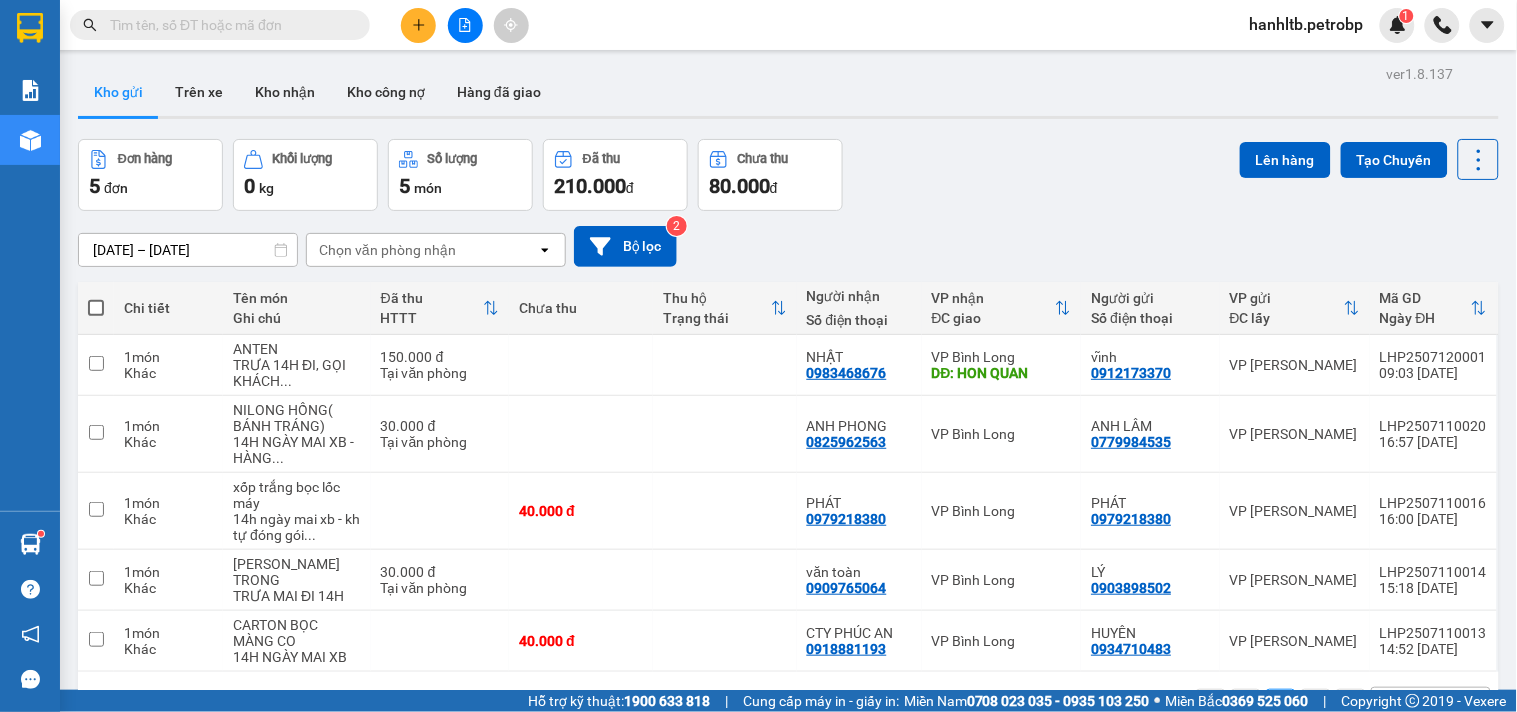 click on "11/07/2025 – 12/07/2025 Press the down arrow key to interact with the calendar and select a date. Press the escape button to close the calendar. Selected date range is from 11/07/2025 to 12/07/2025. Chọn văn phòng nhận open Bộ lọc 2" at bounding box center (788, 246) 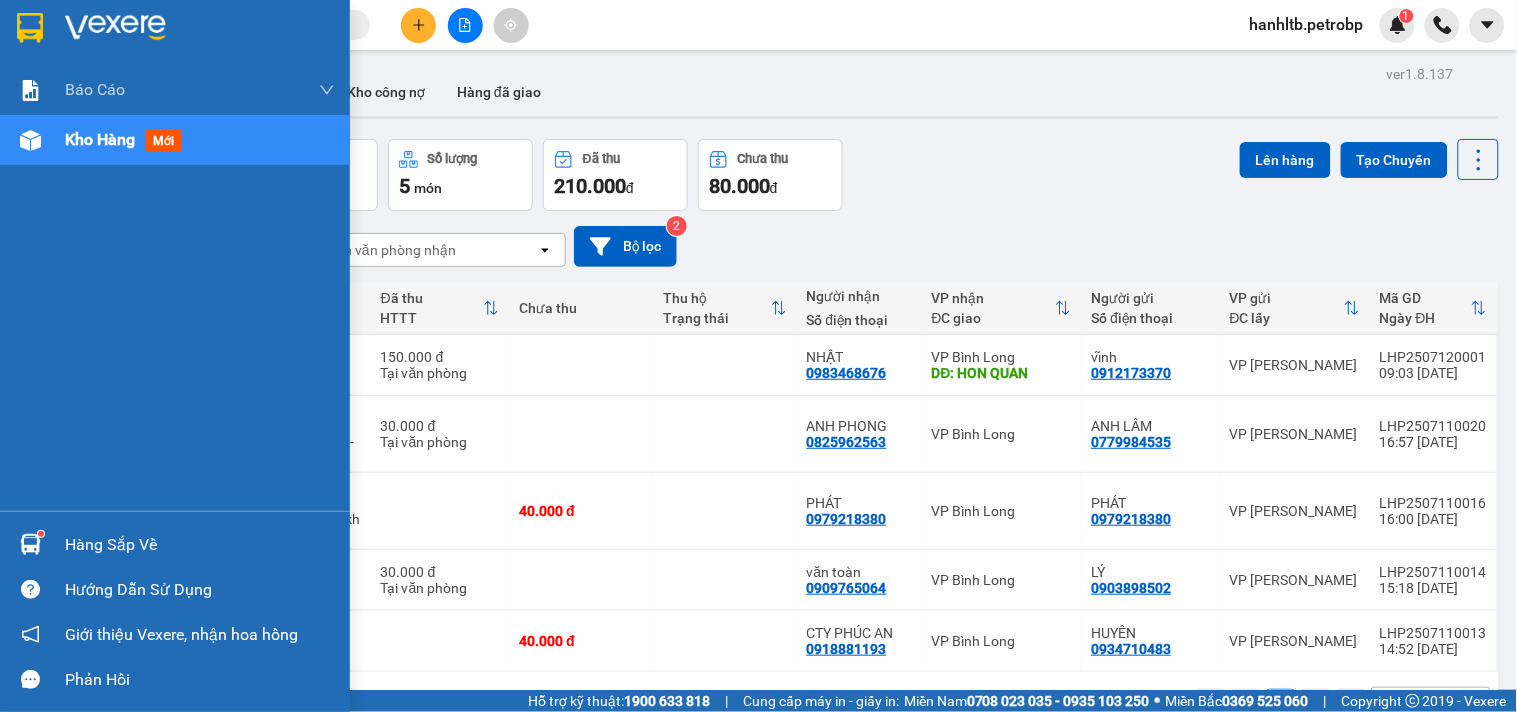 click on "Hàng sắp về" at bounding box center (200, 545) 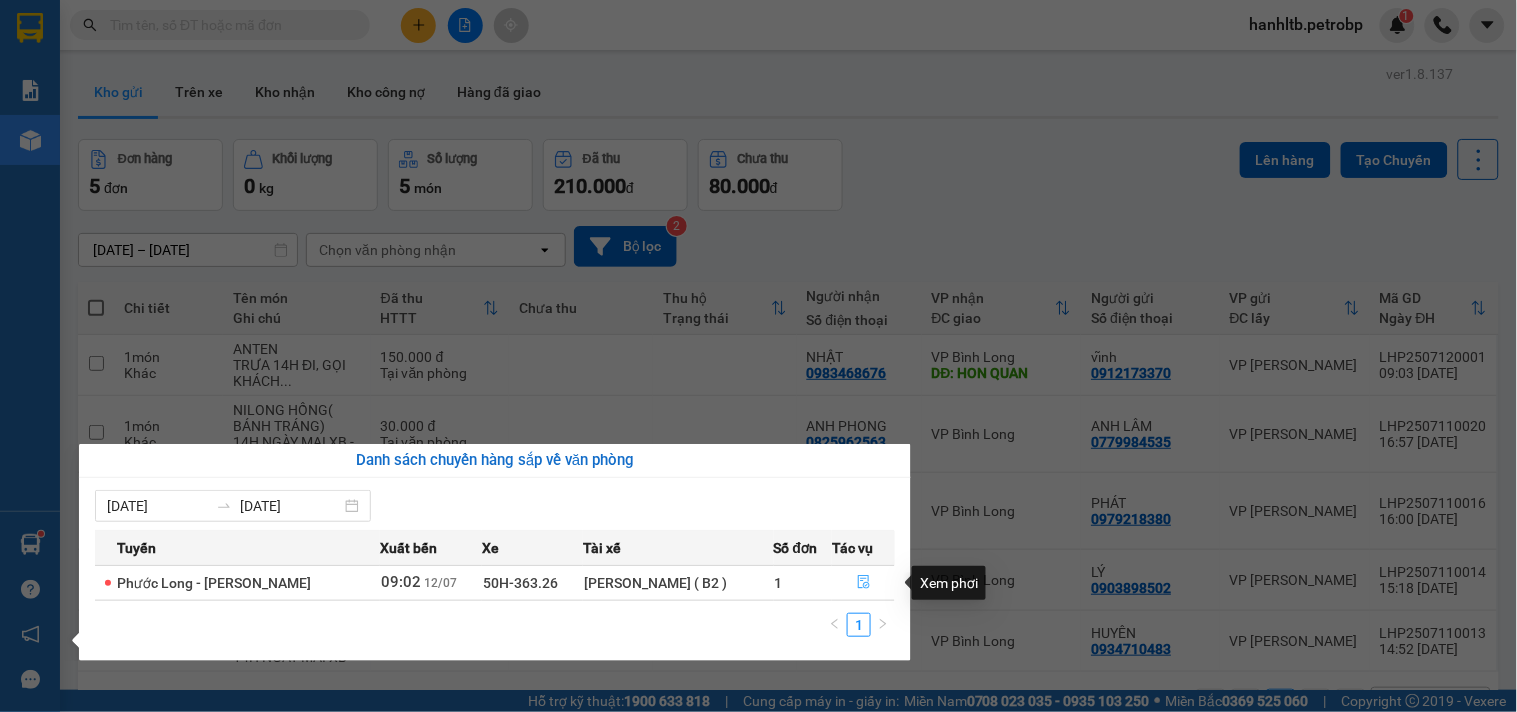 click at bounding box center [863, 583] 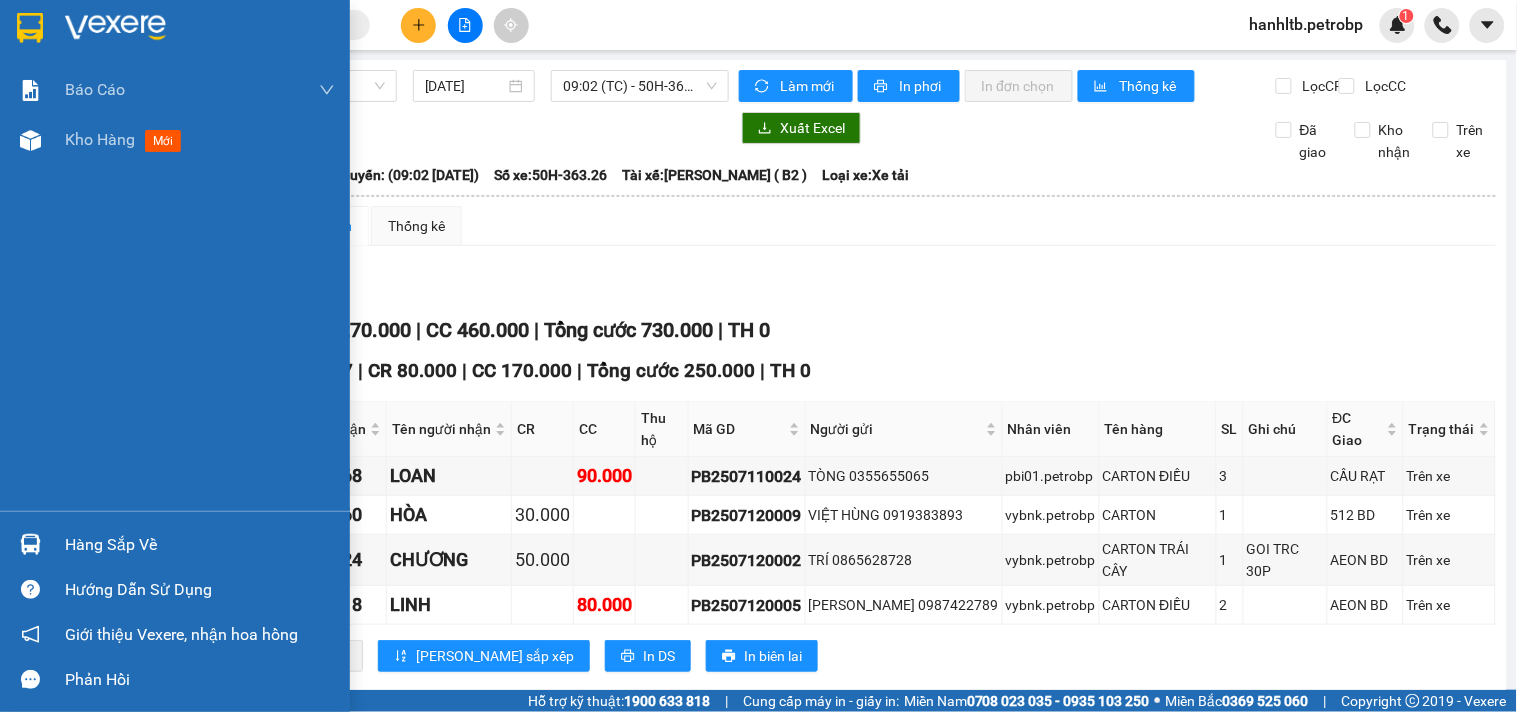 click at bounding box center [115, 28] 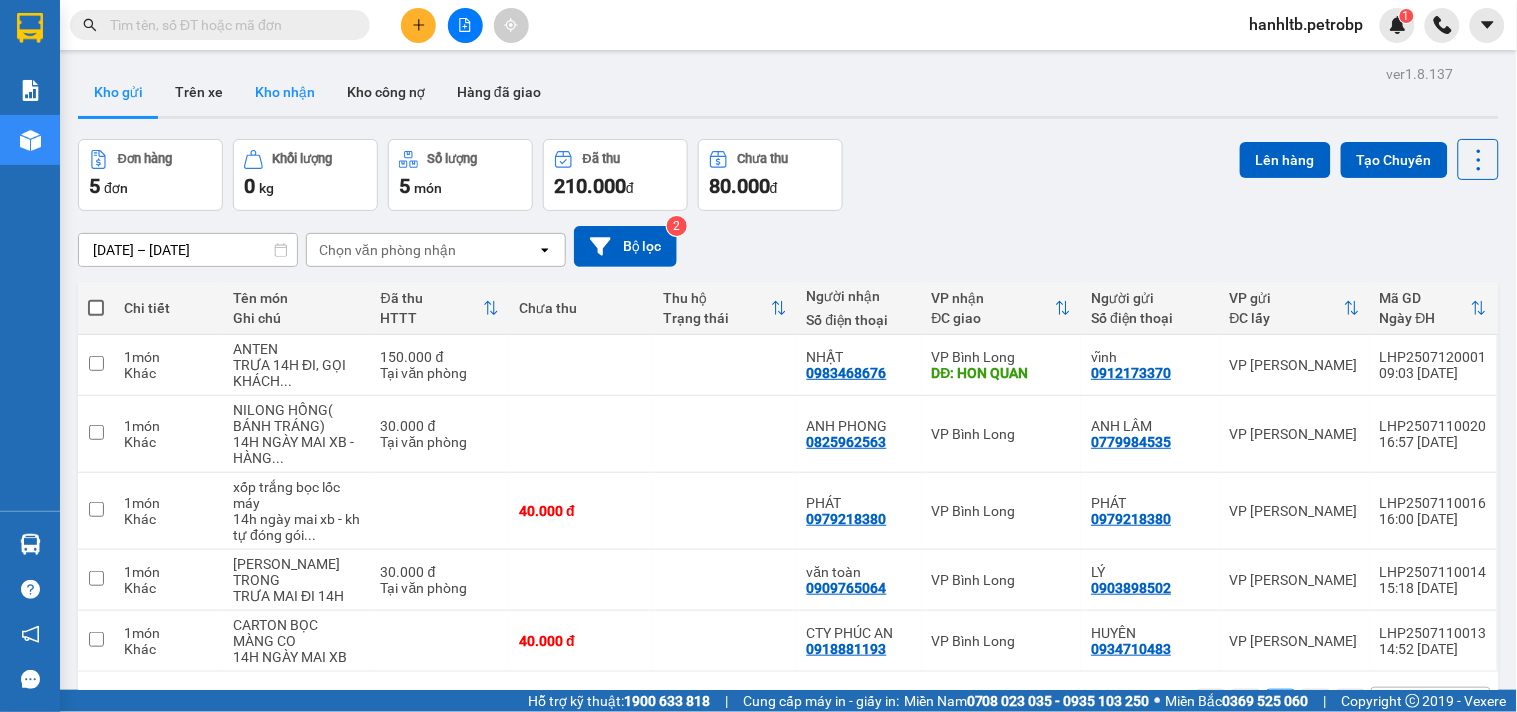 click on "Kho nhận" at bounding box center (285, 92) 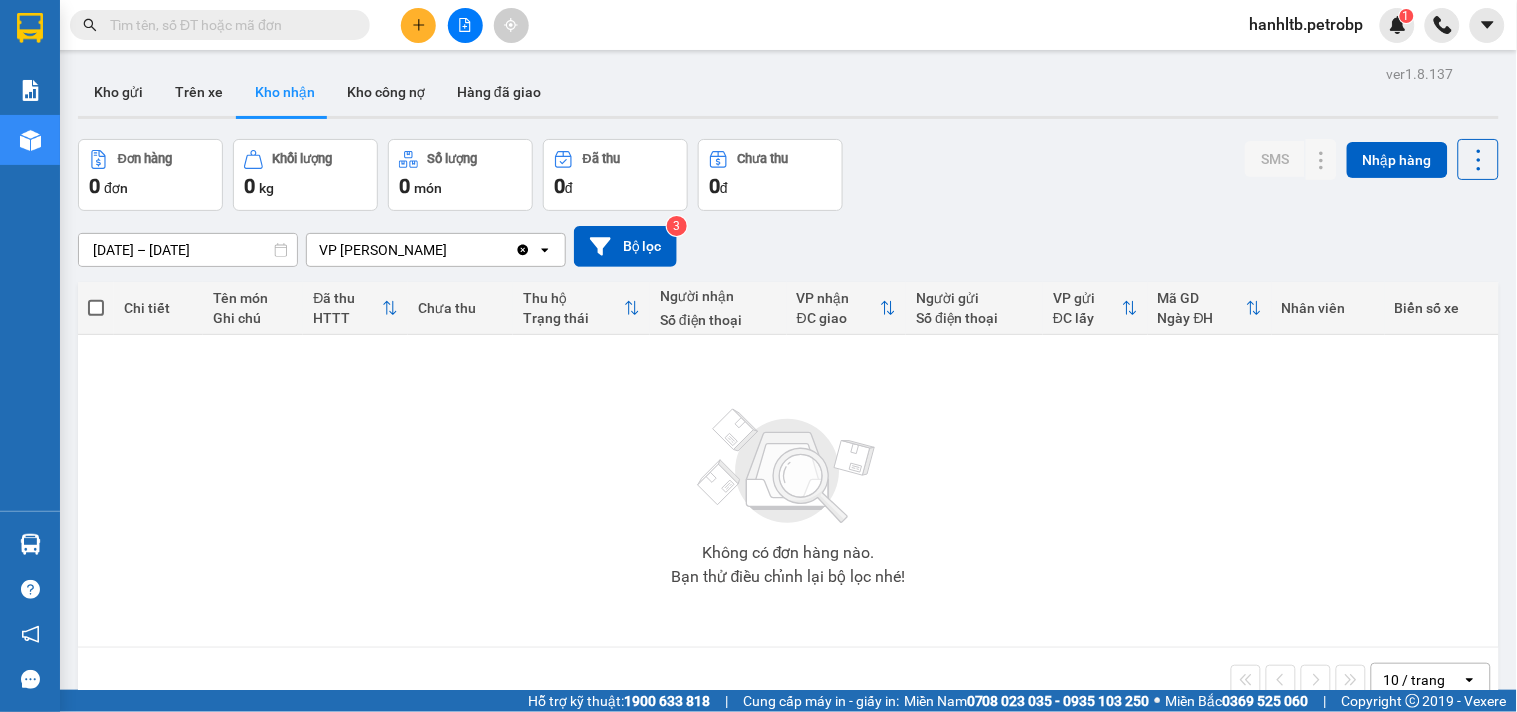 click on "[DATE] – [DATE]" at bounding box center [188, 250] 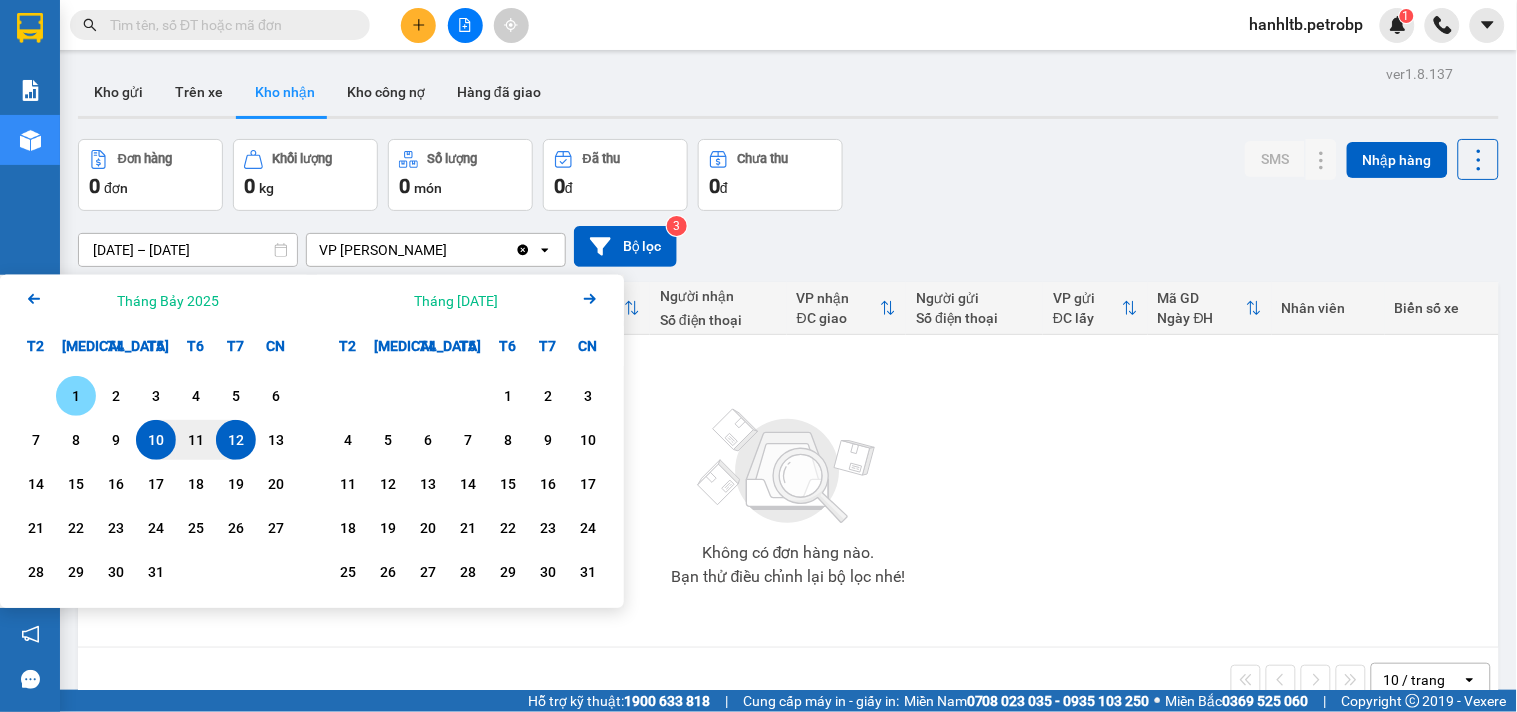 click on "1" at bounding box center (76, 396) 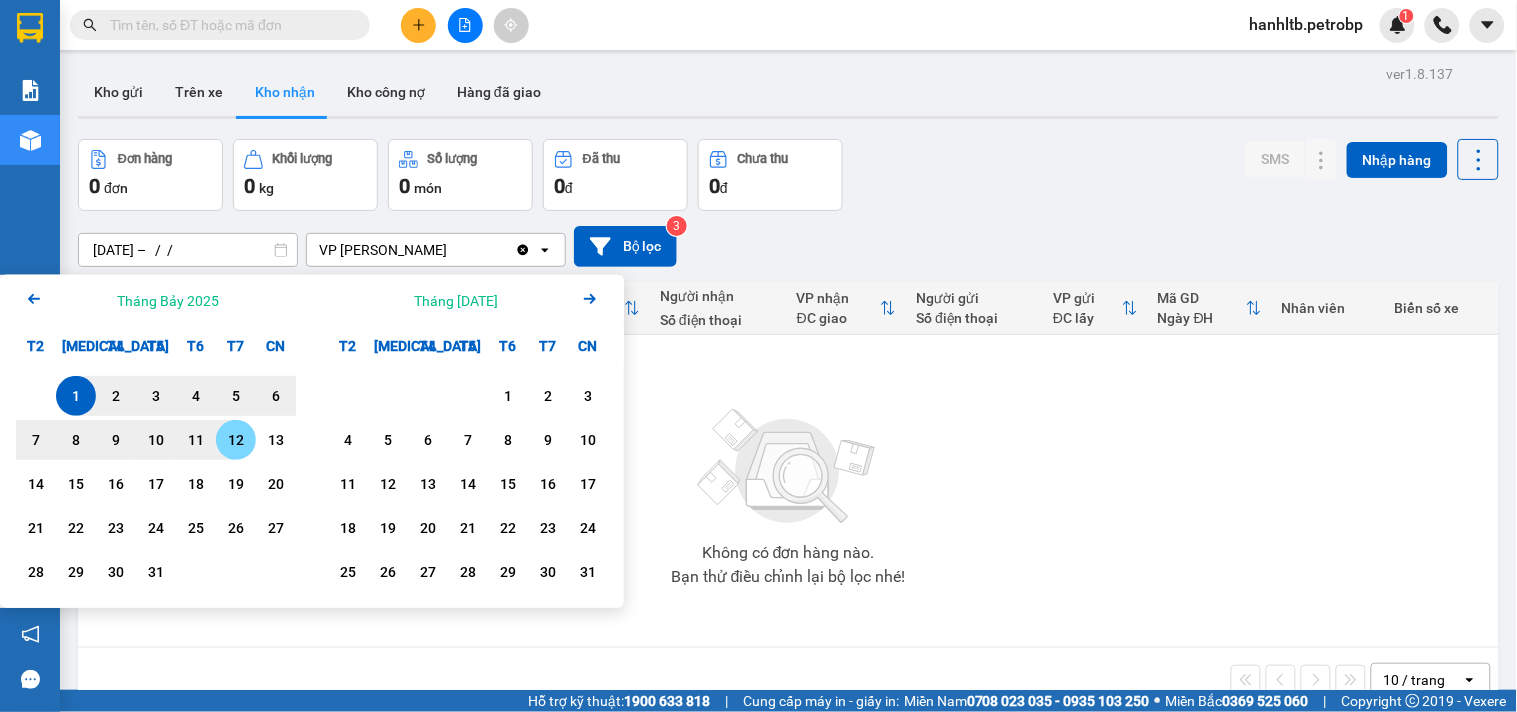 click on "12" at bounding box center [236, 440] 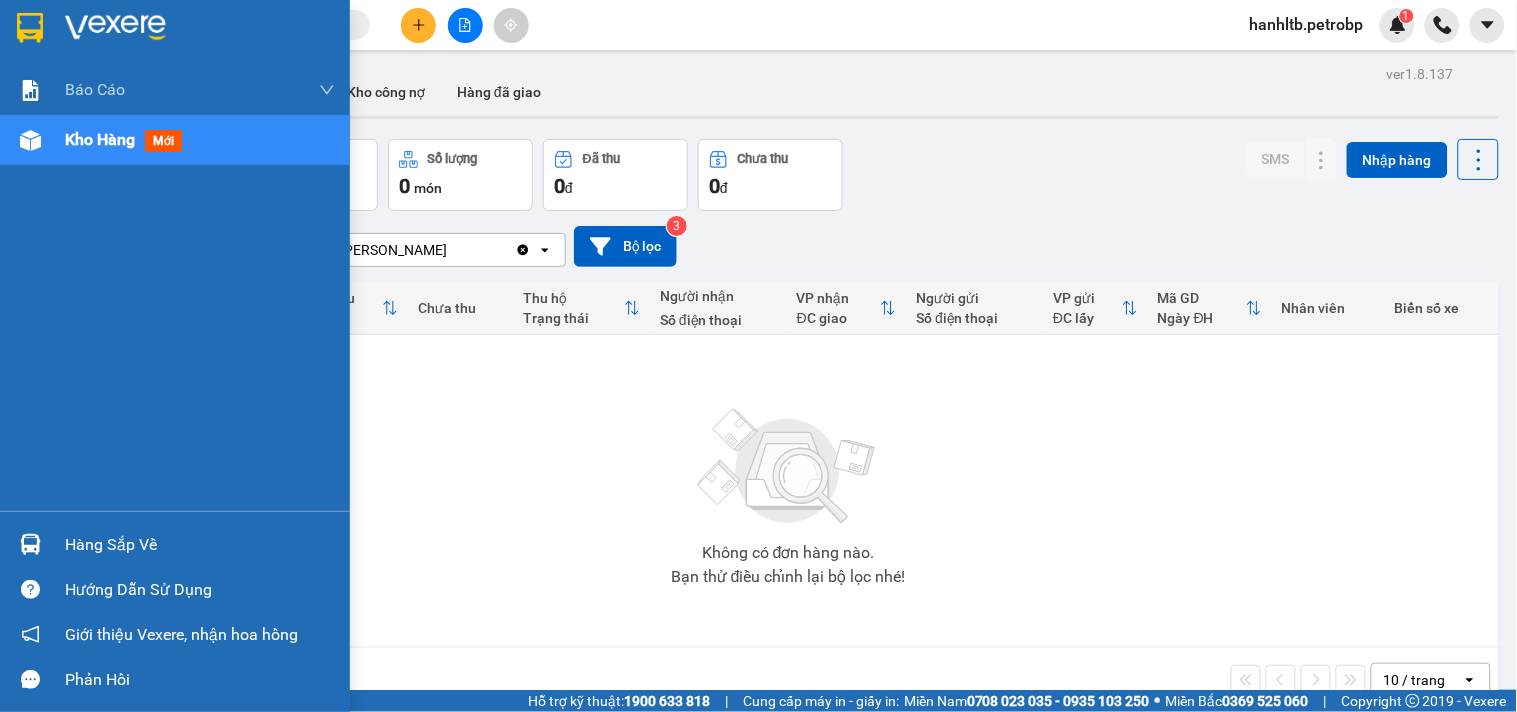 click at bounding box center (115, 28) 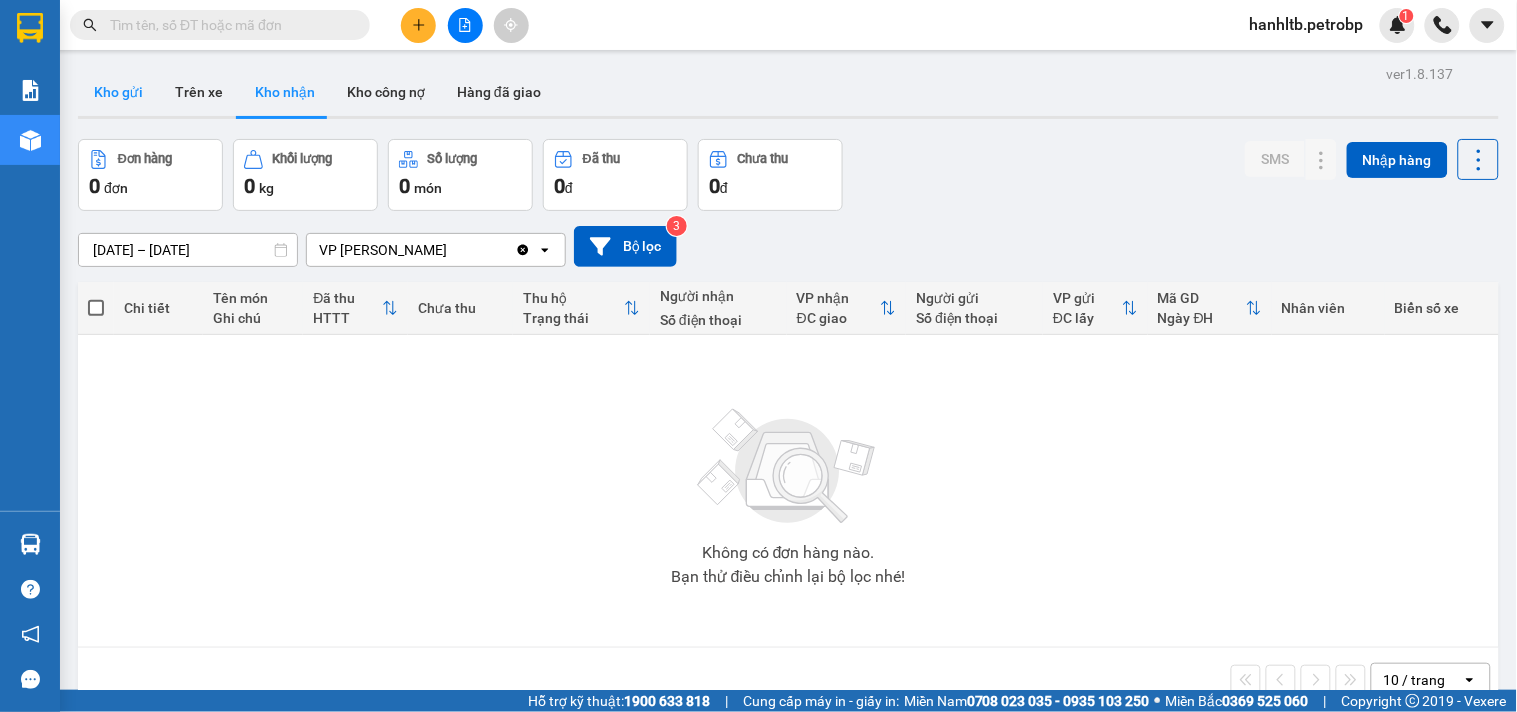 click on "Kho gửi" at bounding box center (118, 92) 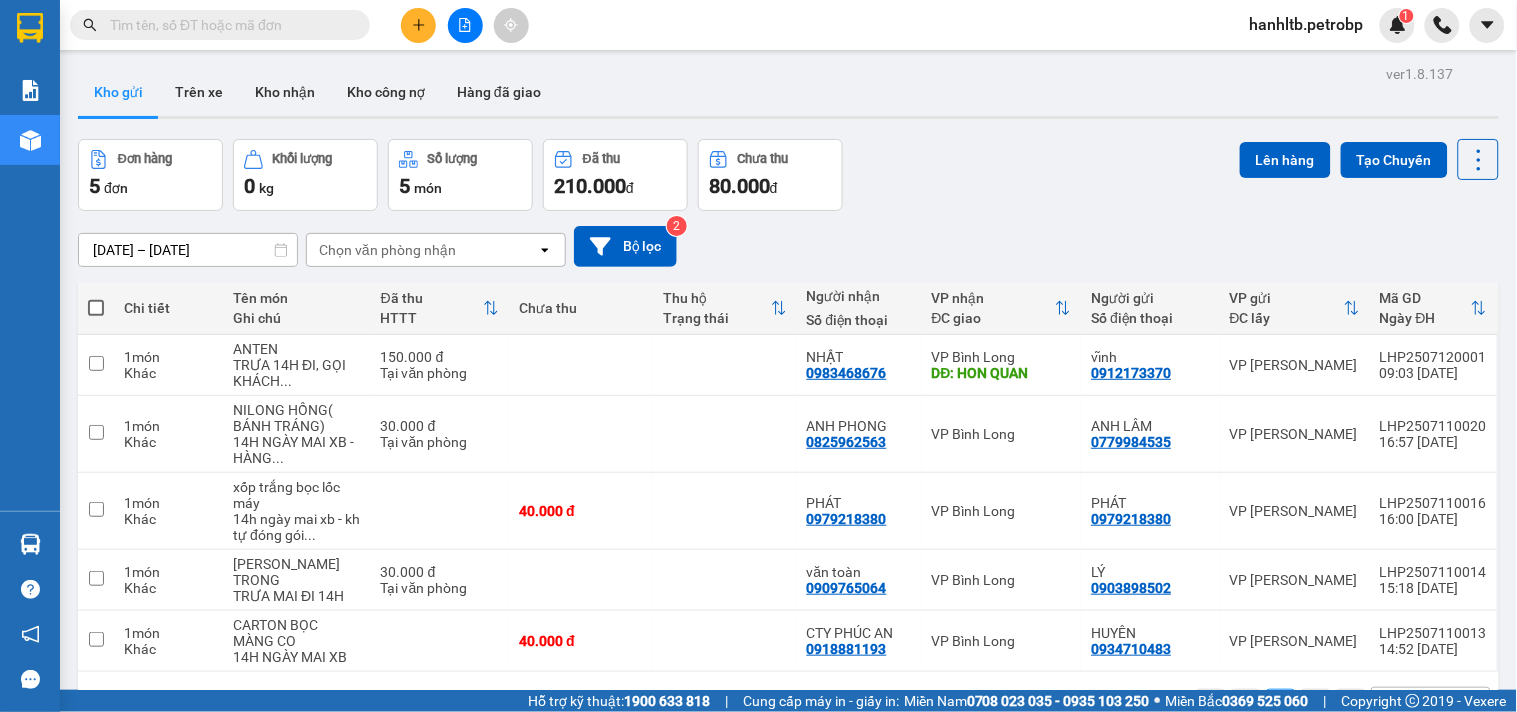 click on "11/07/2025 – 12/07/2025 Press the down arrow key to interact with the calendar and select a date. Press the escape button to close the calendar. Selected date range is from 11/07/2025 to 12/07/2025. Chọn văn phòng nhận open Bộ lọc 2" at bounding box center [788, 246] 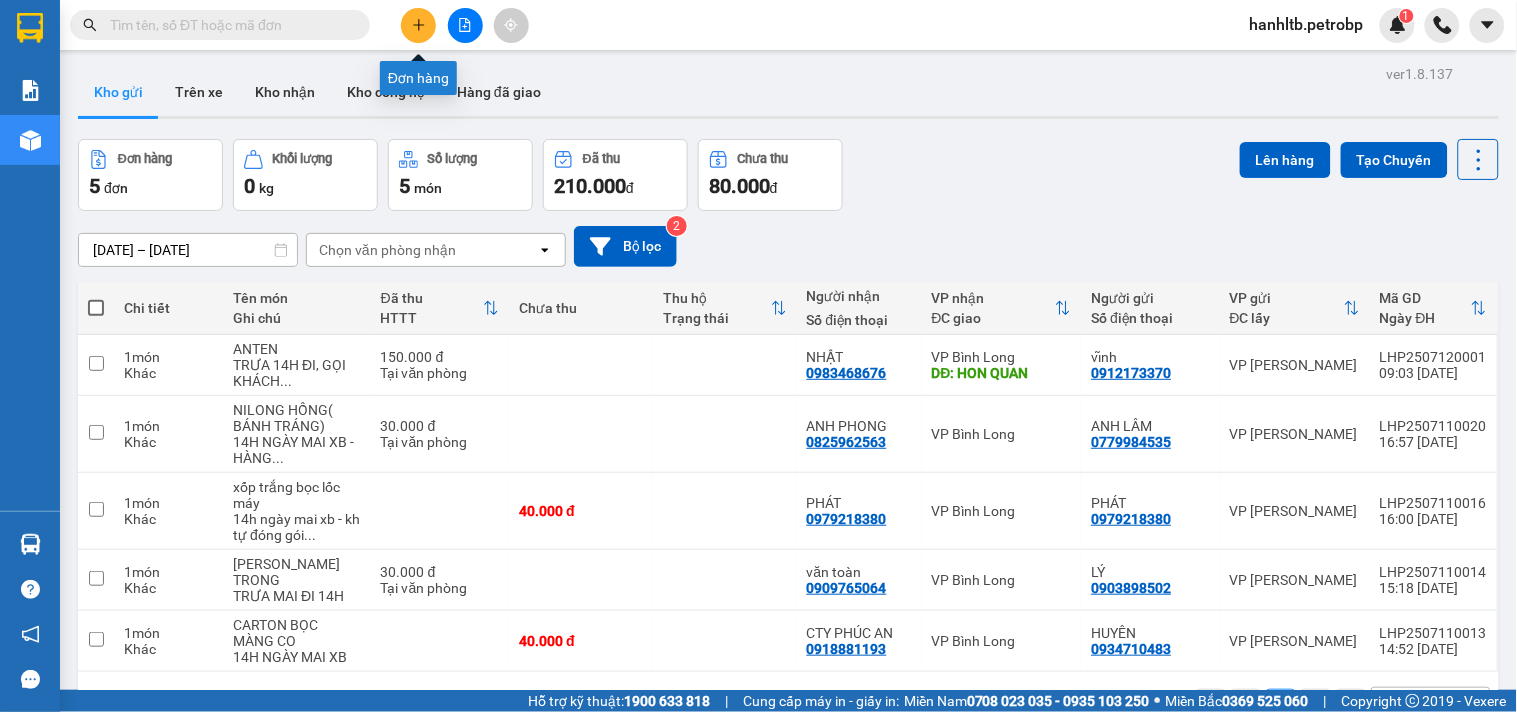 click 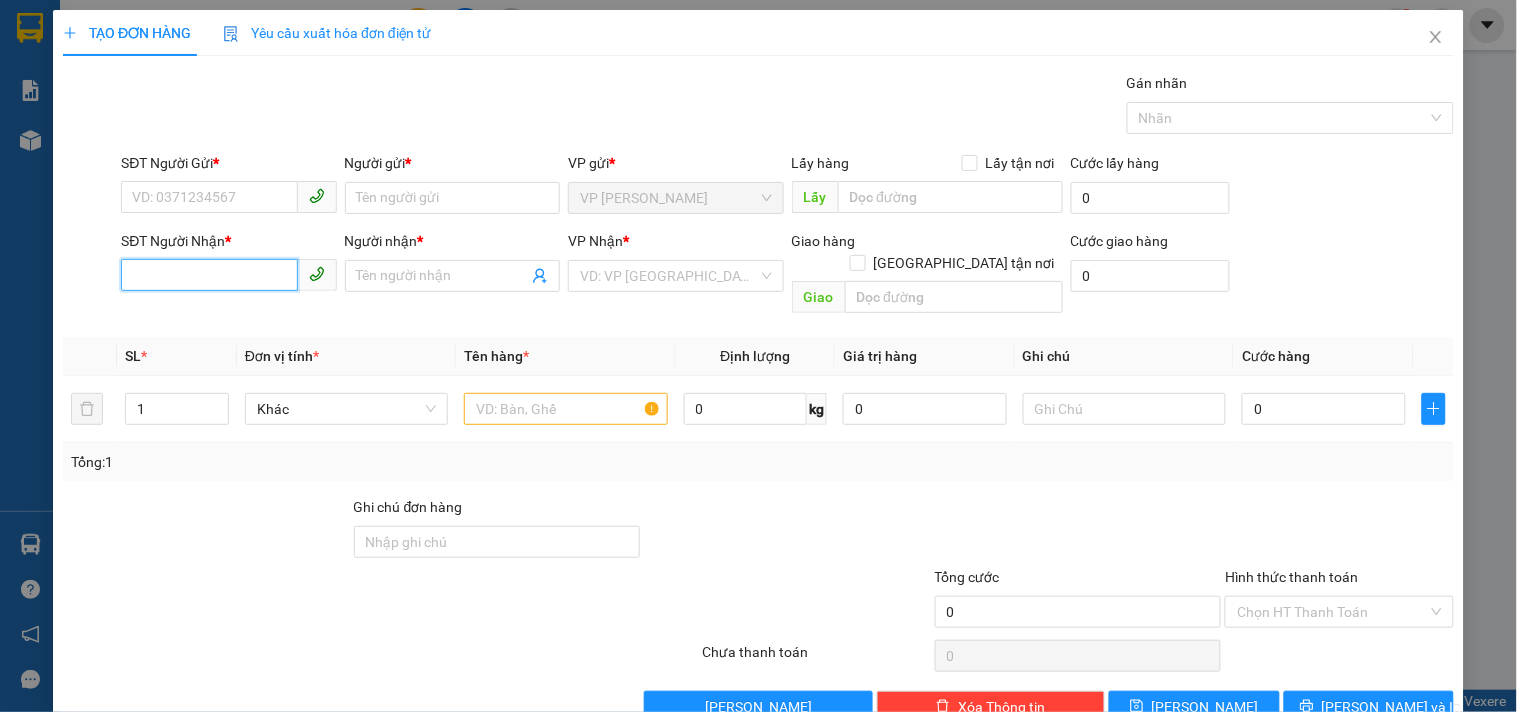 click on "SĐT Người Nhận  *" at bounding box center (209, 275) 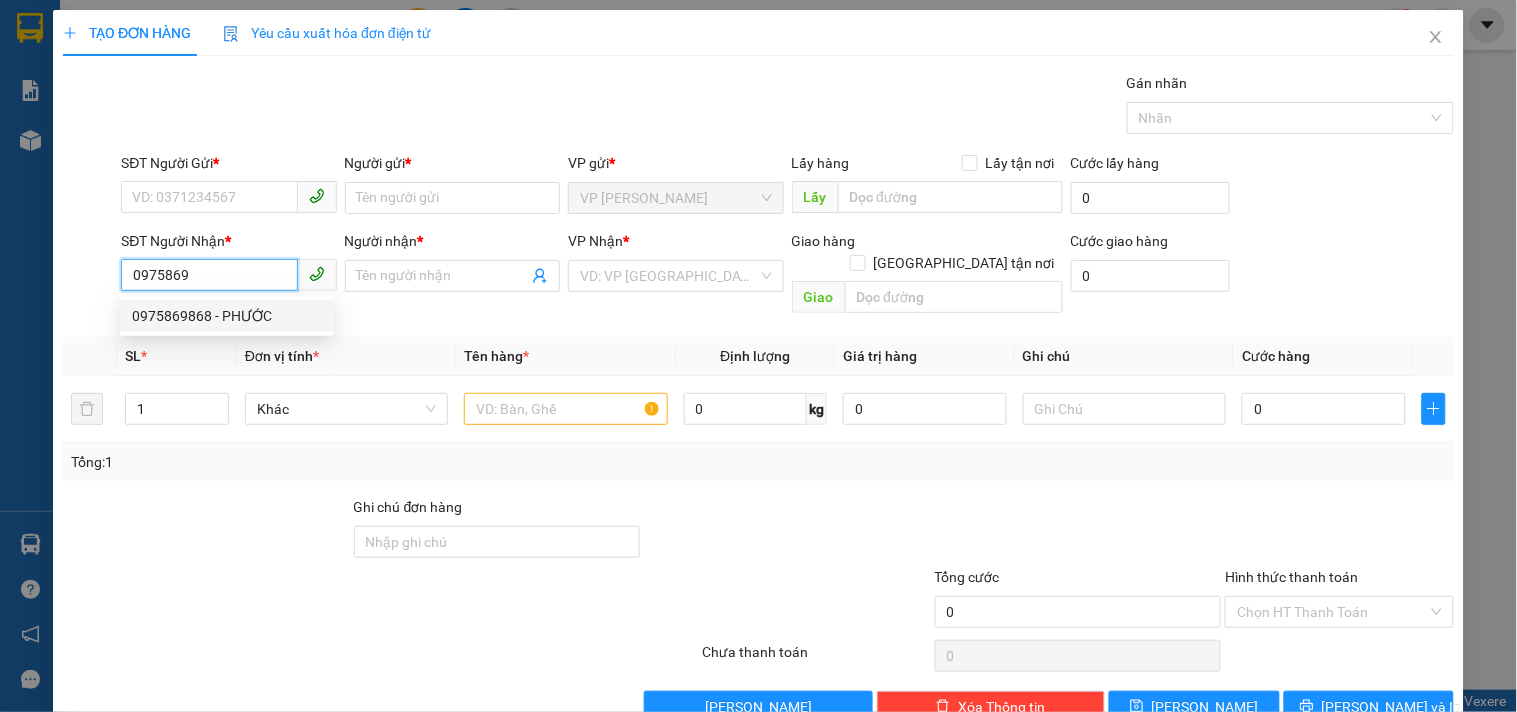 click on "0975869868 - PHƯỚC" at bounding box center (226, 316) 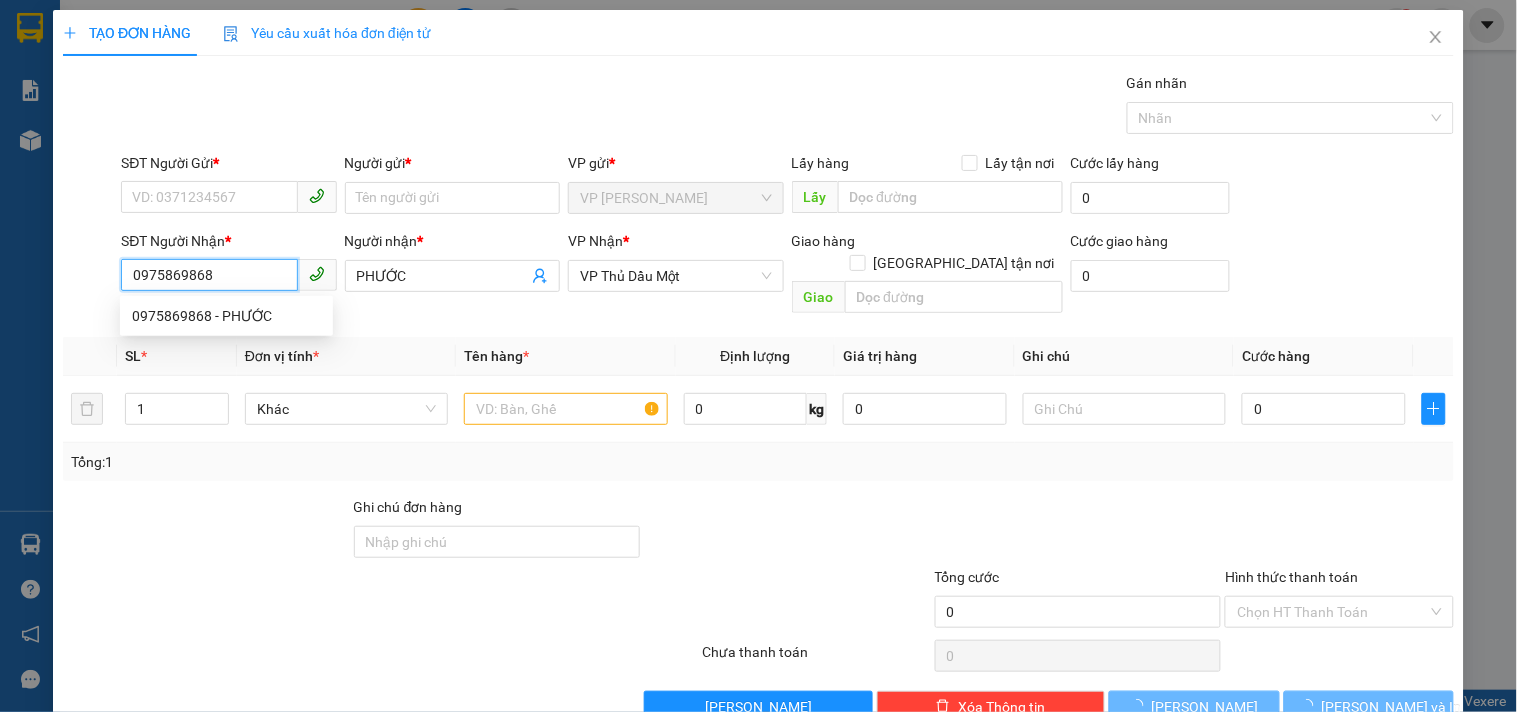 type on "30.000" 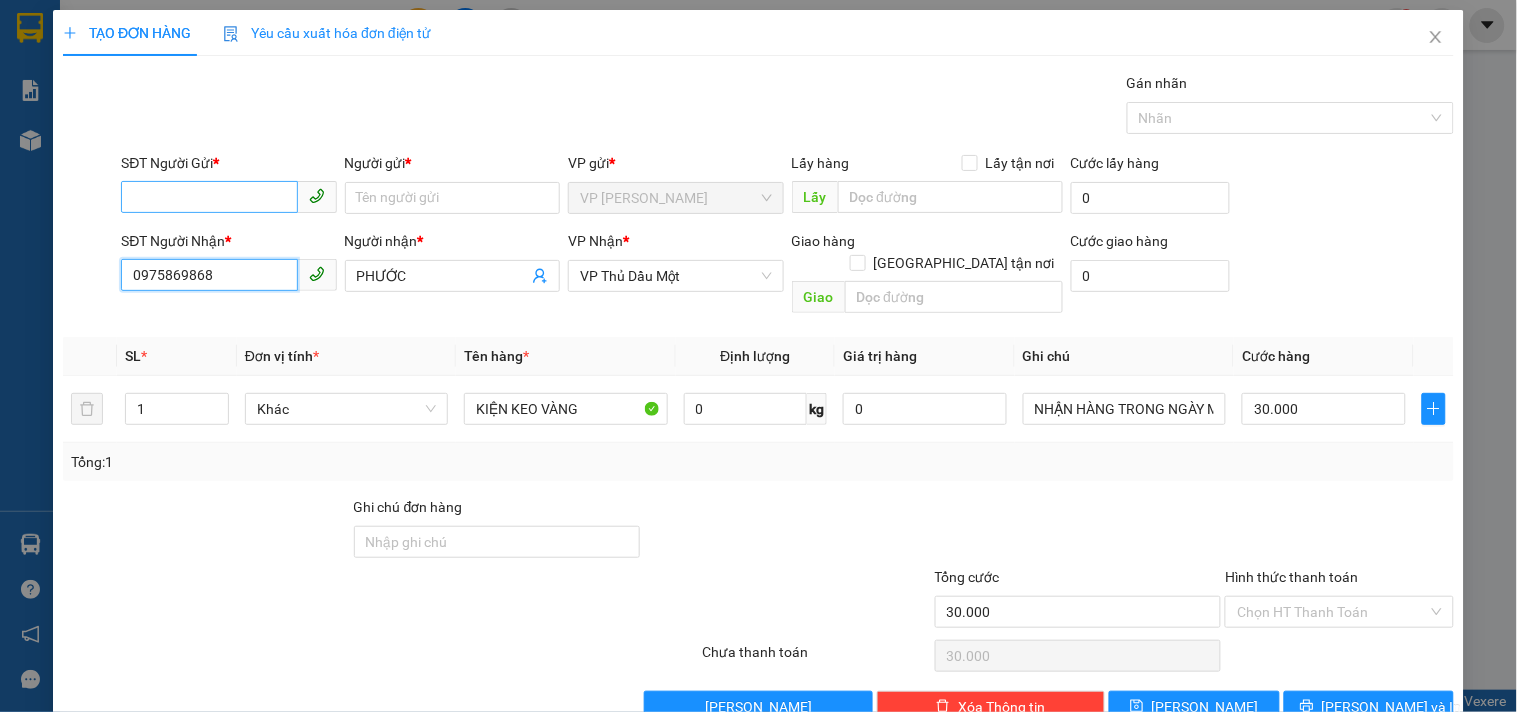 type on "0975869868" 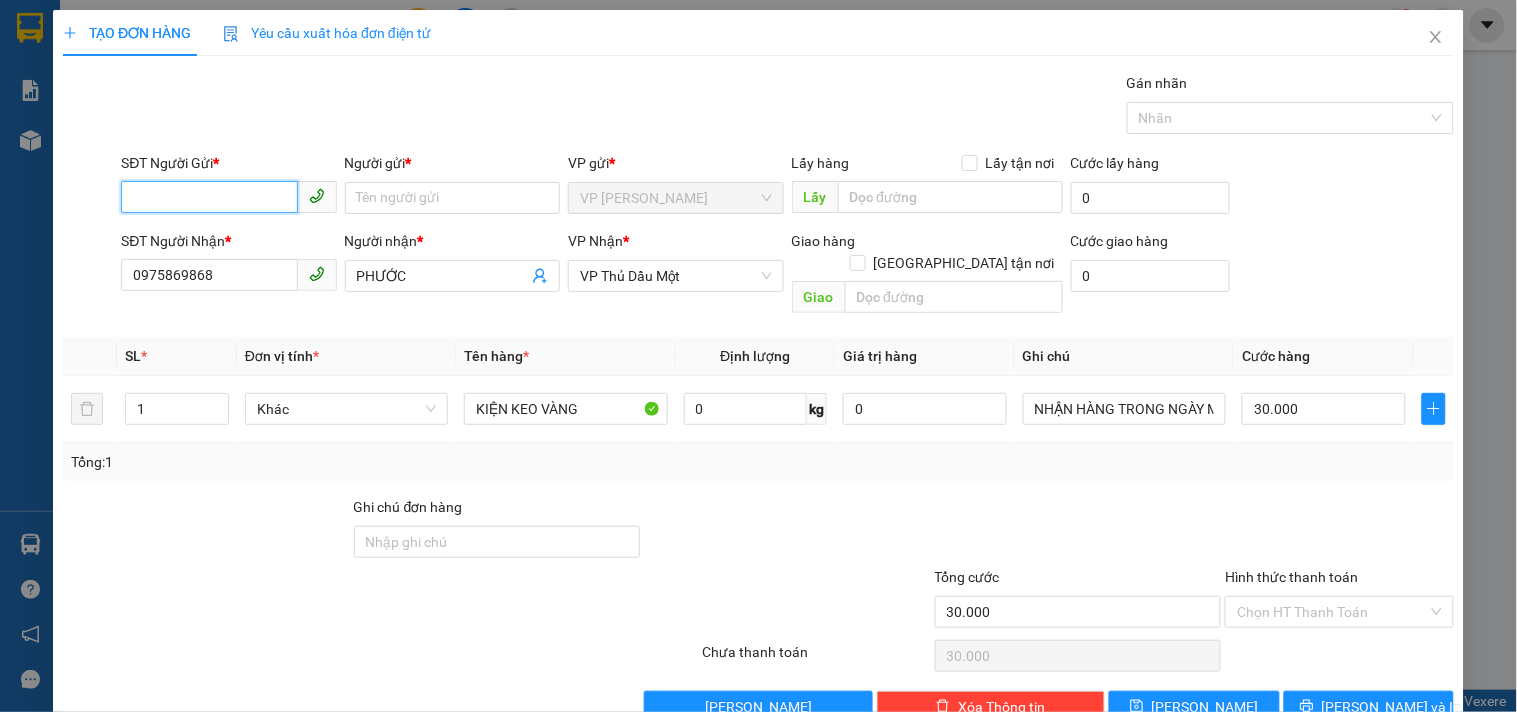 click on "SĐT Người Gửi  *" at bounding box center (209, 197) 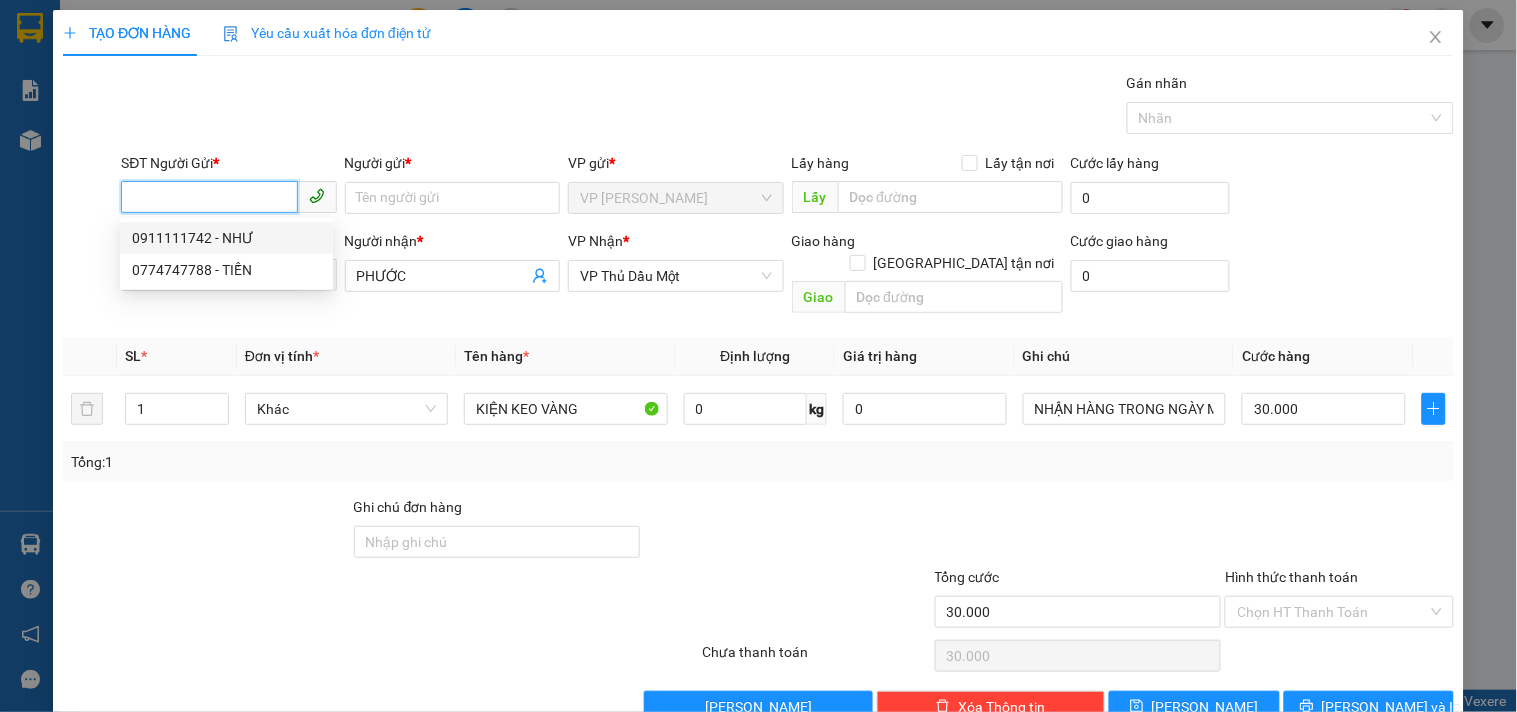 click on "0911111742 - NHƯ" at bounding box center [226, 238] 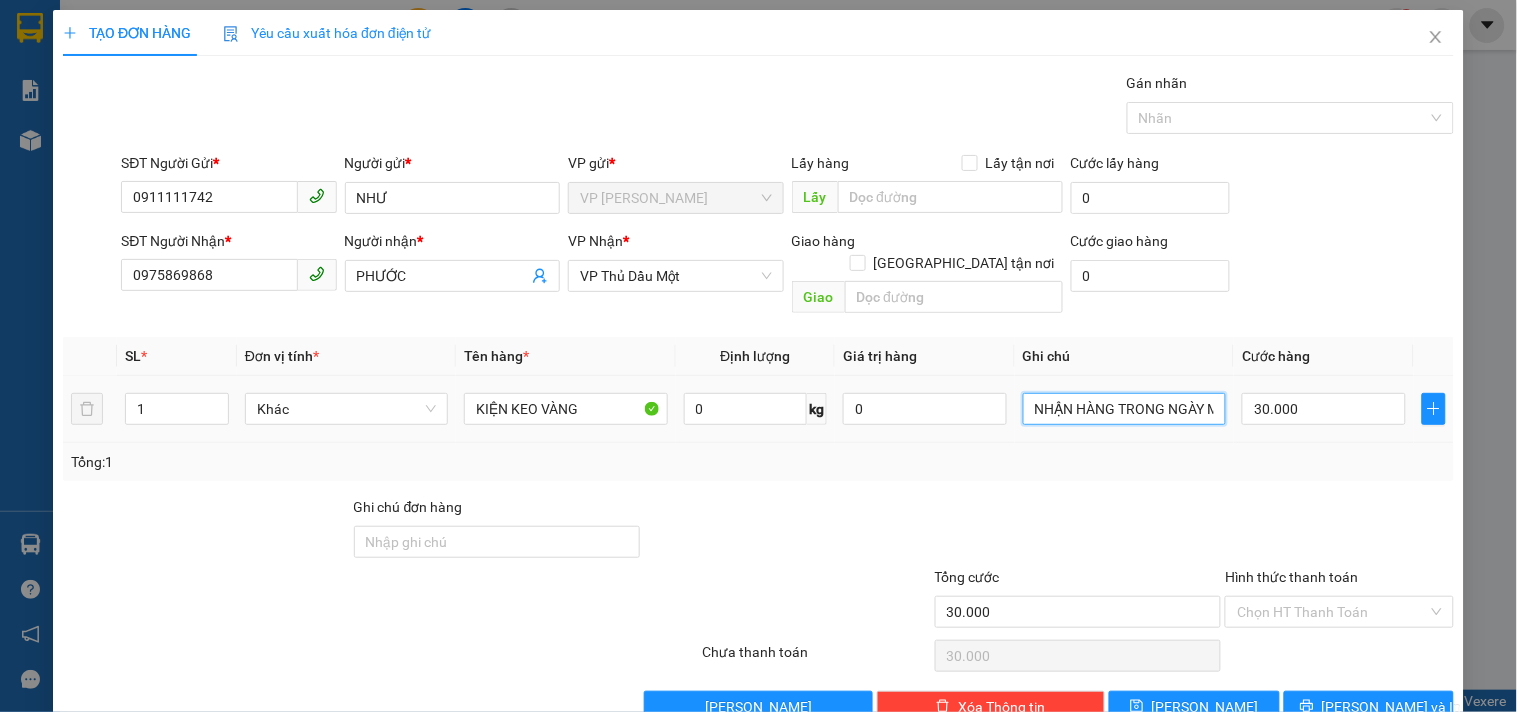 click on "NHẬN HÀNG TRONG NGÀY MAI" at bounding box center (1124, 409) 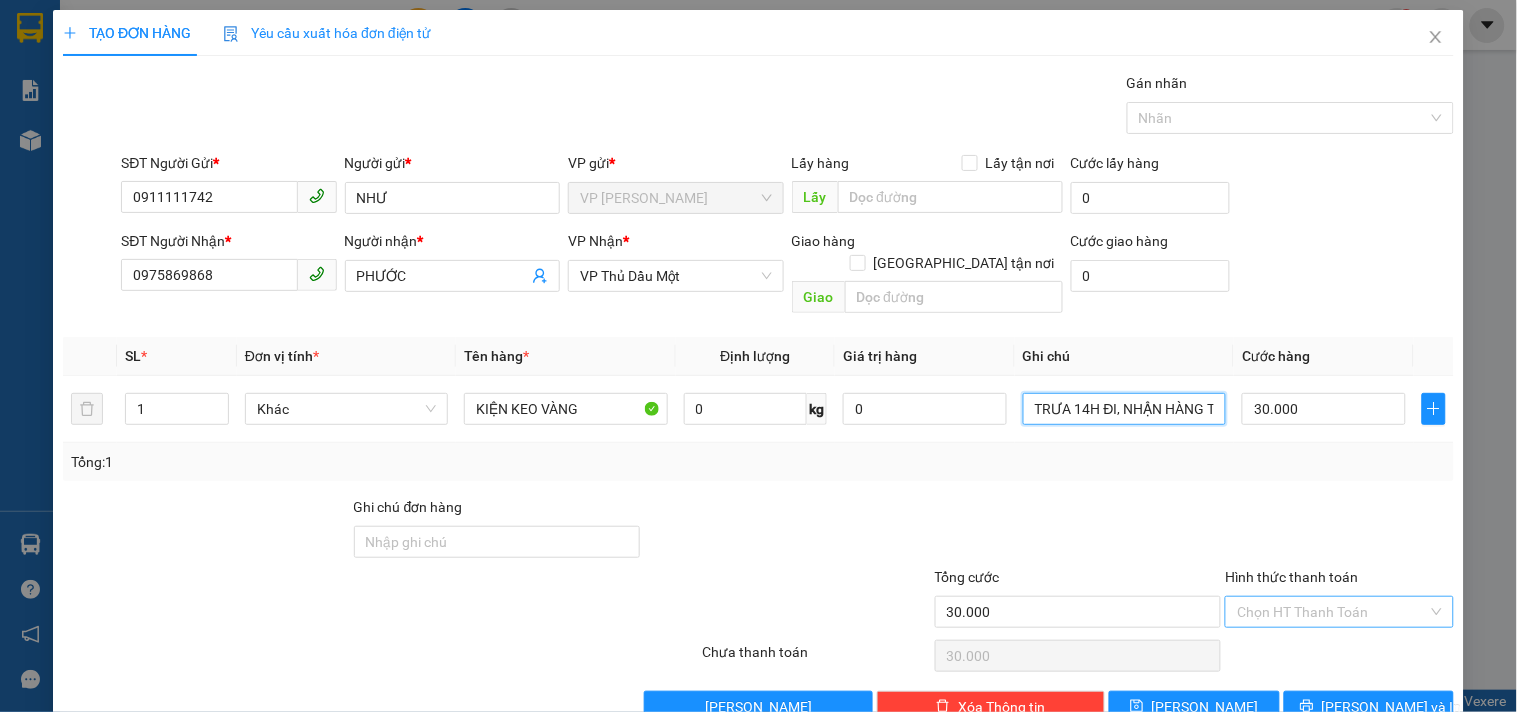 type on "TRƯA 14H ĐI, NHẬN HÀNG TRONG NGÀY MAI" 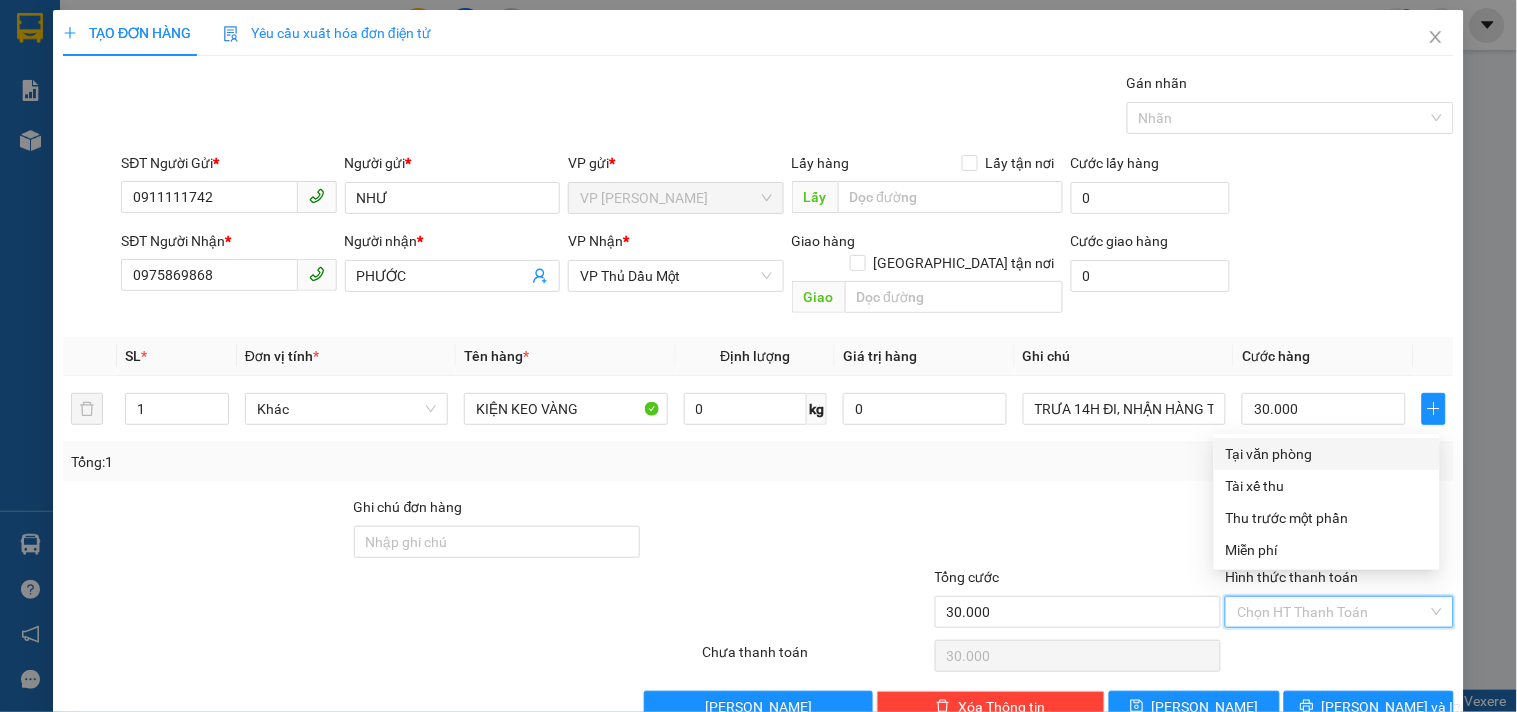 click on "Hình thức thanh toán" at bounding box center (1332, 612) 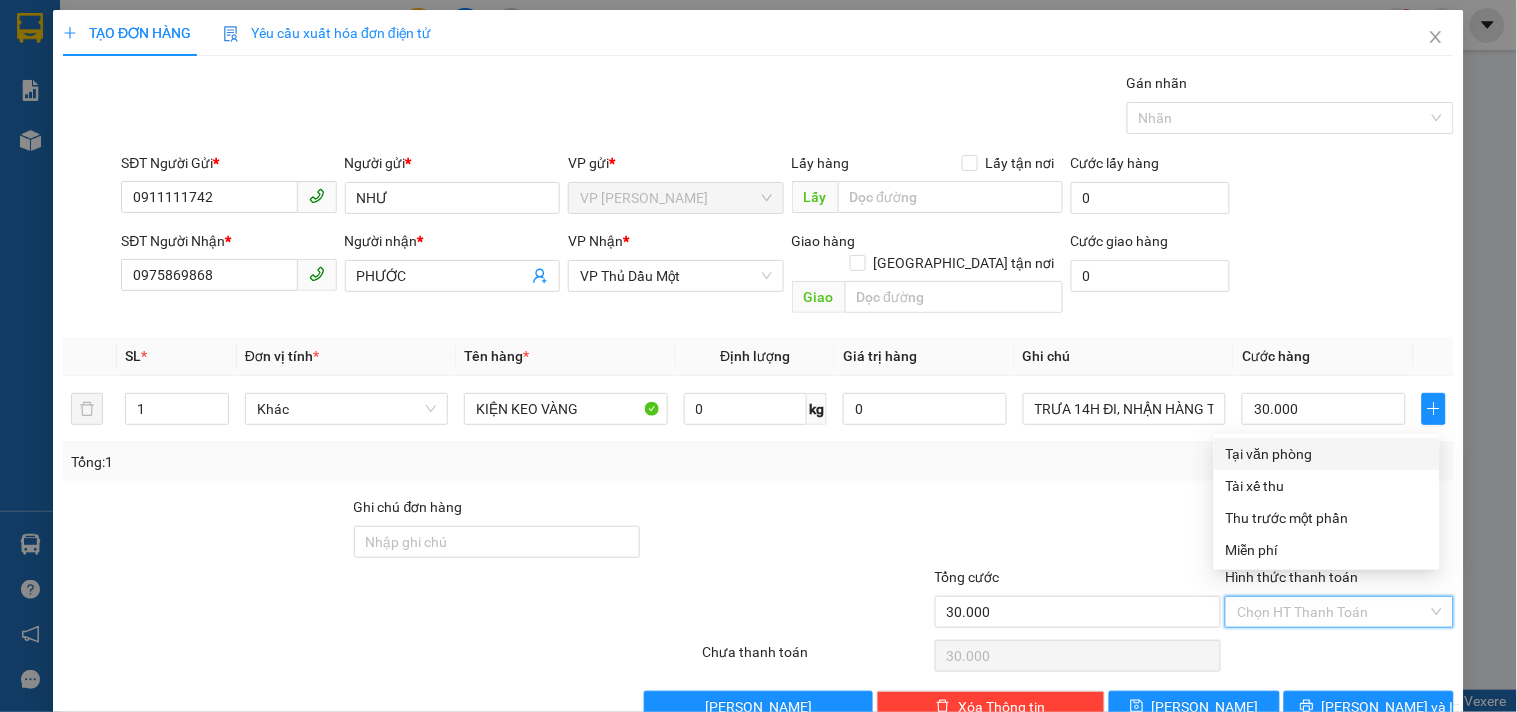 click on "Tại văn phòng" at bounding box center (1327, 454) 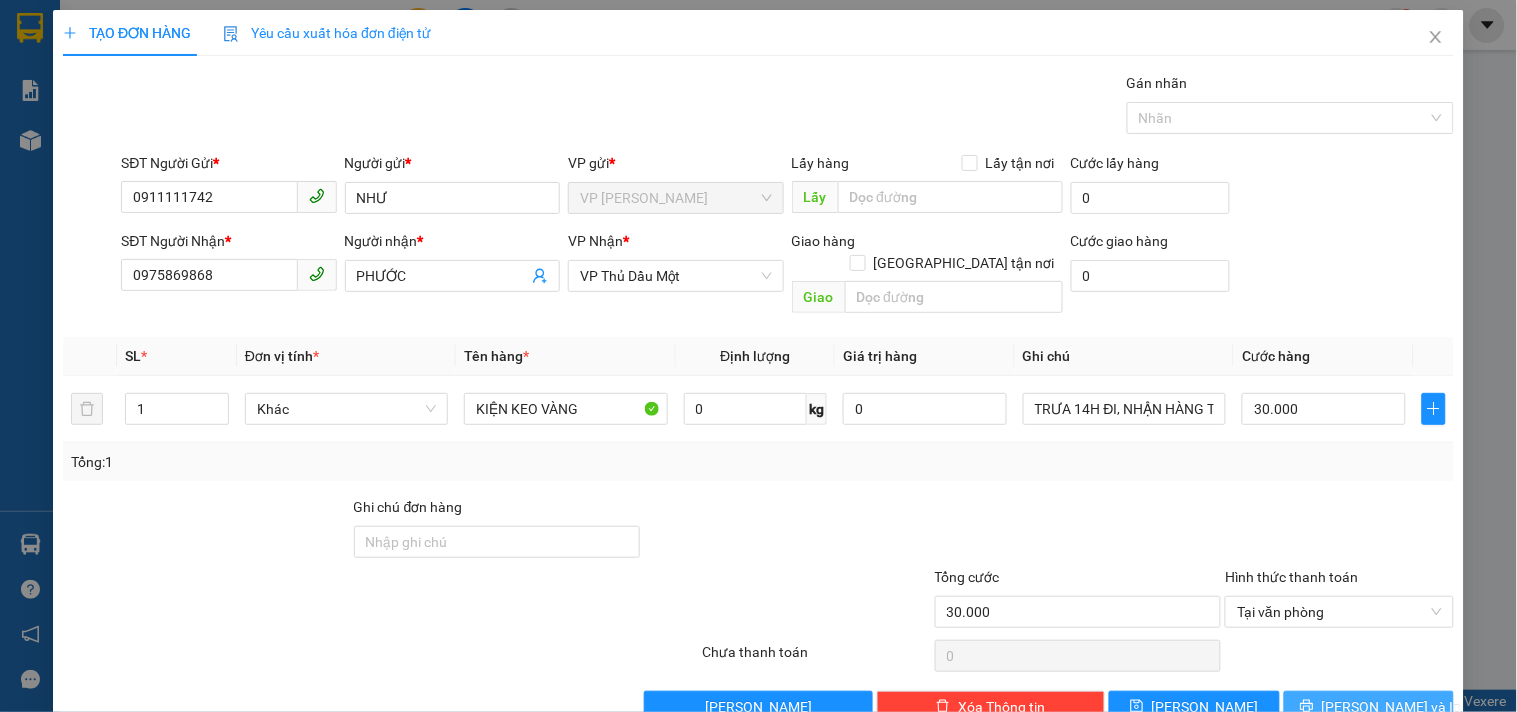 click on "Transit Pickup Surcharge Ids Transit Deliver Surcharge Ids Transit Deliver Surcharge Transit Deliver Surcharge Gói vận chuyển  * Tiêu chuẩn Gán nhãn   Nhãn SĐT Người Gửi  * 0911111742 Người gửi  * NHƯ VP gửi  * VP Lê Hồng Phong Lấy hàng Lấy tận nơi Lấy Cước lấy hàng 0 SĐT Người Nhận  * 0975869868 Người nhận  * PHƯỚC VP Nhận  * VP Thủ Dầu Một Giao hàng Giao tận nơi Giao Cước giao hàng 0 SL  * Đơn vị tính  * Tên hàng  * Định lượng Giá trị hàng Ghi chú Cước hàng                   1 Khác KIỆN KEO VÀNG 0 kg 0 TRƯA 14H ĐI, NHẬN HÀNG TRONG NGÀY MAI 30.000 Tổng:  1 Ghi chú đơn hàng Tổng cước 30.000 Hình thức thanh toán Tại văn phòng Số tiền thu trước   Chọn loại cước 0 Tại văn phòng Chưa thanh toán 0 Lưu nháp Xóa Thông tin Lưu Lưu và In KIỆN KEO VÀNG TRƯA 14H ĐI, NHẬN HÀNG TRONG NGÀY MAI  Tại văn phòng Tài xế thu Tại văn phòng" at bounding box center [758, 397] 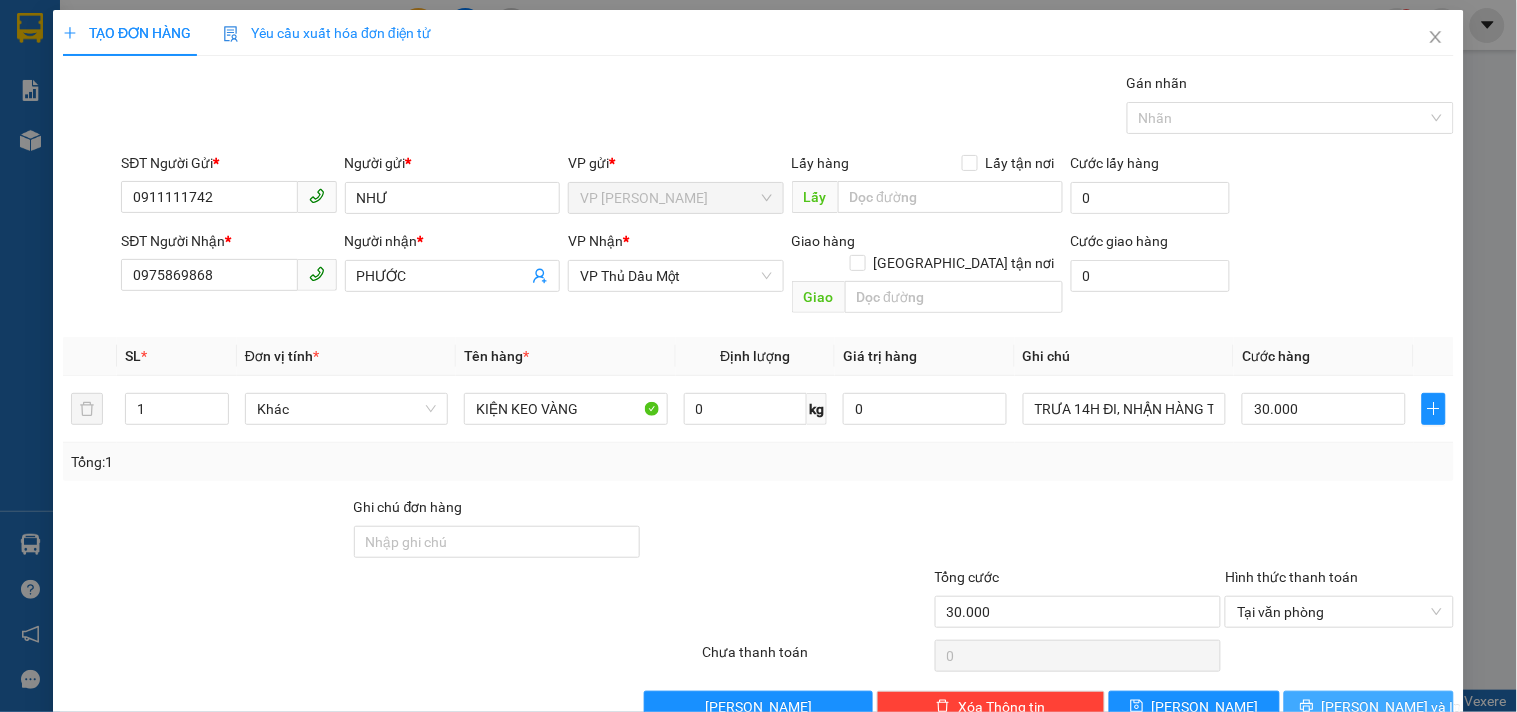 click on "[PERSON_NAME] và In" at bounding box center (1369, 707) 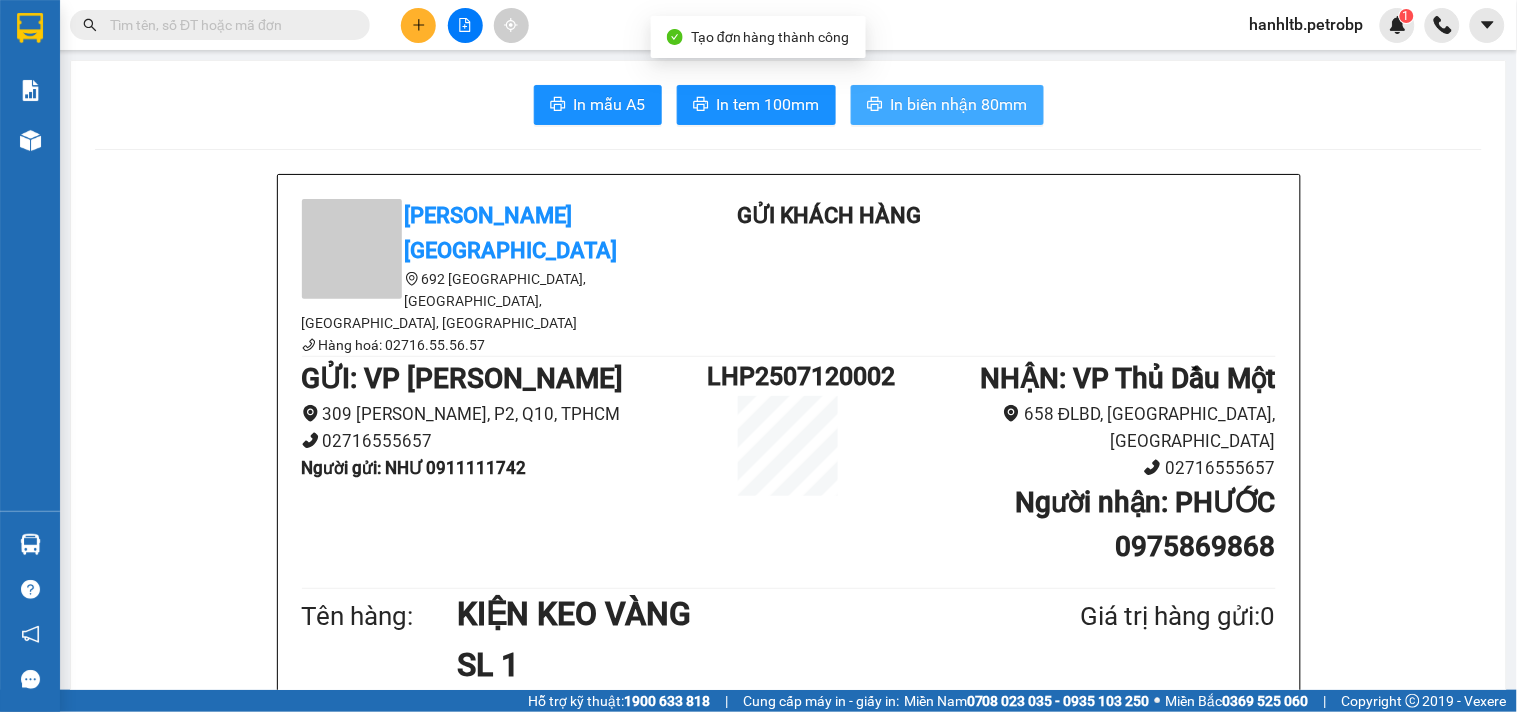 click on "In biên nhận 80mm" at bounding box center (959, 104) 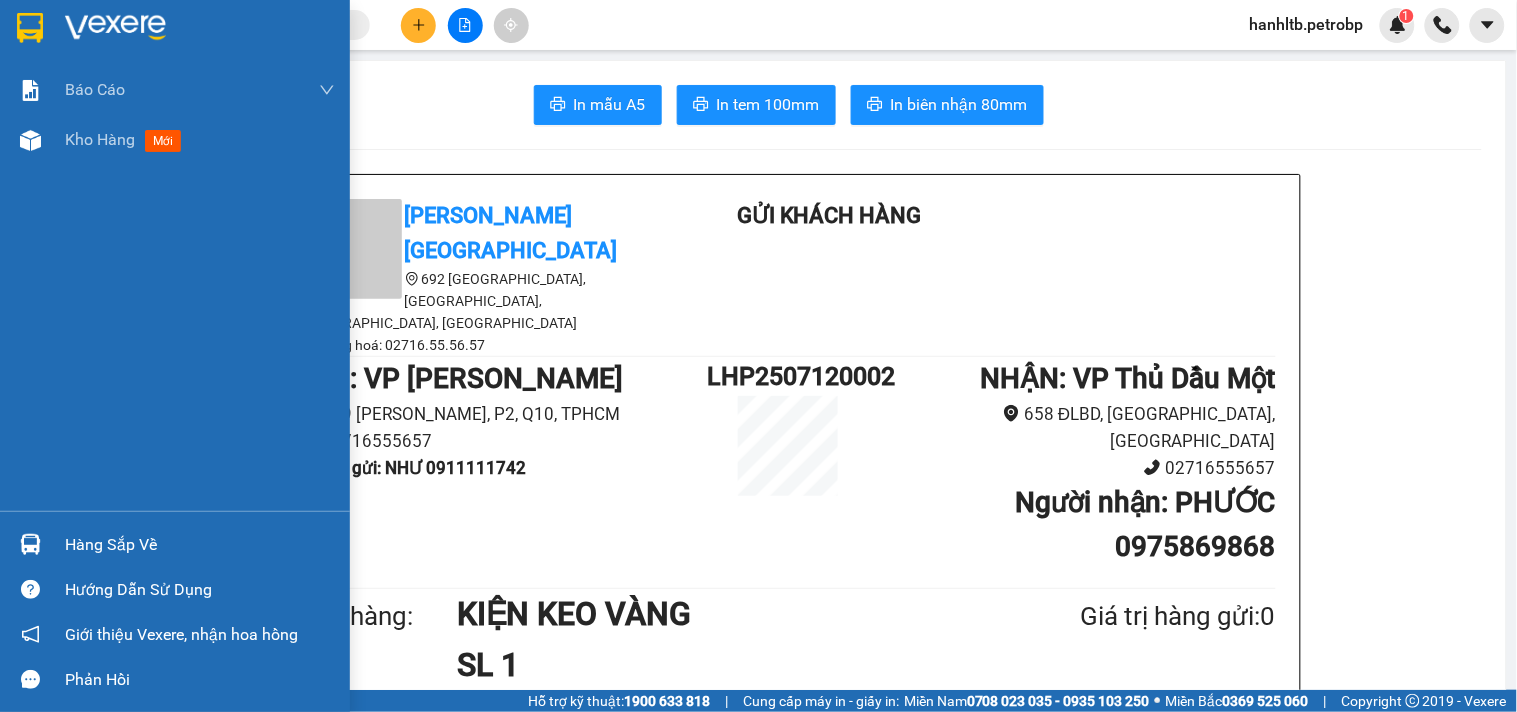 click at bounding box center [200, 28] 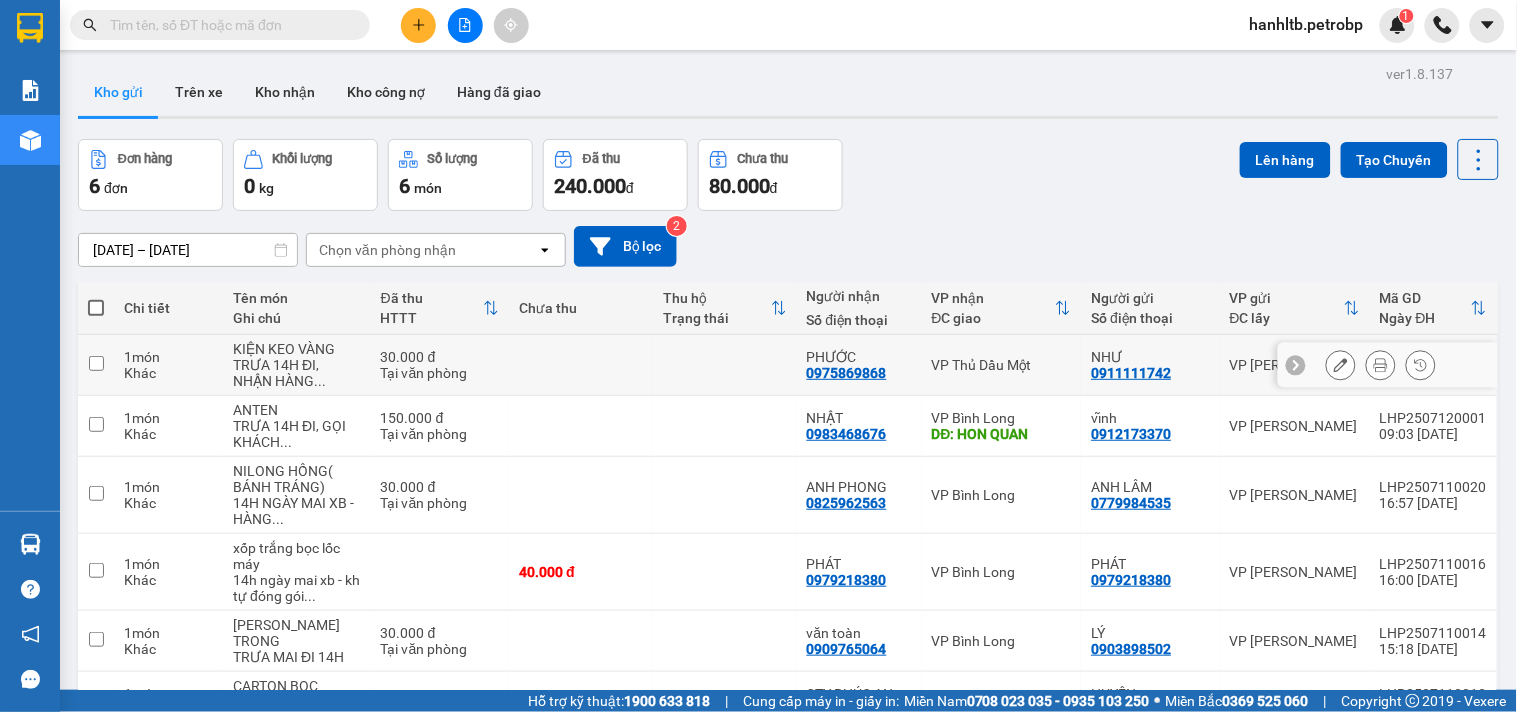 click on "VP Thủ Dầu Một" at bounding box center [1002, 365] 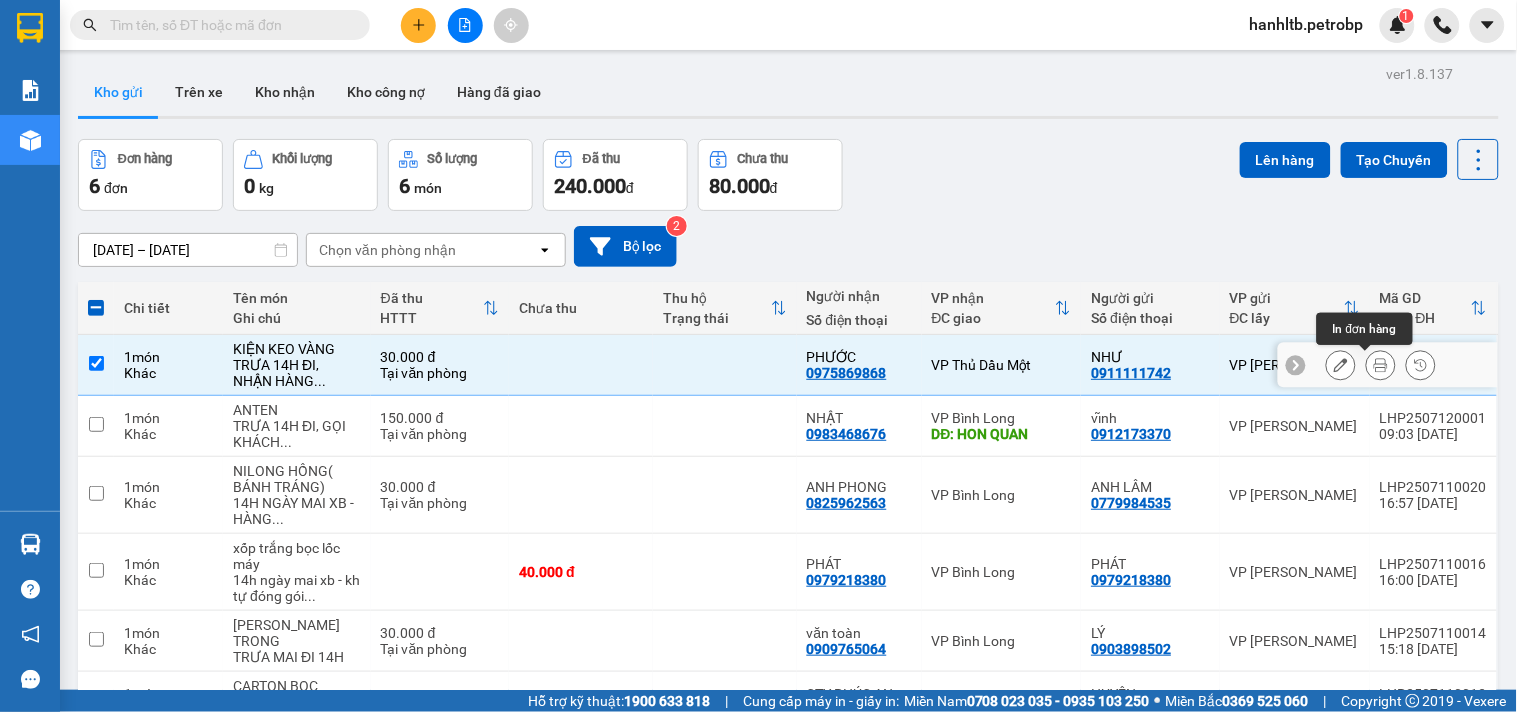 click 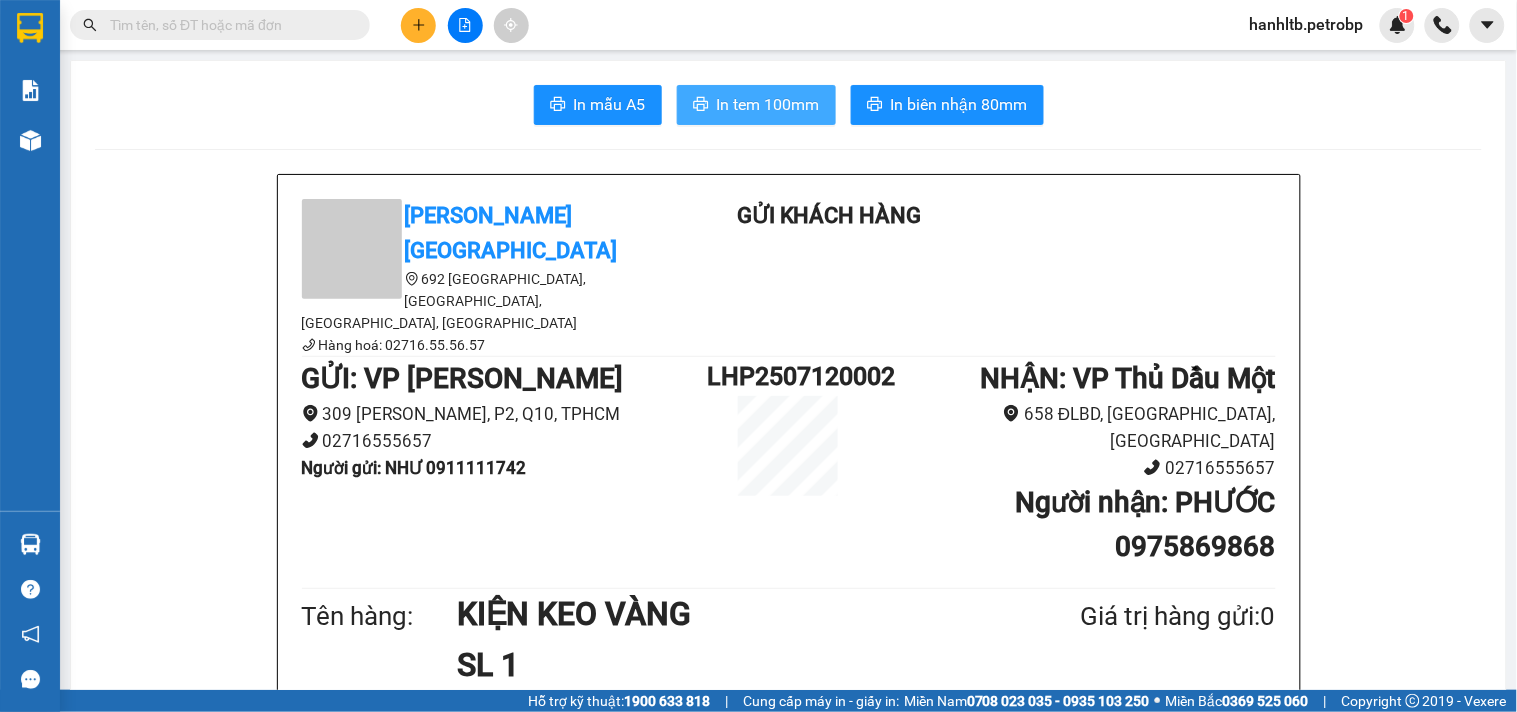 click on "In tem 100mm" at bounding box center (768, 104) 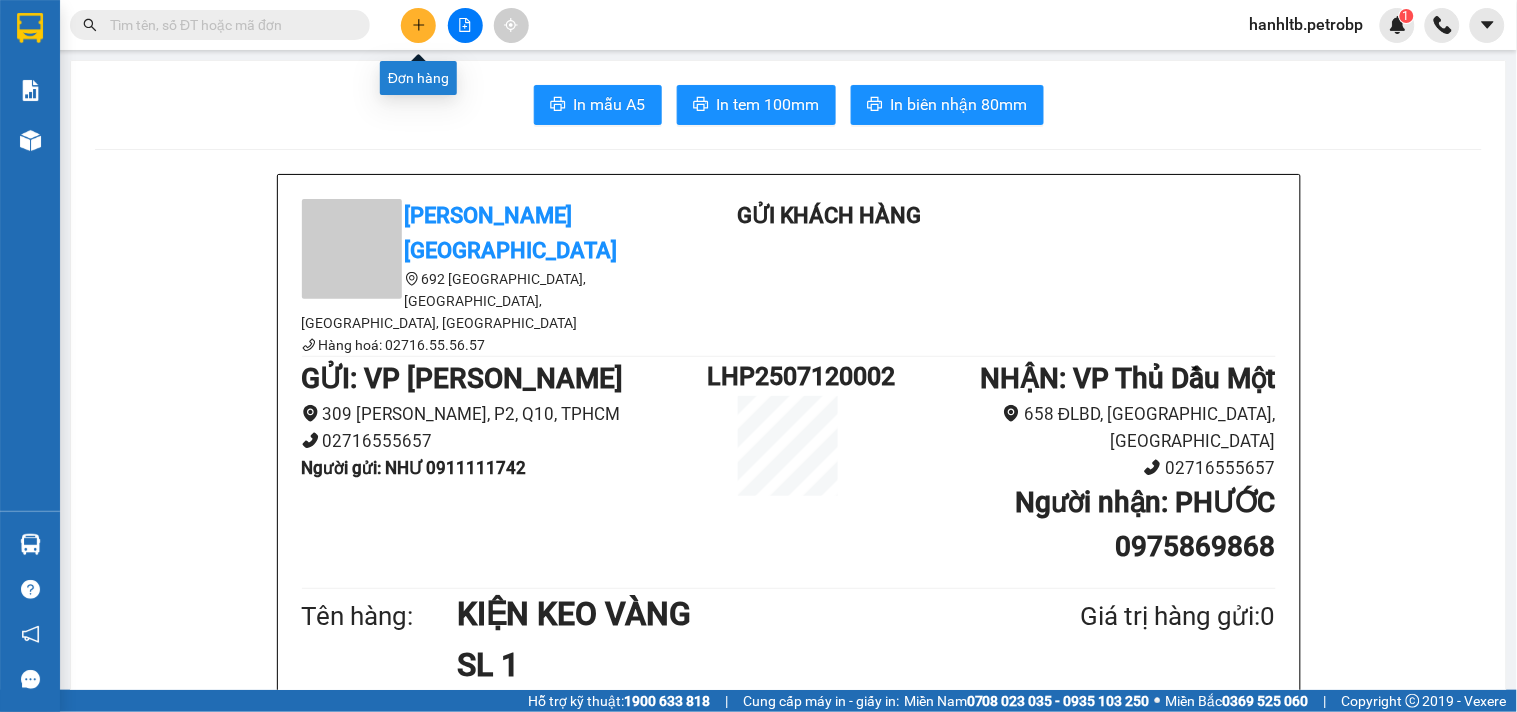 click 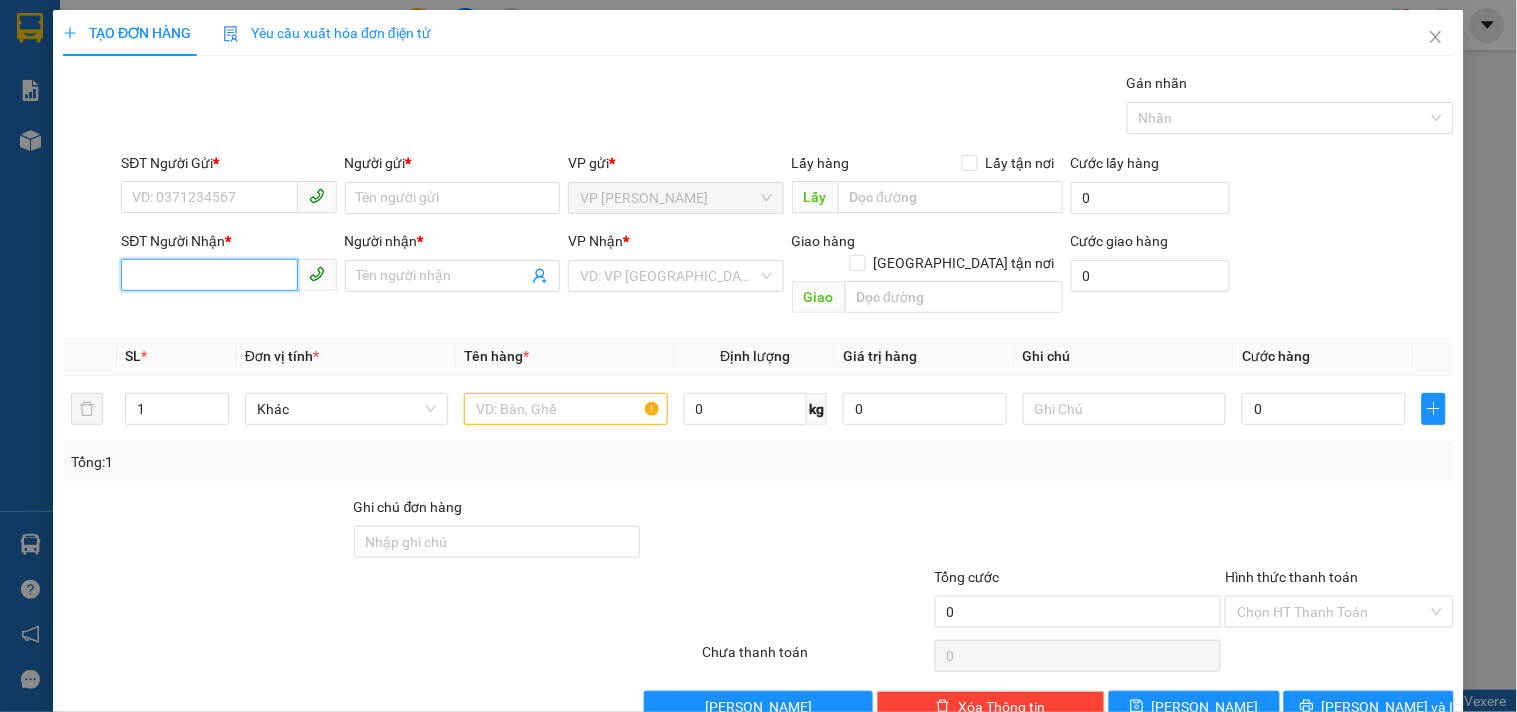 click on "SĐT Người Nhận  *" at bounding box center [209, 275] 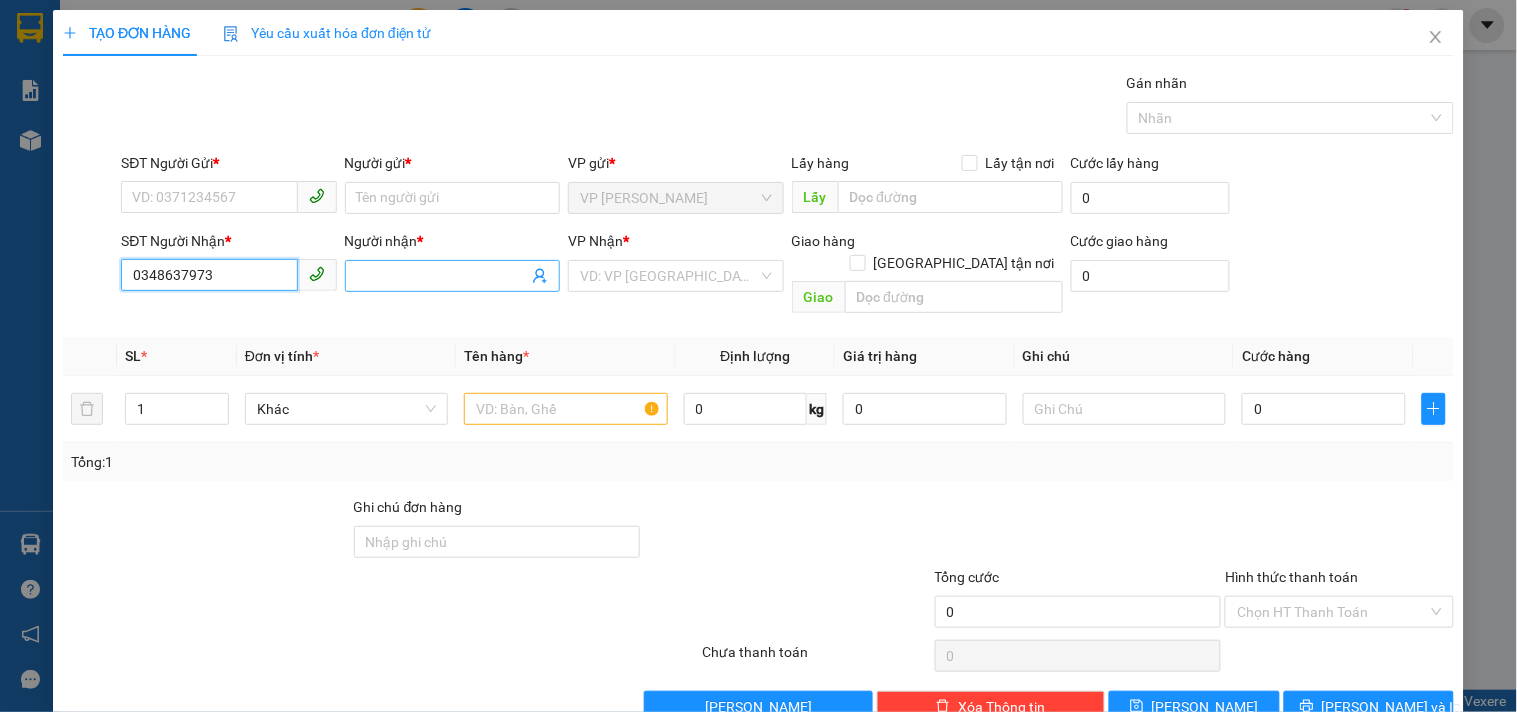 type on "0348637973" 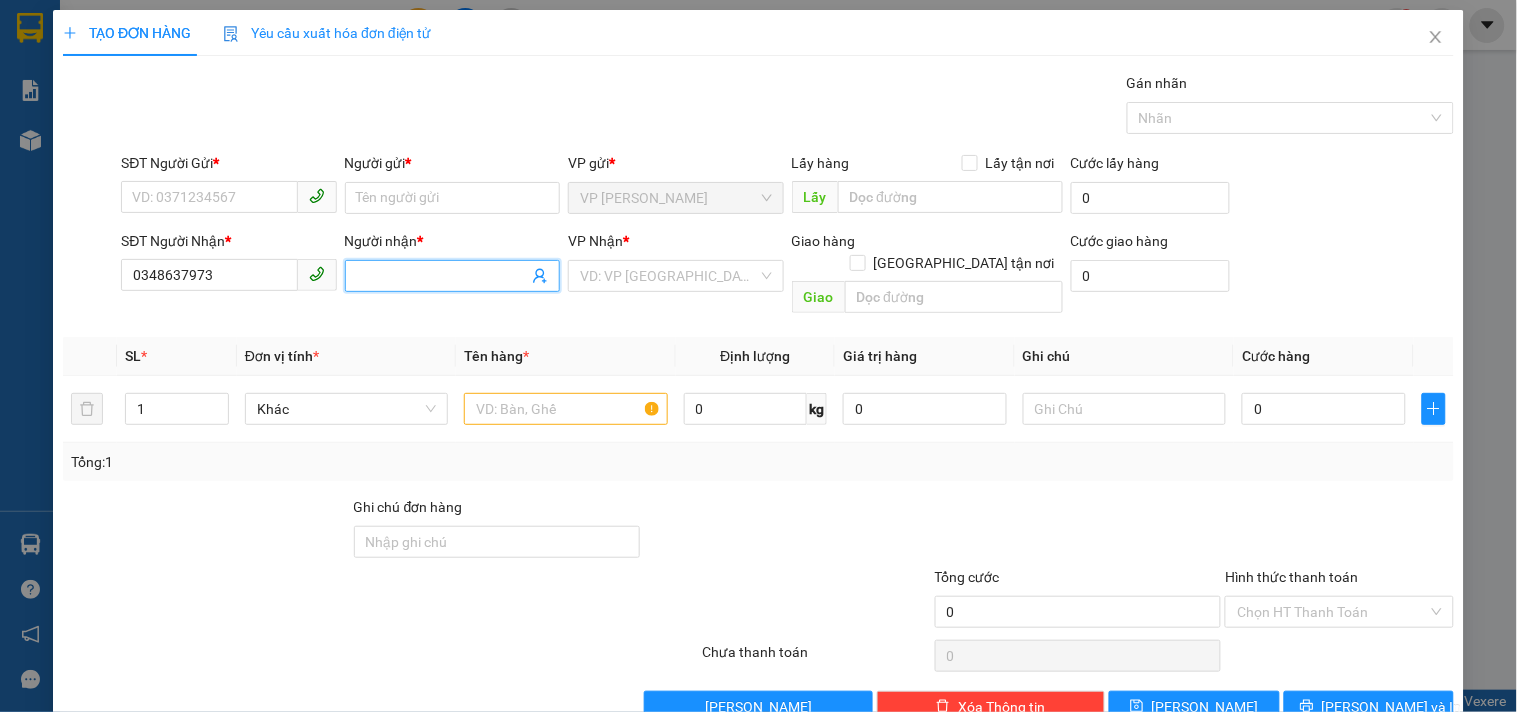 click on "Người nhận  *" at bounding box center (442, 276) 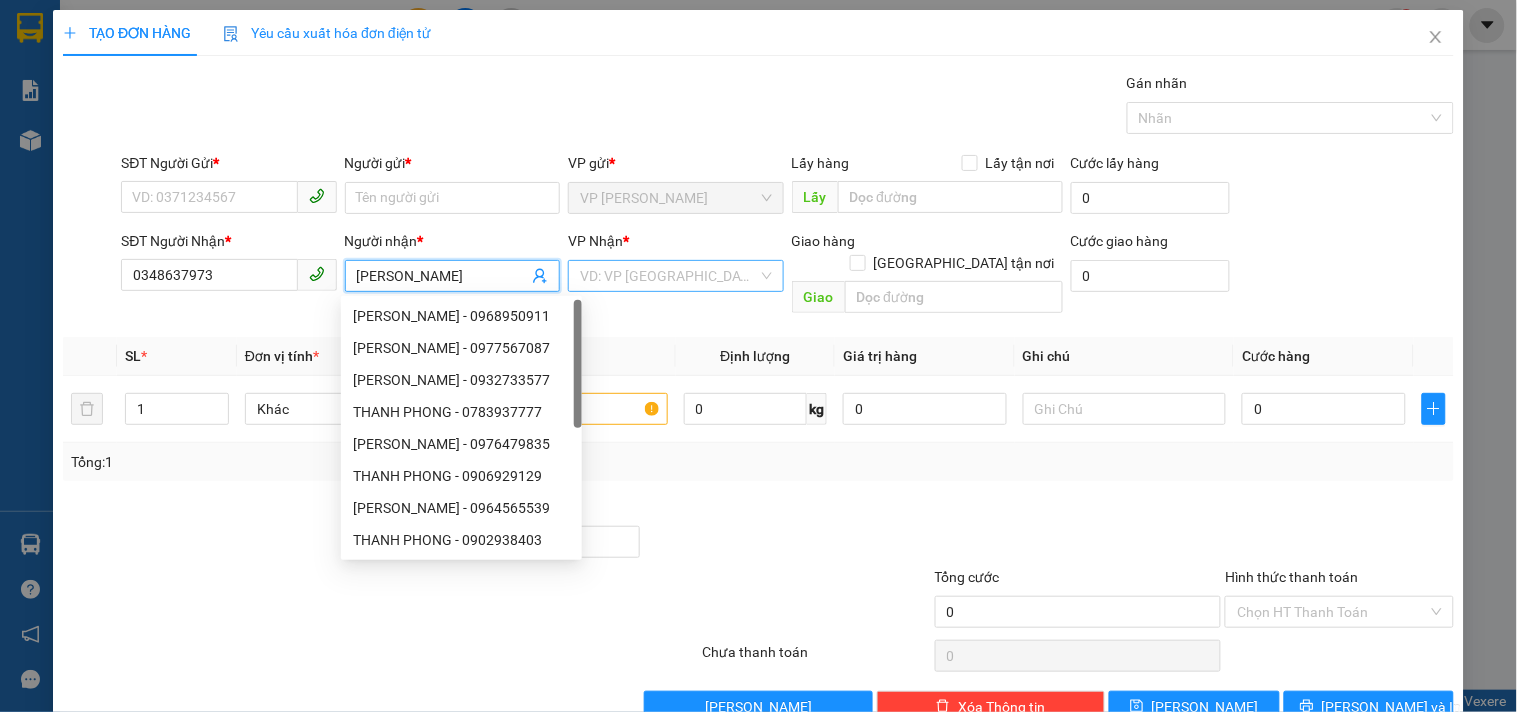 type on "THANH PHONG" 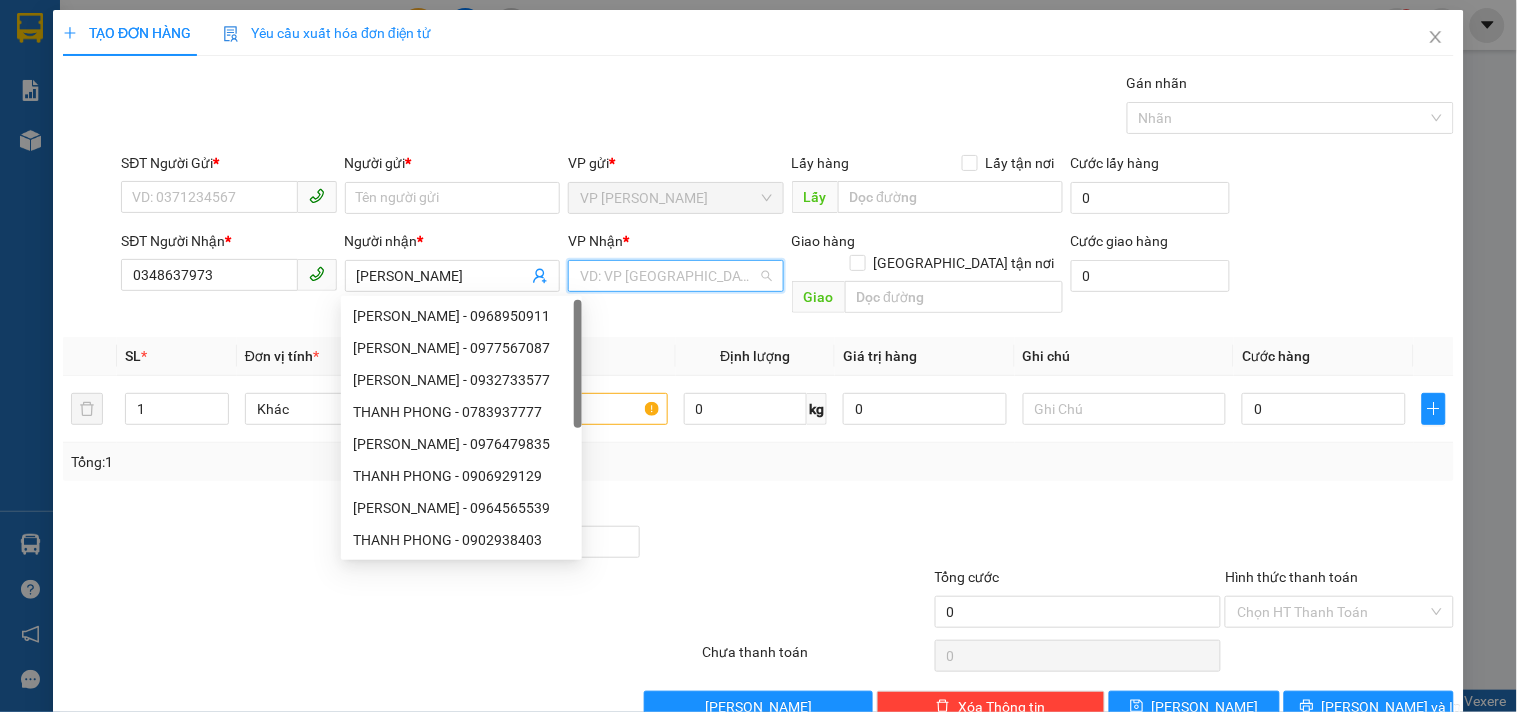 click at bounding box center (668, 276) 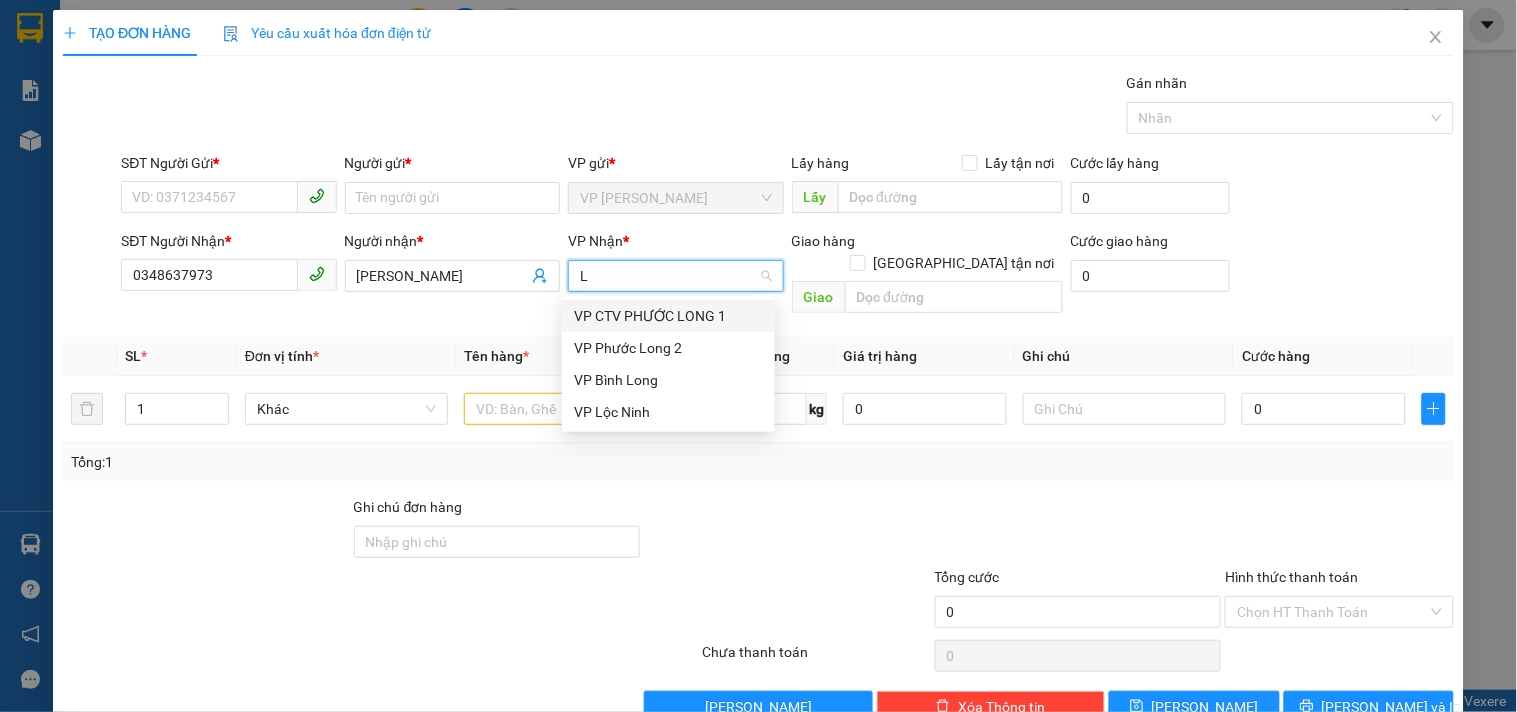 type on "LÔ" 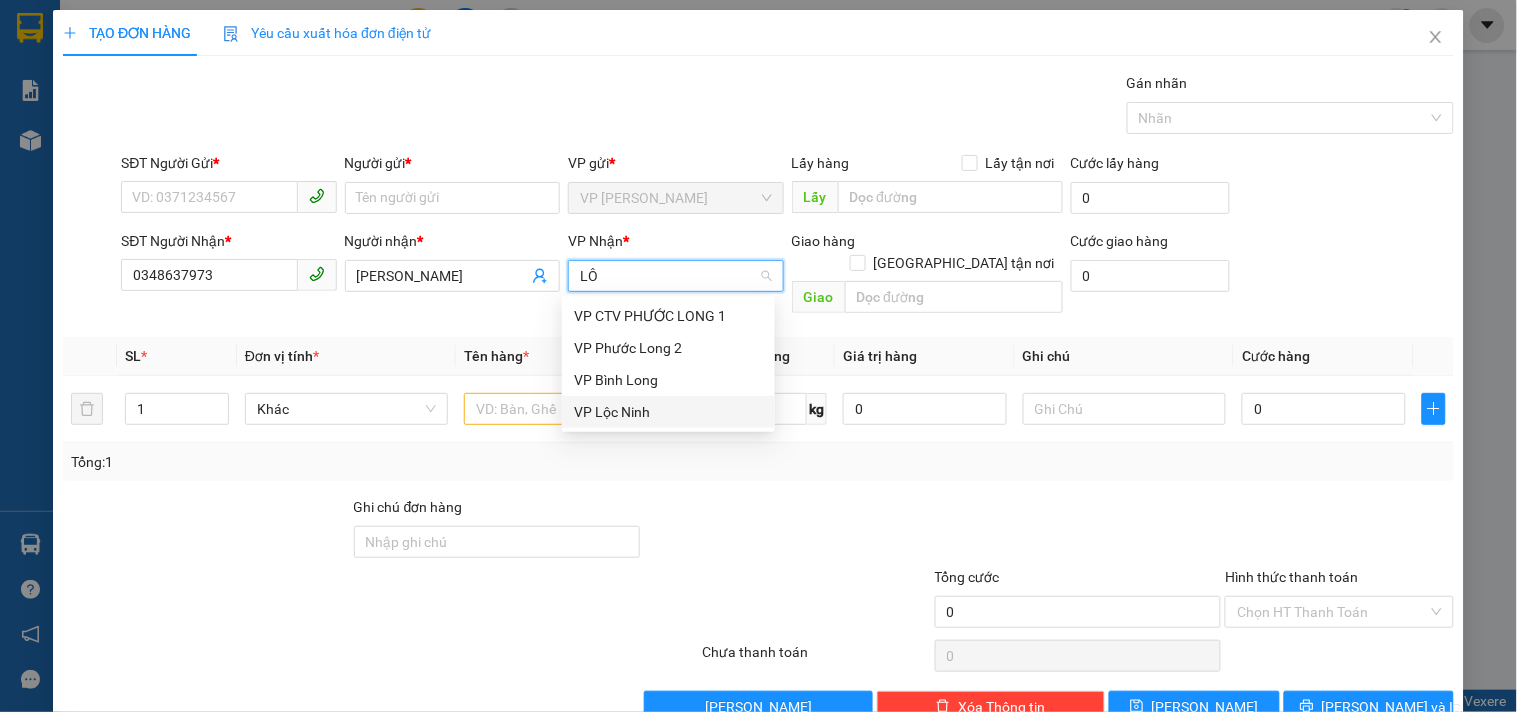 click on "VP Lộc Ninh" at bounding box center (668, 412) 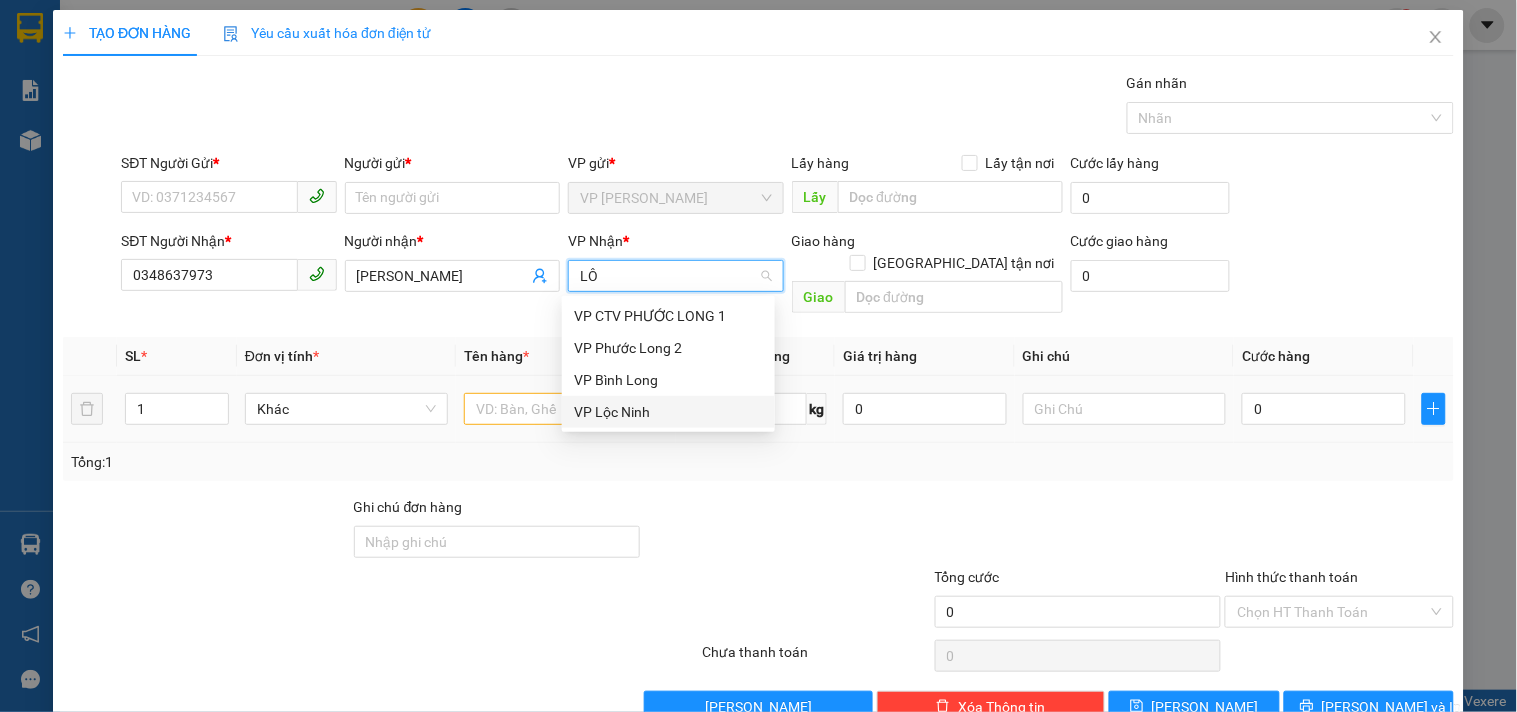type 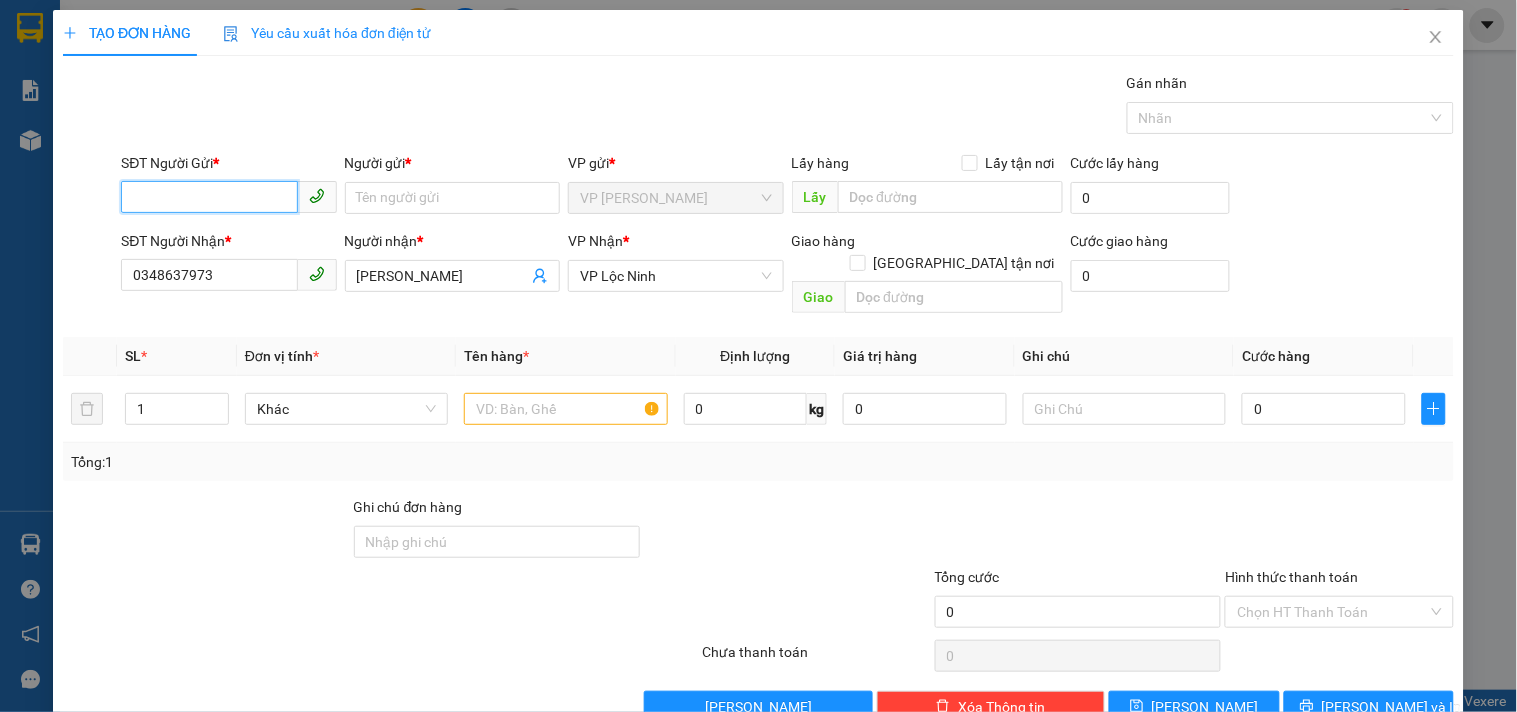 click on "SĐT Người Gửi  *" at bounding box center (209, 197) 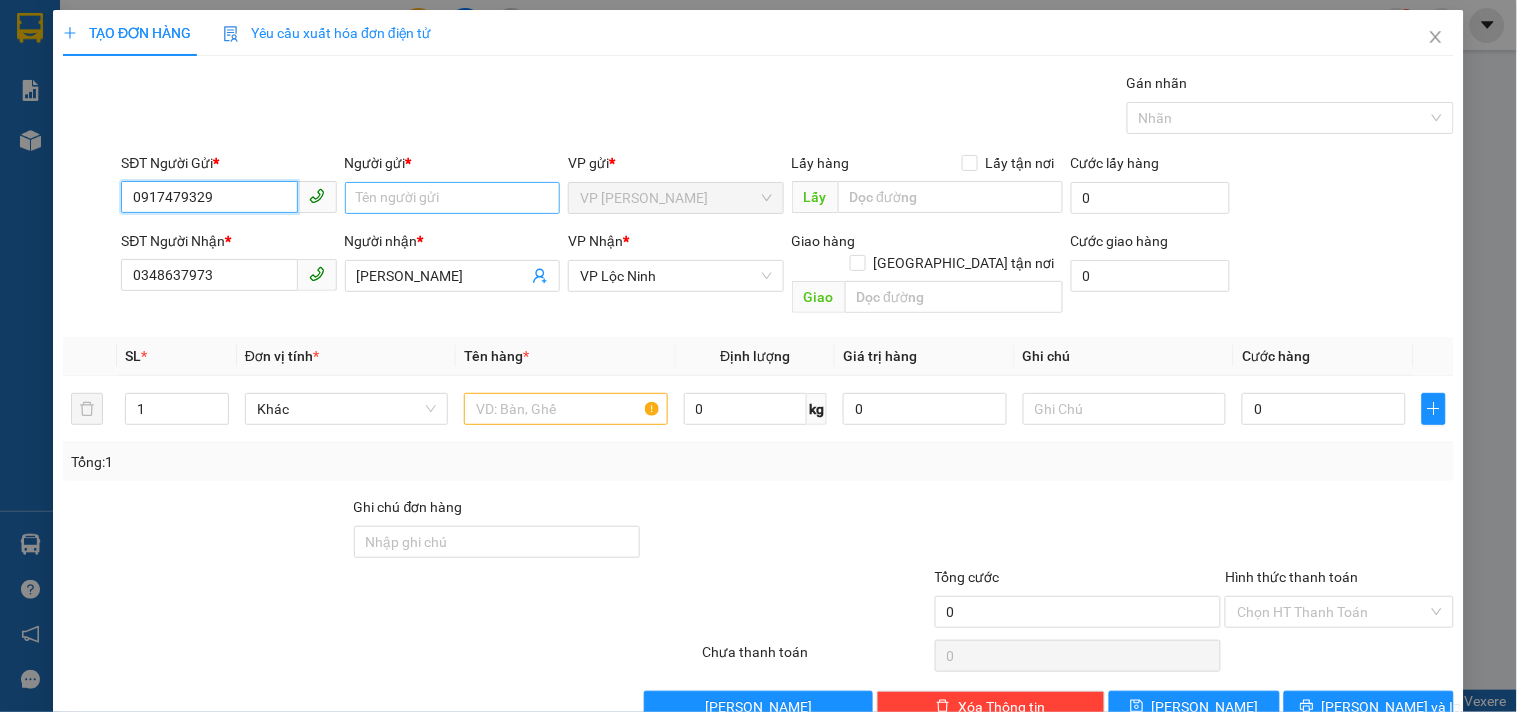 type on "0917479329" 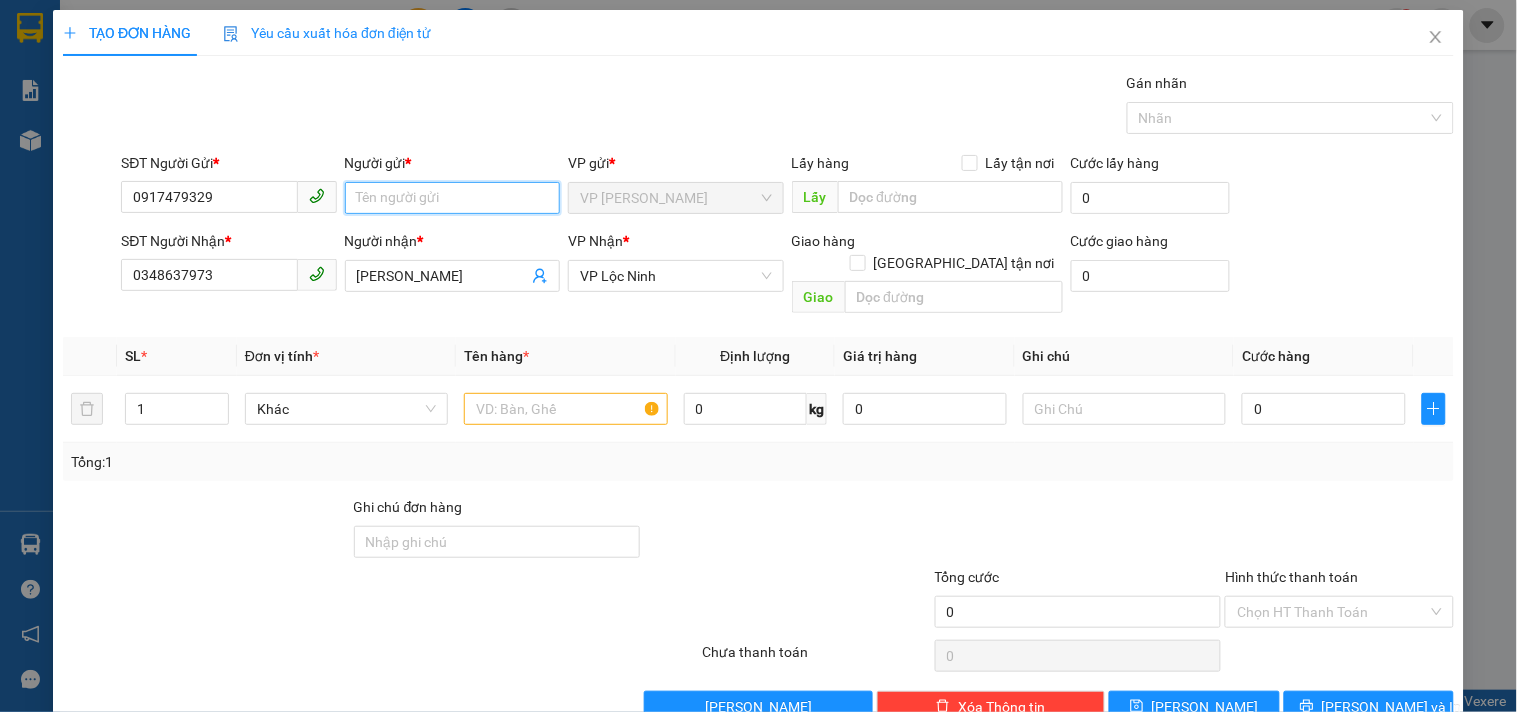click on "Người gửi  *" at bounding box center (452, 198) 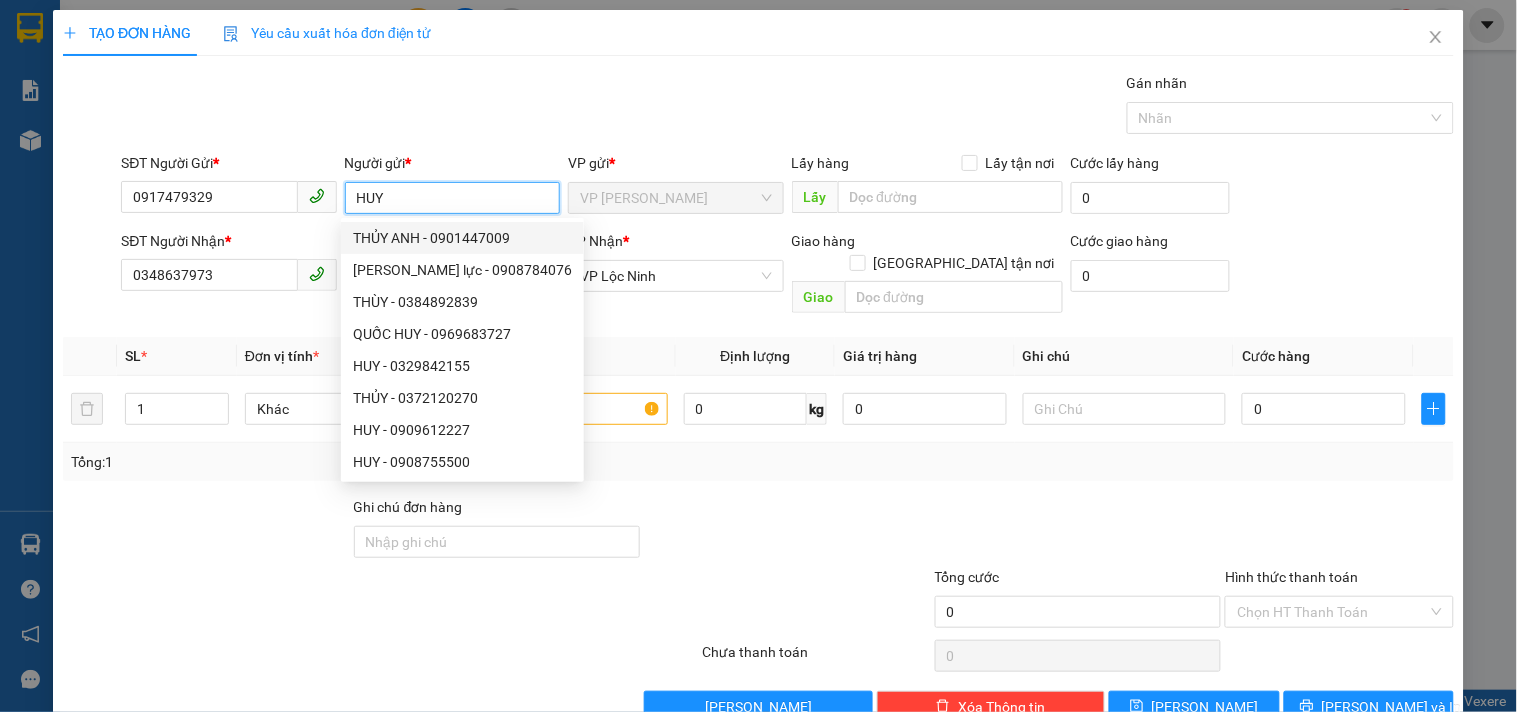 type on "HUY" 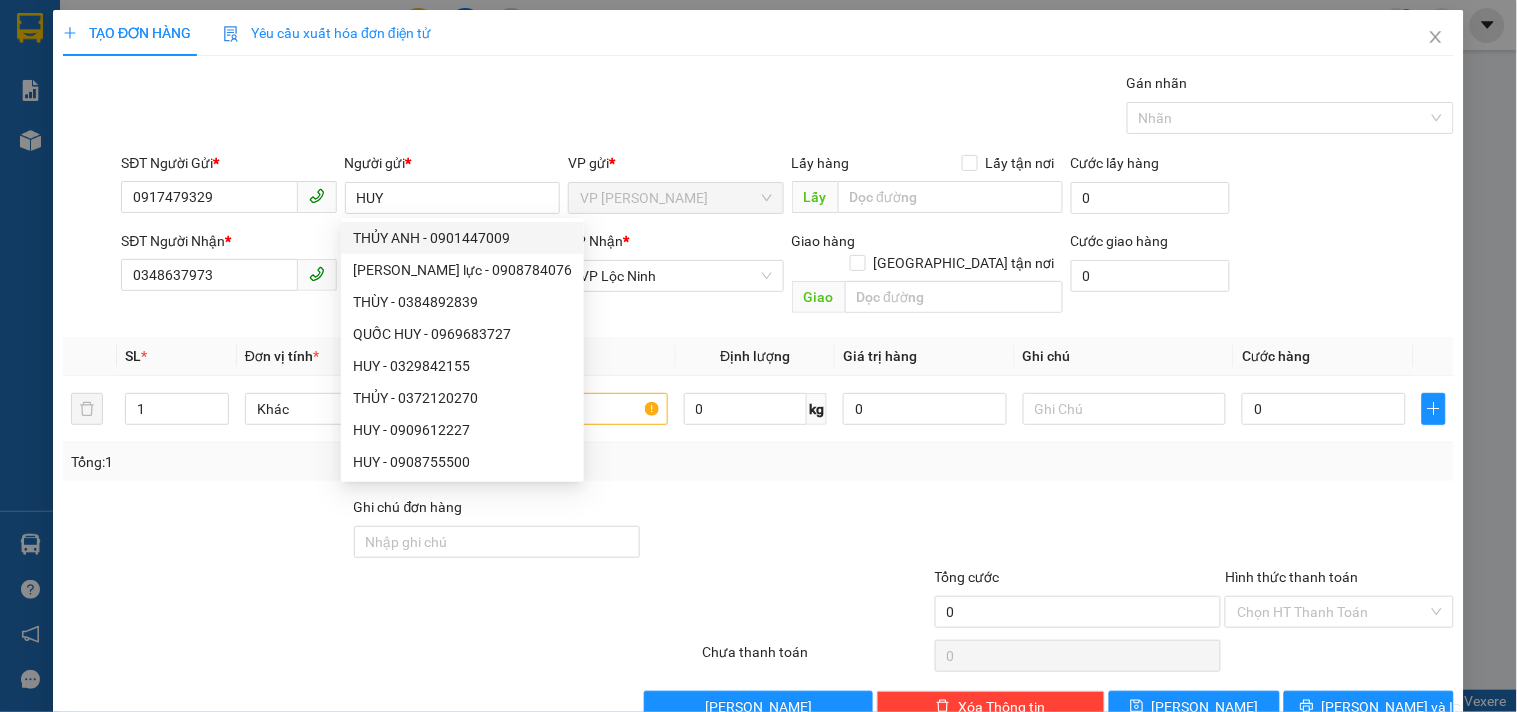 click on "Gói vận chuyển  * Tiêu chuẩn Gán nhãn   Nhãn" at bounding box center [787, 107] 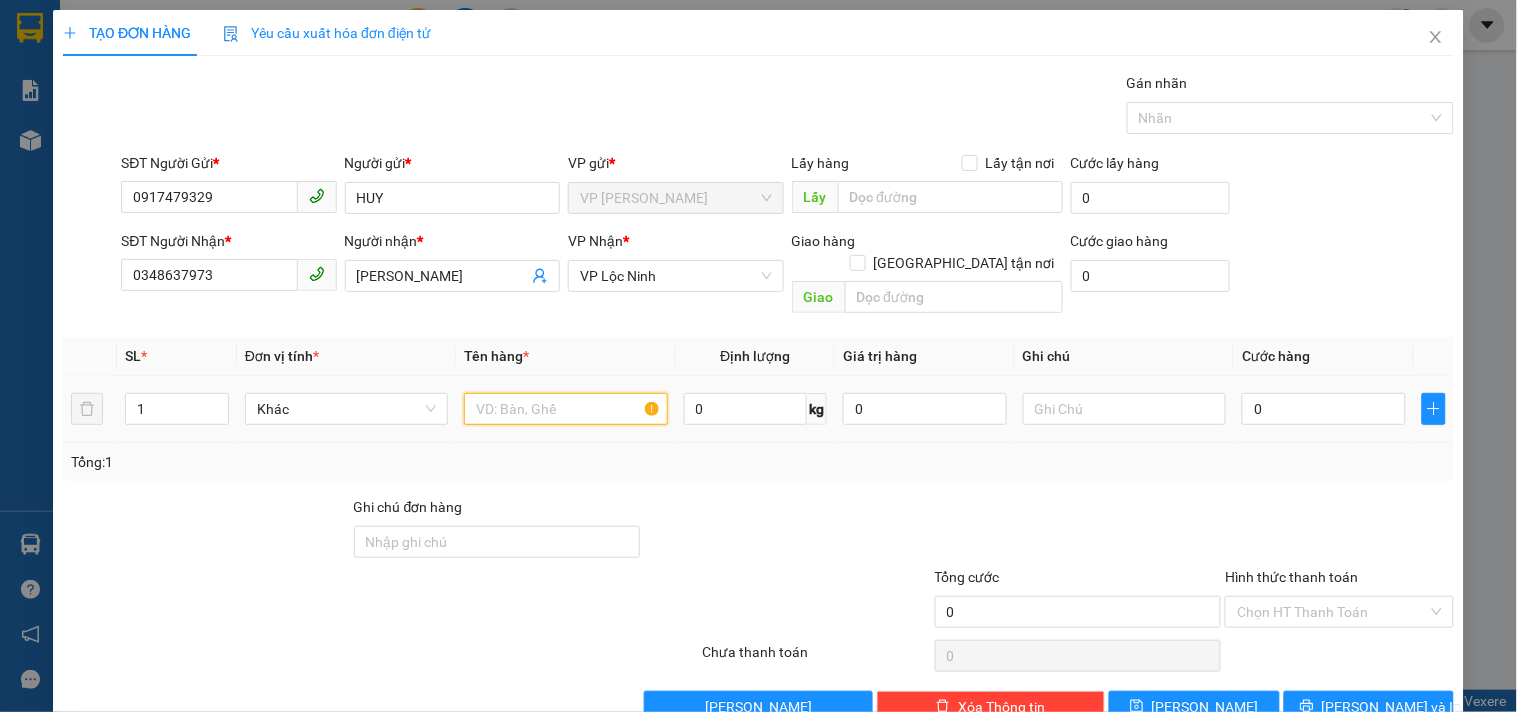 click at bounding box center [565, 409] 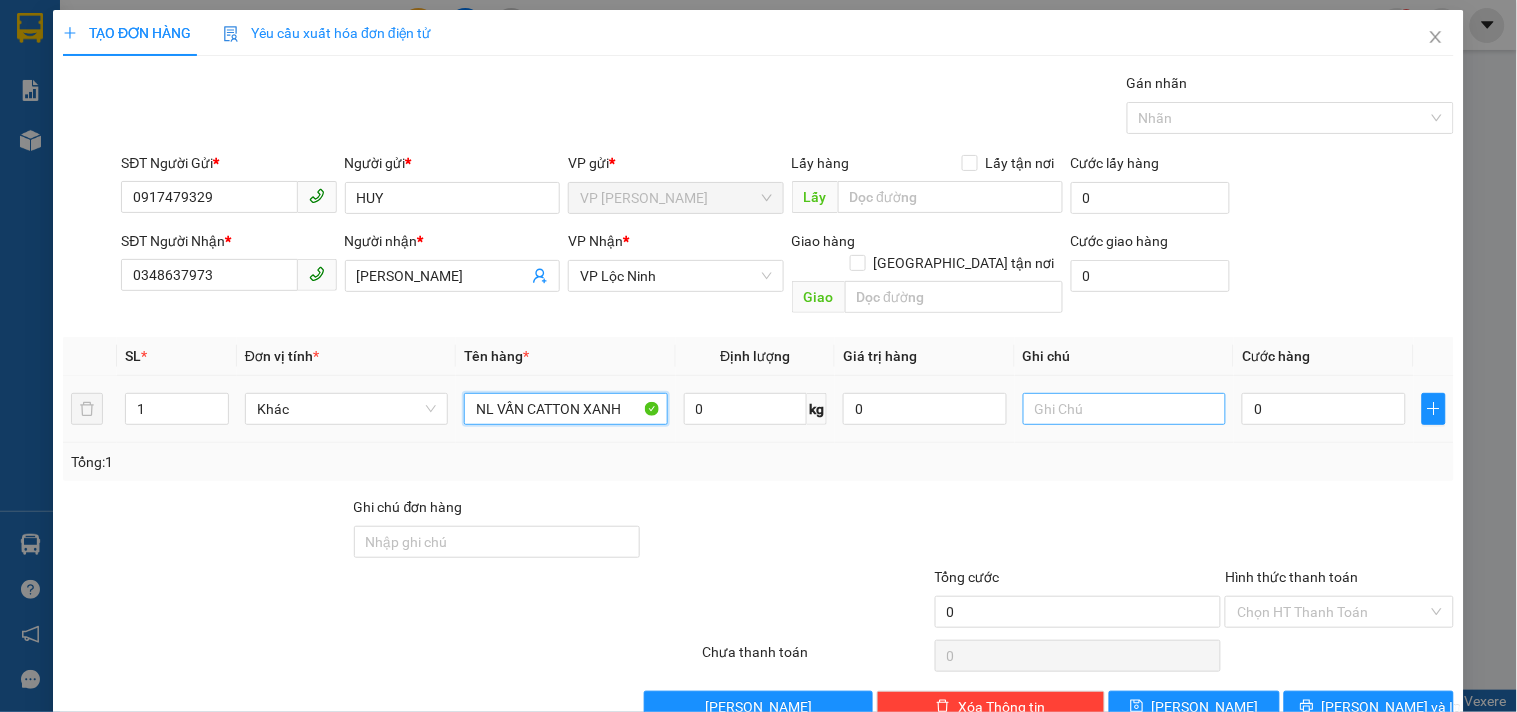type on "NL VẤN CATTON XANH" 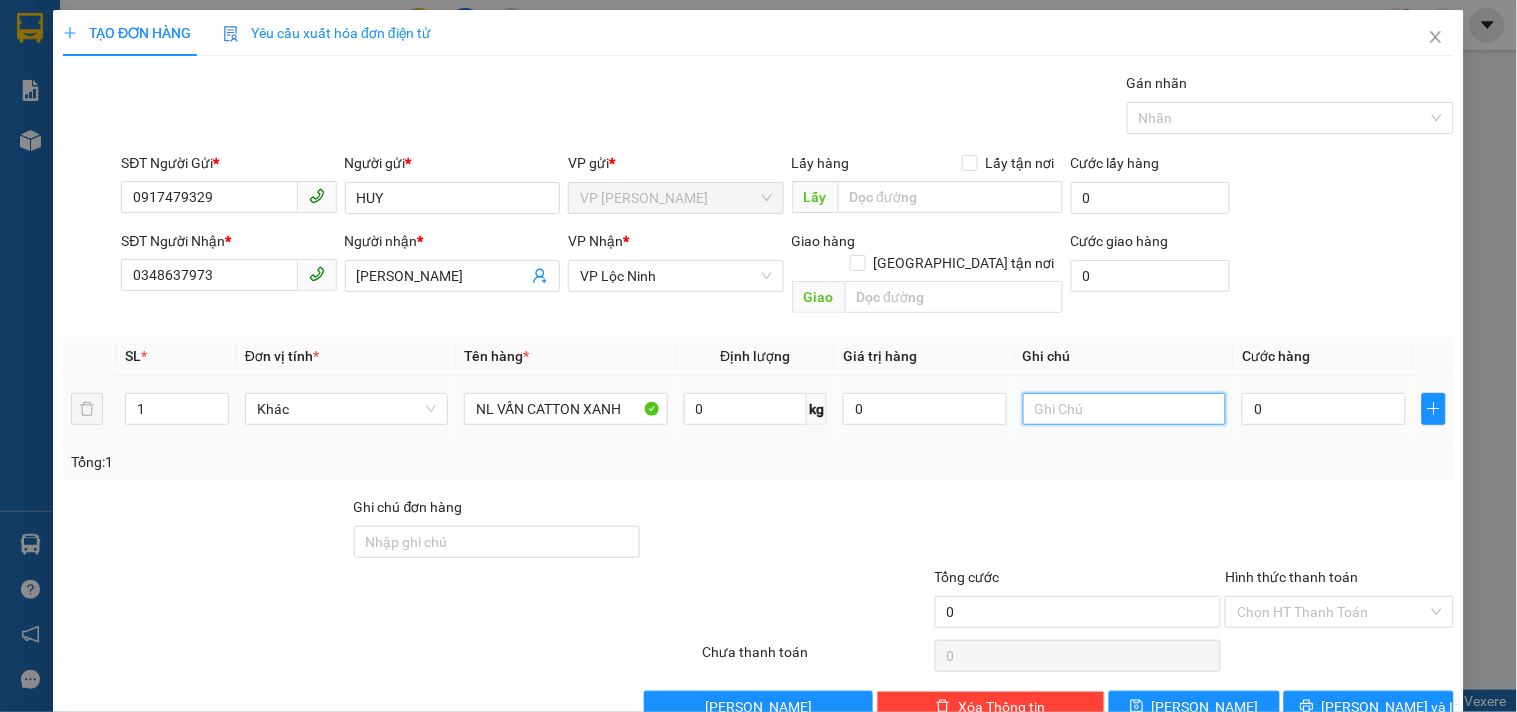click at bounding box center [1124, 409] 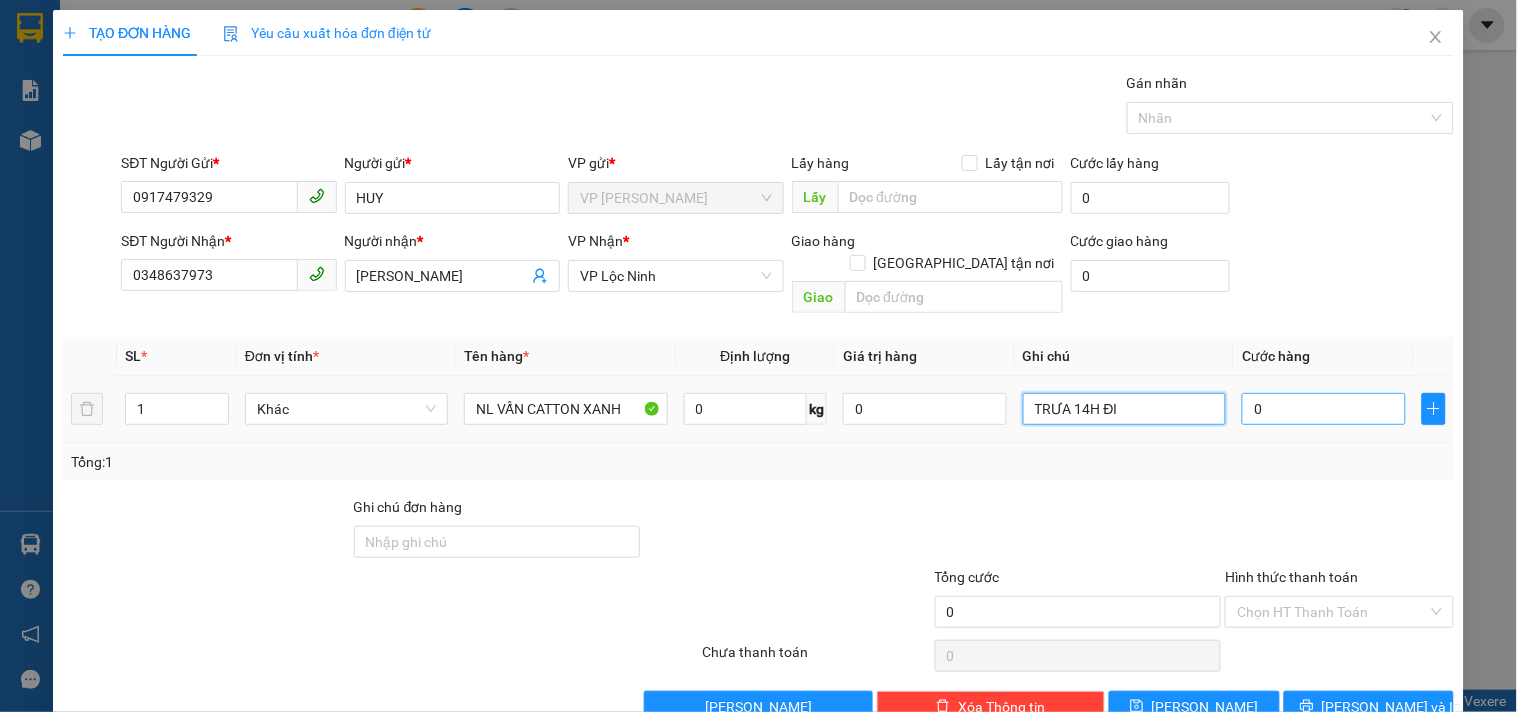 type on "TRƯA 14H ĐI" 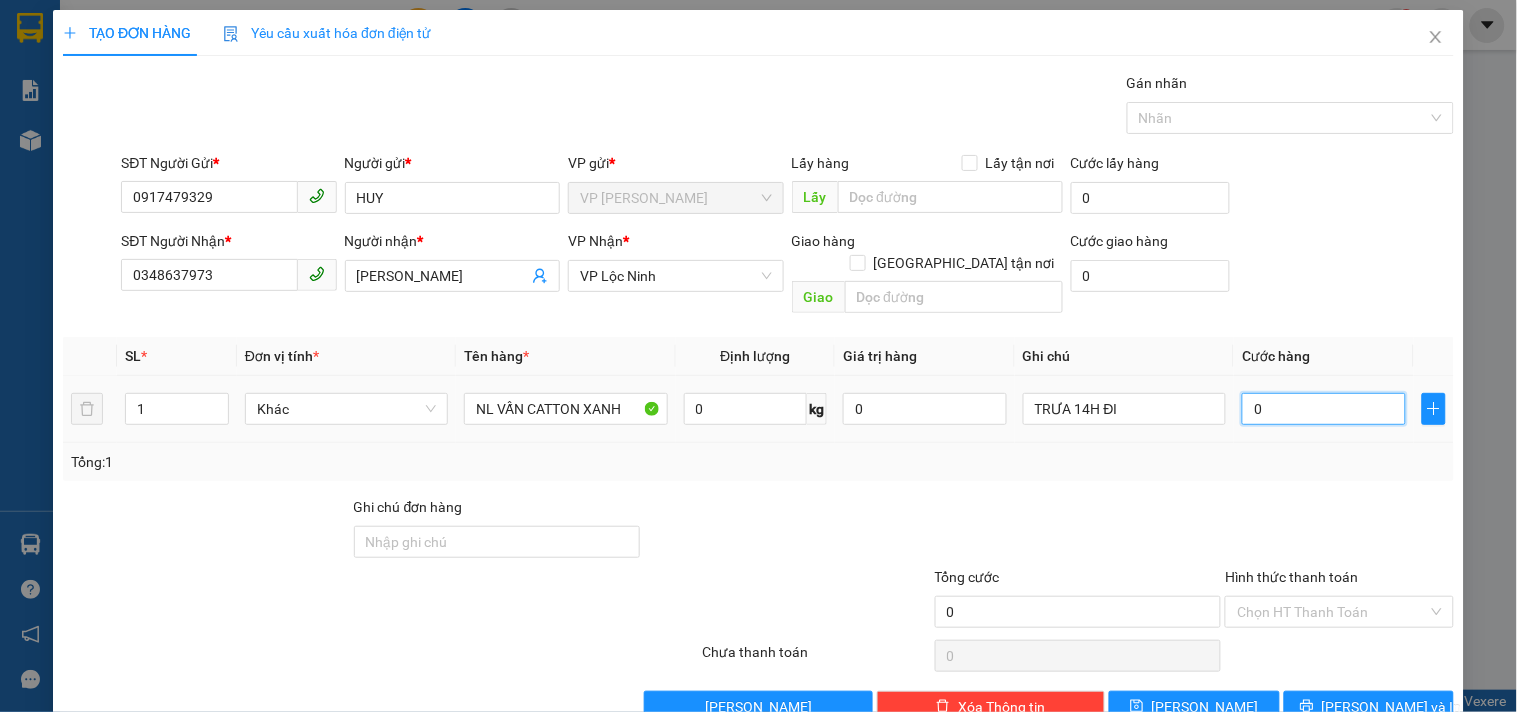 click on "0" at bounding box center (1324, 409) 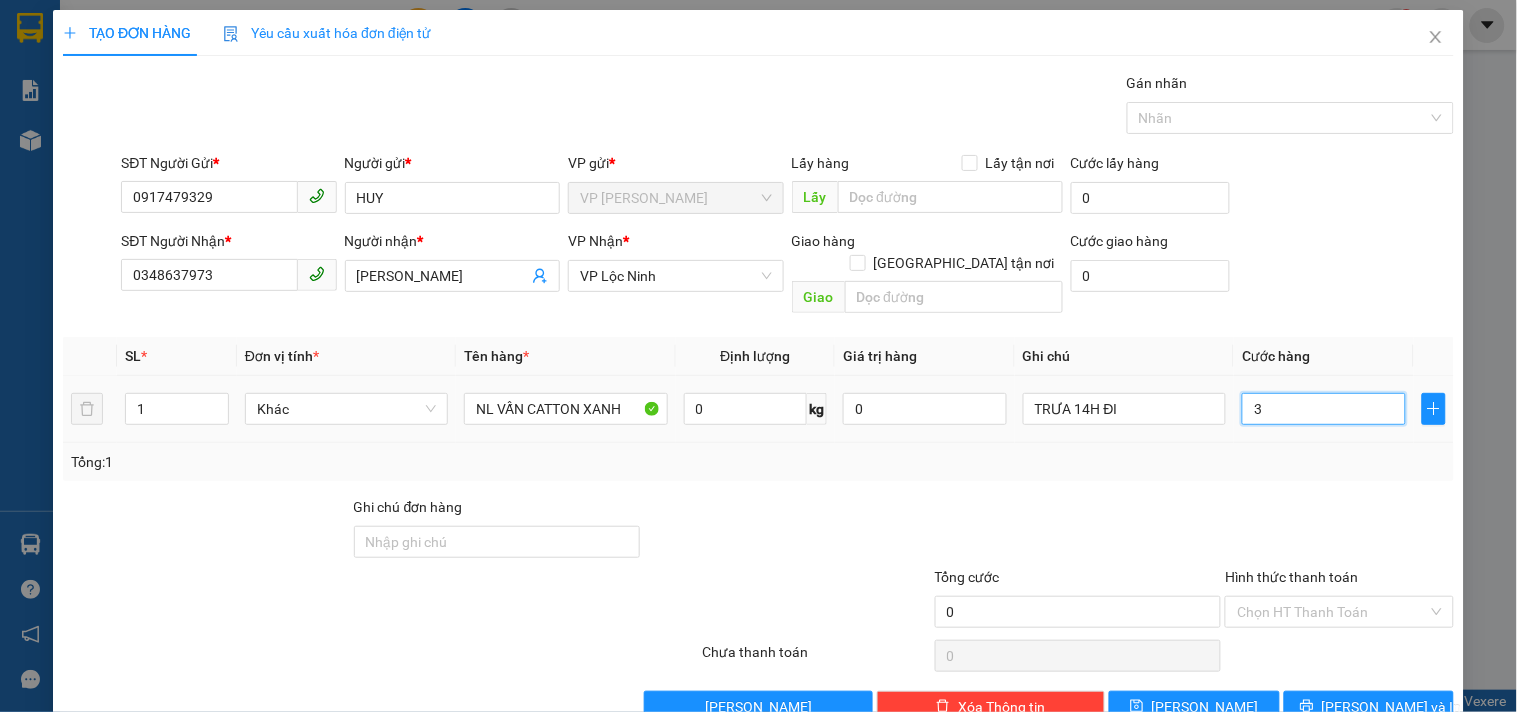 type on "3" 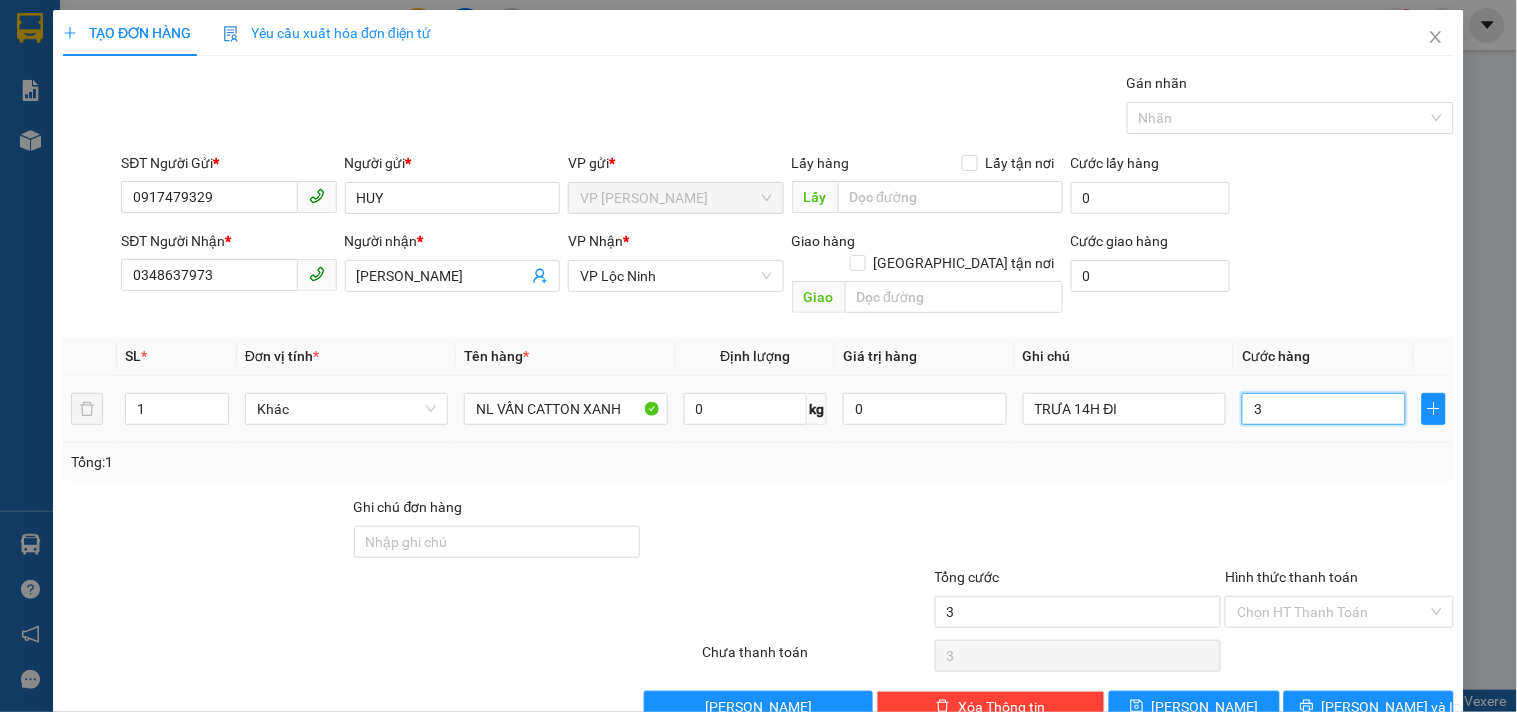 type on "30" 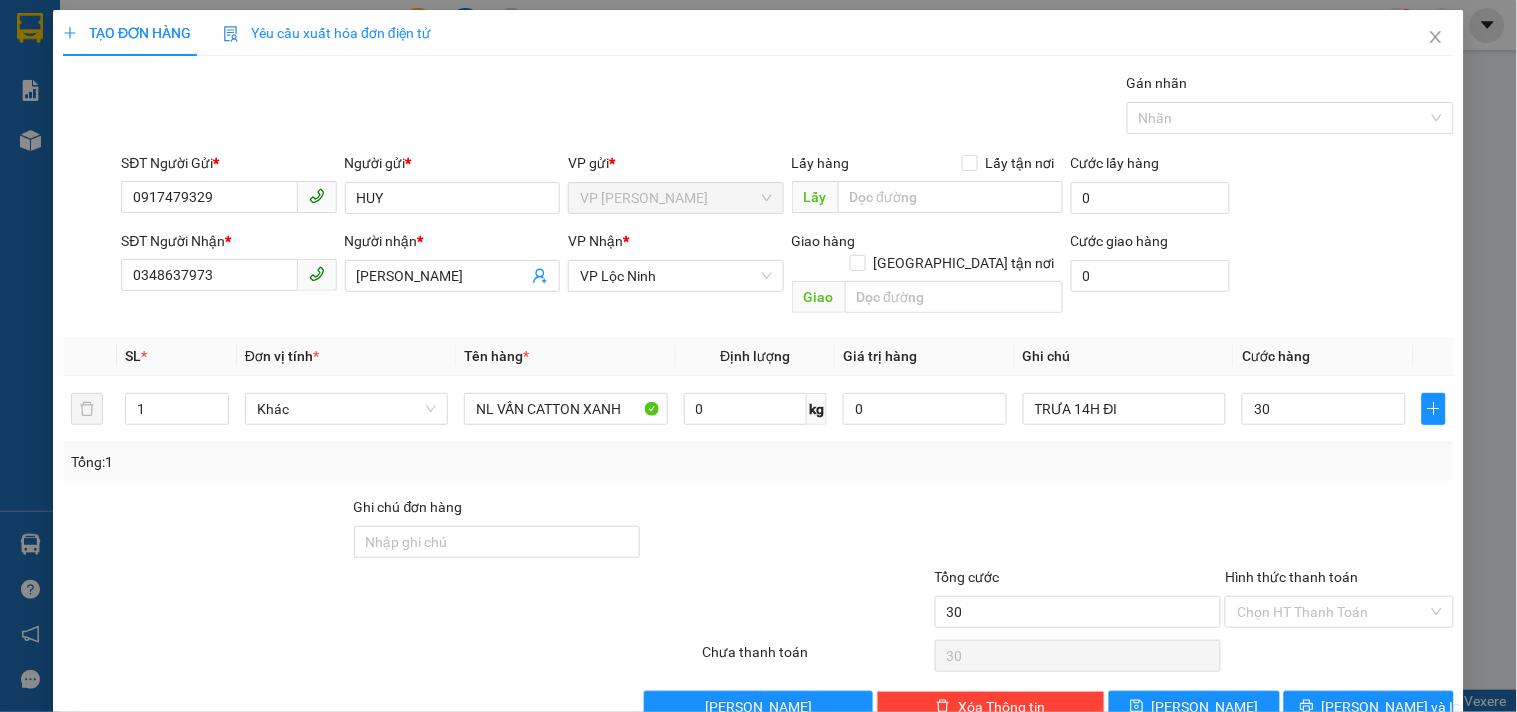 type on "30.000" 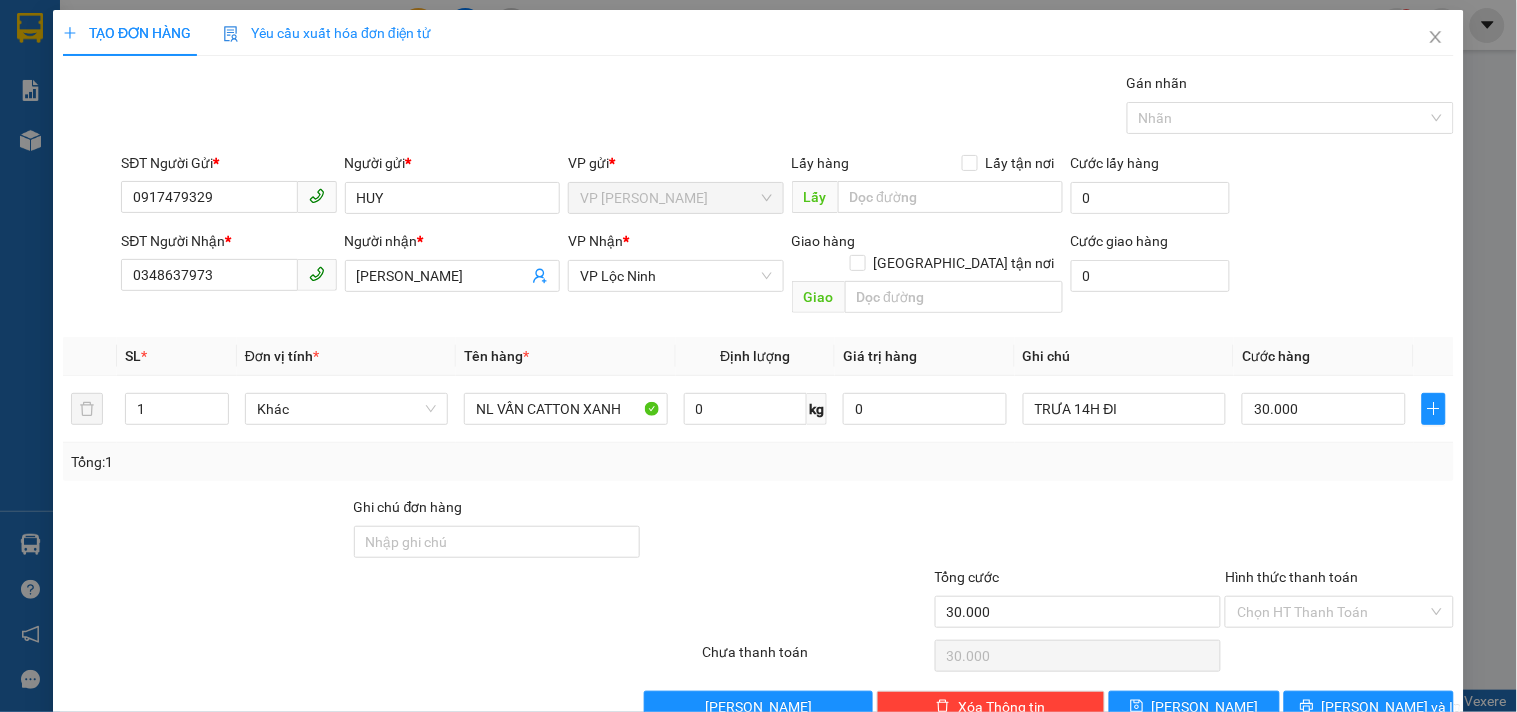 click on "Transit Pickup Surcharge Ids Transit Deliver Surcharge Ids Transit Deliver Surcharge Transit Deliver Surcharge Gói vận chuyển  * Tiêu chuẩn Gán nhãn   Nhãn SĐT Người Gửi  * 0917479329 Người gửi  * HUY VP gửi  * VP Lê Hồng Phong Lấy hàng Lấy tận nơi Lấy Cước lấy hàng 0 SĐT Người Nhận  * 0348637973 Người nhận  * THANH PHONG VP Nhận  * VP Lộc Ninh Giao hàng Giao tận nơi Giao Cước giao hàng 0 SL  * Đơn vị tính  * Tên hàng  * Định lượng Giá trị hàng Ghi chú Cước hàng                   1 Khác NL VẤN CATTON XANH 0 kg 0 TRƯA 14H ĐI 30.000 Tổng:  1 Ghi chú đơn hàng Tổng cước 30.000 Hình thức thanh toán Chọn HT Thanh Toán Số tiền thu trước   Chọn loại cước 0 Chưa thanh toán 30.000 Chọn HT Thanh Toán Lưu nháp Xóa Thông tin Lưu Lưu và In" at bounding box center [758, 397] 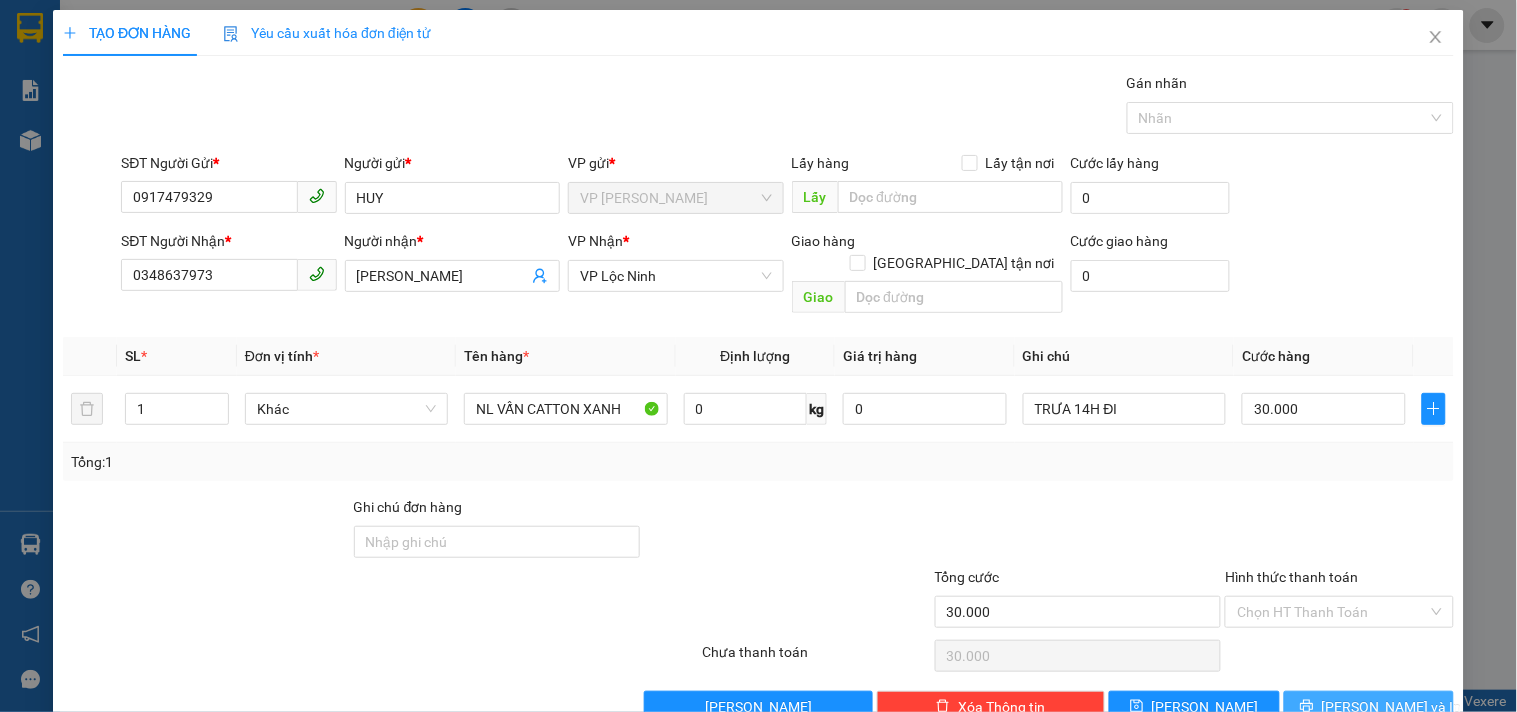 click on "[PERSON_NAME] và In" at bounding box center (1369, 707) 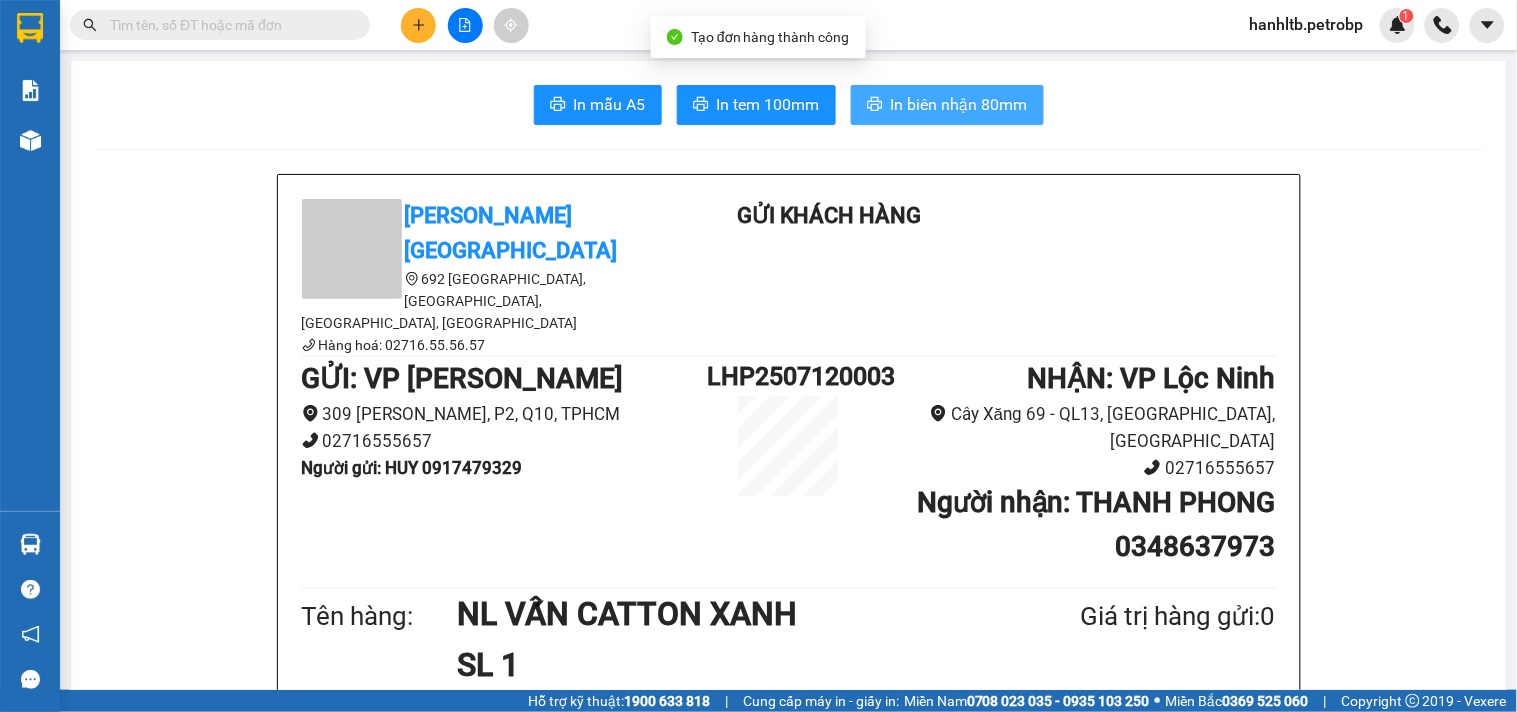click on "In biên nhận 80mm" at bounding box center [959, 104] 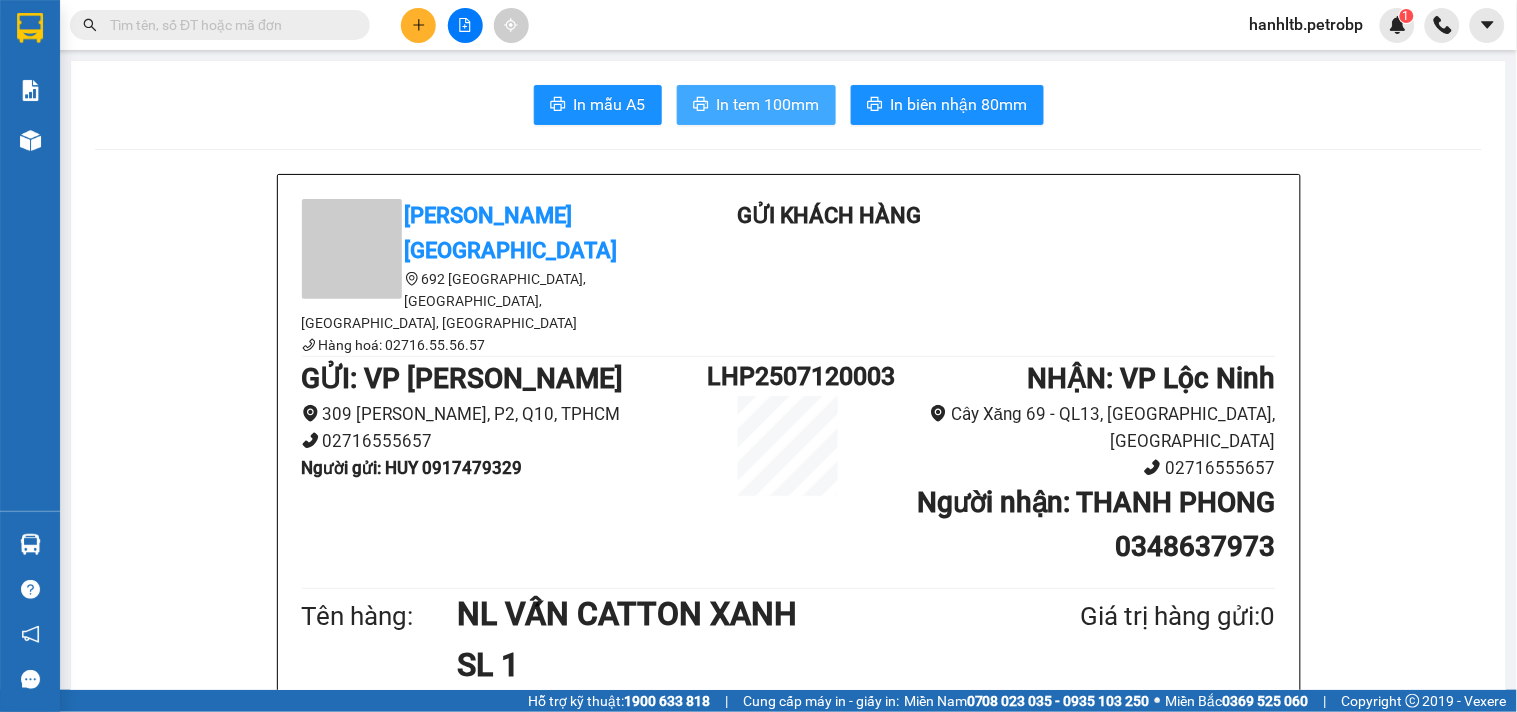 click on "In tem 100mm" at bounding box center (768, 104) 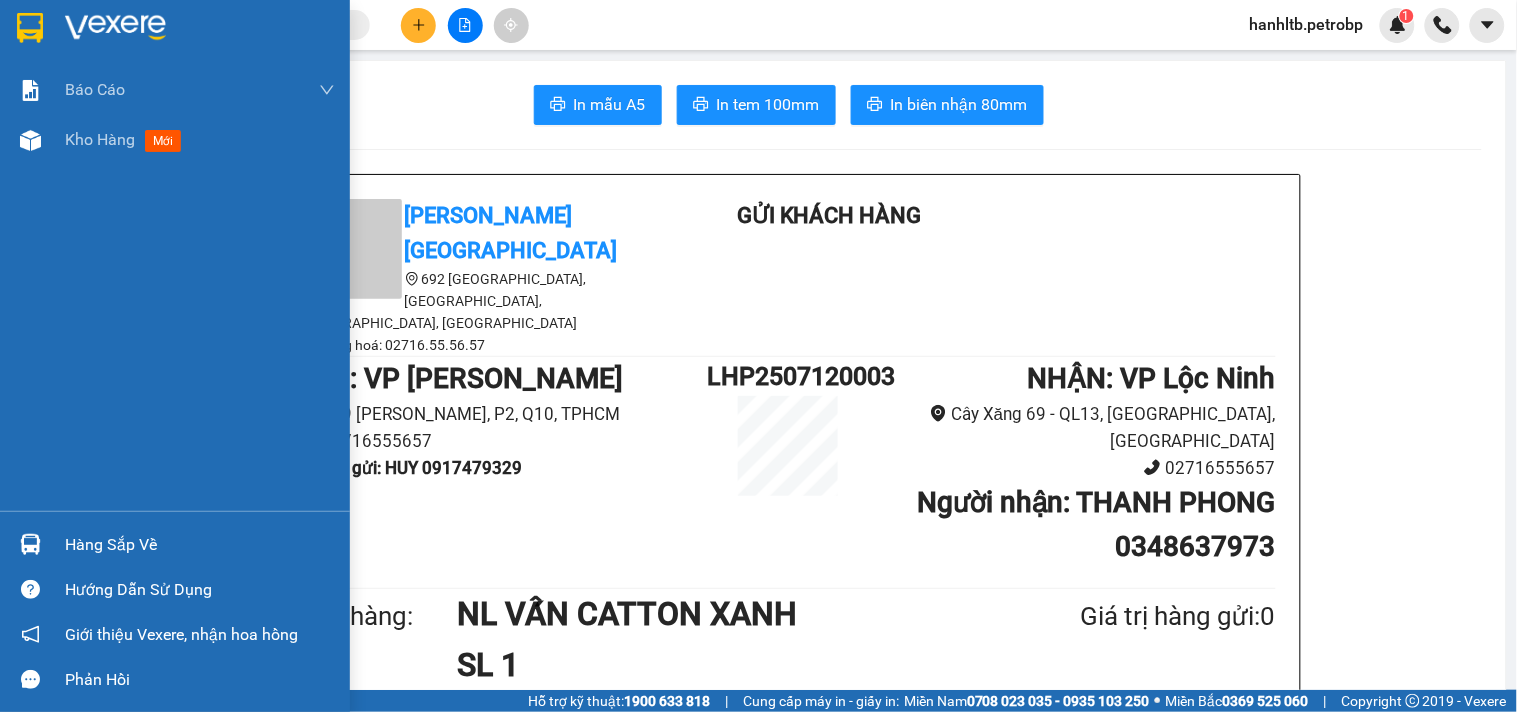 click at bounding box center (115, 28) 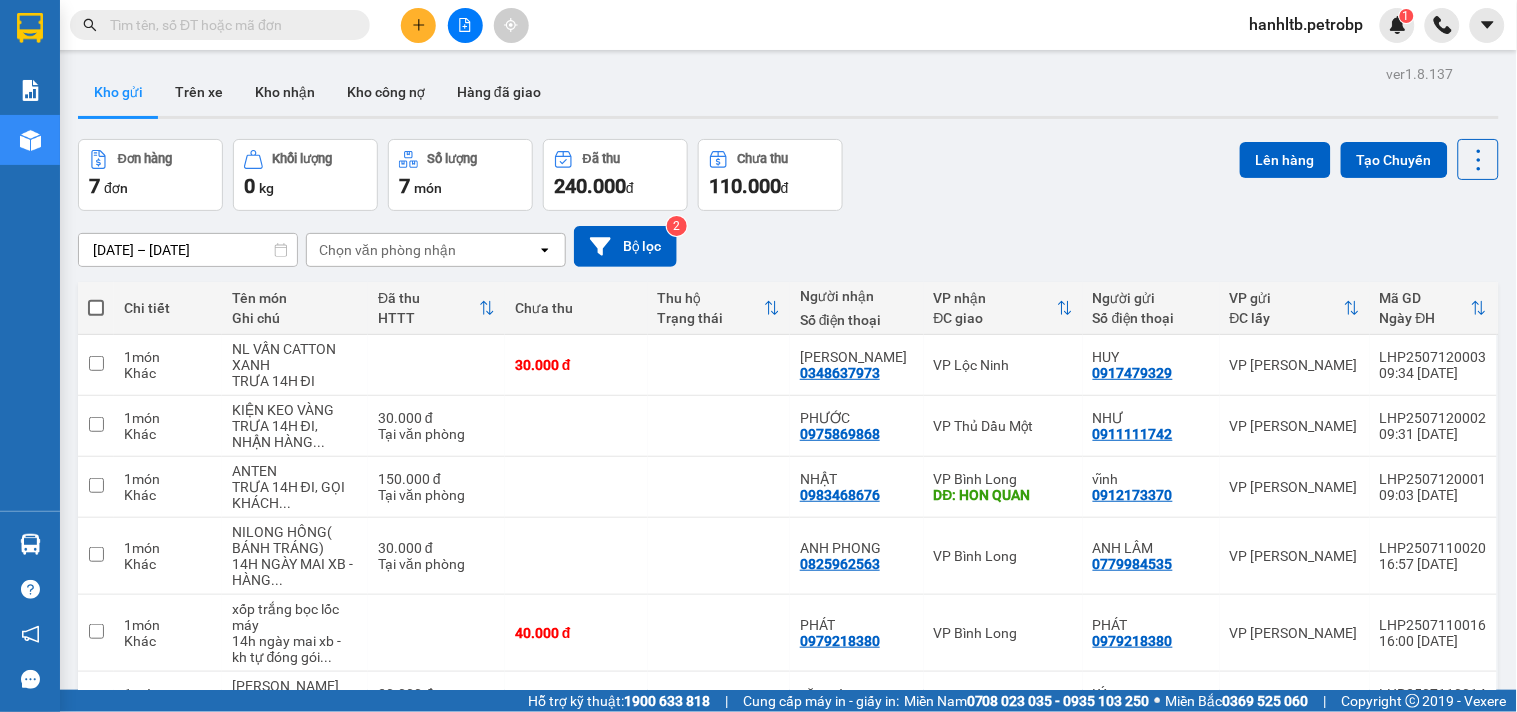 click on "Đơn hàng 7 đơn Khối lượng 0 kg Số lượng 7 món Đã thu 240.000  đ Chưa thu 110.000  đ Lên hàng Tạo Chuyến" at bounding box center [788, 175] 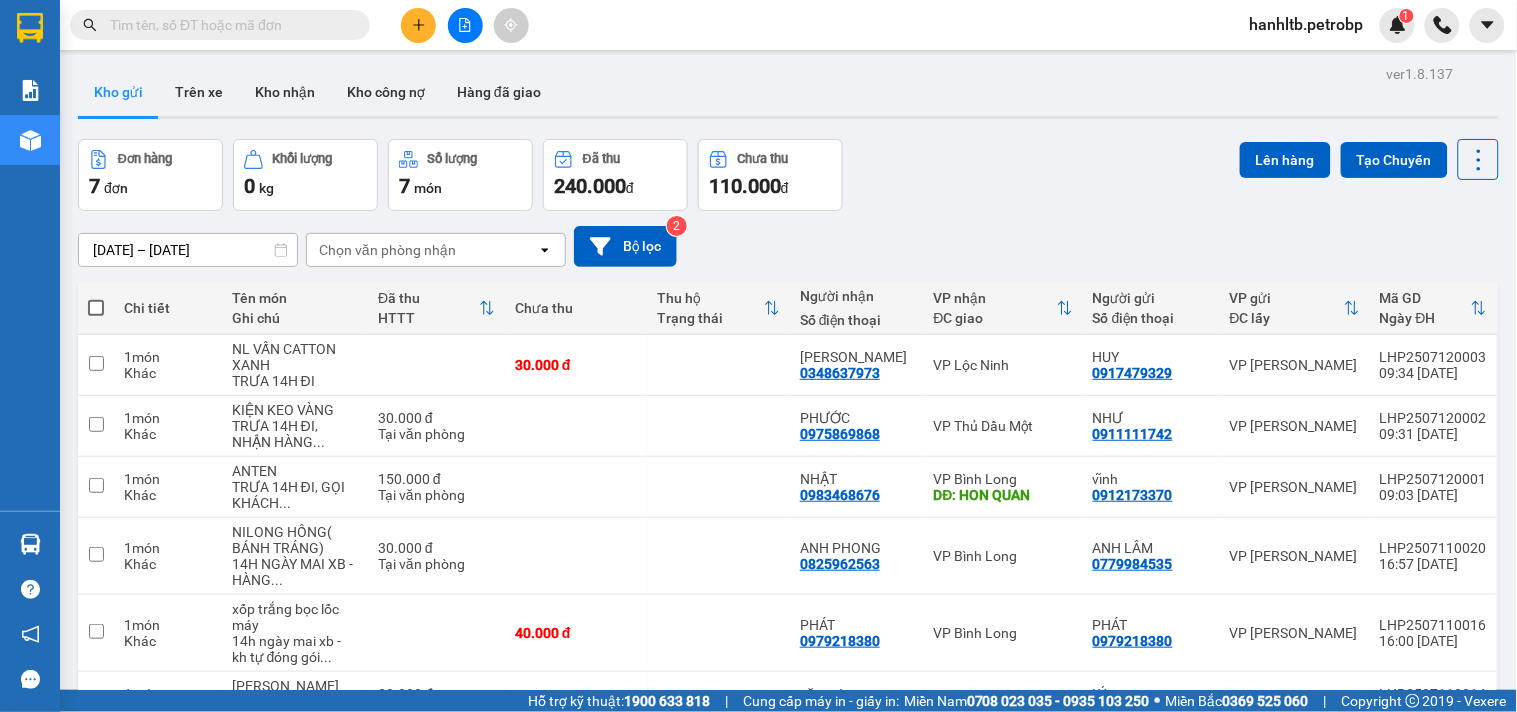 click on "Đơn hàng 7 đơn Khối lượng 0 kg Số lượng 7 món Đã thu 240.000  đ Chưa thu 110.000  đ Lên hàng Tạo Chuyến" at bounding box center (788, 175) 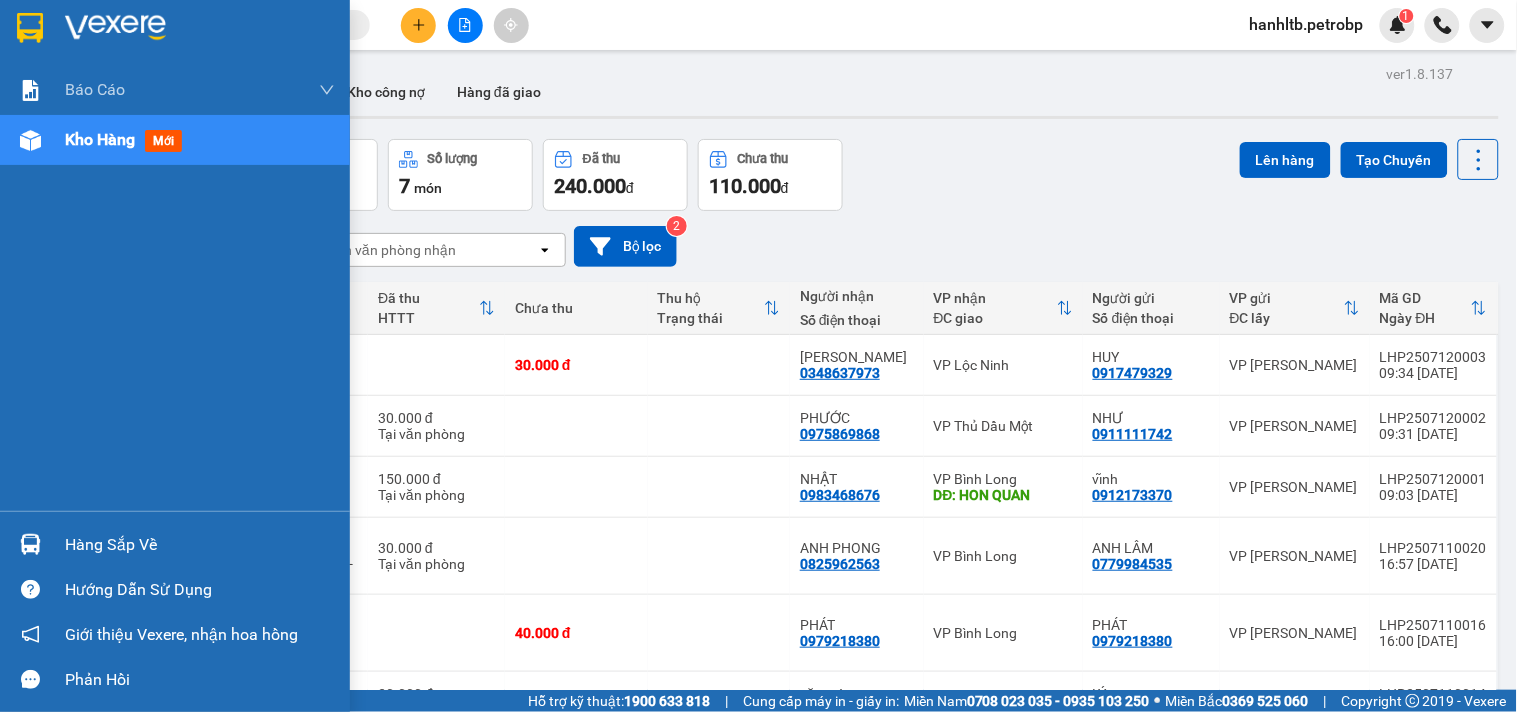 click on "Hàng sắp về" at bounding box center [175, 544] 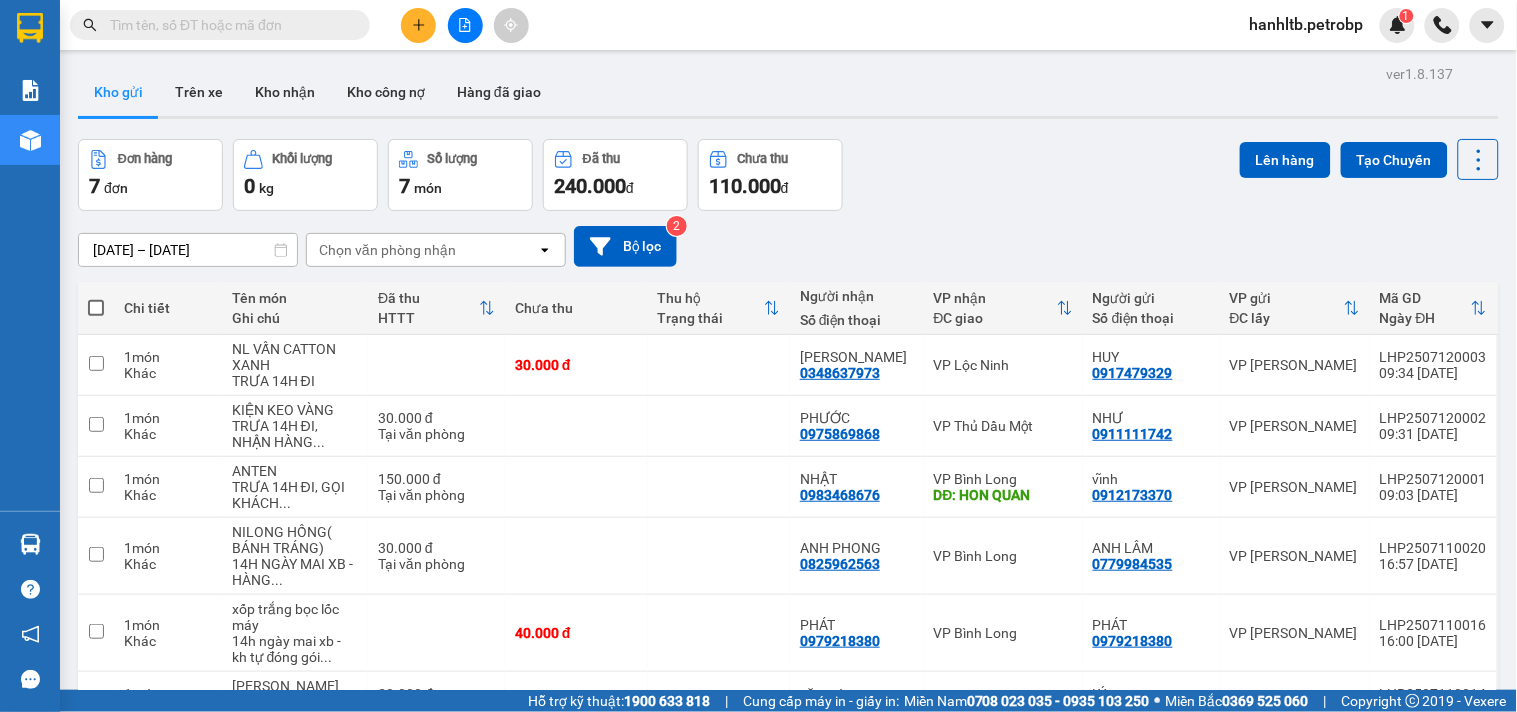 click on "Kết quả tìm kiếm ( 15 )  Bộ lọc  Mã ĐH Trạng thái Món hàng Tổng cước Chưa cước Người gửi VP Gửi Người nhận VP Nhận LHP2506040008 11:45 - 04/06 Đã giao   07:07 - 10/06 CARTON kv SL:  1 50.000 0918455805 VINH  VP Lê Hồng Phong 0359753126 NT BẢO HƯƠNG  VP Đắk Ơ LHP2505060017 14:38 - 06/05 Đã giao   11:23 - 08/05 CARTON kv SL:  1 40.000 0918455805 VINH  VP Lê Hồng Phong 0359753126 NT BẢO HƯƠNG  VP Đắk Ơ LHP2505060008 11:15 - 06/05 Đã giao   11:23 - 08/05 CARTON kv SL:  1 50.000 0918455805 VINH  VP Lê Hồng Phong 0359753126 NT BẢO HƯƠNG  VP Đắk Ơ LHP2504090005 11:02 - 09/04 Đã giao   09:58 - 11/04 2CARTON kv SL:  2 90.000 0918455805 VINH  VP Lê Hồng Phong 0359753126 NT BẢO HƯƠNG  VP Đắk Ơ LHP2503210008 14:51 - 21/03 Đã giao   16:50 - 24/03 1CARTON kv SL:  1 80.000 0918455805 VINH  VP Lê Hồng Phong 0359753126 NT BẢO HƯƠNG  VP Đắk Ơ LHP2502140001 08:30 - 14/02 Đã giao   10:44 - 16/02 1CARTON kv SL:  1   1" at bounding box center [758, 356] 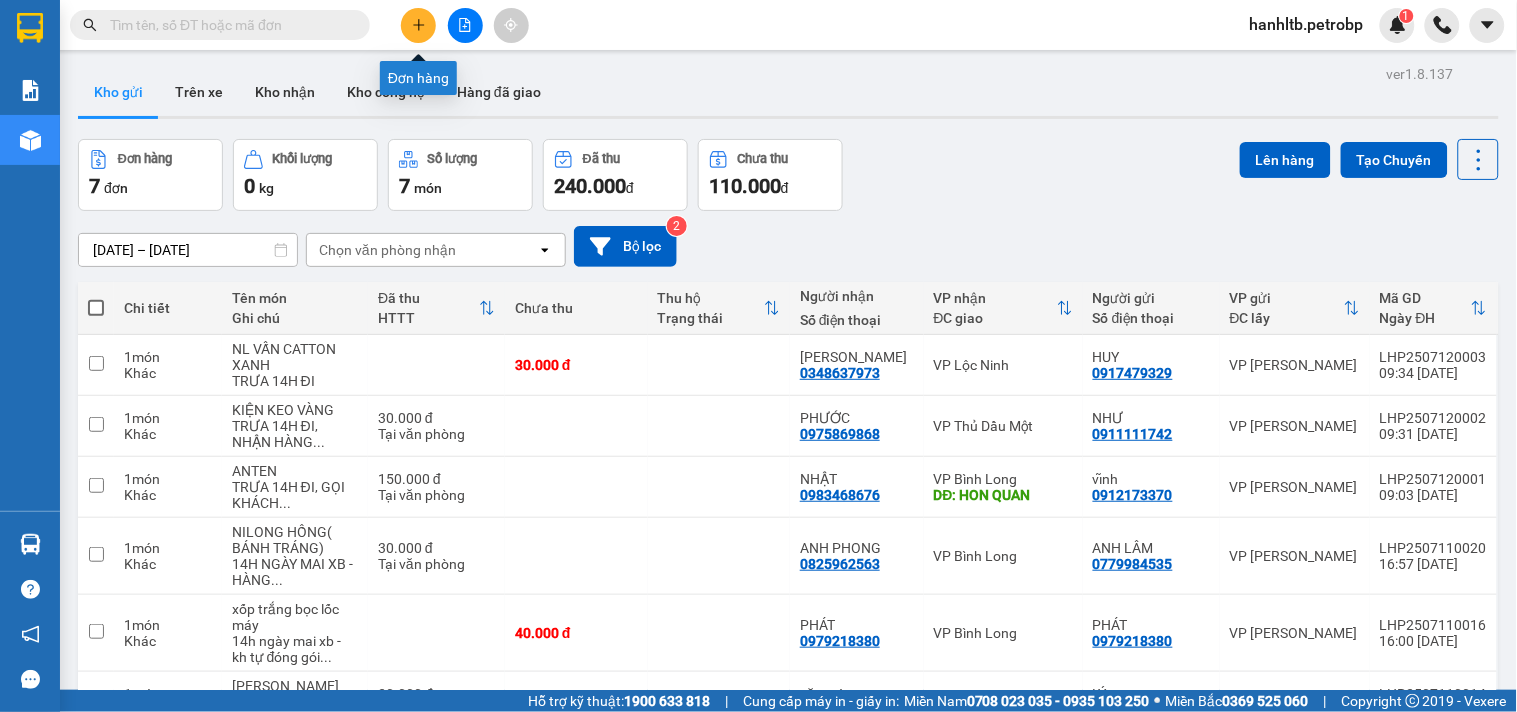 click 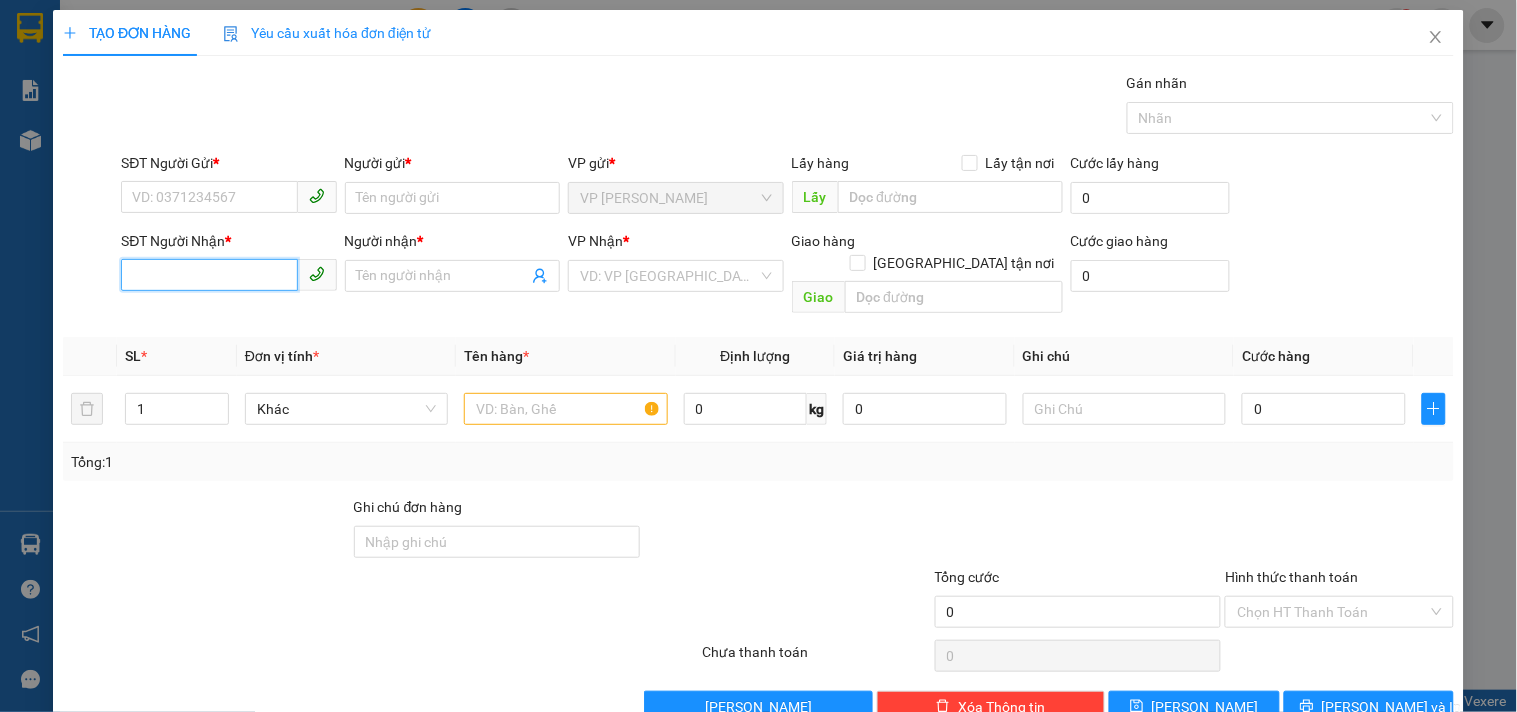 click on "SĐT Người Nhận  *" at bounding box center (209, 275) 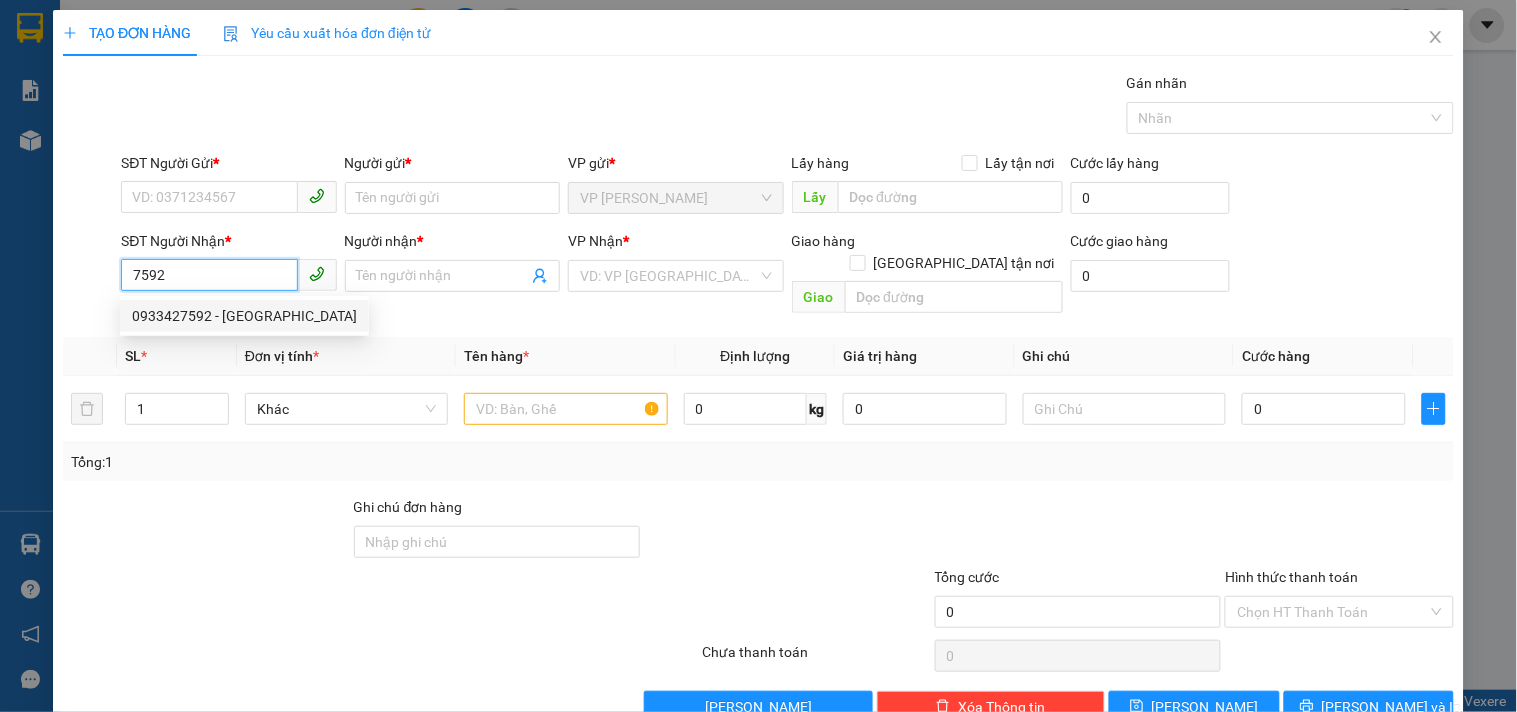 click on "0933427592 - MỸ" at bounding box center (244, 316) 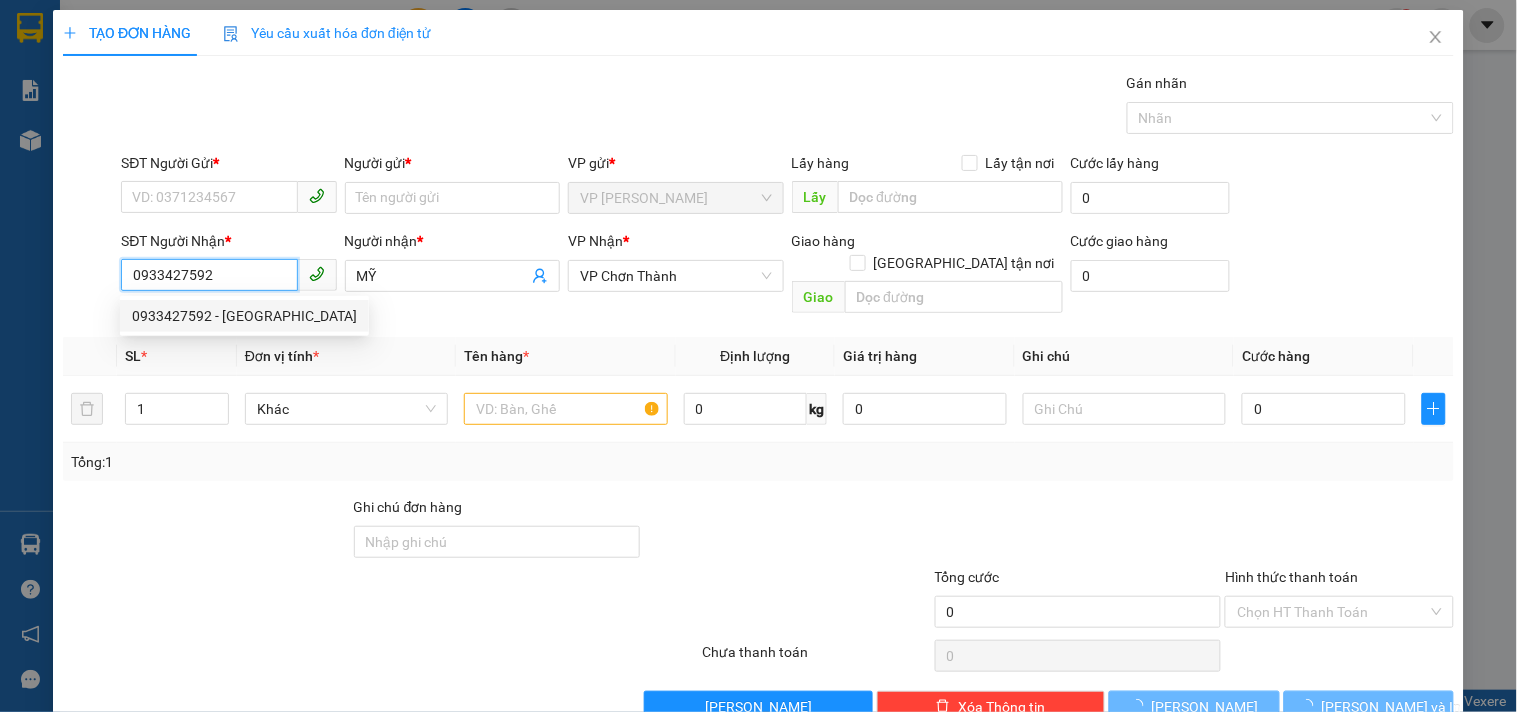 type on "30.000" 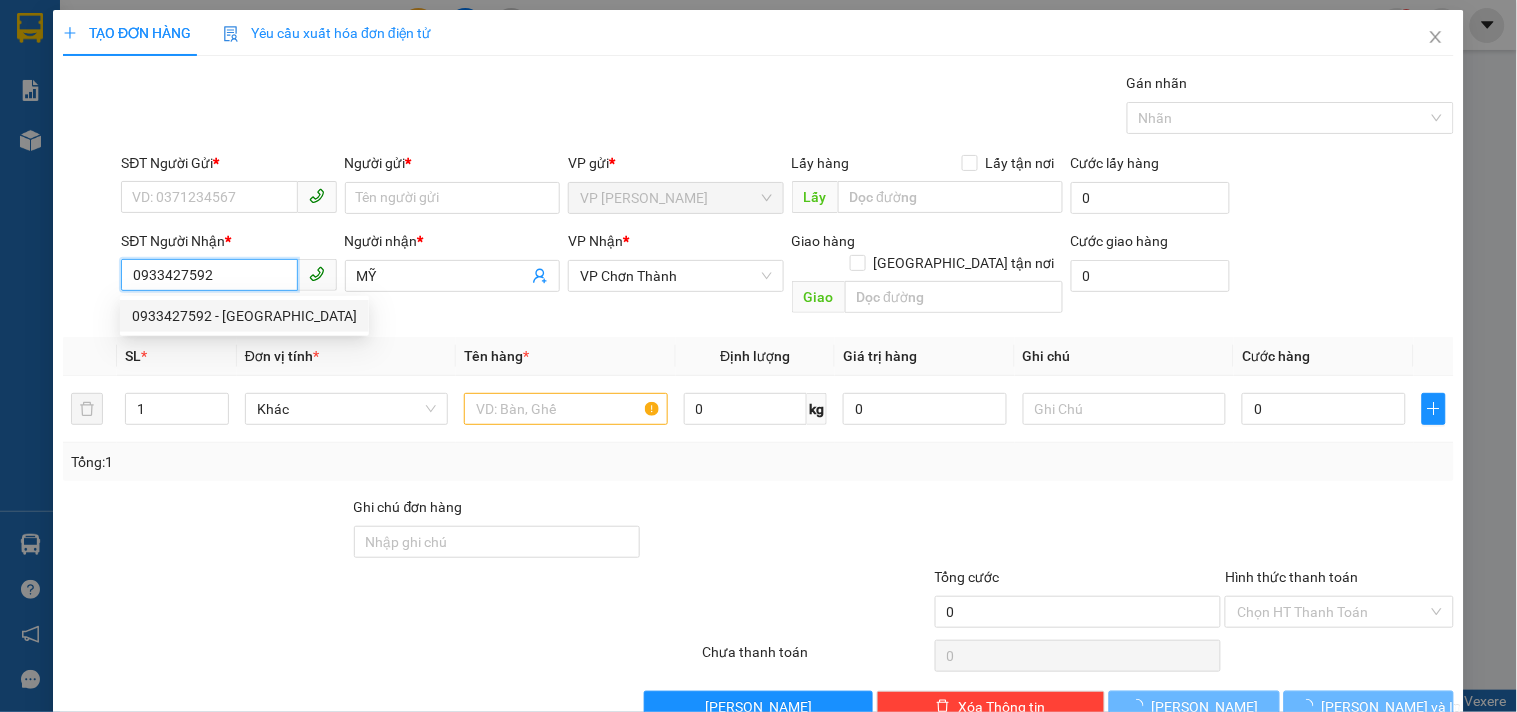 type on "30.000" 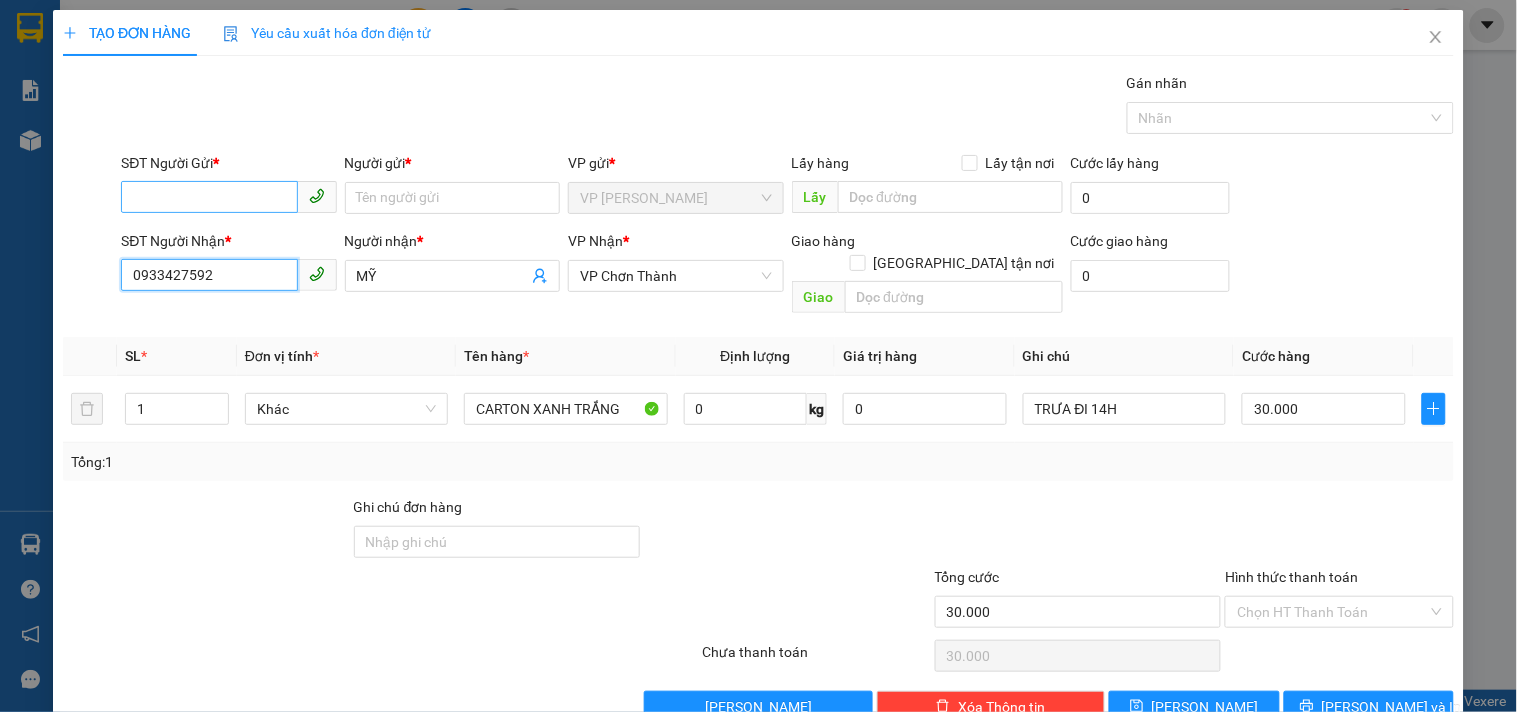 type on "0933427592" 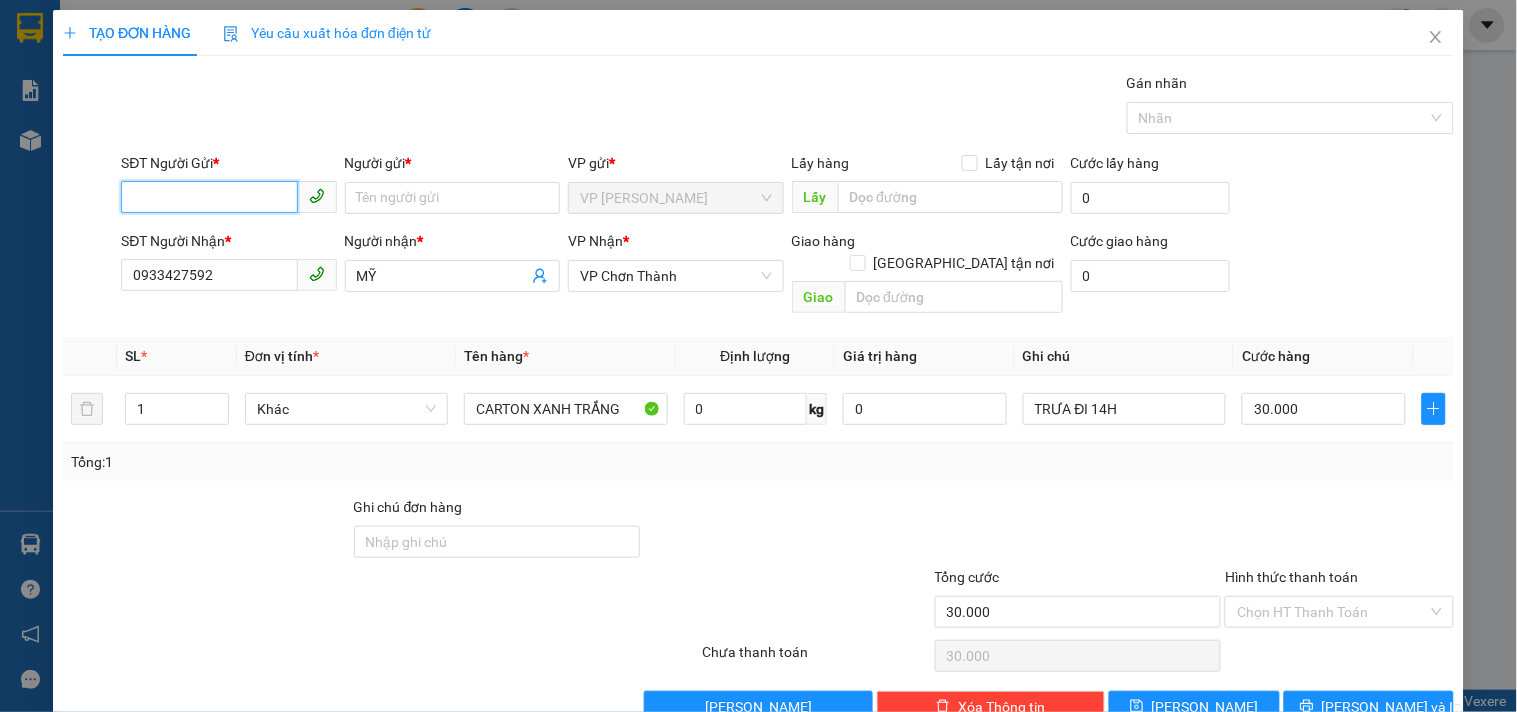click on "SĐT Người Gửi  *" at bounding box center (209, 197) 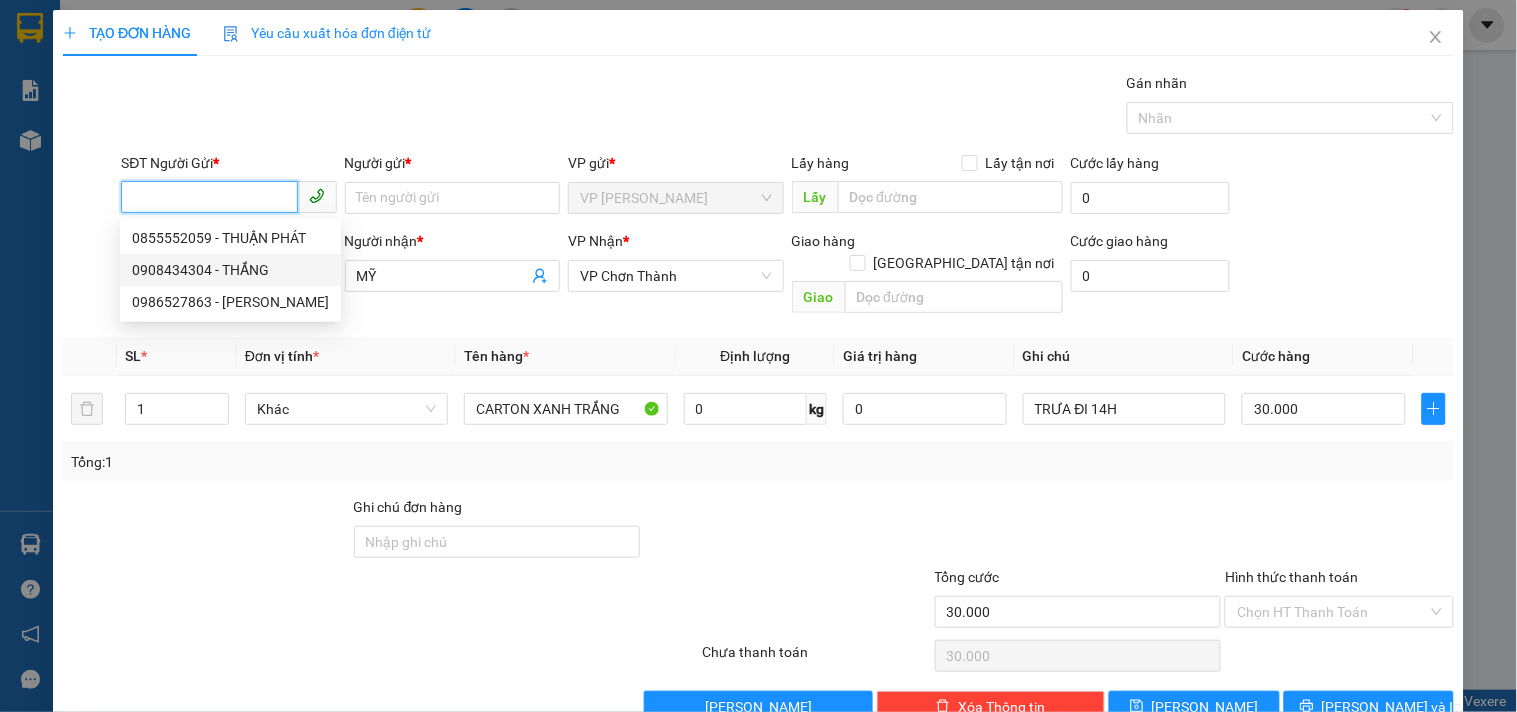 click on "0908434304 - THẮNG" at bounding box center [230, 270] 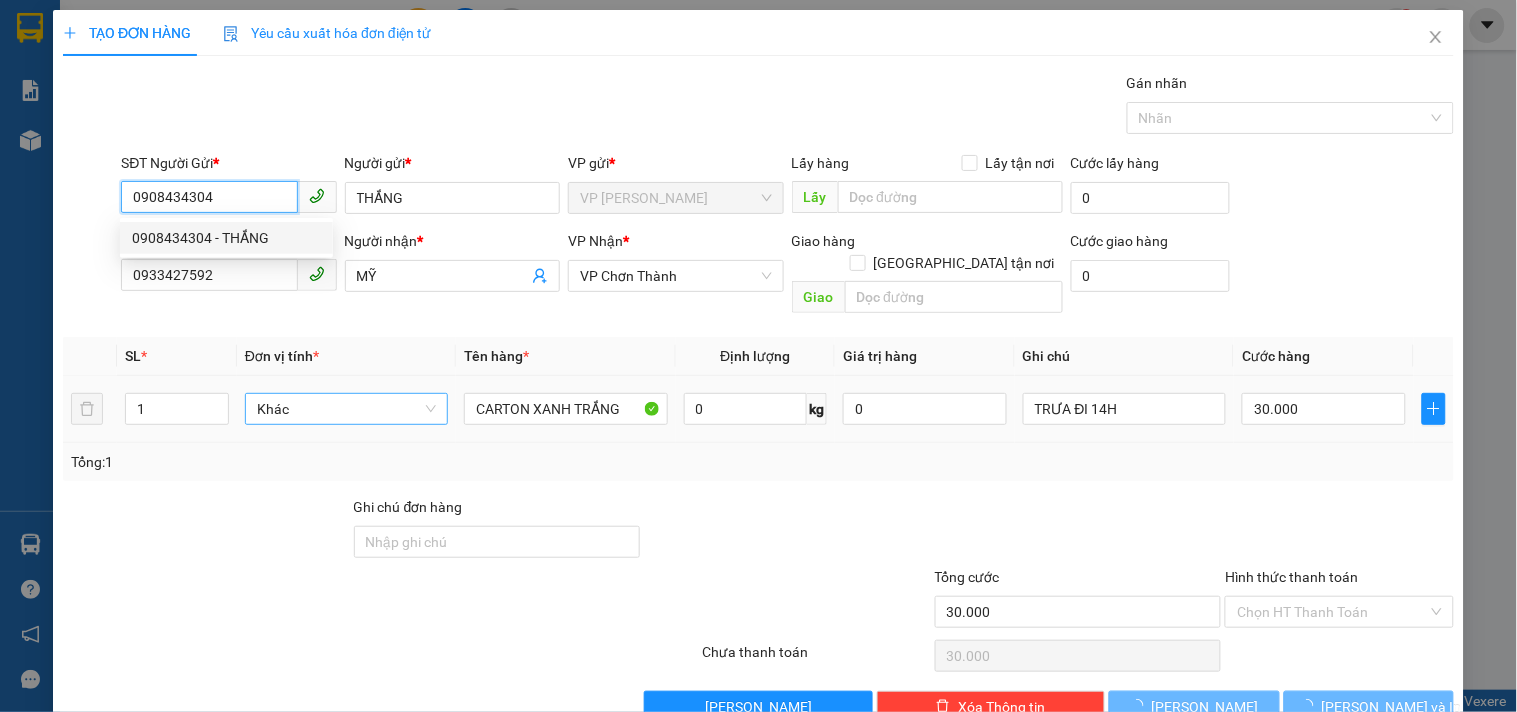 type on "40.000" 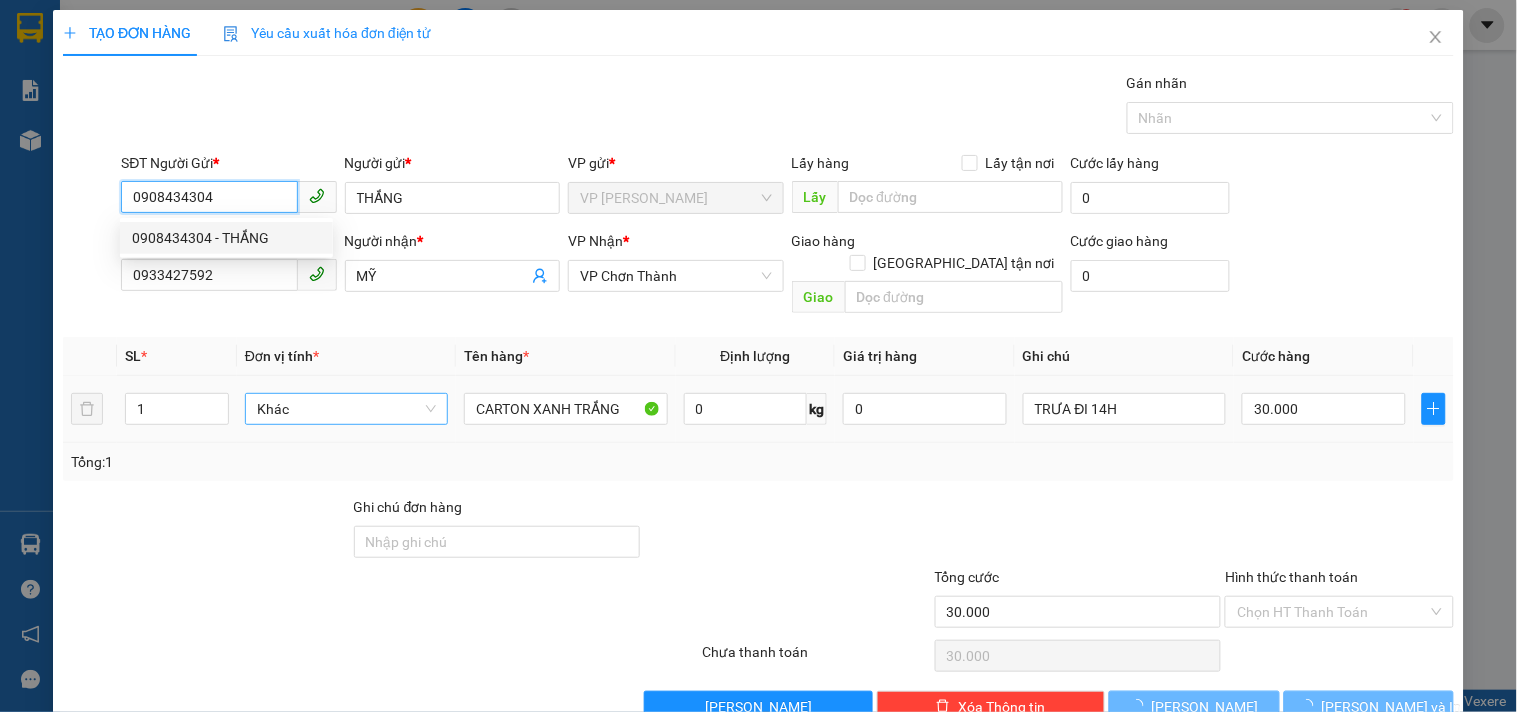 type on "40.000" 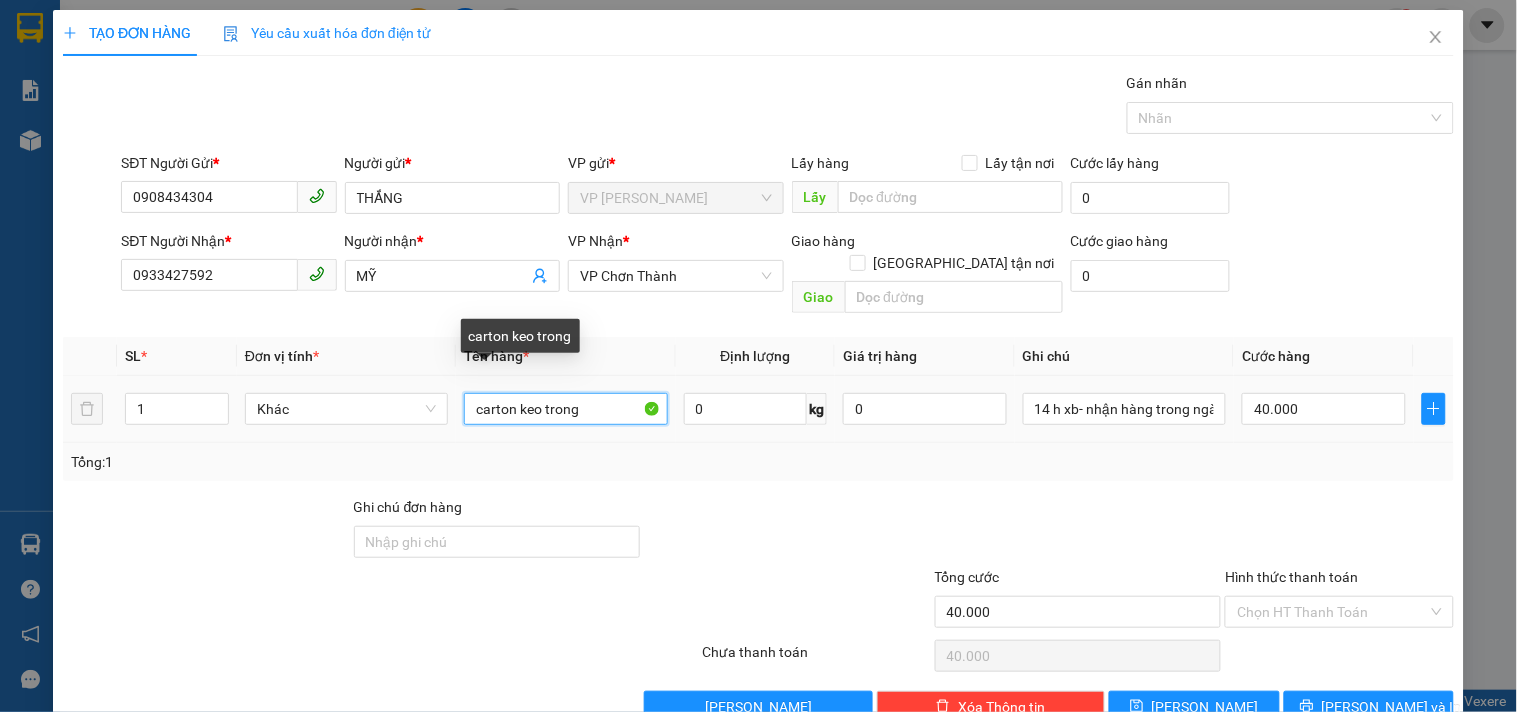 click on "carton keo trong" at bounding box center [565, 409] 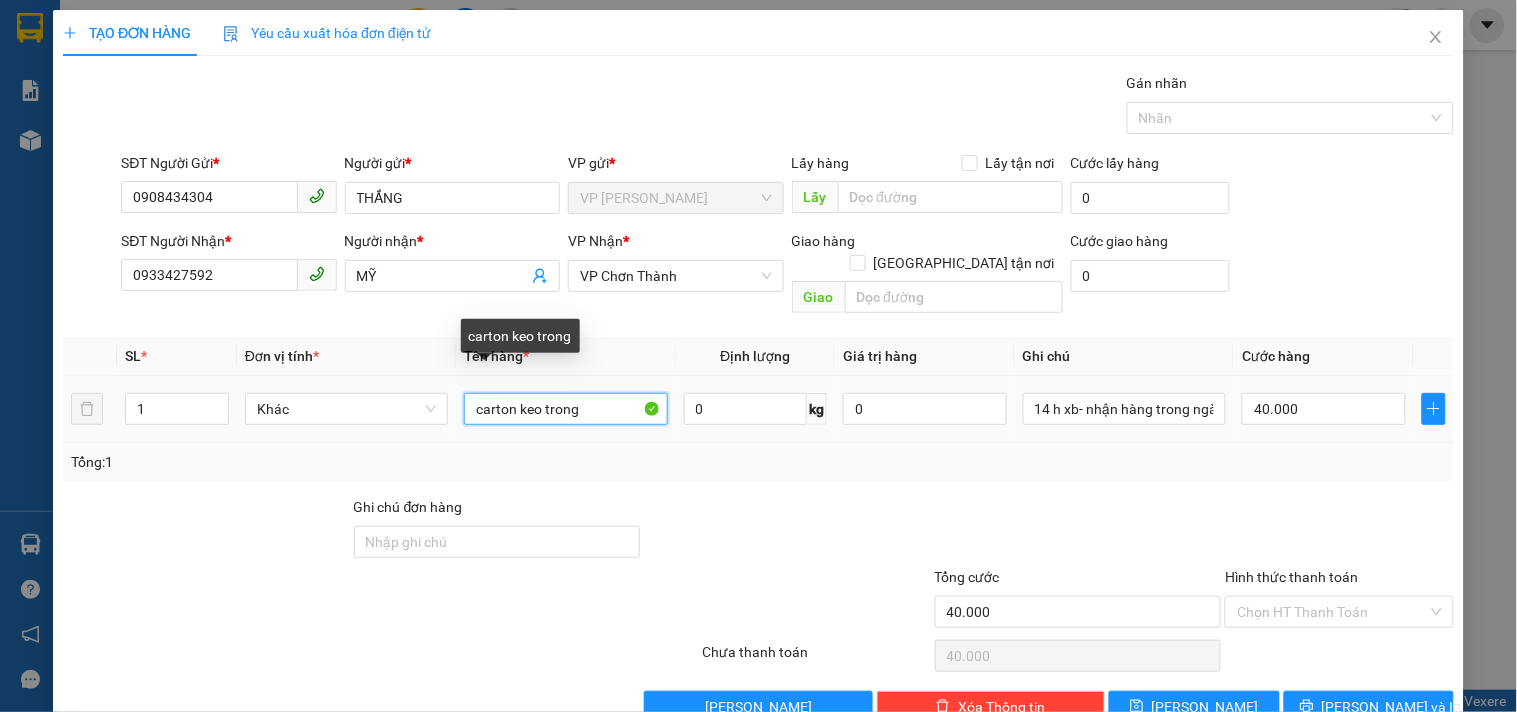 click on "carton keo trong" at bounding box center [565, 409] 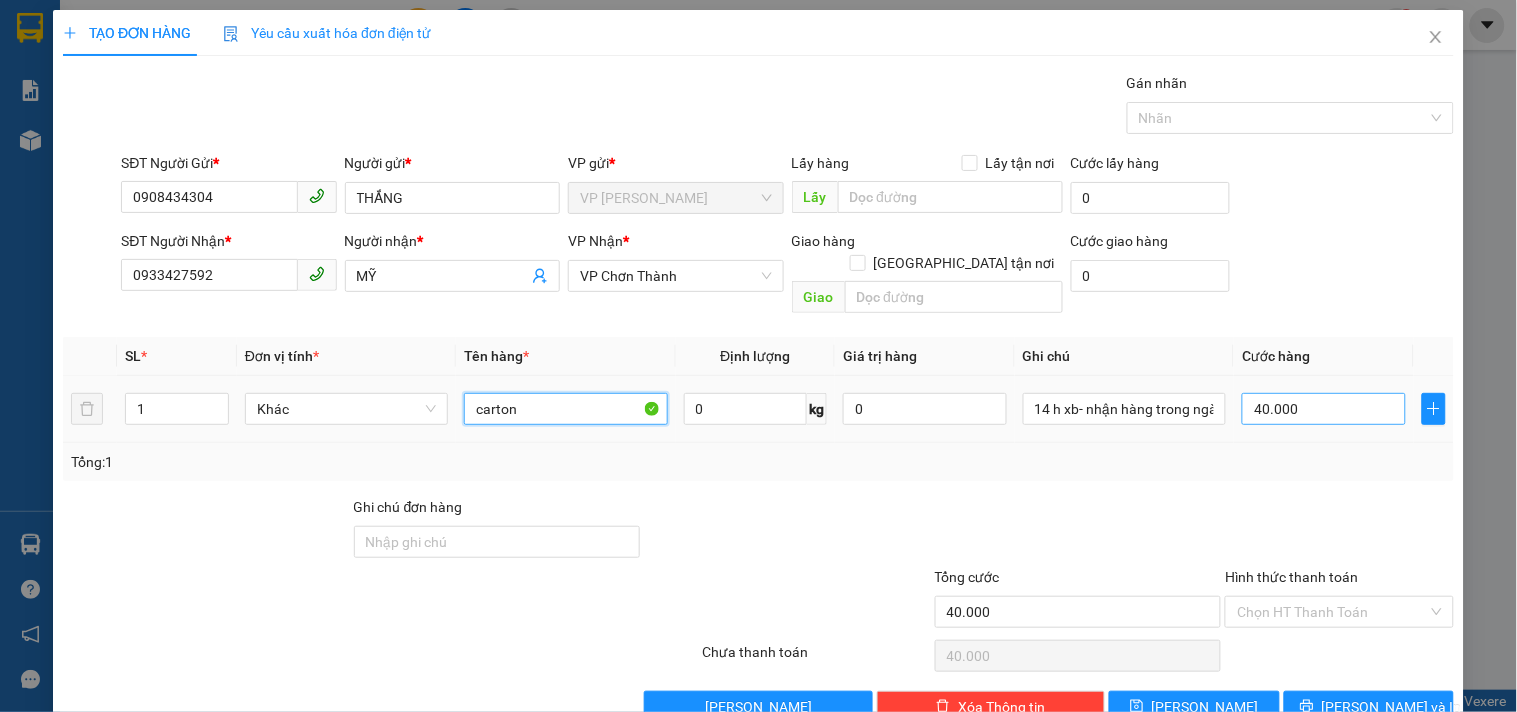 type on "carton" 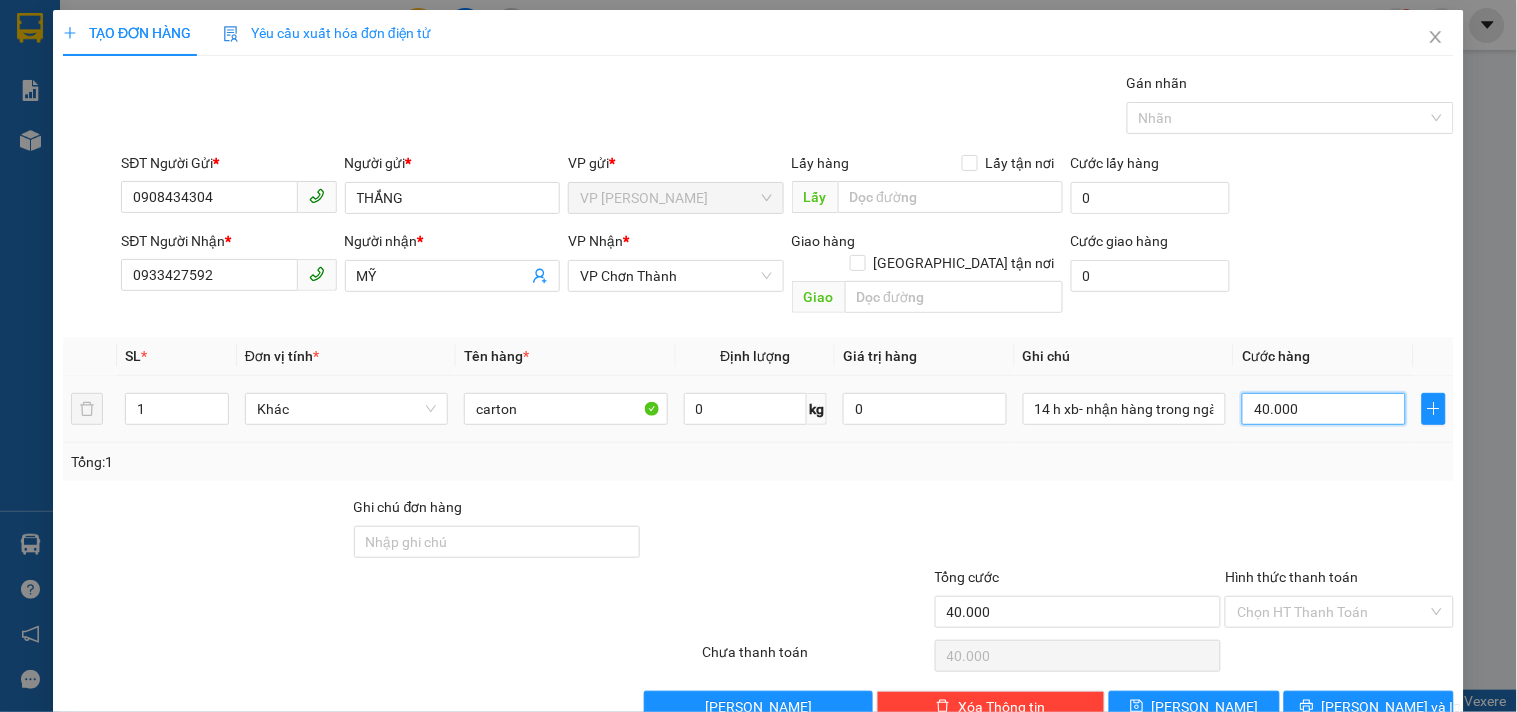 click on "40.000" at bounding box center [1324, 409] 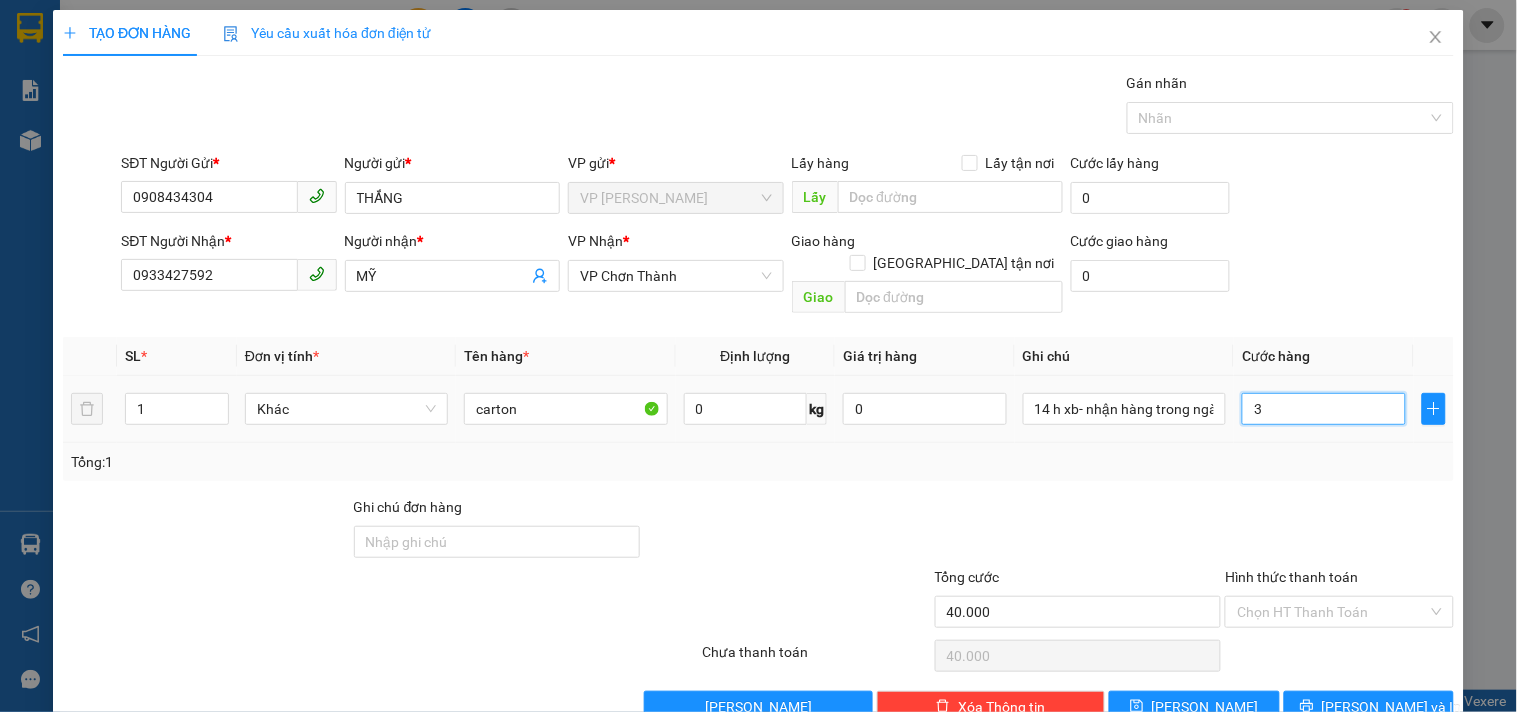 type on "3" 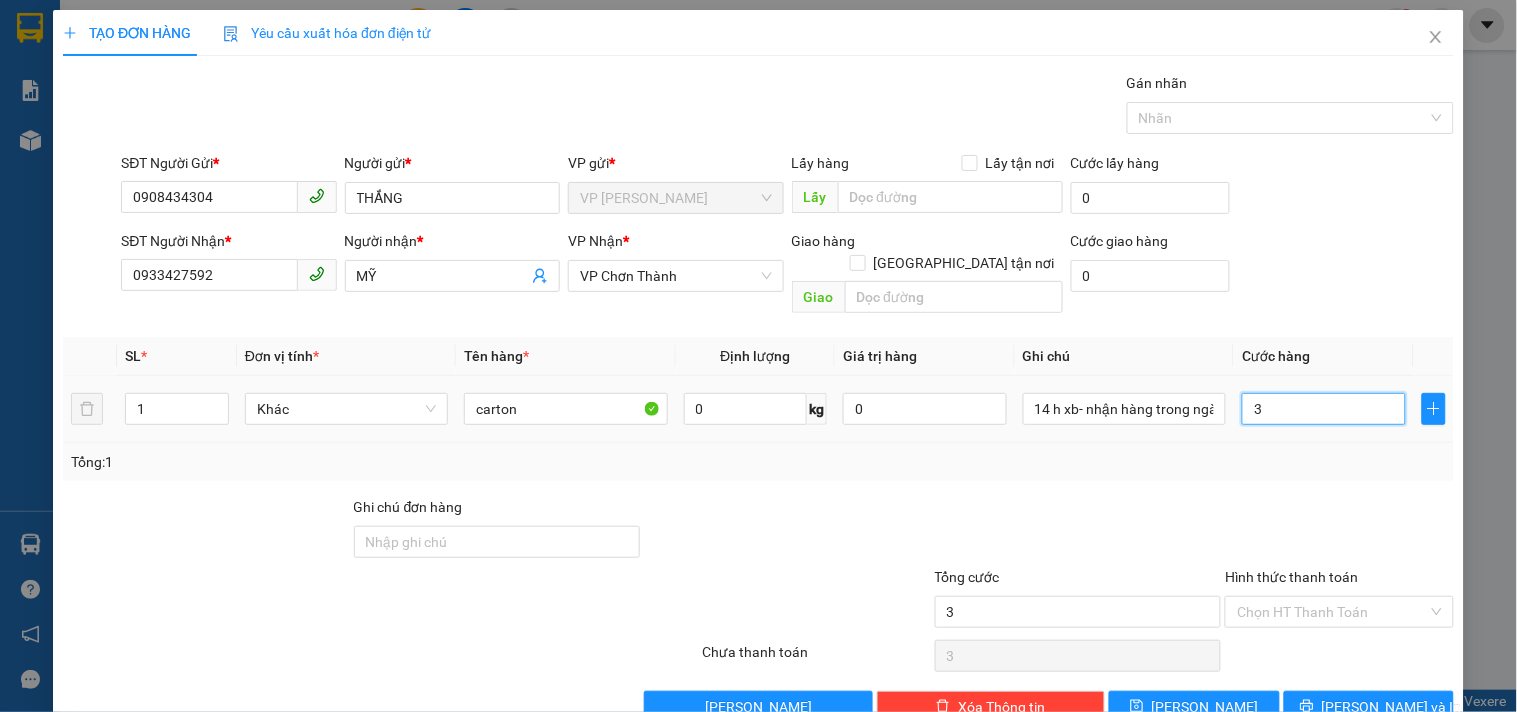 type on "30" 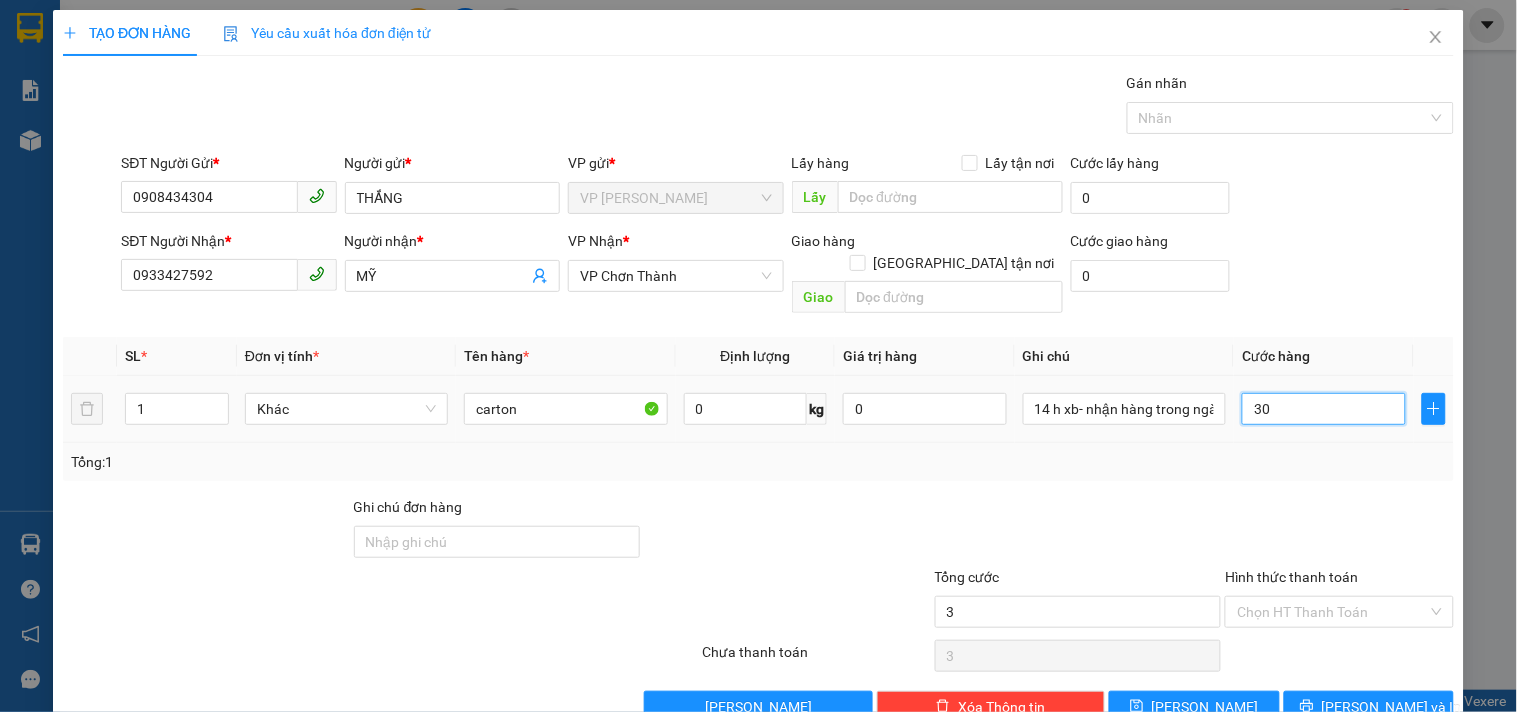 type on "30" 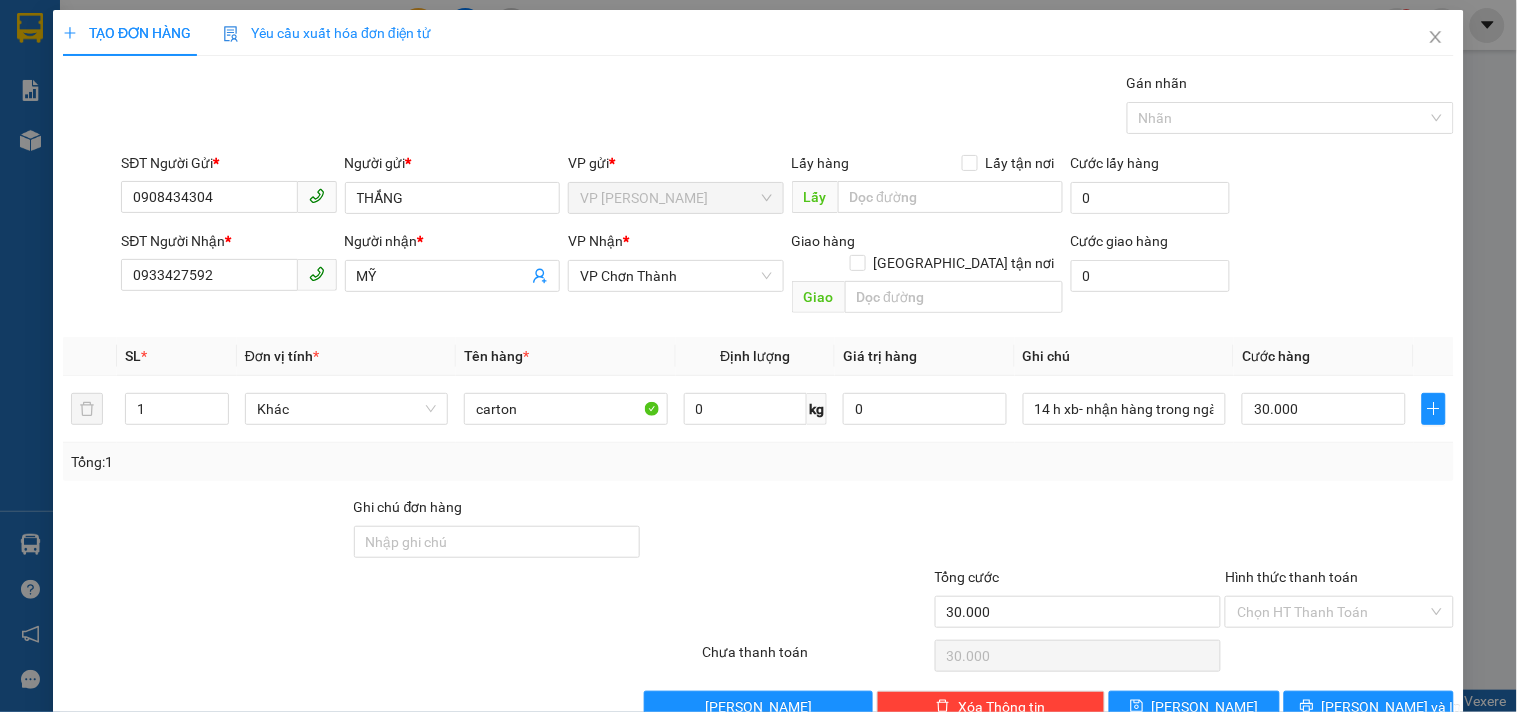 click on "Tổng:  1" at bounding box center (758, 462) 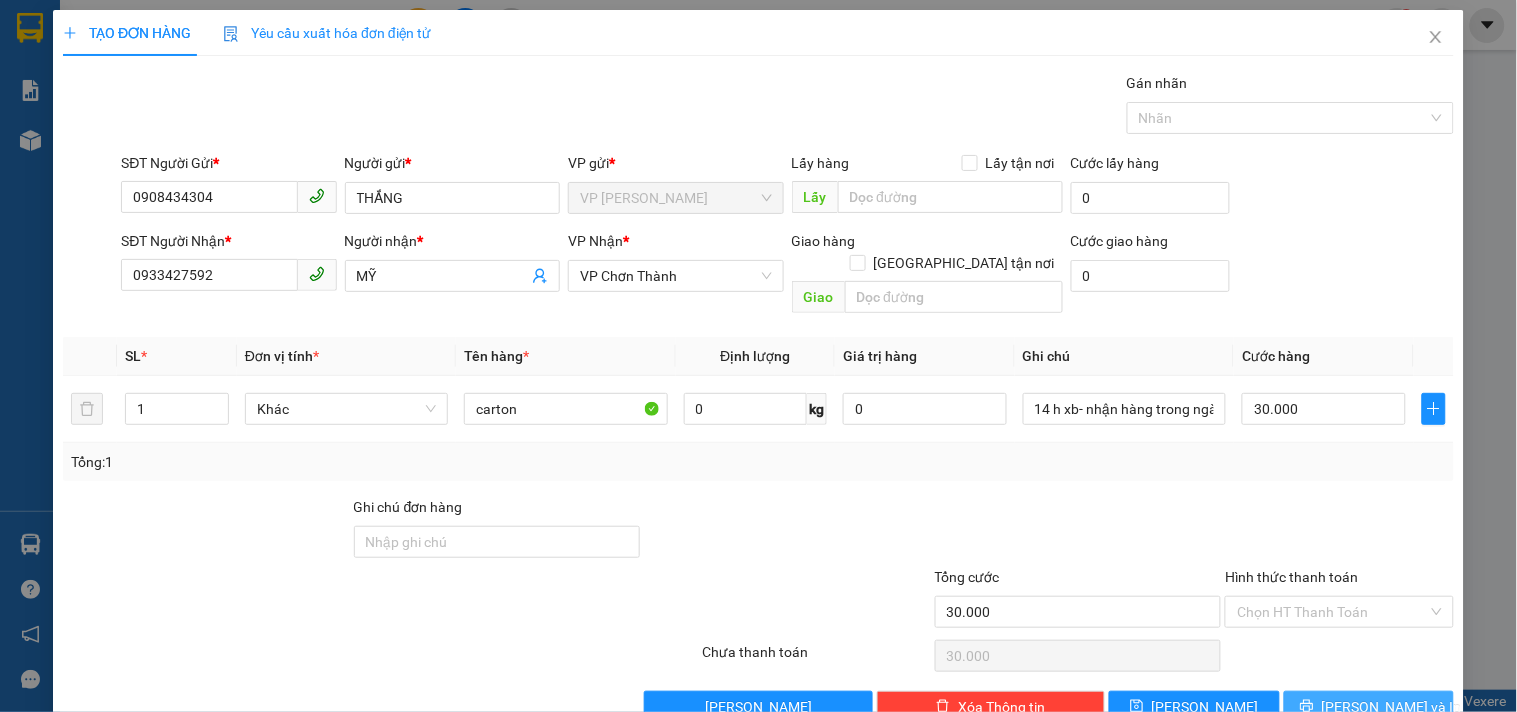 click on "[PERSON_NAME] và In" at bounding box center [1369, 707] 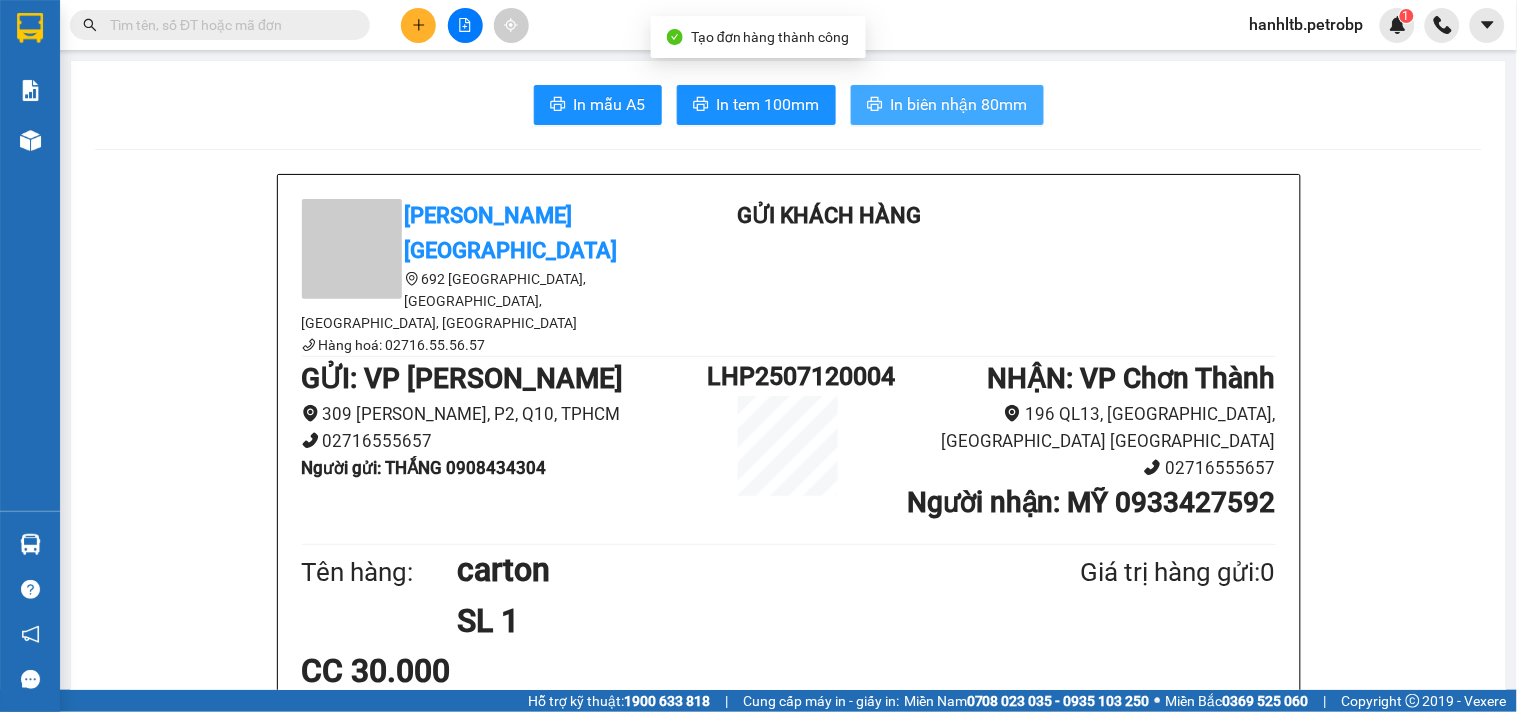 click on "In biên nhận 80mm" at bounding box center [959, 104] 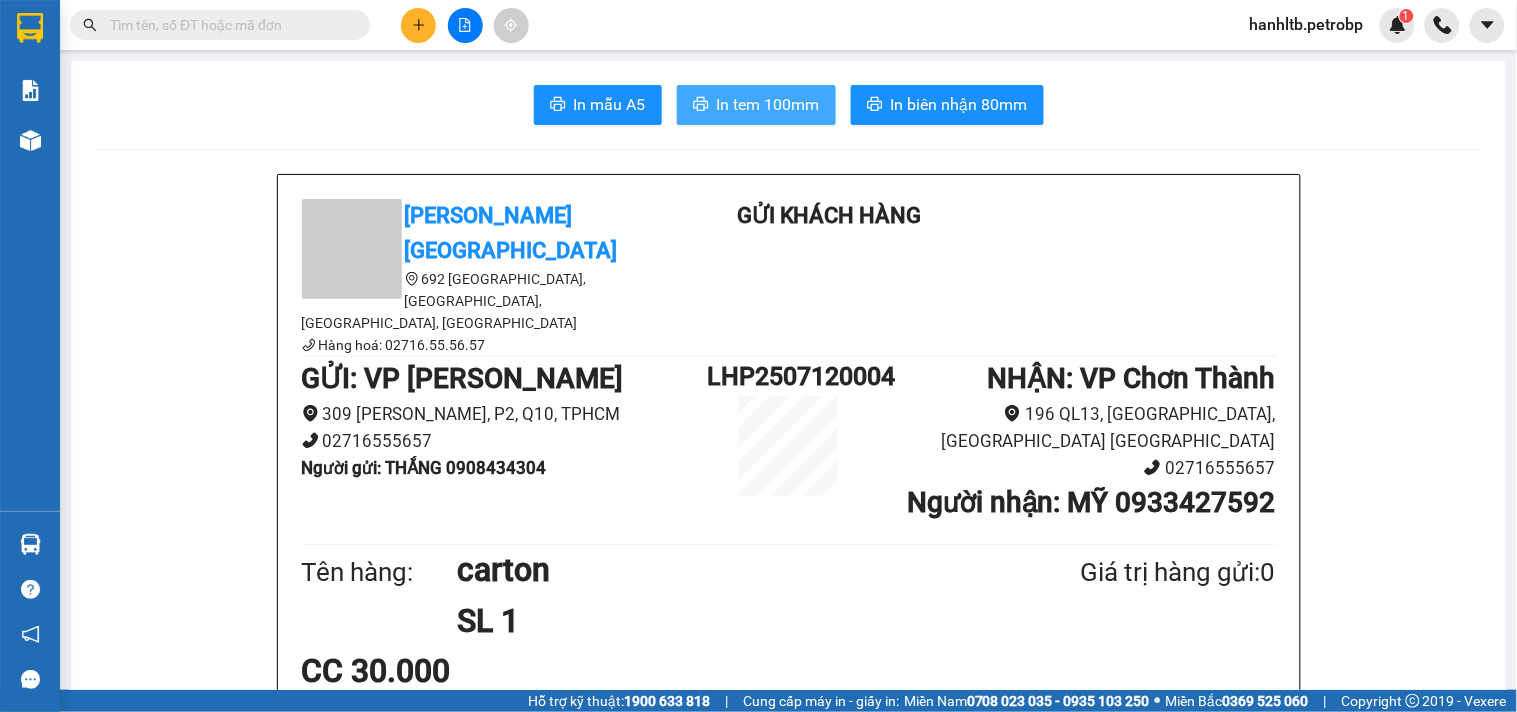 click on "In tem 100mm" at bounding box center [768, 104] 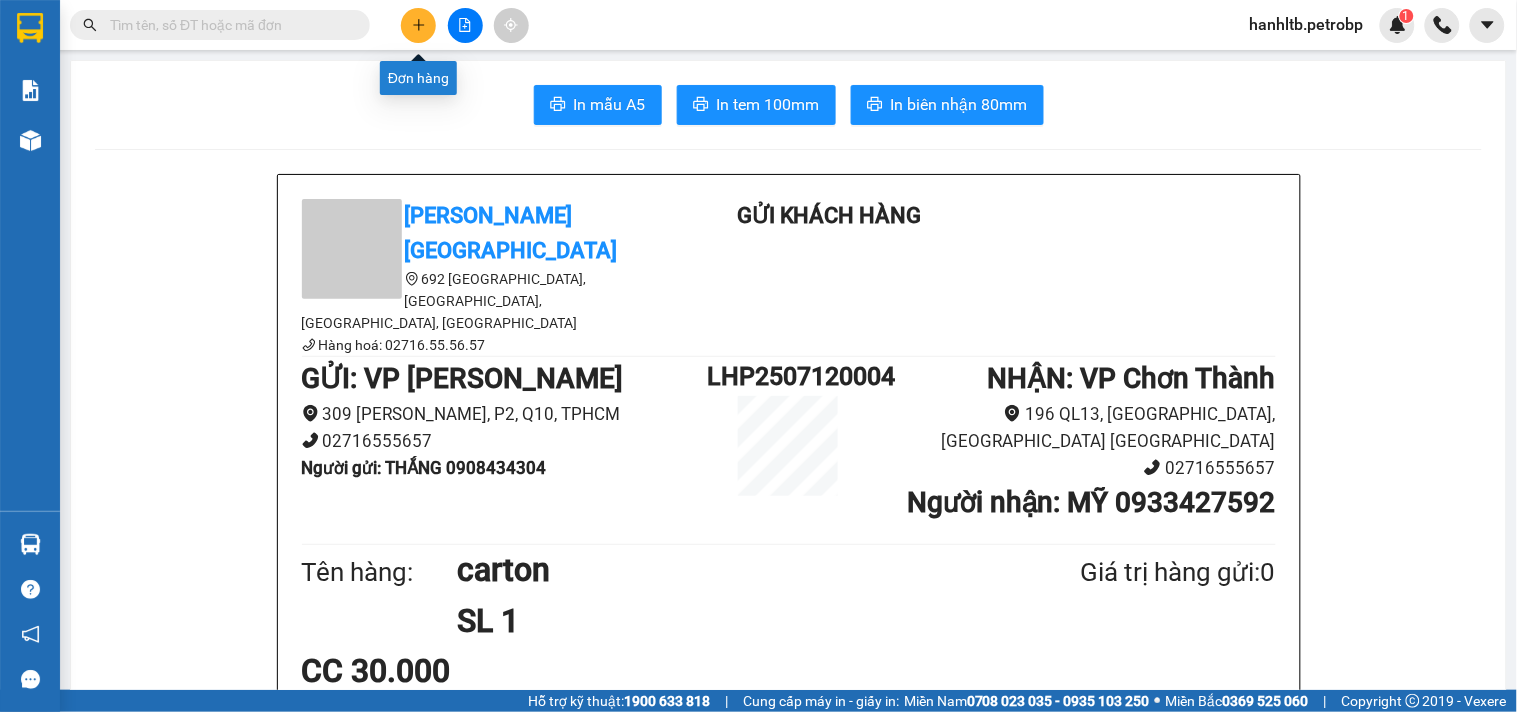 click 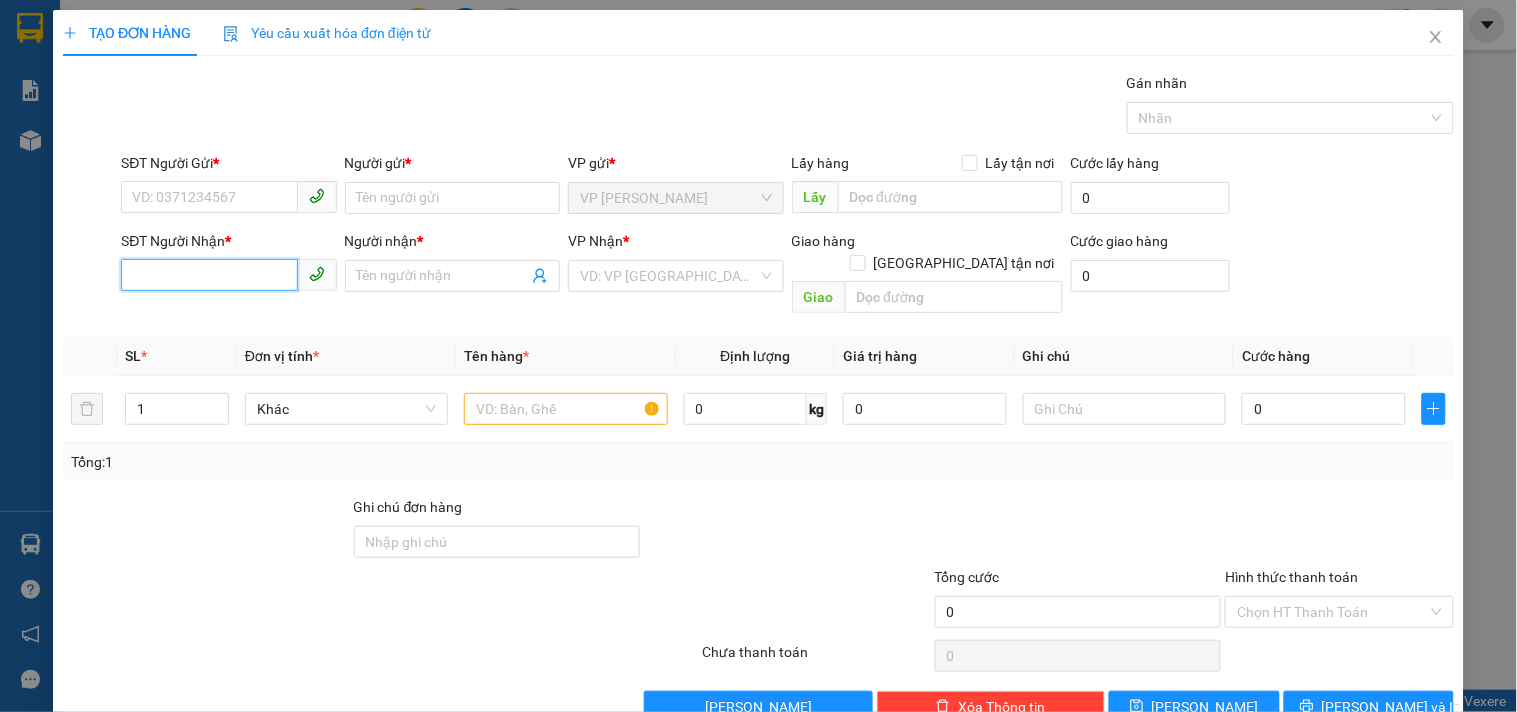 click on "SĐT Người Nhận  *" at bounding box center (209, 275) 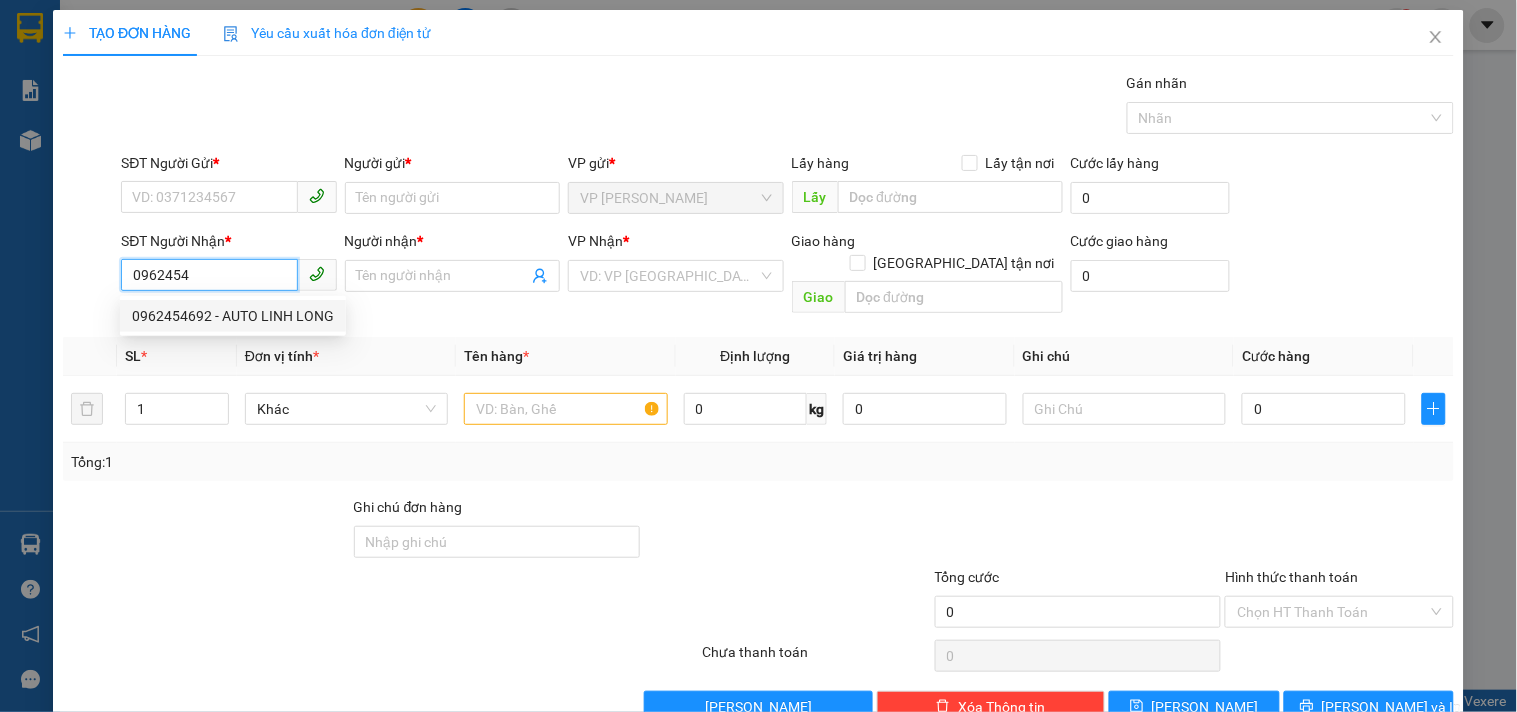 click on "0962454692 - AUTO LINH LONG" at bounding box center [233, 316] 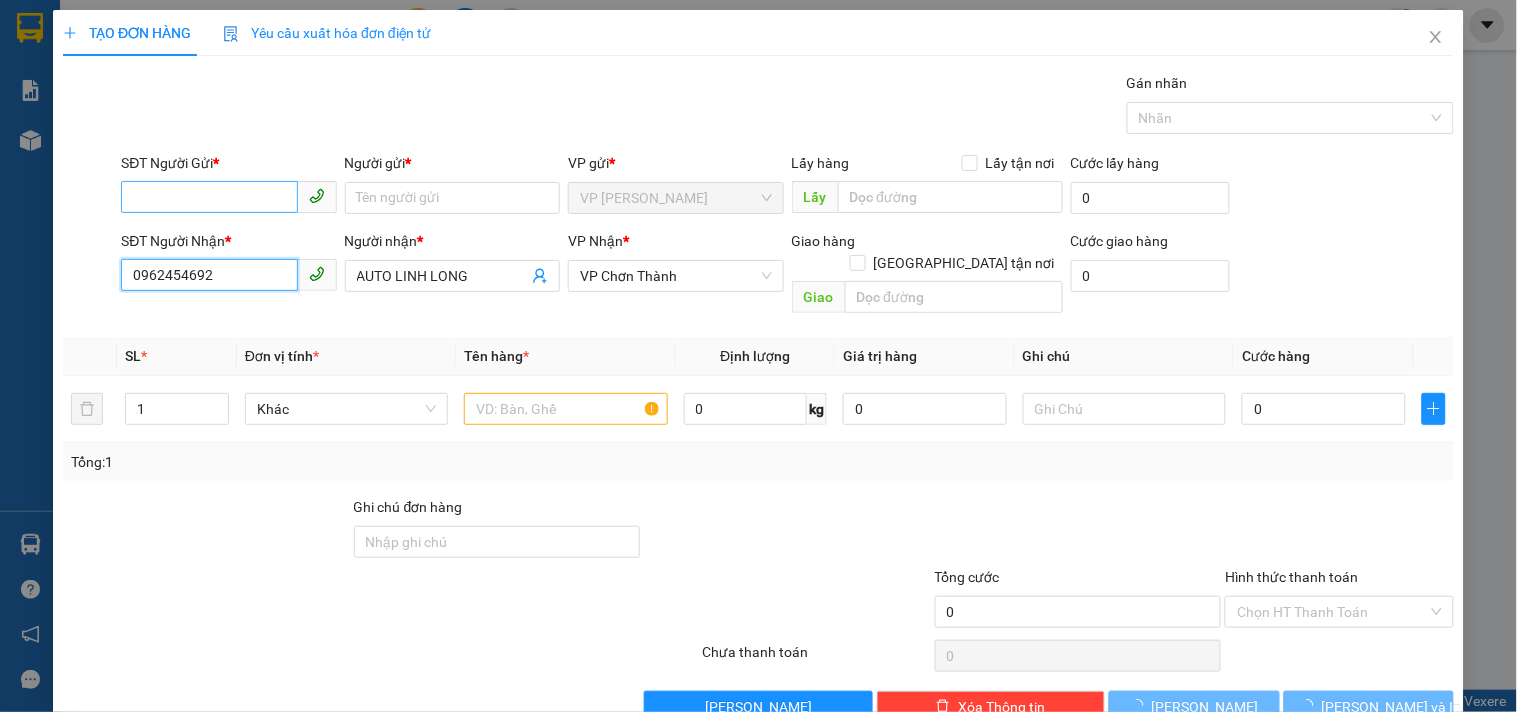 type on "0962454692" 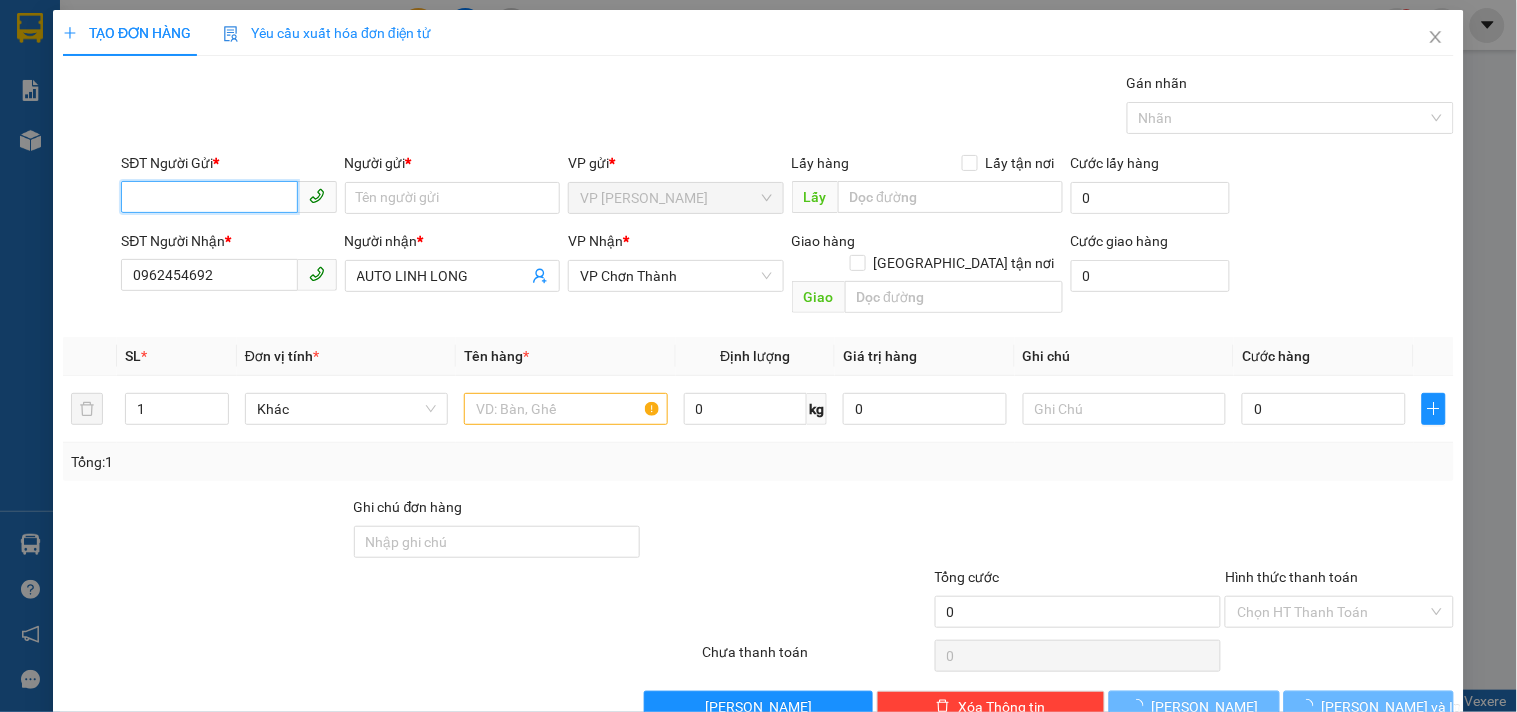 click on "SĐT Người Gửi  *" at bounding box center [209, 197] 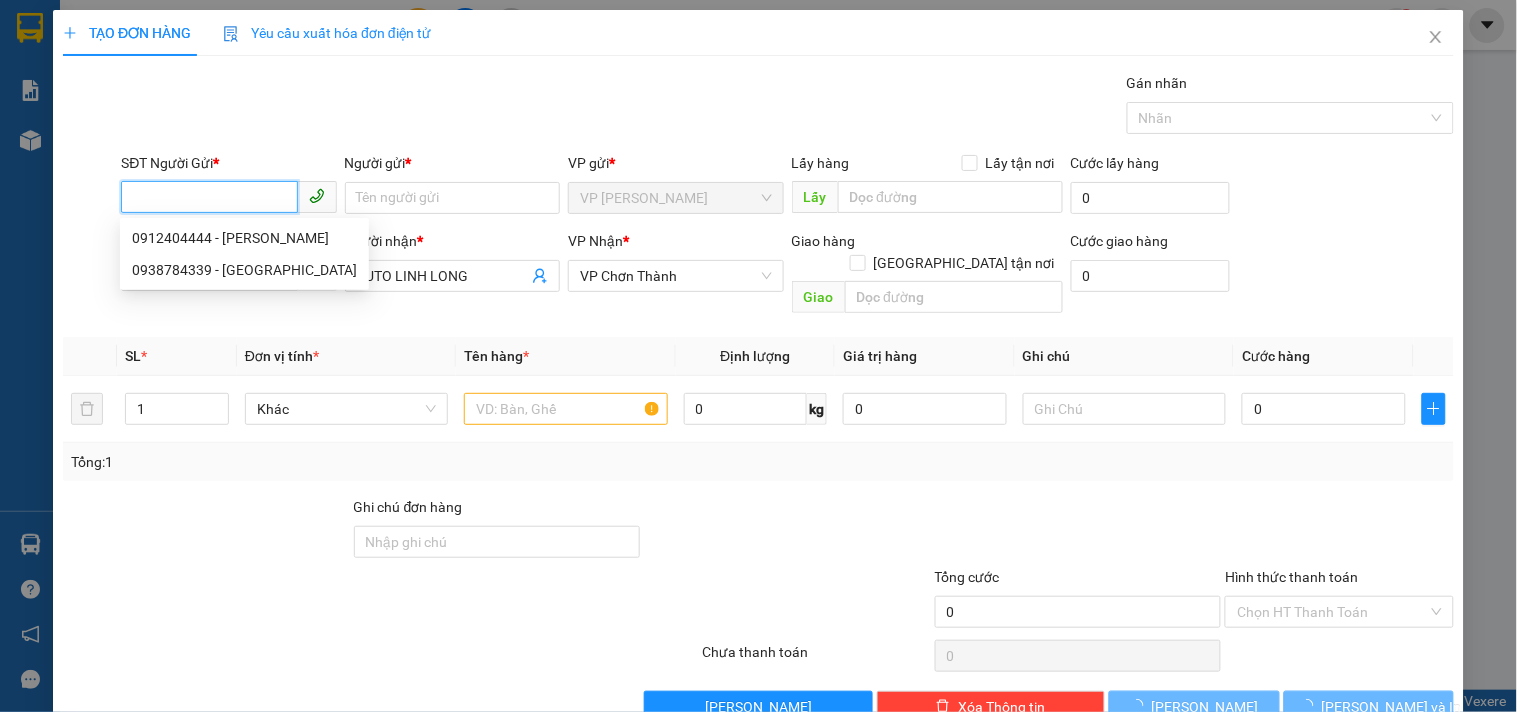 type on "110.000" 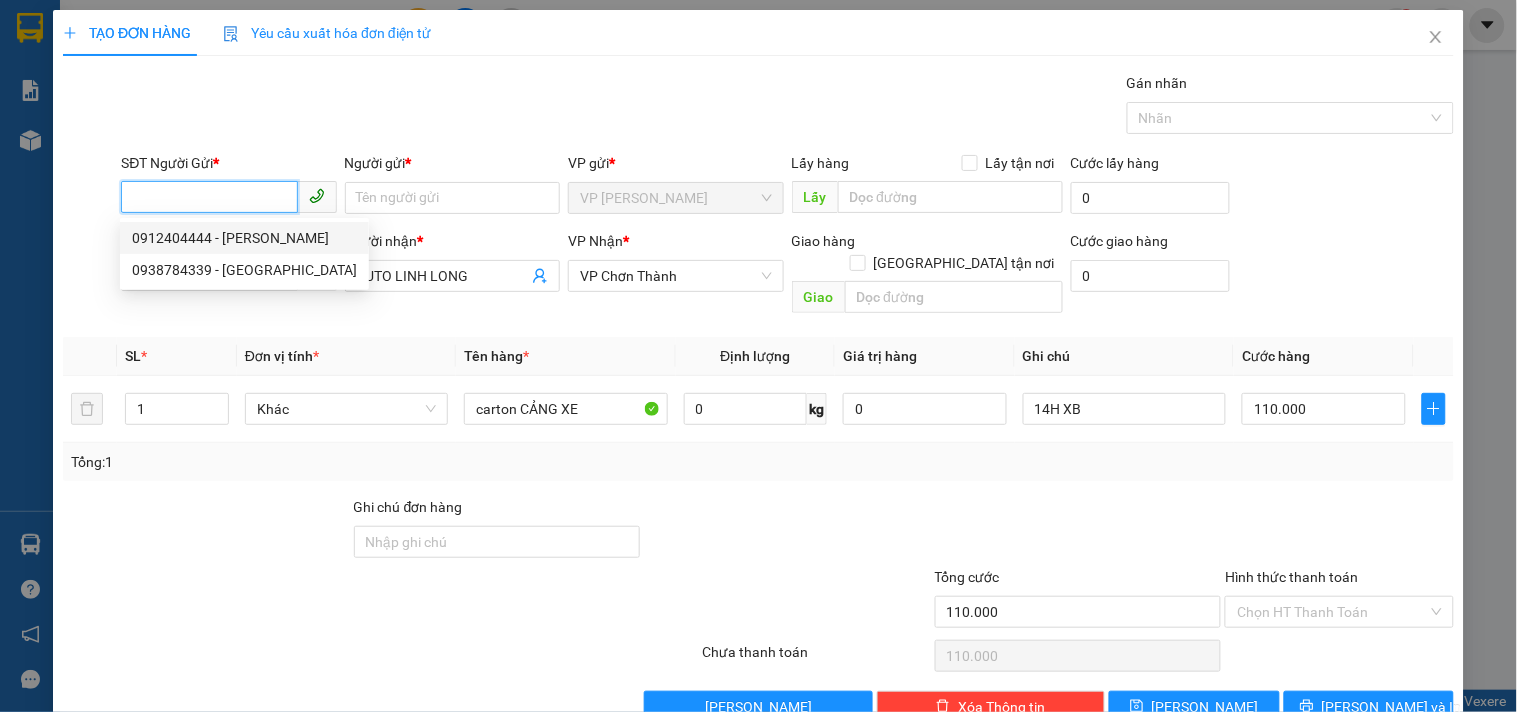 click on "0912404444 - HOÀNG GIA" at bounding box center (244, 238) 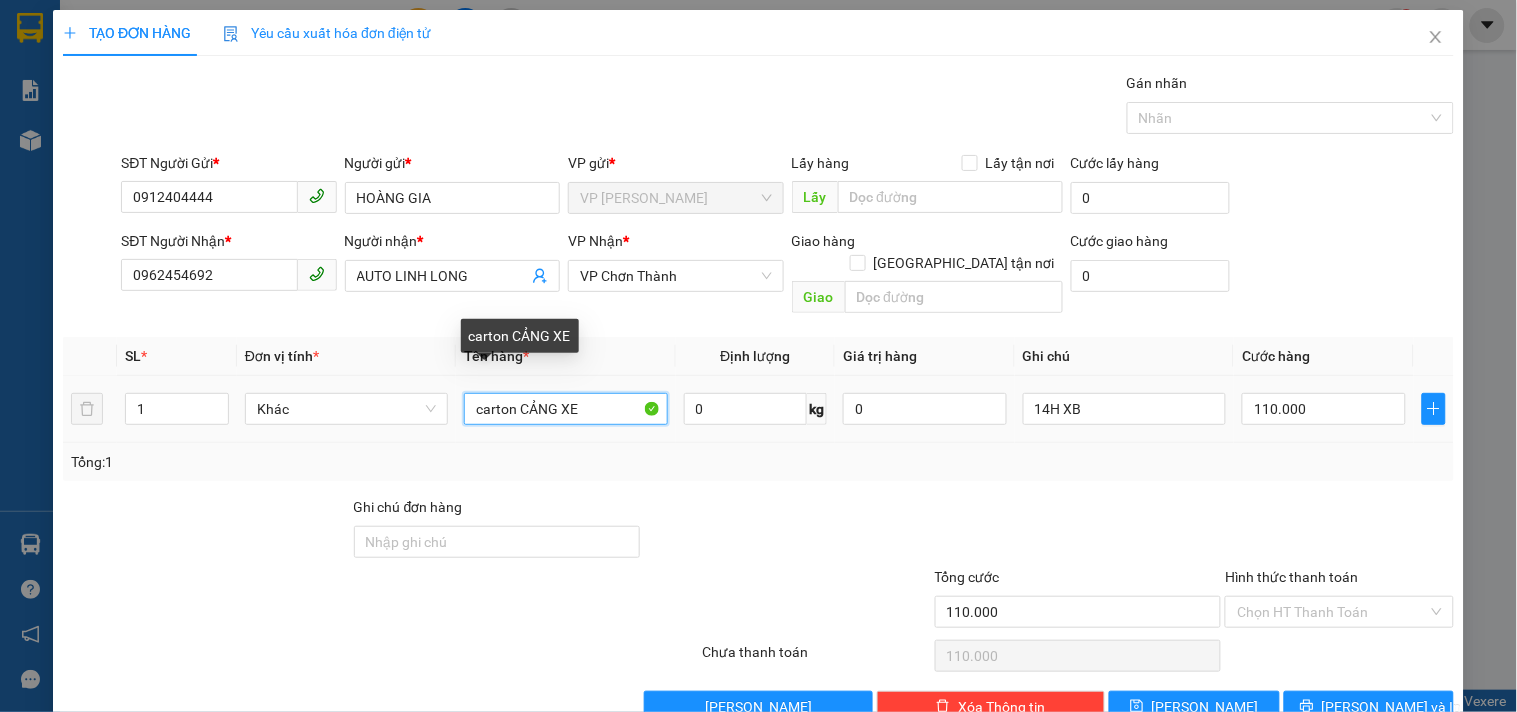 click on "carton CẢNG XE" at bounding box center [565, 409] 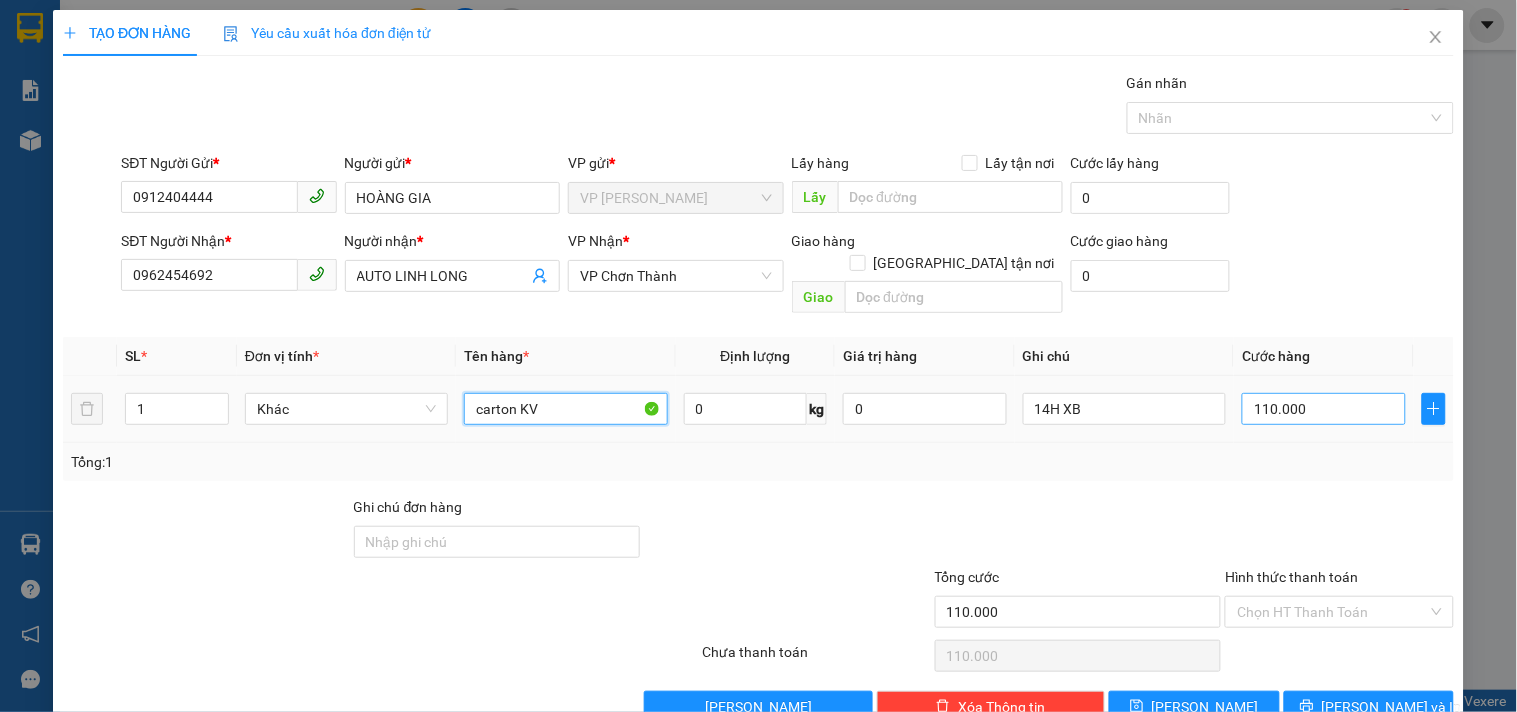 type on "carton KV" 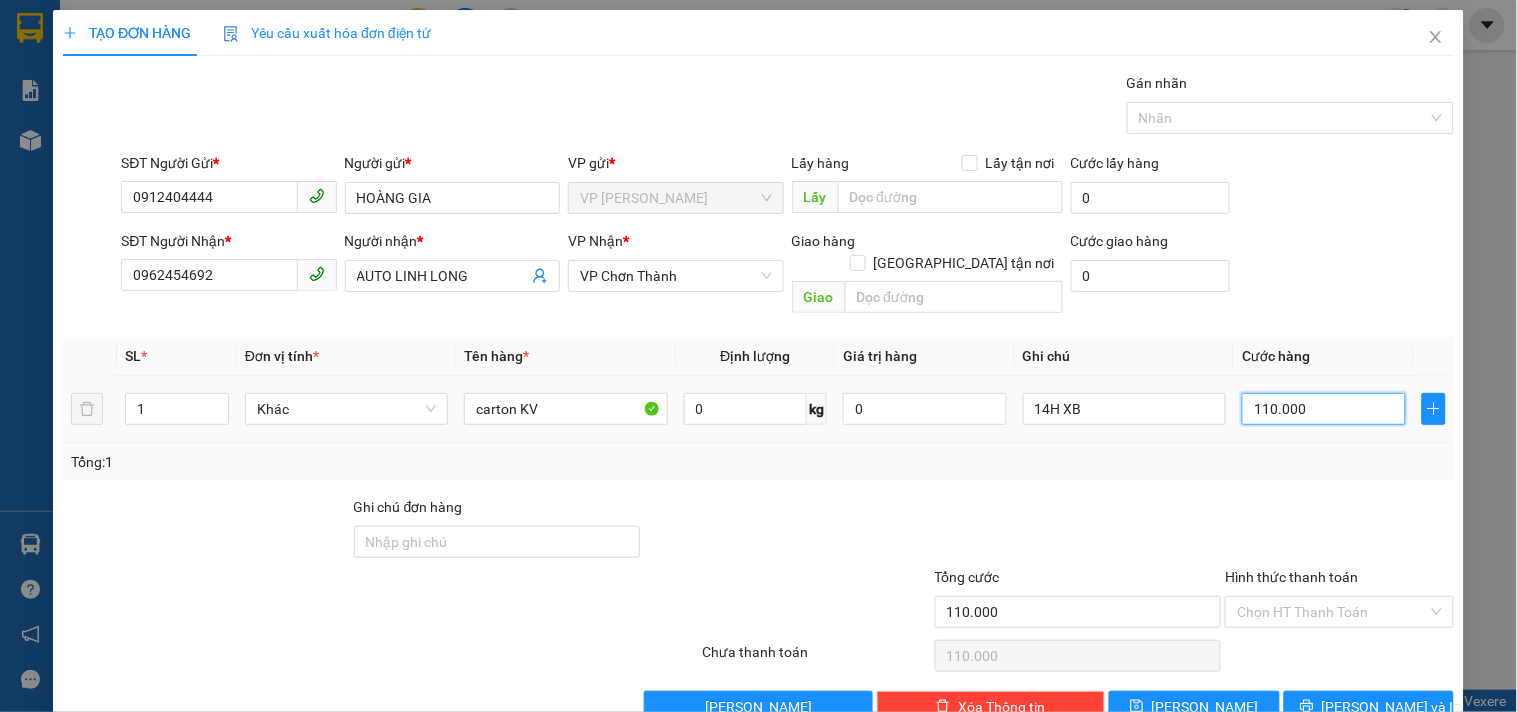 click on "110.000" at bounding box center (1324, 409) 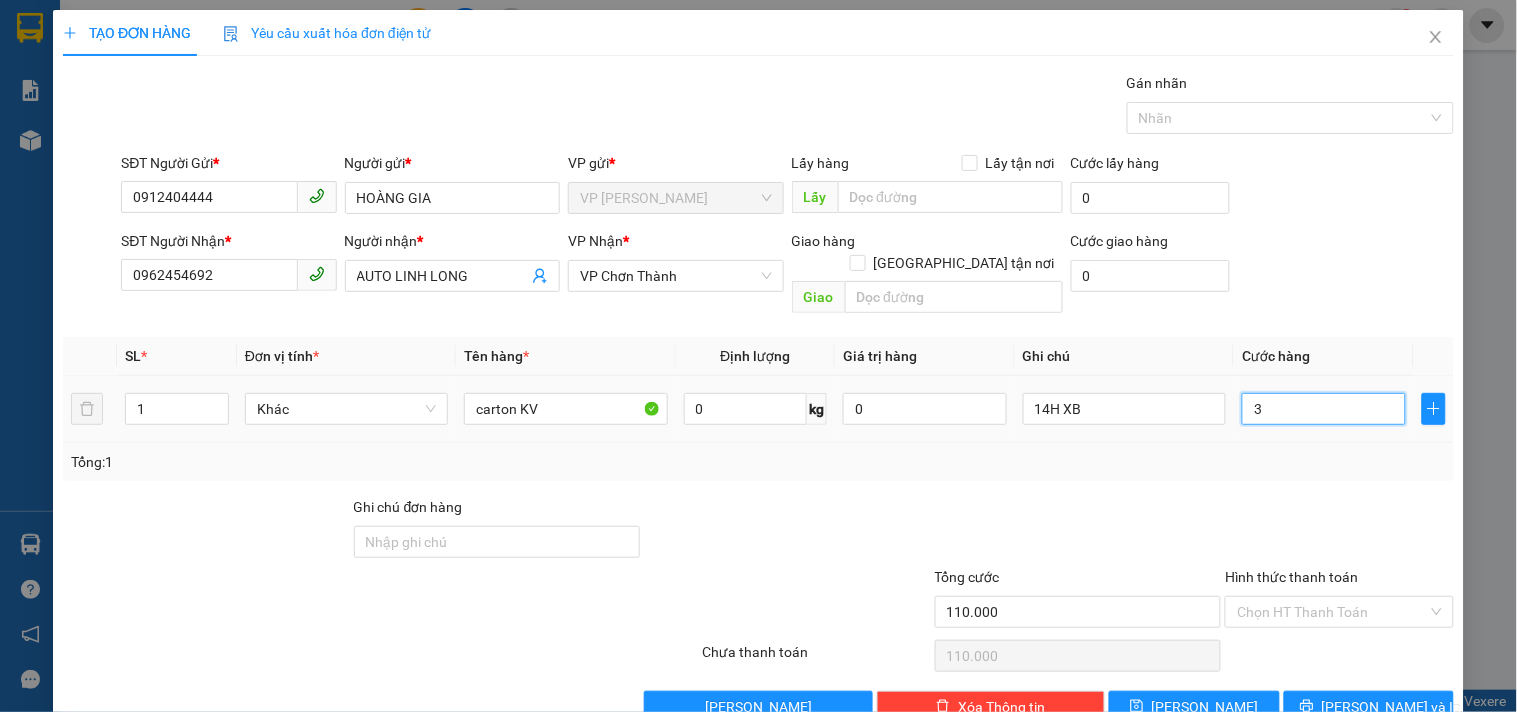 type on "3" 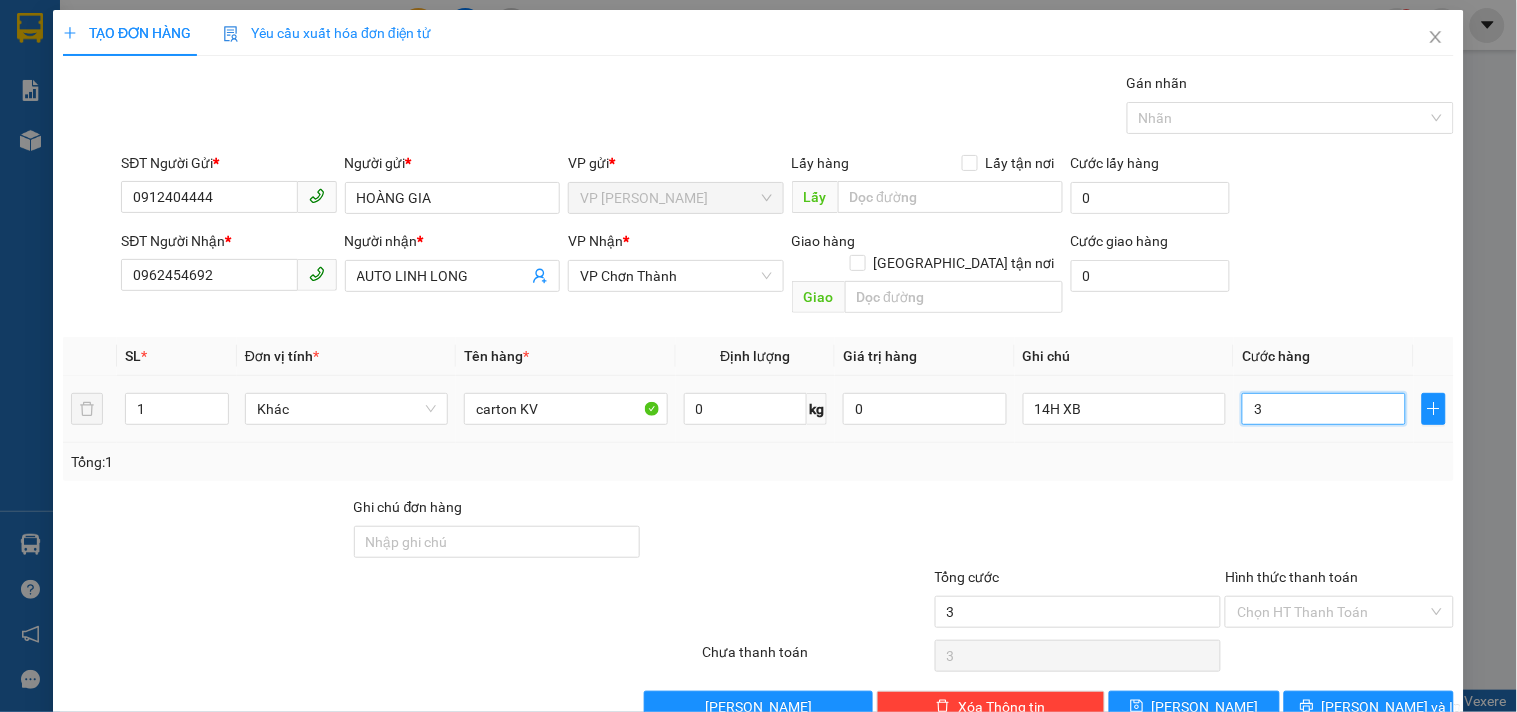 type on "30" 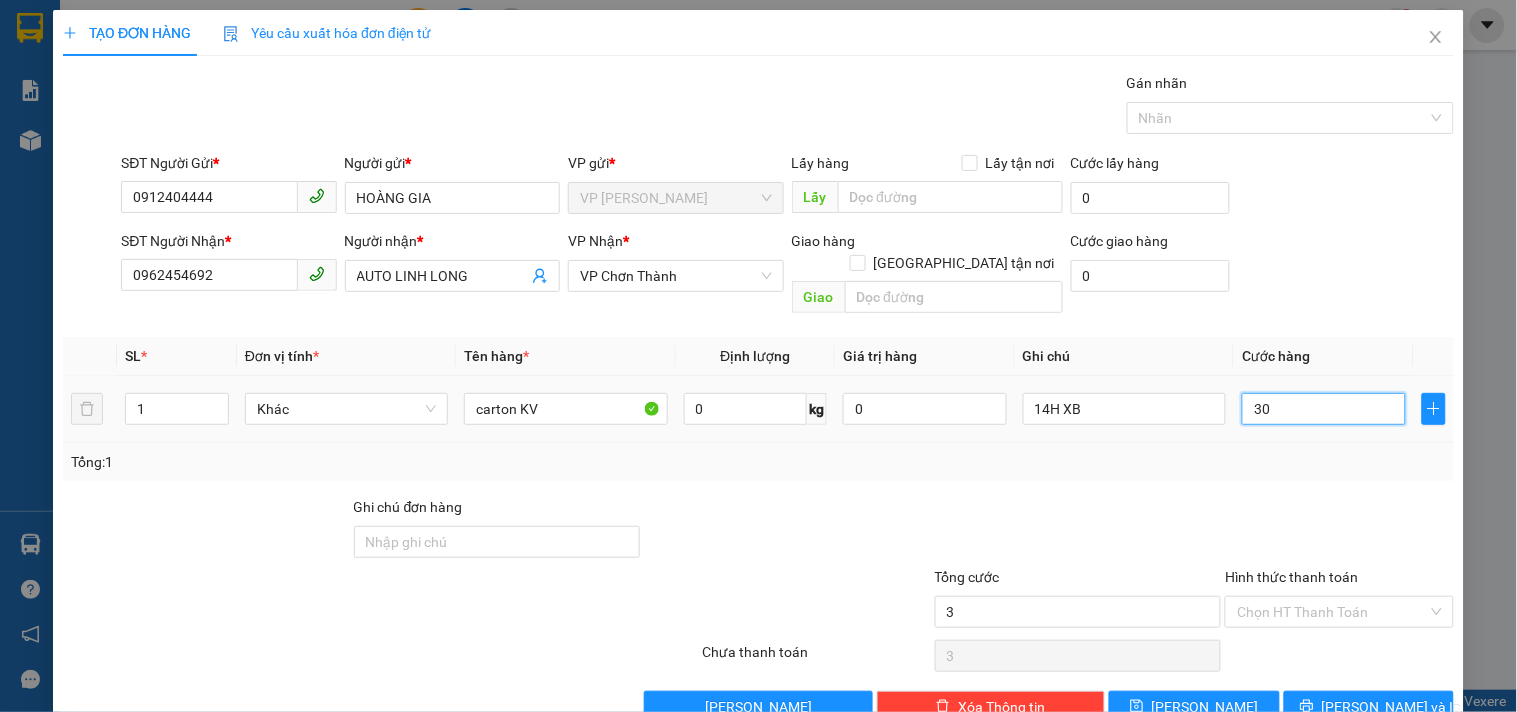 type on "30" 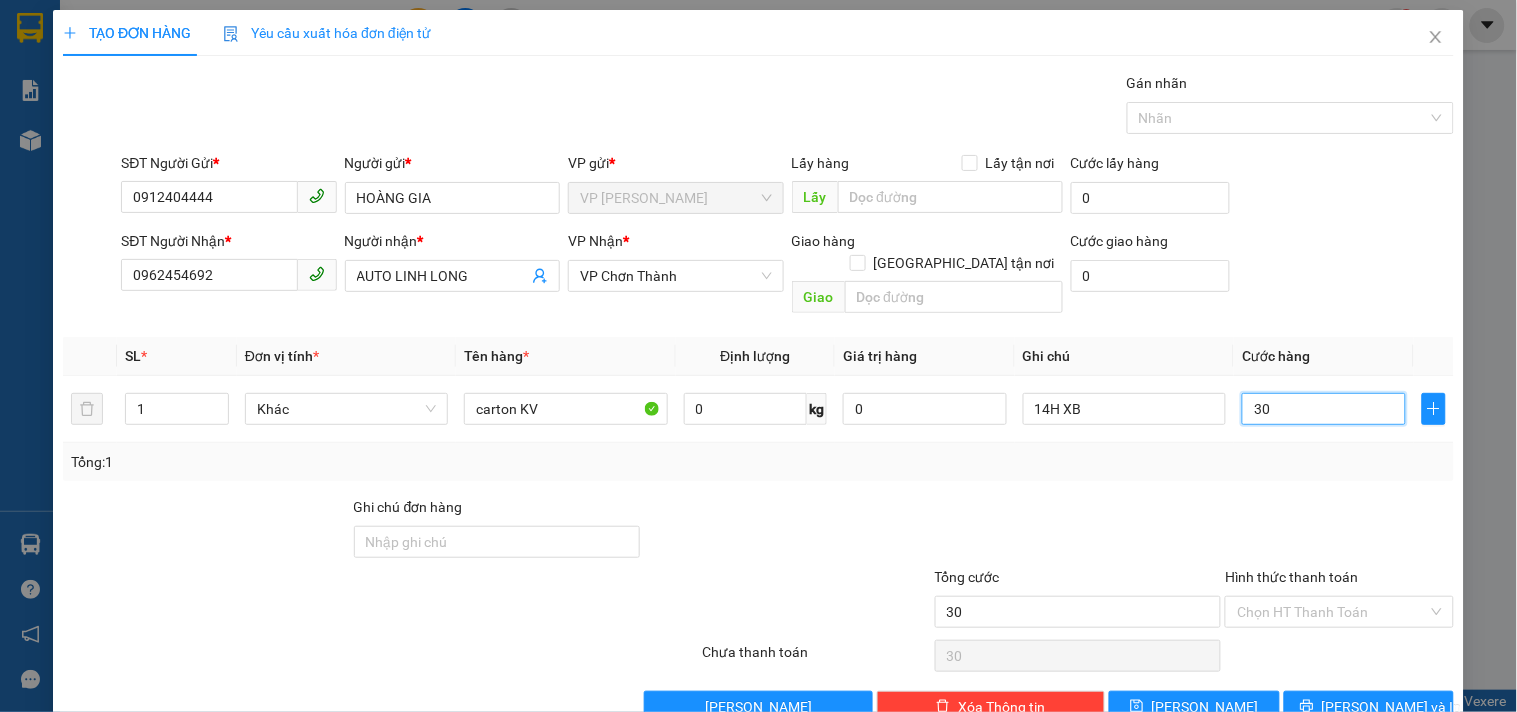 type on "30" 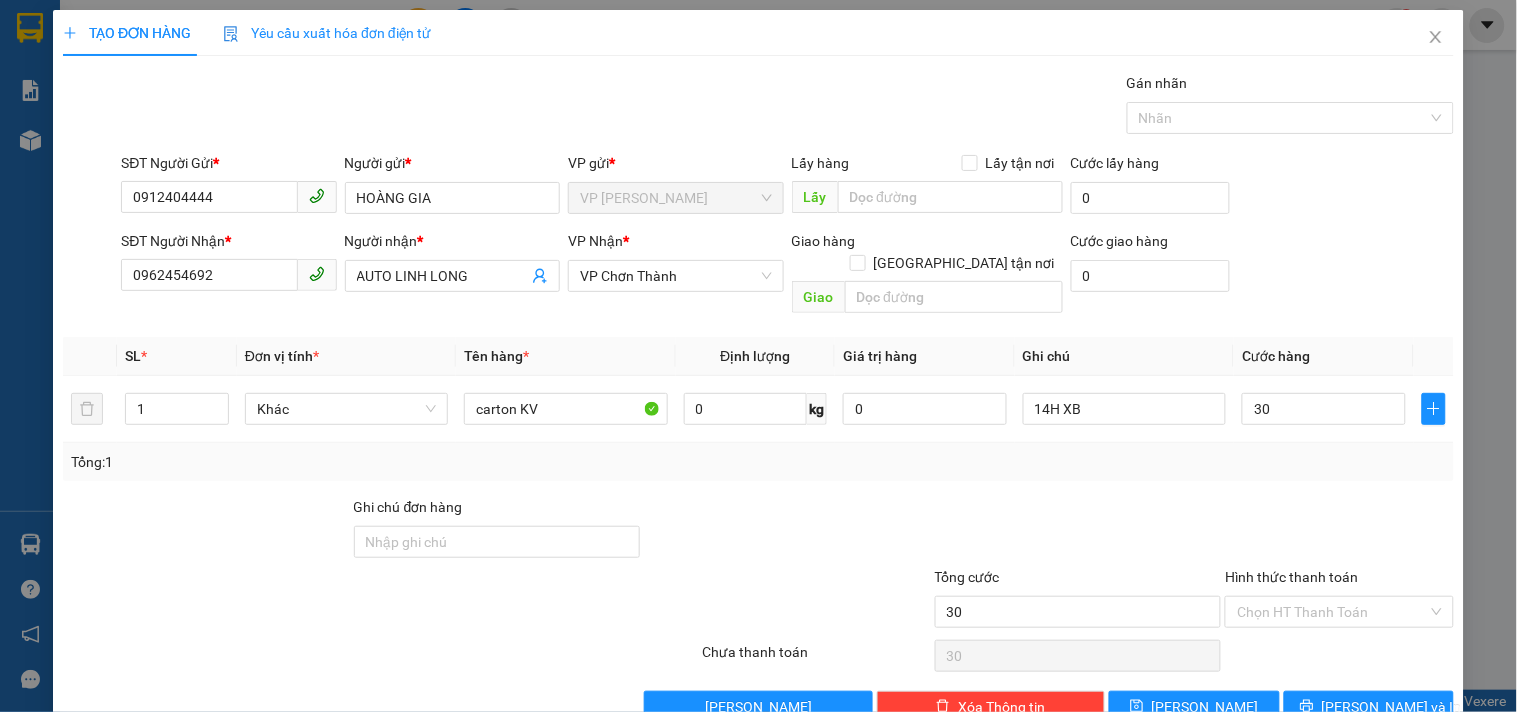 type on "30.000" 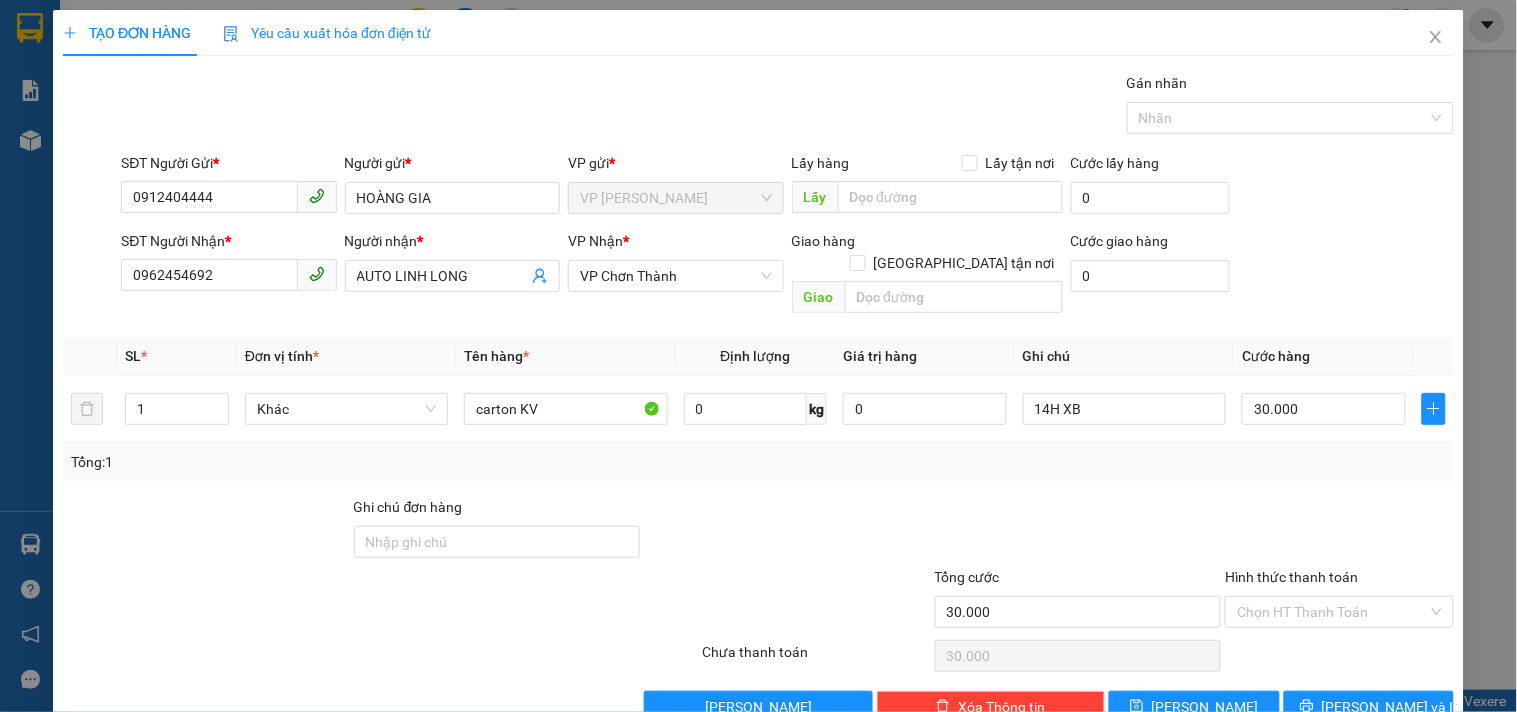 click on "Tổng:  1" at bounding box center [758, 462] 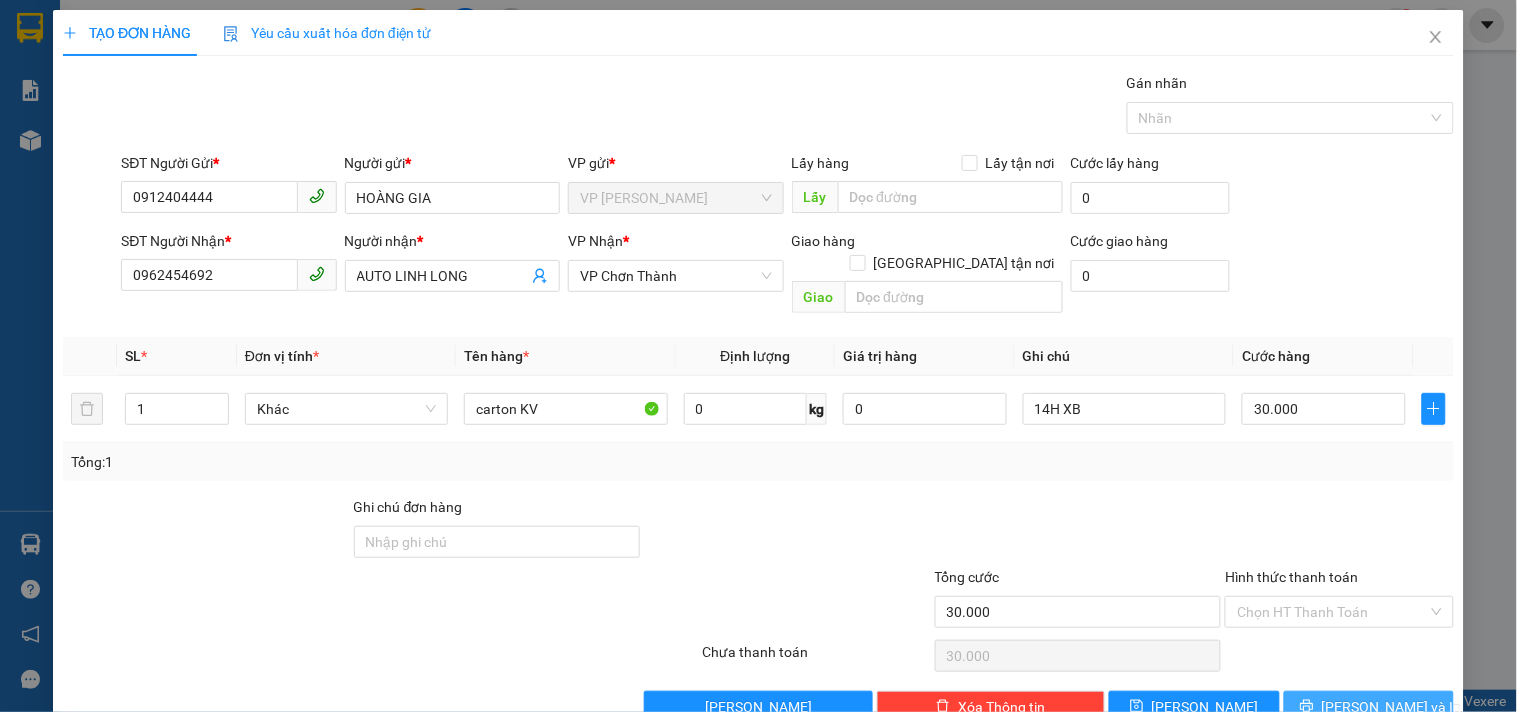 click on "[PERSON_NAME] và In" at bounding box center (1369, 707) 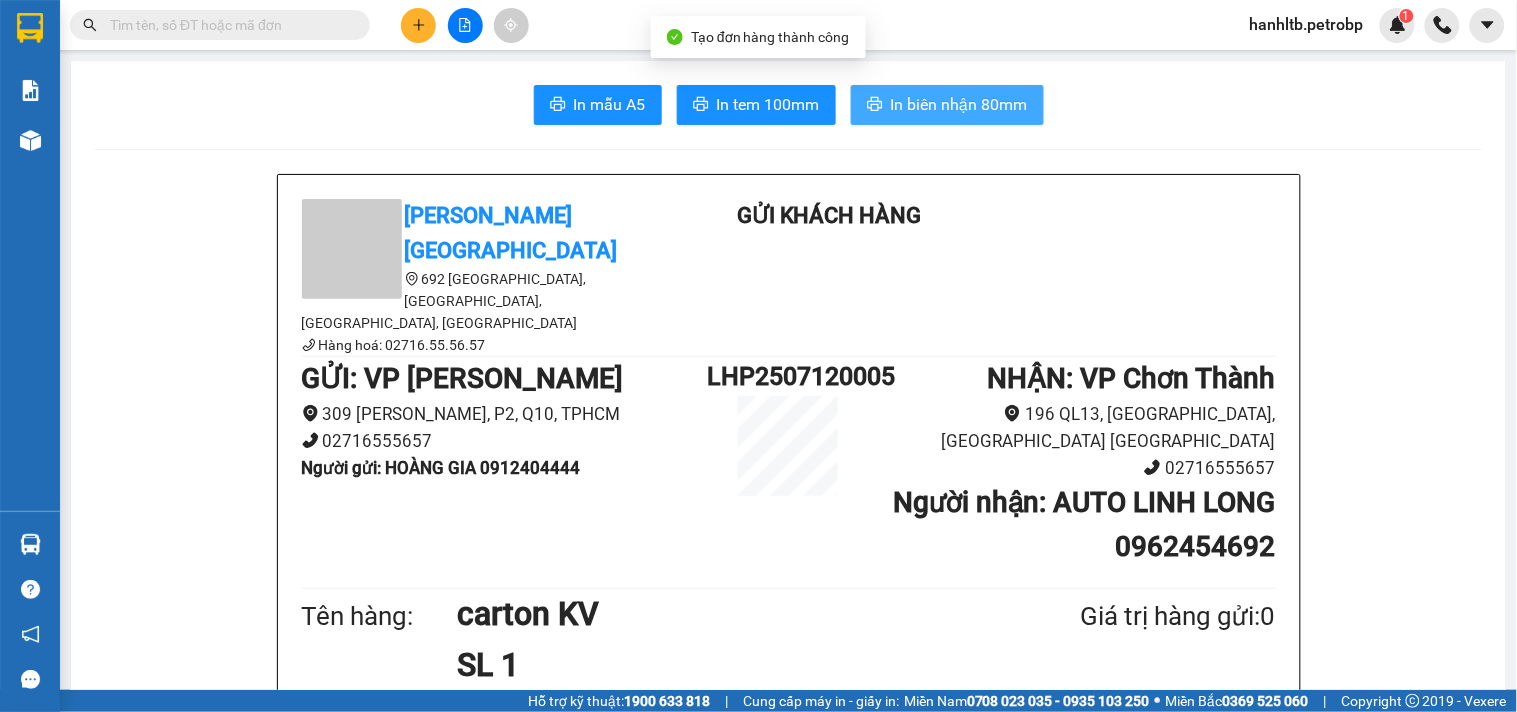 click on "In biên nhận 80mm" at bounding box center [959, 104] 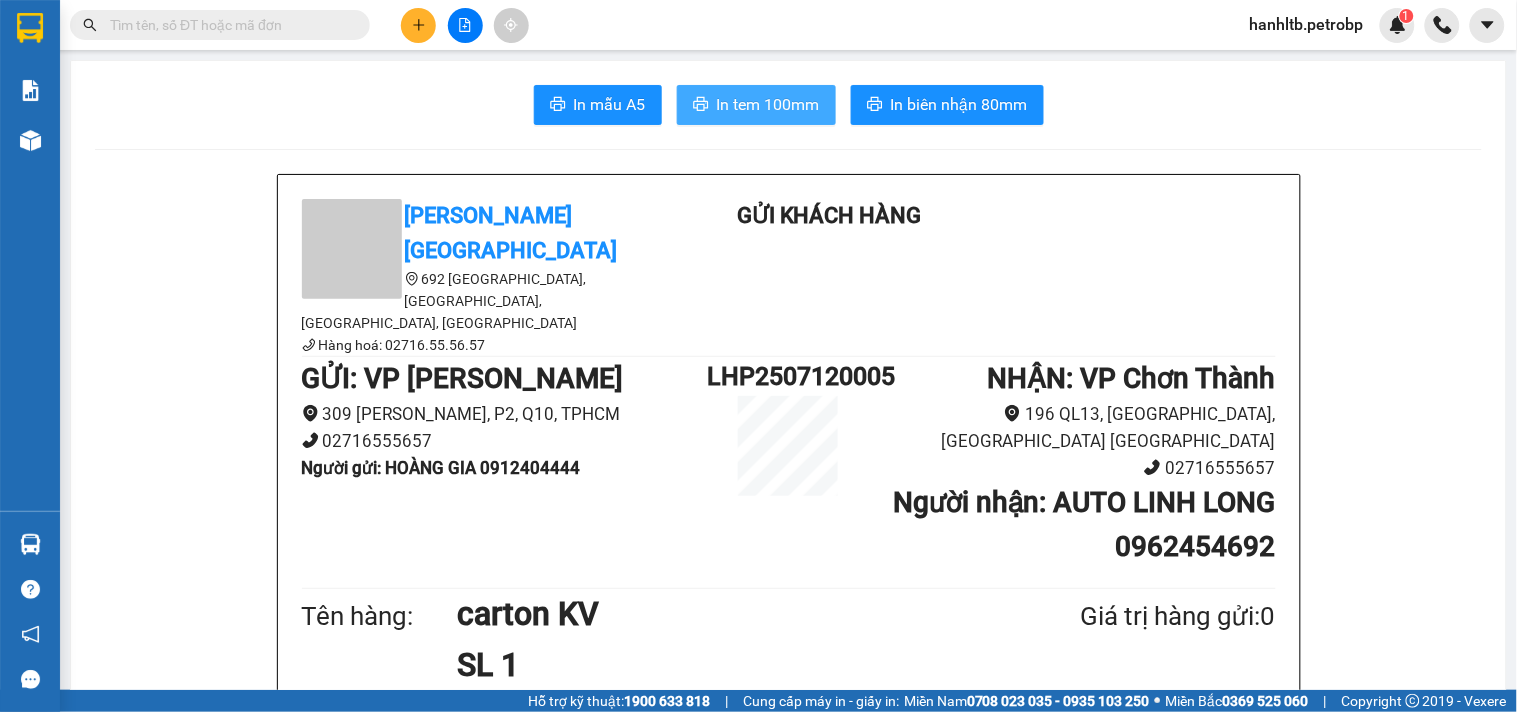 click on "In tem 100mm" at bounding box center (756, 105) 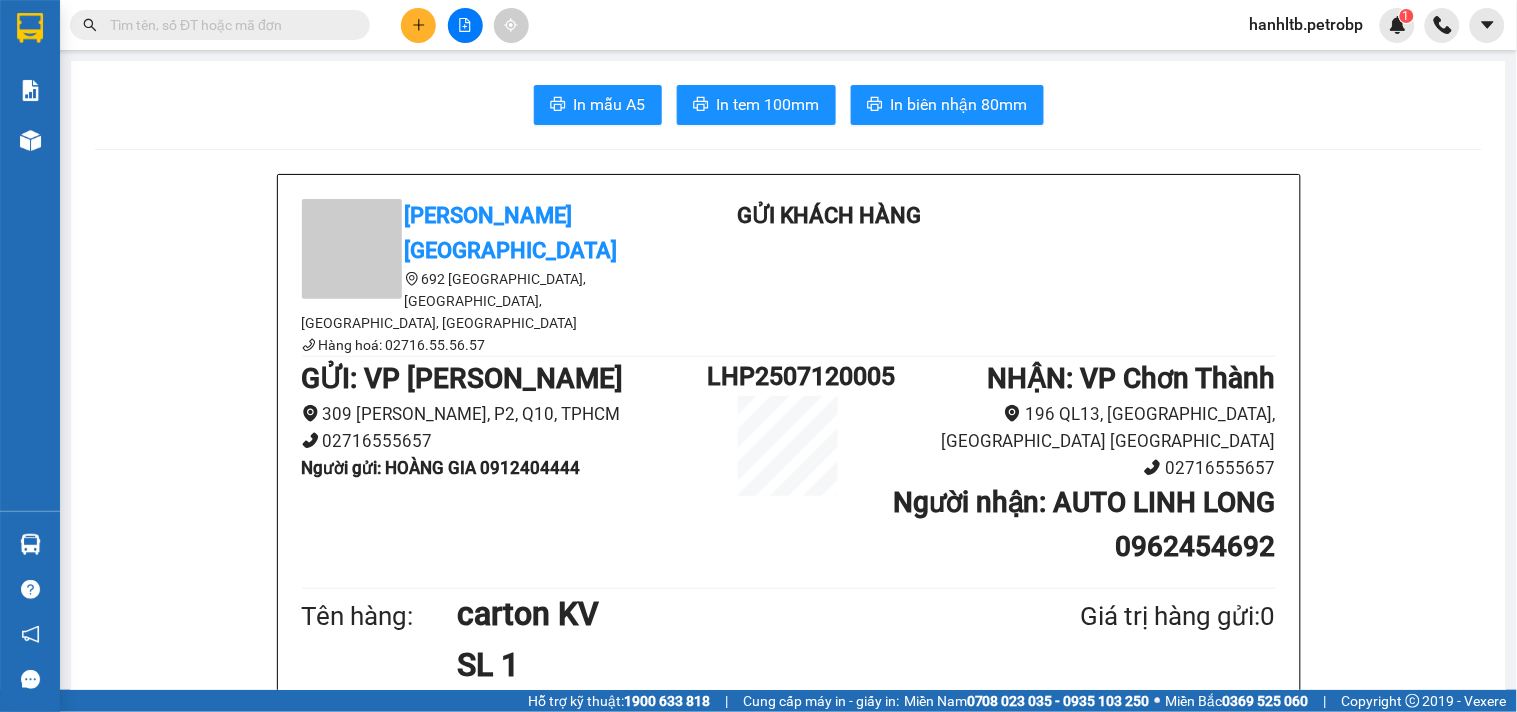 click at bounding box center [465, 25] 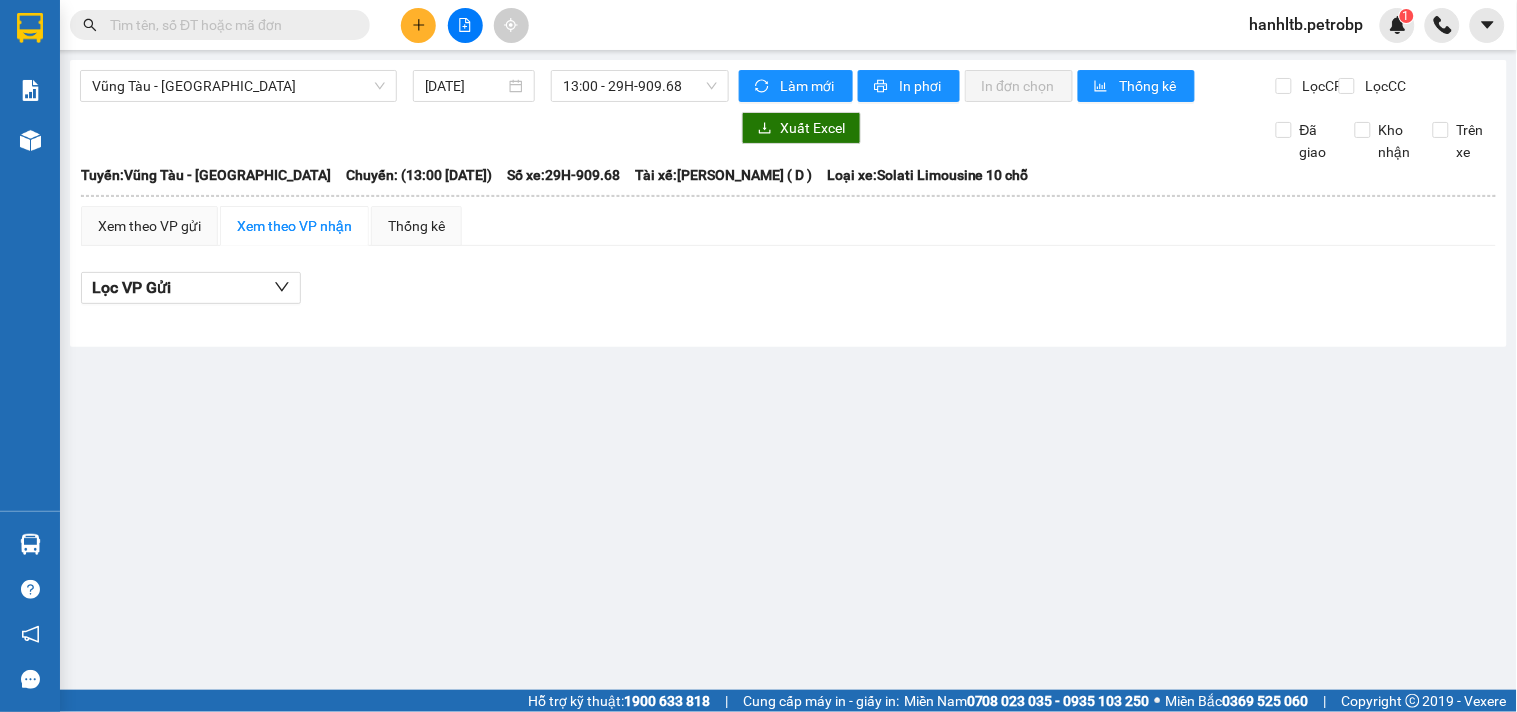 click 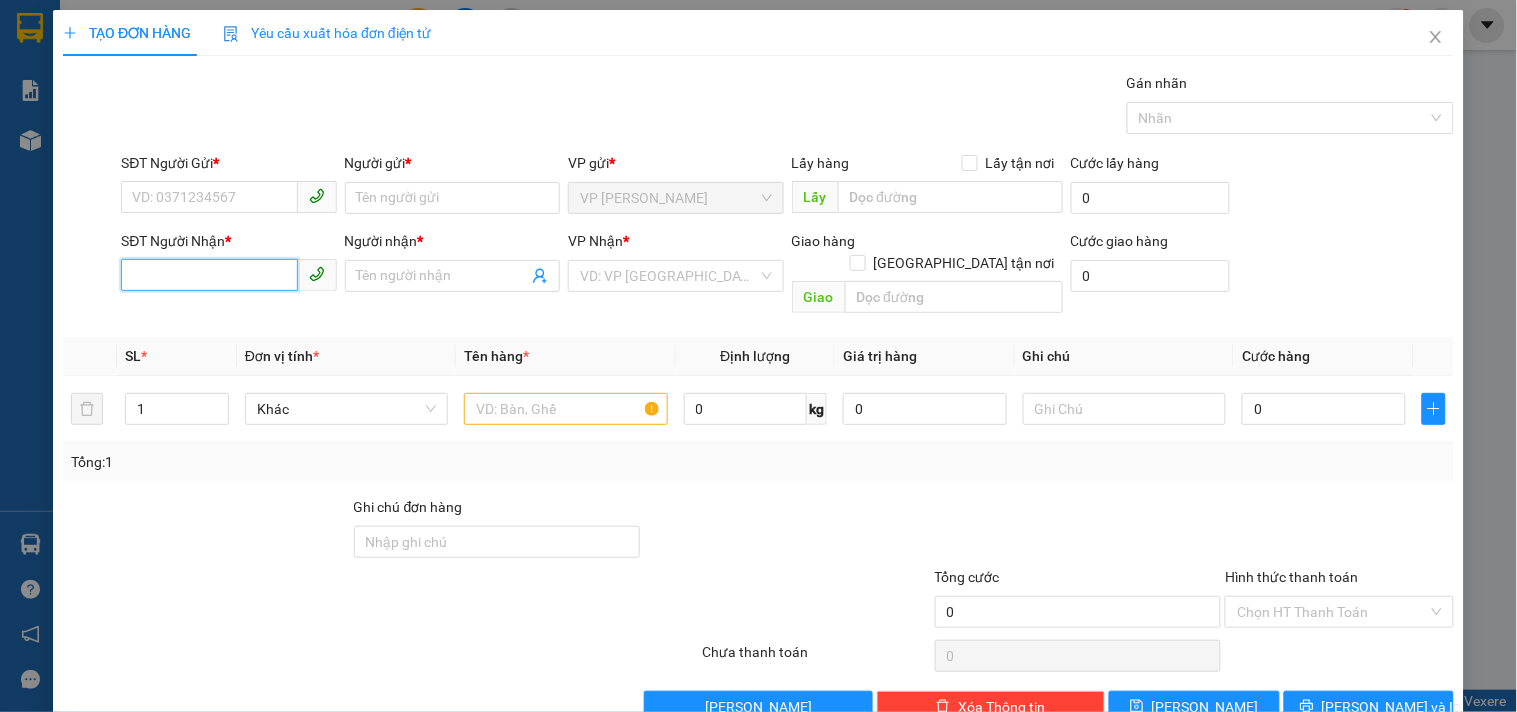 click on "SĐT Người Nhận  *" at bounding box center (209, 275) 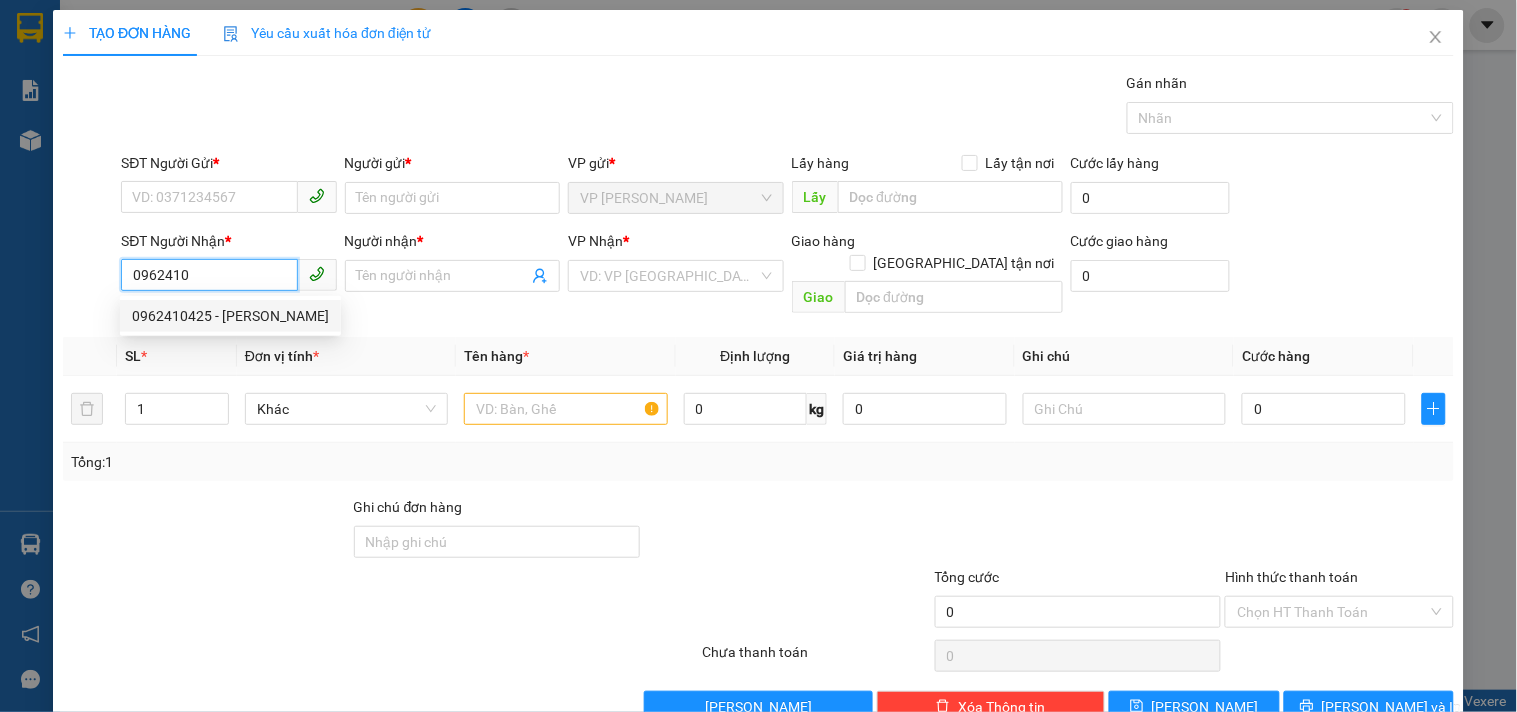 click on "0962410425 - NGUYỄN THẮNG" at bounding box center [230, 316] 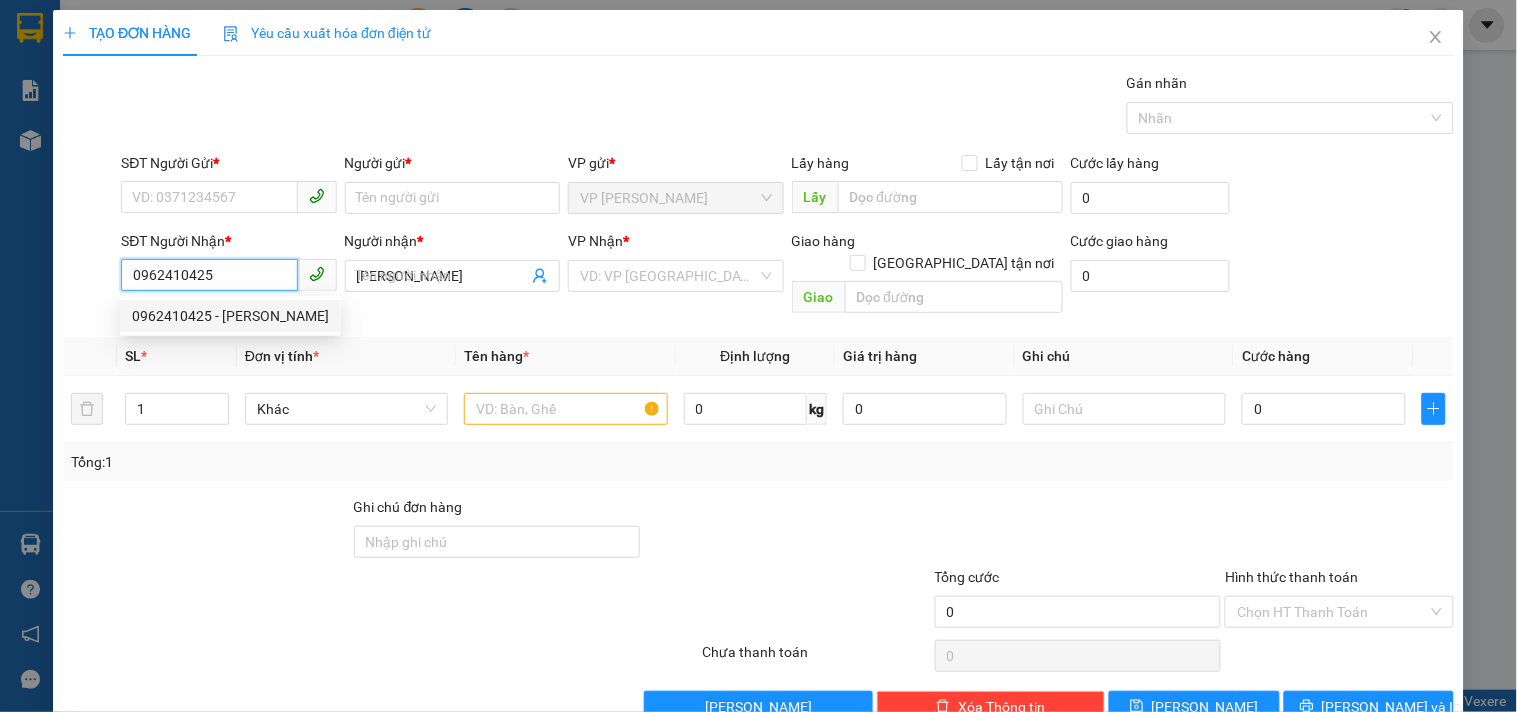 type on "30.000" 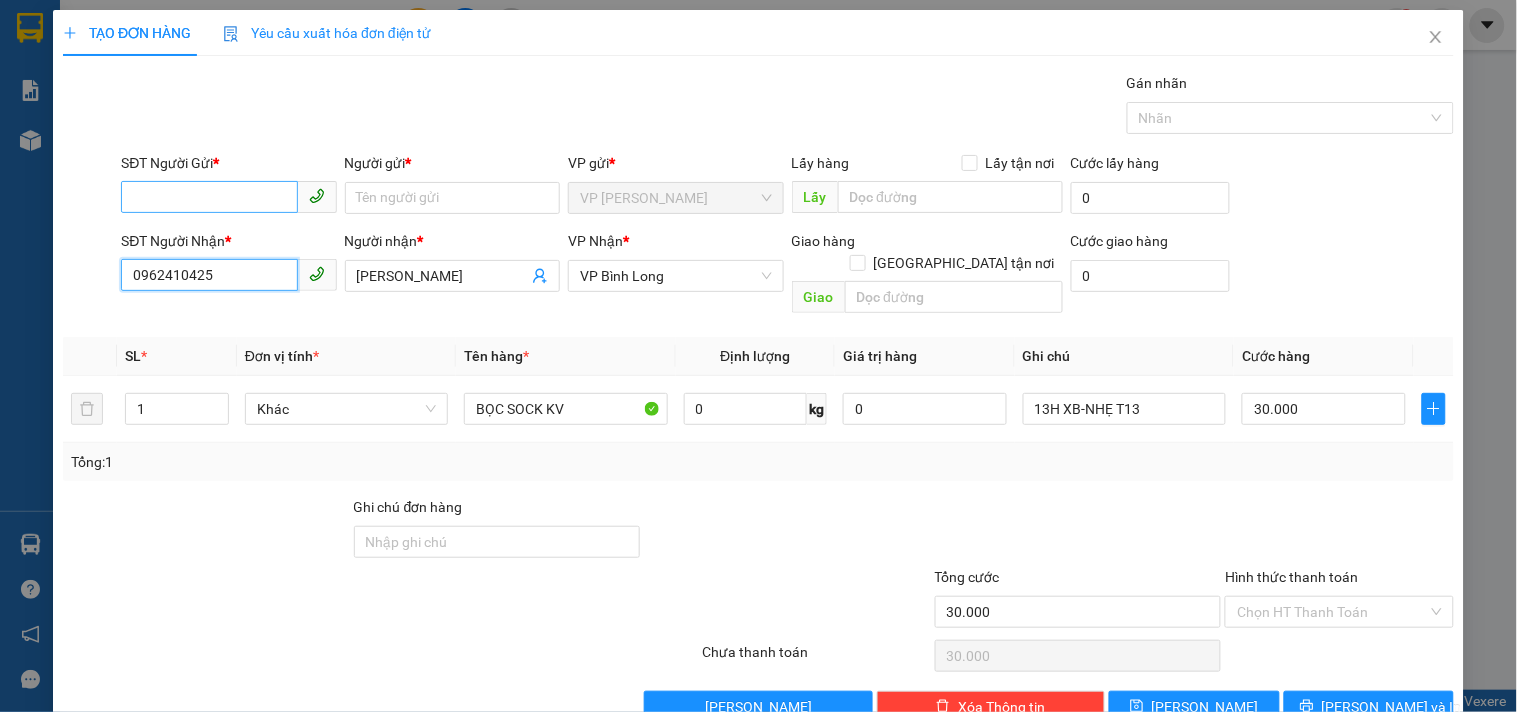 type on "0962410425" 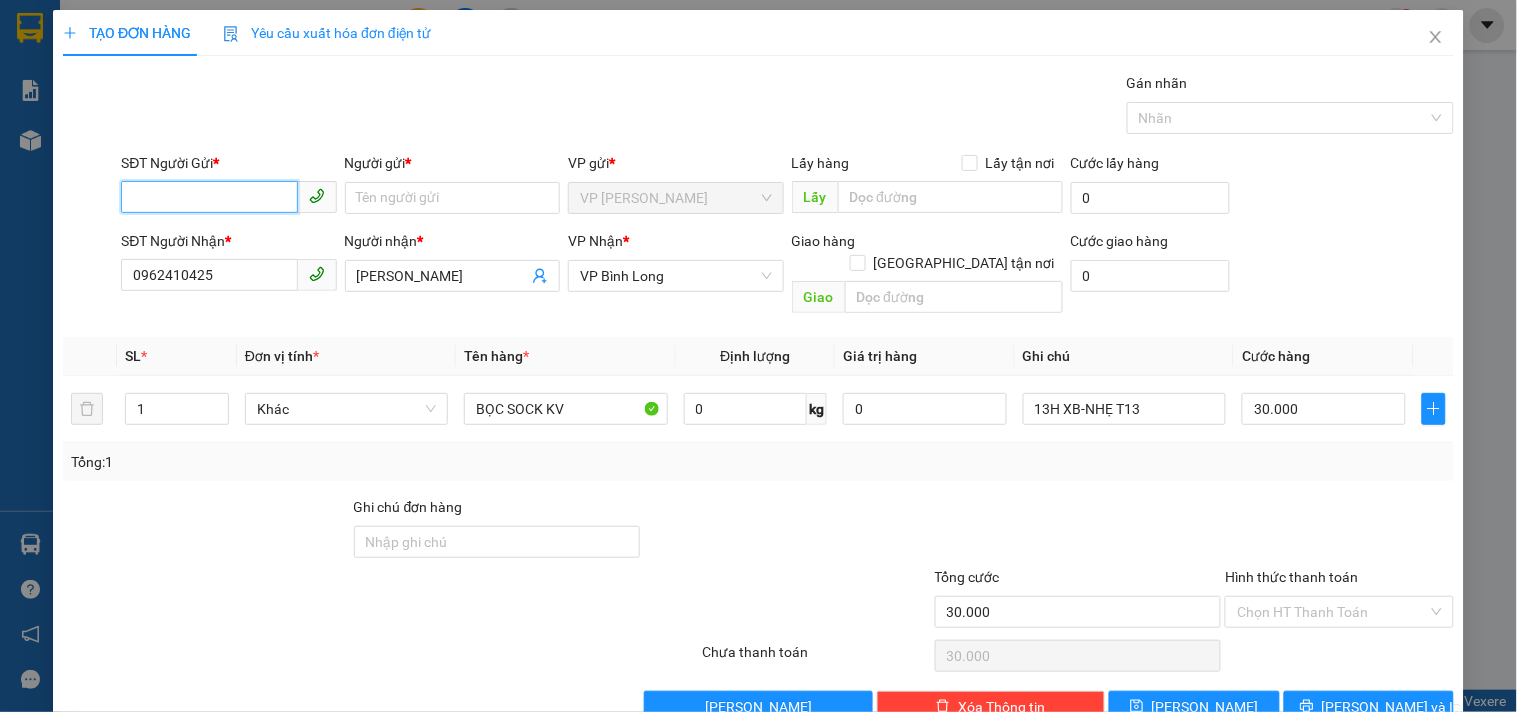 click on "SĐT Người Gửi  *" at bounding box center (209, 197) 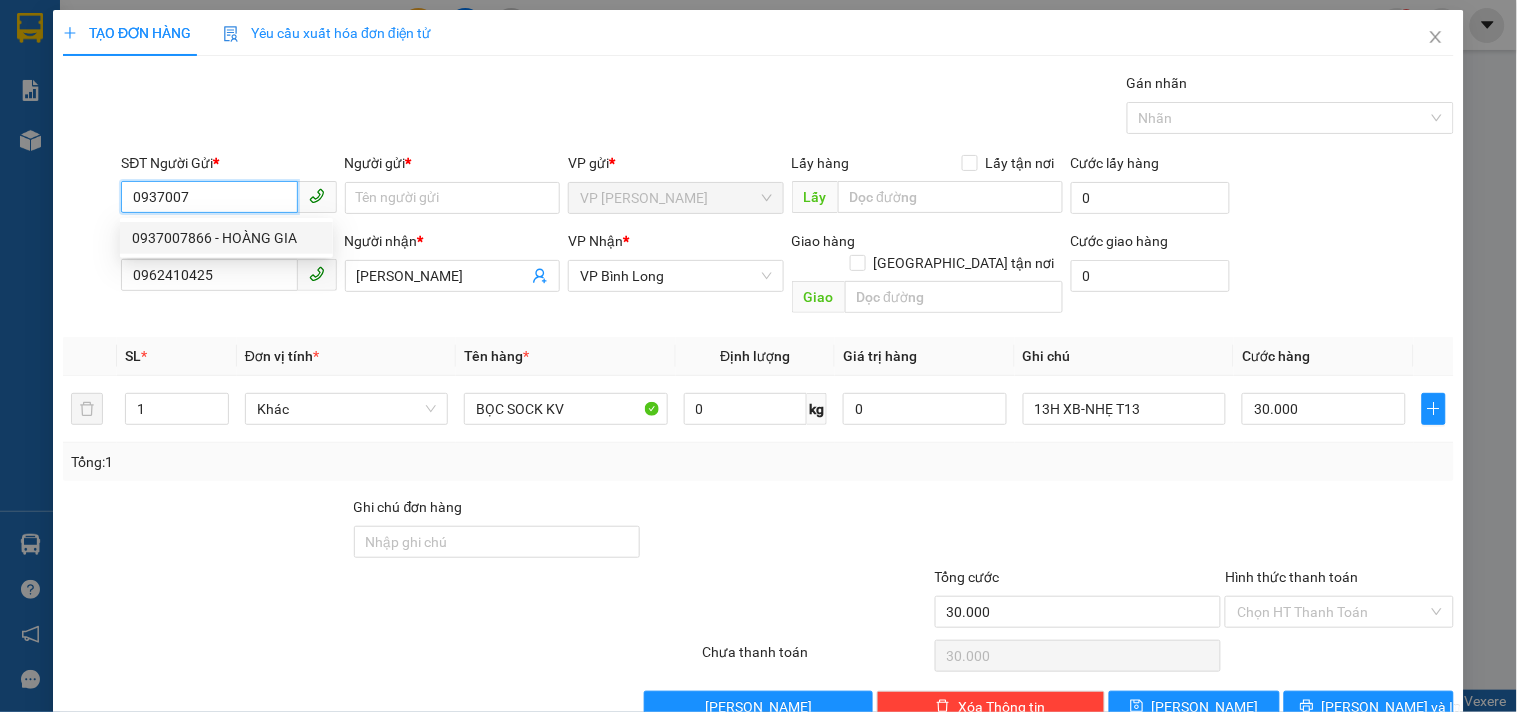 click on "0937007866 - HOÀNG GIA" at bounding box center [226, 238] 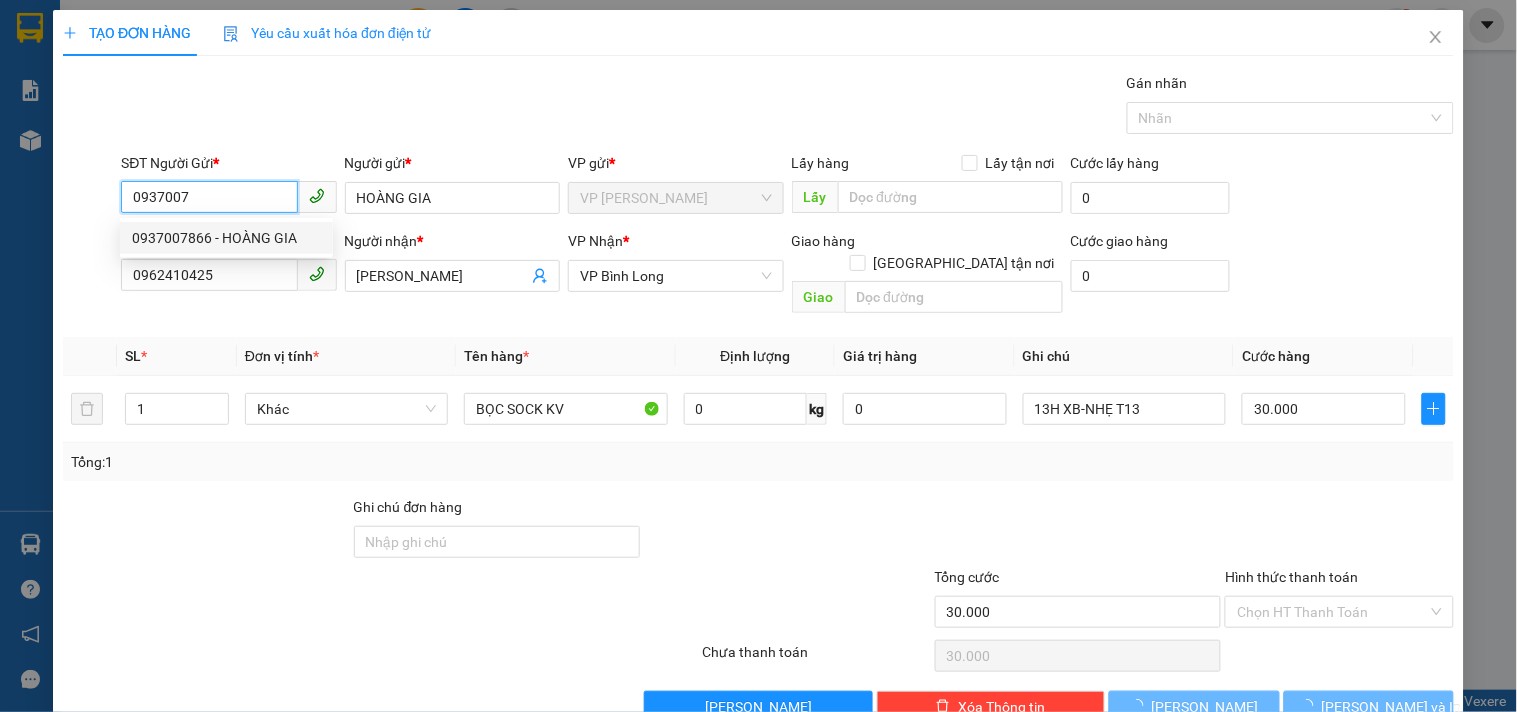 type on "0937007866" 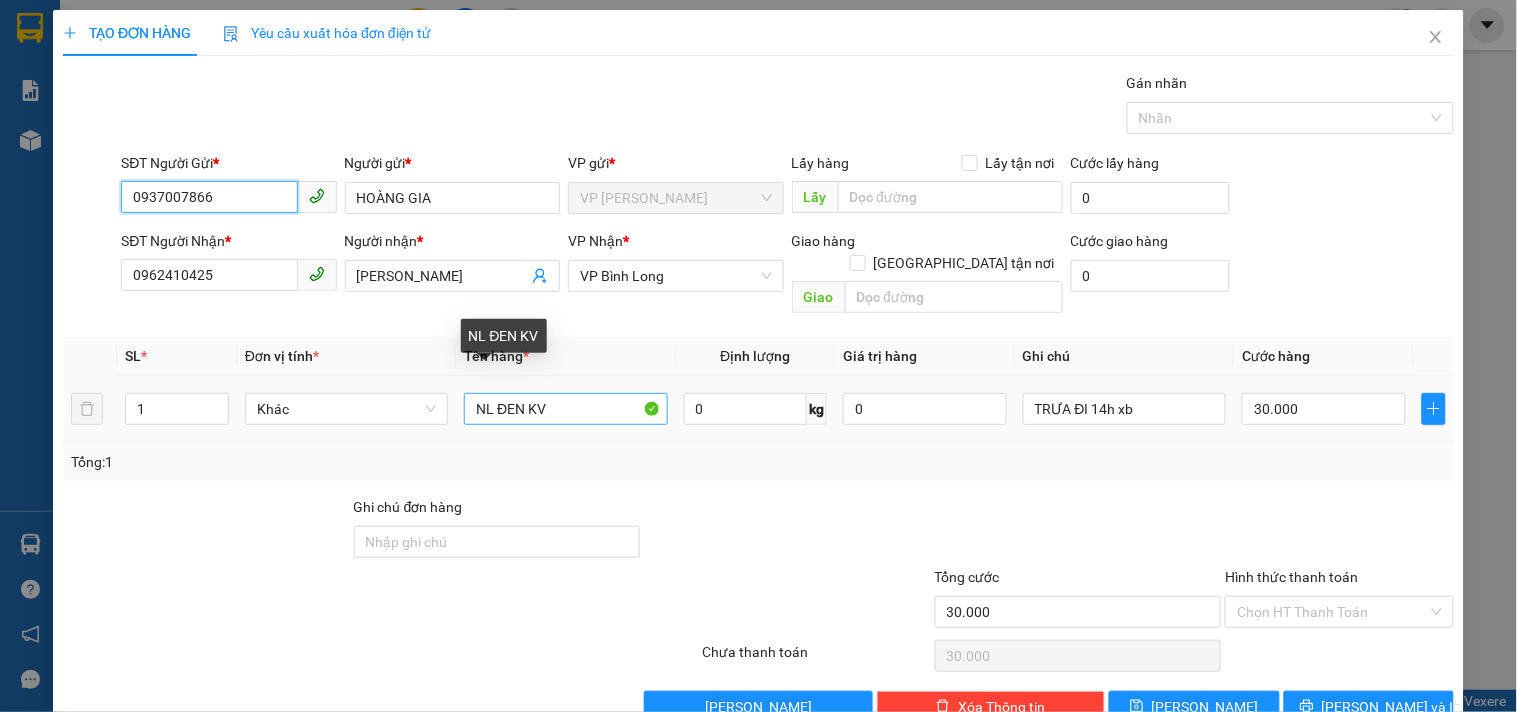 type on "0937007866" 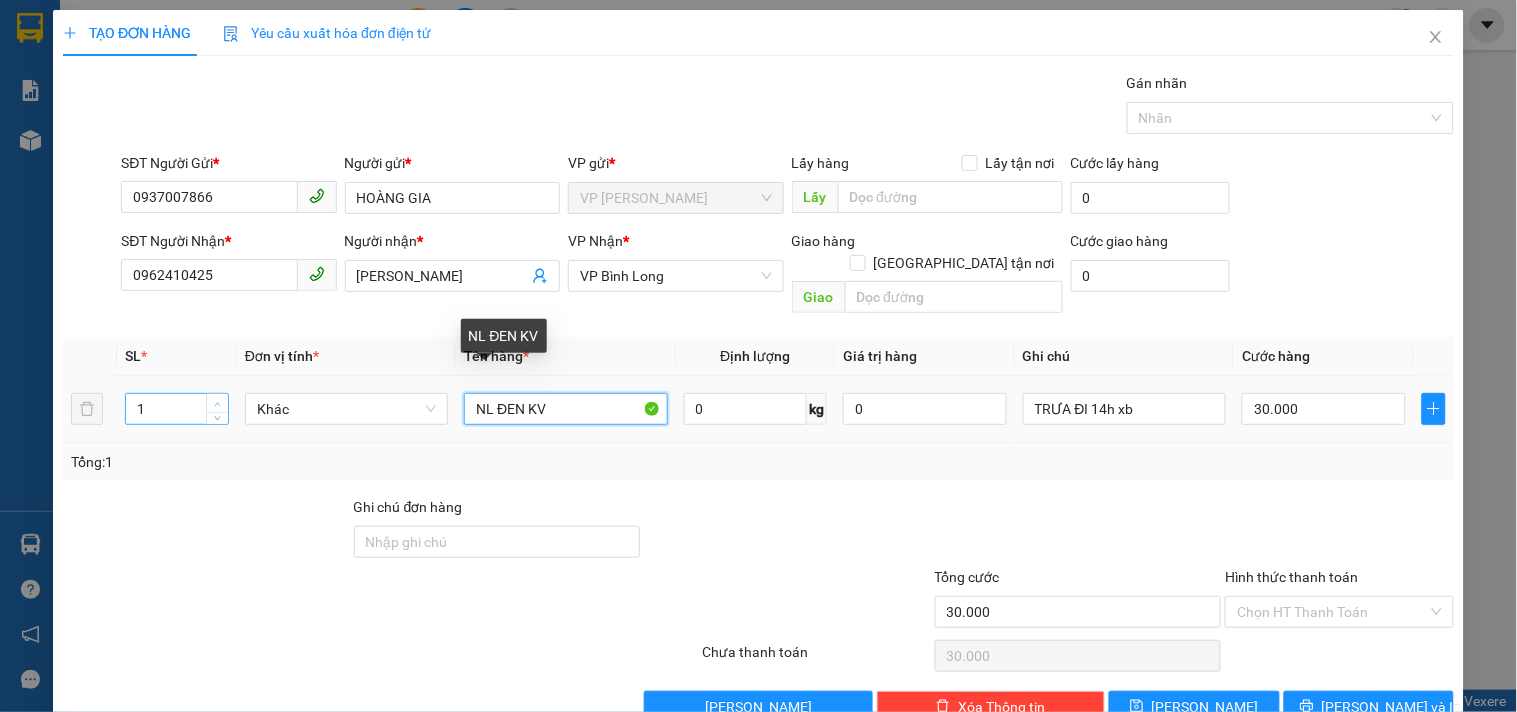 drag, startPoint x: 580, startPoint y: 392, endPoint x: 223, endPoint y: 380, distance: 357.20163 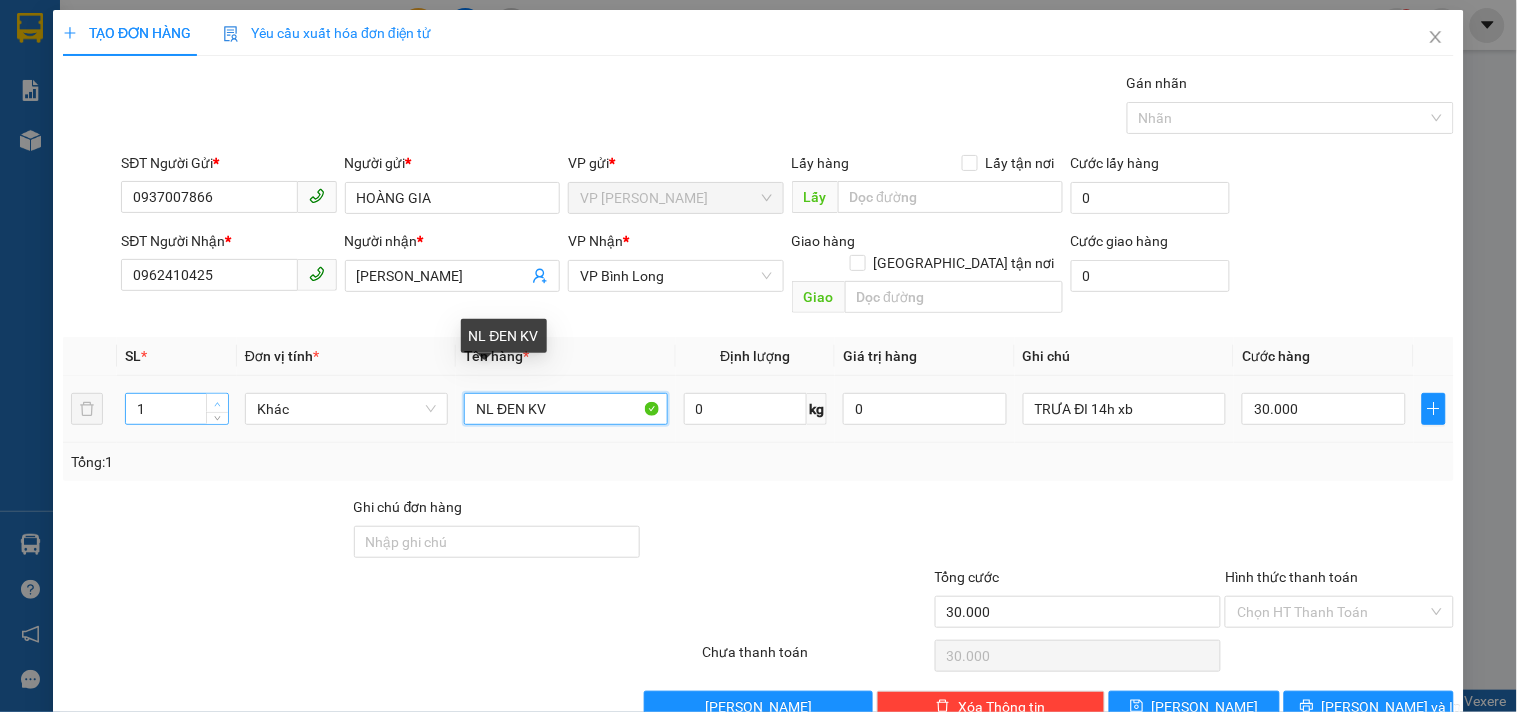 click on "1 Khác NL ĐEN KV 0 kg 0 TRƯA ĐI 14h xb 30.000" at bounding box center (758, 409) 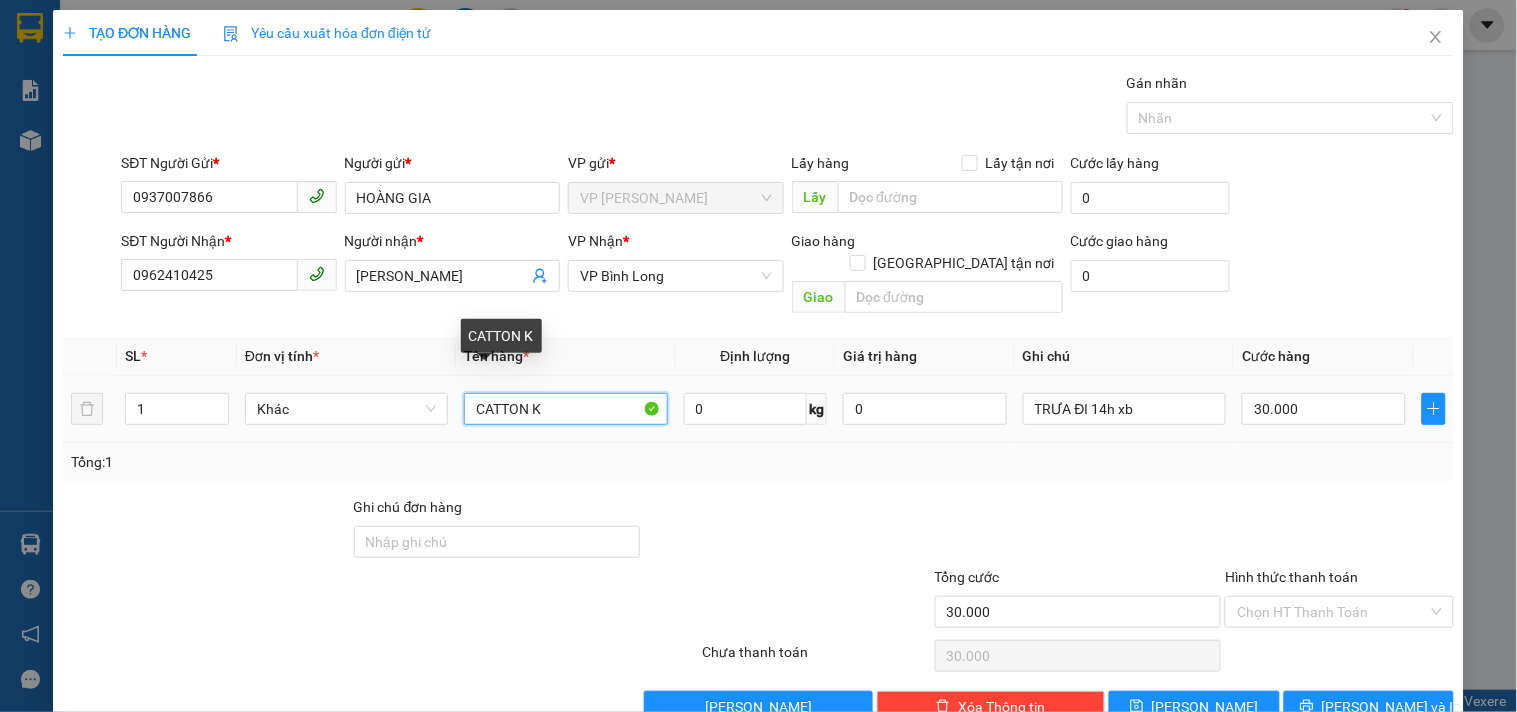 type on "CATTON KV" 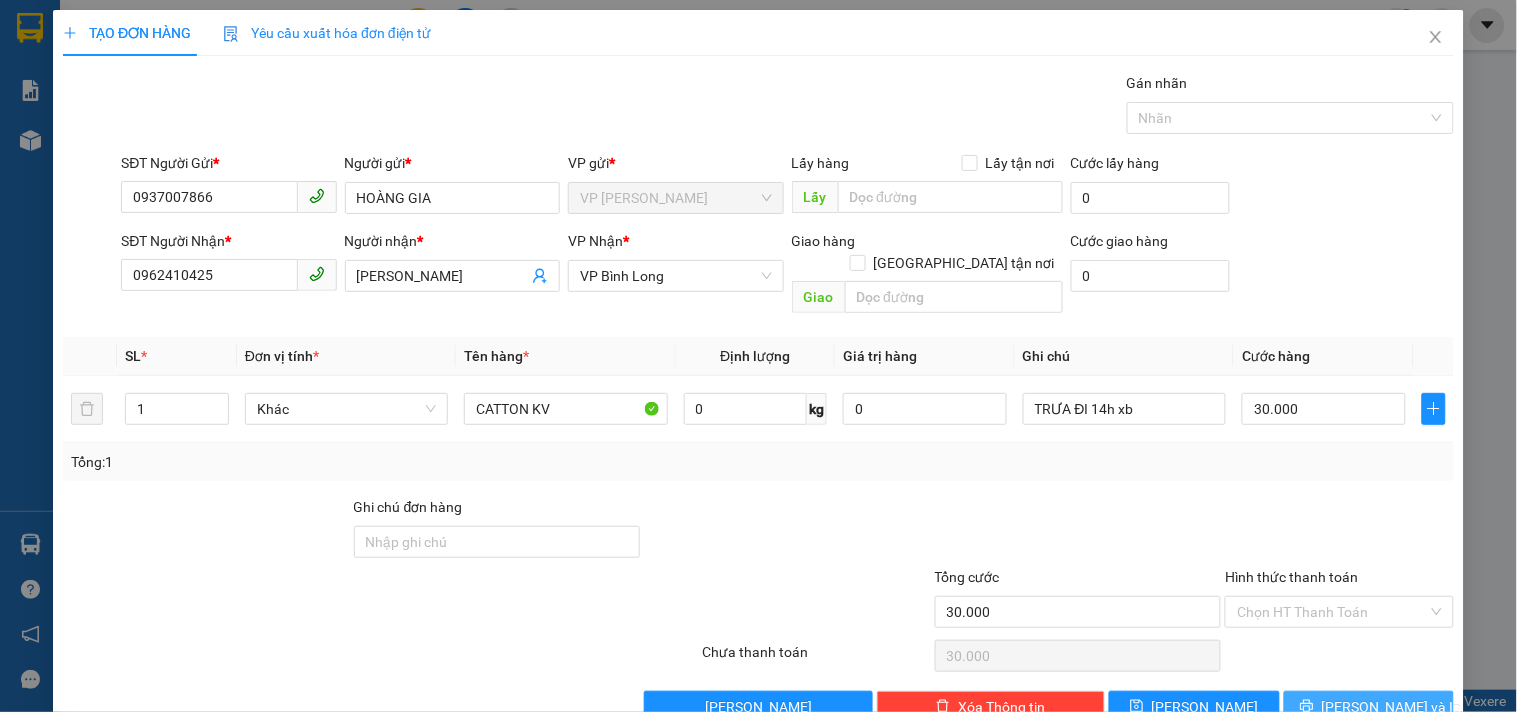 click on "[PERSON_NAME] và In" at bounding box center (1369, 707) 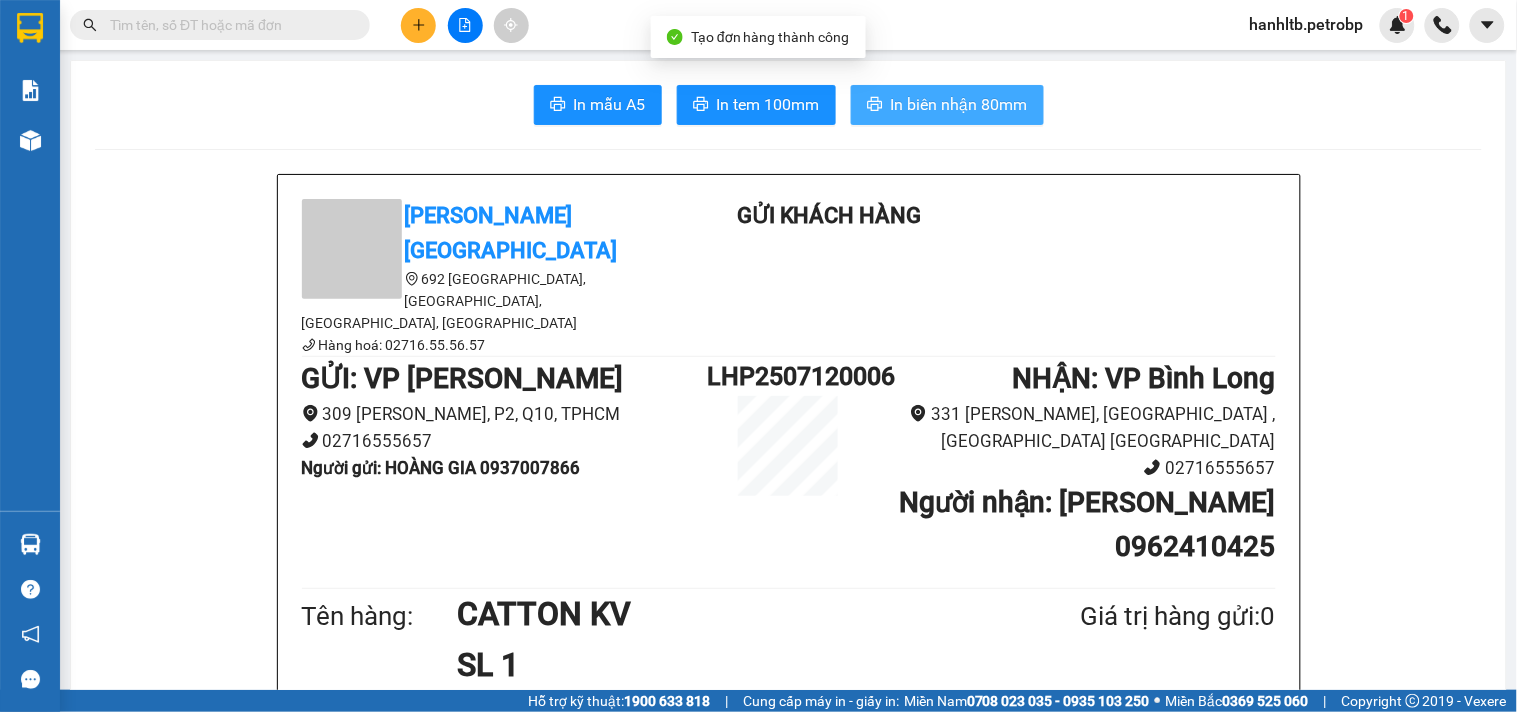 click on "In biên nhận 80mm" at bounding box center [959, 104] 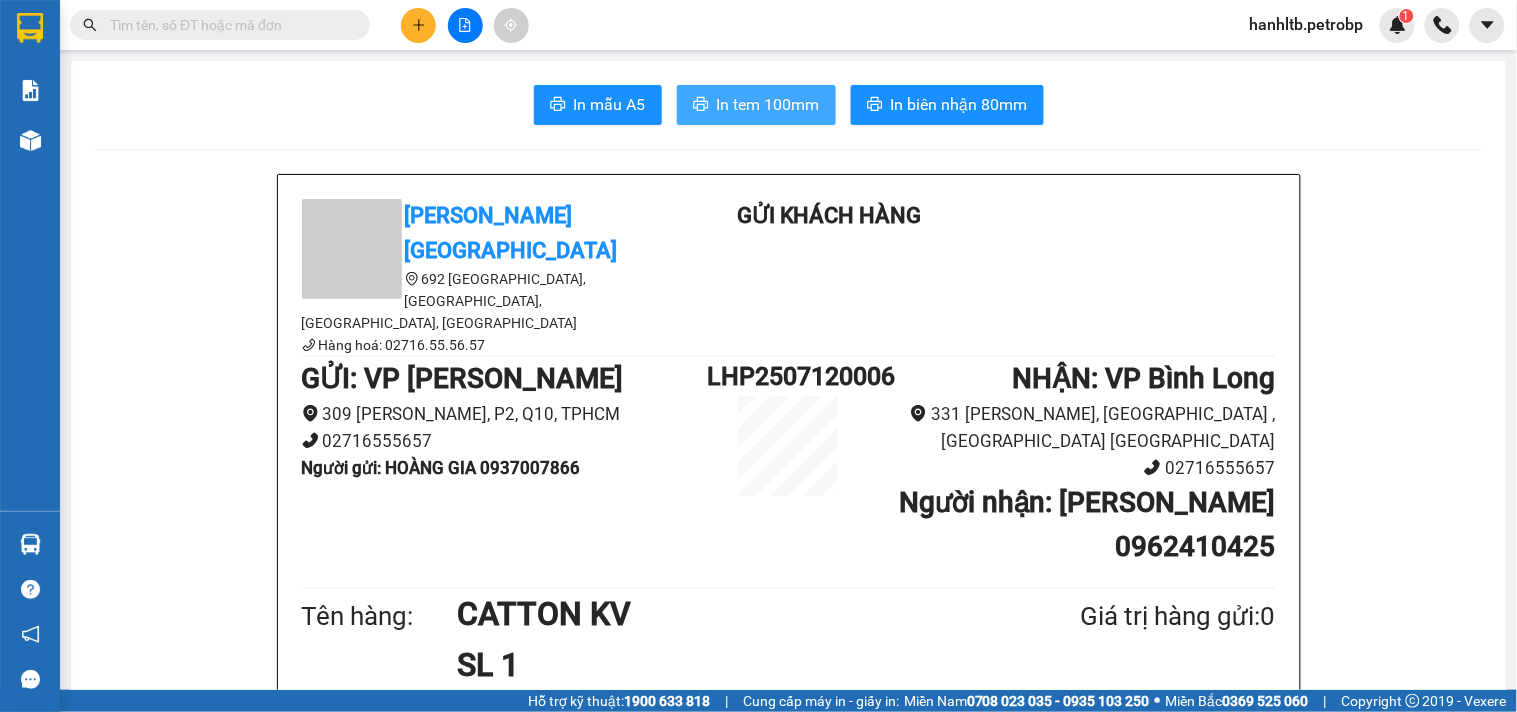 click on "In tem 100mm" at bounding box center [768, 104] 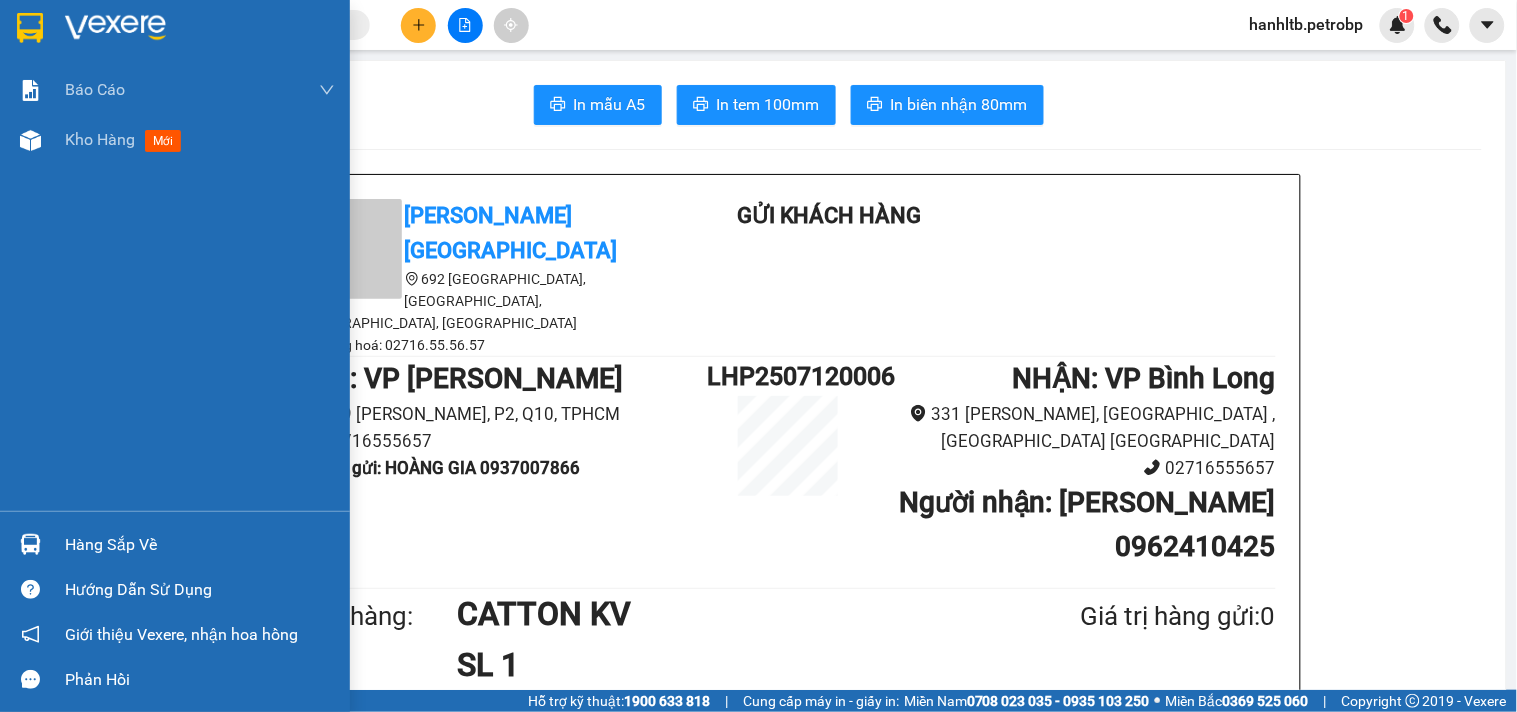 click at bounding box center [115, 28] 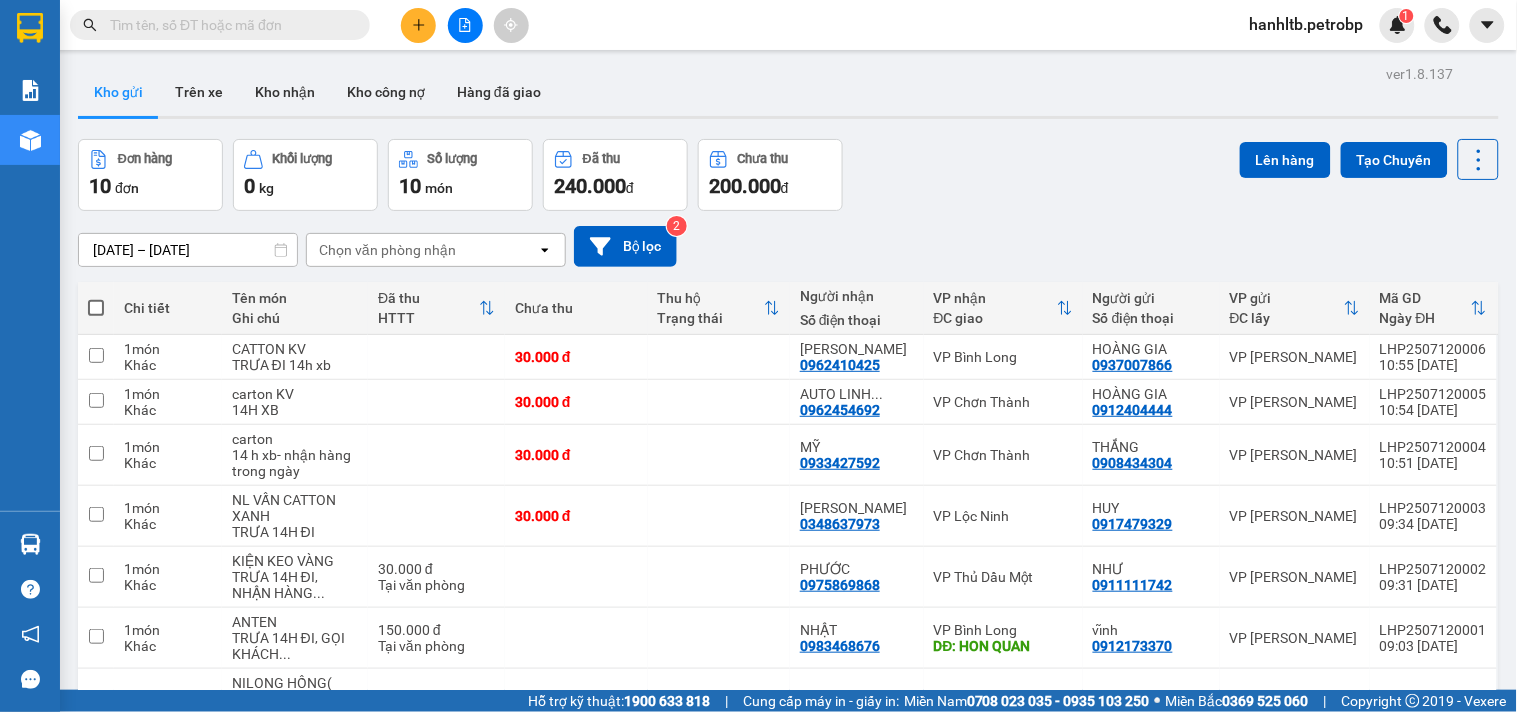 click on "Đơn hàng 10 đơn Khối lượng 0 kg Số lượng 10 món Đã thu 240.000  đ Chưa thu 200.000  đ Lên hàng Tạo Chuyến" at bounding box center [788, 175] 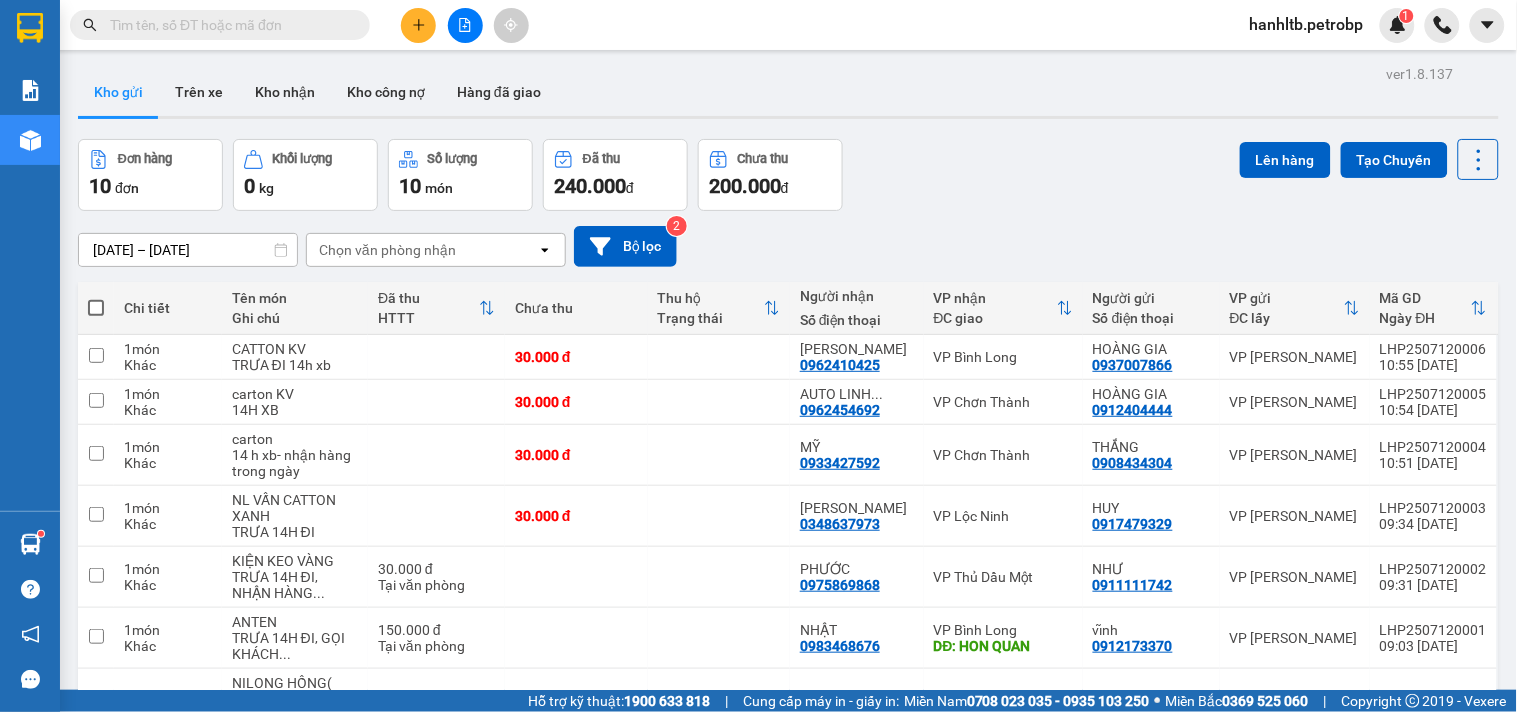 click on "Đơn hàng 10 đơn Khối lượng 0 kg Số lượng 10 món Đã thu 240.000  đ Chưa thu 200.000  đ Lên hàng Tạo Chuyến" at bounding box center (788, 175) 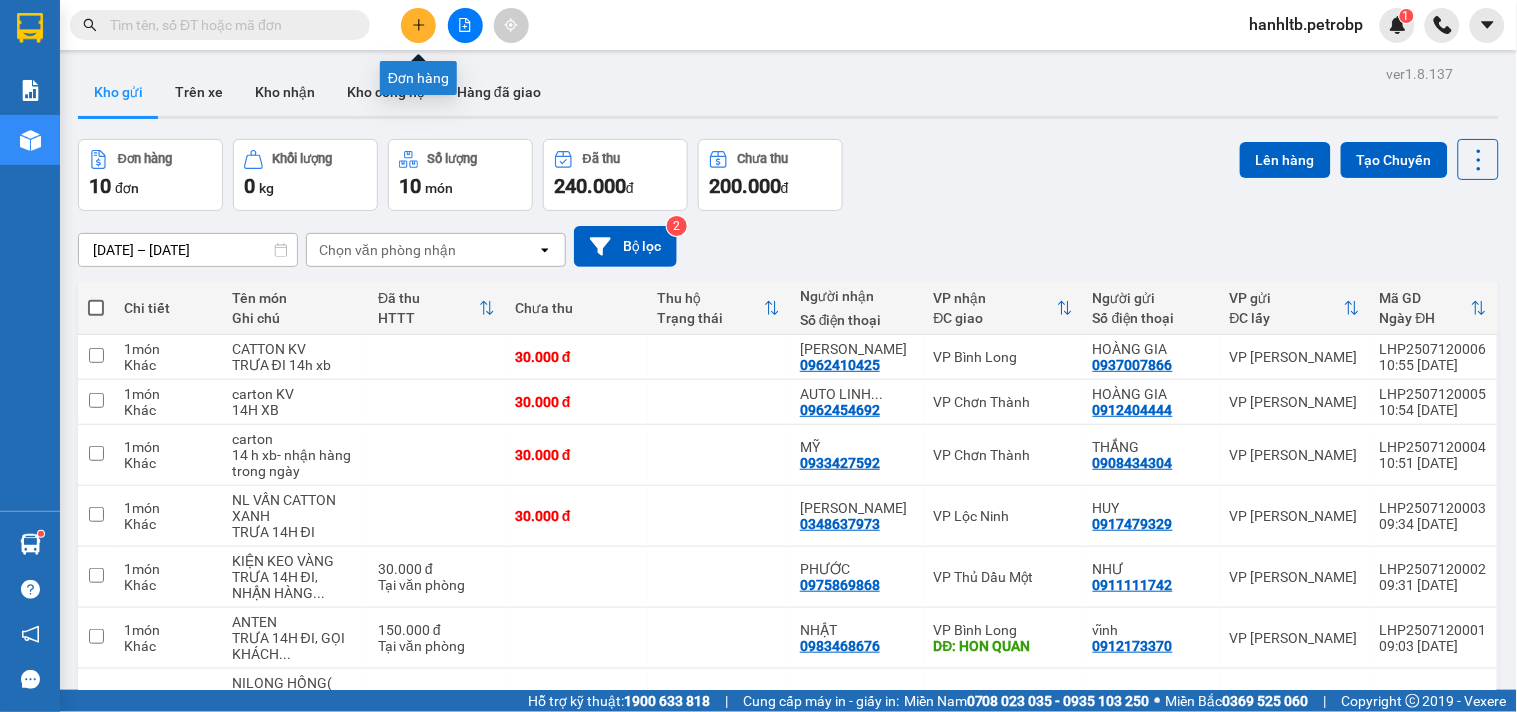 click at bounding box center (418, 25) 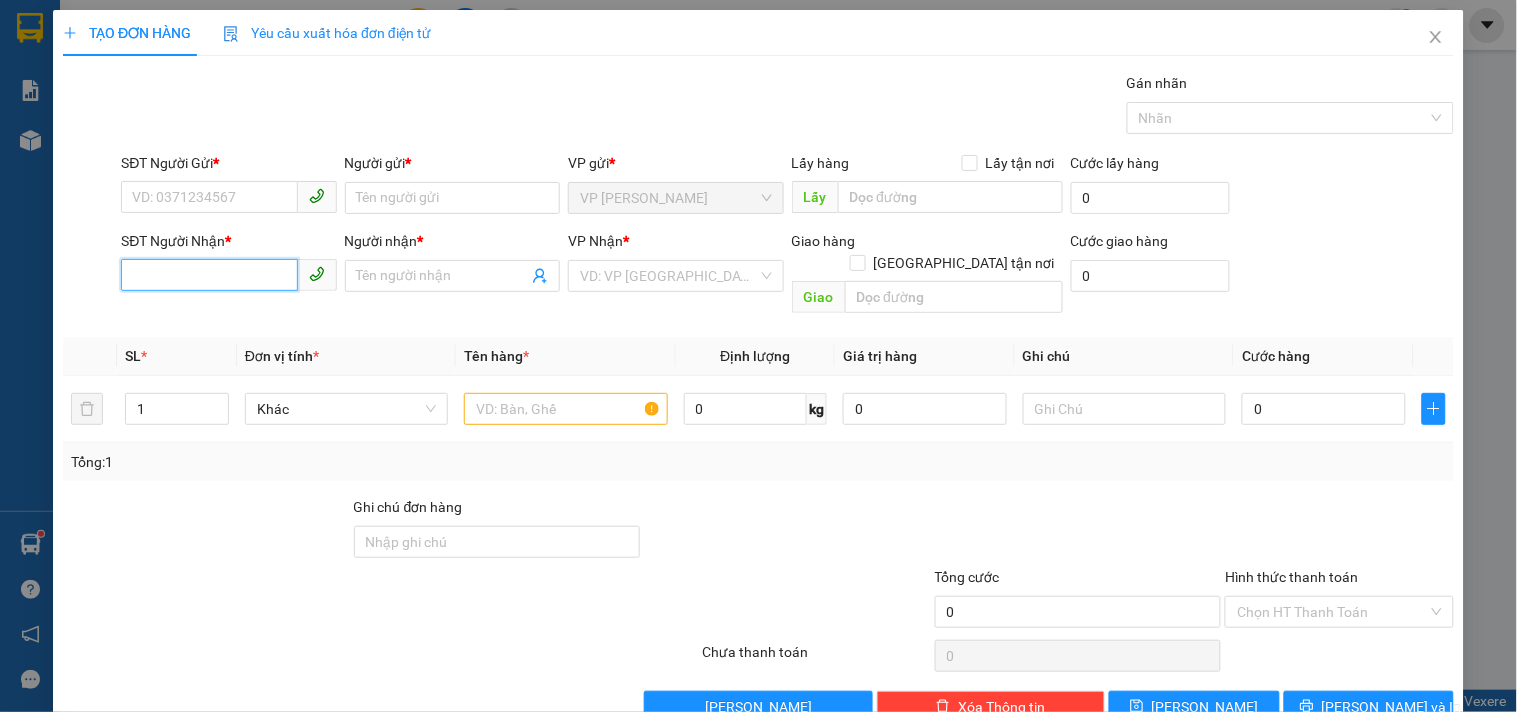click on "SĐT Người Nhận  *" at bounding box center (209, 275) 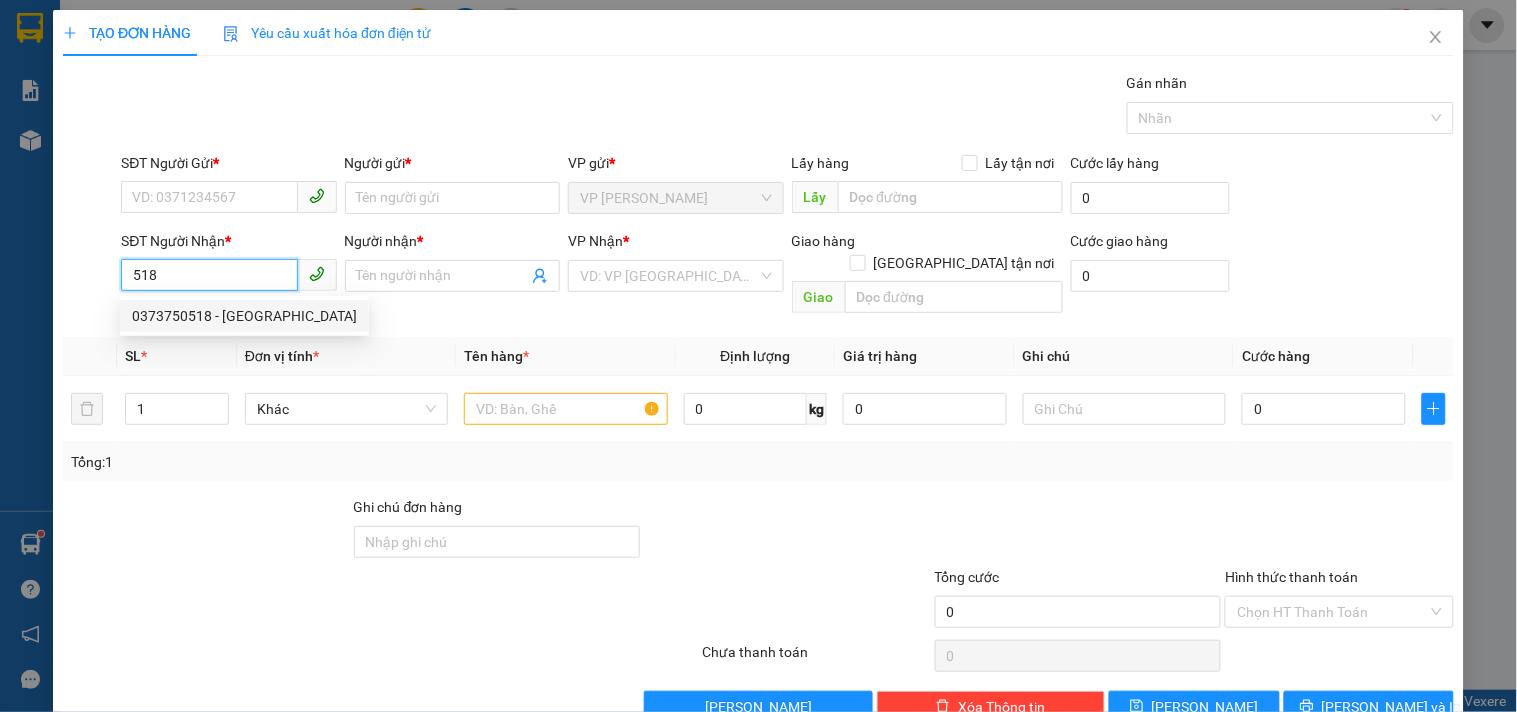 click on "0373750518 - HỒNG SƠN" at bounding box center [244, 316] 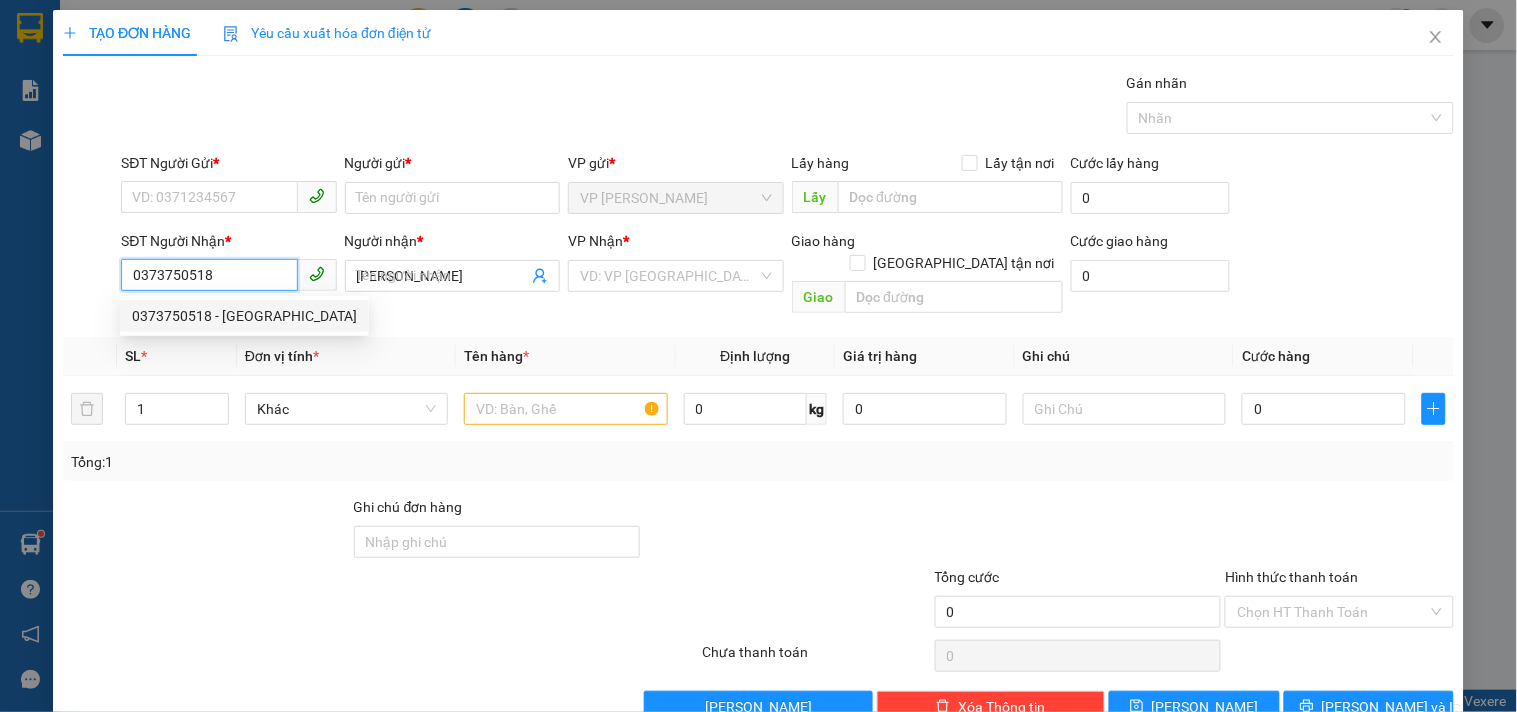 type on "240.000" 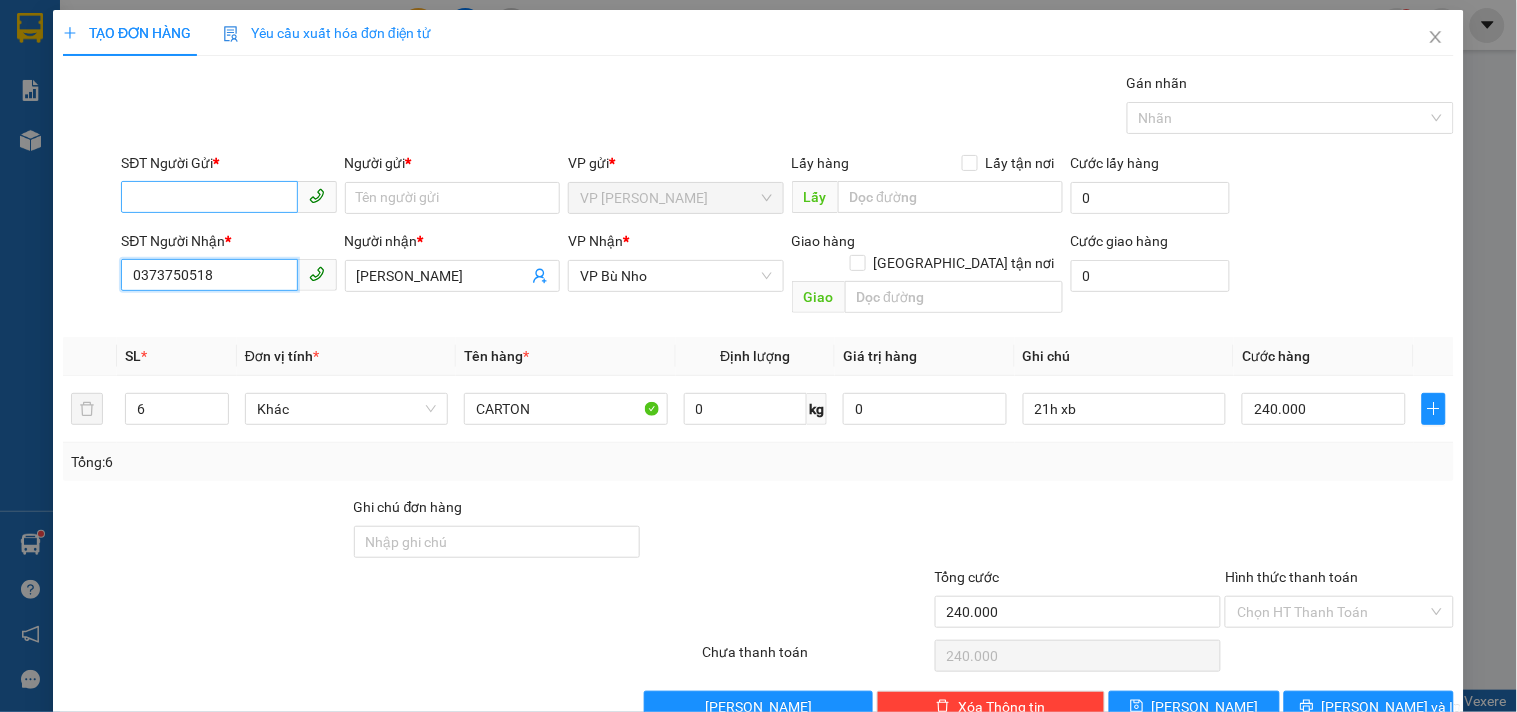 type on "0373750518" 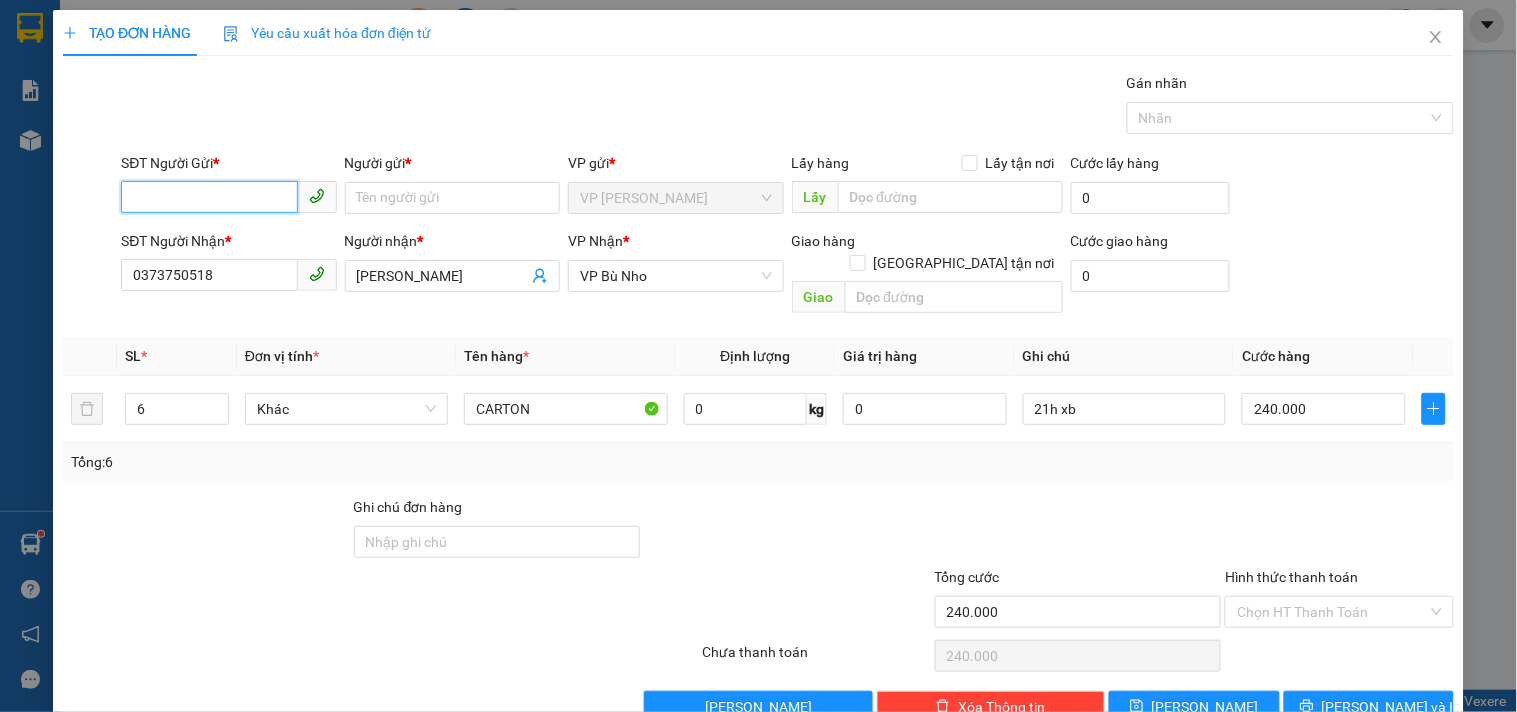click on "SĐT Người Gửi  *" at bounding box center (209, 197) 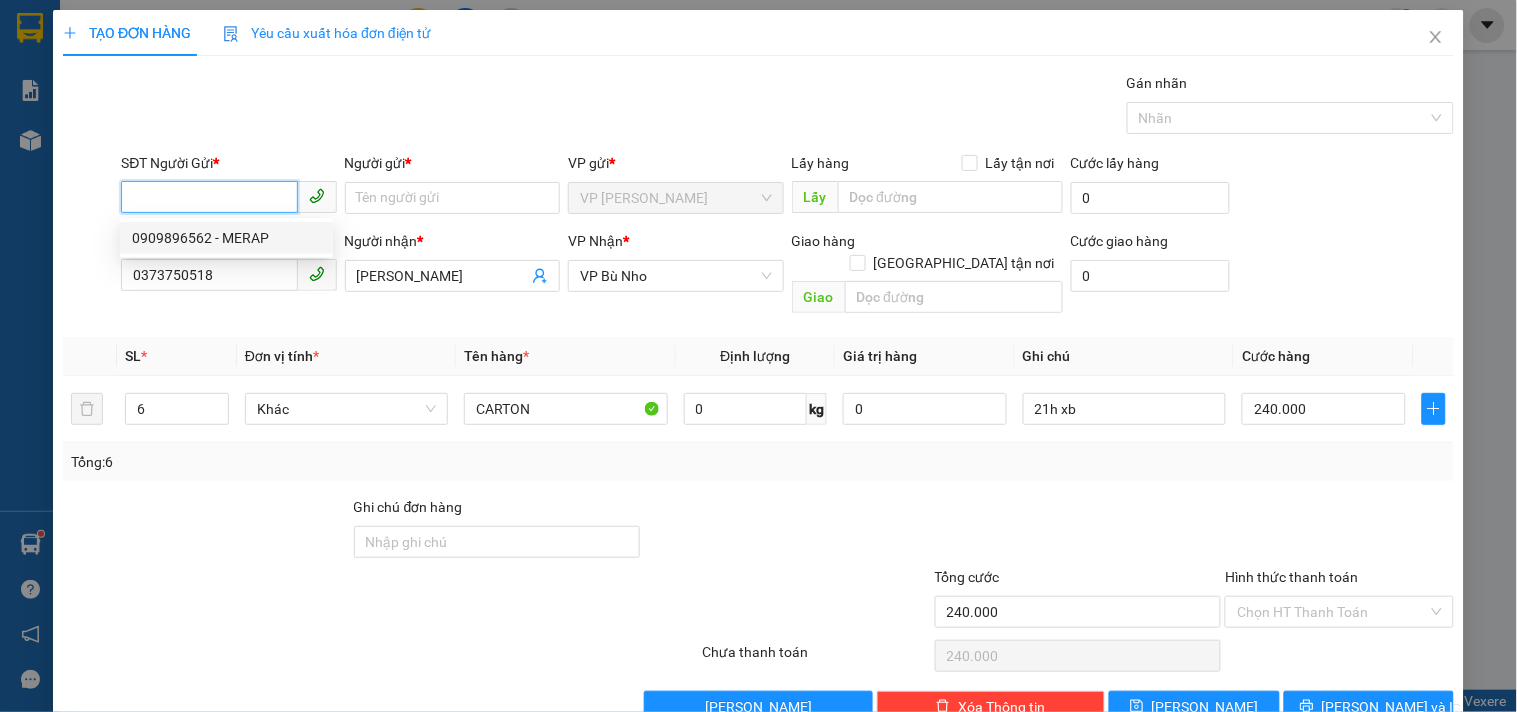 click on "0909896562 - MERAP" at bounding box center (226, 238) 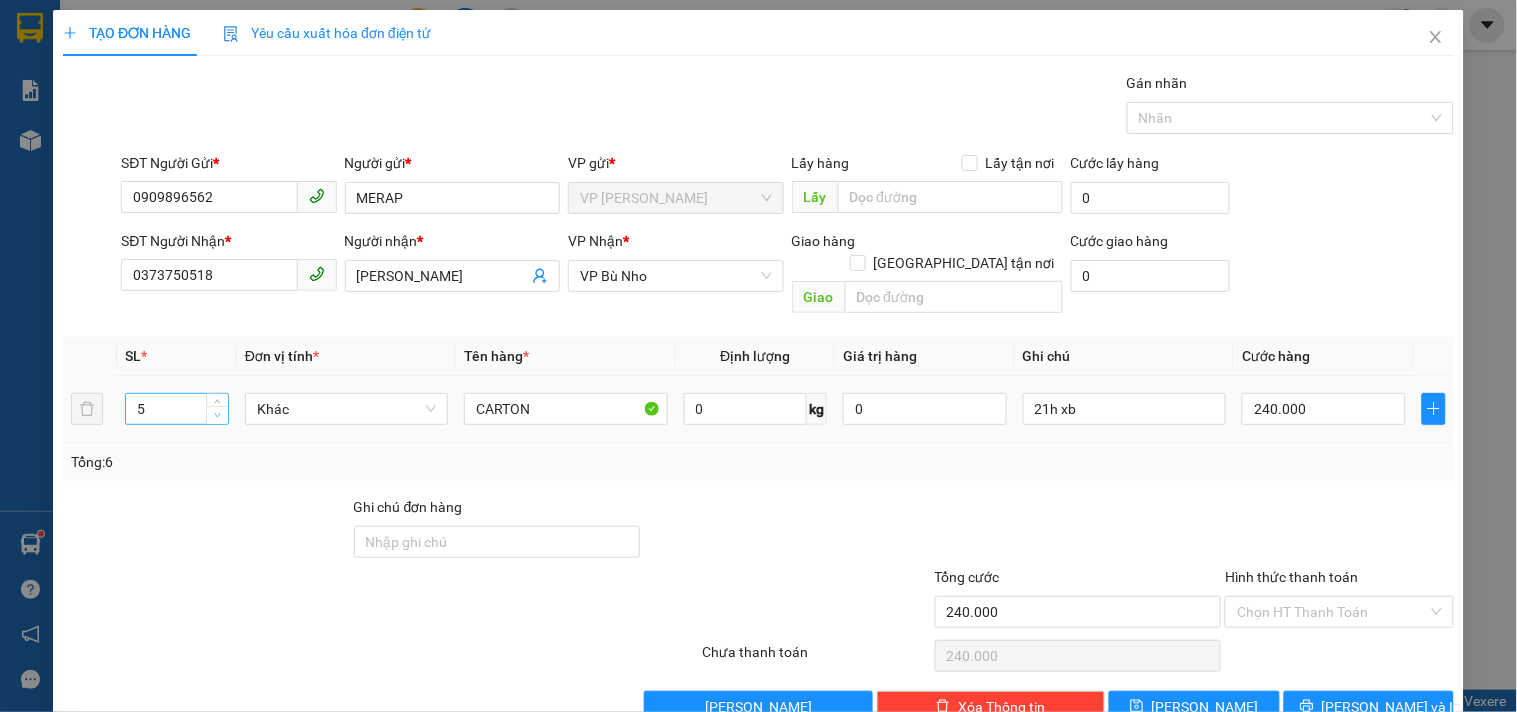 click 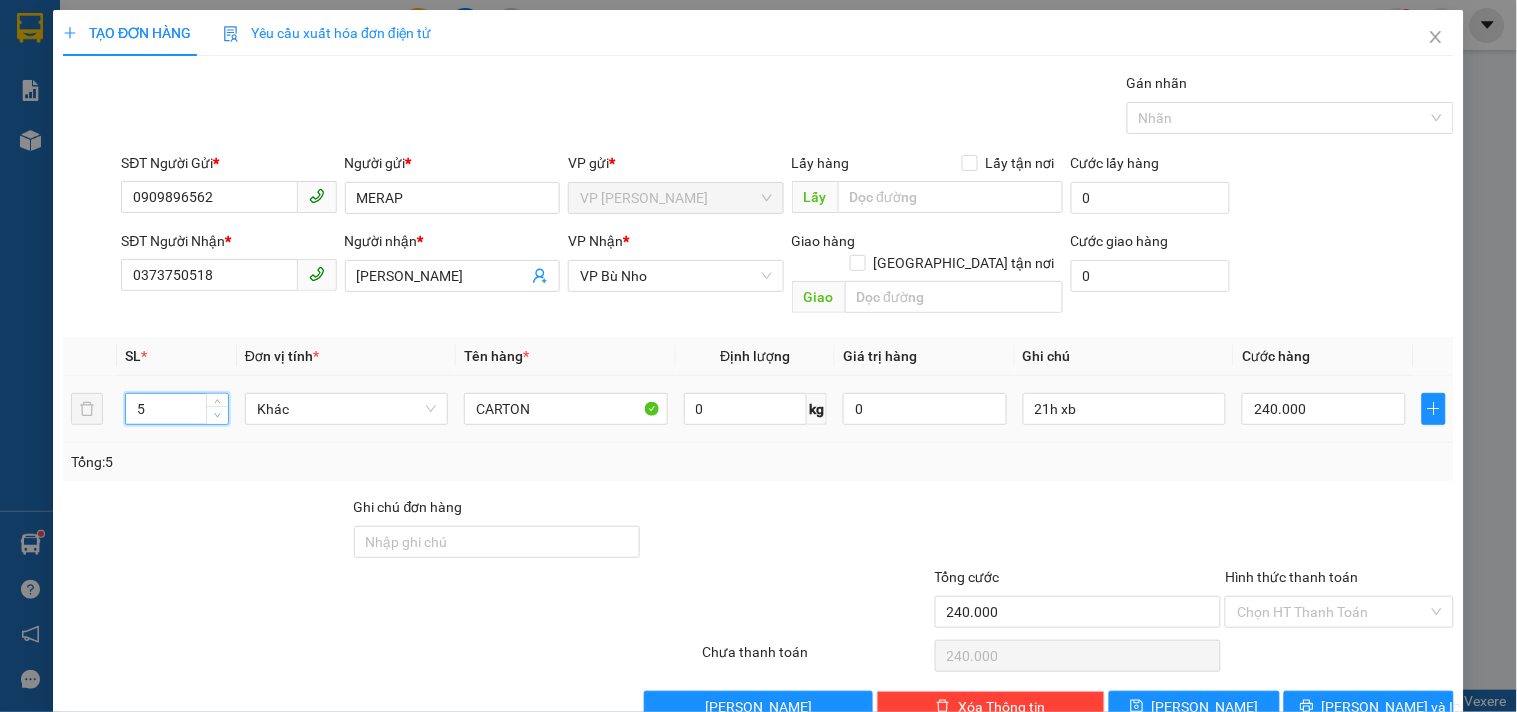 click 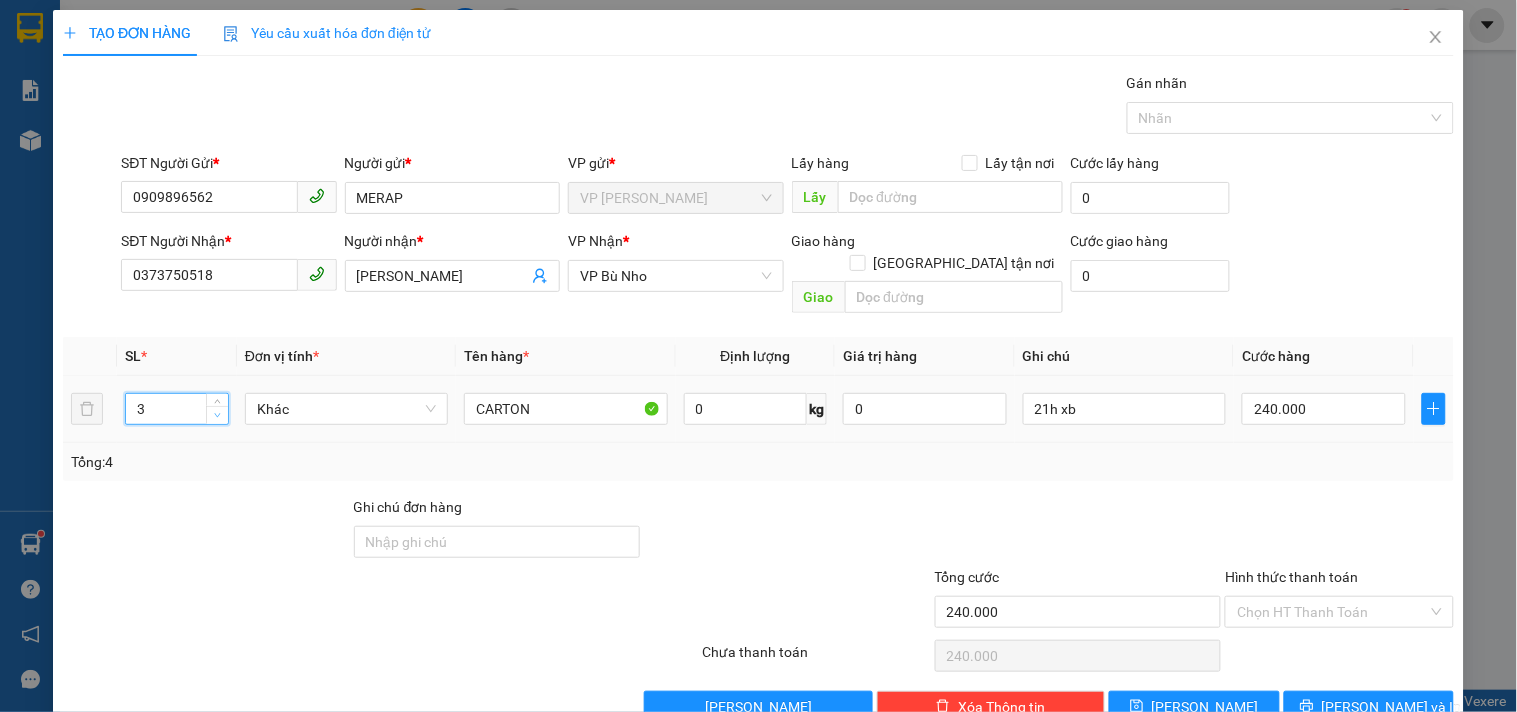 click 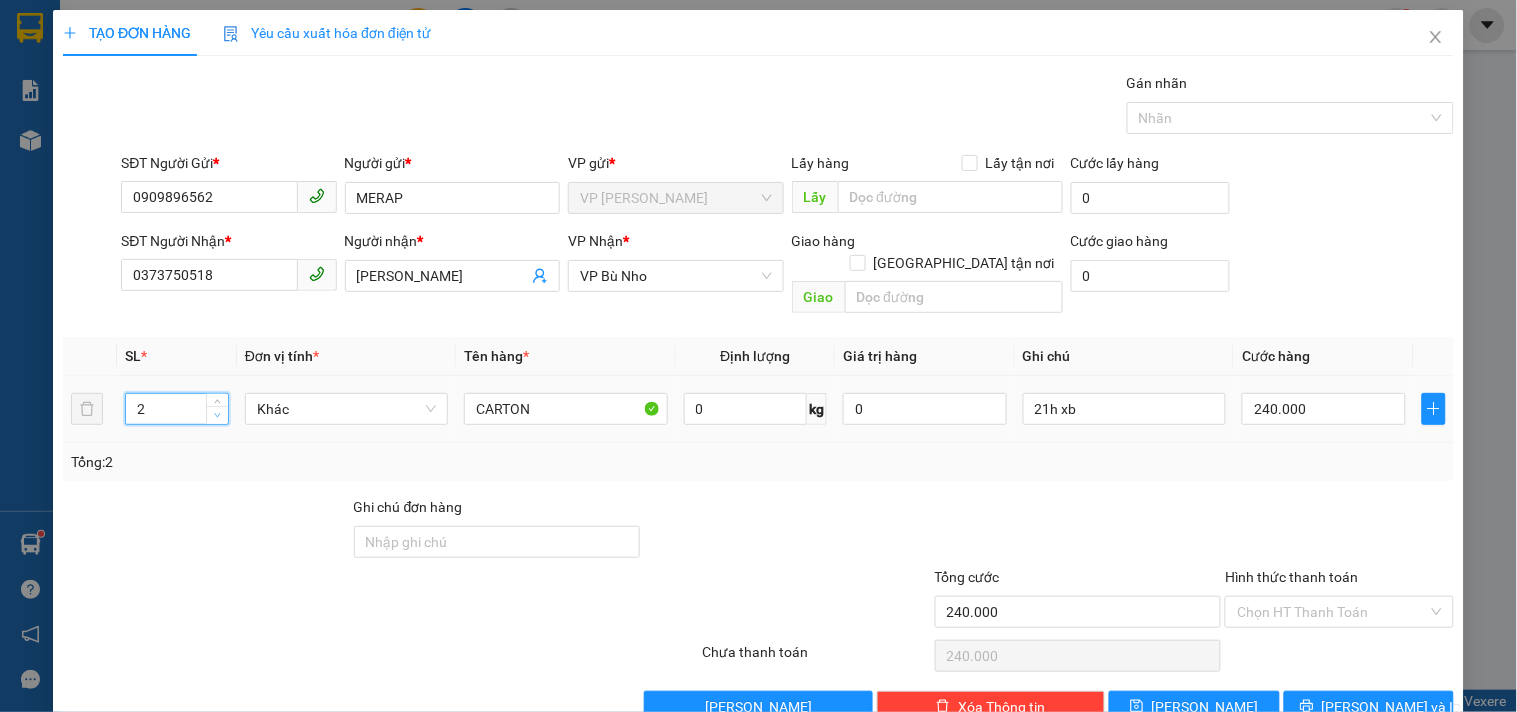 click 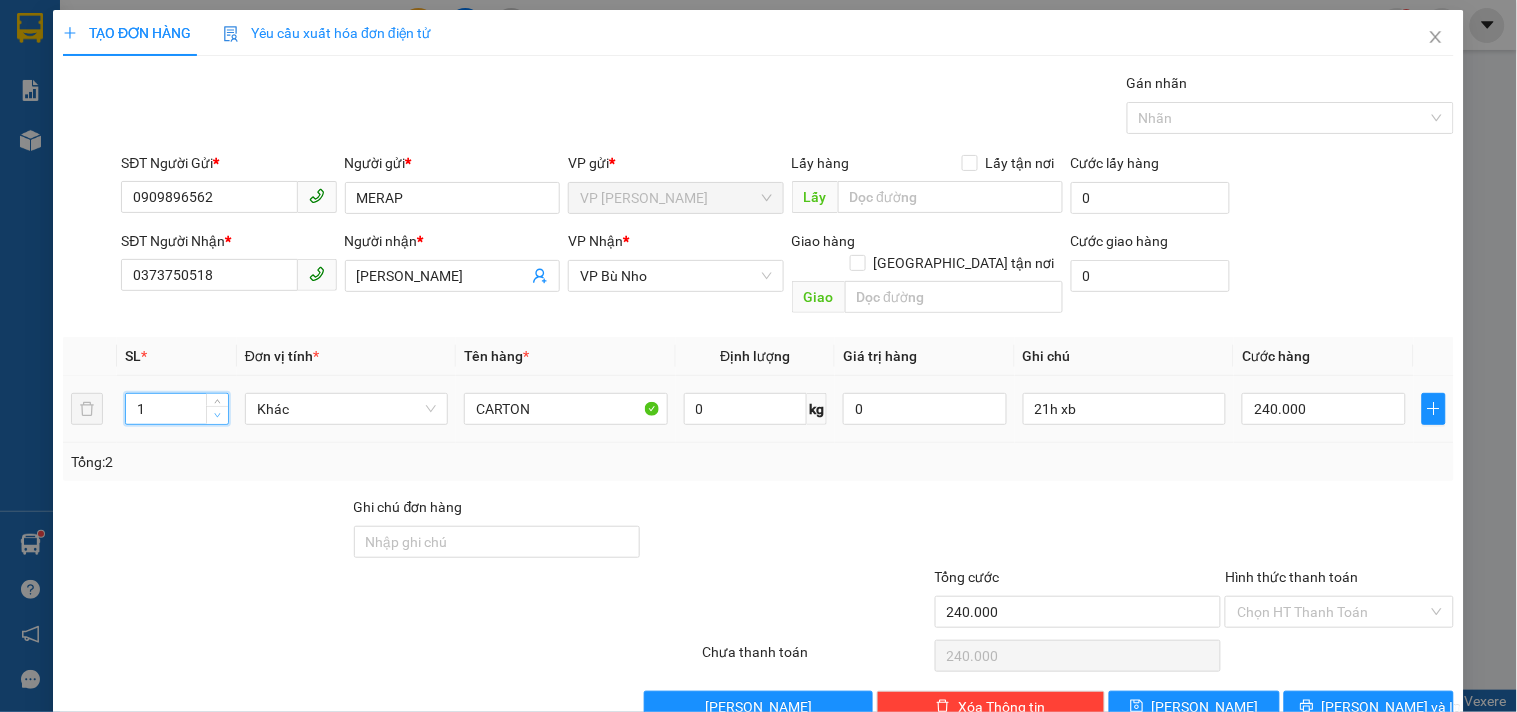 click 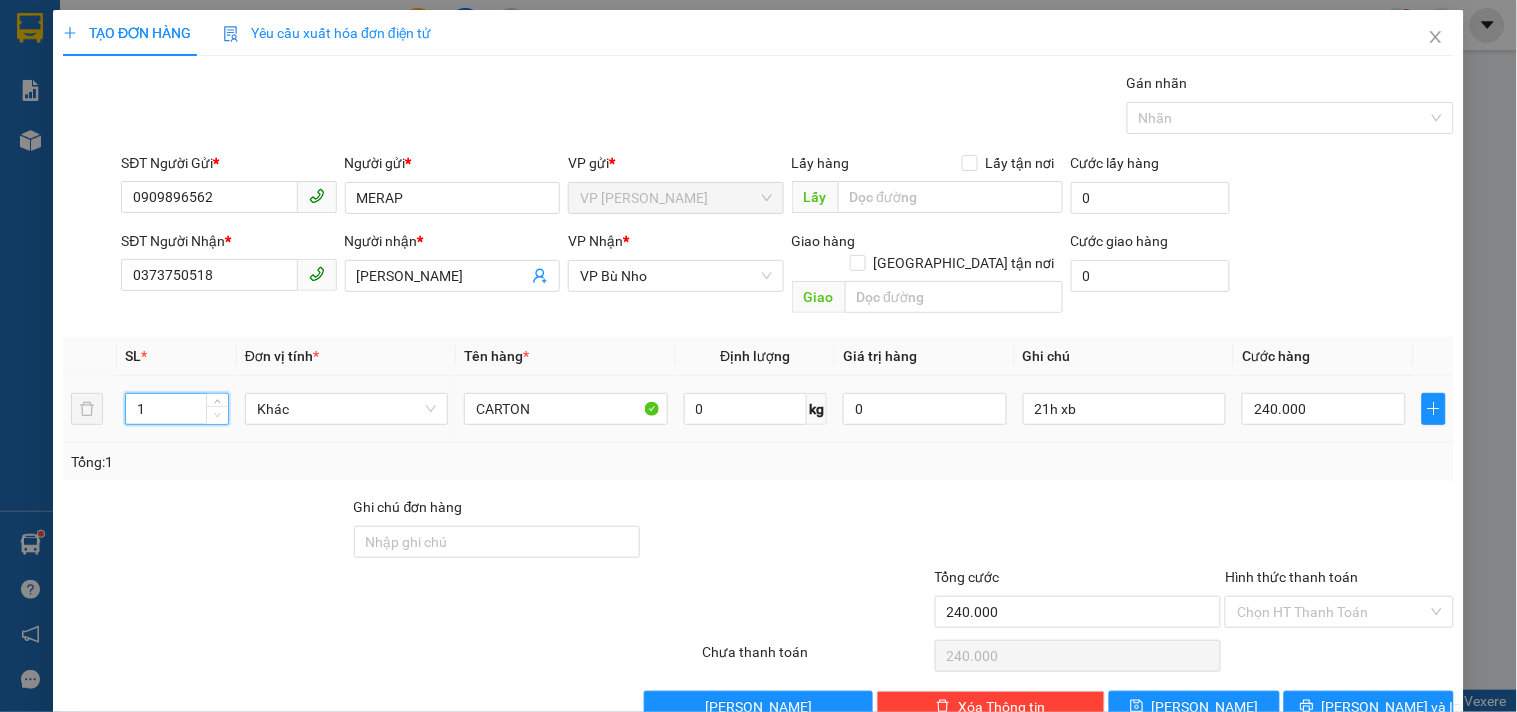 click 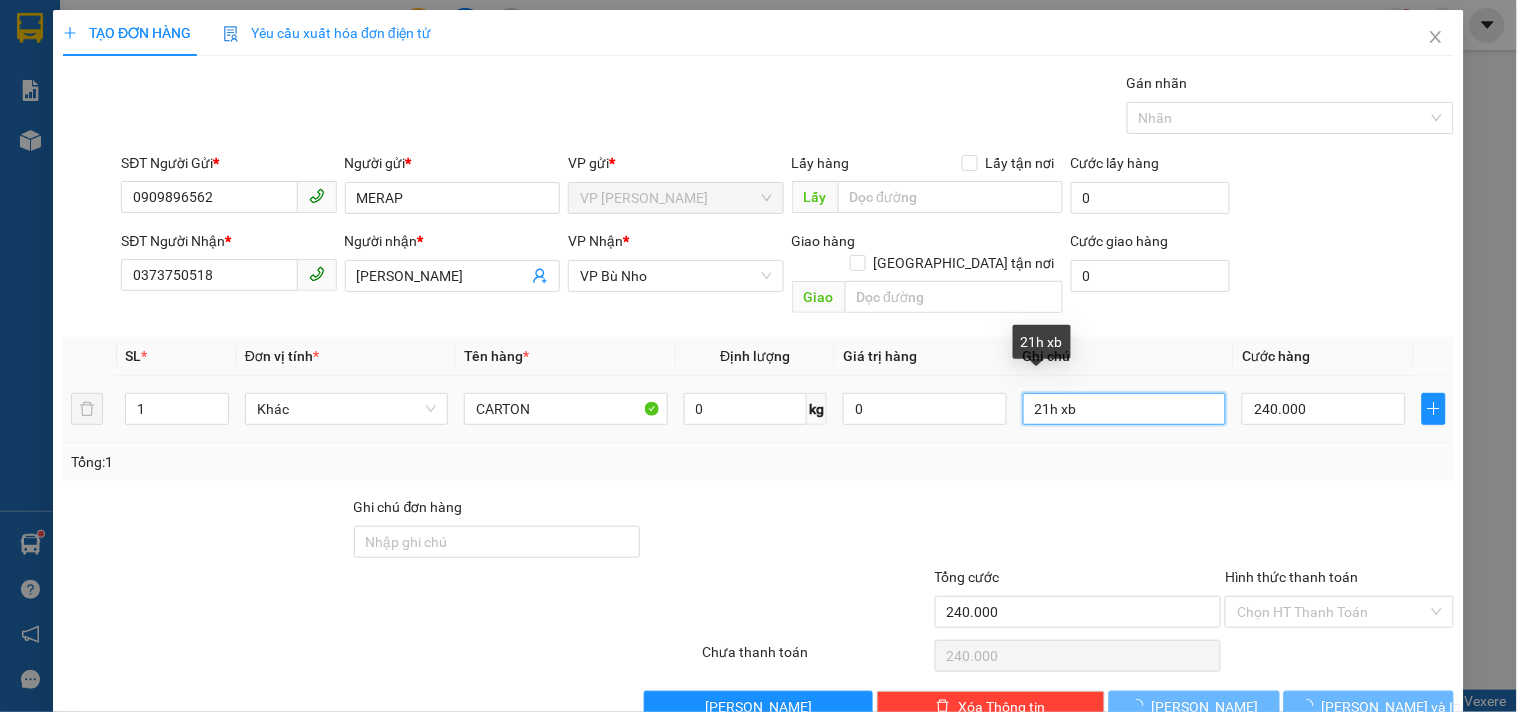drag, startPoint x: 1091, startPoint y: 387, endPoint x: 1516, endPoint y: 504, distance: 440.8106 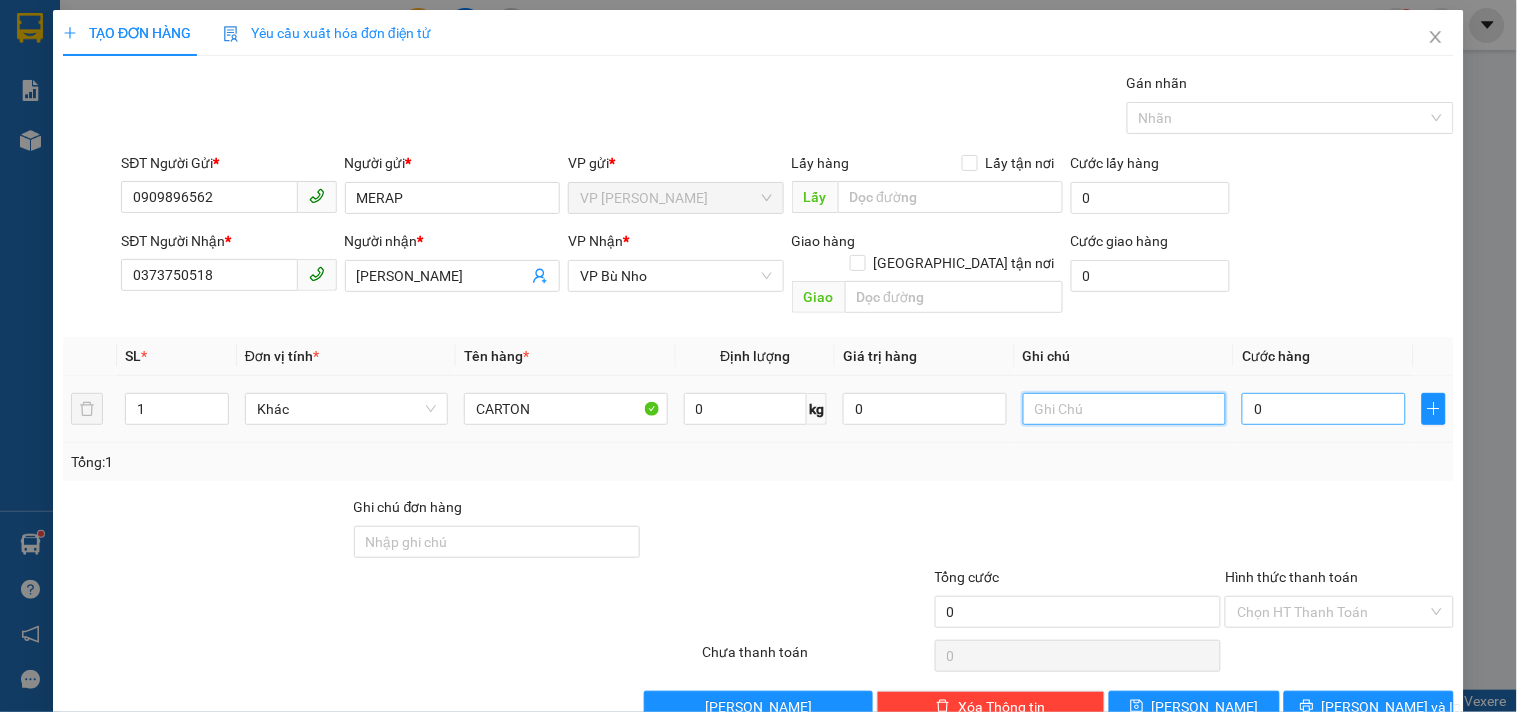type 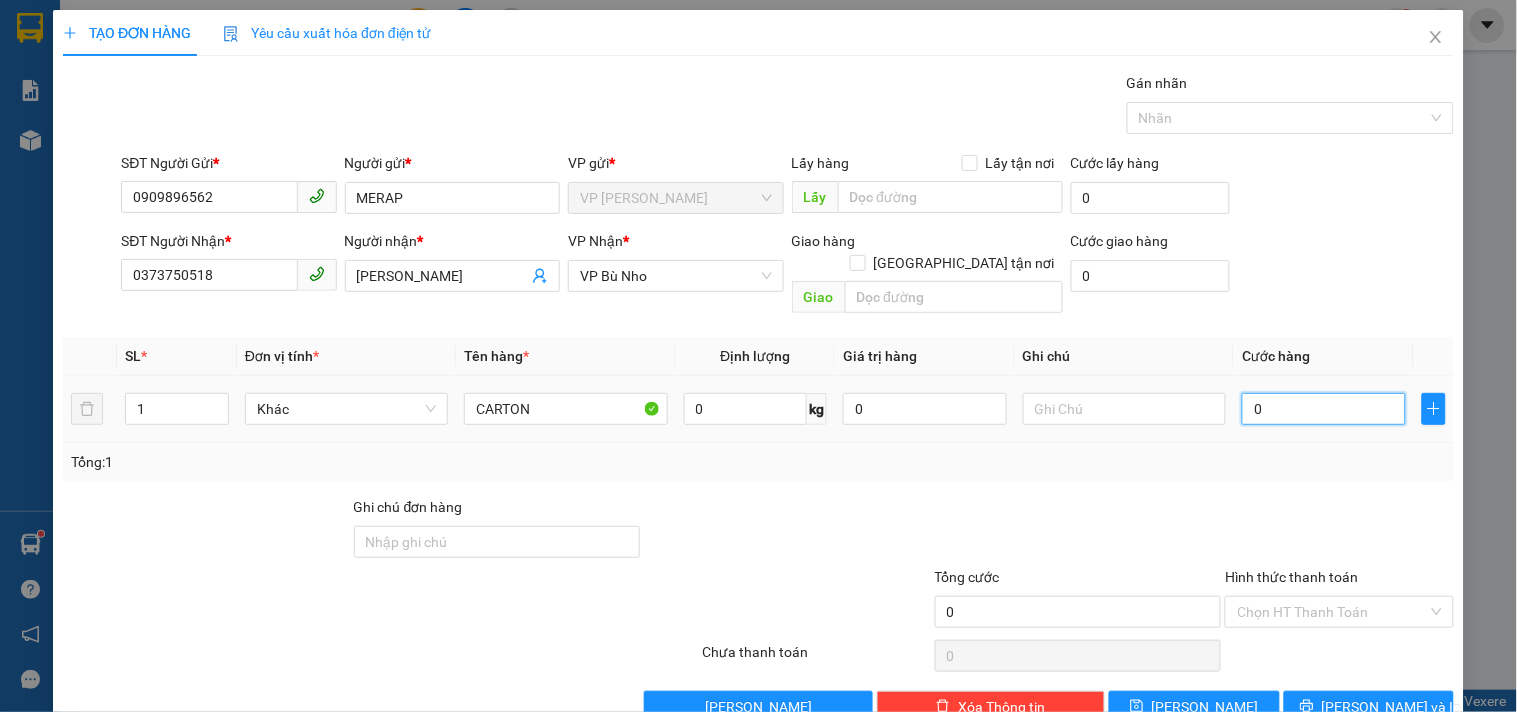 click on "0" at bounding box center [1324, 409] 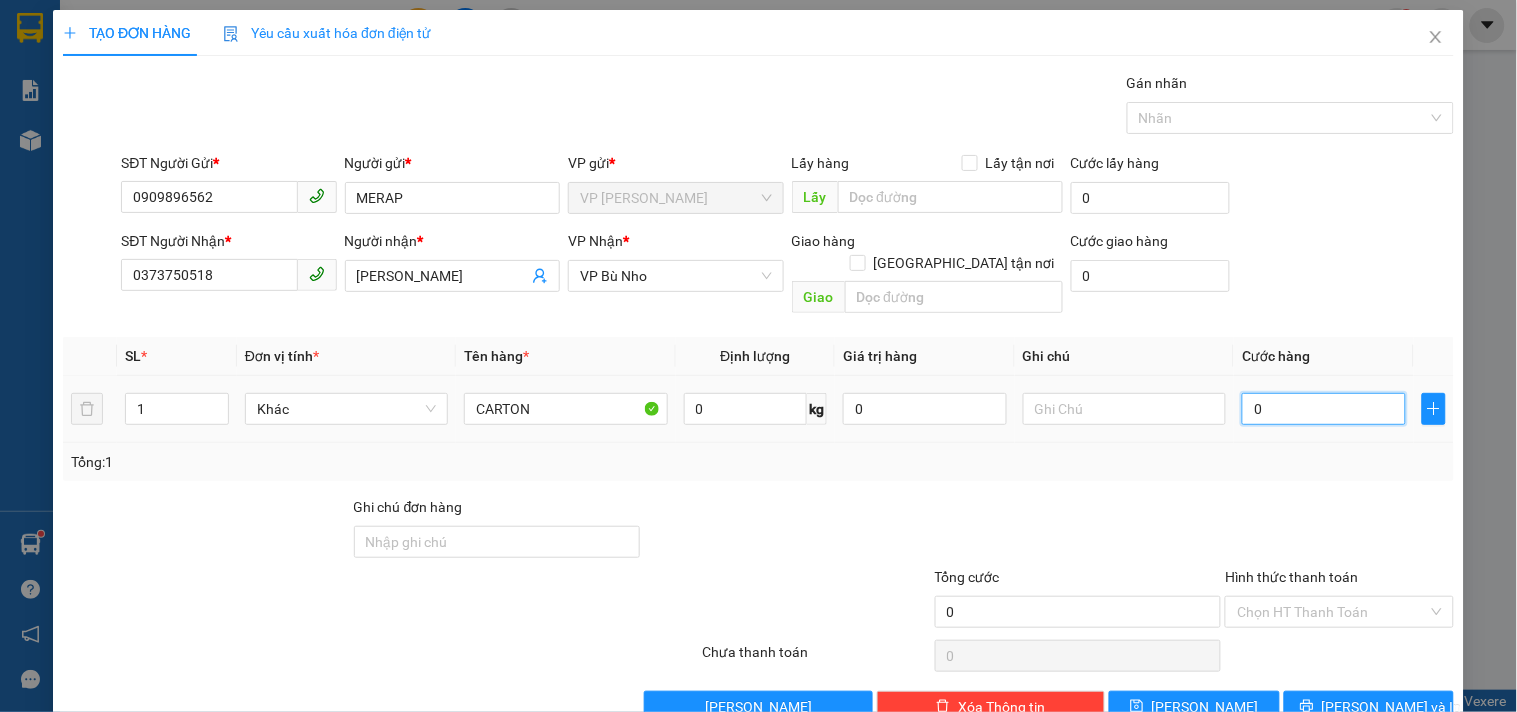 type on "4" 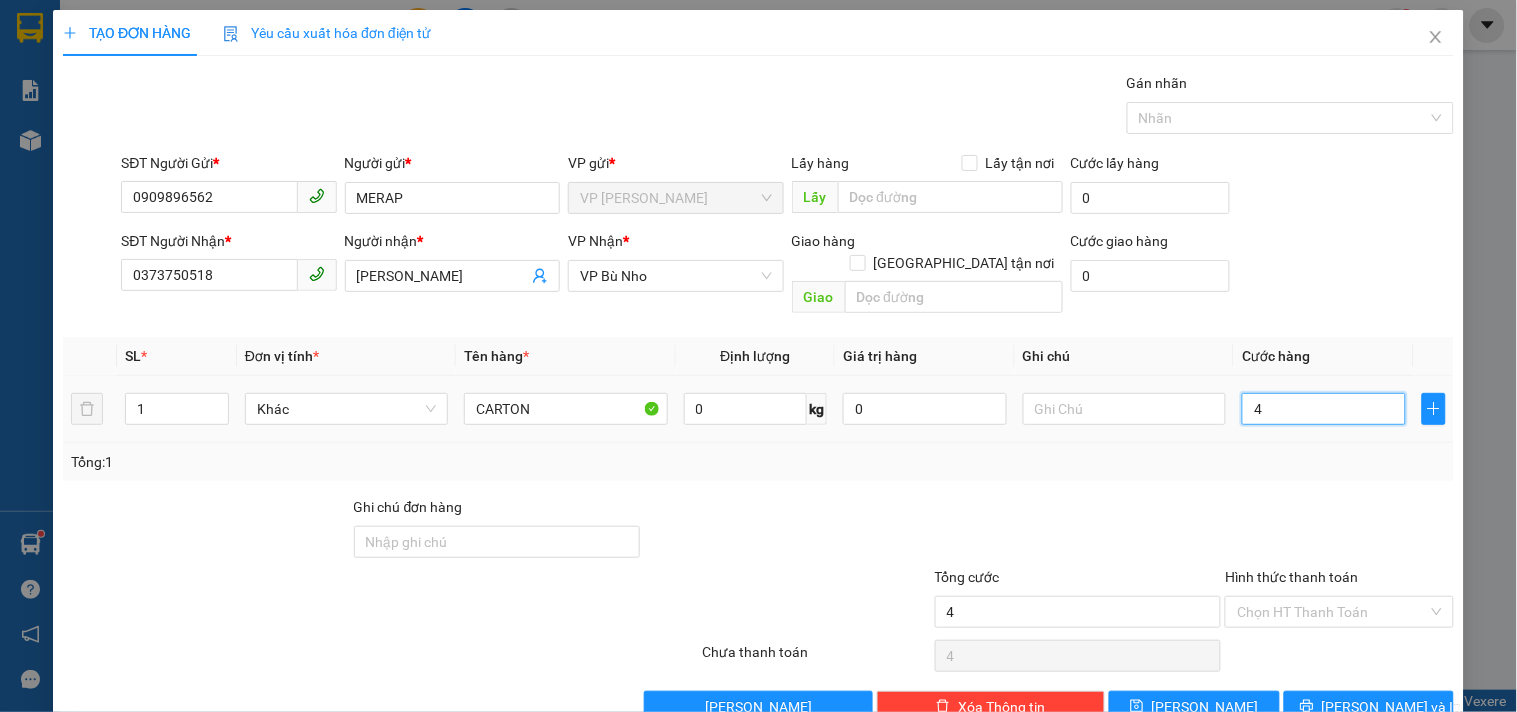 type on "40" 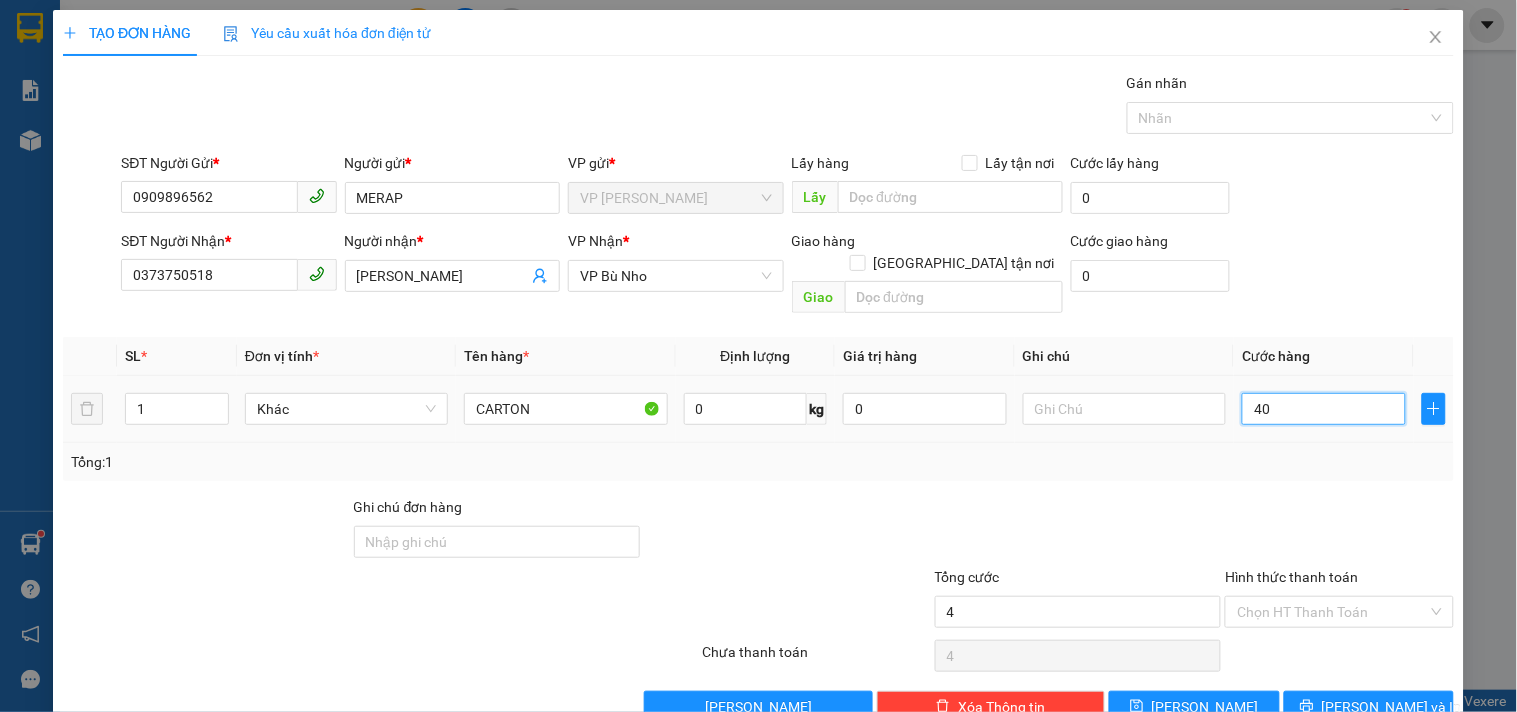 type on "40" 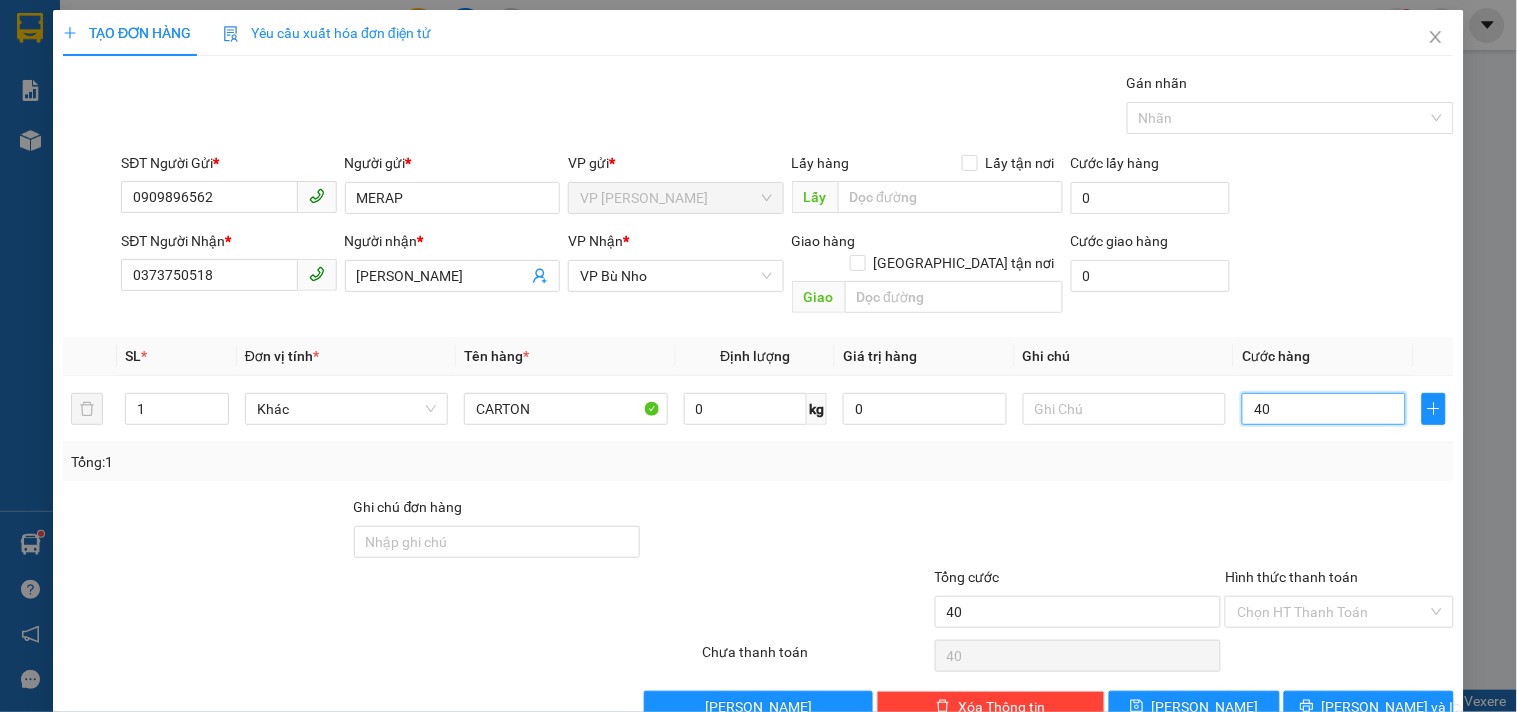 type on "40" 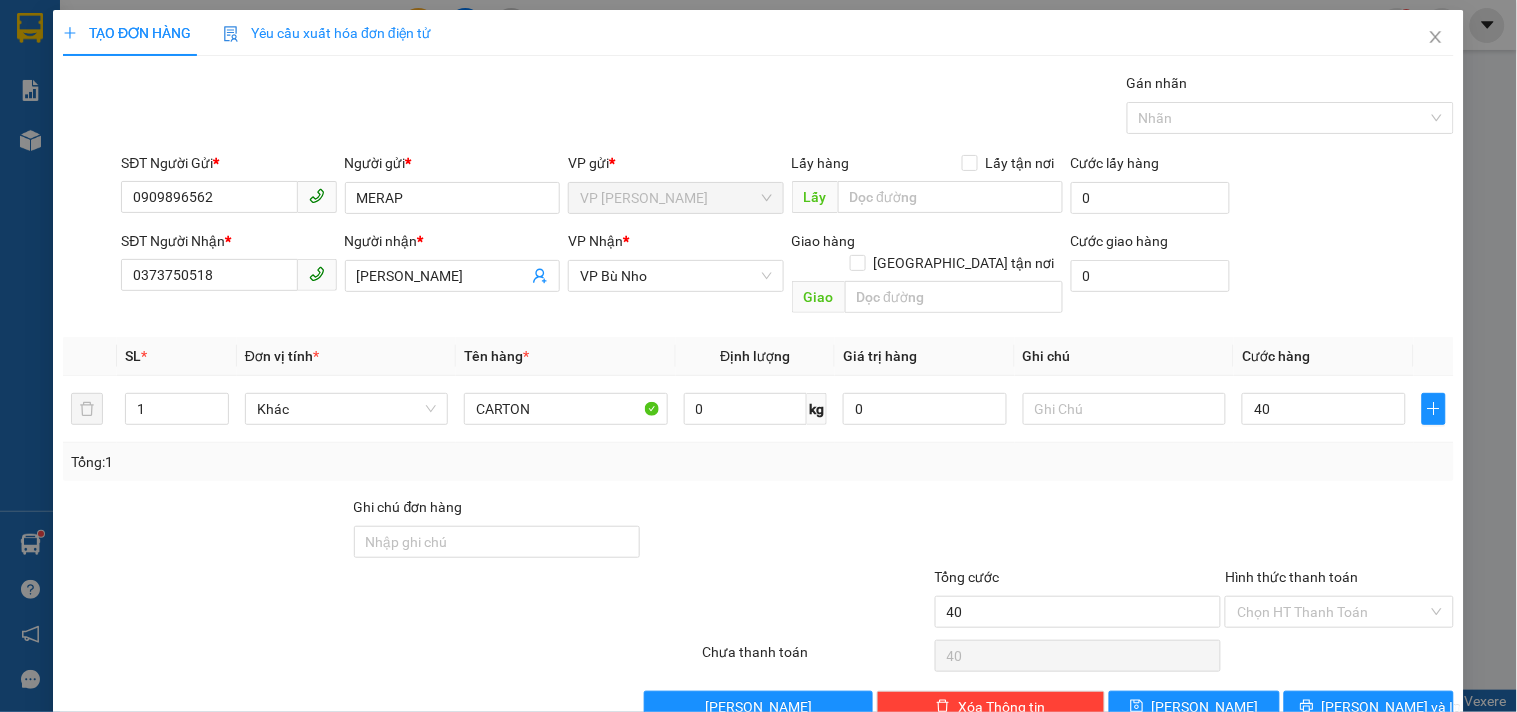 type on "40.000" 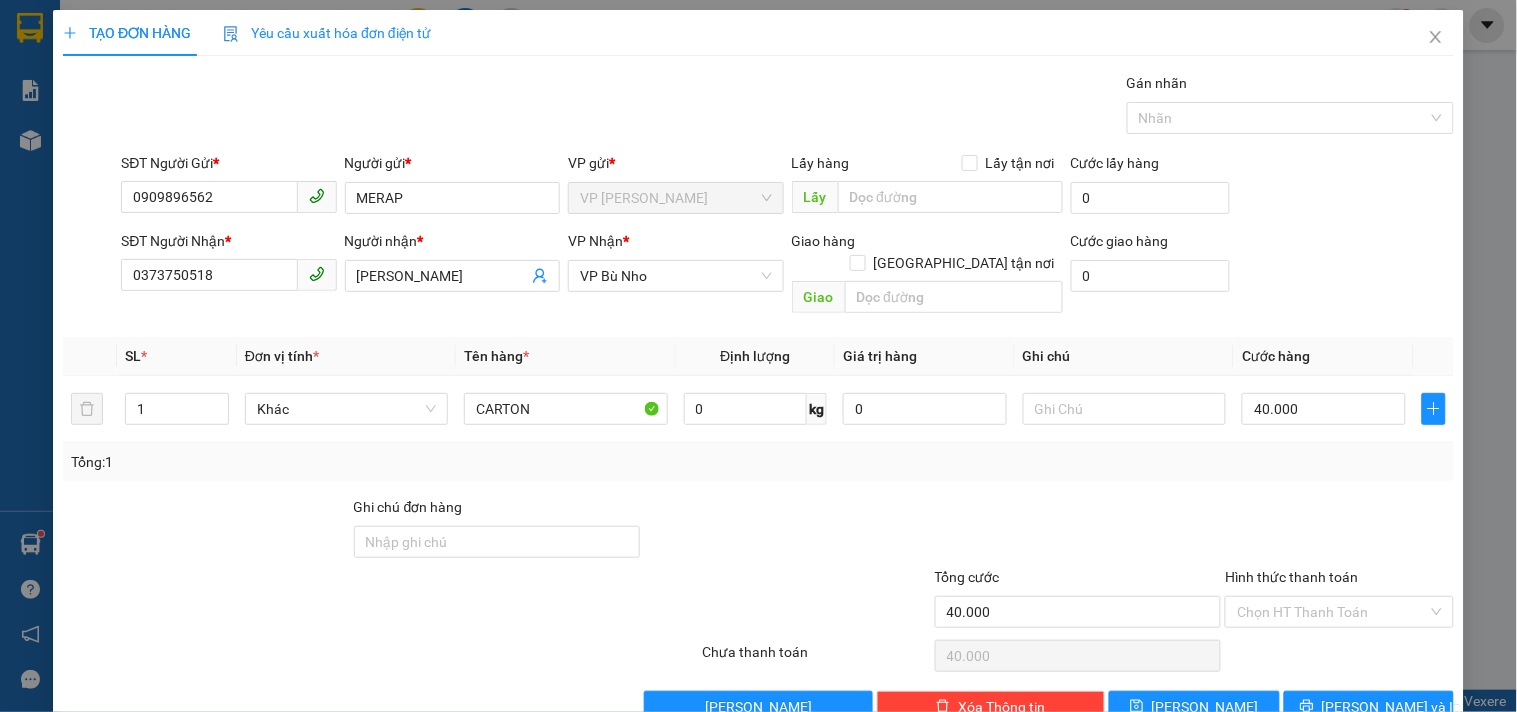 click on "Tổng:  1" at bounding box center [758, 462] 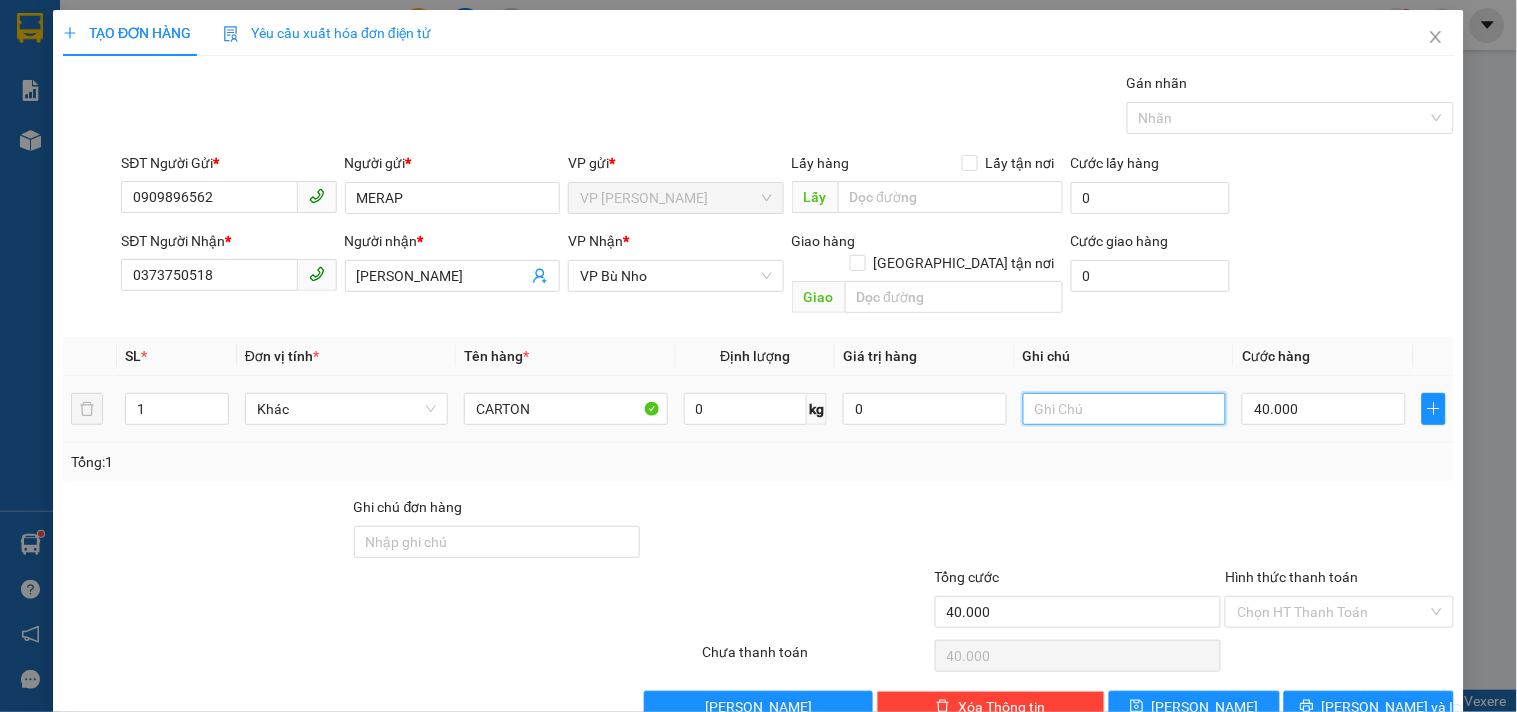 click at bounding box center [1124, 409] 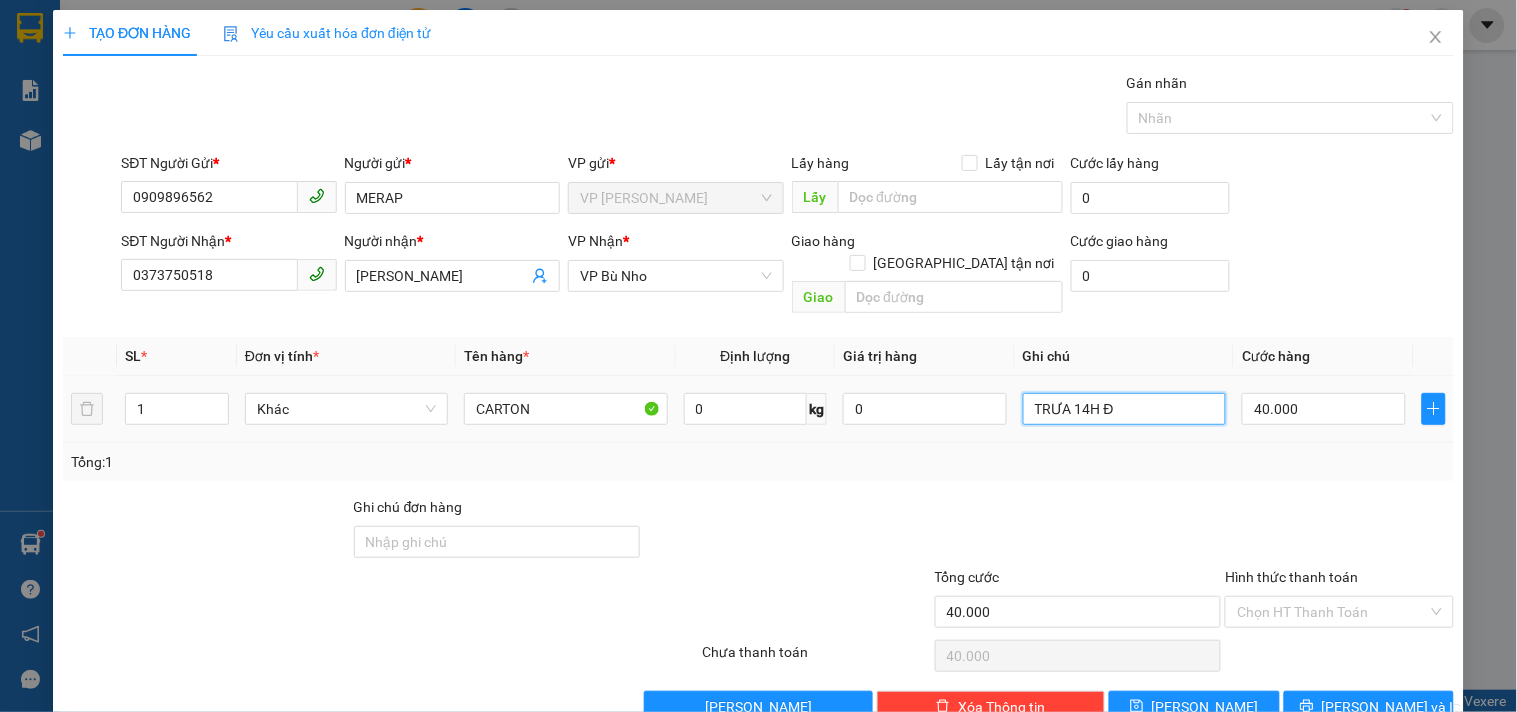type on "TRƯA 14H ĐI" 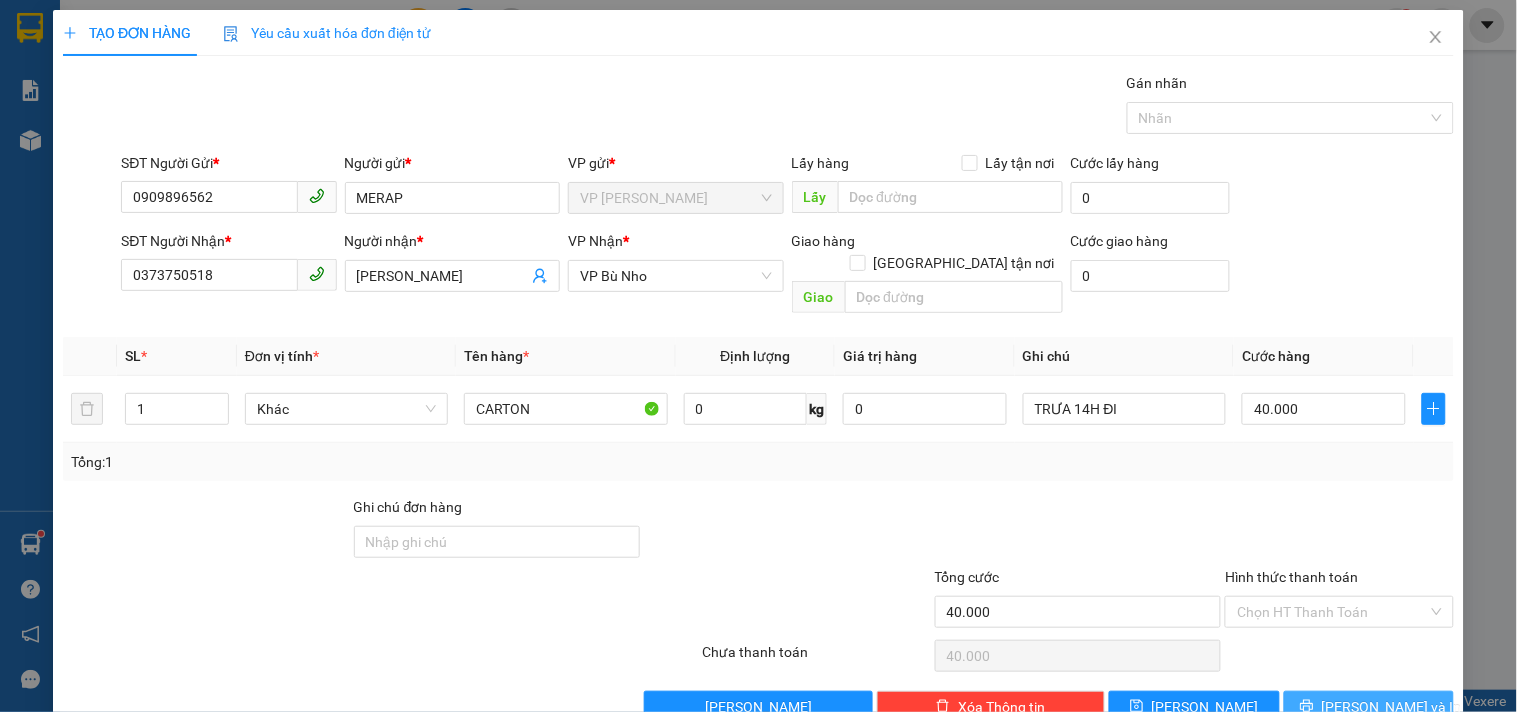 click on "[PERSON_NAME] và In" at bounding box center [1369, 707] 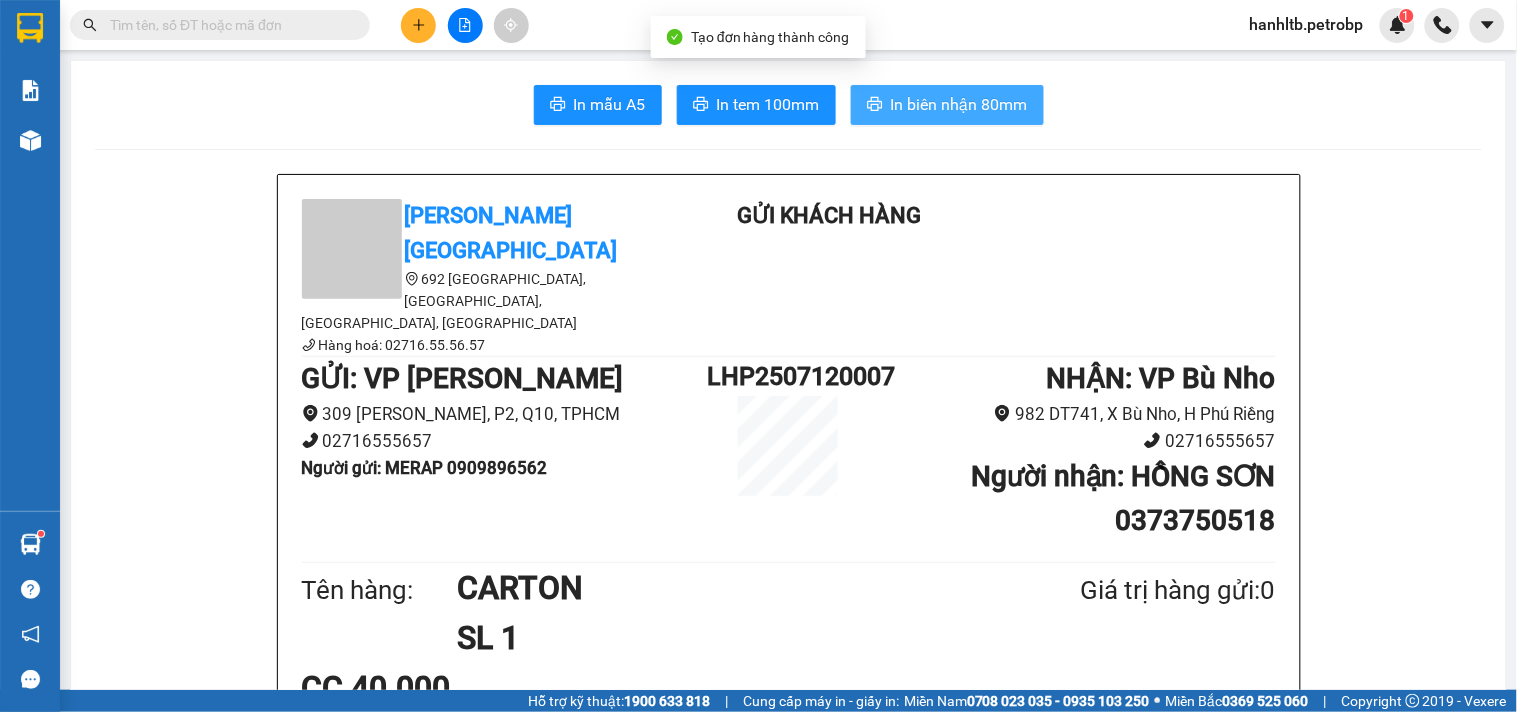 click on "In biên nhận 80mm" at bounding box center [959, 104] 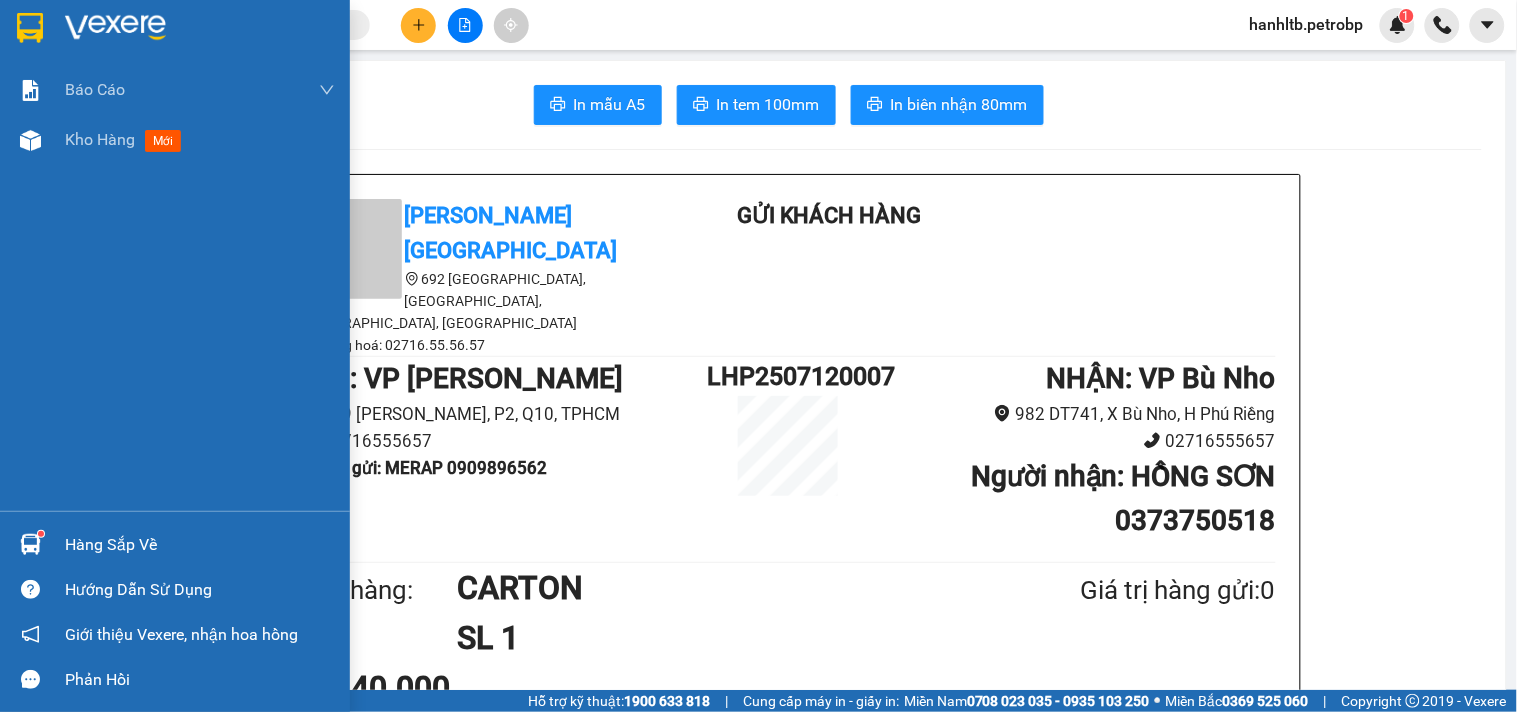 click at bounding box center [115, 28] 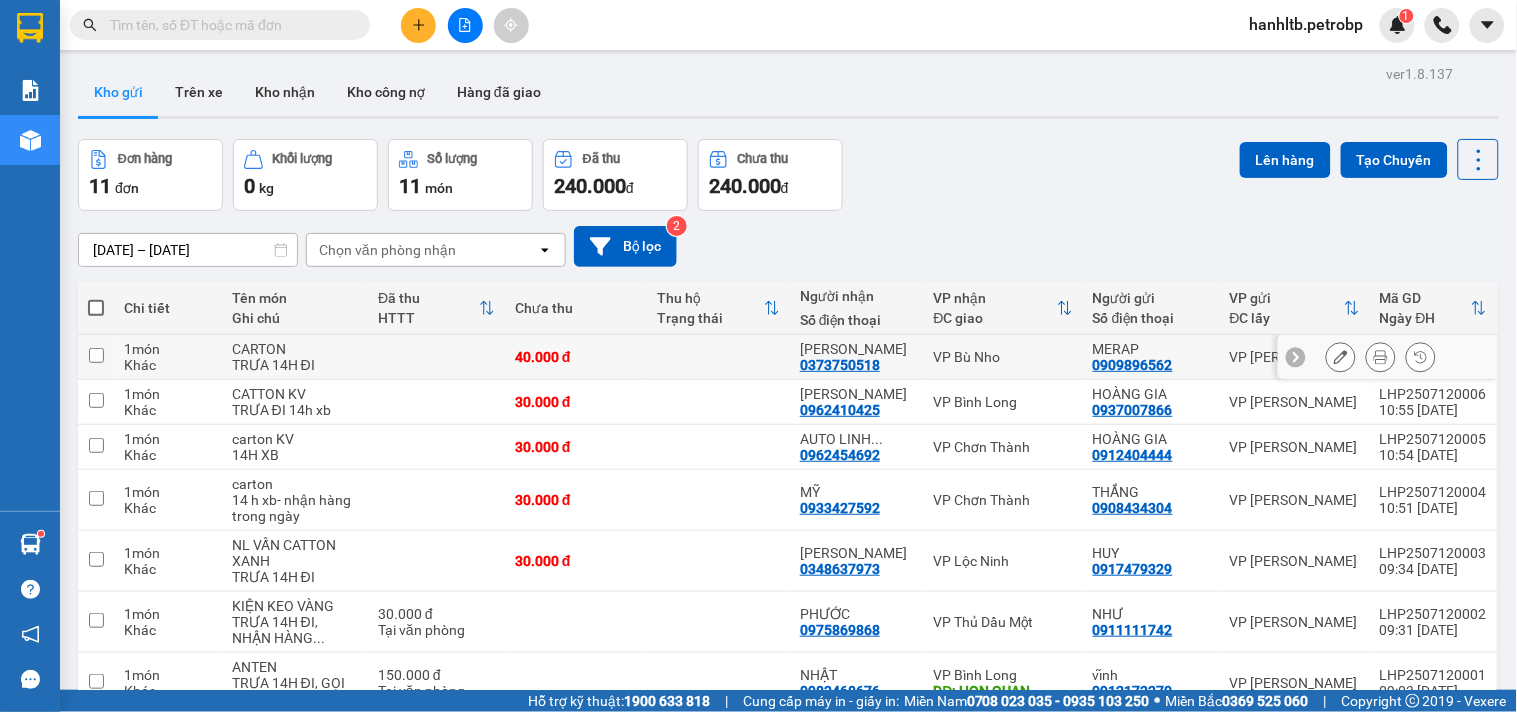 click on "VP Bù Nho" at bounding box center (1003, 357) 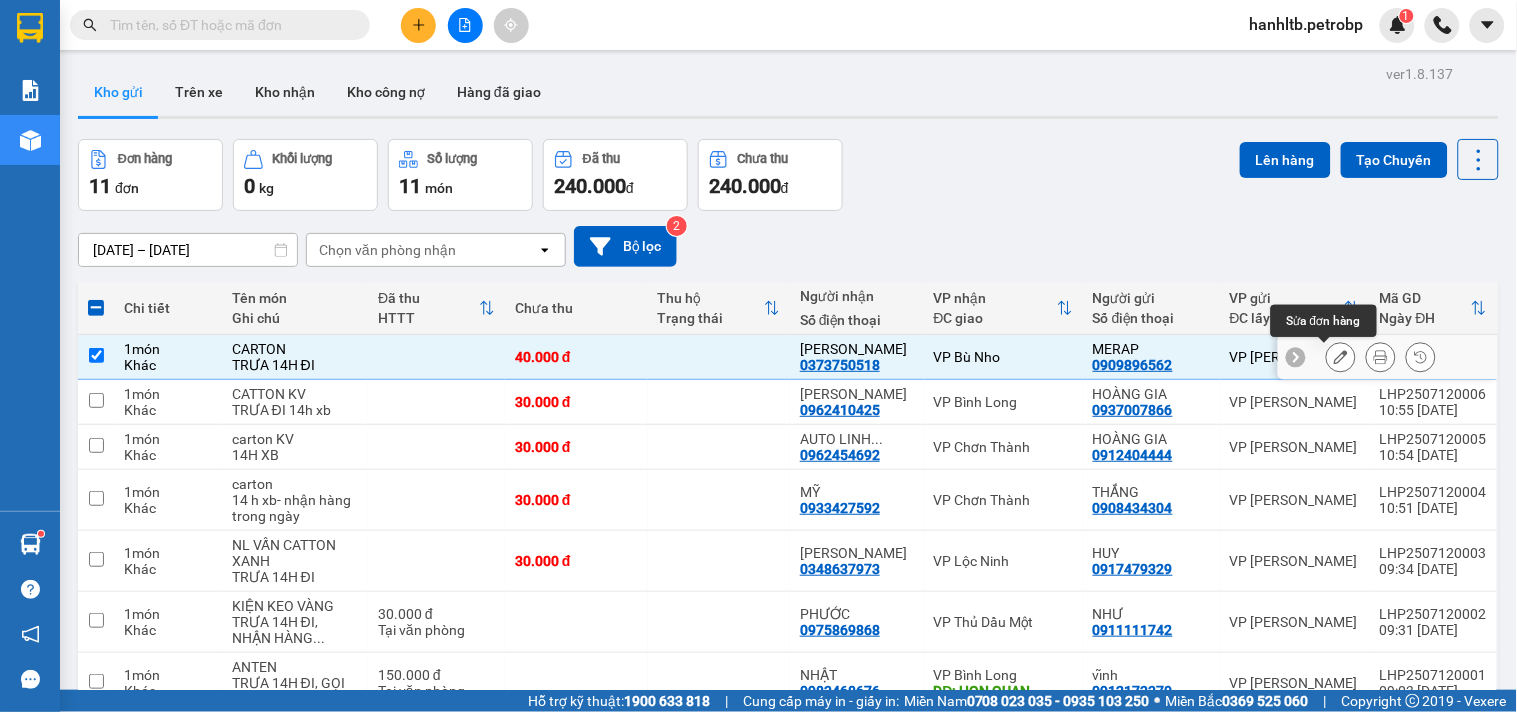 click 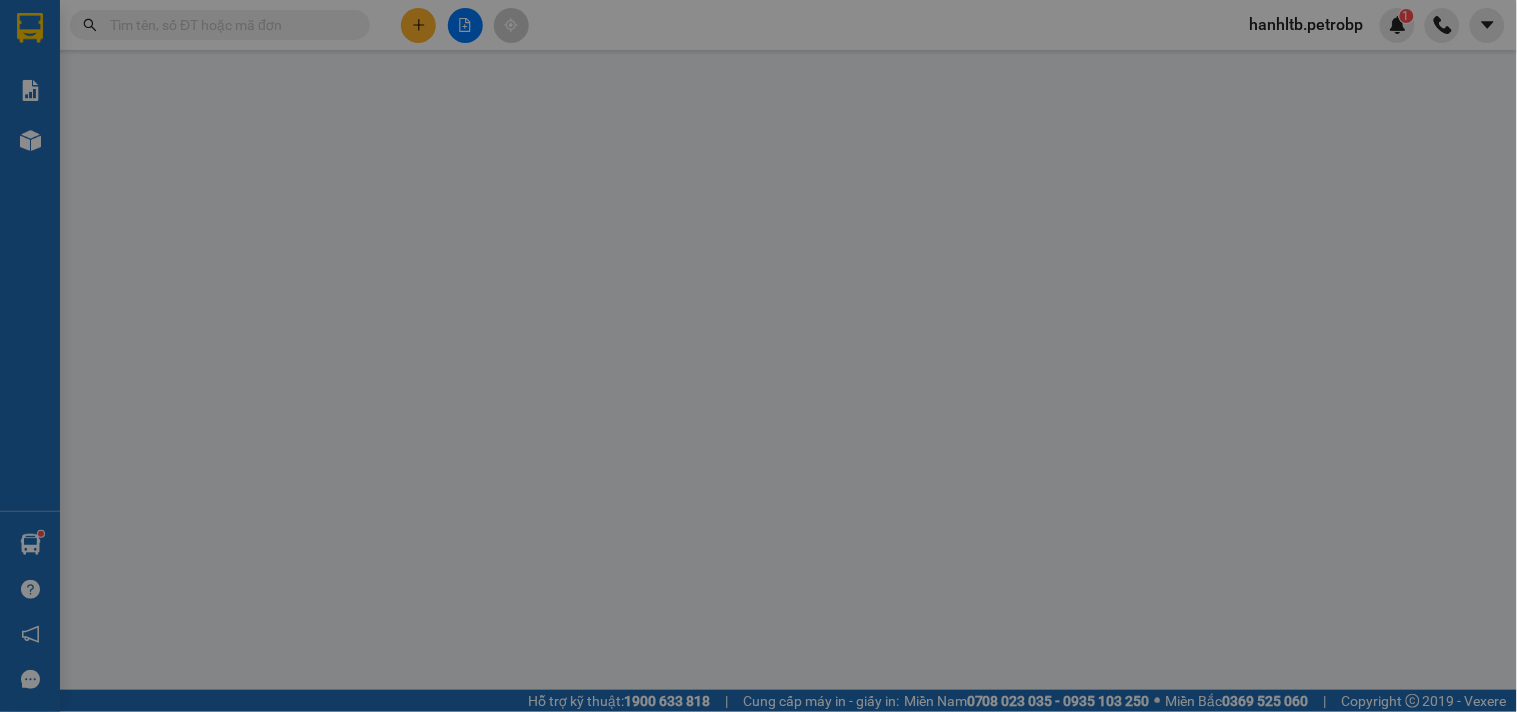 type on "0909896562" 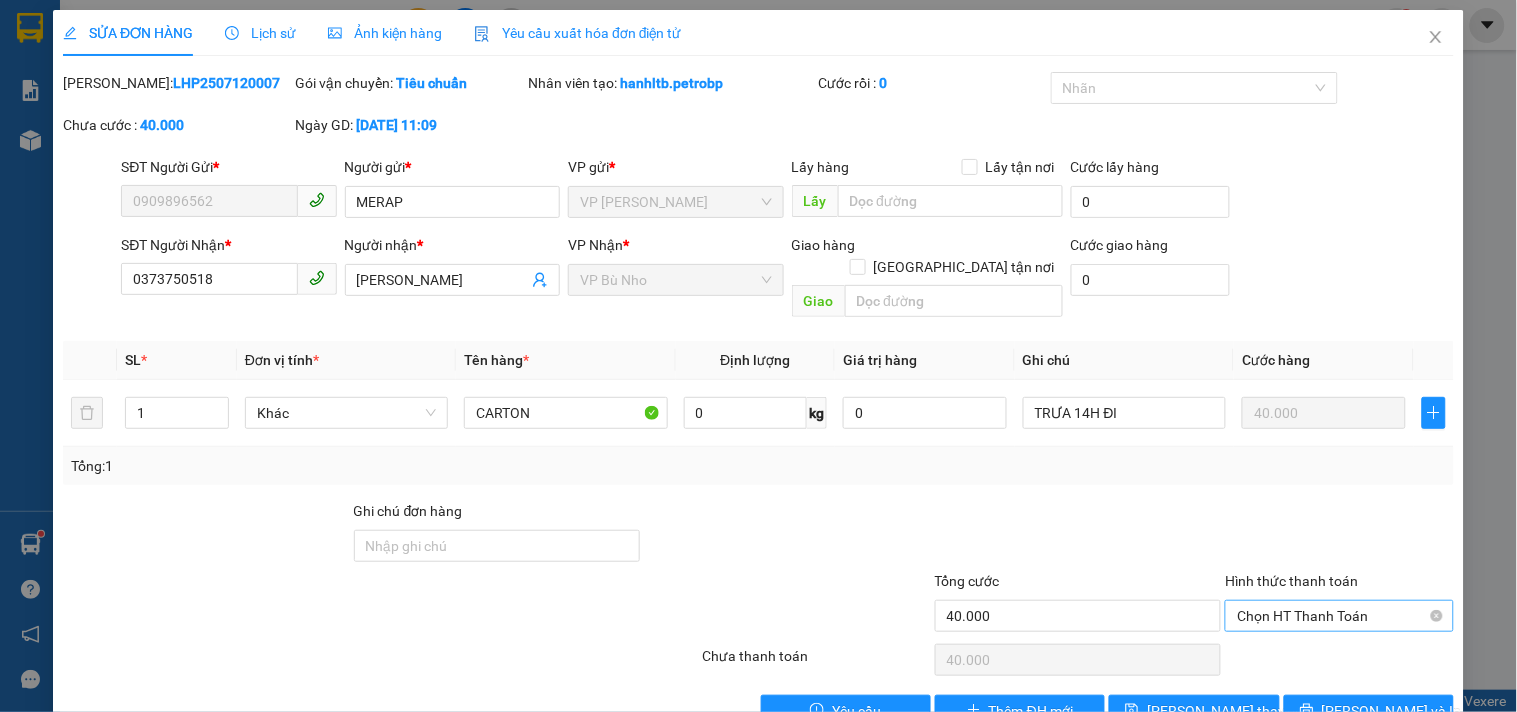 click on "Chọn HT Thanh Toán" at bounding box center (1339, 616) 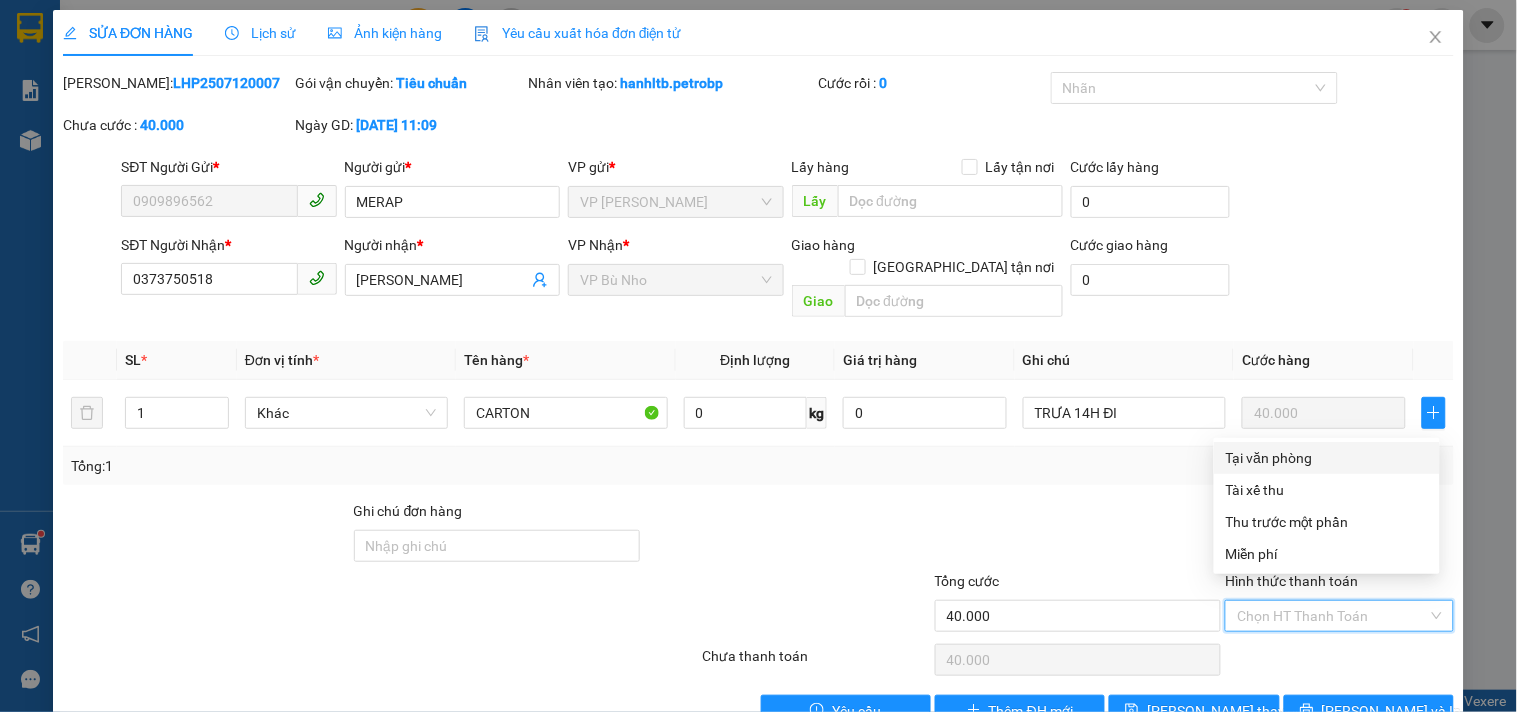 click on "Tại văn phòng" at bounding box center (1327, 458) 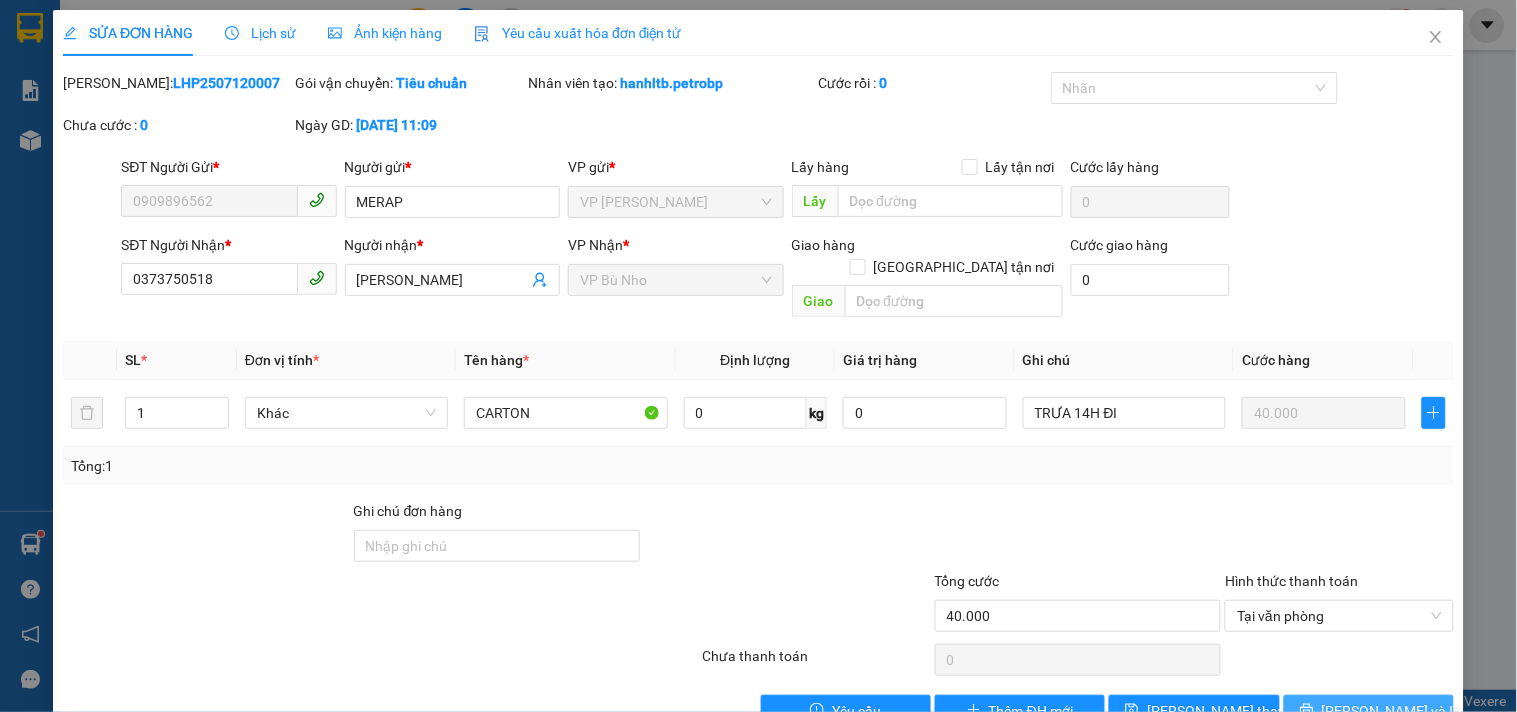 click on "[PERSON_NAME] và In" at bounding box center (1369, 711) 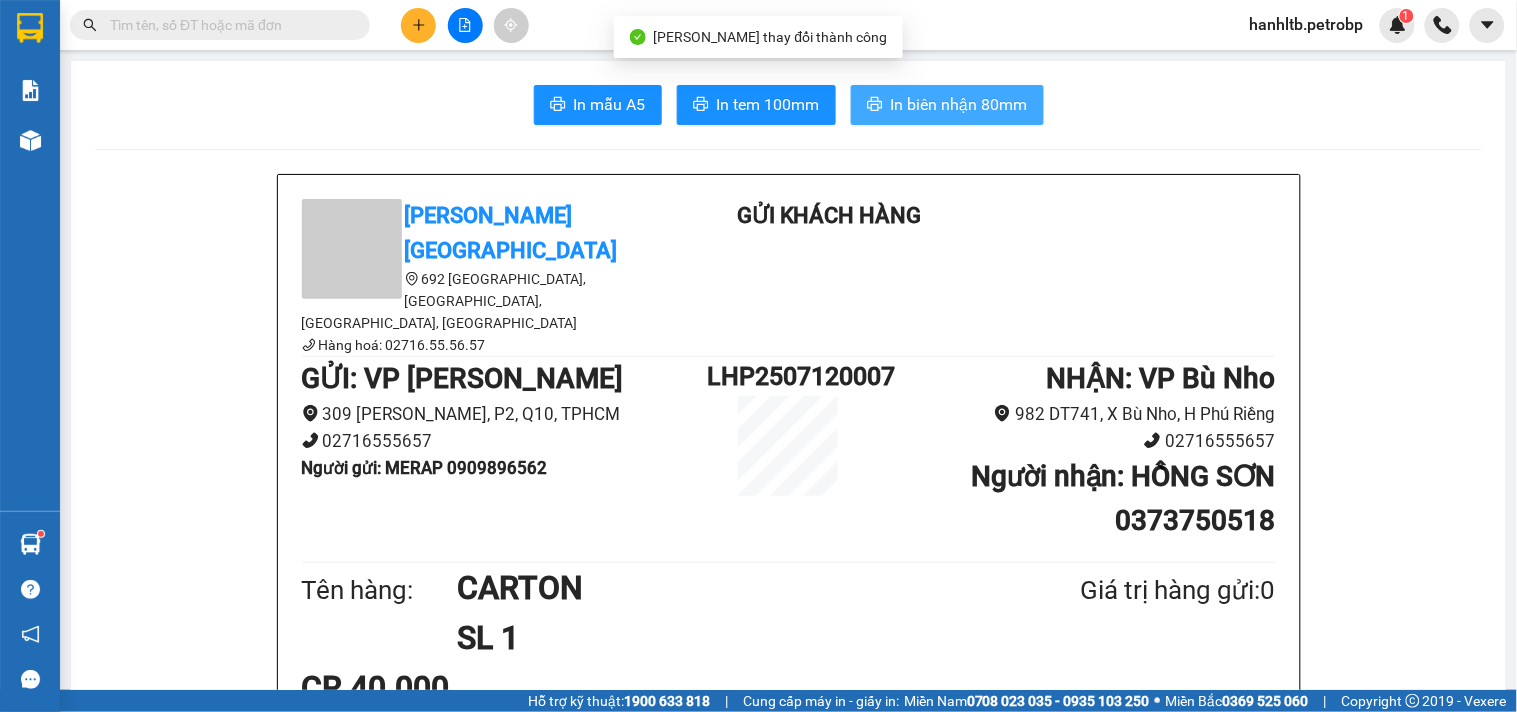 click on "In biên nhận 80mm" at bounding box center (959, 104) 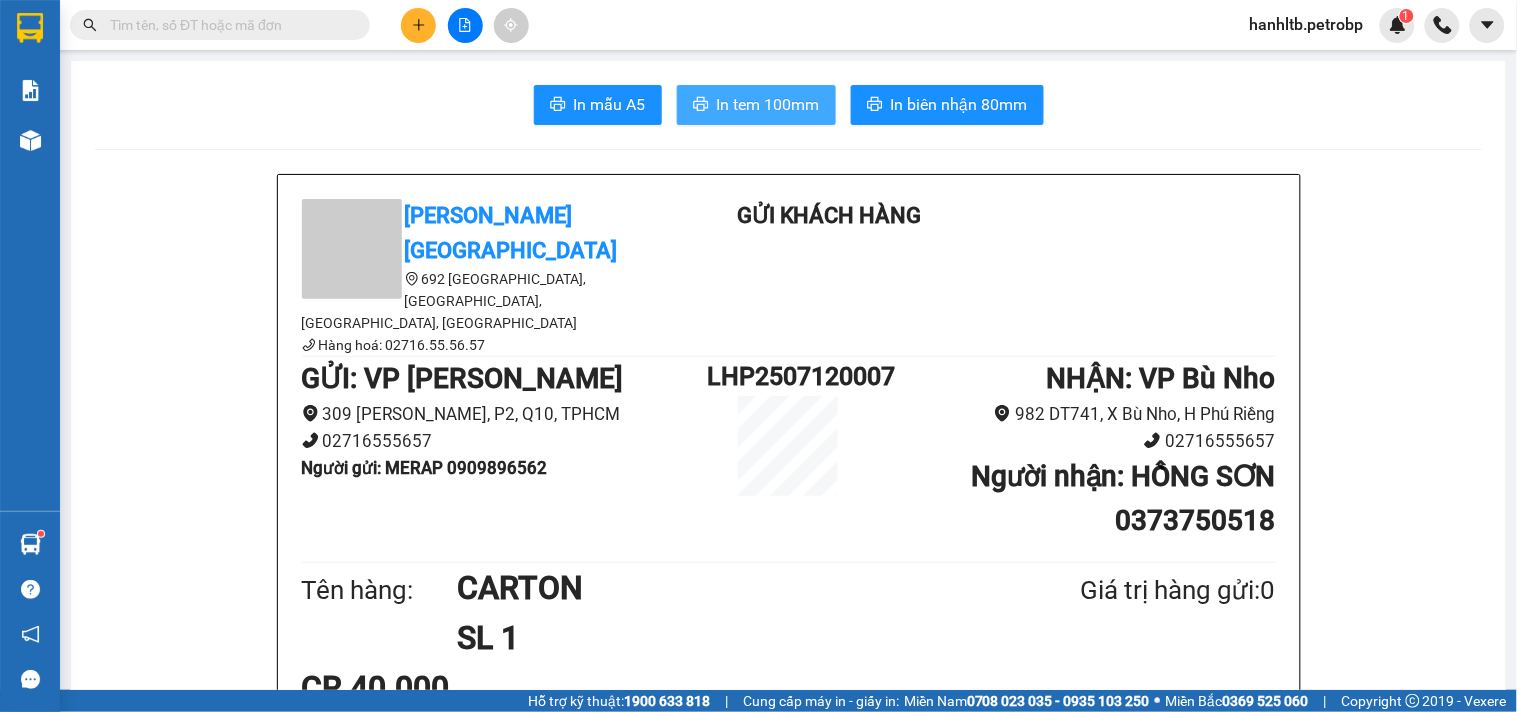 click on "In tem 100mm" at bounding box center [768, 104] 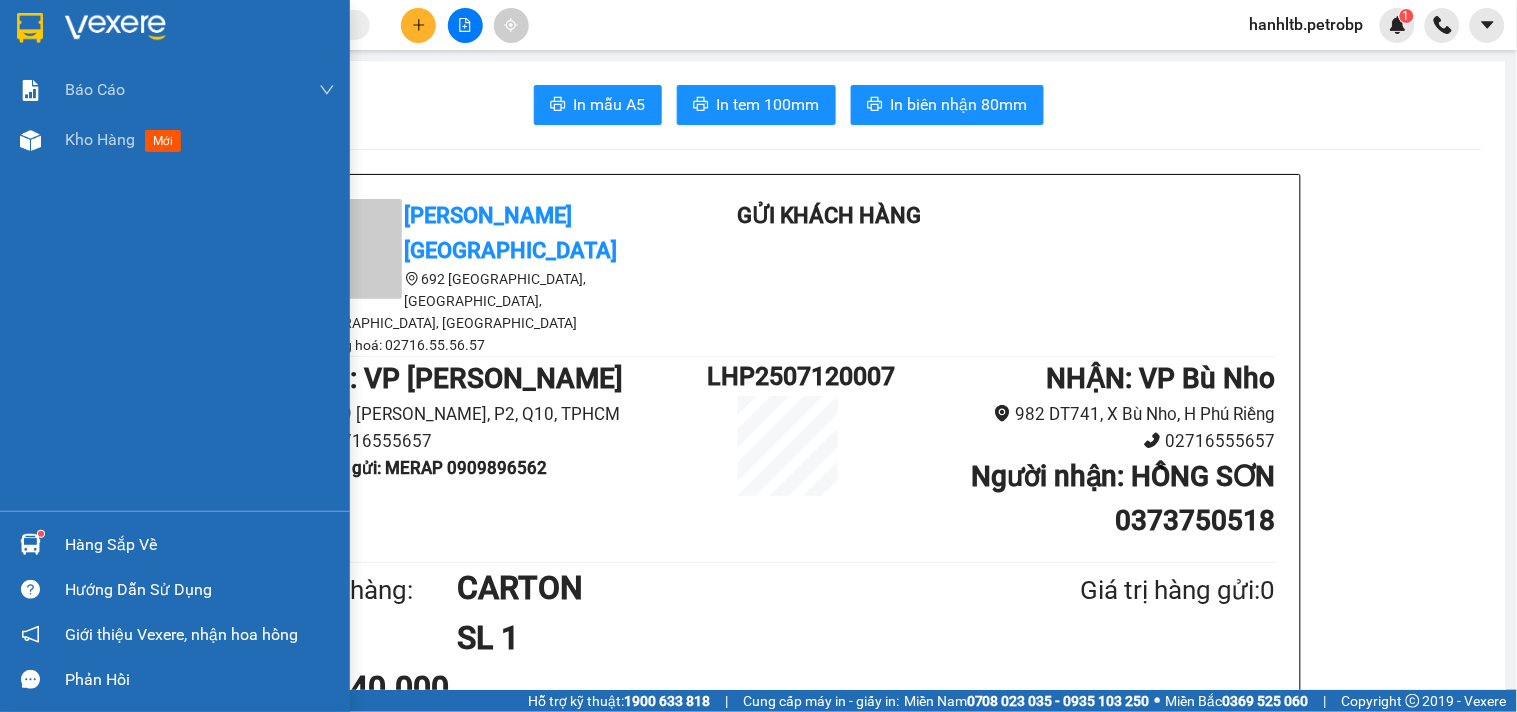 click at bounding box center [200, 28] 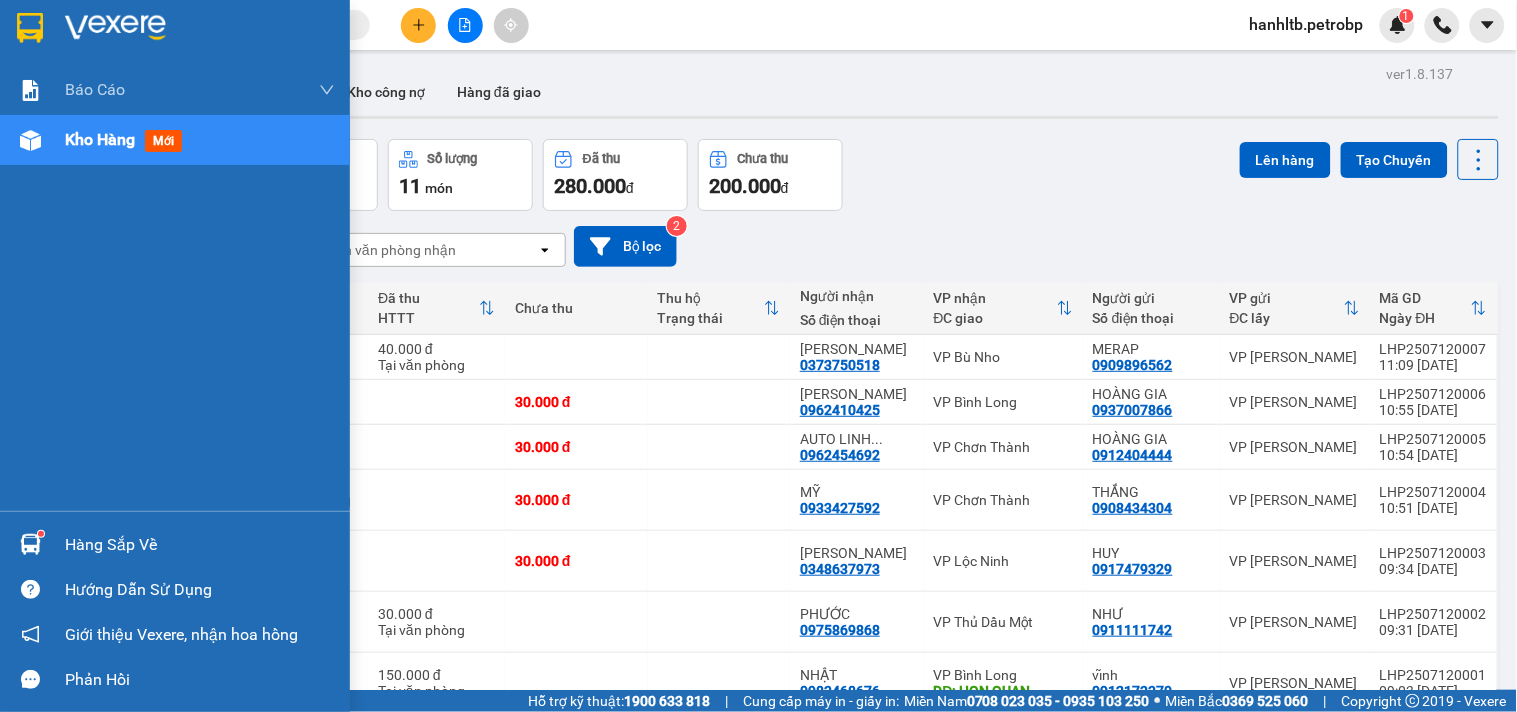 click at bounding box center (200, 28) 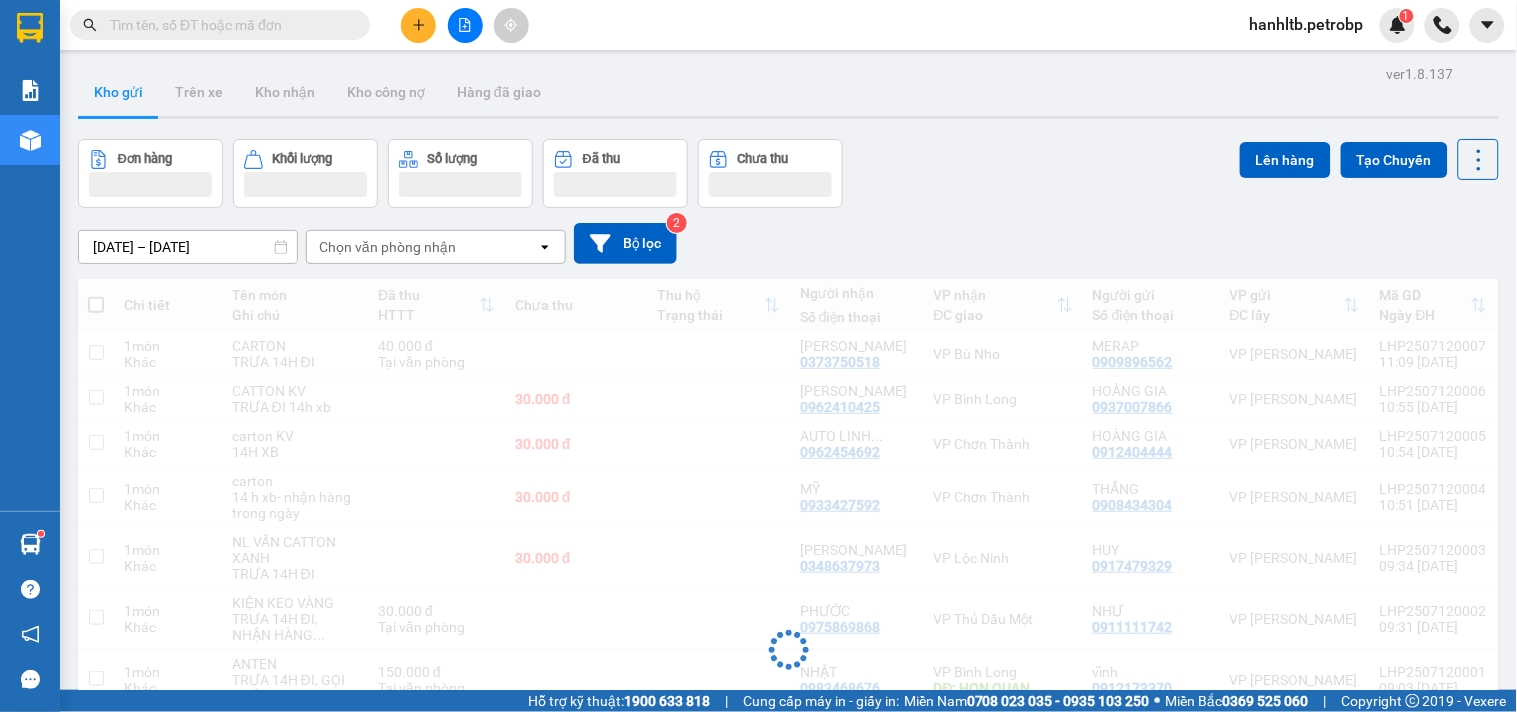 click on "Đơn hàng Khối lượng Số lượng Đã thu Chưa thu Lên hàng Tạo Chuyến" at bounding box center (788, 173) 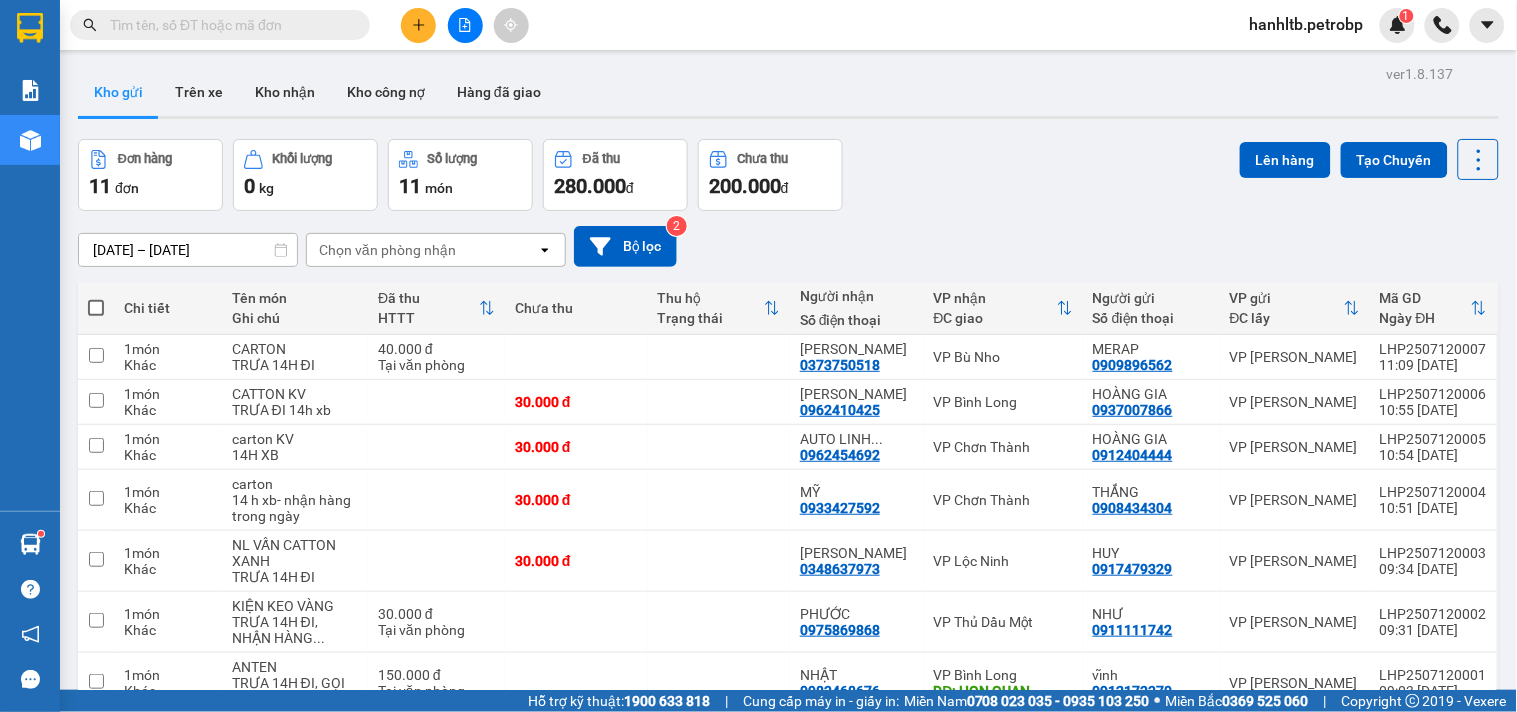 click on "Kho gửi Trên xe Kho nhận Kho công nợ Hàng đã giao" at bounding box center [788, 94] 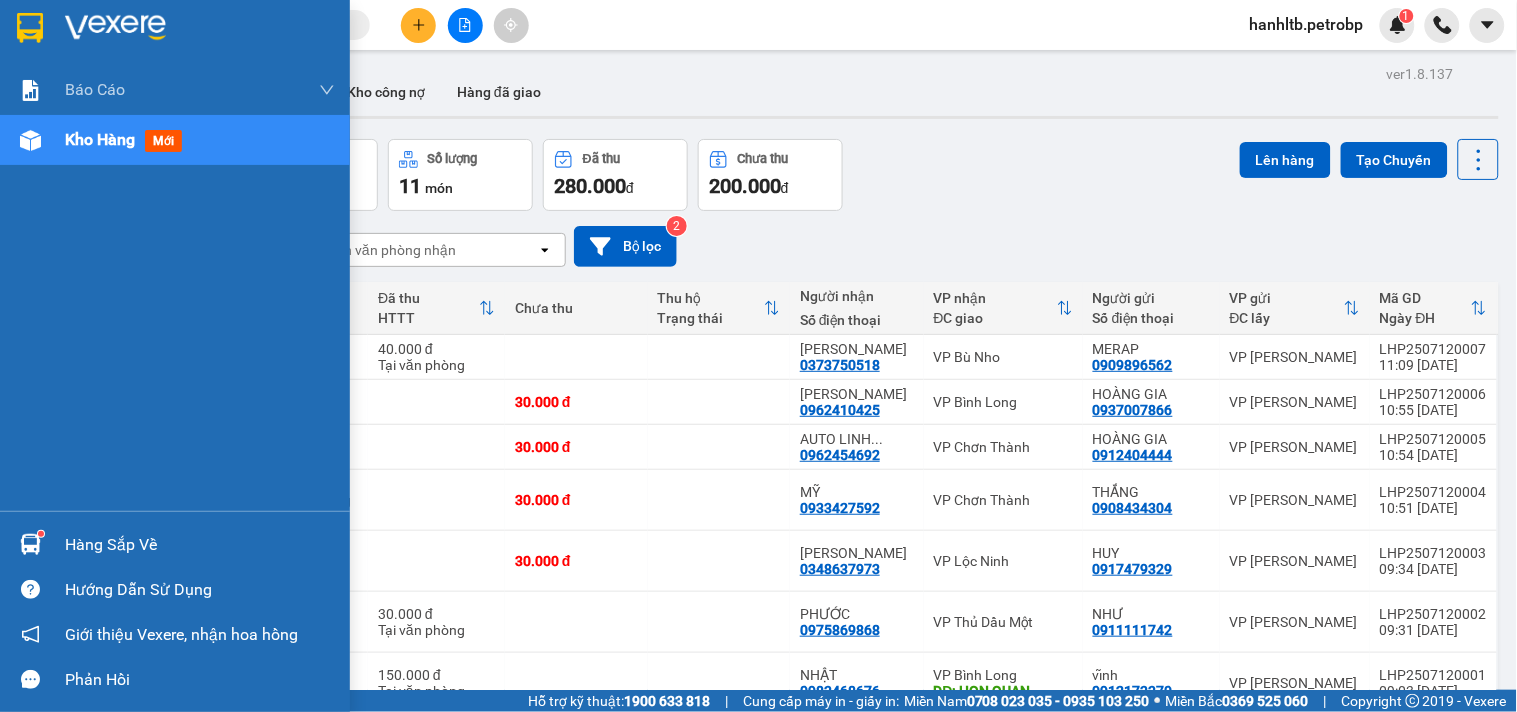 click at bounding box center [115, 28] 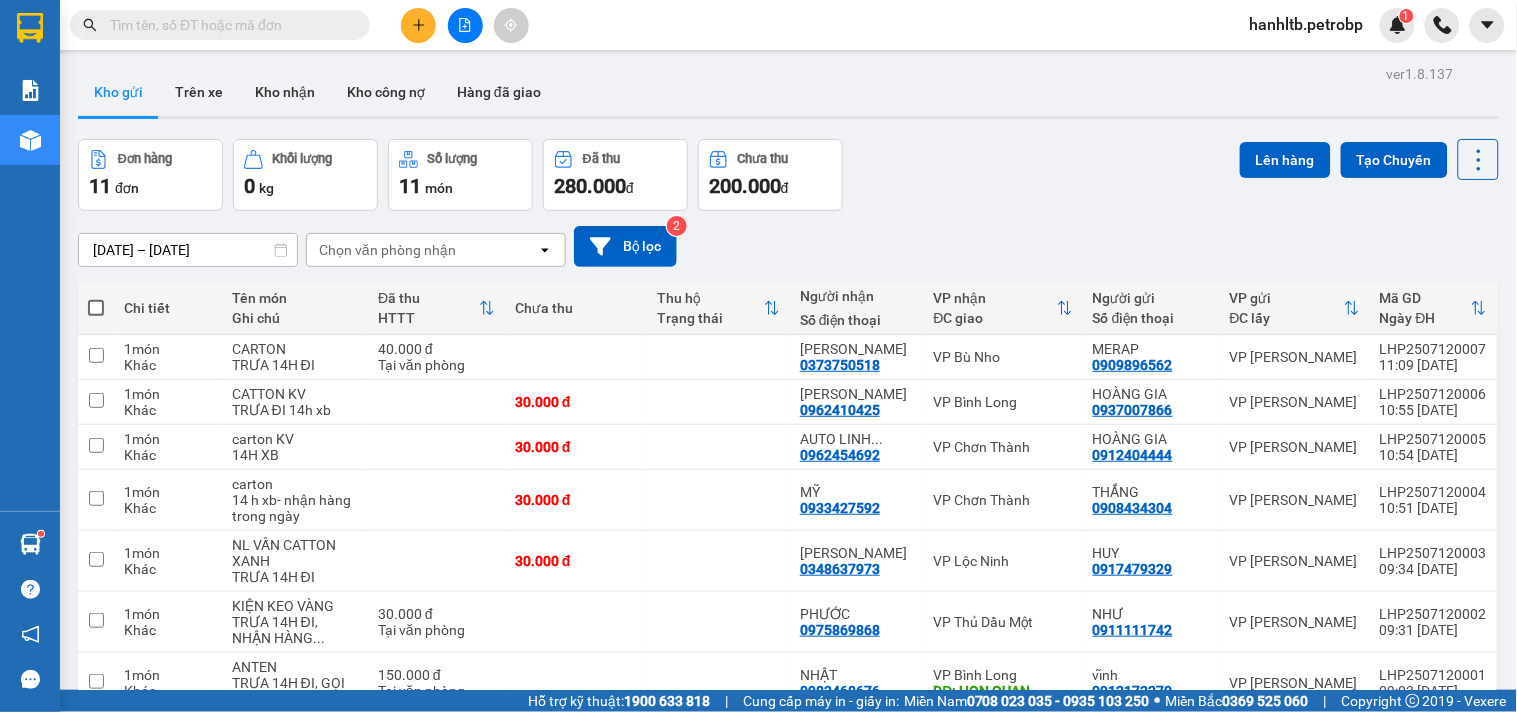click on "11/07/2025 – 12/07/2025 Press the down arrow key to interact with the calendar and select a date. Press the escape button to close the calendar. Selected date range is from 11/07/2025 to 12/07/2025. Chọn văn phòng nhận open Bộ lọc 2" at bounding box center (788, 246) 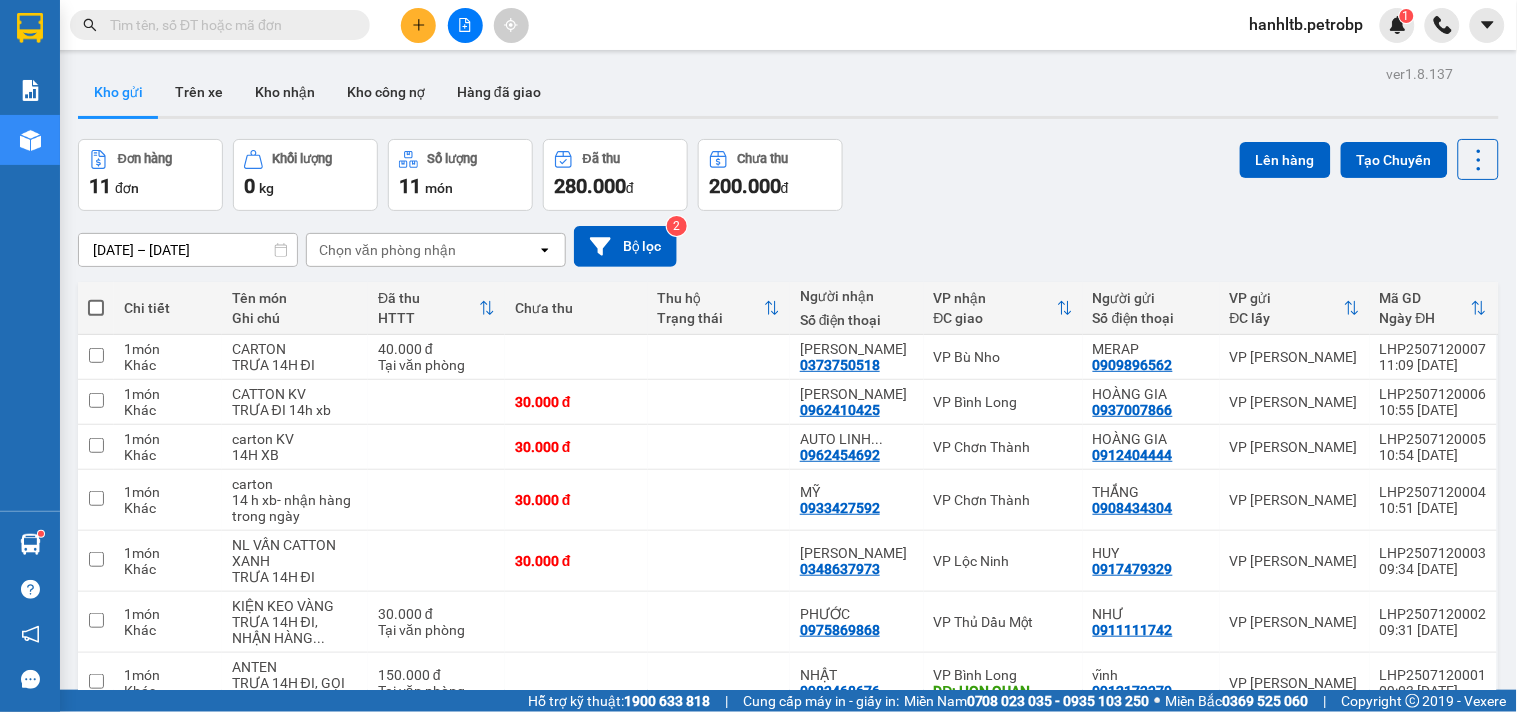 click on "Đơn hàng 11 đơn Khối lượng 0 kg Số lượng 11 món Đã thu 280.000  đ Chưa thu 200.000  đ Lên hàng Tạo Chuyến" at bounding box center (788, 175) 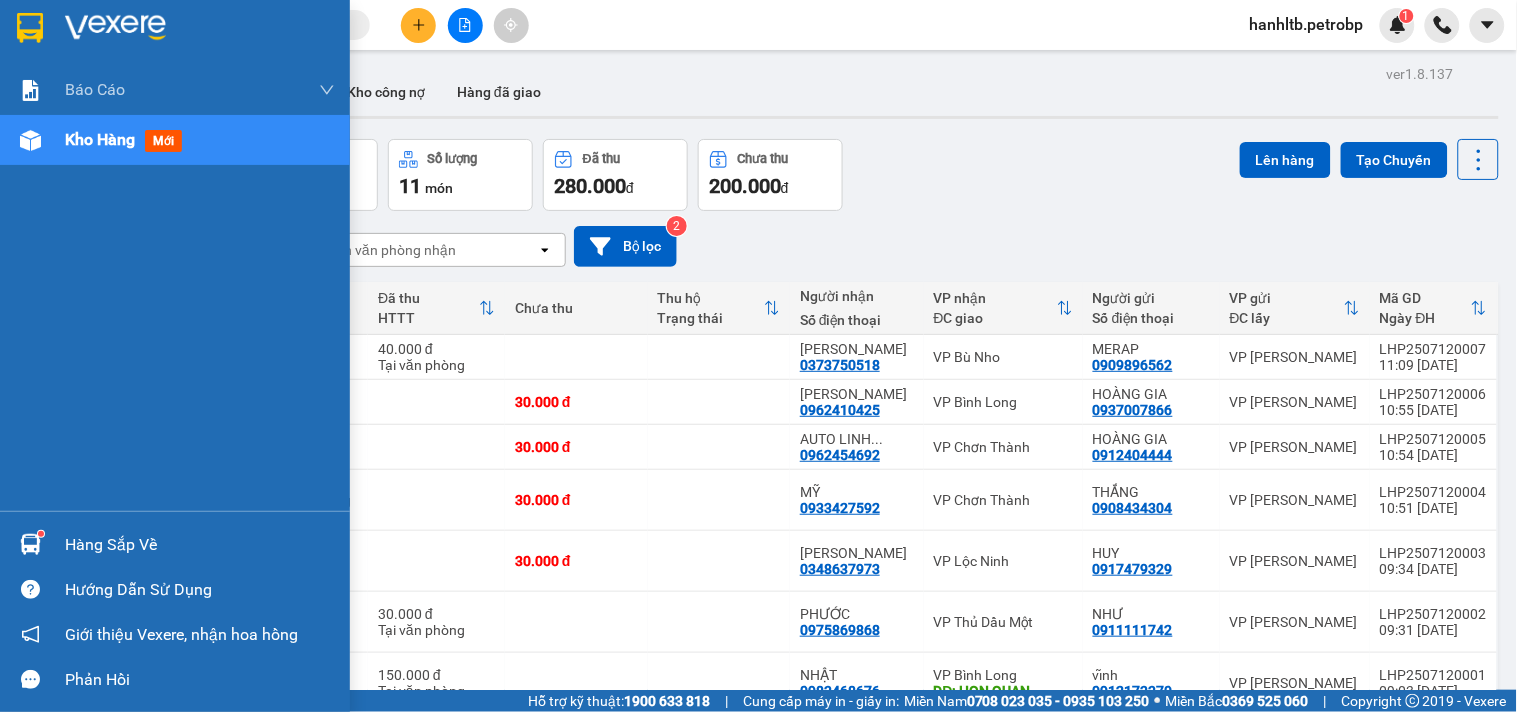 click on "Hàng sắp về" at bounding box center [200, 545] 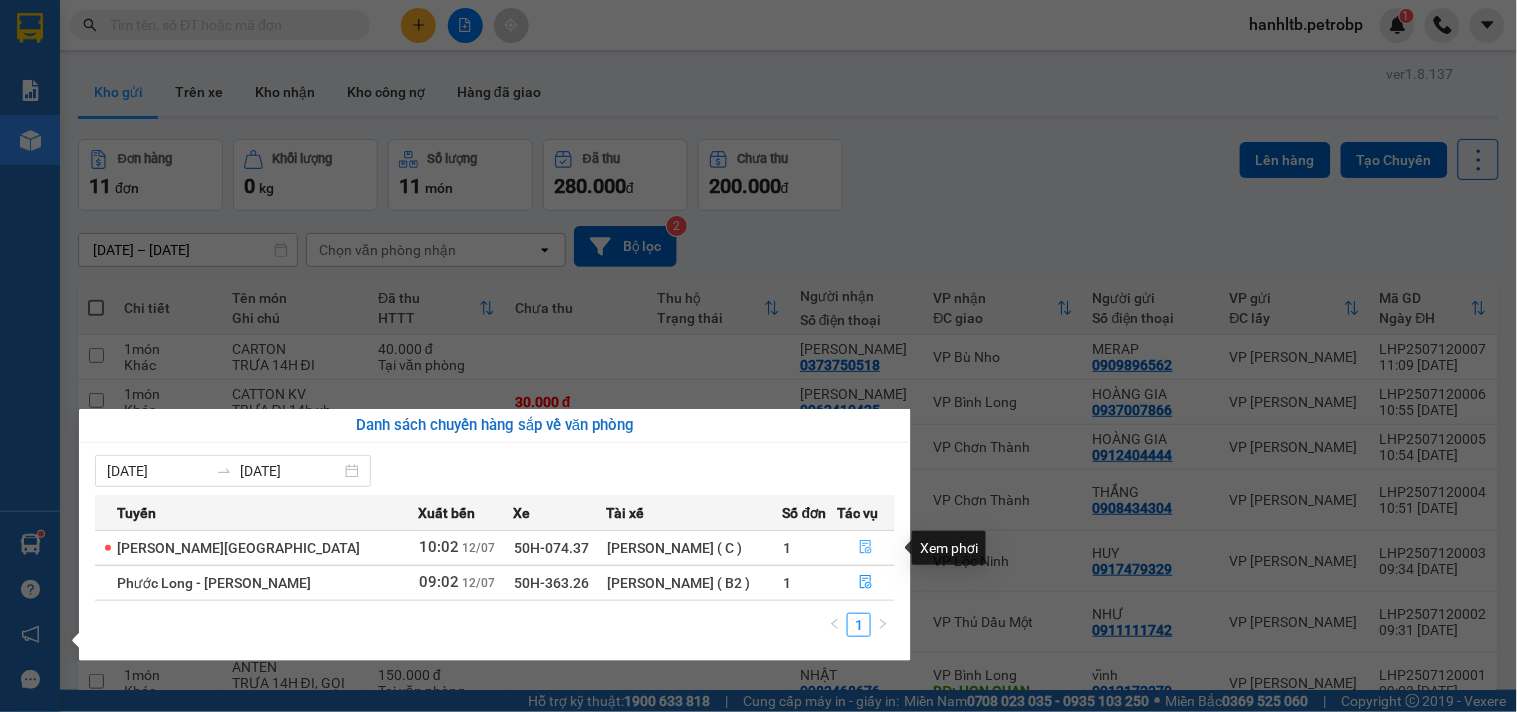 click 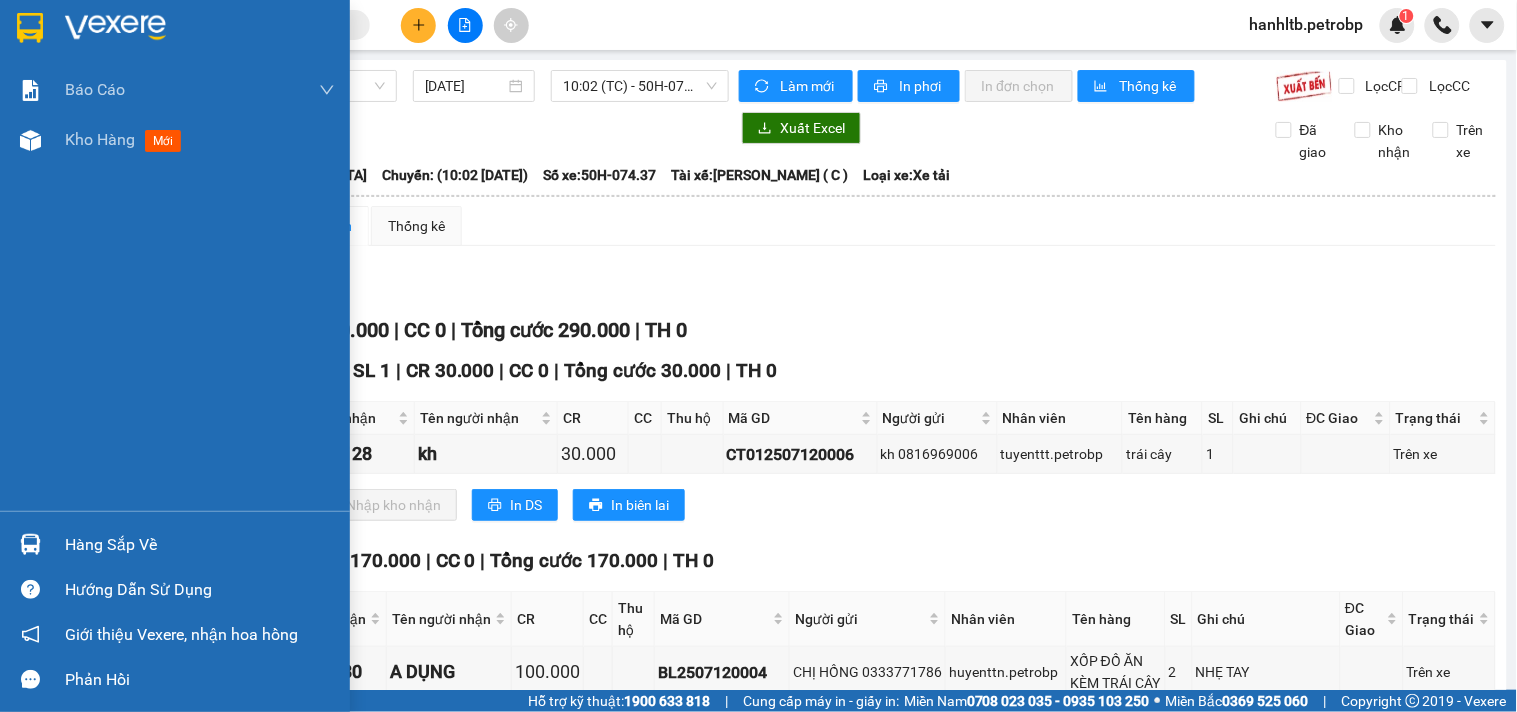 click at bounding box center [200, 28] 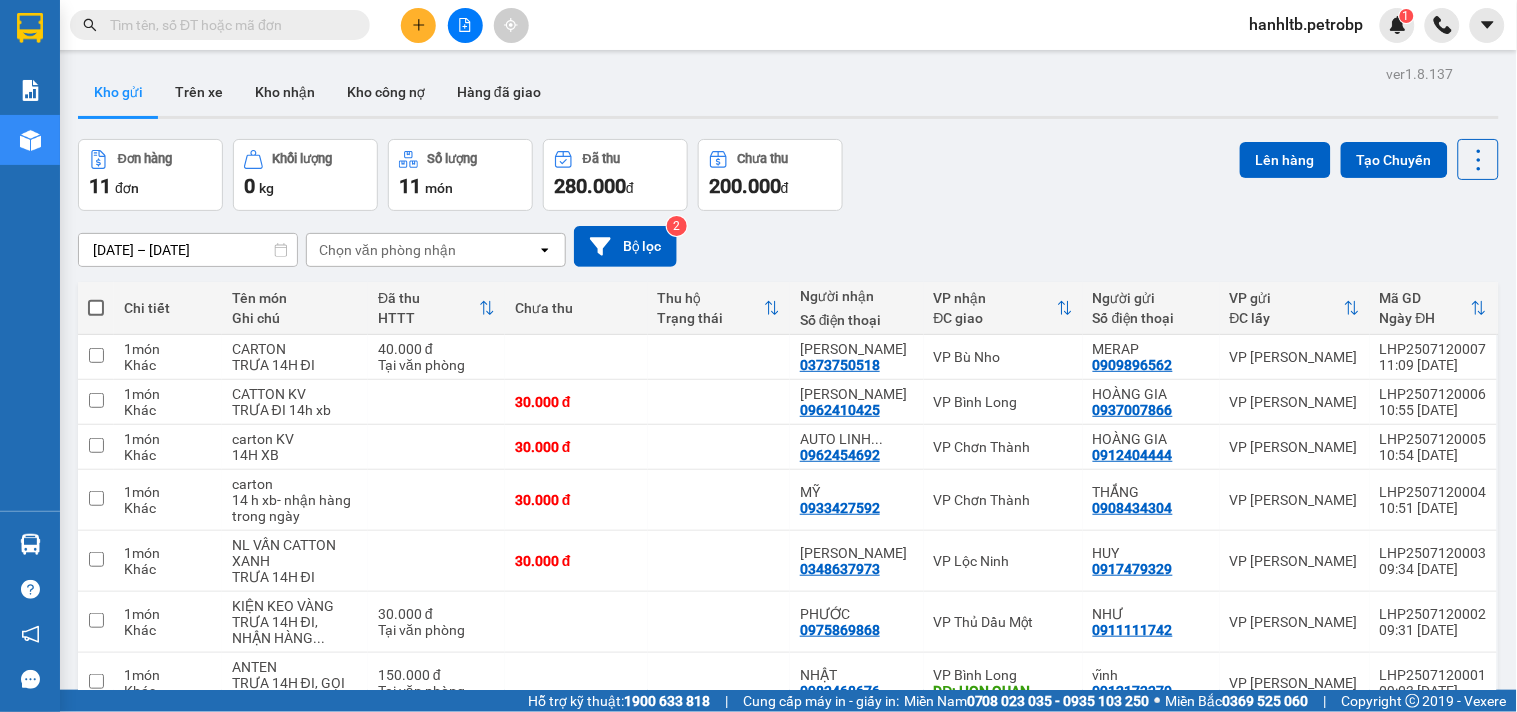 click on "11/07/2025 – 12/07/2025 Press the down arrow key to interact with the calendar and select a date. Press the escape button to close the calendar. Selected date range is from 11/07/2025 to 12/07/2025. Chọn văn phòng nhận open Bộ lọc 2" at bounding box center [788, 246] 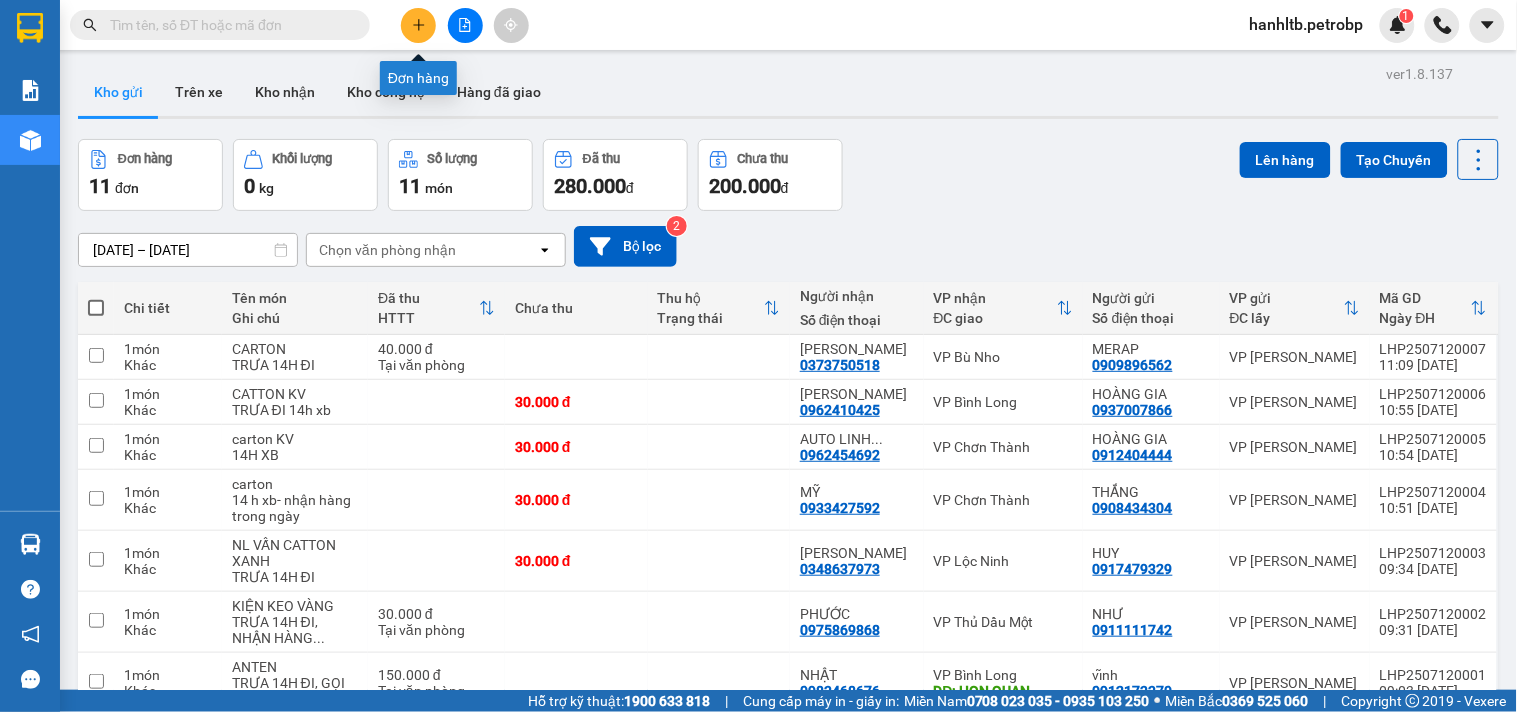 click 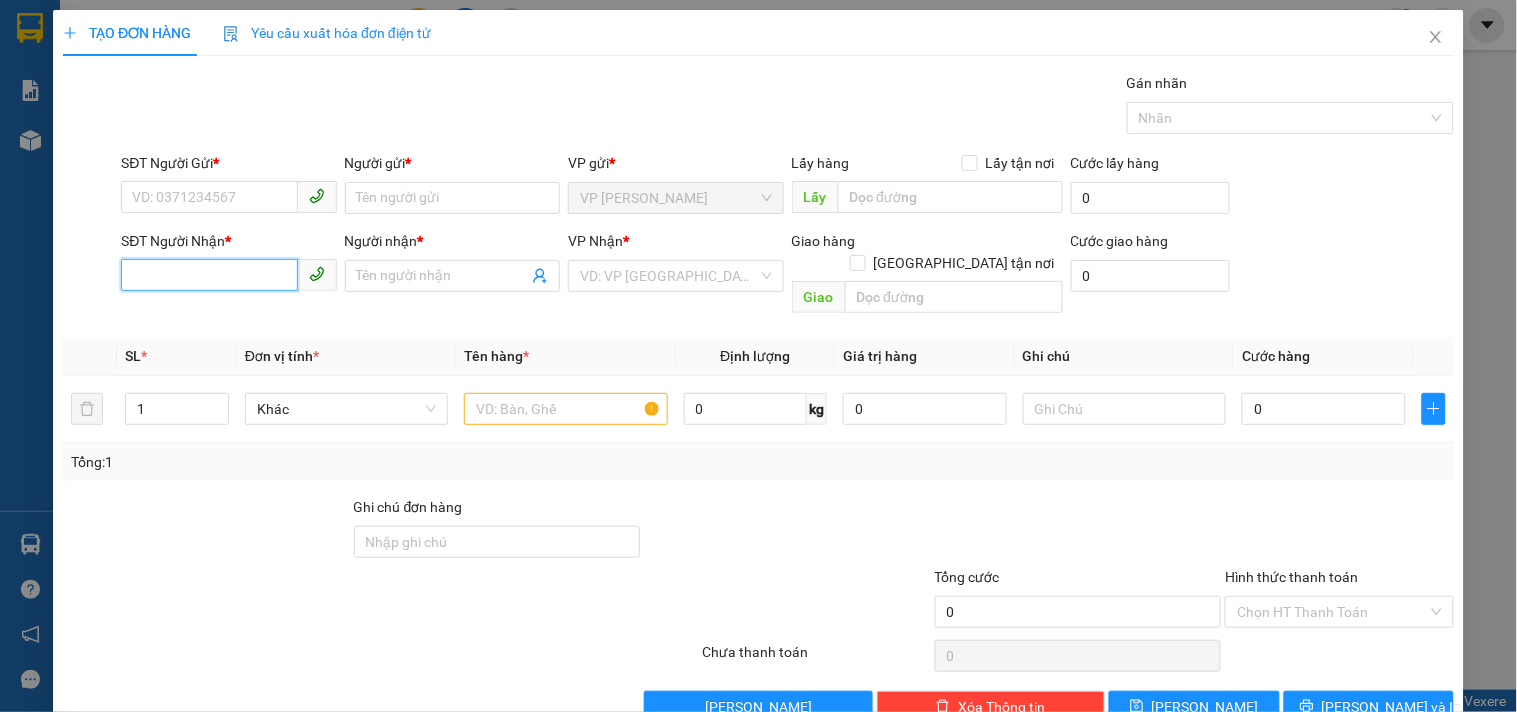click on "SĐT Người Nhận  *" at bounding box center (209, 275) 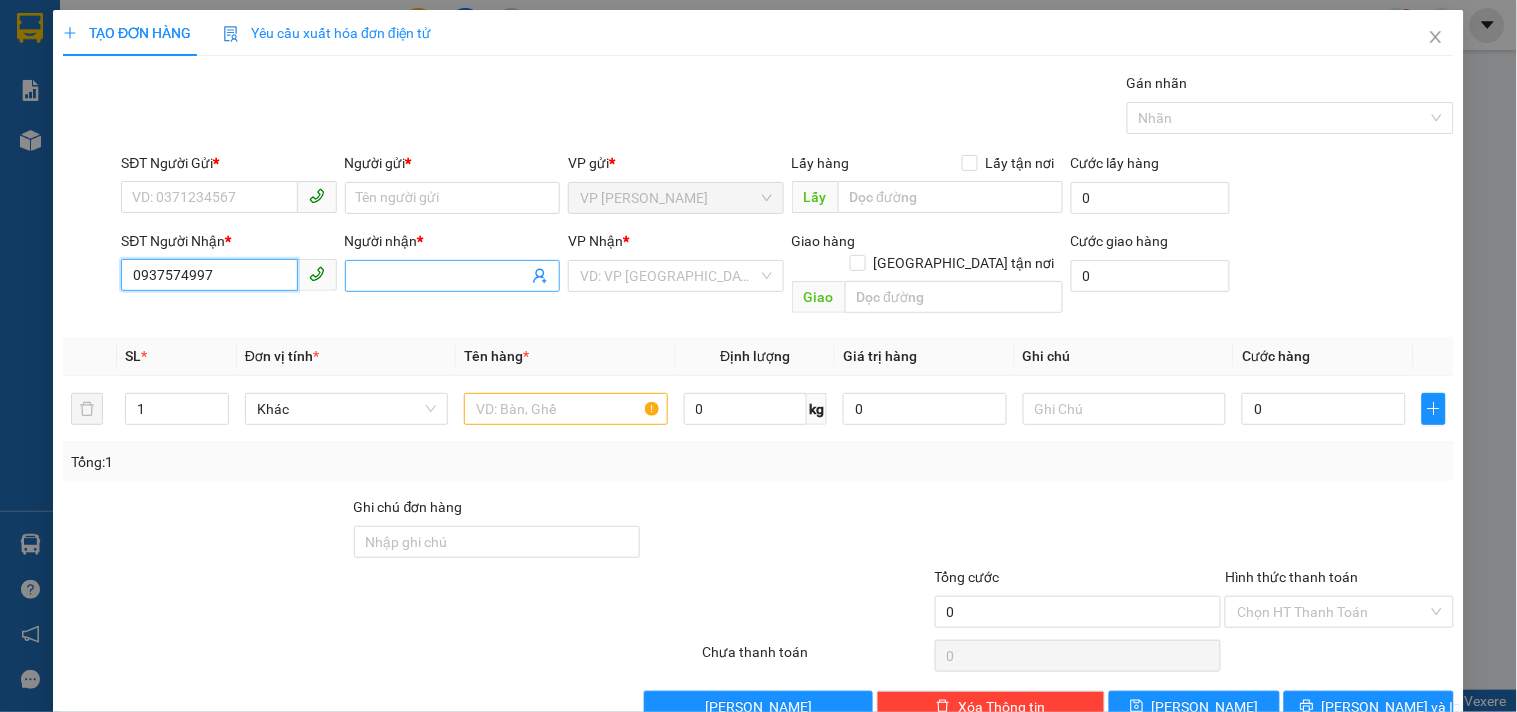 type on "0937574997" 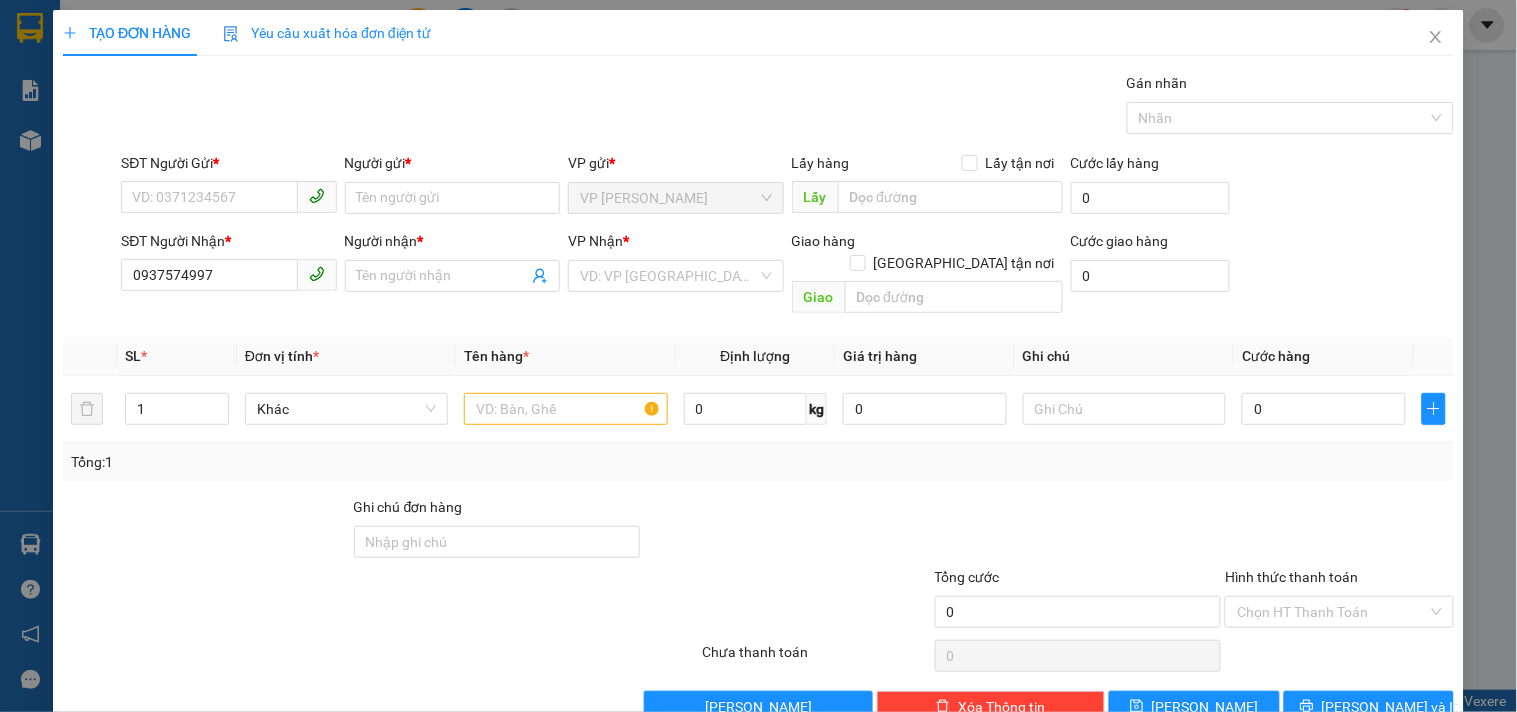 click on "Người nhận  * Tên người nhận" at bounding box center (452, 265) 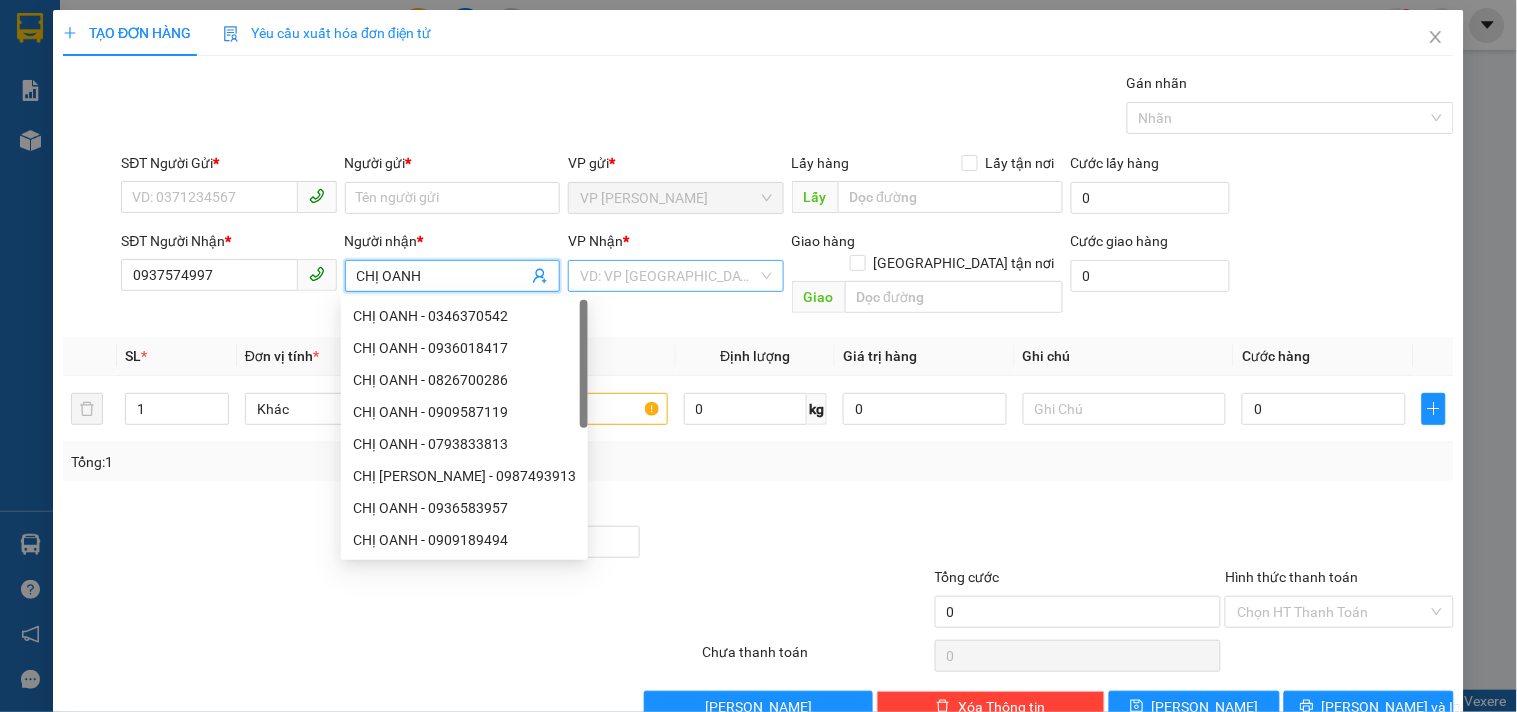 type on "CHỊ OANH" 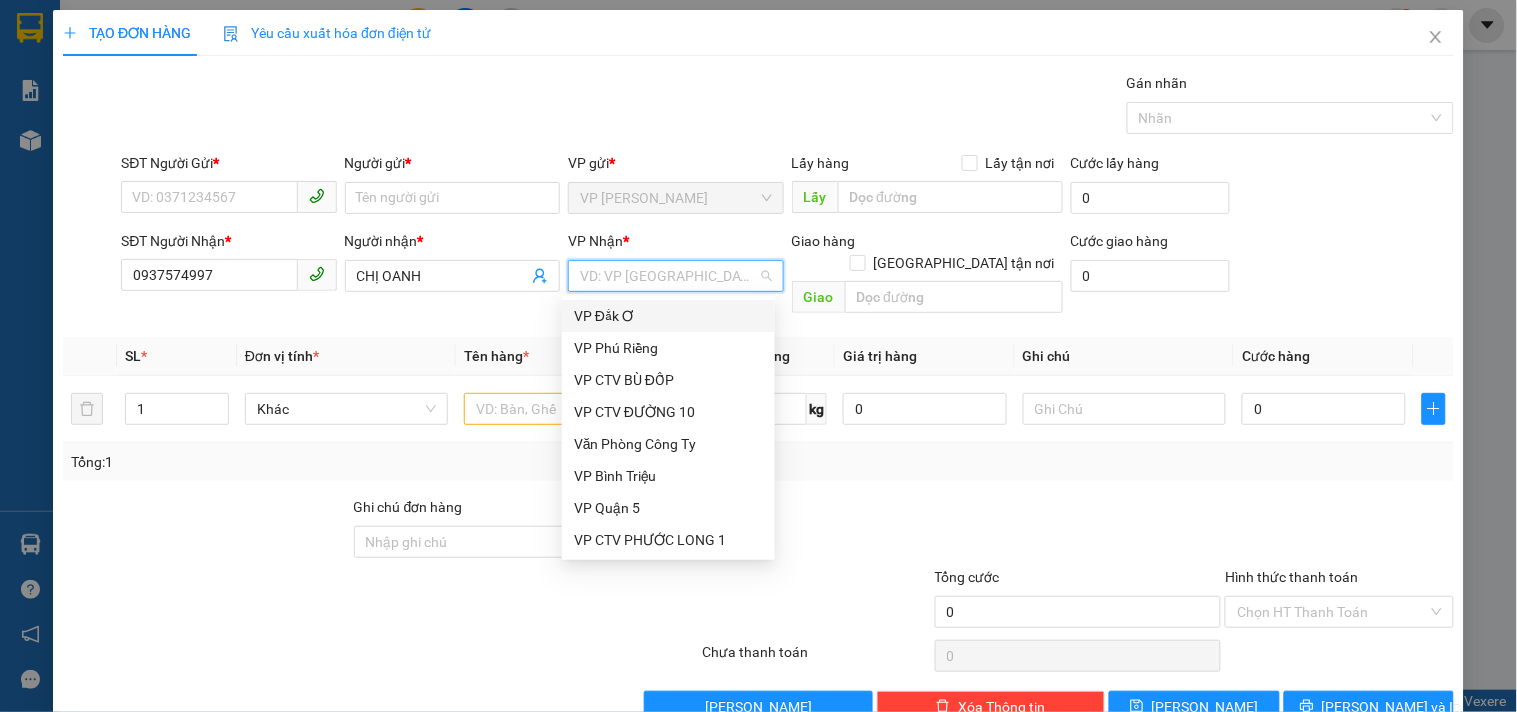 type on "X" 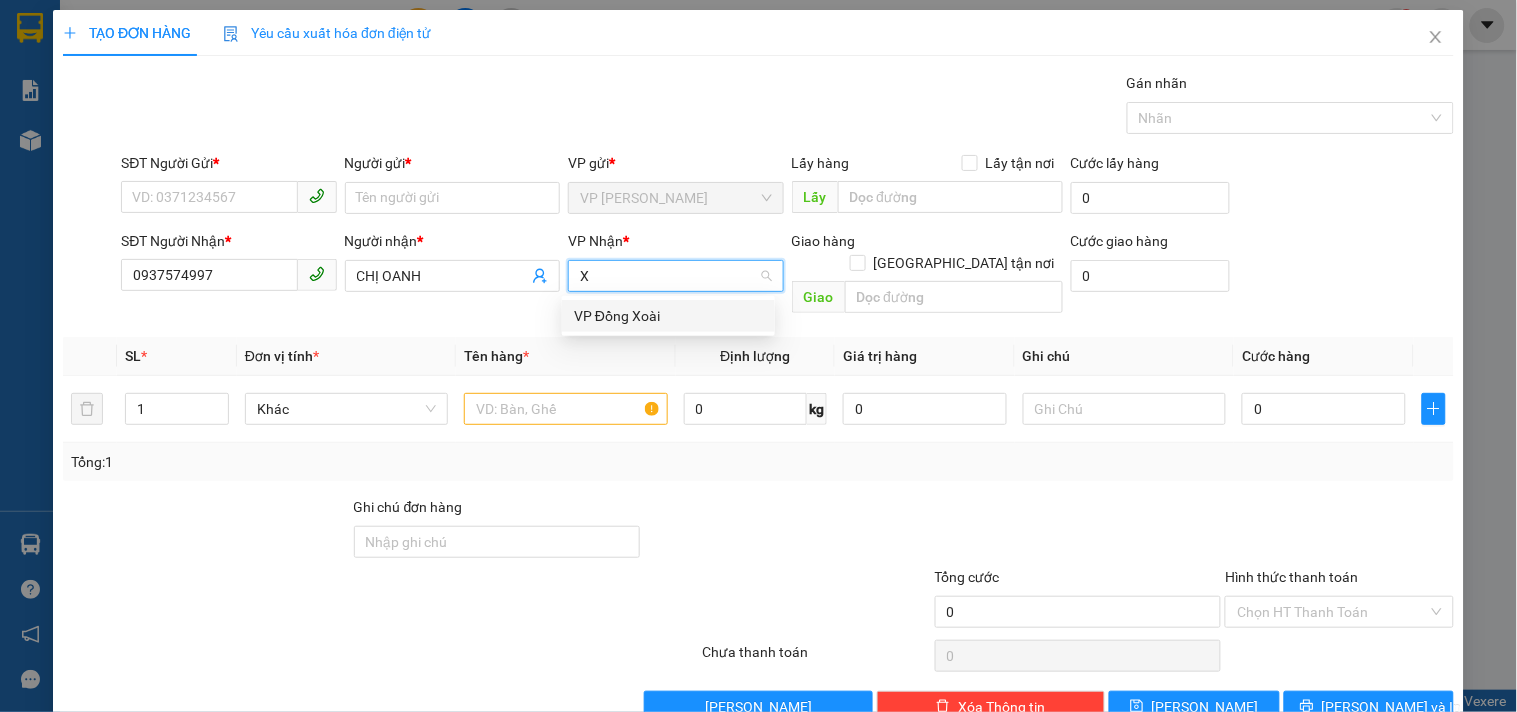 click on "VP Đồng Xoài" at bounding box center [668, 316] 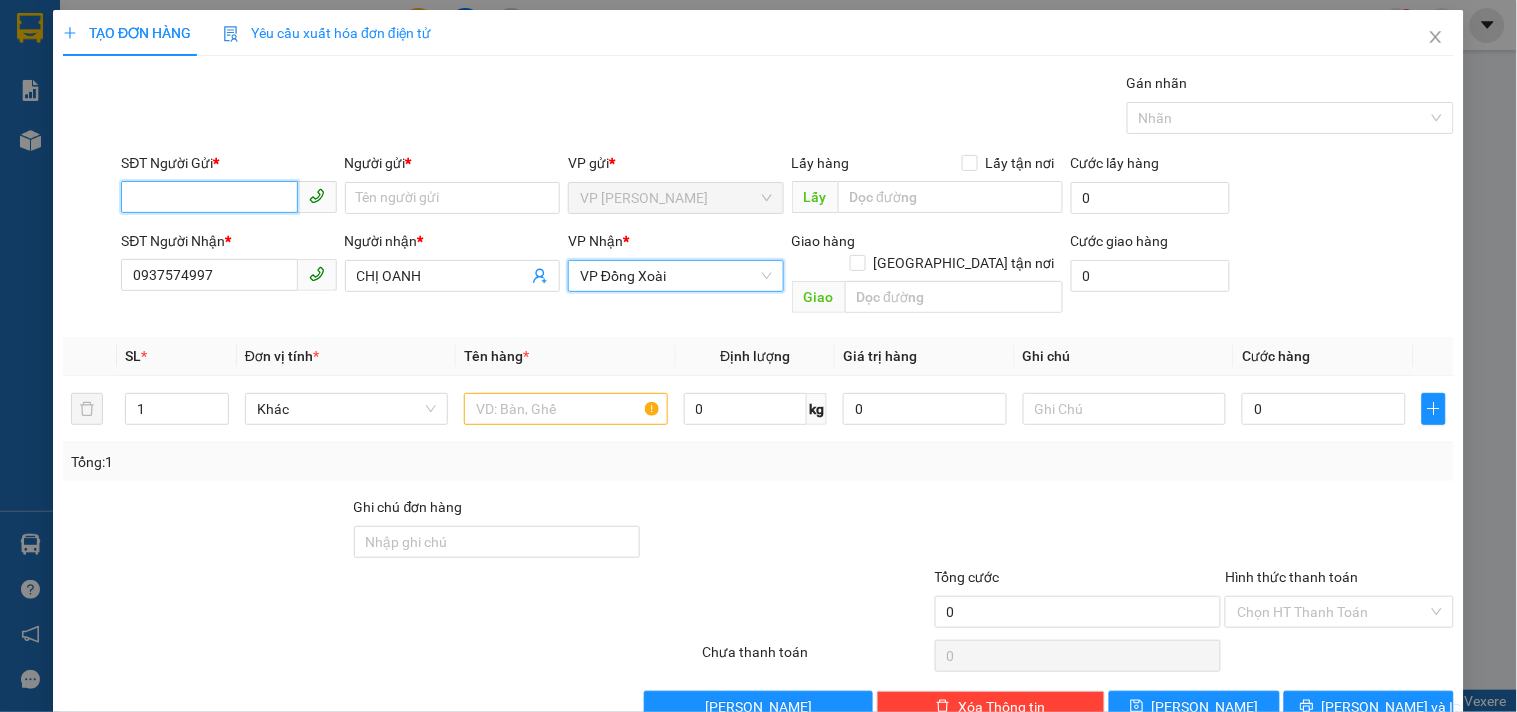 click on "SĐT Người Gửi  *" at bounding box center (209, 197) 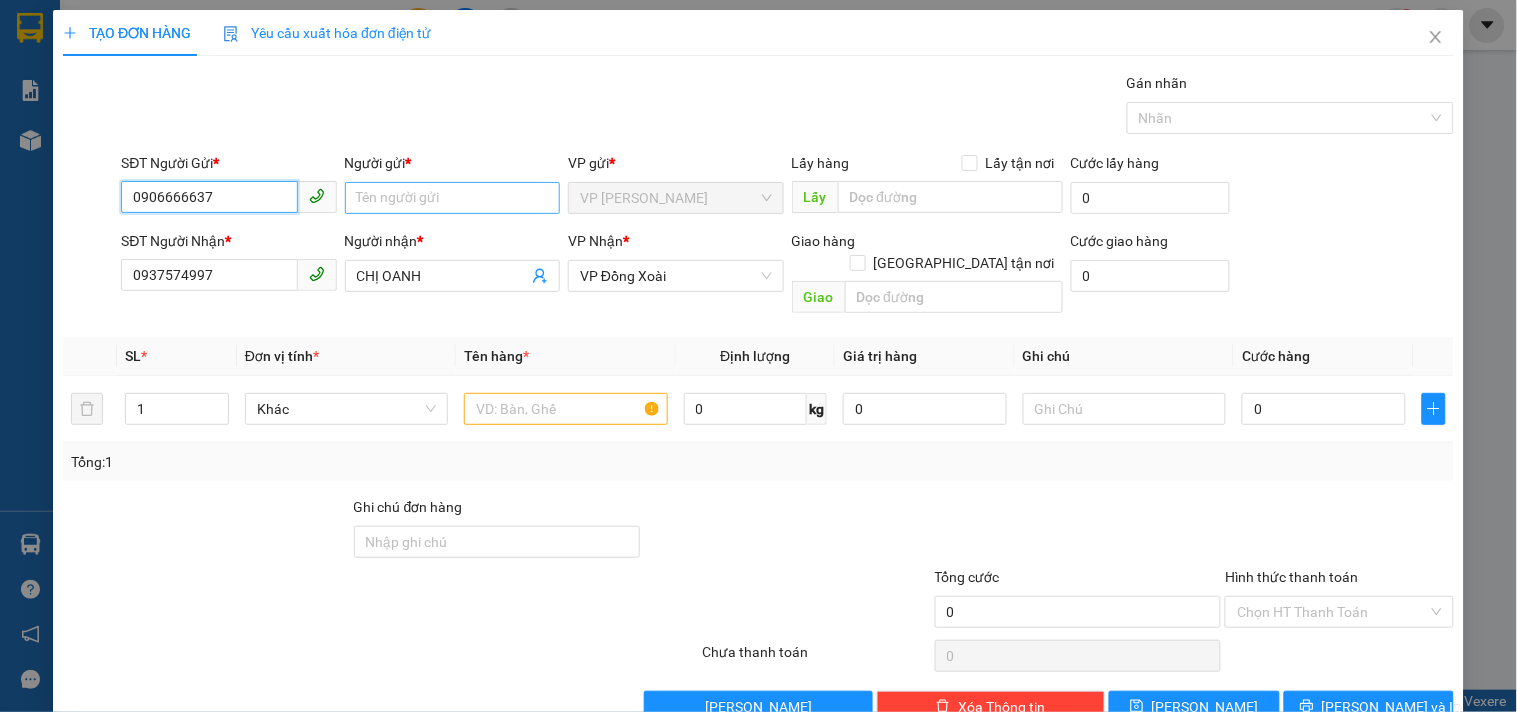 type on "0906666637" 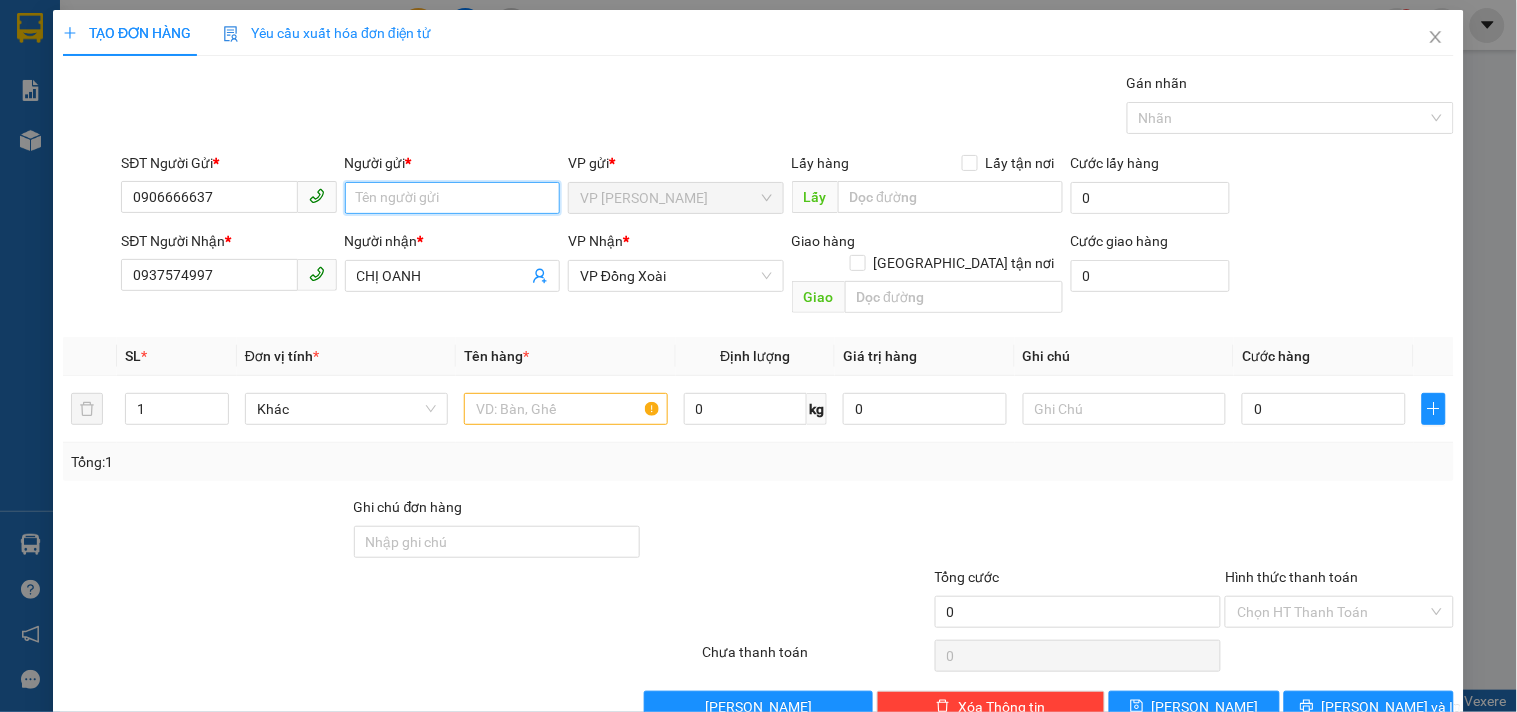 click on "Người gửi  *" at bounding box center (452, 198) 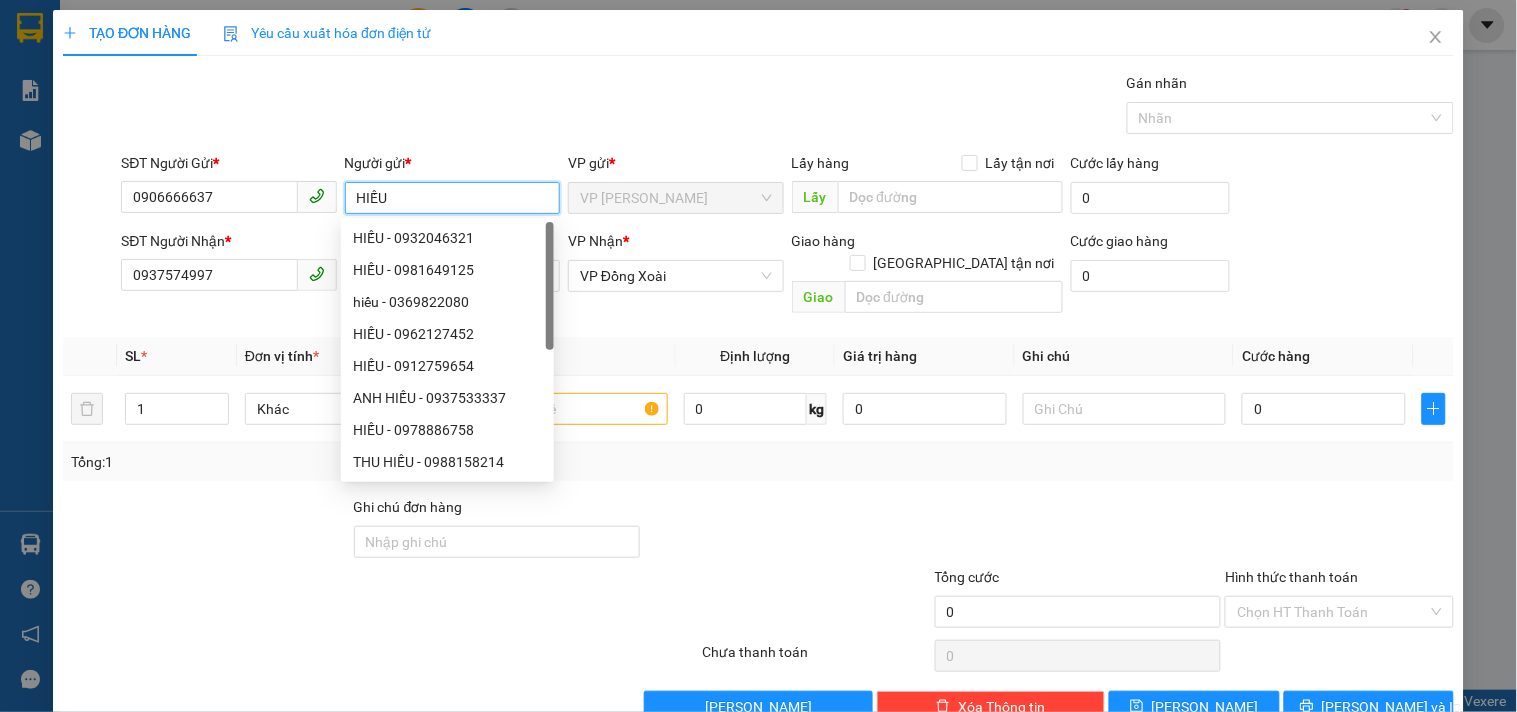 type on "HIẾU" 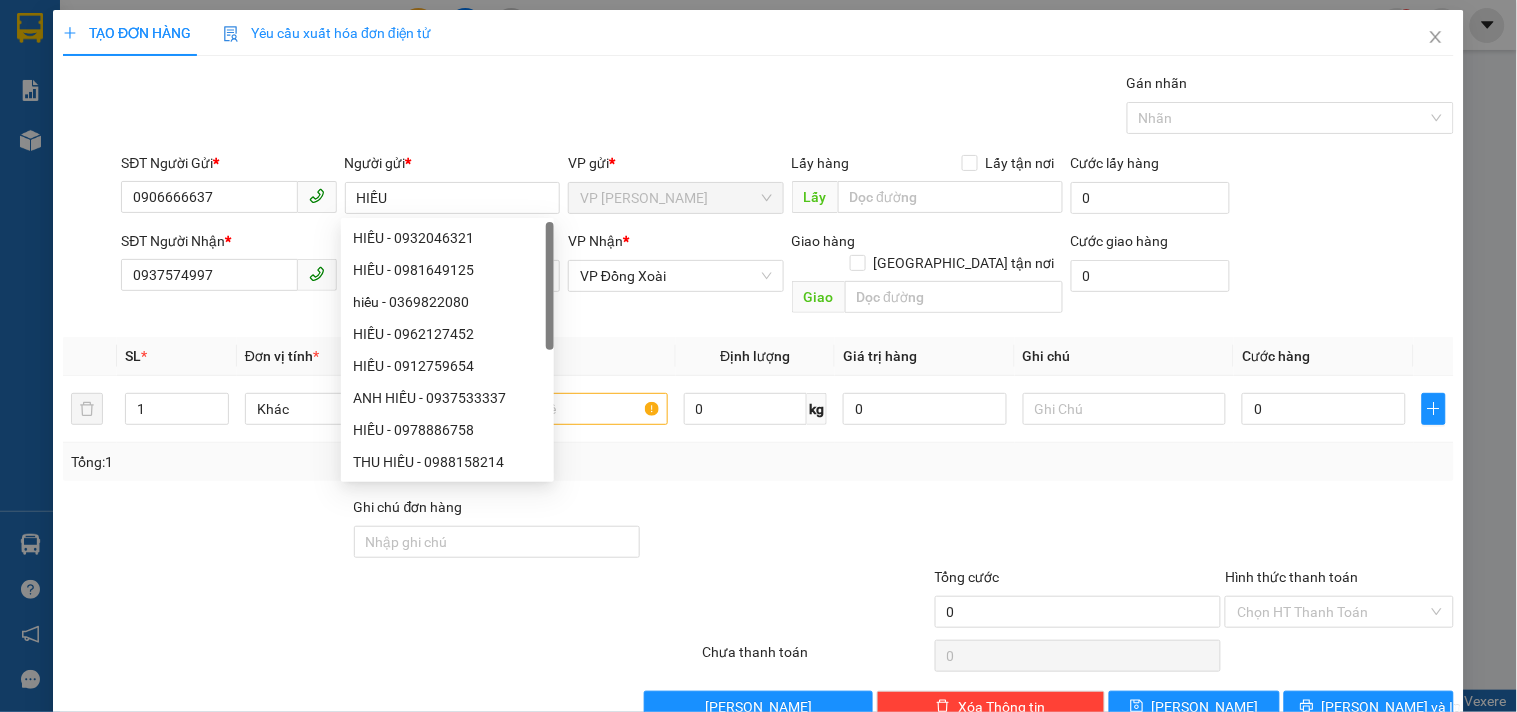 click on "Gói vận chuyển  * Tiêu chuẩn Gán nhãn   Nhãn" at bounding box center (787, 107) 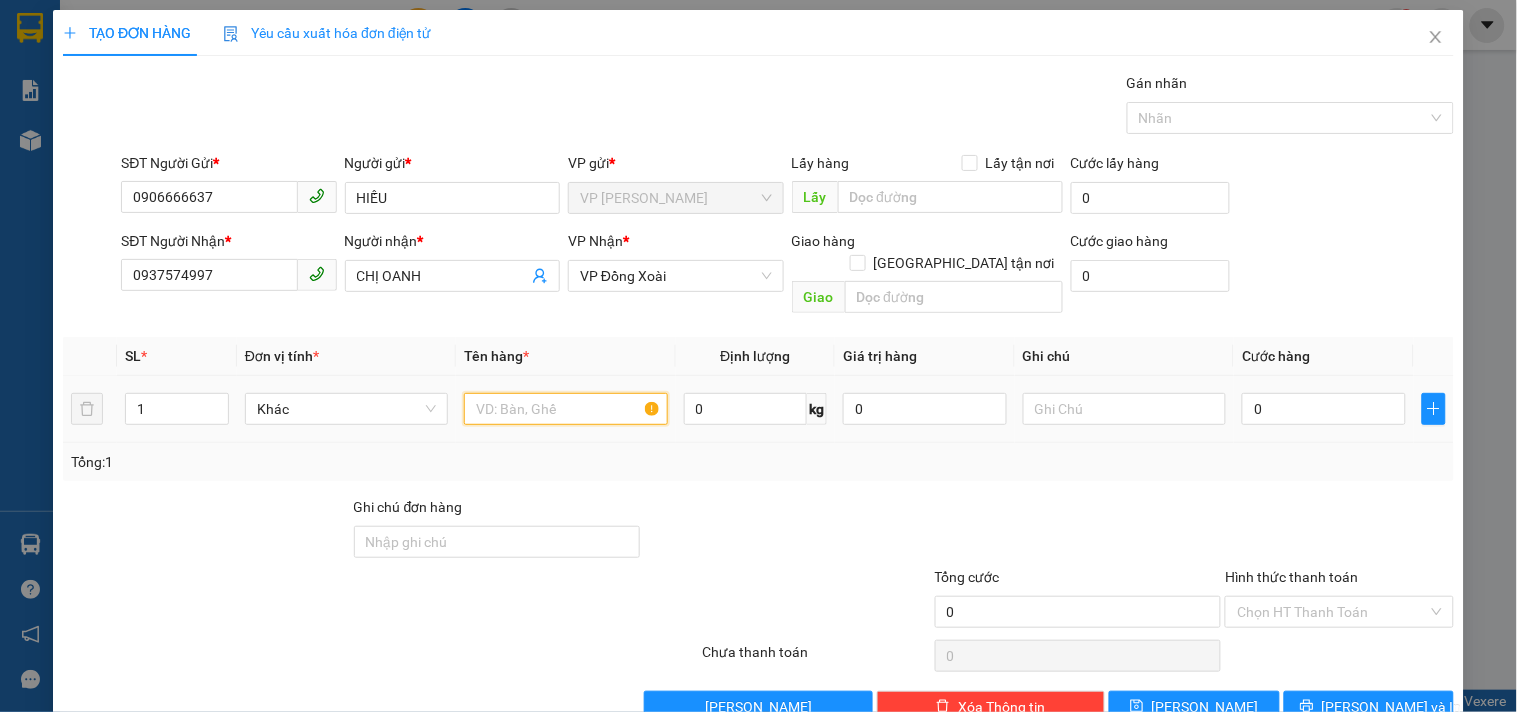 click at bounding box center (565, 409) 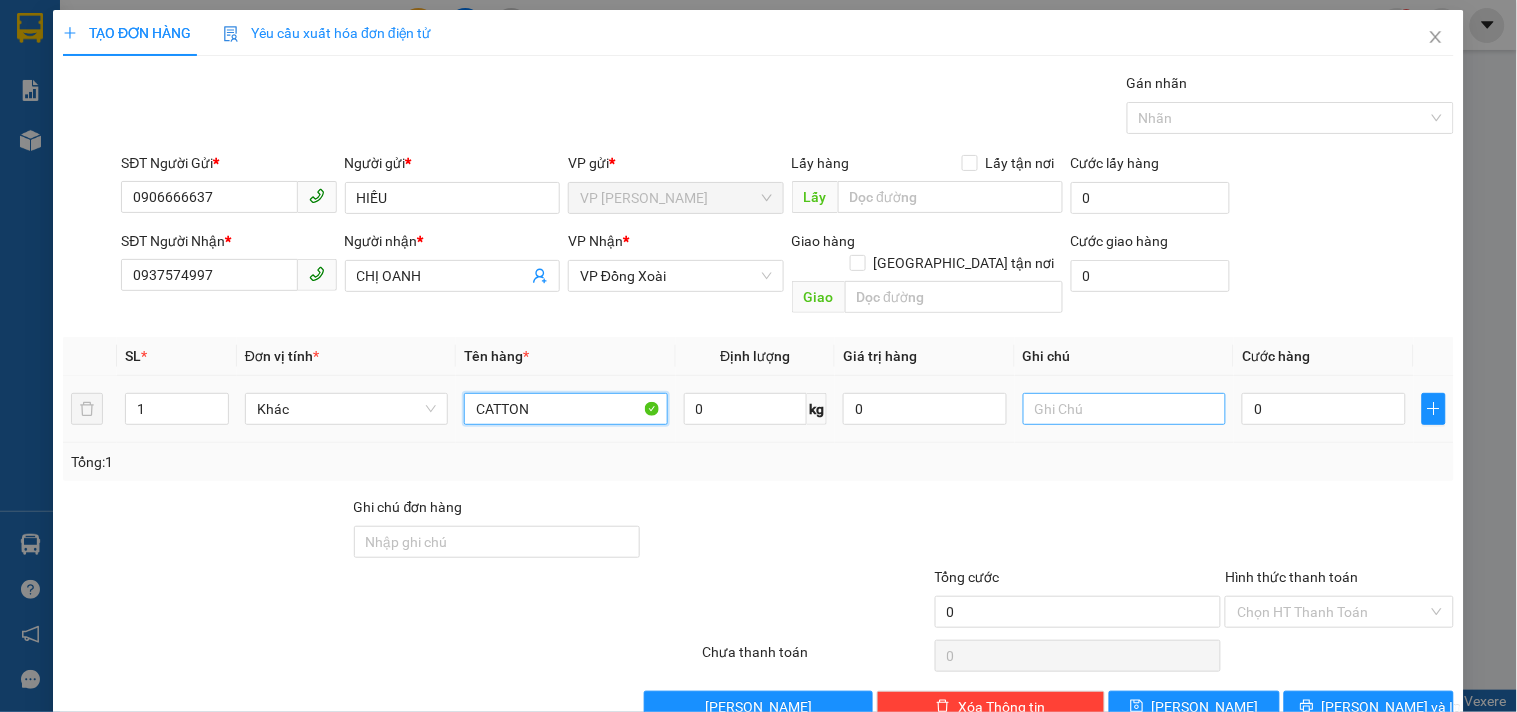 type on "CATTON" 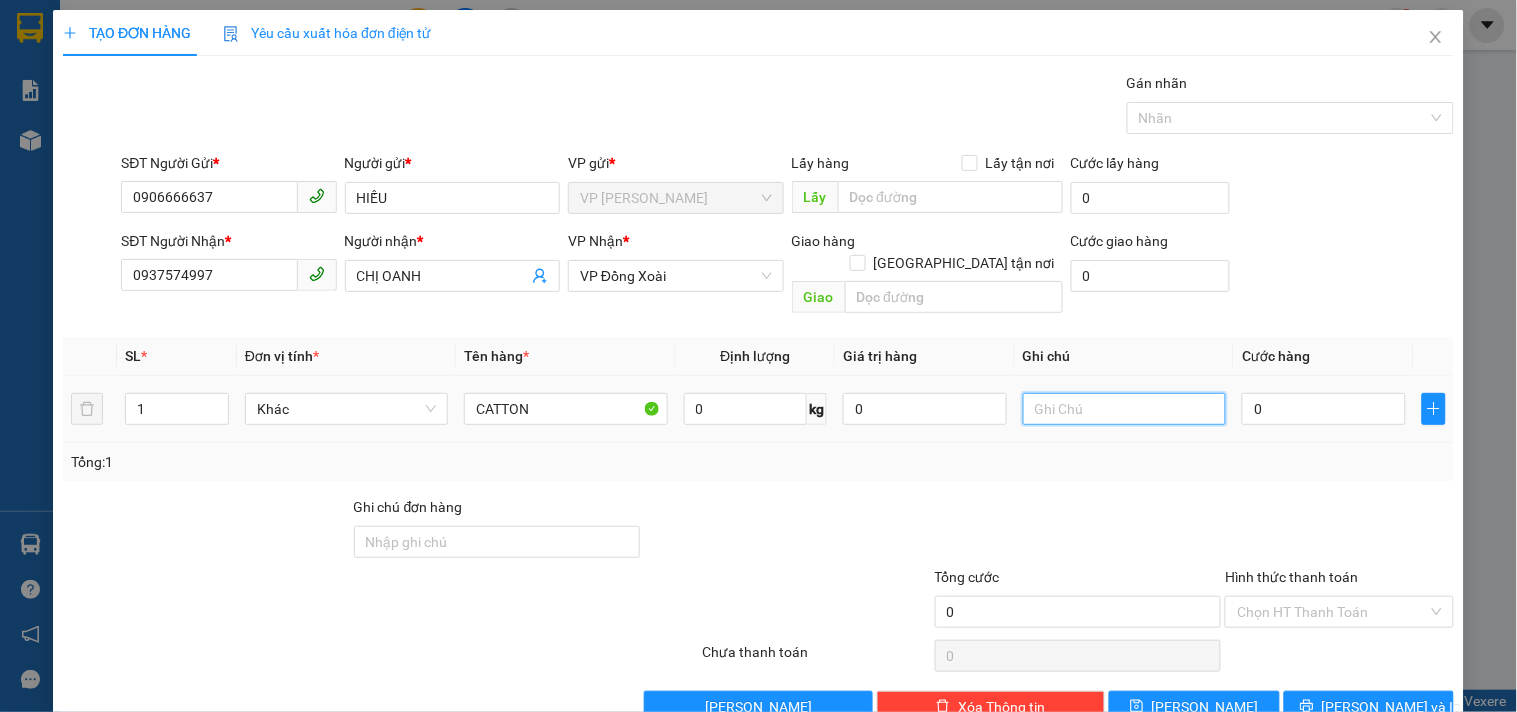 click at bounding box center (1124, 409) 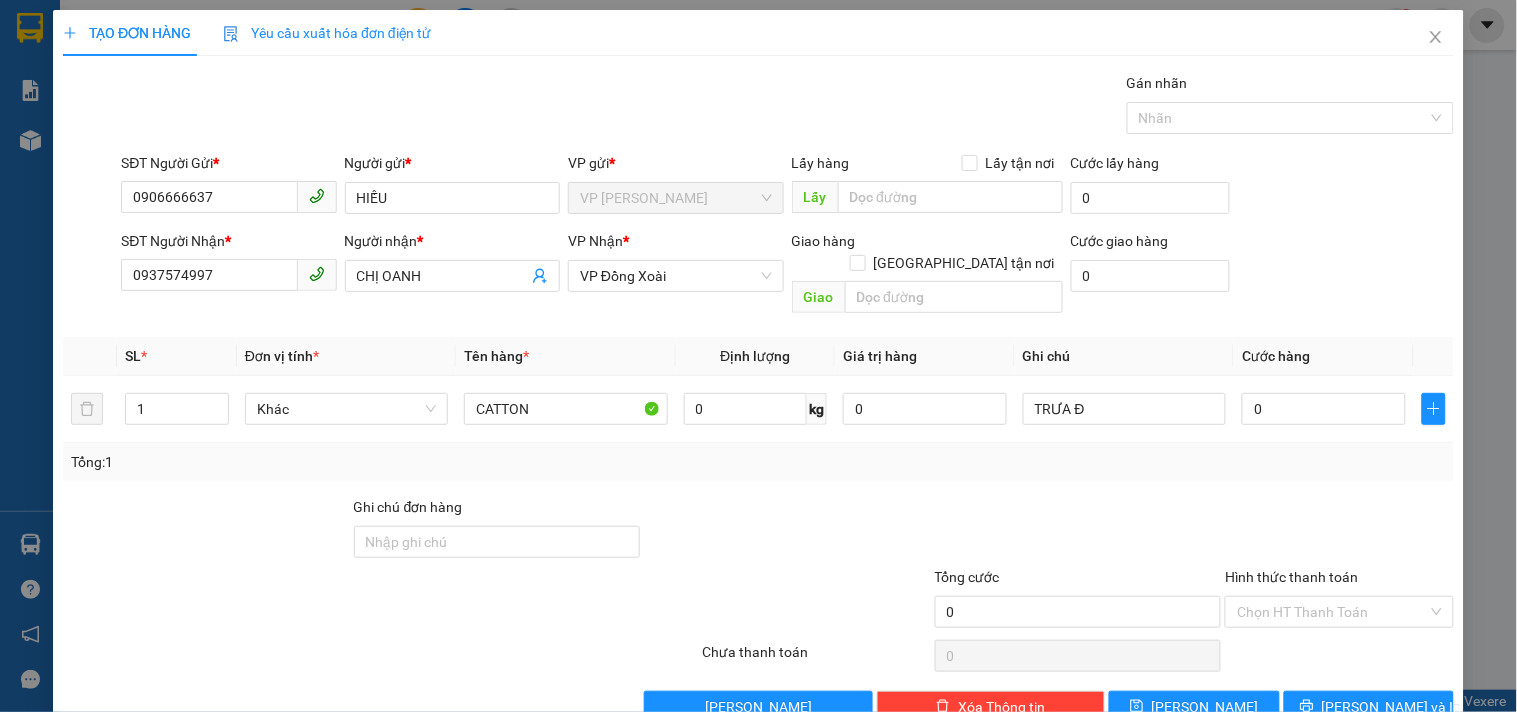 click on "Tổng:  1" at bounding box center [758, 462] 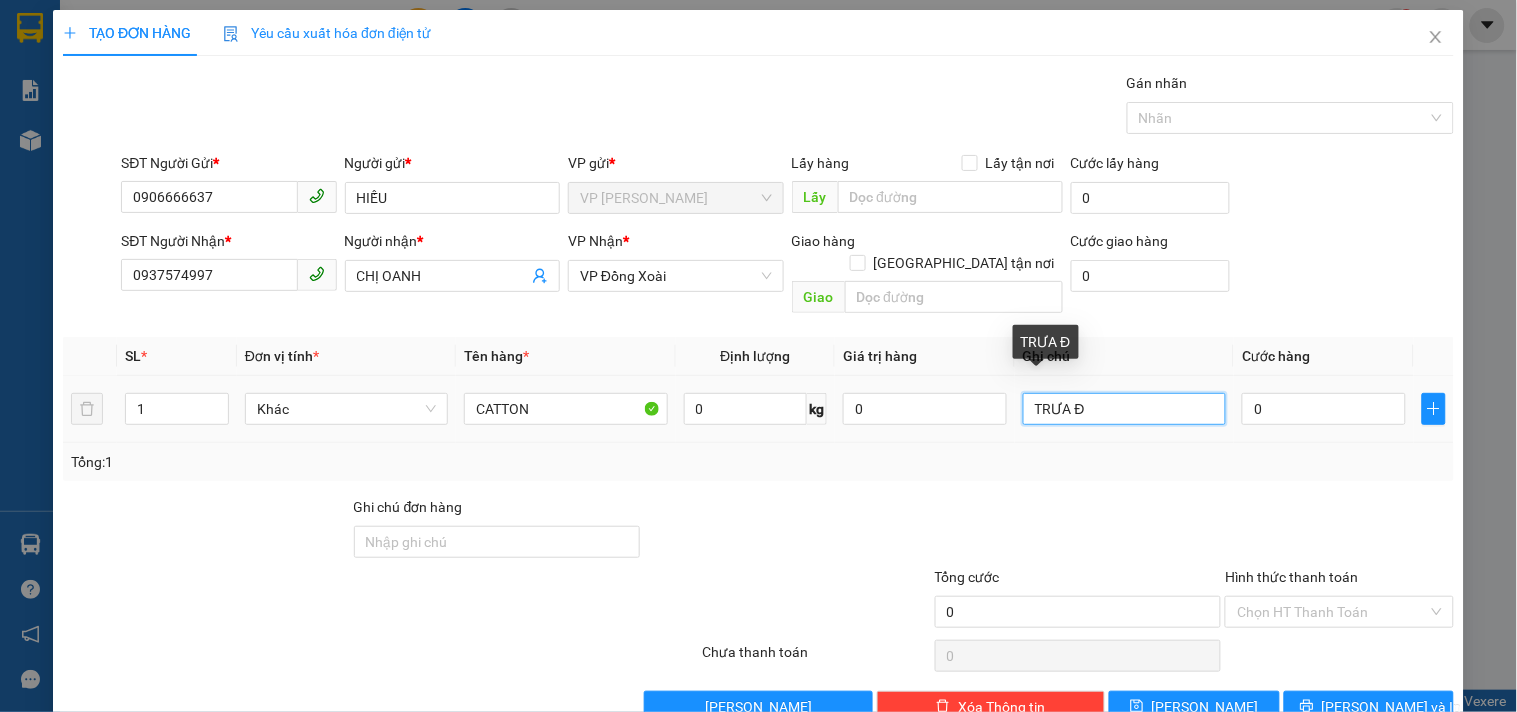 click on "TRƯA Đ" at bounding box center [1124, 409] 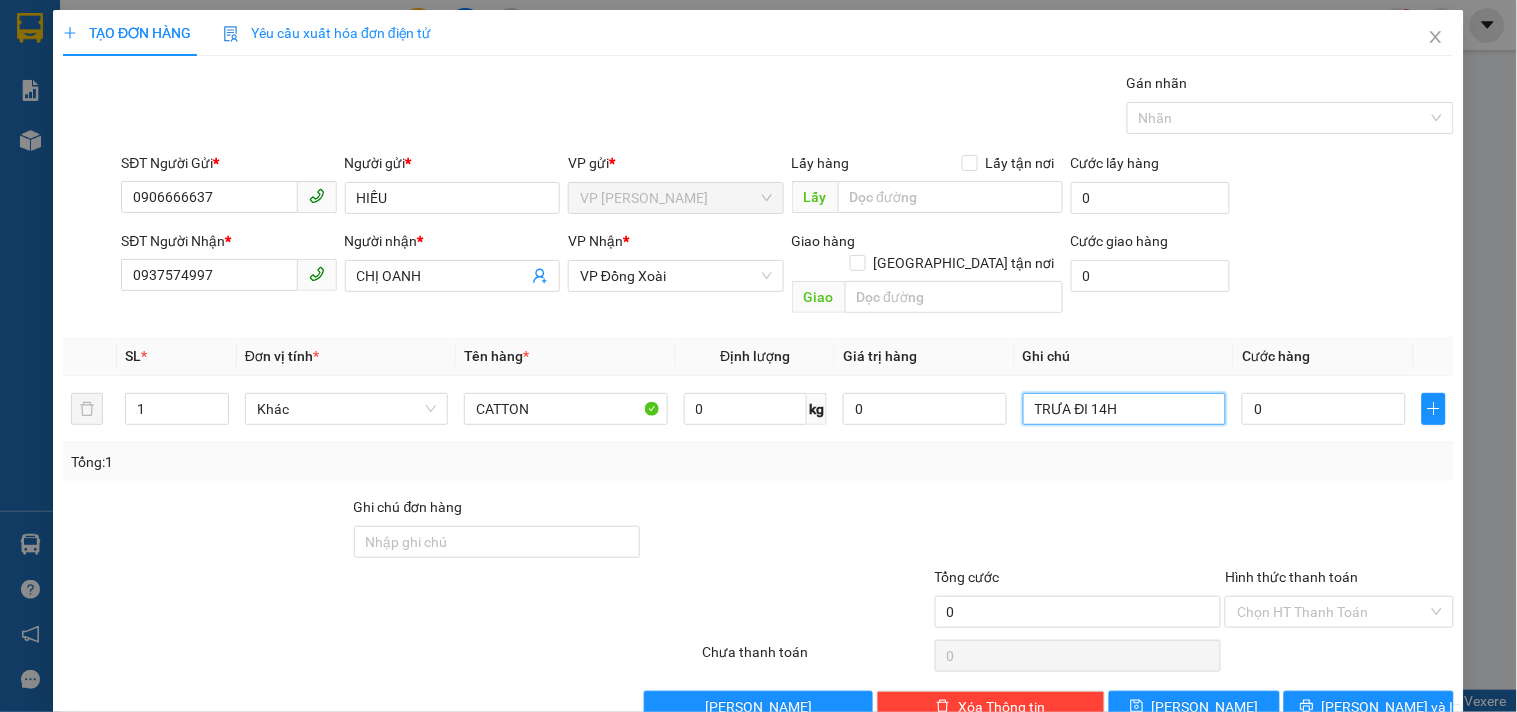 type on "TRƯA ĐI 14H" 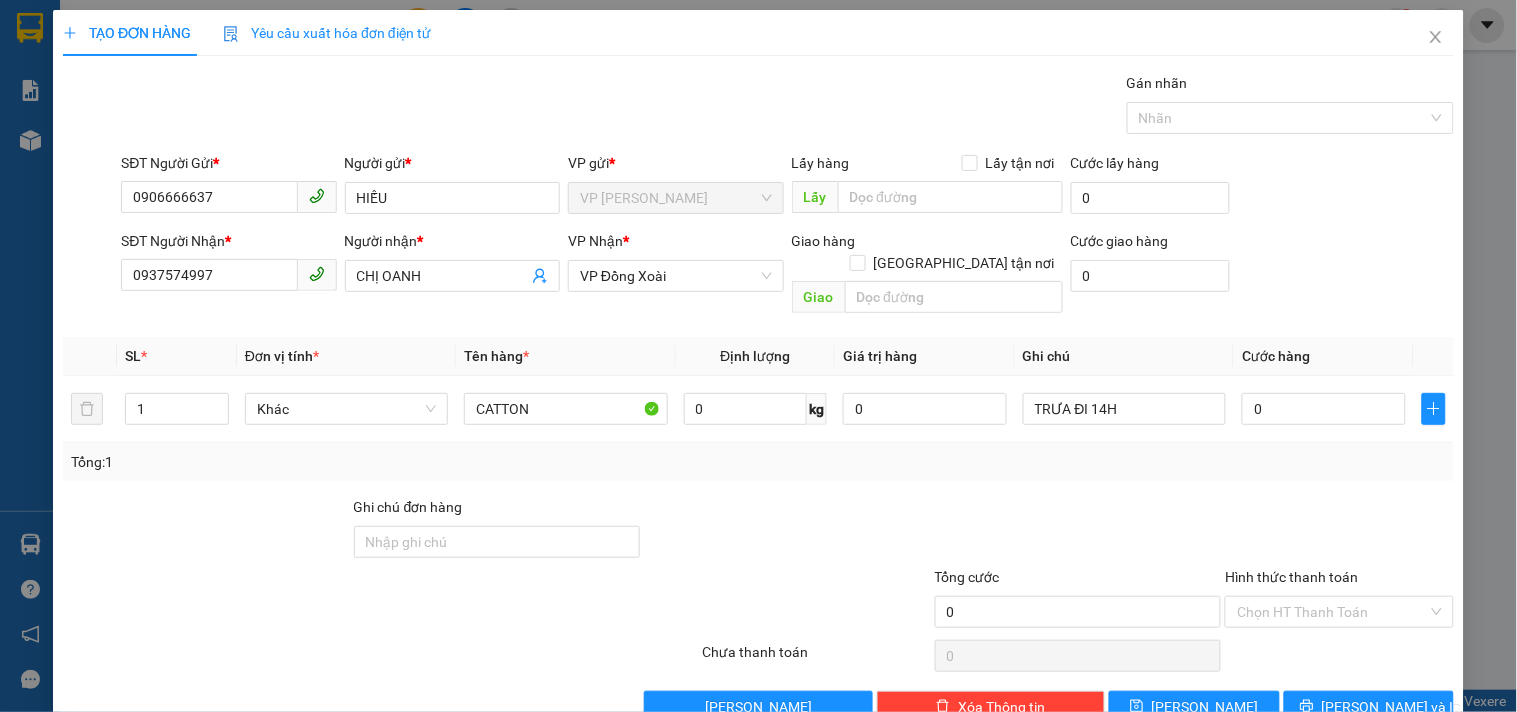 click on "Tổng:  1" at bounding box center [758, 462] 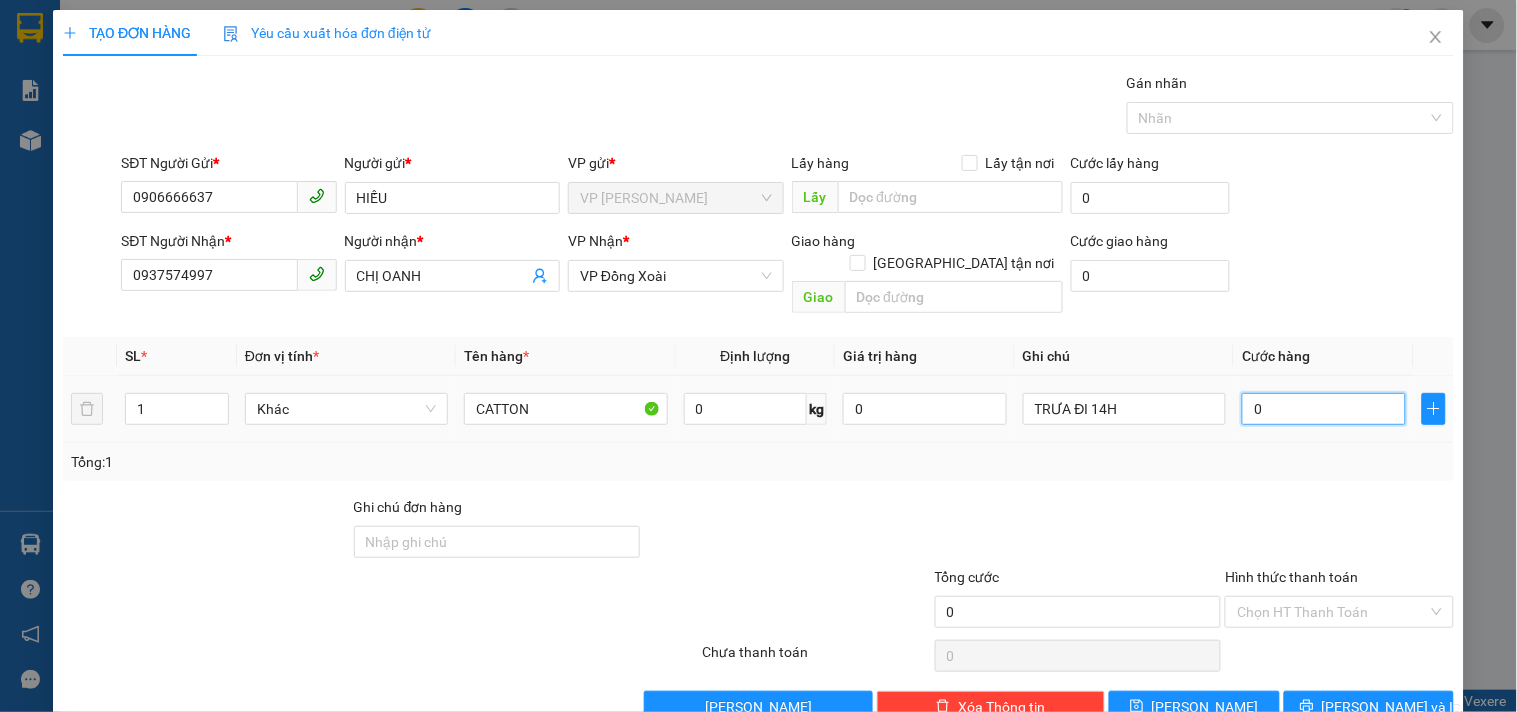 click on "0" at bounding box center (1324, 409) 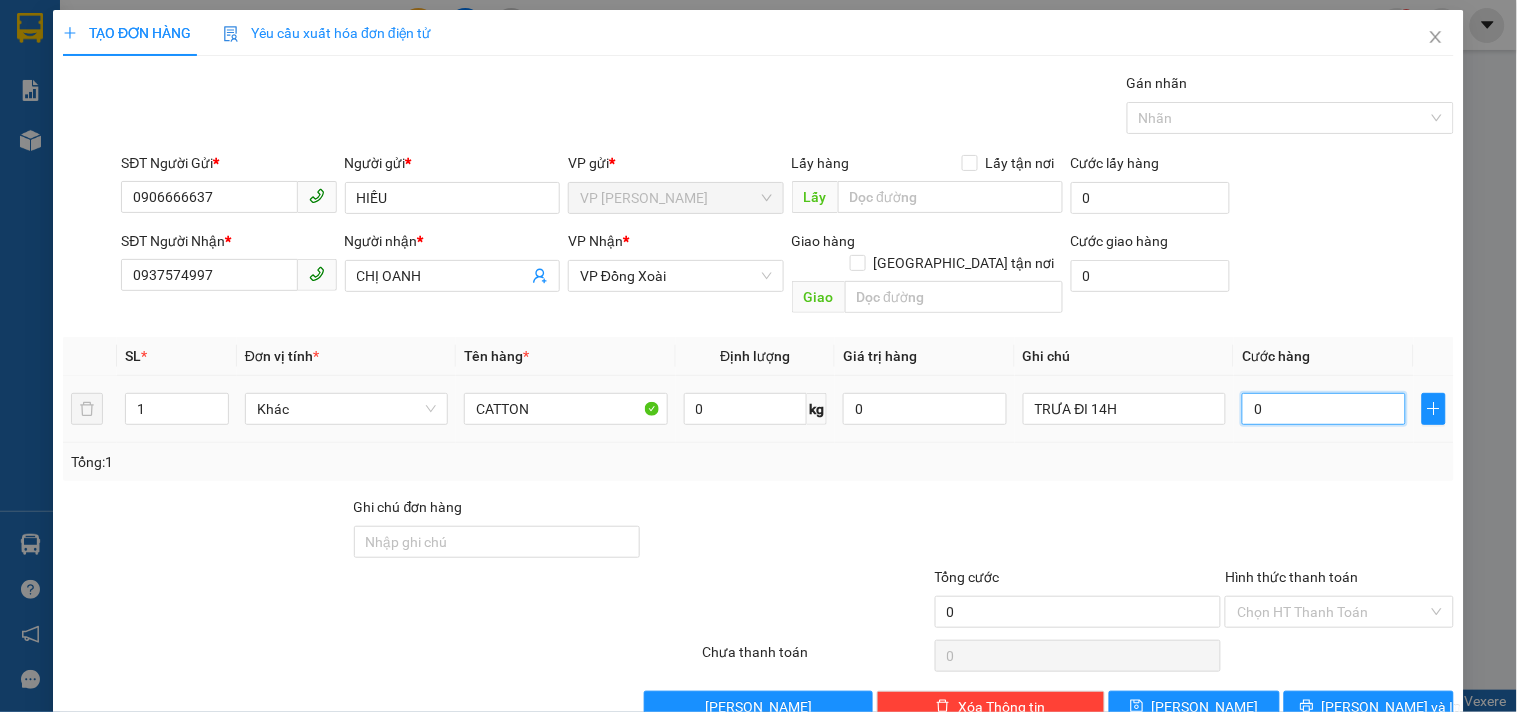 type on "4" 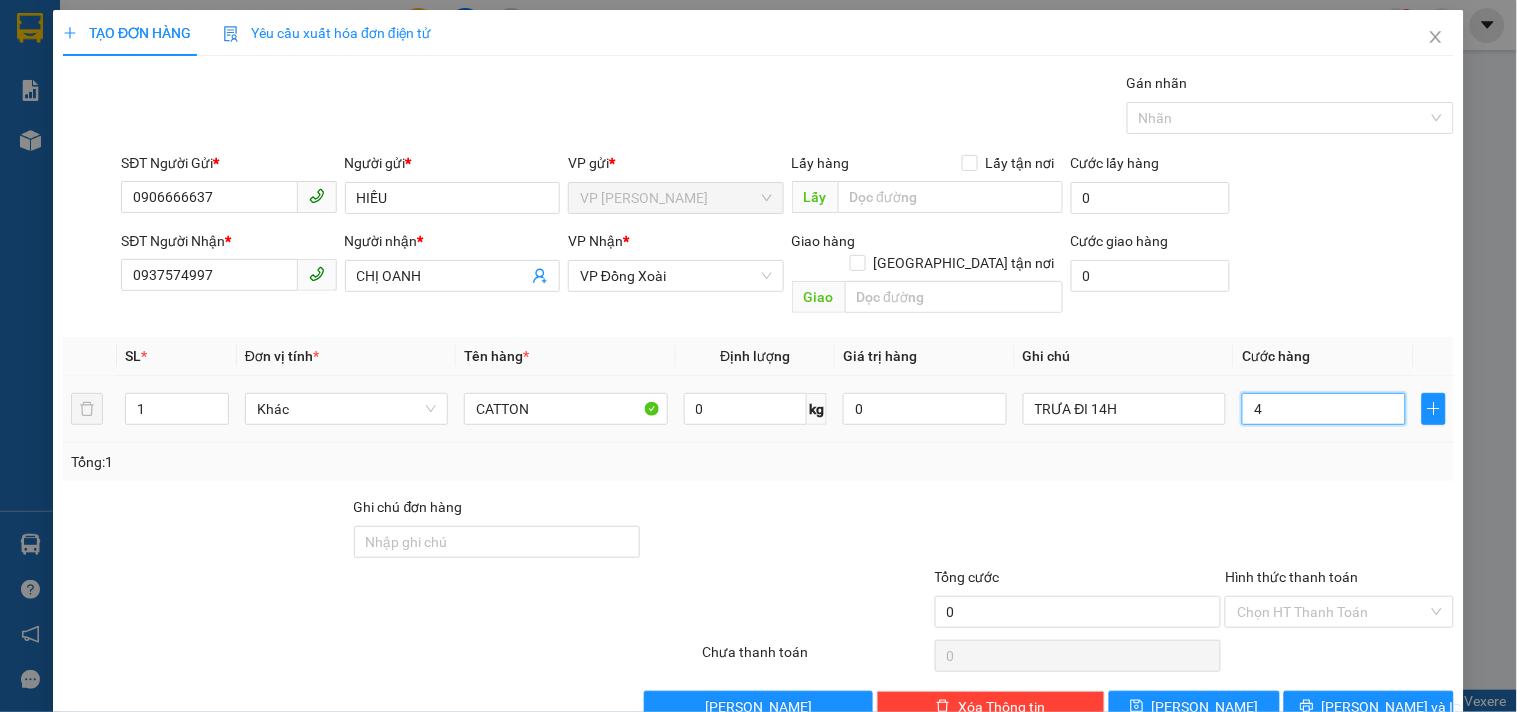 type on "4" 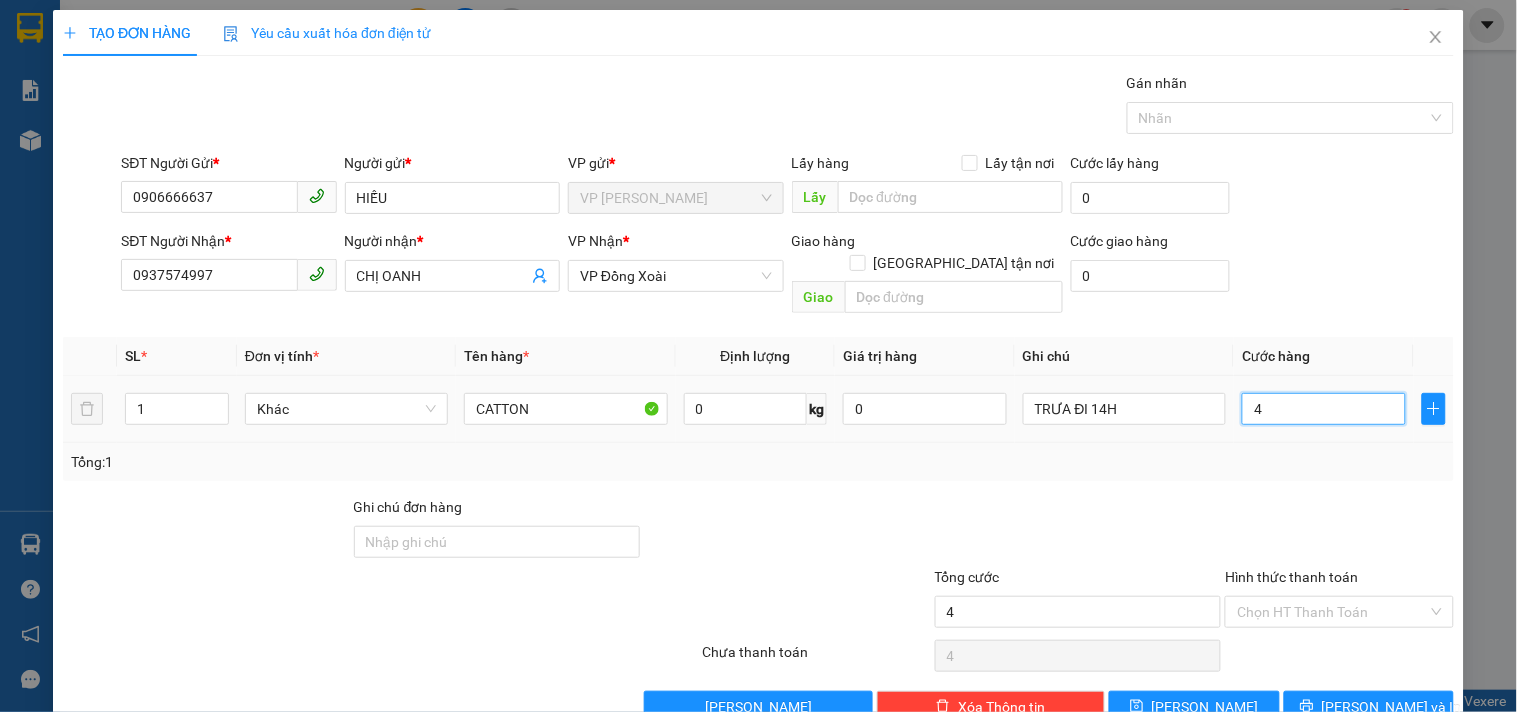 type on "40" 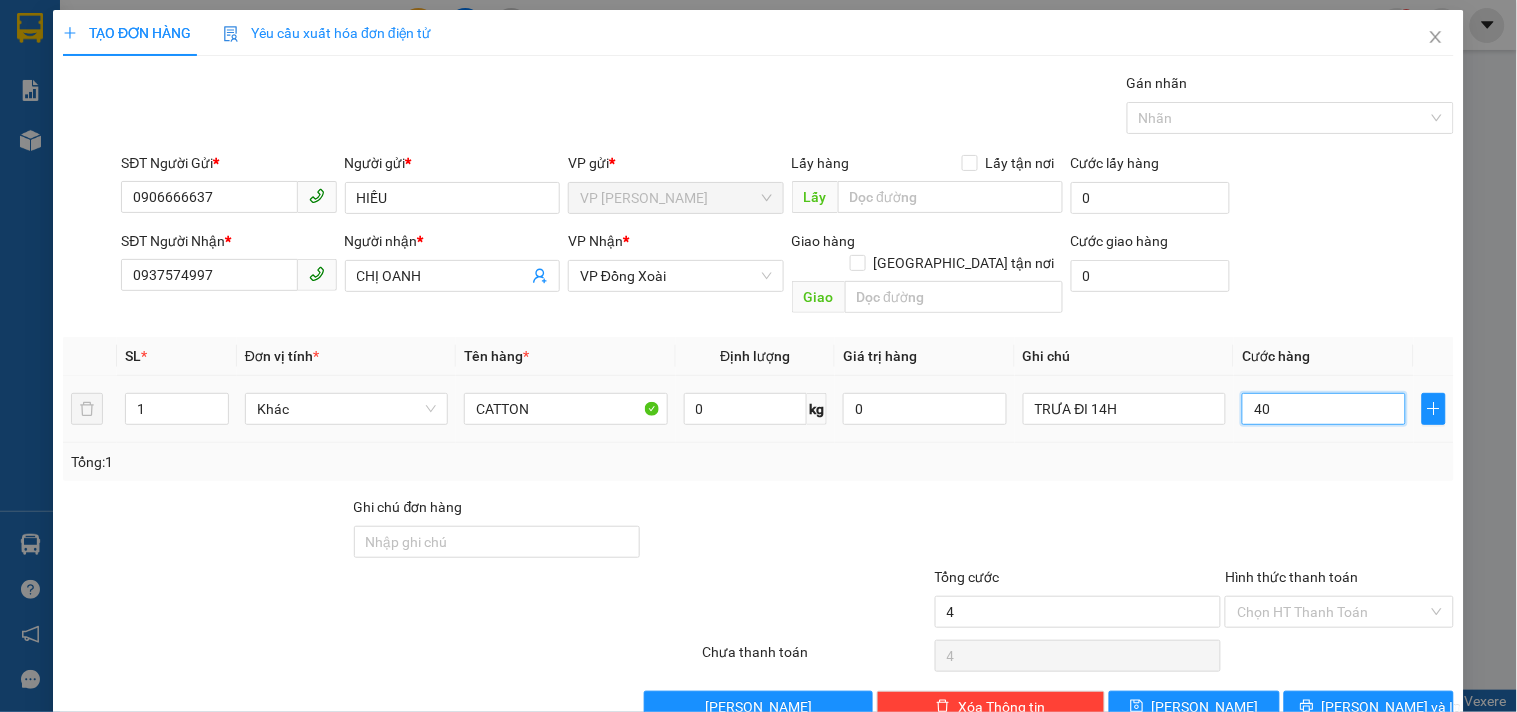 type on "40" 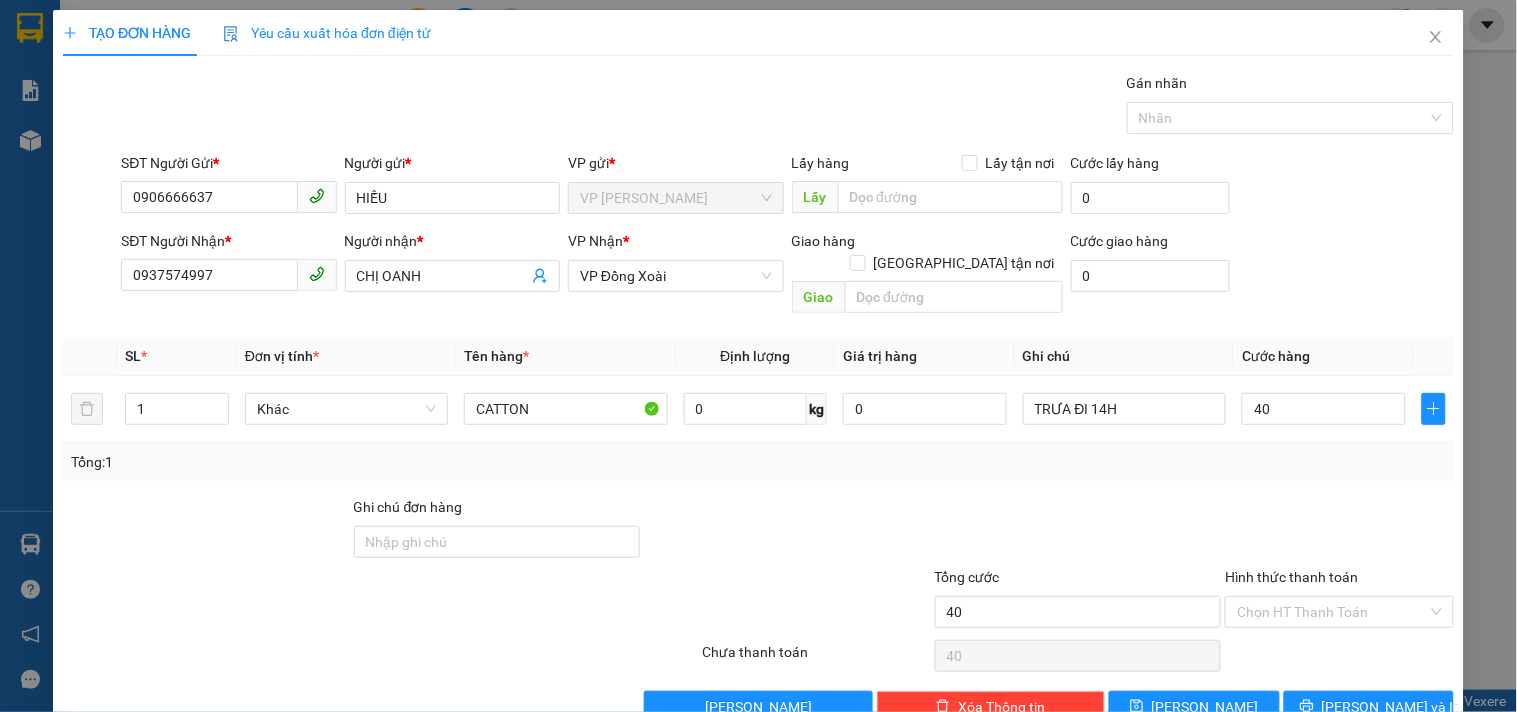 type on "40.000" 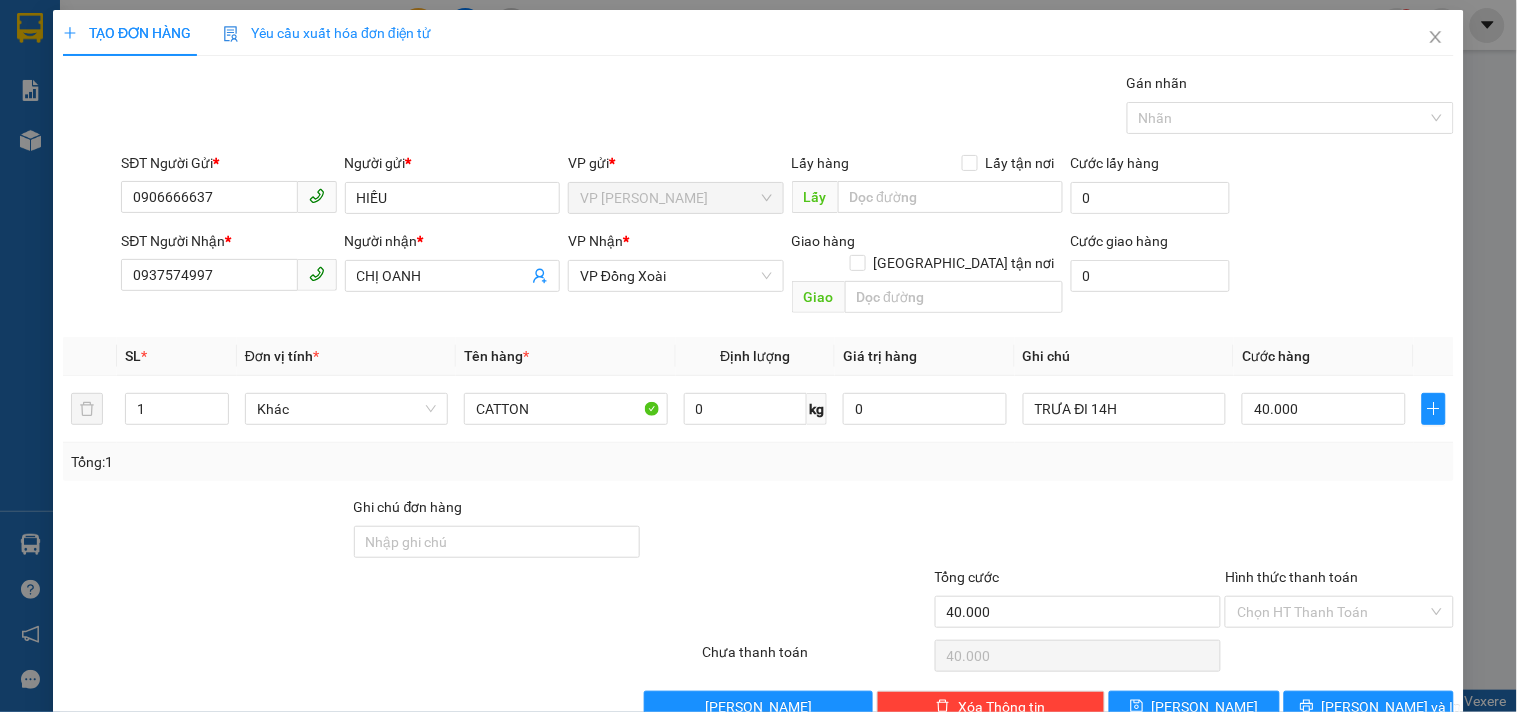 click on "Tổng:  1" at bounding box center (758, 462) 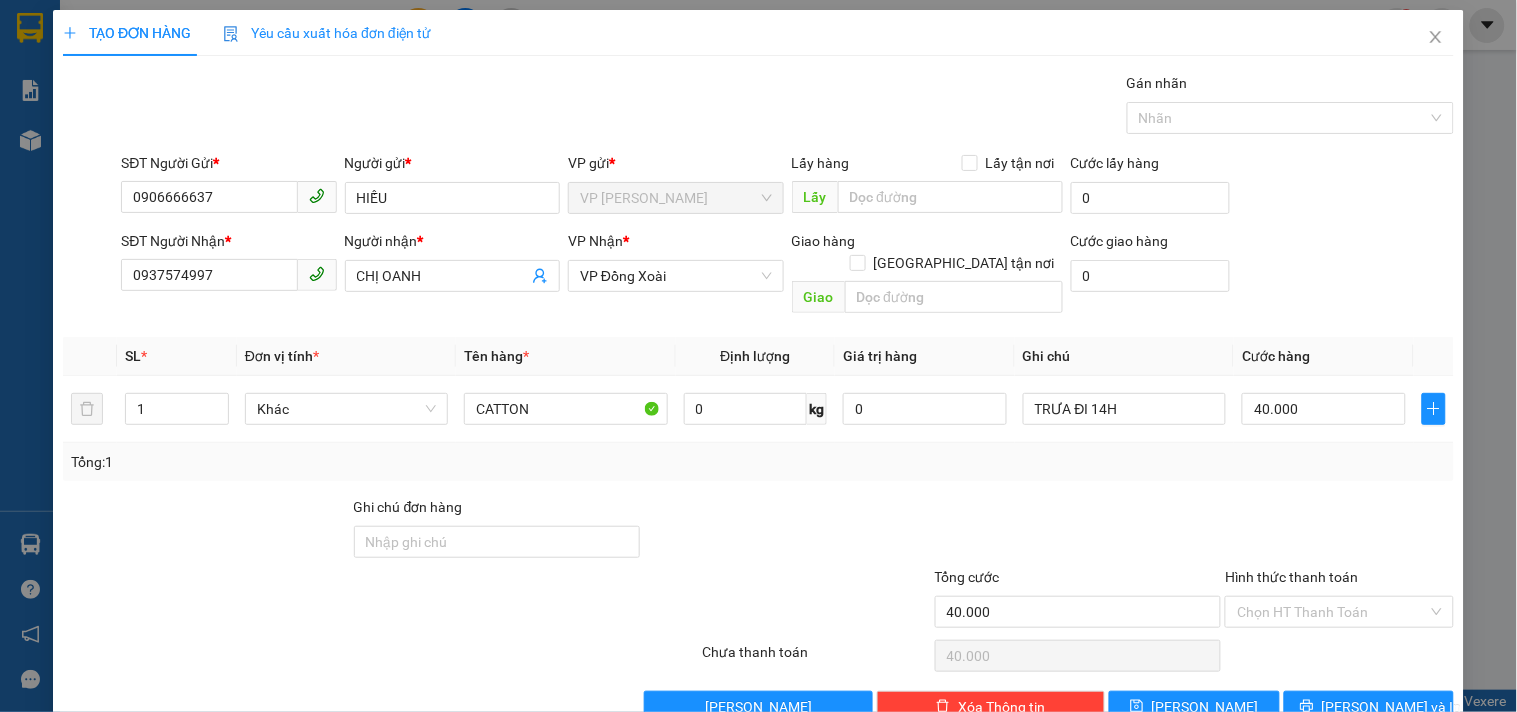 click on "Transit Pickup Surcharge Ids Transit Deliver Surcharge Ids Transit Deliver Surcharge Transit Deliver Surcharge Gói vận chuyển  * Tiêu chuẩn Gán nhãn   Nhãn SĐT Người Gửi  * 0906666637 Người gửi  * HIẾU VP gửi  * VP Lê Hồng Phong Lấy hàng Lấy tận nơi Lấy Cước lấy hàng 0 SĐT Người Nhận  * 0937574997 Người nhận  * CHỊ OANH VP Nhận  * VP Đồng Xoài Giao hàng Giao tận nơi Giao Cước giao hàng 0 SL  * Đơn vị tính  * Tên hàng  * Định lượng Giá trị hàng Ghi chú Cước hàng                   1 Khác CATTON 0 kg 0 TRƯA ĐI 14H 40.000 Tổng:  1 Ghi chú đơn hàng Tổng cước 40.000 Hình thức thanh toán Chọn HT Thanh Toán Số tiền thu trước   Chọn loại cước 0 Chưa thanh toán 40.000 Chọn HT Thanh Toán Lưu nháp Xóa Thông tin Lưu Lưu và In TRƯA ĐI 14H" at bounding box center (758, 397) 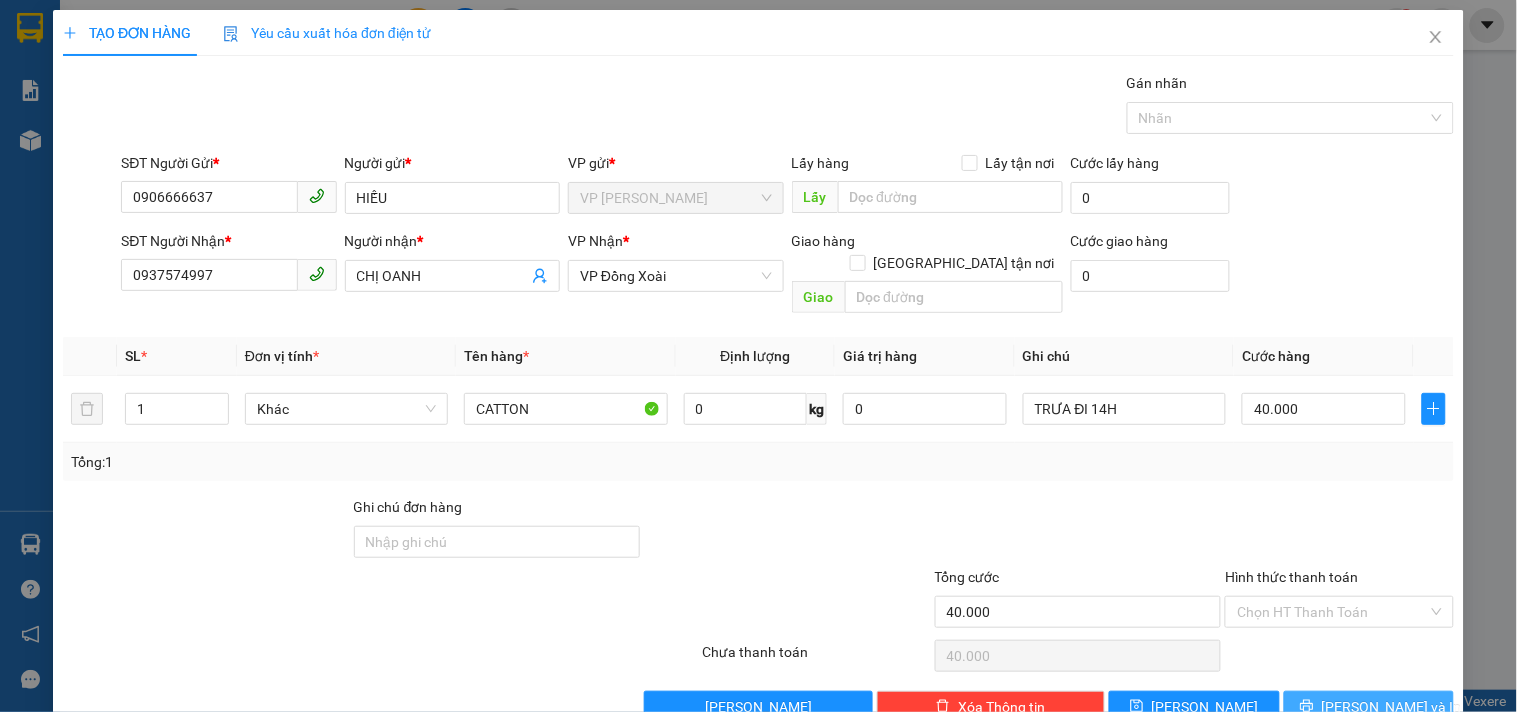 click on "[PERSON_NAME] và In" at bounding box center [1369, 707] 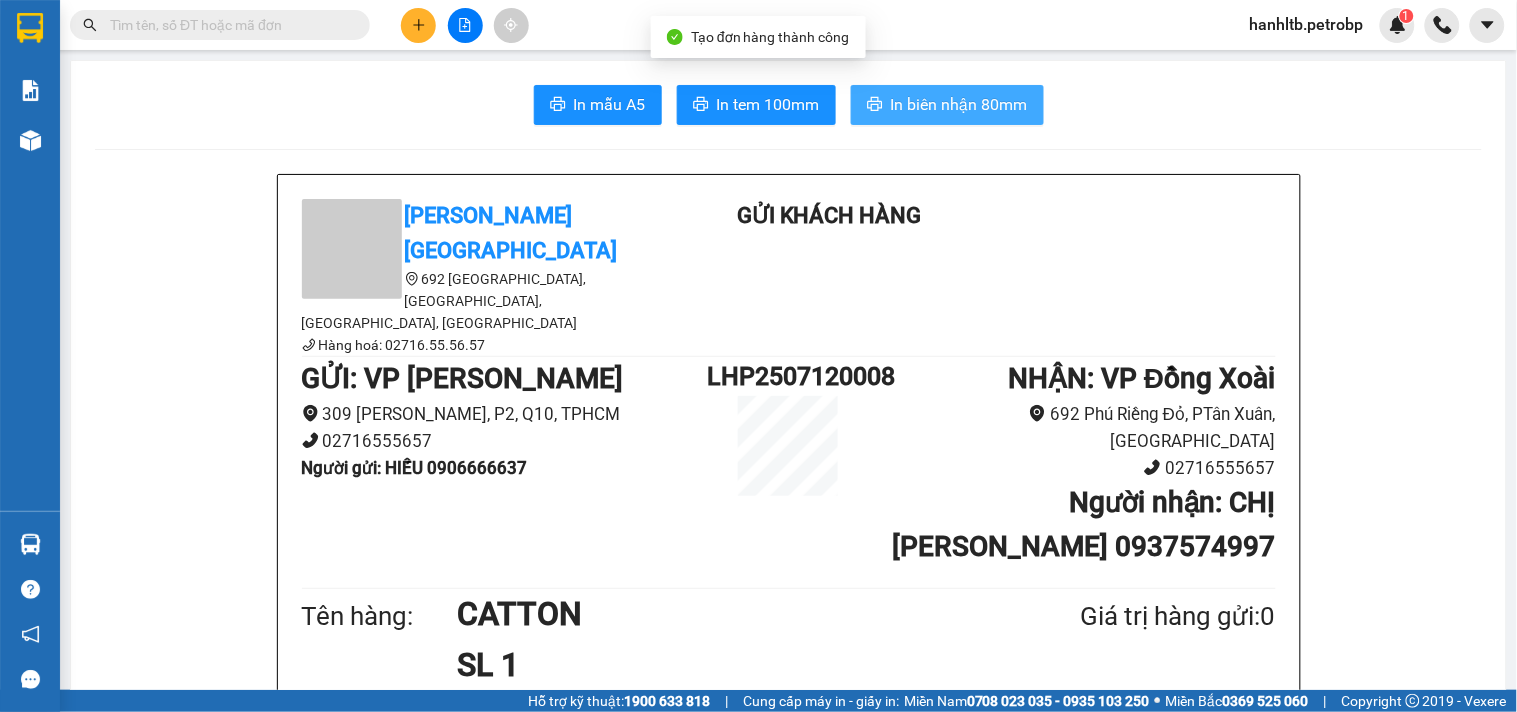 click on "In biên nhận 80mm" at bounding box center [959, 104] 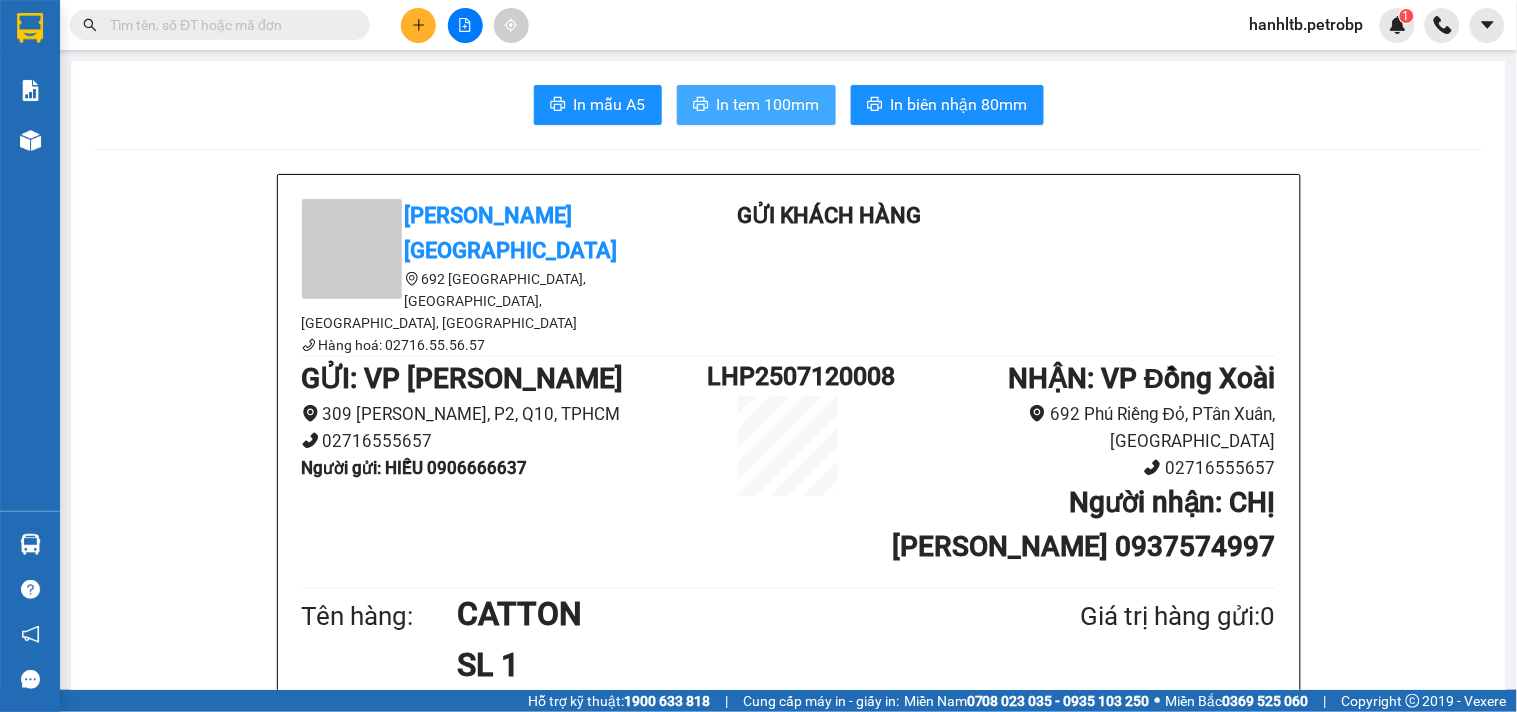 click on "In tem 100mm" at bounding box center (768, 104) 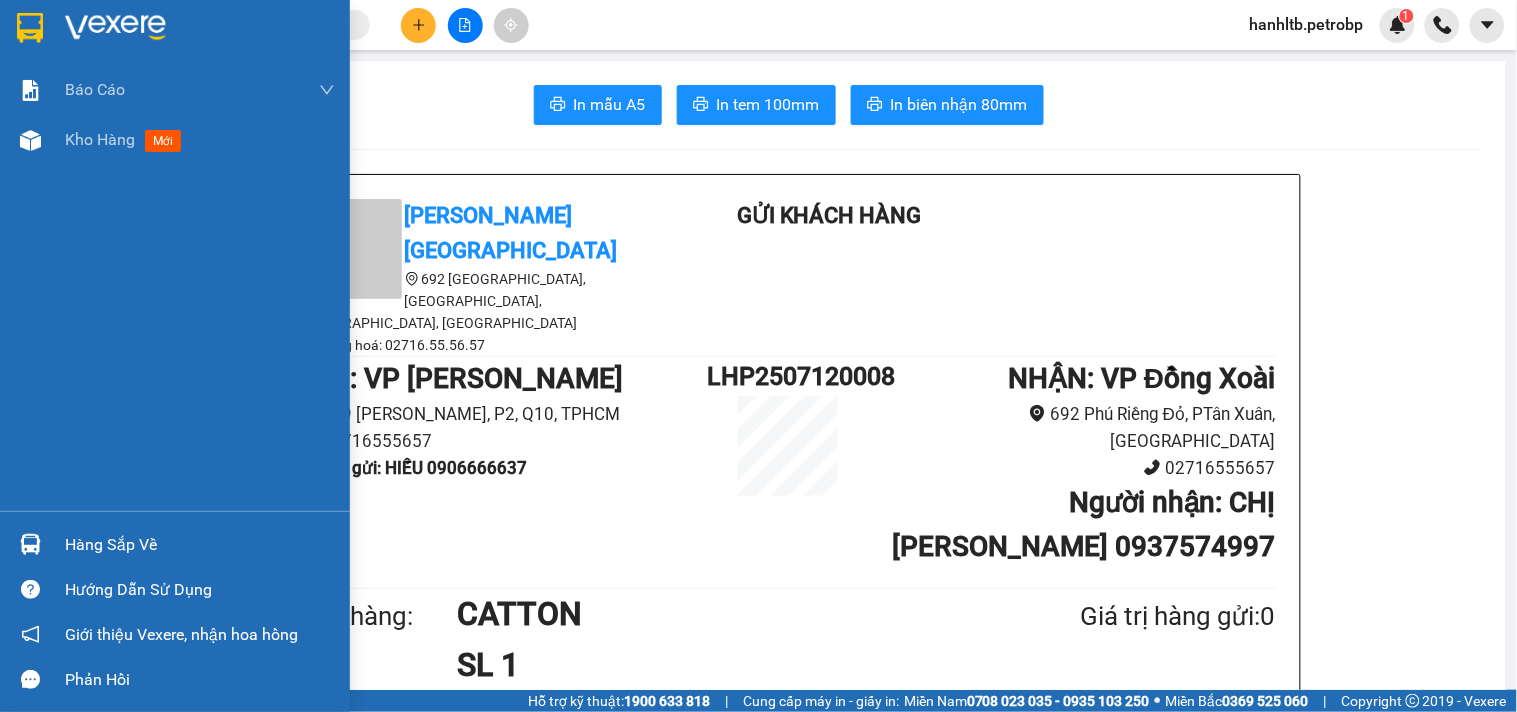 click at bounding box center [115, 28] 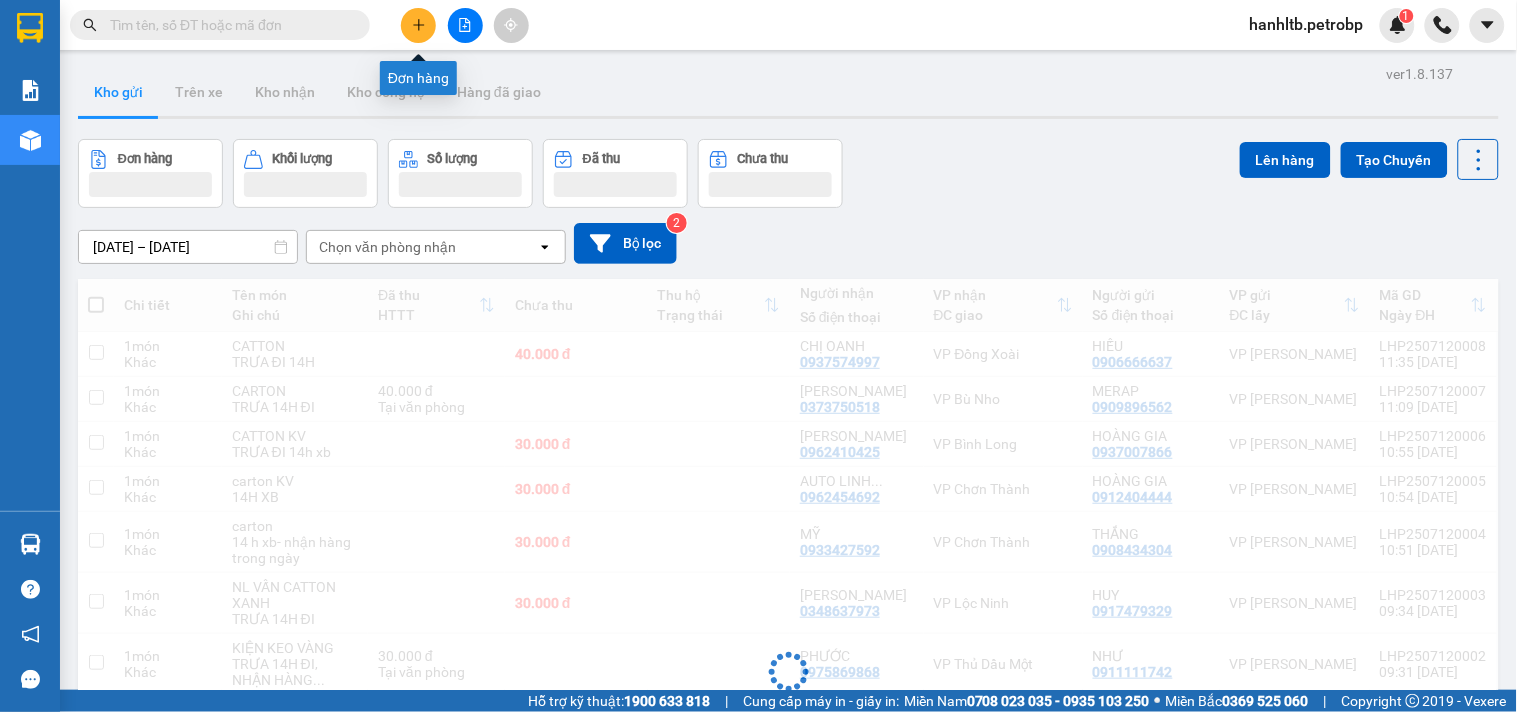 click at bounding box center [418, 25] 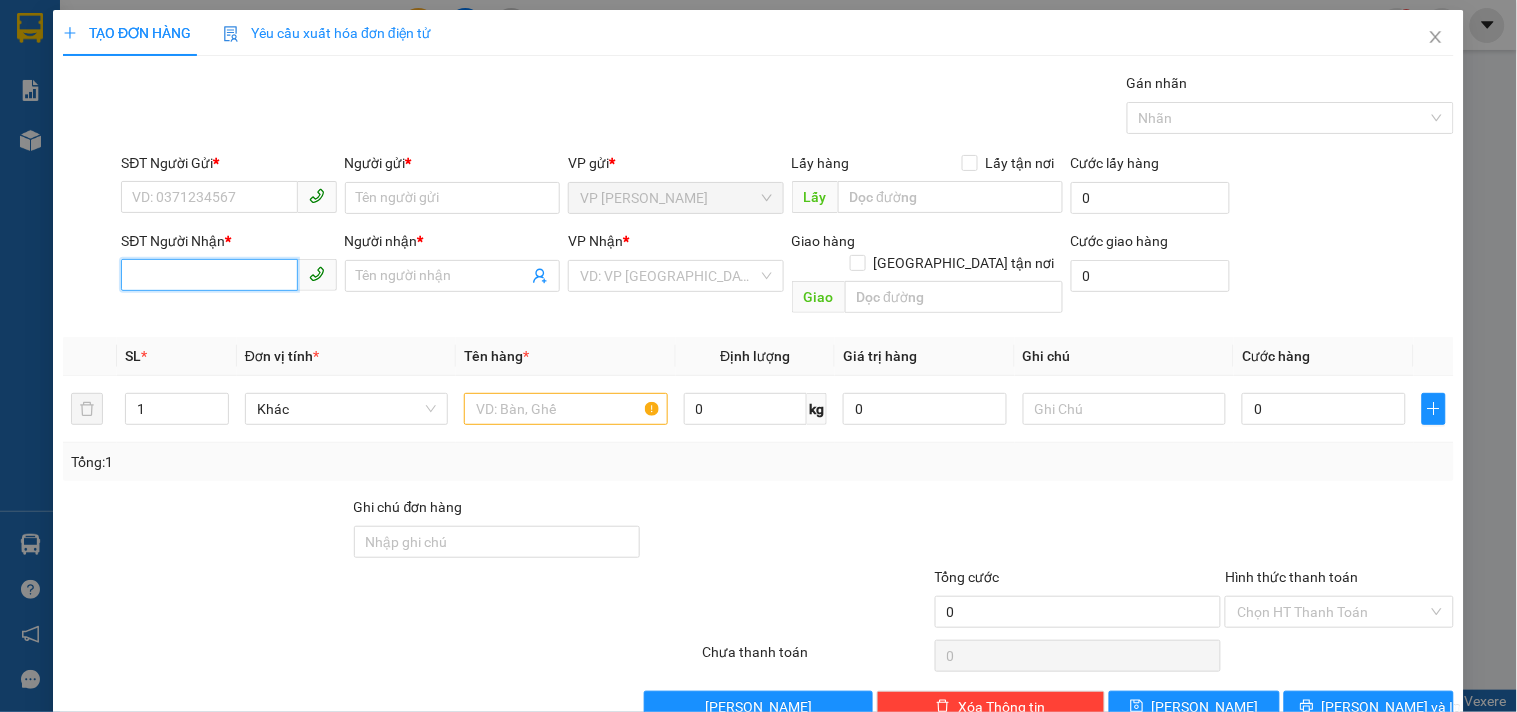 click on "SĐT Người Nhận  *" at bounding box center (209, 275) 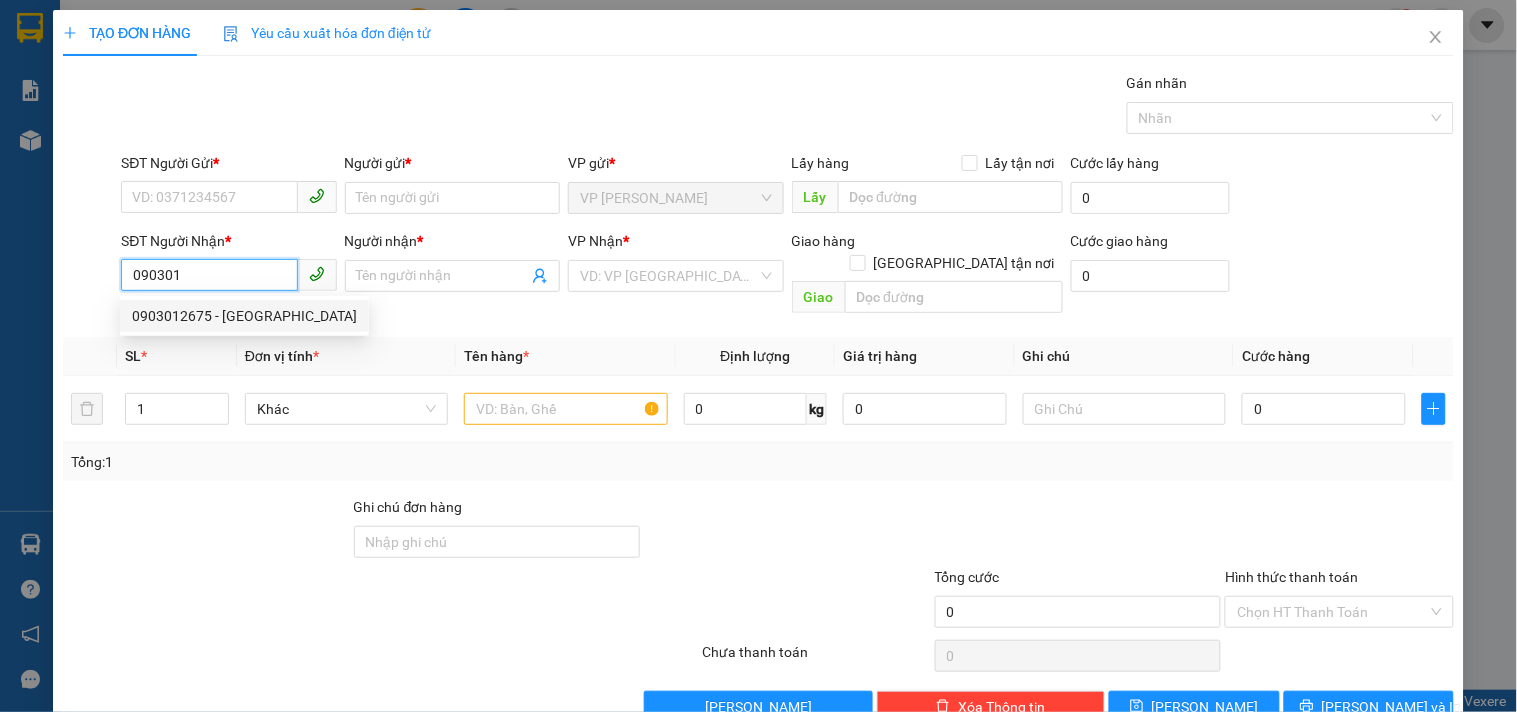 click on "0903012675 - ANH LỘC" at bounding box center [244, 316] 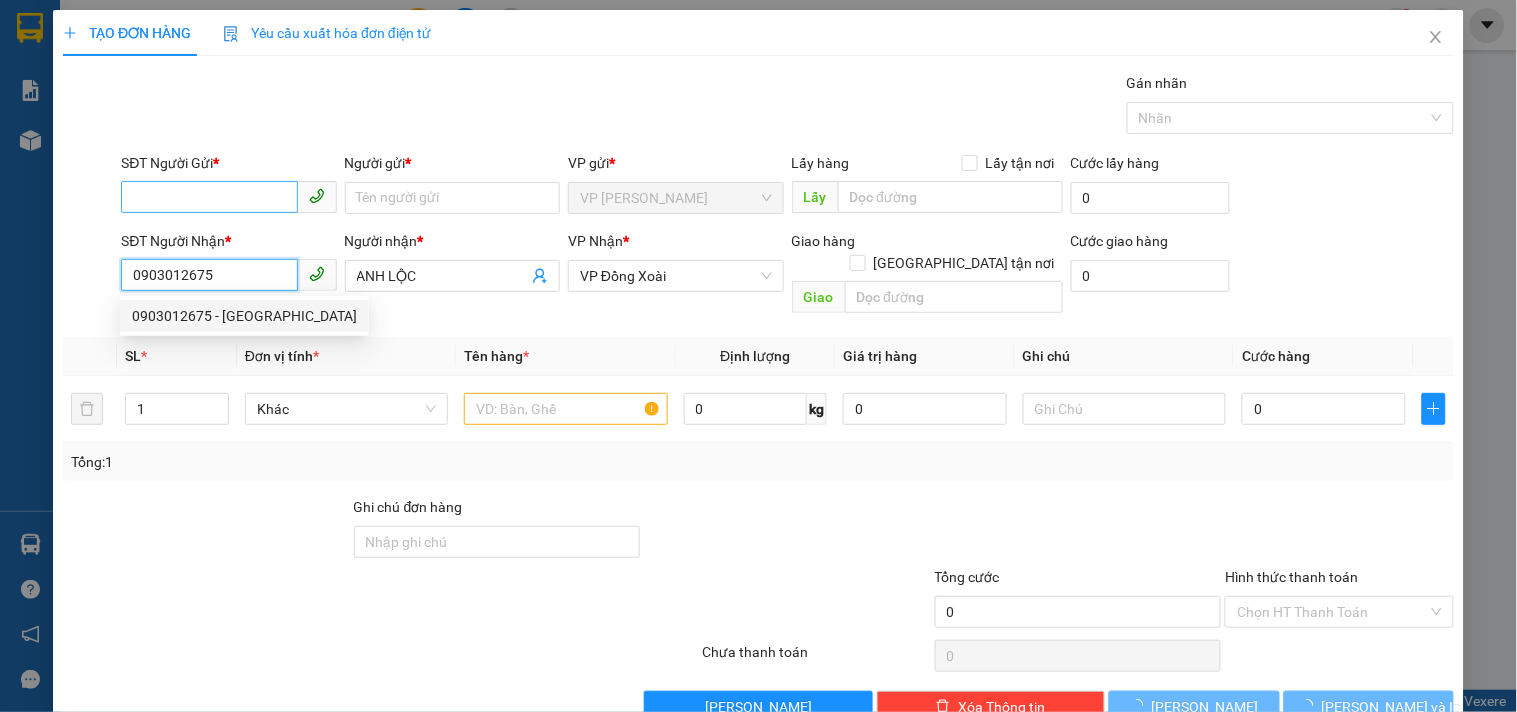type on "30.000" 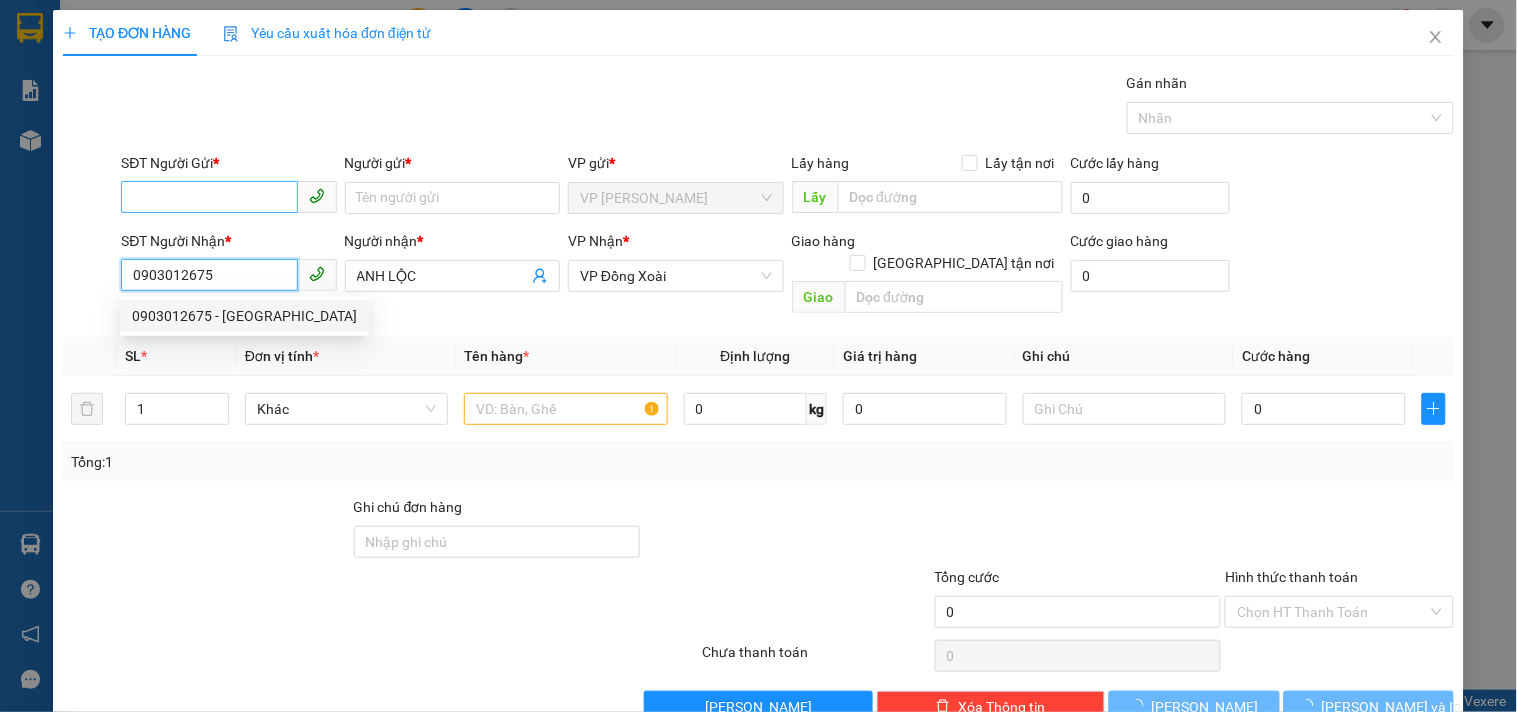 type on "30.000" 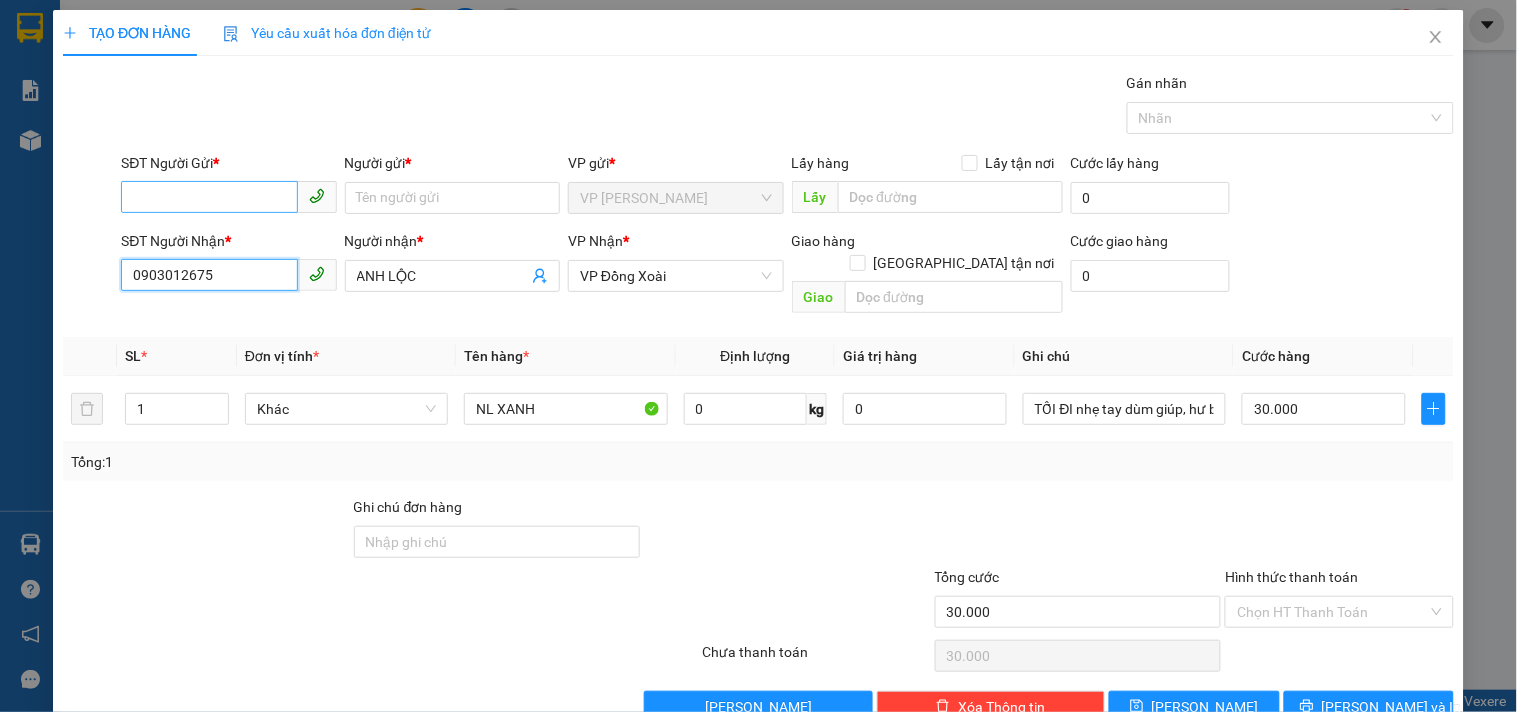 type on "0903012675" 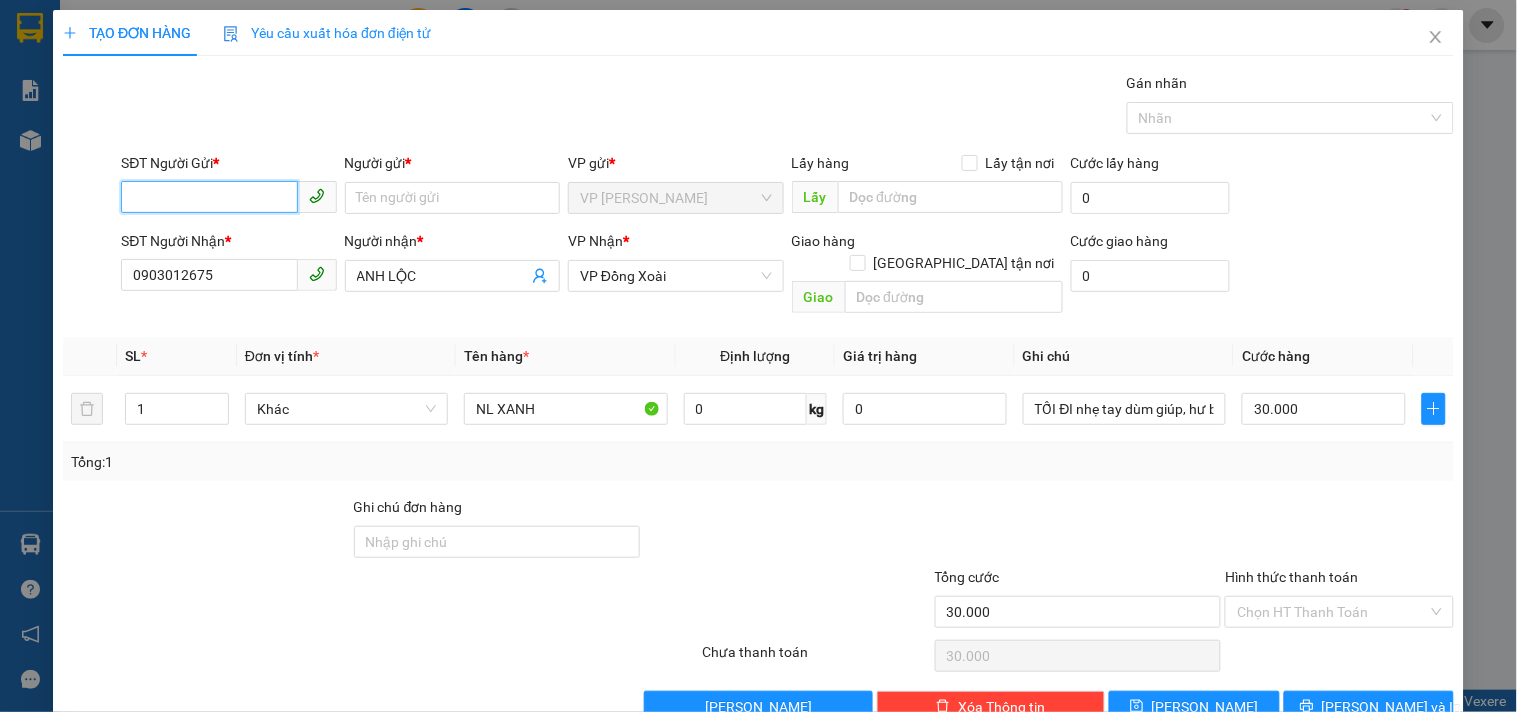 click on "SĐT Người Gửi  *" at bounding box center [209, 197] 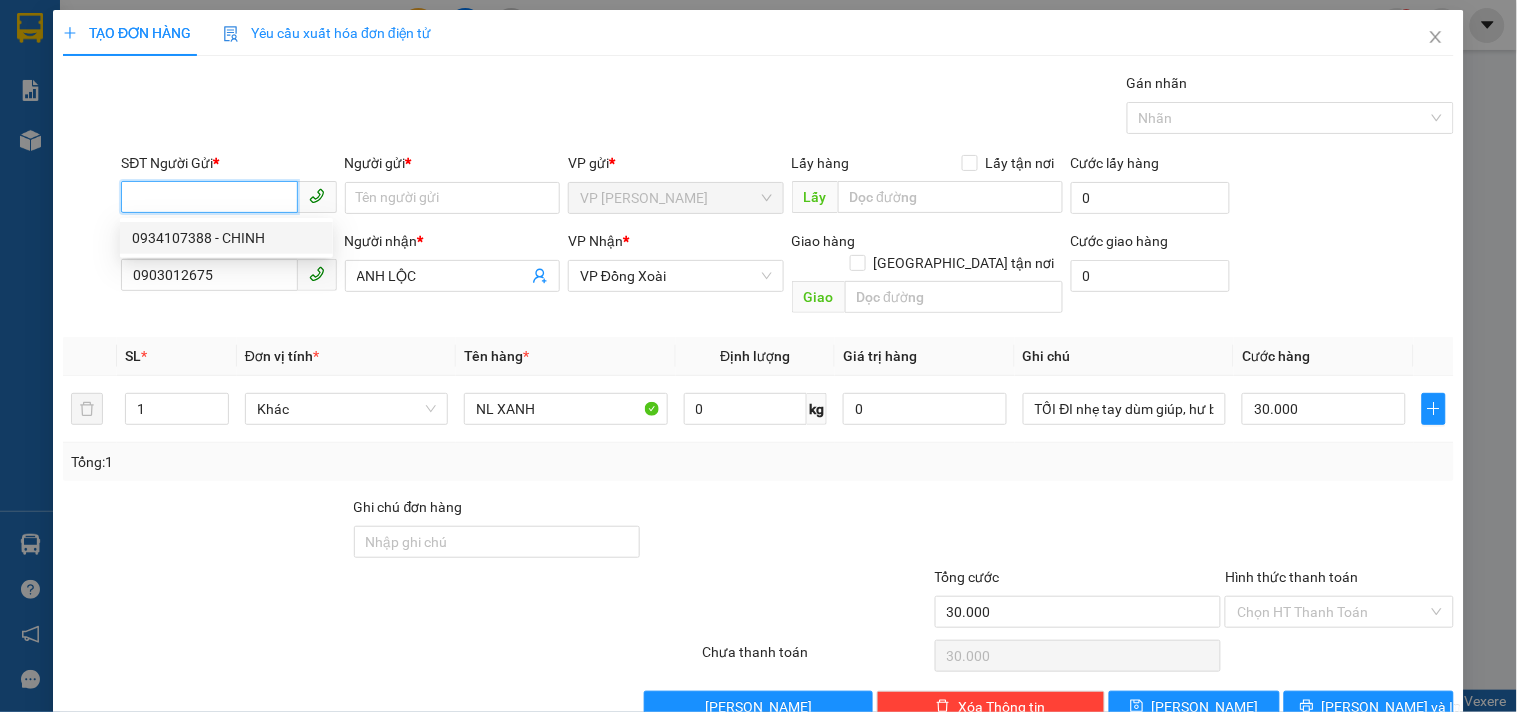click on "0934107388 - CHINH" at bounding box center (226, 238) 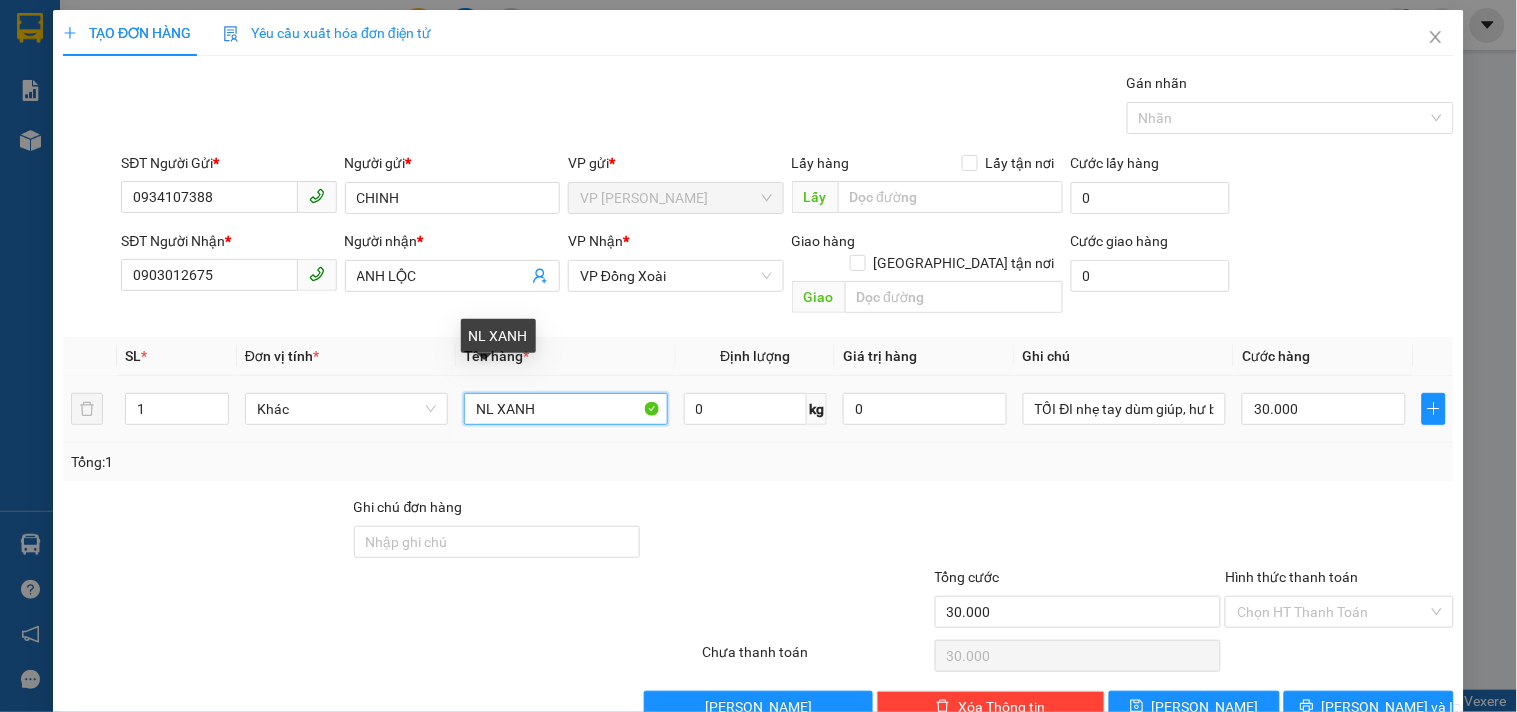 click on "NL XANH" at bounding box center [565, 409] 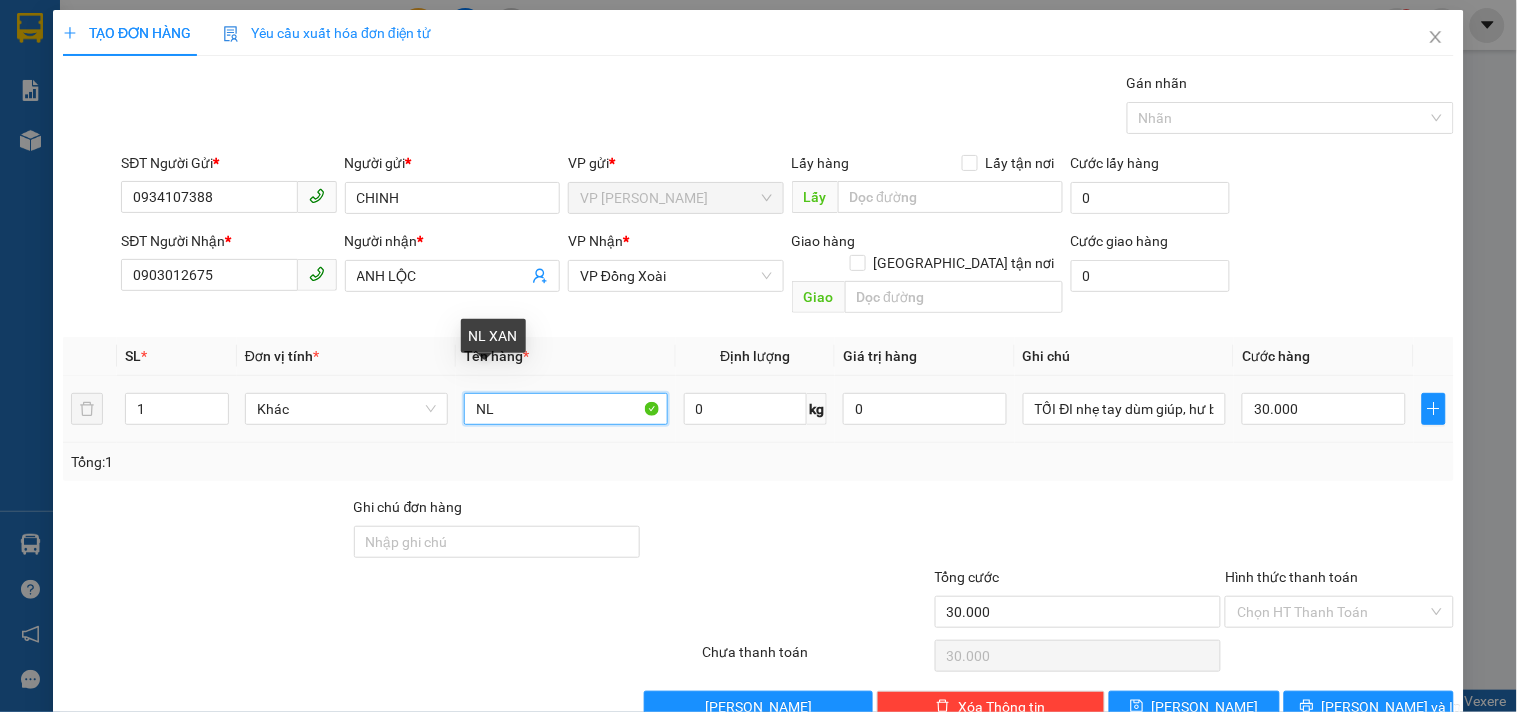 type on "N" 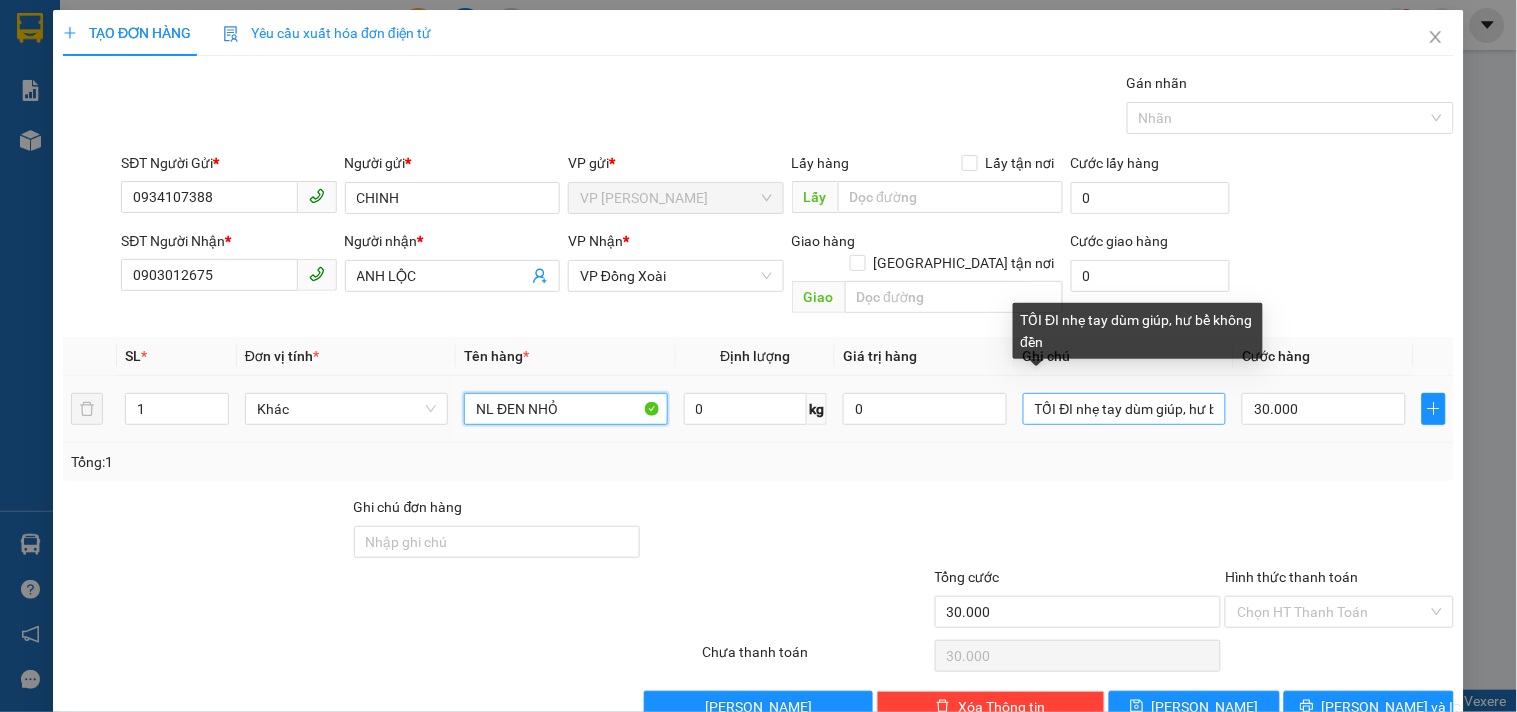 type on "NL ĐEN NHỎ" 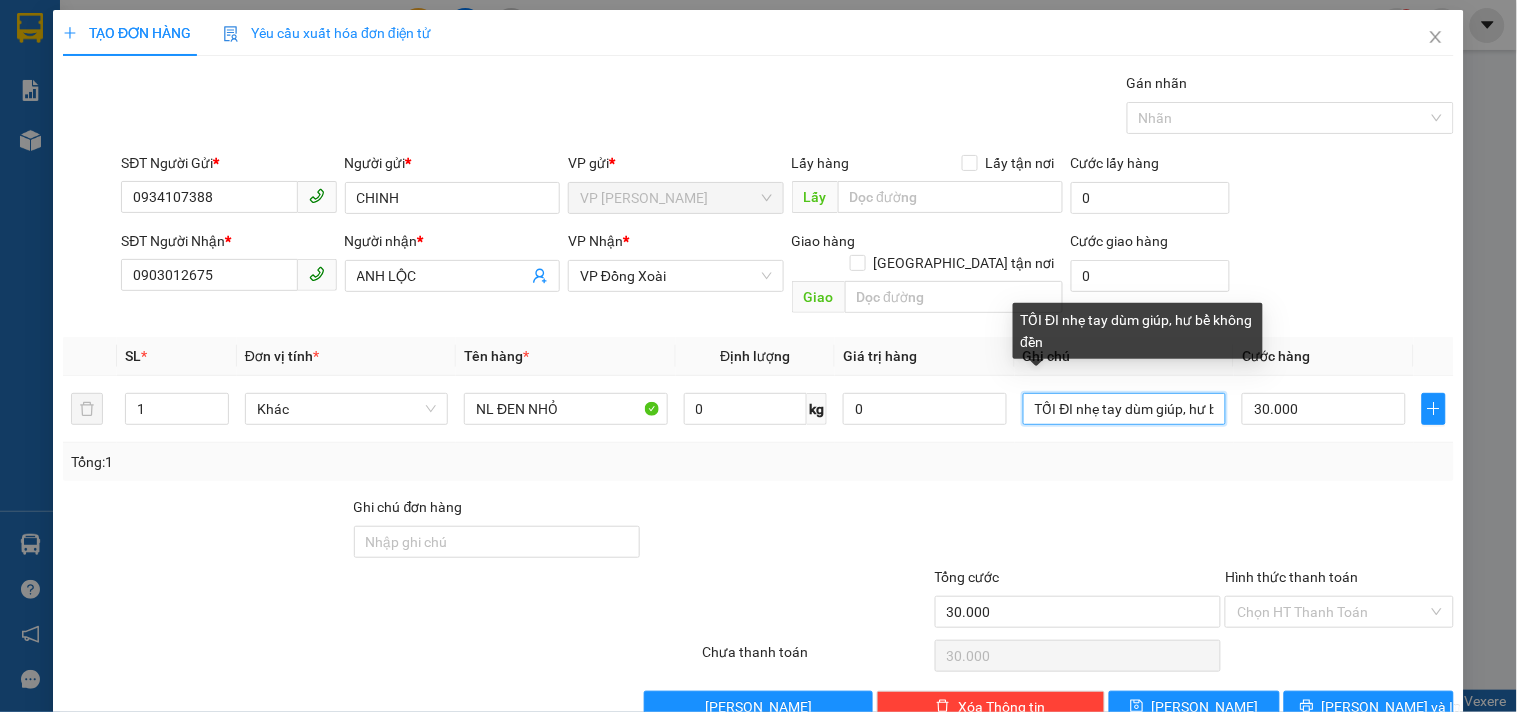 drag, startPoint x: 1061, startPoint y: 386, endPoint x: 837, endPoint y: 423, distance: 227.03523 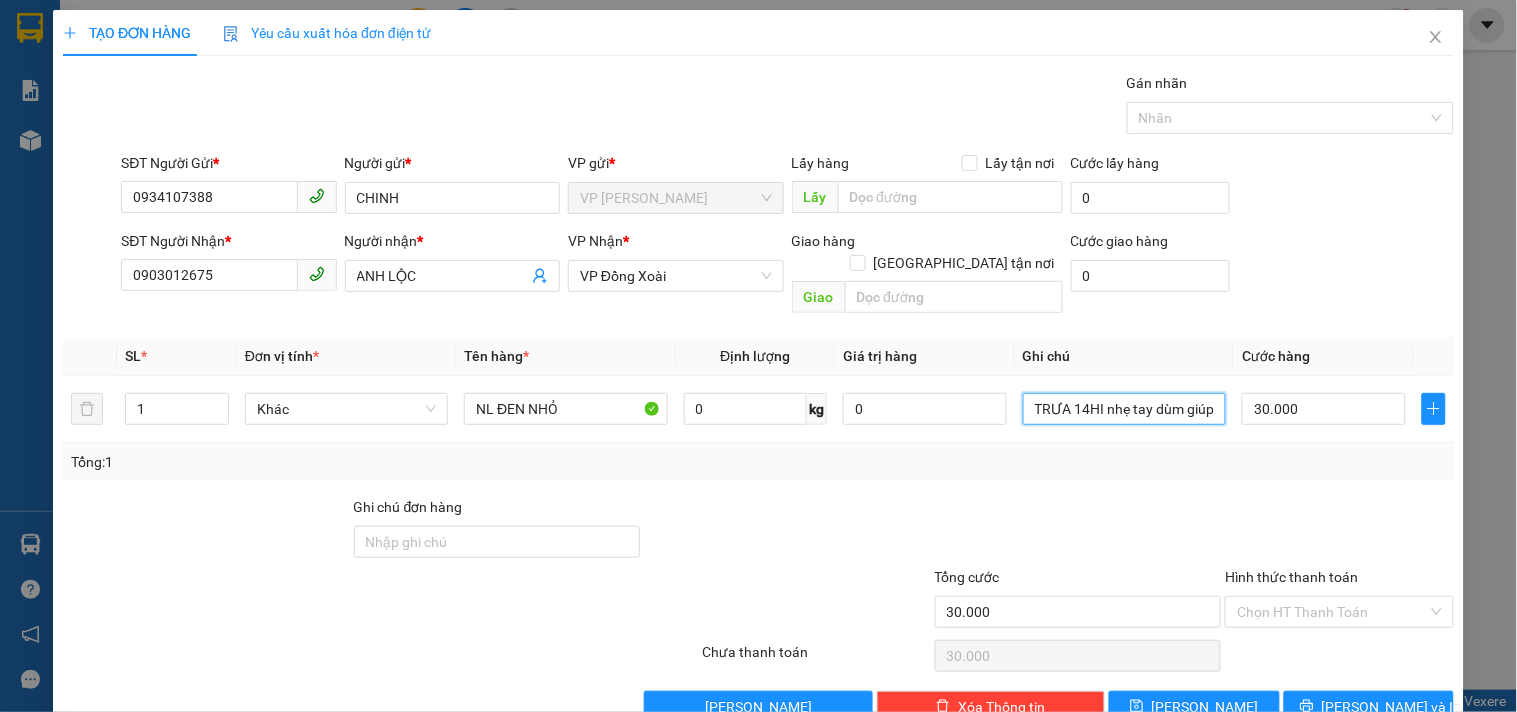 type on "TRƯA 14H I nhẹ tay dùm giúp, hư bể không đền" 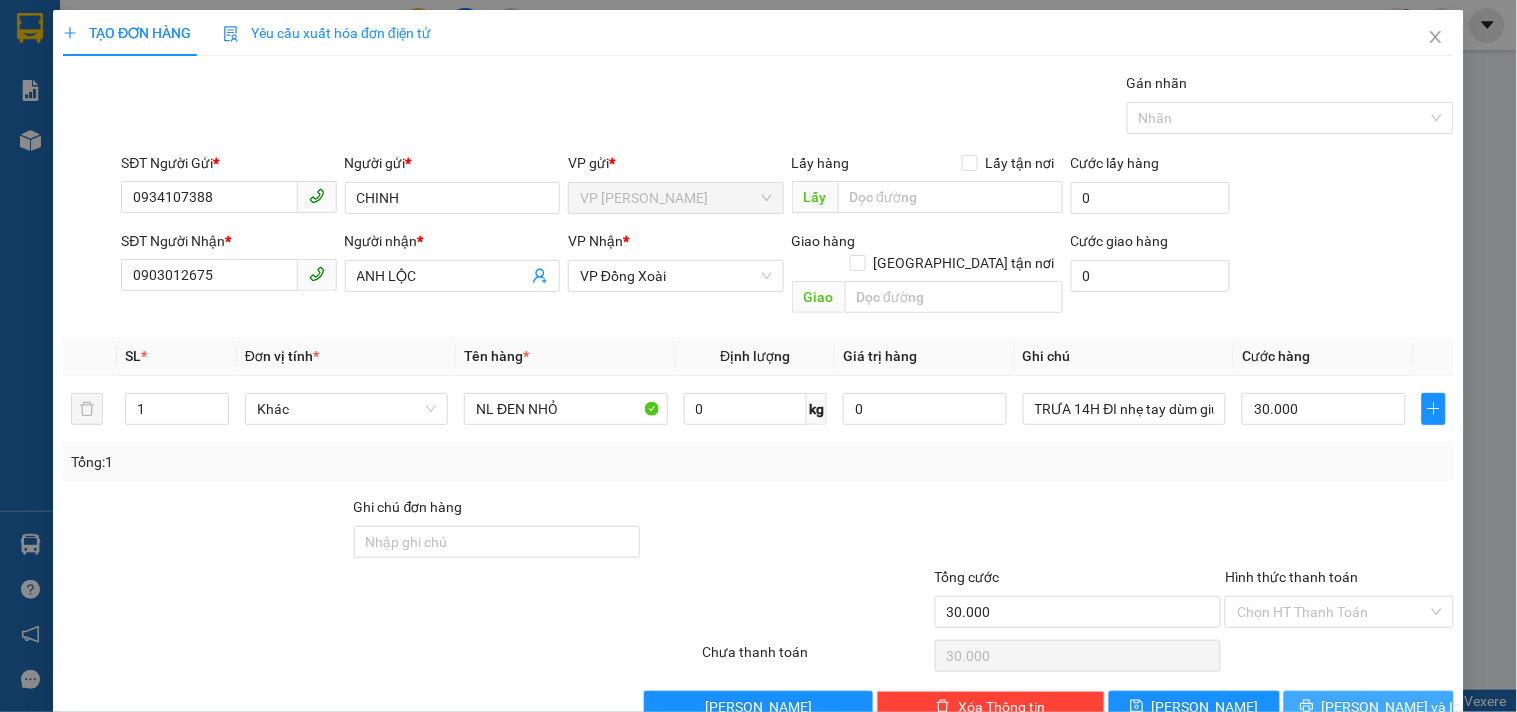 click on "[PERSON_NAME] và In" at bounding box center (1369, 707) 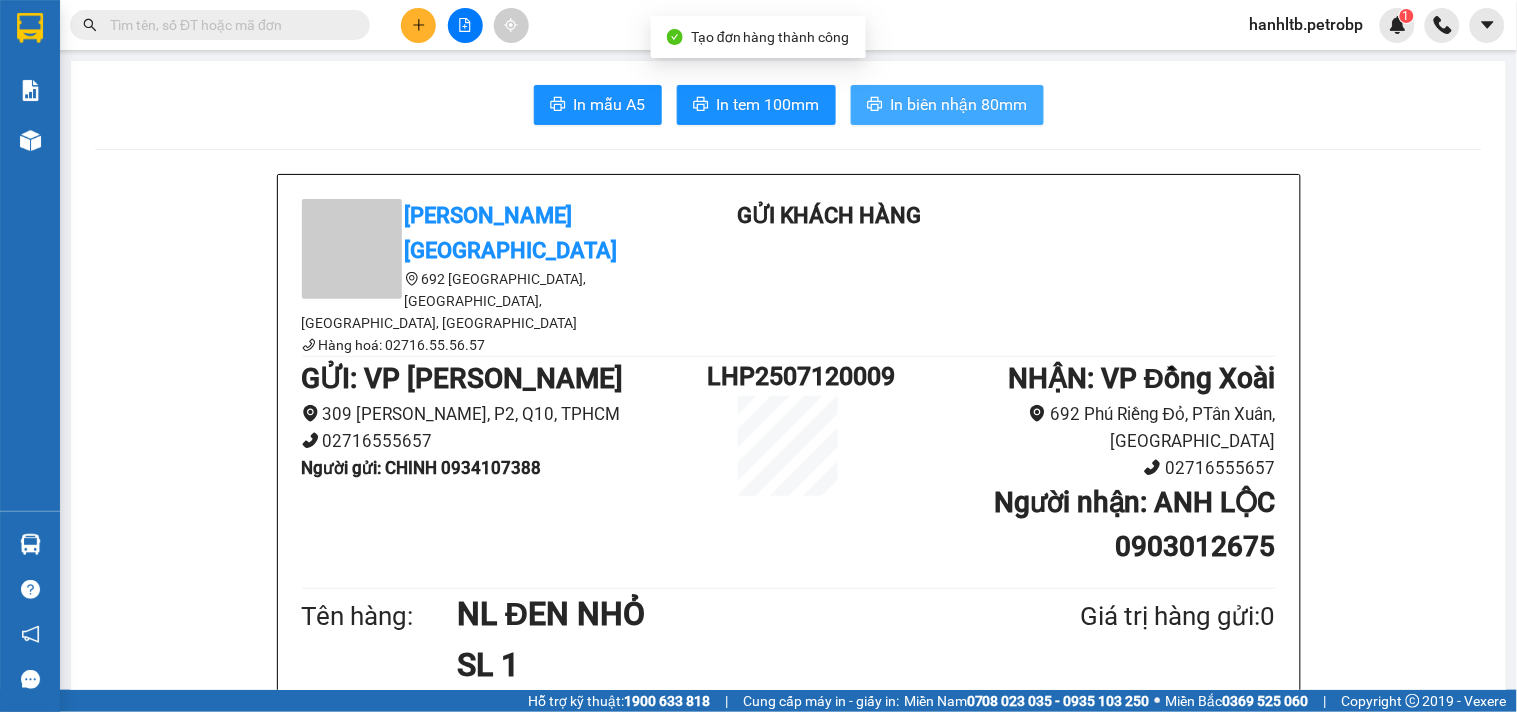 click on "In biên nhận 80mm" at bounding box center (959, 104) 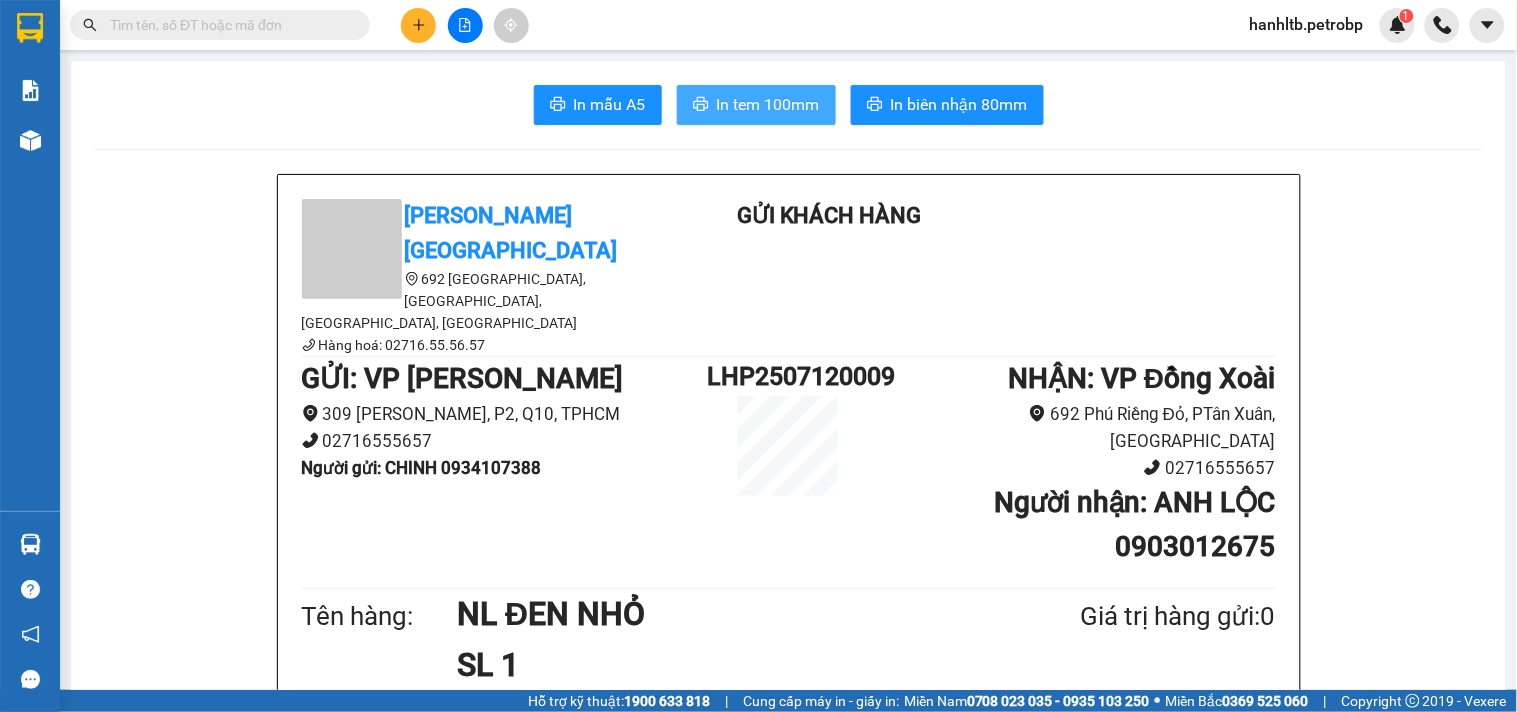 click on "In tem 100mm" at bounding box center (768, 104) 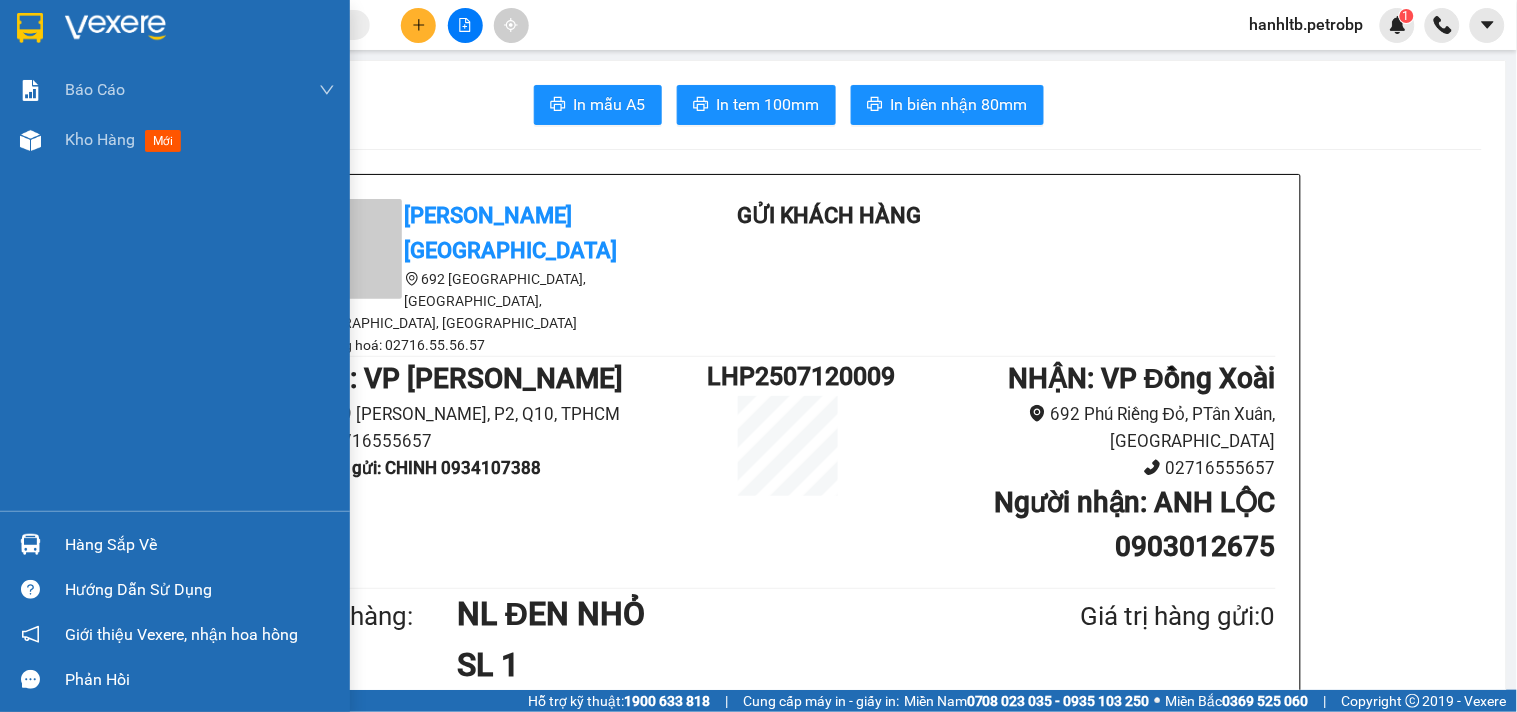 click at bounding box center [115, 28] 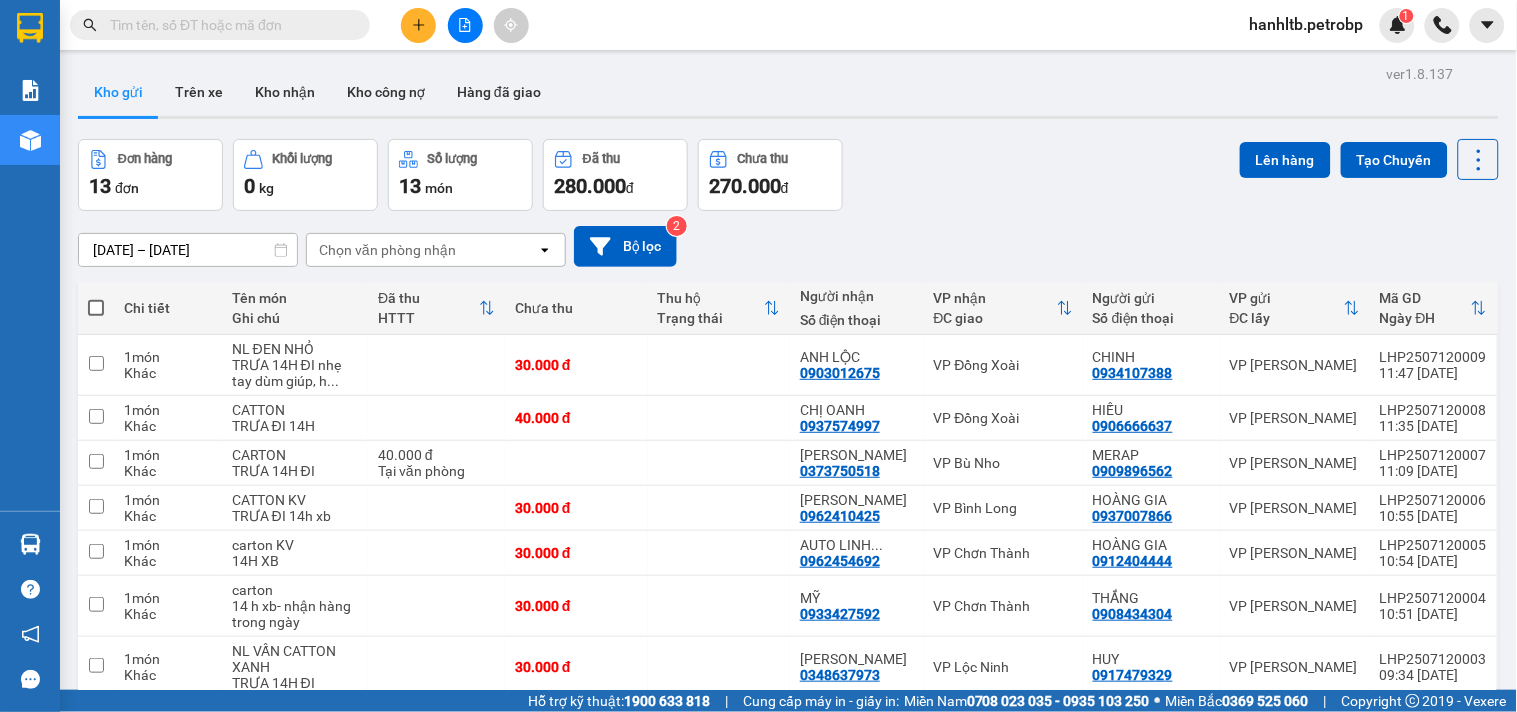 click on "Đơn hàng 13 đơn Khối lượng 0 kg Số lượng 13 món Đã thu 280.000  đ Chưa thu 270.000  đ Lên hàng Tạo Chuyến" at bounding box center (788, 175) 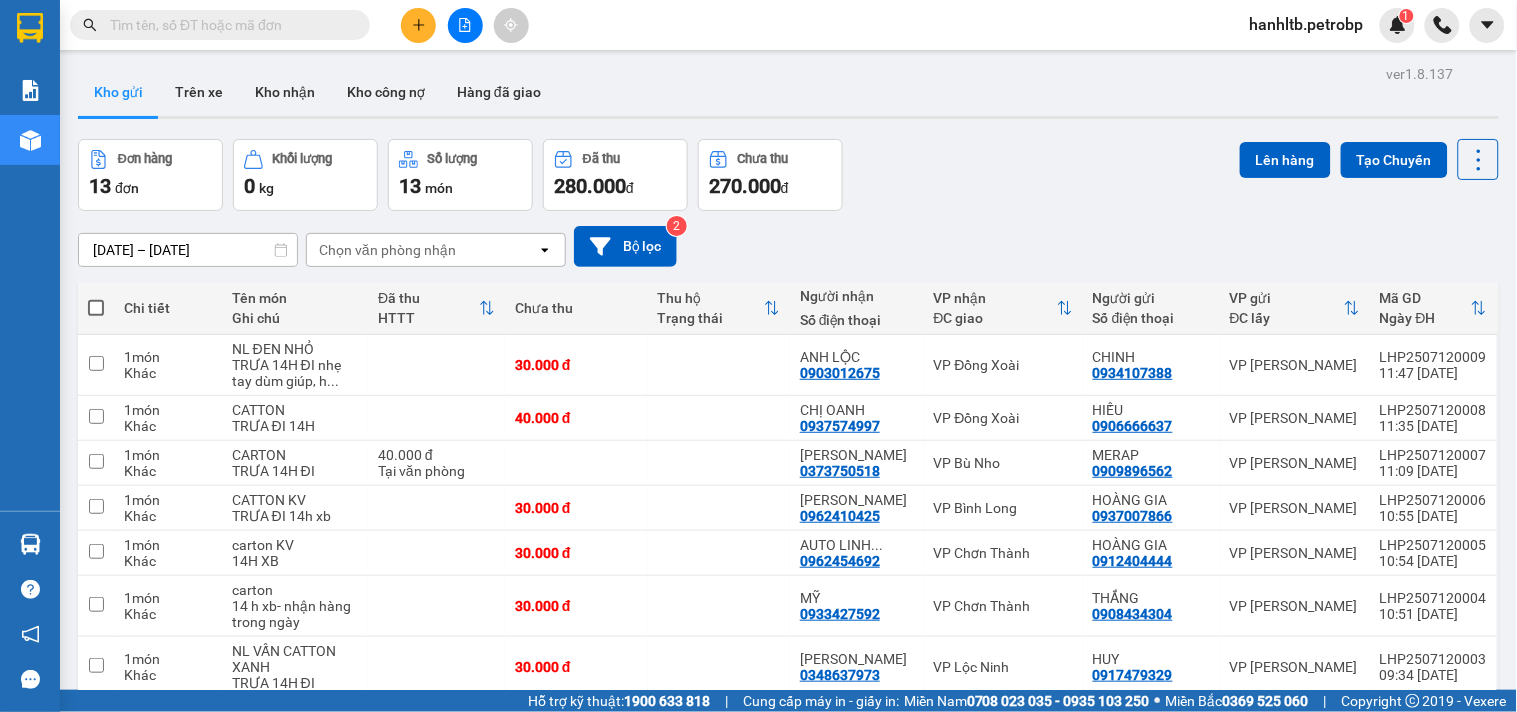 click on "Đơn hàng 13 đơn Khối lượng 0 kg Số lượng 13 món Đã thu 280.000  đ Chưa thu 270.000  đ Lên hàng Tạo Chuyến" at bounding box center (788, 175) 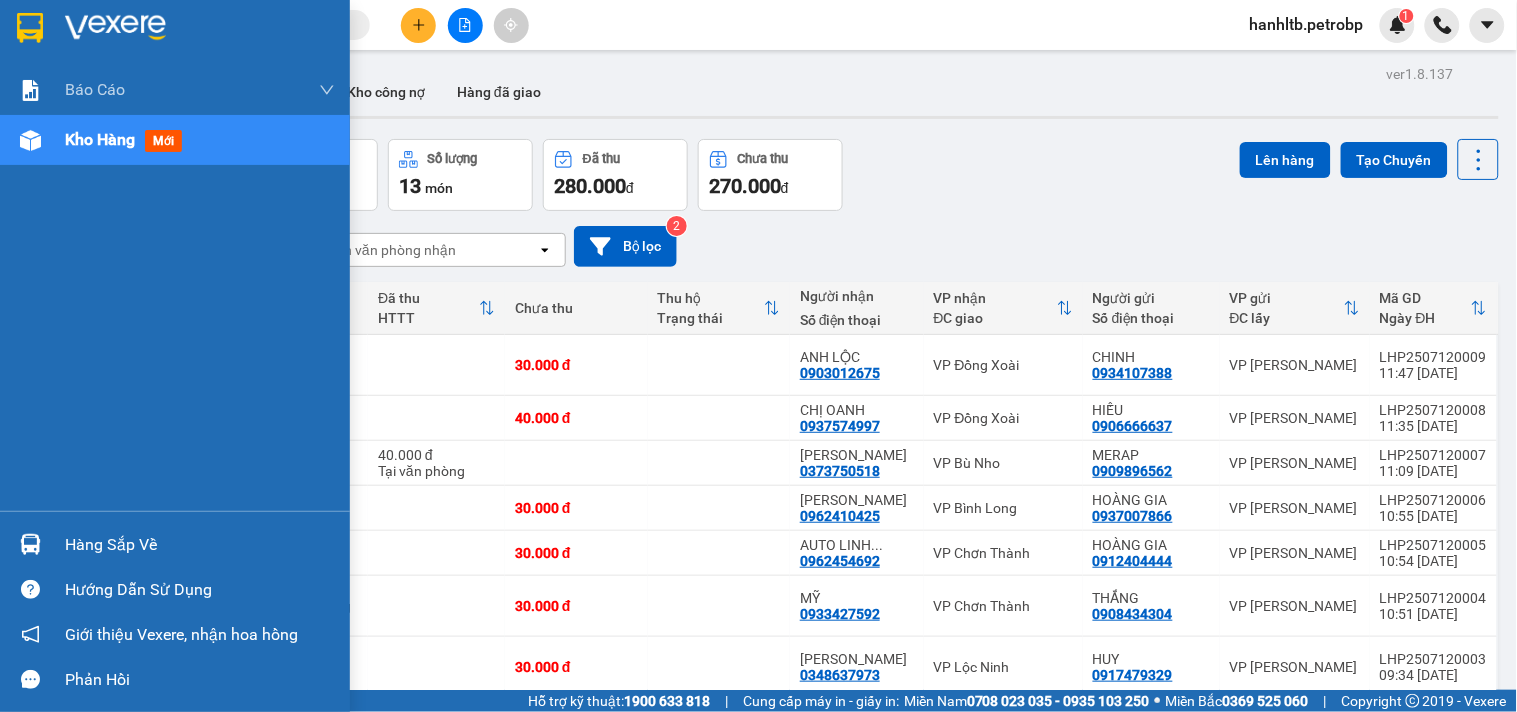 click at bounding box center [115, 28] 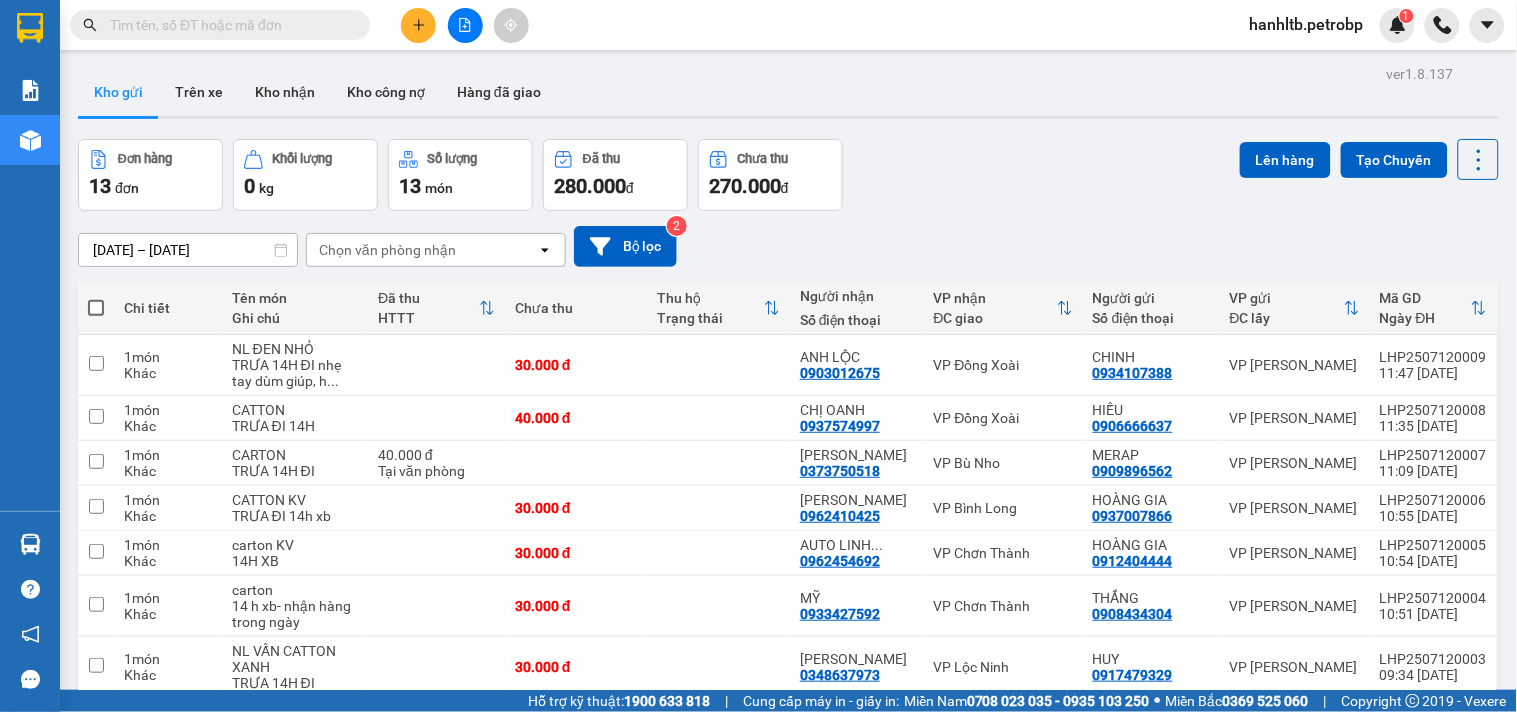click on "Đơn hàng 13 đơn Khối lượng 0 kg Số lượng 13 món Đã thu 280.000  đ Chưa thu 270.000  đ Lên hàng Tạo Chuyến" at bounding box center [788, 175] 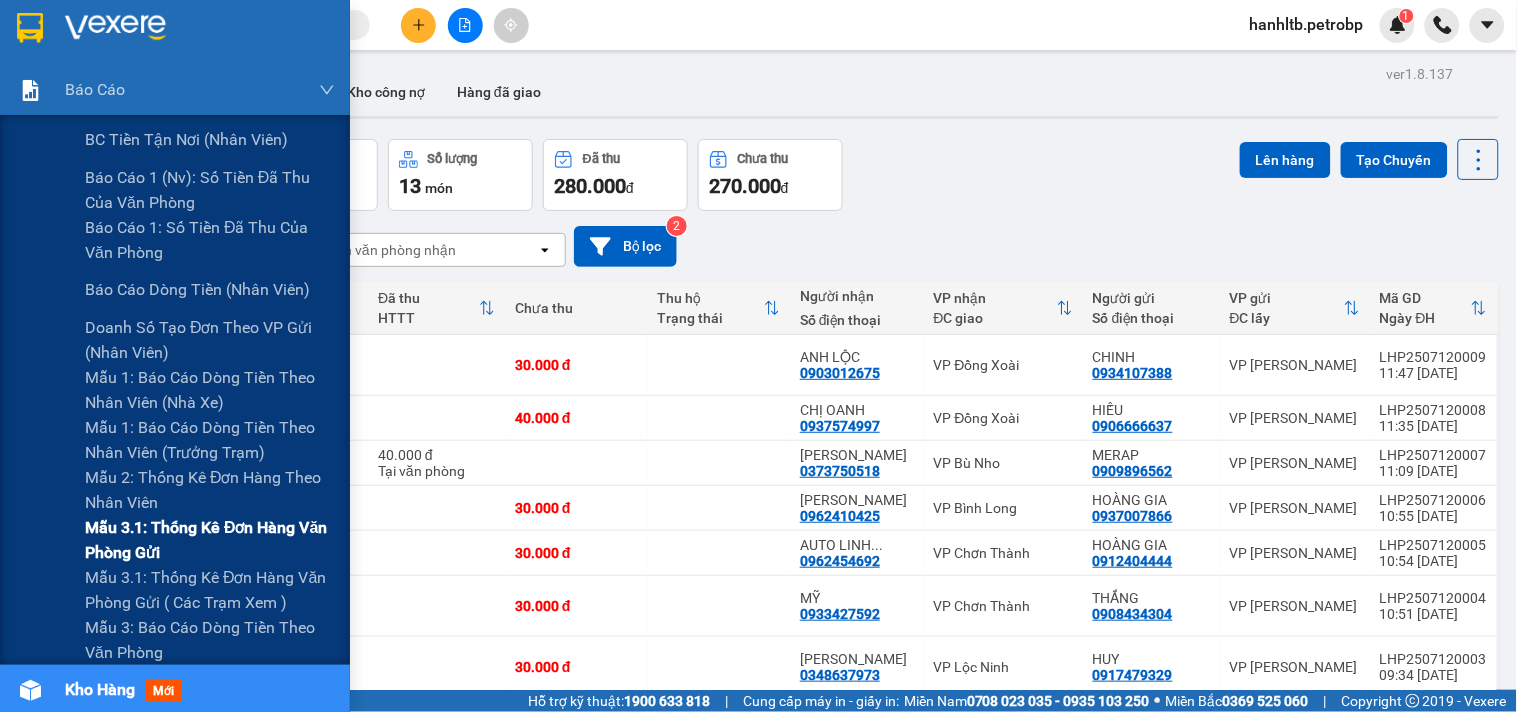 click on "Mẫu 3.1: Thống kê đơn hàng văn phòng gửi" at bounding box center [210, 540] 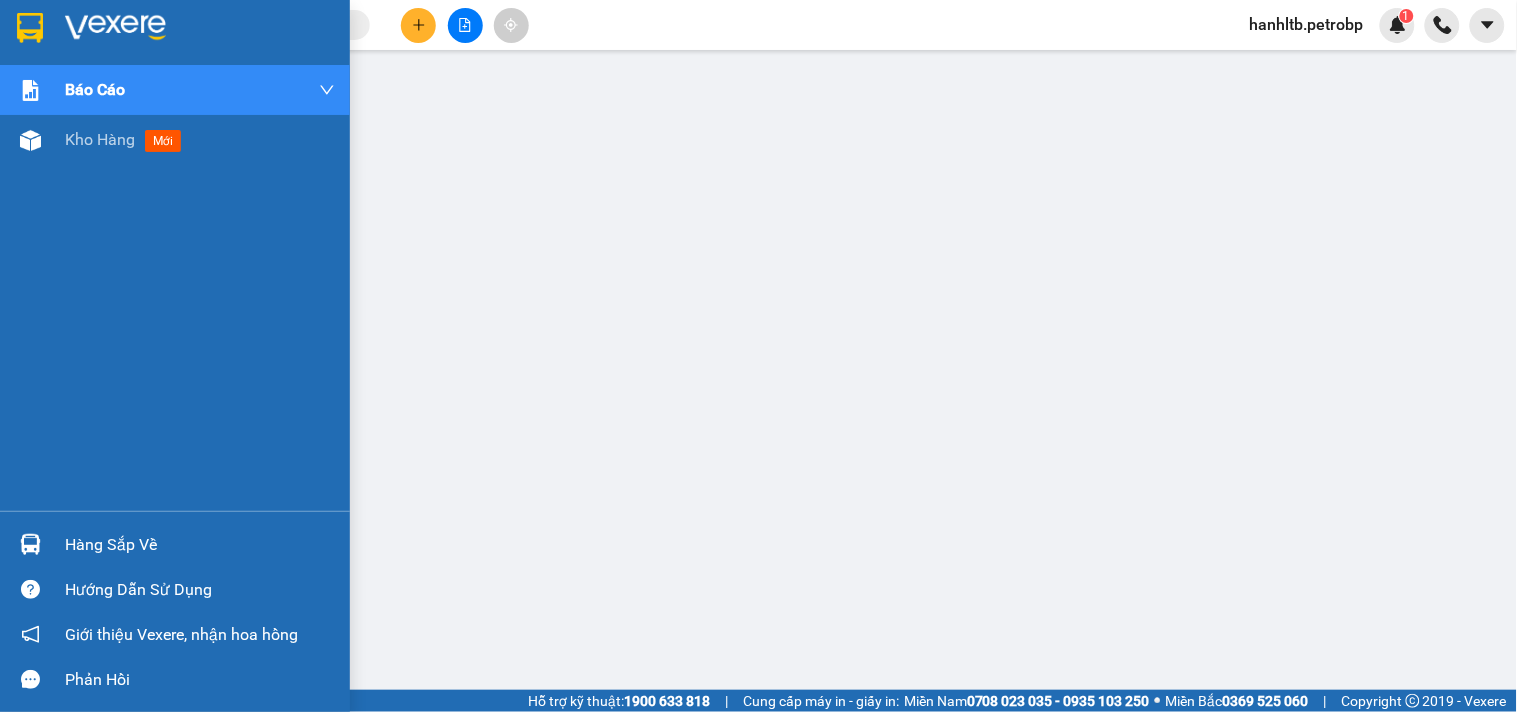 click at bounding box center [115, 28] 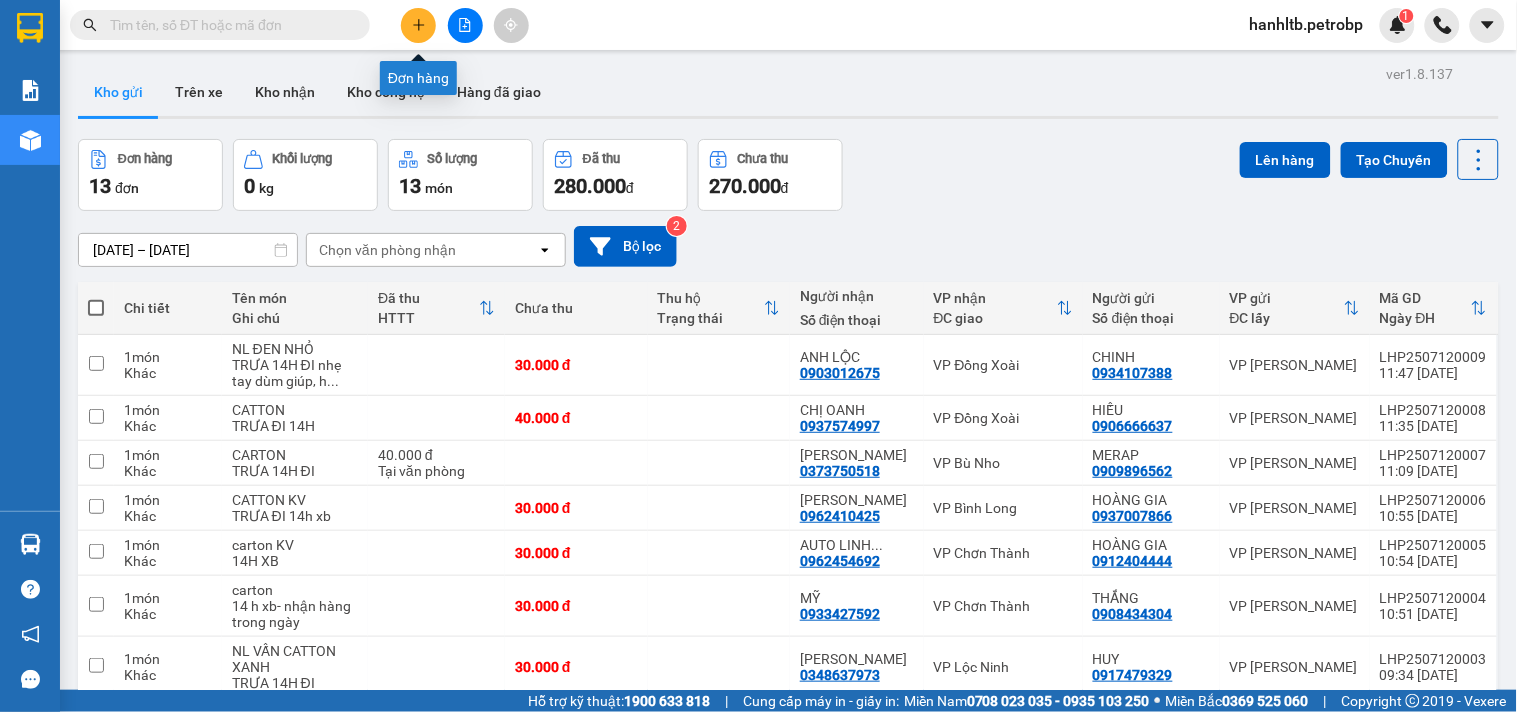 click at bounding box center [418, 25] 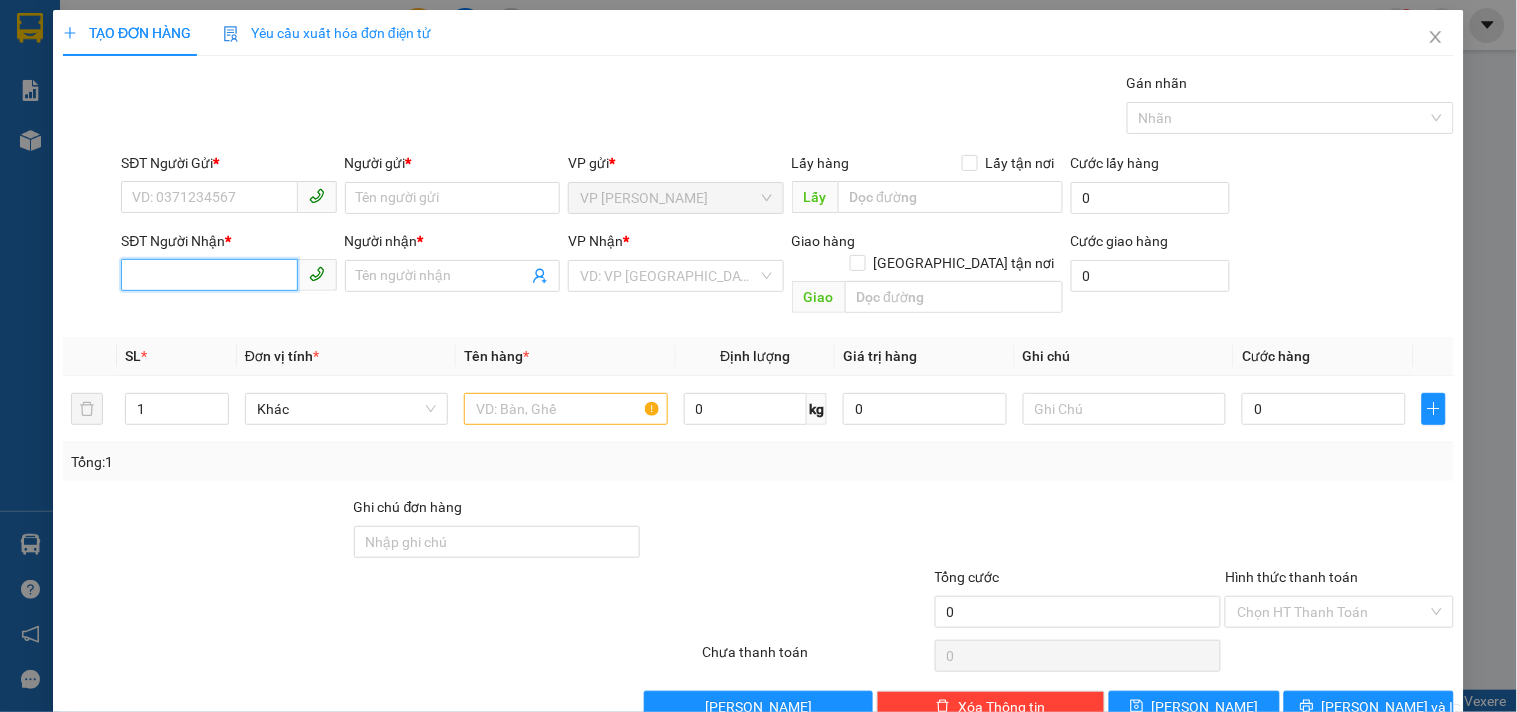 click on "SĐT Người Nhận  *" at bounding box center [209, 275] 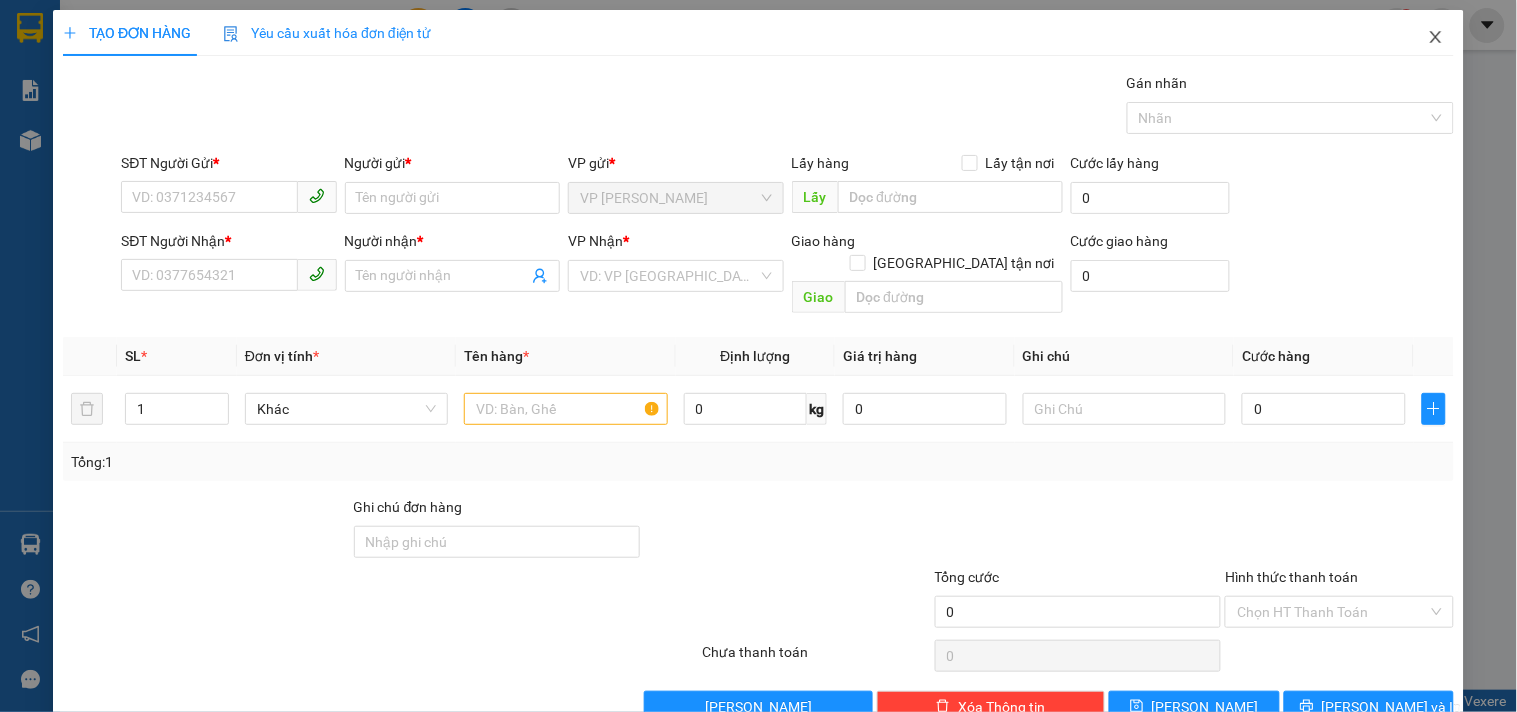 click 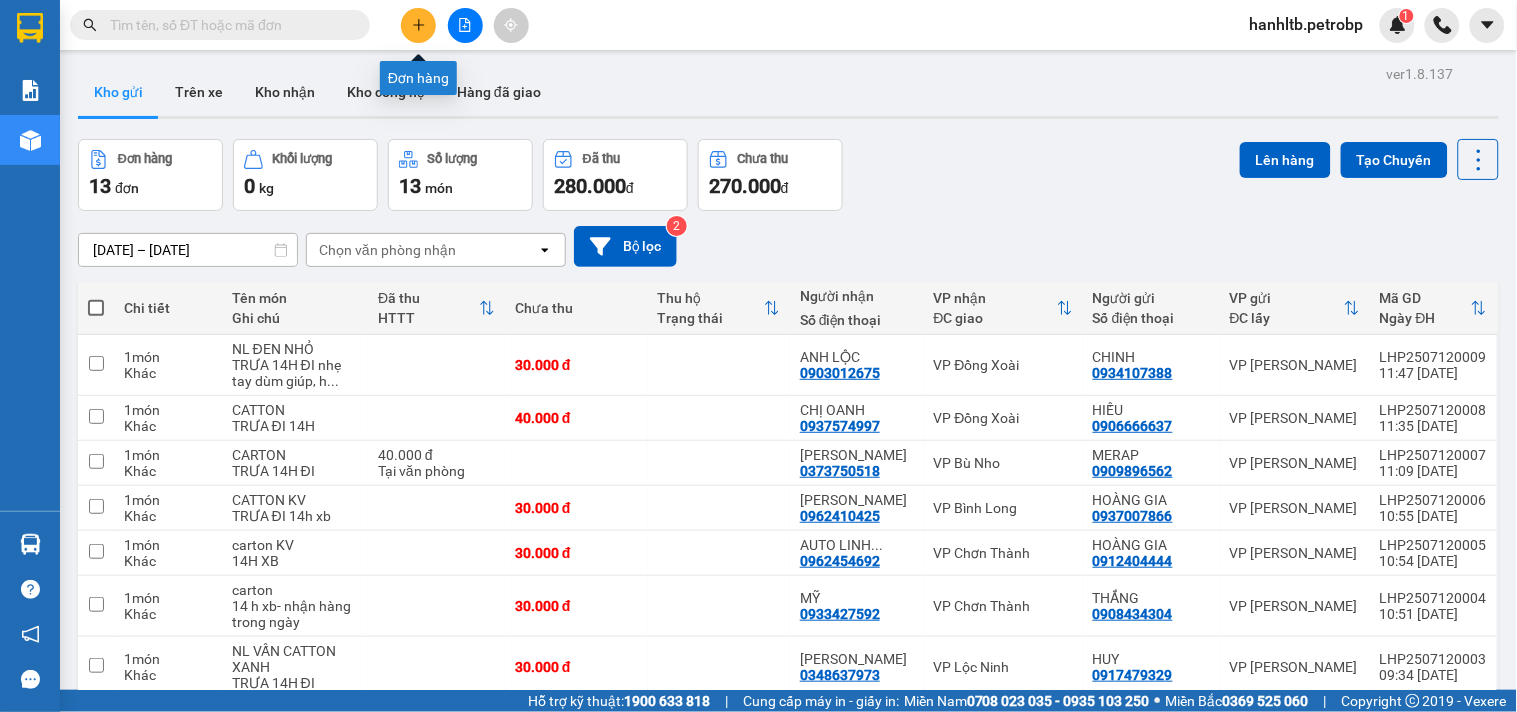 click 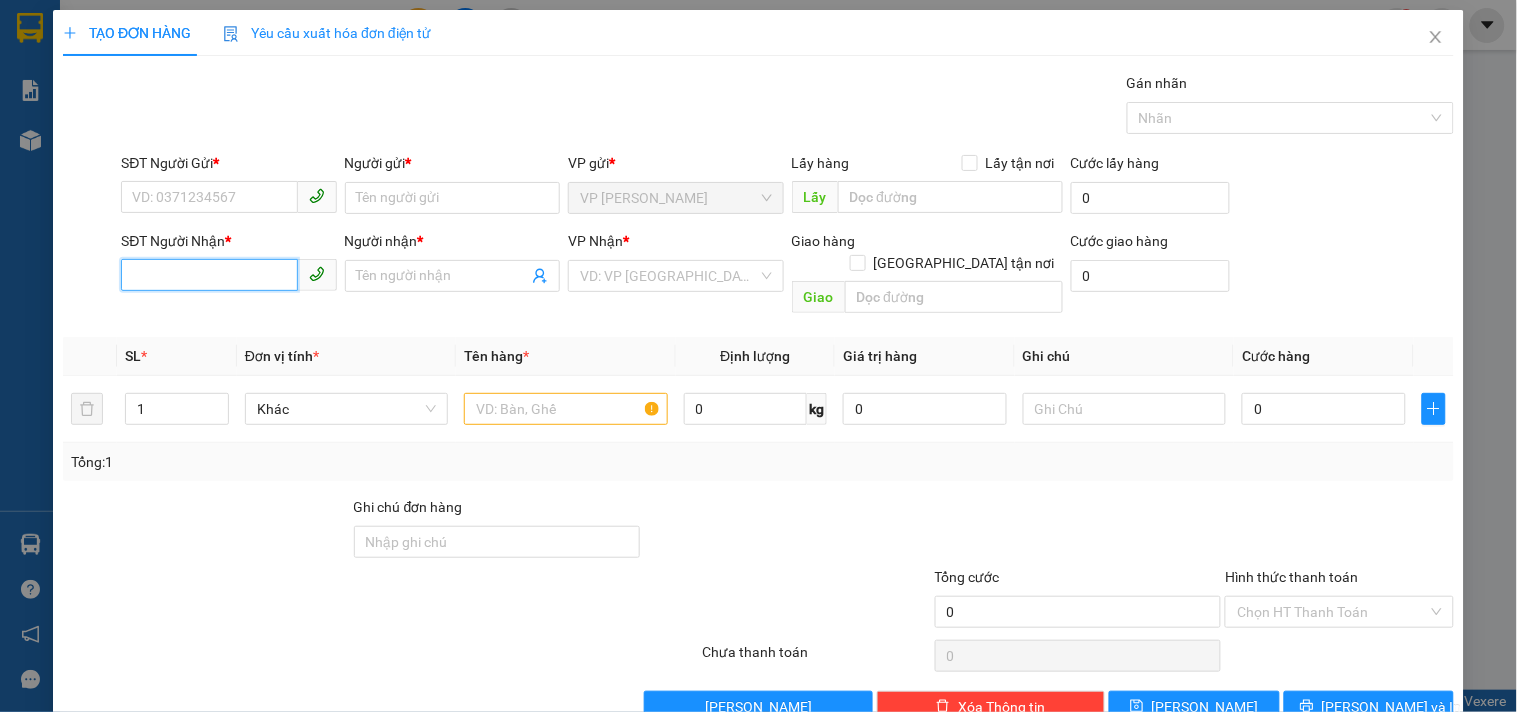 click on "SĐT Người Nhận  *" at bounding box center (209, 275) 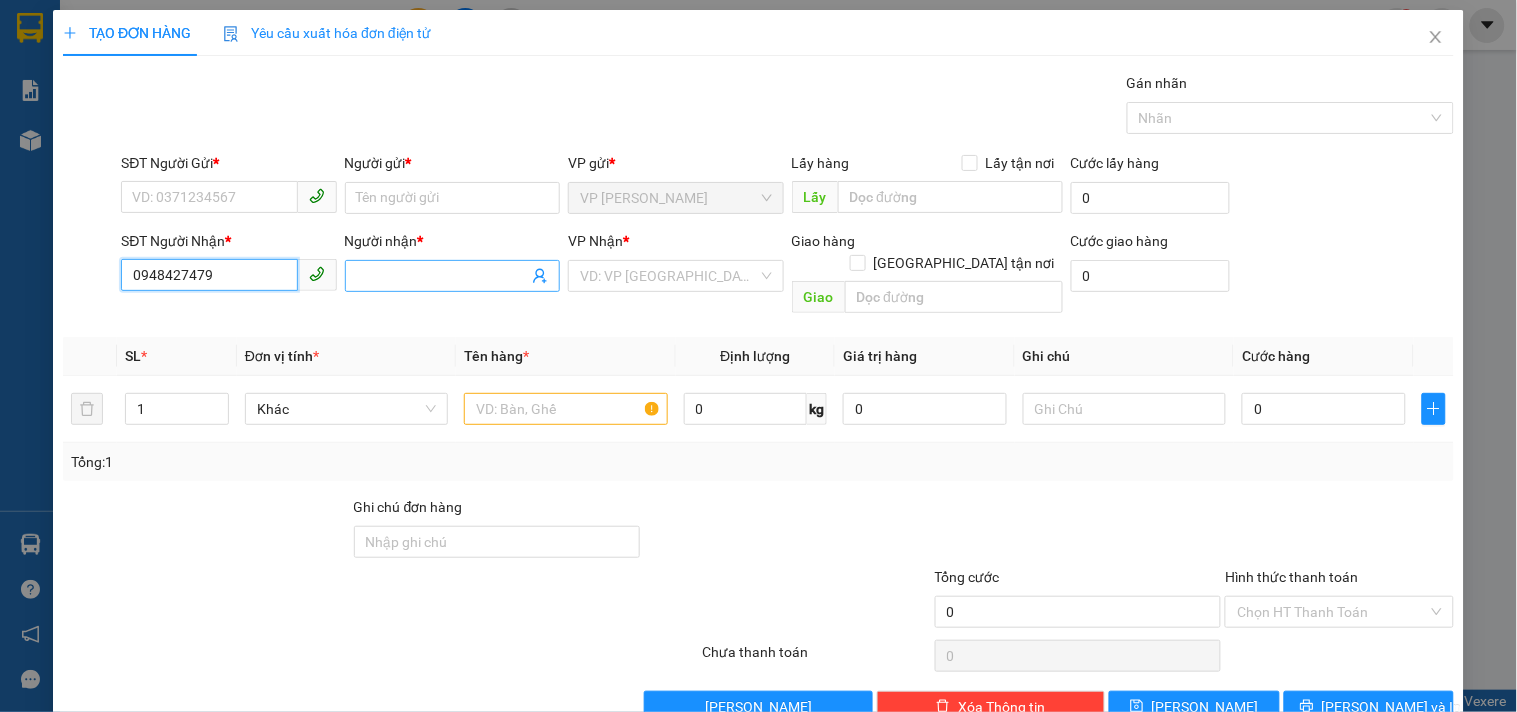 type on "0948427479" 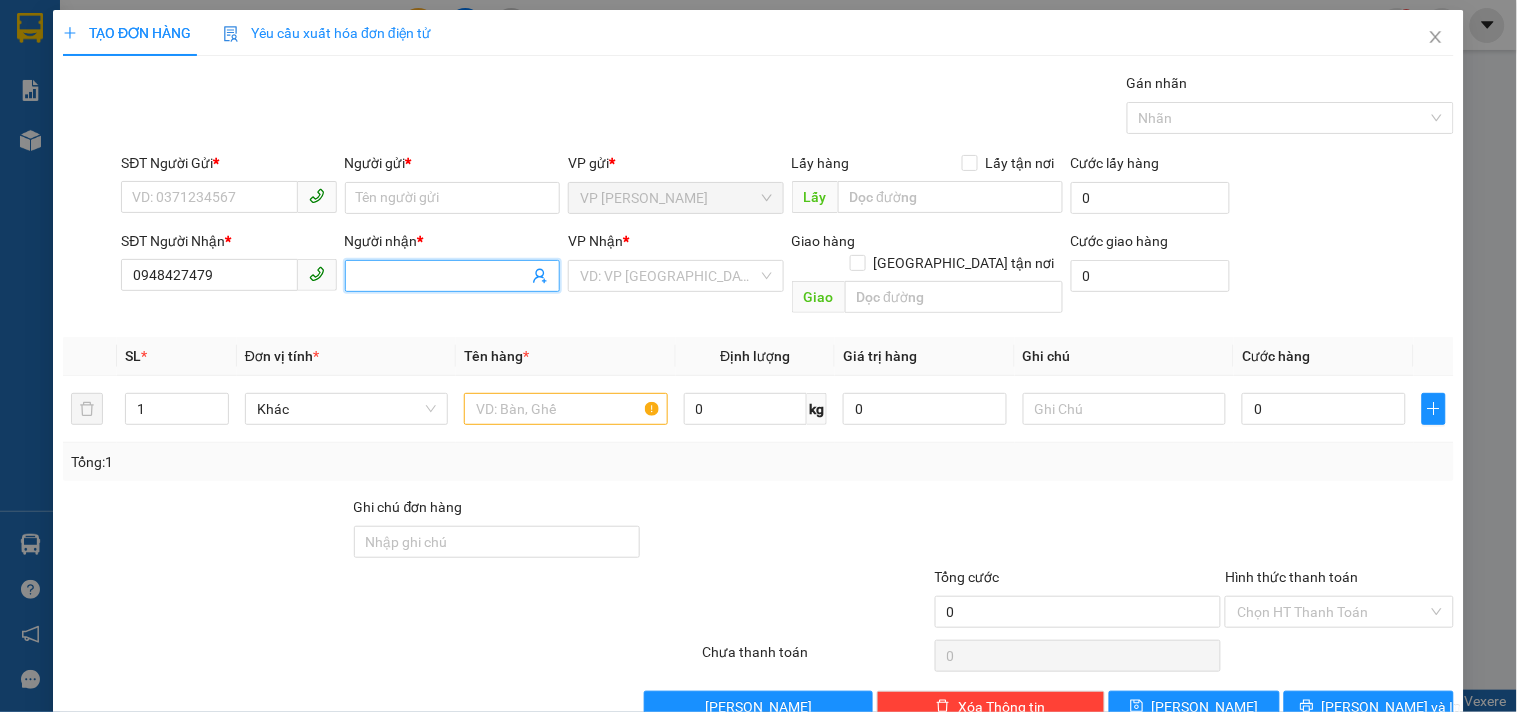 click on "Người nhận  *" at bounding box center (442, 276) 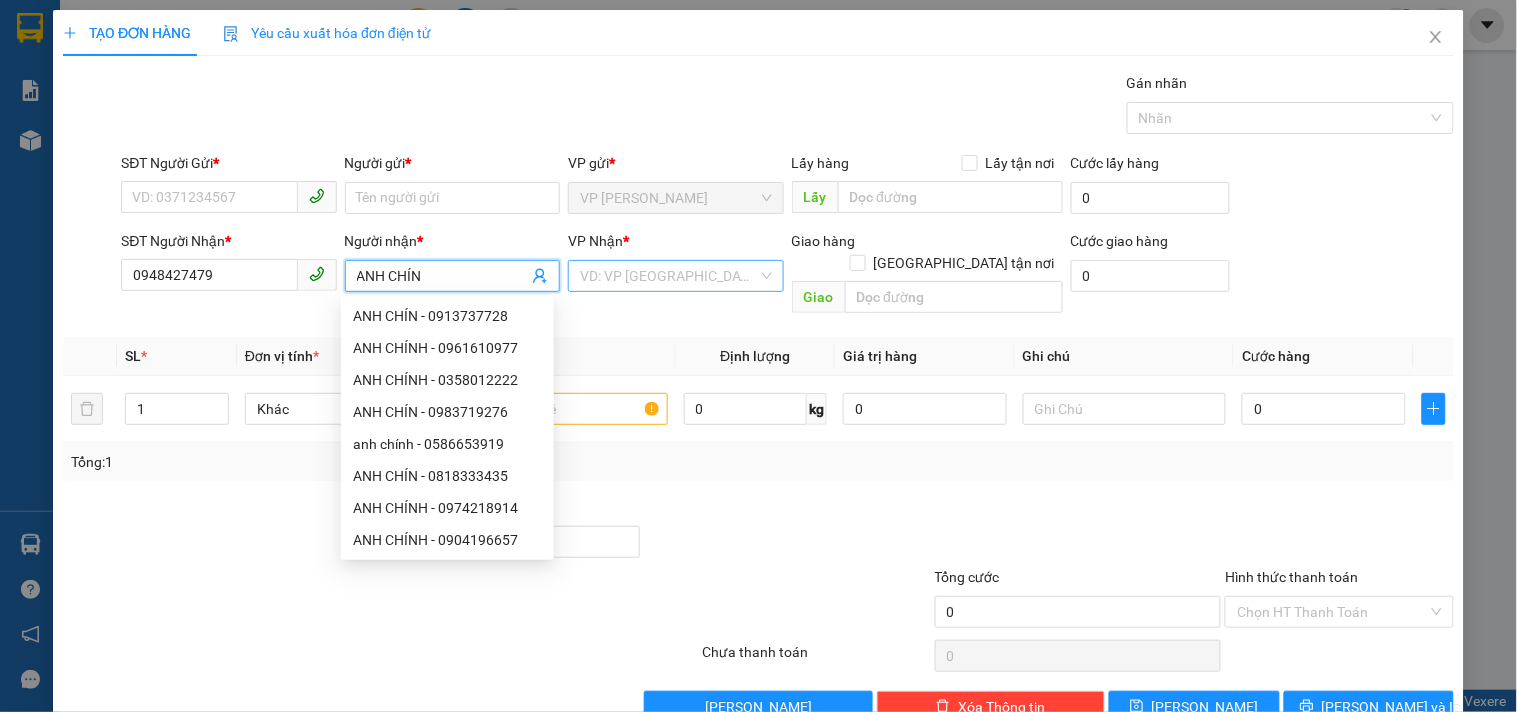 click at bounding box center [668, 276] 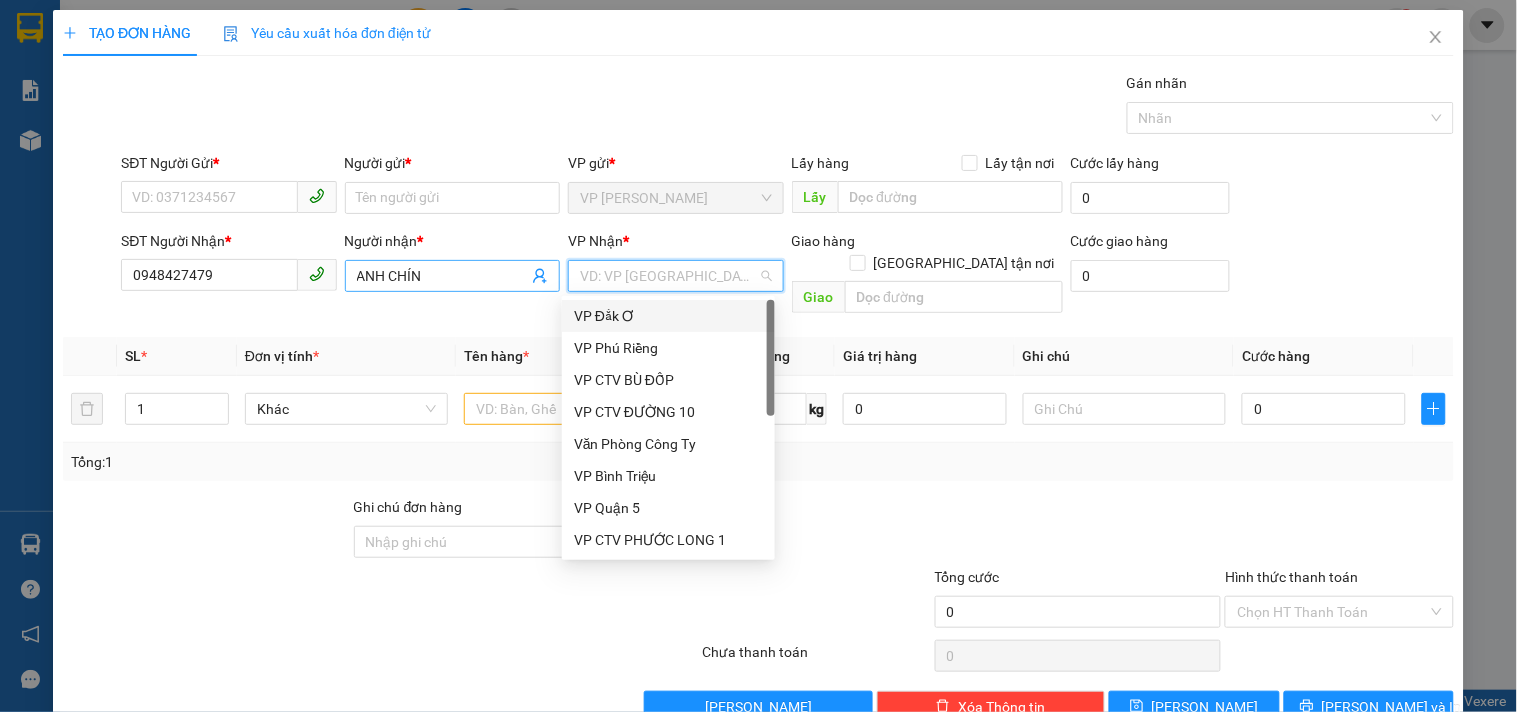 click on "ANH CHÍN" at bounding box center (442, 276) 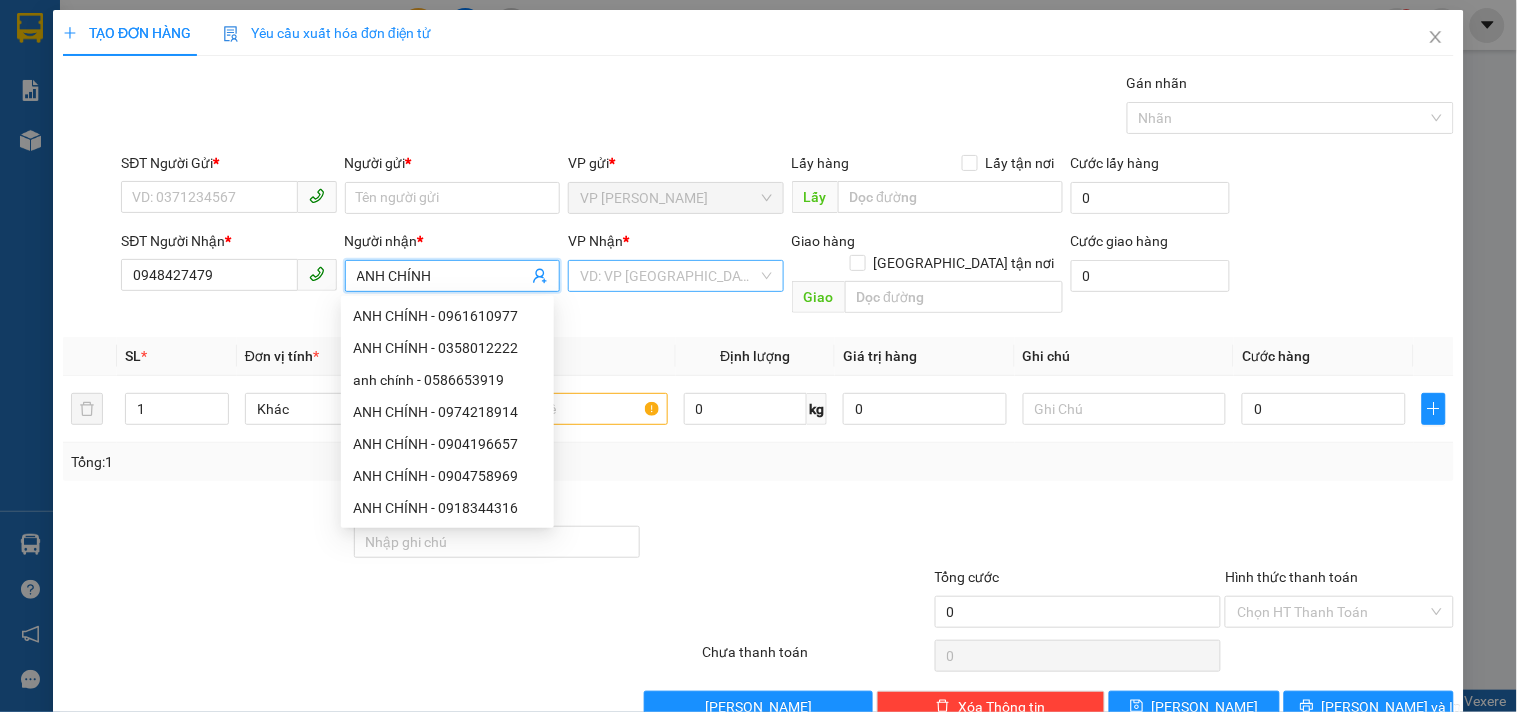 type on "ANH CHÍNH" 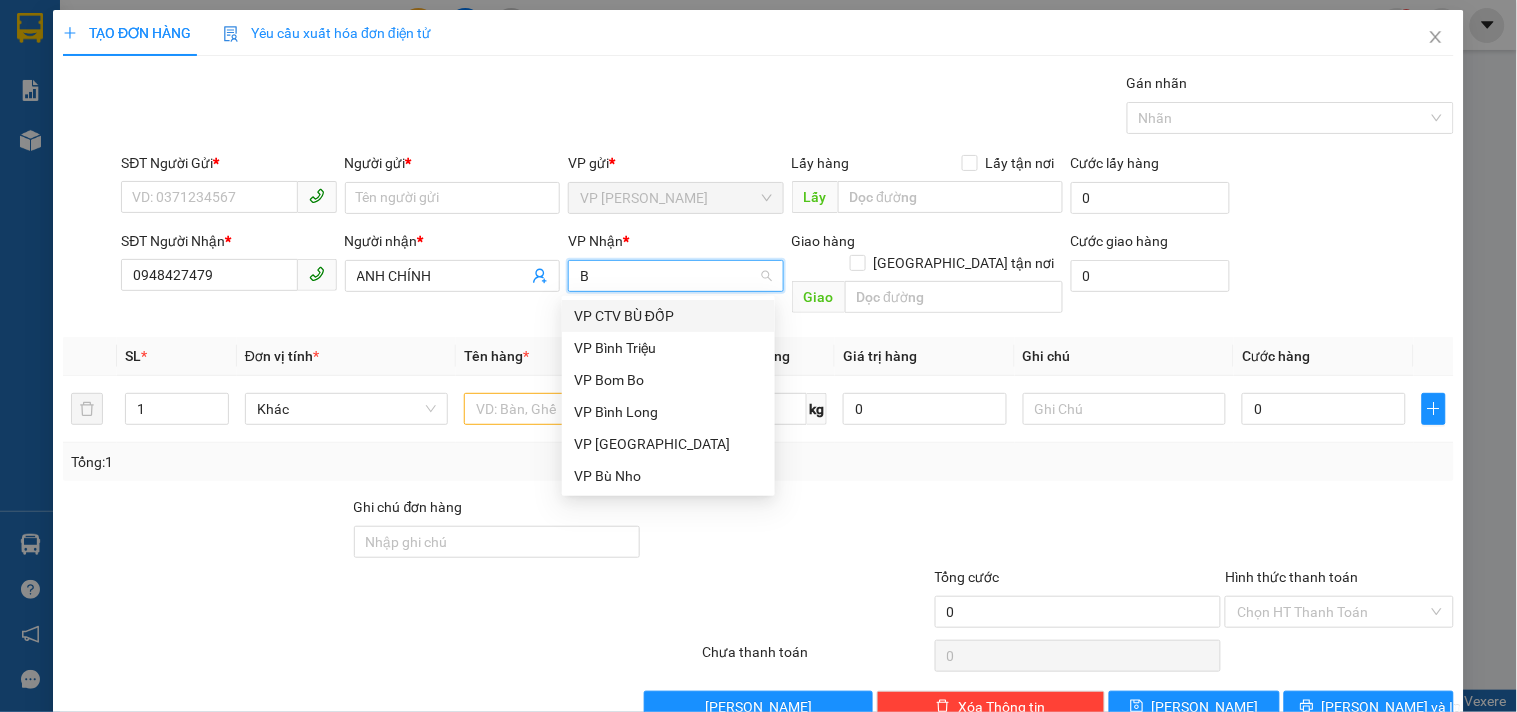 type on "BU" 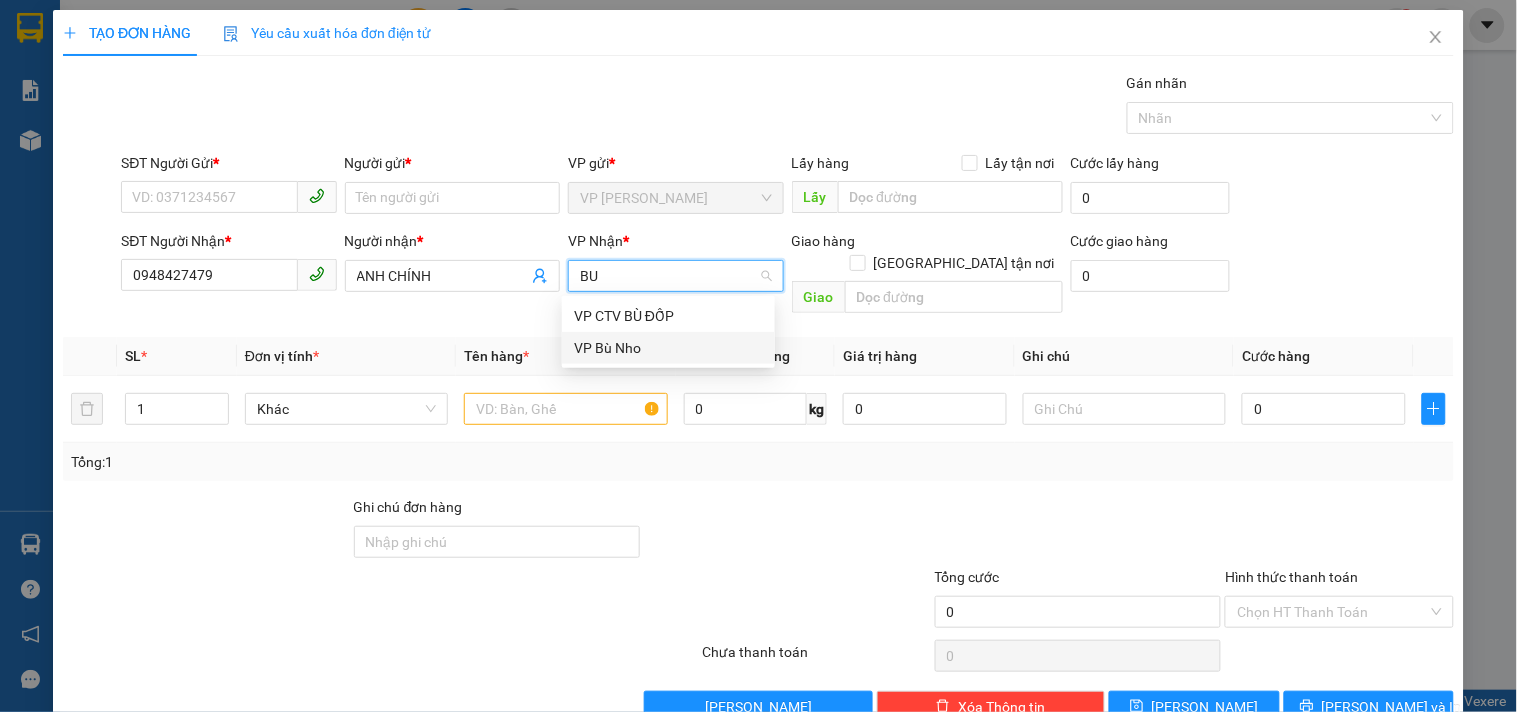 click on "VP Bù Nho" at bounding box center (668, 348) 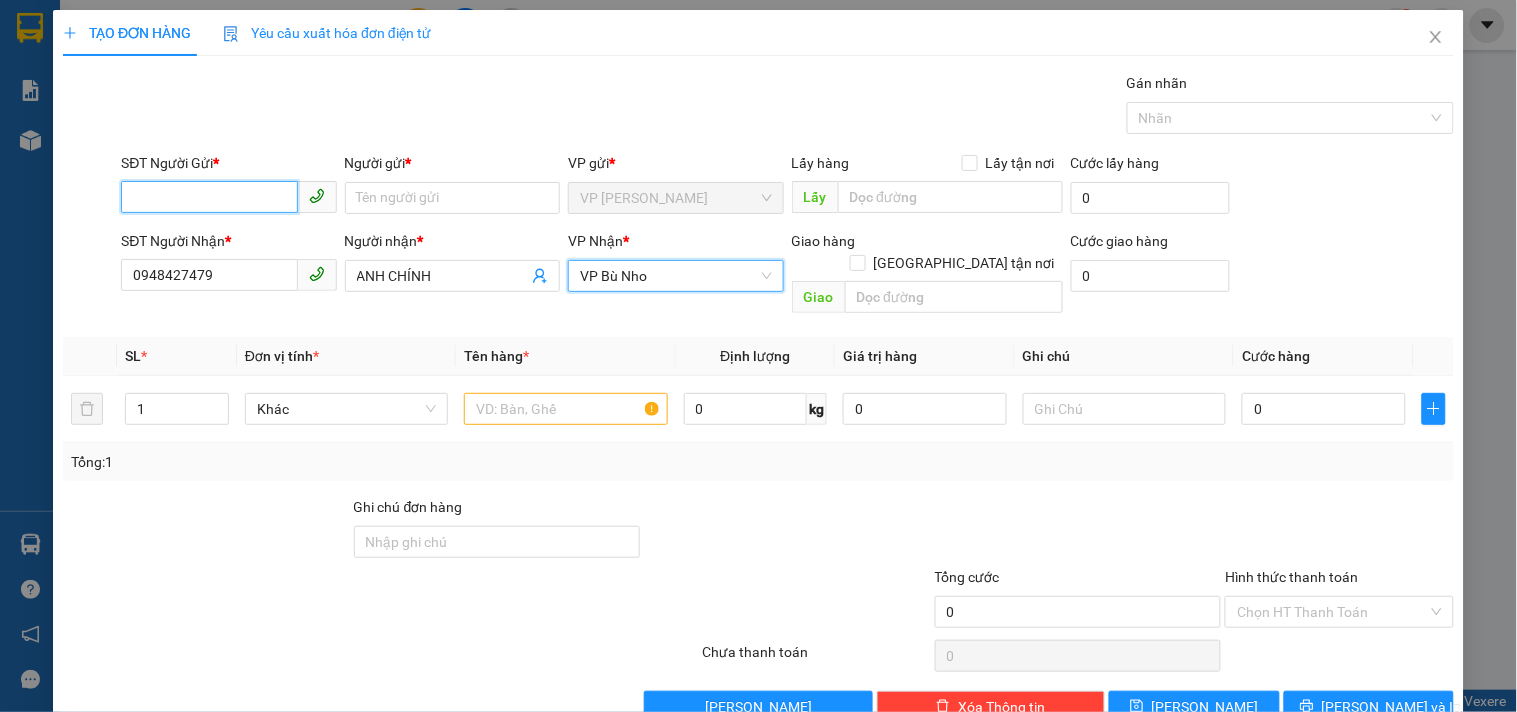 click on "SĐT Người Gửi  *" at bounding box center [209, 197] 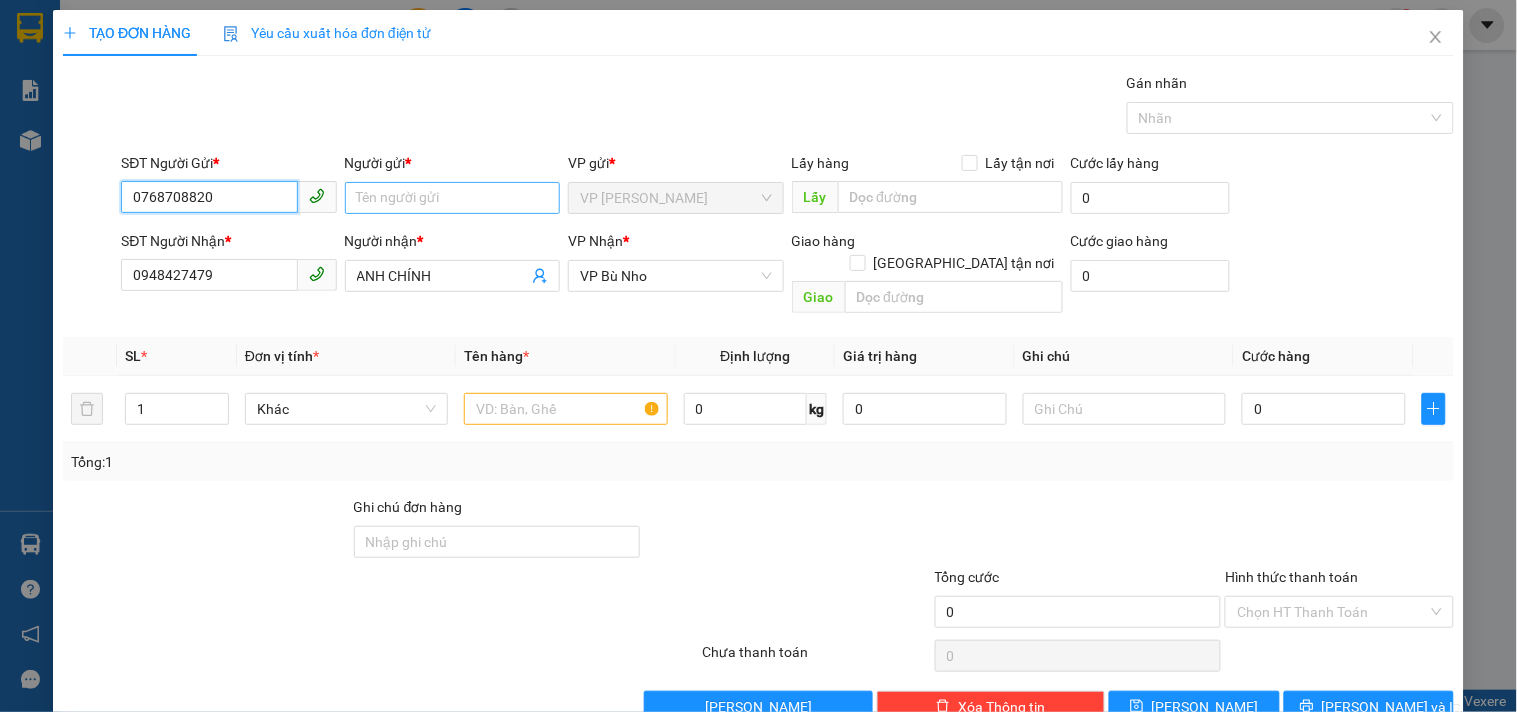 type on "0768708820" 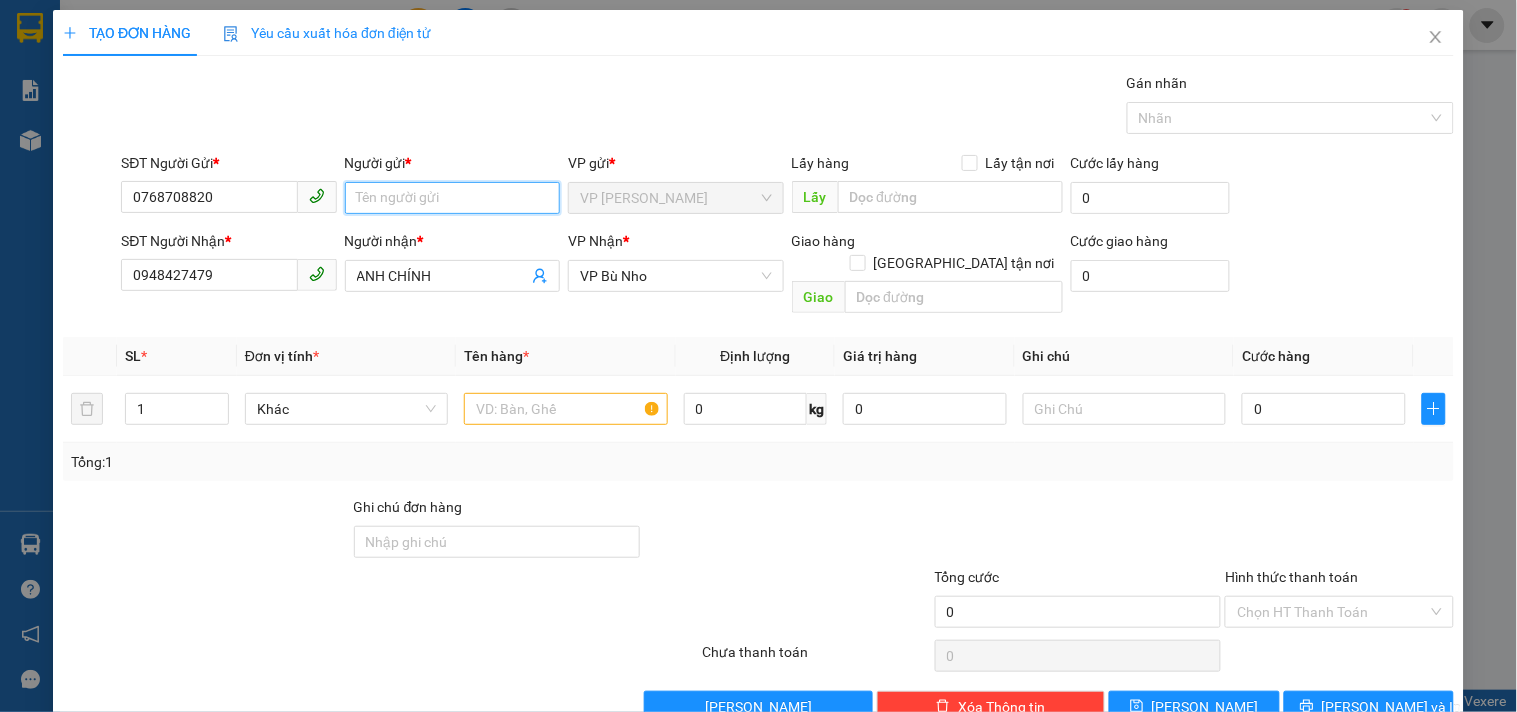 click on "Người gửi  *" at bounding box center (452, 198) 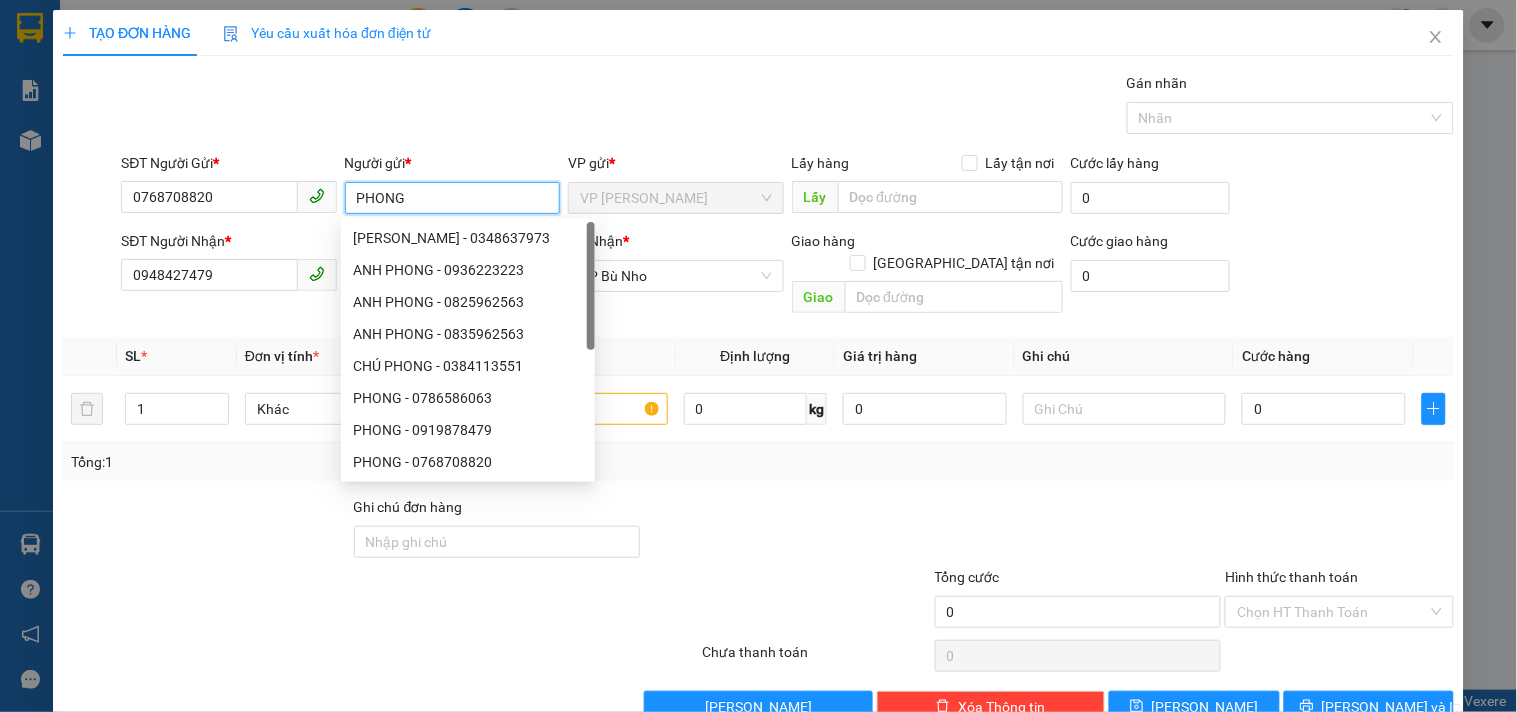 type on "PHONG" 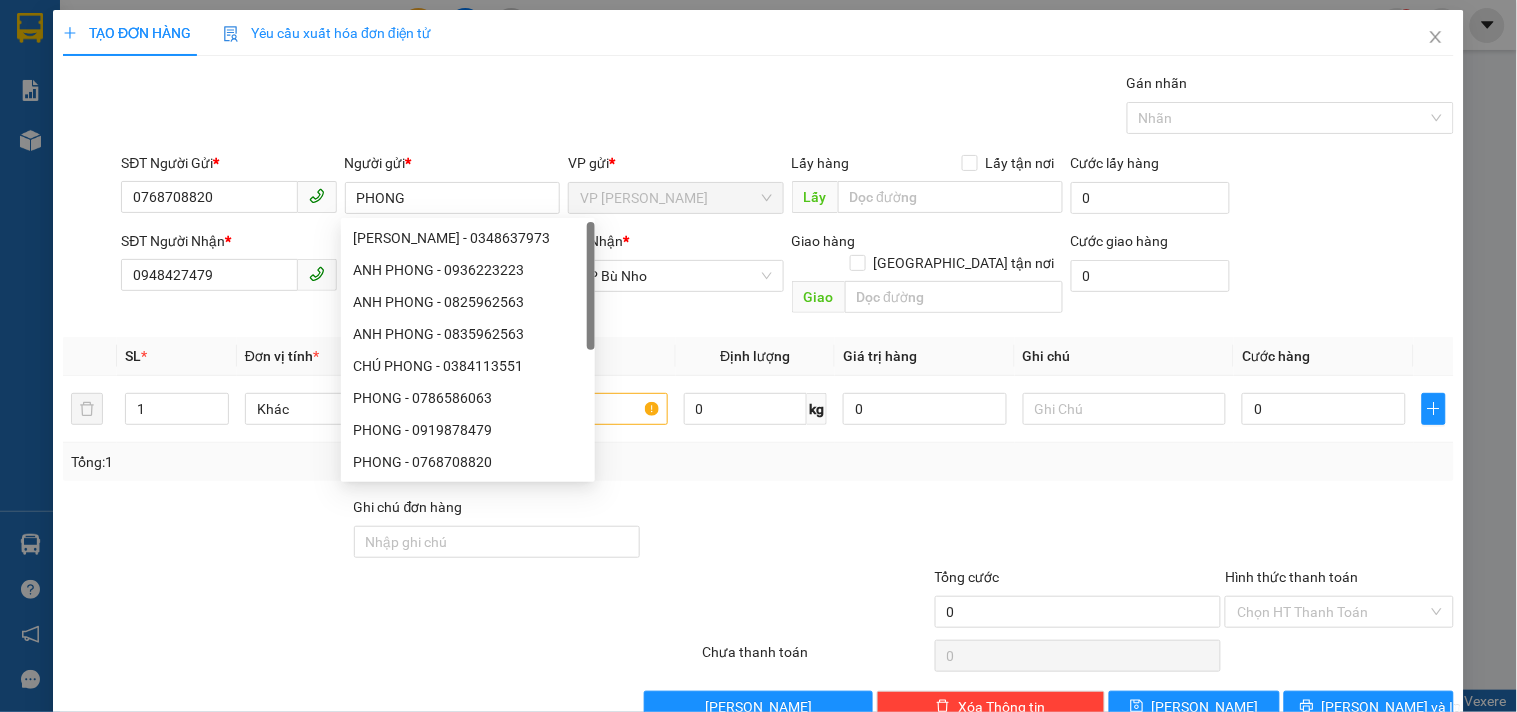 click on "Gói vận chuyển  * Tiêu chuẩn Gán nhãn   Nhãn" at bounding box center (787, 107) 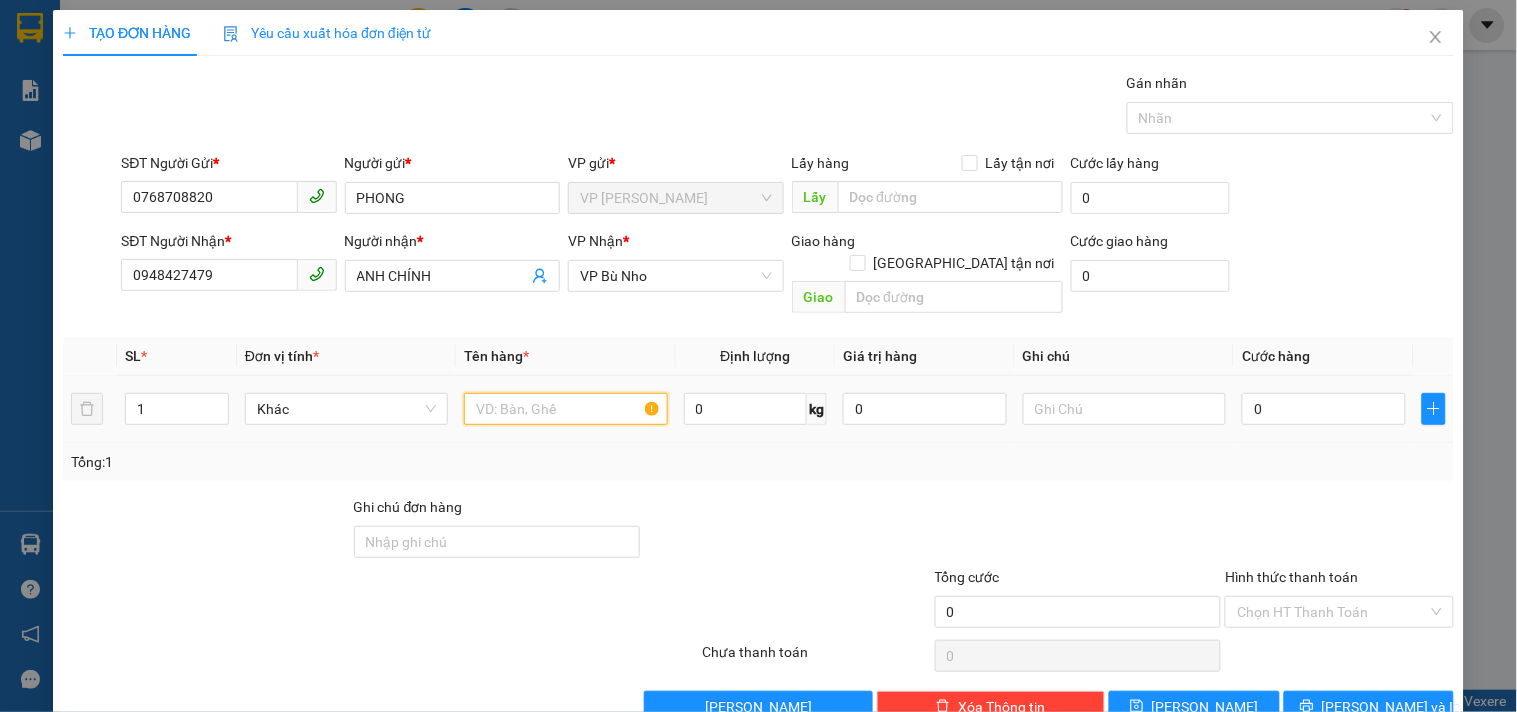 click at bounding box center (565, 409) 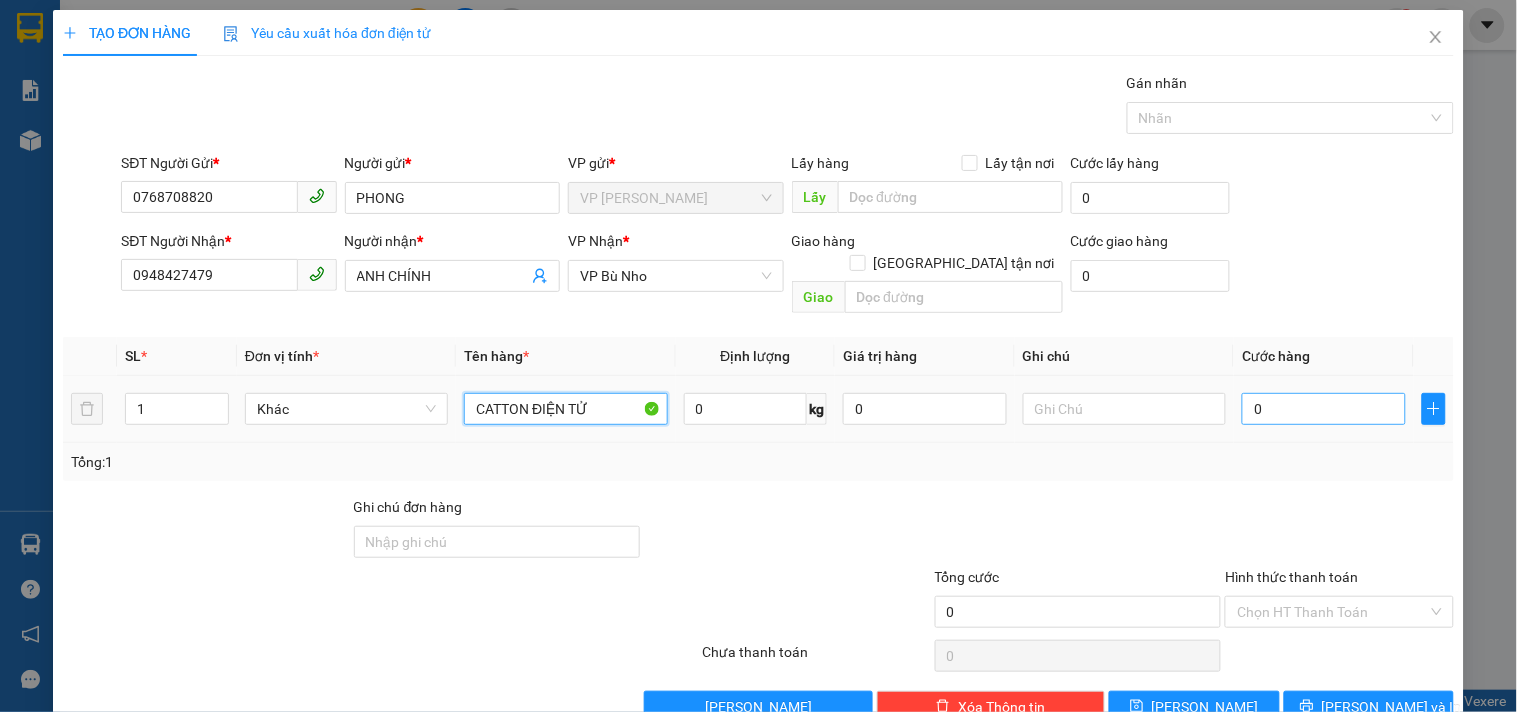 type on "CATTON ĐIỆN TỬ" 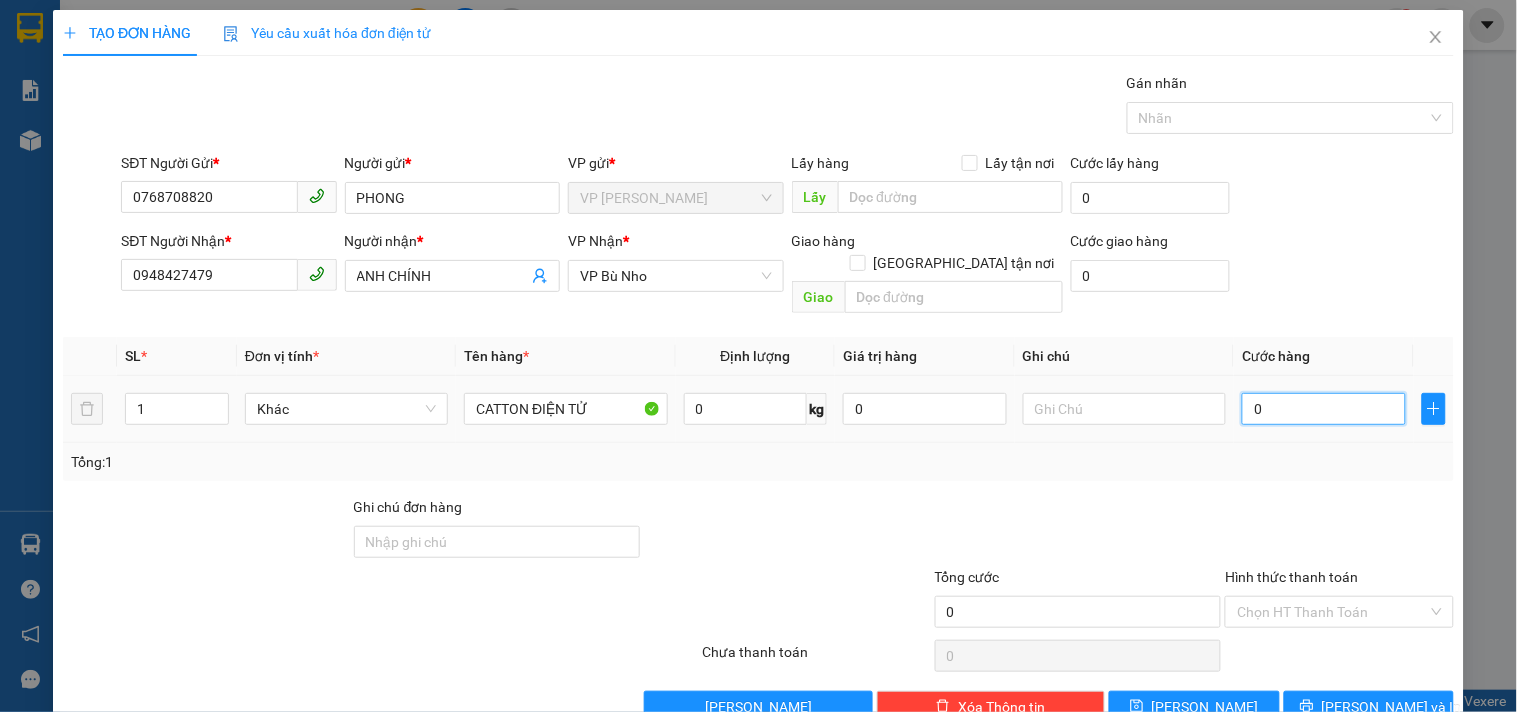 click on "0" at bounding box center (1324, 409) 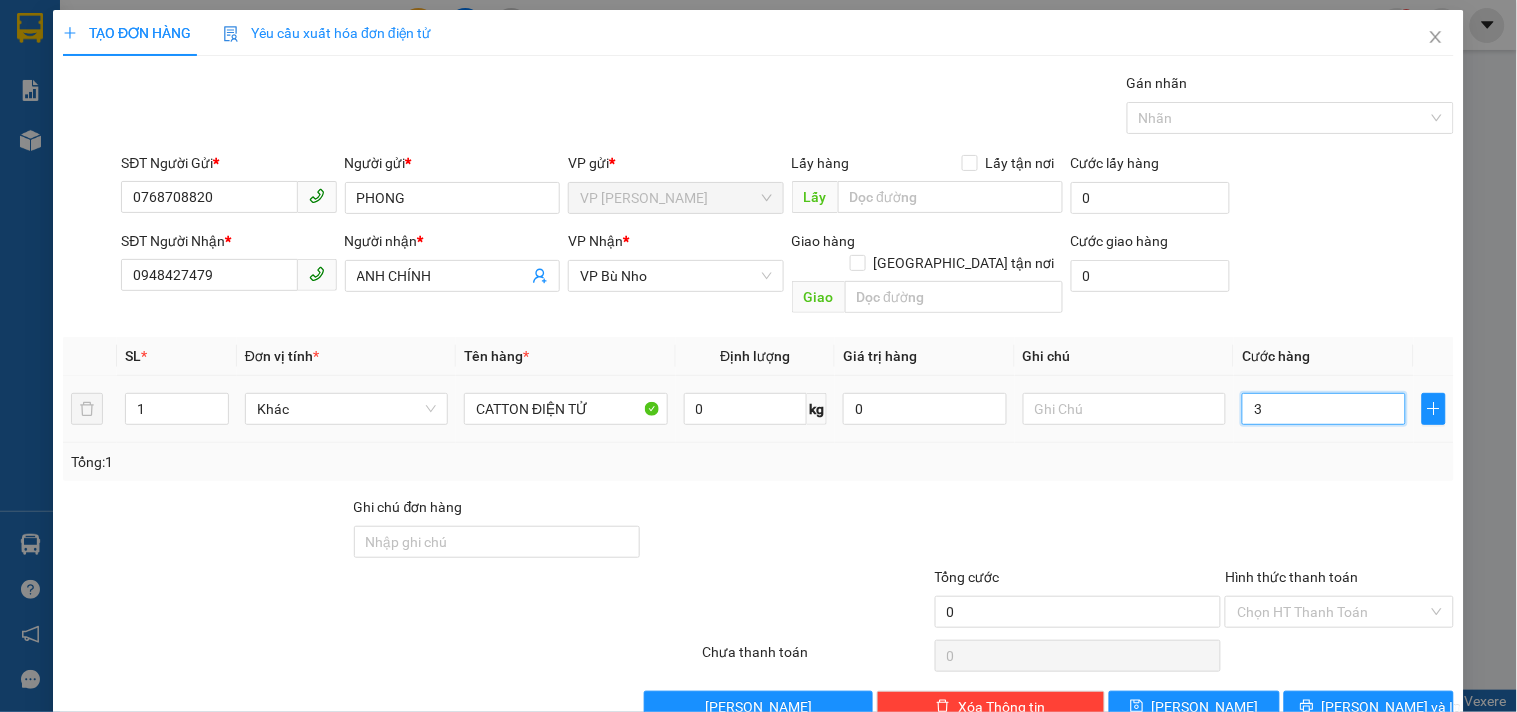 type on "3" 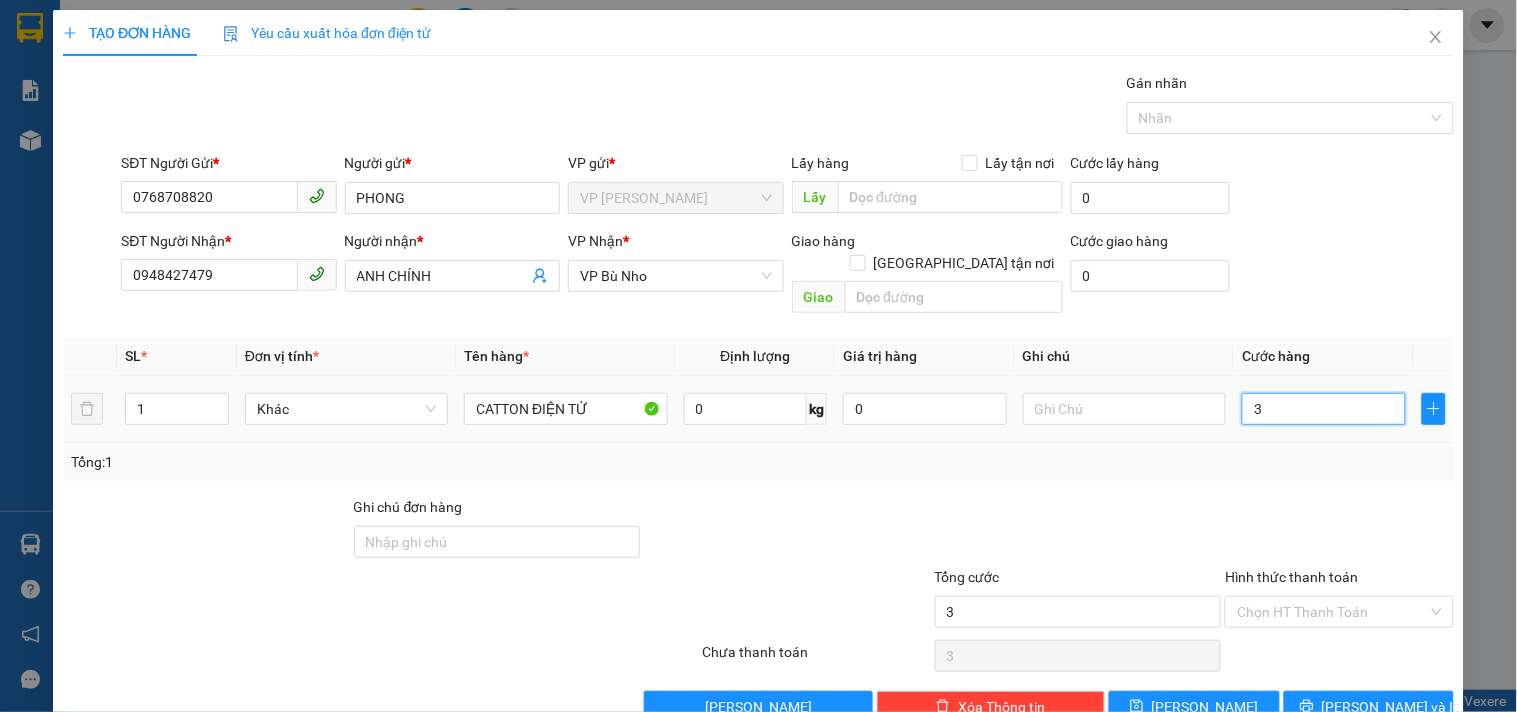 type on "30" 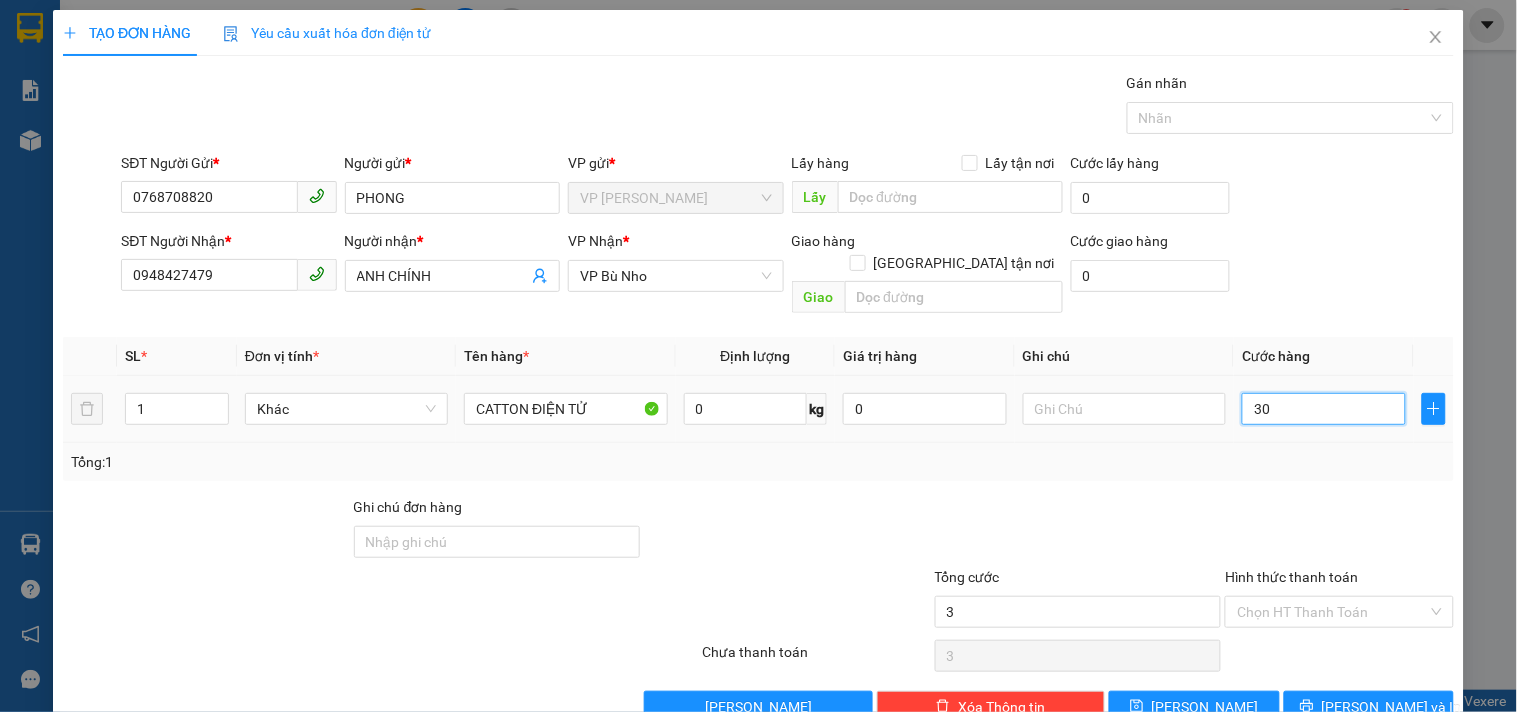 type on "30" 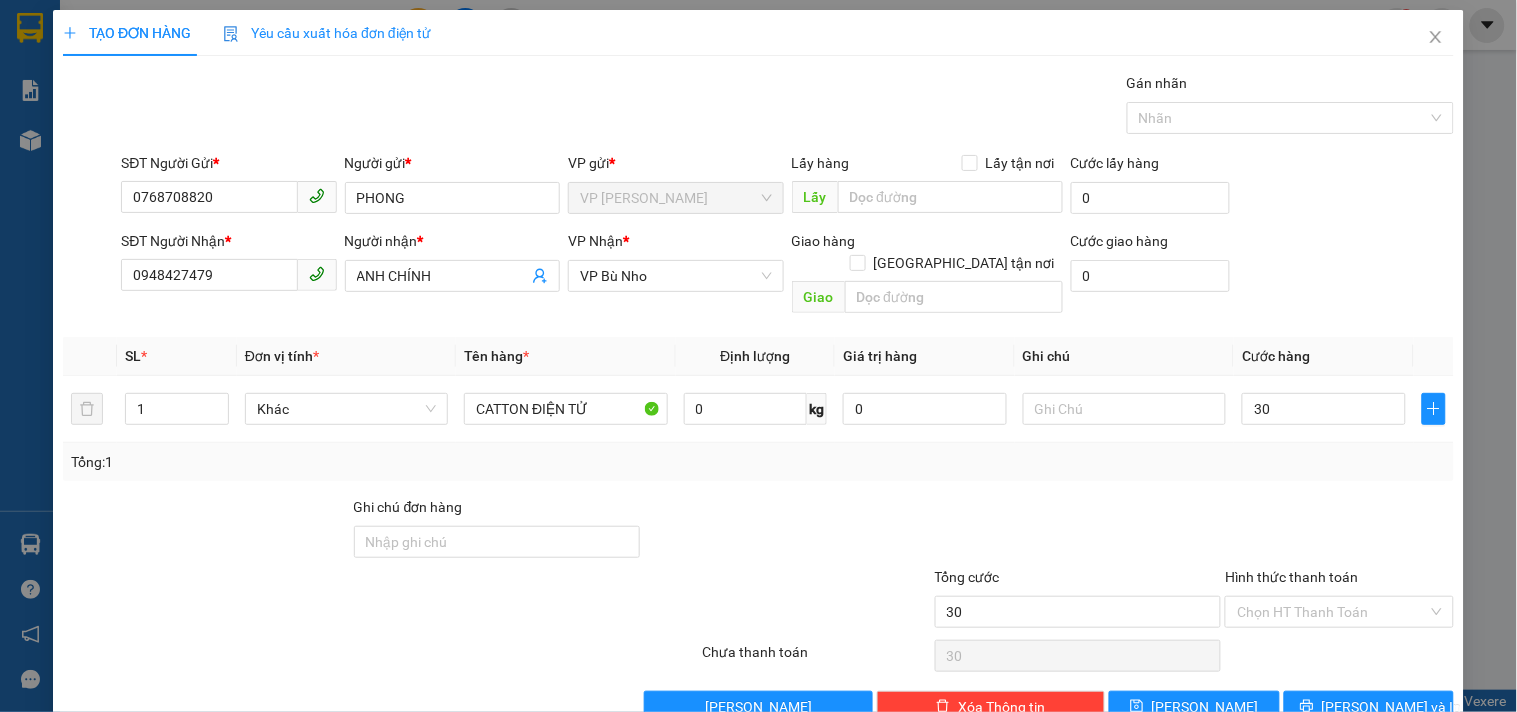 type on "30.000" 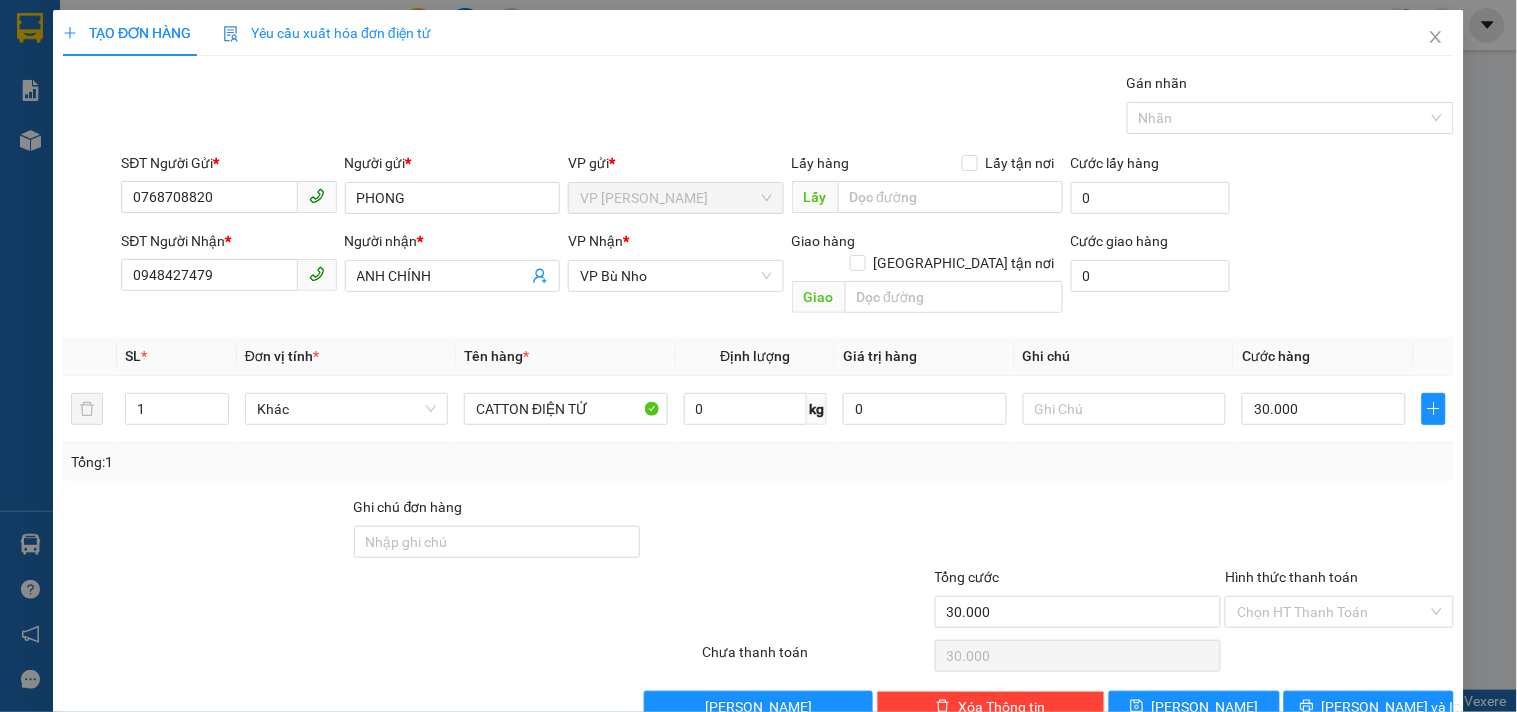 click on "Tổng:  1" at bounding box center [758, 462] 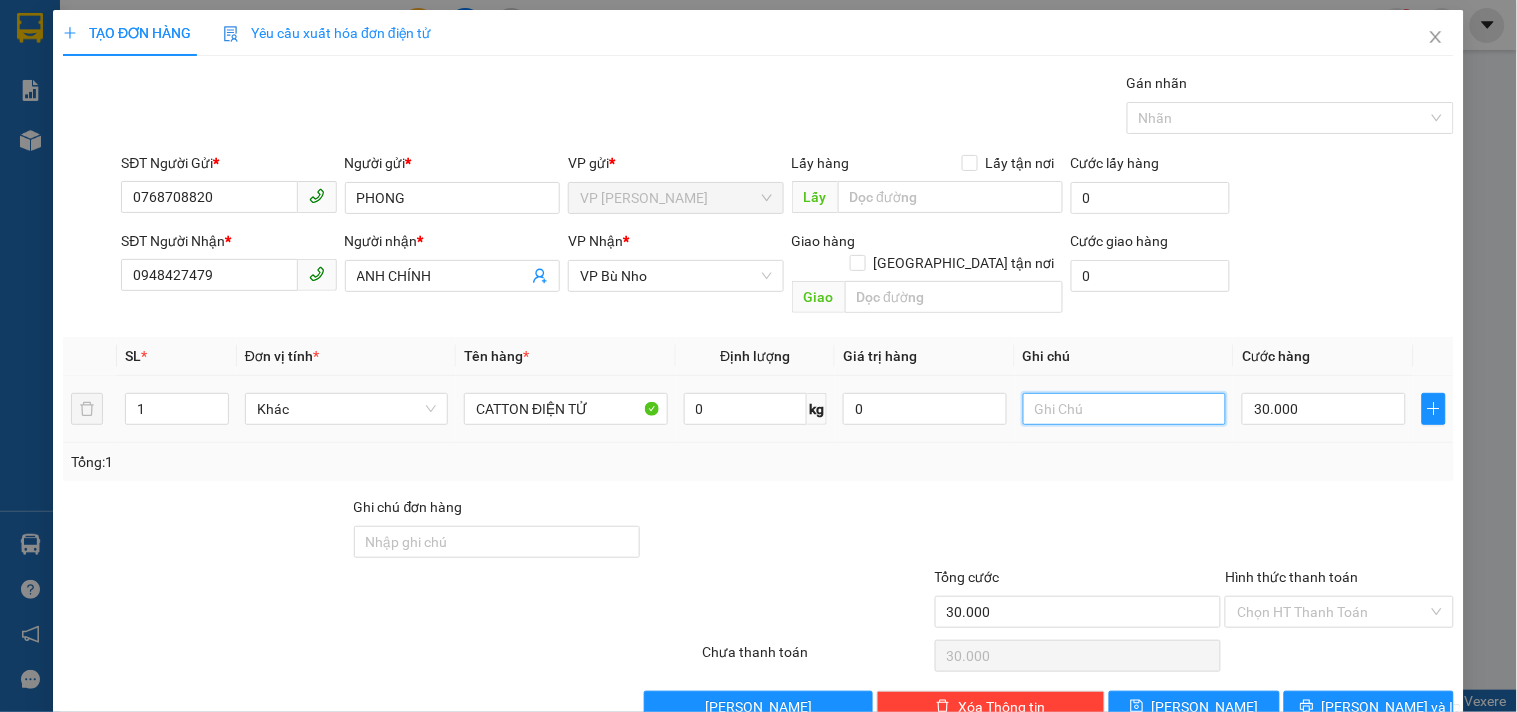 click at bounding box center [1124, 409] 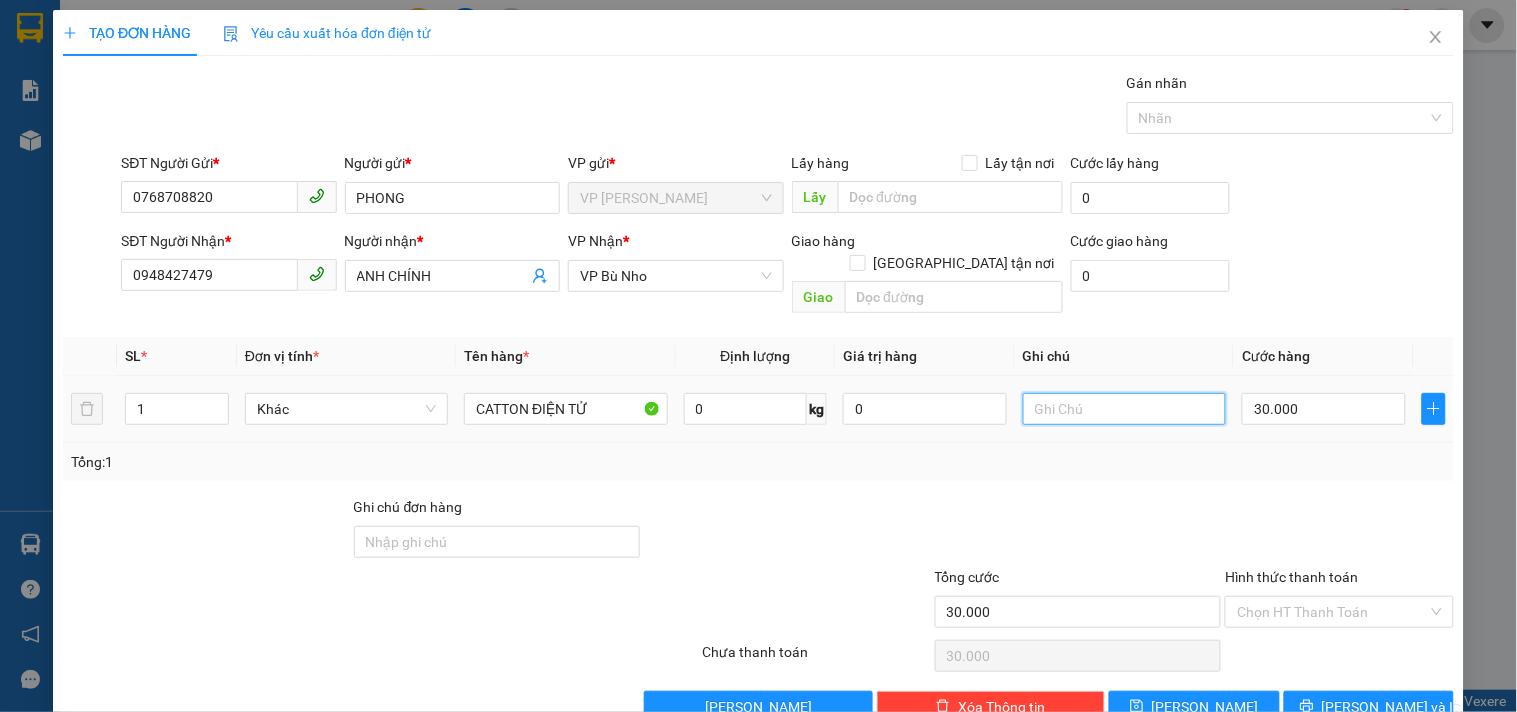 click at bounding box center [1124, 409] 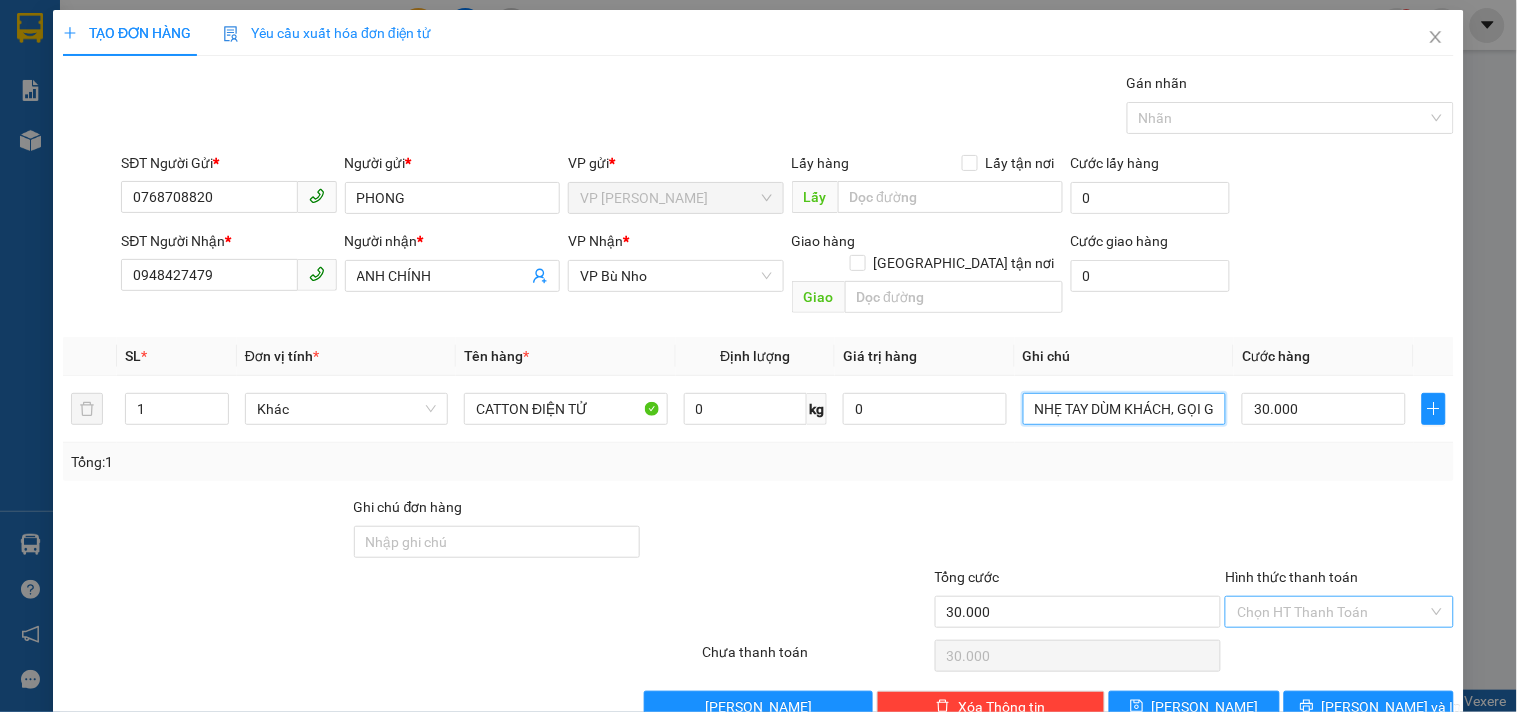 type on "NHẸ TAY DÙM KHÁCH, GỌI GẤP DÙM EM" 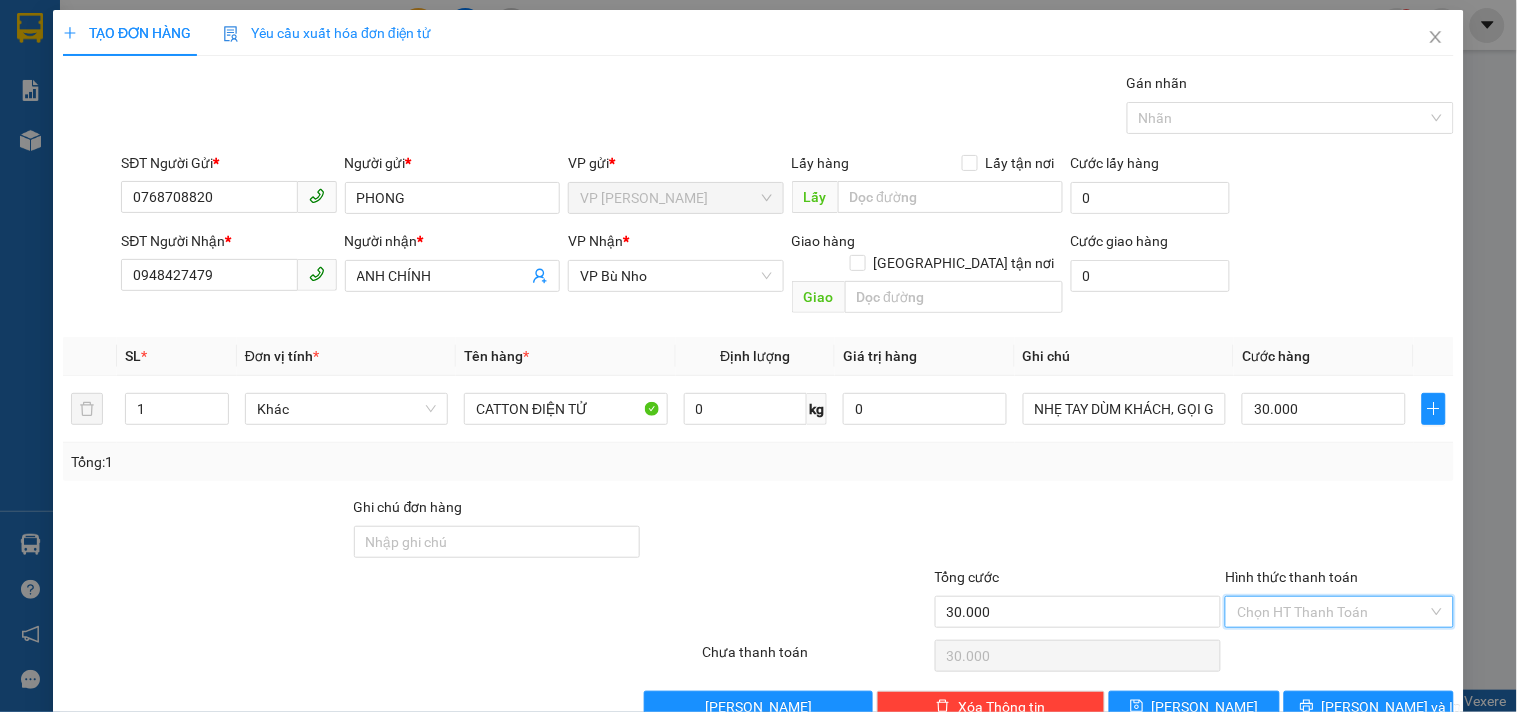 click on "Hình thức thanh toán" at bounding box center [1332, 612] 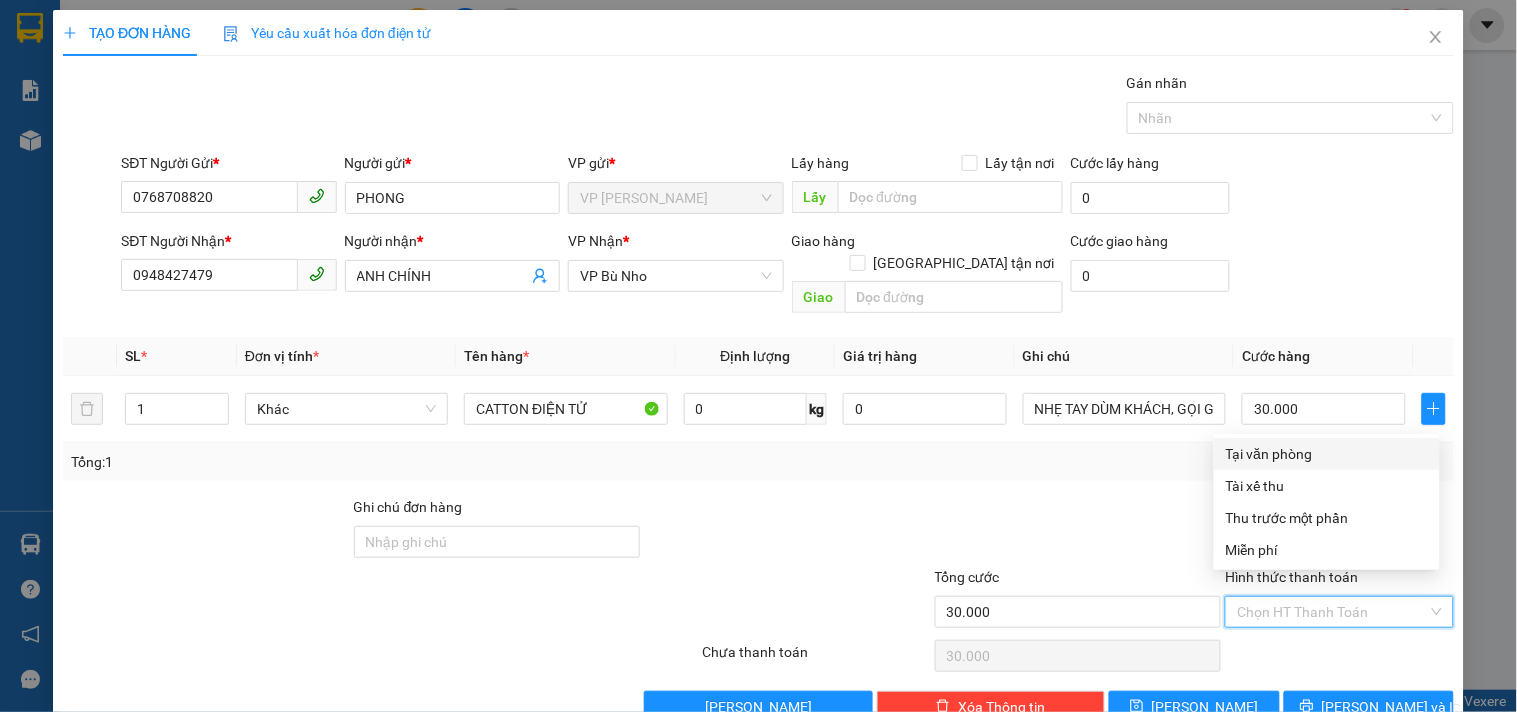 click on "Tại văn phòng" at bounding box center (1327, 454) 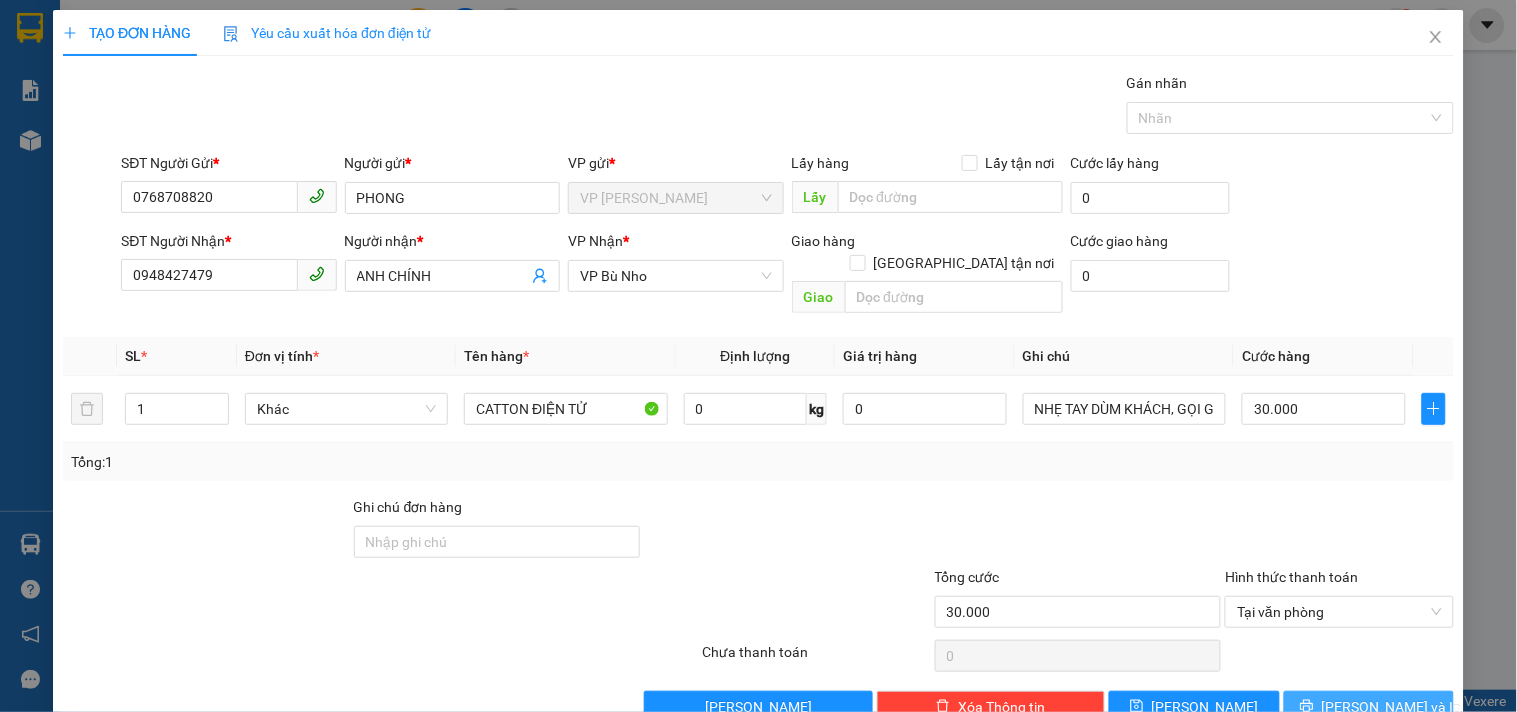 click on "[PERSON_NAME] và In" at bounding box center (1369, 707) 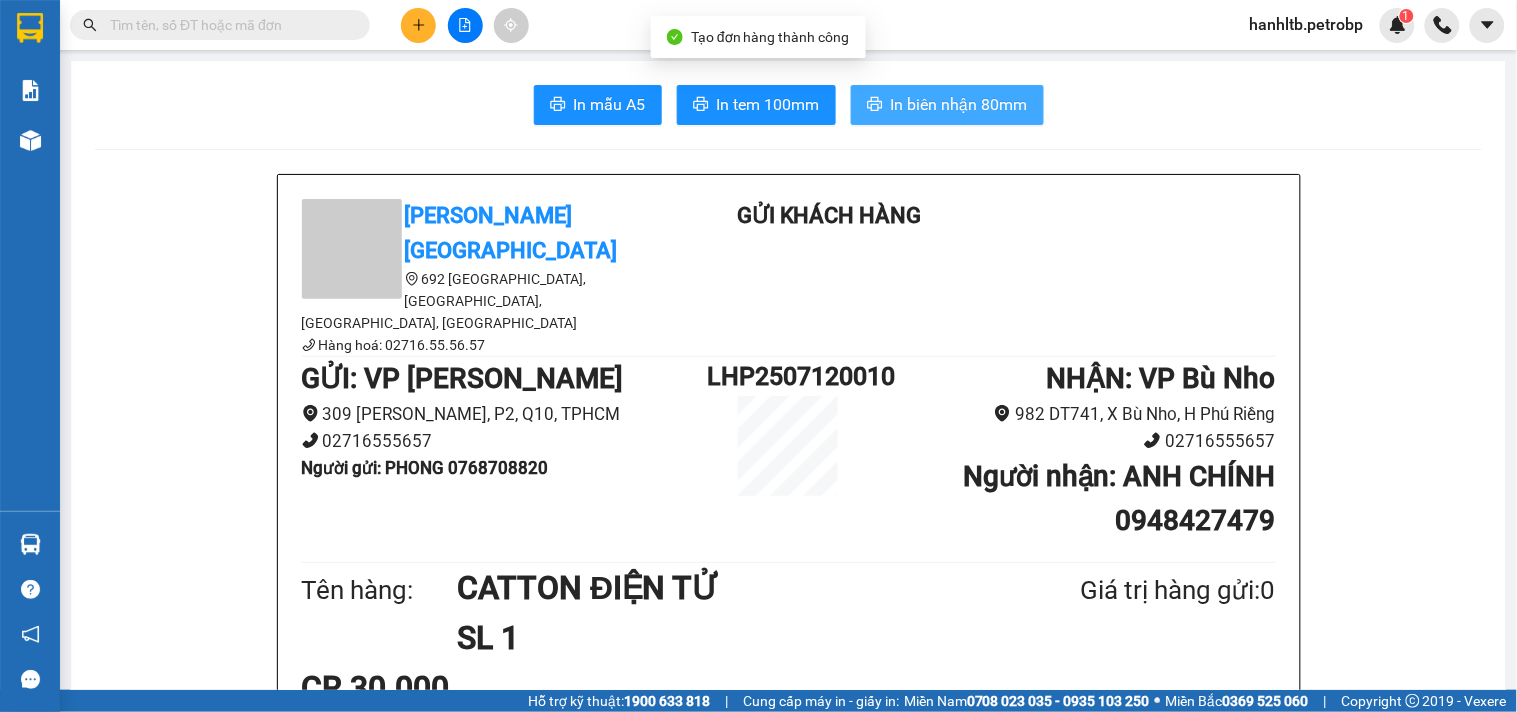click on "In biên nhận 80mm" at bounding box center (959, 104) 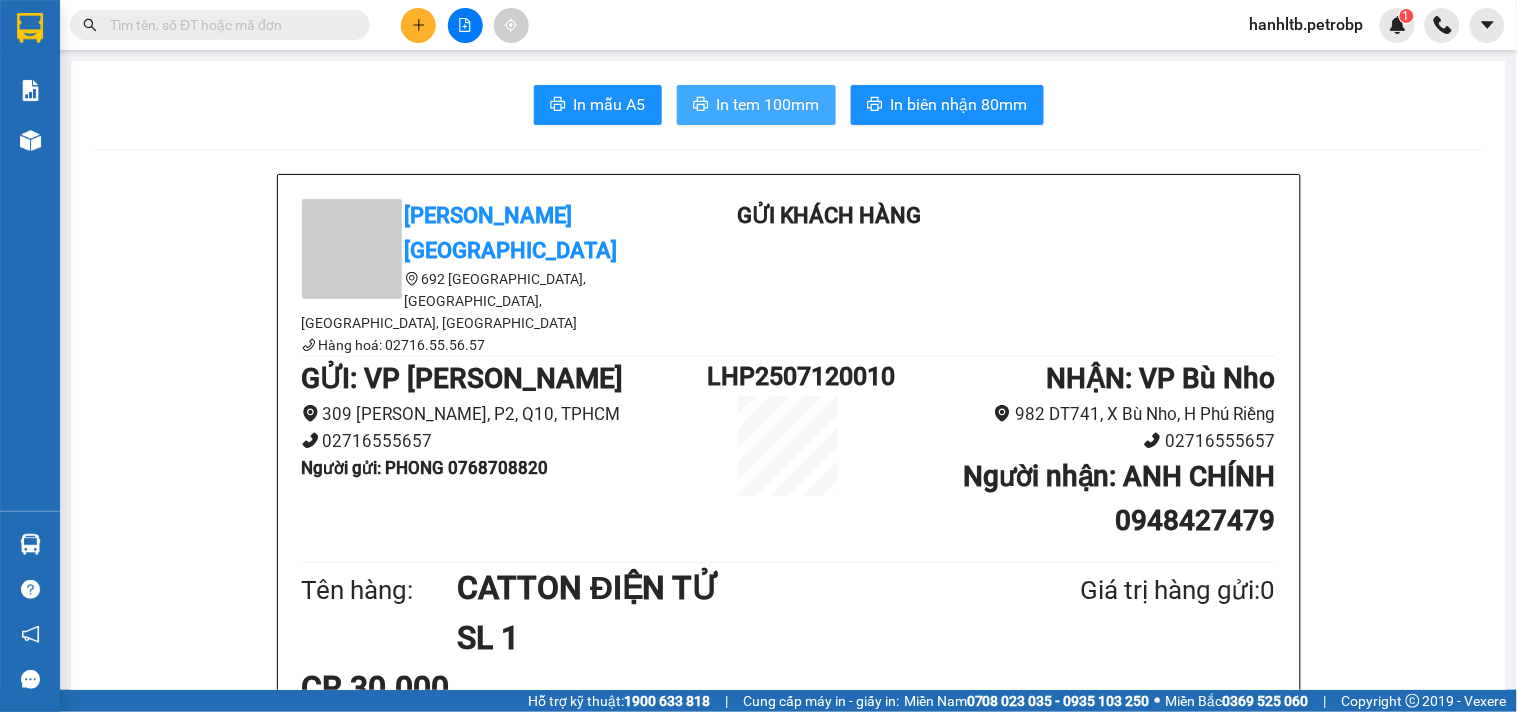click on "In tem 100mm" at bounding box center [768, 104] 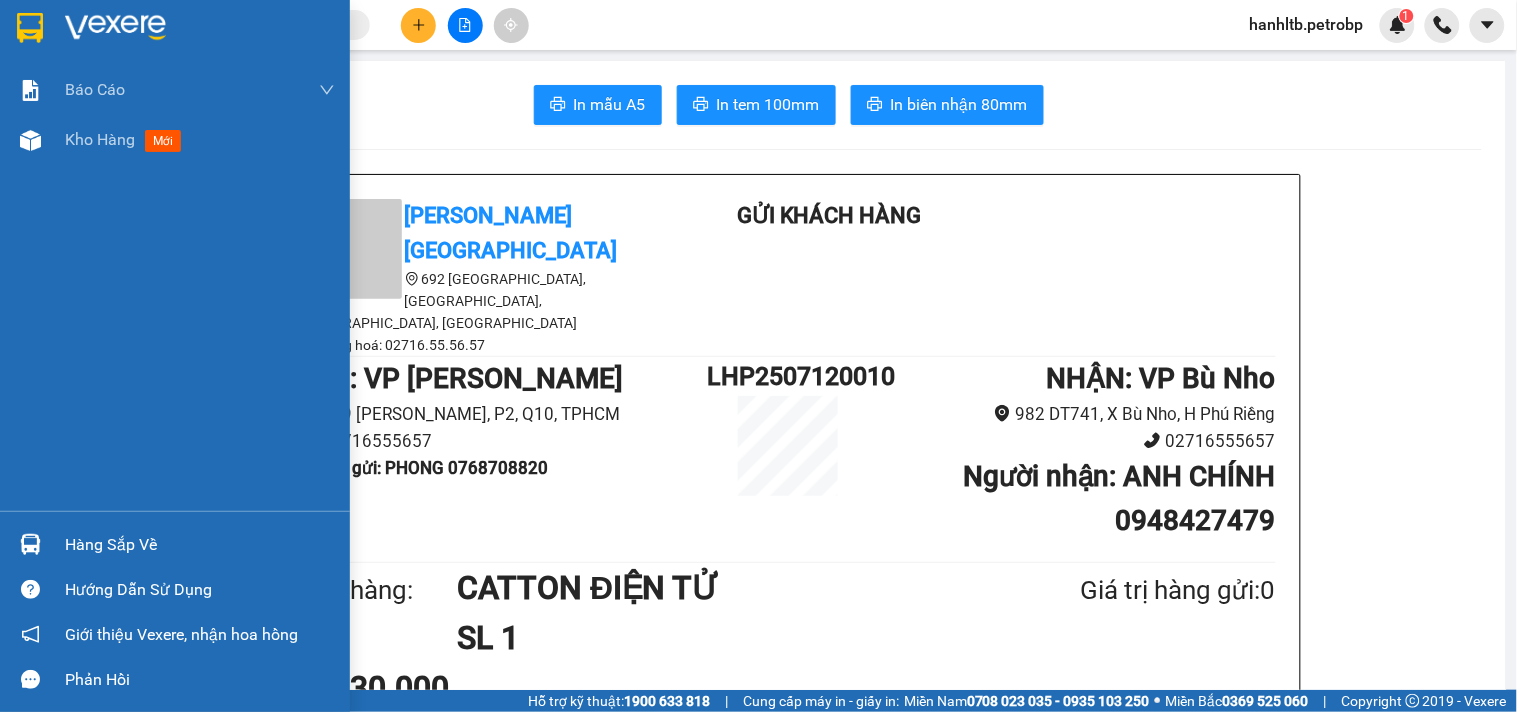click at bounding box center [115, 28] 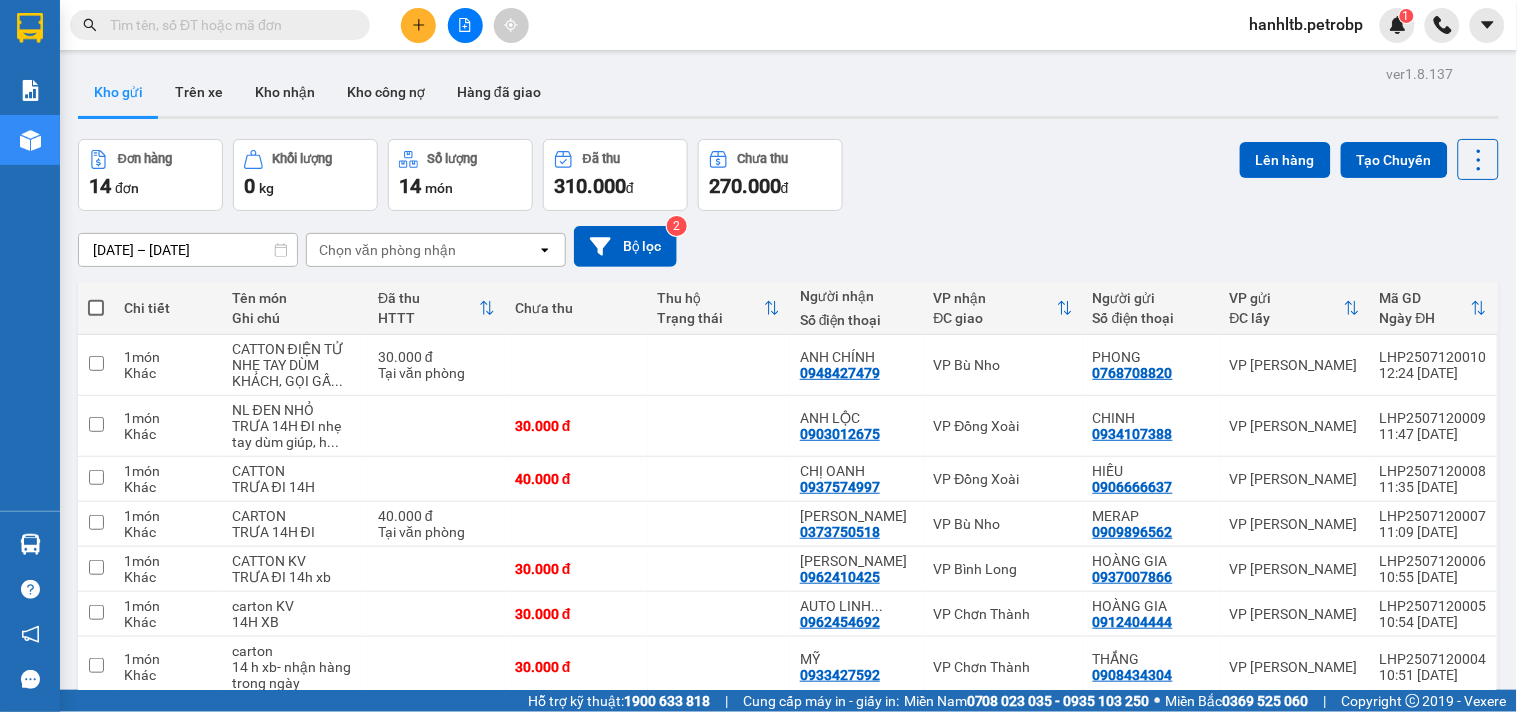 click on "11/07/2025 – 12/07/2025 Press the down arrow key to interact with the calendar and select a date. Press the escape button to close the calendar. Selected date range is from 11/07/2025 to 12/07/2025. Chọn văn phòng nhận open Bộ lọc 2" at bounding box center [788, 246] 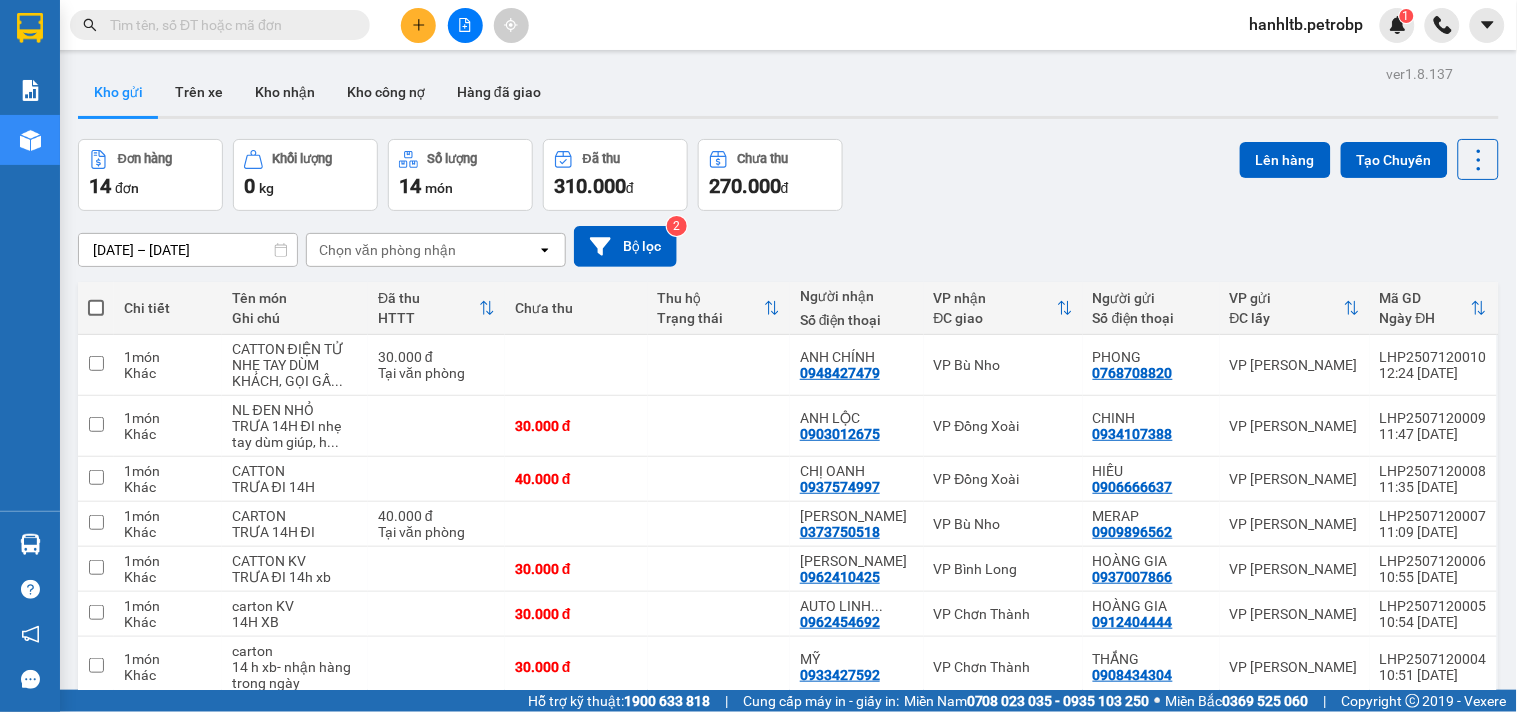 click on "Kho gửi Trên xe Kho nhận Kho công nợ Hàng đã giao" at bounding box center [788, 94] 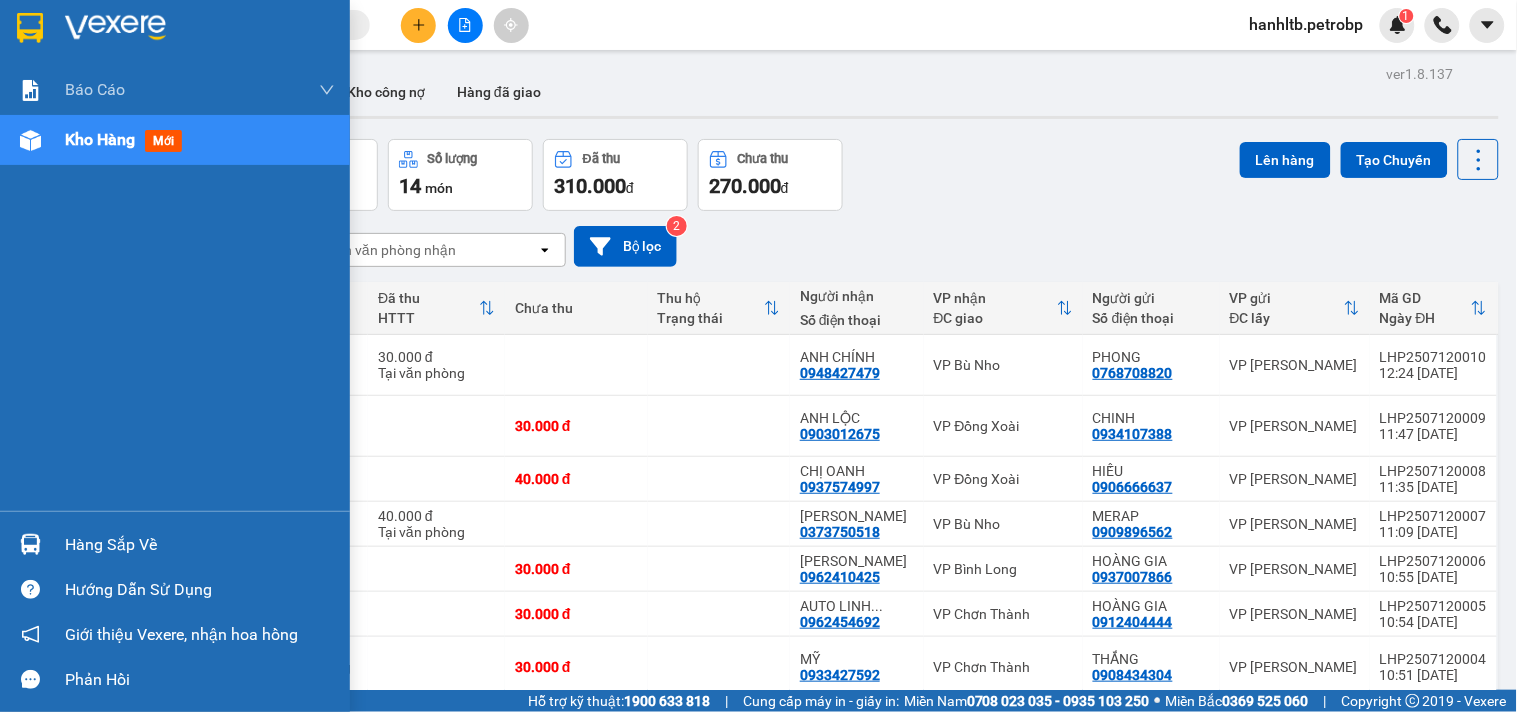 click at bounding box center [115, 28] 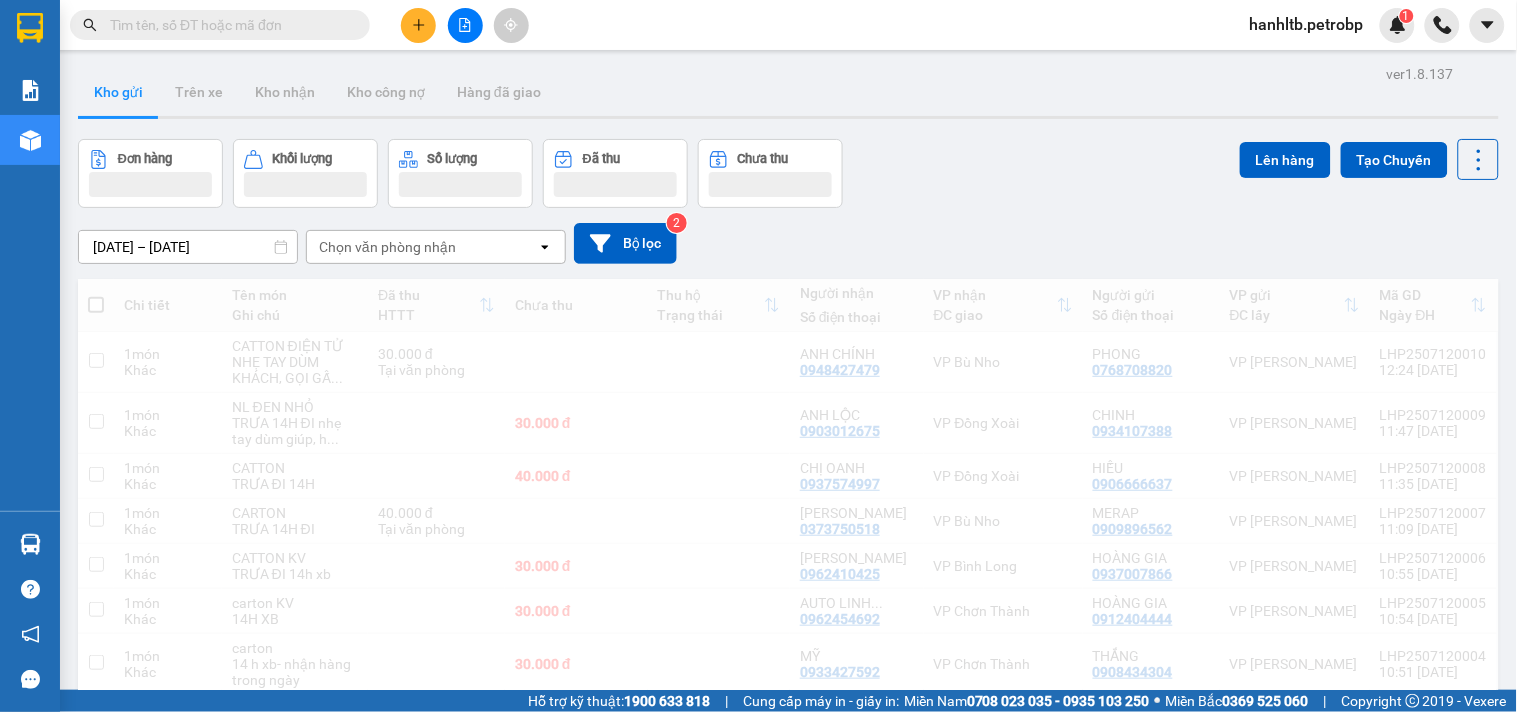 click on "11/07/2025 – 12/07/2025 Press the down arrow key to interact with the calendar and select a date. Press the escape button to close the calendar. Selected date range is from 11/07/2025 to 12/07/2025. Chọn văn phòng nhận open Bộ lọc 2" at bounding box center [788, 243] 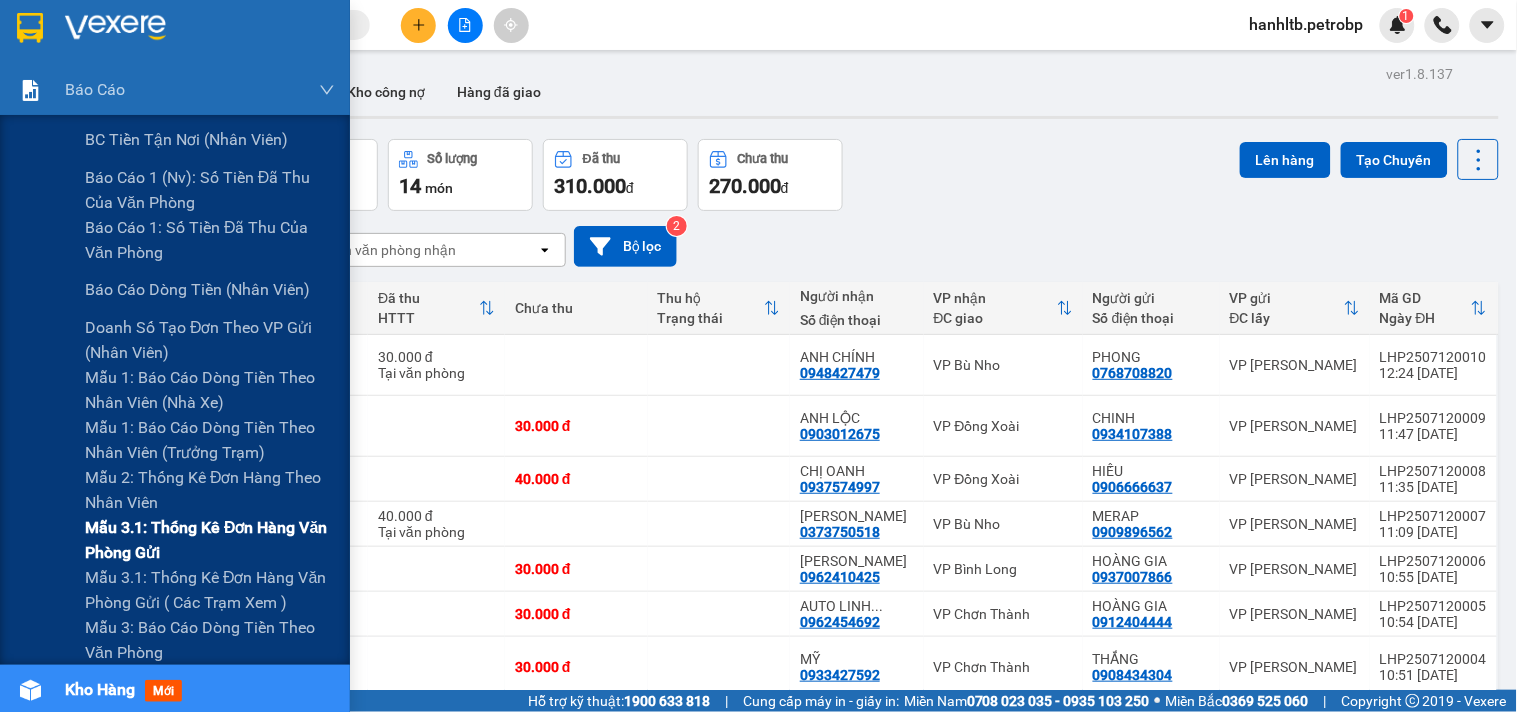 click on "Mẫu 3.1: Thống kê đơn hàng văn phòng gửi" at bounding box center [210, 540] 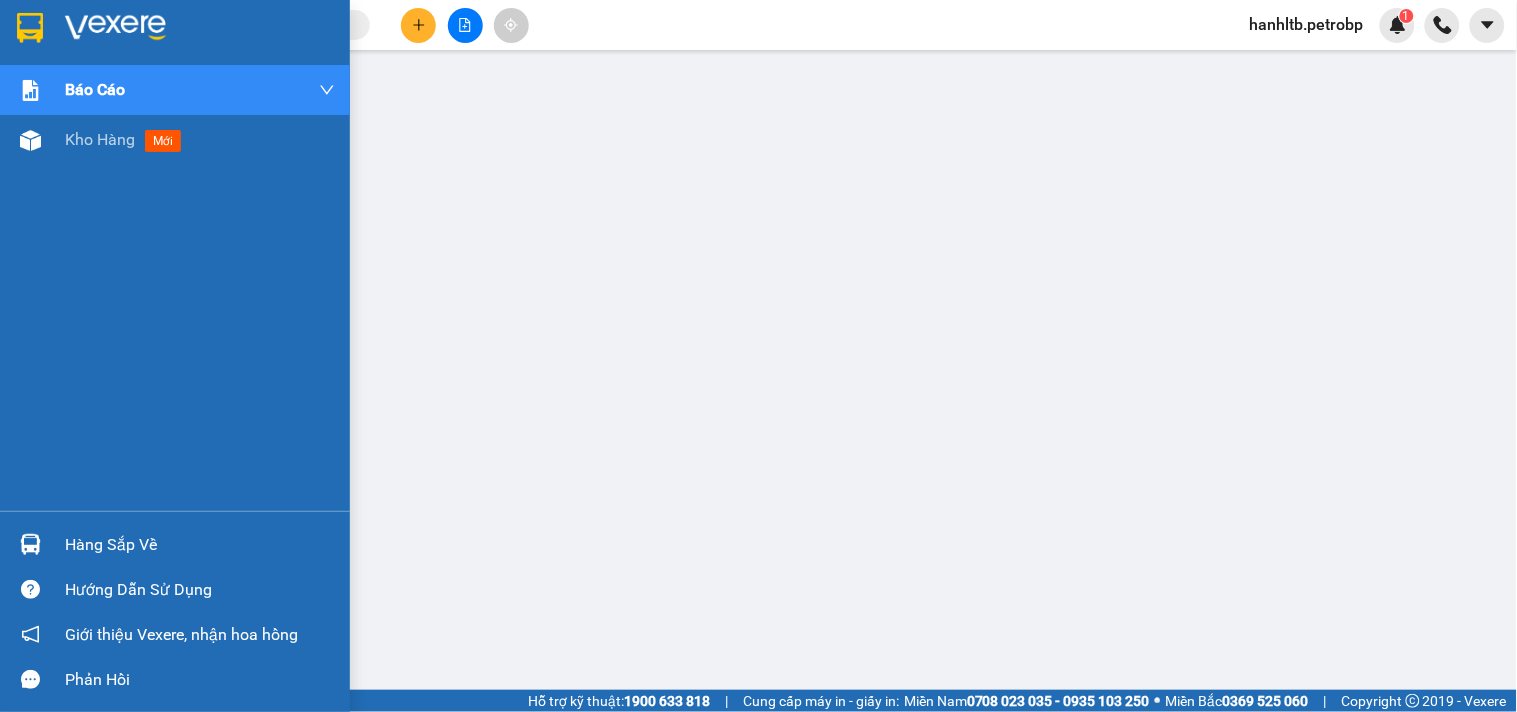 click at bounding box center [115, 28] 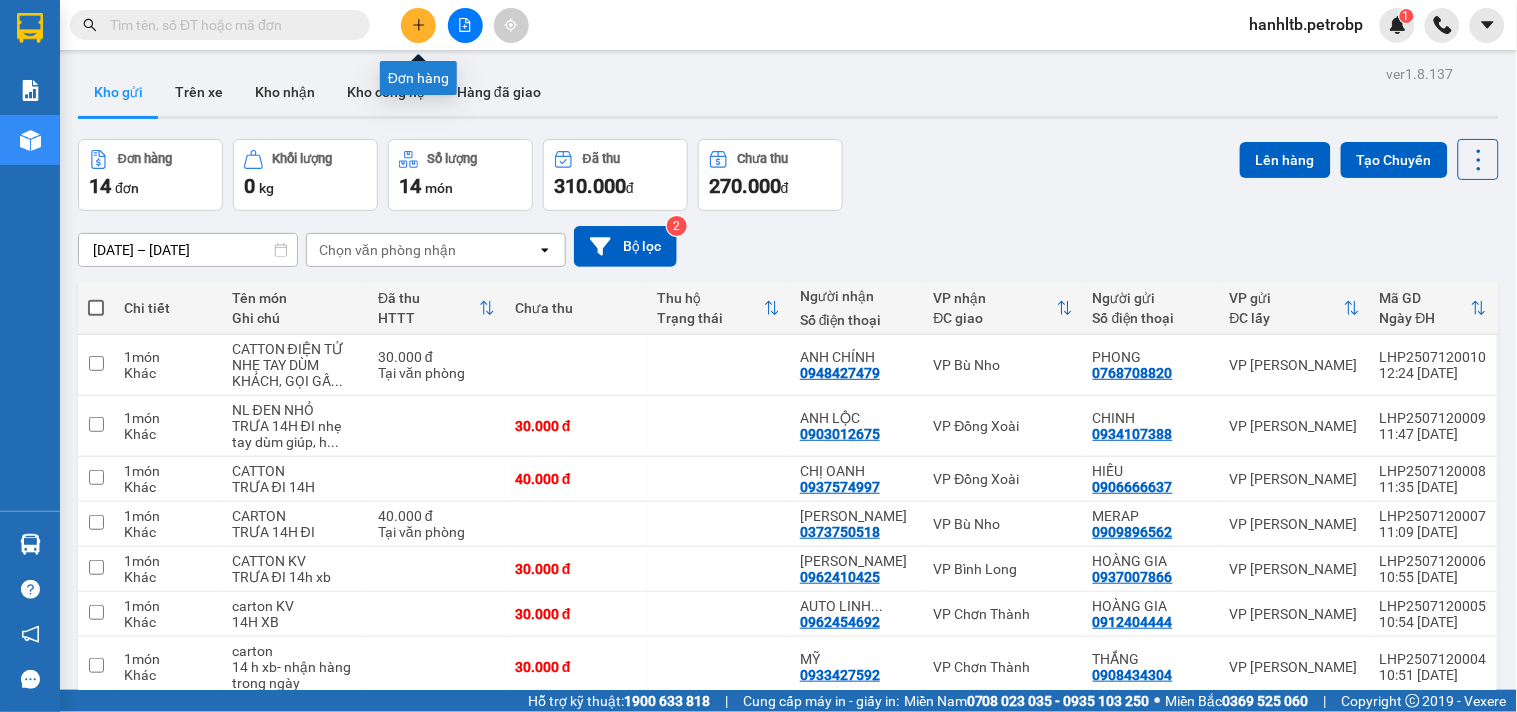 click 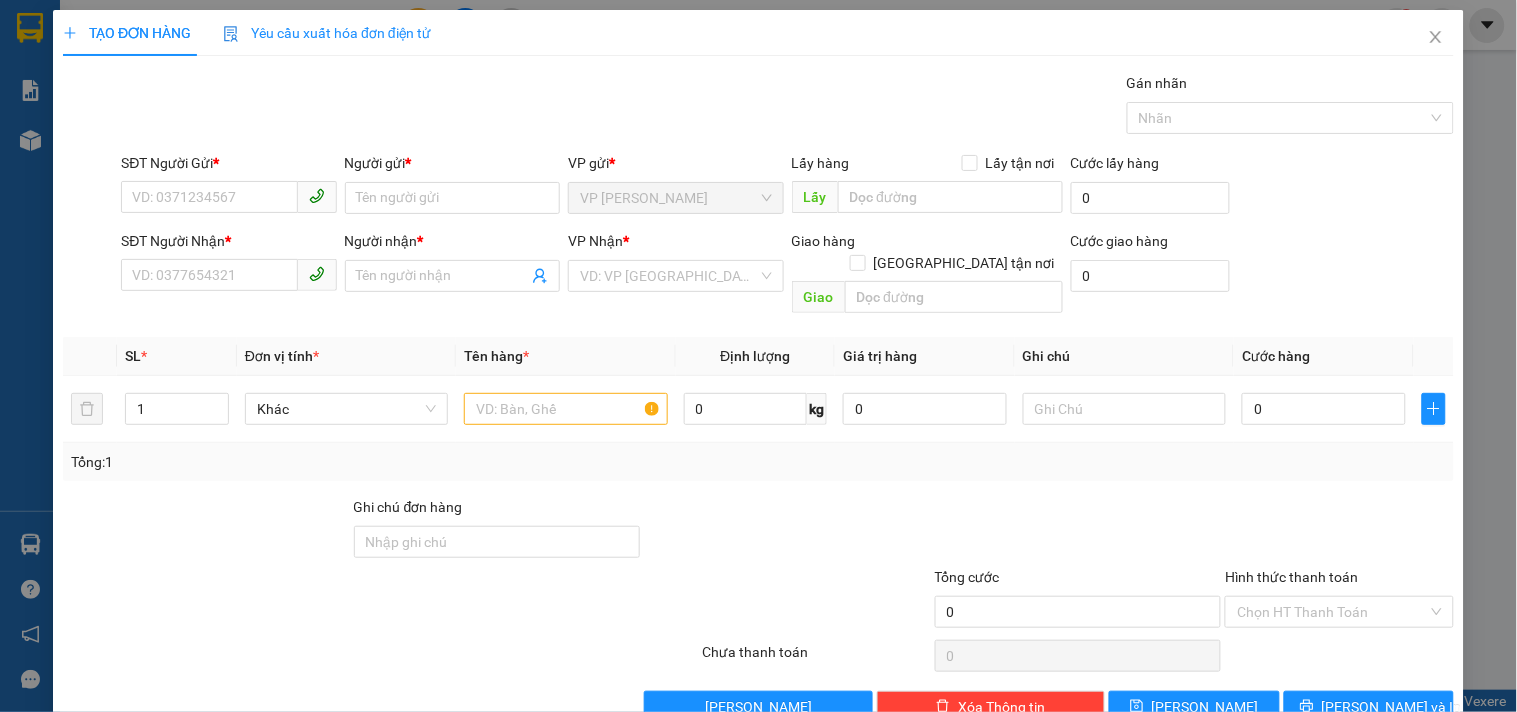click on "SĐT Người Nhận  *" at bounding box center [228, 245] 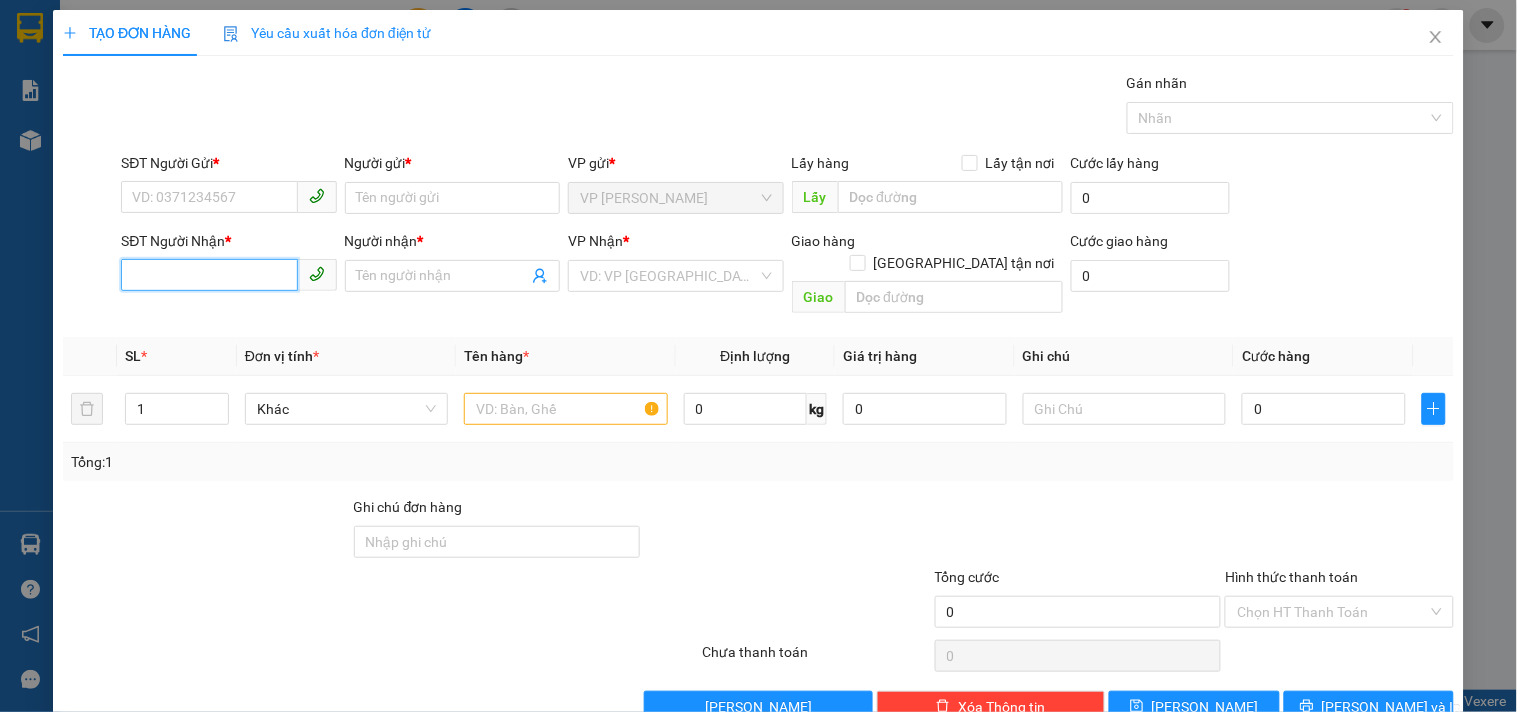 click on "SĐT Người Nhận  *" at bounding box center [209, 275] 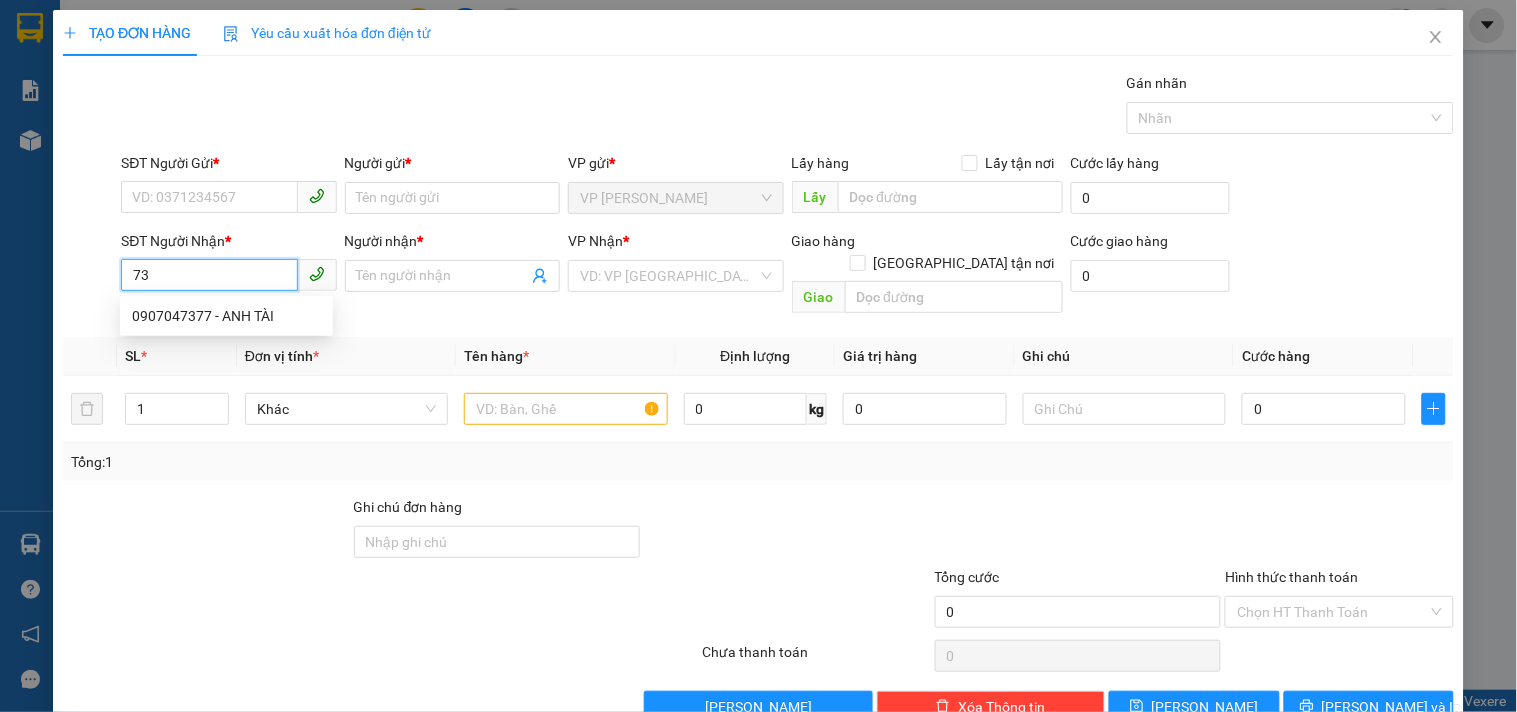 type on "7" 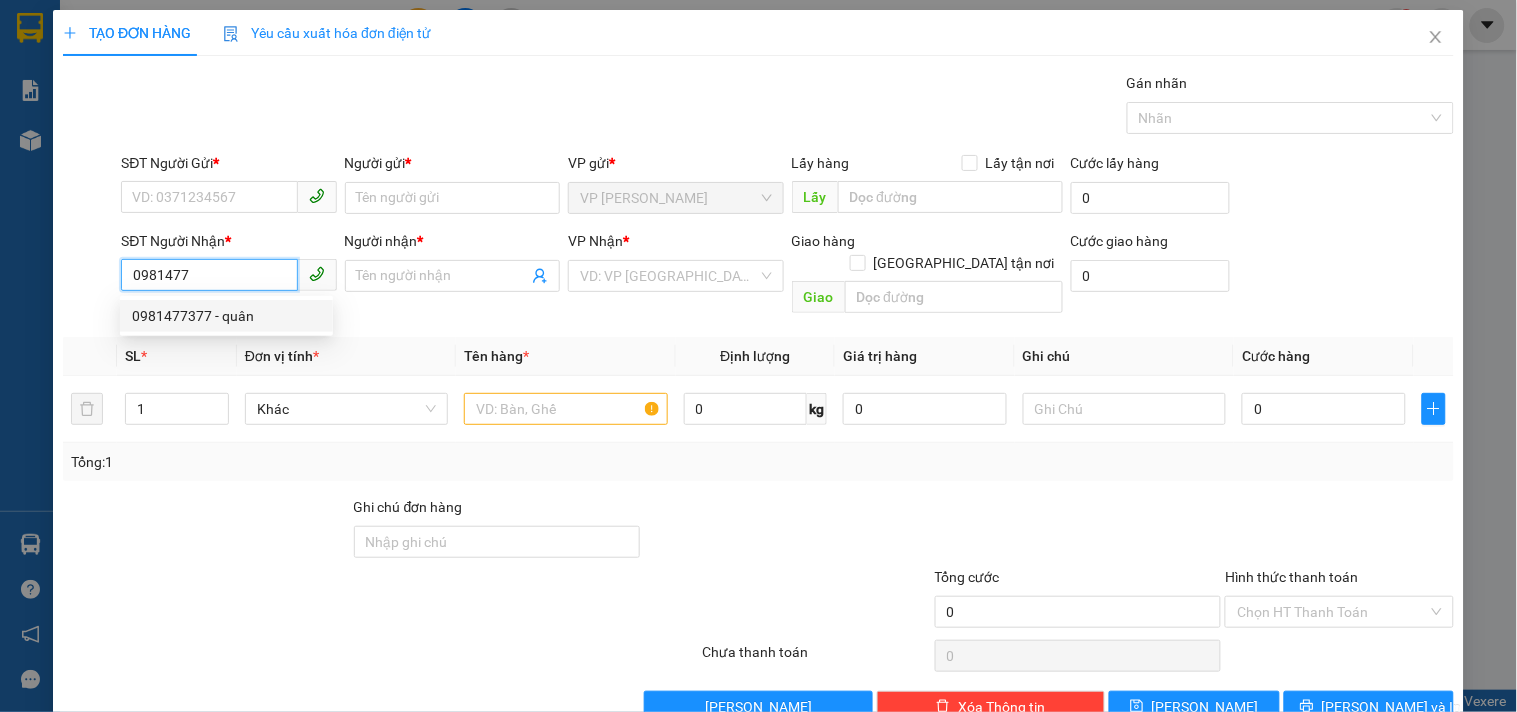 click on "0981477377 - quân" at bounding box center [226, 316] 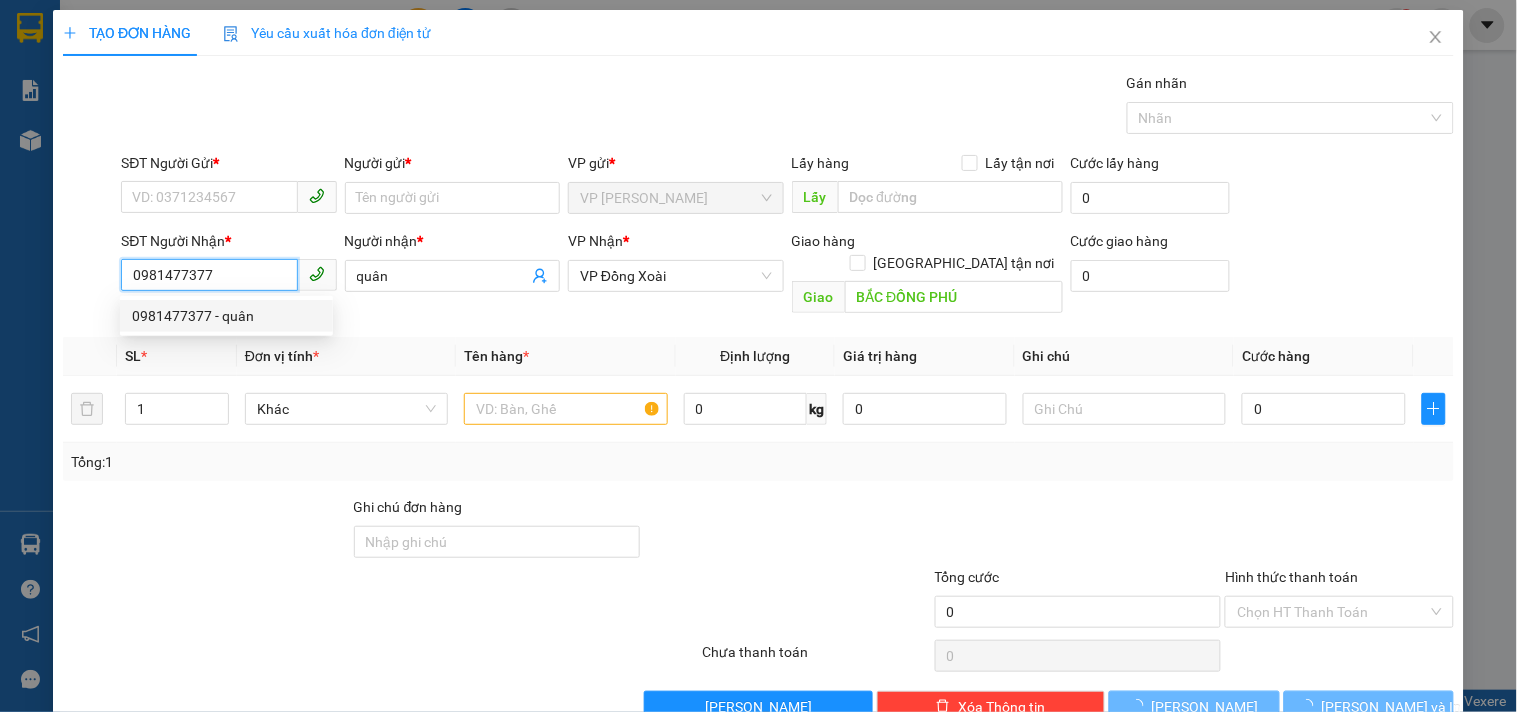 type on "140.000" 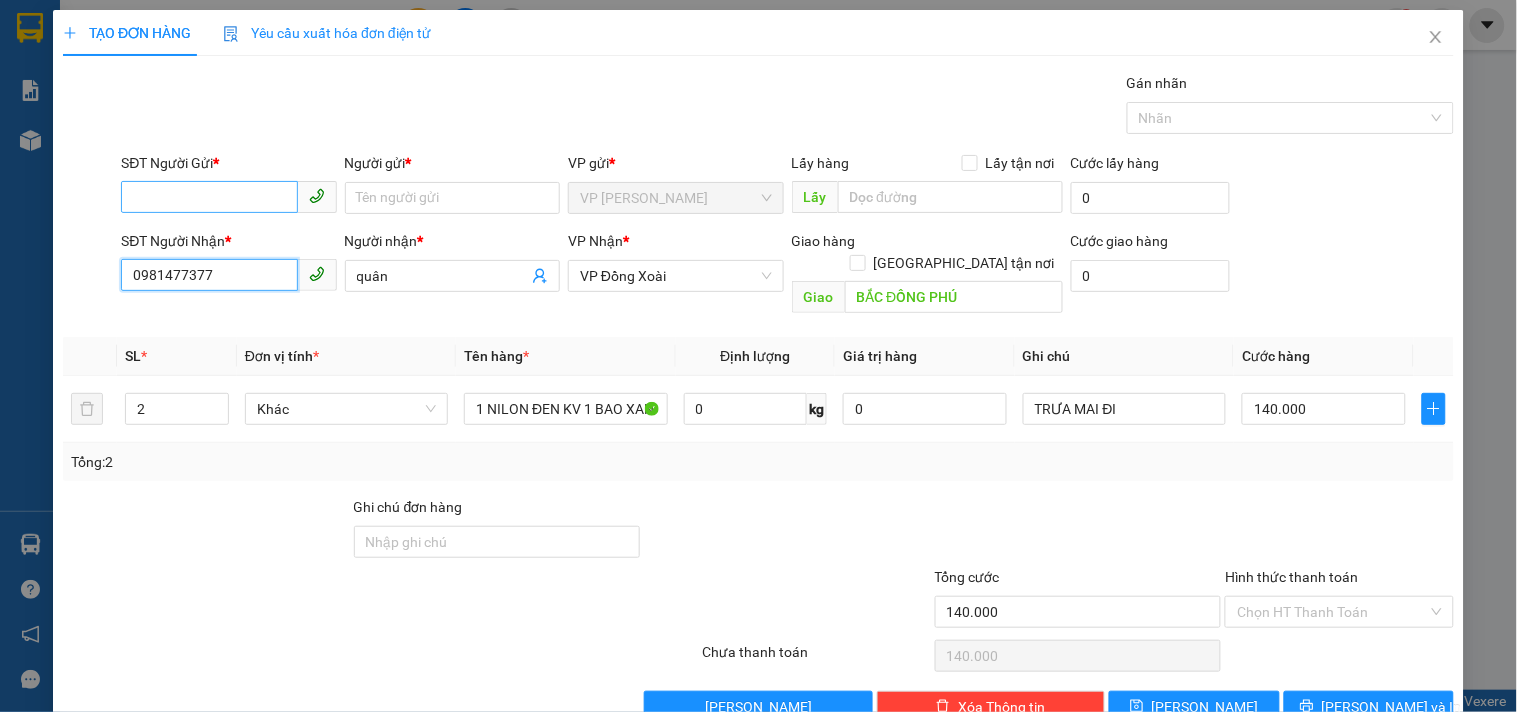 type on "0981477377" 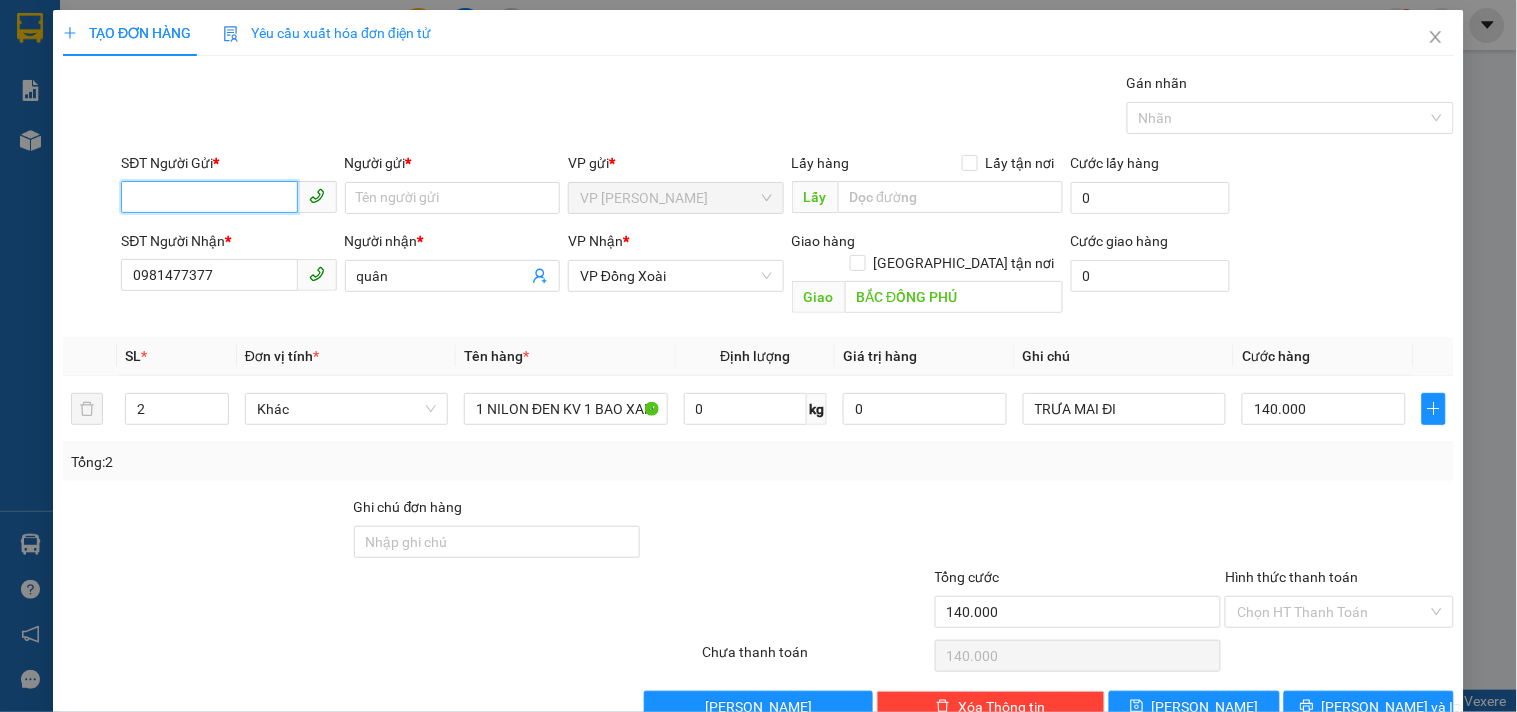click on "SĐT Người Gửi  *" at bounding box center (209, 197) 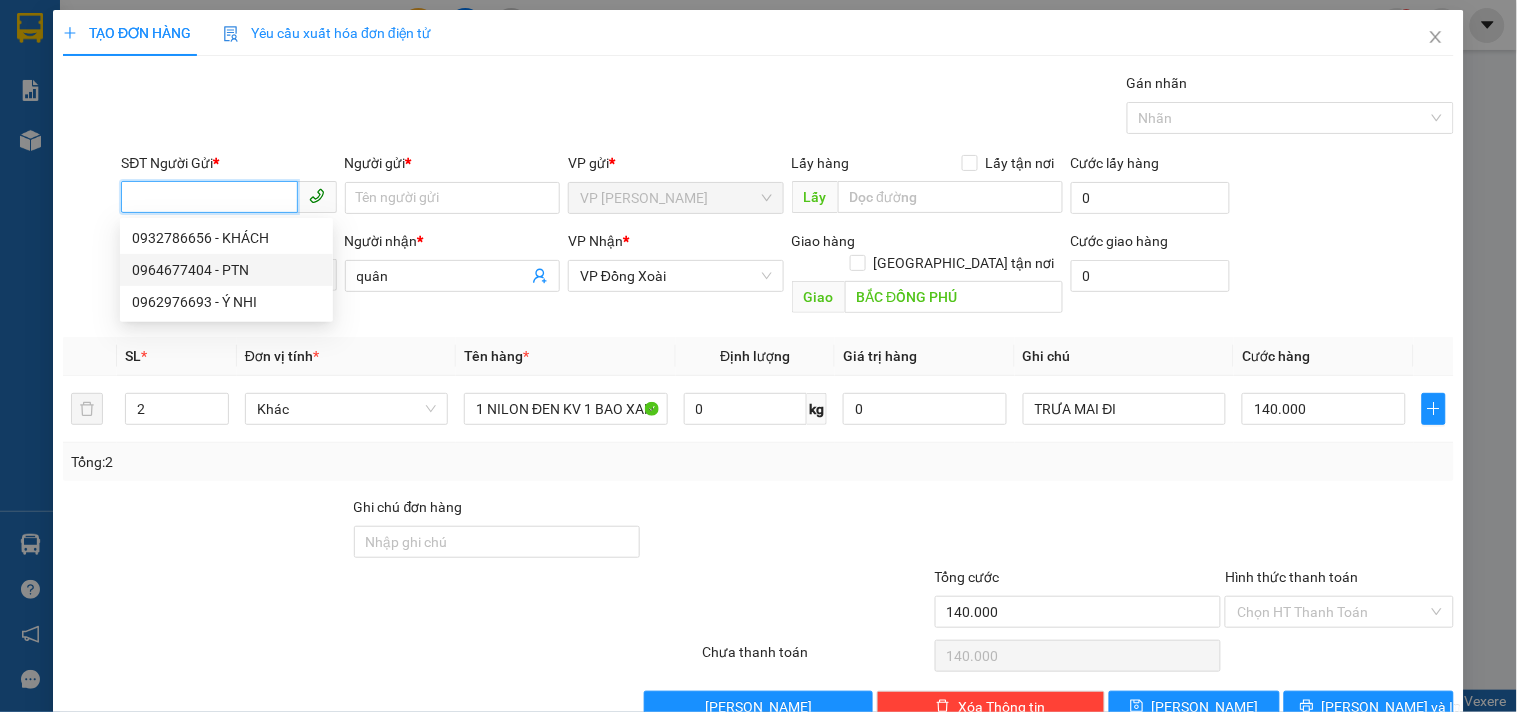 click on "0964677404 - PTN" at bounding box center [226, 270] 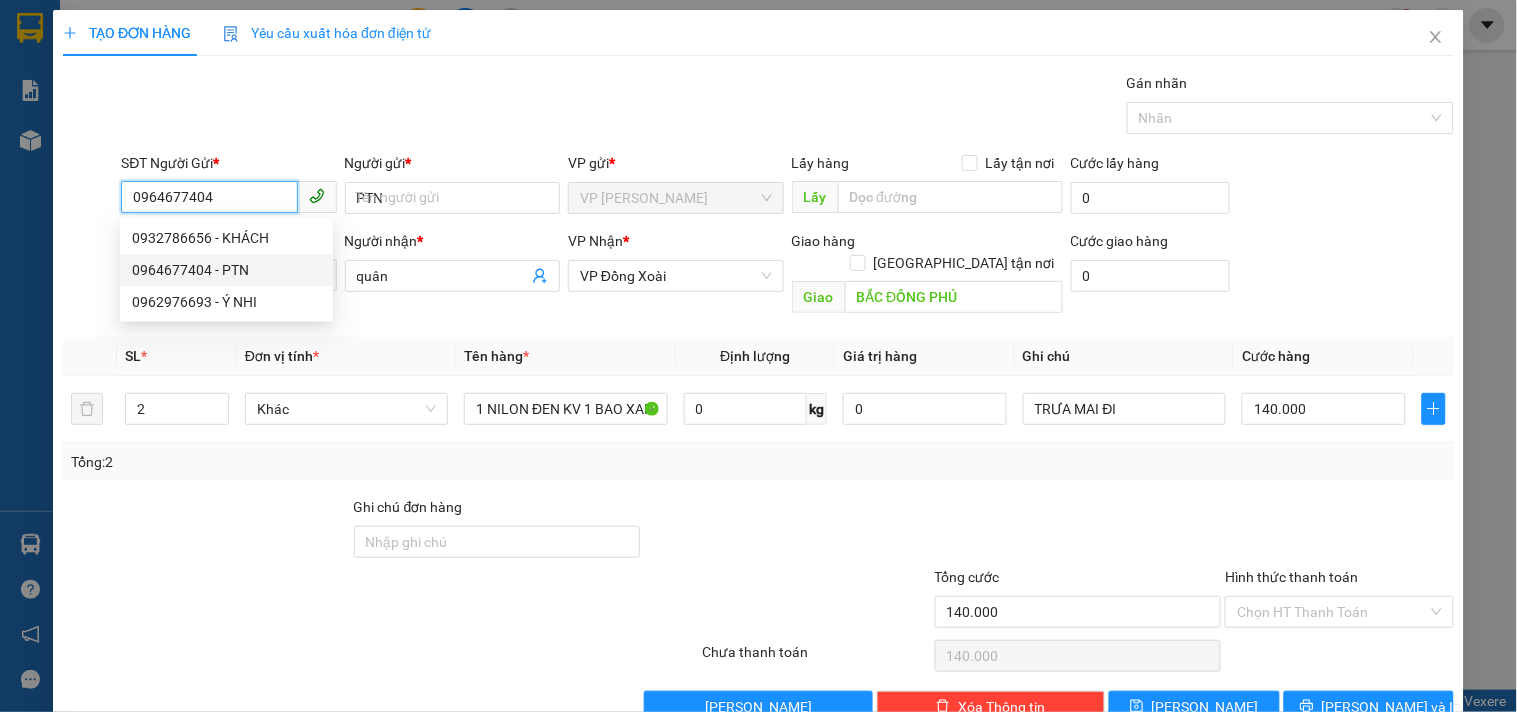 type on "40.000" 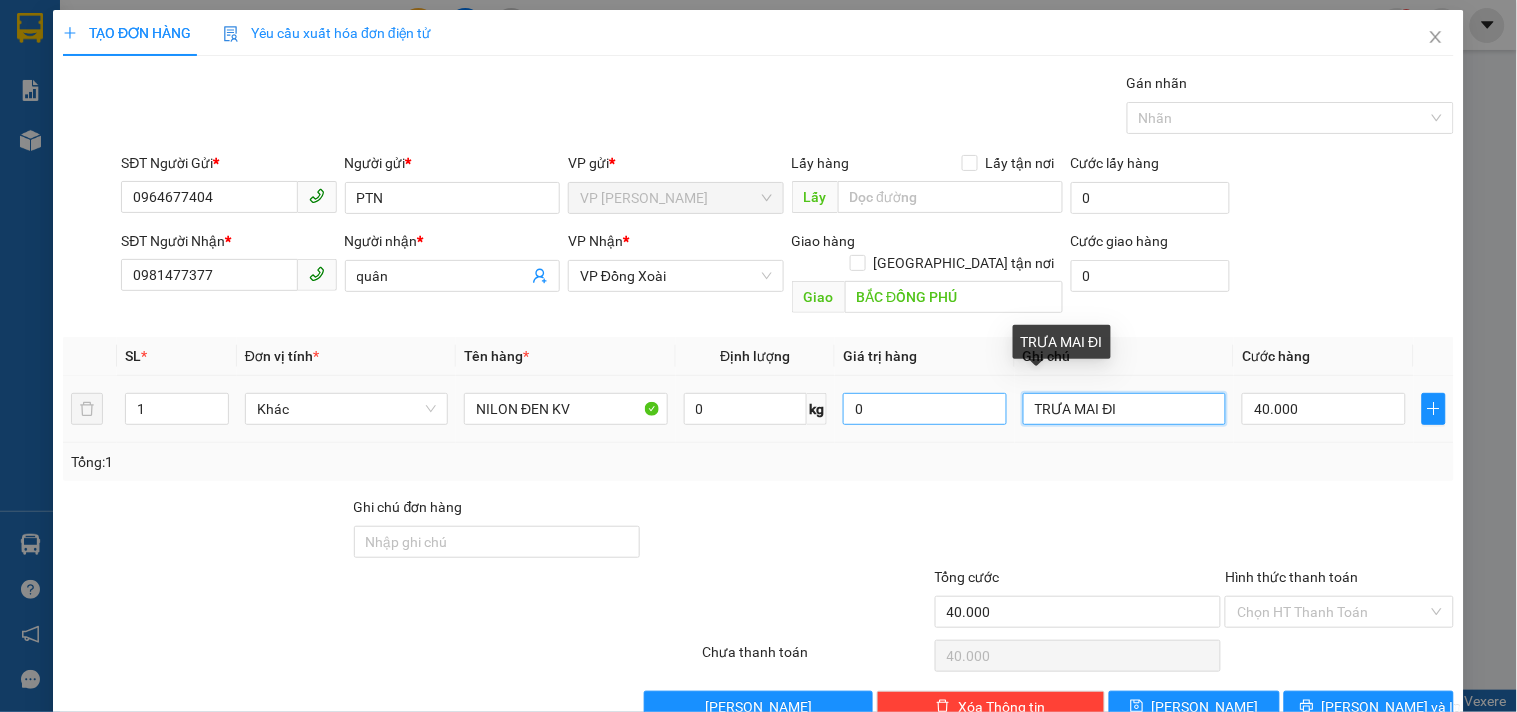 drag, startPoint x: 1110, startPoint y: 388, endPoint x: 858, endPoint y: 398, distance: 252.19833 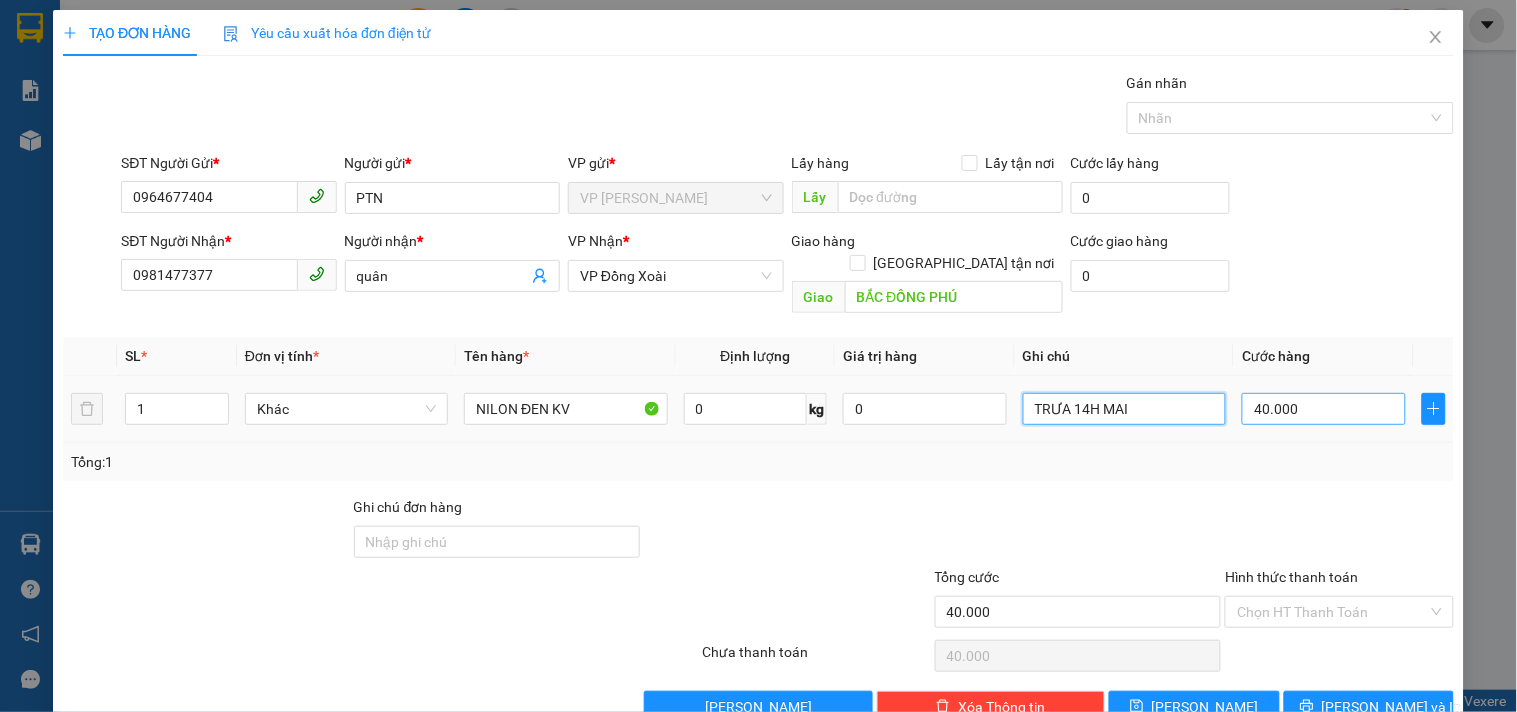 type on "TRƯA 14H MAI" 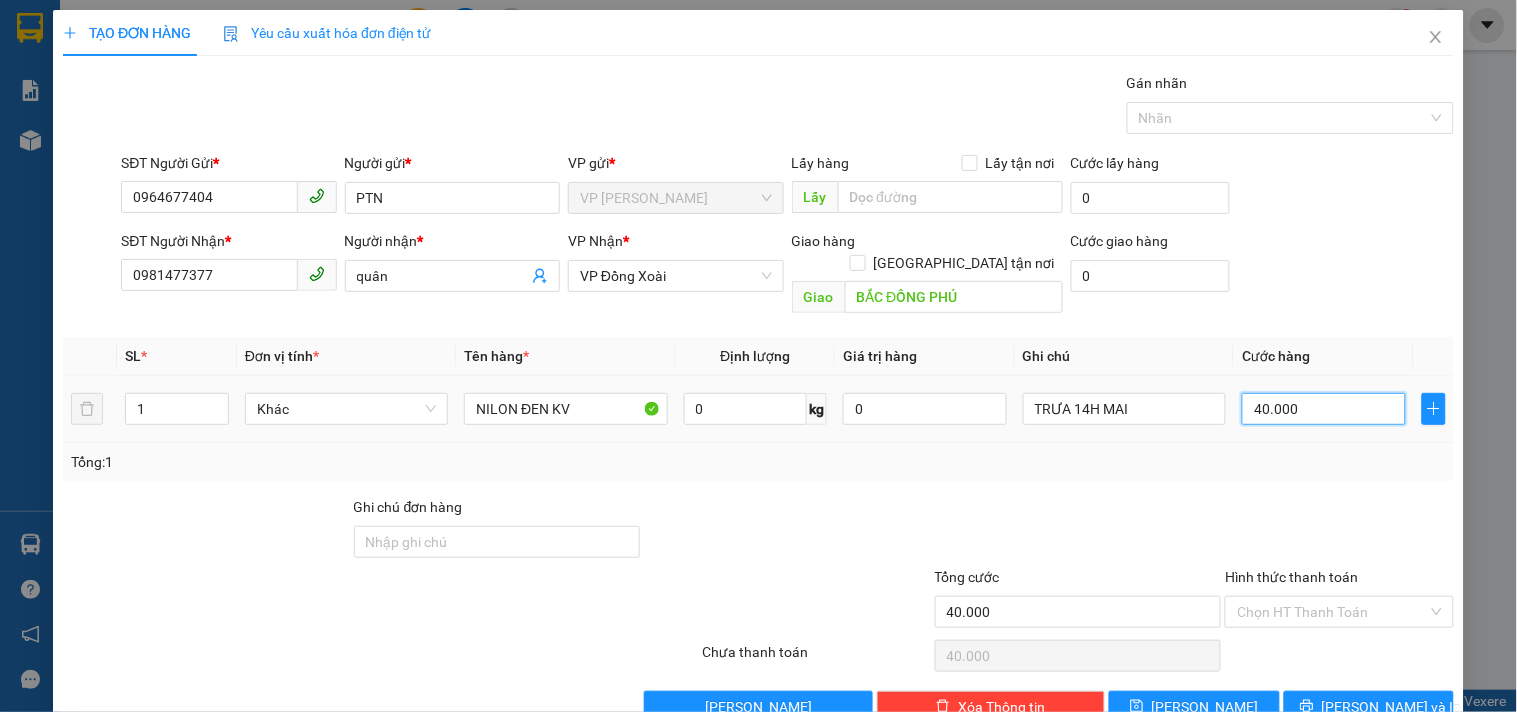 click on "40.000" at bounding box center [1324, 409] 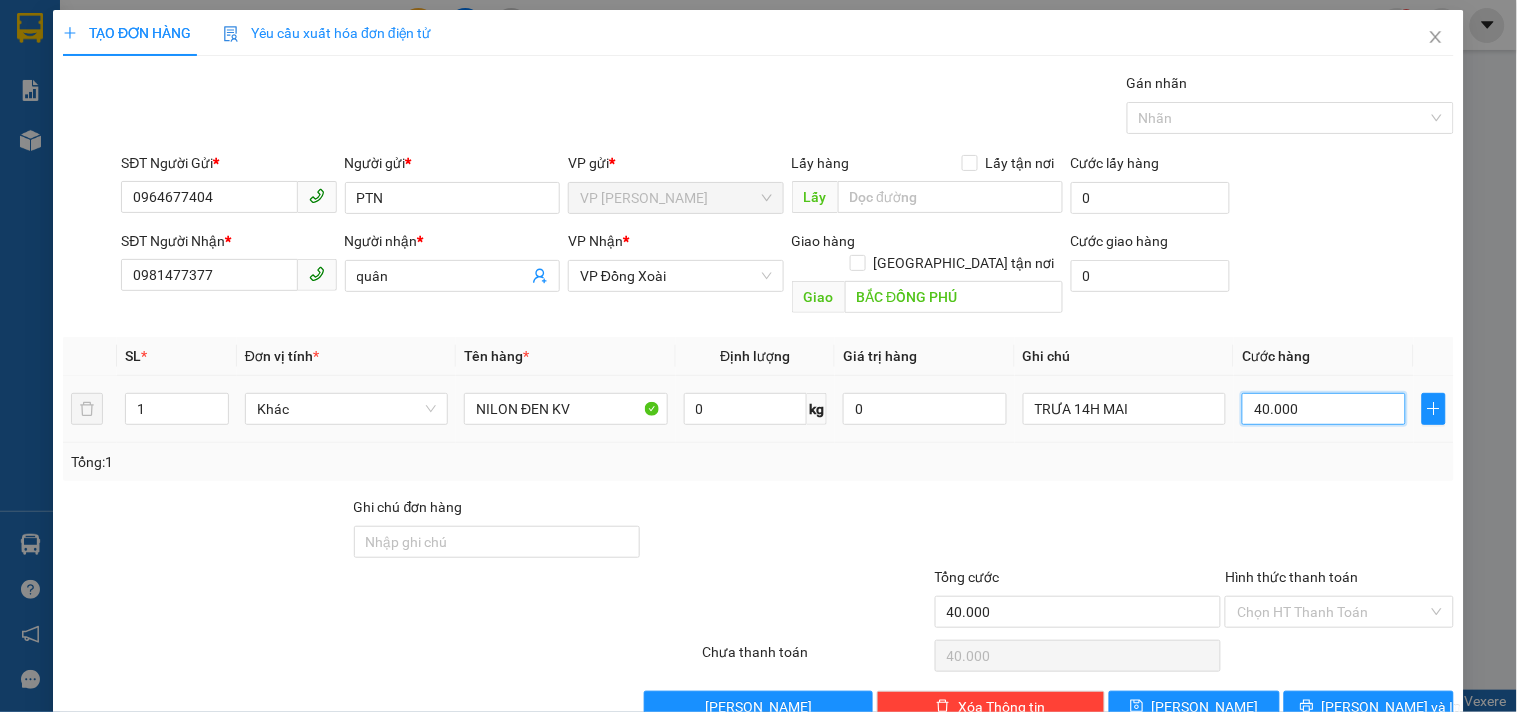 type on "3" 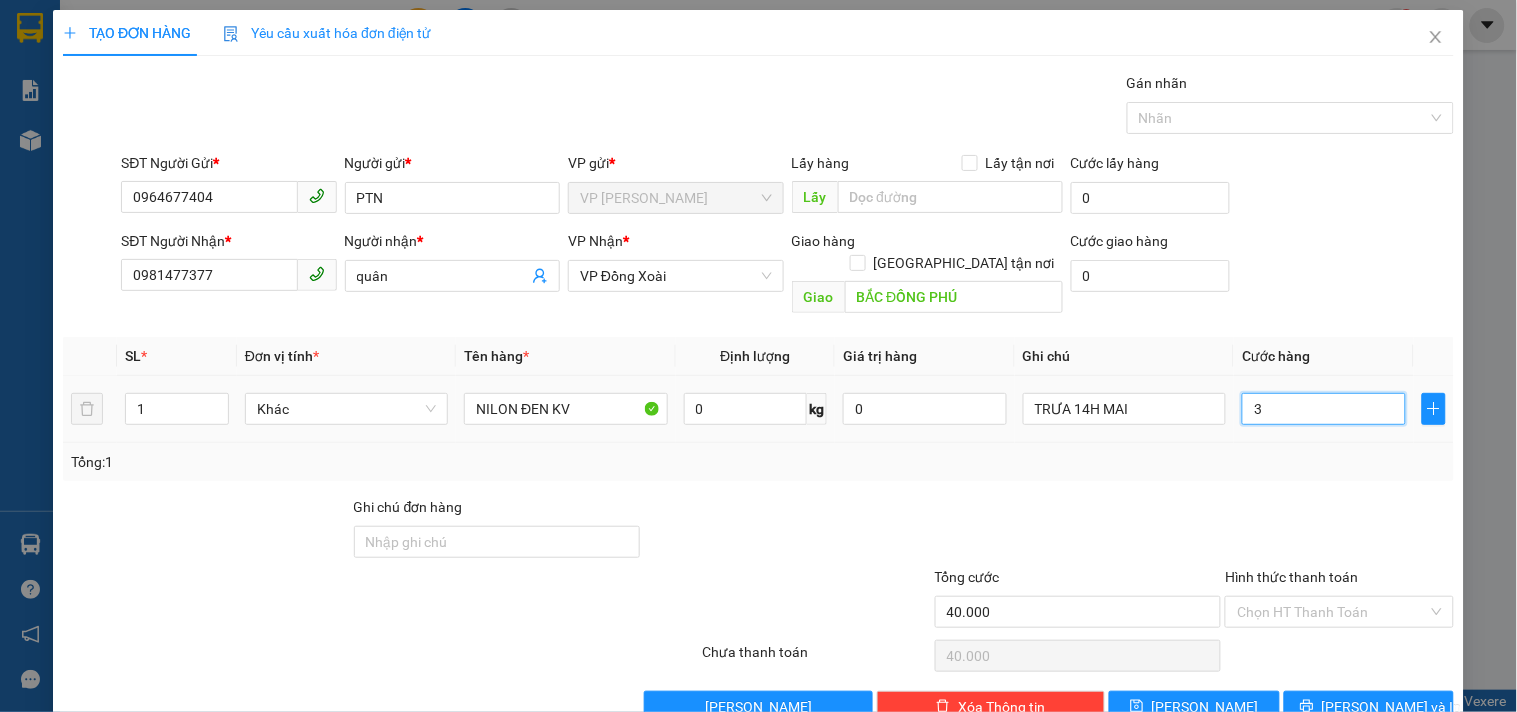 type on "3" 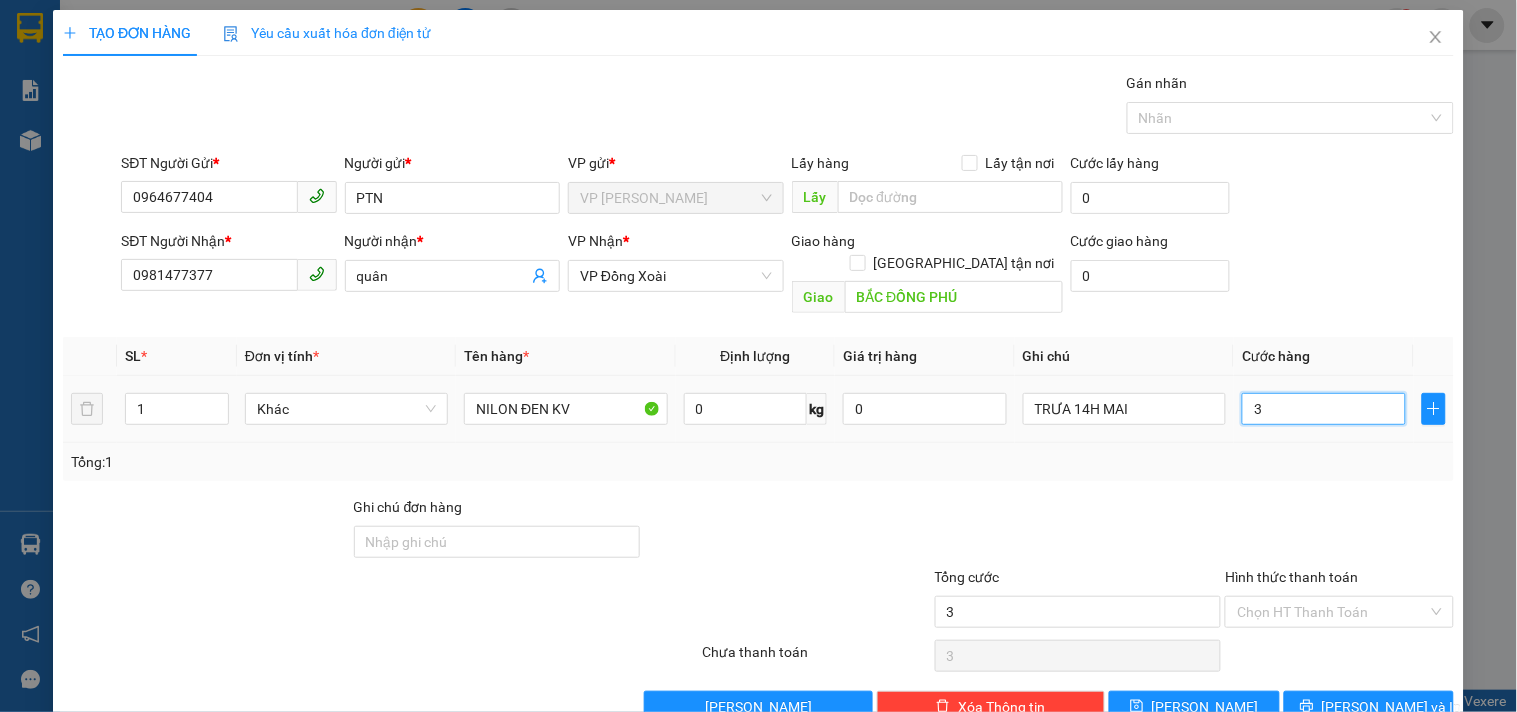 type on "30" 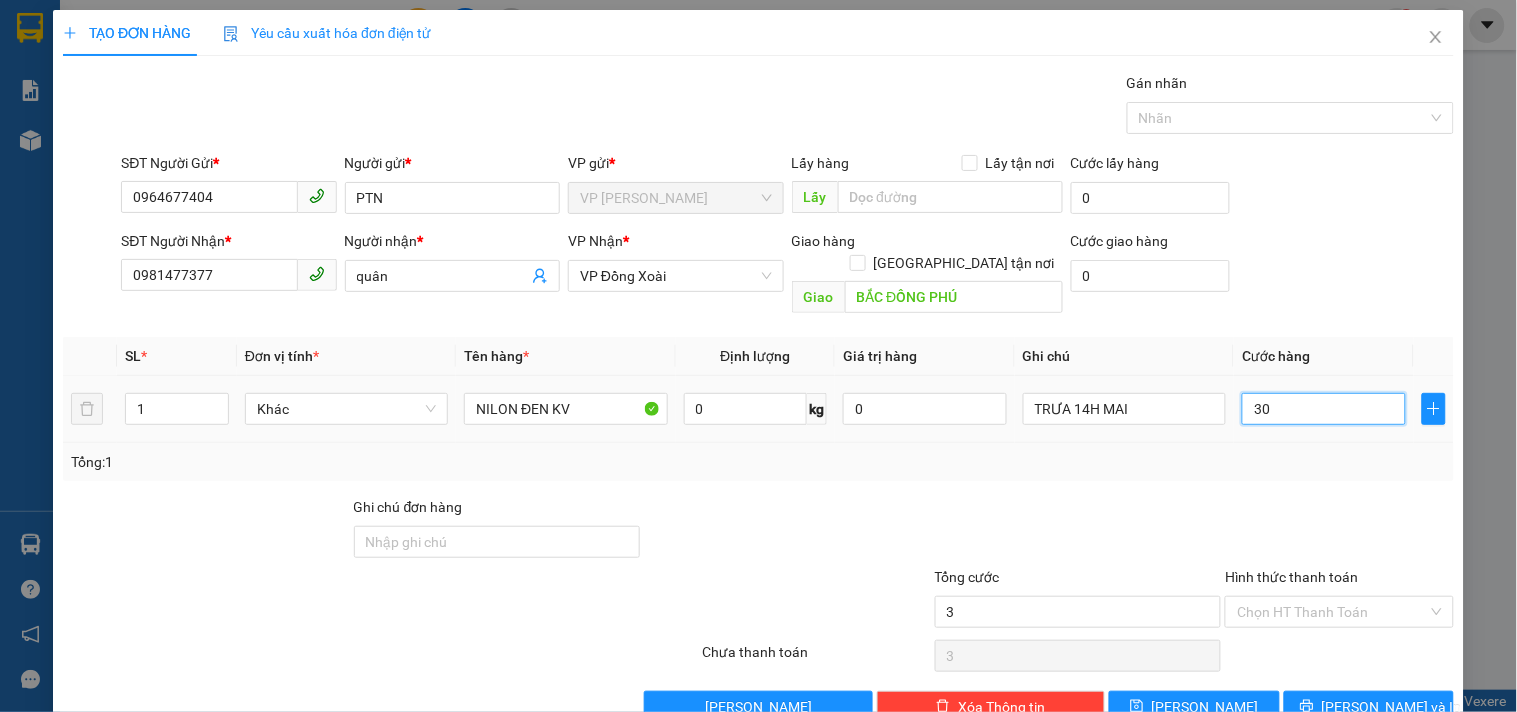 type on "30" 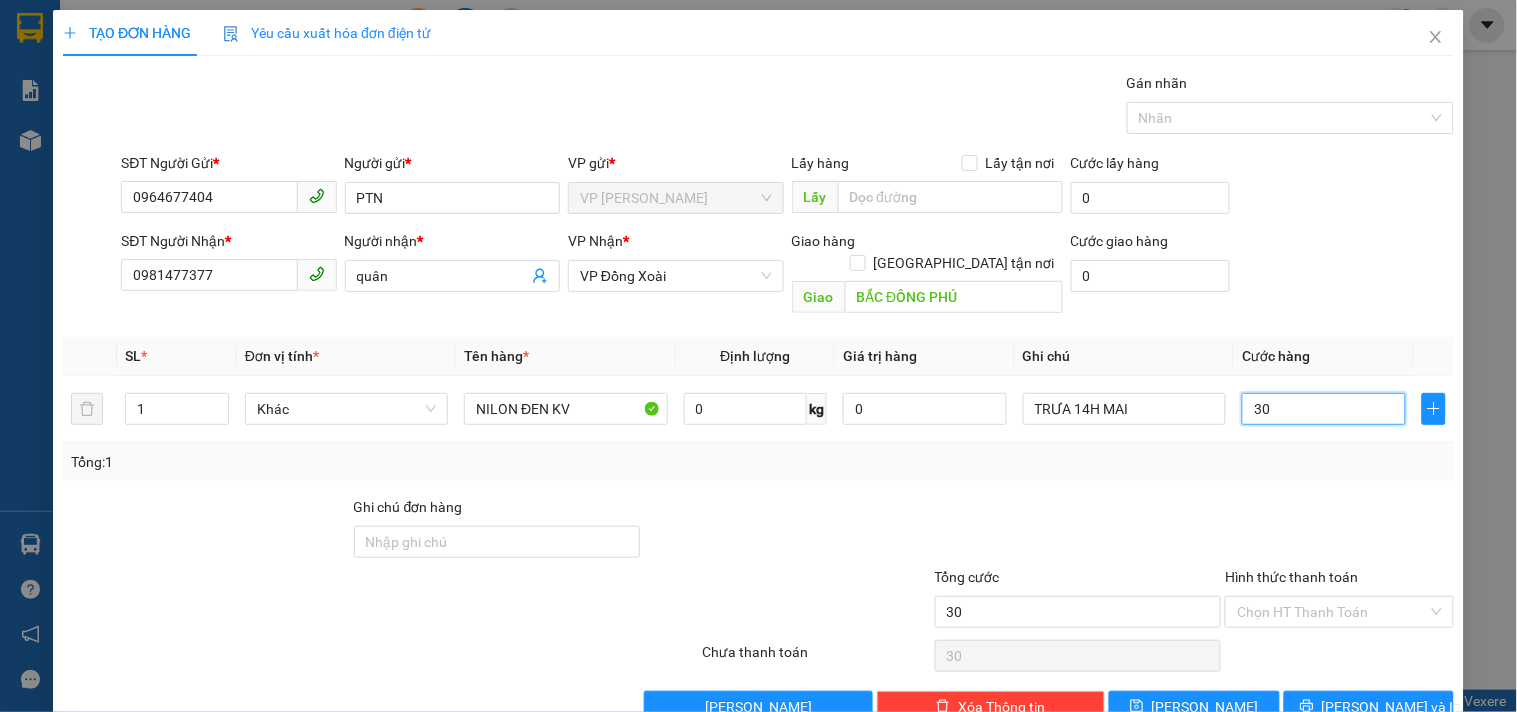 type on "30" 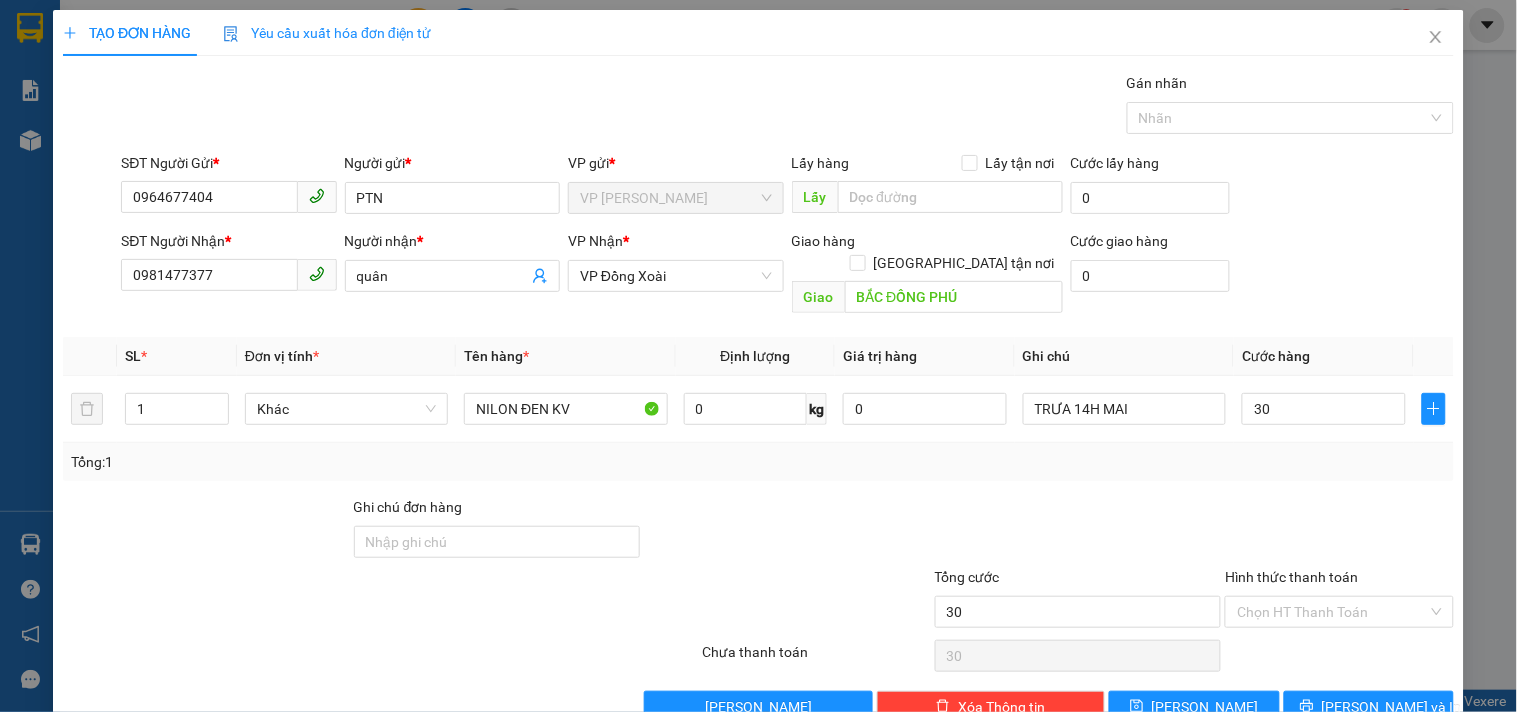 click on "Tổng:  1" at bounding box center (758, 462) 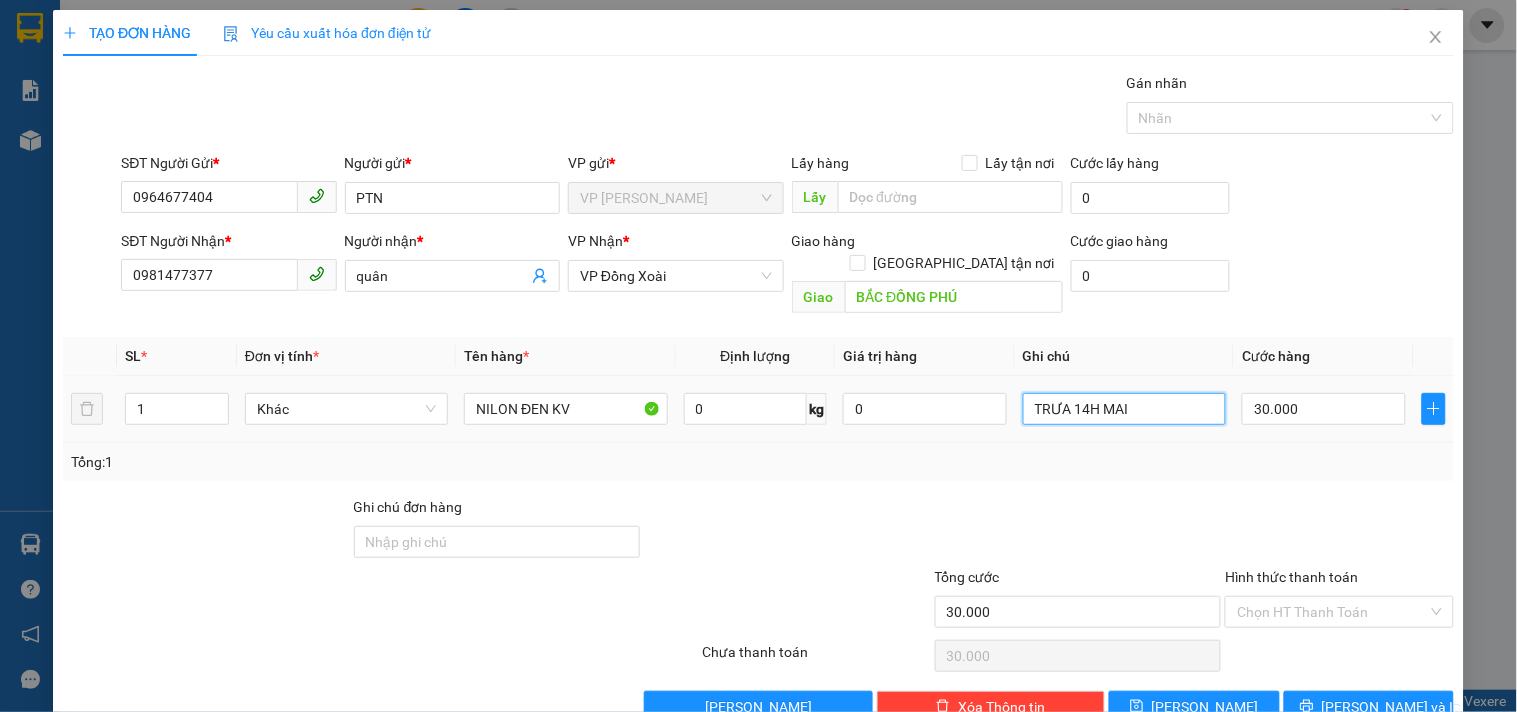 click on "TRƯA 14H MAI" at bounding box center [1124, 409] 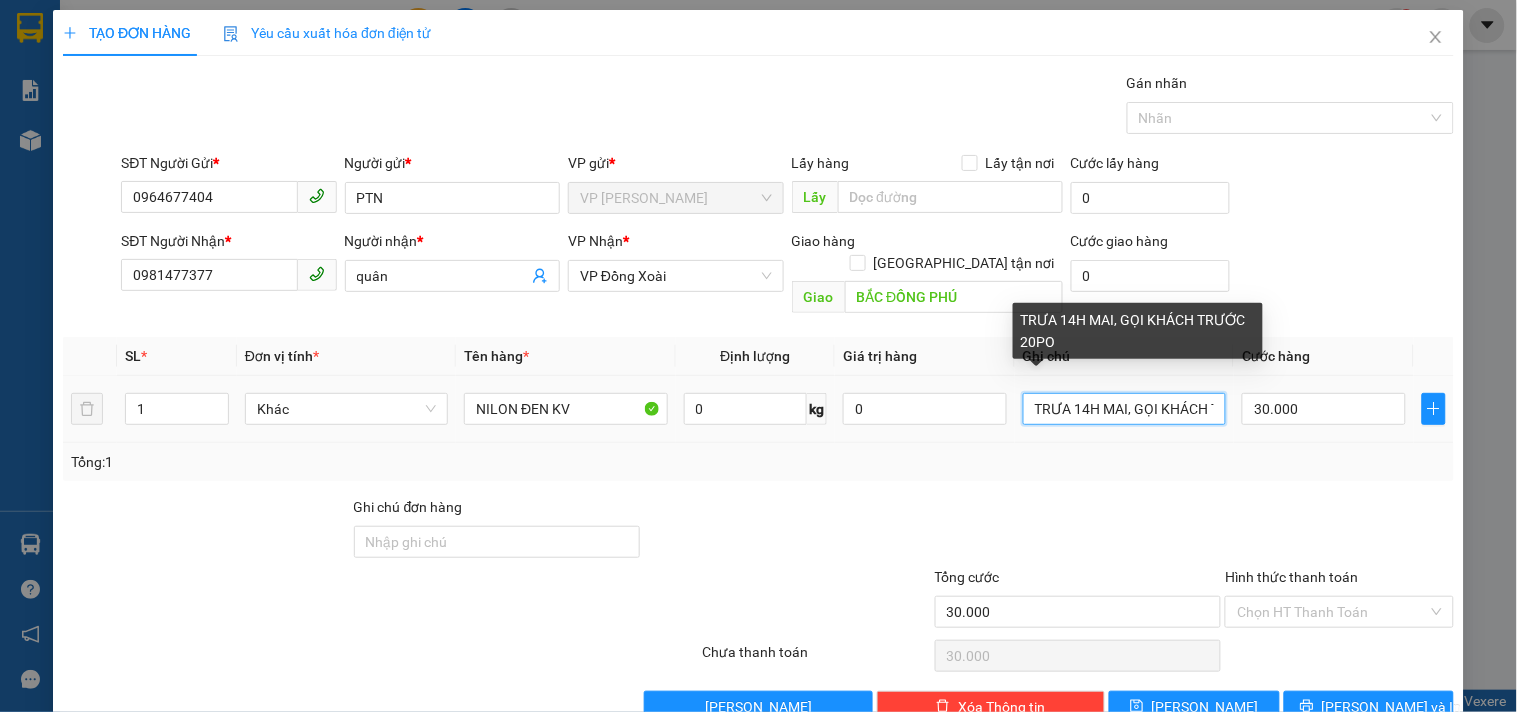 type on "TRƯA 14H MAI, GỌI KHÁCH TRƯỚC 20P" 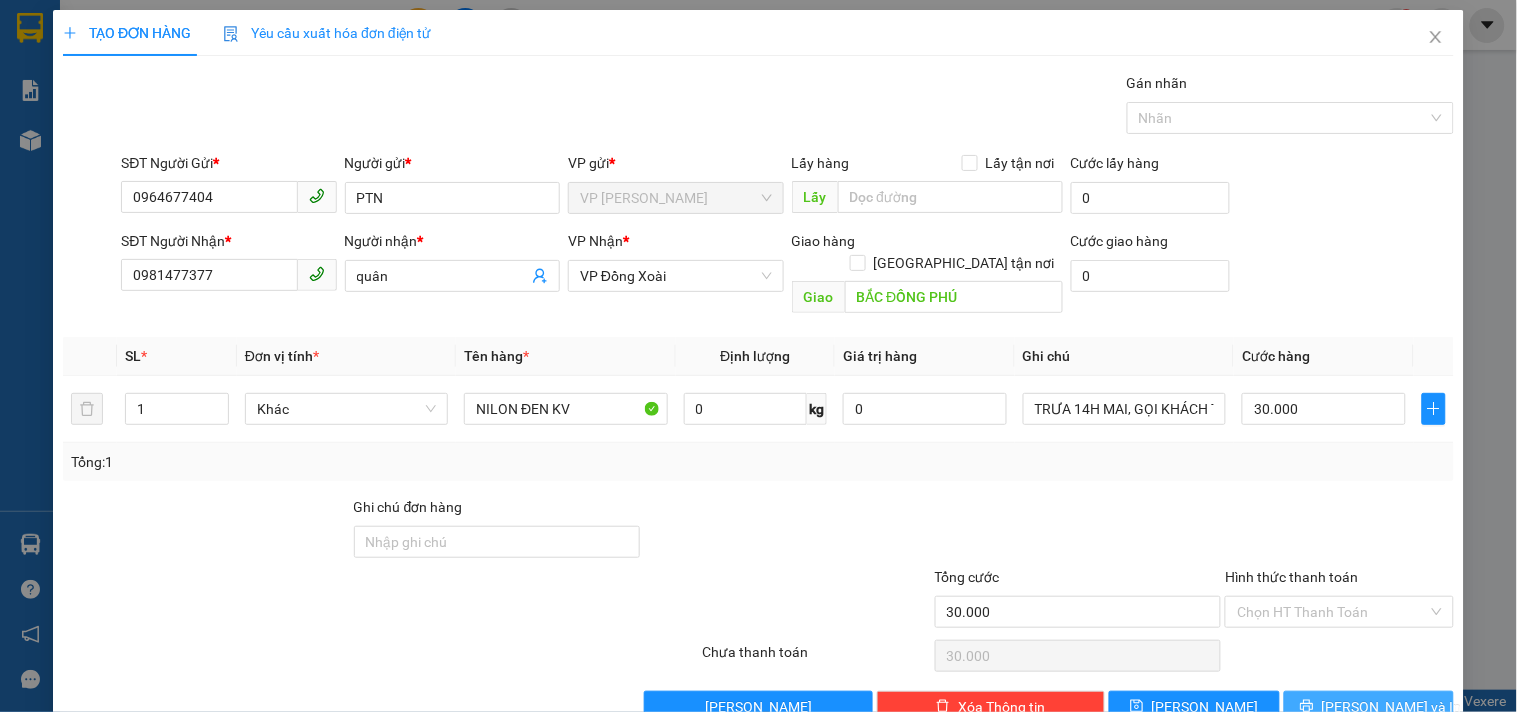 click on "[PERSON_NAME] và In" at bounding box center [1369, 707] 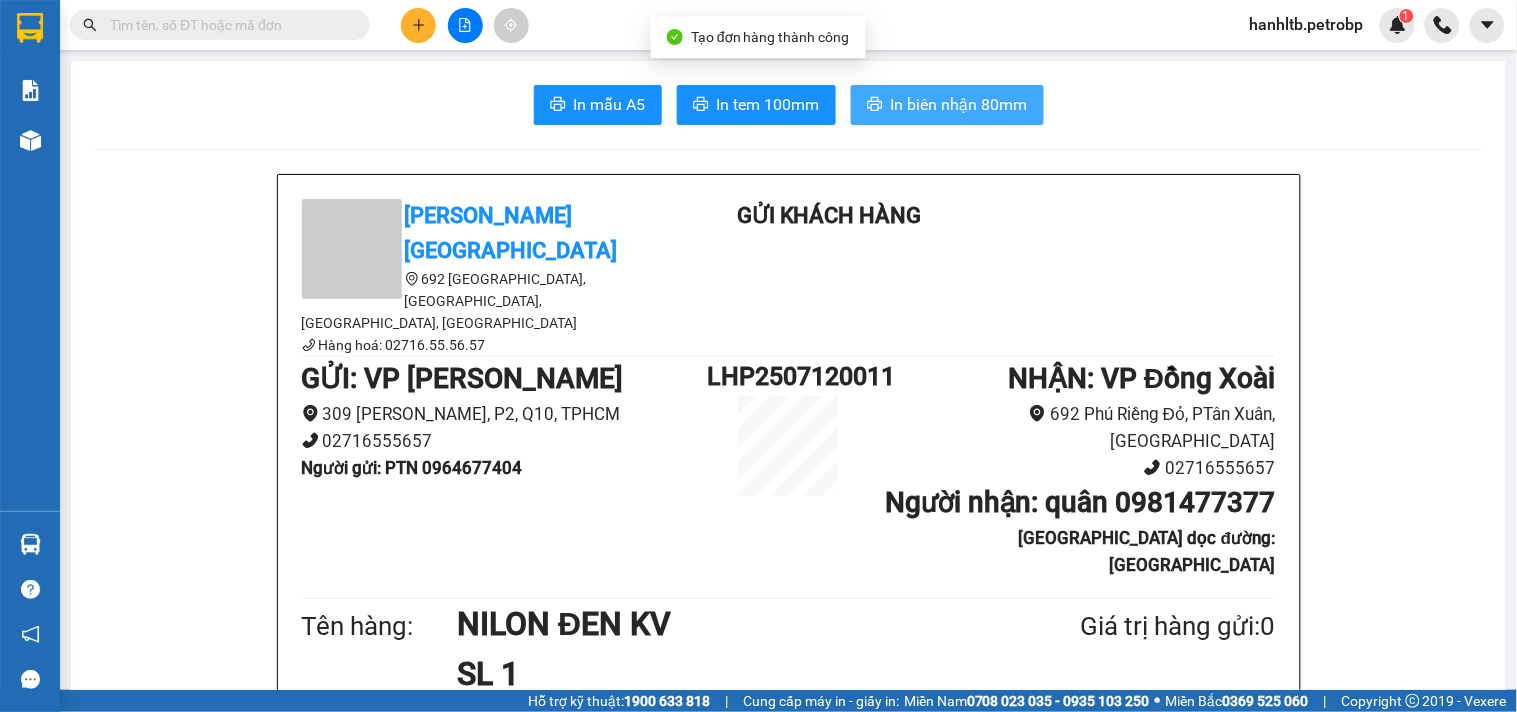 click on "In biên nhận 80mm" at bounding box center (959, 104) 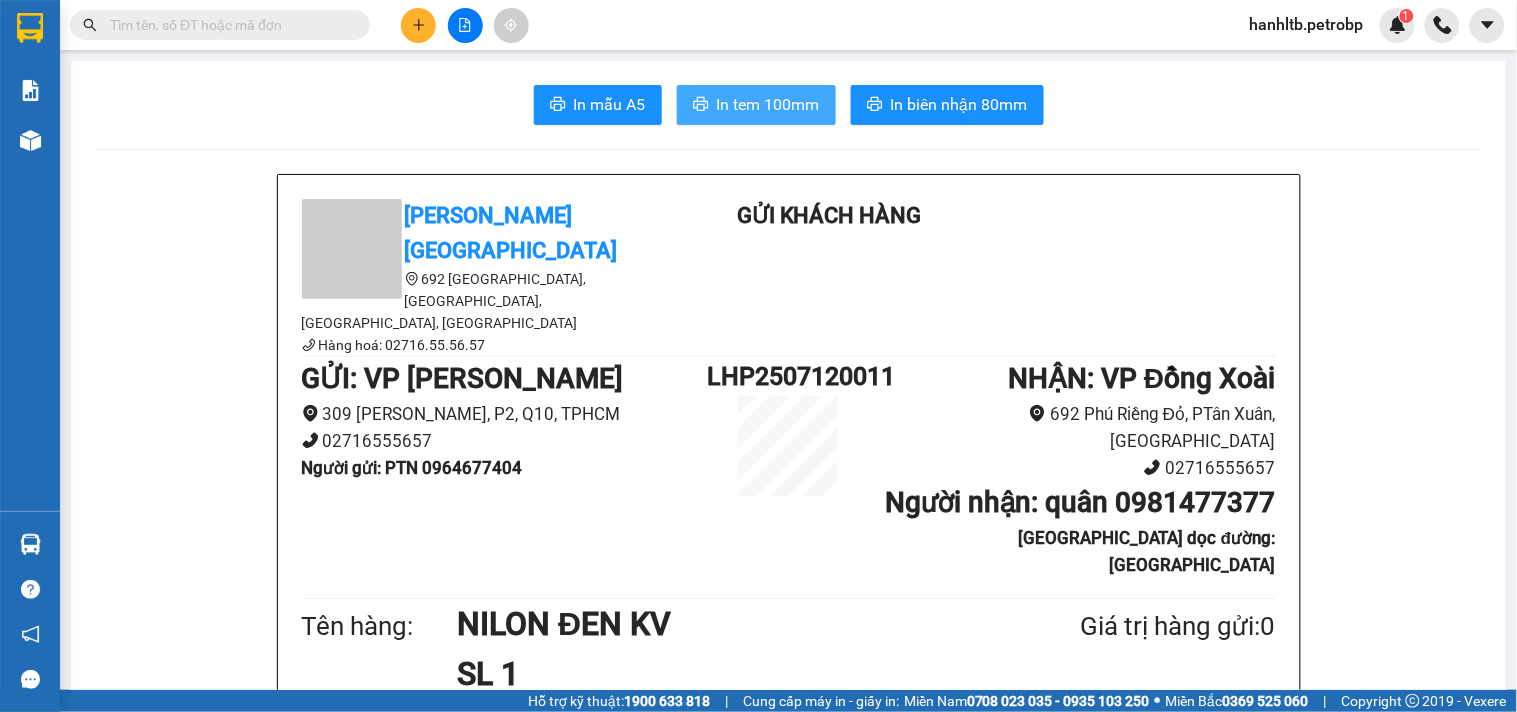 click on "In tem 100mm" at bounding box center (768, 104) 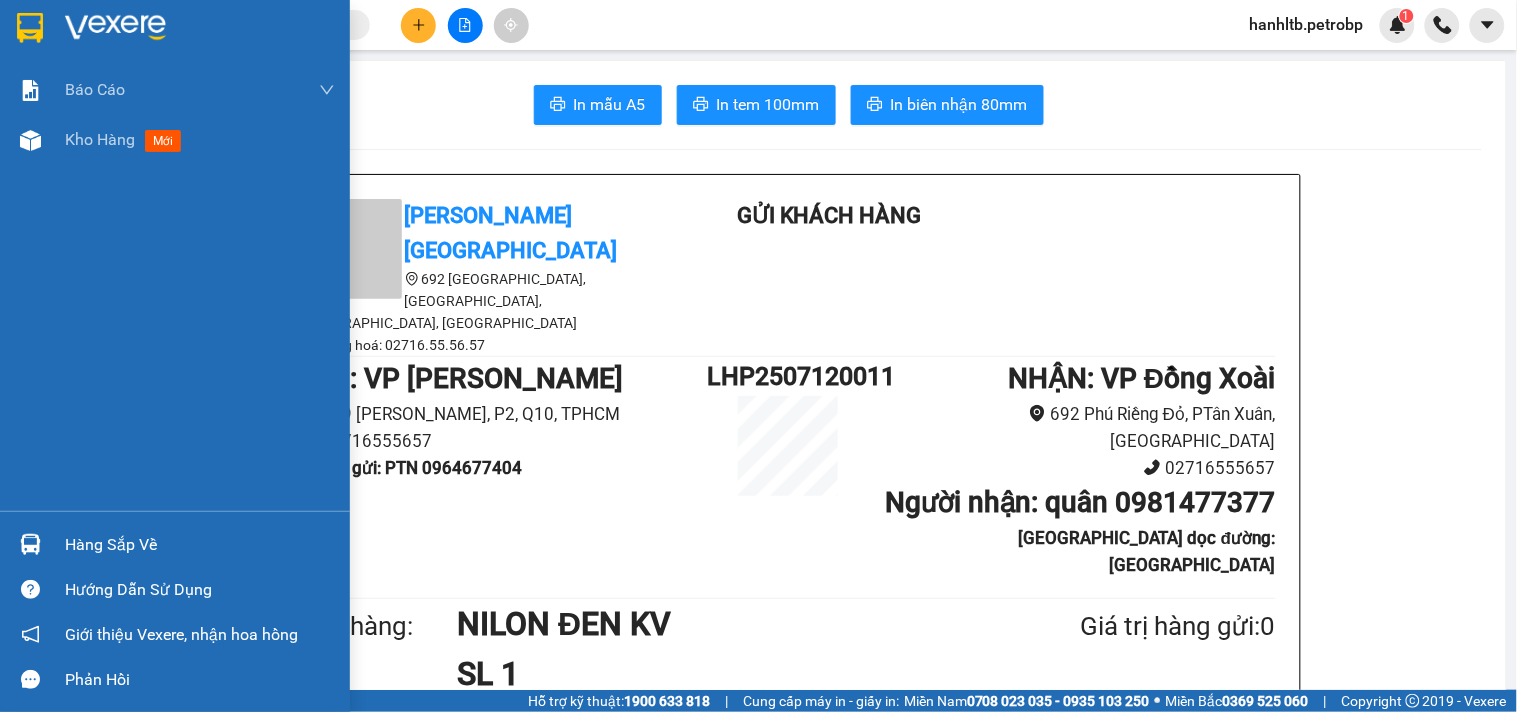 click at bounding box center (115, 28) 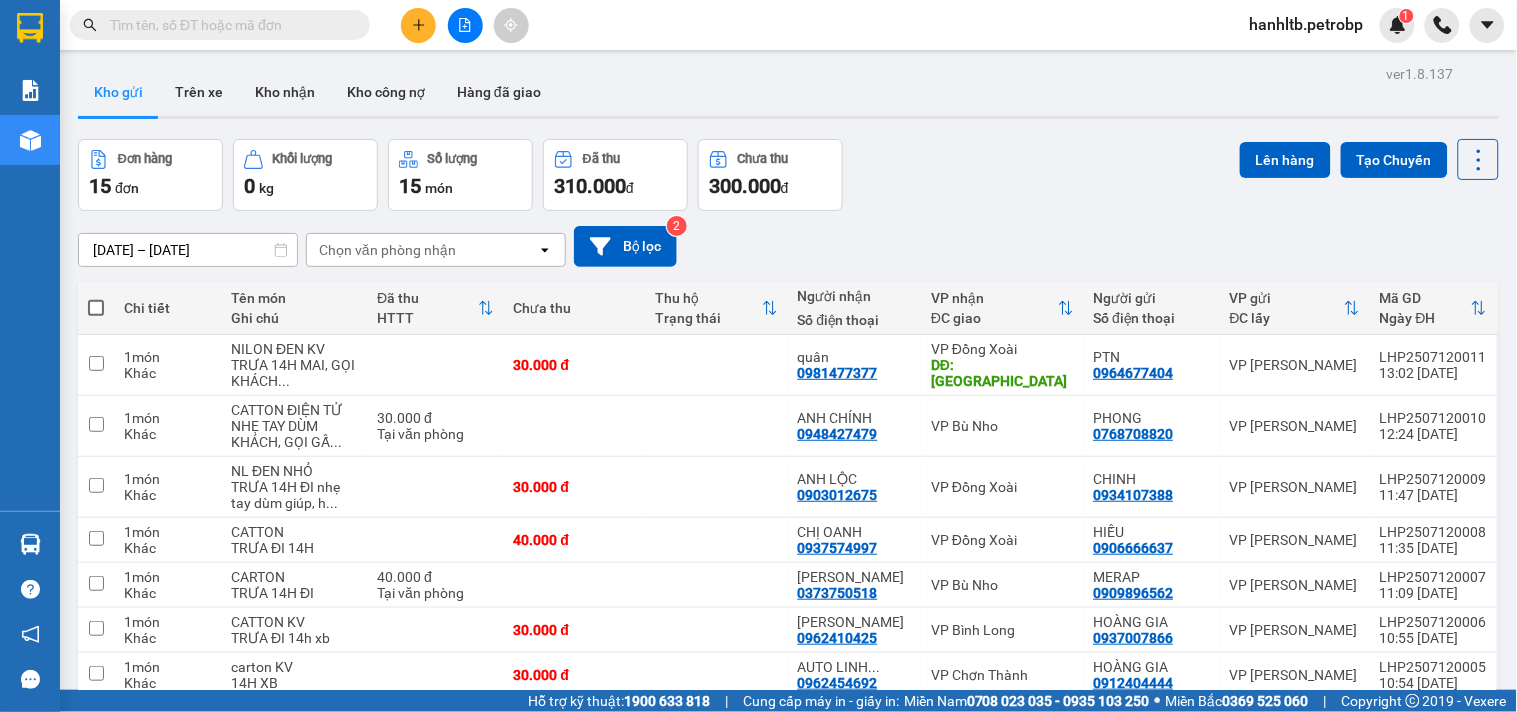 click on "Đơn hàng 15 đơn Khối lượng 0 kg Số lượng 15 món Đã thu 310.000  đ Chưa thu 300.000  đ Lên hàng Tạo Chuyến" at bounding box center (788, 175) 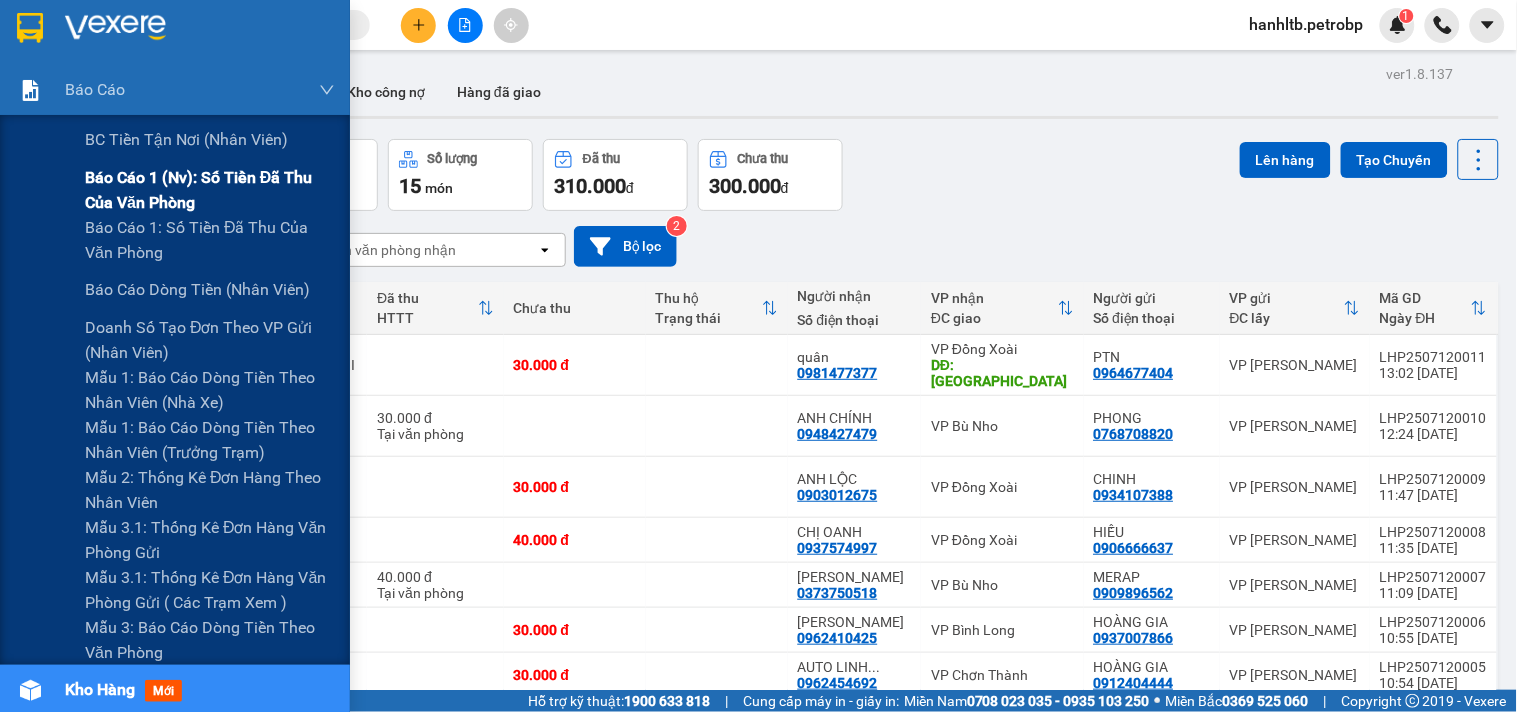 click on "Báo cáo 1 (nv): Số tiền đã thu của văn phòng" at bounding box center [210, 190] 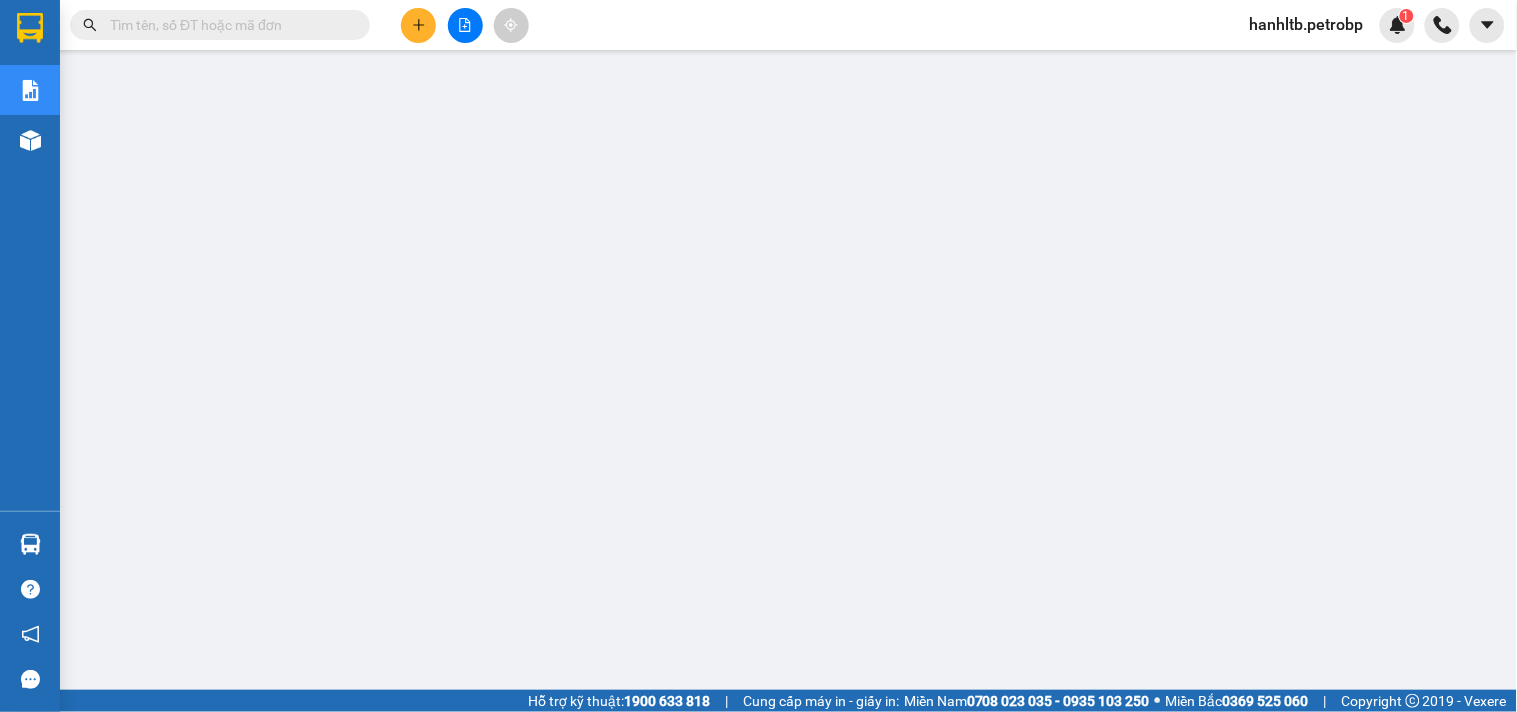scroll, scrollTop: 0, scrollLeft: 0, axis: both 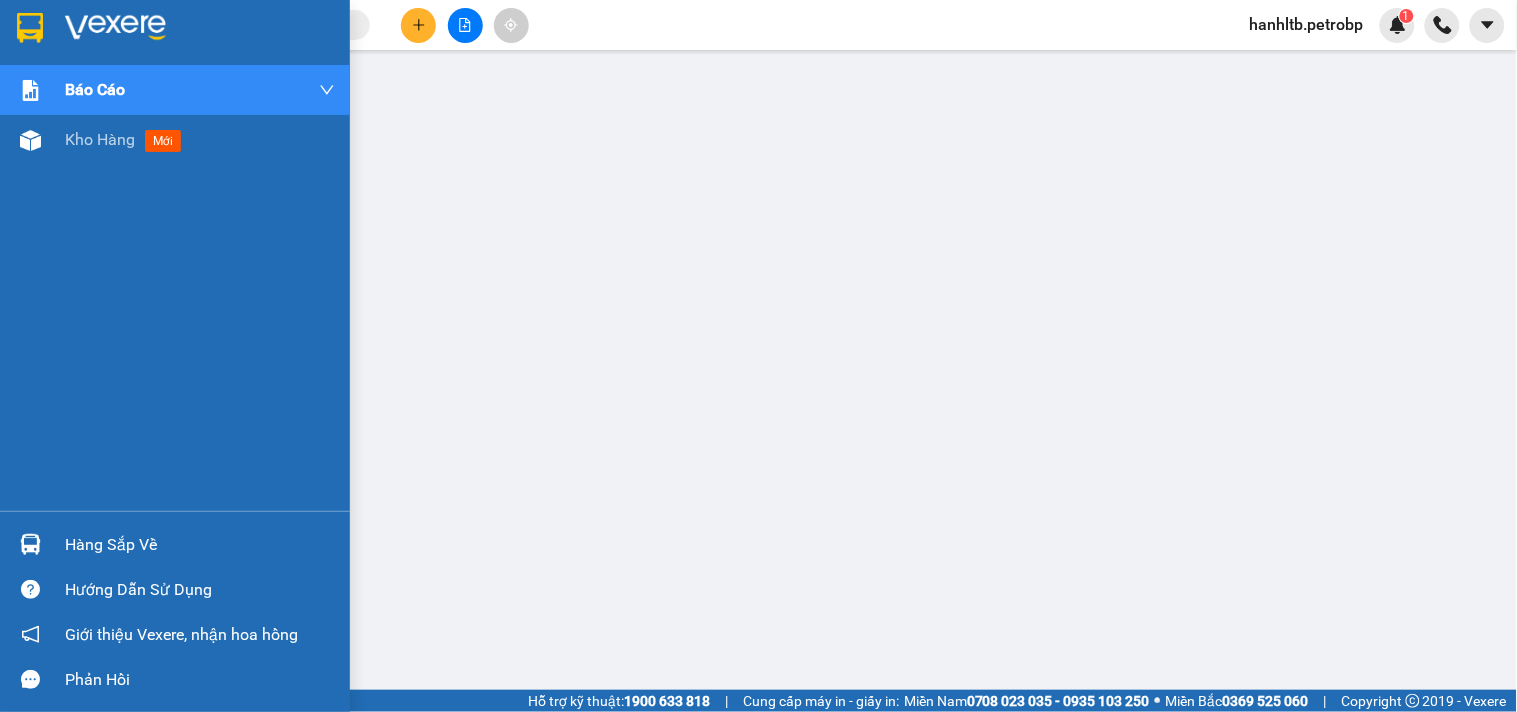 click at bounding box center [115, 28] 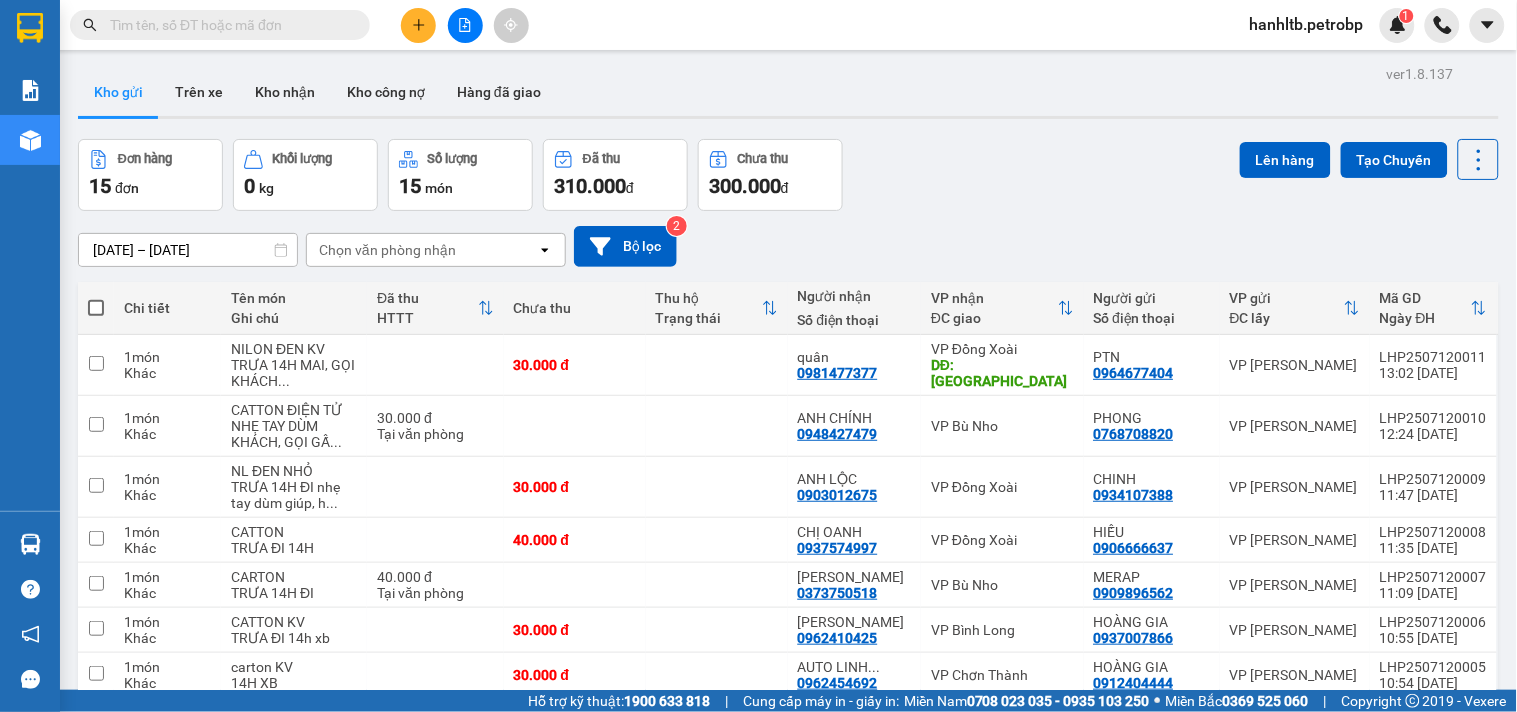 click on "Đơn hàng 15 đơn Khối lượng 0 kg Số lượng 15 món Đã thu 310.000  đ Chưa thu 300.000  đ Lên hàng Tạo Chuyến" at bounding box center [788, 175] 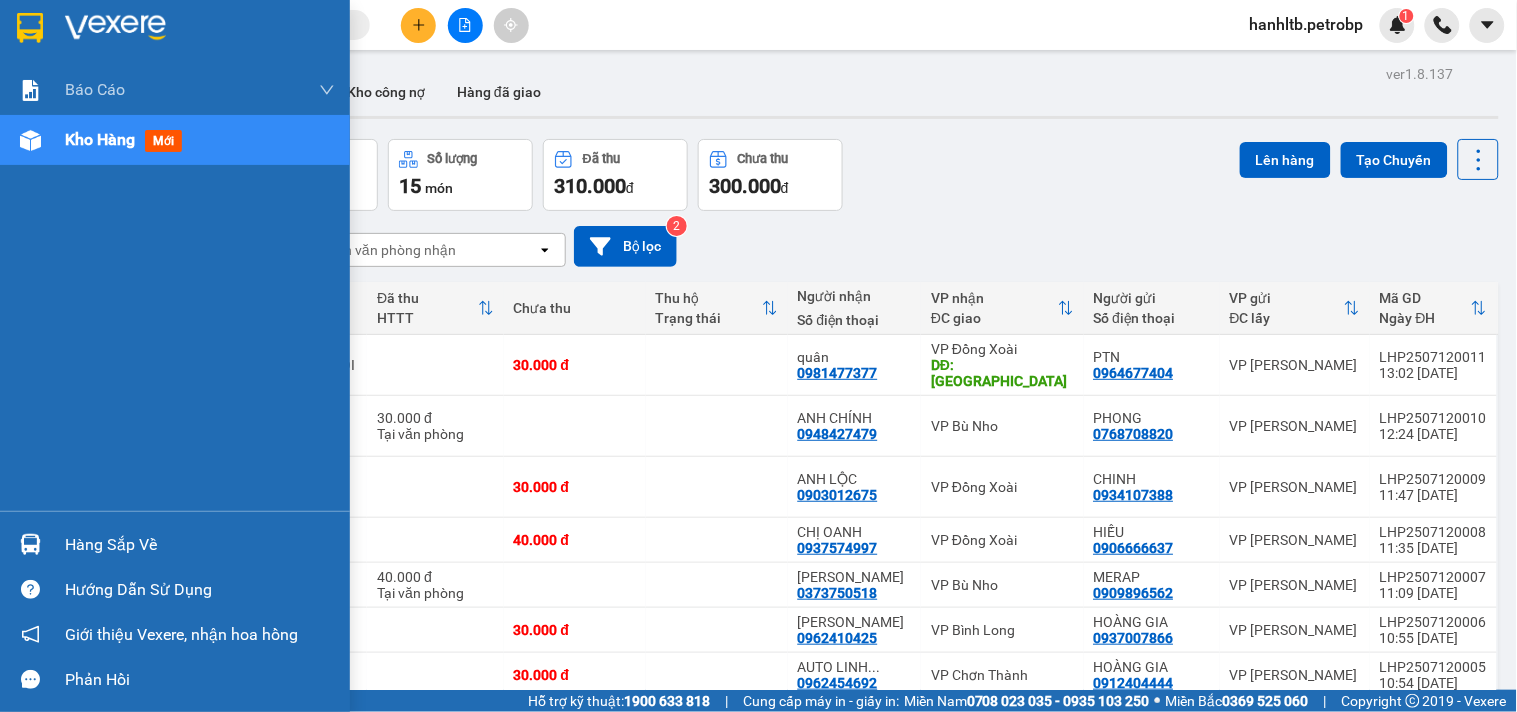 click on "Hàng sắp về" at bounding box center (200, 545) 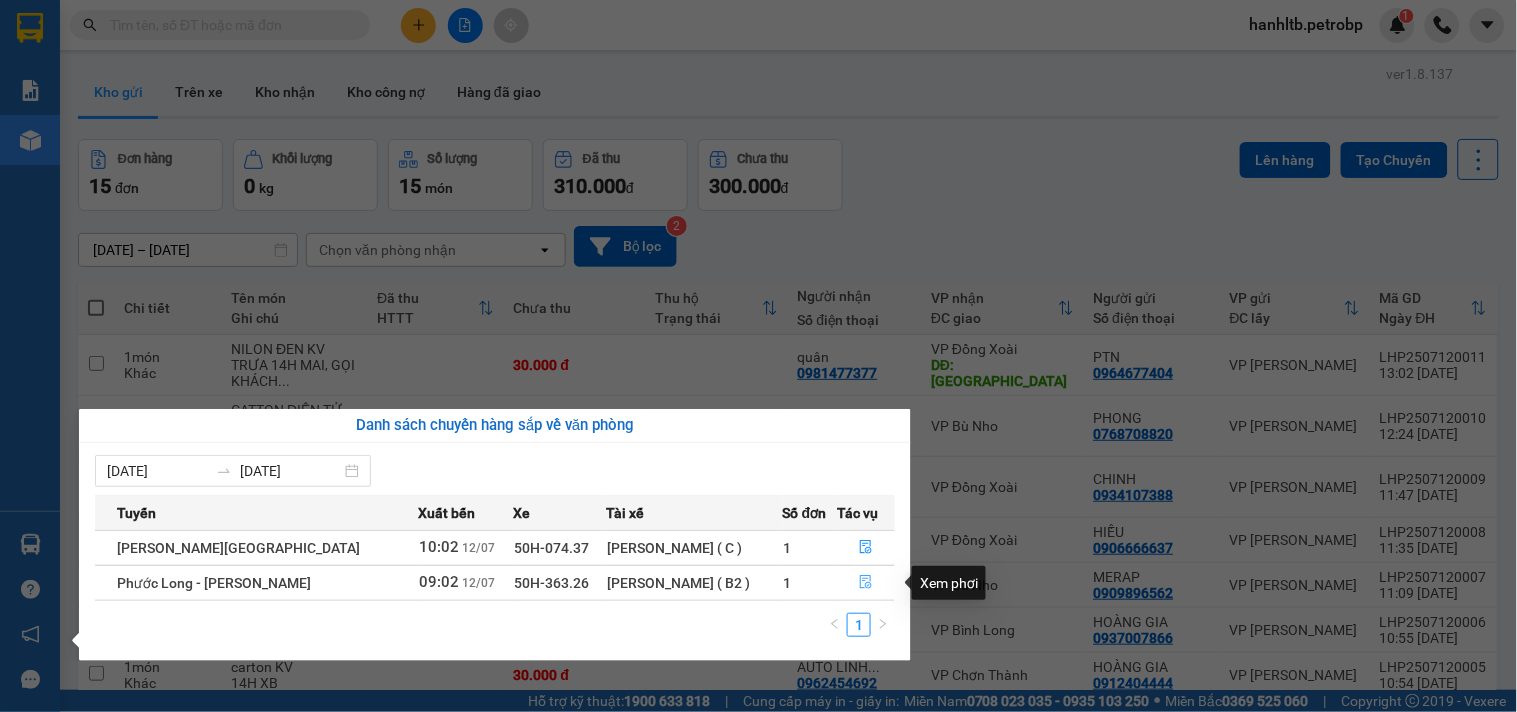 click at bounding box center (866, 583) 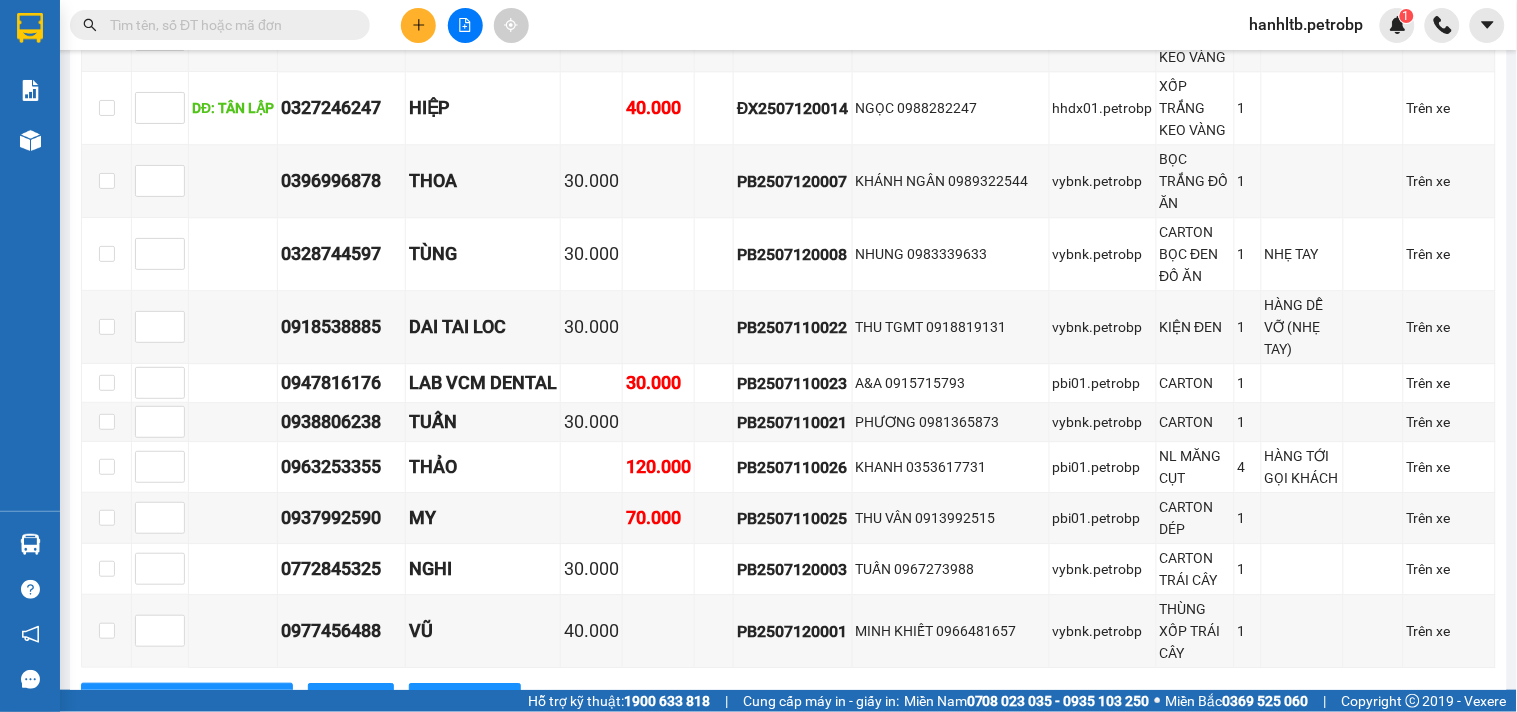 scroll, scrollTop: 1777, scrollLeft: 0, axis: vertical 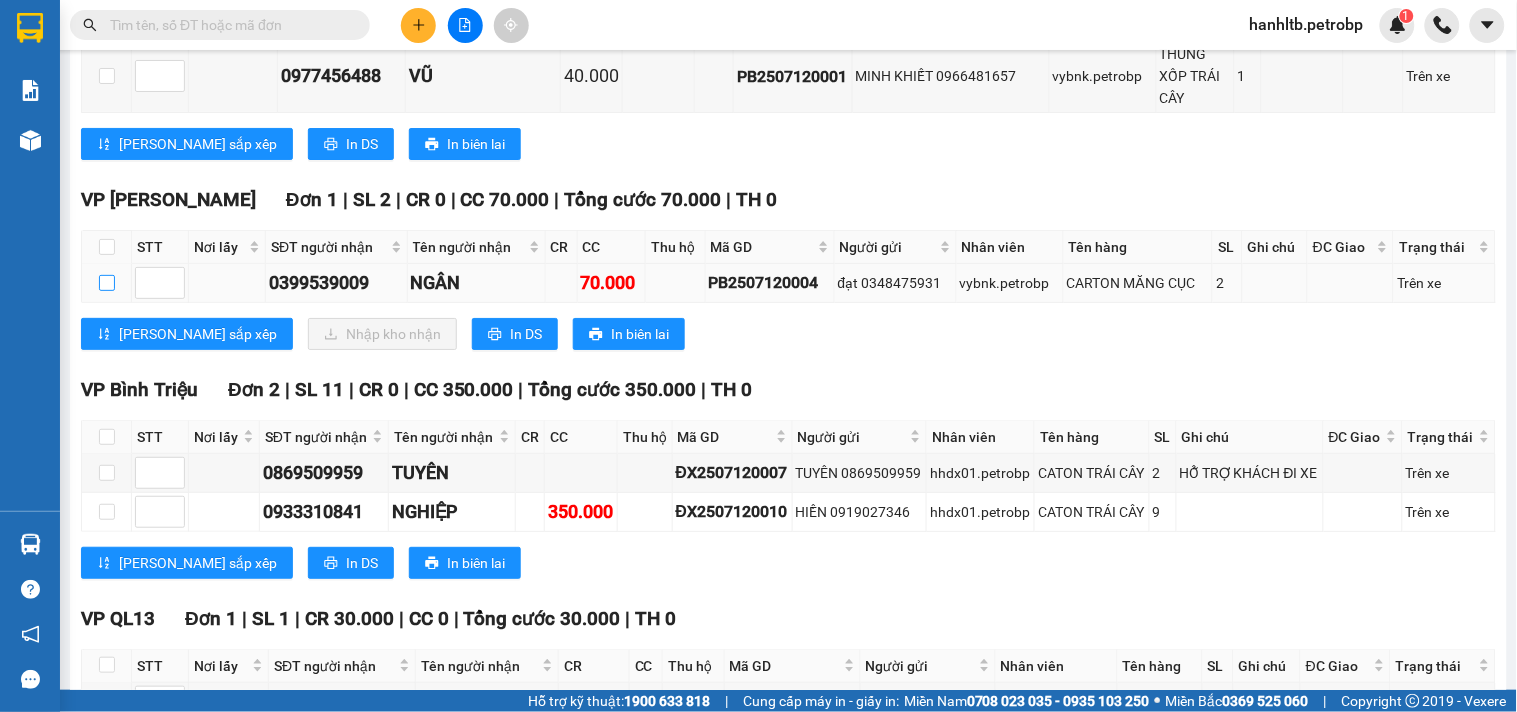 click at bounding box center [107, 283] 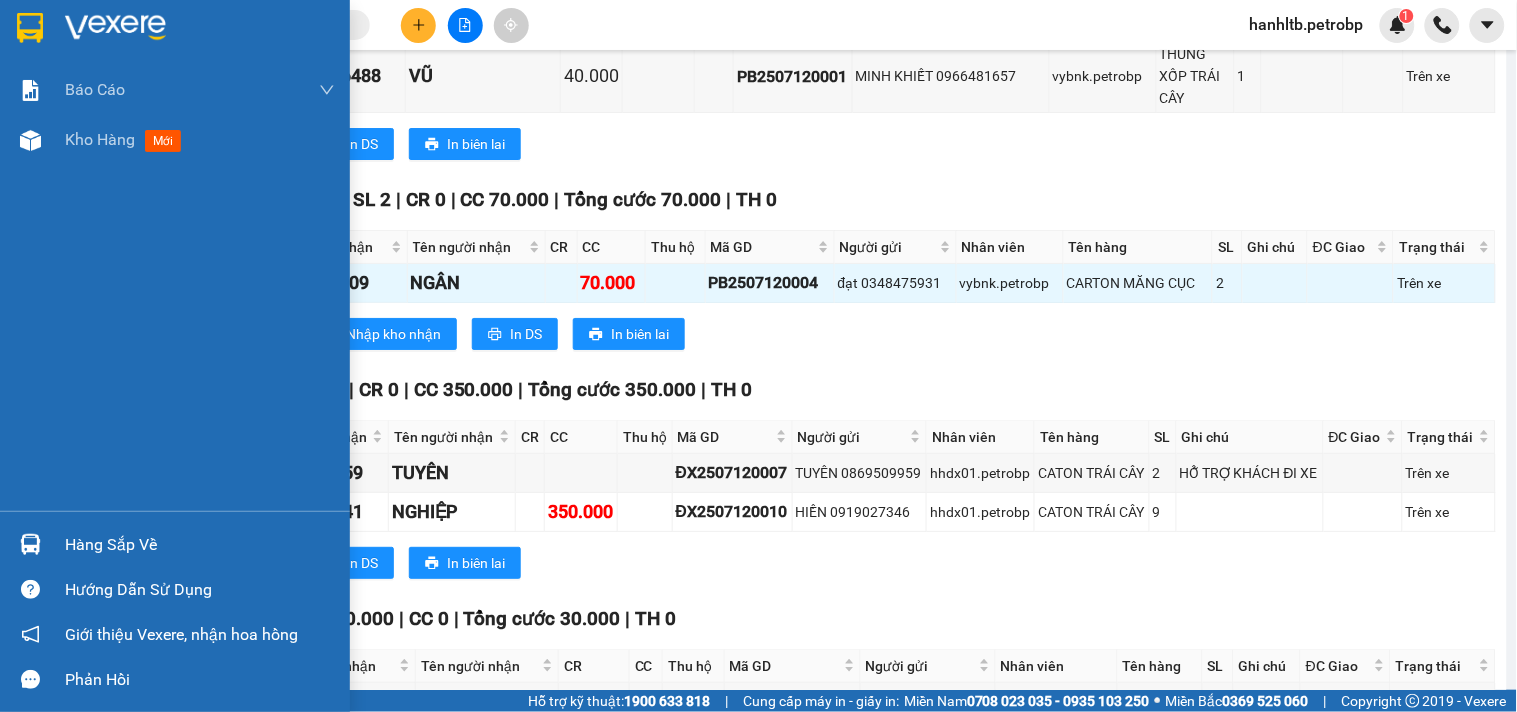 click at bounding box center (115, 28) 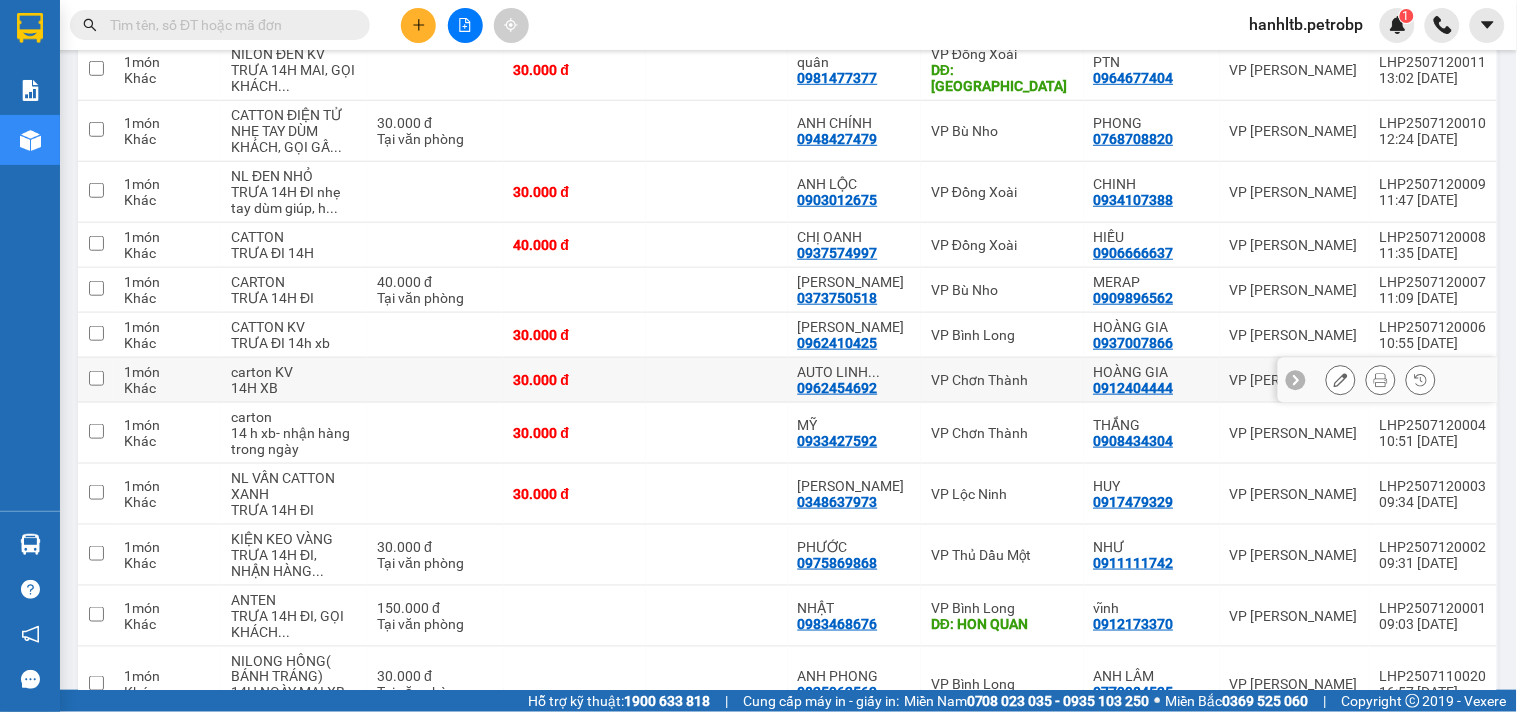 scroll, scrollTop: 184, scrollLeft: 0, axis: vertical 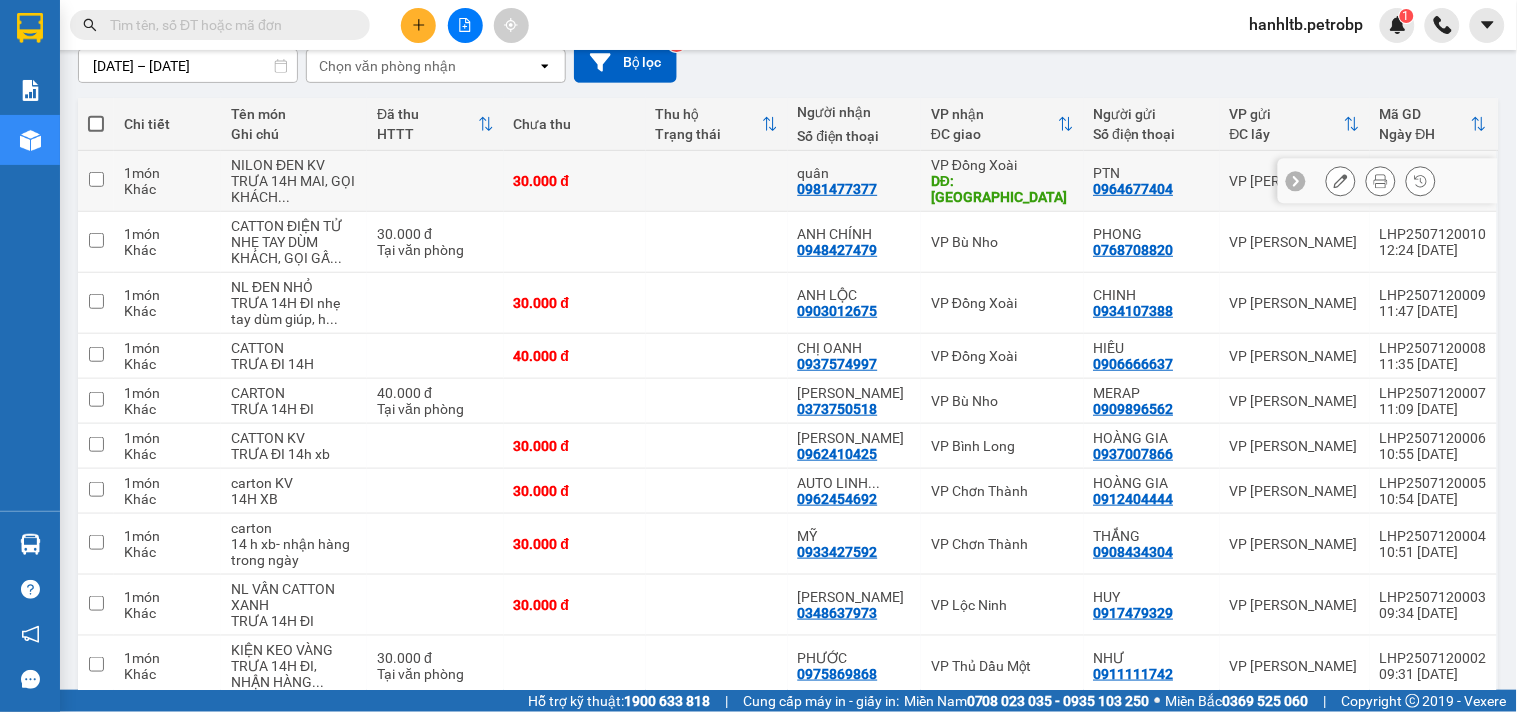 click on "VP Đồng Xoài DĐ: BẮC ĐỒNG PHÚ" at bounding box center (1002, 181) 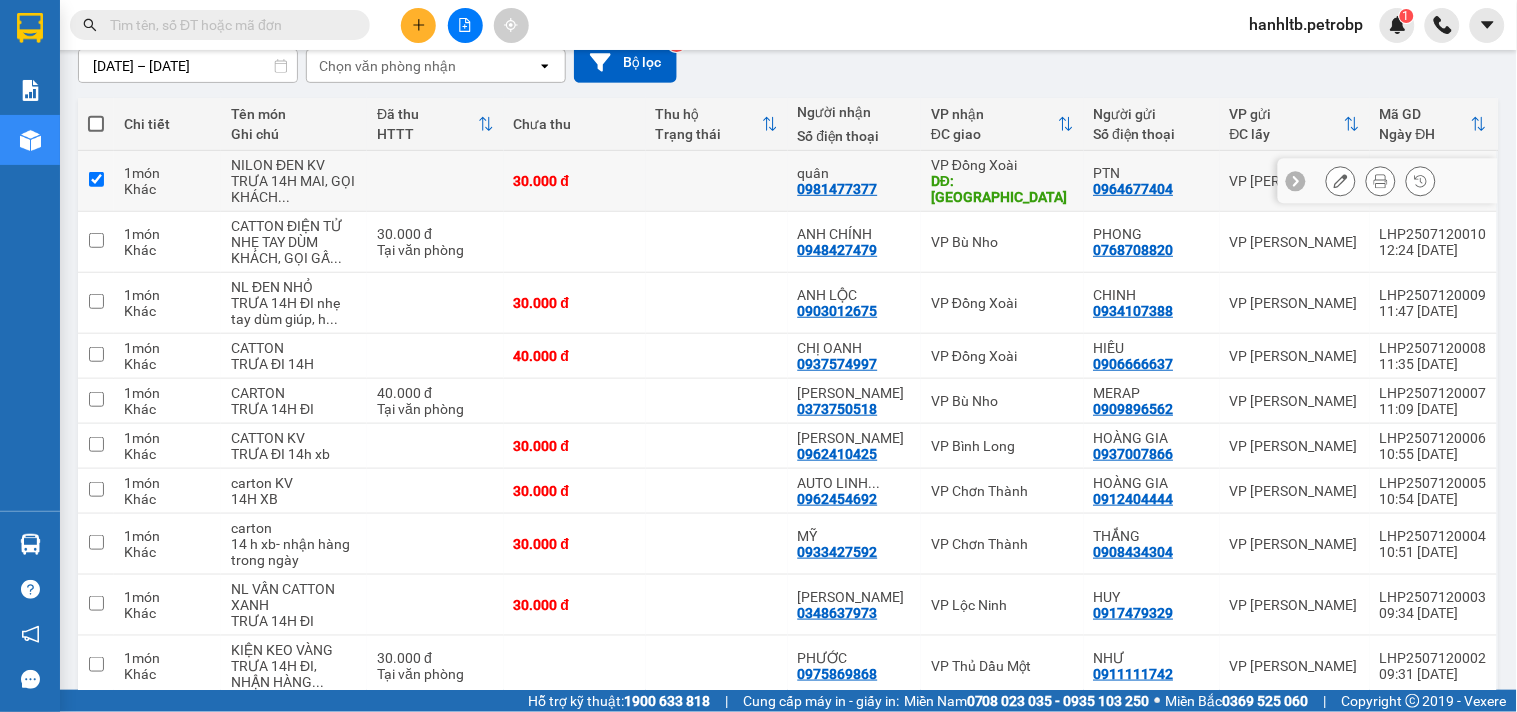 checkbox on "true" 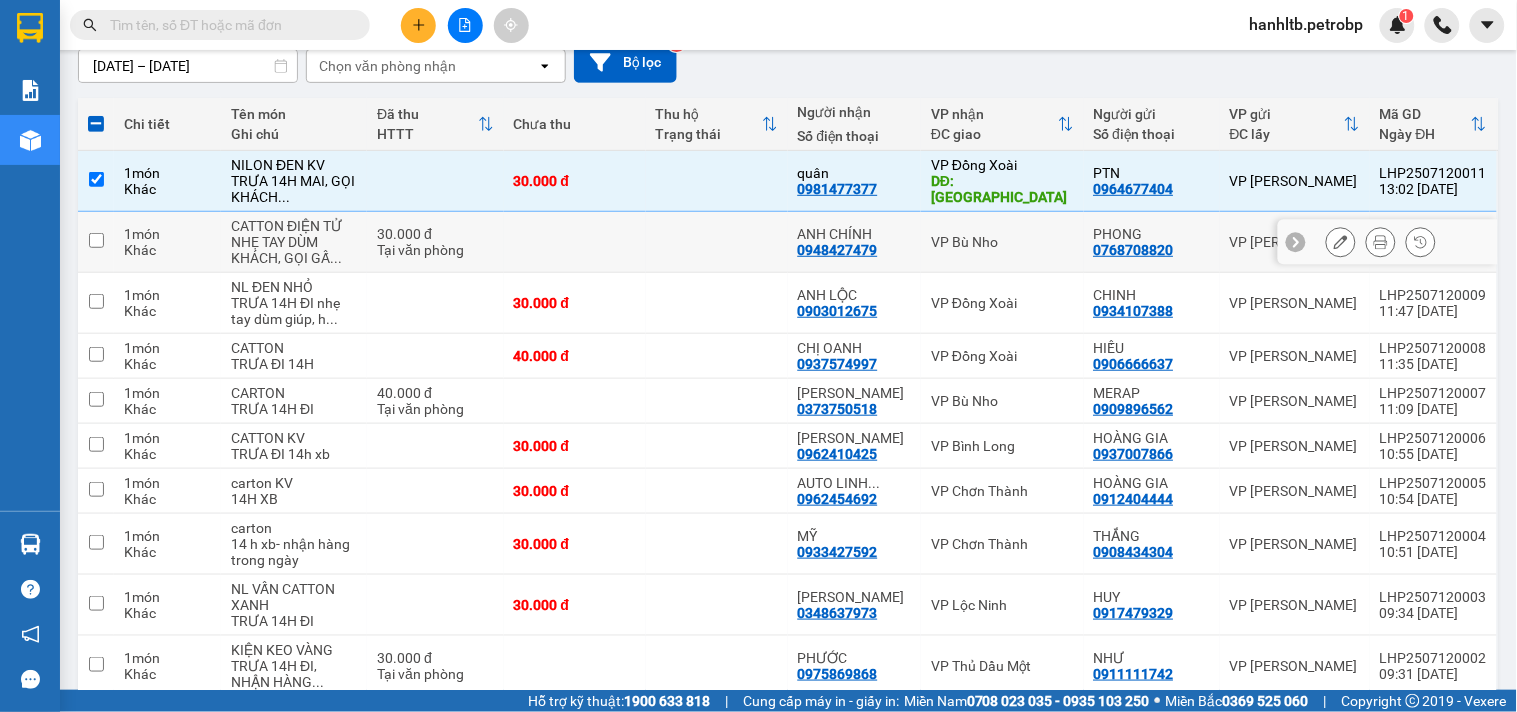 click on "VP Bù Nho" at bounding box center (1002, 242) 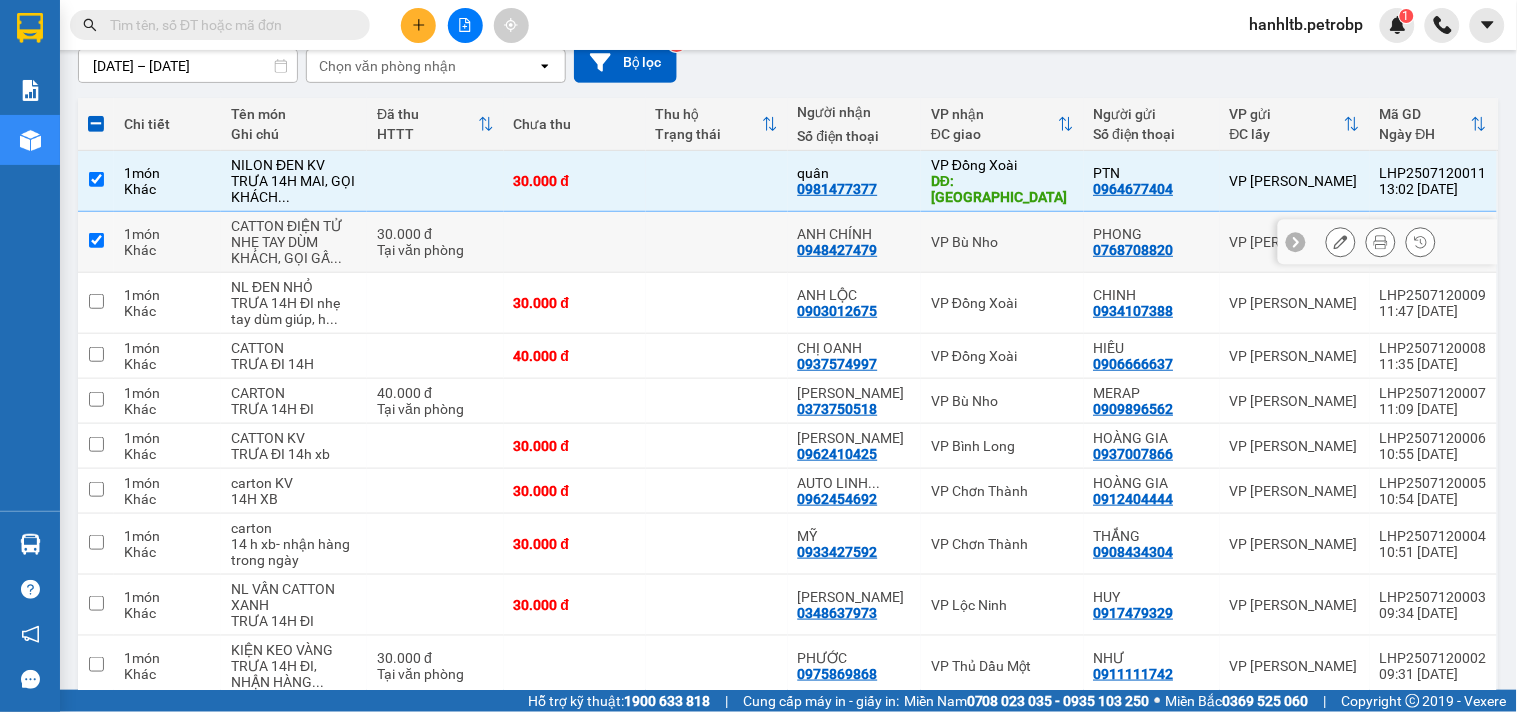 checkbox on "true" 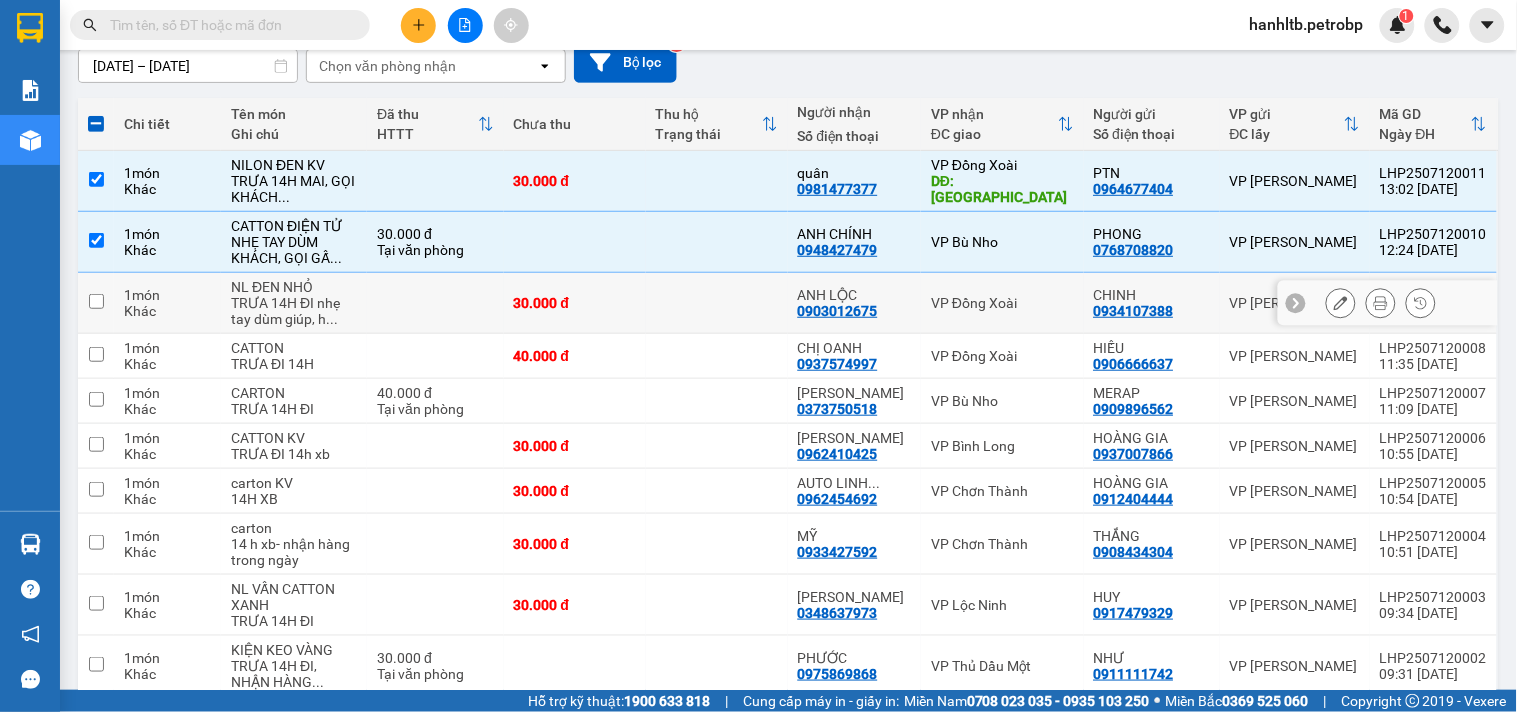click on "VP Đồng Xoài" at bounding box center (1002, 303) 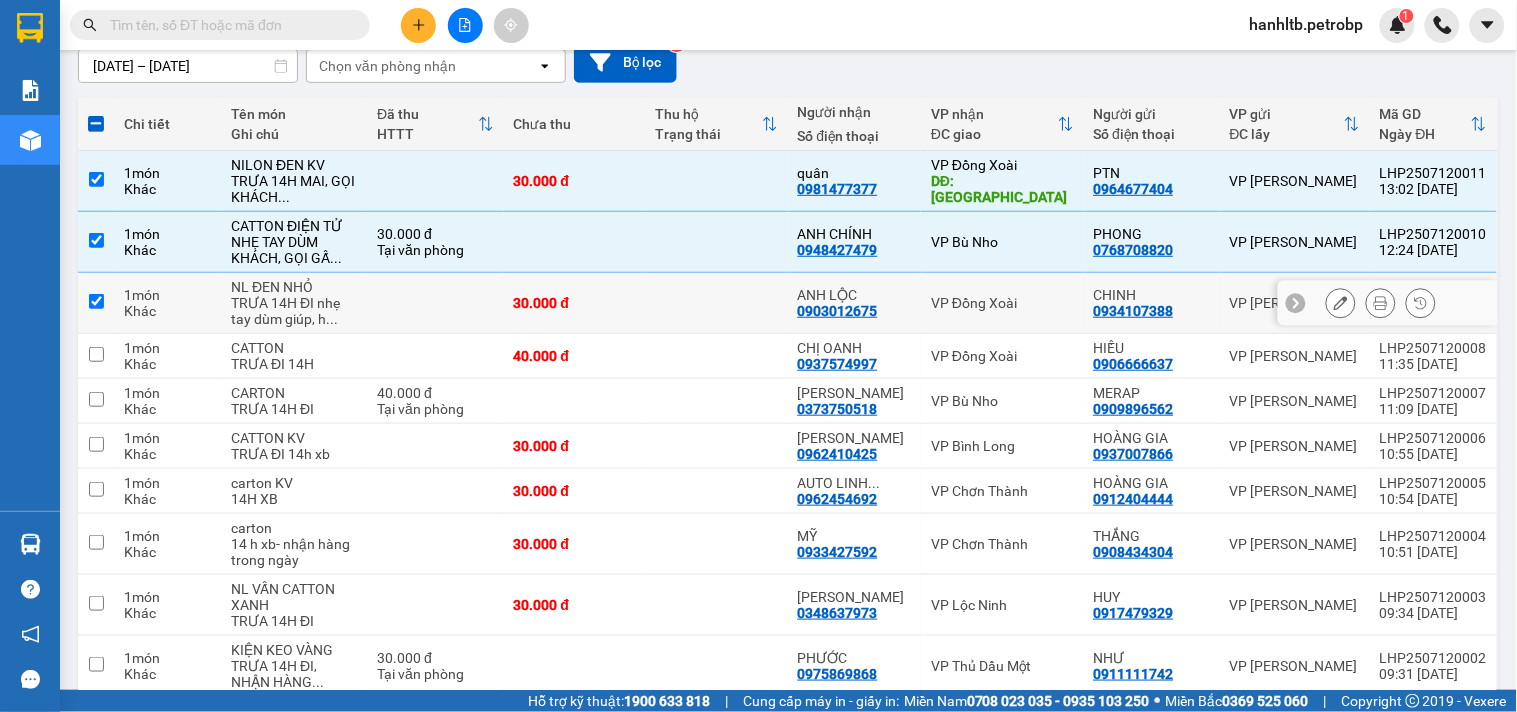 checkbox on "true" 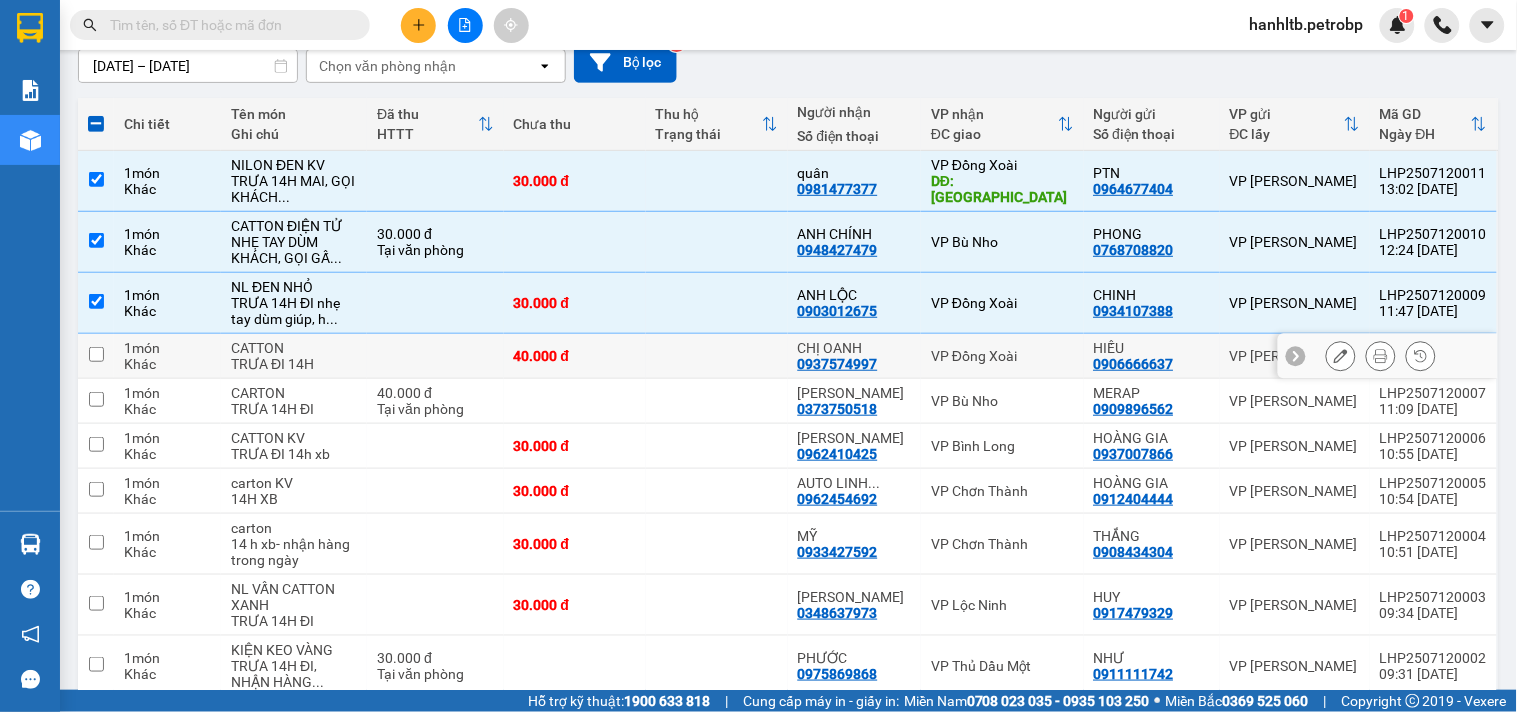 click on "VP Đồng Xoài" at bounding box center [1002, 356] 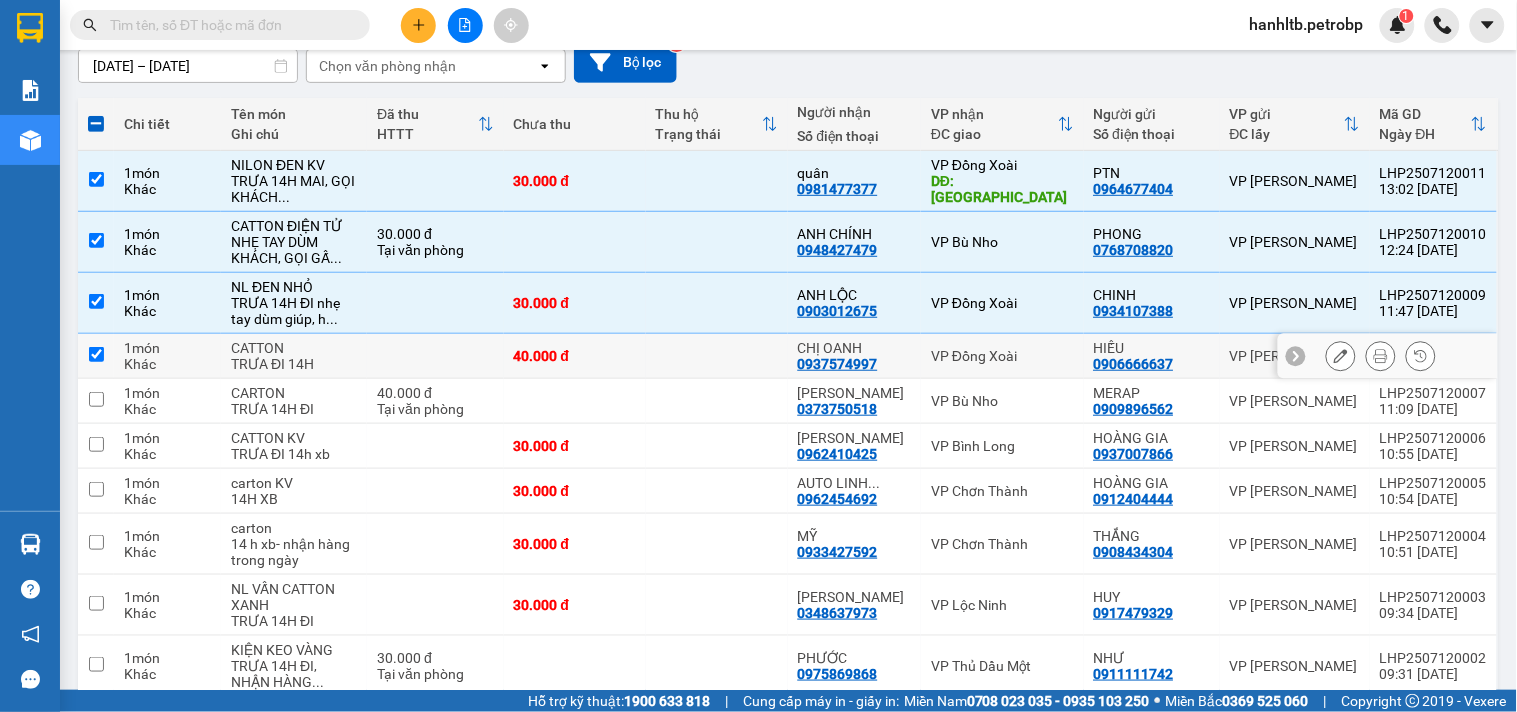 checkbox on "true" 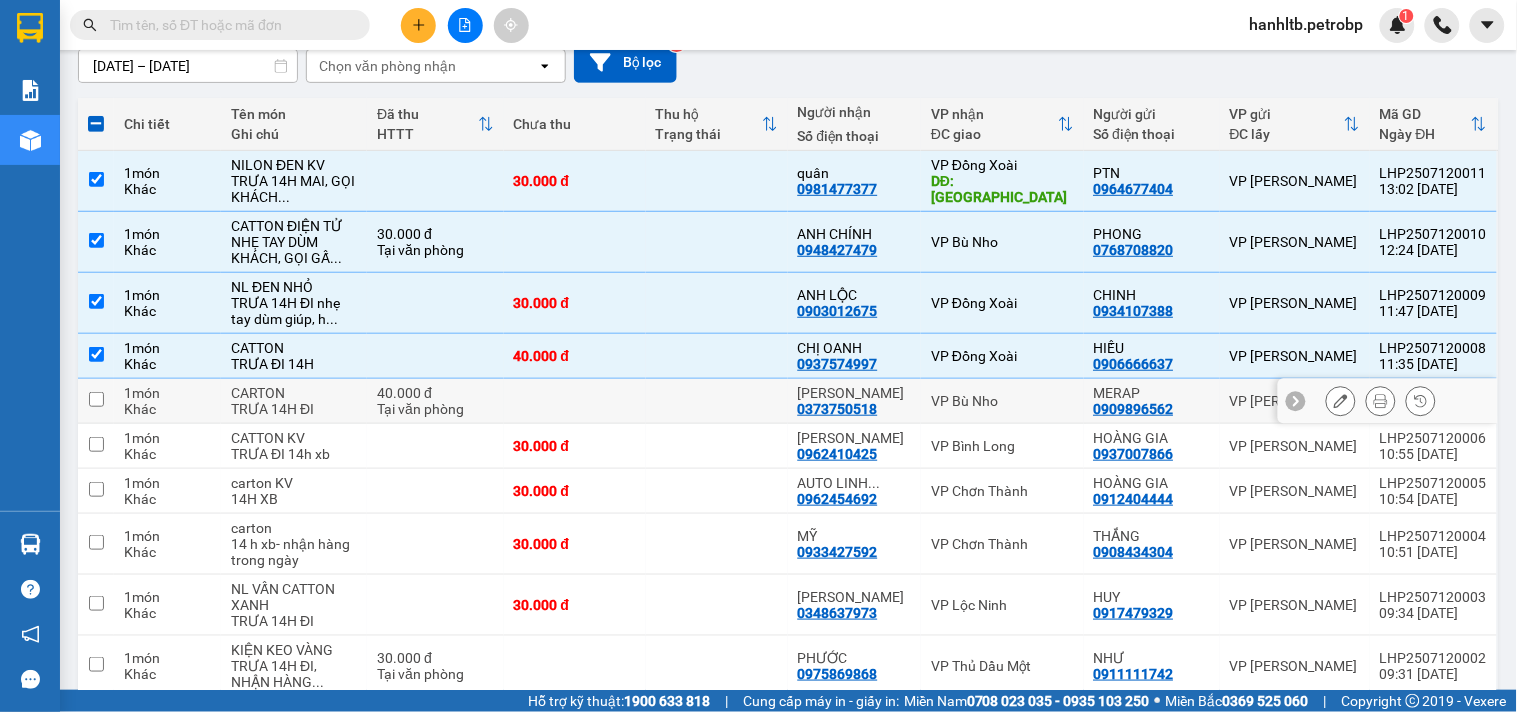 click on "VP Bù Nho" at bounding box center (1002, 401) 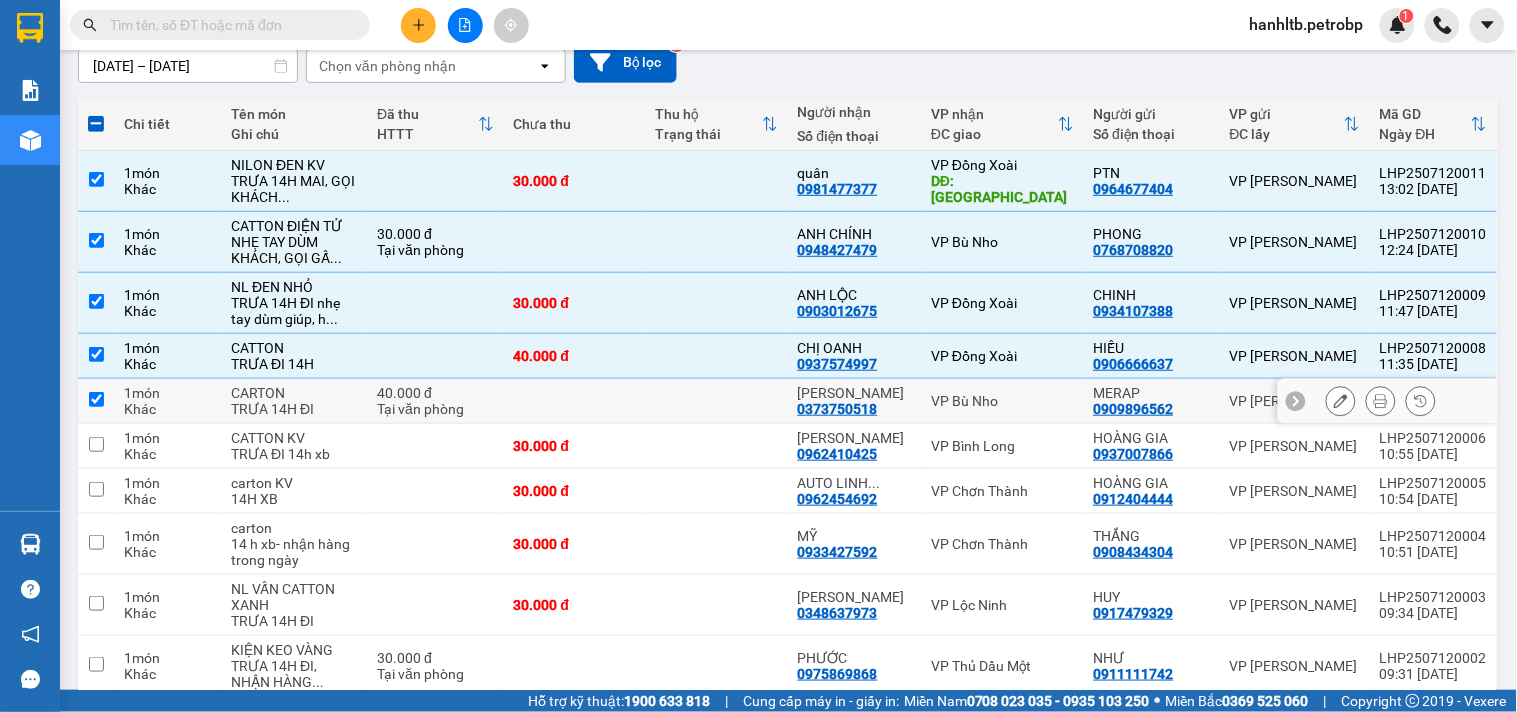 checkbox on "true" 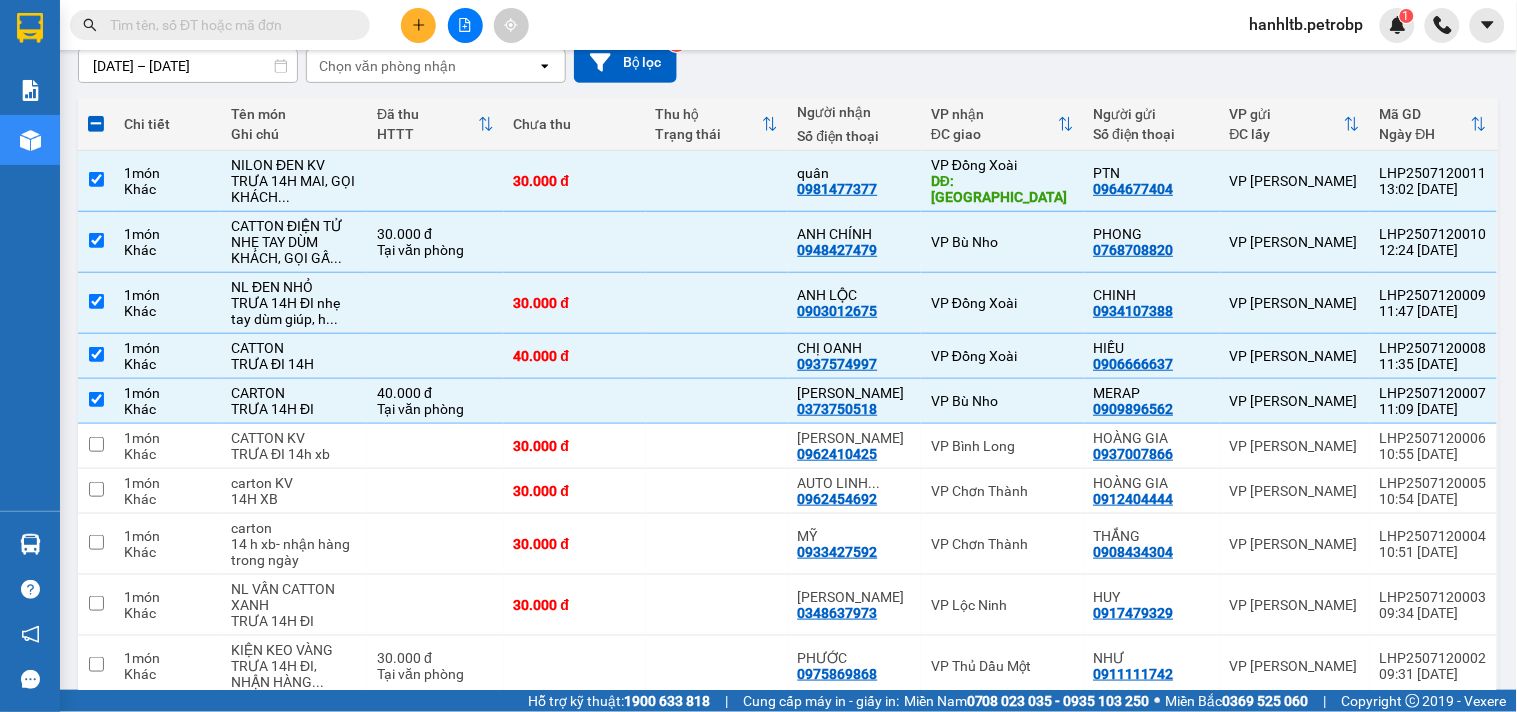scroll, scrollTop: 0, scrollLeft: 0, axis: both 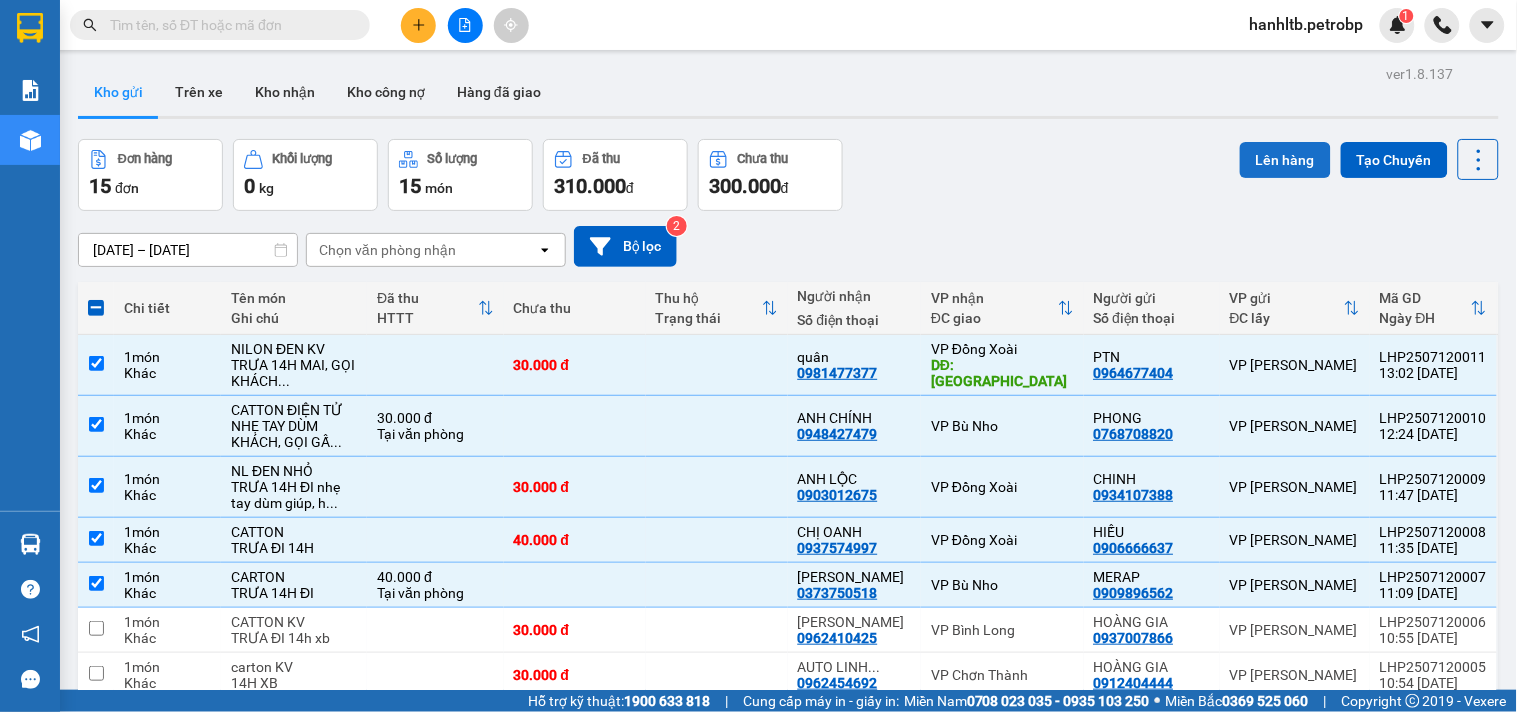 click on "Lên hàng" at bounding box center (1285, 160) 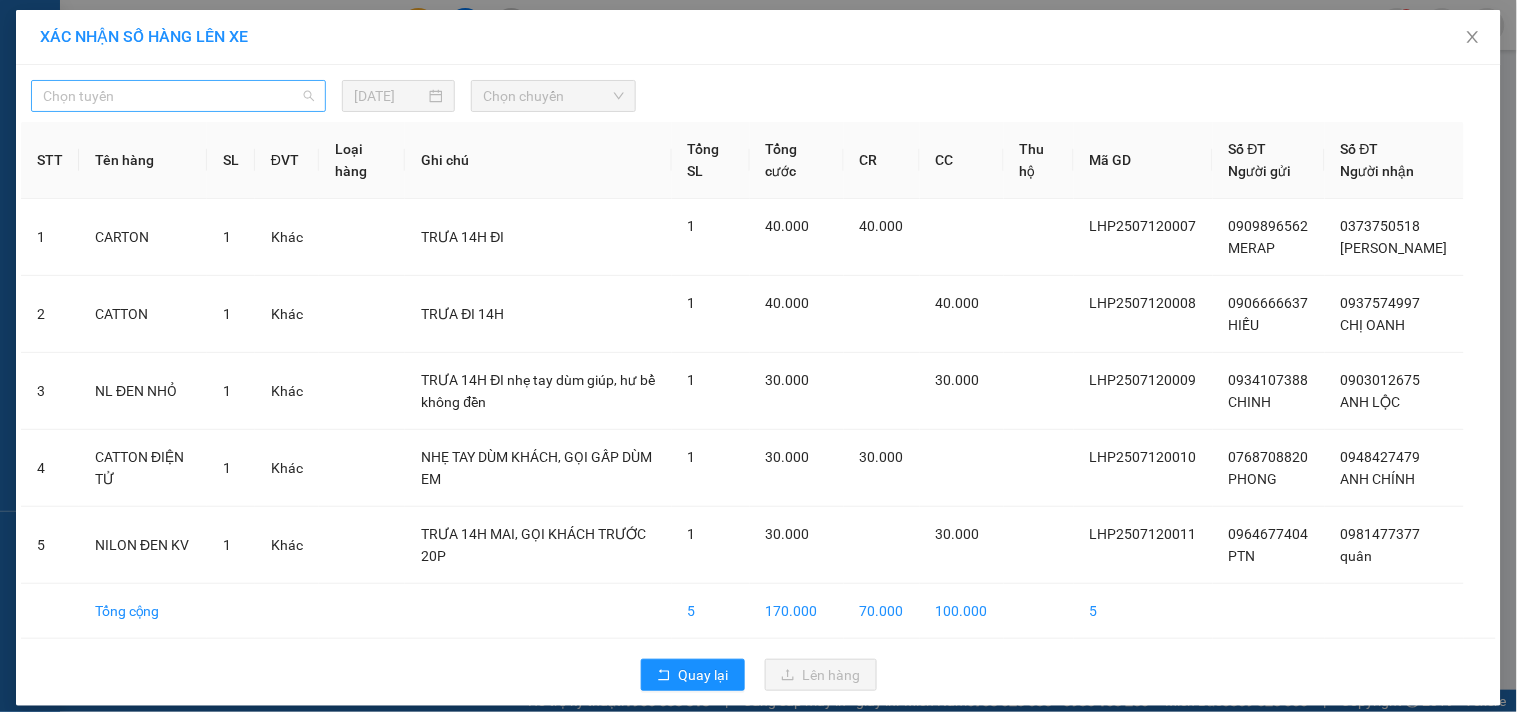click on "Chọn tuyến" at bounding box center [178, 96] 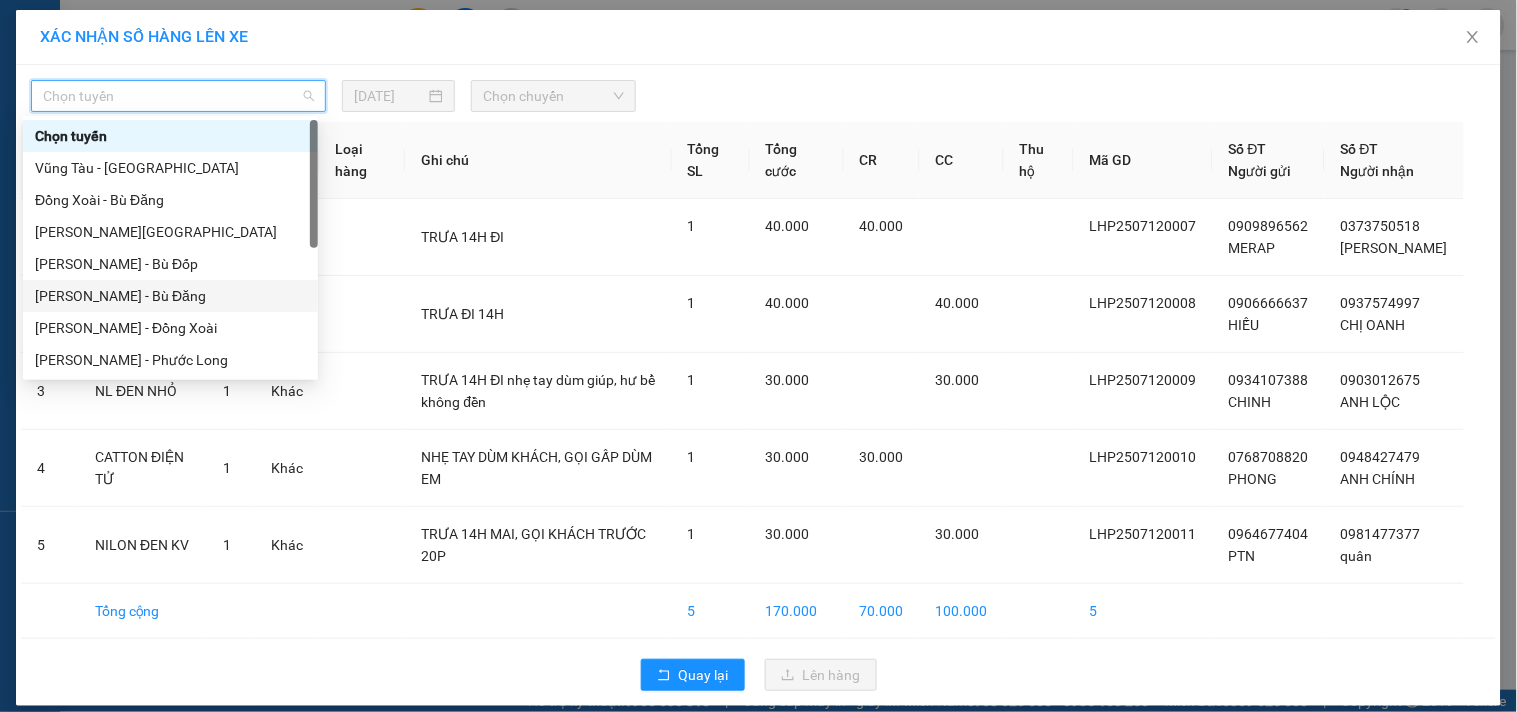 scroll, scrollTop: 222, scrollLeft: 0, axis: vertical 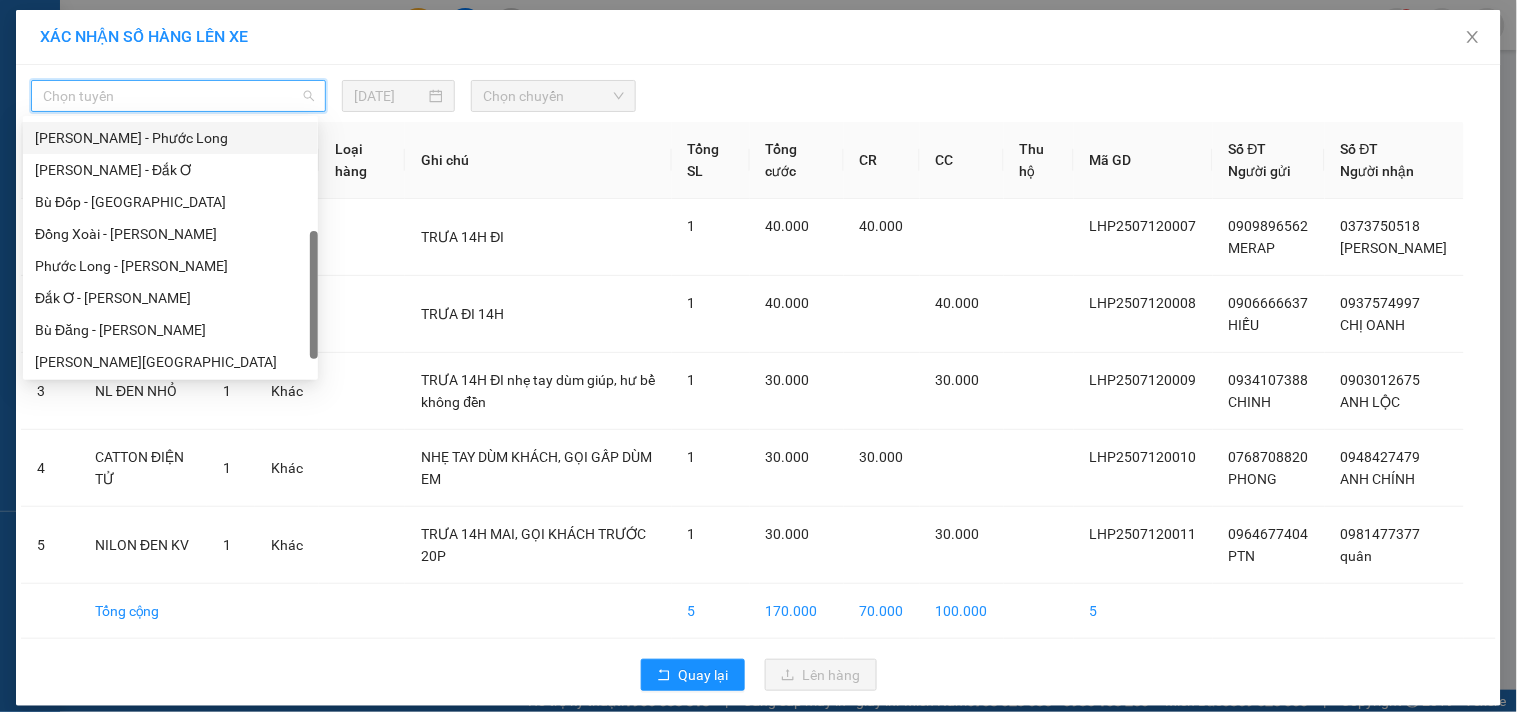 click on "Hồ Chí Minh - Phước Long" at bounding box center (170, 138) 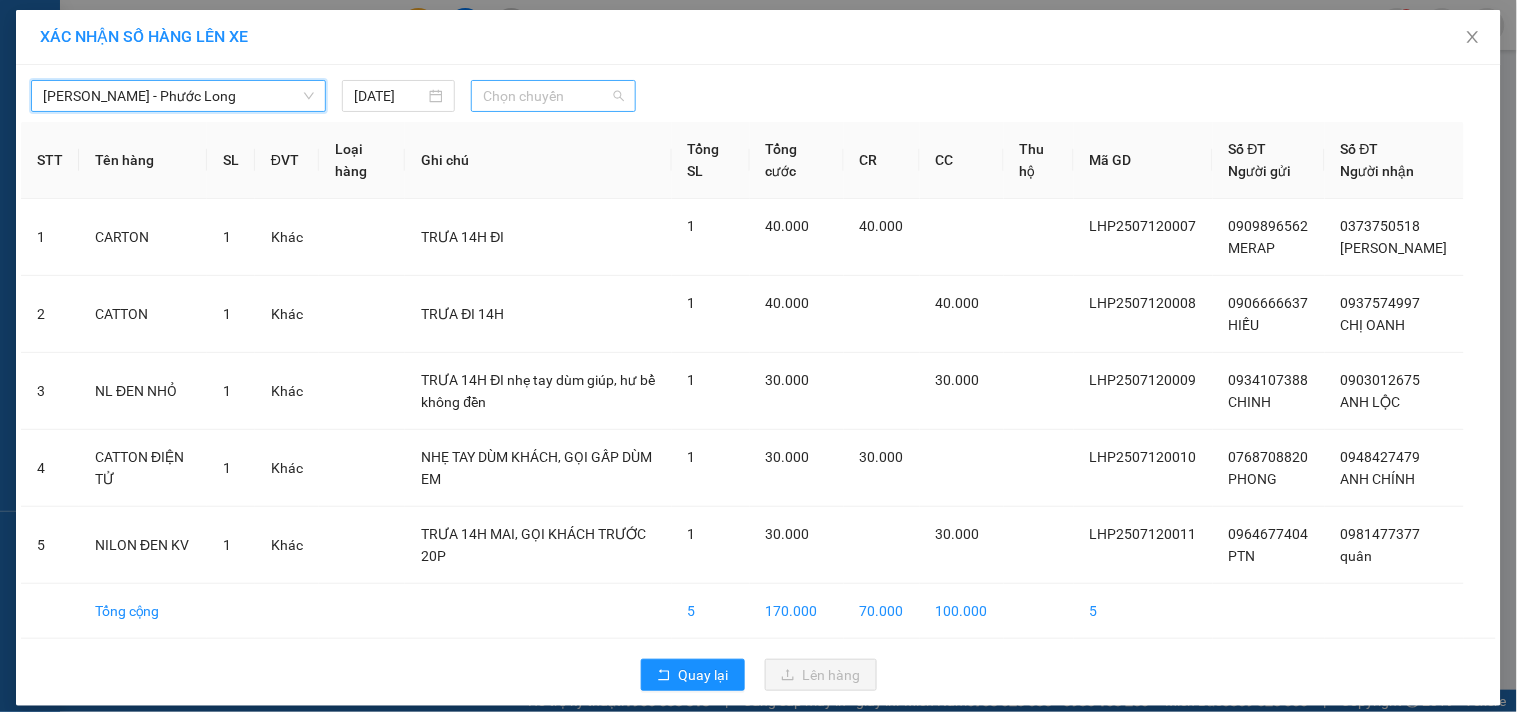 click on "Chọn chuyến" at bounding box center (553, 96) 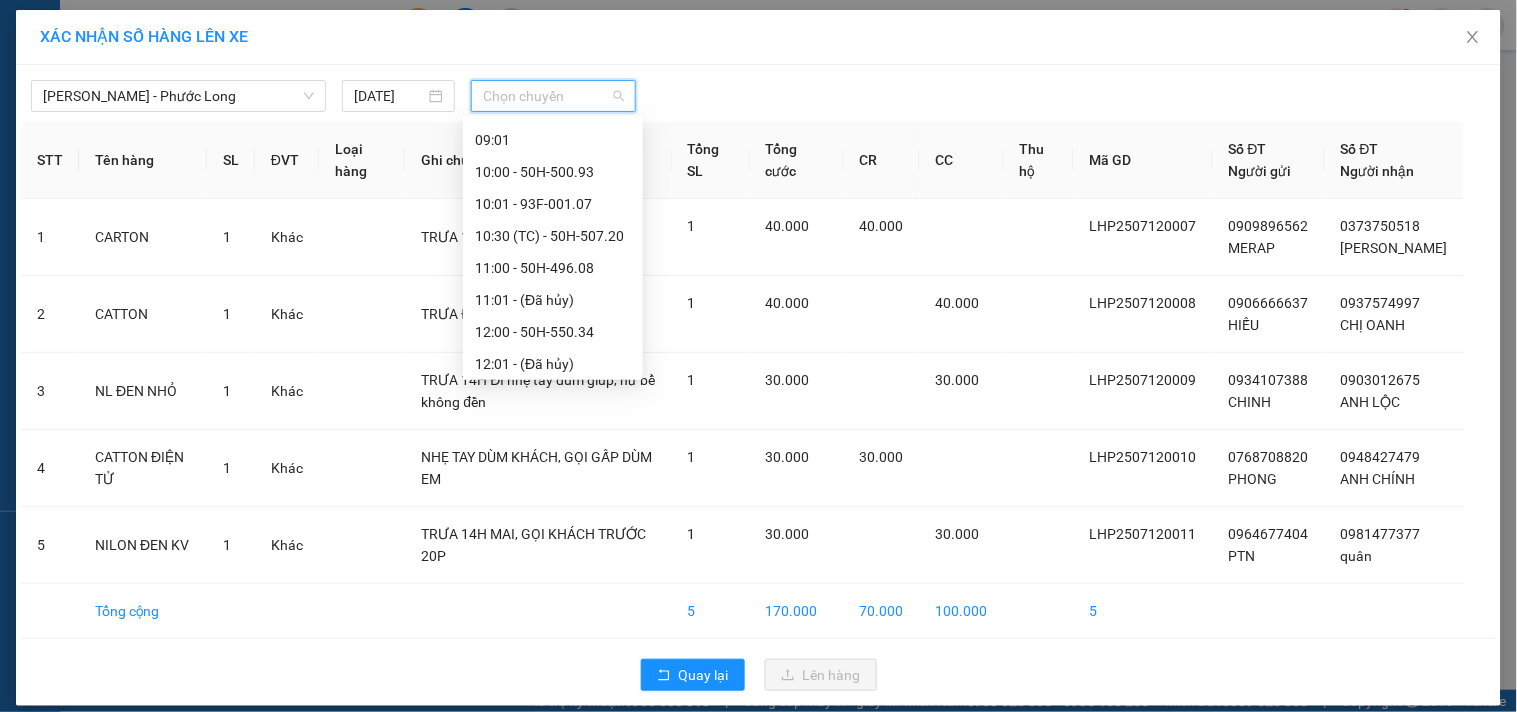 scroll, scrollTop: 777, scrollLeft: 0, axis: vertical 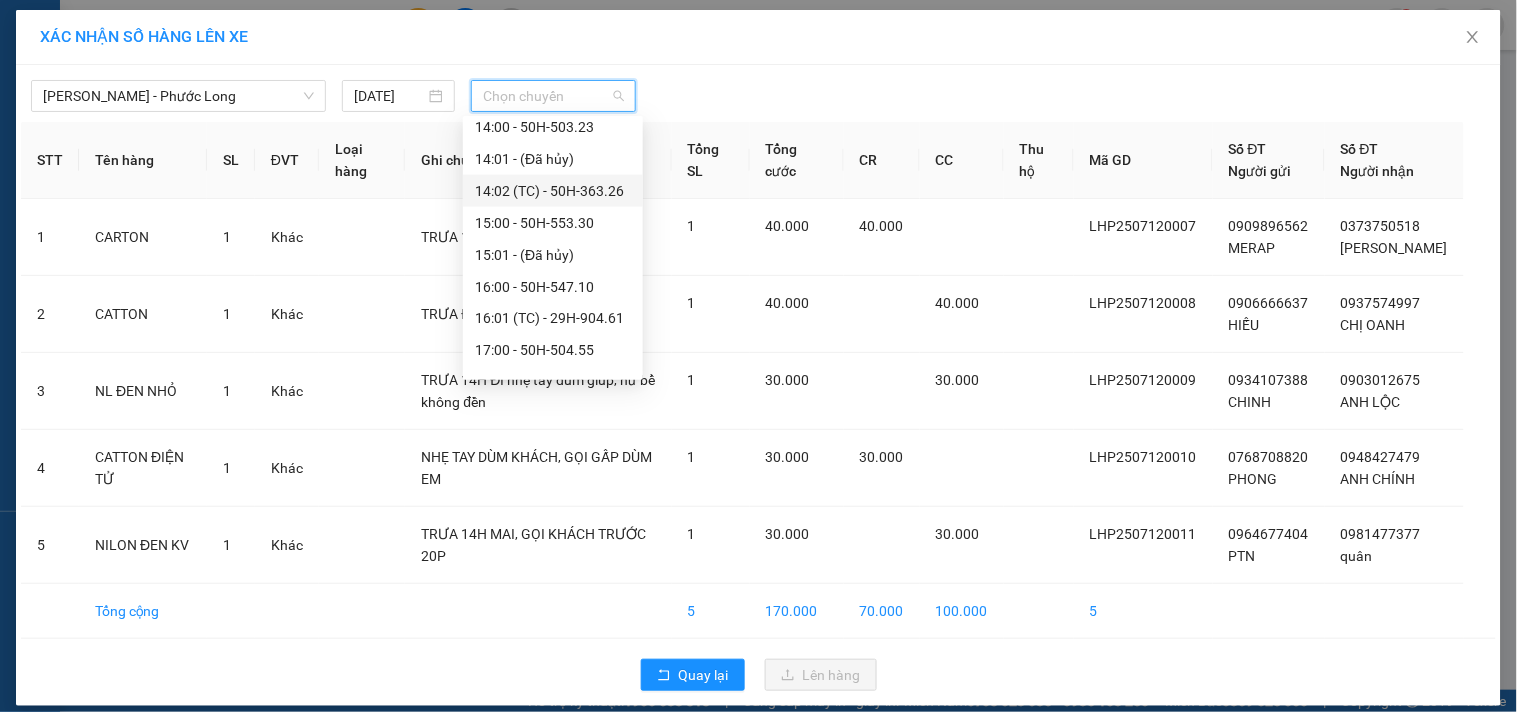 click on "14:02   (TC)   - 50H-363.26" at bounding box center (553, 191) 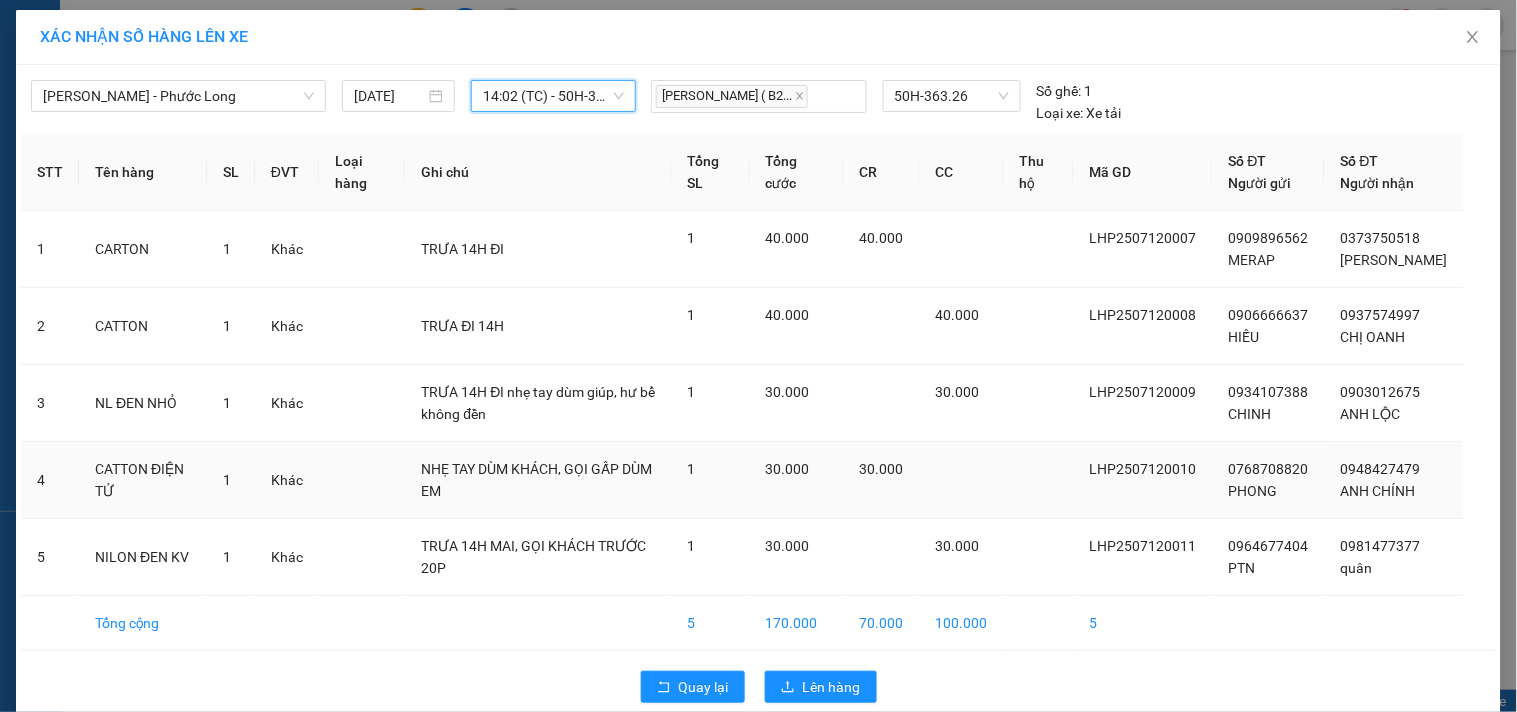 scroll, scrollTop: 52, scrollLeft: 0, axis: vertical 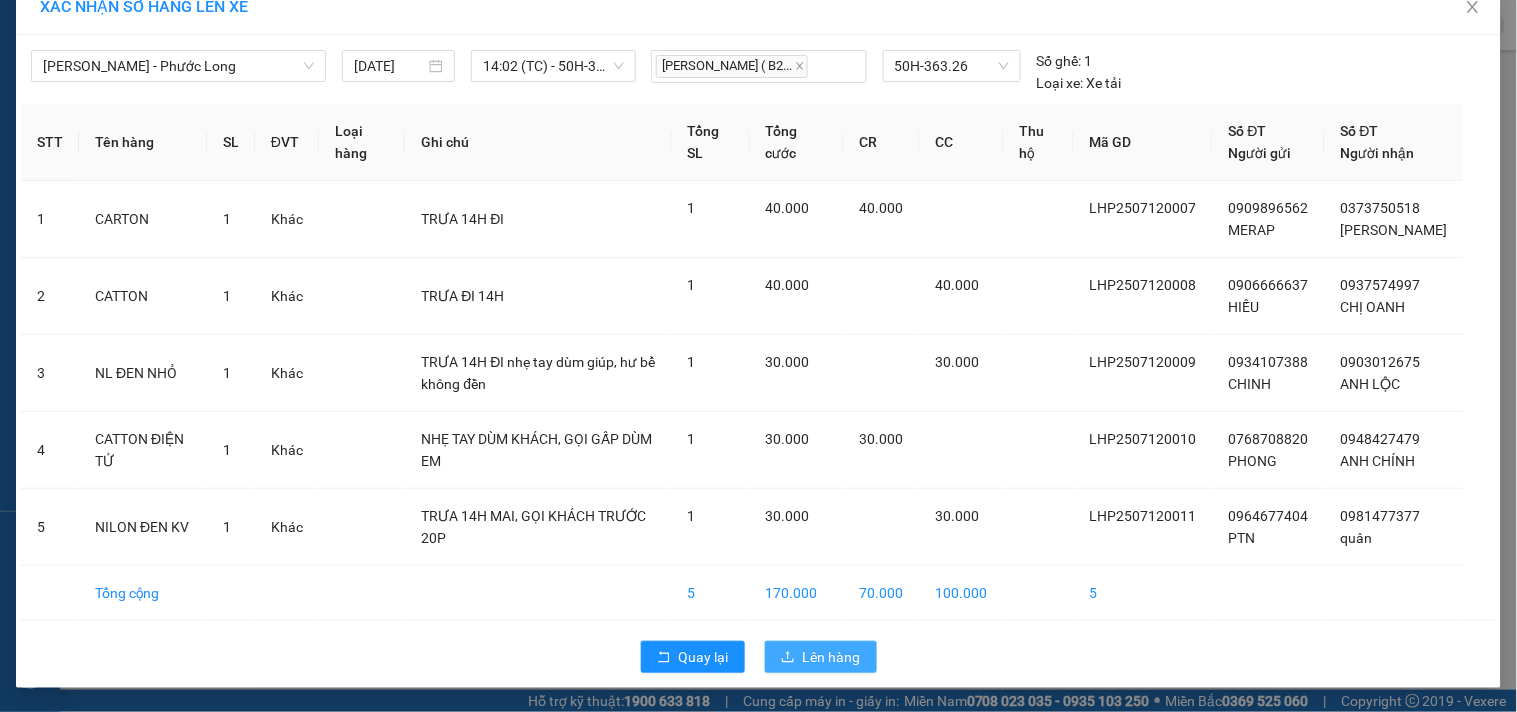 click on "Lên hàng" at bounding box center (832, 657) 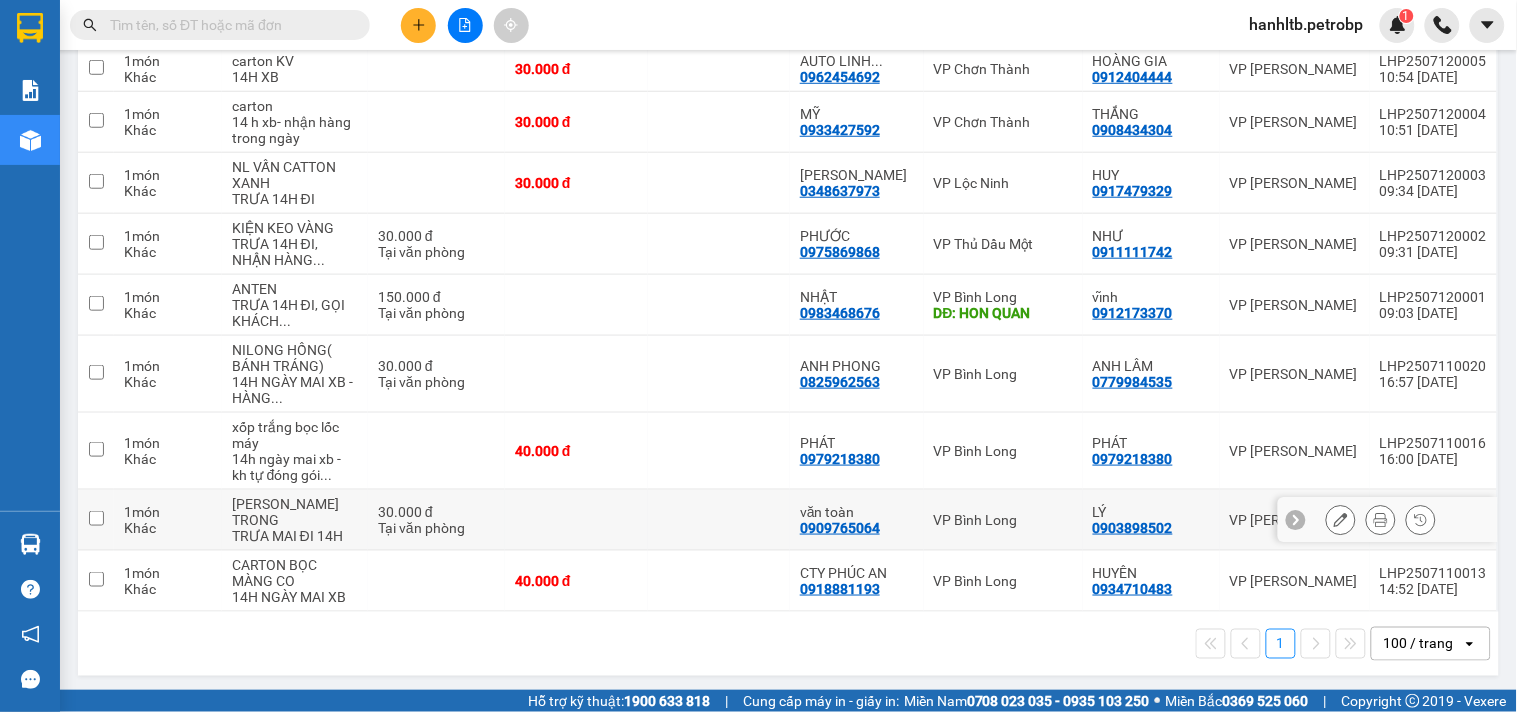 scroll, scrollTop: 0, scrollLeft: 0, axis: both 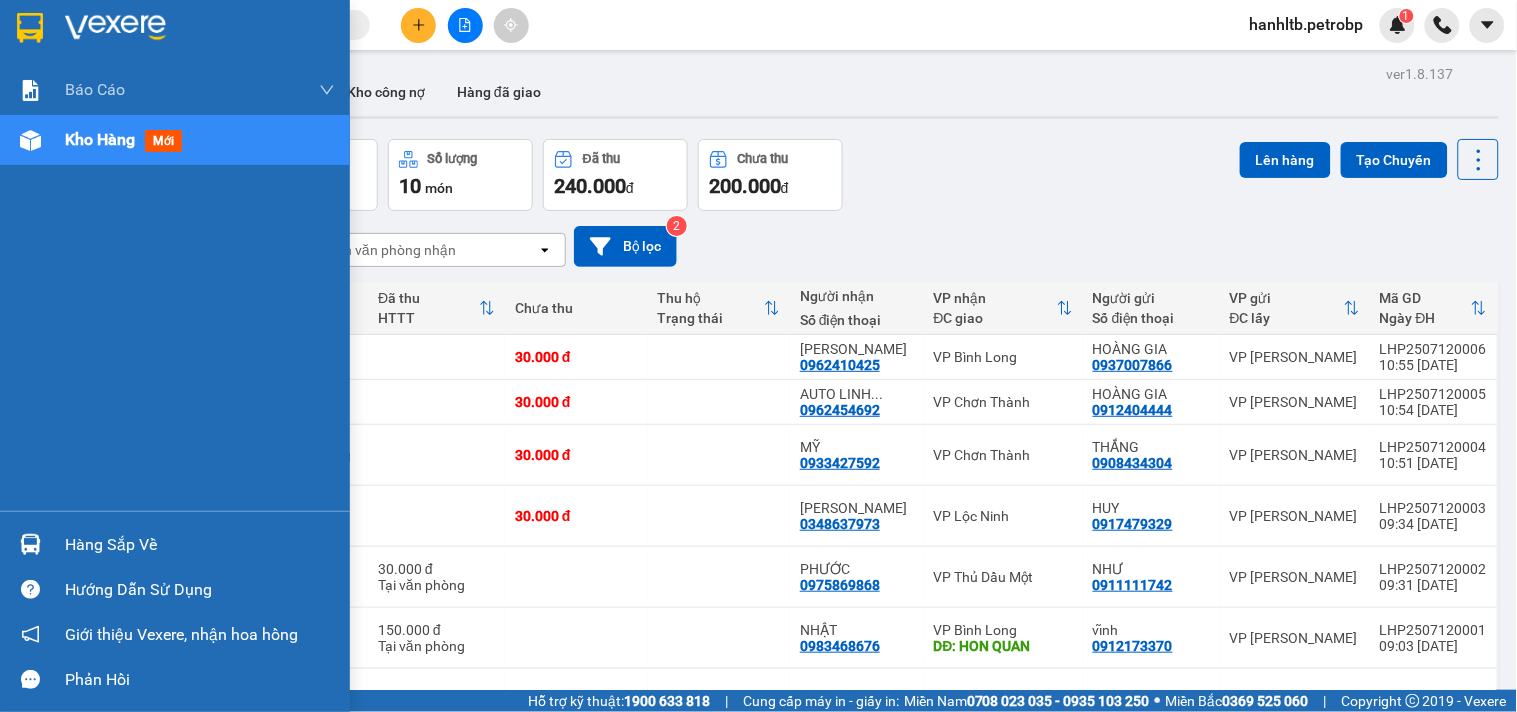 click on "Hàng sắp về" at bounding box center (200, 545) 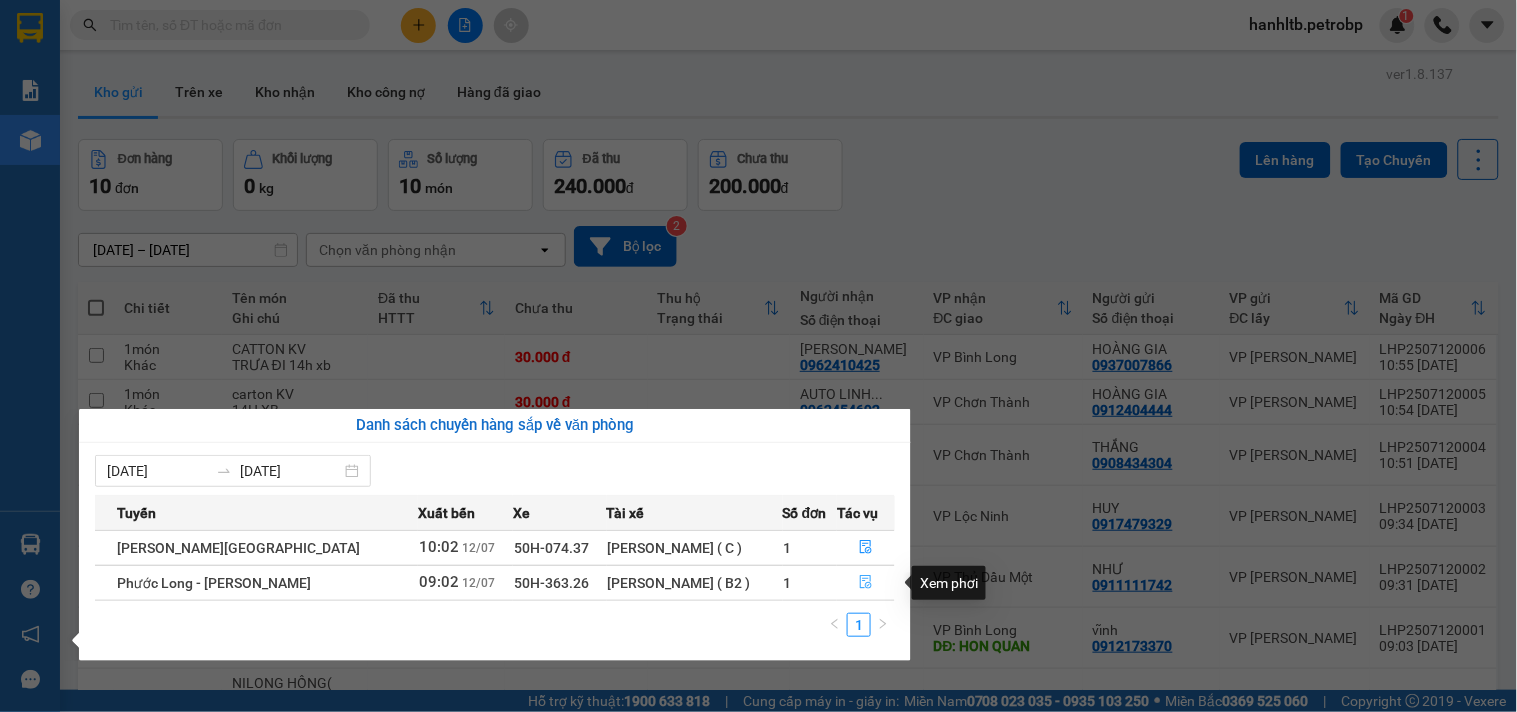 click 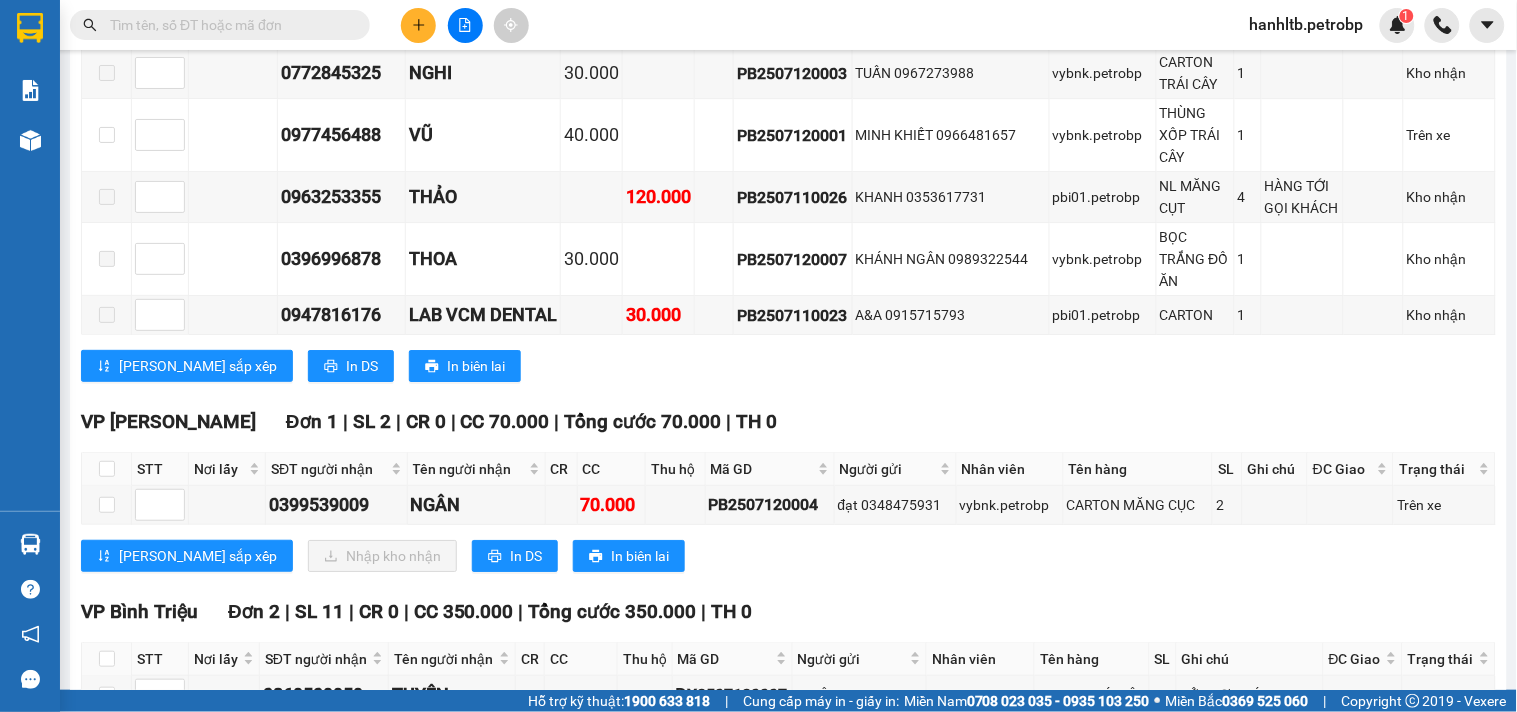 scroll, scrollTop: 1777, scrollLeft: 0, axis: vertical 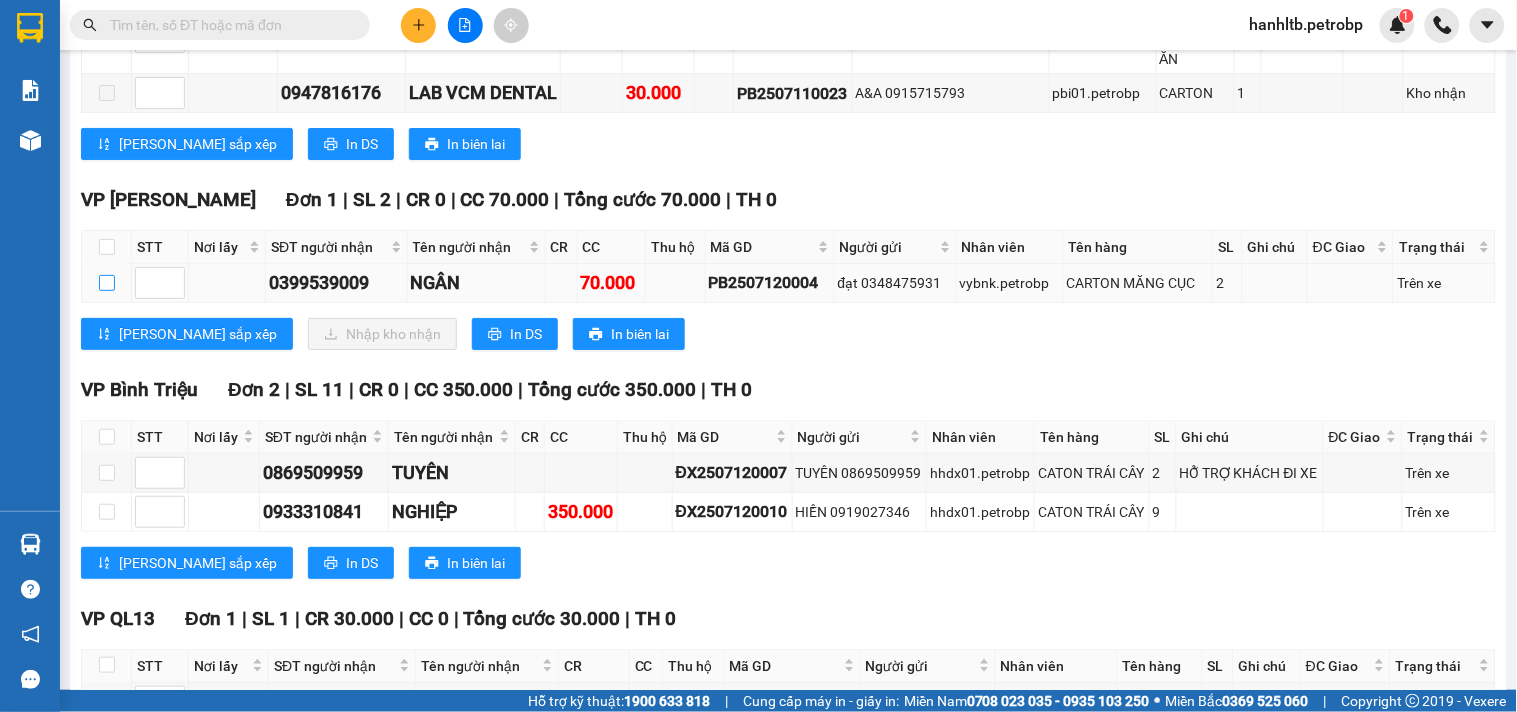 click at bounding box center [107, 283] 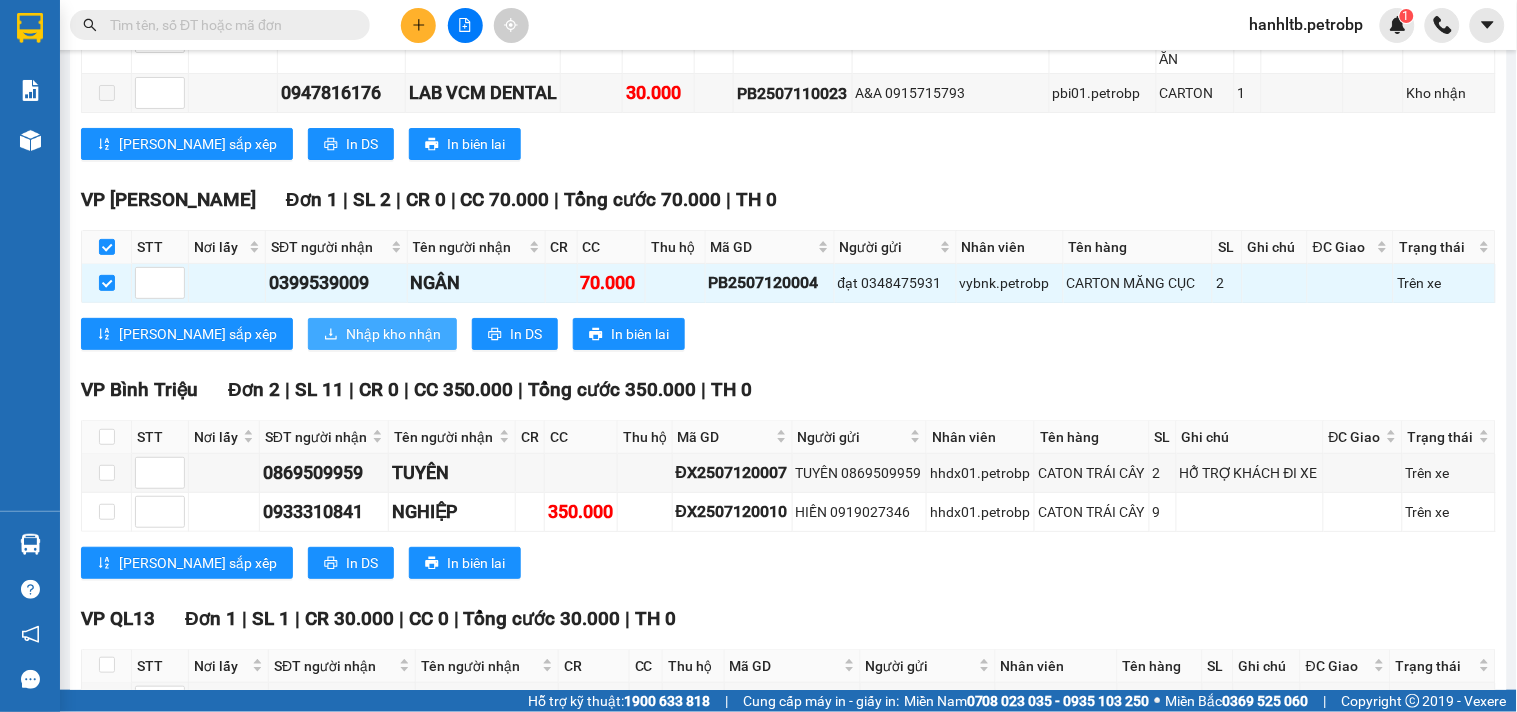 click on "Nhập kho nhận" at bounding box center (393, 334) 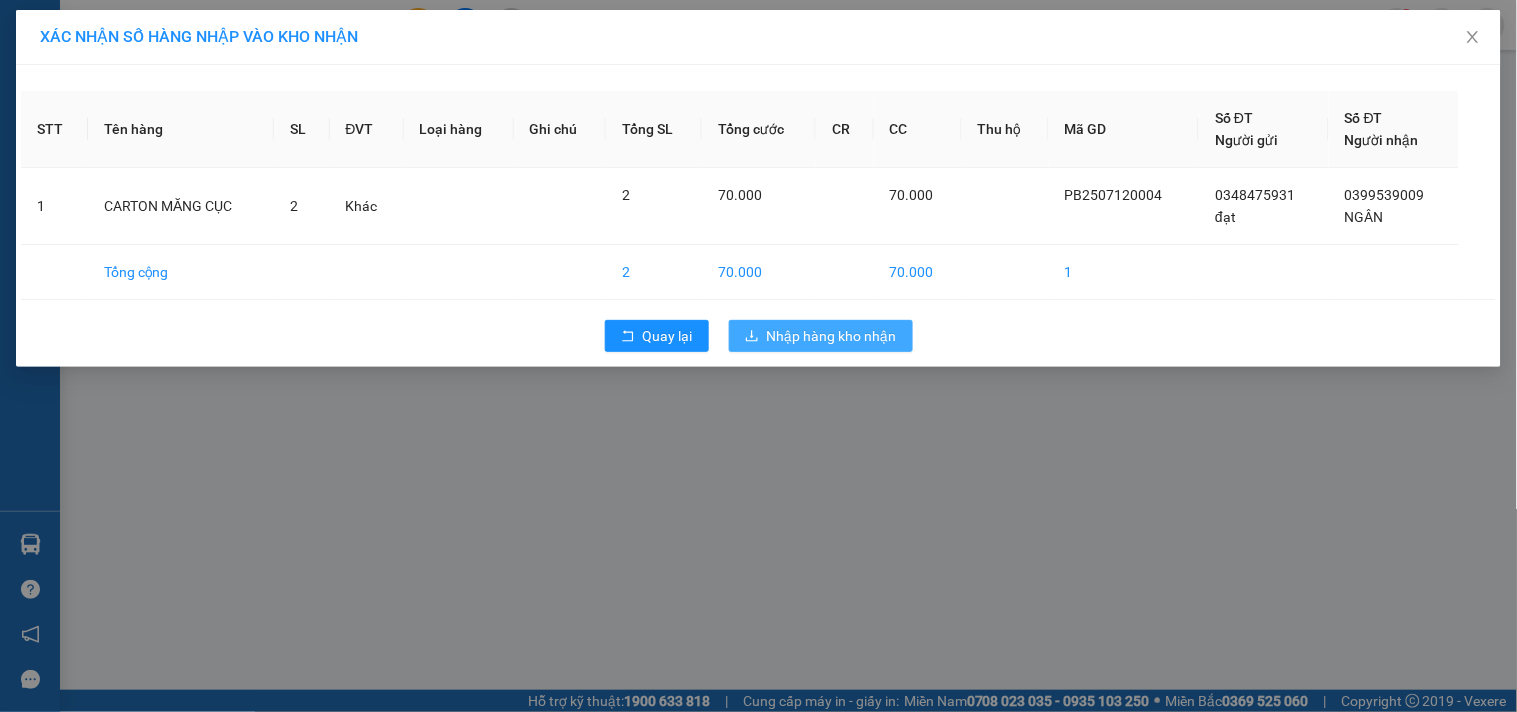 click on "Nhập hàng kho nhận" at bounding box center [832, 336] 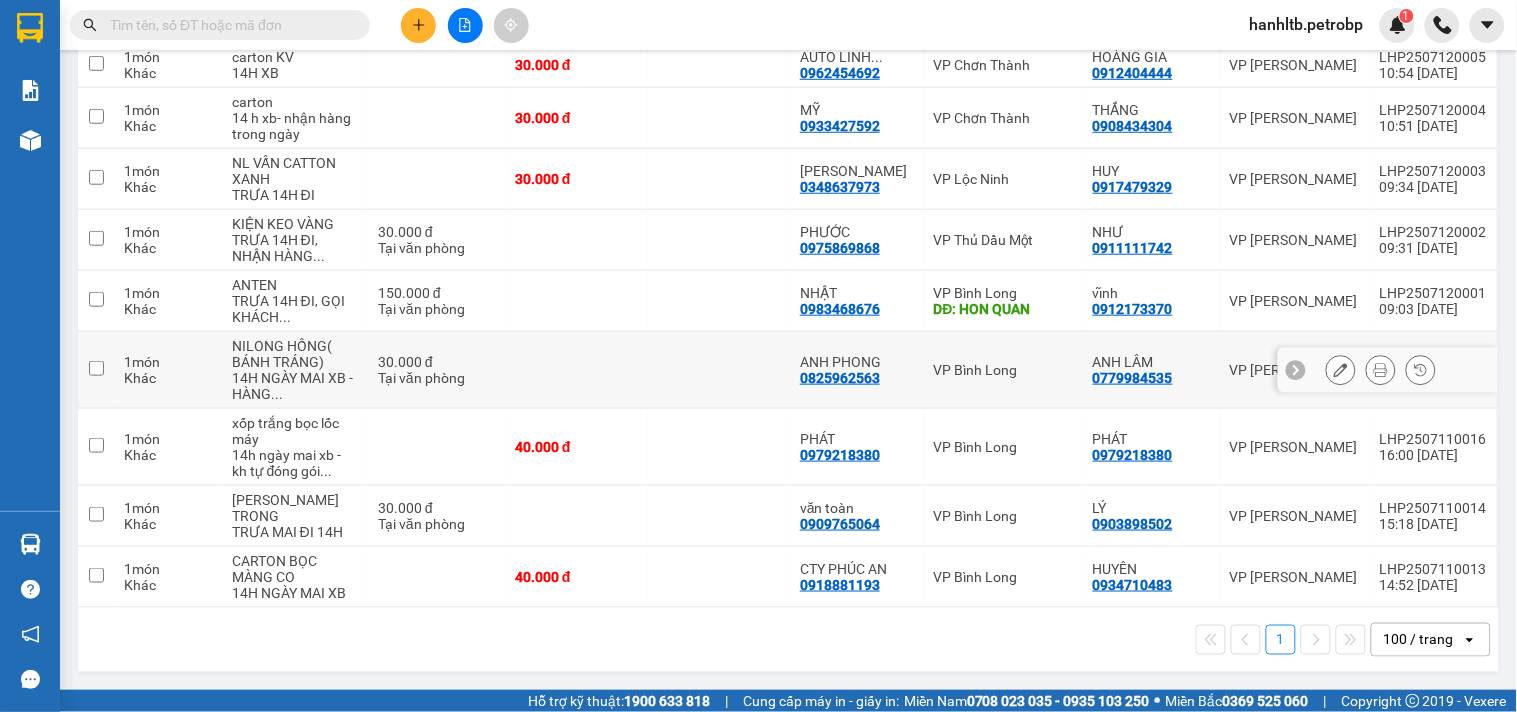 scroll, scrollTop: 0, scrollLeft: 0, axis: both 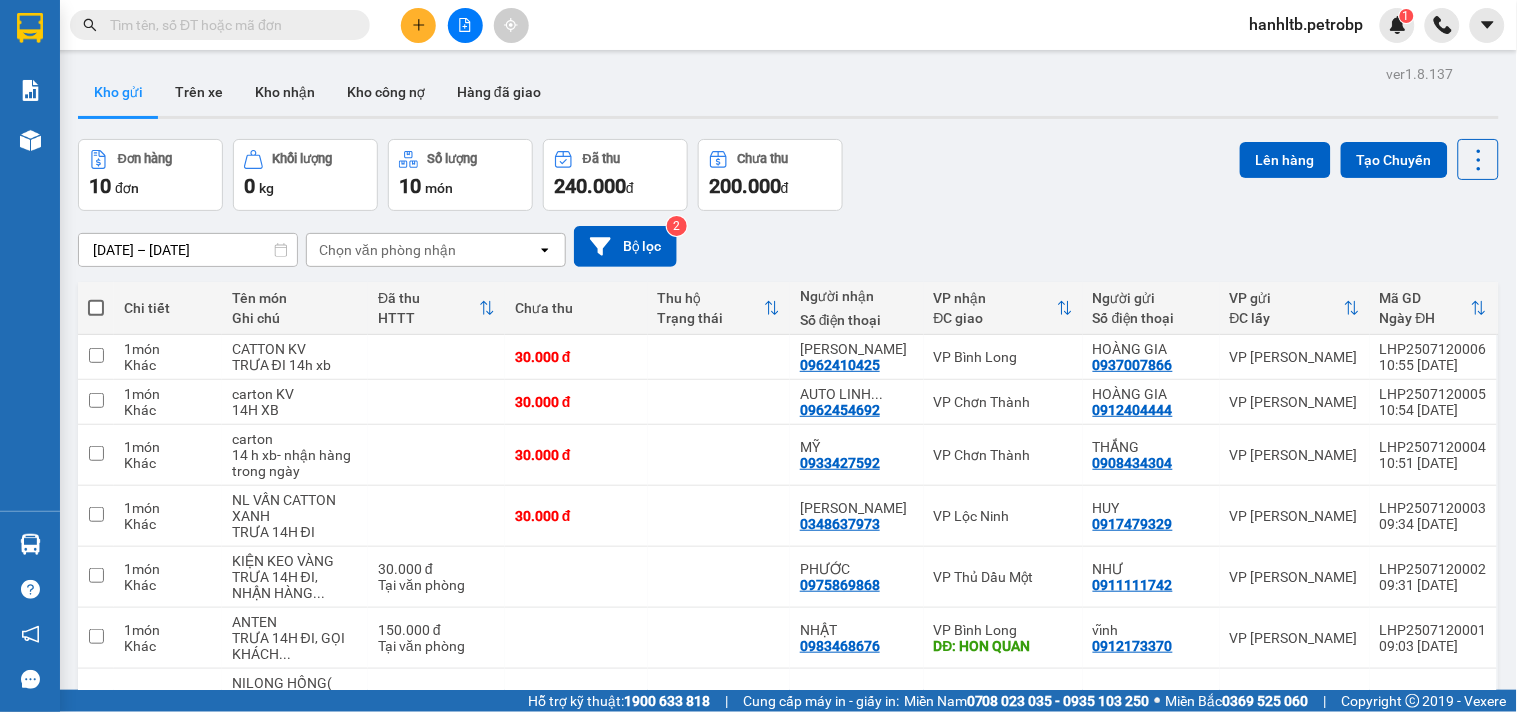 click on "Đơn hàng 10 đơn Khối lượng 0 kg Số lượng 10 món Đã thu 240.000  đ Chưa thu 200.000  đ Lên hàng Tạo Chuyến" at bounding box center (788, 175) 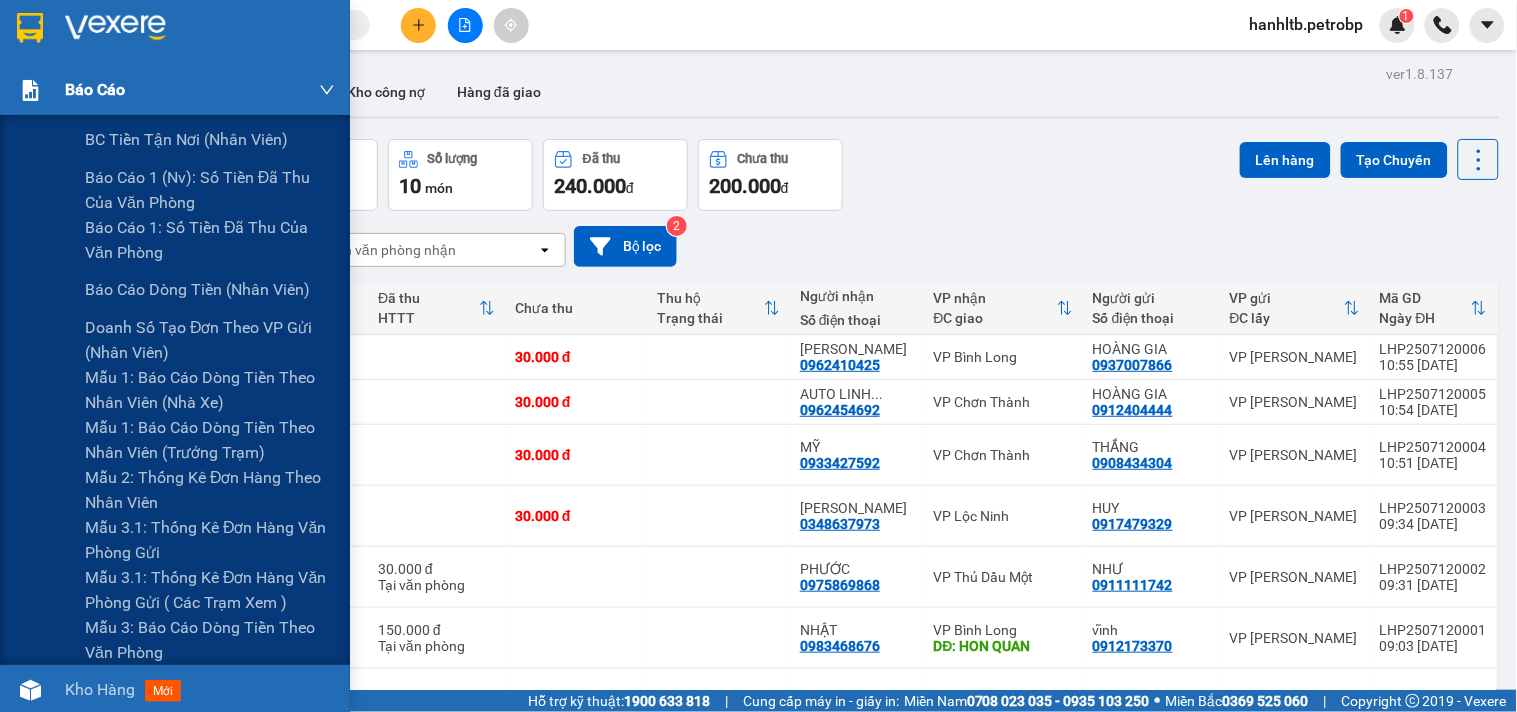 click on "Báo cáo" at bounding box center [95, 89] 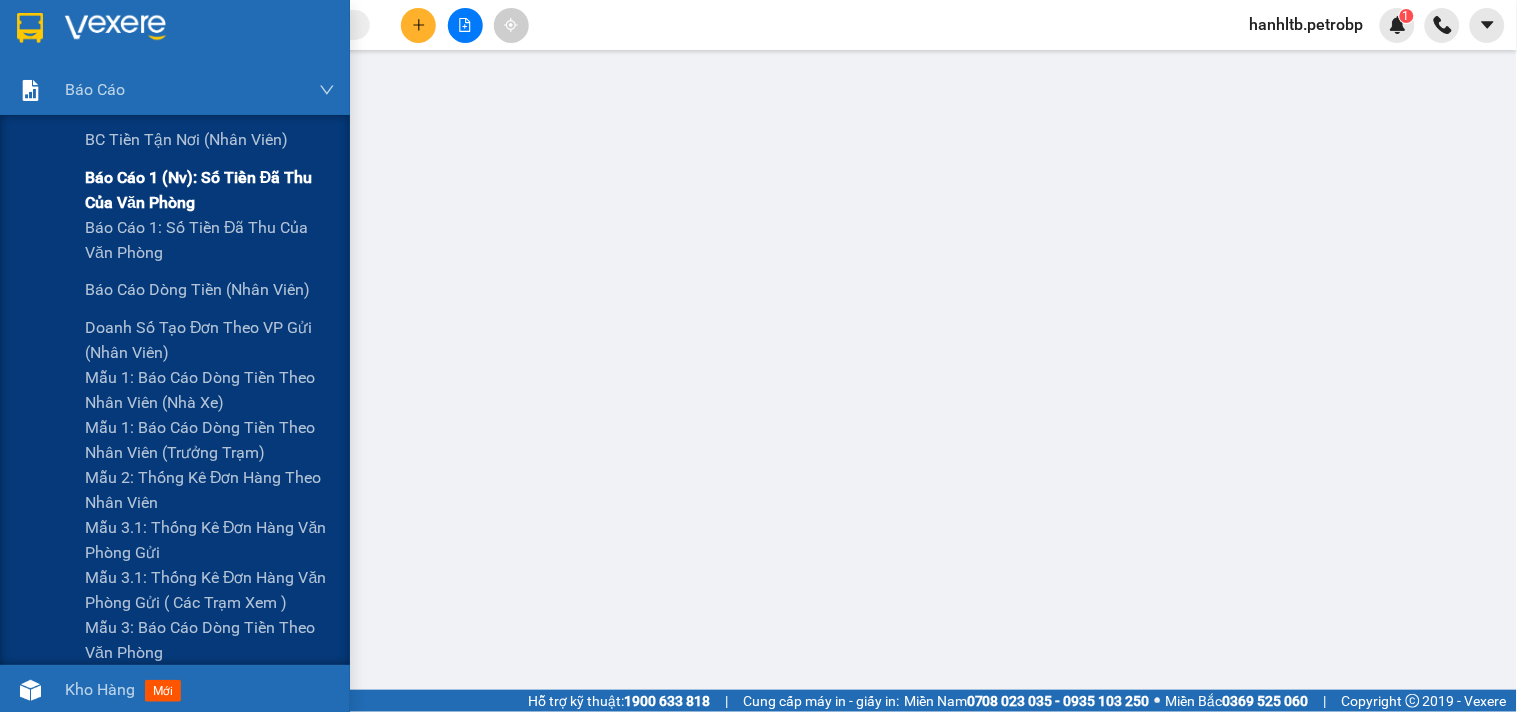 click on "Báo cáo 1 (nv): Số tiền đã thu của văn phòng" at bounding box center [210, 190] 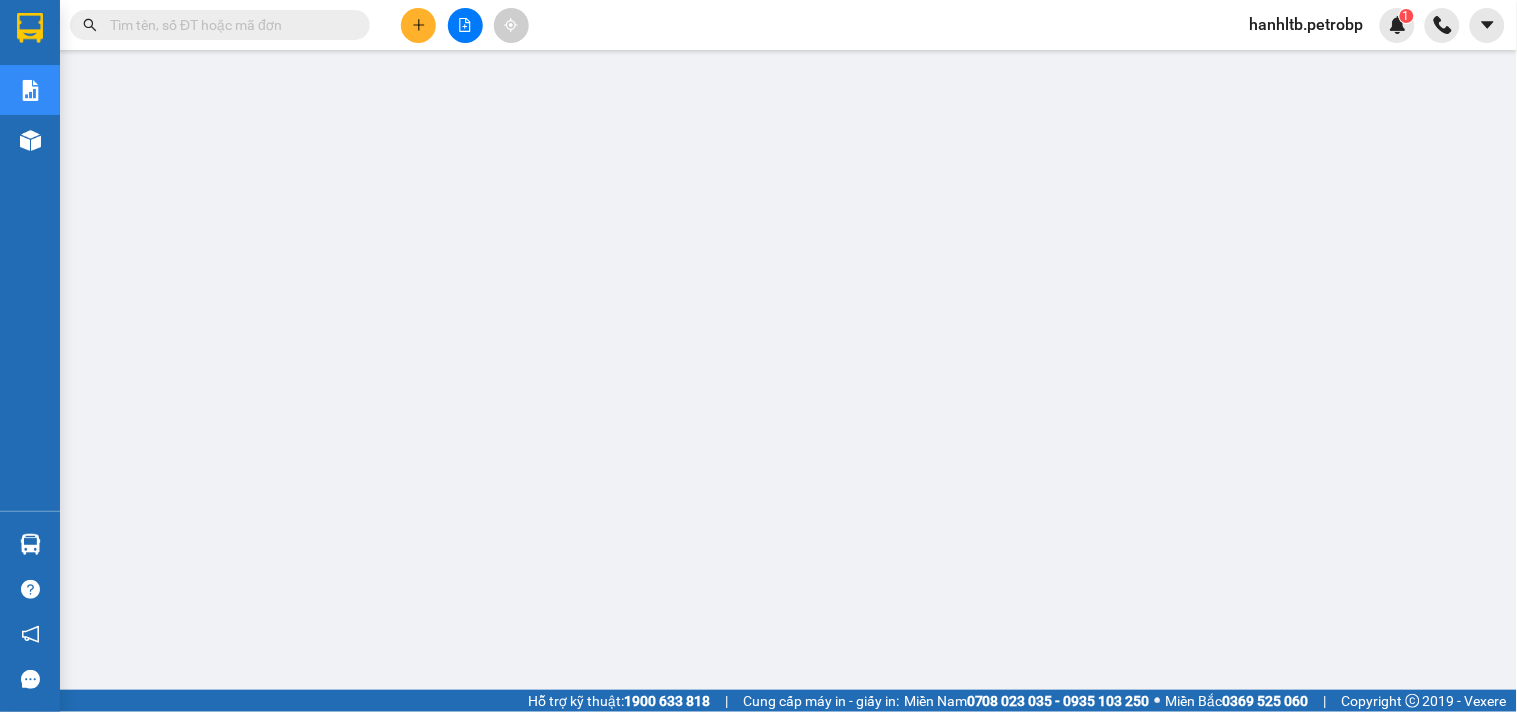 scroll, scrollTop: 0, scrollLeft: 0, axis: both 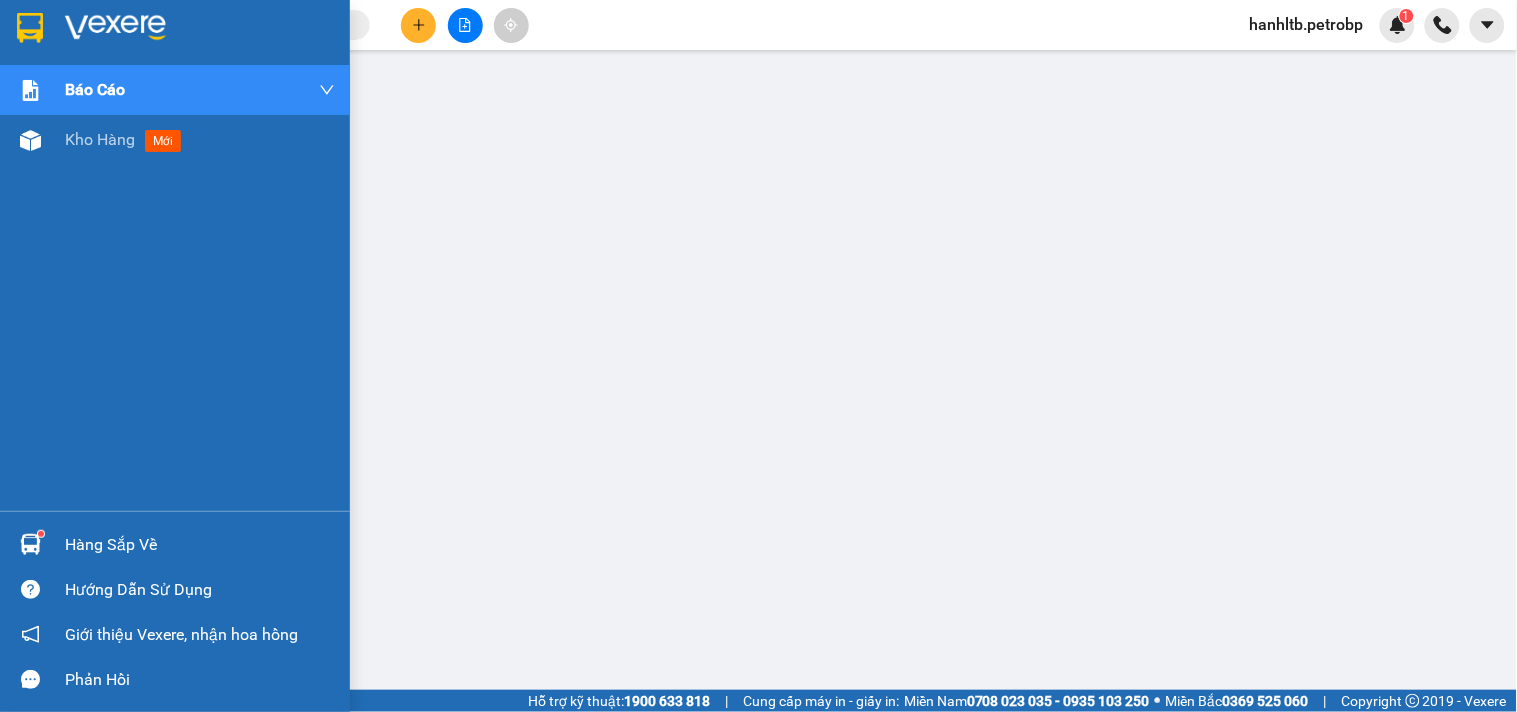click at bounding box center [30, 544] 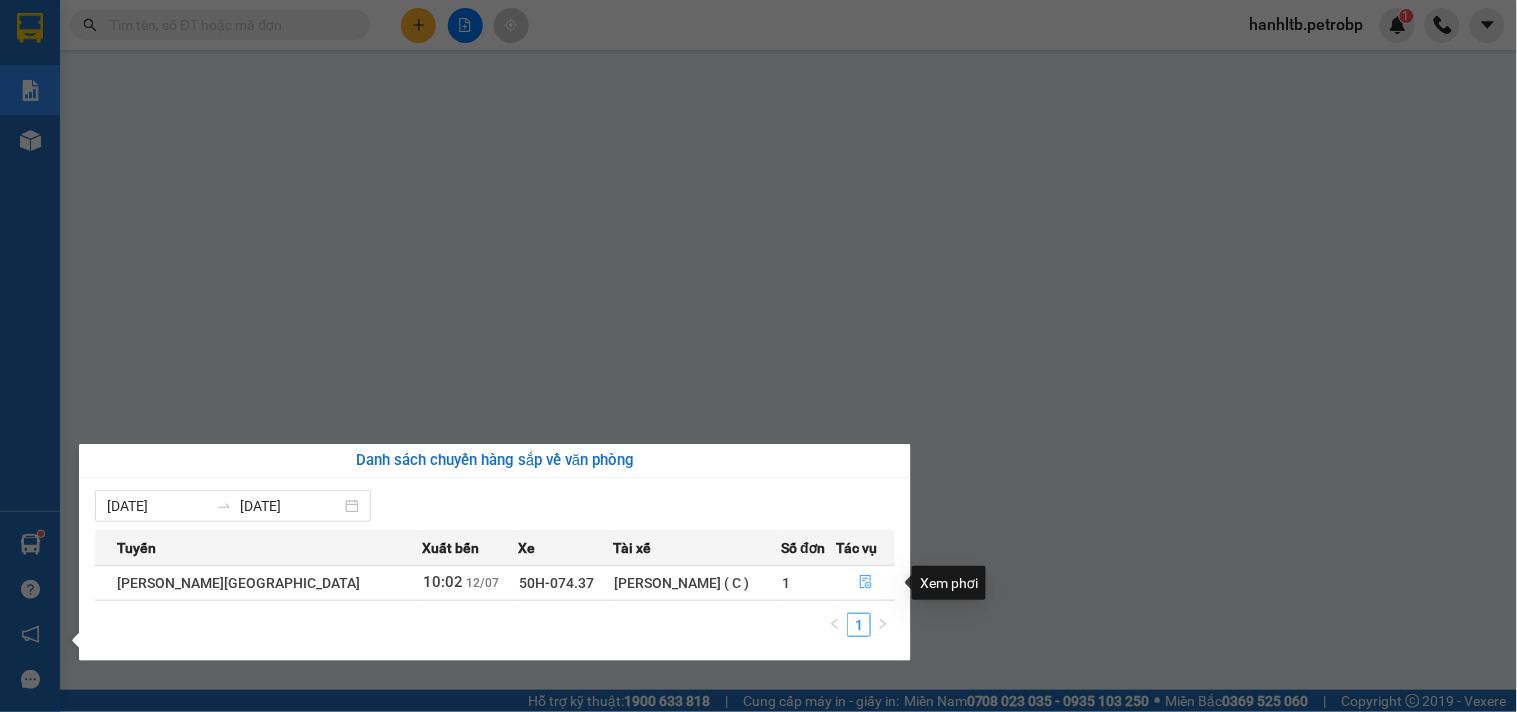 click 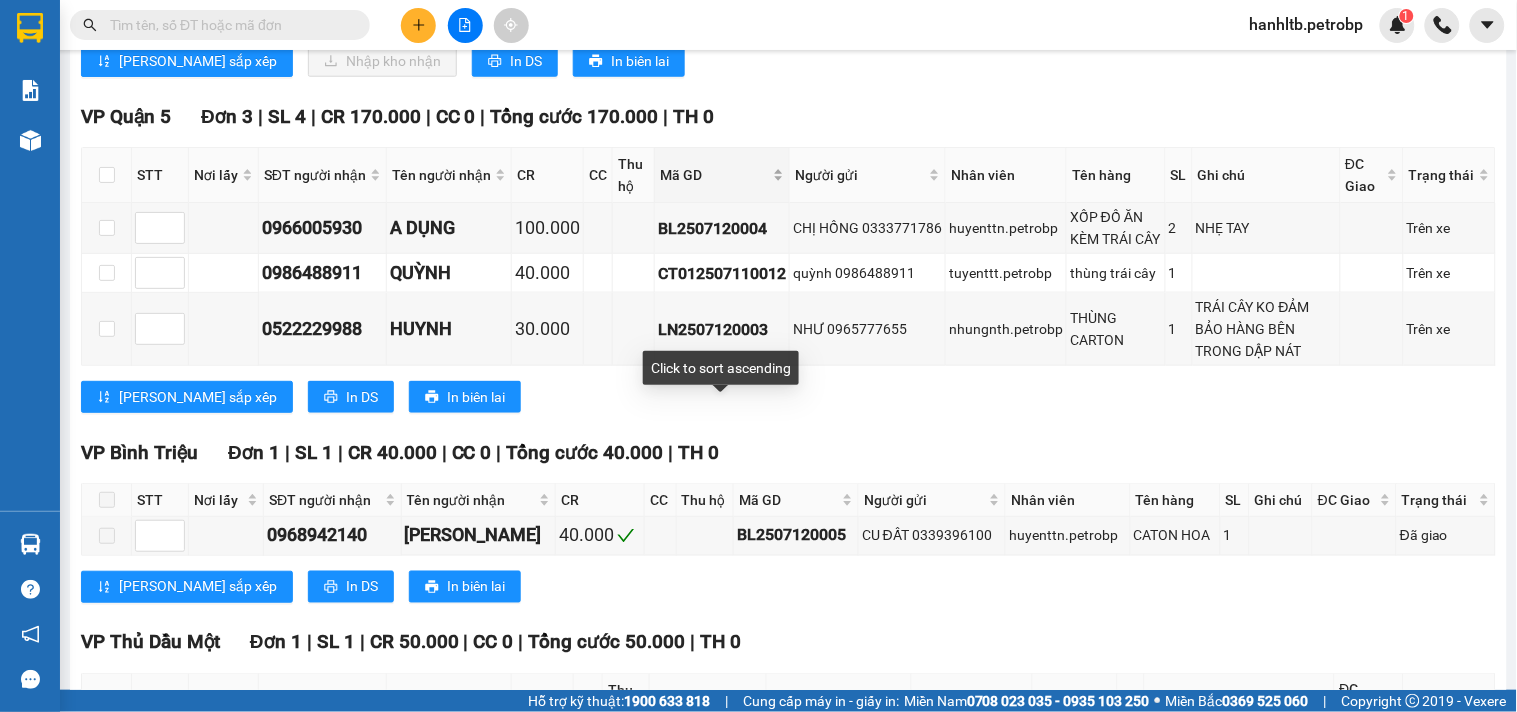 scroll, scrollTop: 555, scrollLeft: 0, axis: vertical 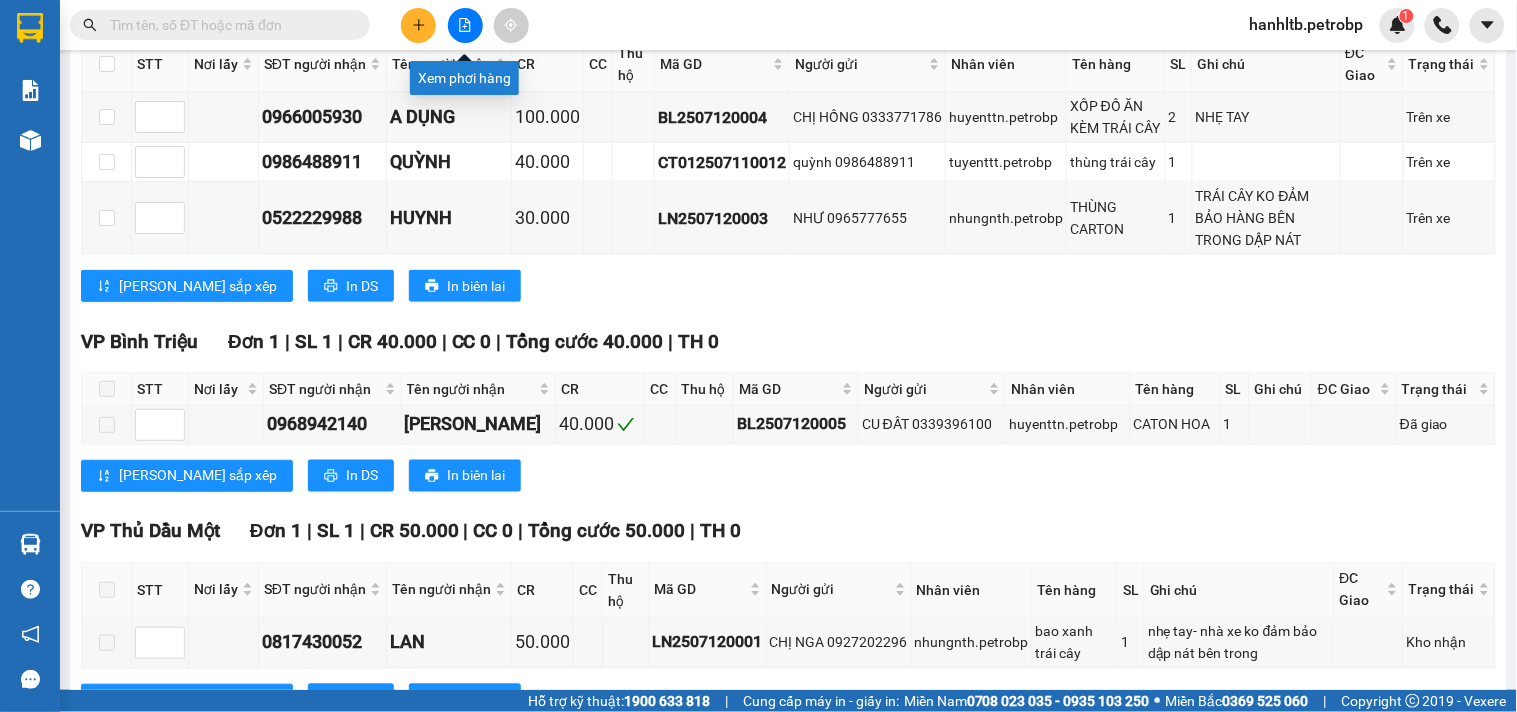 click 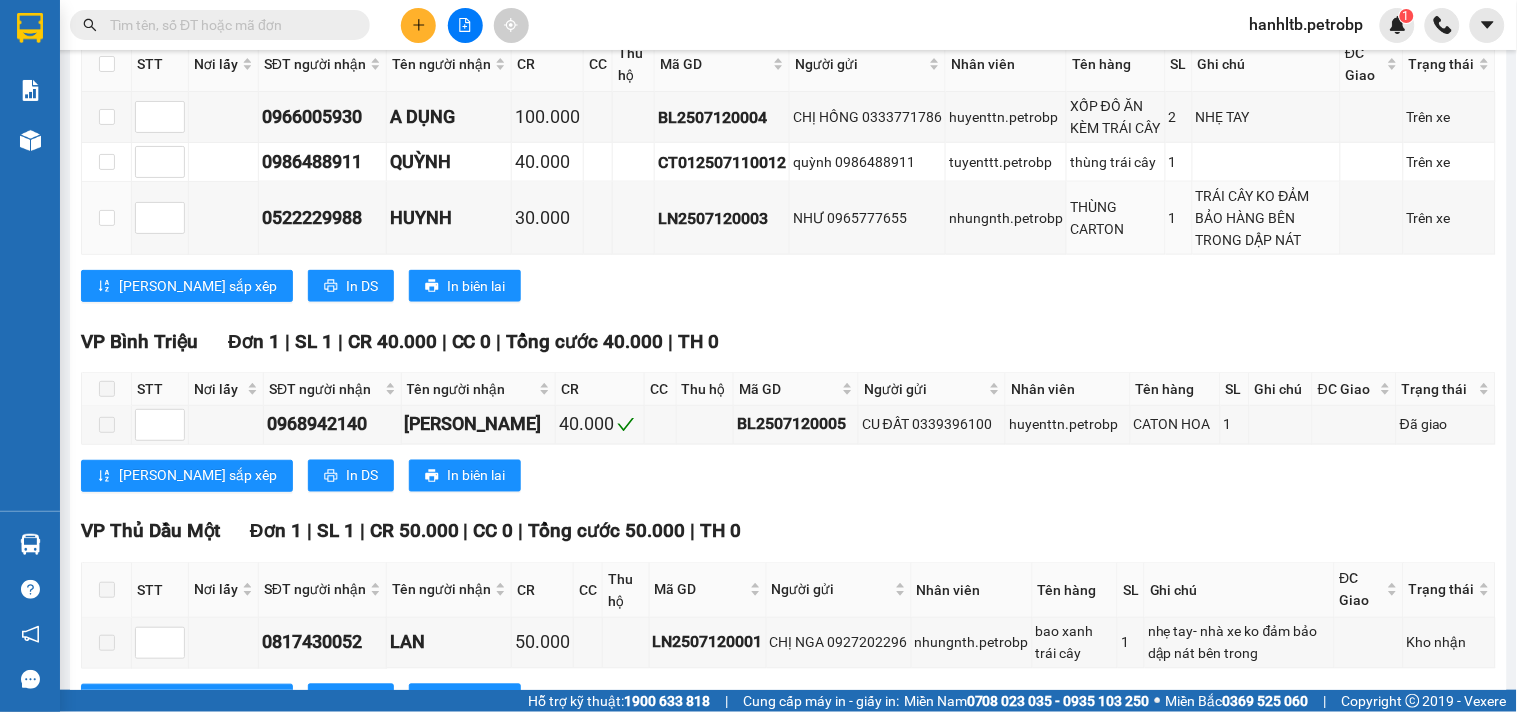 scroll, scrollTop: 0, scrollLeft: 0, axis: both 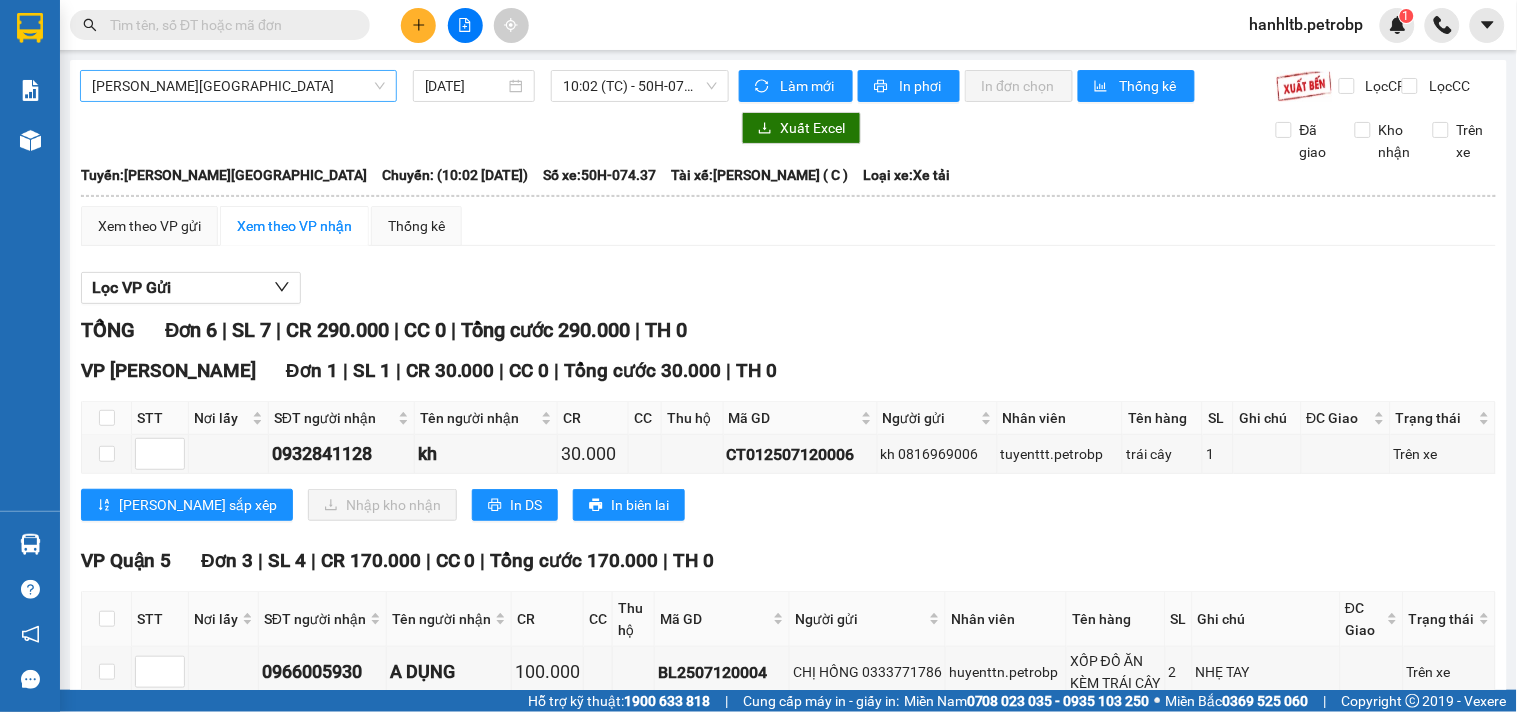 click on "Lộc Ninh - Hồ Chí Minh" at bounding box center (238, 86) 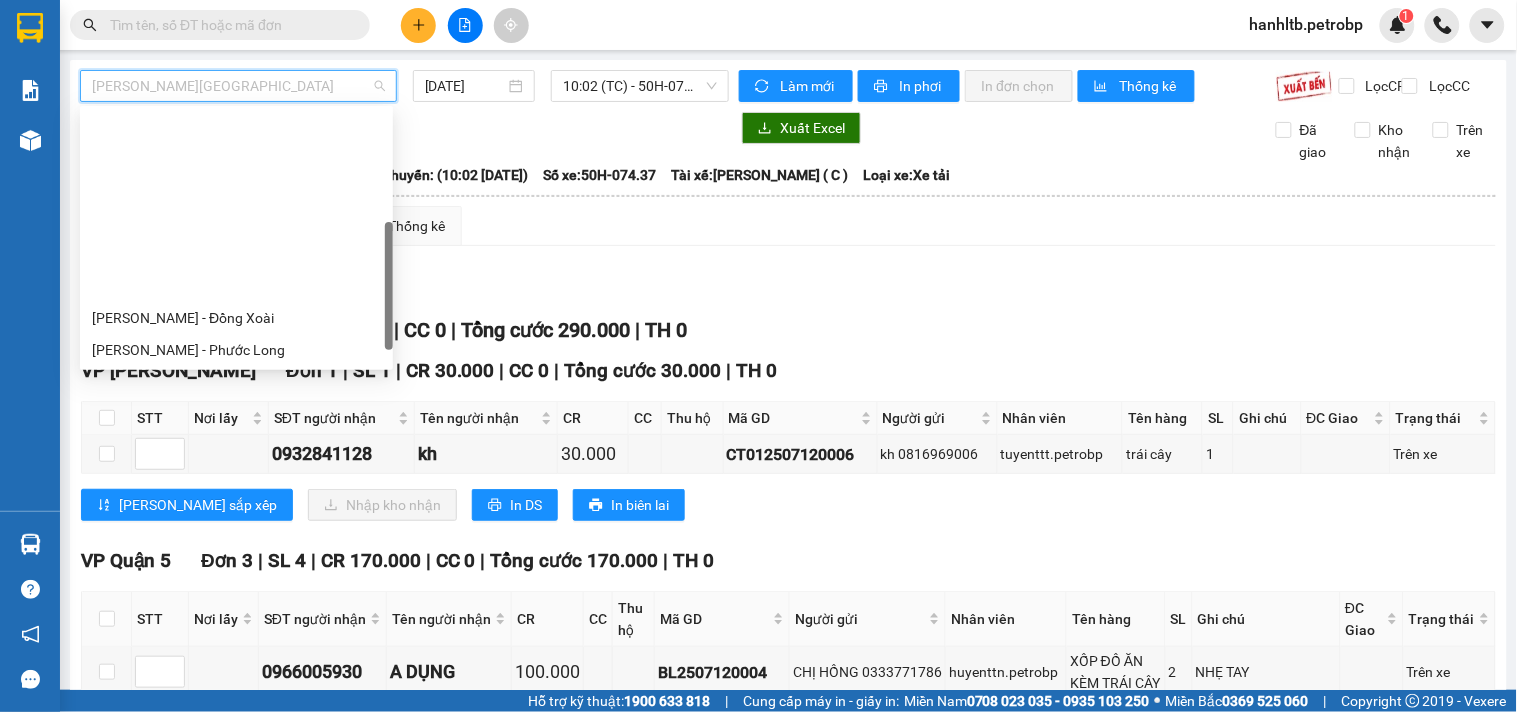 scroll, scrollTop: 224, scrollLeft: 0, axis: vertical 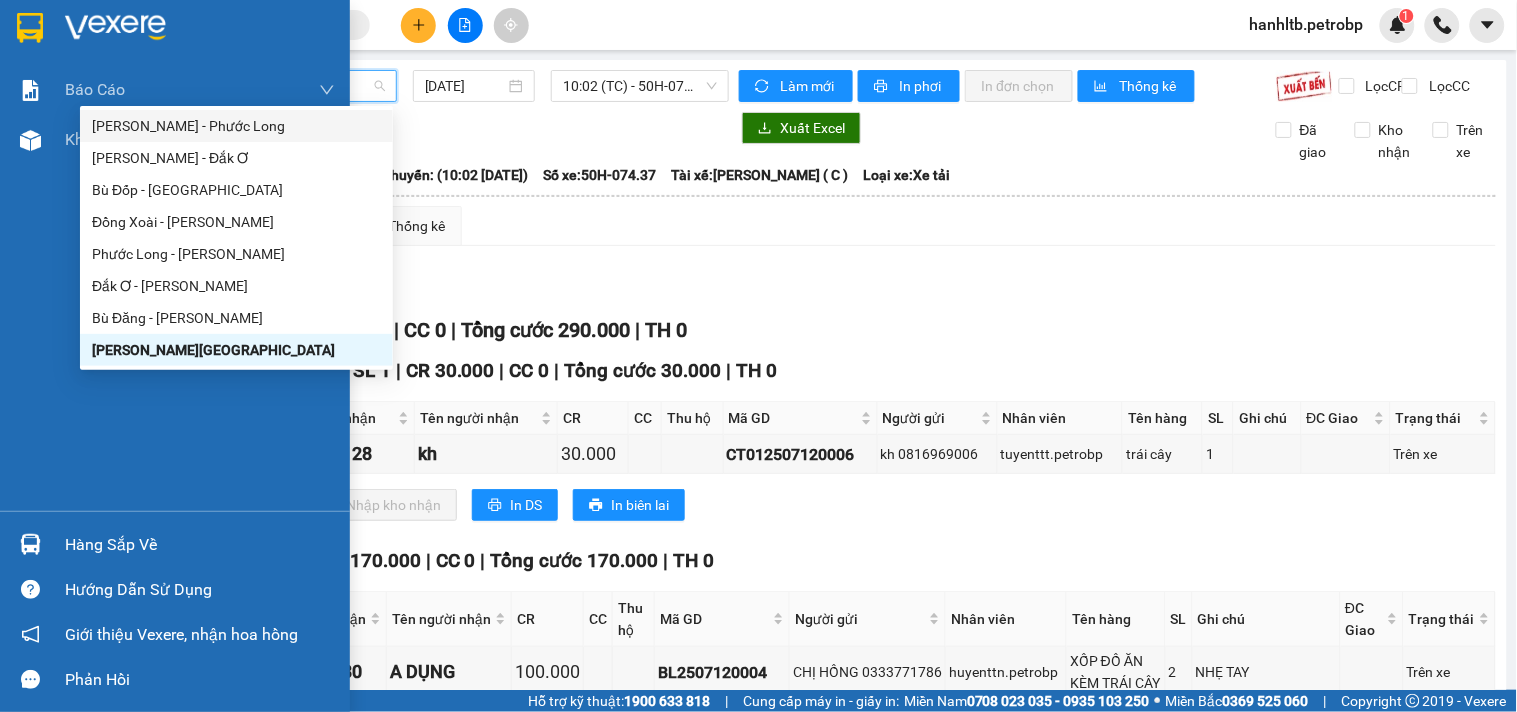 click at bounding box center [30, 28] 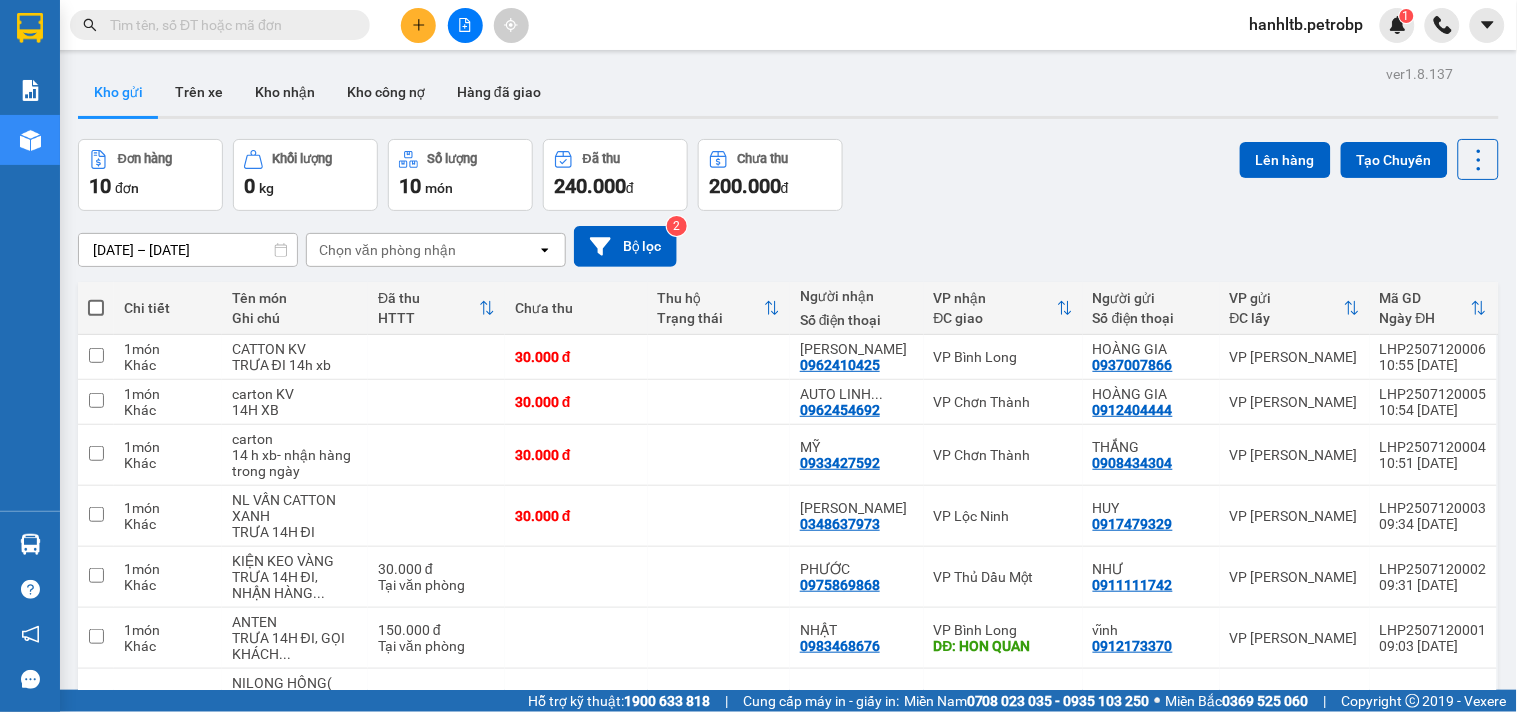 click on "Chọn văn phòng nhận" at bounding box center [422, 250] 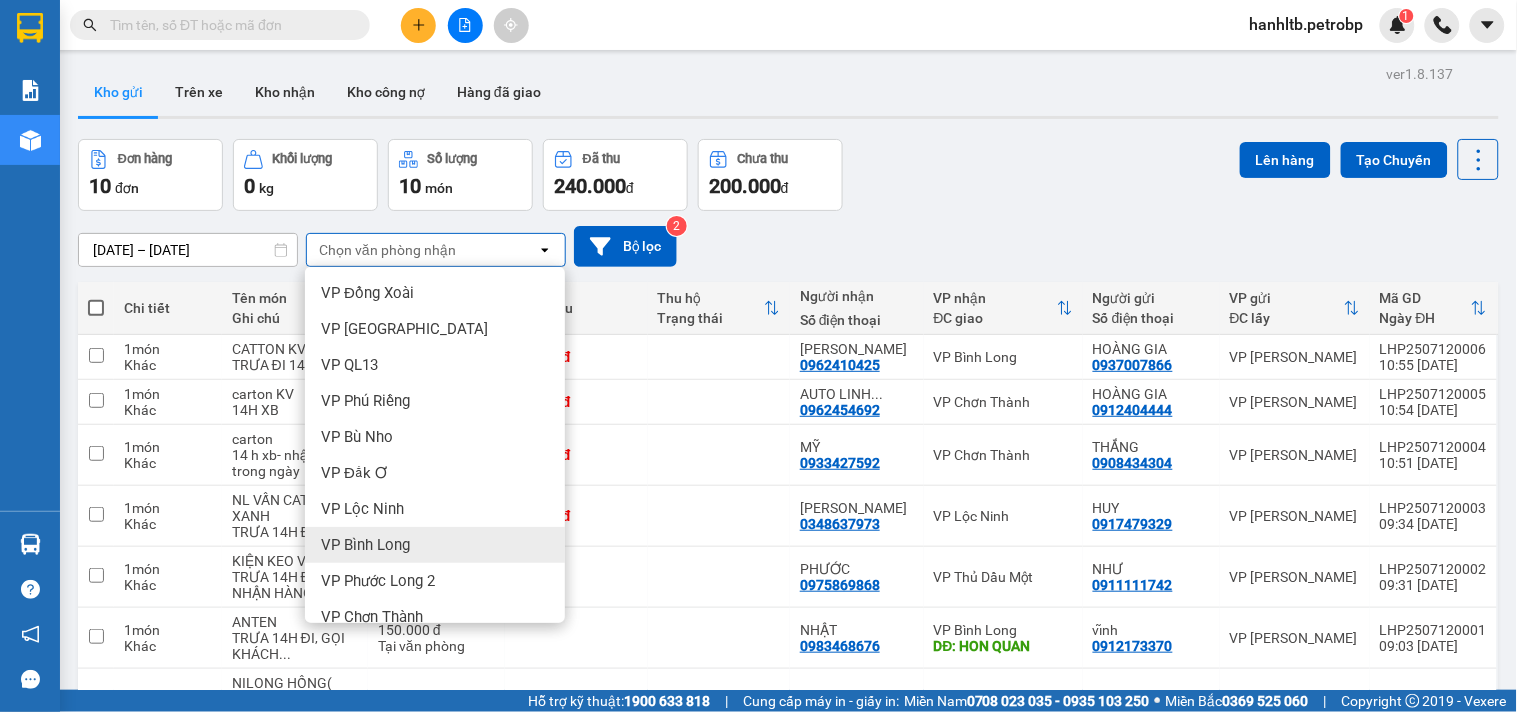 click on "VP Bình Long" at bounding box center [365, 545] 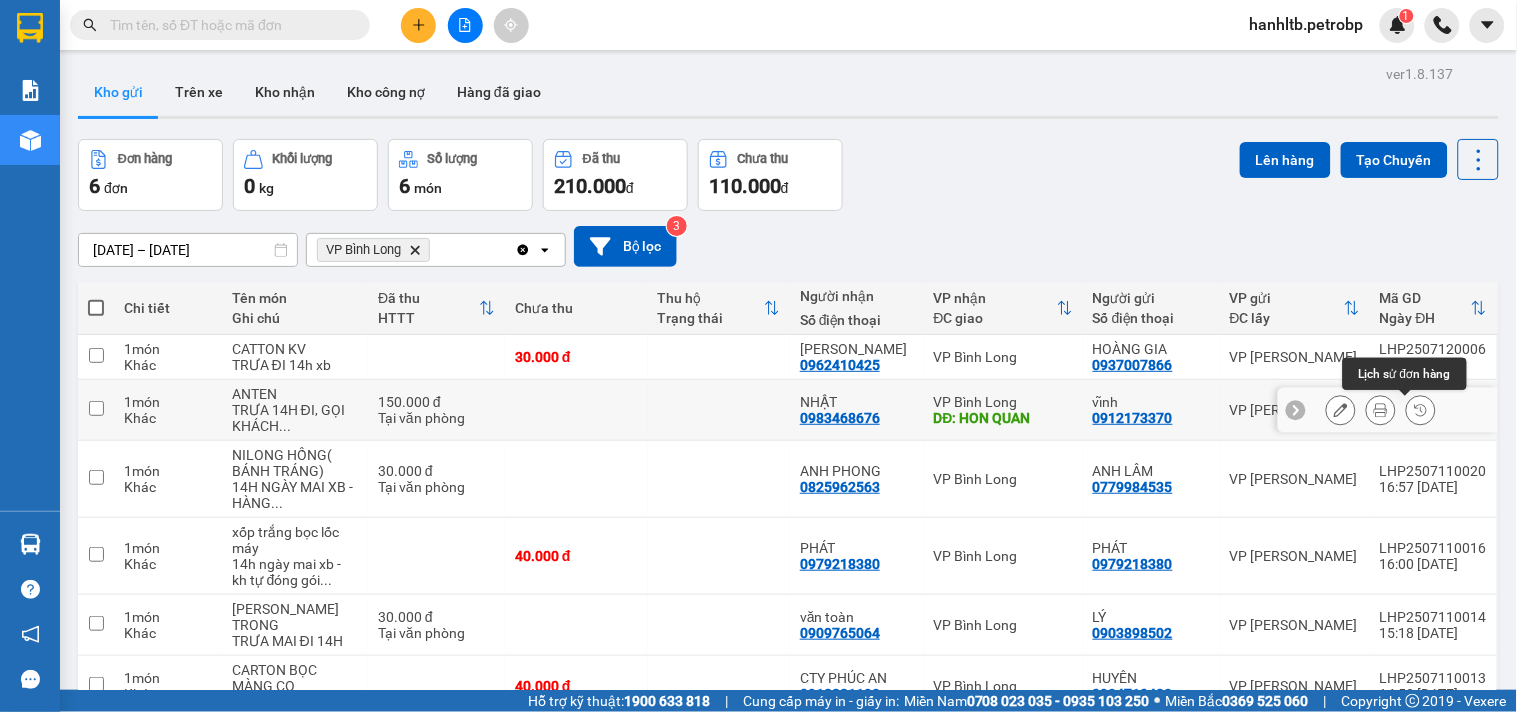 click 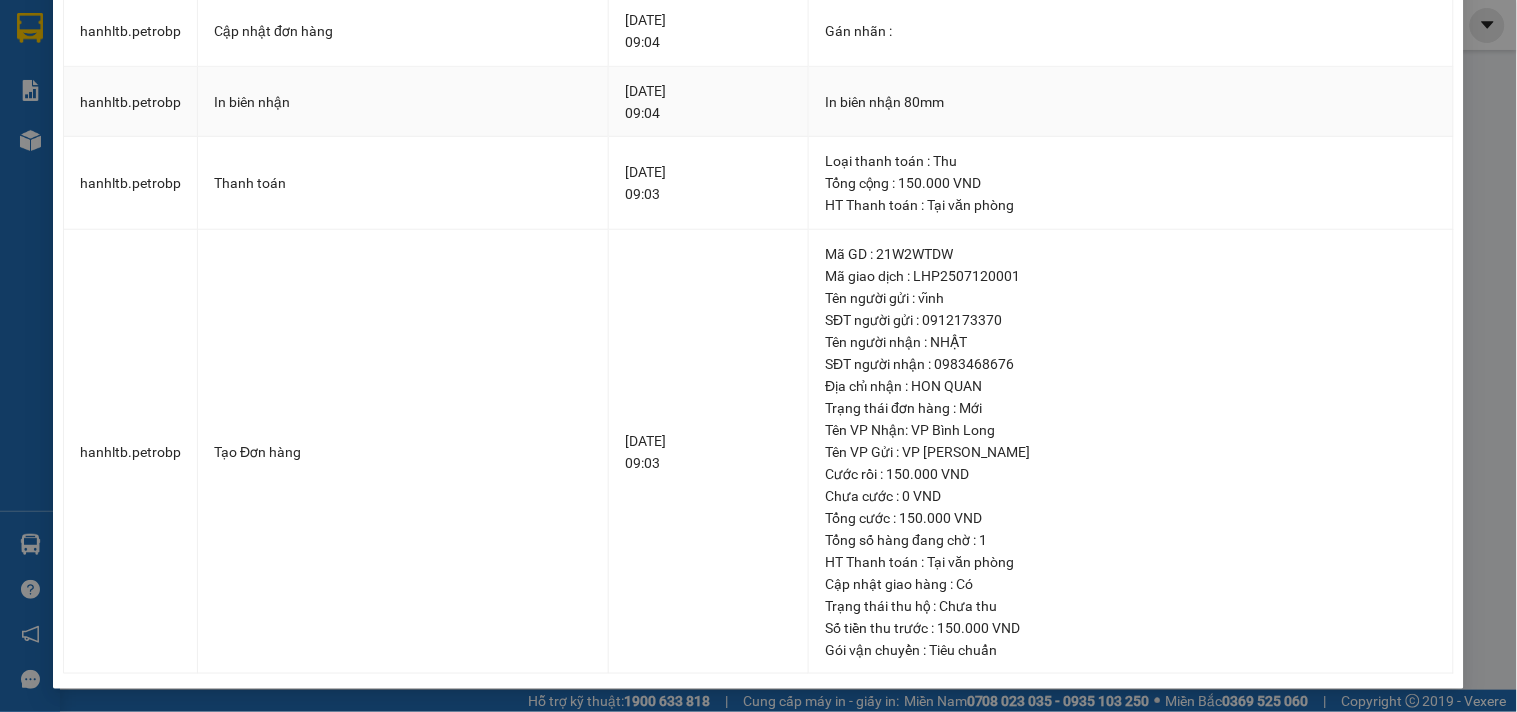 scroll, scrollTop: 0, scrollLeft: 0, axis: both 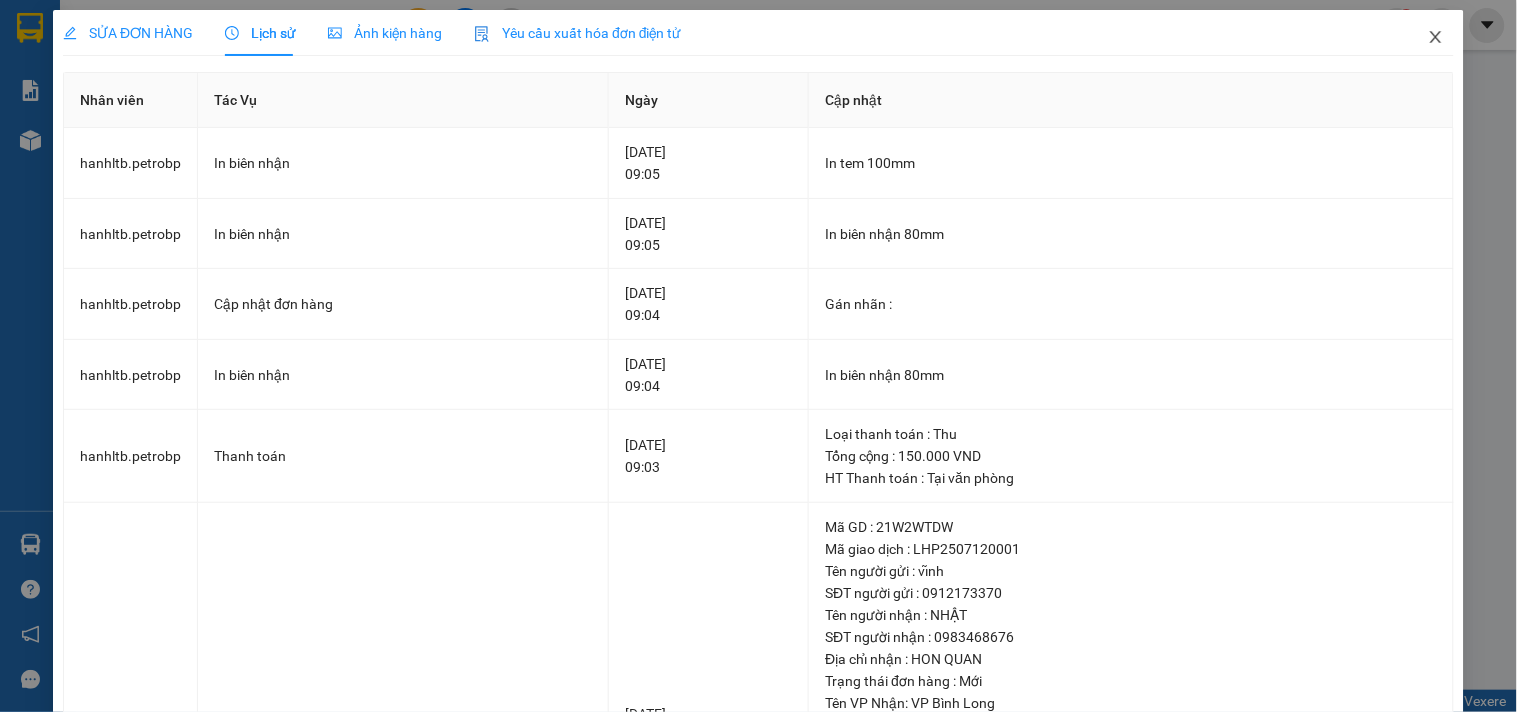 click 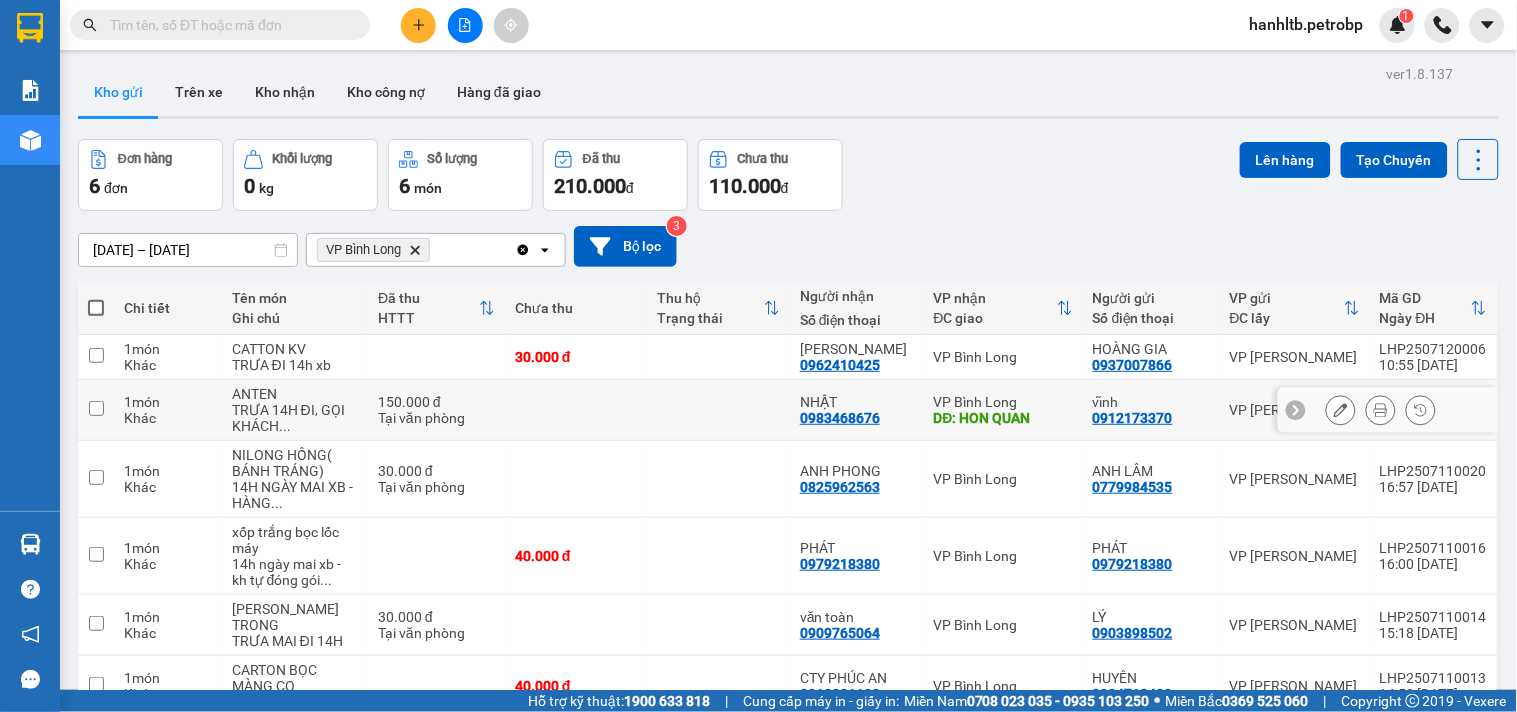 click at bounding box center [1381, 410] 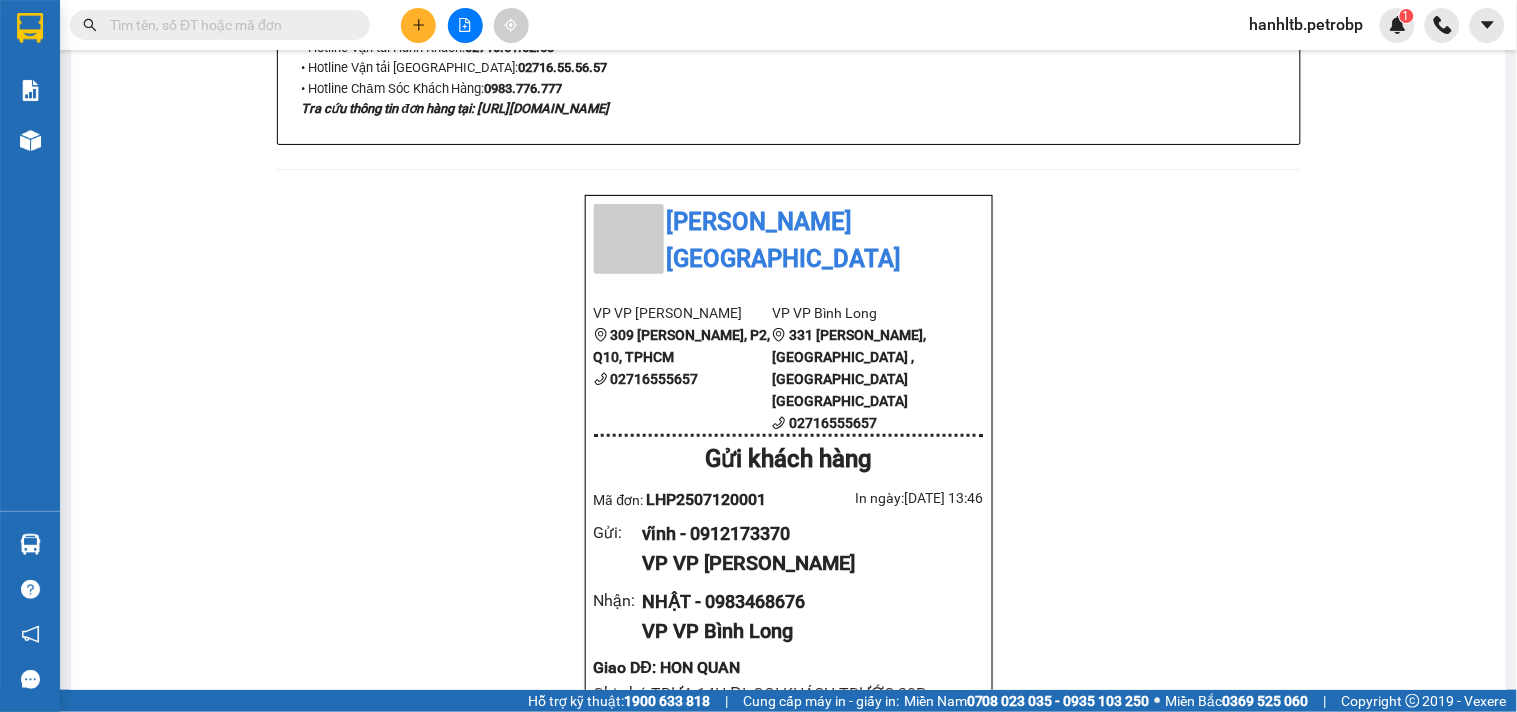 scroll, scrollTop: 1222, scrollLeft: 0, axis: vertical 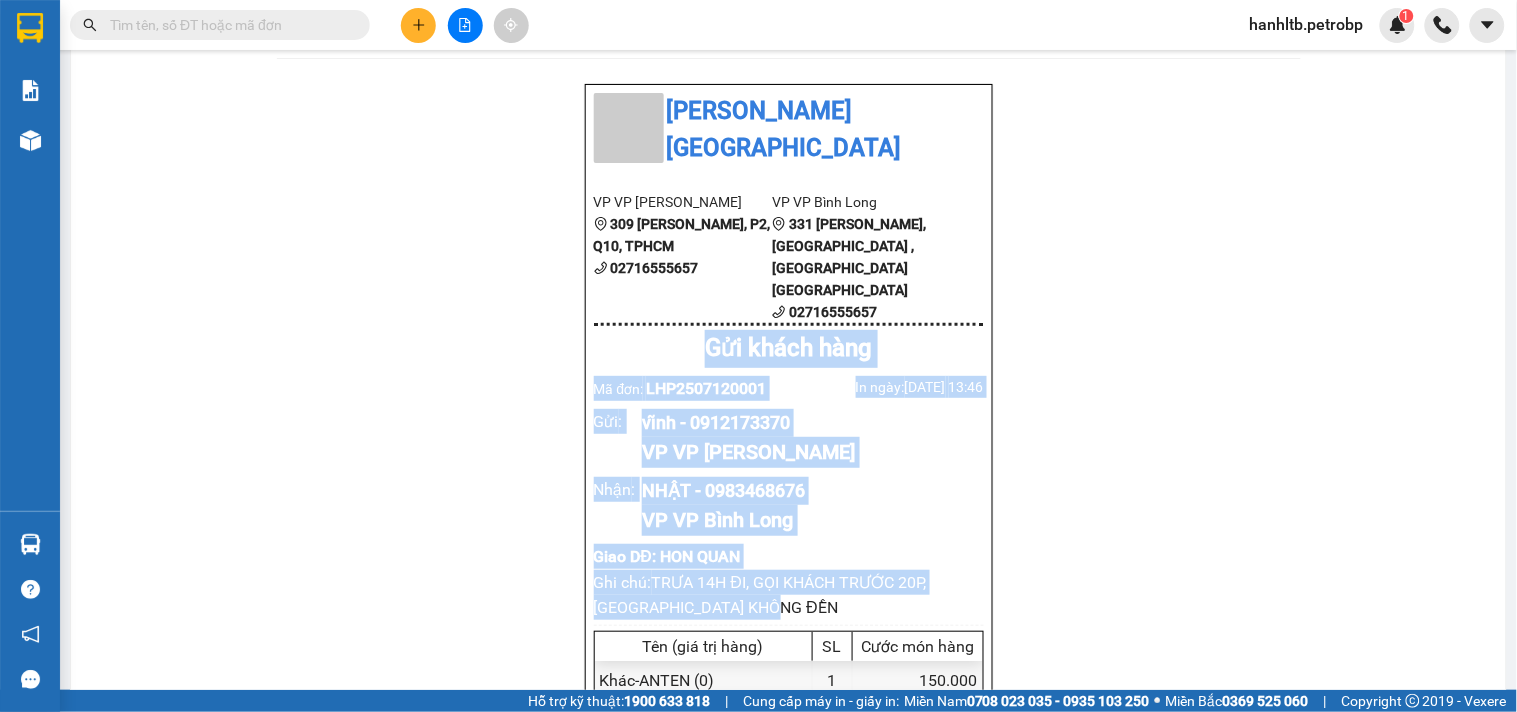 drag, startPoint x: 695, startPoint y: 244, endPoint x: 793, endPoint y: 498, distance: 272.24988 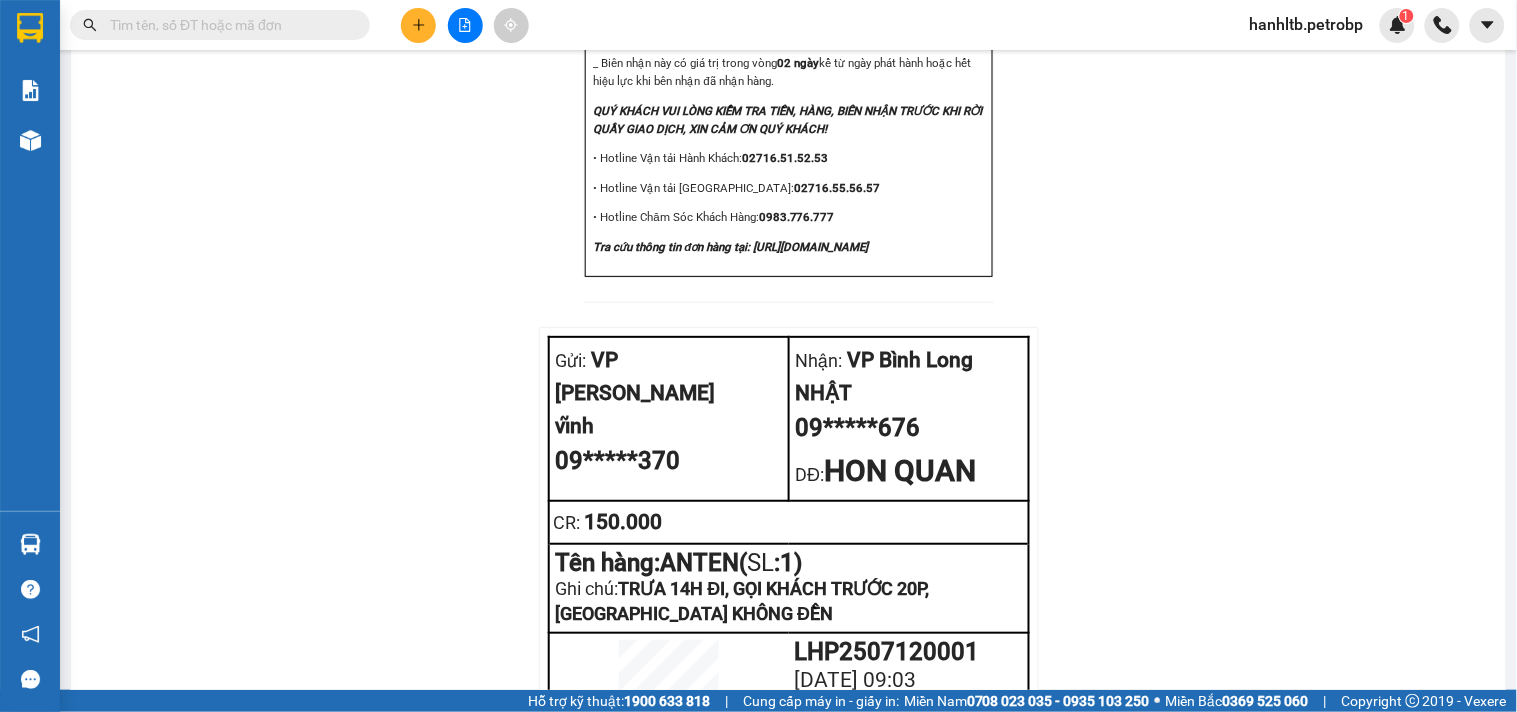 scroll, scrollTop: 2533, scrollLeft: 0, axis: vertical 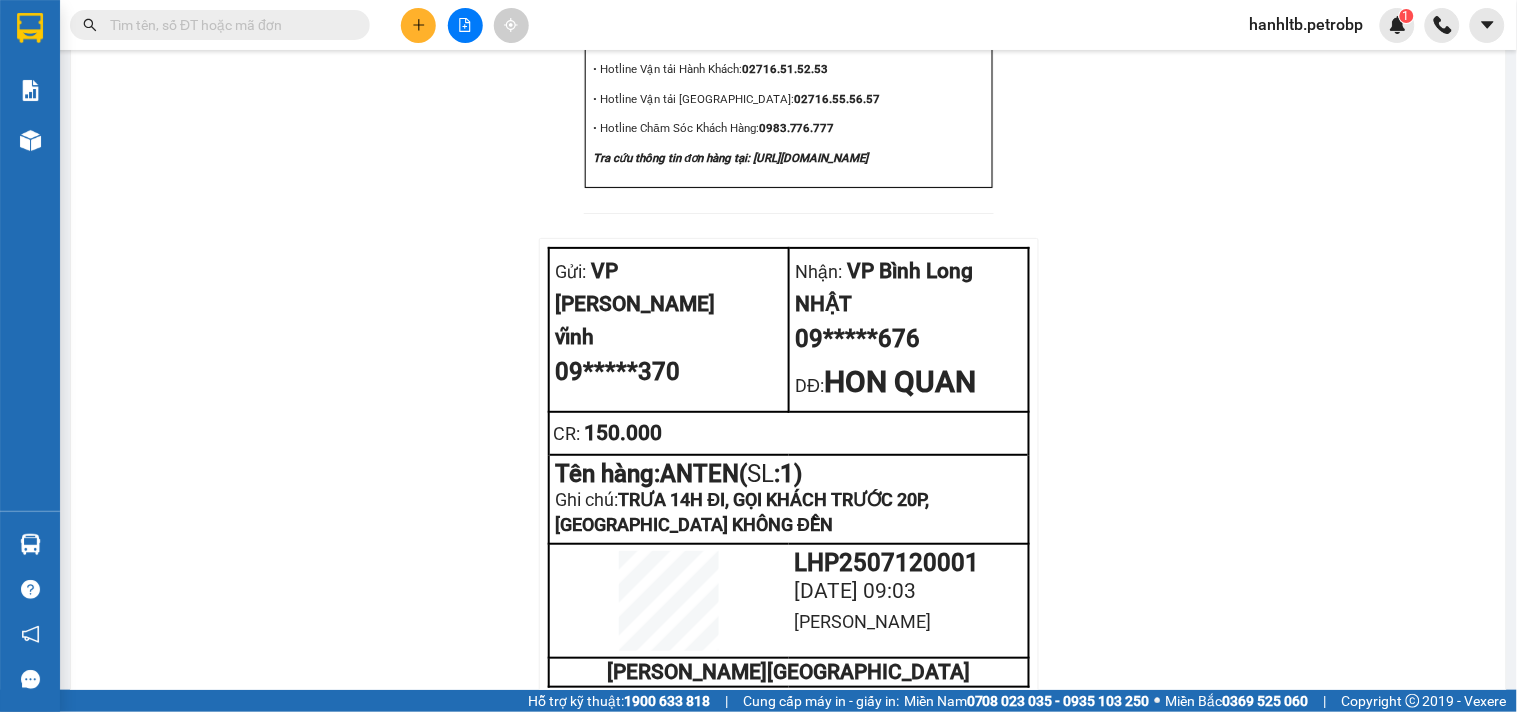 drag, startPoint x: 275, startPoint y: 398, endPoint x: 271, endPoint y: 372, distance: 26.305893 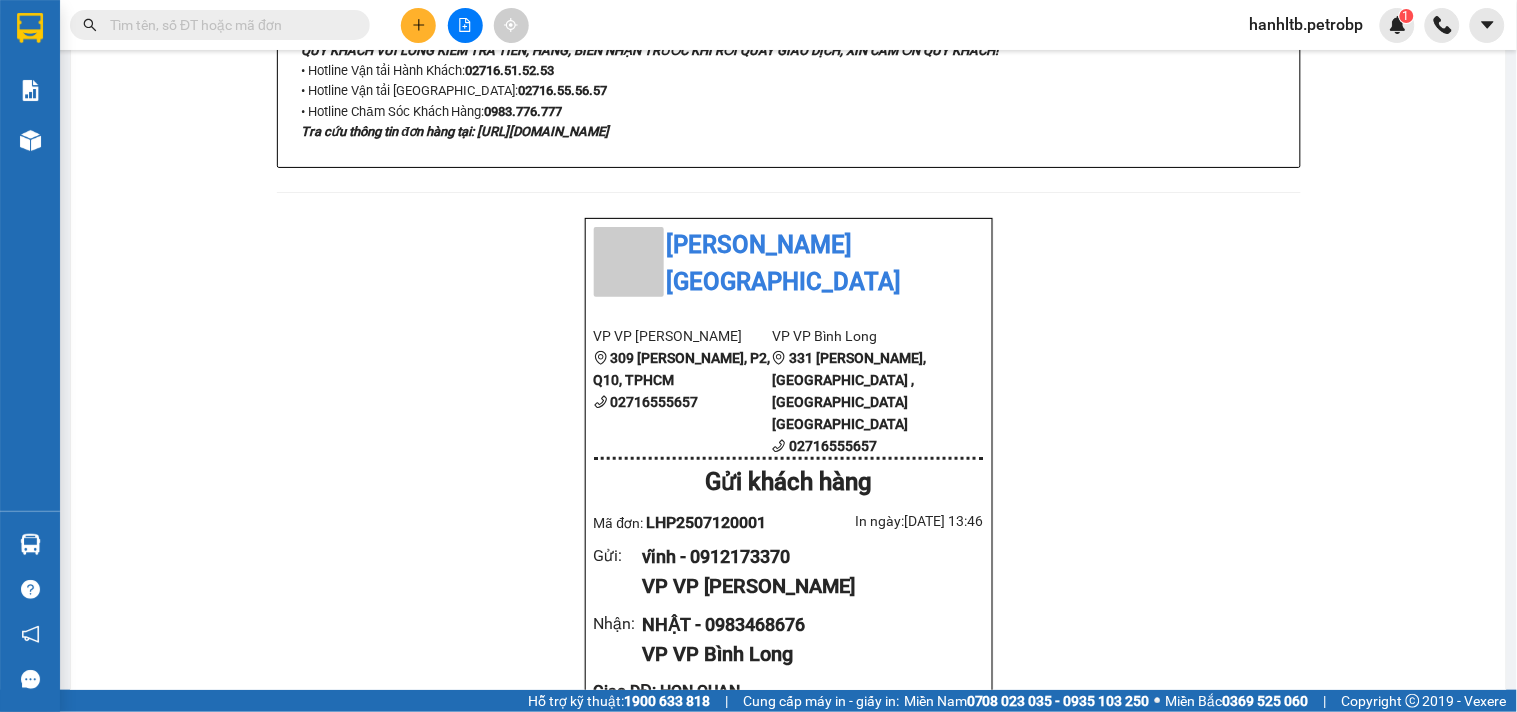 scroll, scrollTop: 644, scrollLeft: 0, axis: vertical 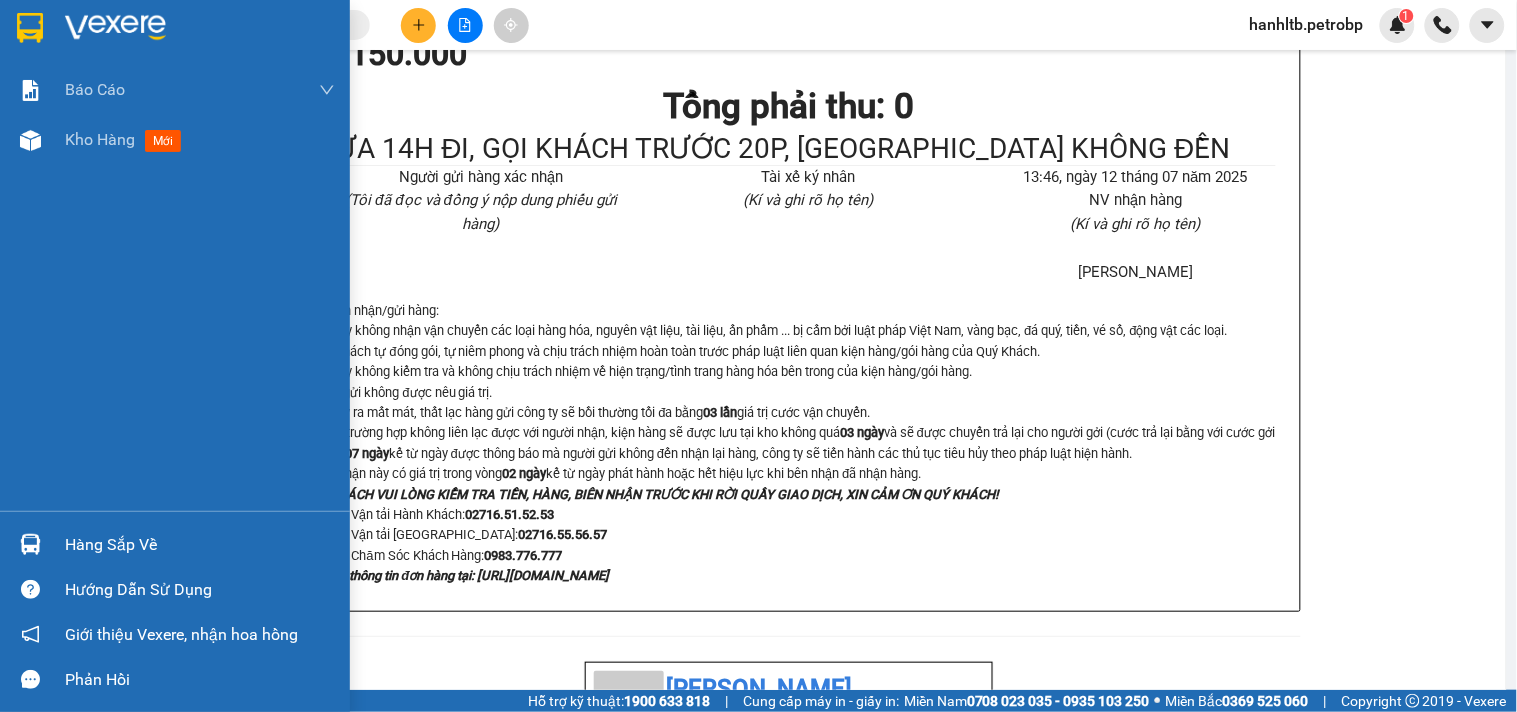 click at bounding box center [30, 27] 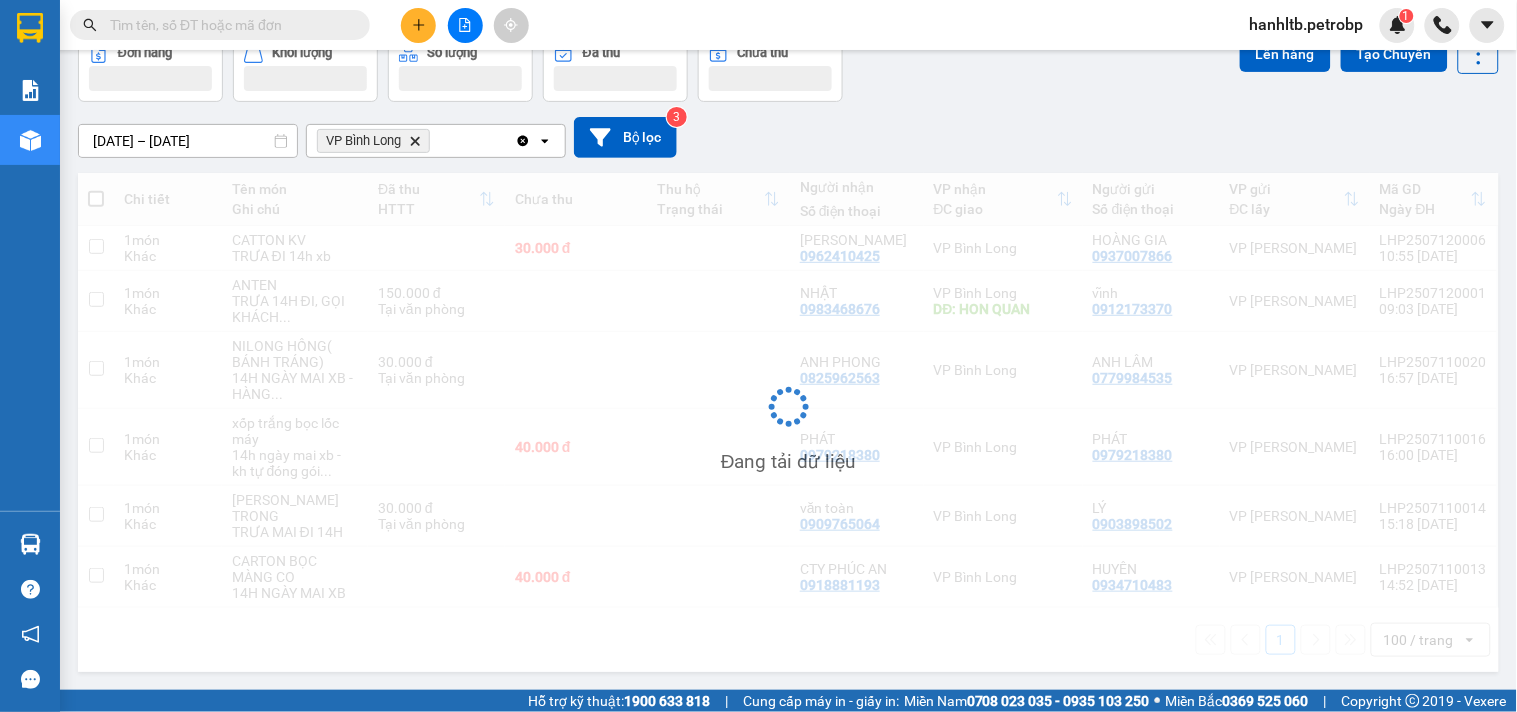 scroll, scrollTop: 0, scrollLeft: 0, axis: both 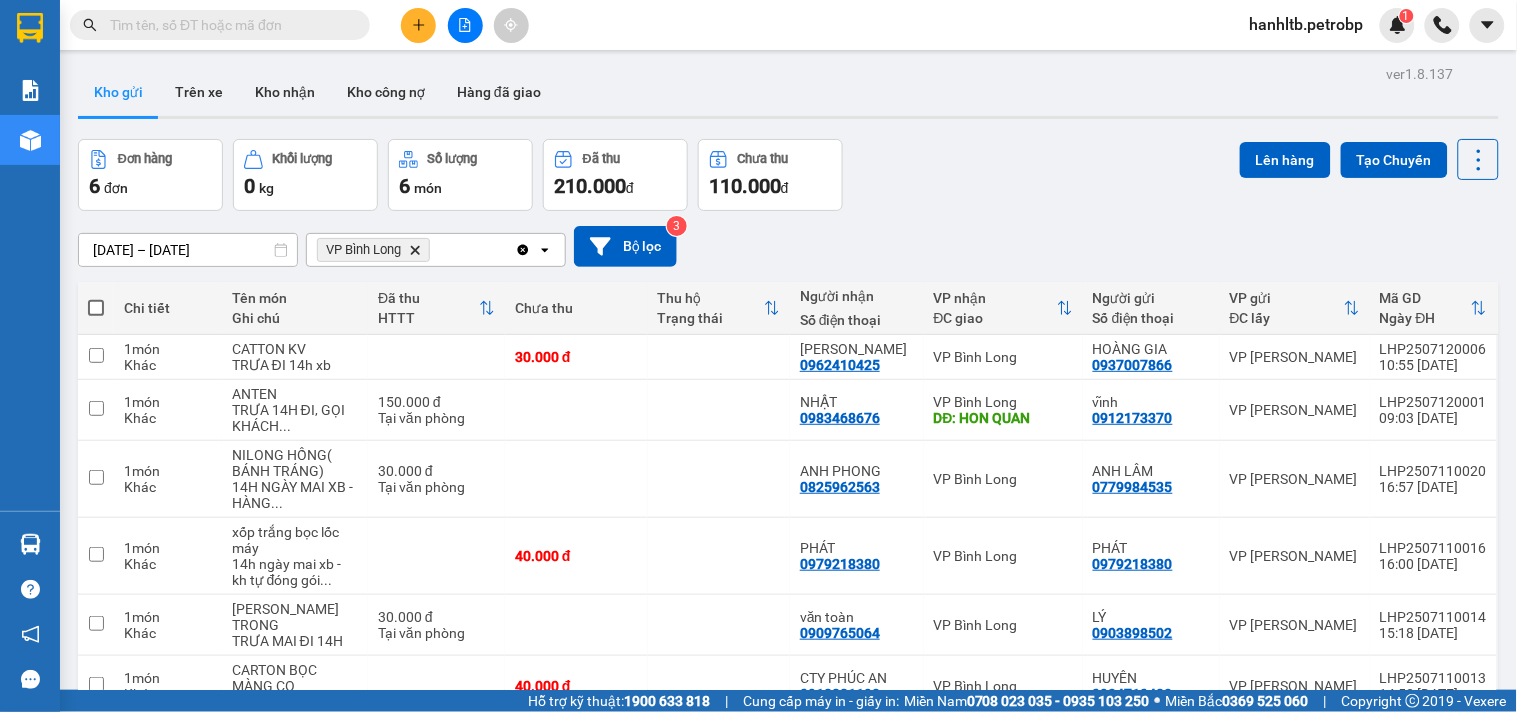 click 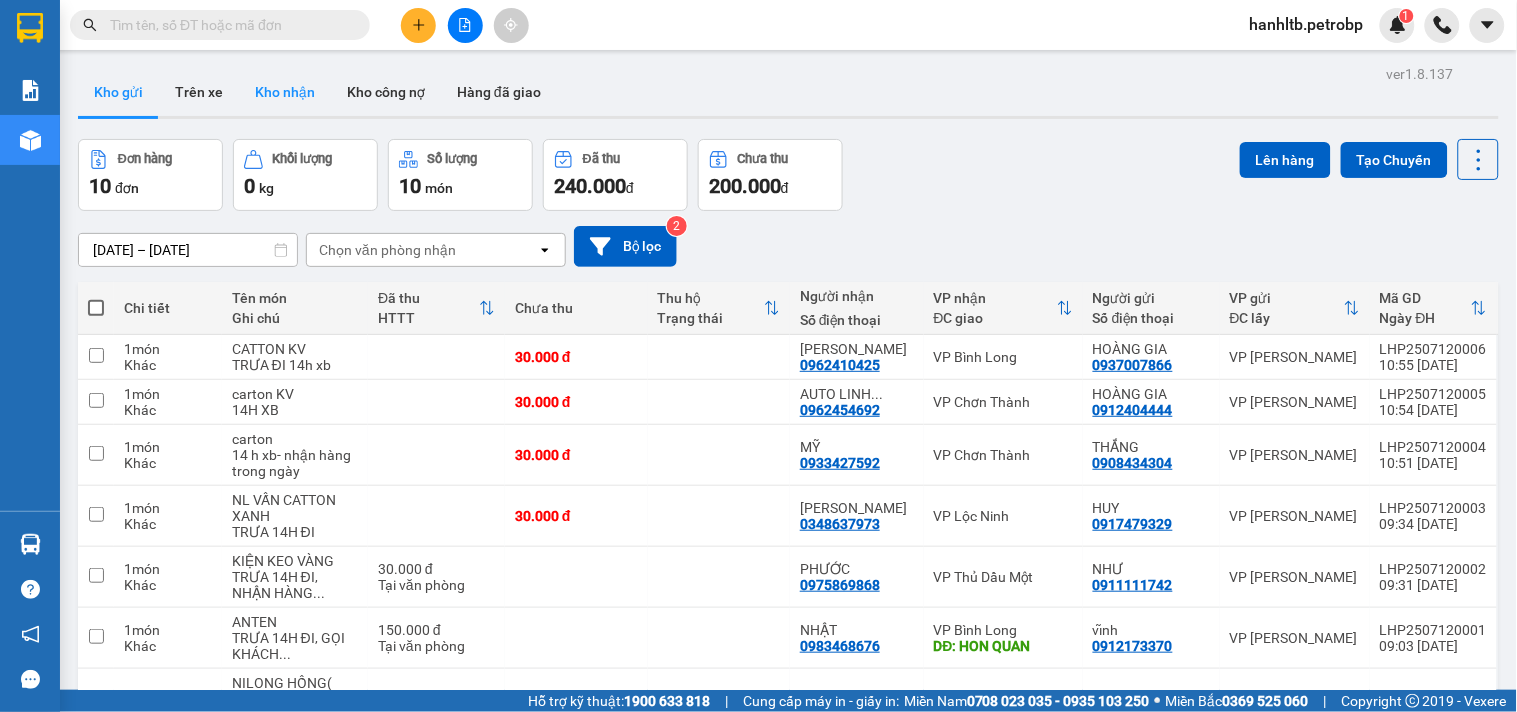 click on "Kho nhận" at bounding box center [285, 92] 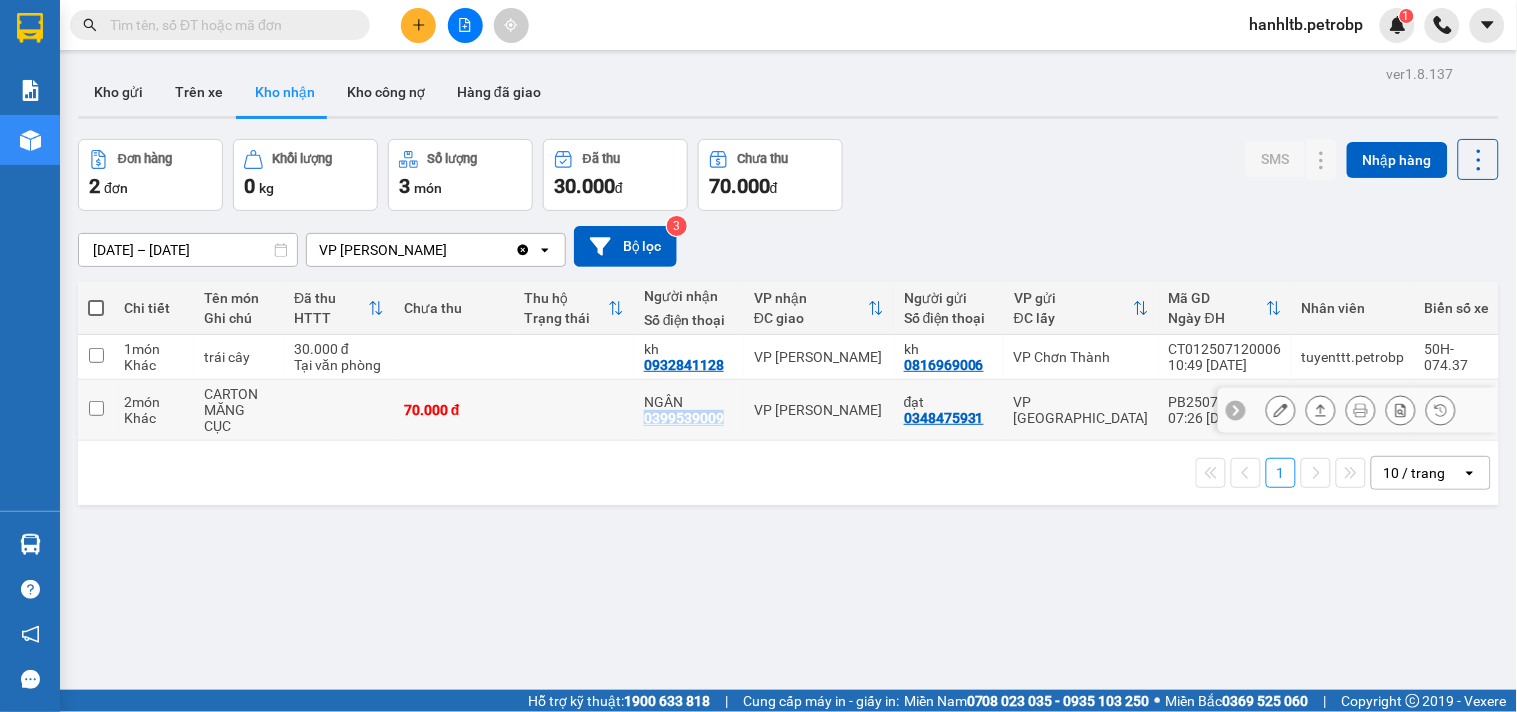 drag, startPoint x: 640, startPoint y: 423, endPoint x: 732, endPoint y: 426, distance: 92.0489 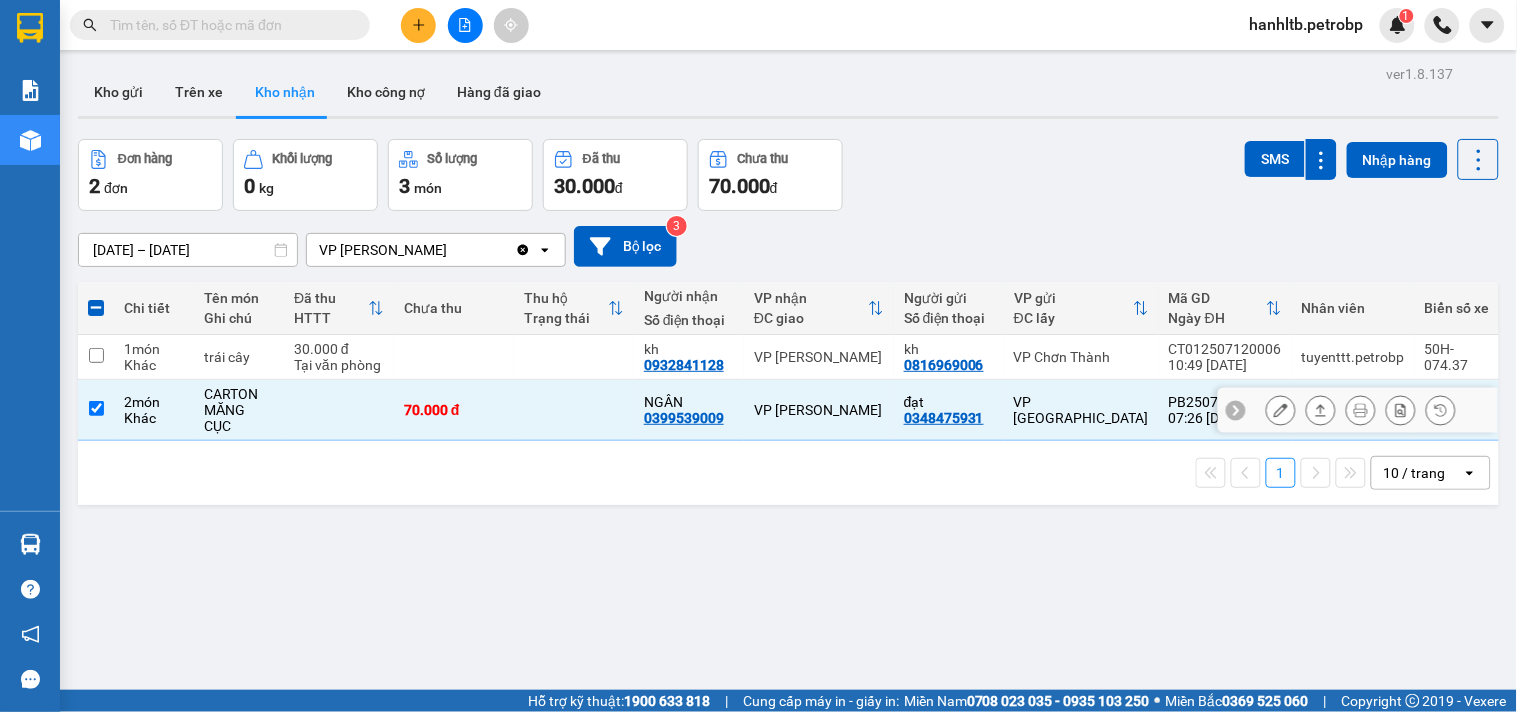 drag, startPoint x: 700, startPoint y: 405, endPoint x: 654, endPoint y: 424, distance: 49.76947 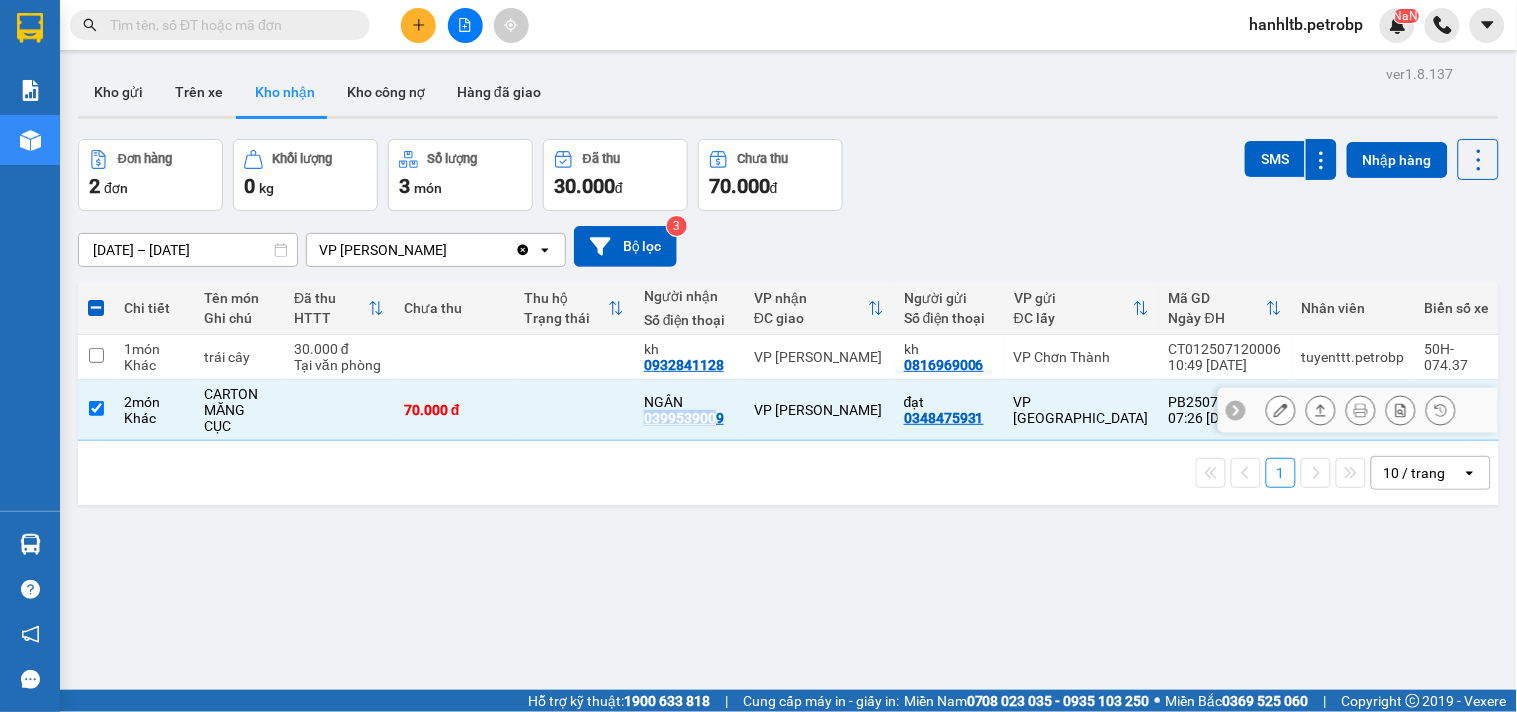 drag, startPoint x: 643, startPoint y: 424, endPoint x: 715, endPoint y: 425, distance: 72.00694 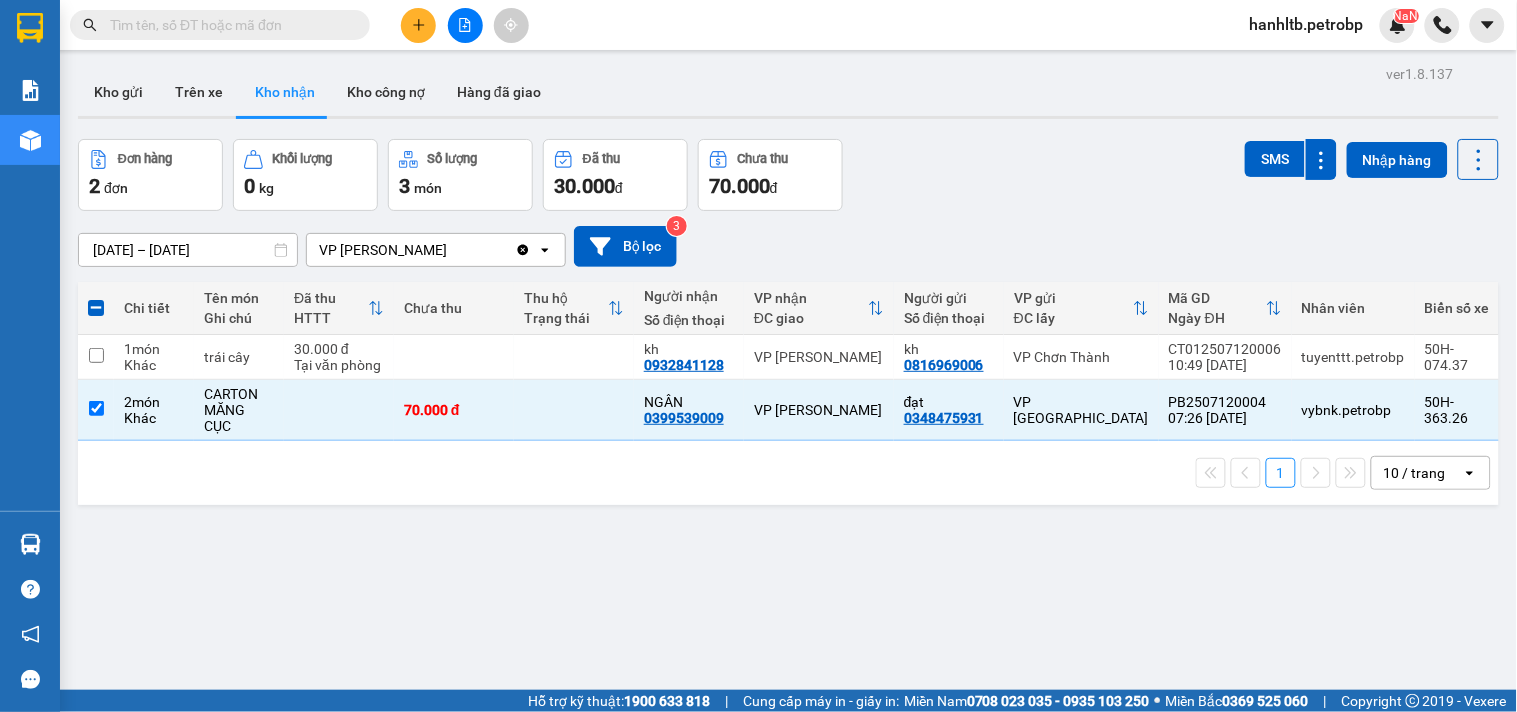 drag, startPoint x: 656, startPoint y: 586, endPoint x: 660, endPoint y: 504, distance: 82.0975 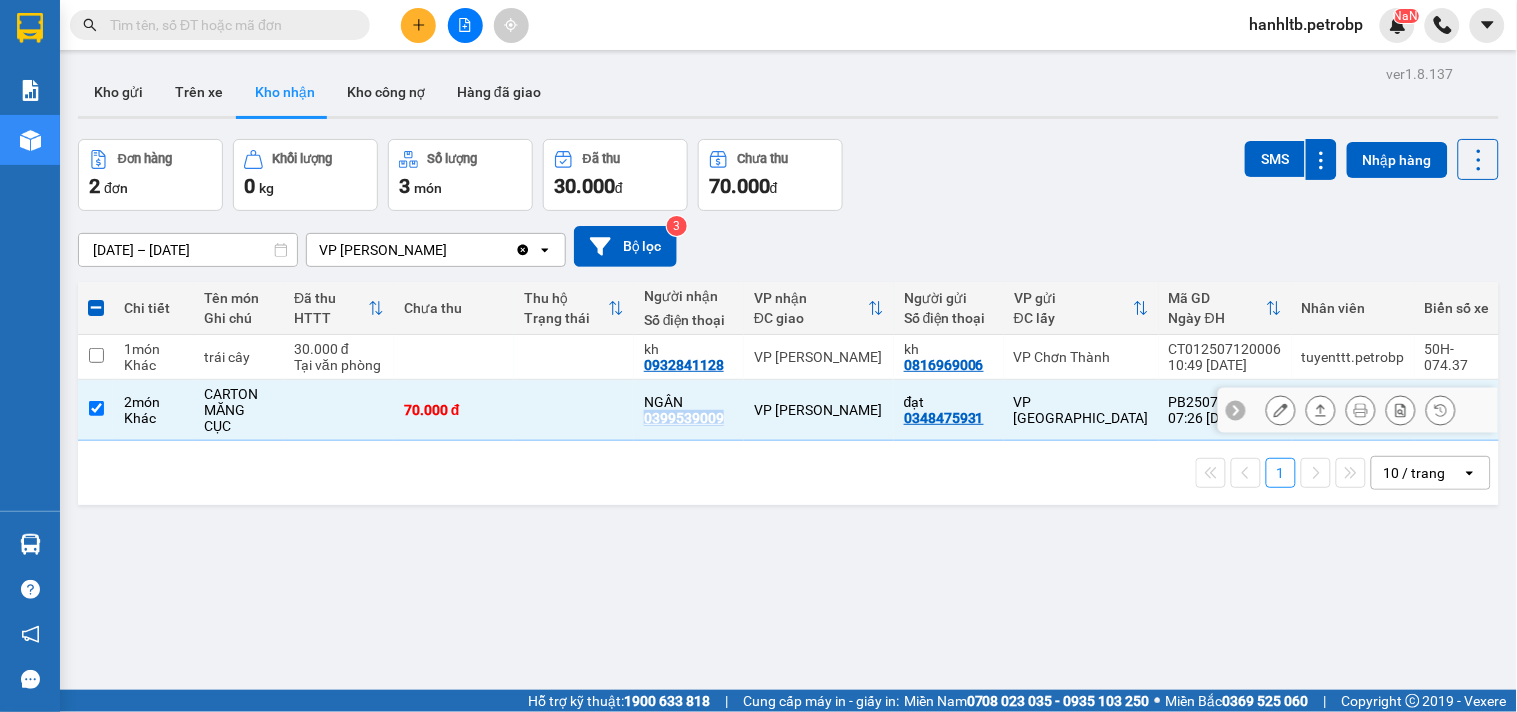 drag, startPoint x: 642, startPoint y: 413, endPoint x: 728, endPoint y: 417, distance: 86.09297 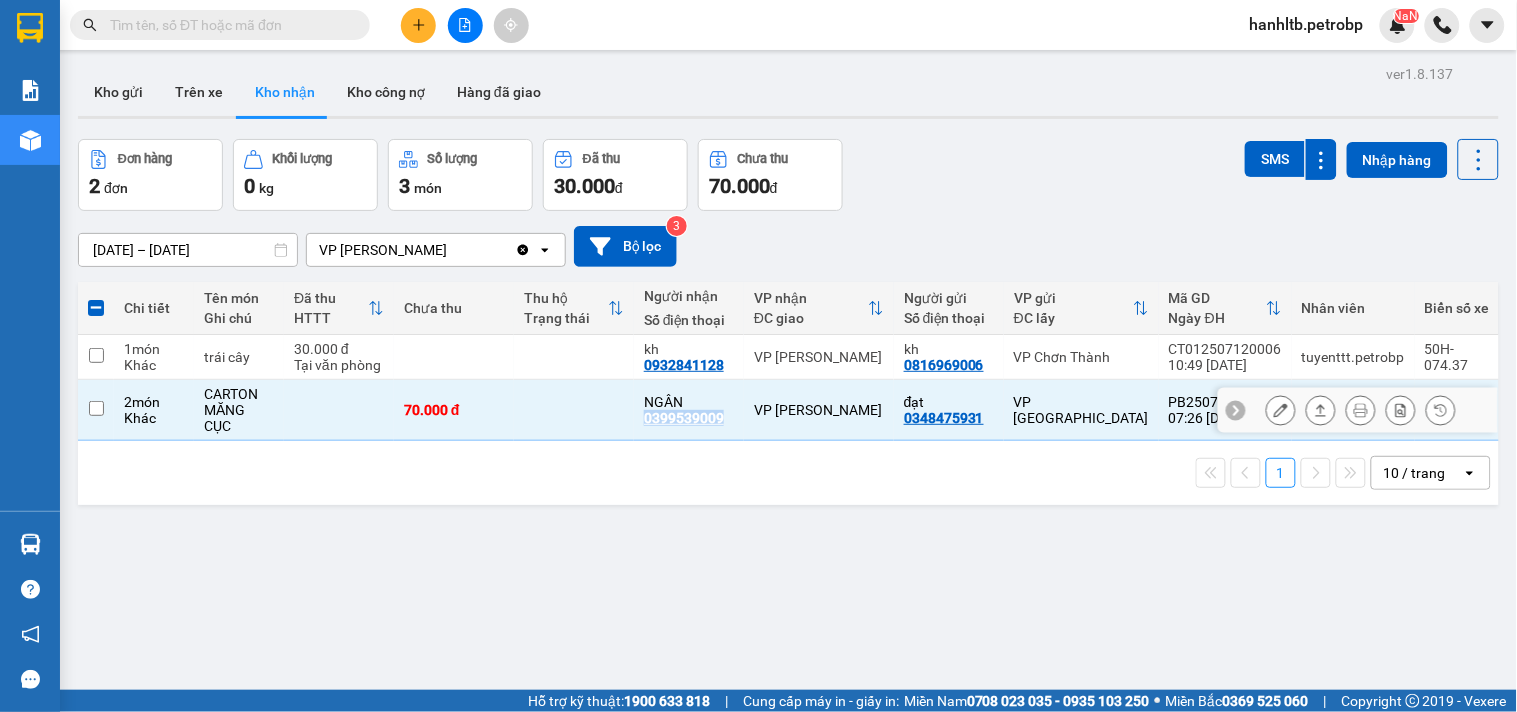 checkbox on "false" 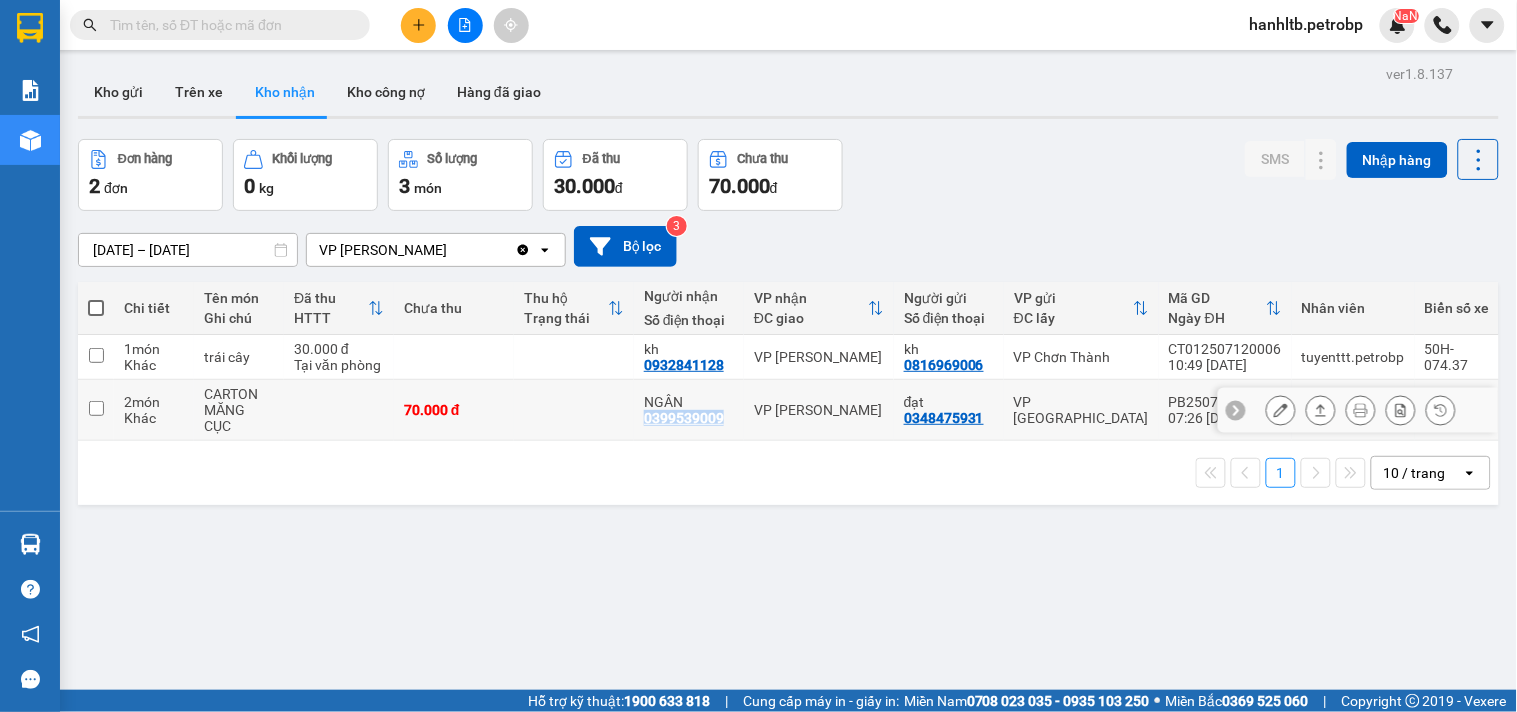 copy on "0399539009" 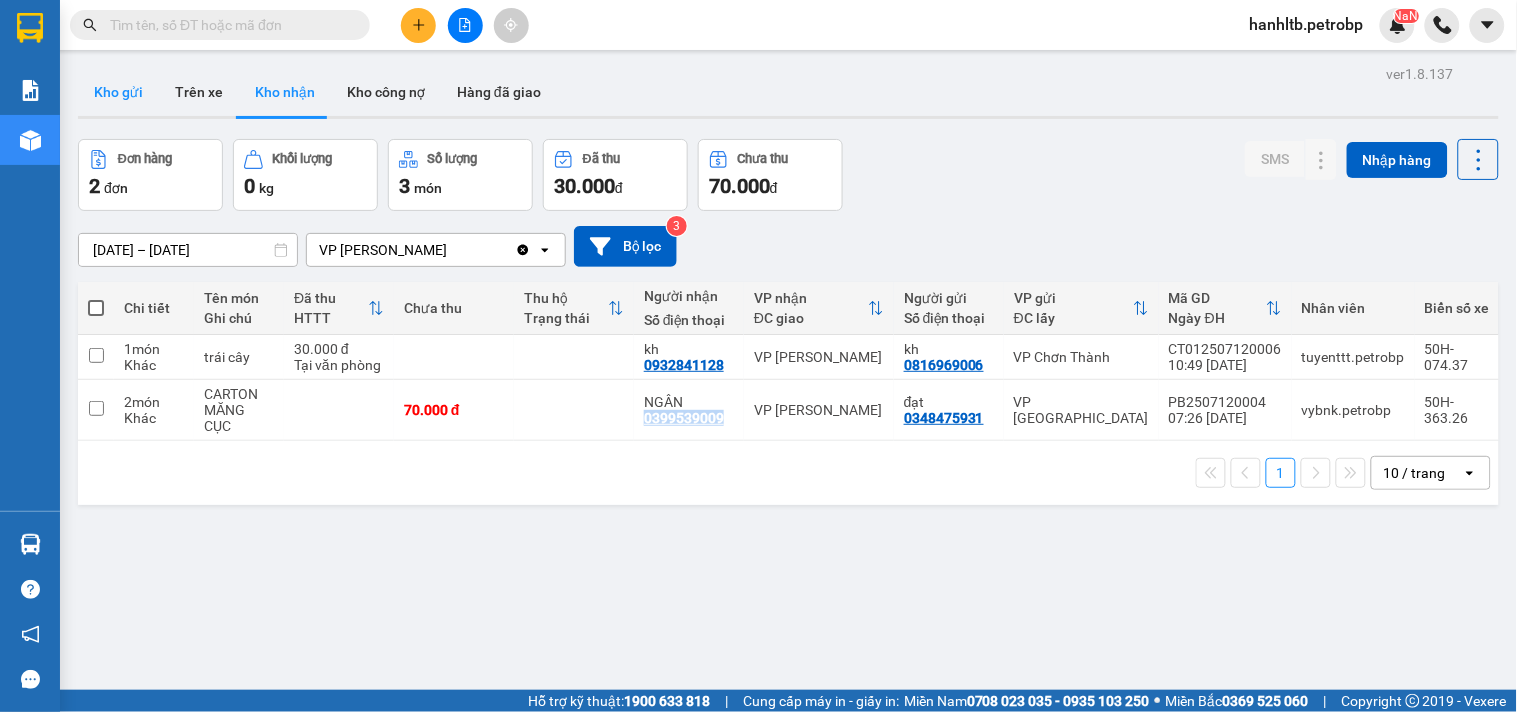 click on "Kho gửi" at bounding box center [118, 92] 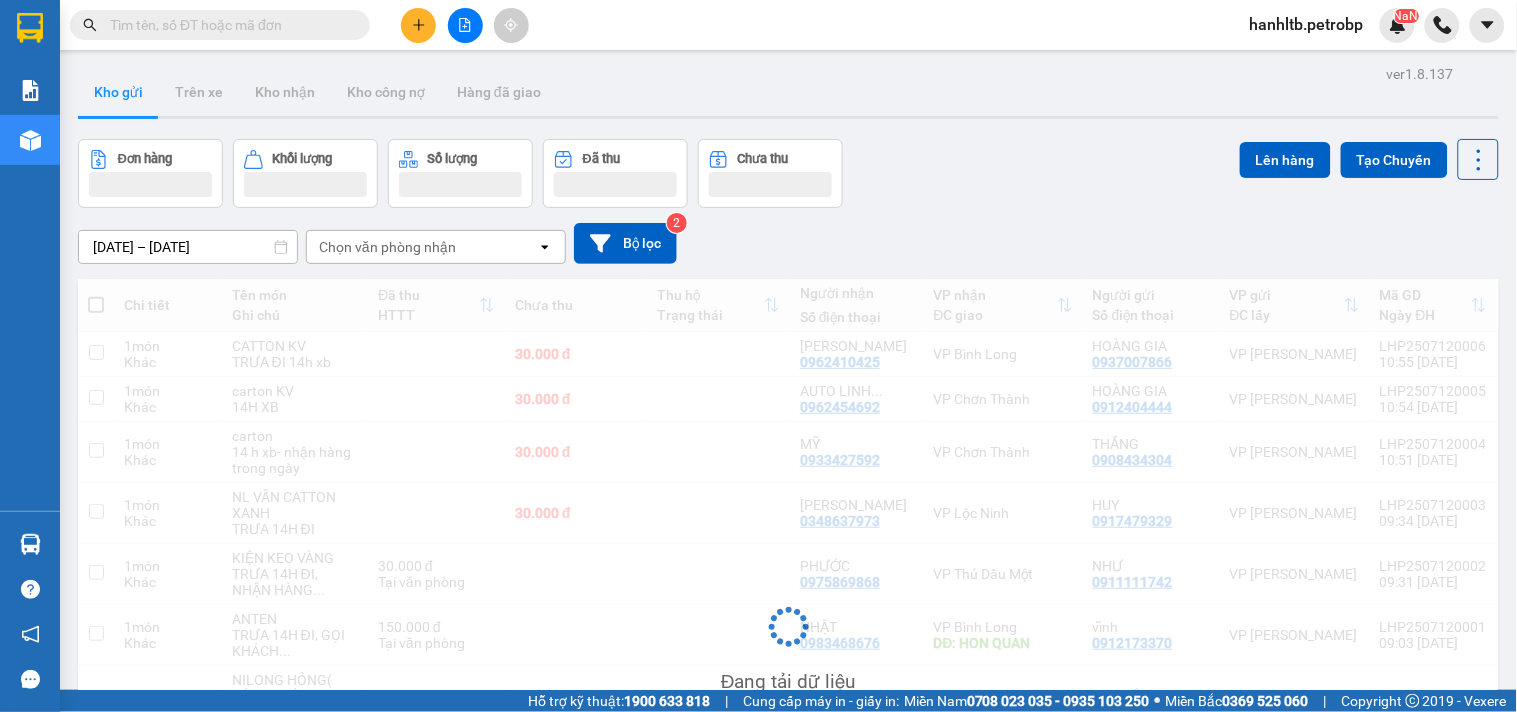 click on "Chọn văn phòng nhận" at bounding box center (387, 247) 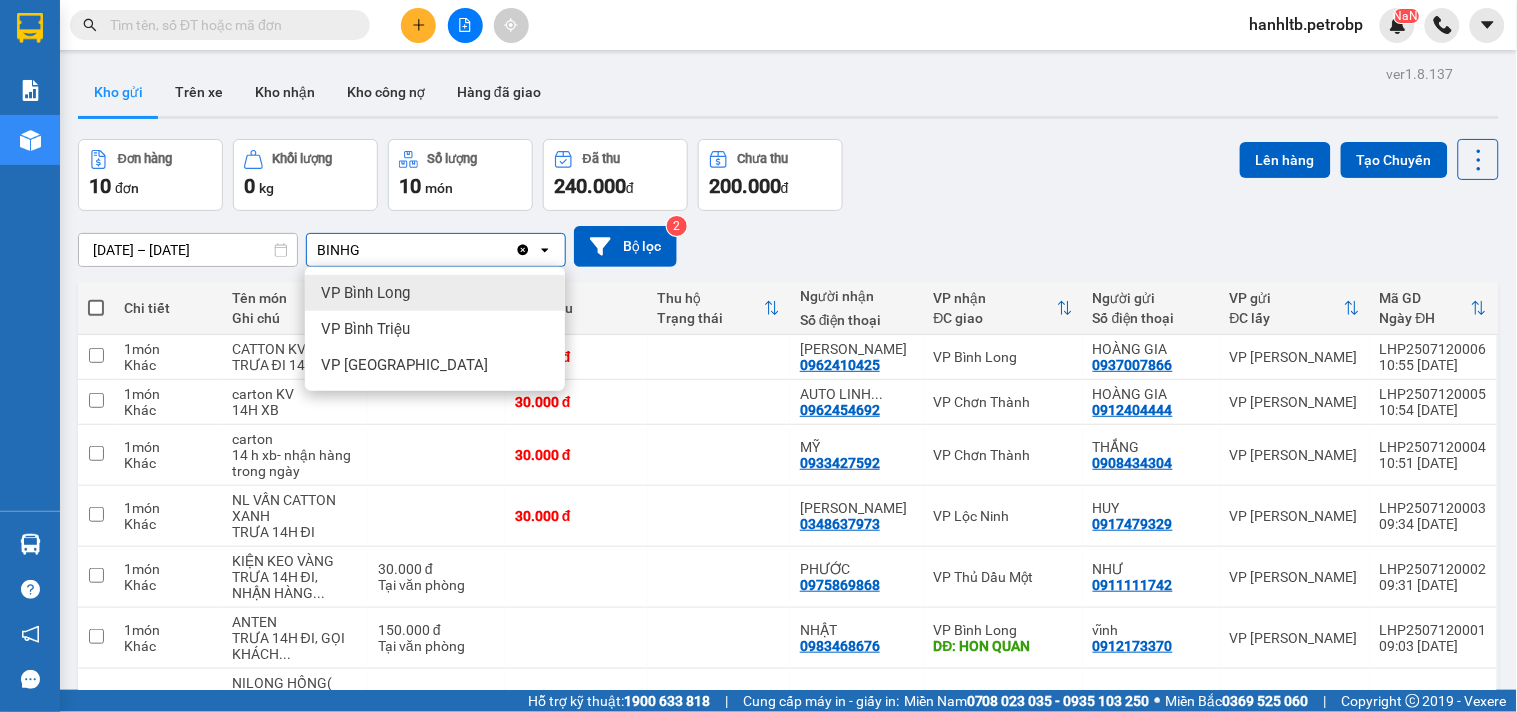 type on "BINHG" 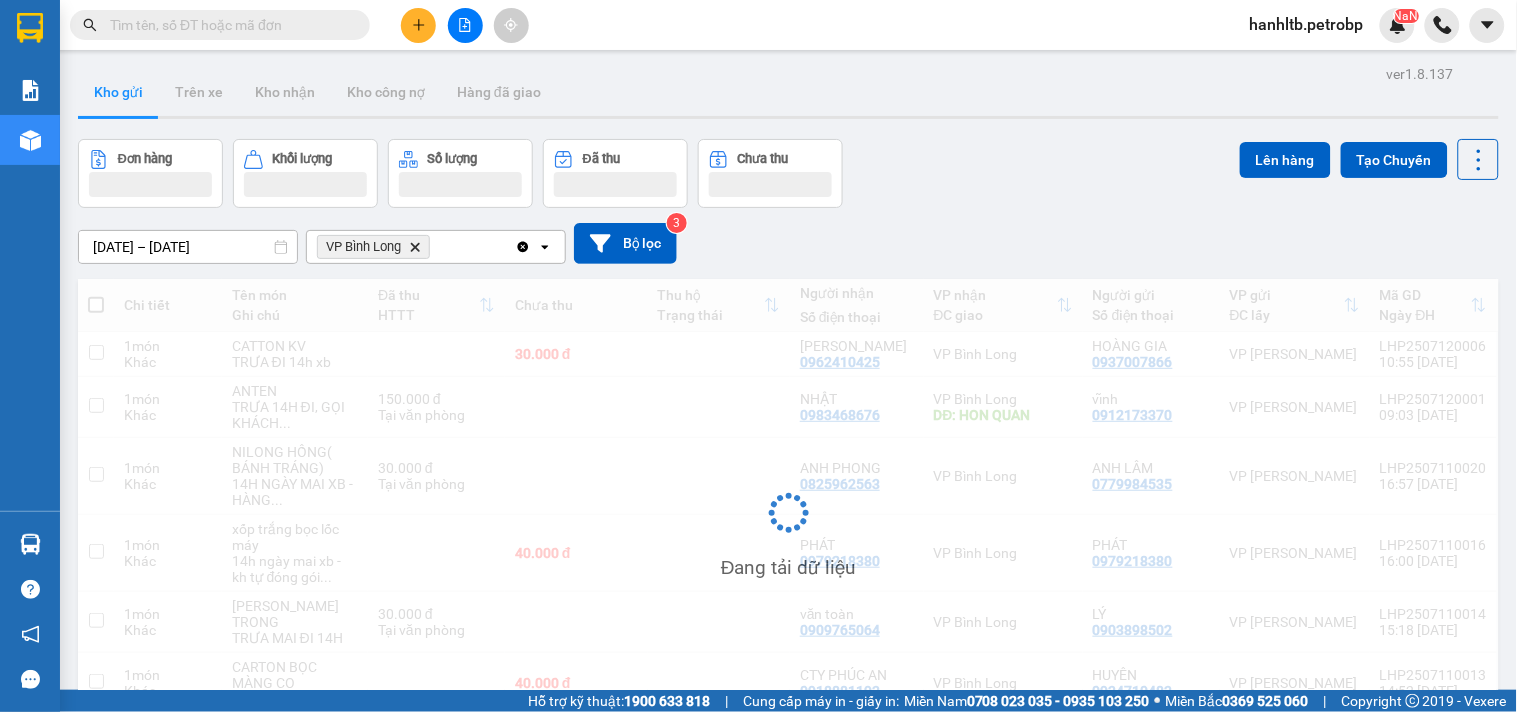 click on "VP Bình Long Delete" at bounding box center (411, 247) 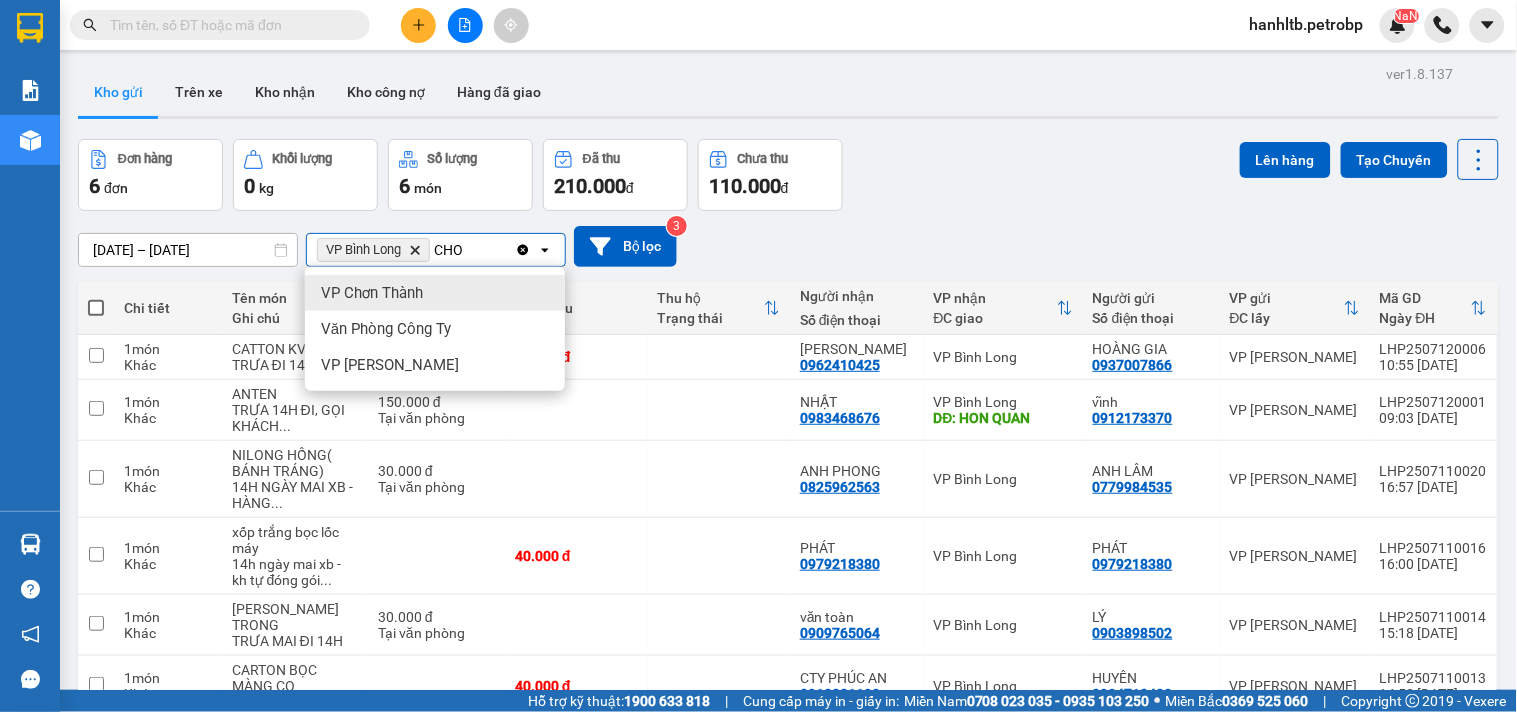 type on "CHO" 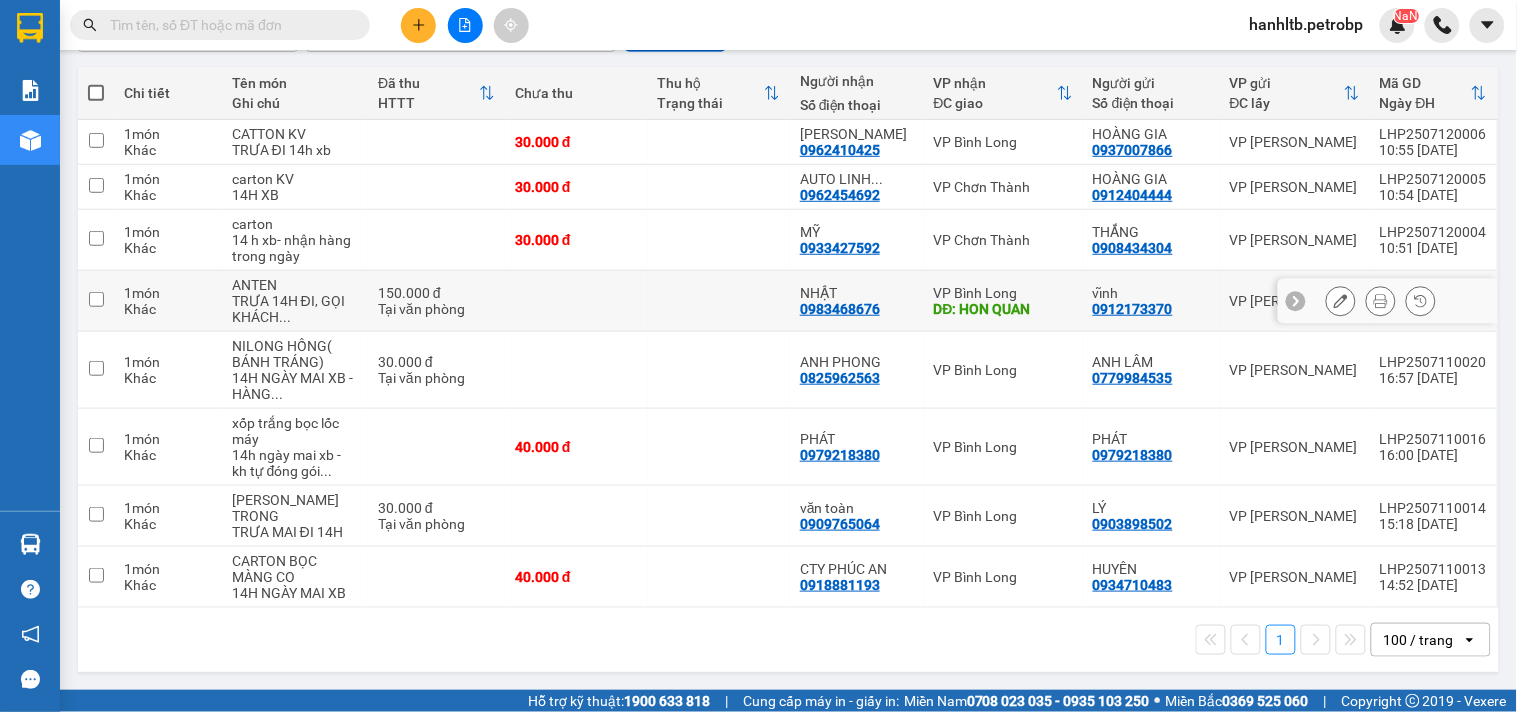 scroll, scrollTop: 0, scrollLeft: 0, axis: both 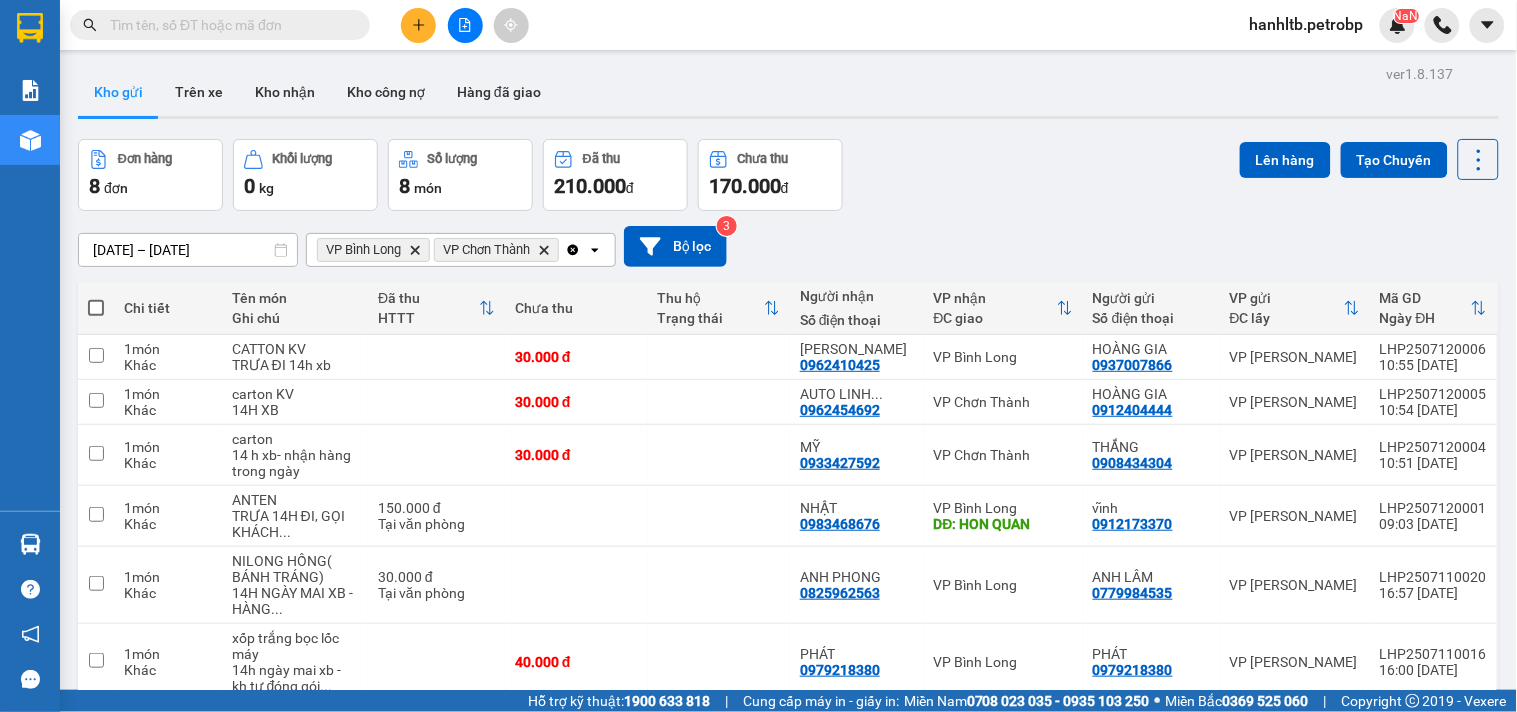 click on "open" 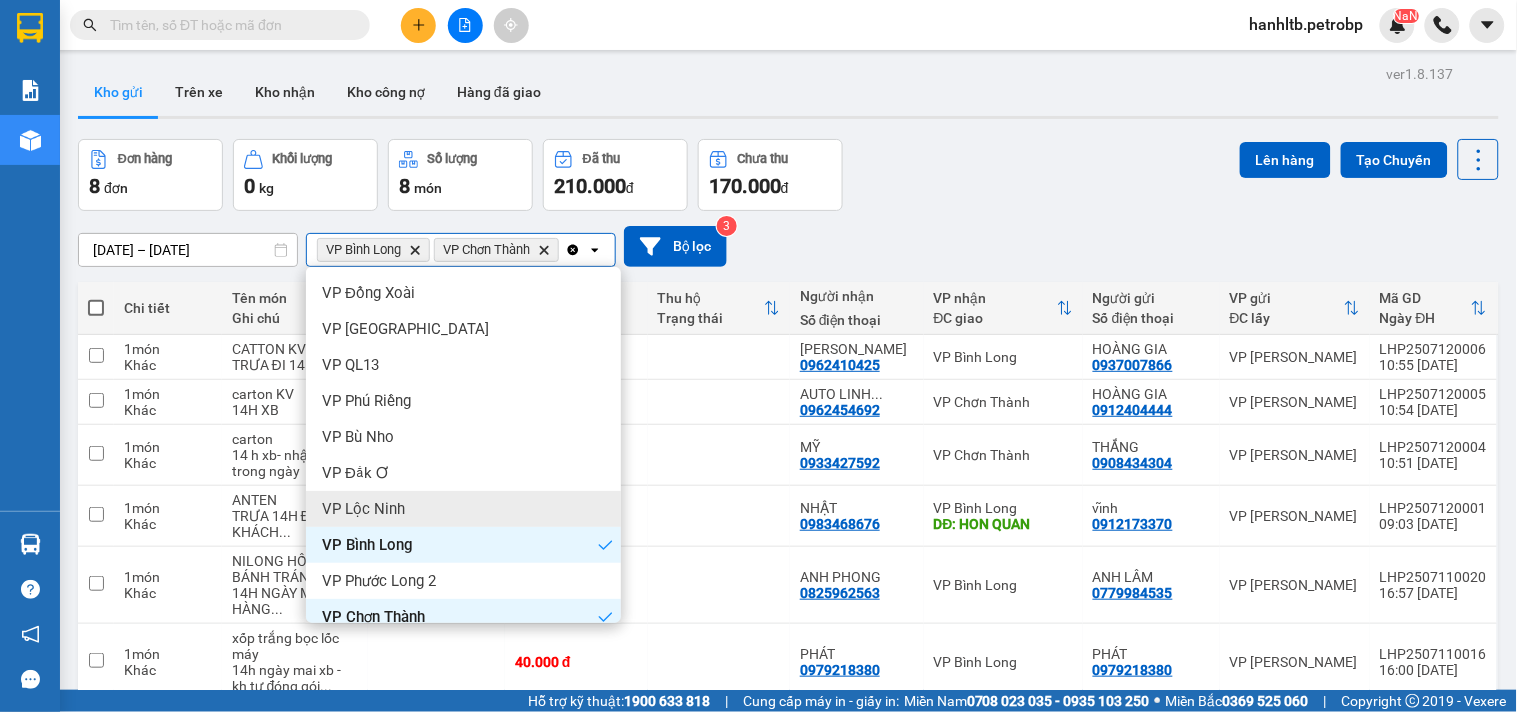 click on "VP Lộc Ninh" at bounding box center [463, 509] 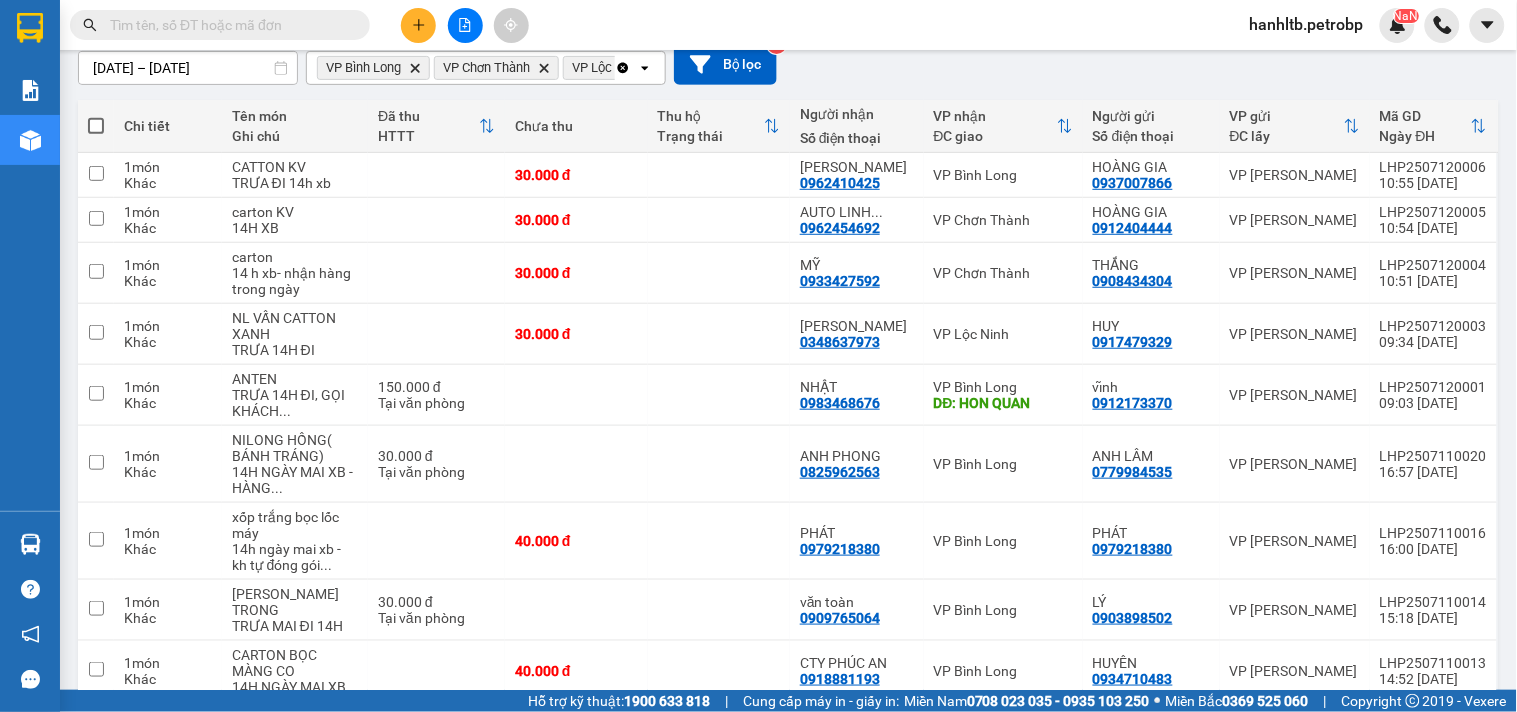 scroll, scrollTop: 0, scrollLeft: 0, axis: both 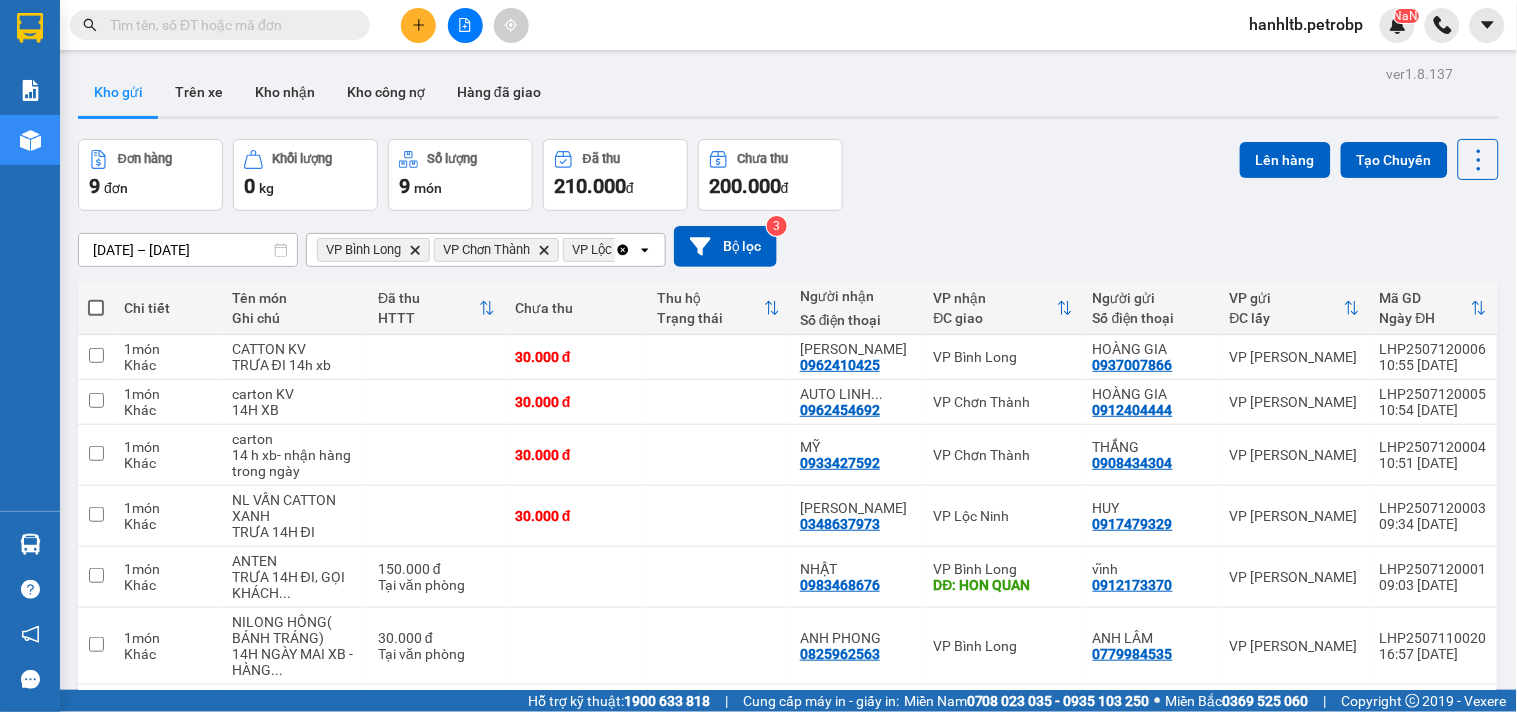 click at bounding box center (96, 308) 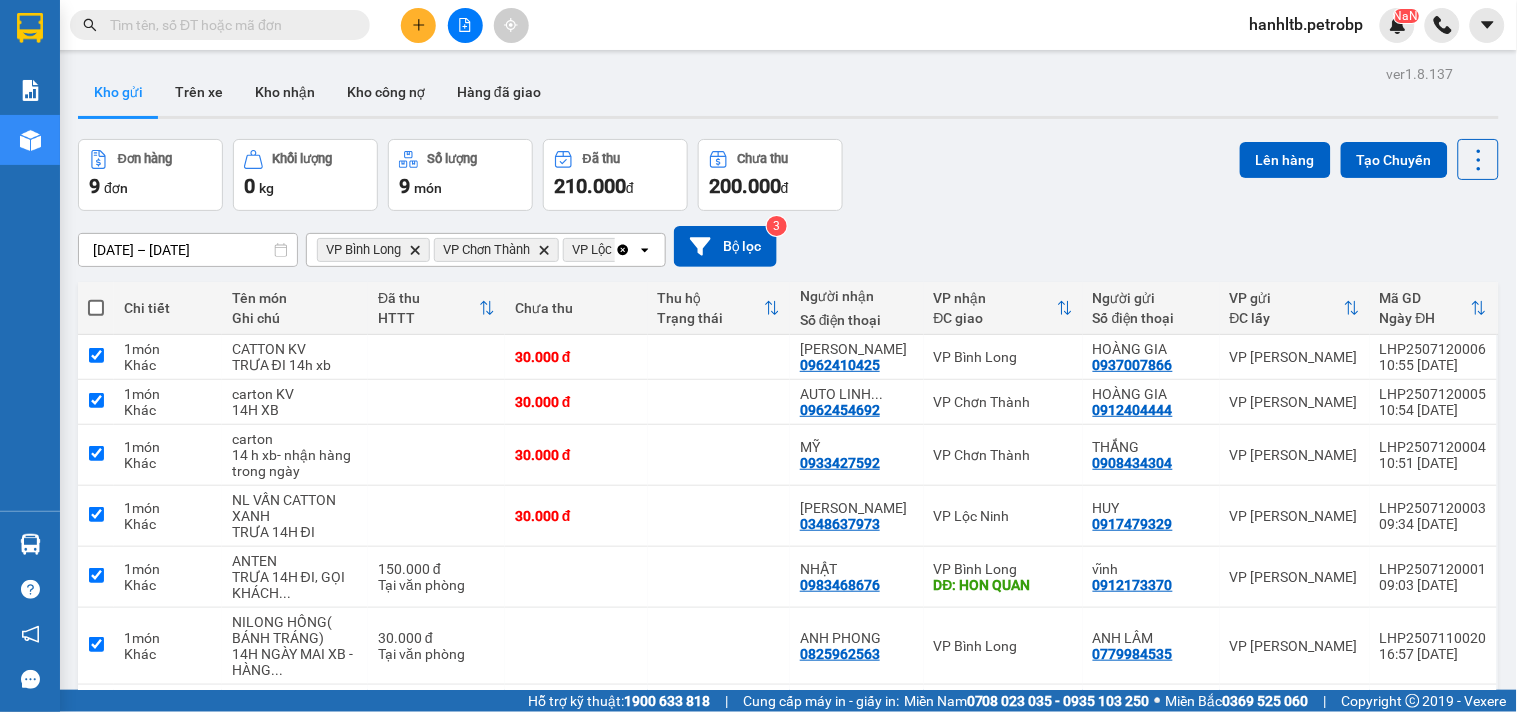 checkbox on "true" 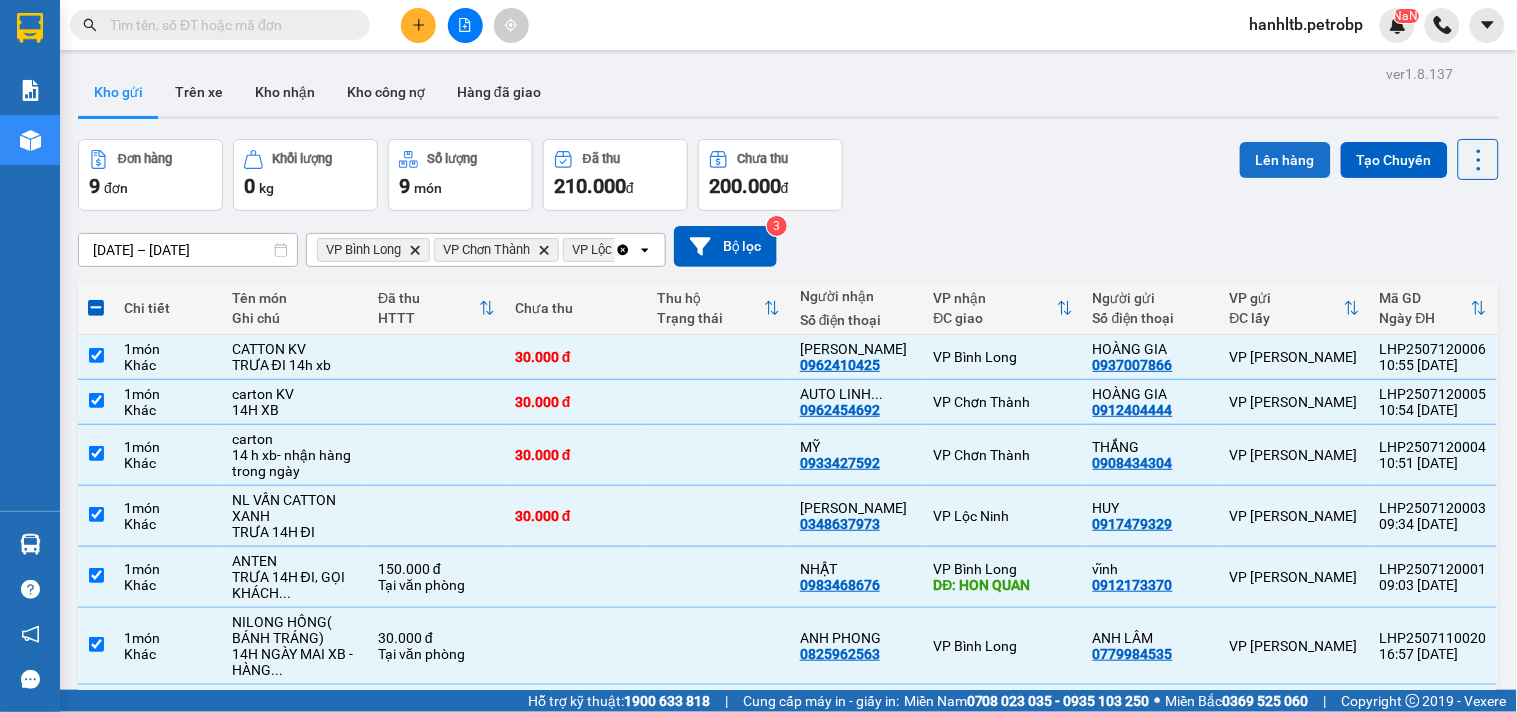 click on "Lên hàng" at bounding box center [1285, 160] 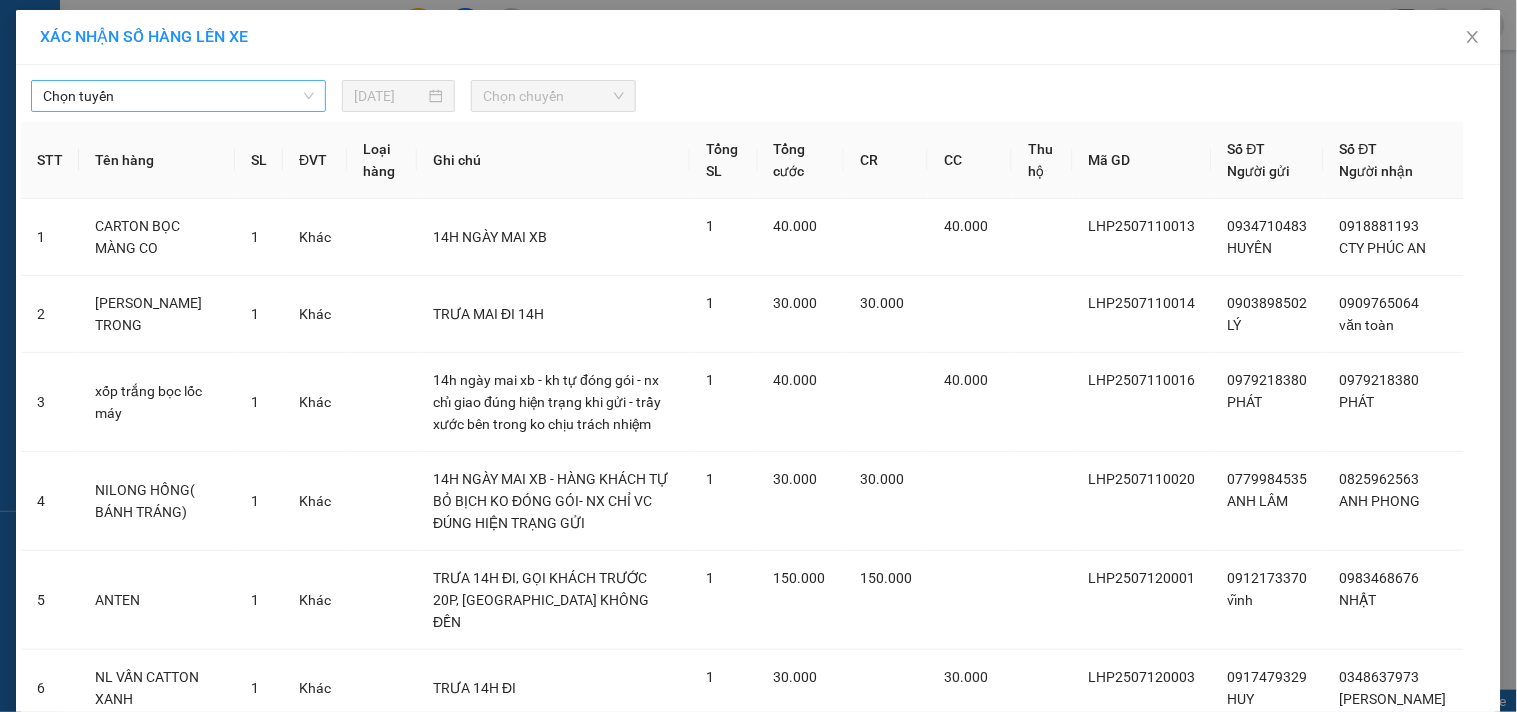 click on "Chọn tuyến" at bounding box center (178, 96) 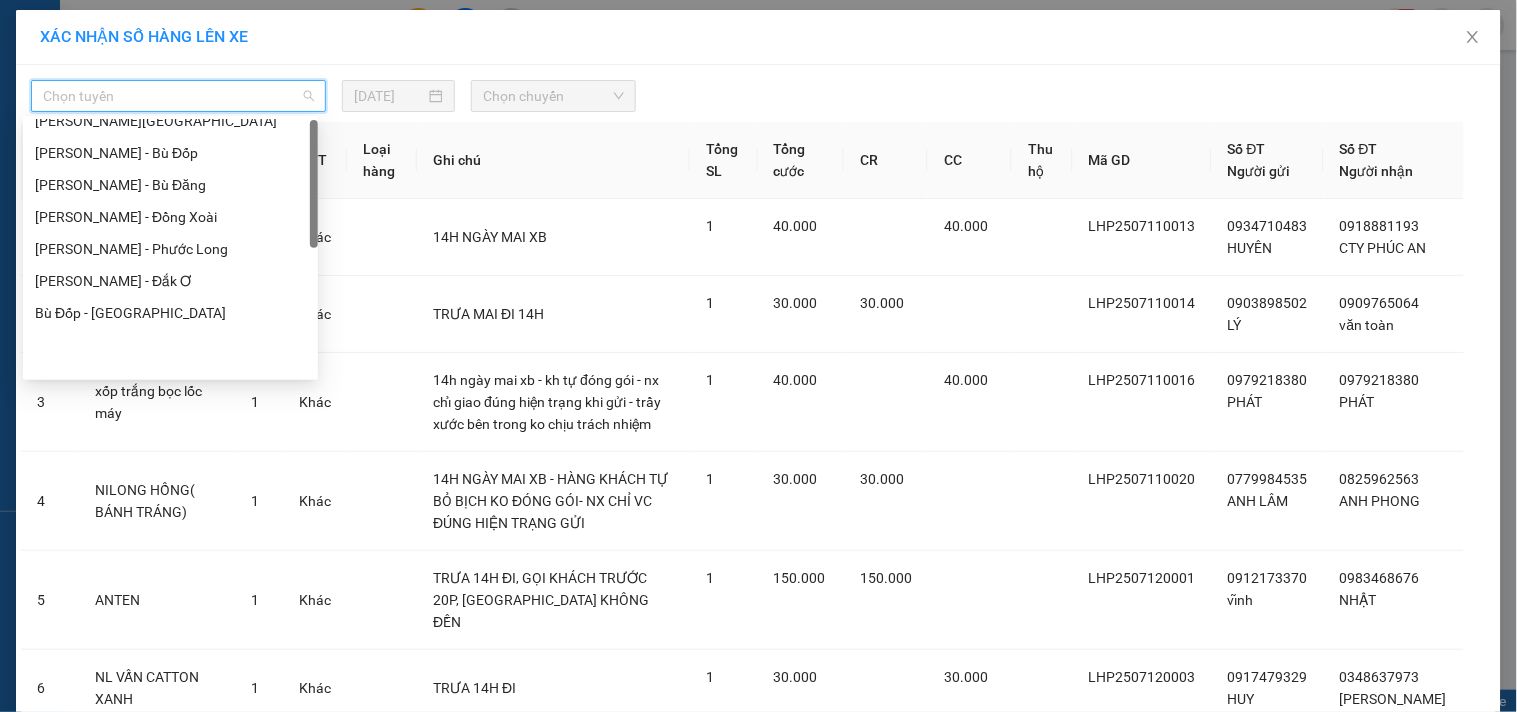 scroll, scrollTop: 0, scrollLeft: 0, axis: both 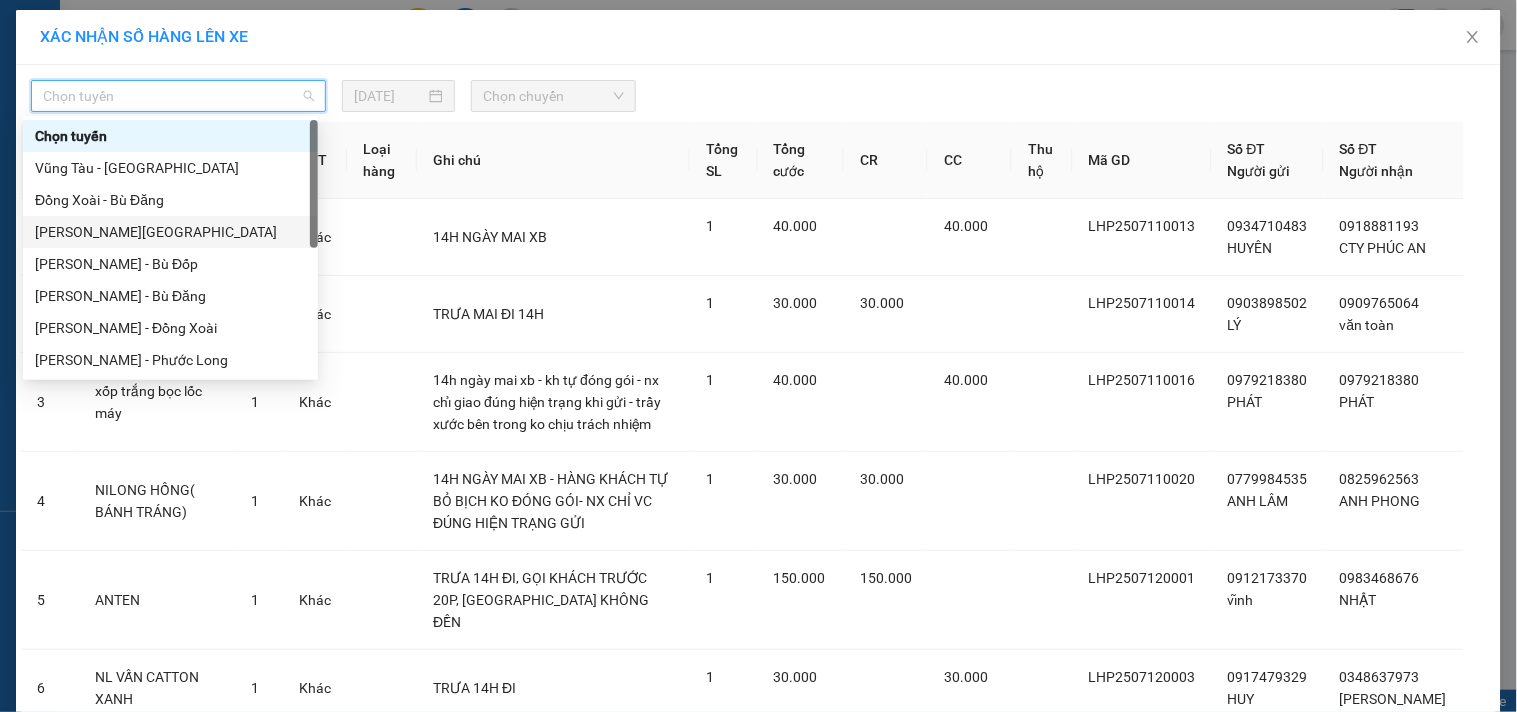 click on "[PERSON_NAME][GEOGRAPHIC_DATA]" at bounding box center [170, 232] 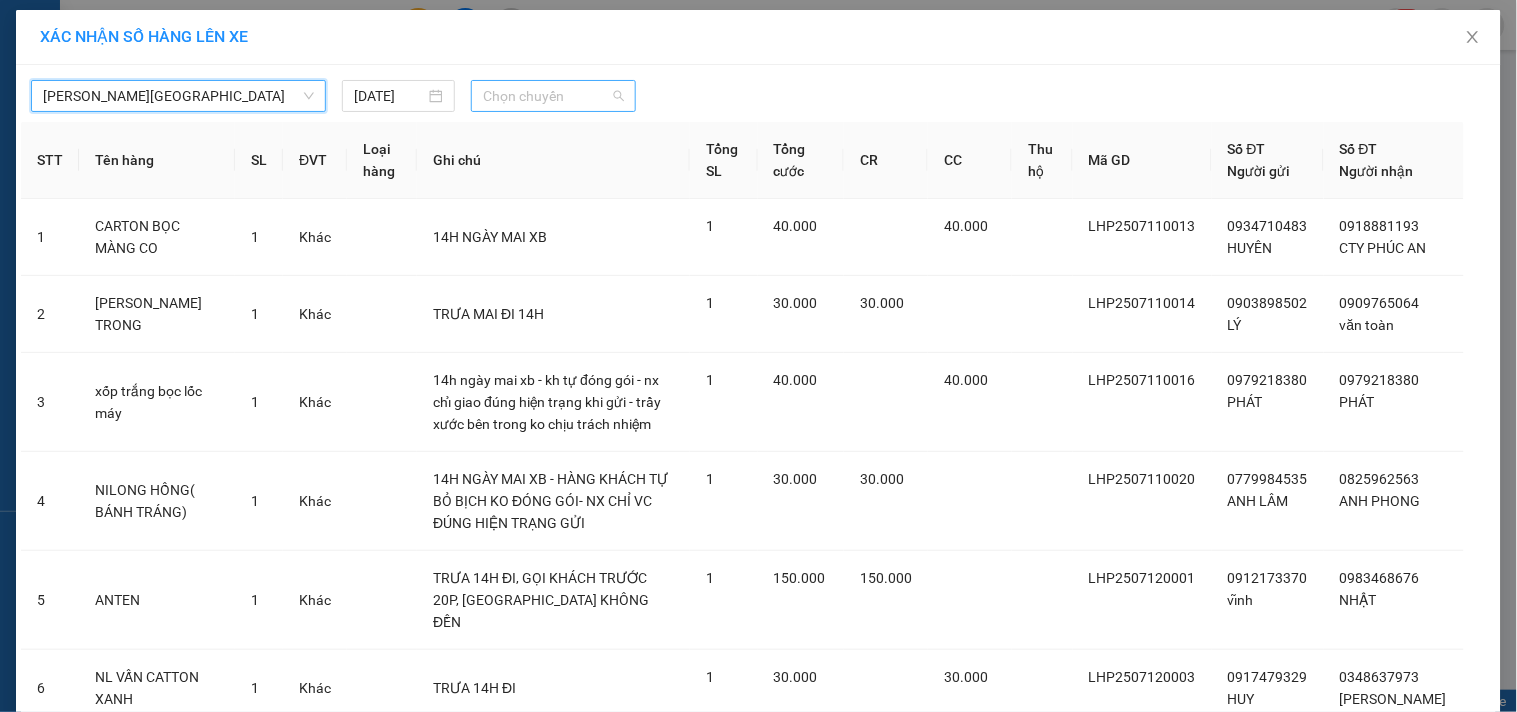 click on "Chọn chuyến" at bounding box center [553, 96] 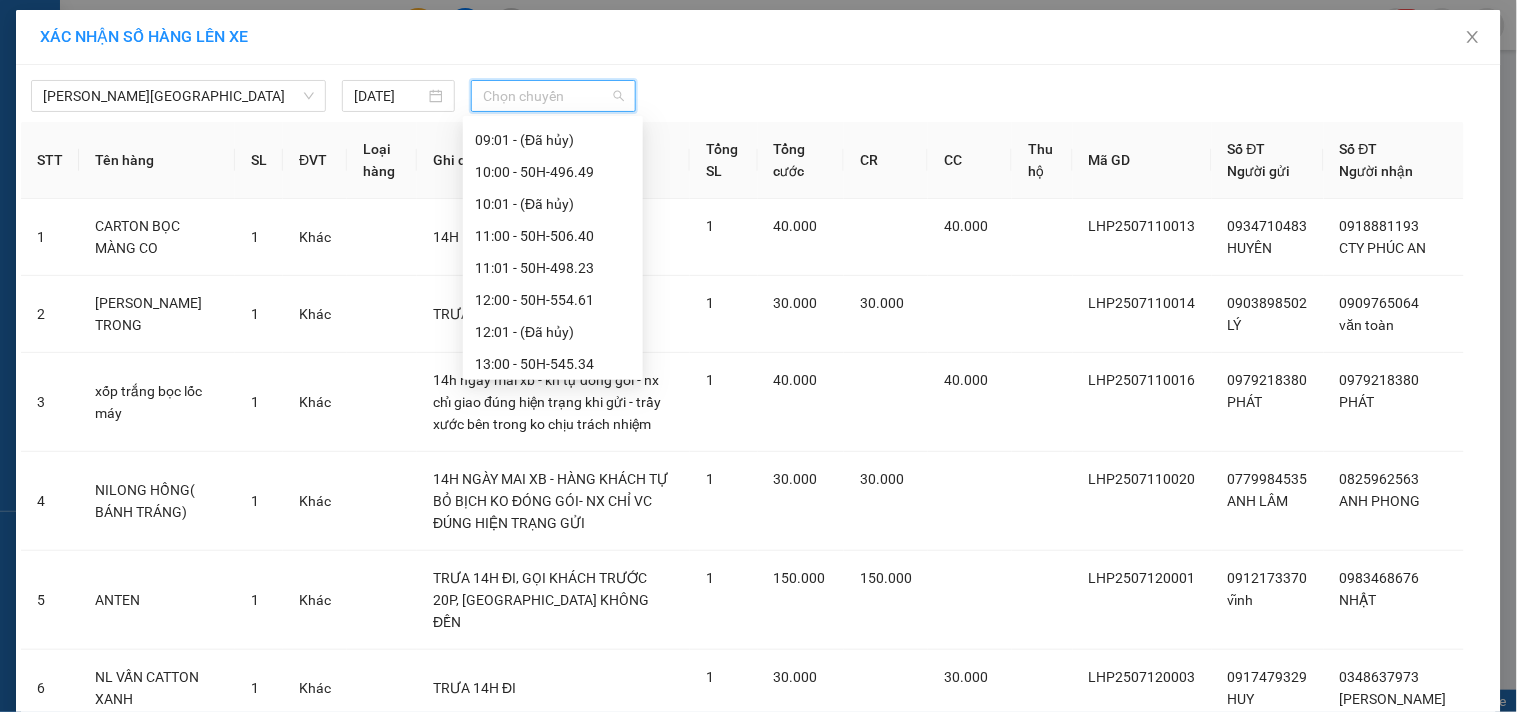 scroll, scrollTop: 666, scrollLeft: 0, axis: vertical 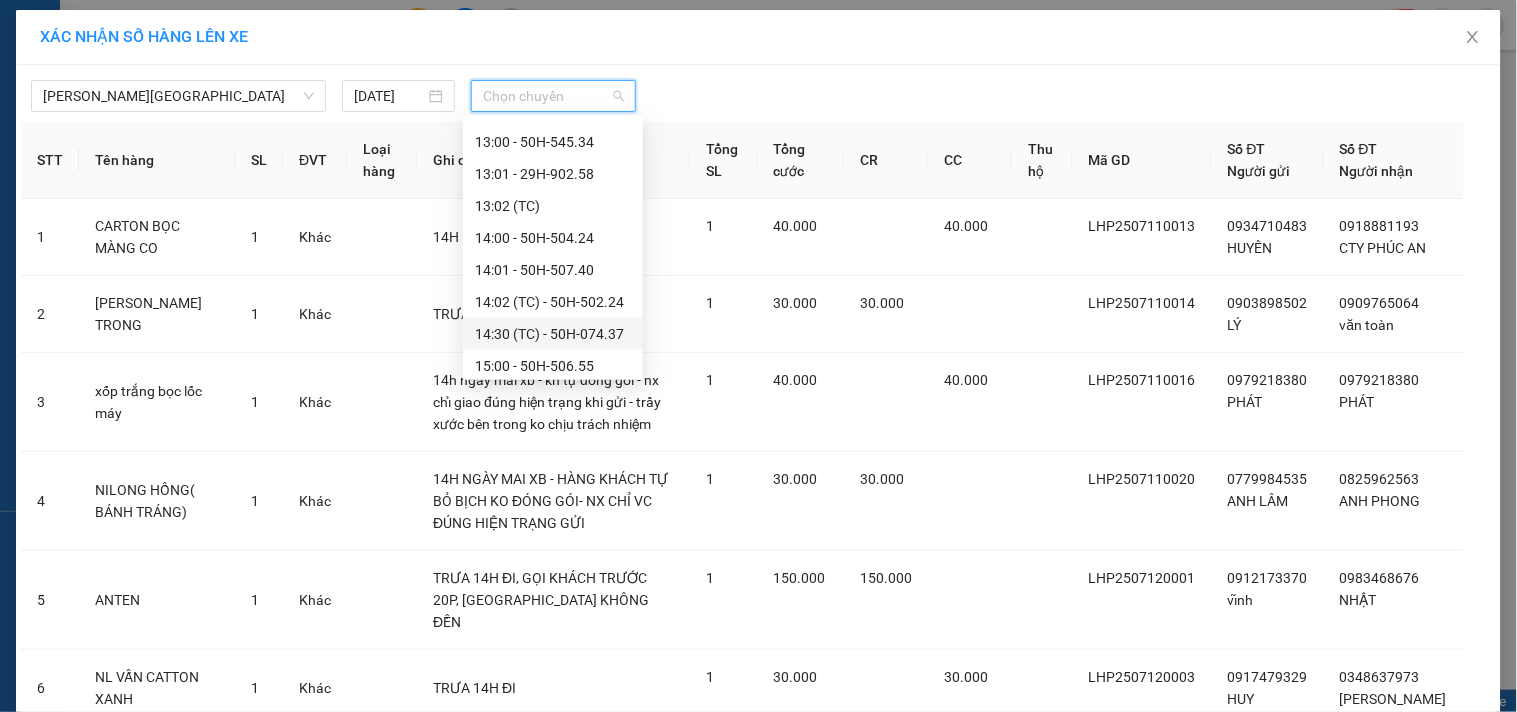 click on "14:30   (TC)   - 50H-074.37" at bounding box center (553, 334) 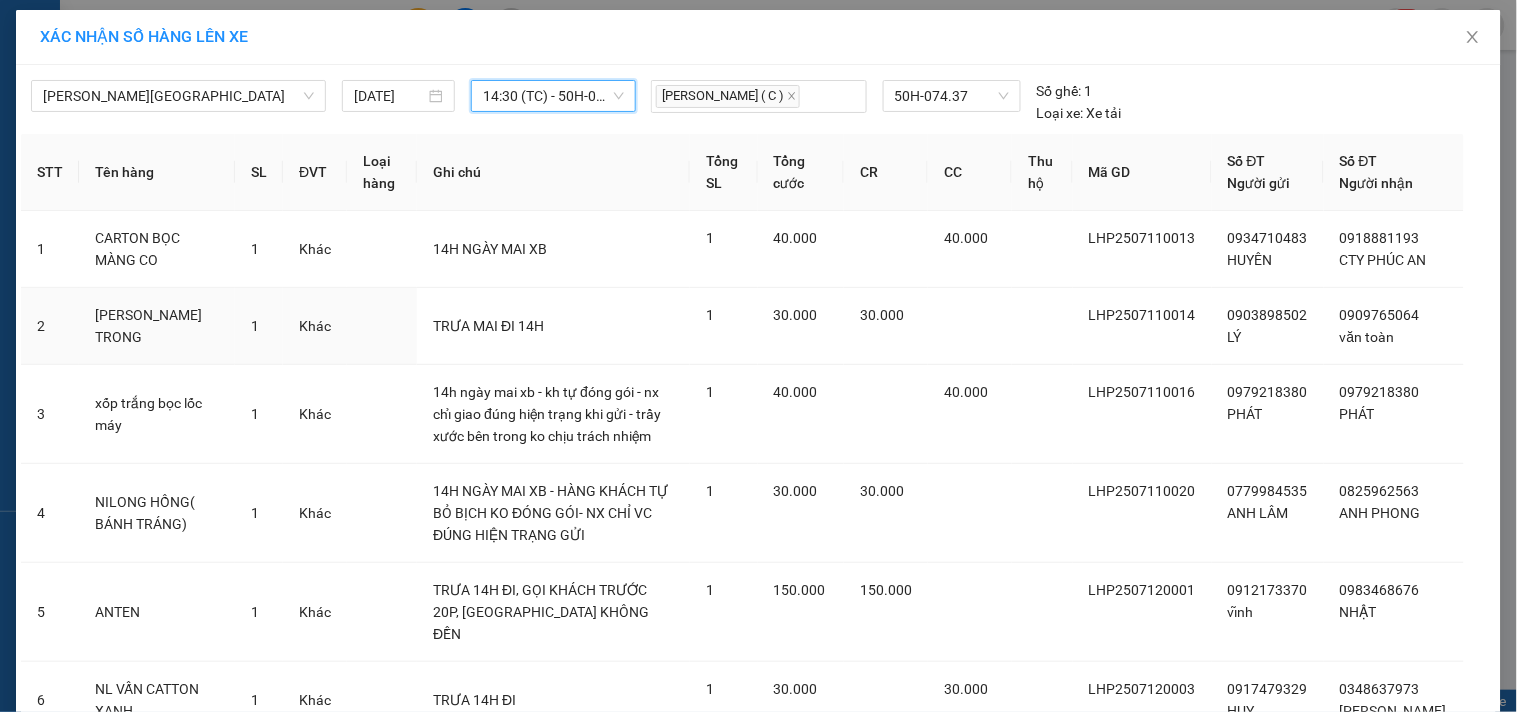 scroll, scrollTop: 444, scrollLeft: 0, axis: vertical 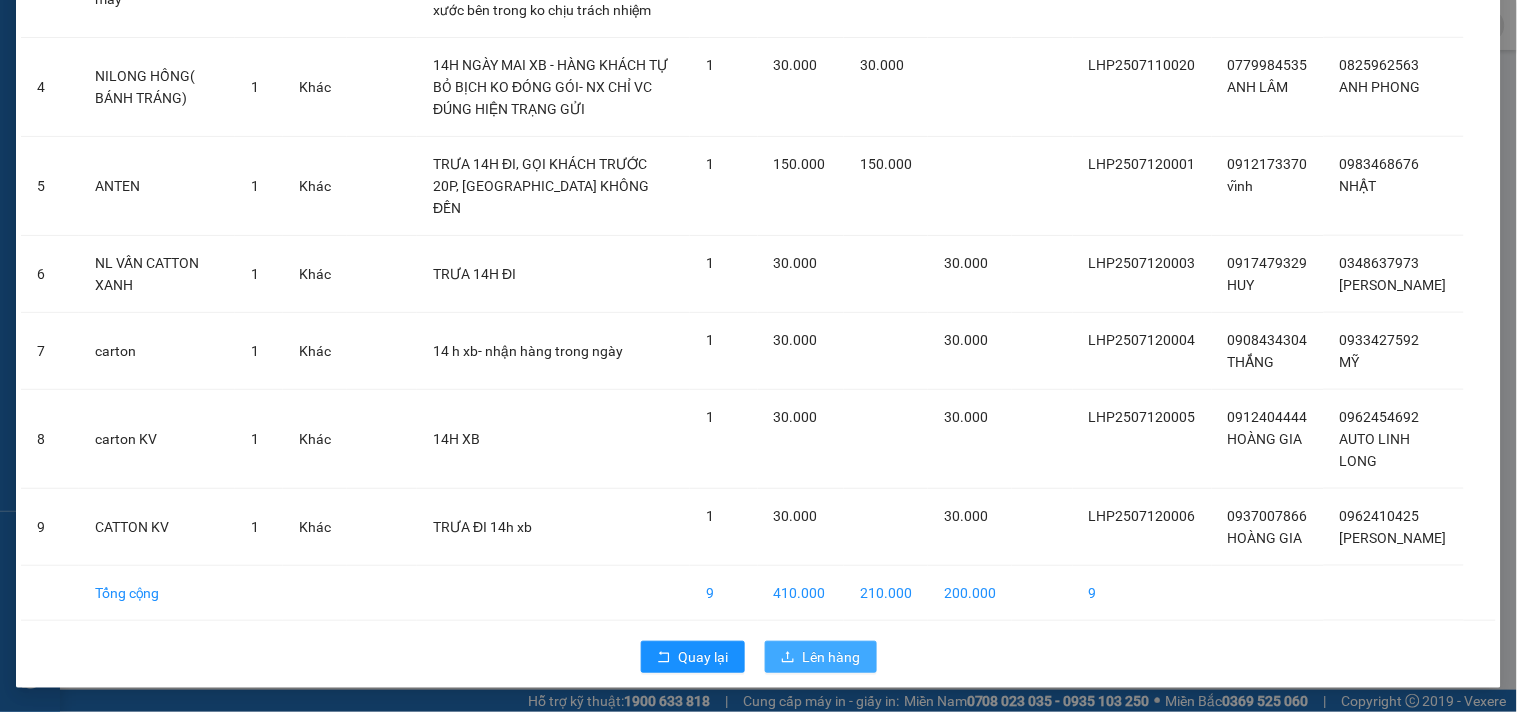click on "Lên hàng" at bounding box center [832, 657] 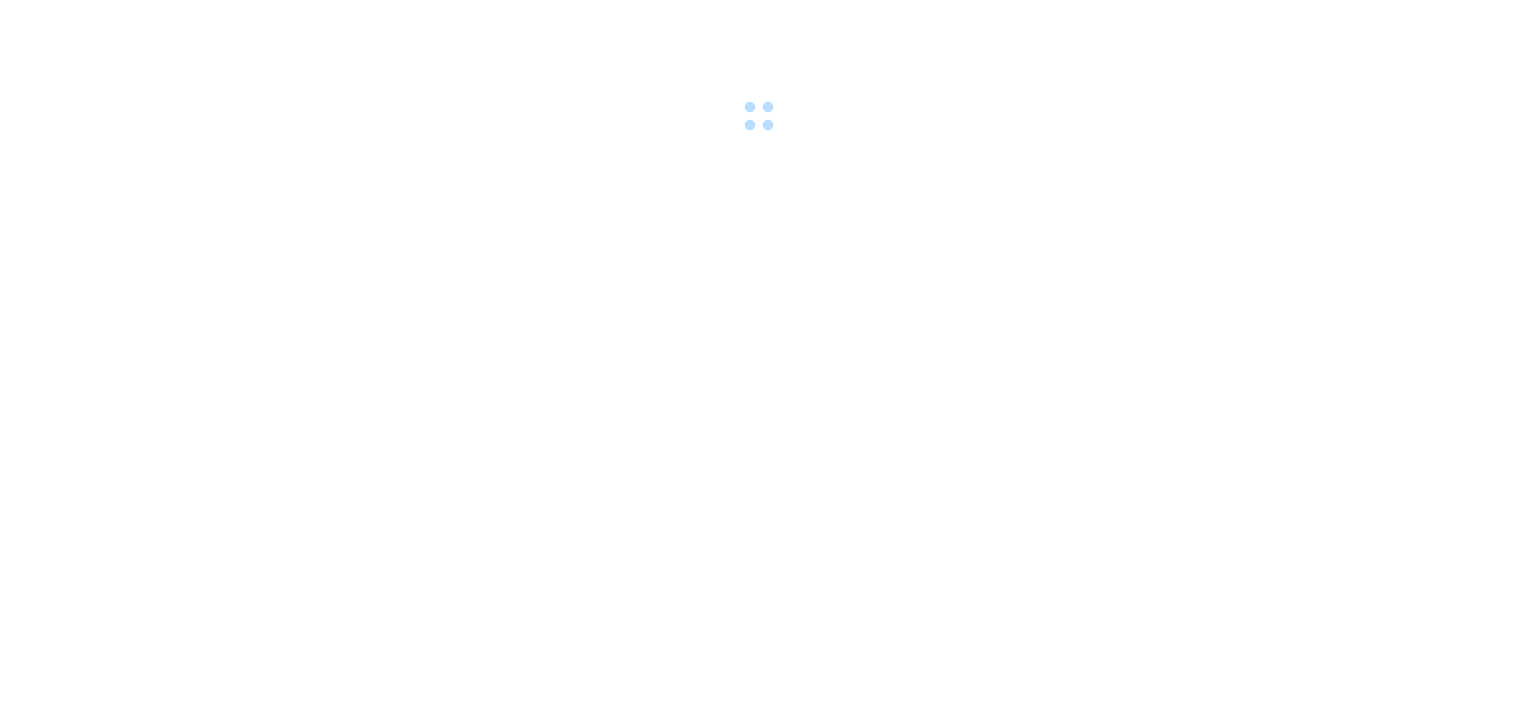 scroll, scrollTop: 0, scrollLeft: 0, axis: both 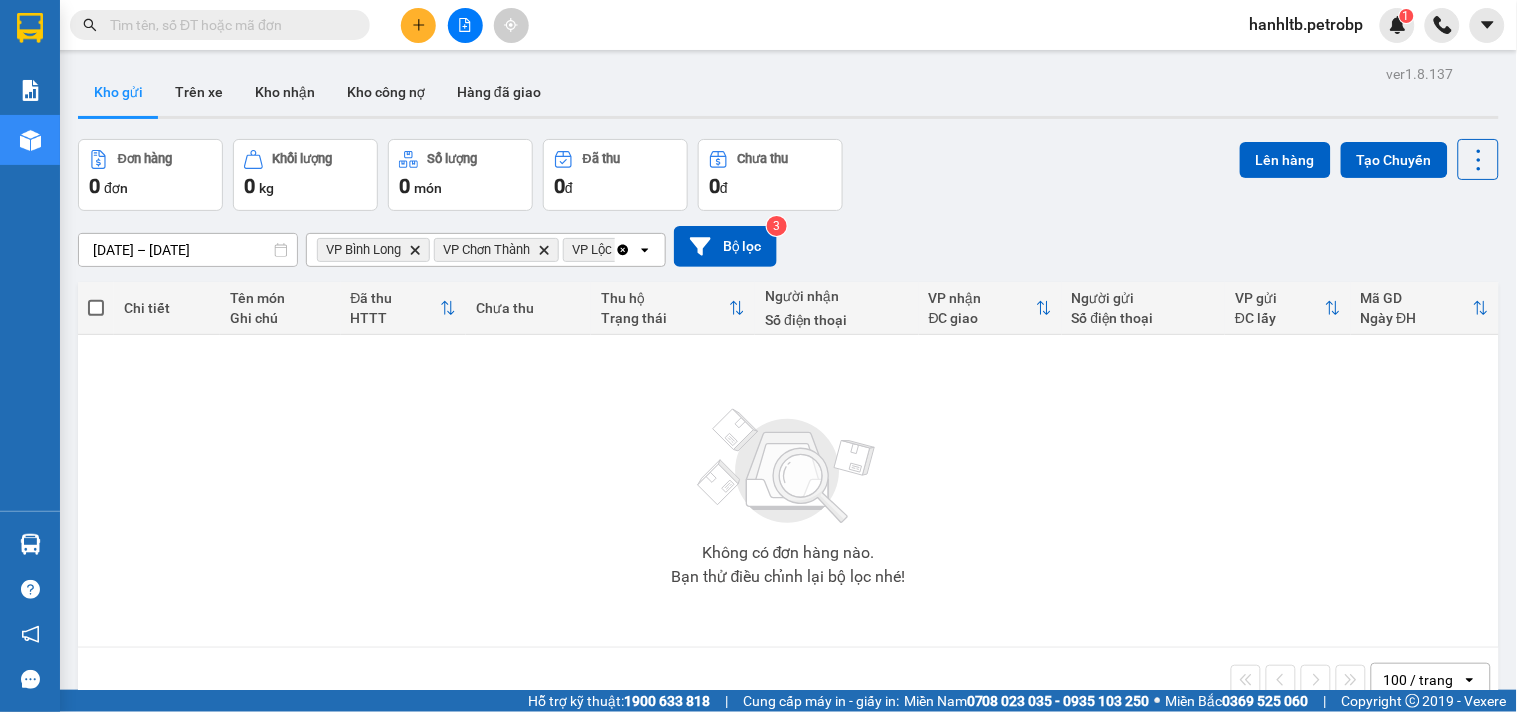 drag, startPoint x: 623, startPoint y: 254, endPoint x: 574, endPoint y: 255, distance: 49.010204 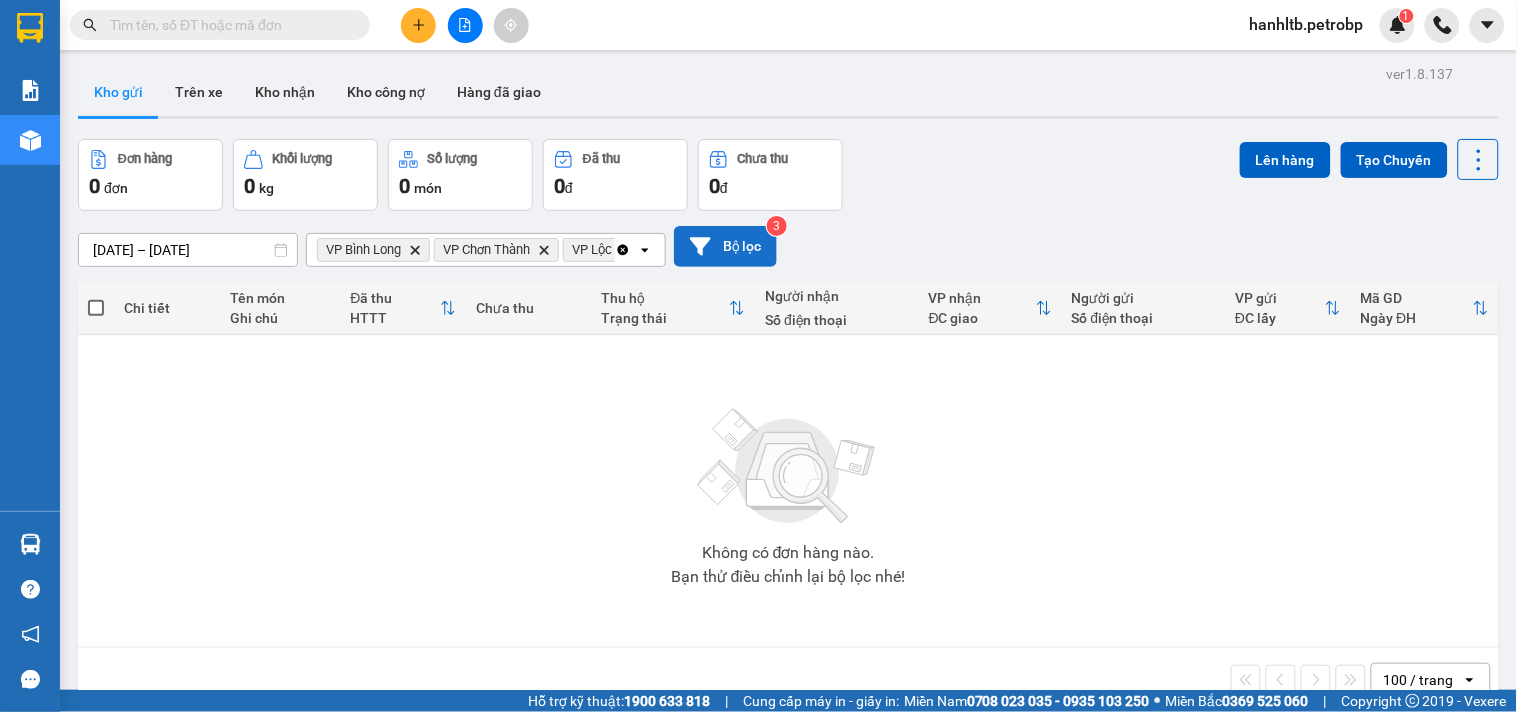 click 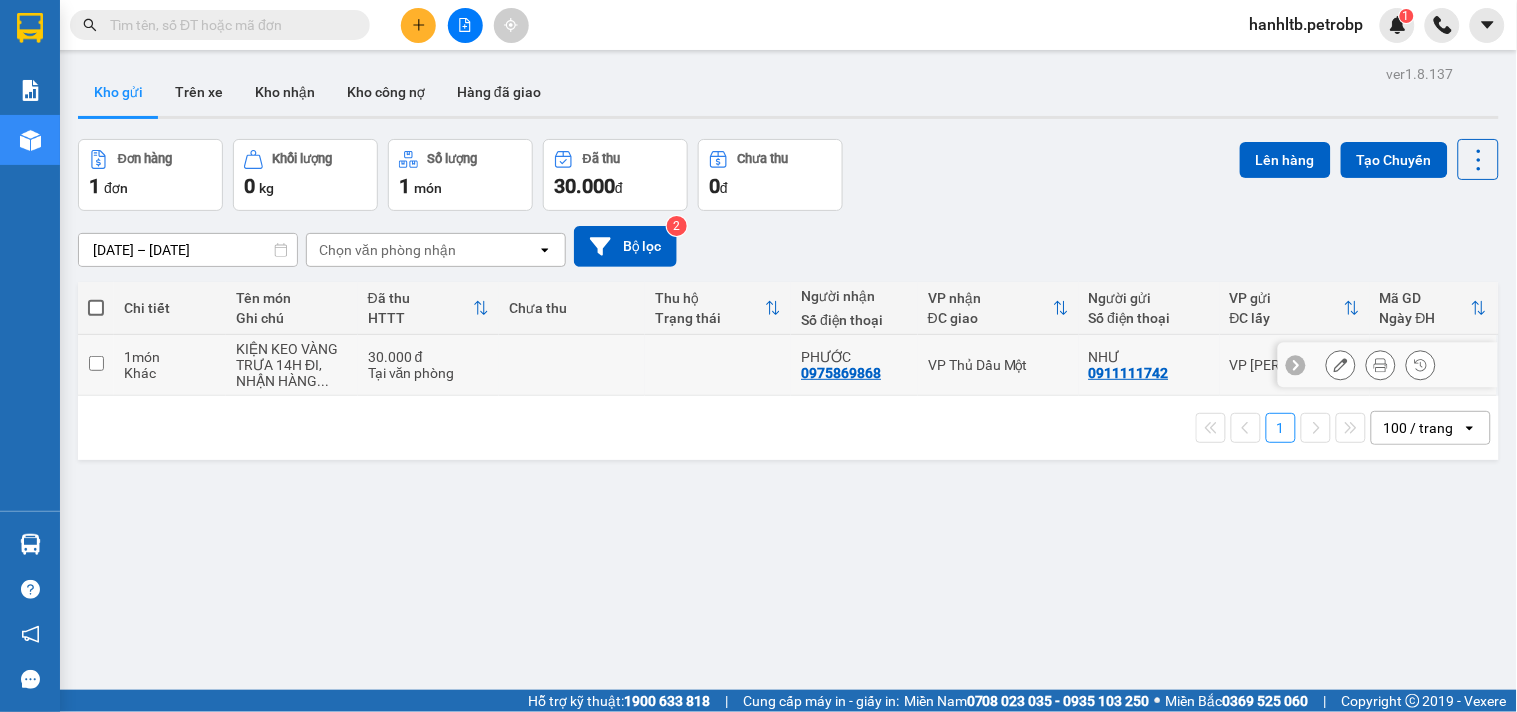 click at bounding box center (96, 363) 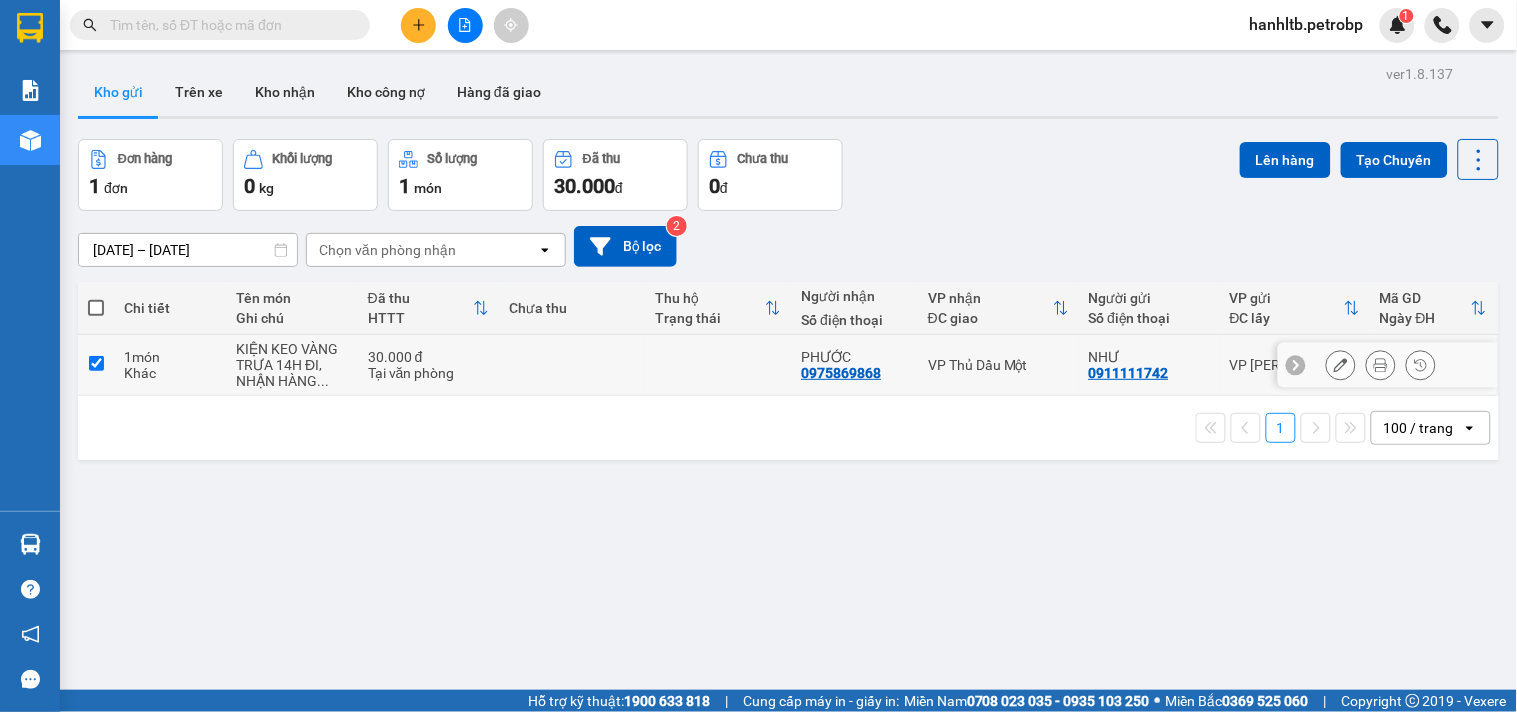 checkbox on "true" 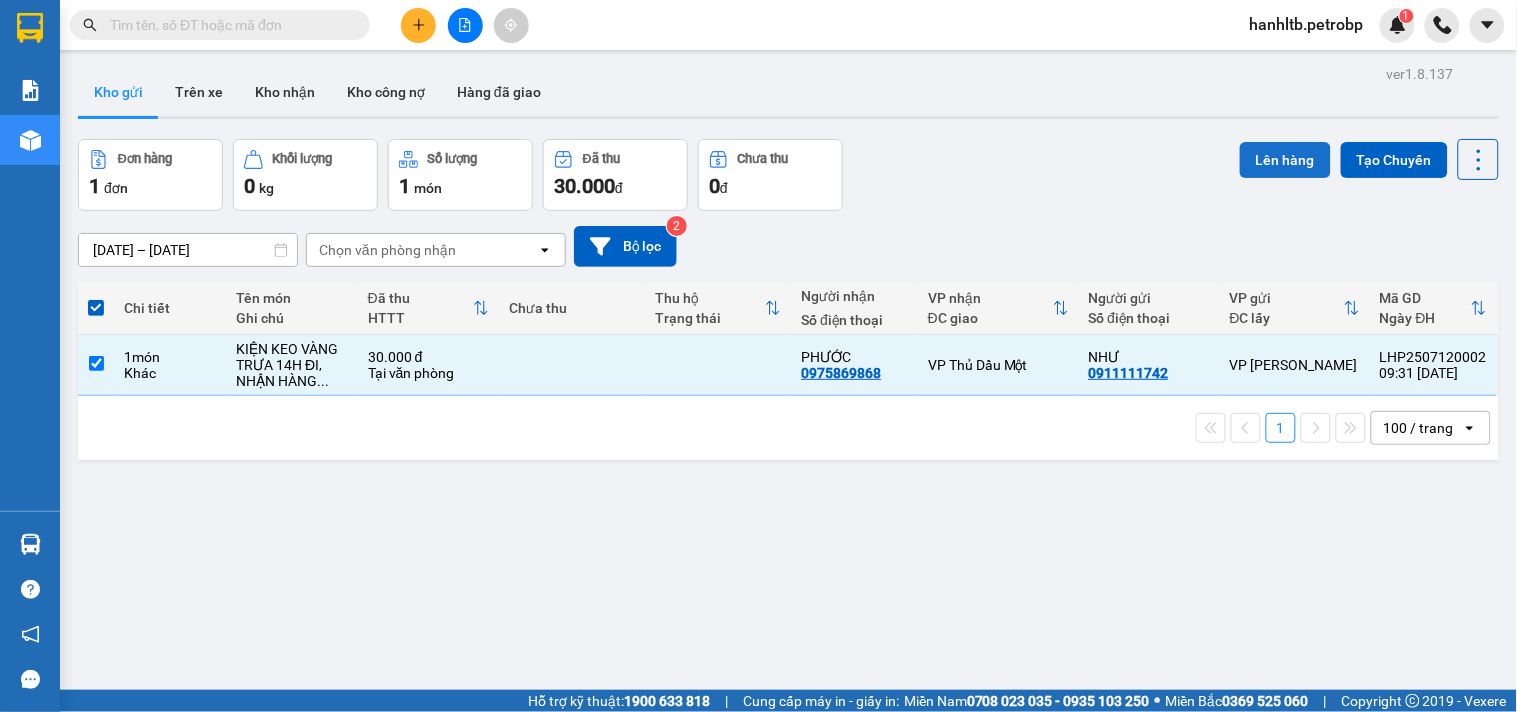 click on "Lên hàng" at bounding box center [1285, 160] 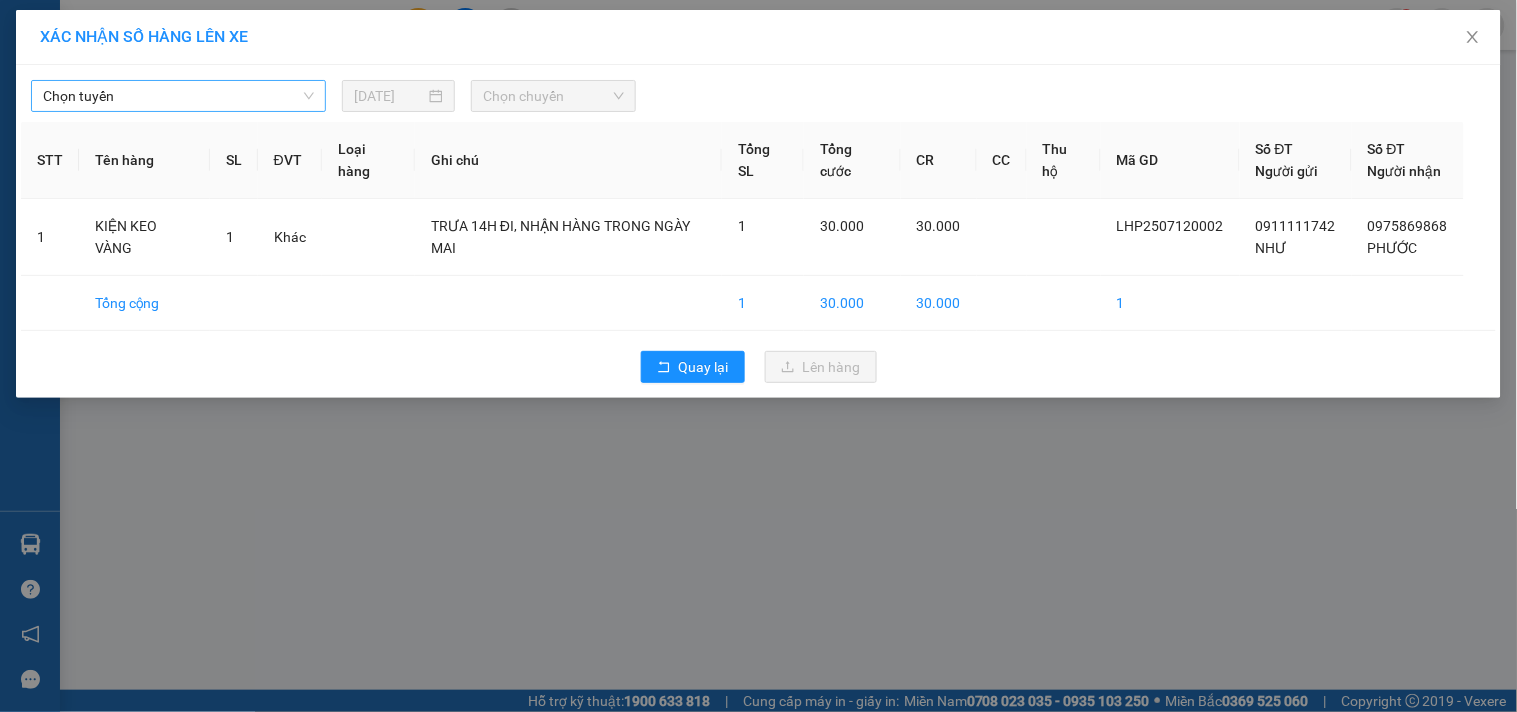 click on "Chọn tuyến" at bounding box center [178, 96] 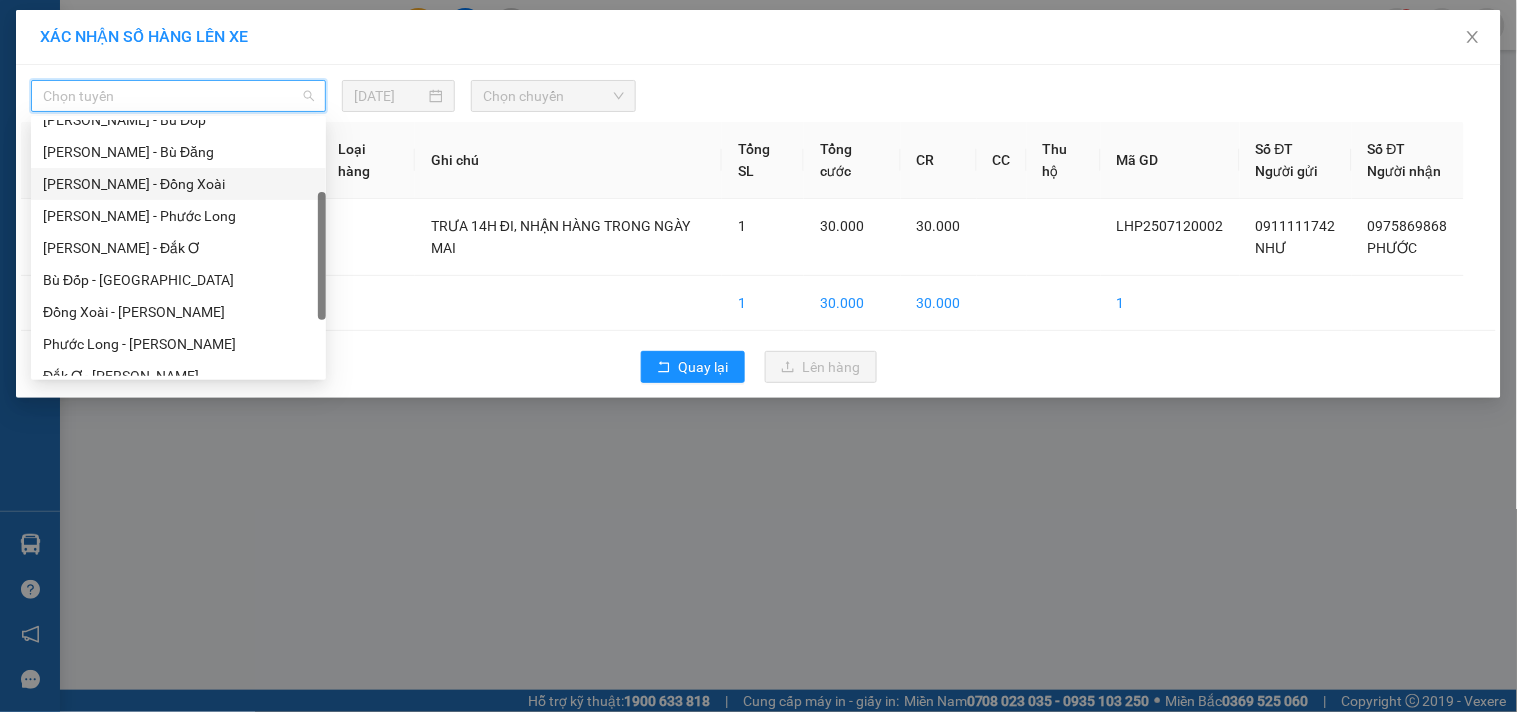 scroll, scrollTop: 33, scrollLeft: 0, axis: vertical 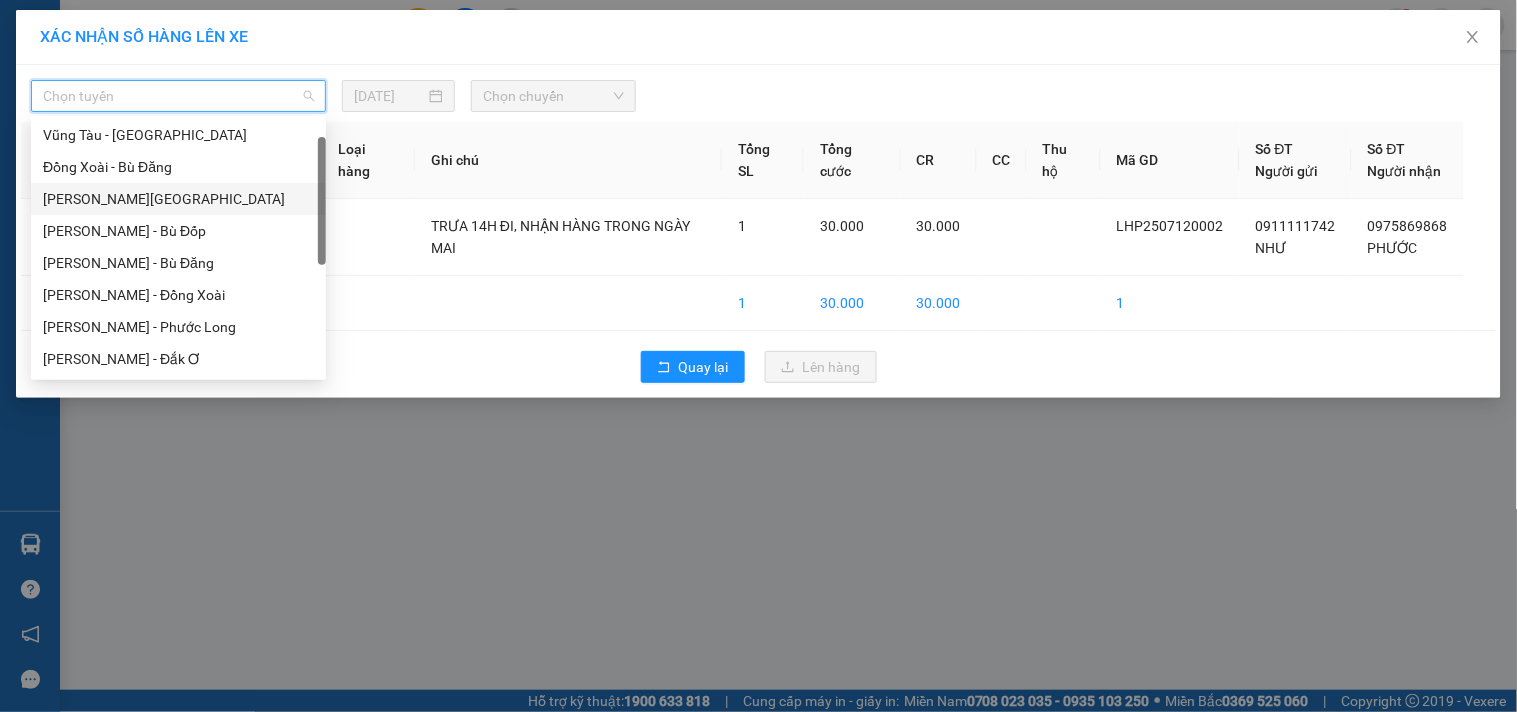 click on "[PERSON_NAME][GEOGRAPHIC_DATA]" at bounding box center [178, 199] 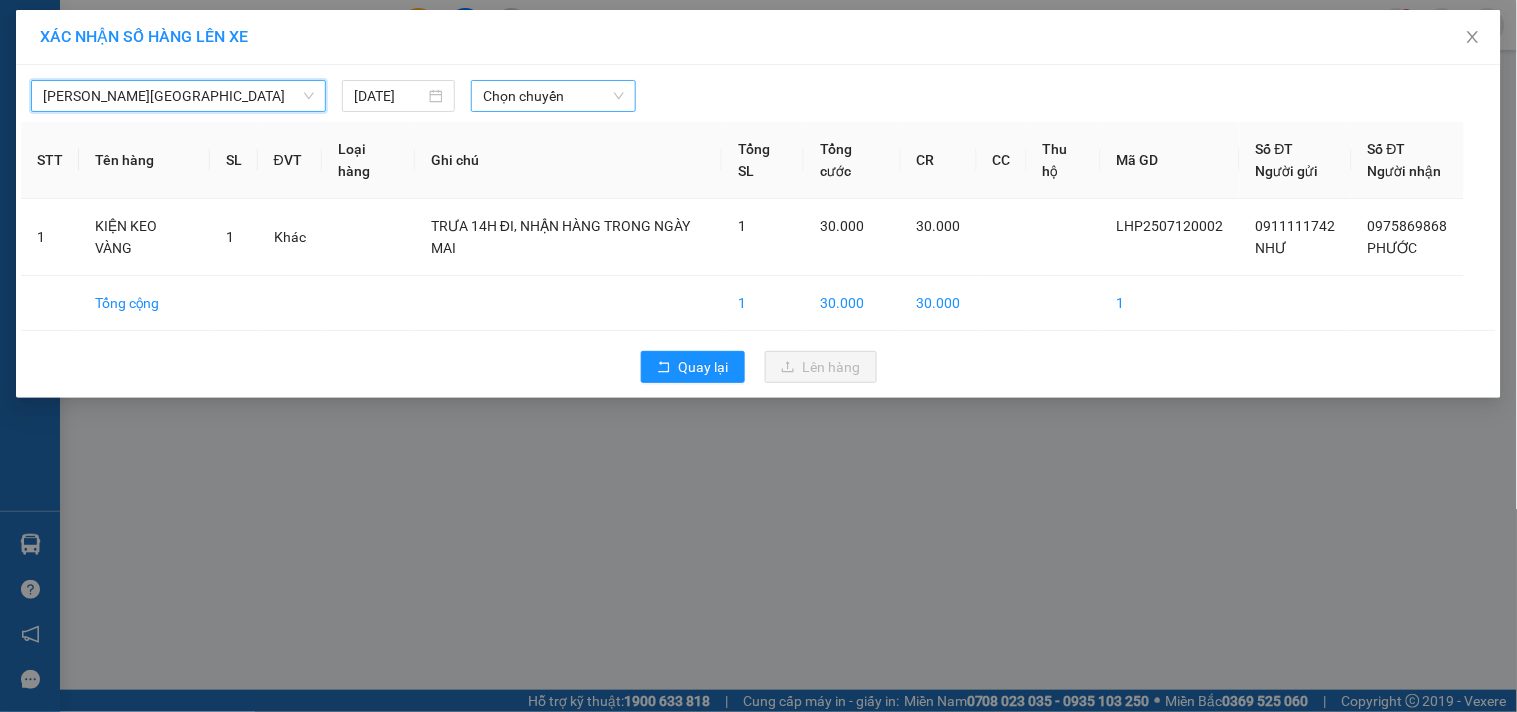 click on "Chọn chuyến" at bounding box center [553, 96] 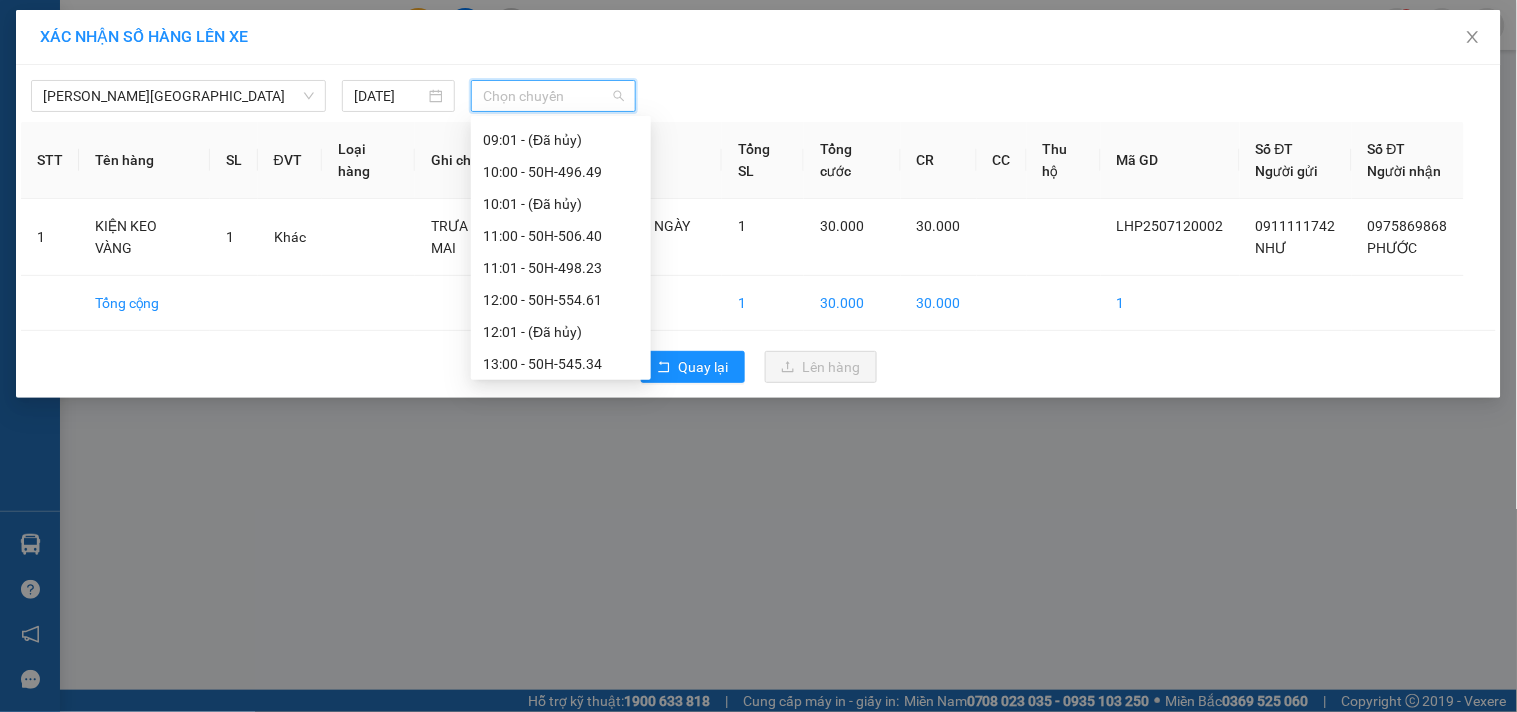 scroll, scrollTop: 666, scrollLeft: 0, axis: vertical 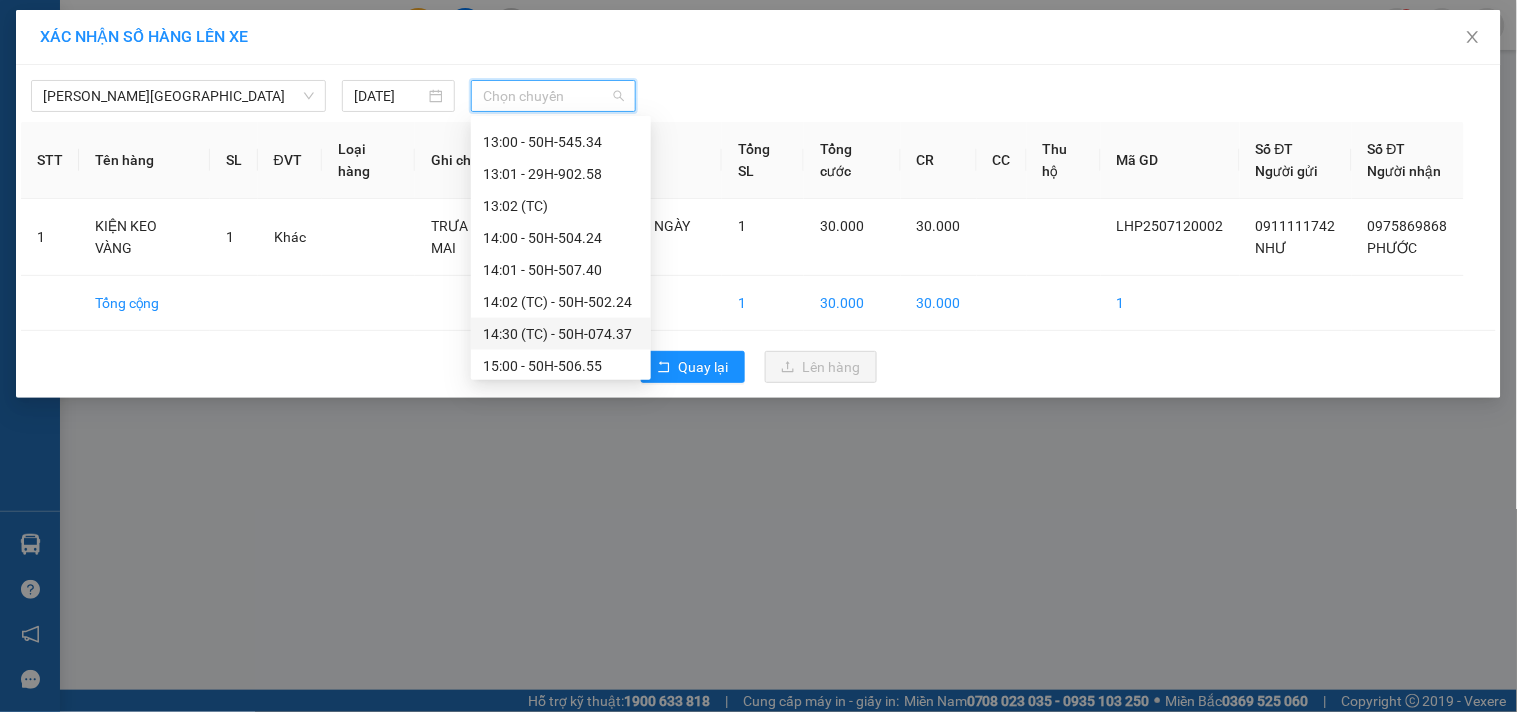 click on "14:30   (TC)   - 50H-074.37" at bounding box center (561, 334) 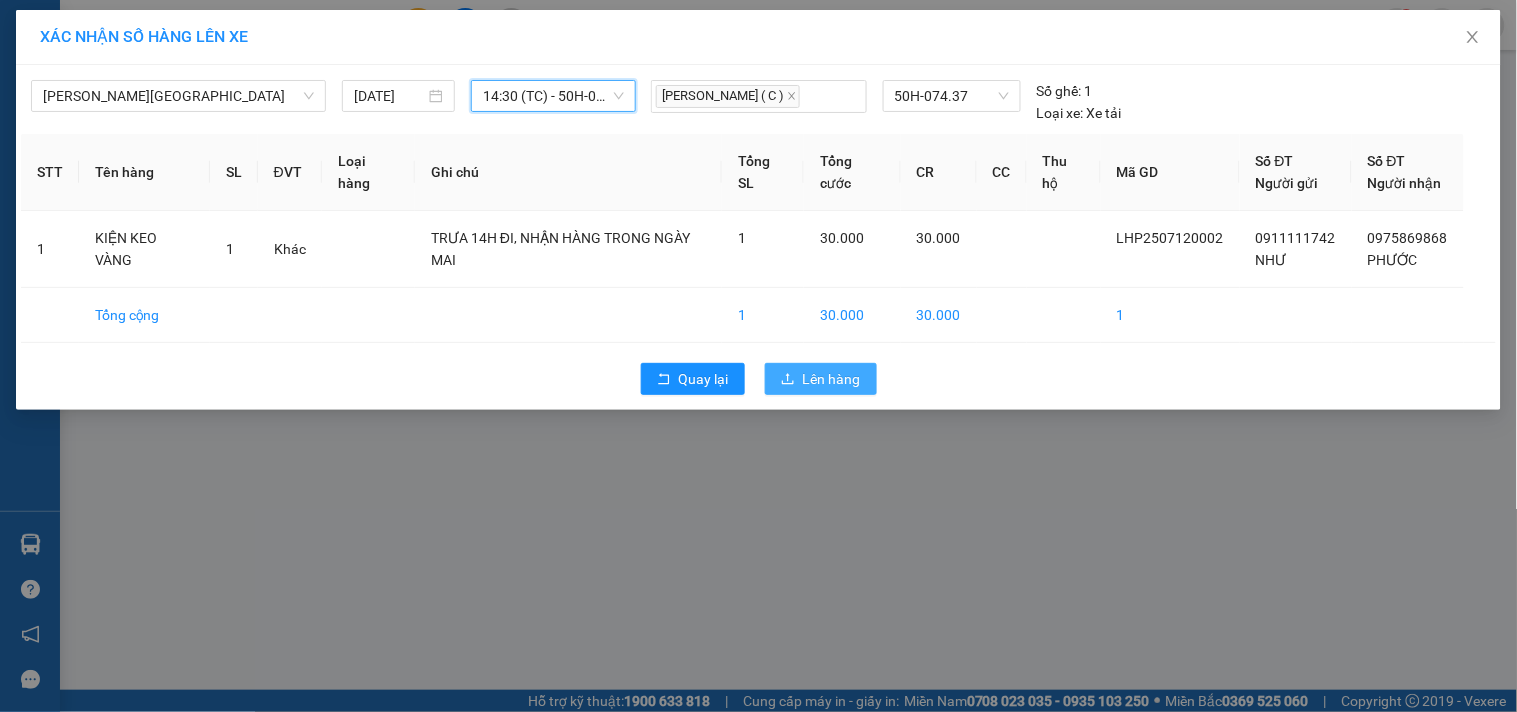 click on "Lên hàng" at bounding box center [832, 379] 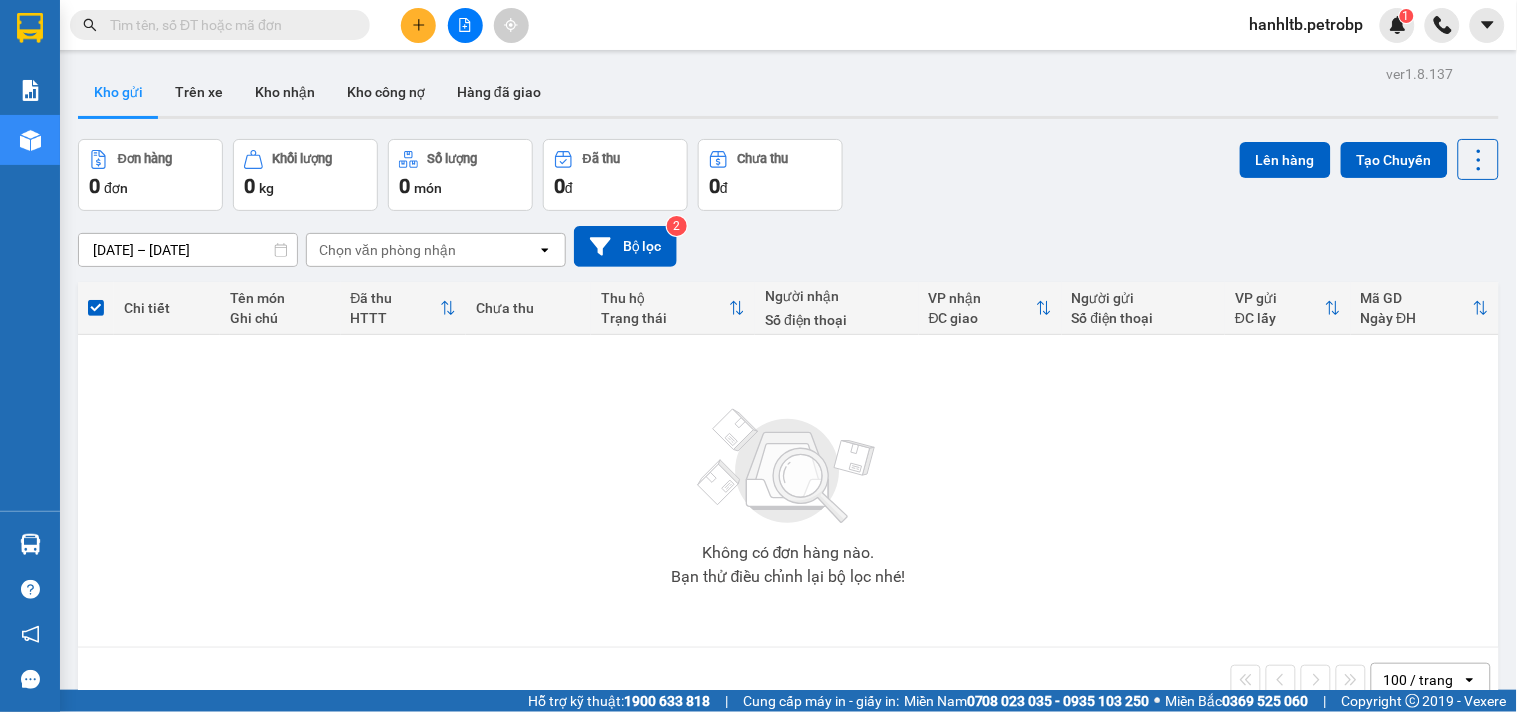 click on "hanhltb.petrobp" at bounding box center [1307, 24] 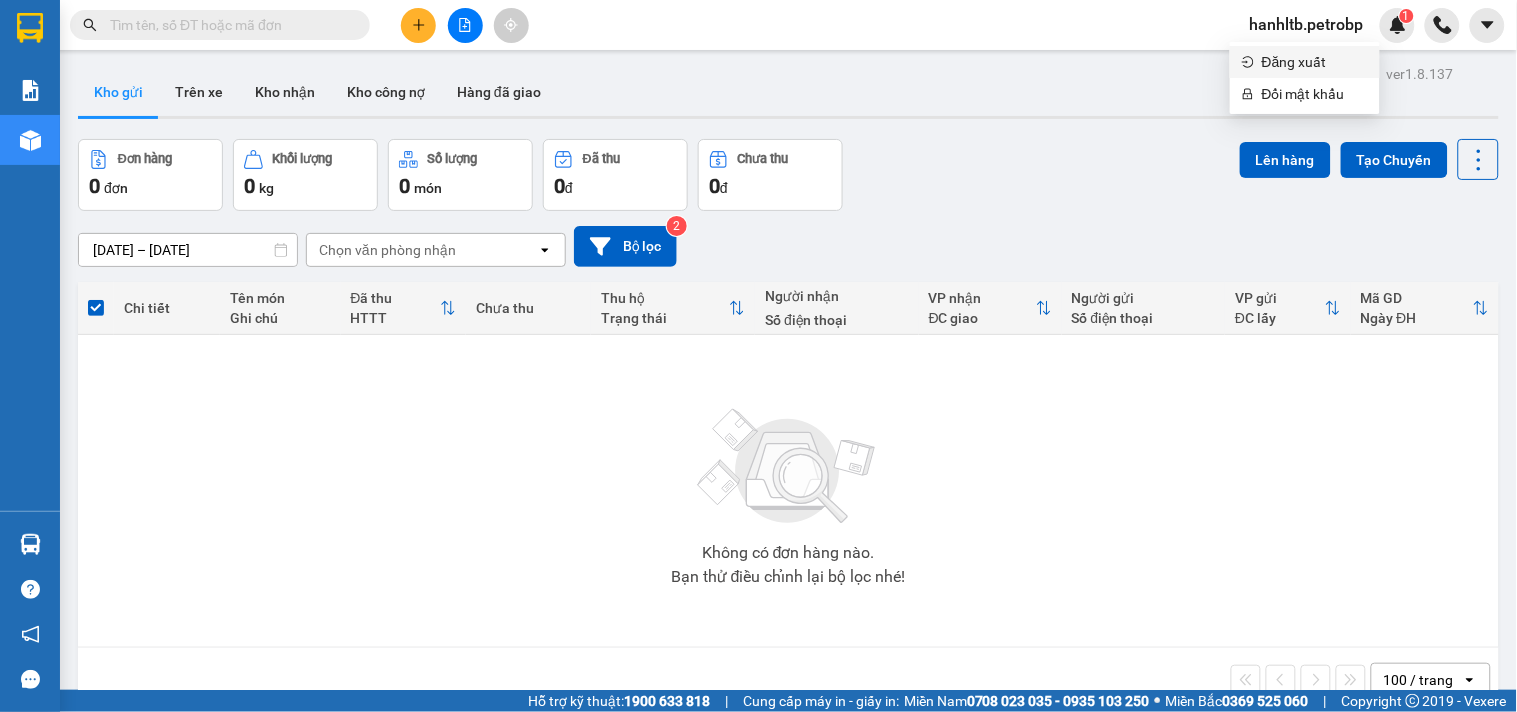 click on "Đăng xuất" at bounding box center [1315, 62] 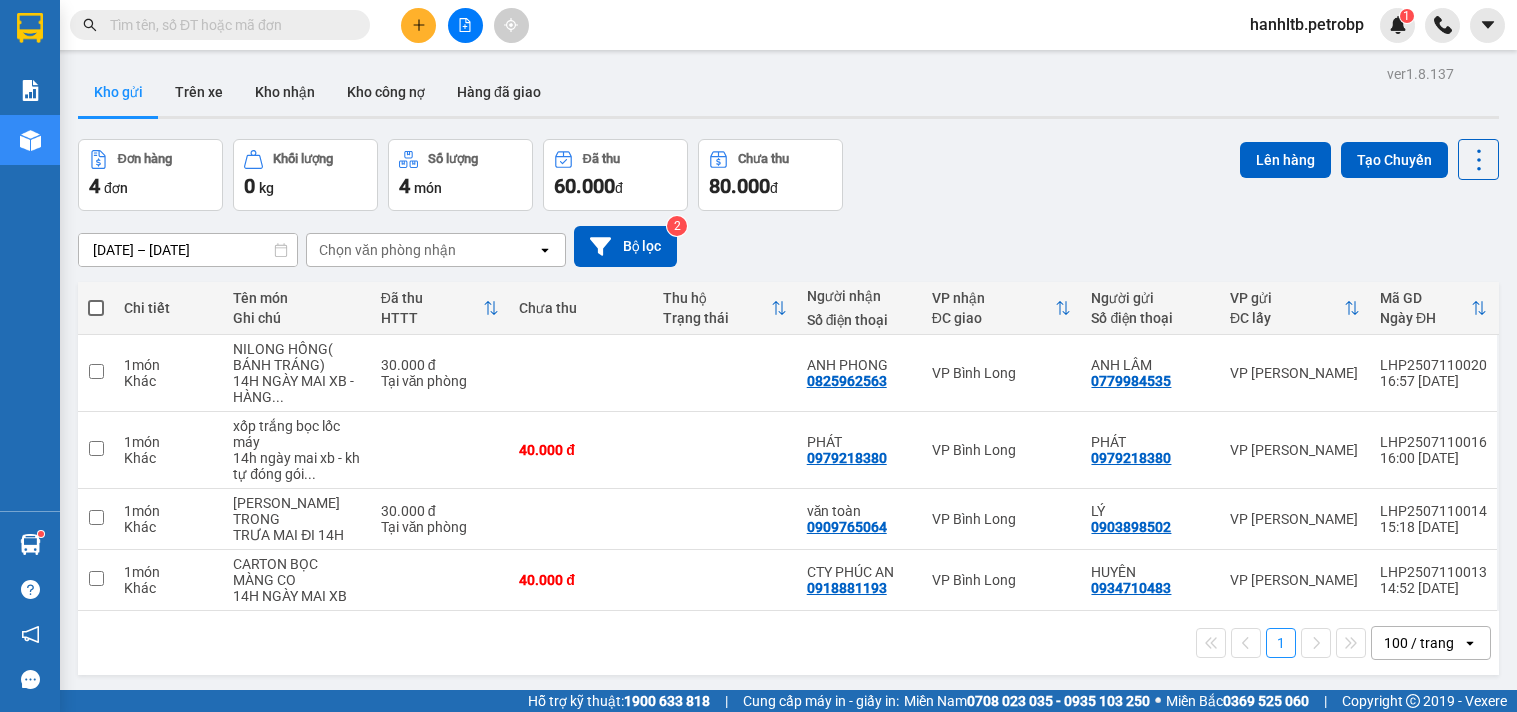 scroll, scrollTop: 0, scrollLeft: 0, axis: both 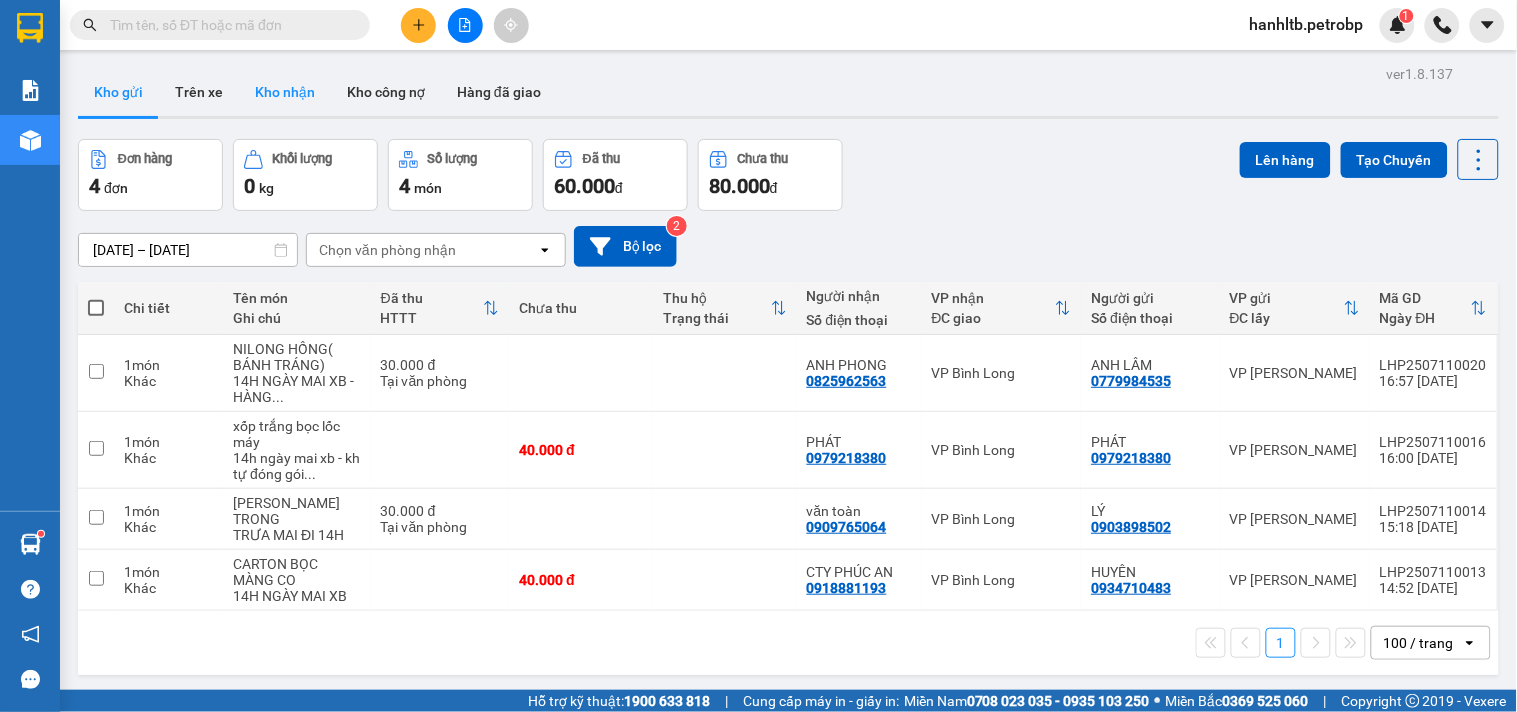 click on "Kho nhận" at bounding box center [285, 92] 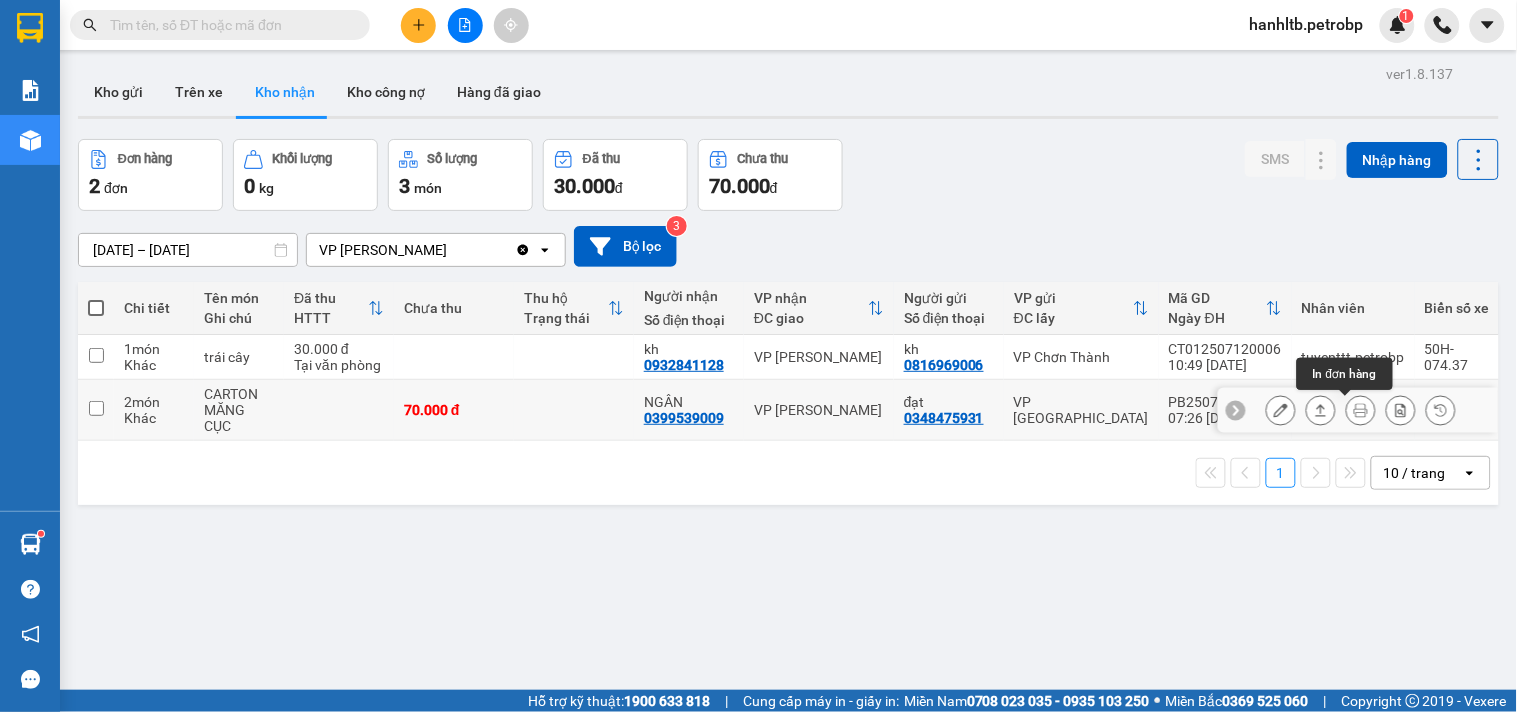 click 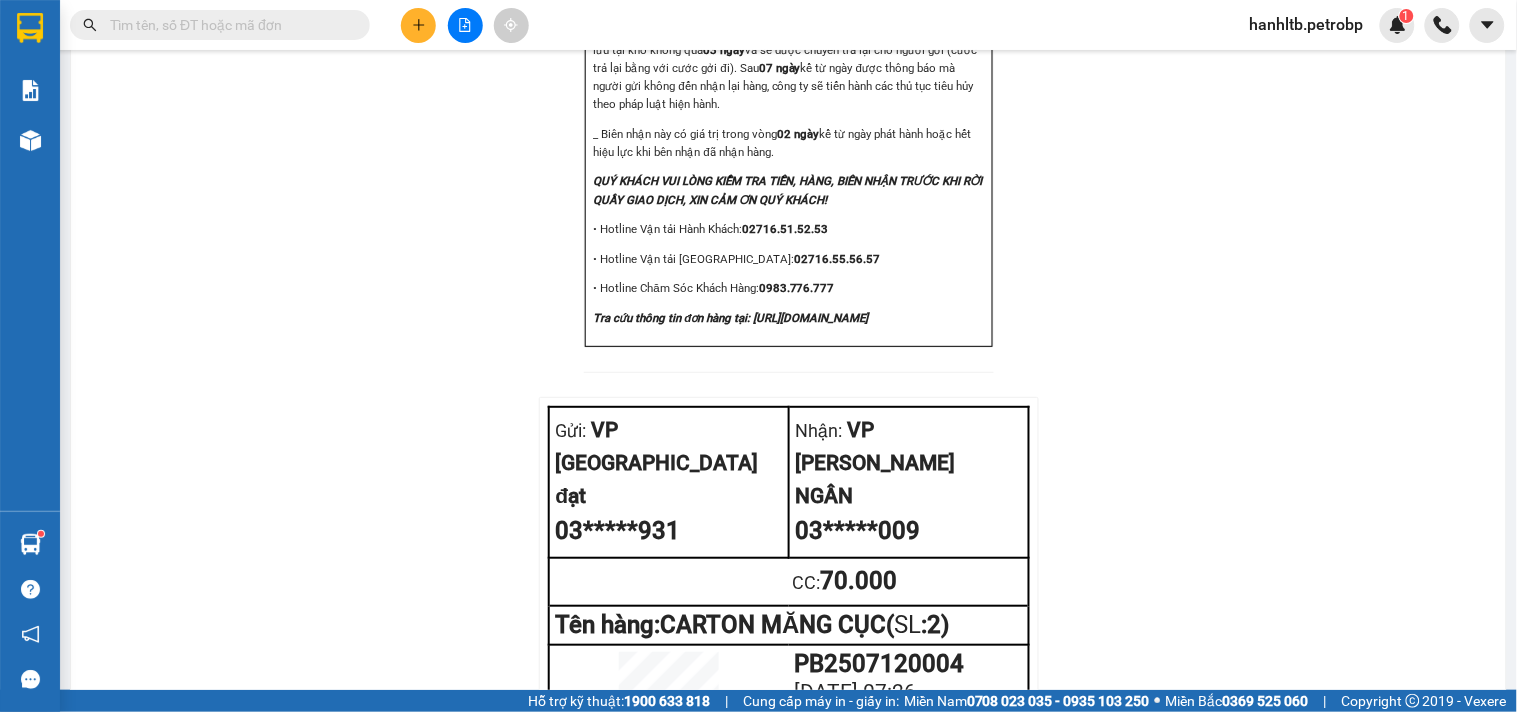 scroll, scrollTop: 2384, scrollLeft: 0, axis: vertical 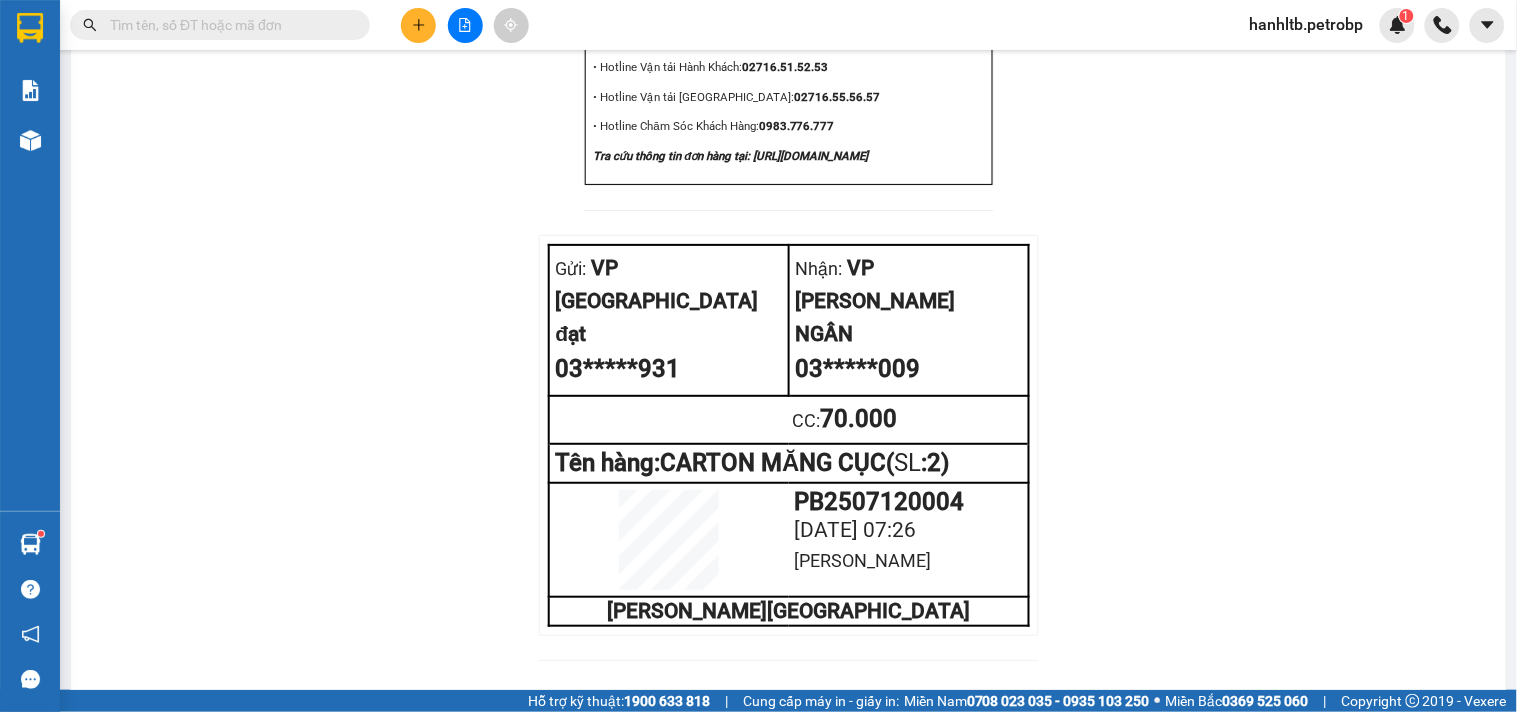 drag, startPoint x: 1400, startPoint y: 190, endPoint x: 1394, endPoint y: 75, distance: 115.15642 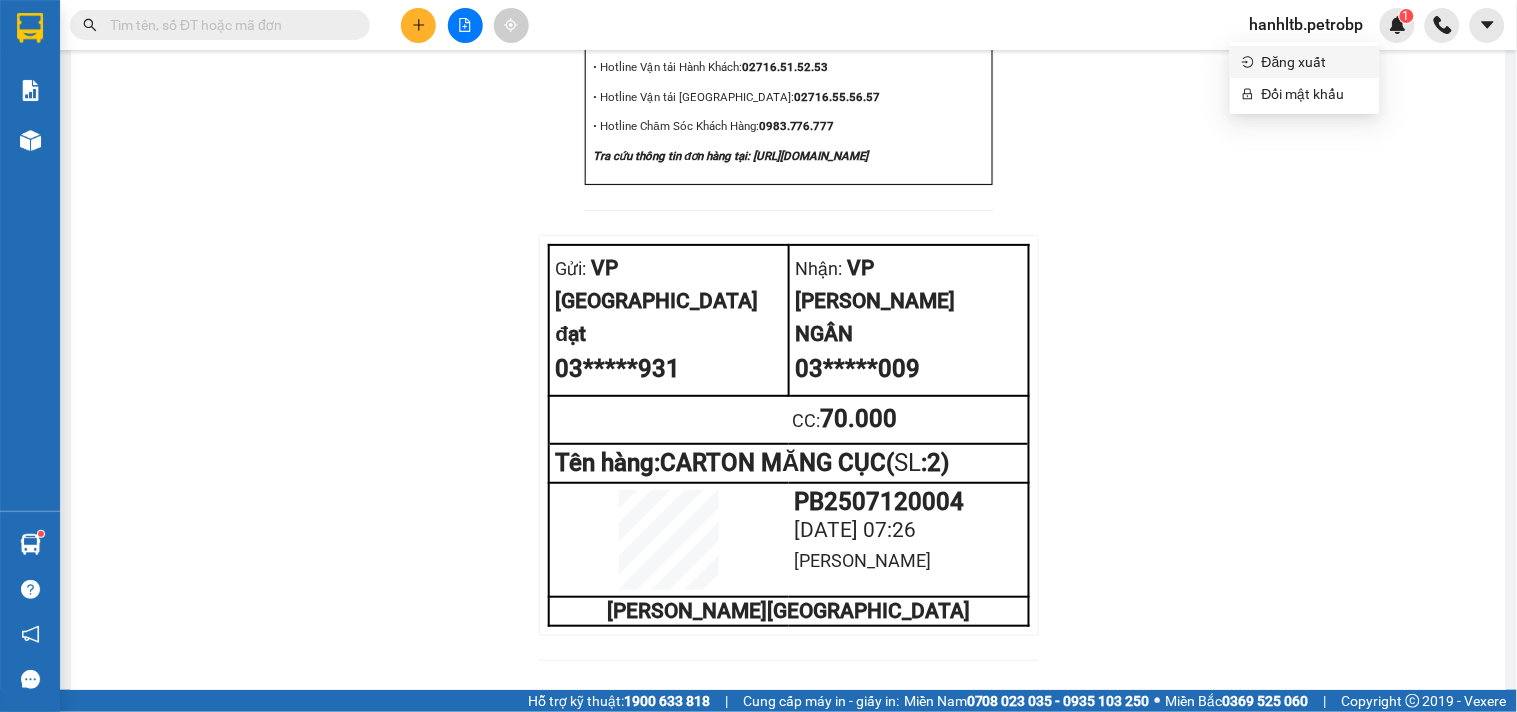 click on "Đăng xuất" at bounding box center [1315, 62] 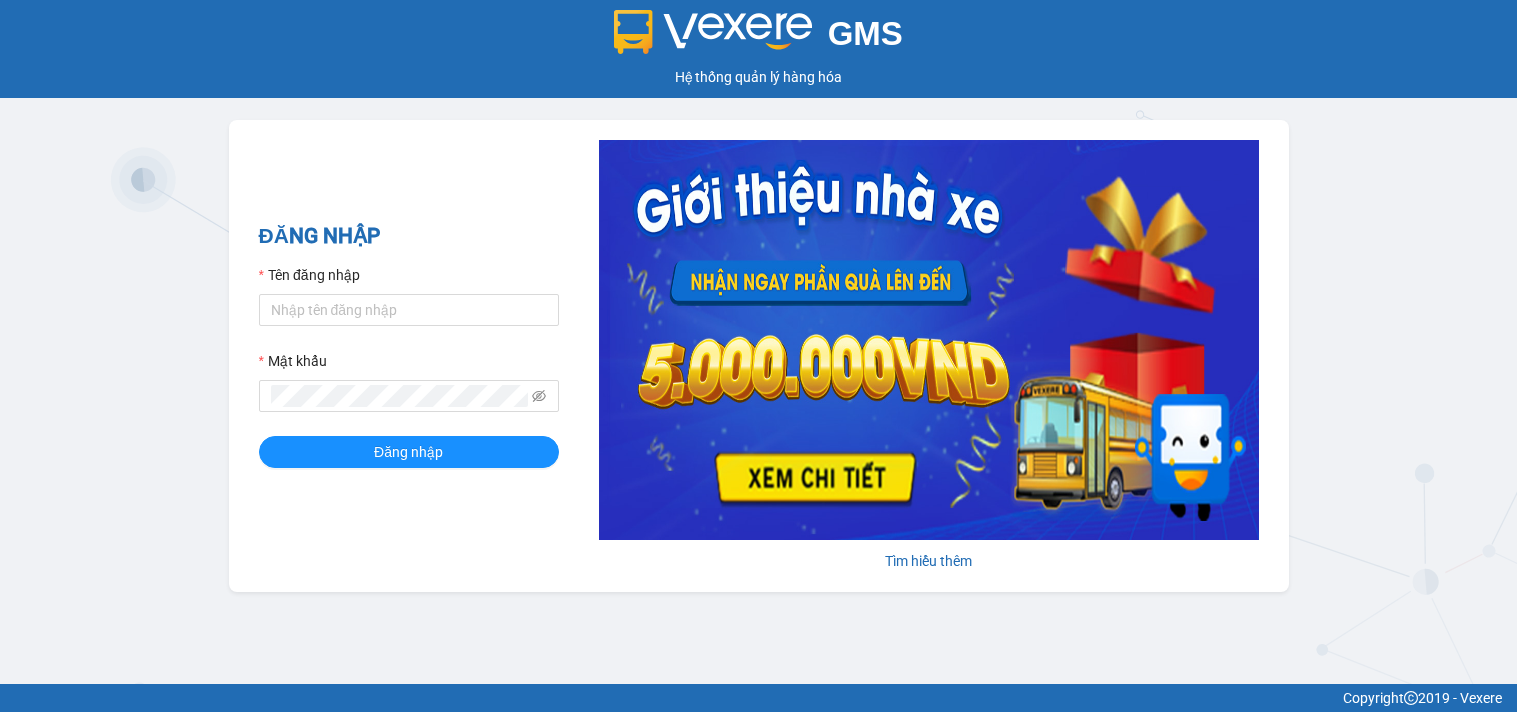 scroll, scrollTop: 0, scrollLeft: 0, axis: both 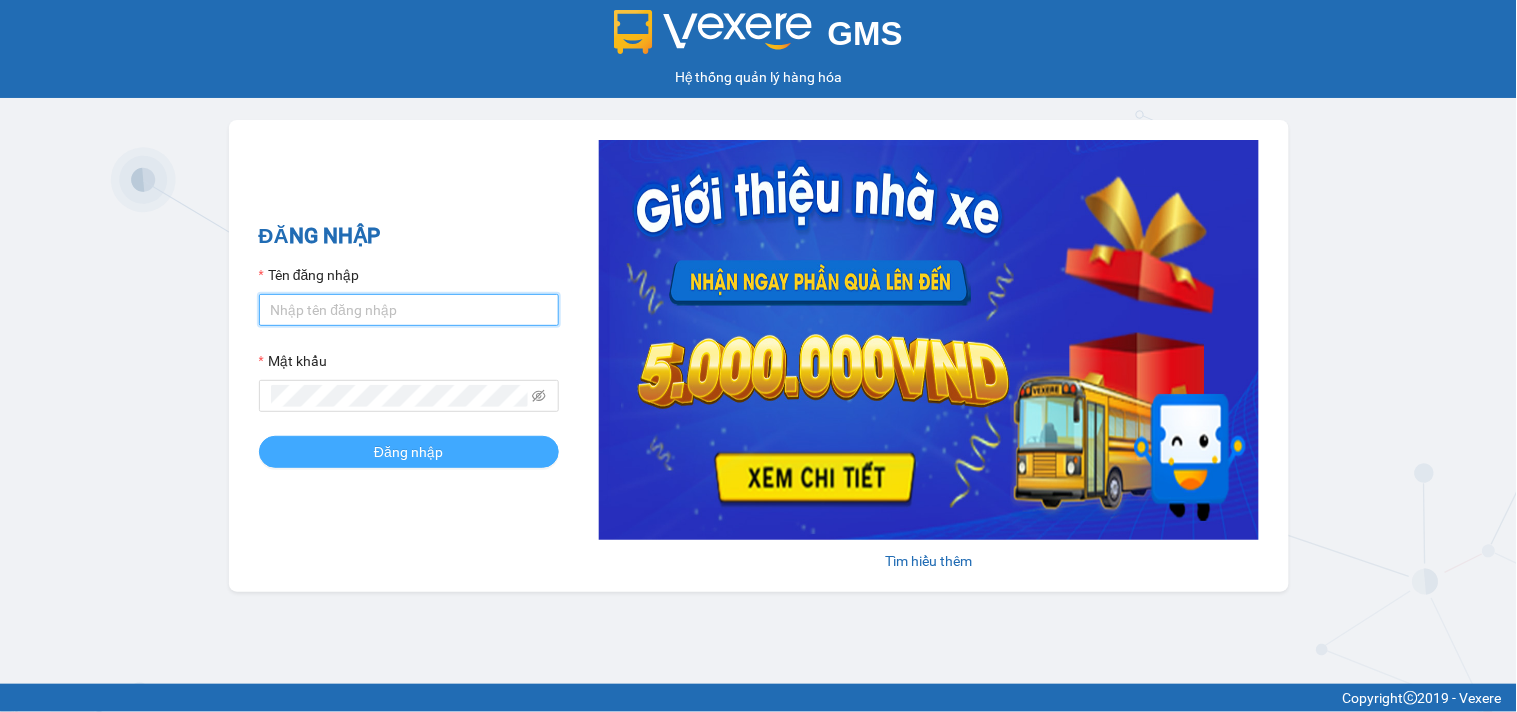 type on "anntt.petrobp" 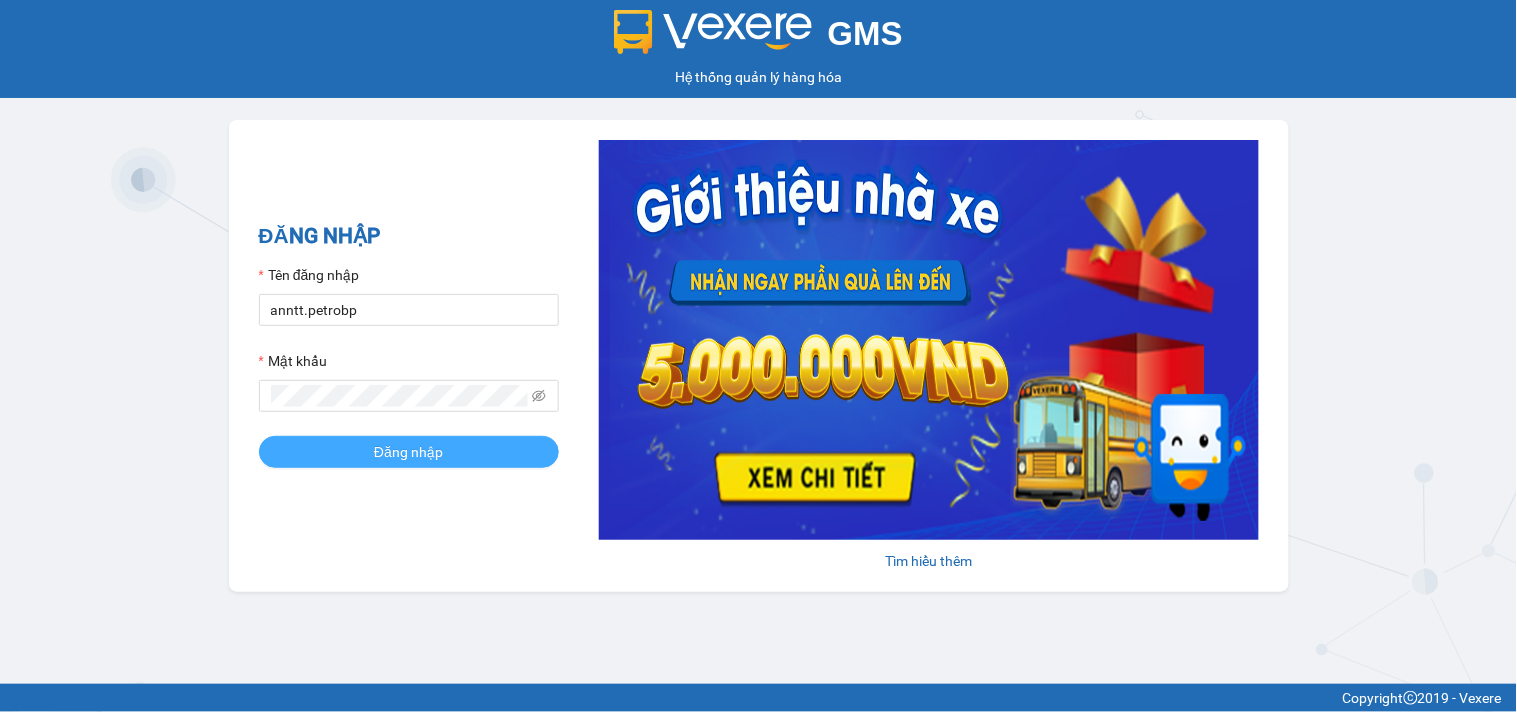 click on "Đăng nhập" at bounding box center [408, 452] 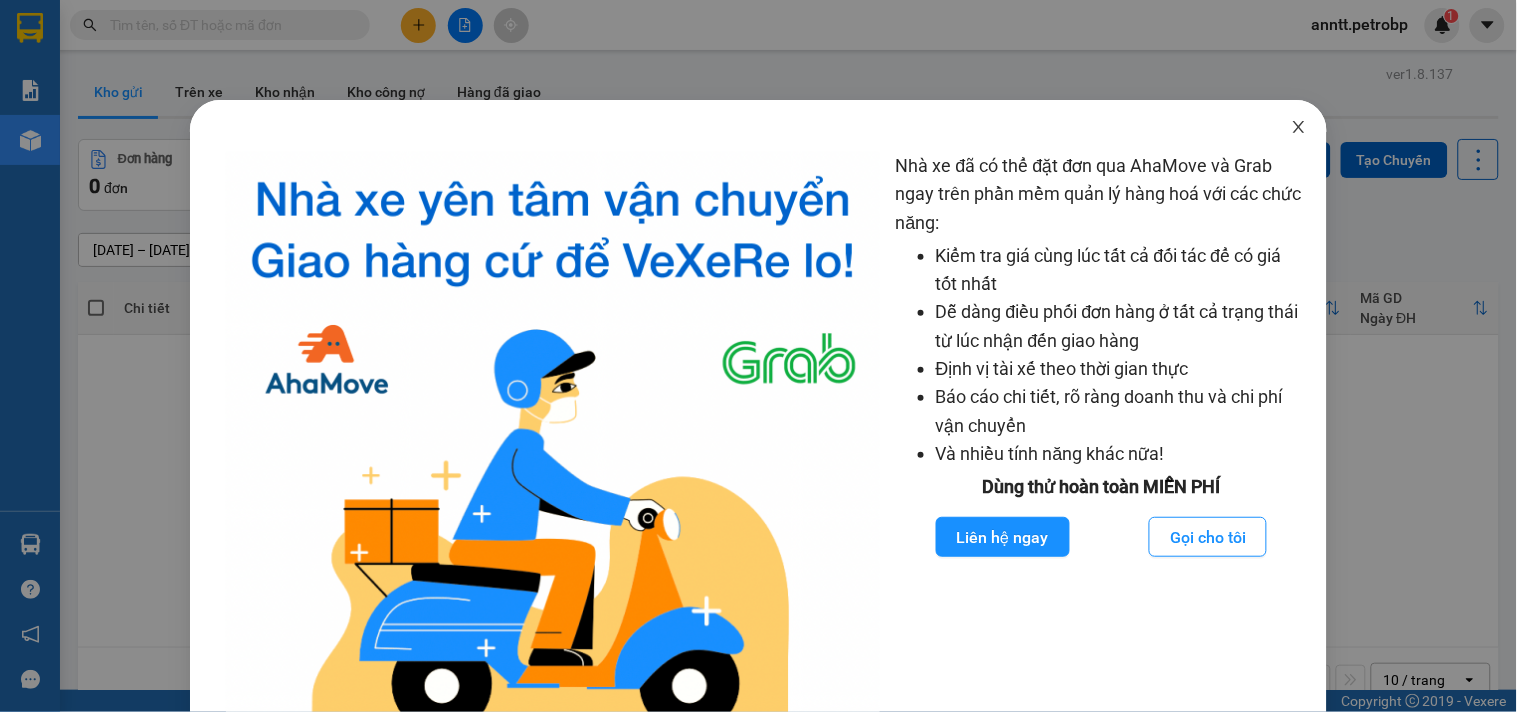 drag, startPoint x: 1284, startPoint y: 125, endPoint x: 1058, endPoint y: 40, distance: 241.456 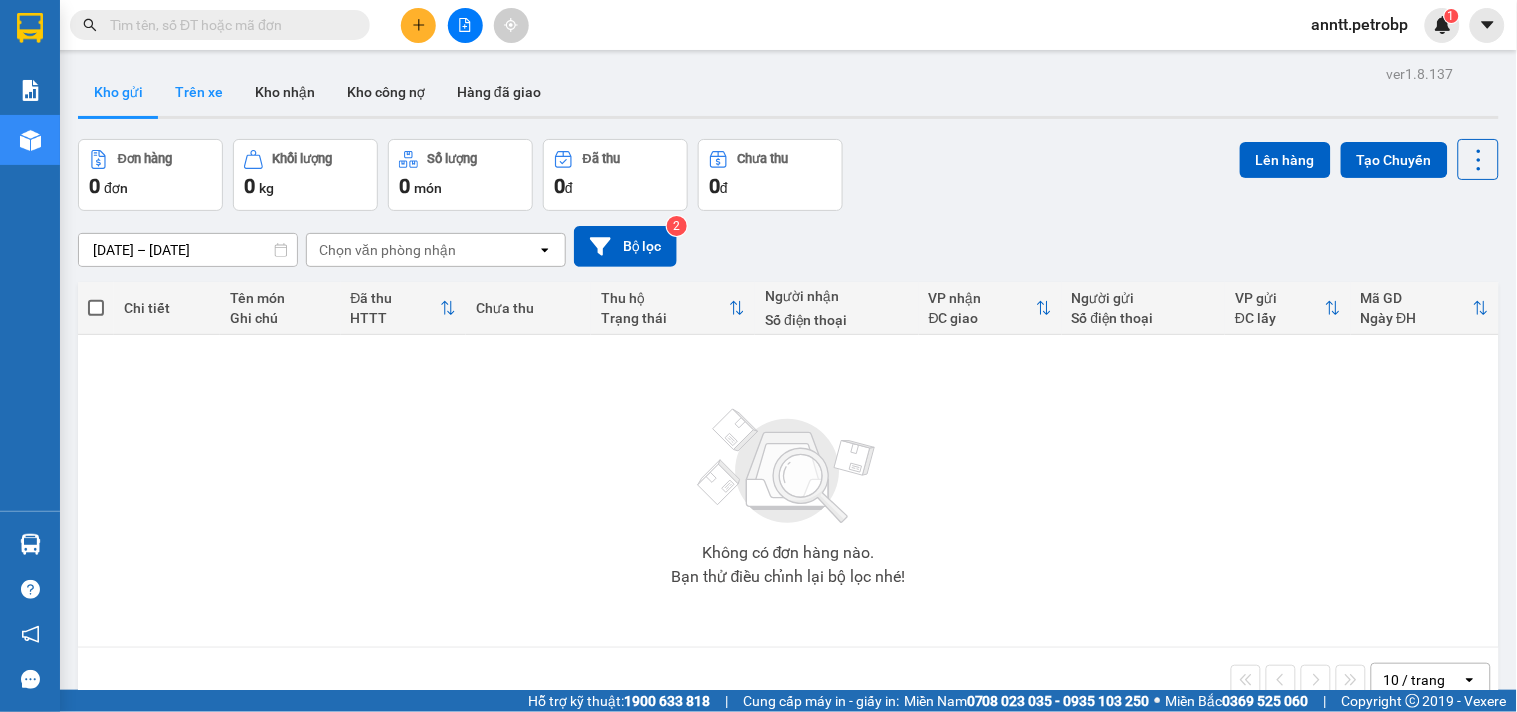 click on "Trên xe" at bounding box center [199, 92] 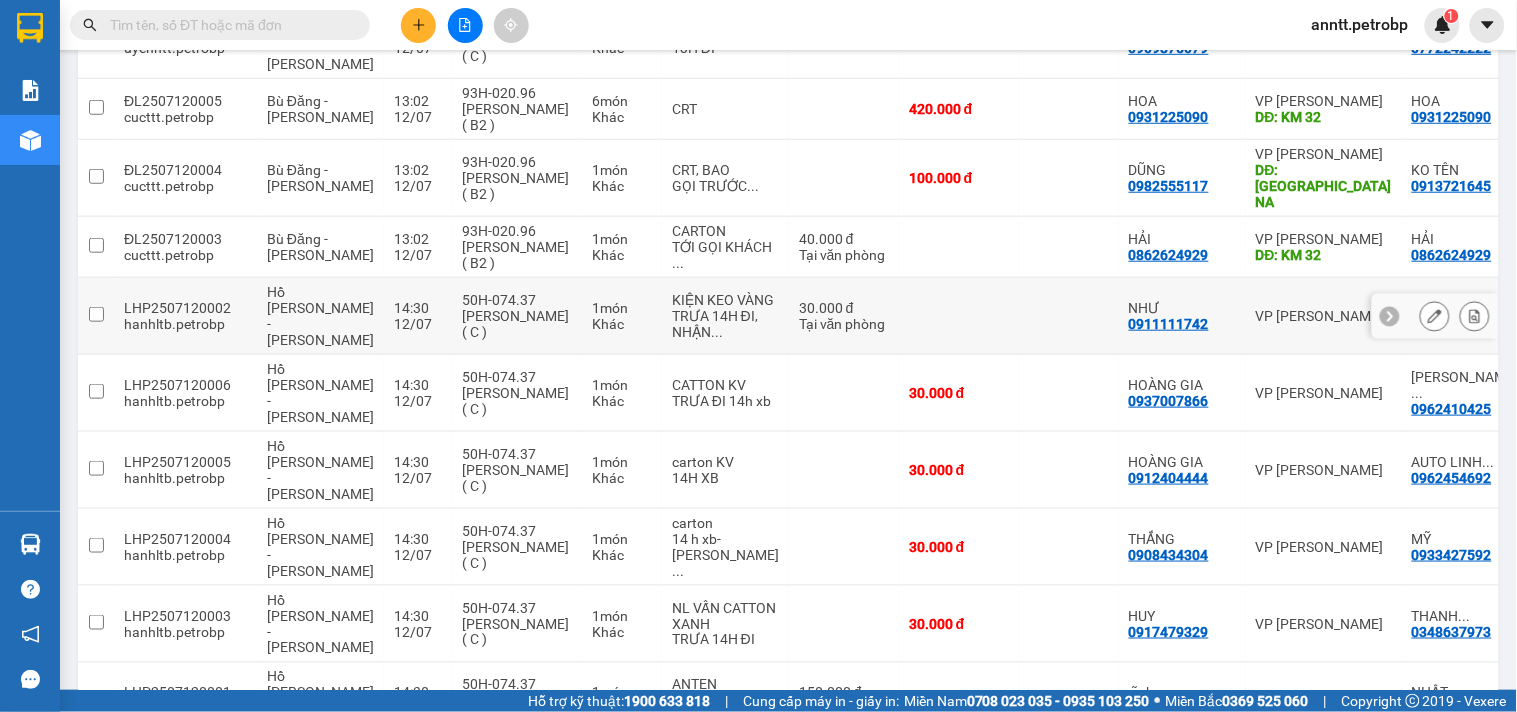 scroll, scrollTop: 394, scrollLeft: 0, axis: vertical 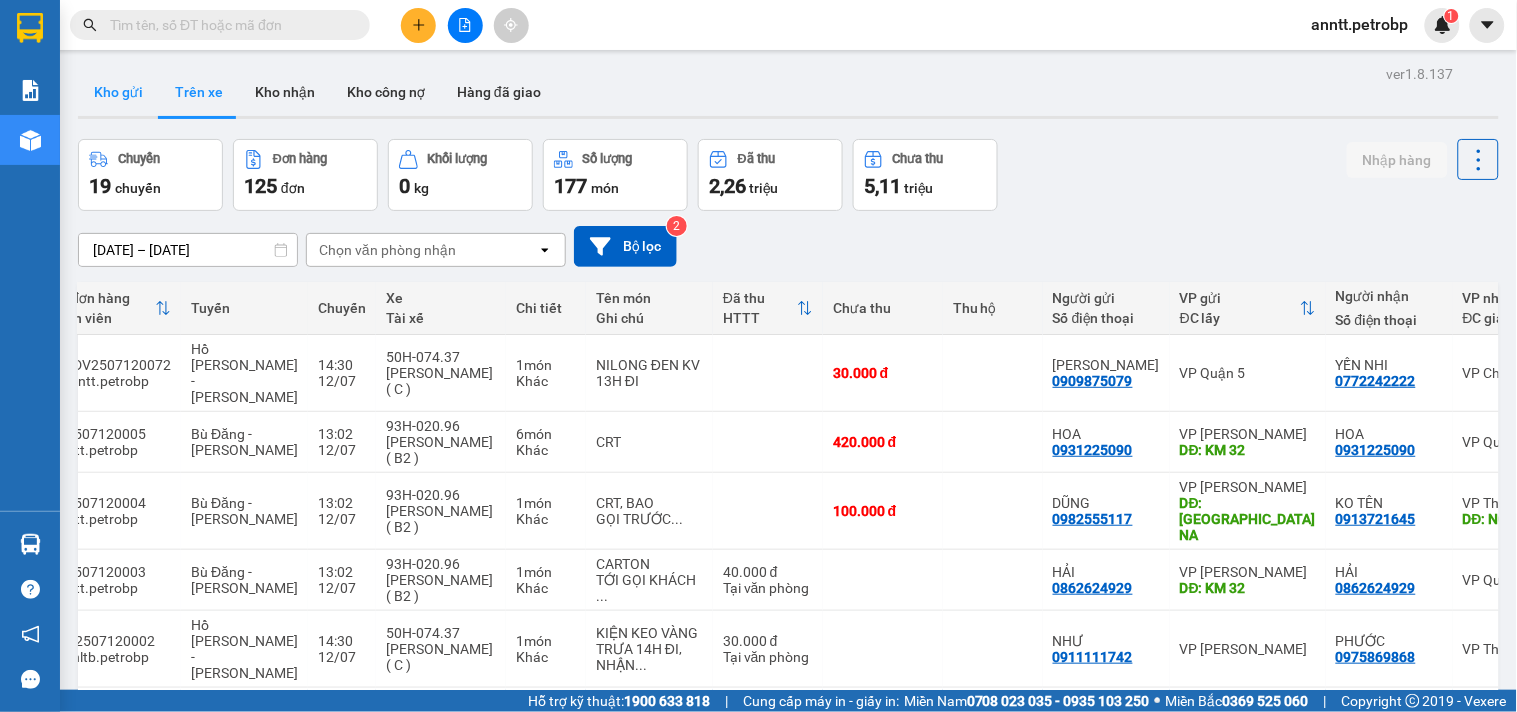 click on "Kho gửi" at bounding box center [118, 92] 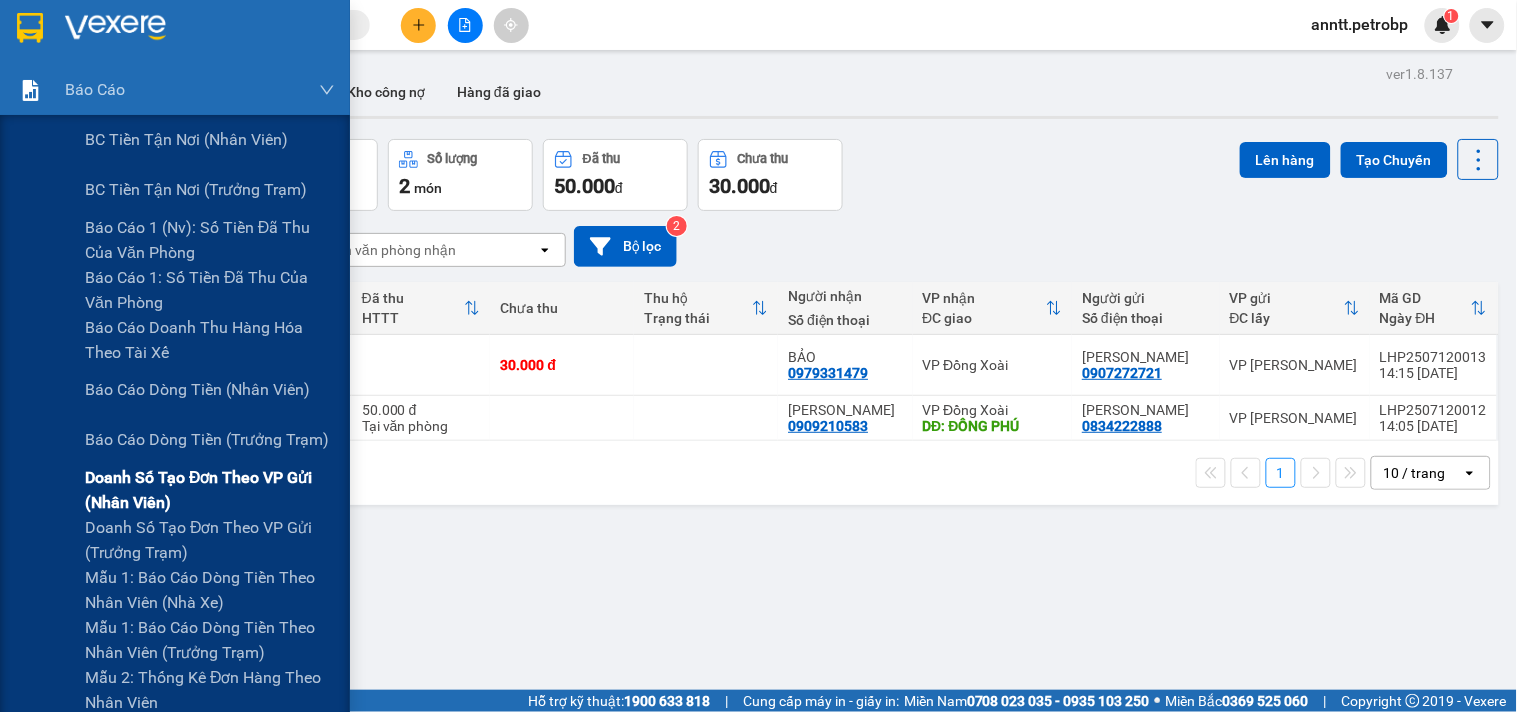 click on "Doanh số tạo đơn theo VP gửi (nhân viên)" at bounding box center (210, 490) 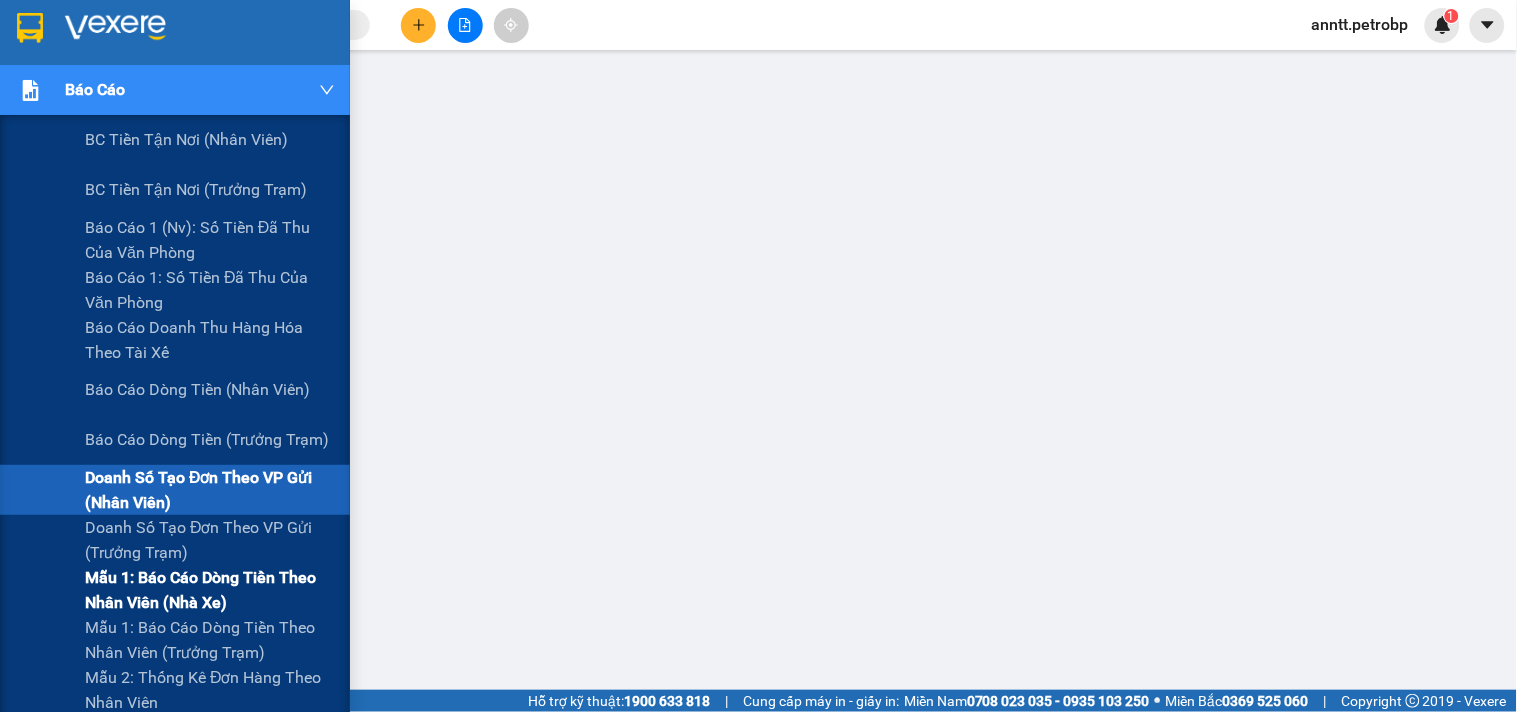 scroll, scrollTop: 111, scrollLeft: 0, axis: vertical 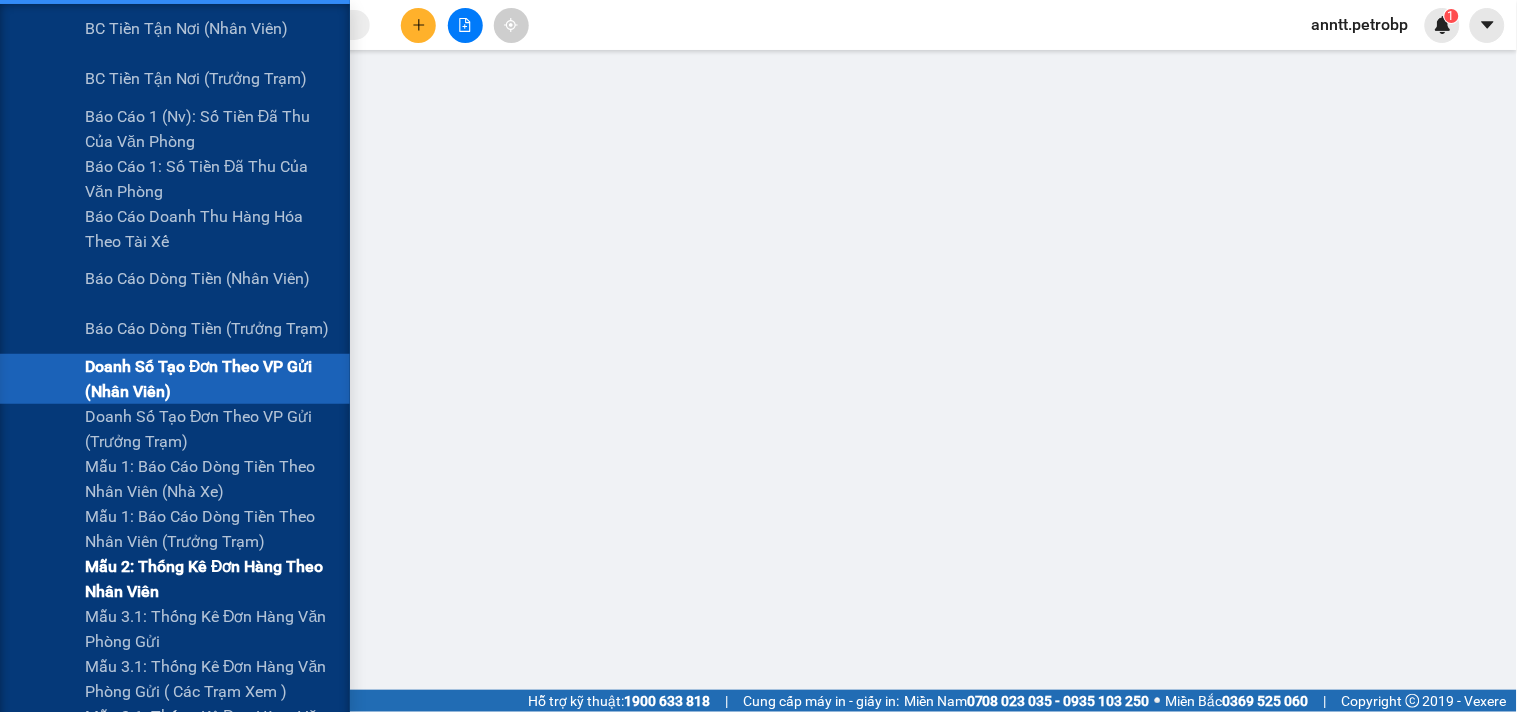 click on "Mẫu 2: Thống kê đơn hàng theo nhân viên" at bounding box center (210, 579) 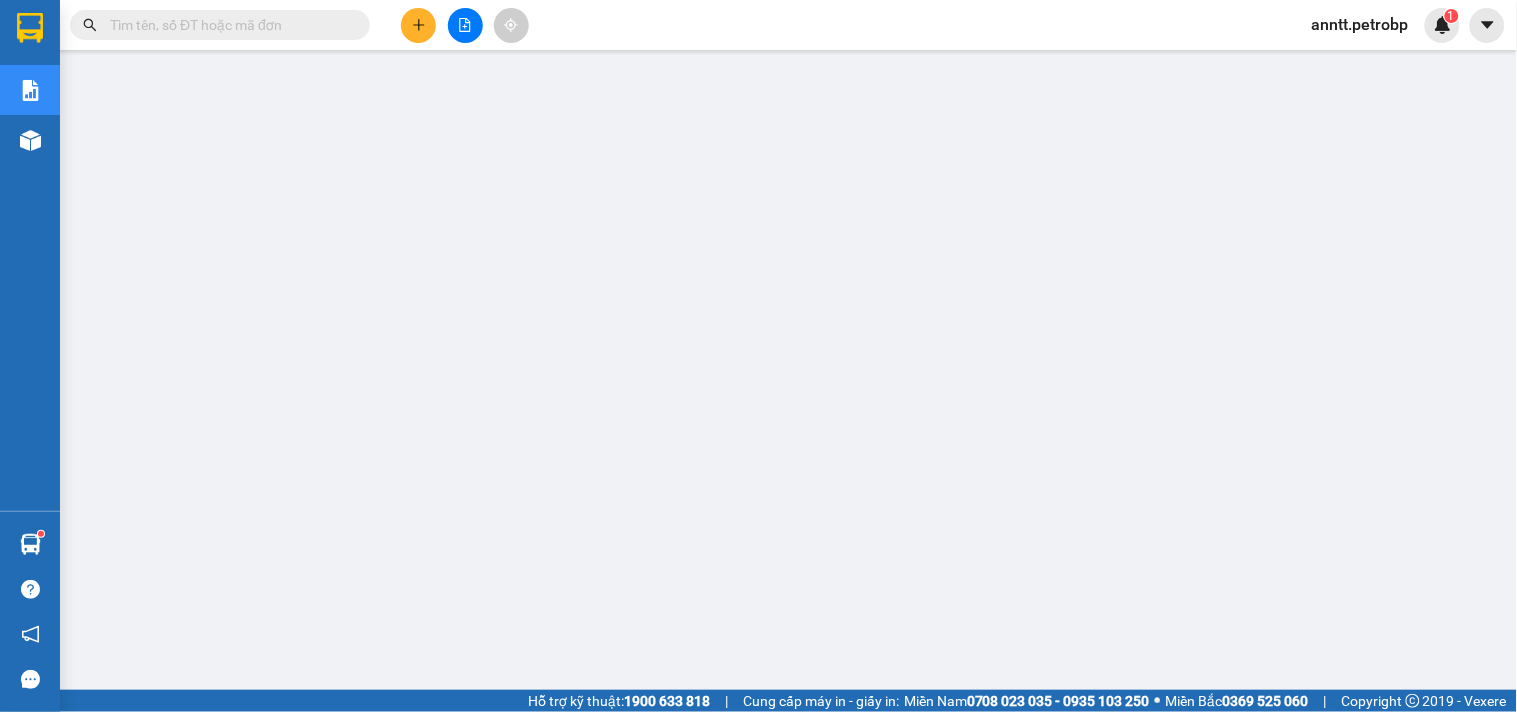 scroll, scrollTop: 0, scrollLeft: 0, axis: both 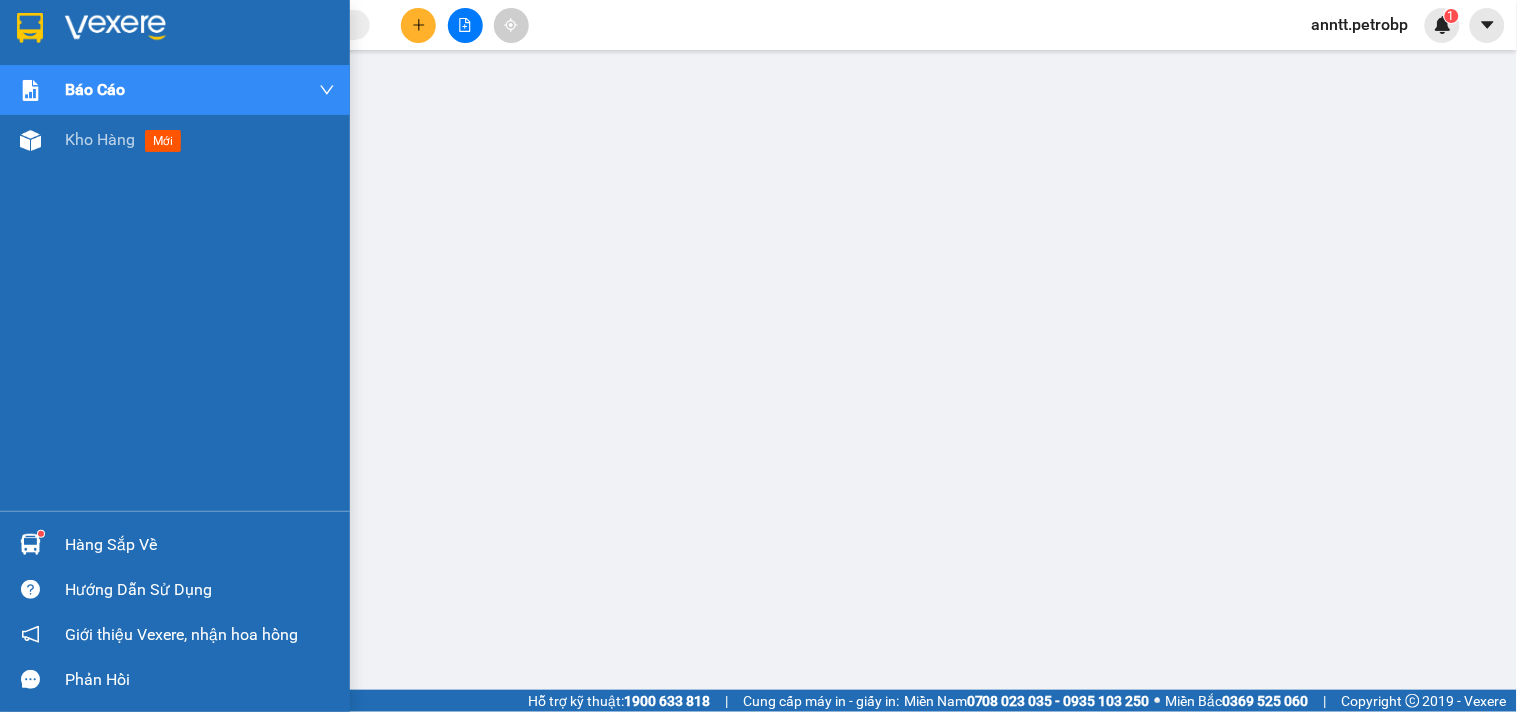 click at bounding box center [30, 544] 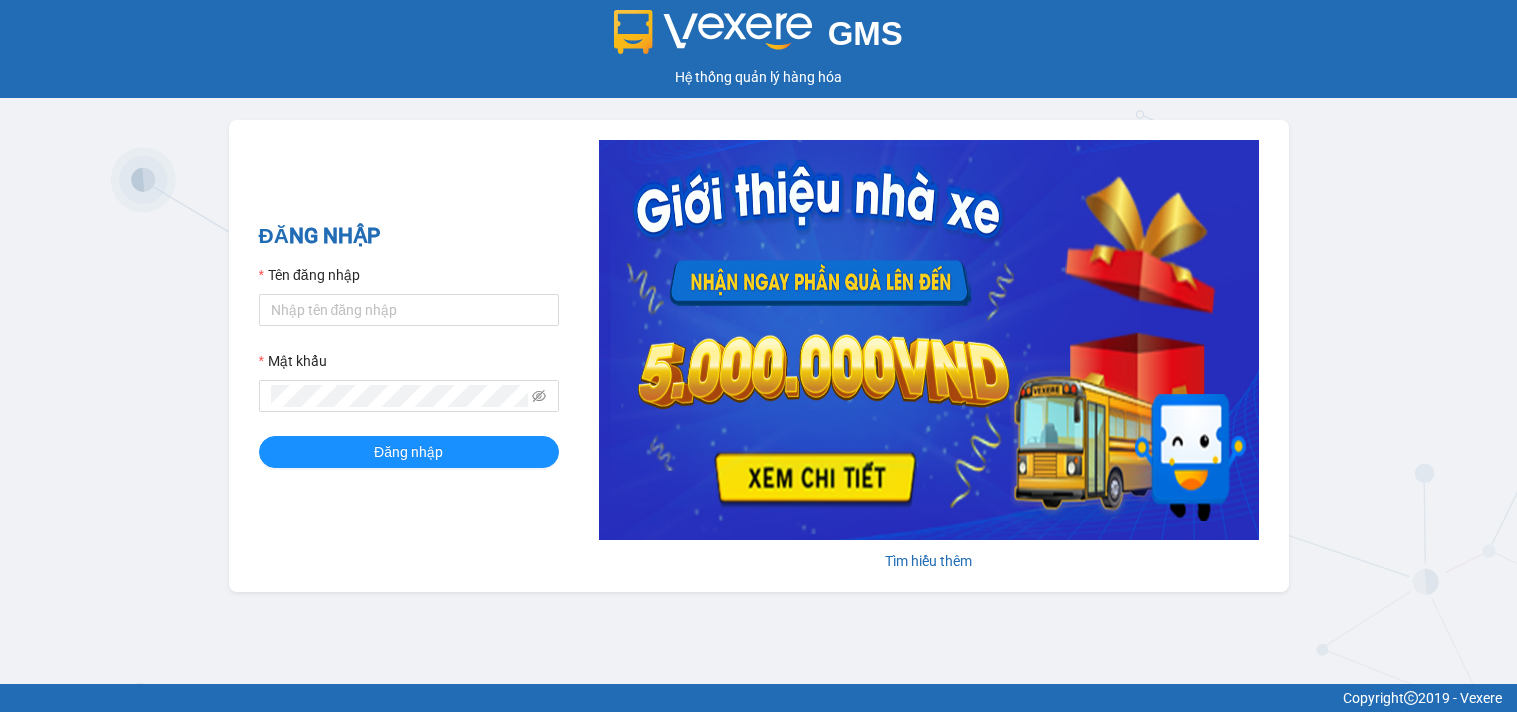 scroll, scrollTop: 0, scrollLeft: 0, axis: both 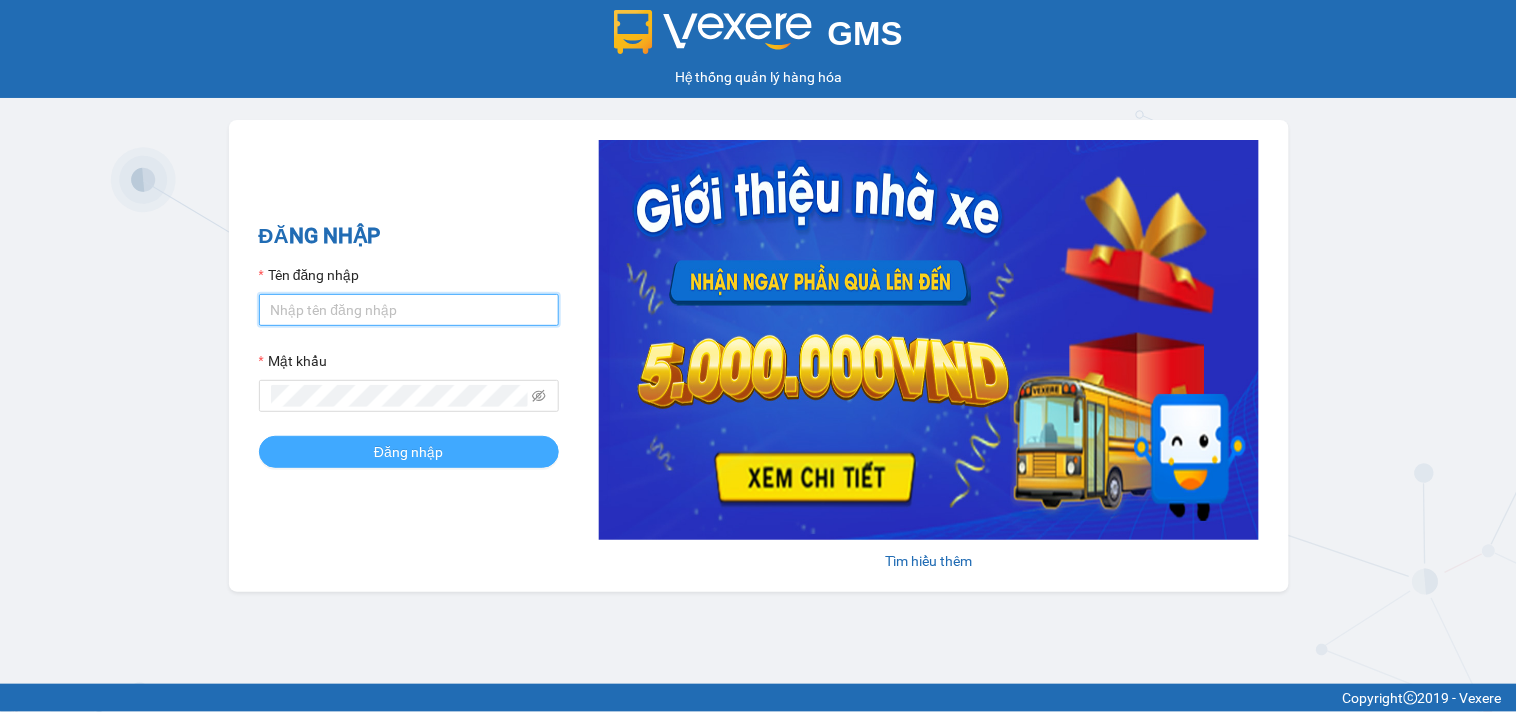 type on "anntt.petrobp" 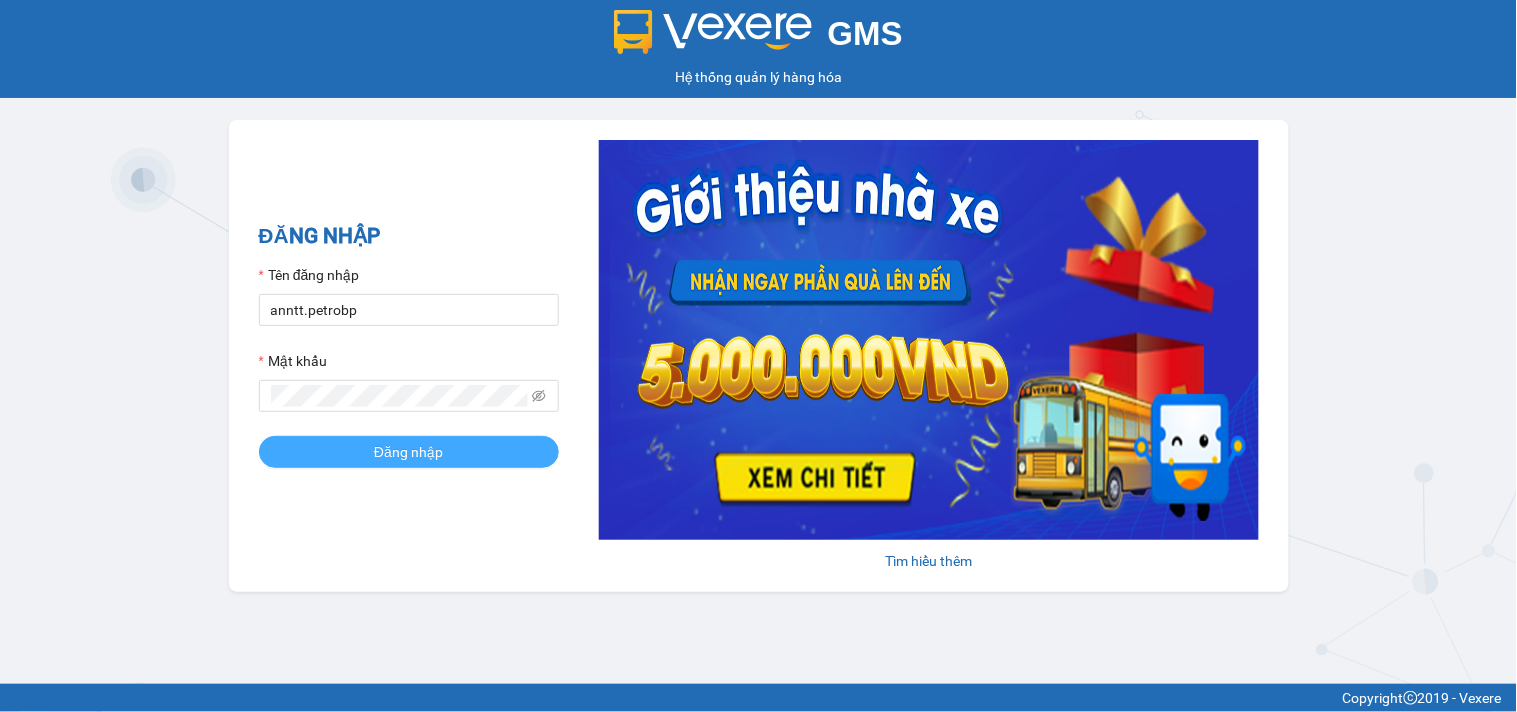 click on "Đăng nhập" at bounding box center (408, 452) 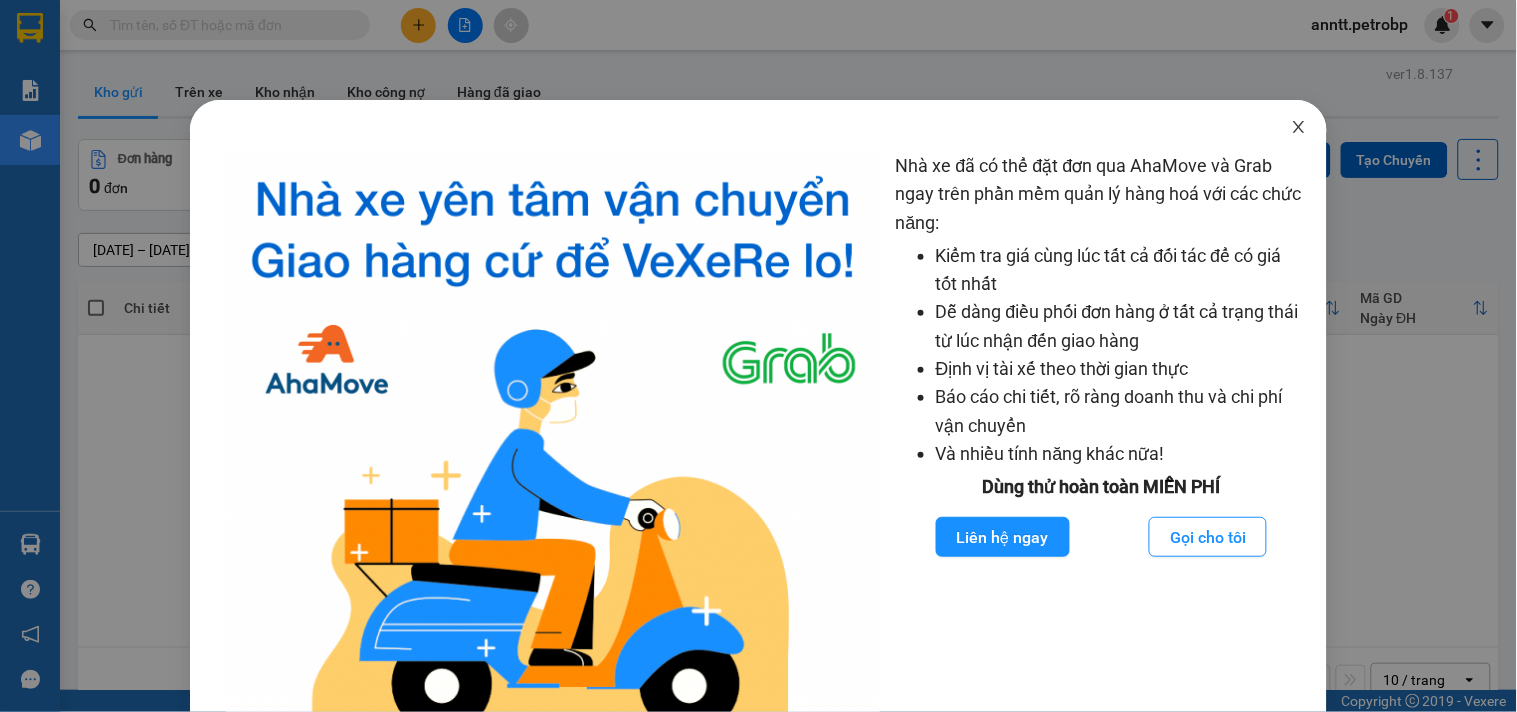 click 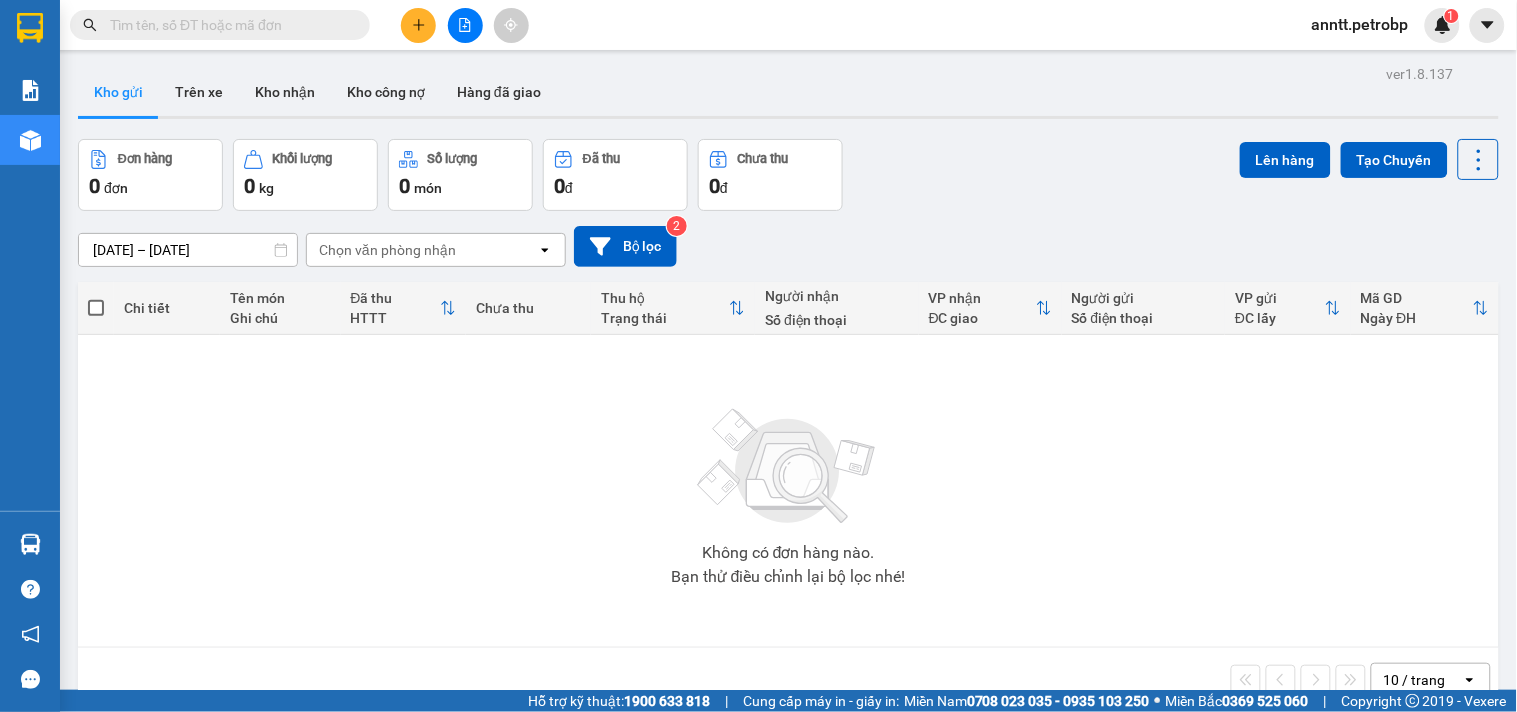 click at bounding box center [418, 25] 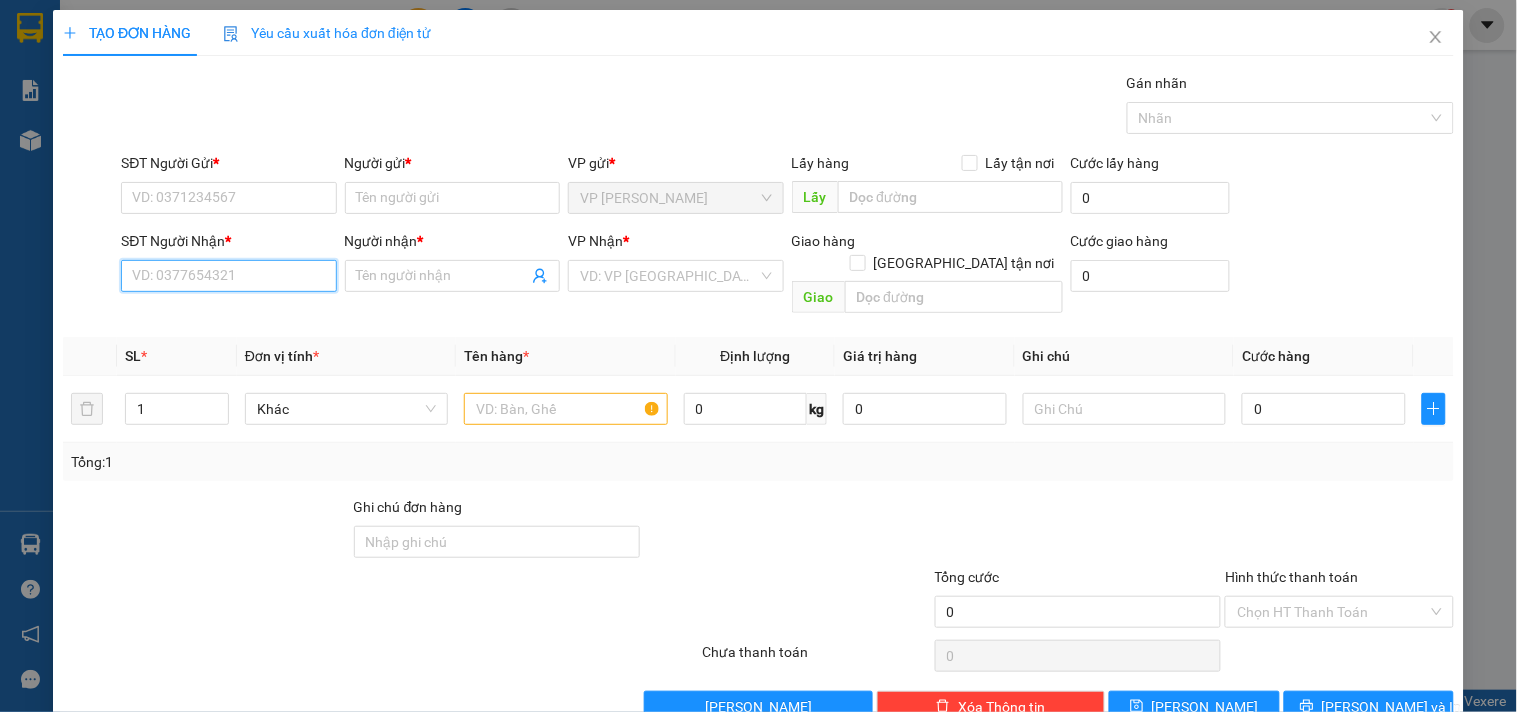 click on "SĐT Người Nhận  *" at bounding box center [228, 276] 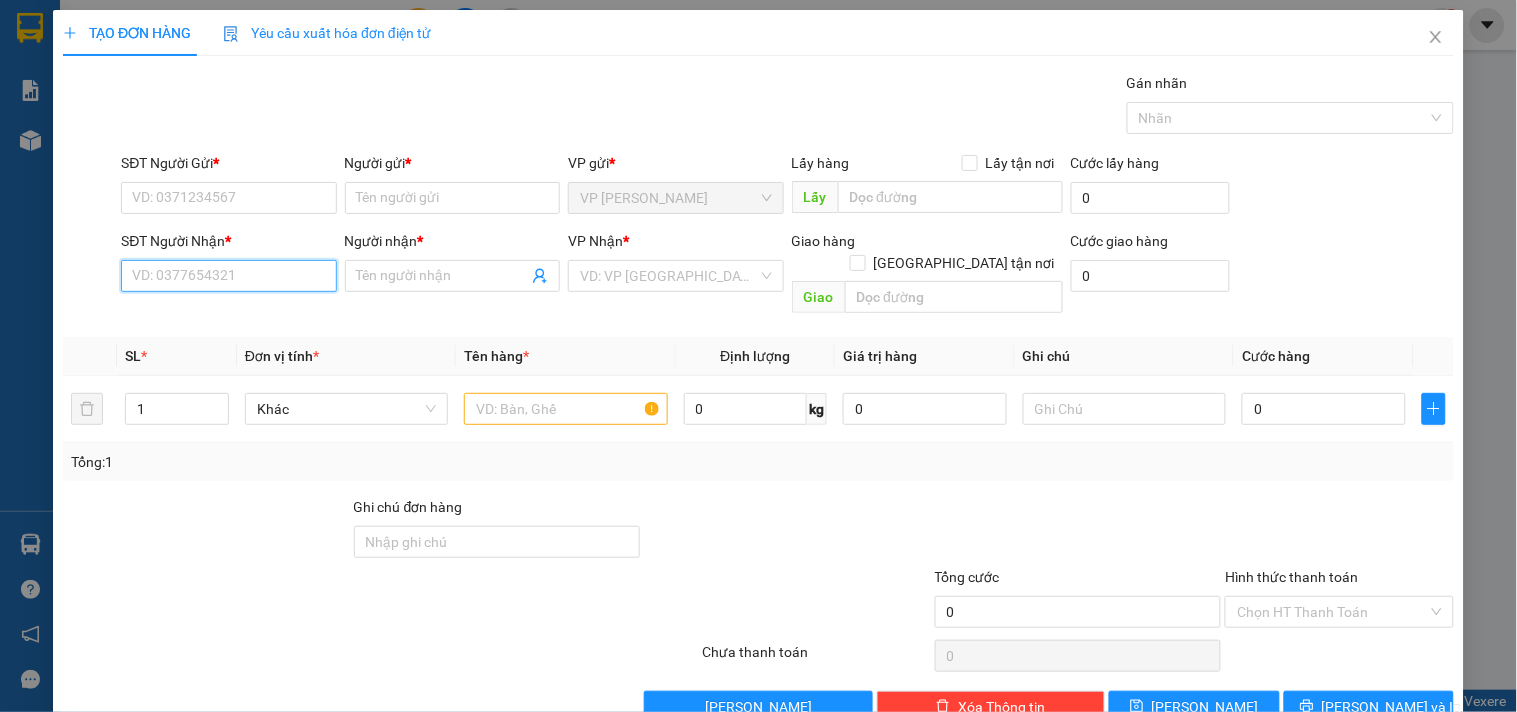 click on "SĐT Người Nhận  *" at bounding box center (228, 276) 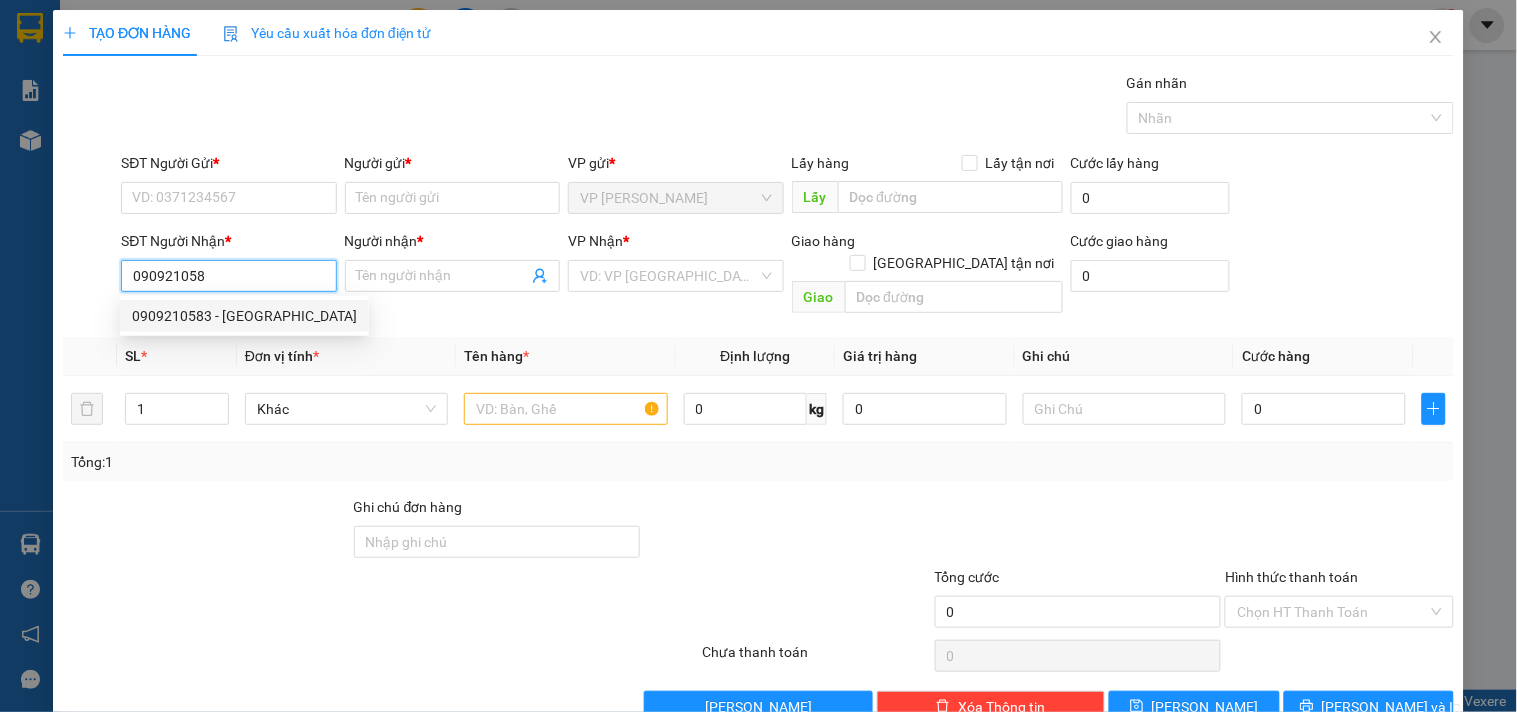 click on "0909210583 - [GEOGRAPHIC_DATA]" at bounding box center [244, 316] 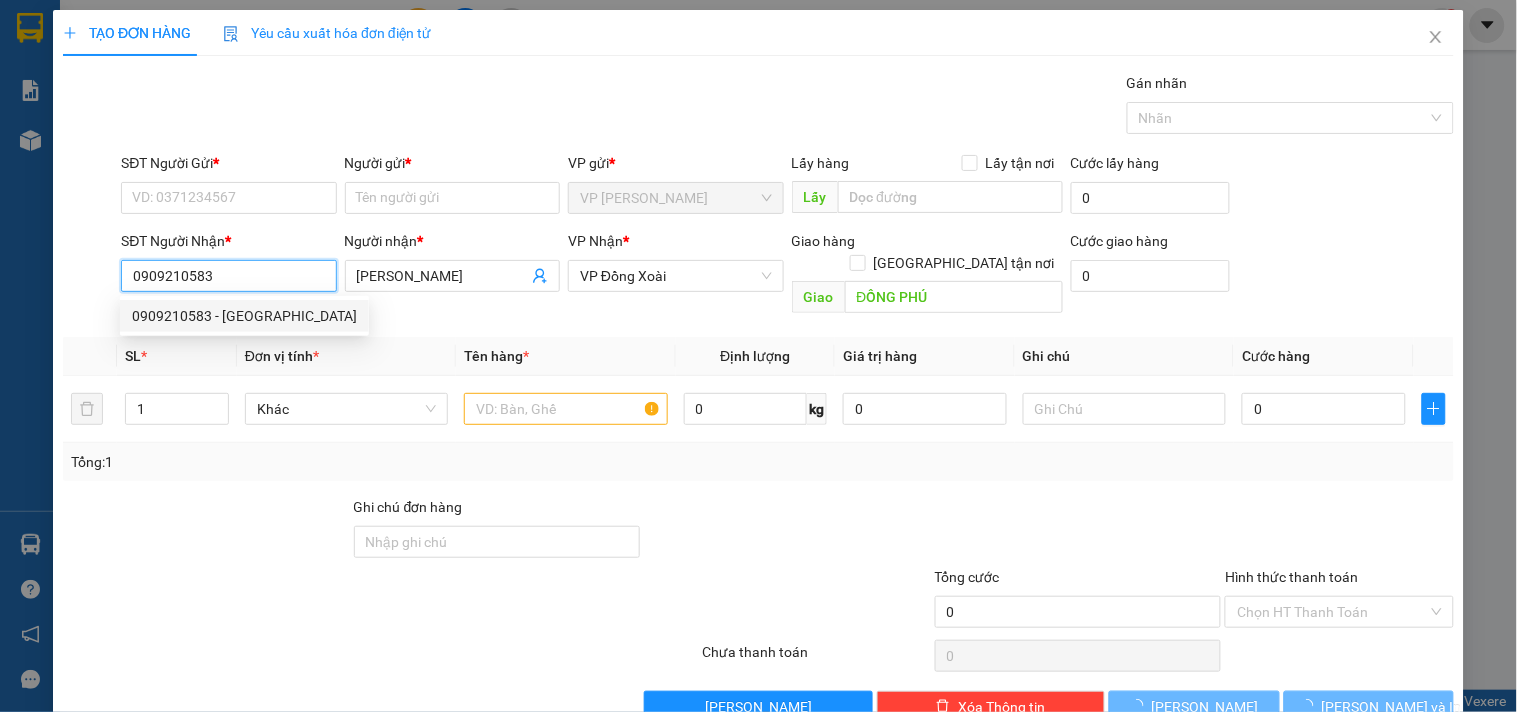 type on "50.000" 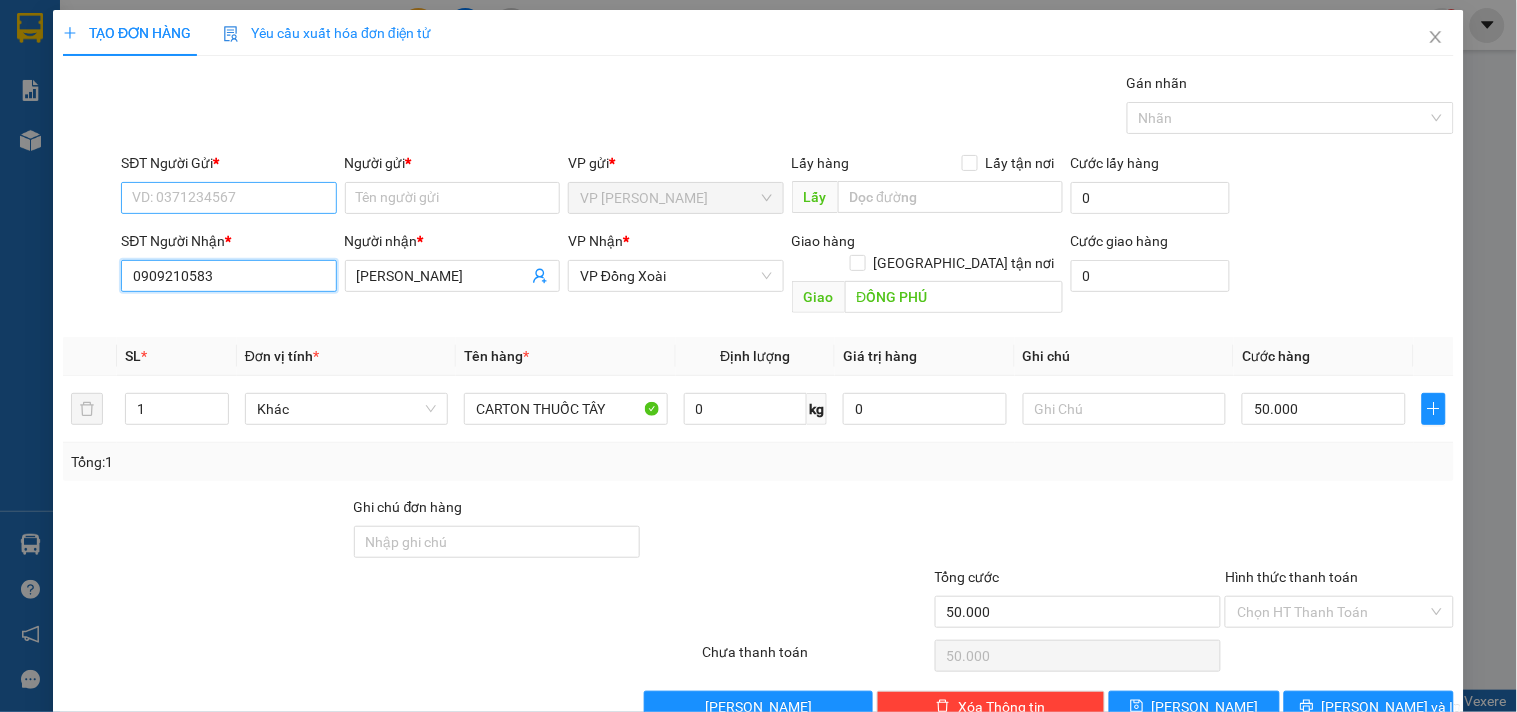 type on "0909210583" 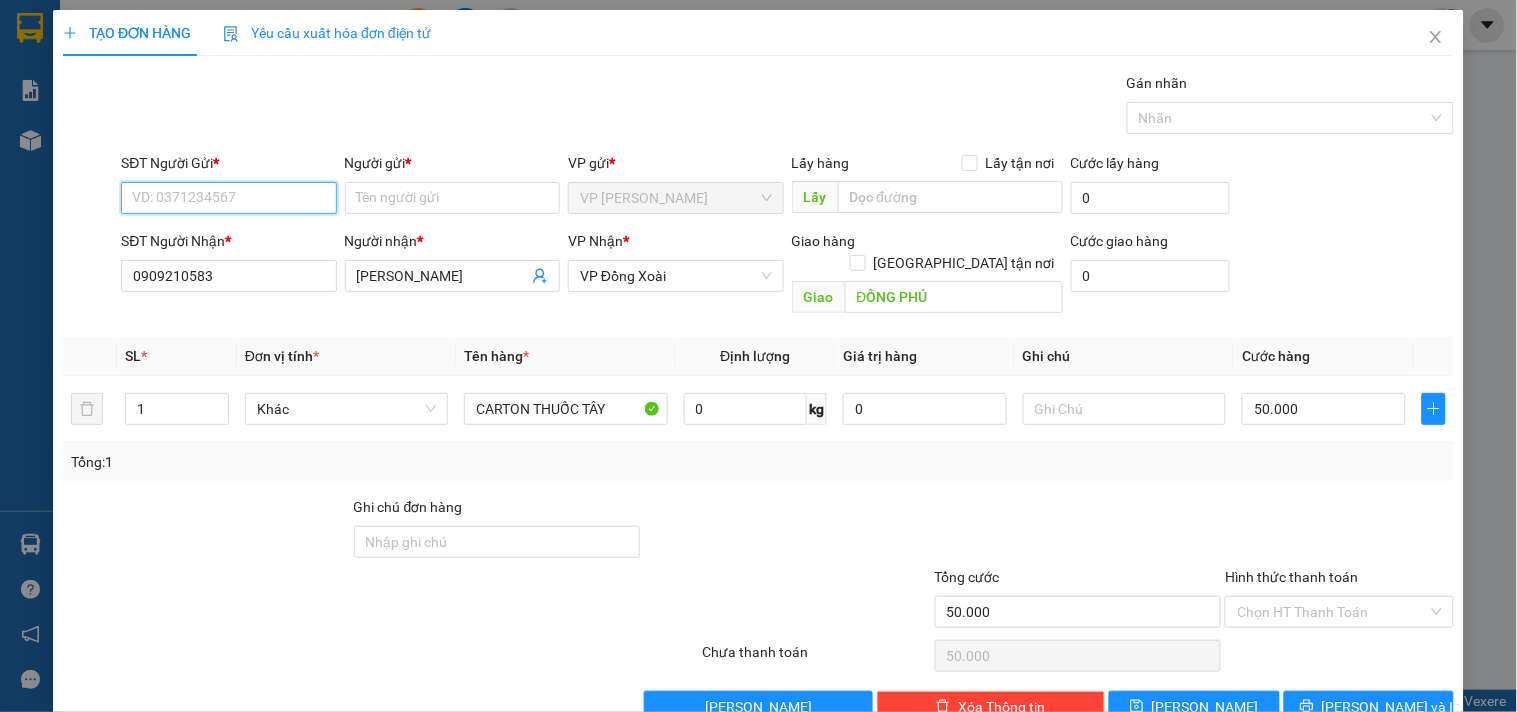 click on "SĐT Người Gửi  *" at bounding box center (228, 198) 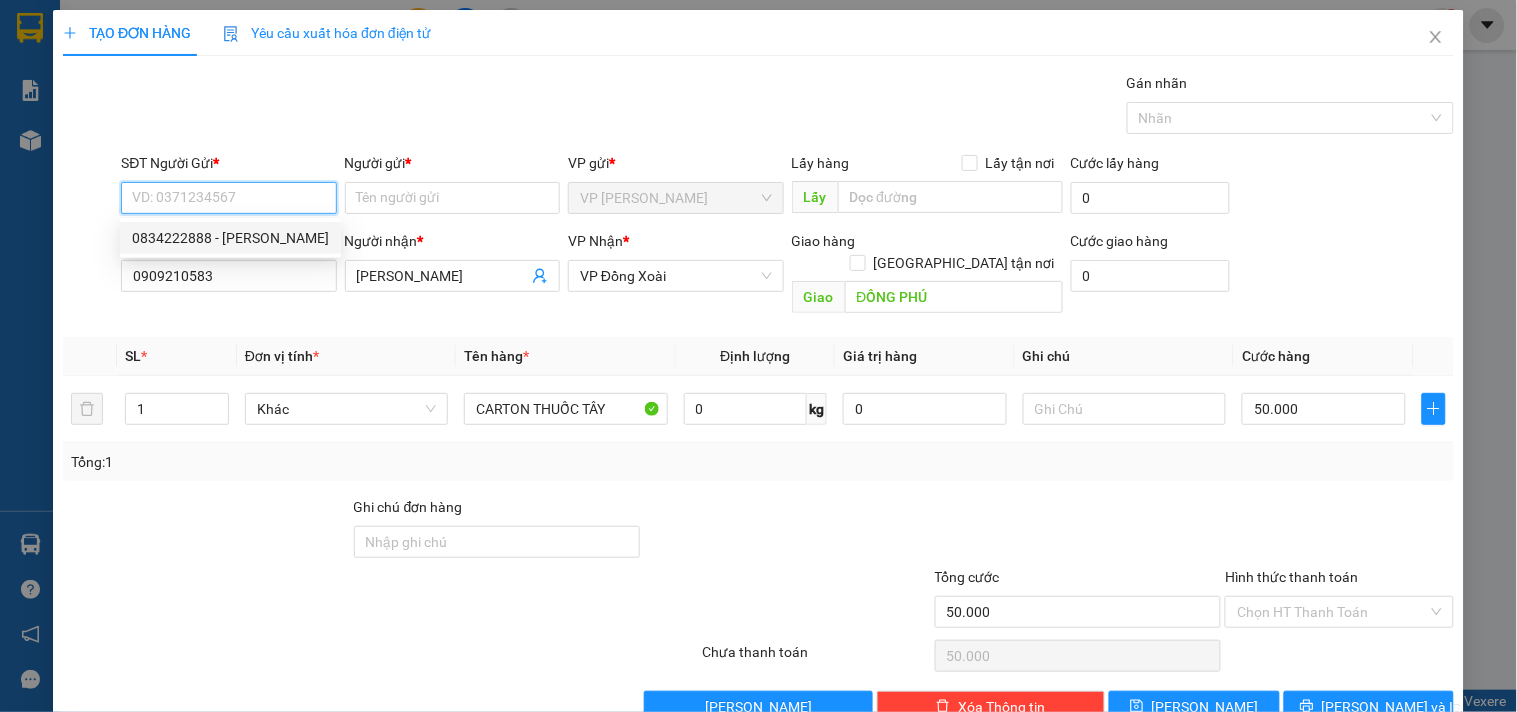 click on "0834222888 - [PERSON_NAME]" at bounding box center [230, 238] 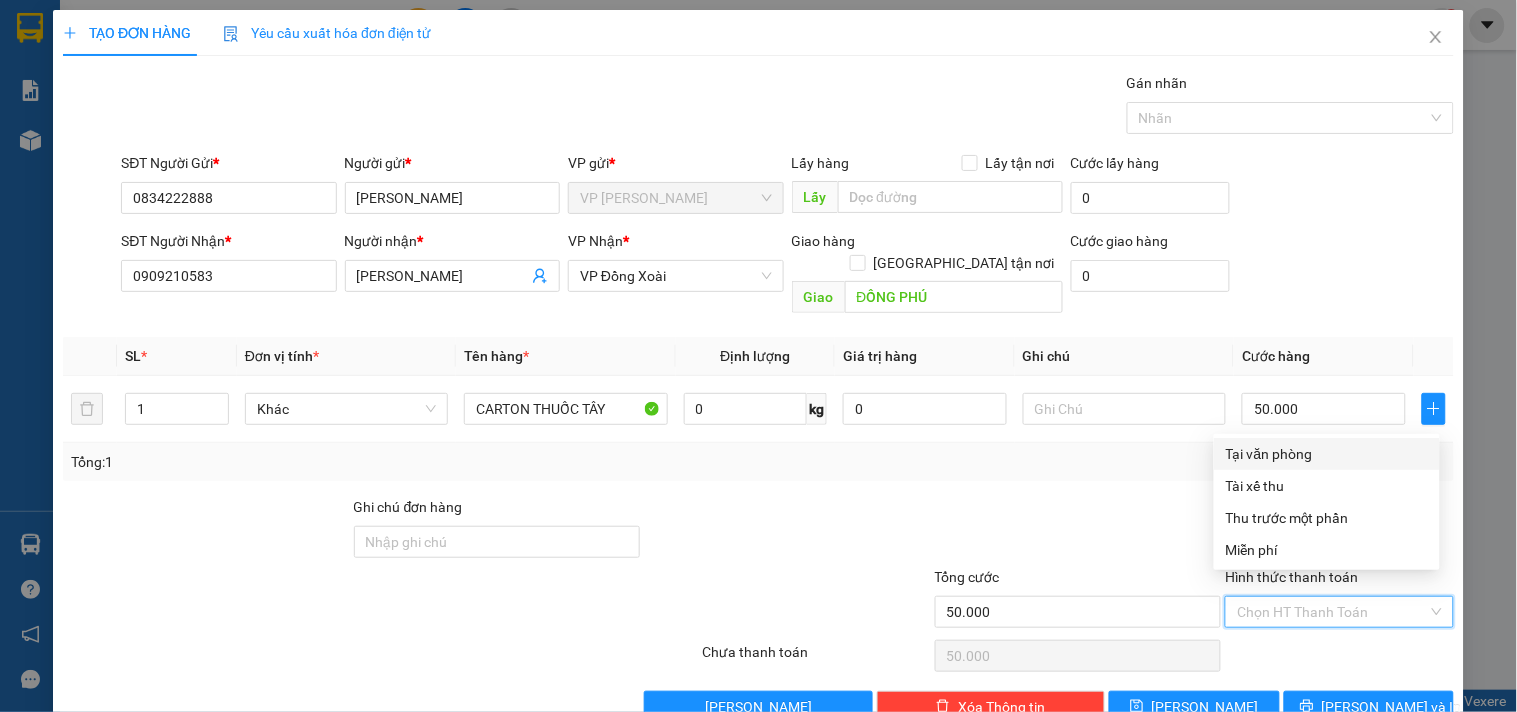 click on "Hình thức thanh toán" at bounding box center [1332, 612] 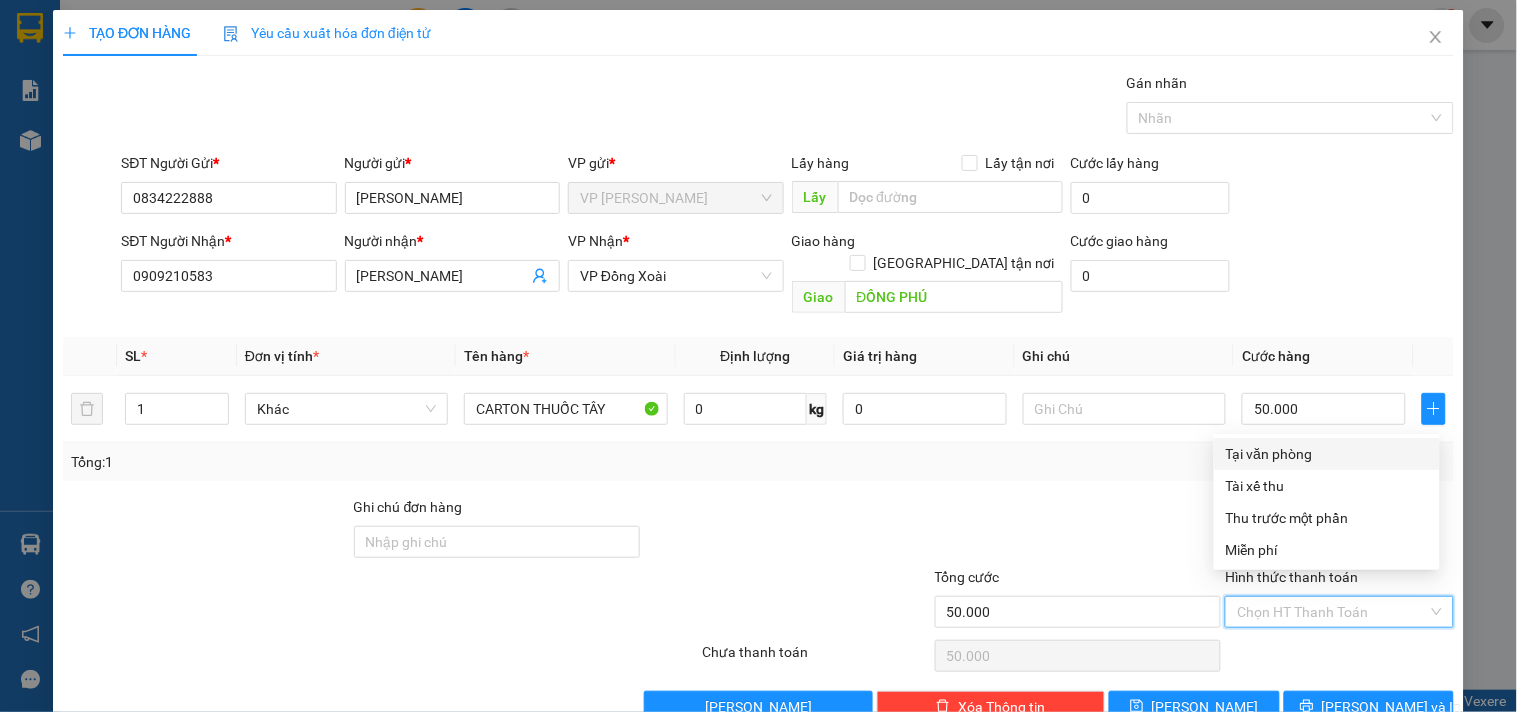click on "Tại văn phòng" at bounding box center [1327, 454] 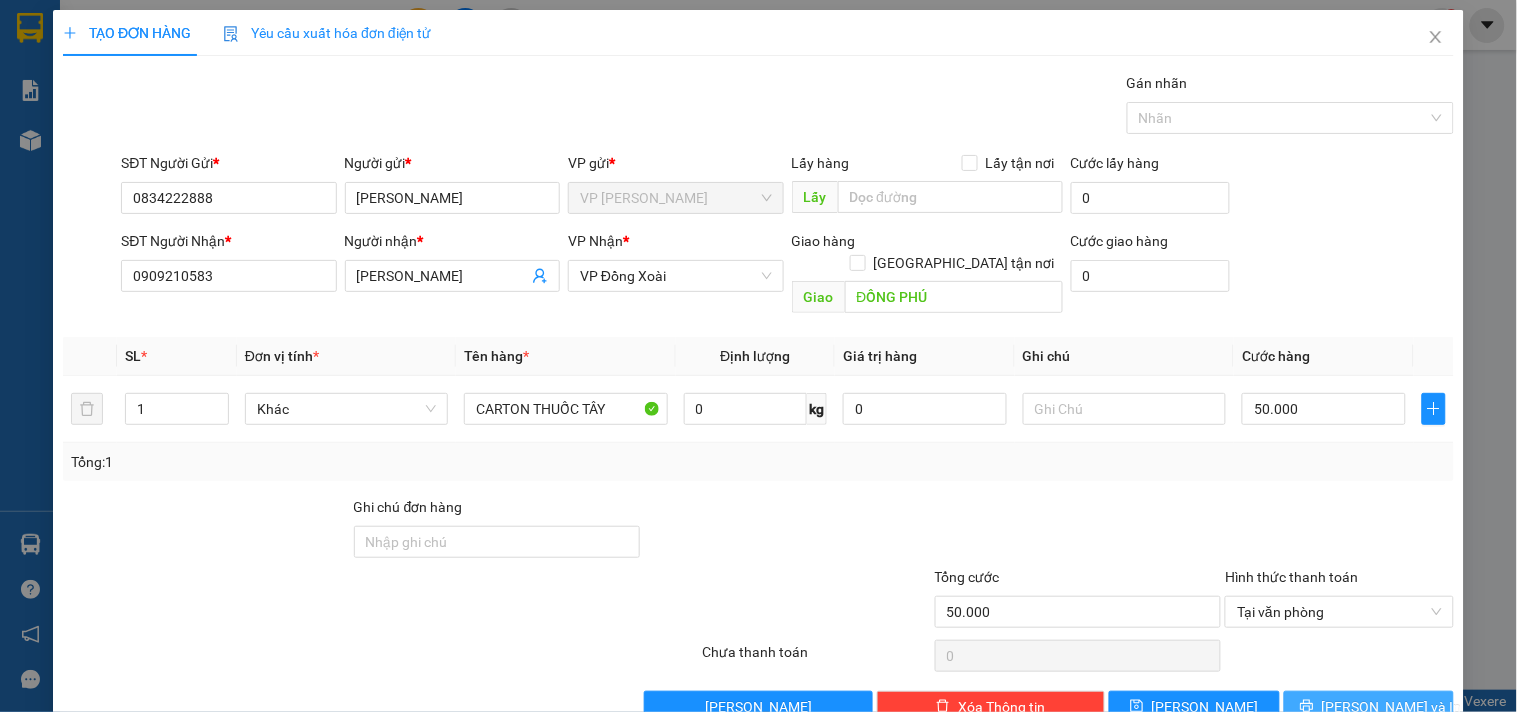 click on "[PERSON_NAME] và In" at bounding box center (1392, 707) 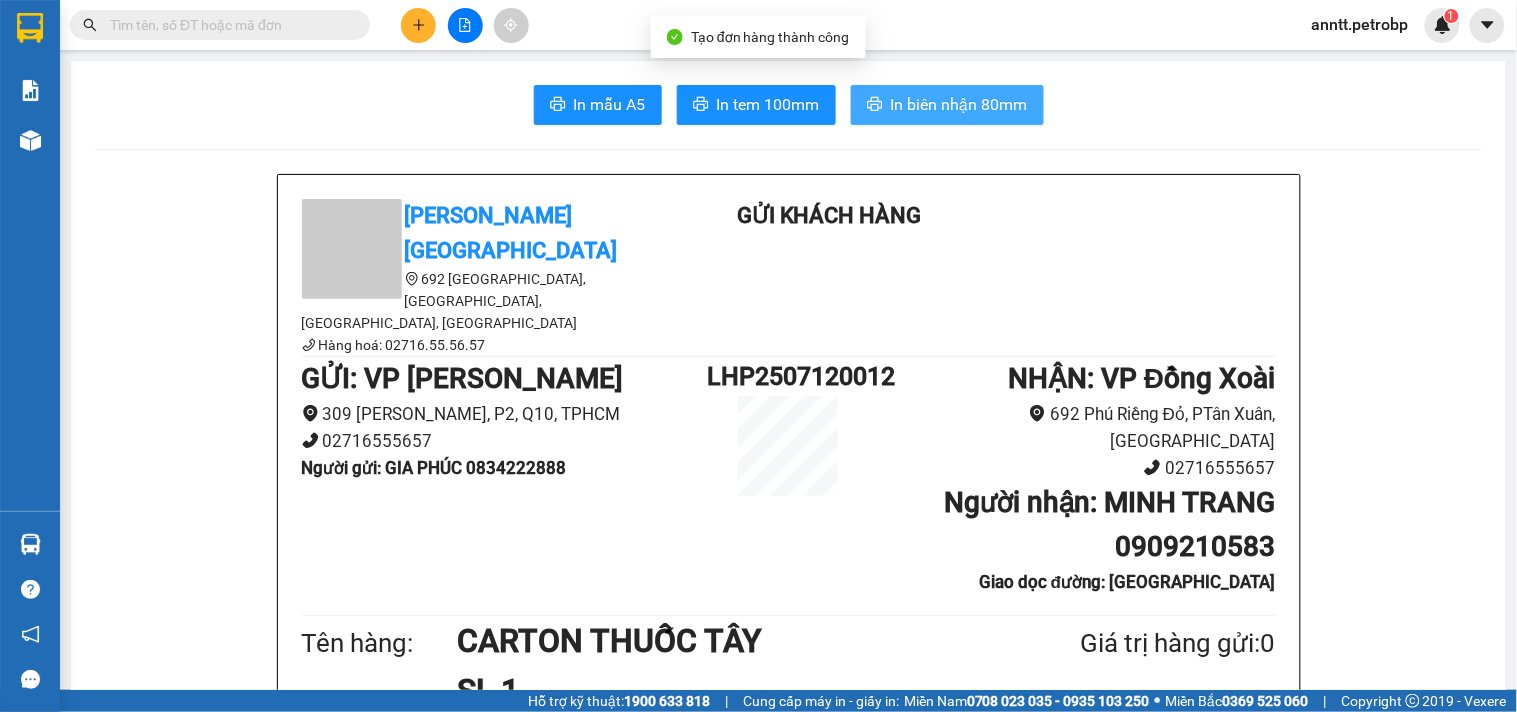 click on "In biên nhận 80mm" at bounding box center [959, 104] 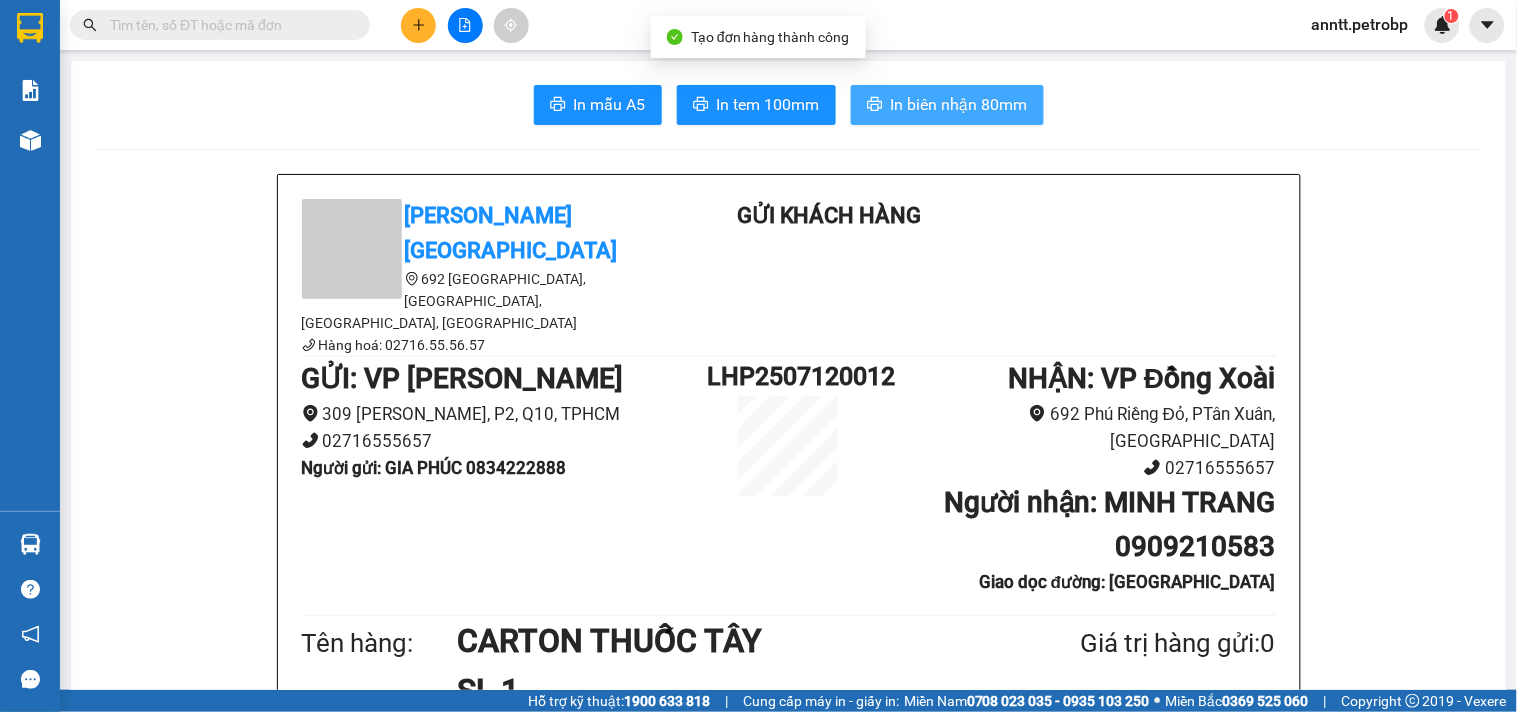 scroll, scrollTop: 0, scrollLeft: 0, axis: both 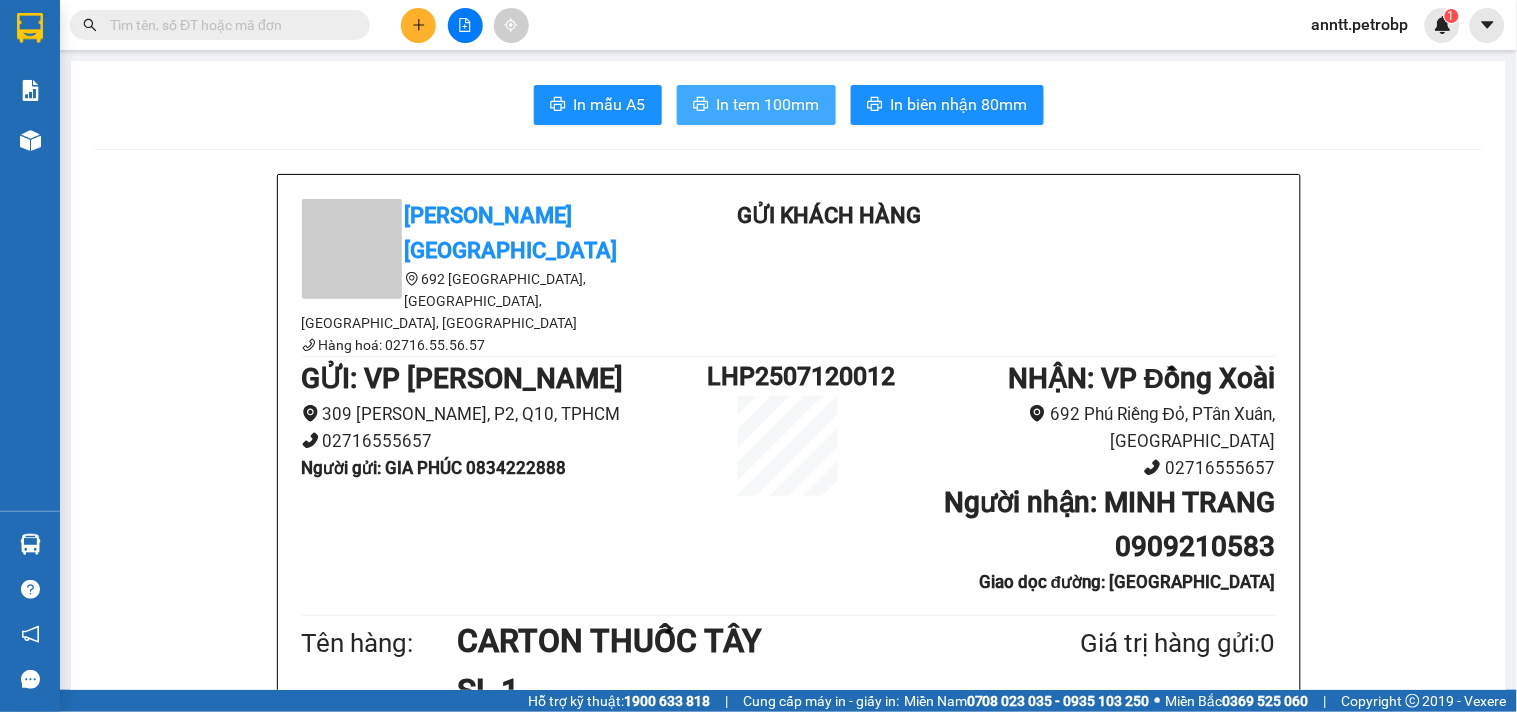 click on "In tem 100mm" at bounding box center (768, 104) 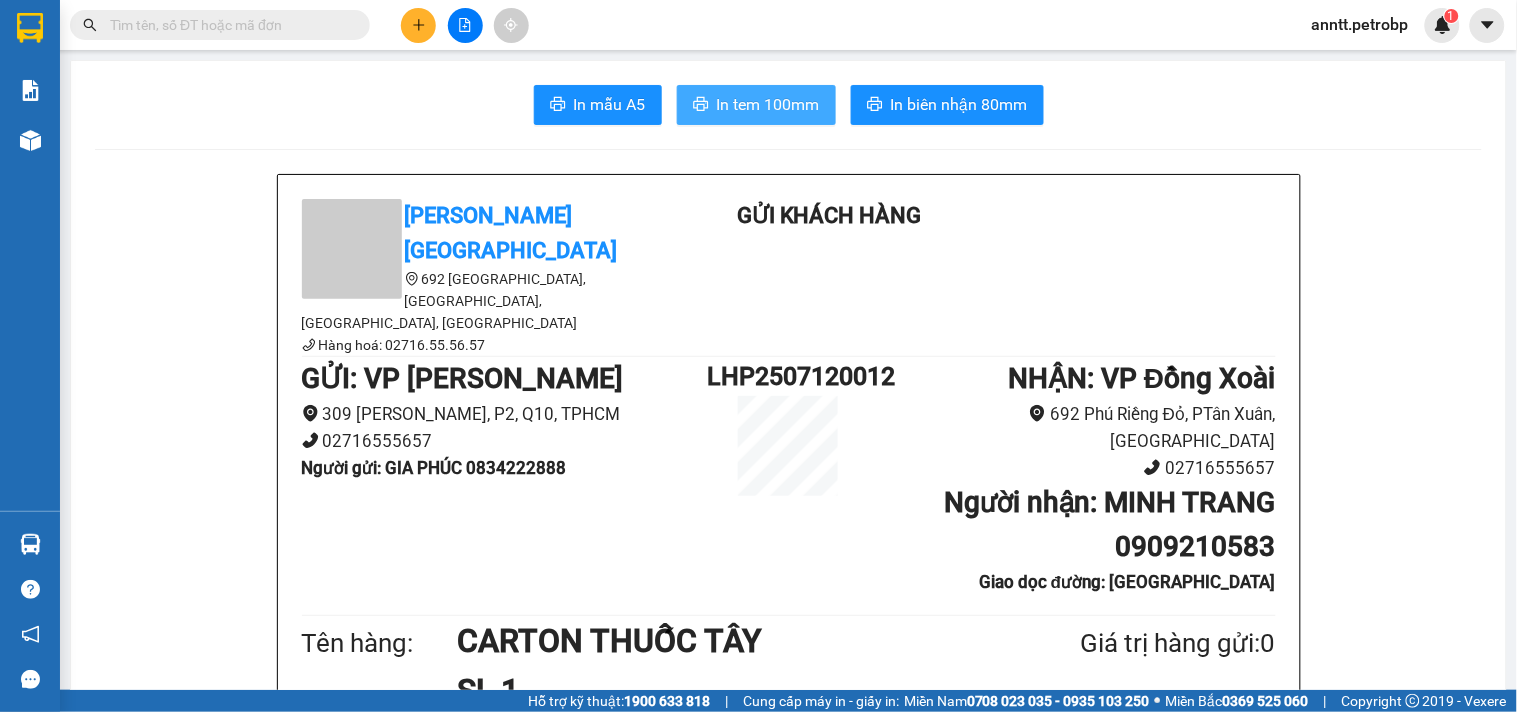 scroll, scrollTop: 0, scrollLeft: 0, axis: both 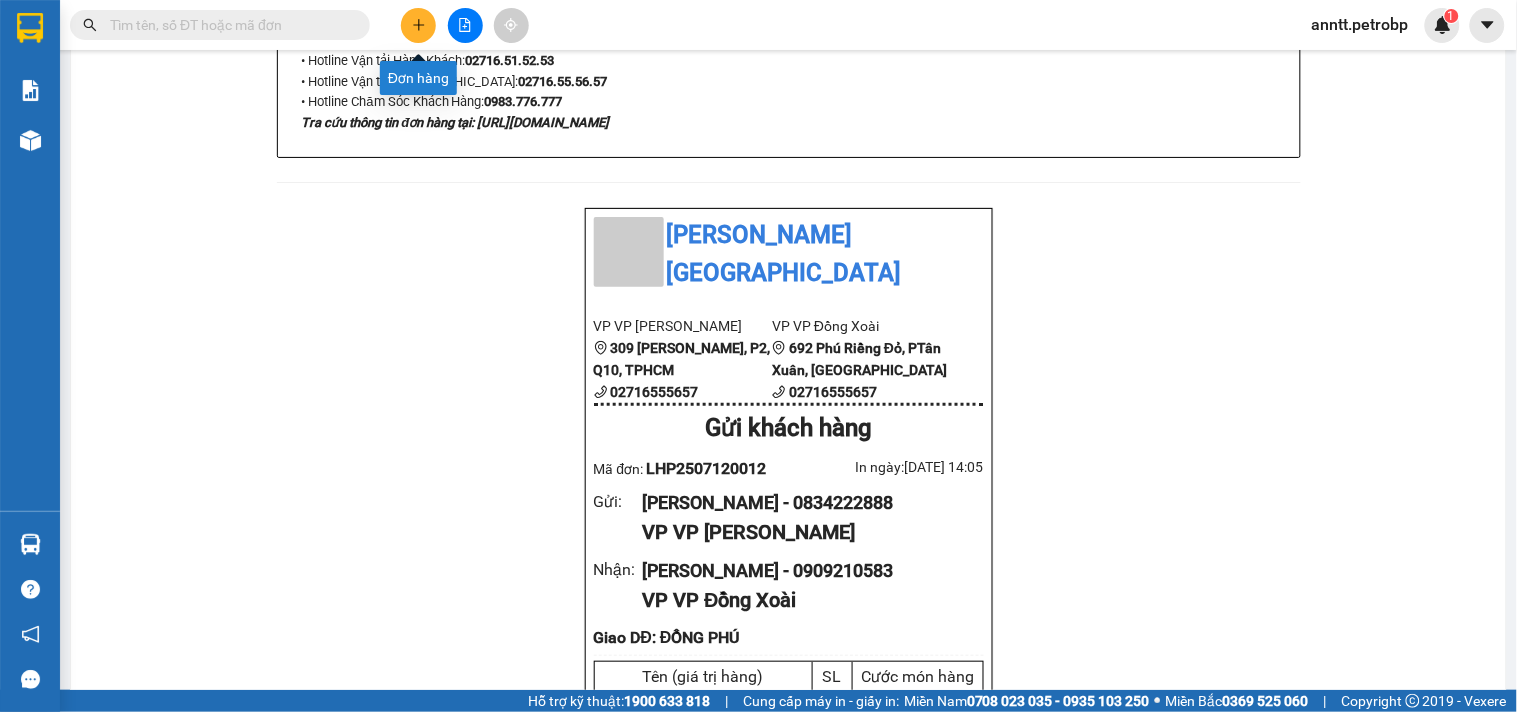 click at bounding box center (418, 25) 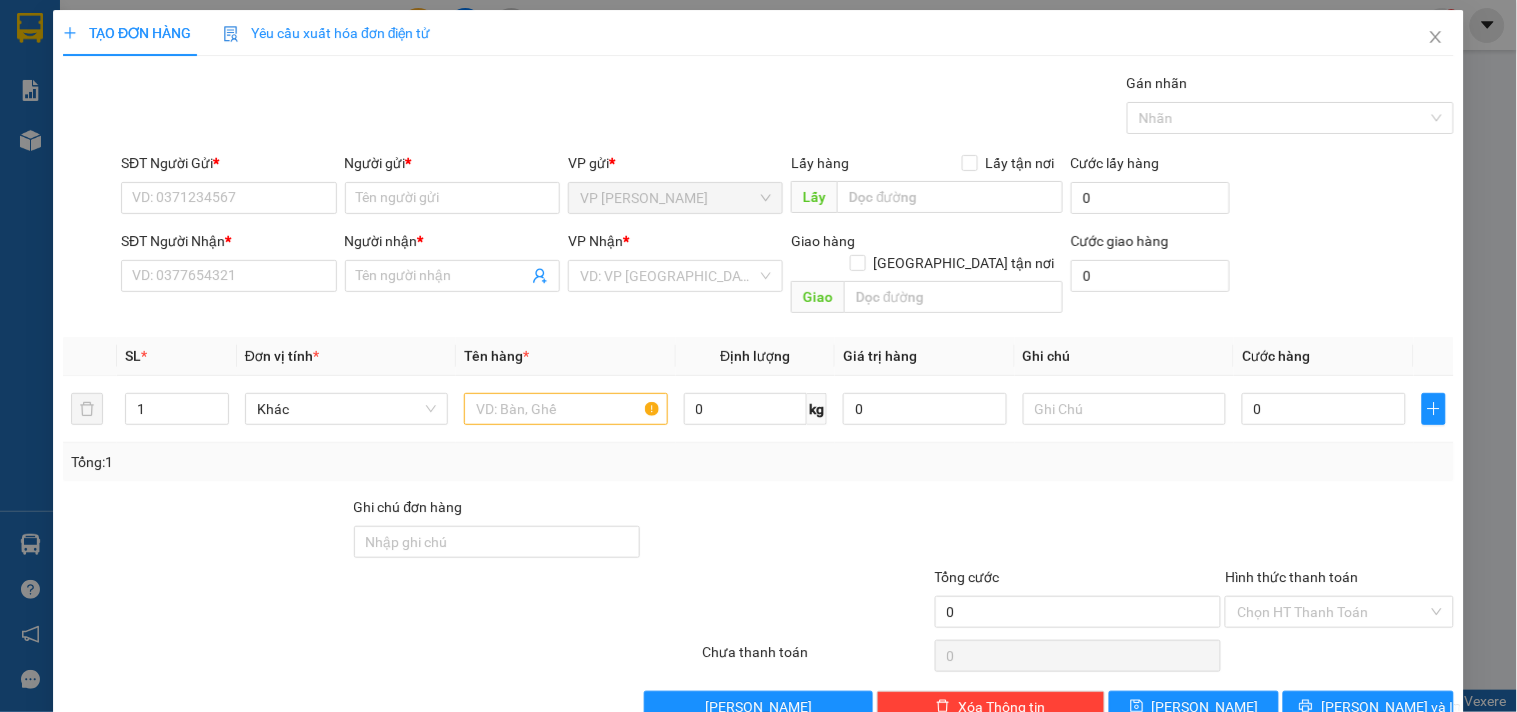 scroll, scrollTop: 0, scrollLeft: 0, axis: both 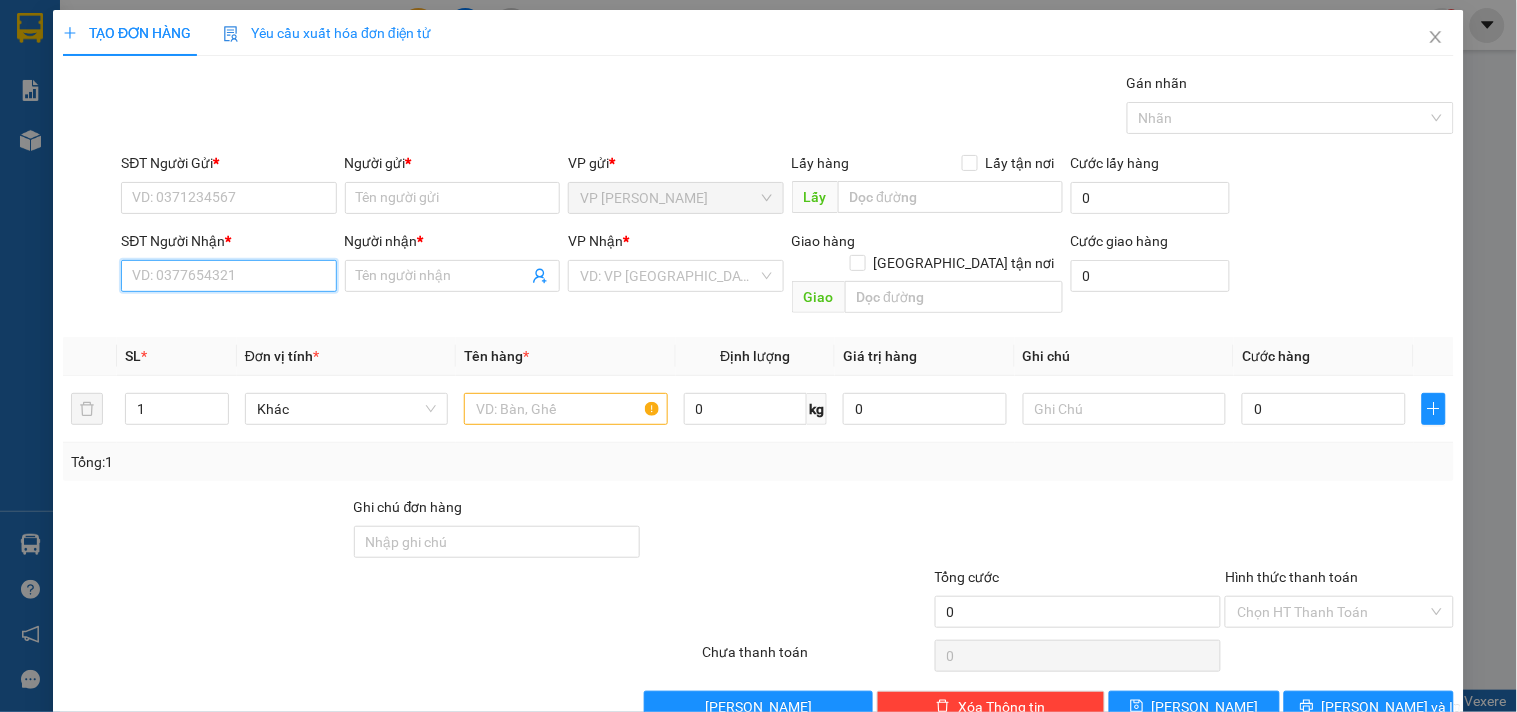 click on "SĐT Người Nhận  *" at bounding box center (228, 276) 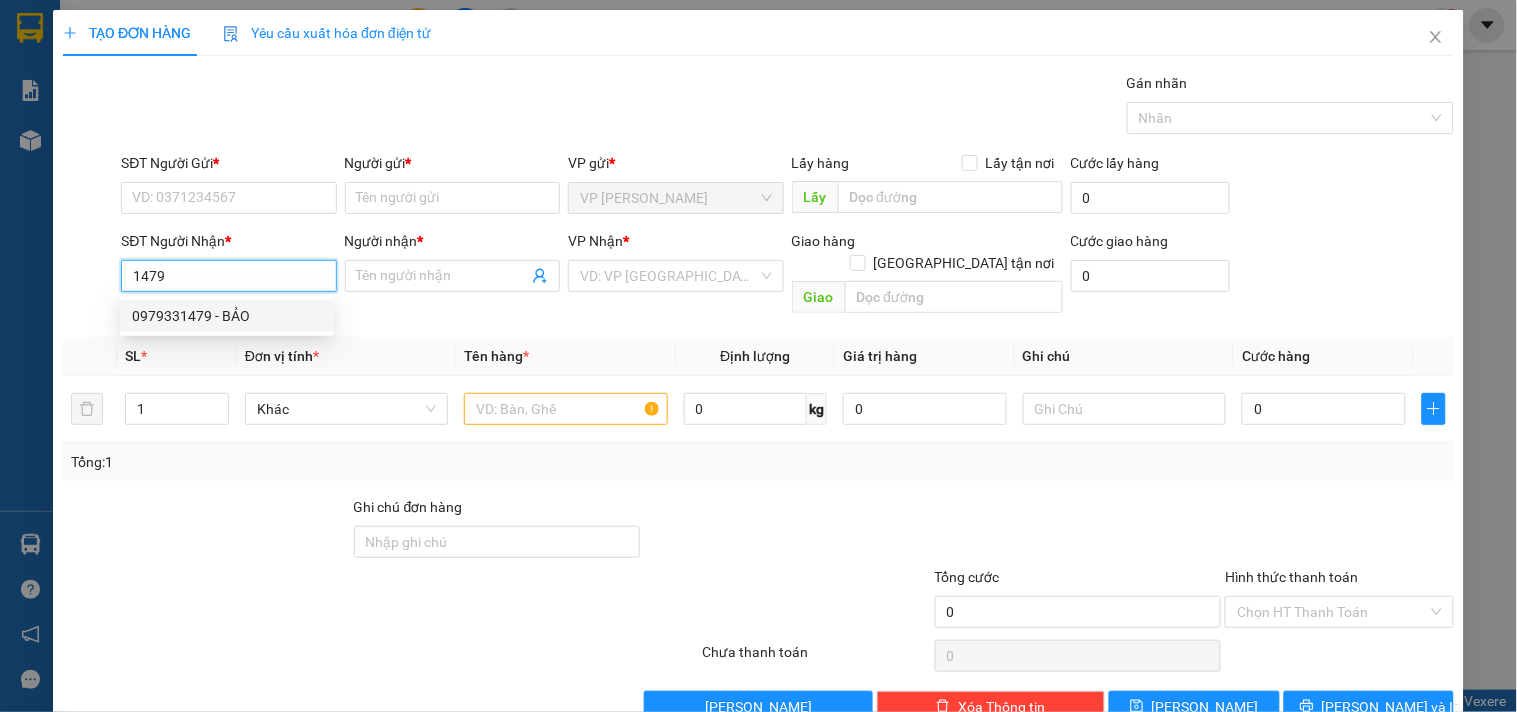 click on "0979331479 -  BẢO" at bounding box center (226, 316) 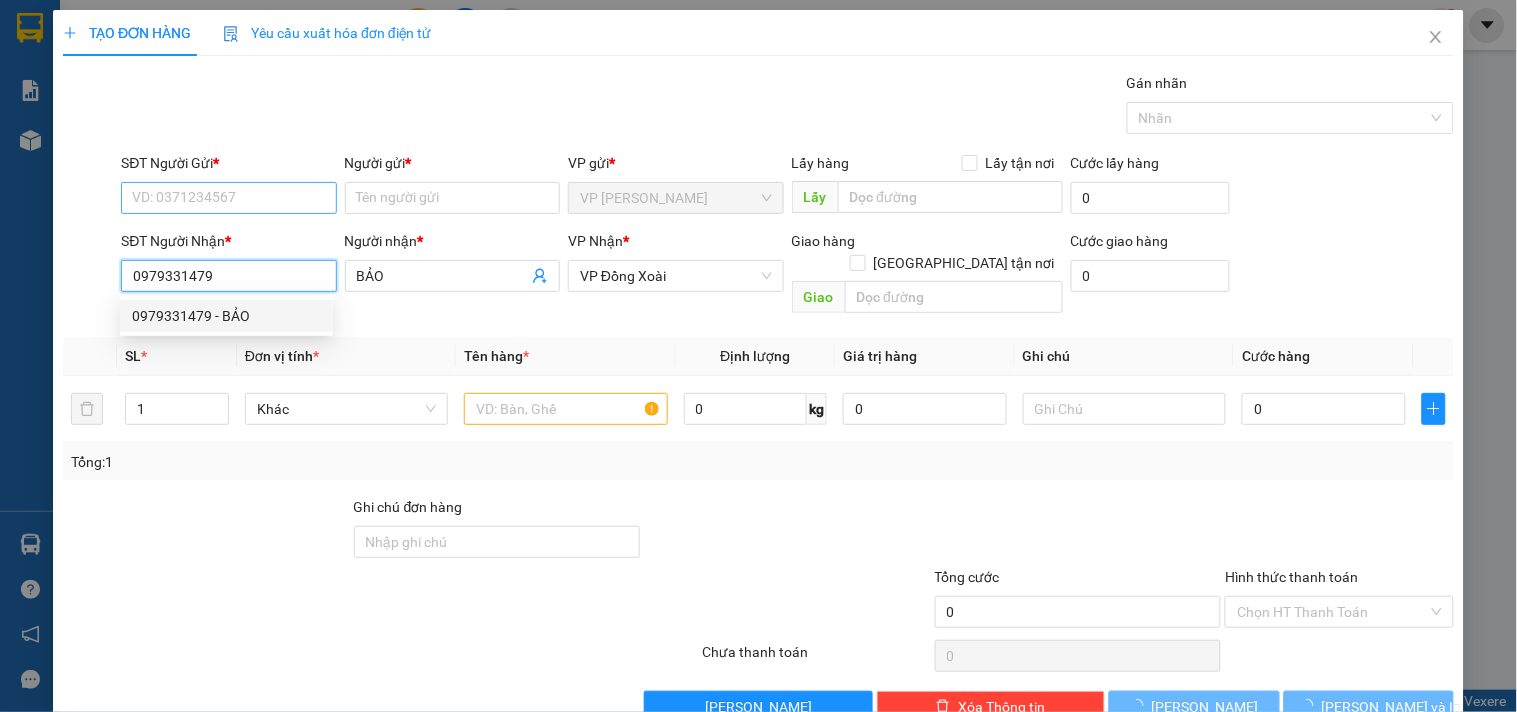 type on "300.000" 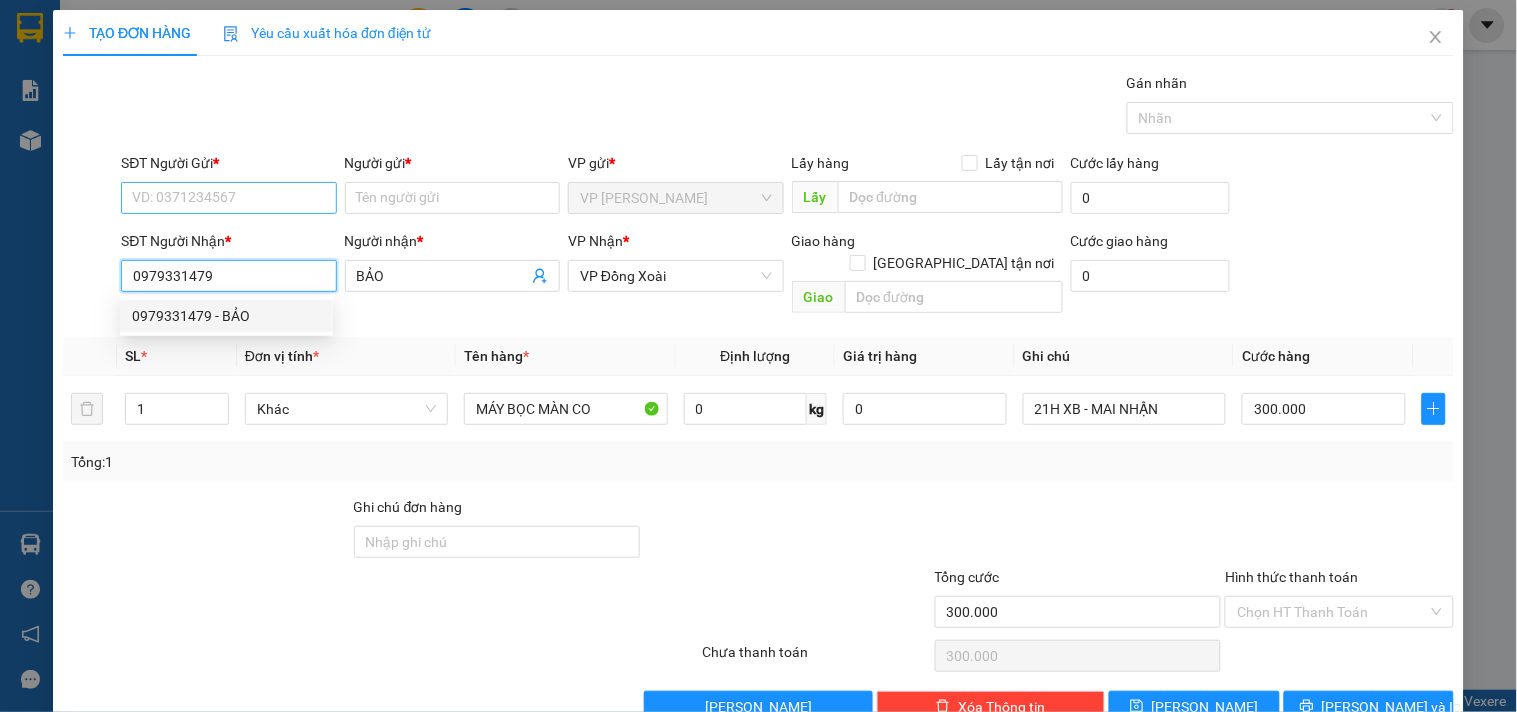 type on "0979331479" 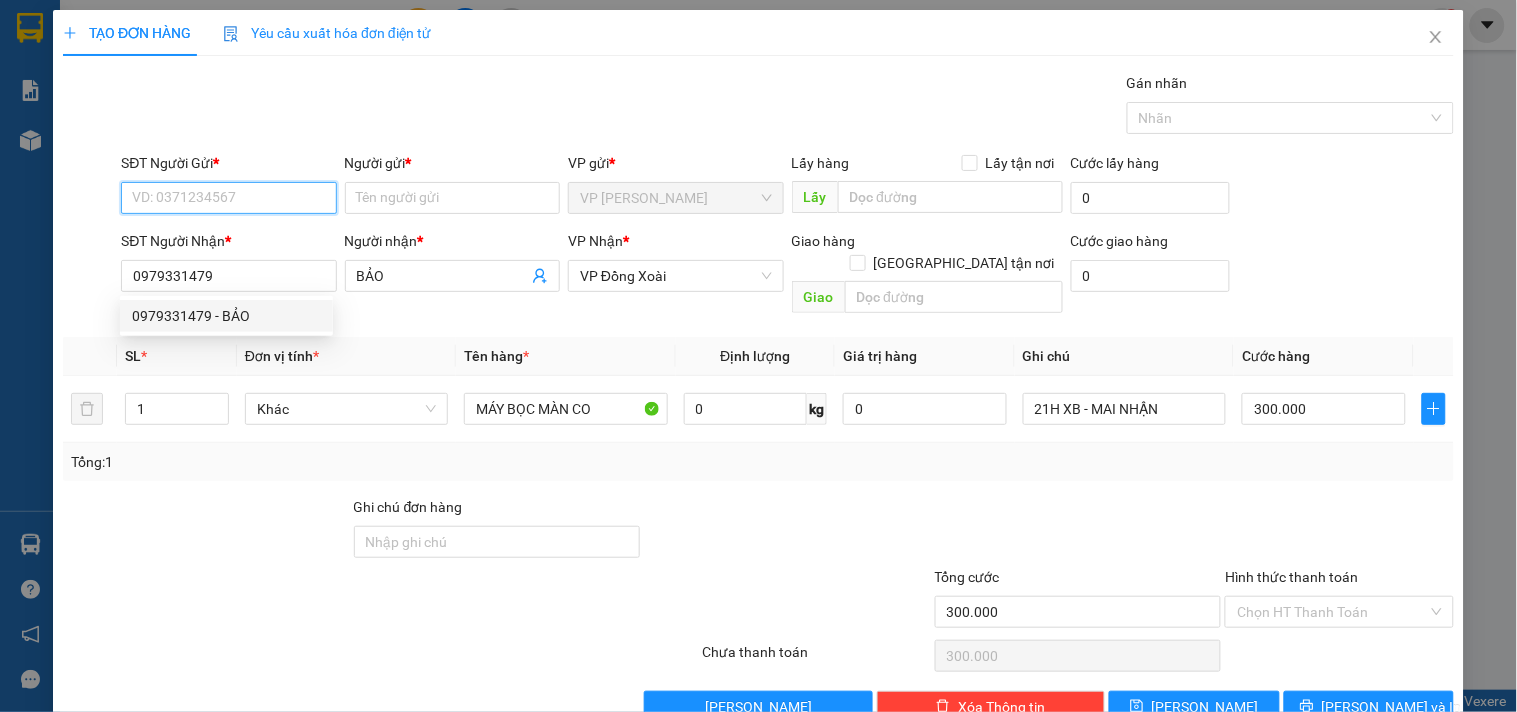 click on "SĐT Người Gửi  *" at bounding box center (228, 198) 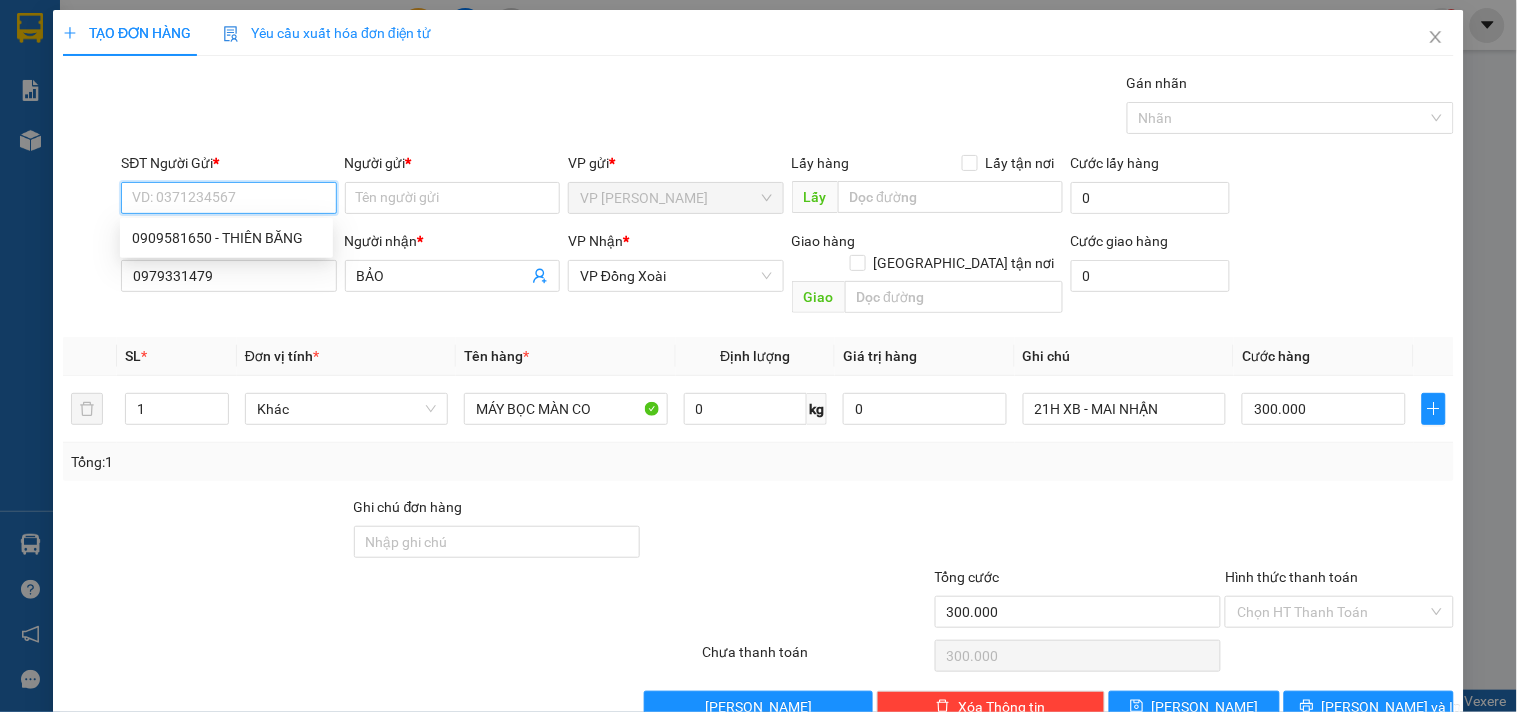 click on "SĐT Người Gửi  *" at bounding box center (228, 198) 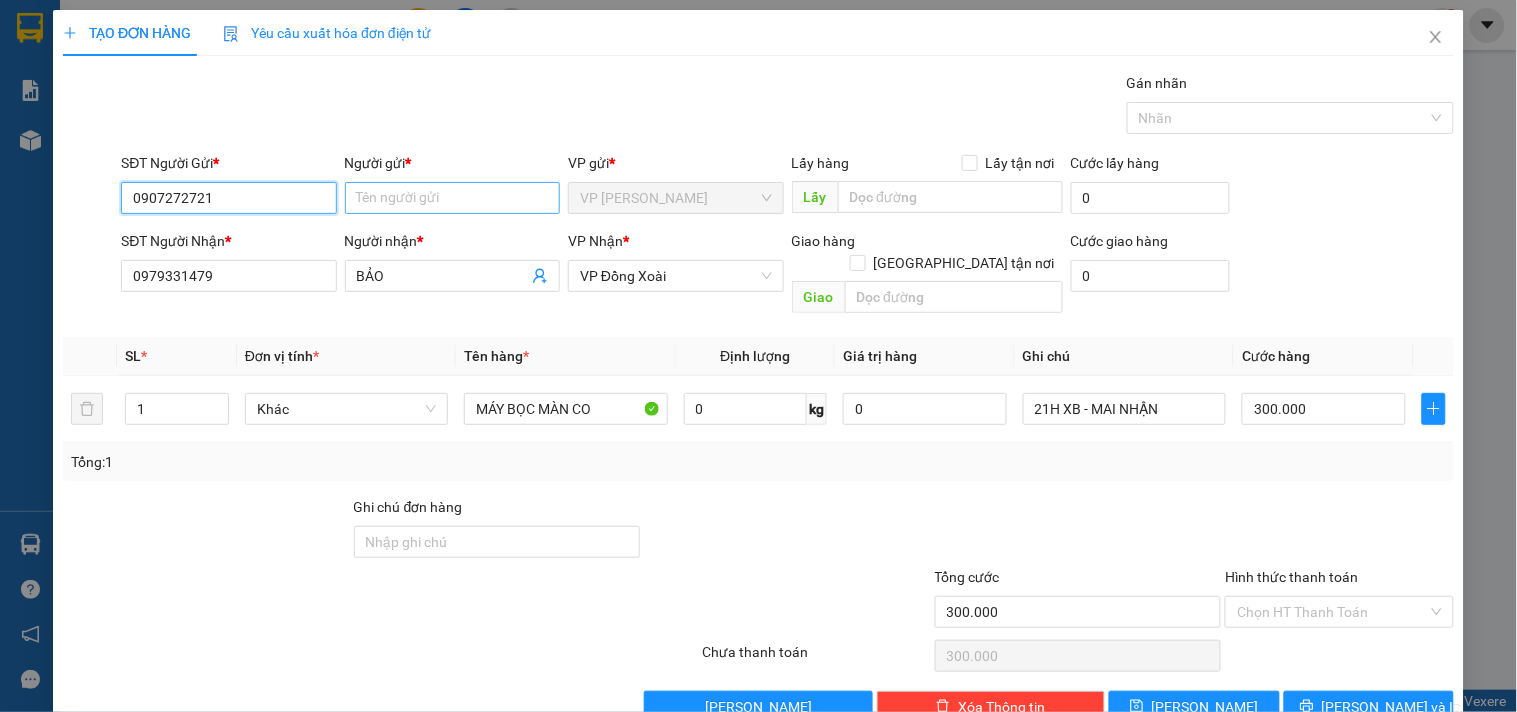 type on "0907272721" 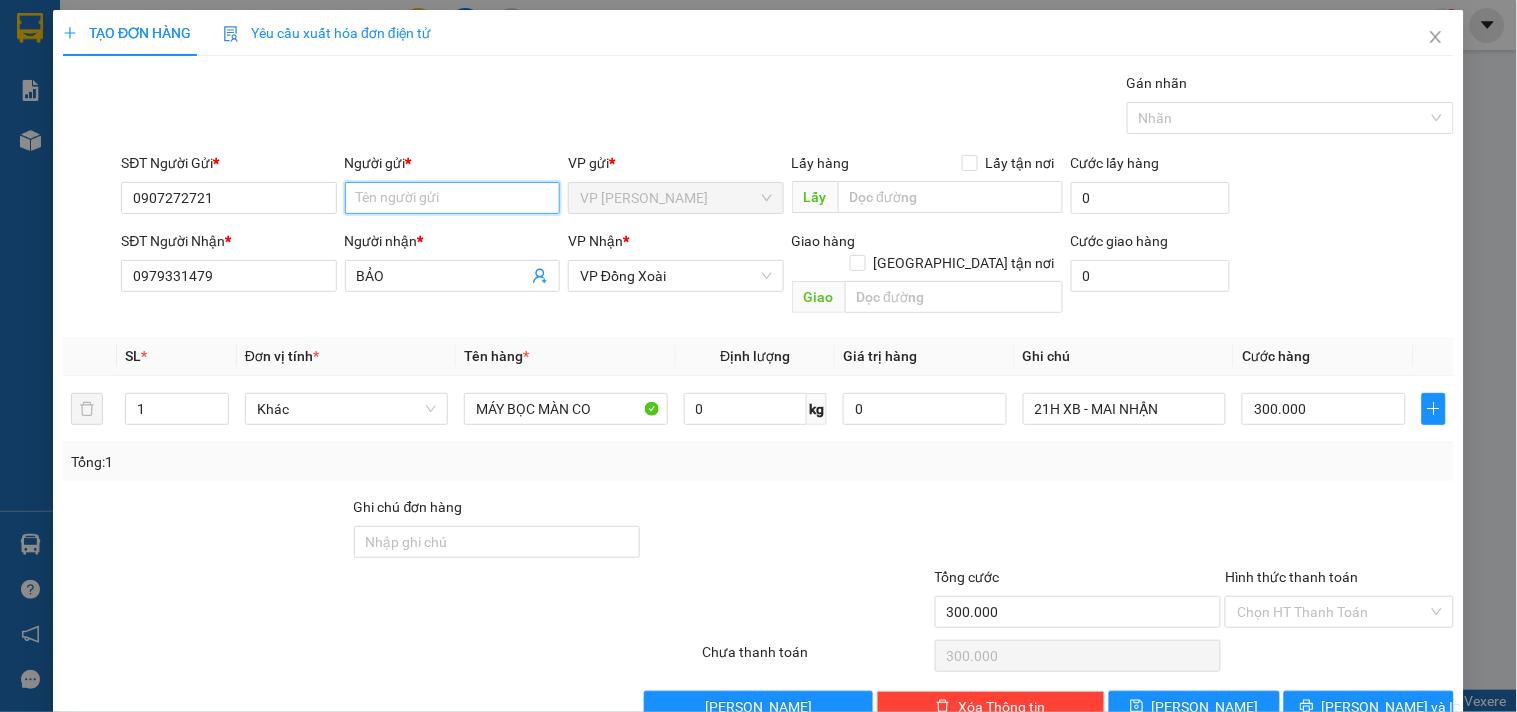 click on "Người gửi  *" at bounding box center [452, 198] 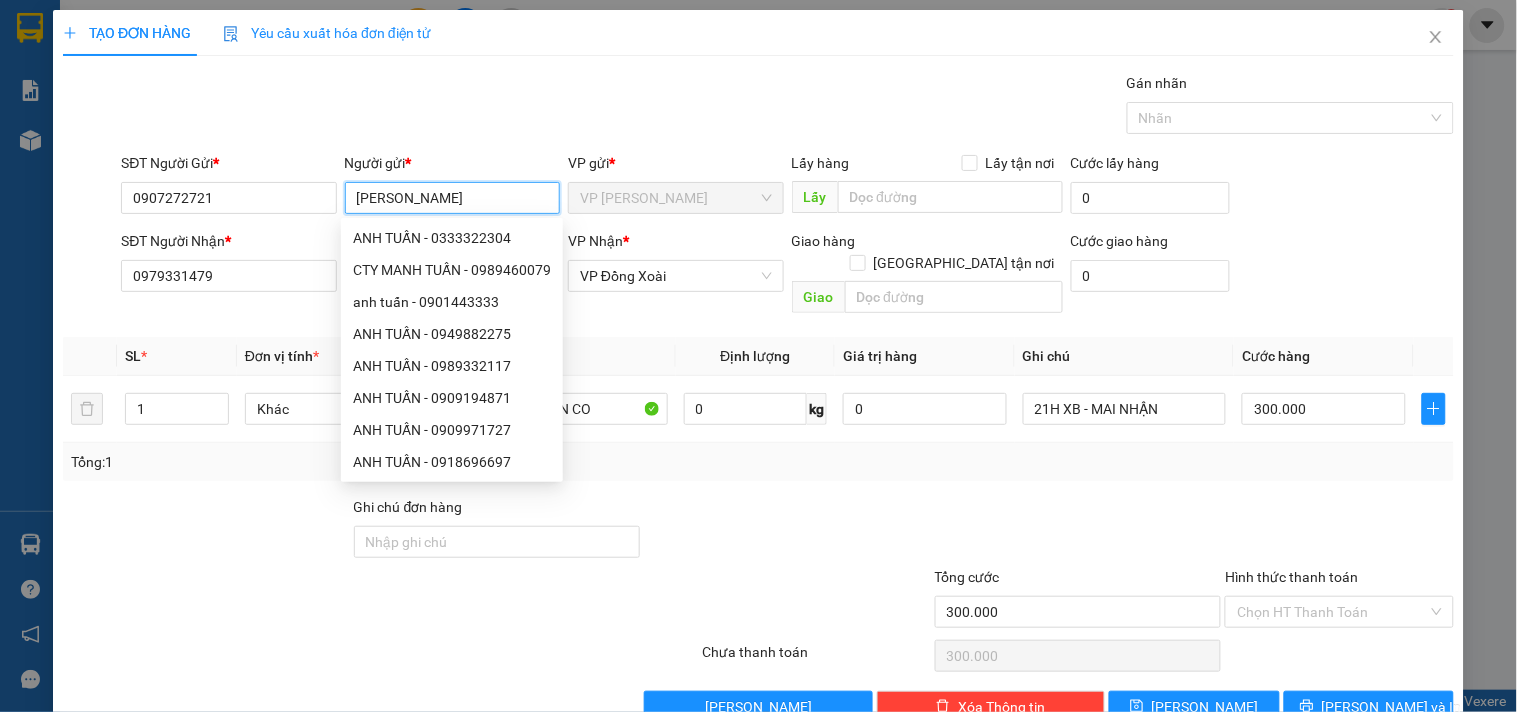 type on "[PERSON_NAME]" 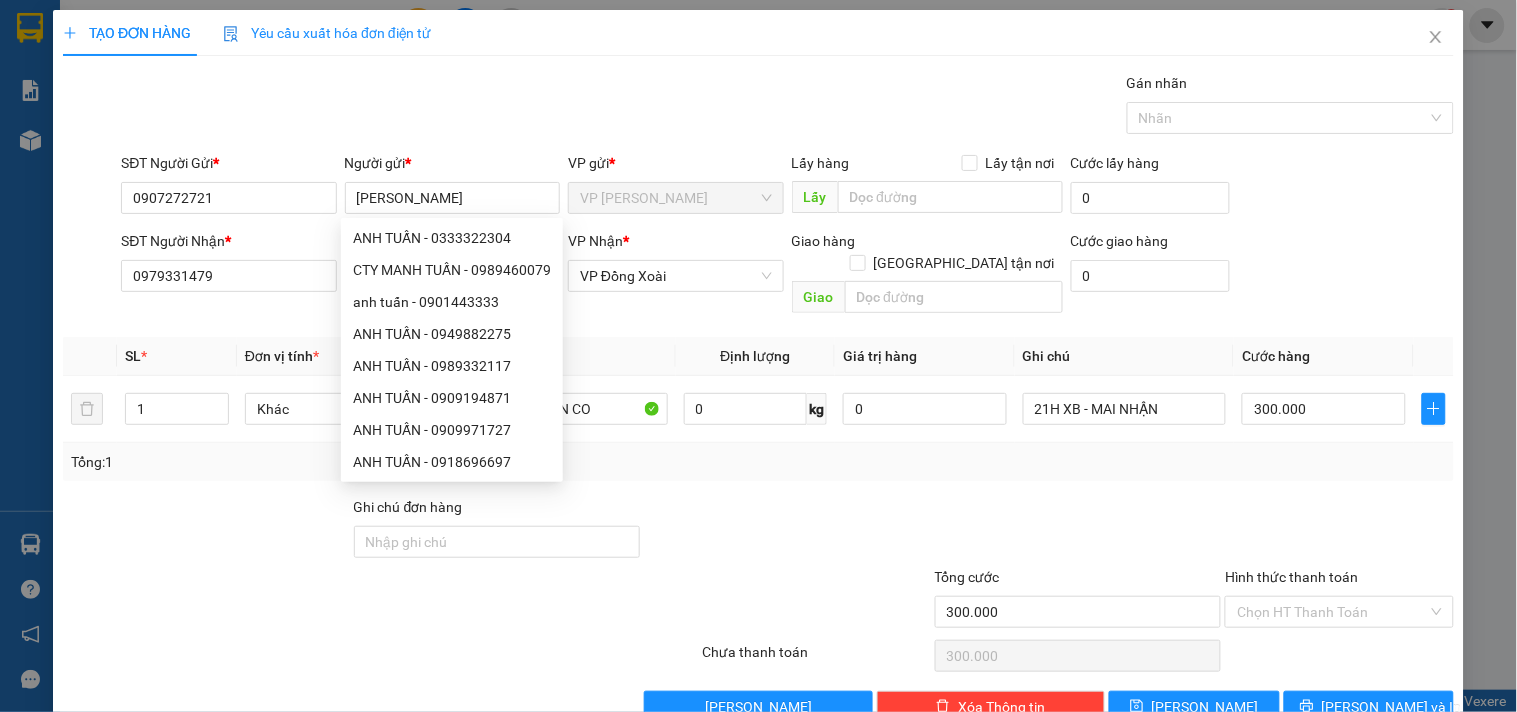 click on "Transit Pickup Surcharge Ids Transit Deliver Surcharge Ids Transit Deliver Surcharge Transit Deliver Surcharge Gói vận chuyển  * Tiêu chuẩn Gán nhãn   Nhãn SĐT Người Gửi  * 0907272721 Người gửi  * ANH TUẤN VP gửi  * VP Lê Hồng Phong Lấy hàng Lấy tận nơi Lấy Cước lấy hàng 0 SĐT Người Nhận  * 0979331479 Người nhận  * BẢO VP Nhận  * VP Đồng Xoài Giao hàng Giao tận nơi Giao Cước giao hàng 0 SL  * Đơn vị tính  * Tên hàng  * Định lượng Giá trị hàng Ghi chú Cước hàng                   1 Khác MÁY BỌC MÀN CO 0 kg 0 21H XB - MAI NHẬN 300.000 Tổng:  1 Ghi chú đơn hàng Tổng cước 300.000 Hình thức thanh toán Chọn HT Thanh Toán Số tiền thu trước   Chọn loại cước 0 Chưa thanh toán 300.000 Chọn HT Thanh Toán Lưu nháp Xóa Thông tin Lưu Lưu và In" at bounding box center (758, 397) 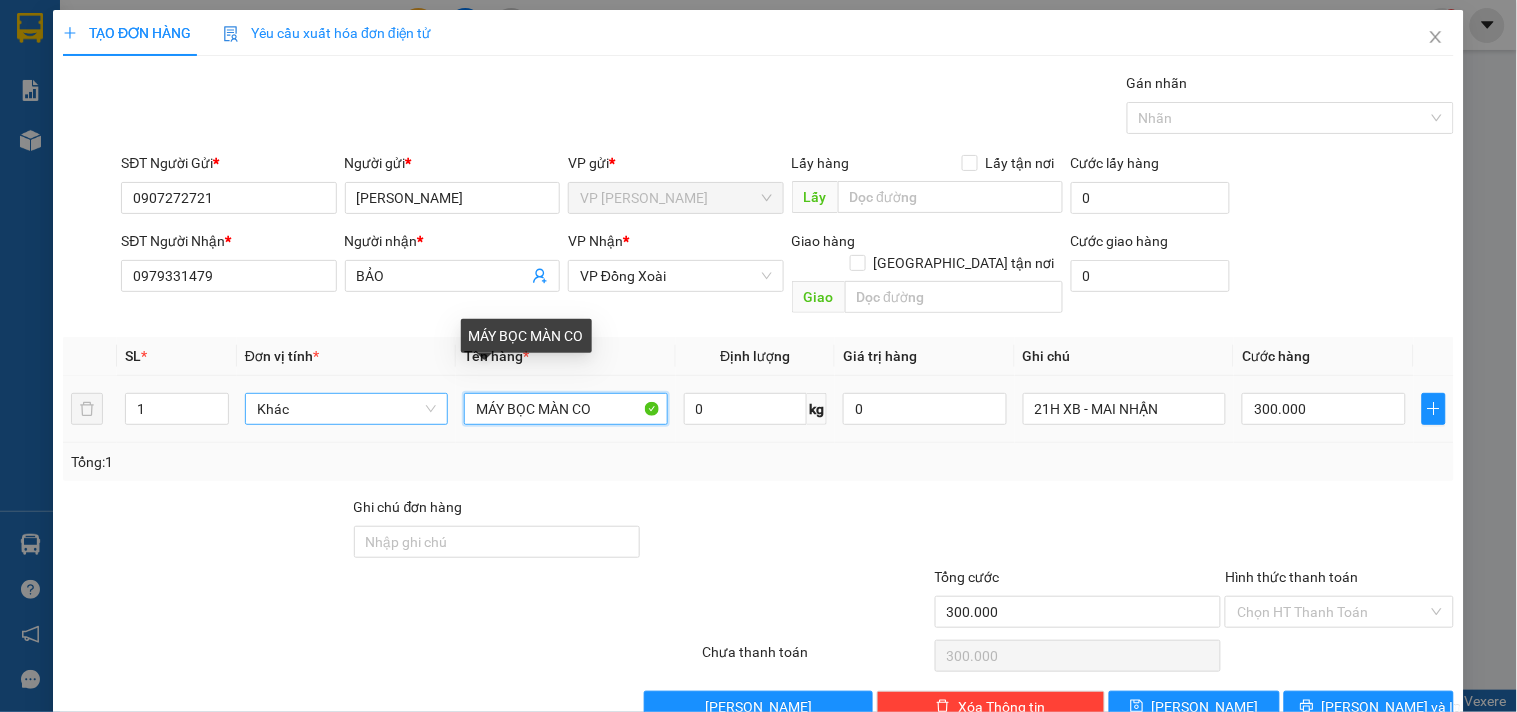 drag, startPoint x: 612, startPoint y: 391, endPoint x: 310, endPoint y: 383, distance: 302.10593 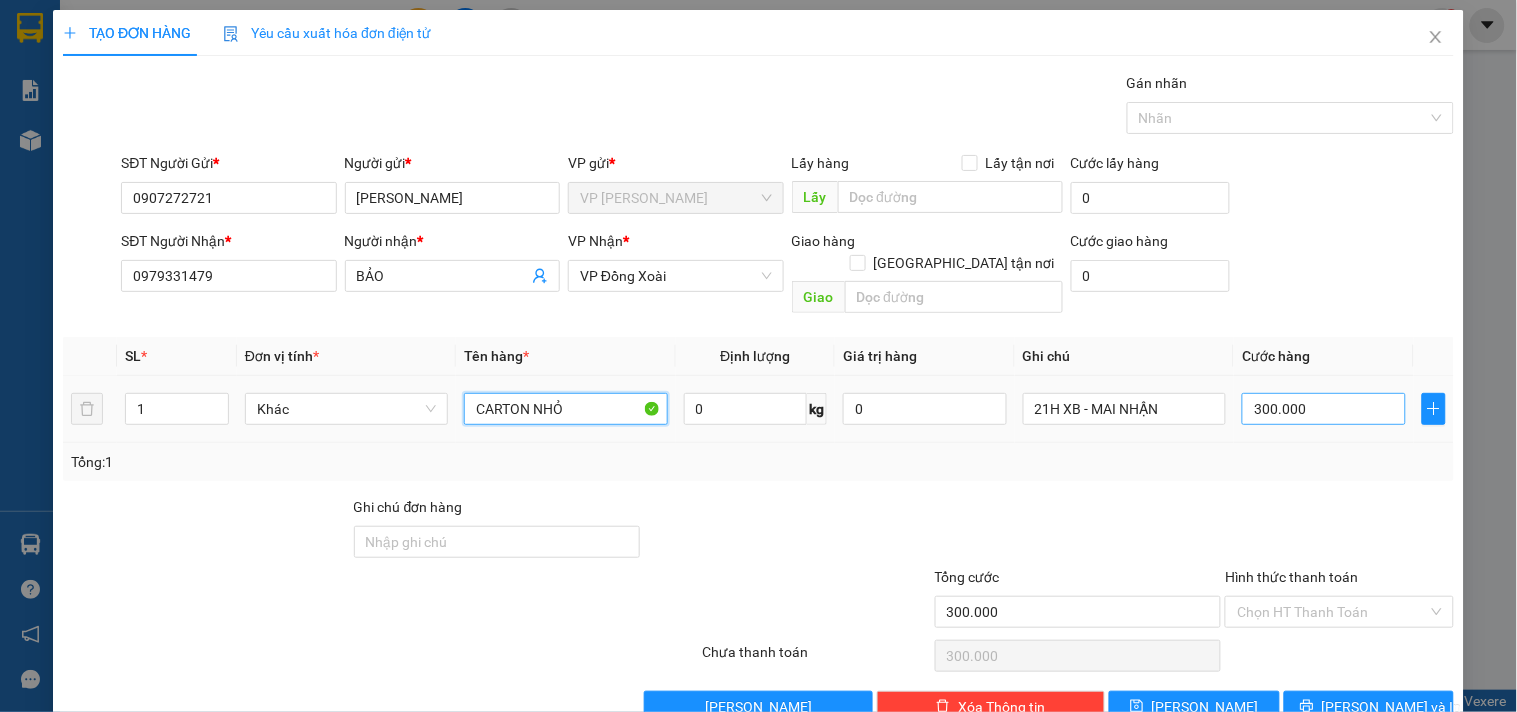 type on "CARTON NHỎ" 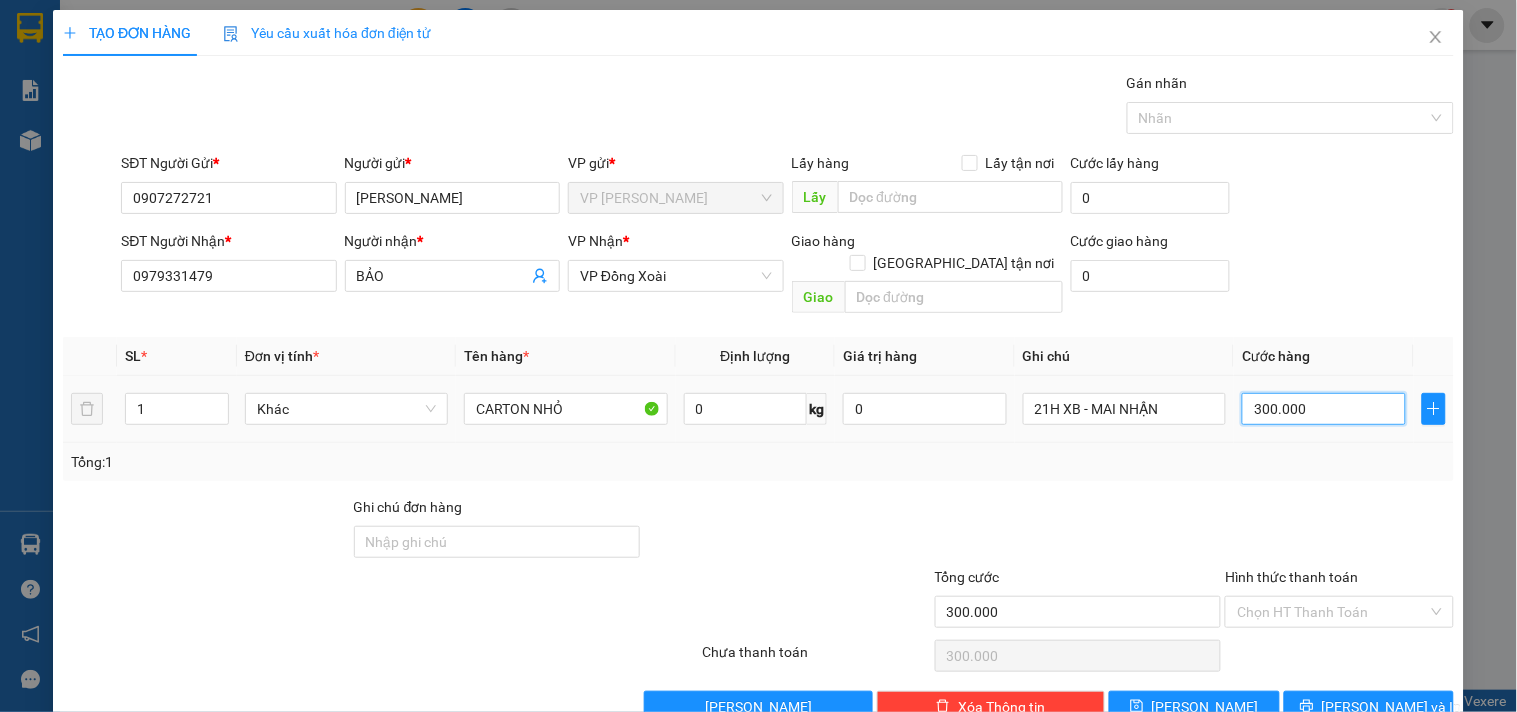 click on "300.000" at bounding box center (1324, 409) 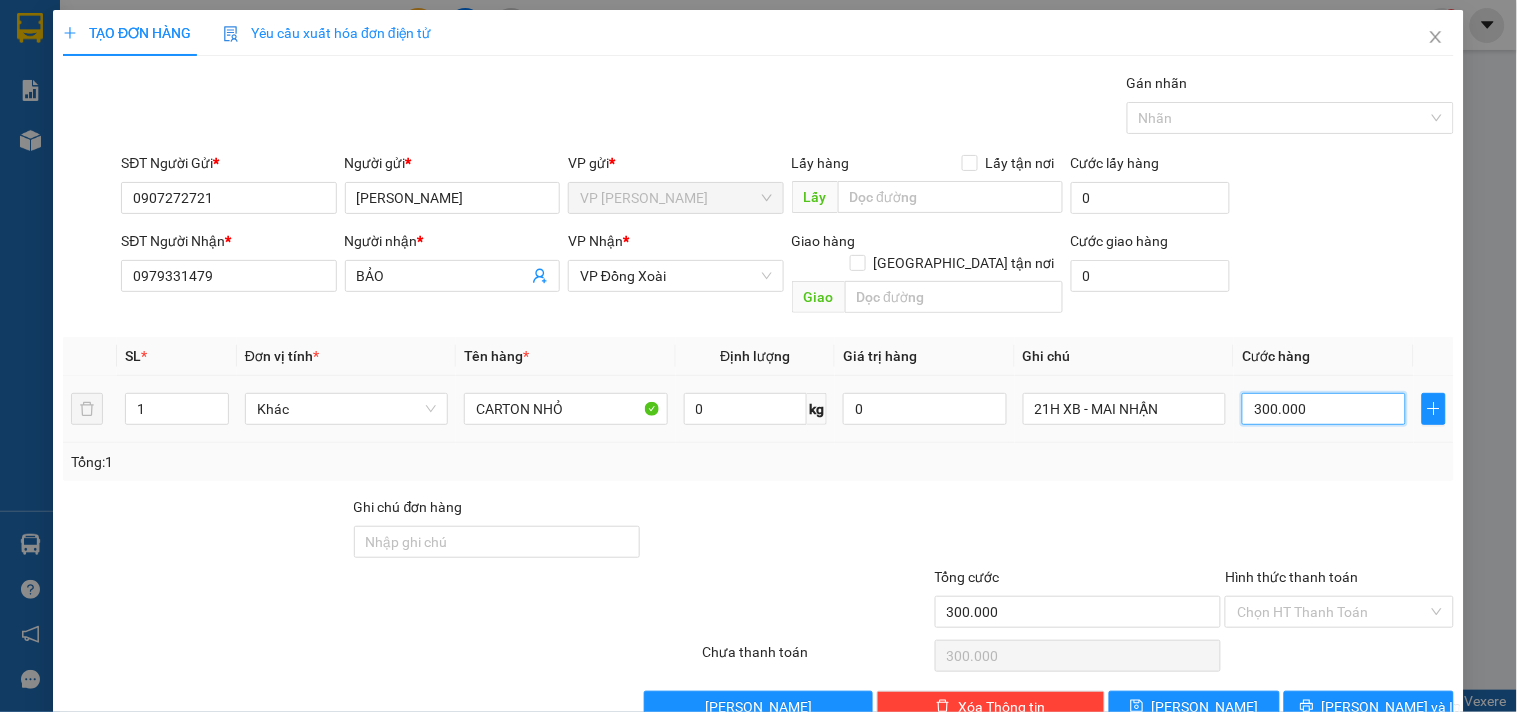 type on "3" 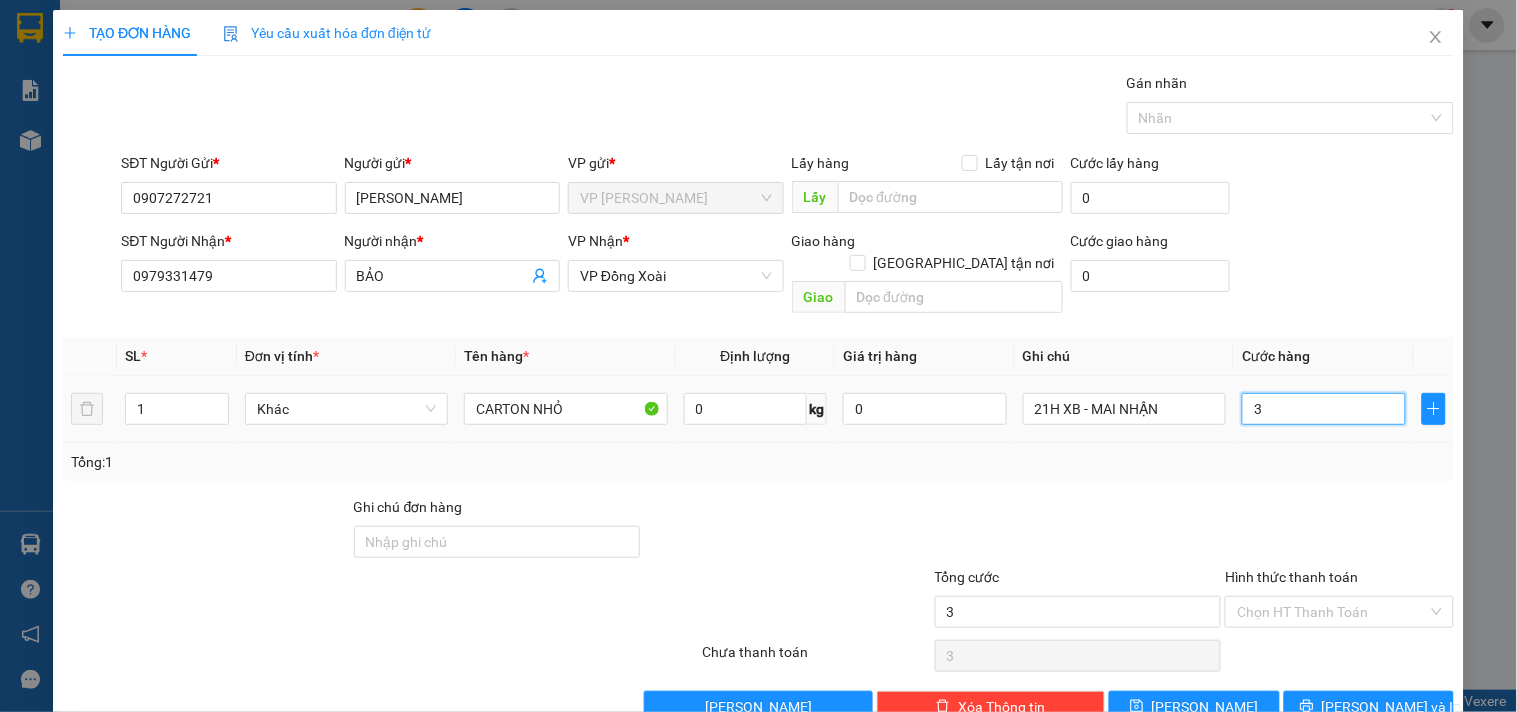 type on "30" 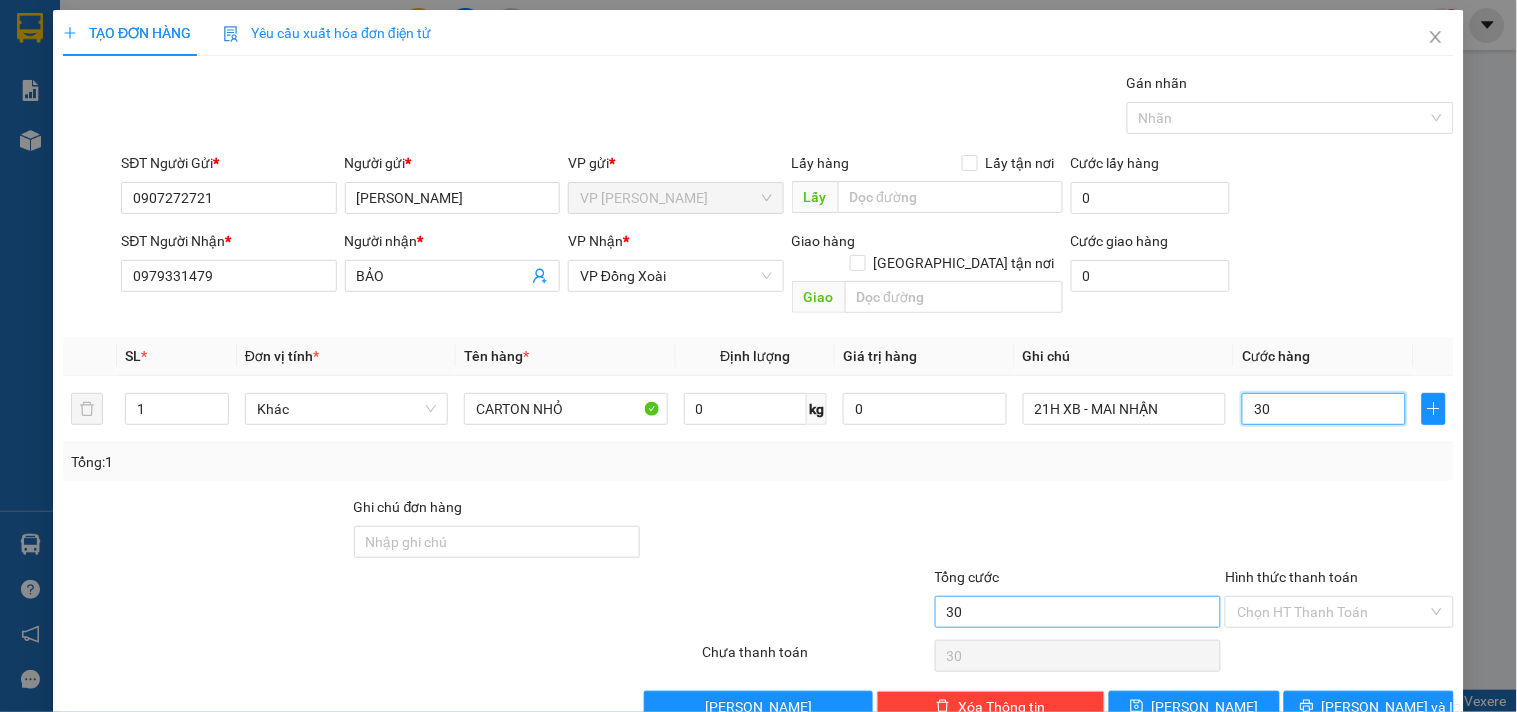 type on "30" 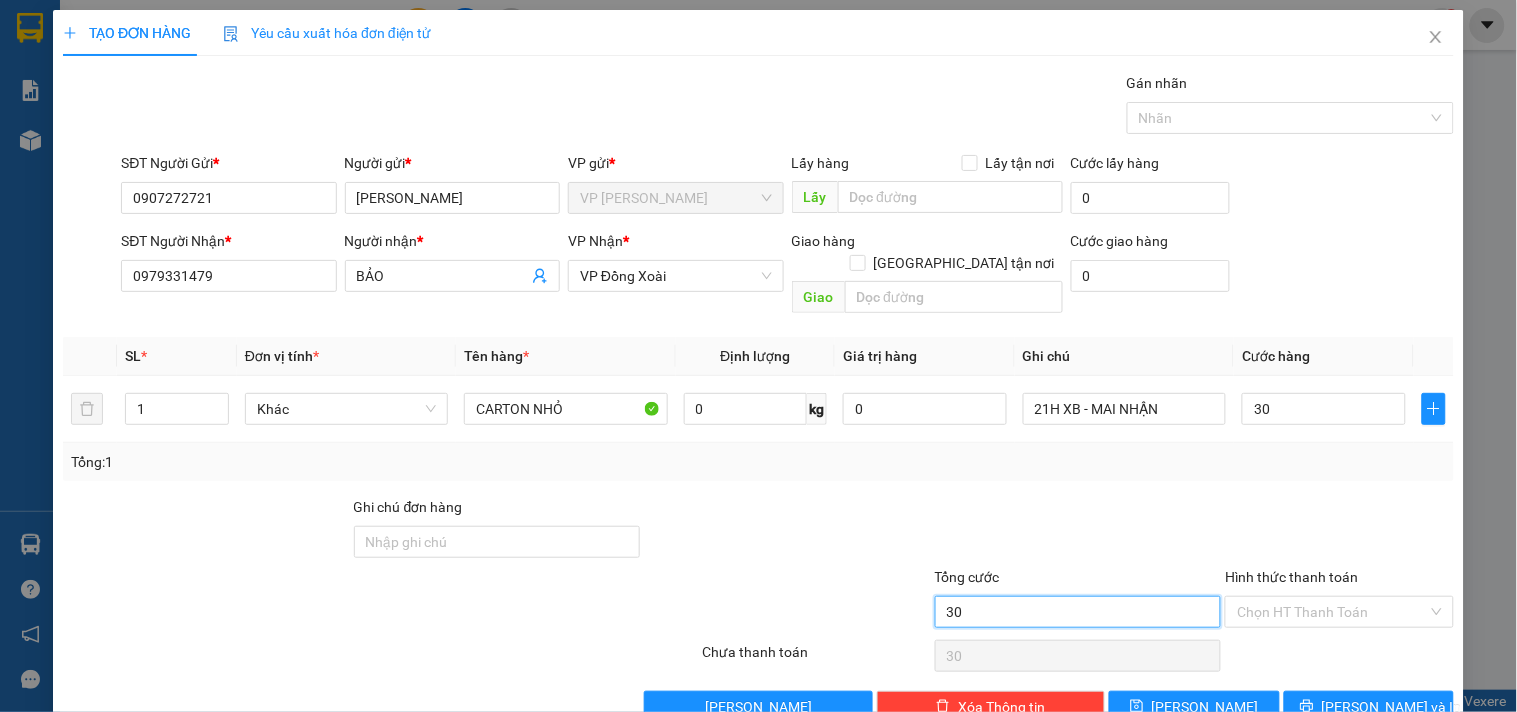 type on "30.000" 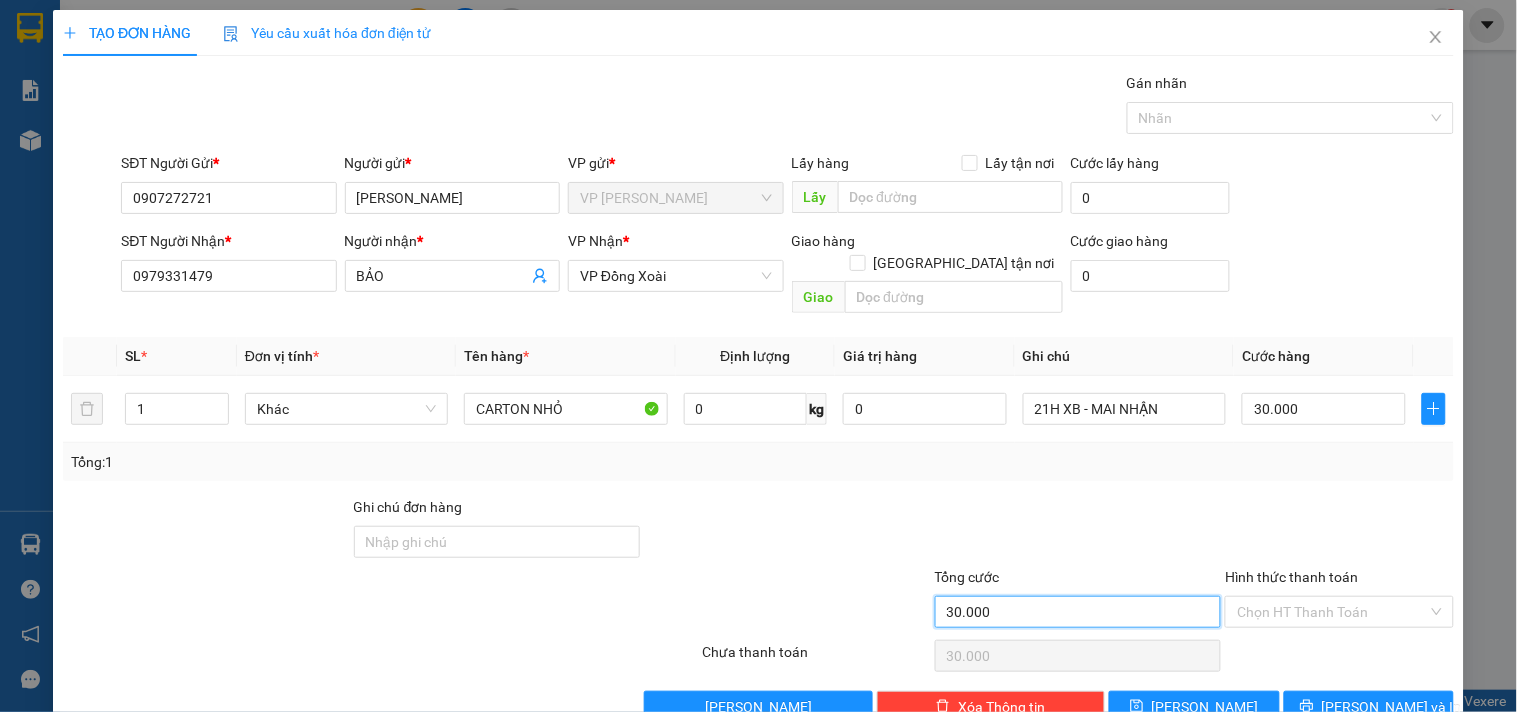 click on "30.000" at bounding box center [1078, 612] 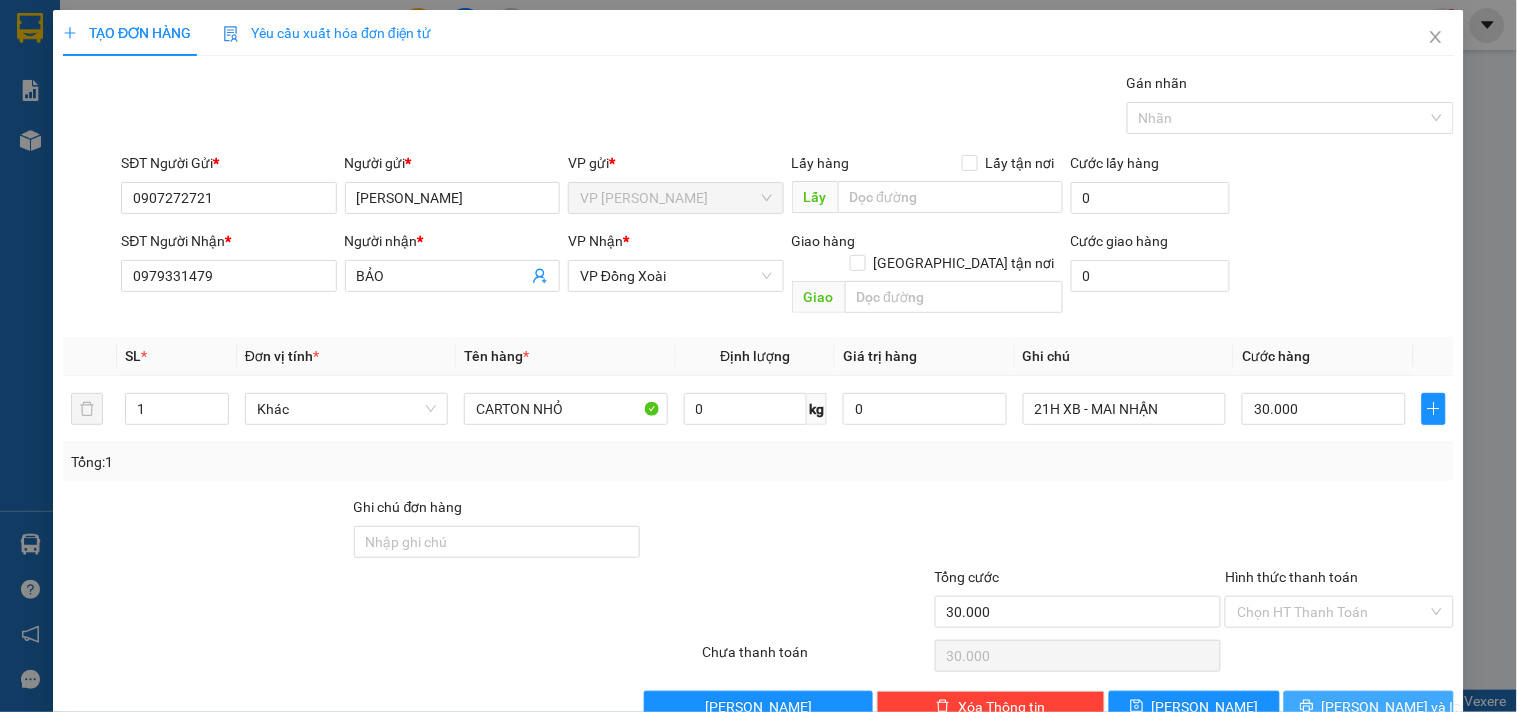 drag, startPoint x: 1341, startPoint y: 671, endPoint x: 1271, endPoint y: 540, distance: 148.52946 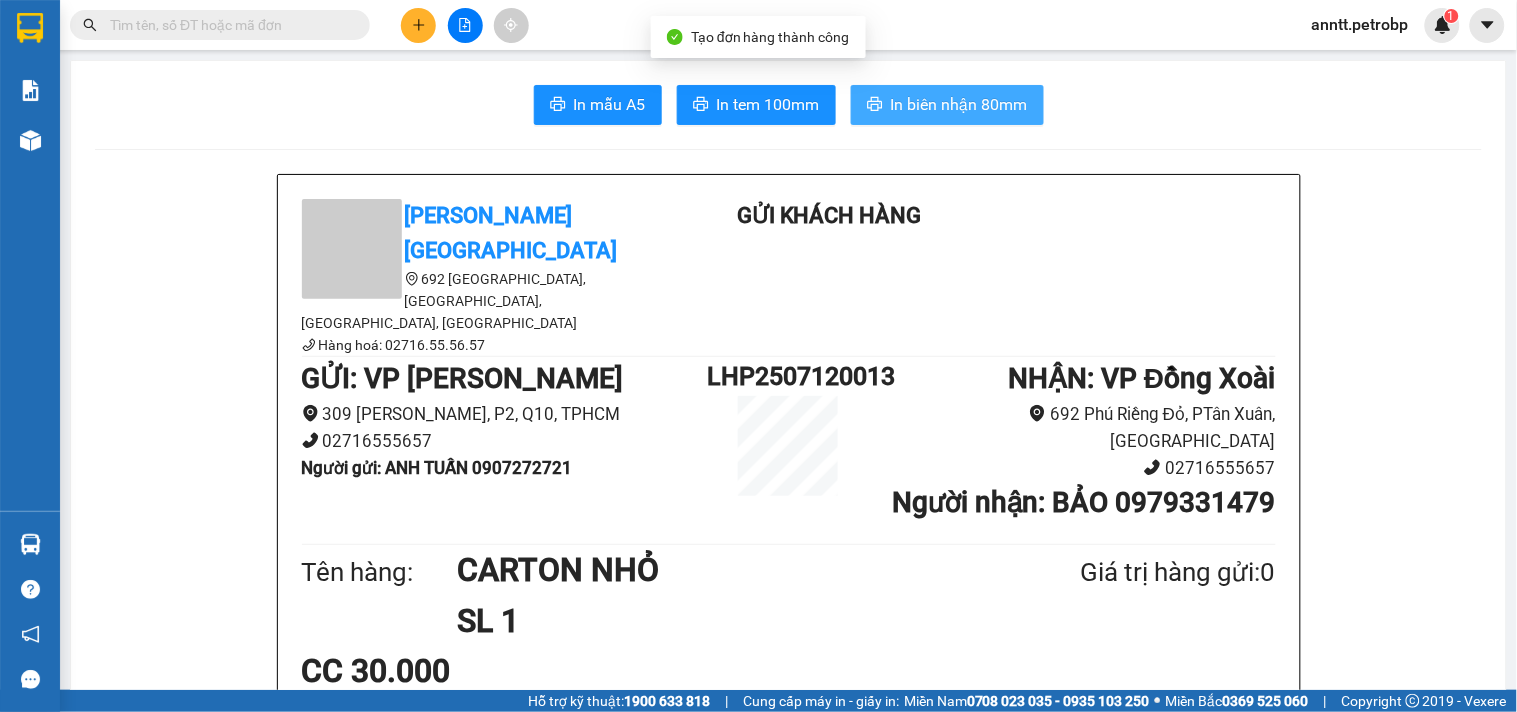 click on "In biên nhận 80mm" at bounding box center [959, 104] 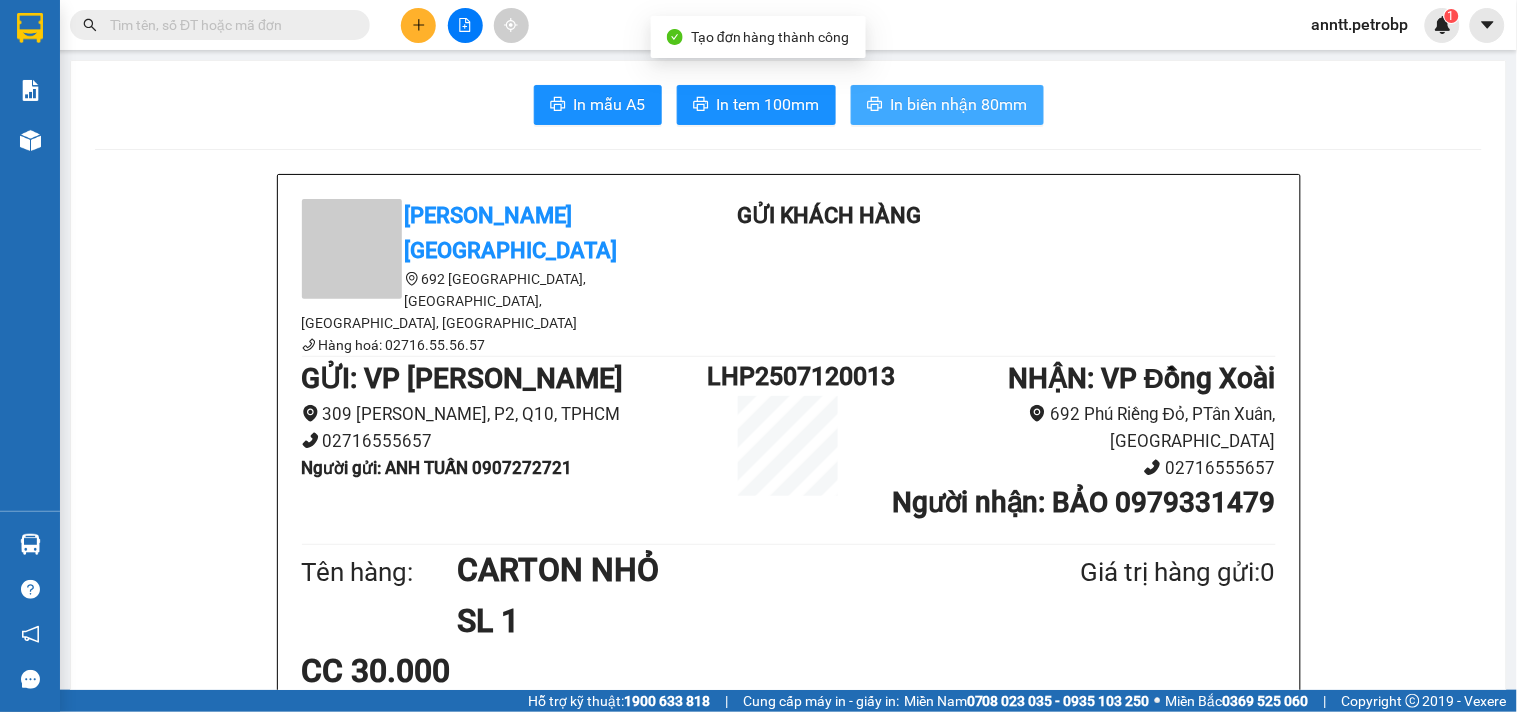 scroll, scrollTop: 0, scrollLeft: 0, axis: both 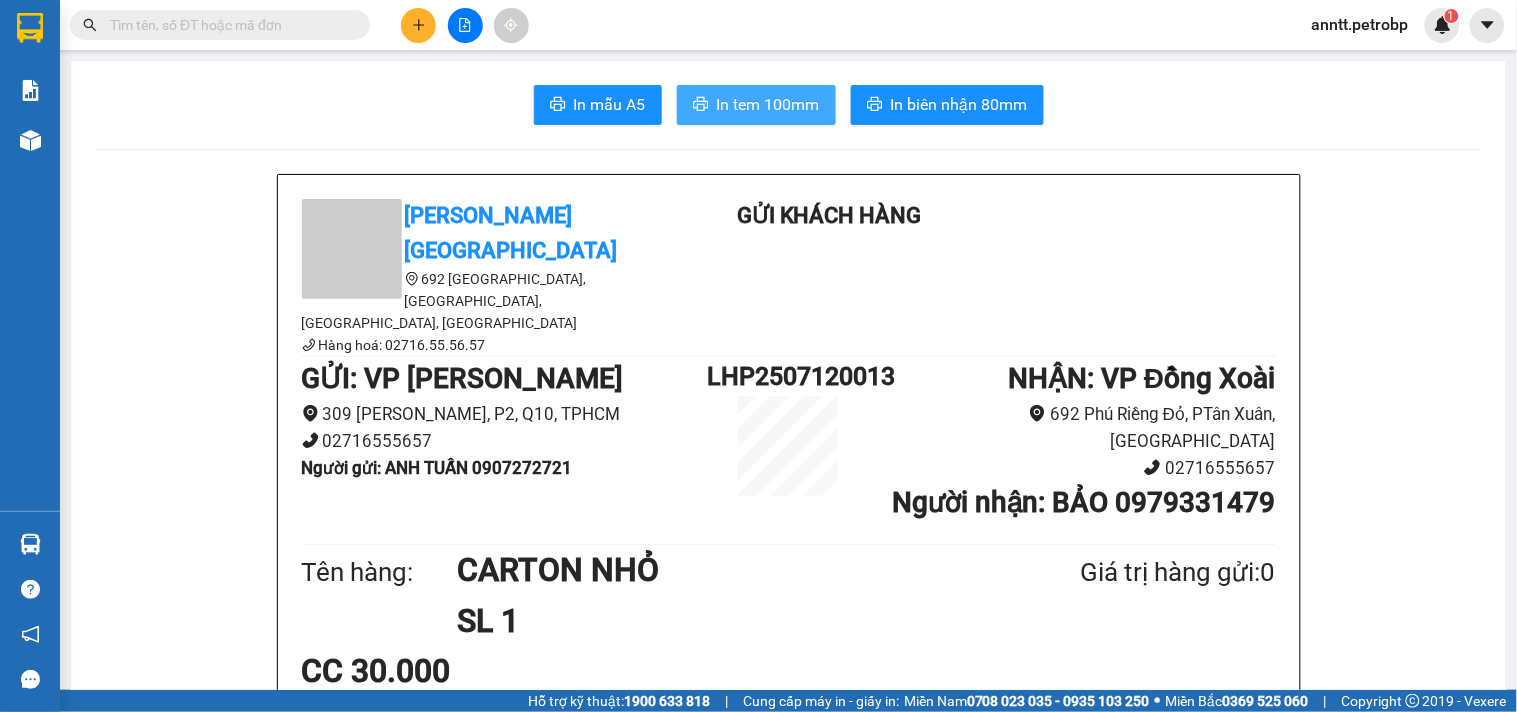 click on "In tem 100mm" at bounding box center [768, 104] 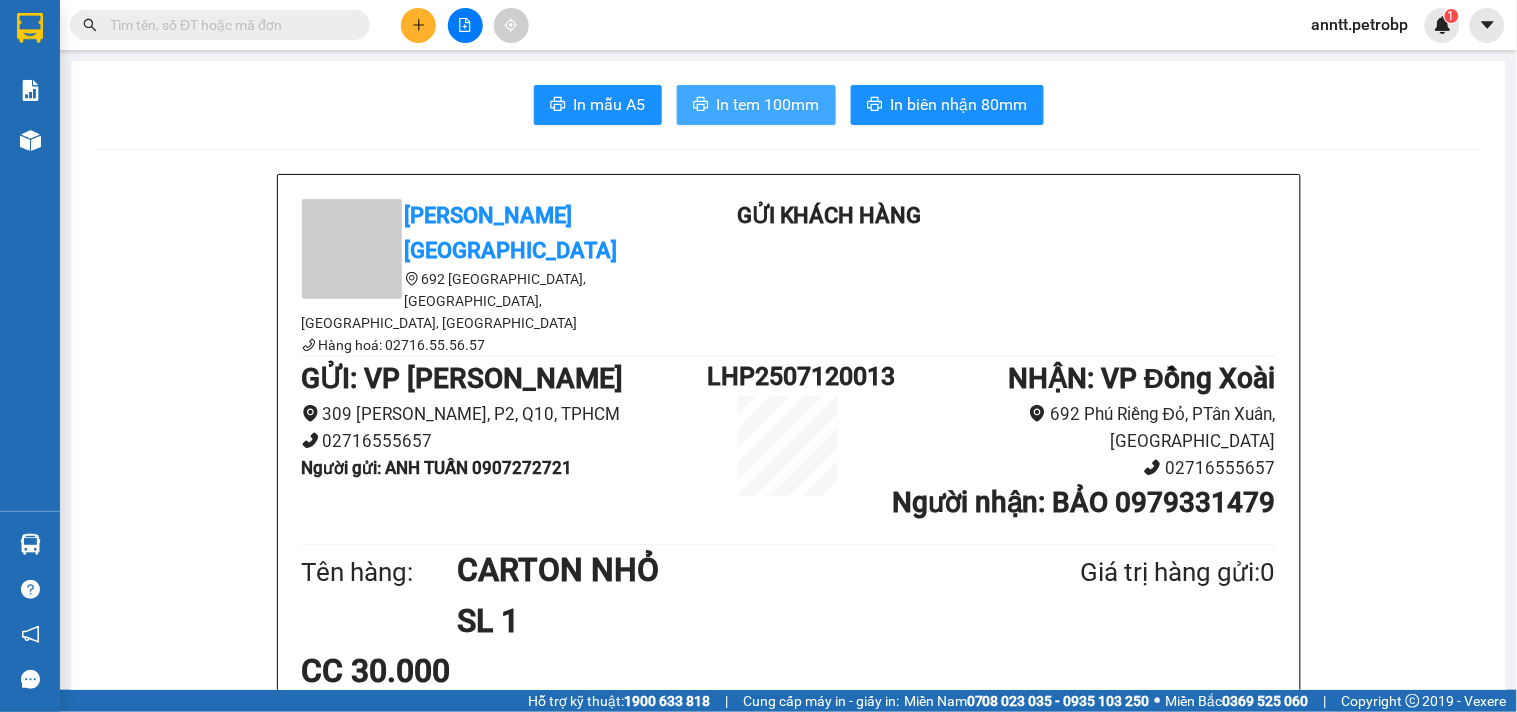 scroll, scrollTop: 0, scrollLeft: 0, axis: both 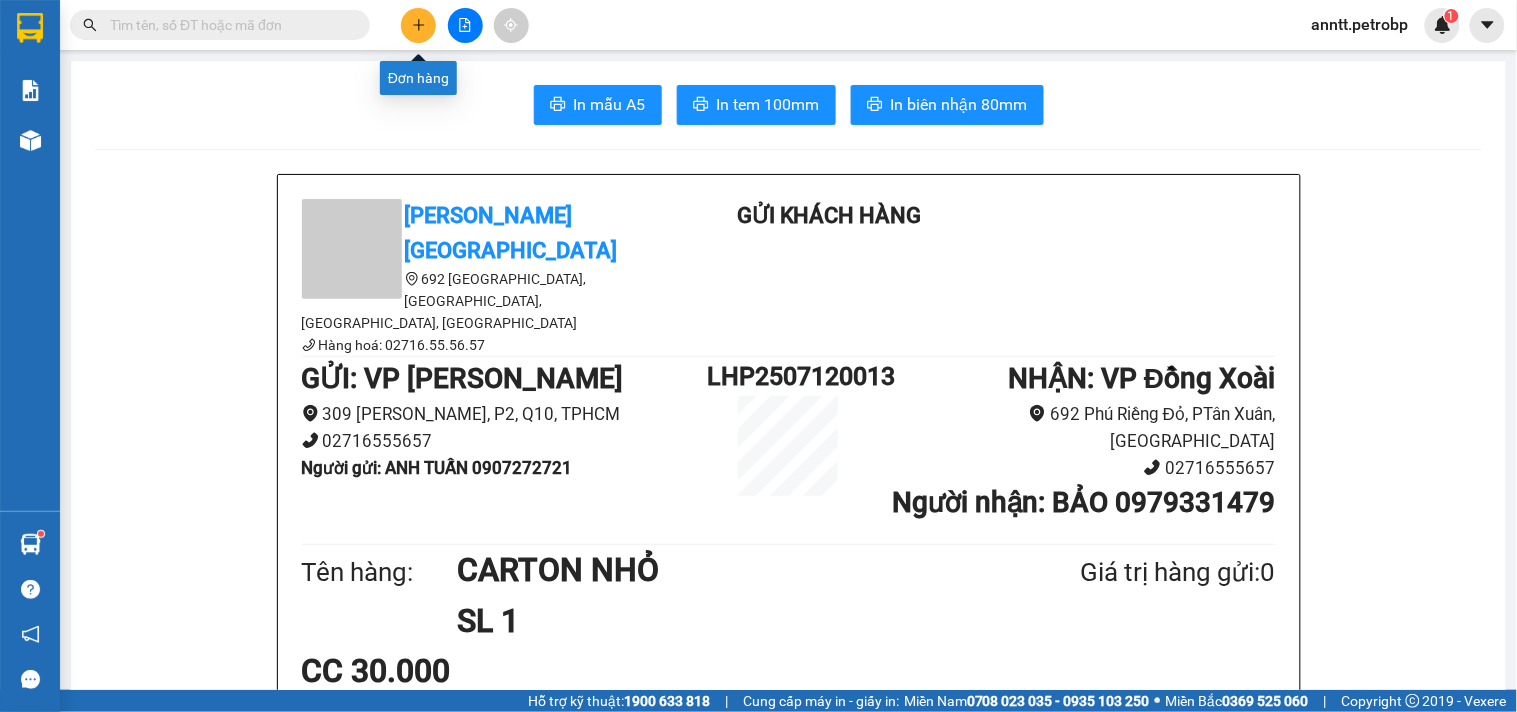 click 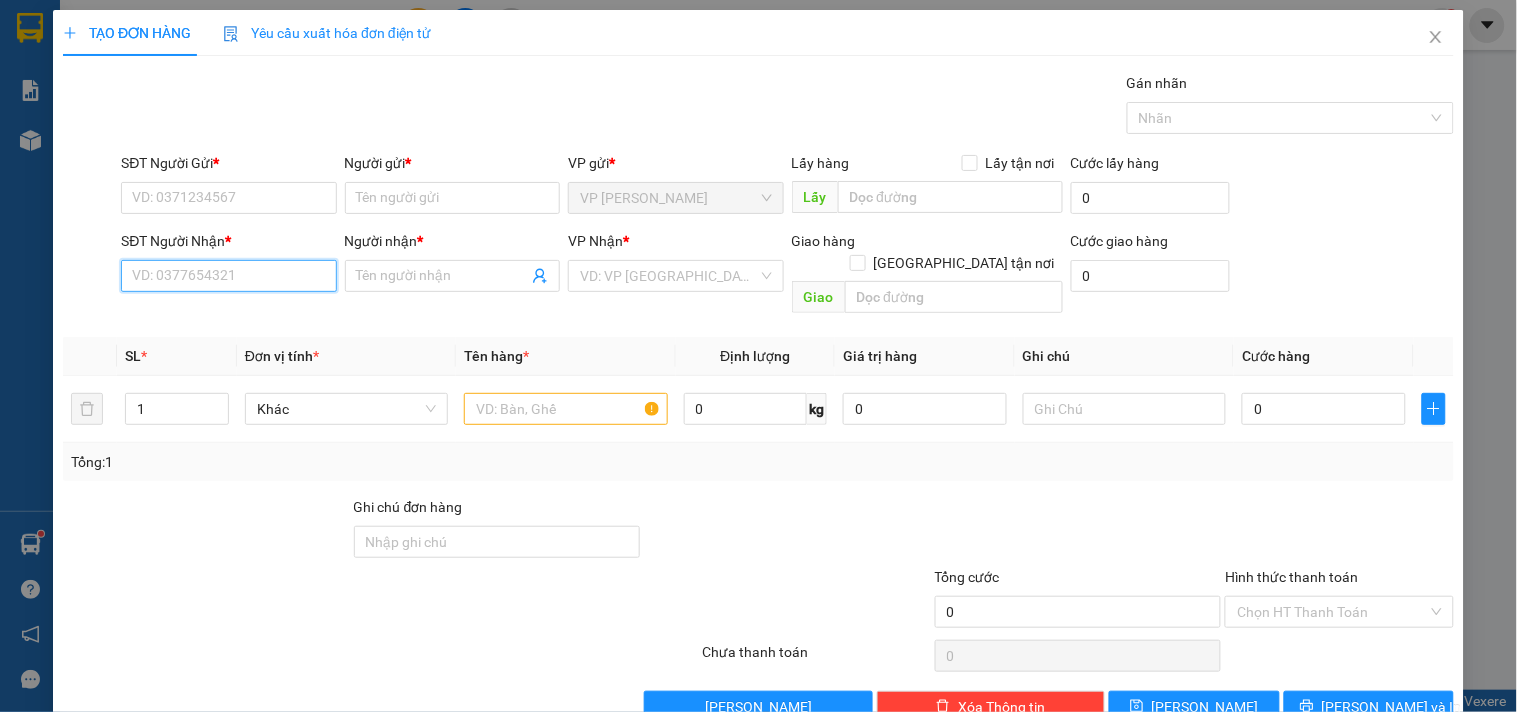 click on "SĐT Người Nhận  *" at bounding box center [228, 276] 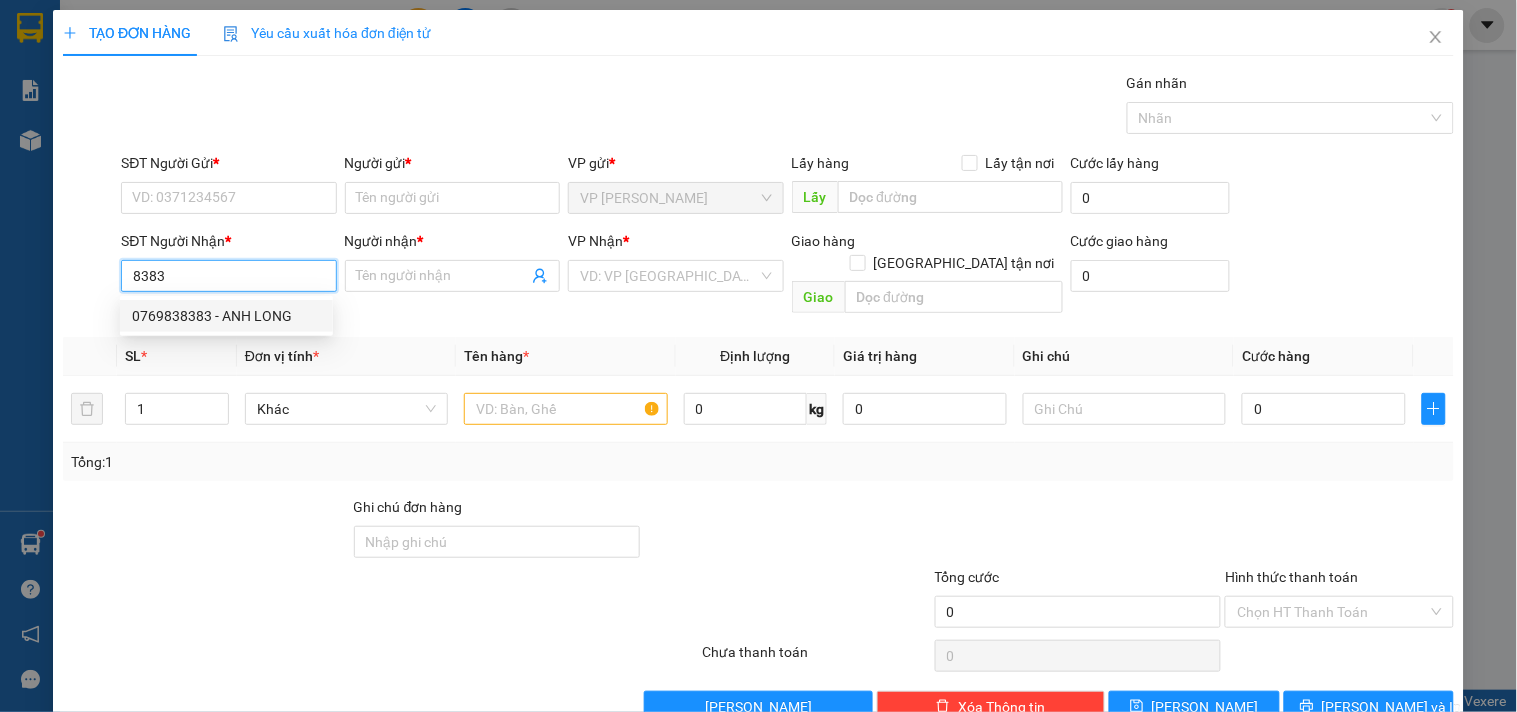 drag, startPoint x: 211, startPoint y: 324, endPoint x: 0, endPoint y: 388, distance: 220.49263 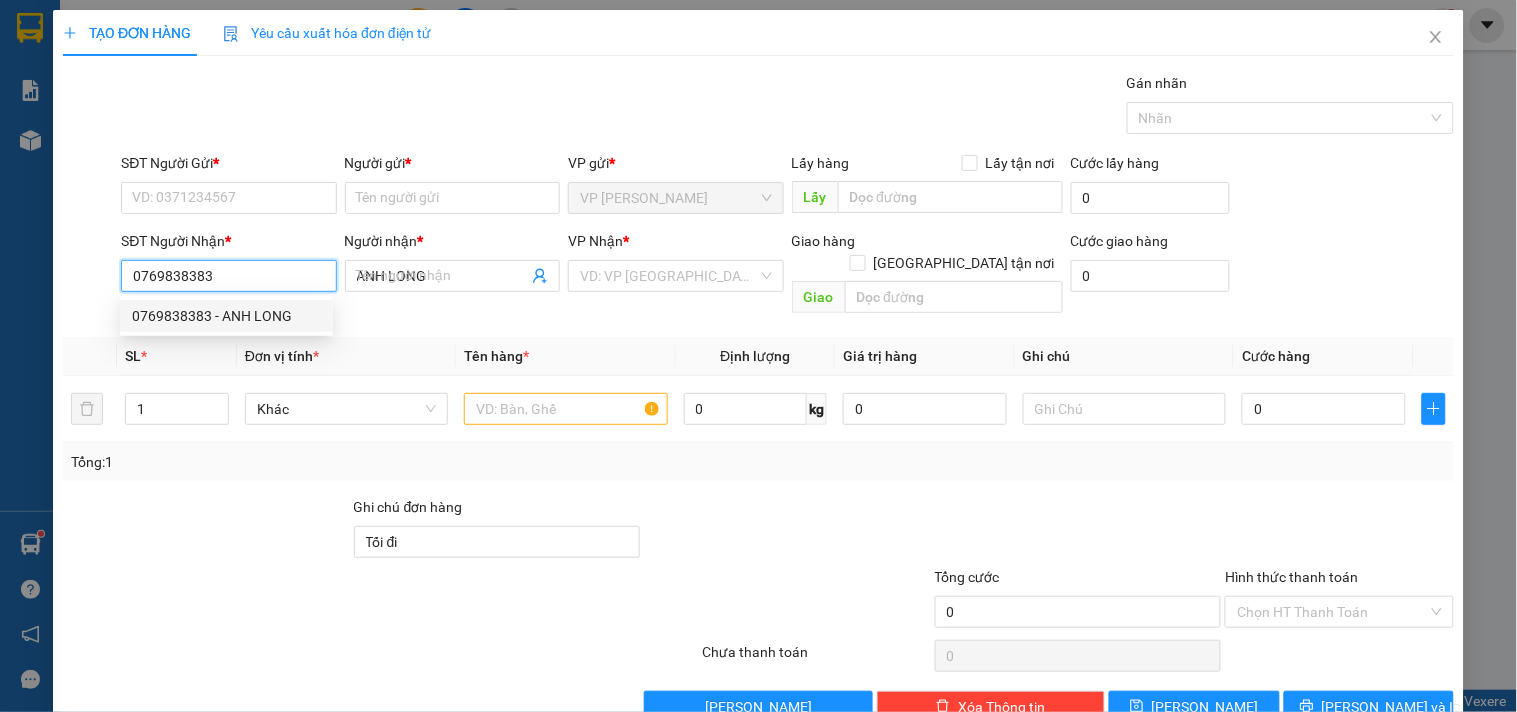 type on "30.000" 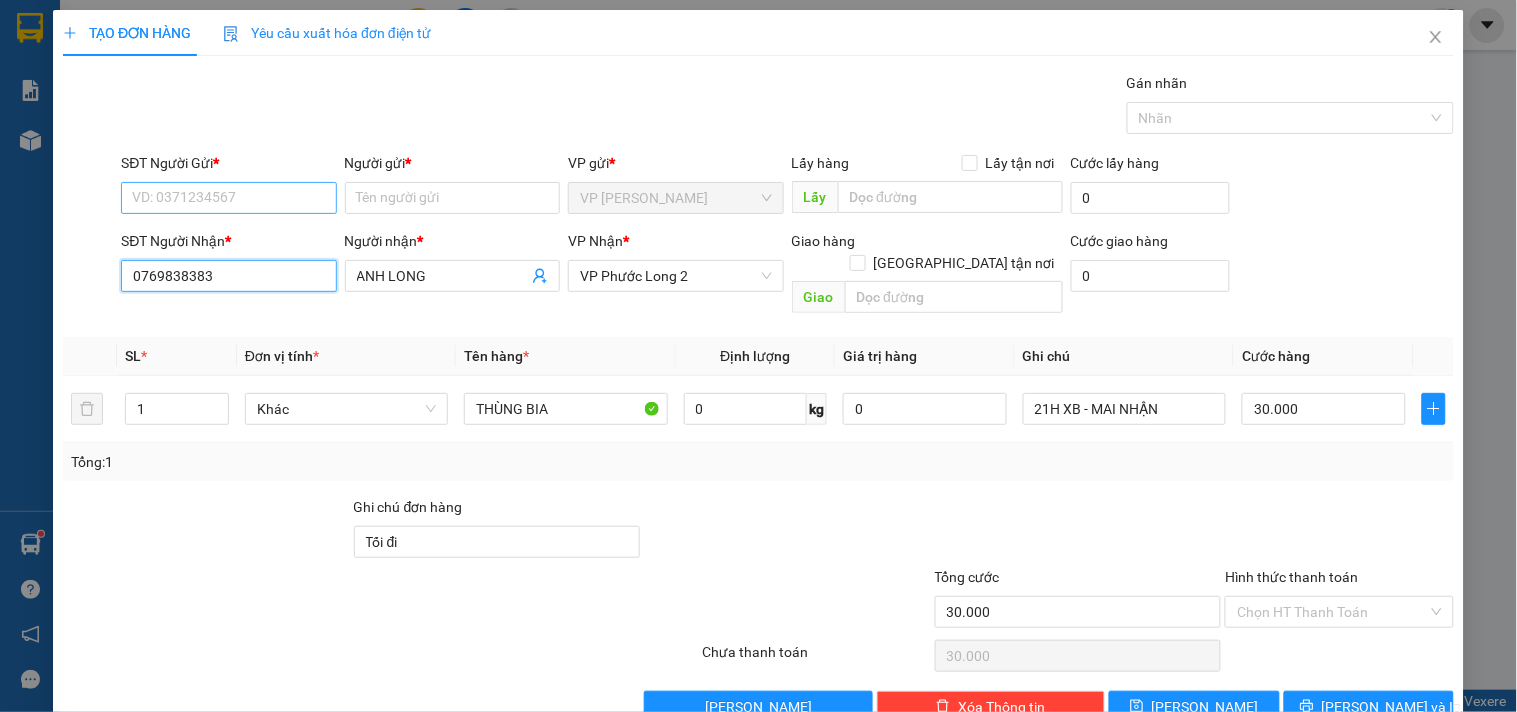 type on "0769838383" 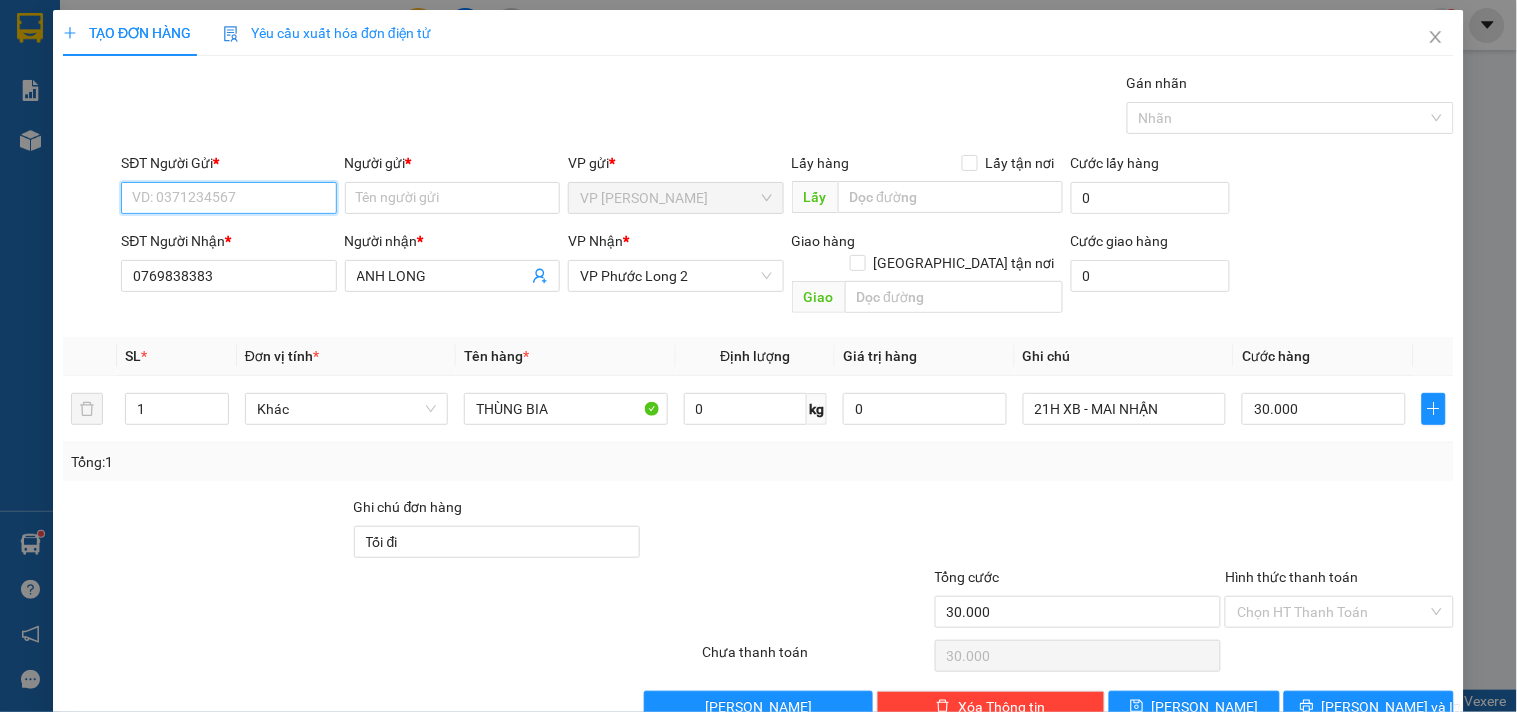 click on "SĐT Người Gửi  *" at bounding box center [228, 198] 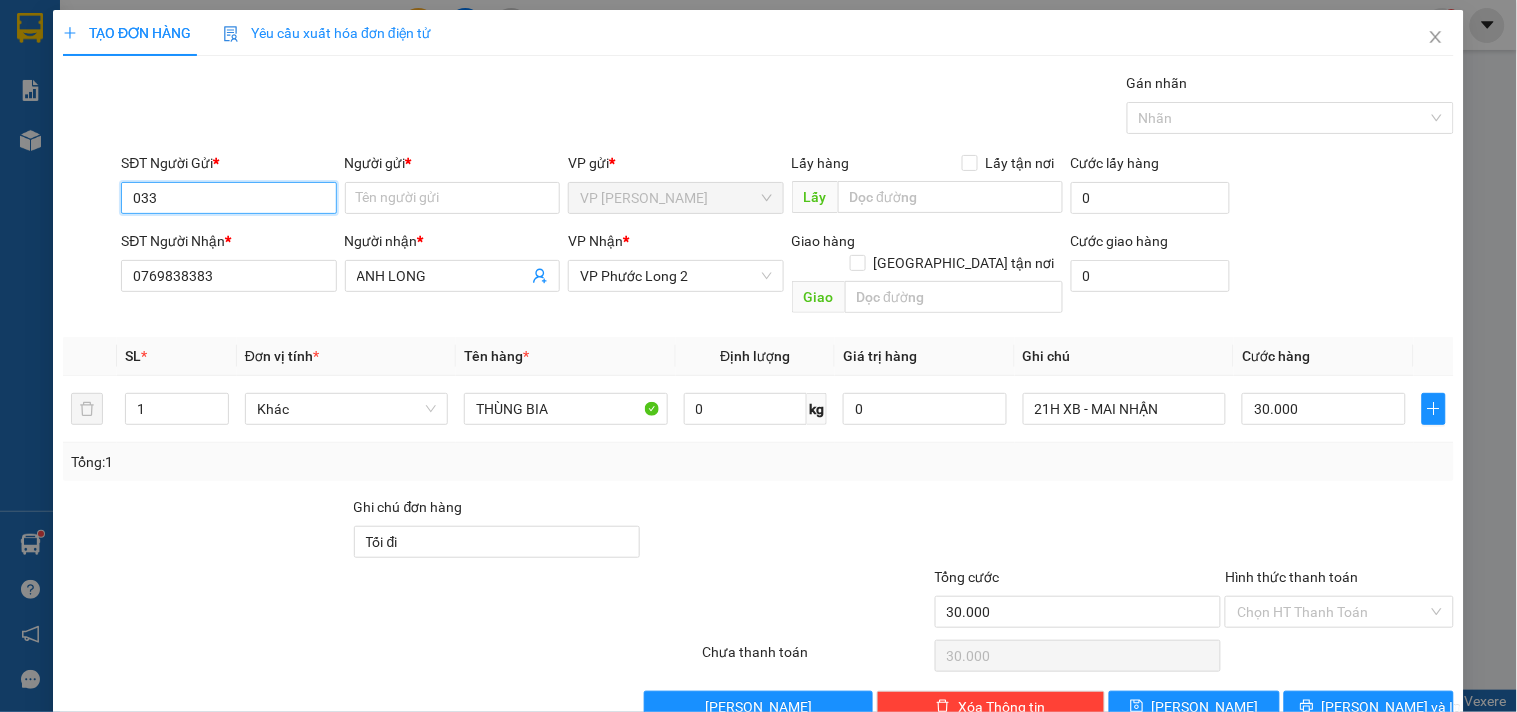 type on "033" 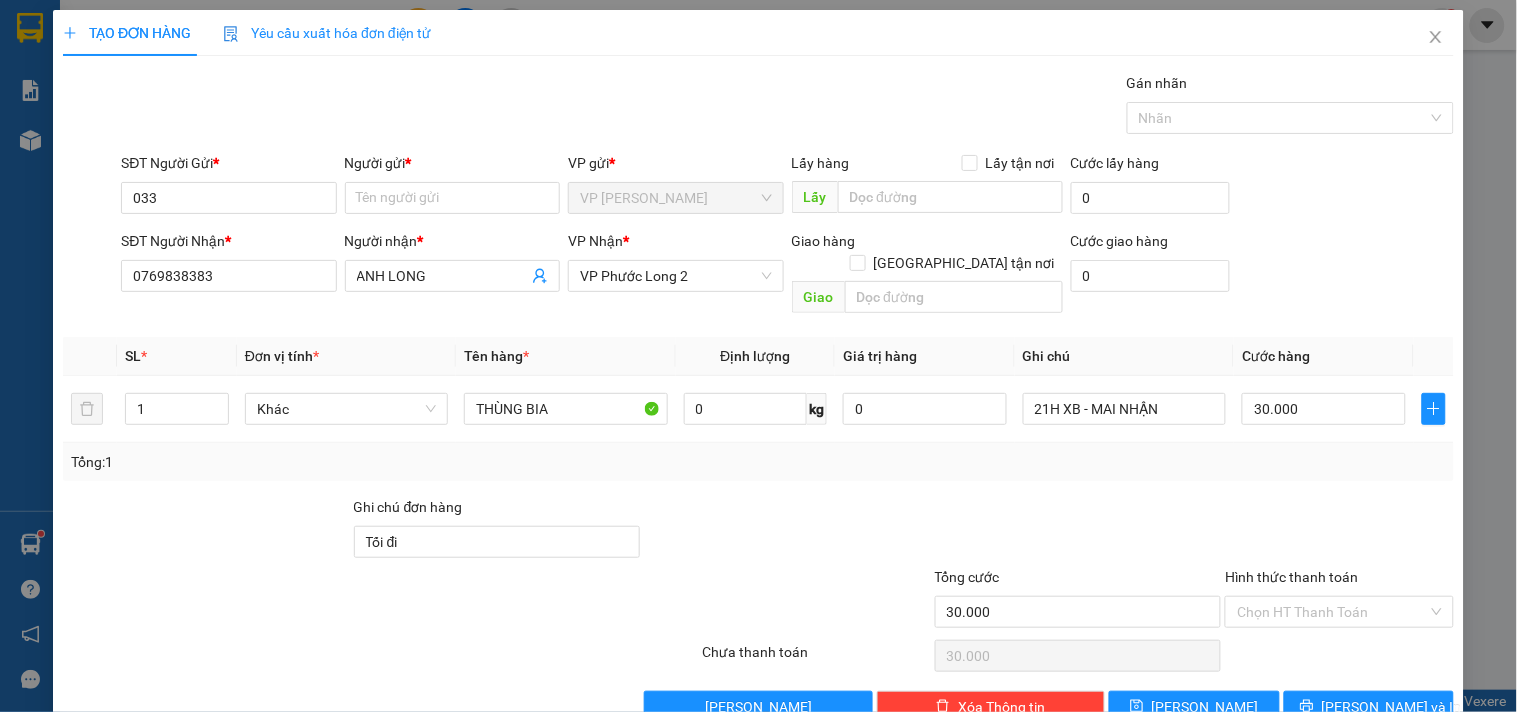 click on "SĐT Người Nhận  *" at bounding box center (228, 241) 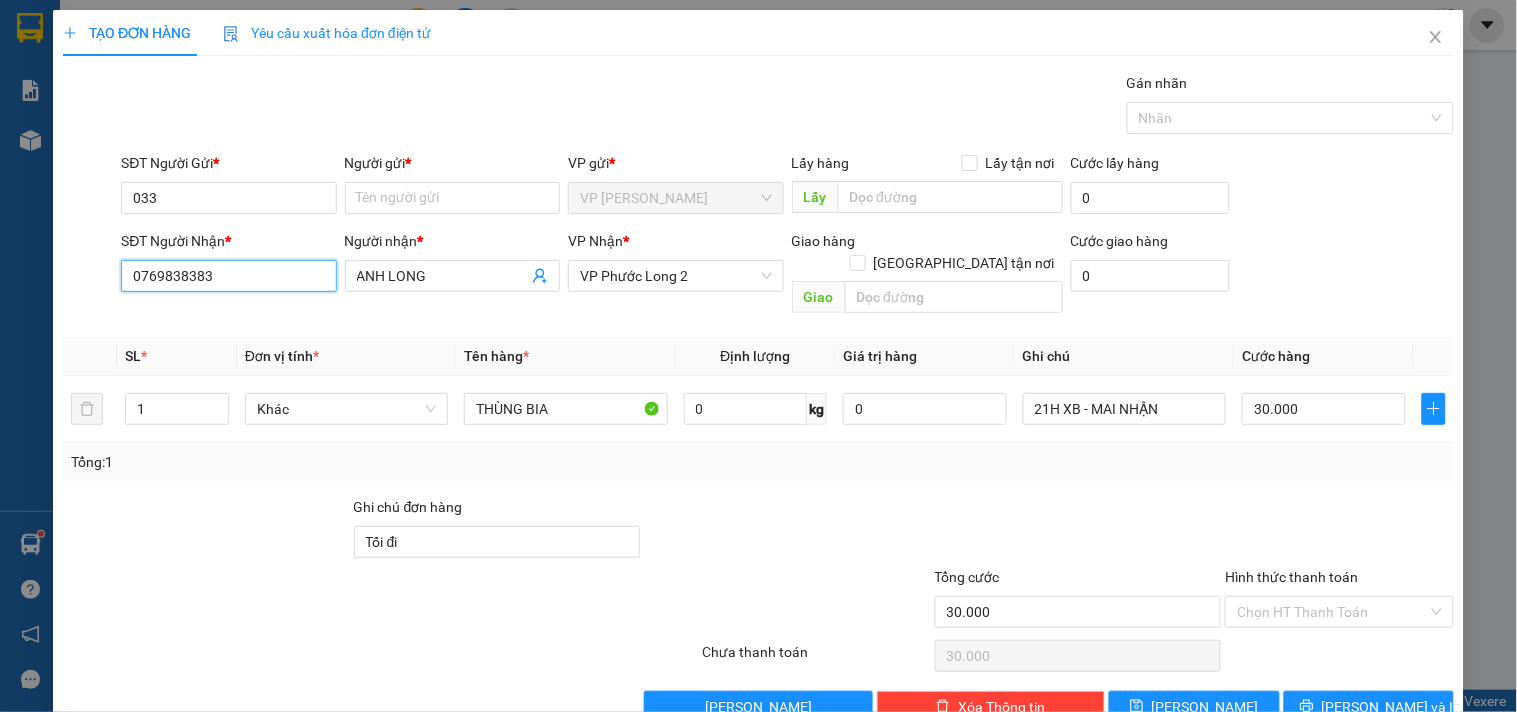 click on "0769838383" at bounding box center (228, 276) 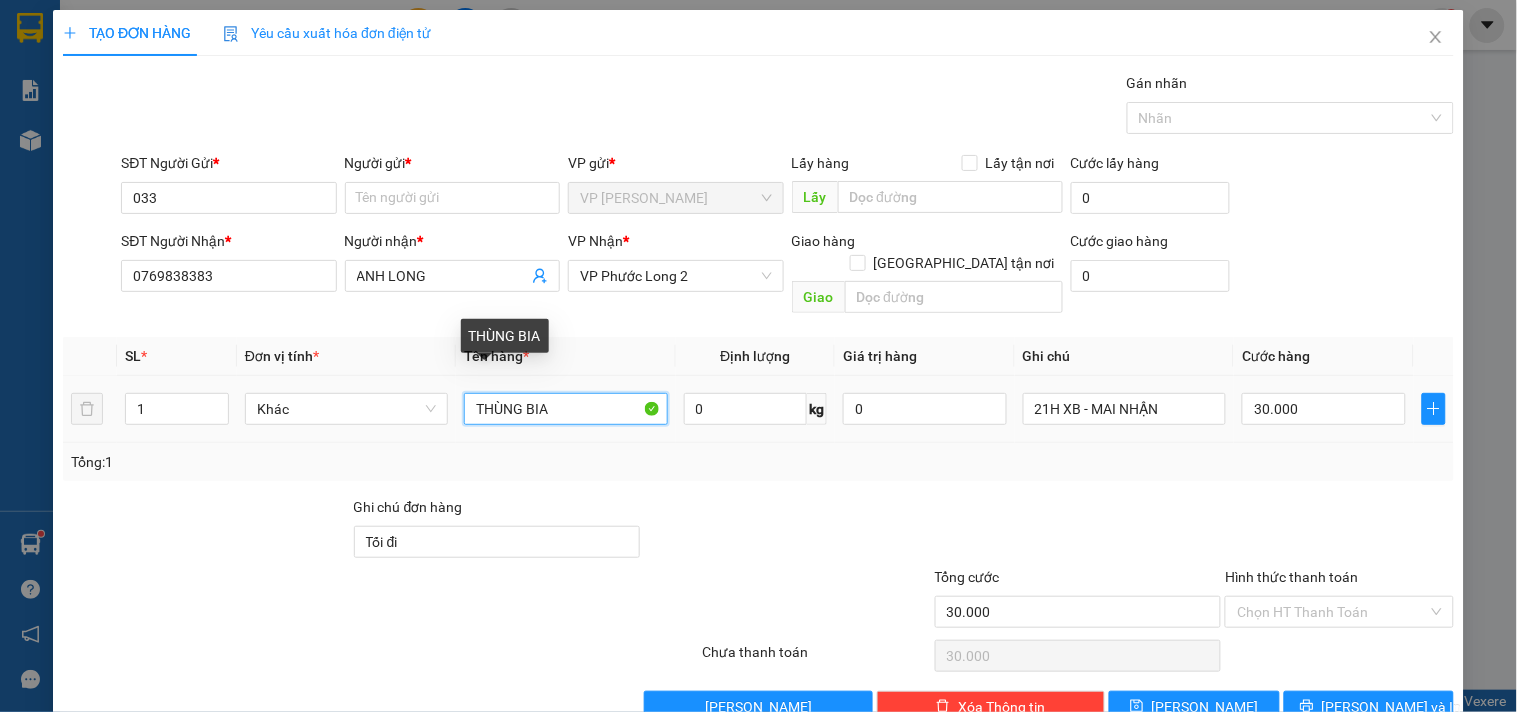 click on "THÙNG BIA" at bounding box center [565, 409] 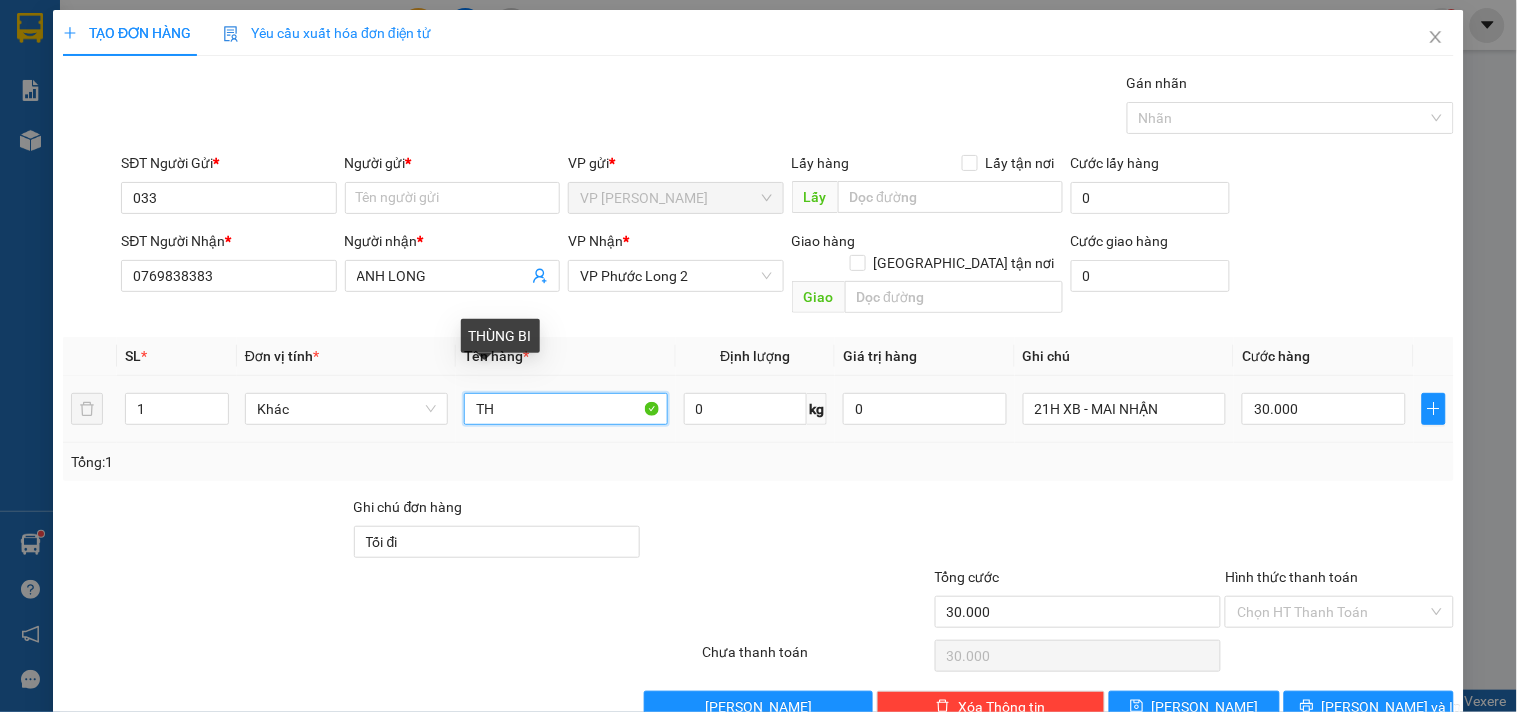 type on "T" 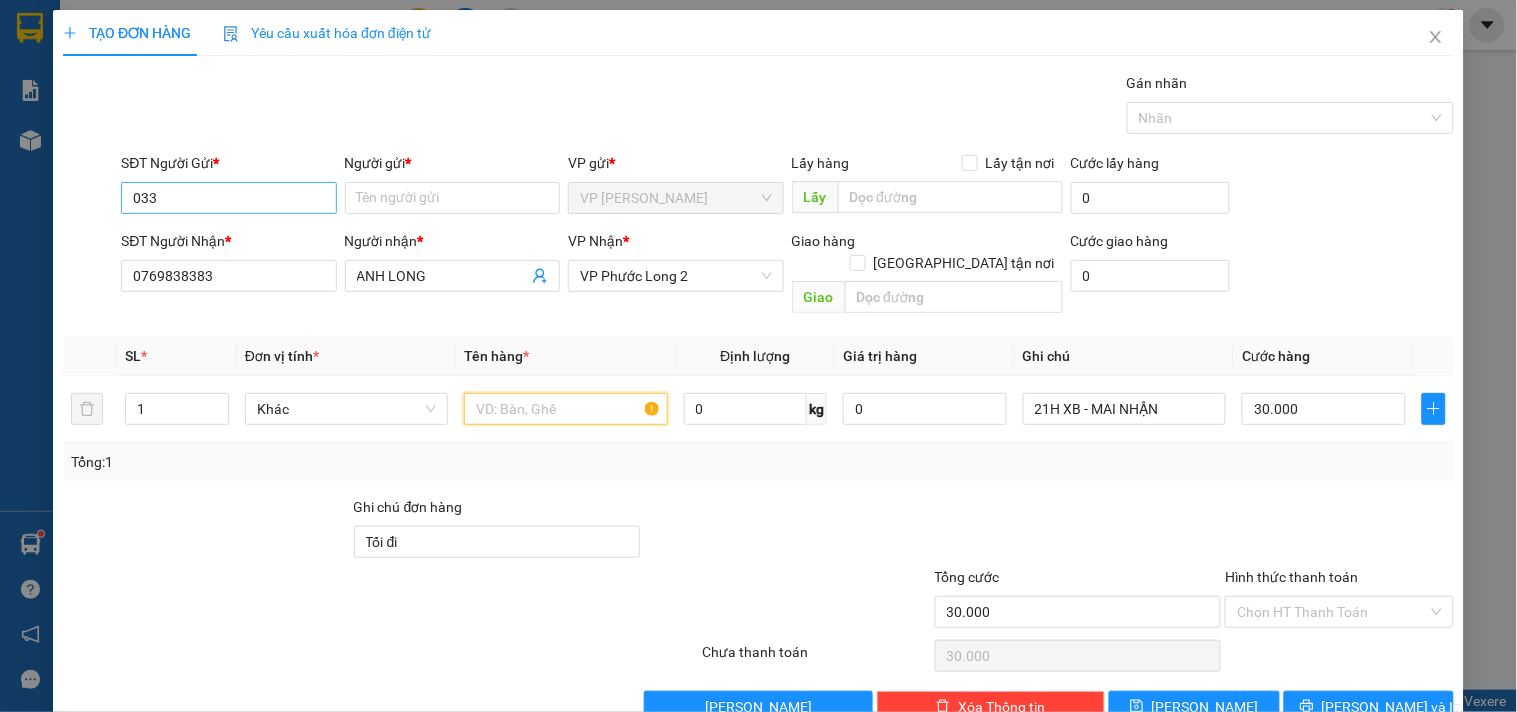 type 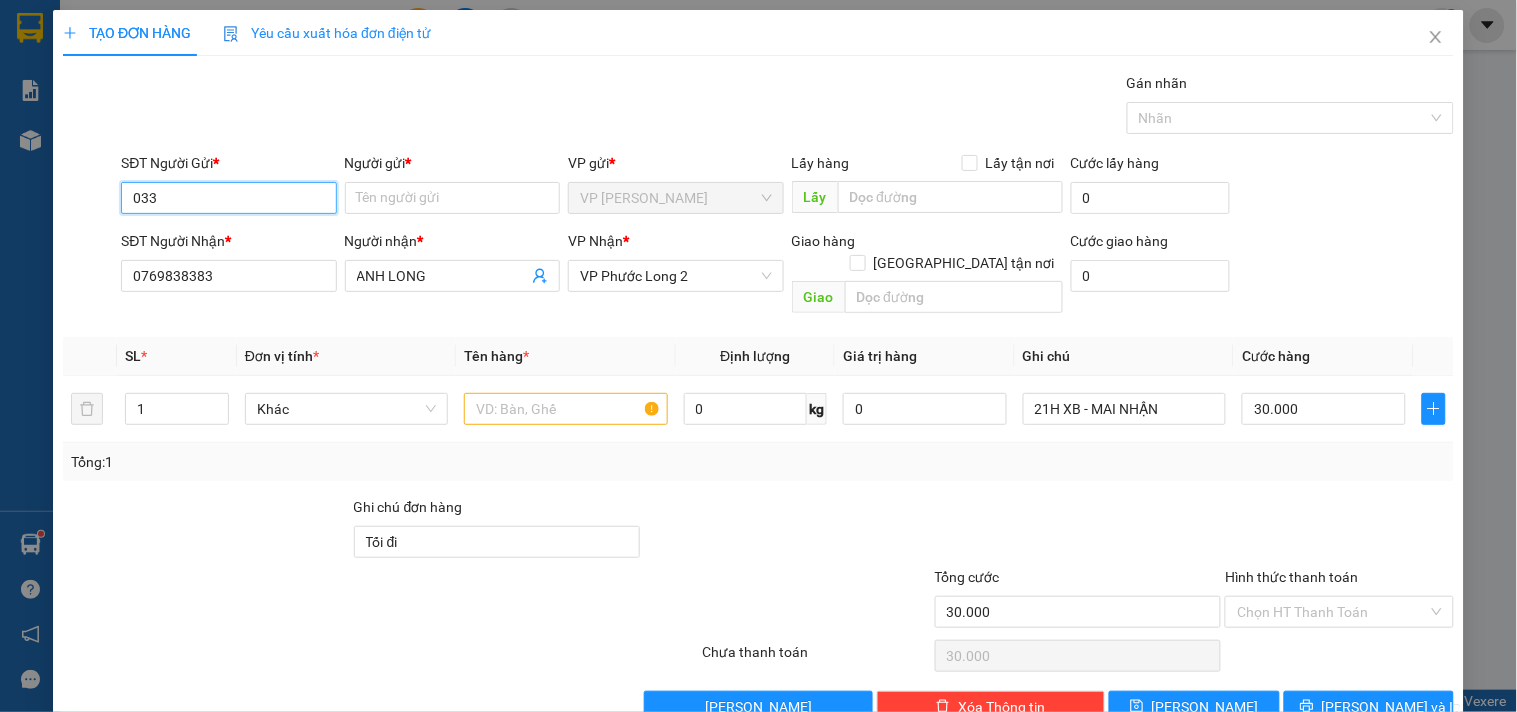 click on "033" at bounding box center [228, 198] 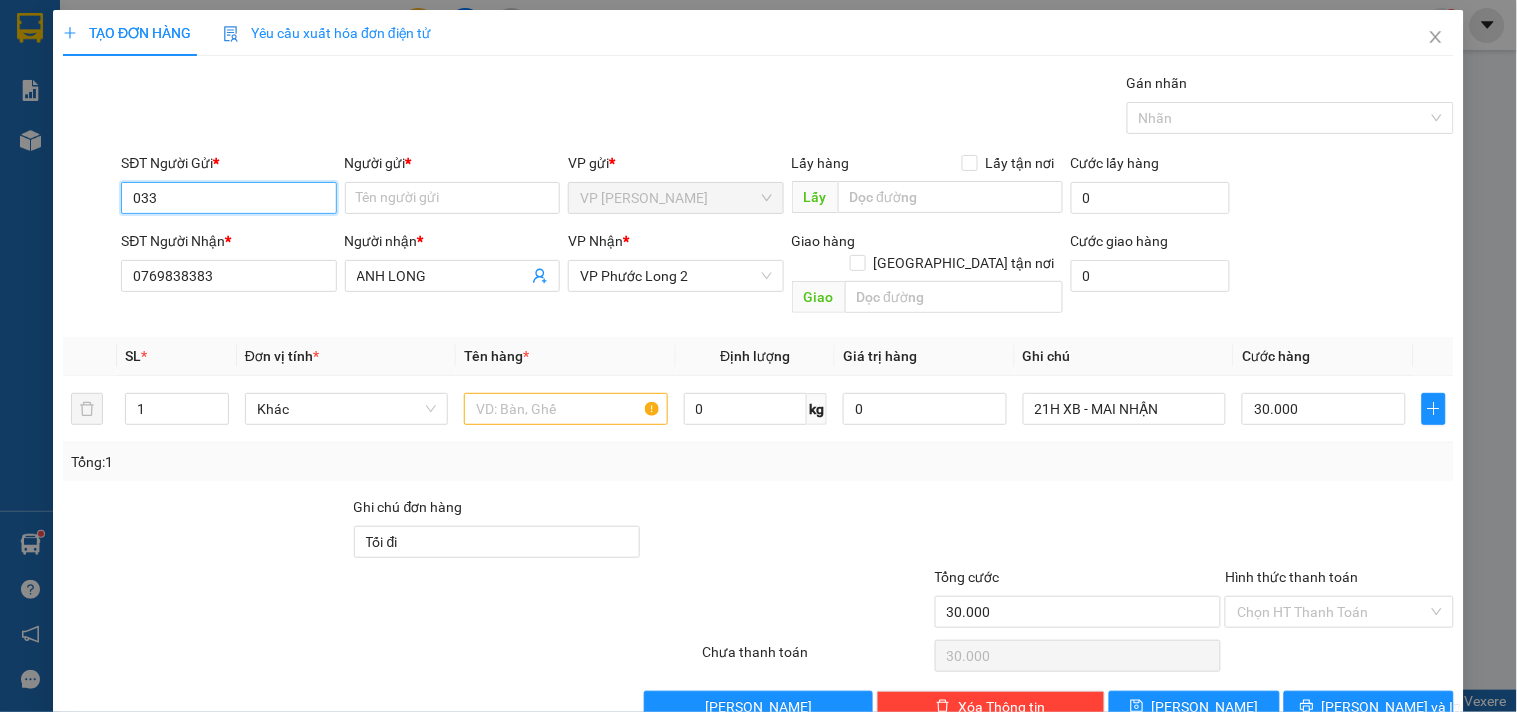 click on "033" at bounding box center [228, 198] 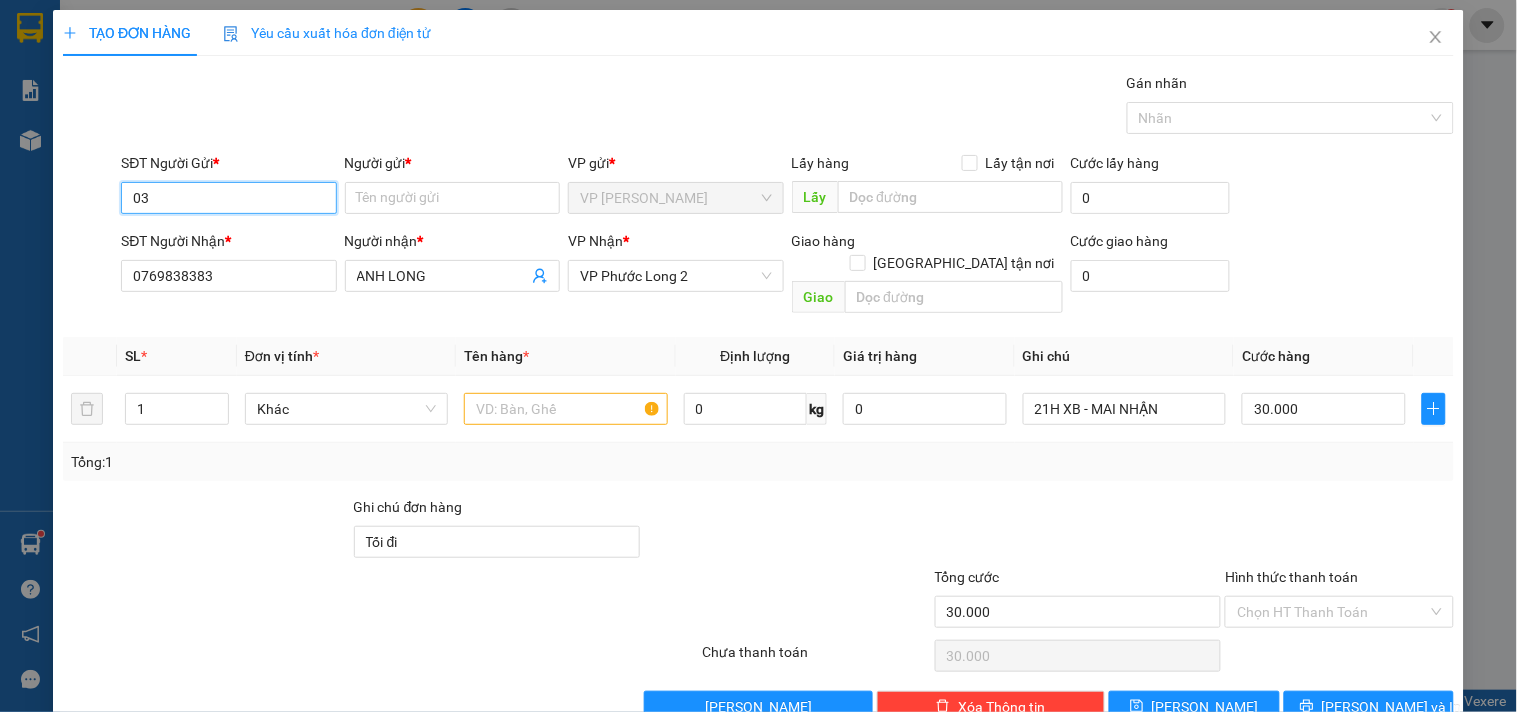 type on "0" 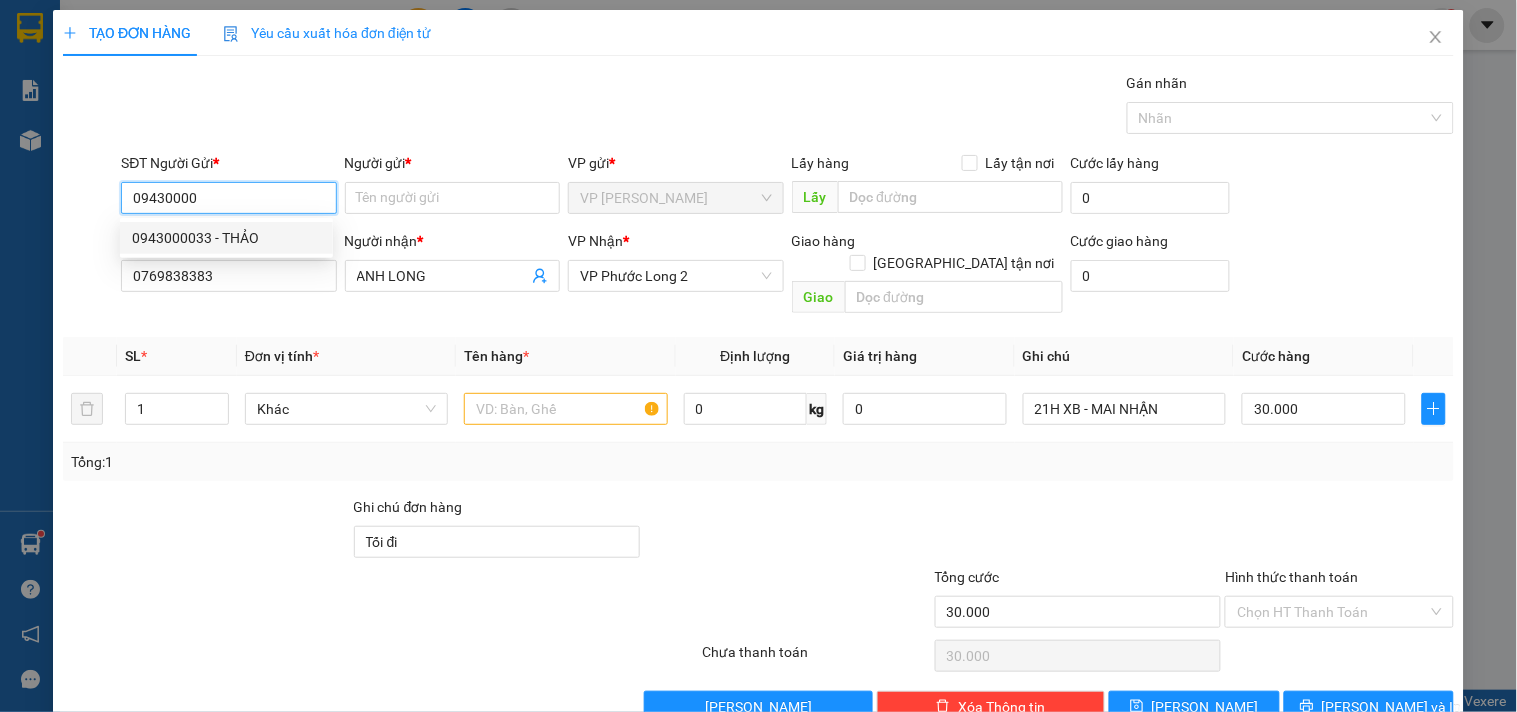 click on "0943000033 - THẢO" at bounding box center (226, 238) 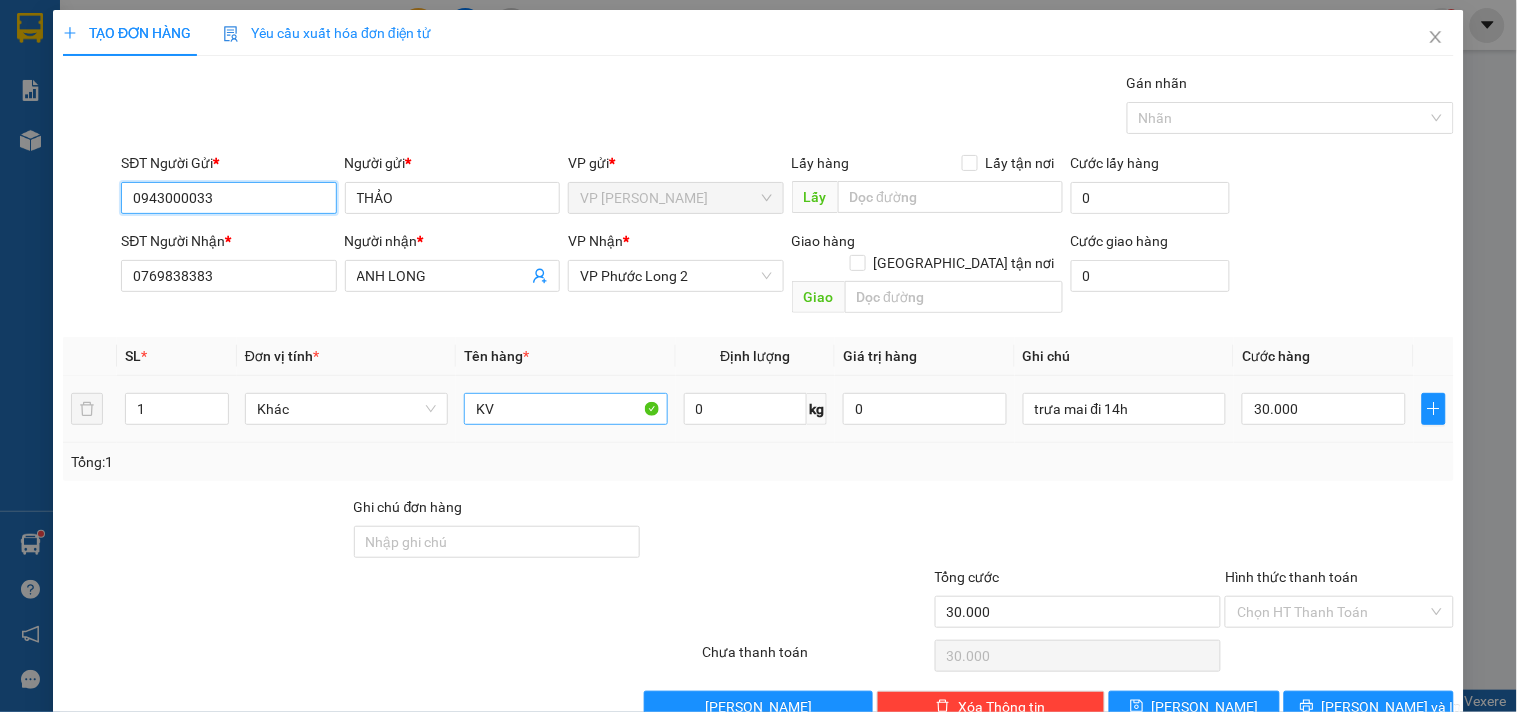 type on "0943000033" 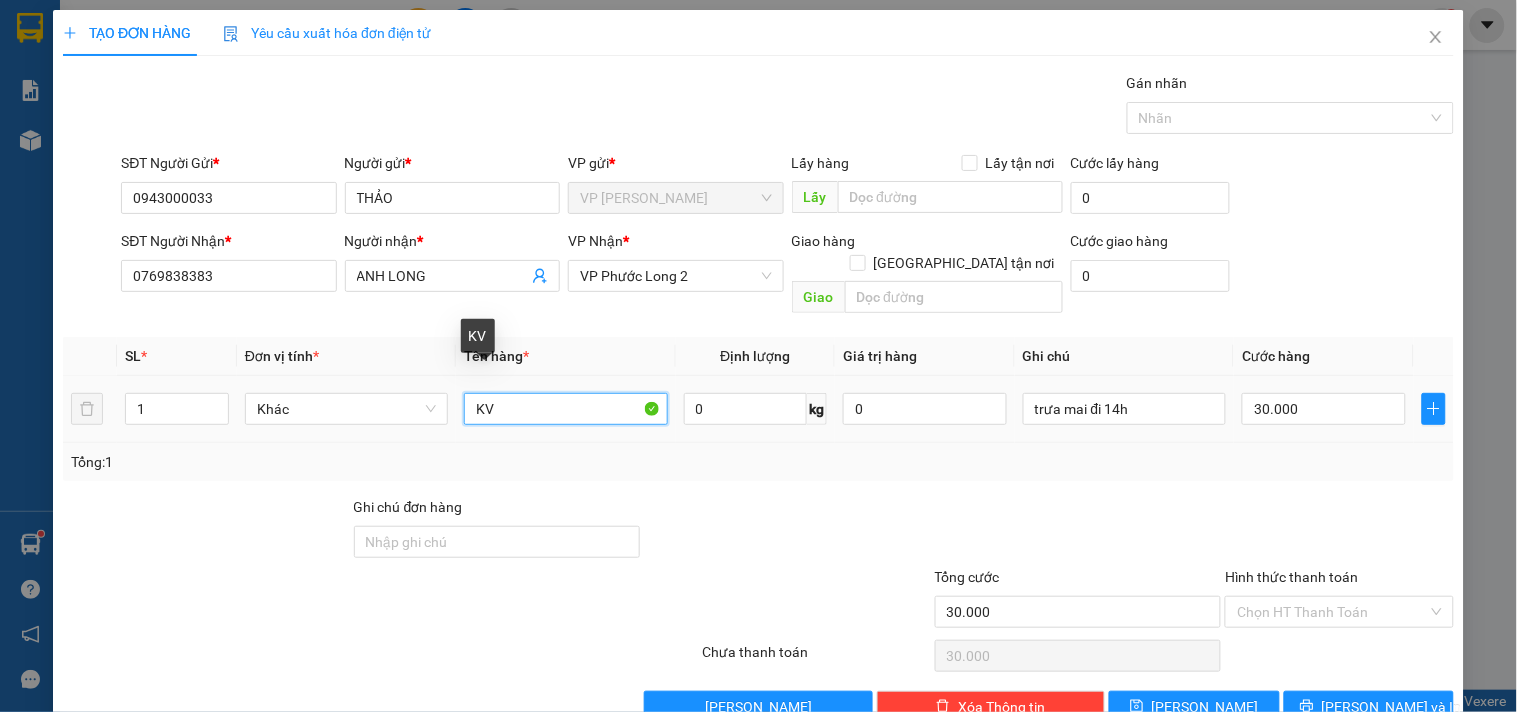 click on "KV" at bounding box center (565, 409) 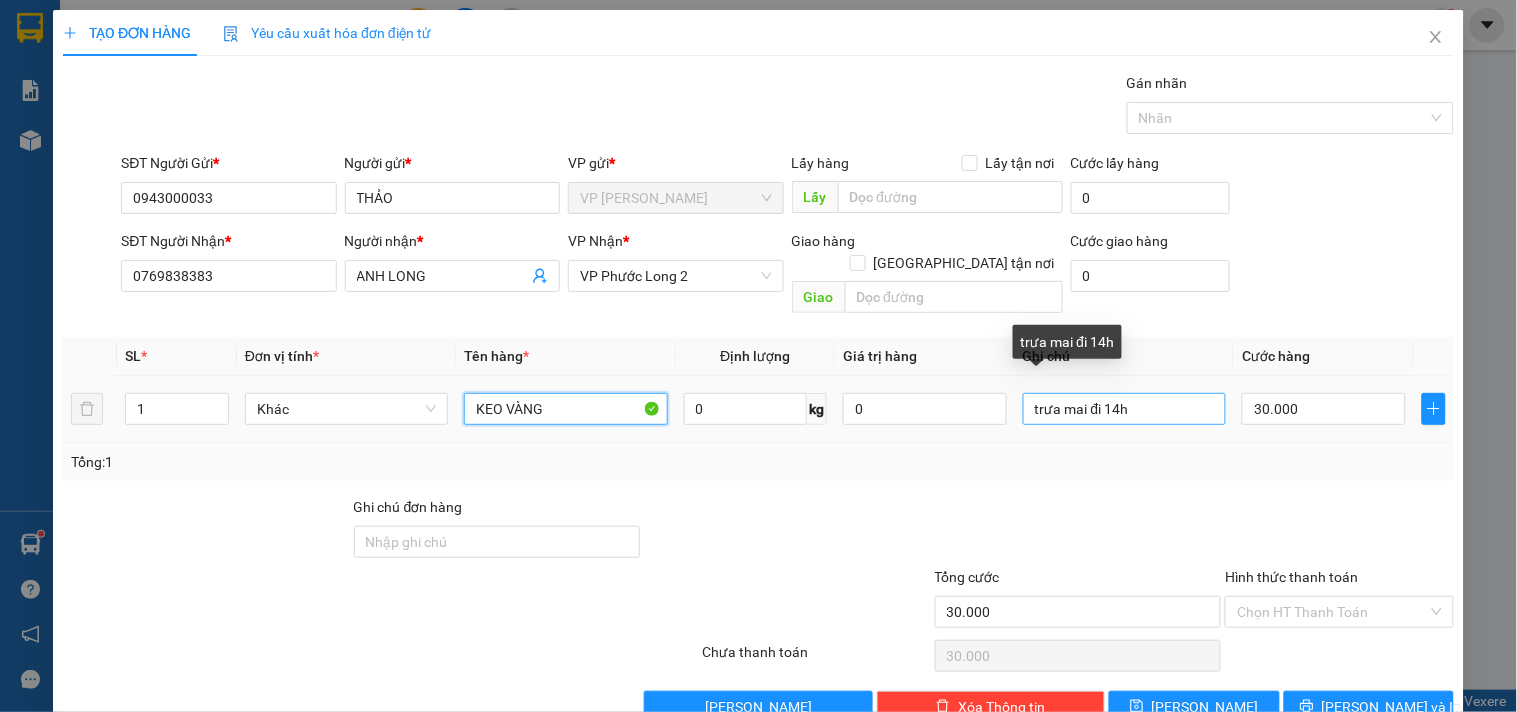 type on "KEO VÀNG" 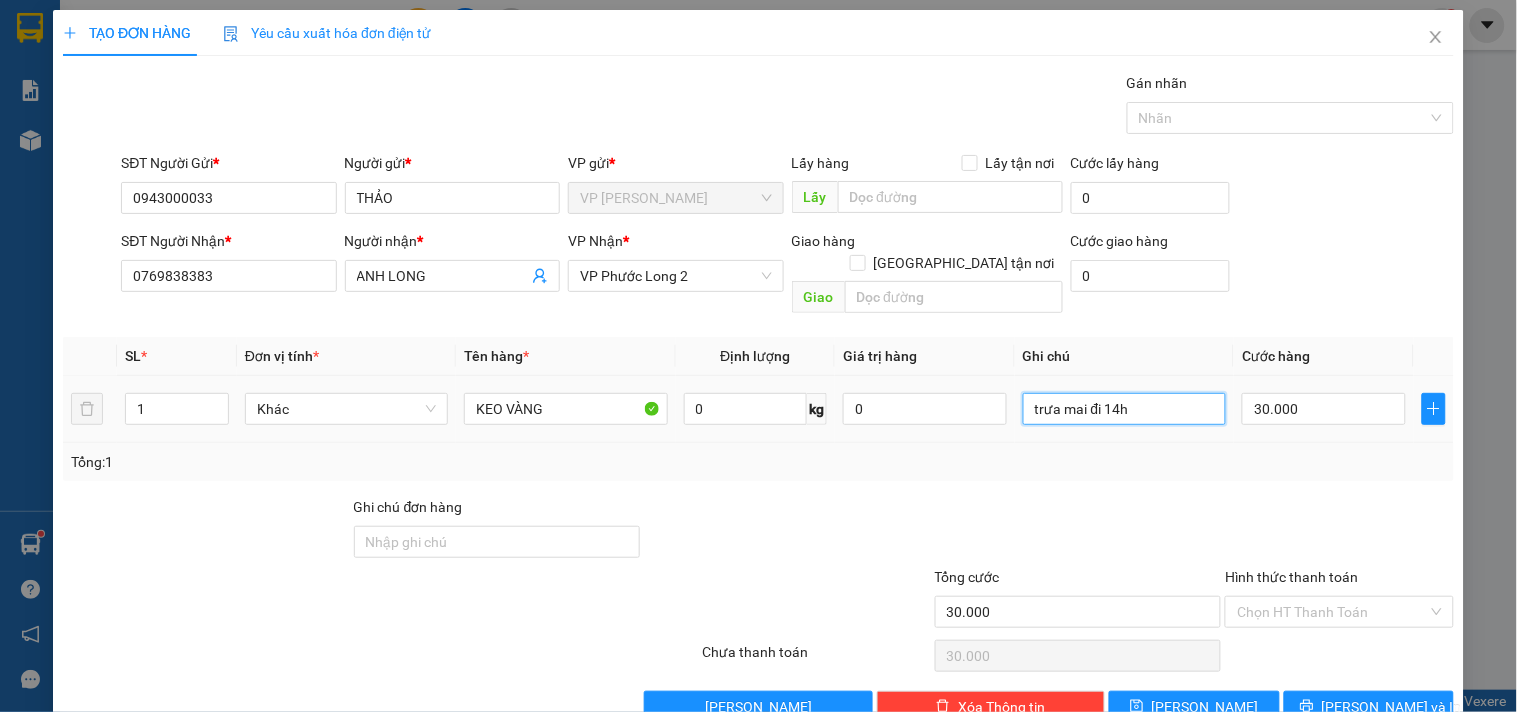 drag, startPoint x: 1155, startPoint y: 388, endPoint x: 883, endPoint y: 417, distance: 273.5416 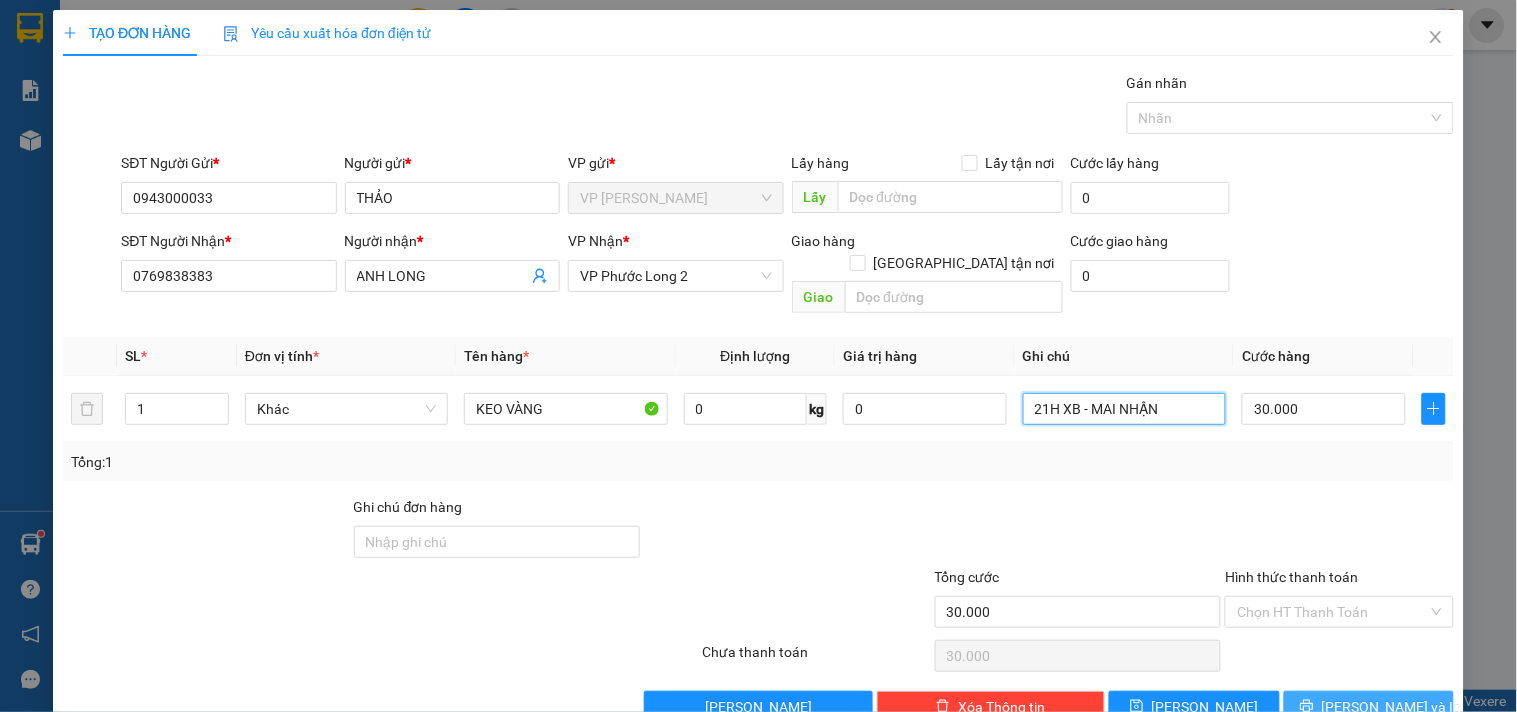 type on "21H XB - MAI NHẬN" 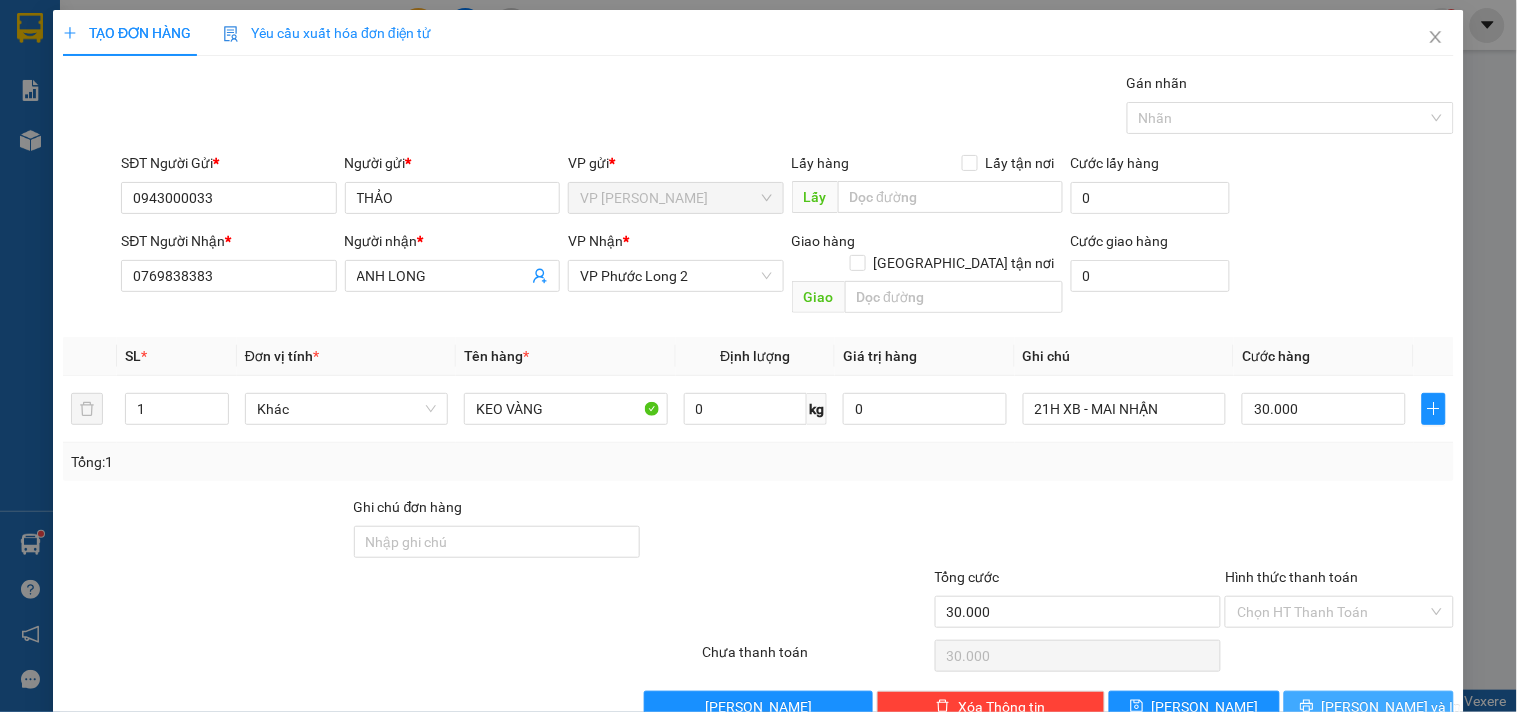 click on "[PERSON_NAME] và In" at bounding box center [1369, 707] 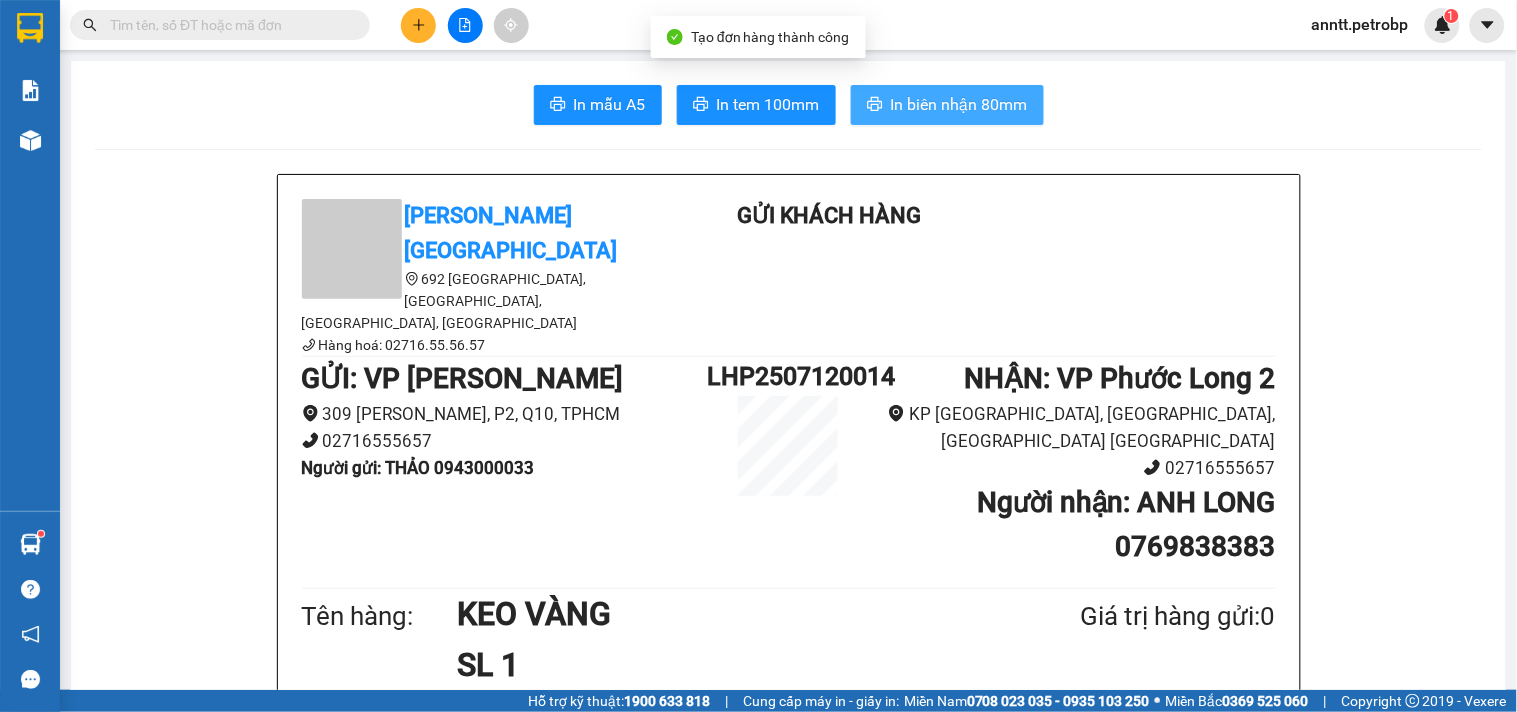 click on "In biên nhận 80mm" at bounding box center [947, 105] 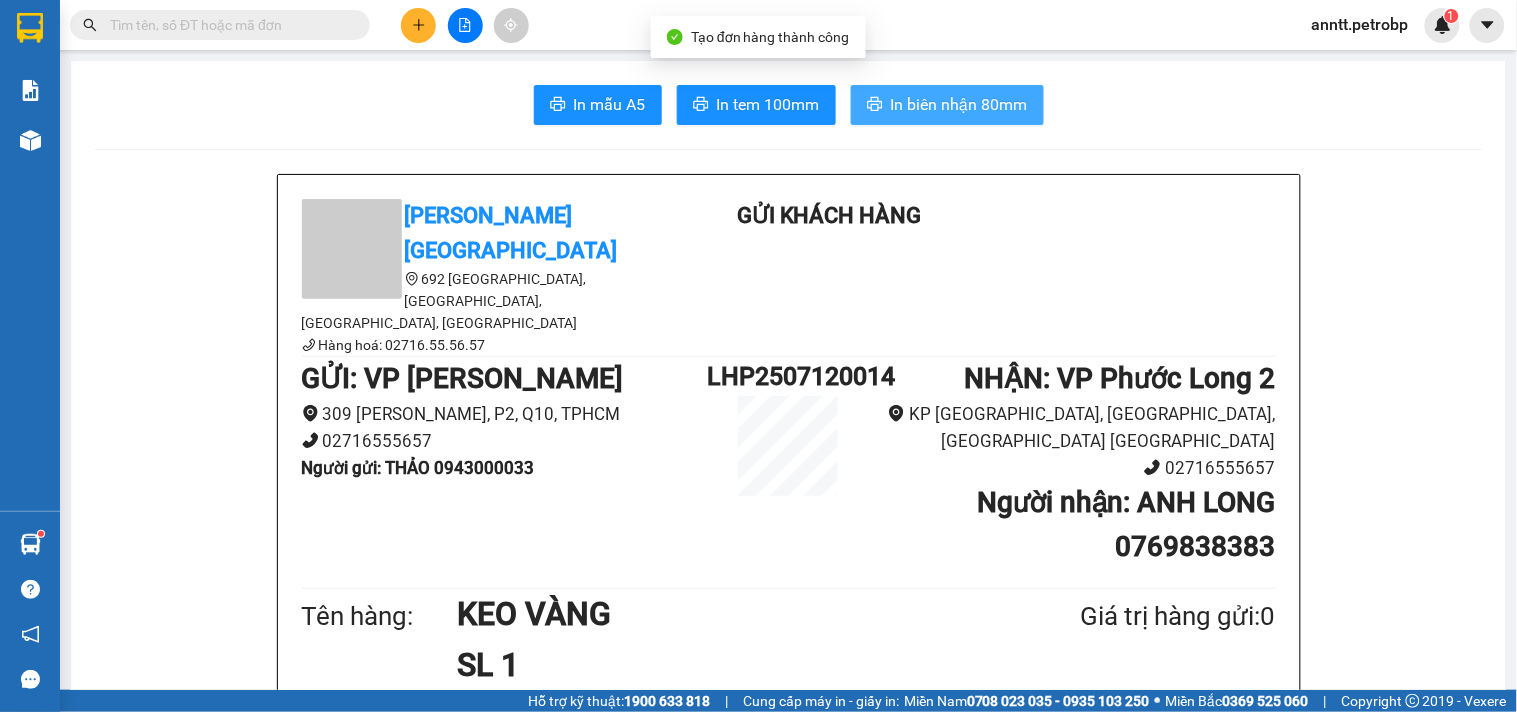 scroll, scrollTop: 0, scrollLeft: 0, axis: both 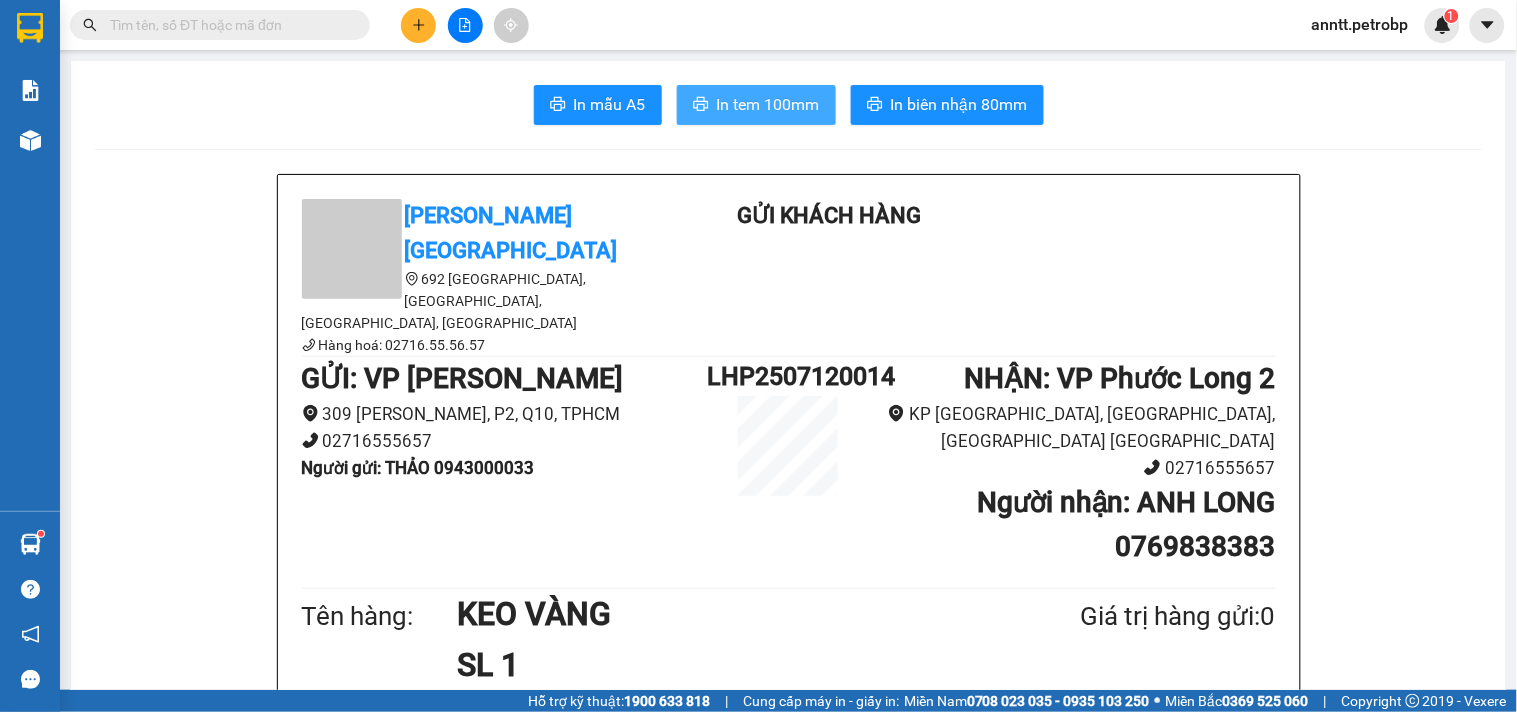 click on "In tem 100mm" at bounding box center (768, 104) 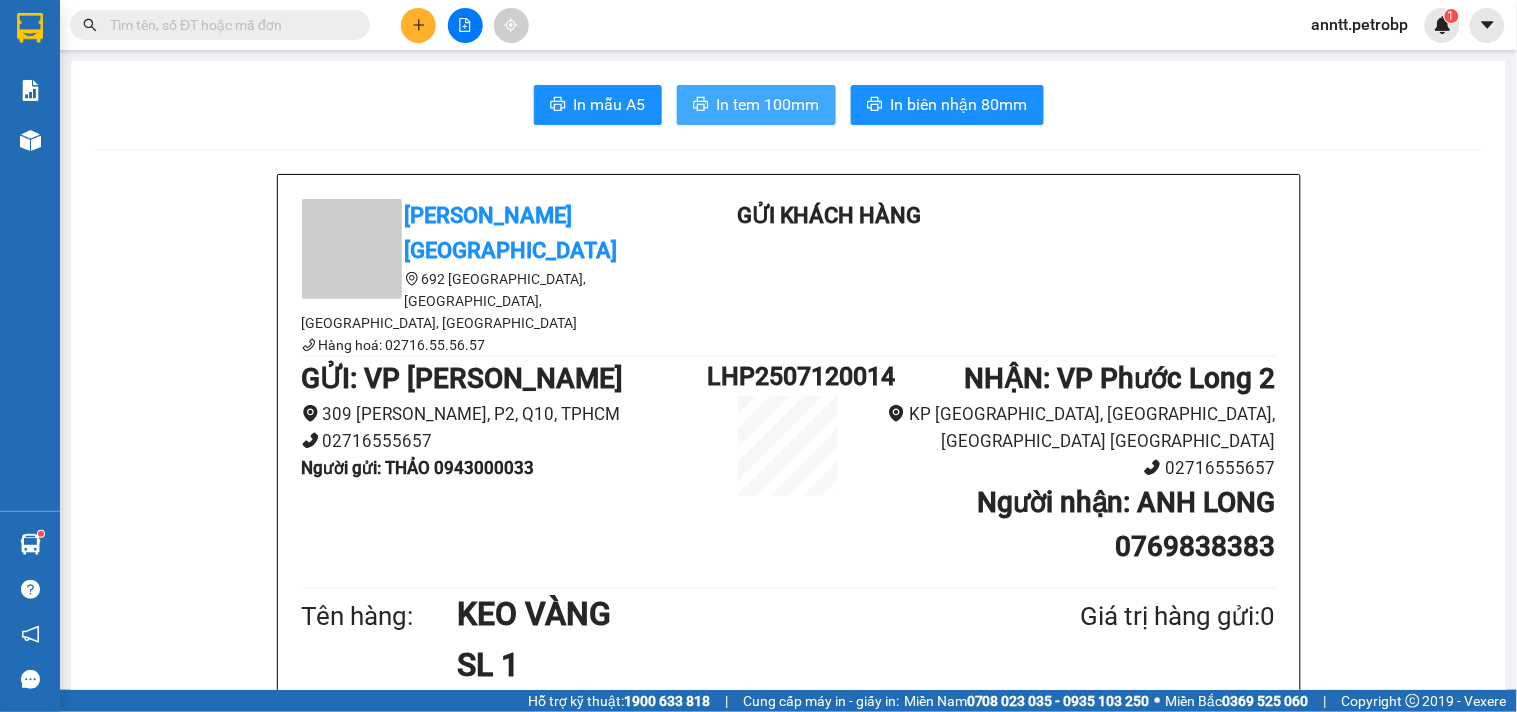 scroll, scrollTop: 0, scrollLeft: 0, axis: both 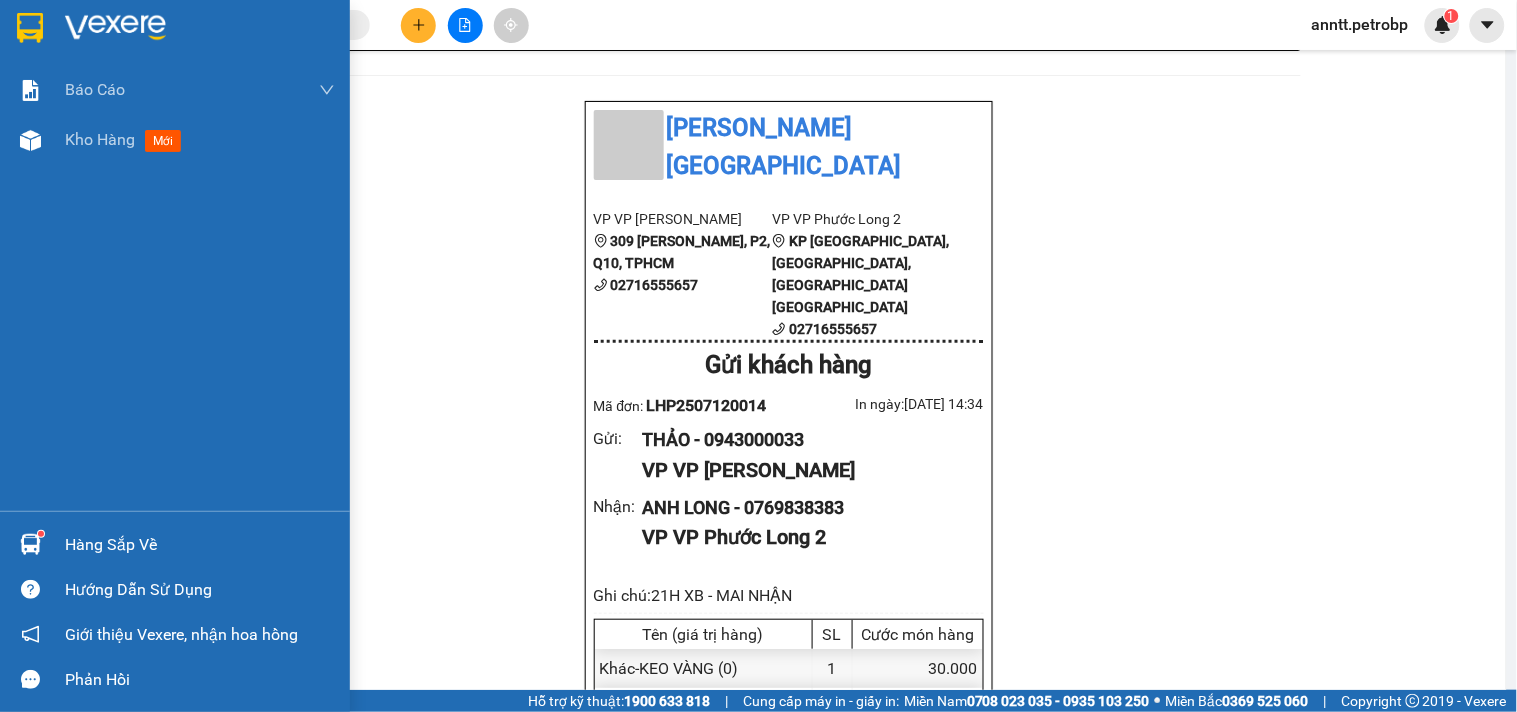 click at bounding box center [30, 544] 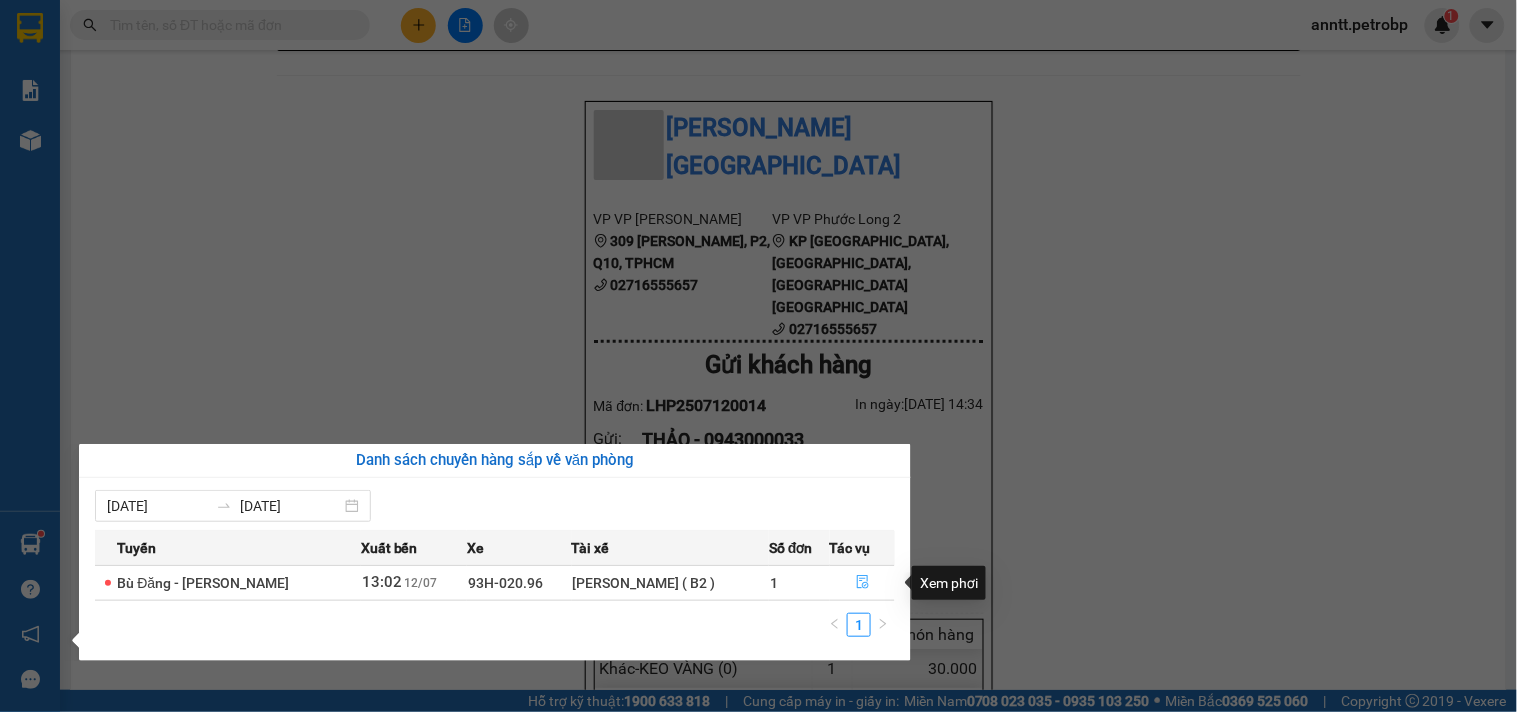 click 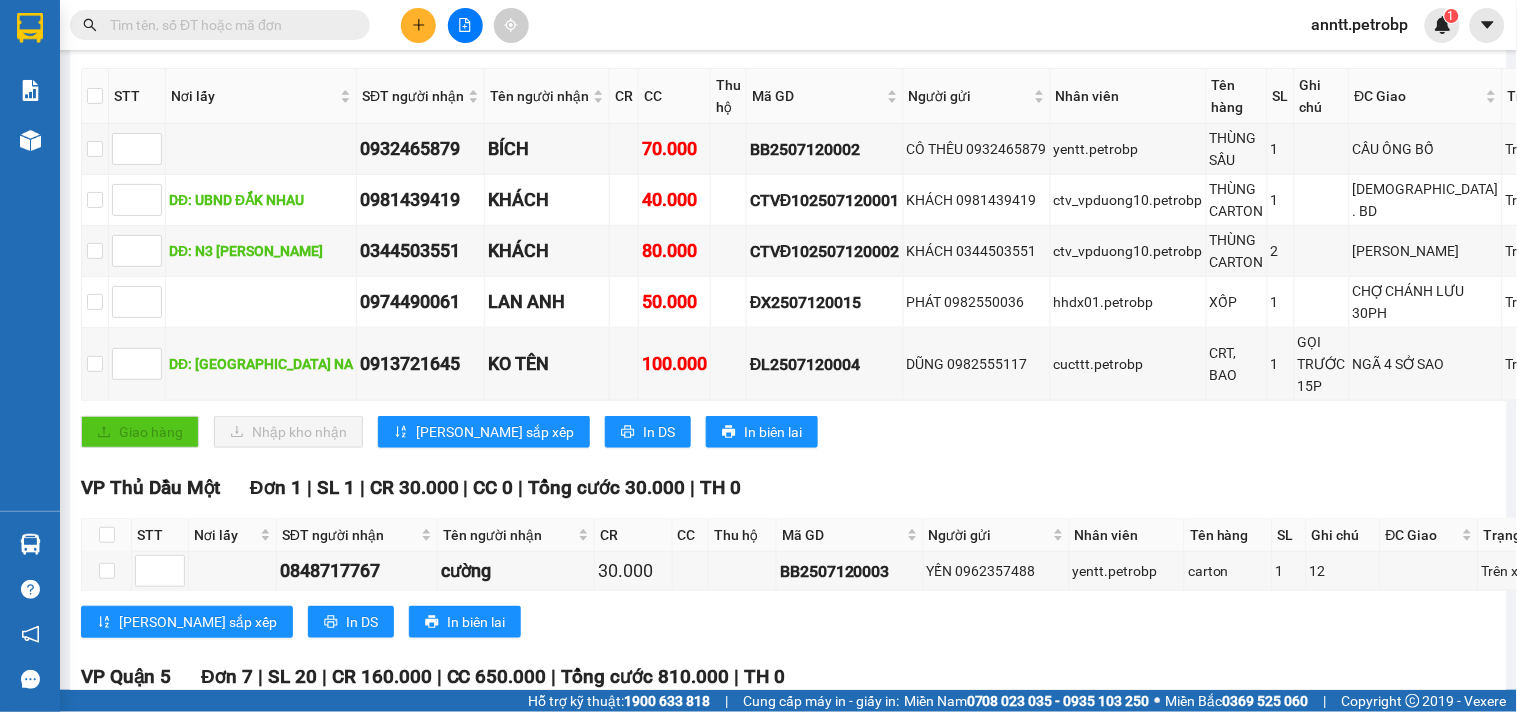 scroll, scrollTop: 555, scrollLeft: 0, axis: vertical 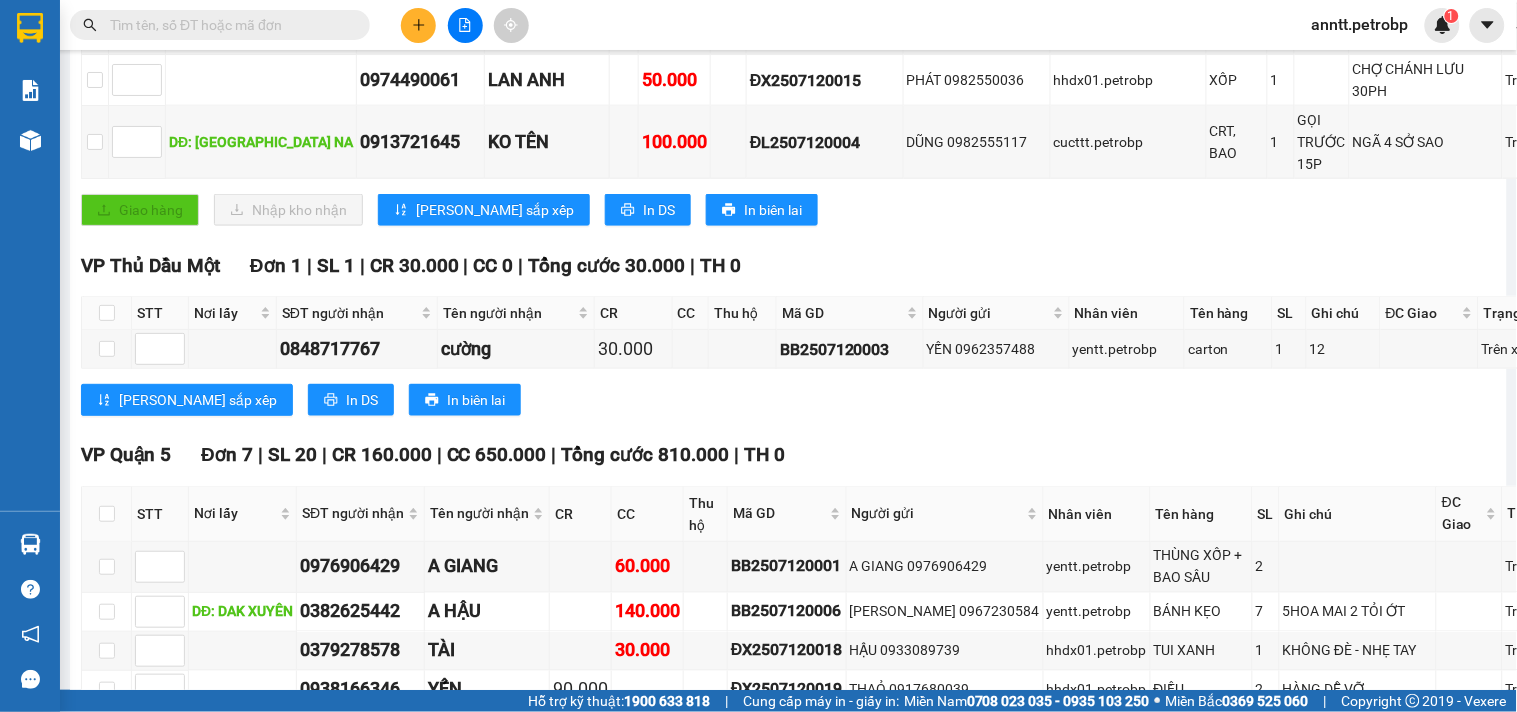 click at bounding box center (228, 25) 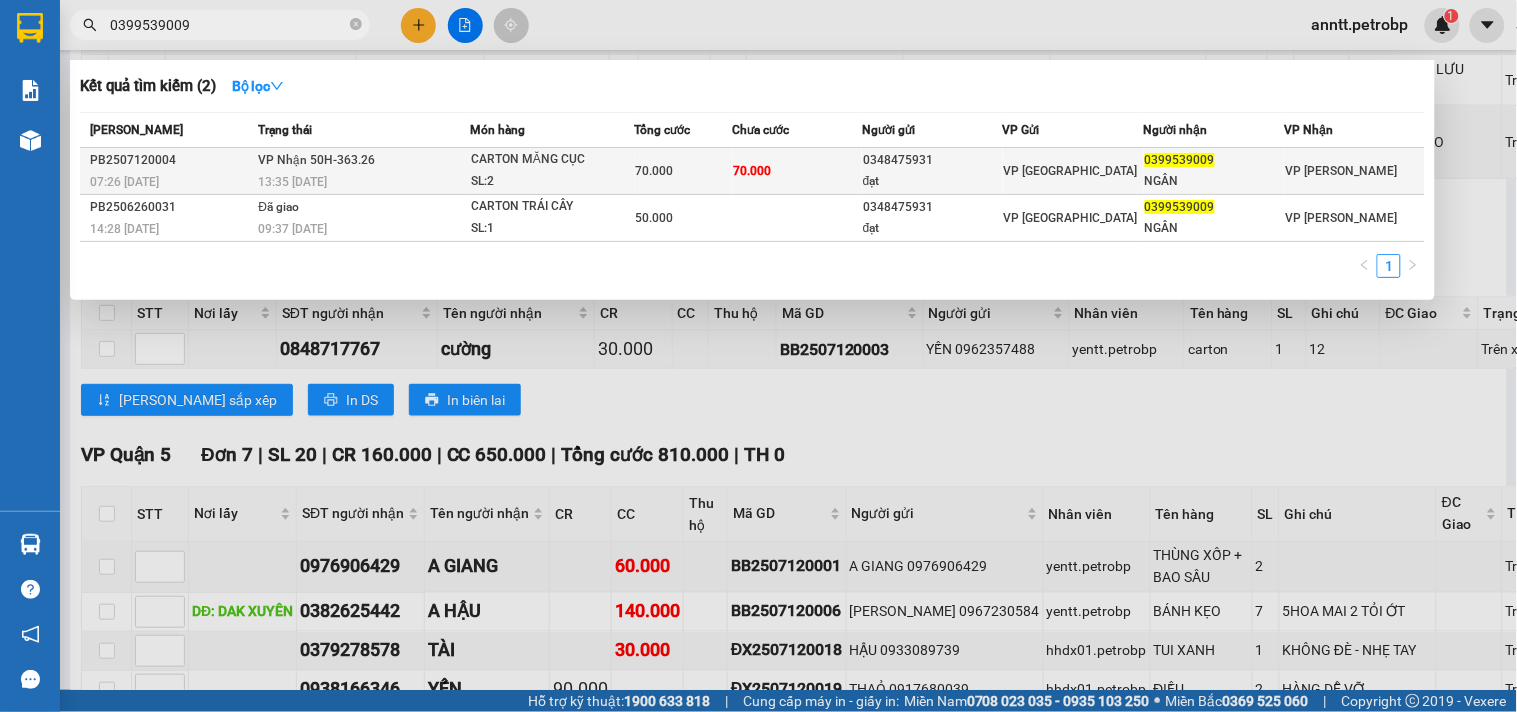 type on "0399539009" 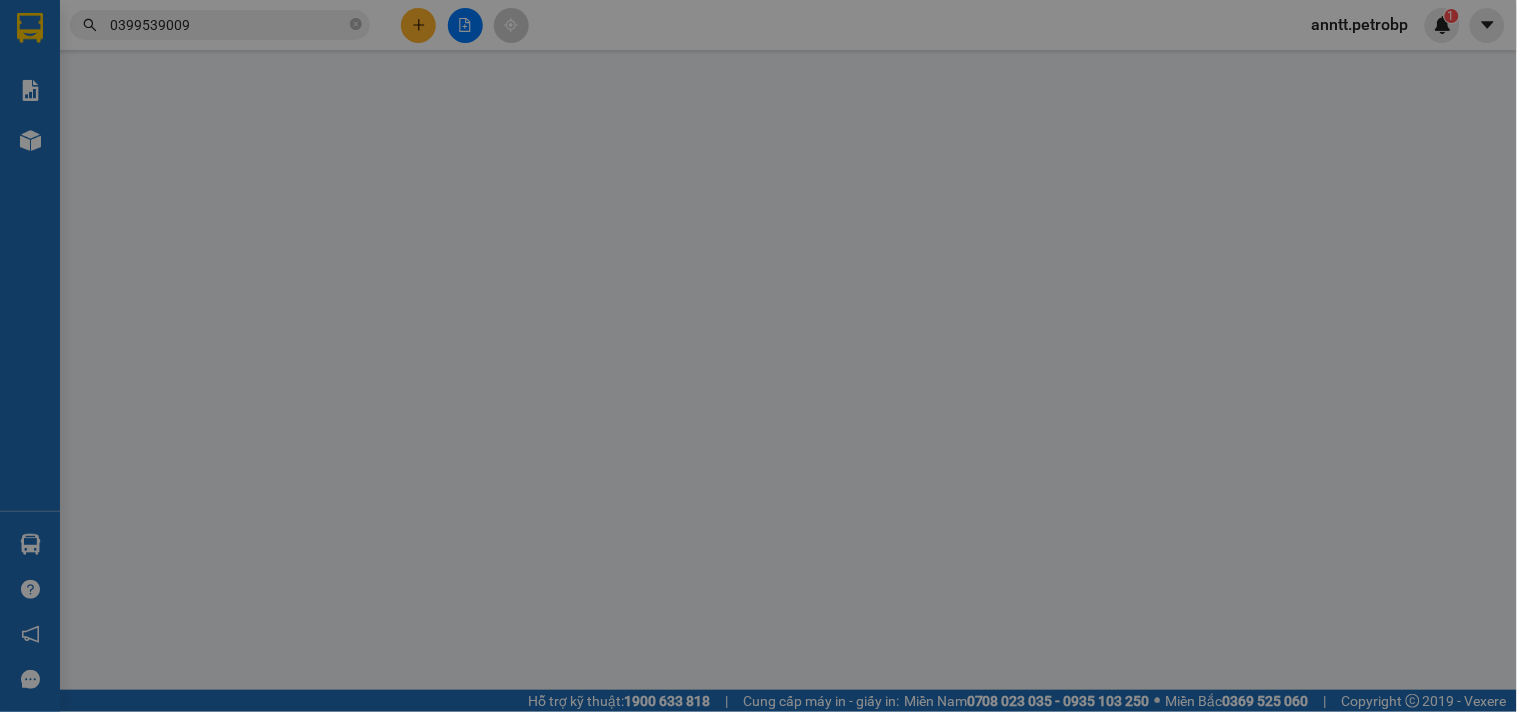 scroll, scrollTop: 0, scrollLeft: 0, axis: both 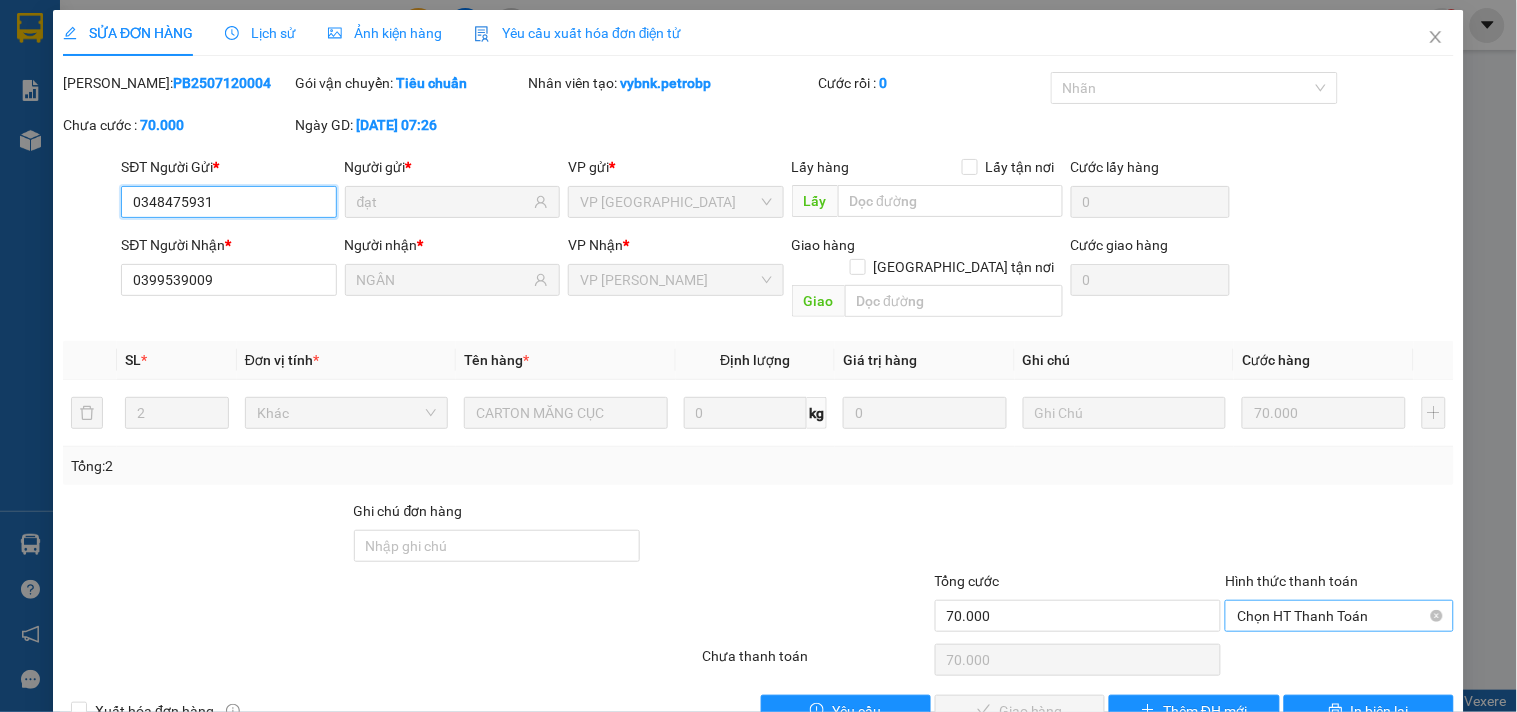 click on "Chọn HT Thanh Toán" at bounding box center (1339, 616) 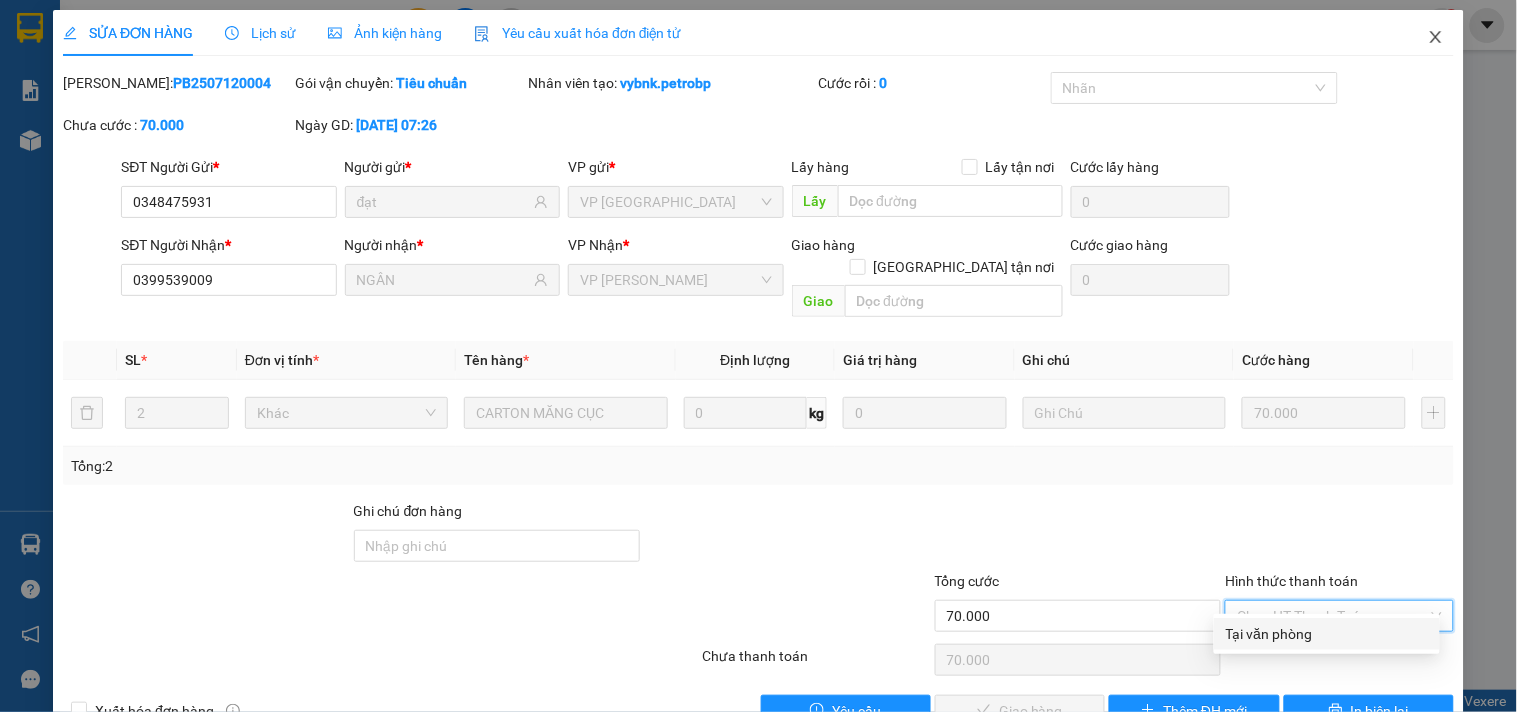 click 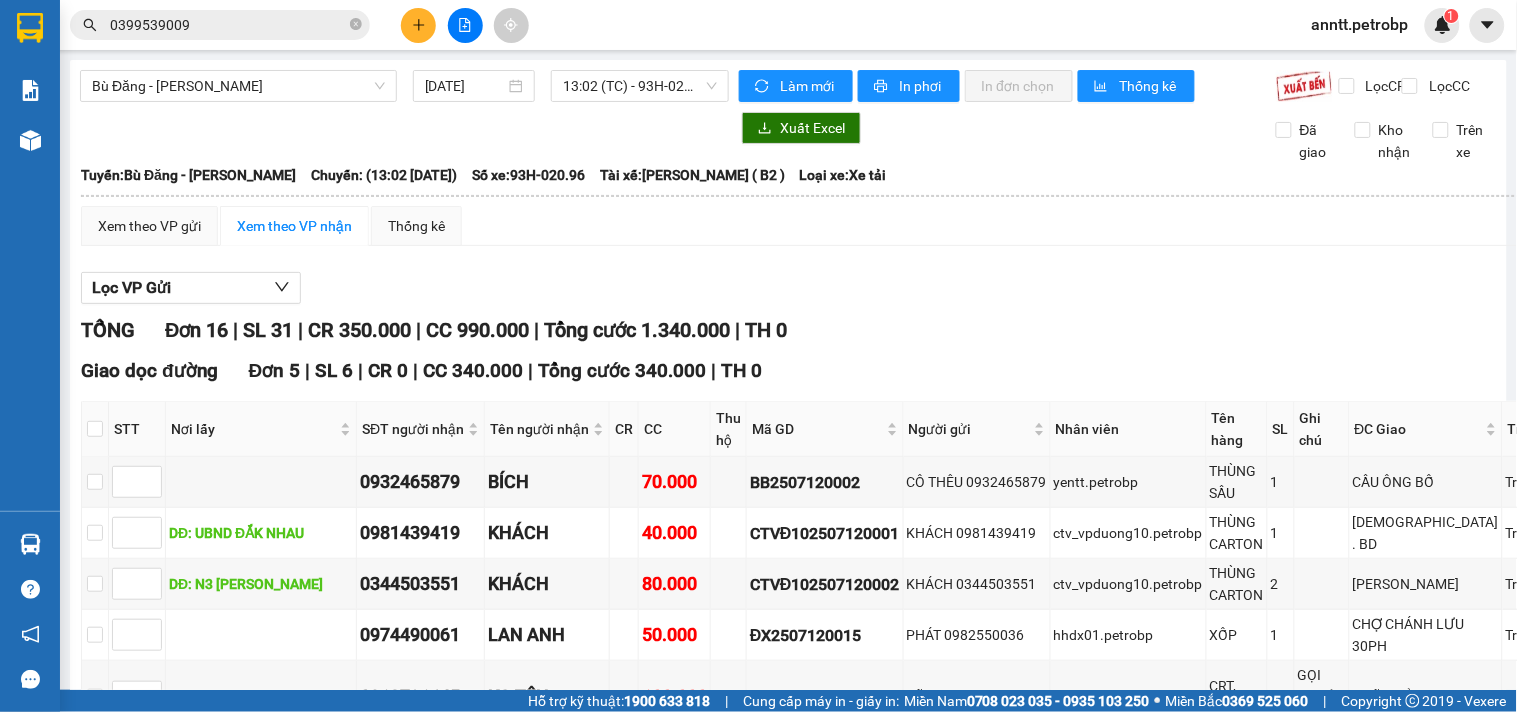 click on "0399539009" at bounding box center [228, 25] 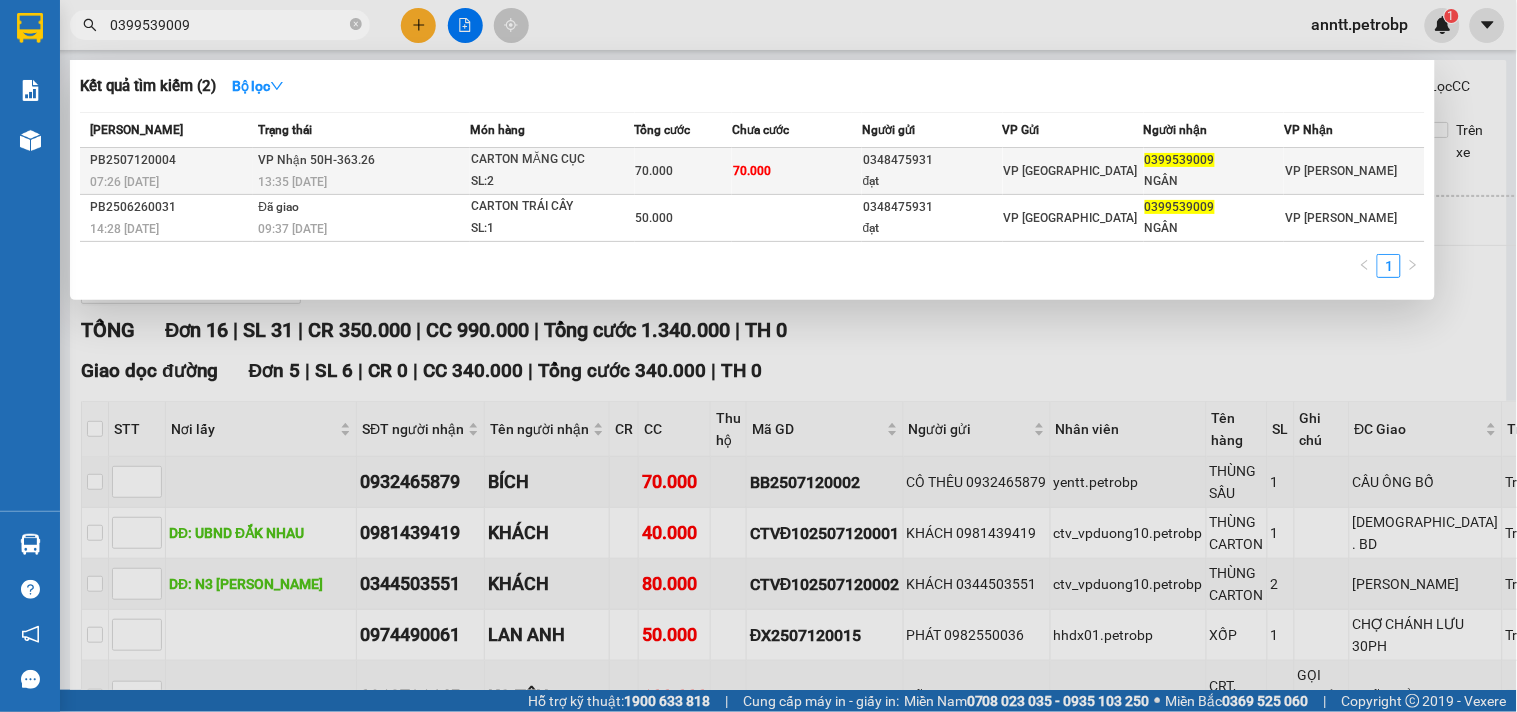click on "13:35 [DATE]" at bounding box center (363, 182) 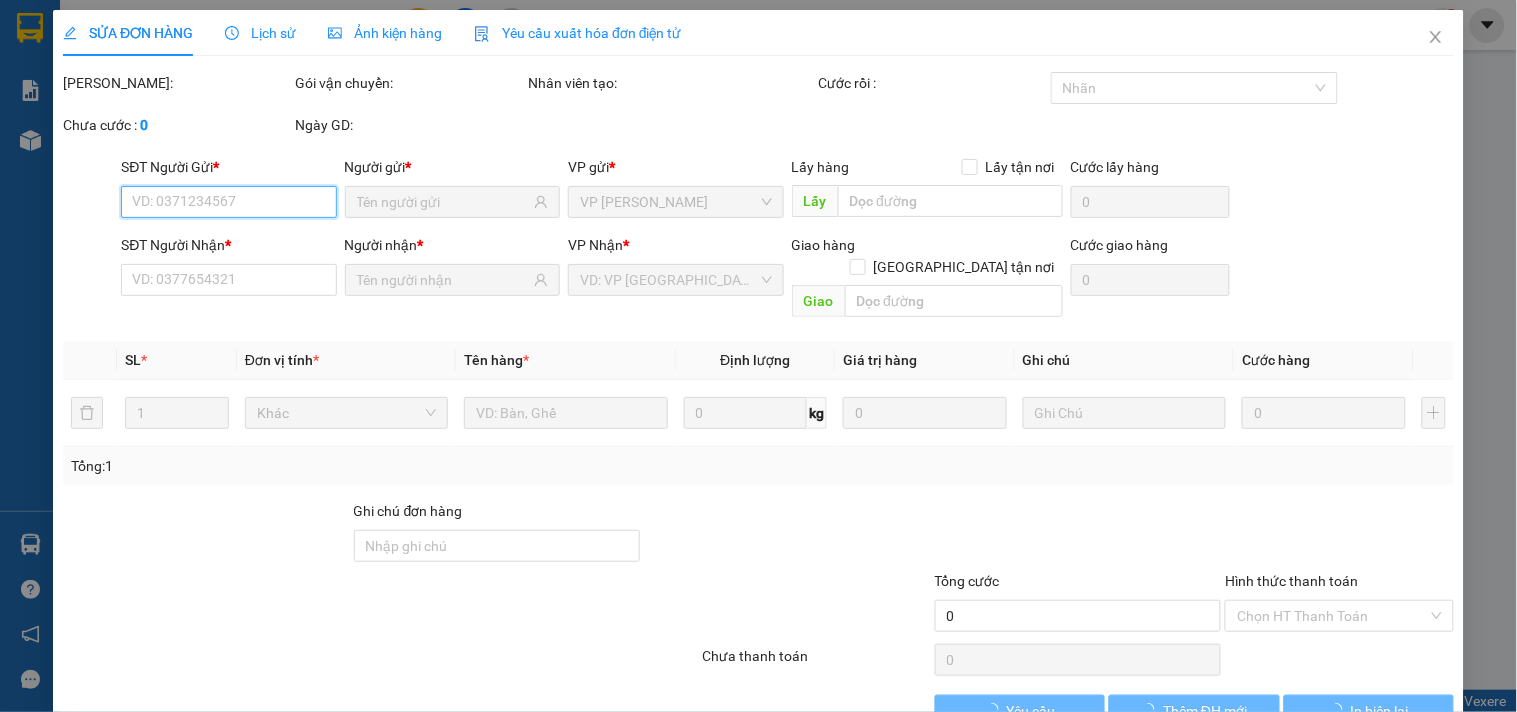type on "0348475931" 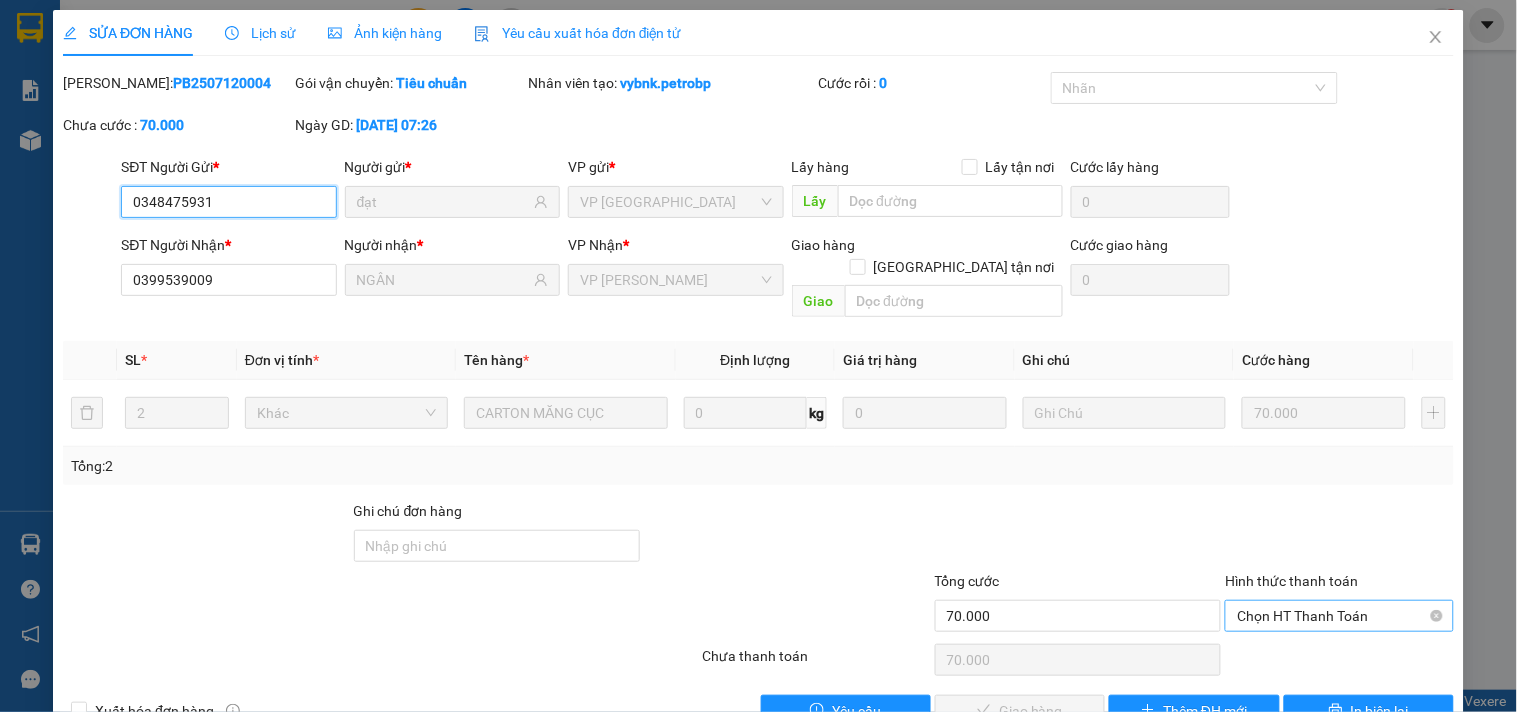 click on "Chọn HT Thanh Toán" at bounding box center [1339, 616] 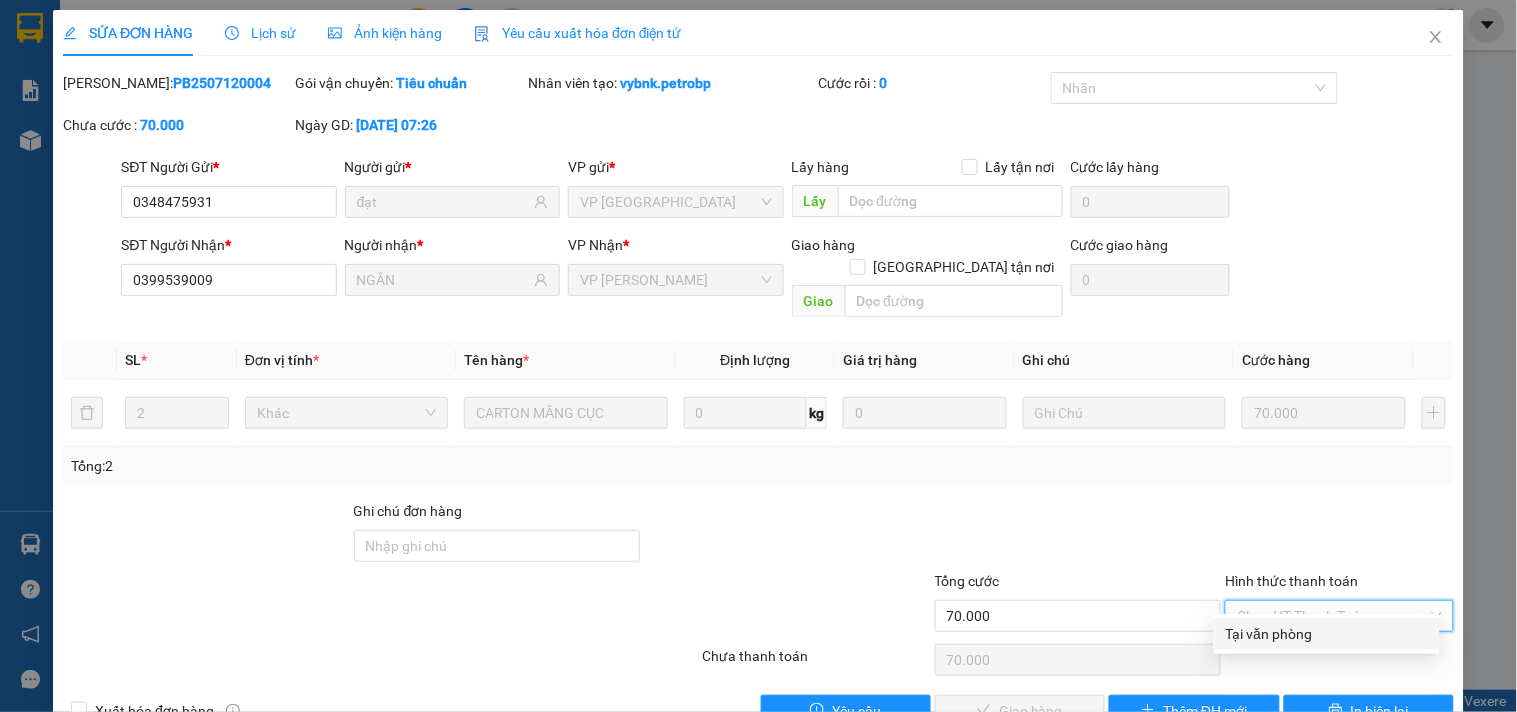 click on "Tại văn phòng" at bounding box center [1327, 634] 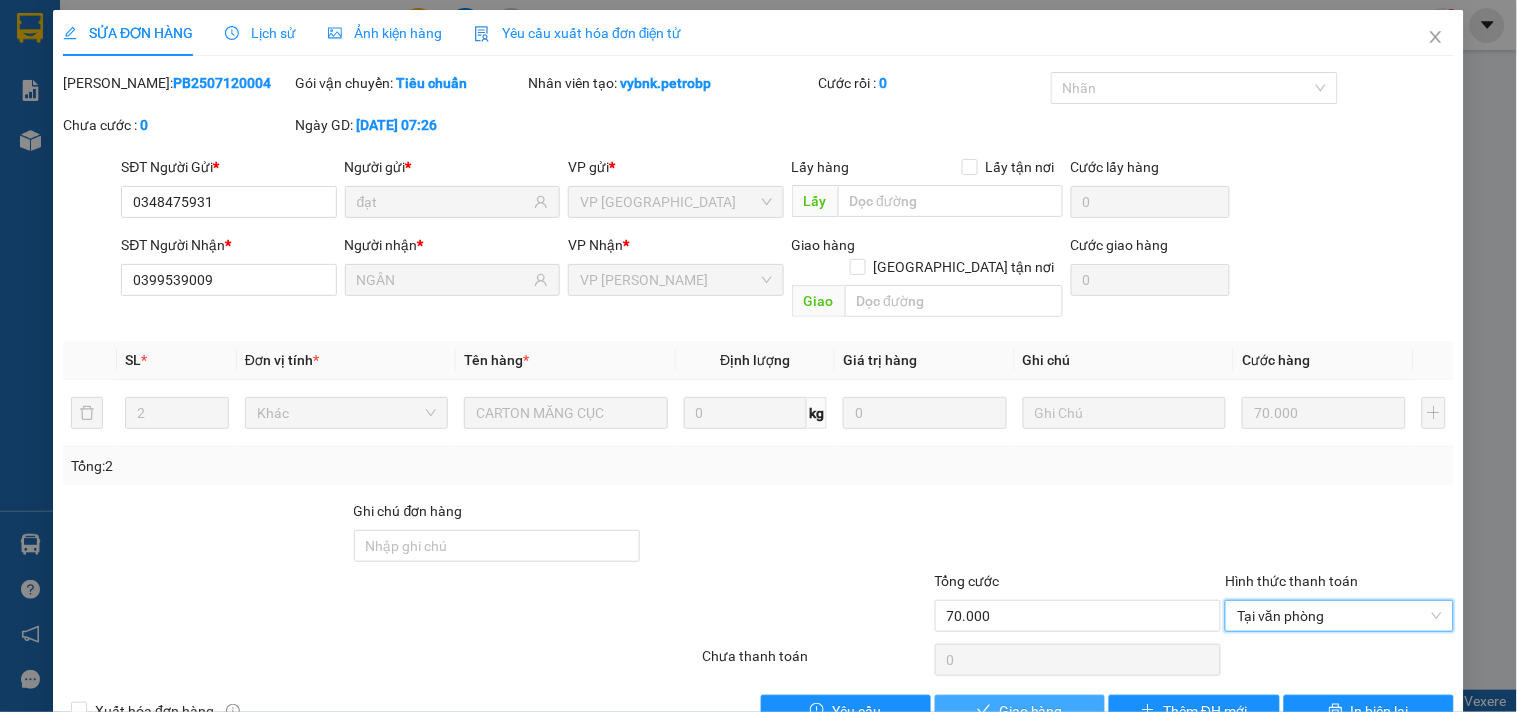 click on "Giao hàng" at bounding box center (1031, 711) 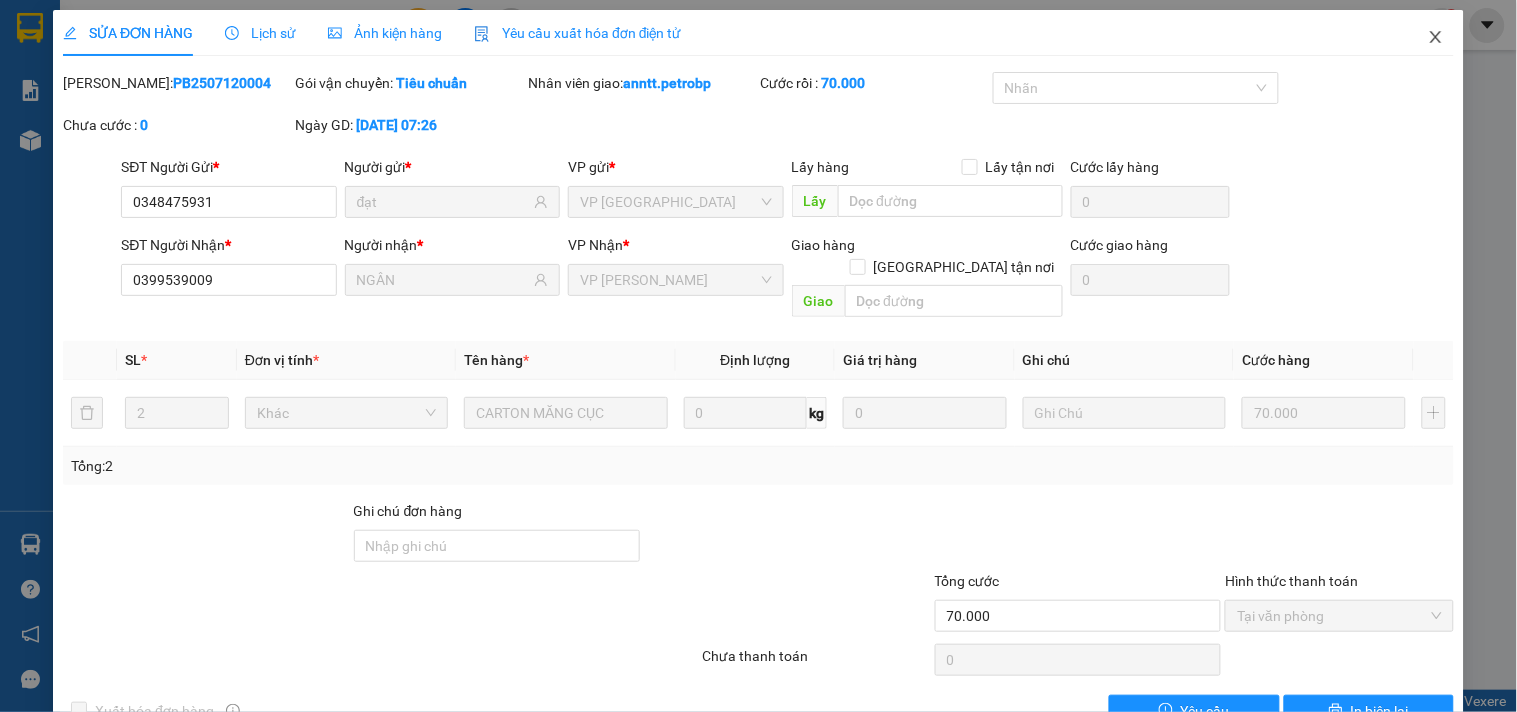 click 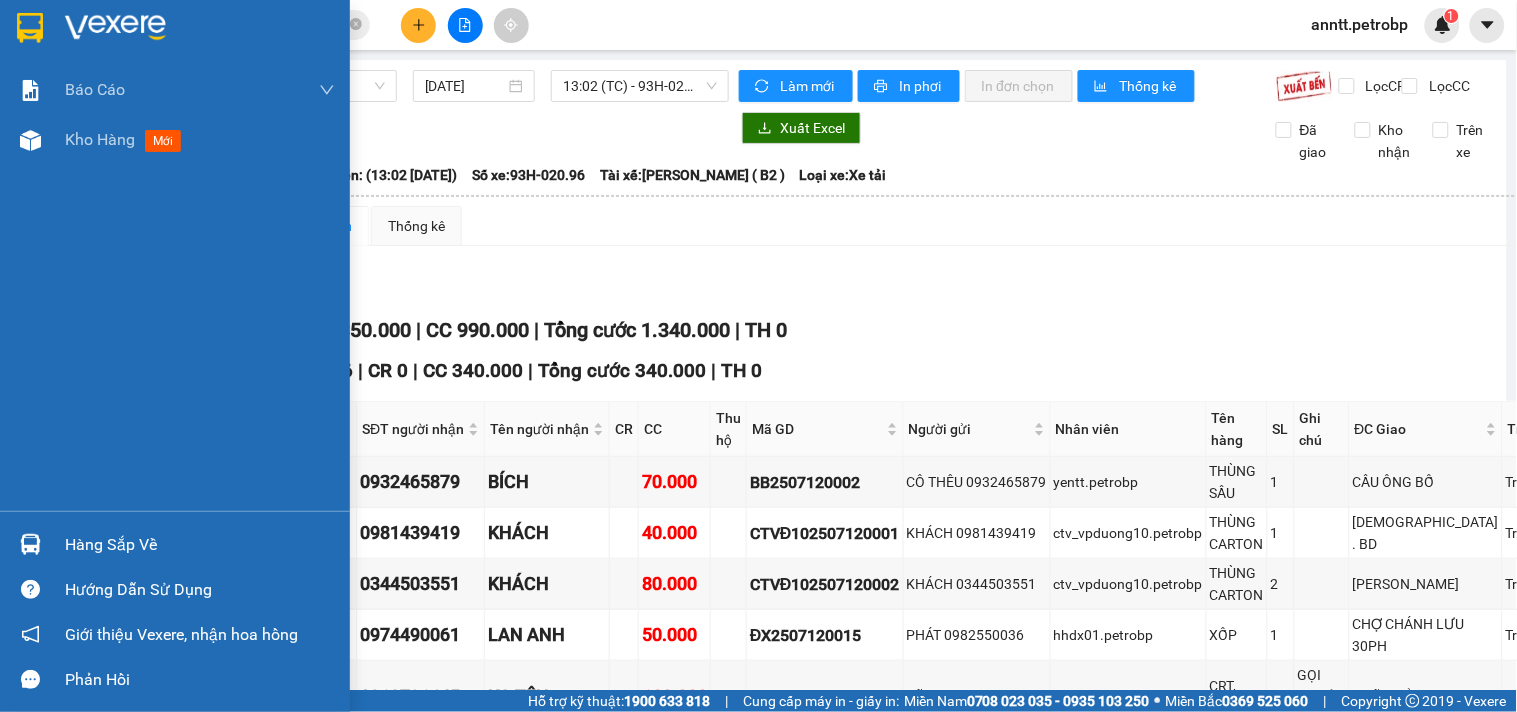 click at bounding box center [30, 28] 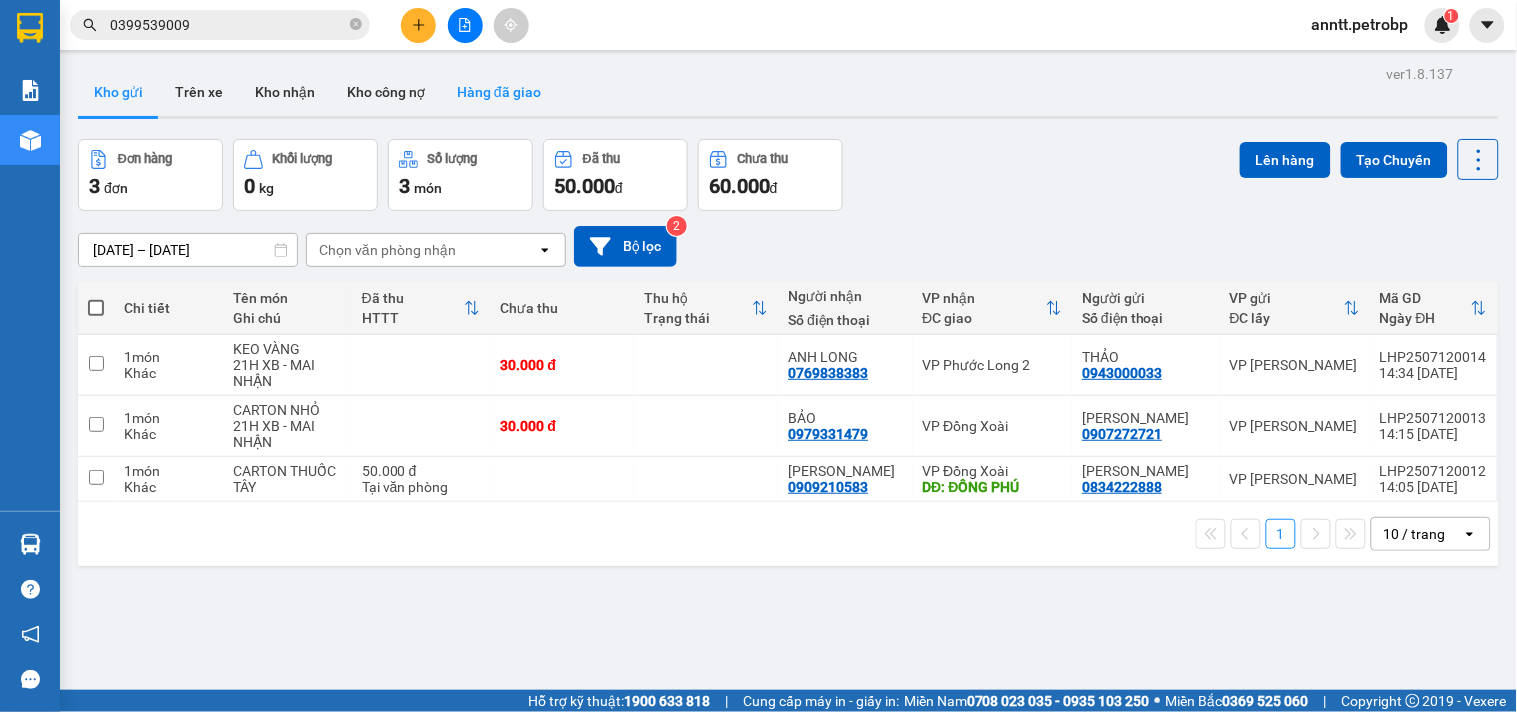 click on "Hàng đã giao" at bounding box center [499, 92] 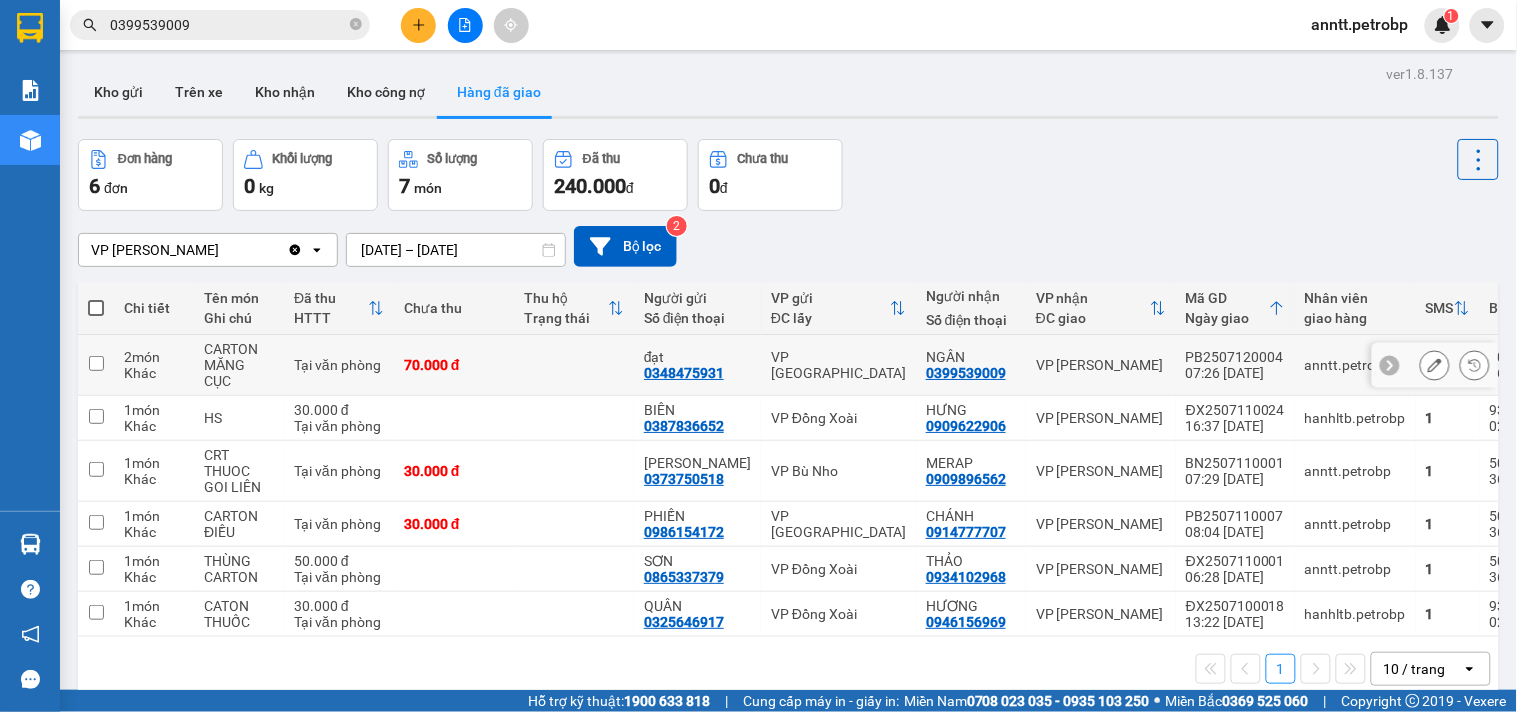 click at bounding box center (574, 365) 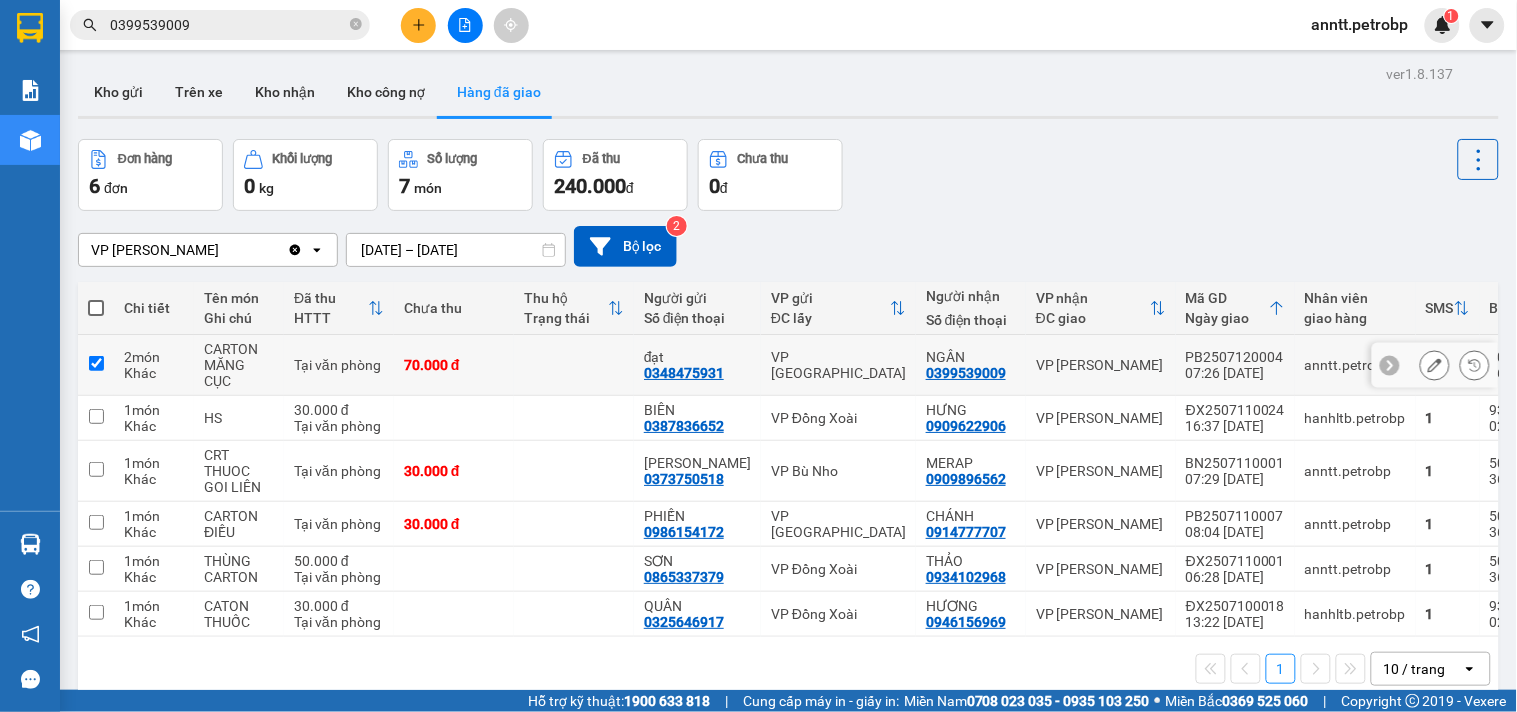 checkbox on "true" 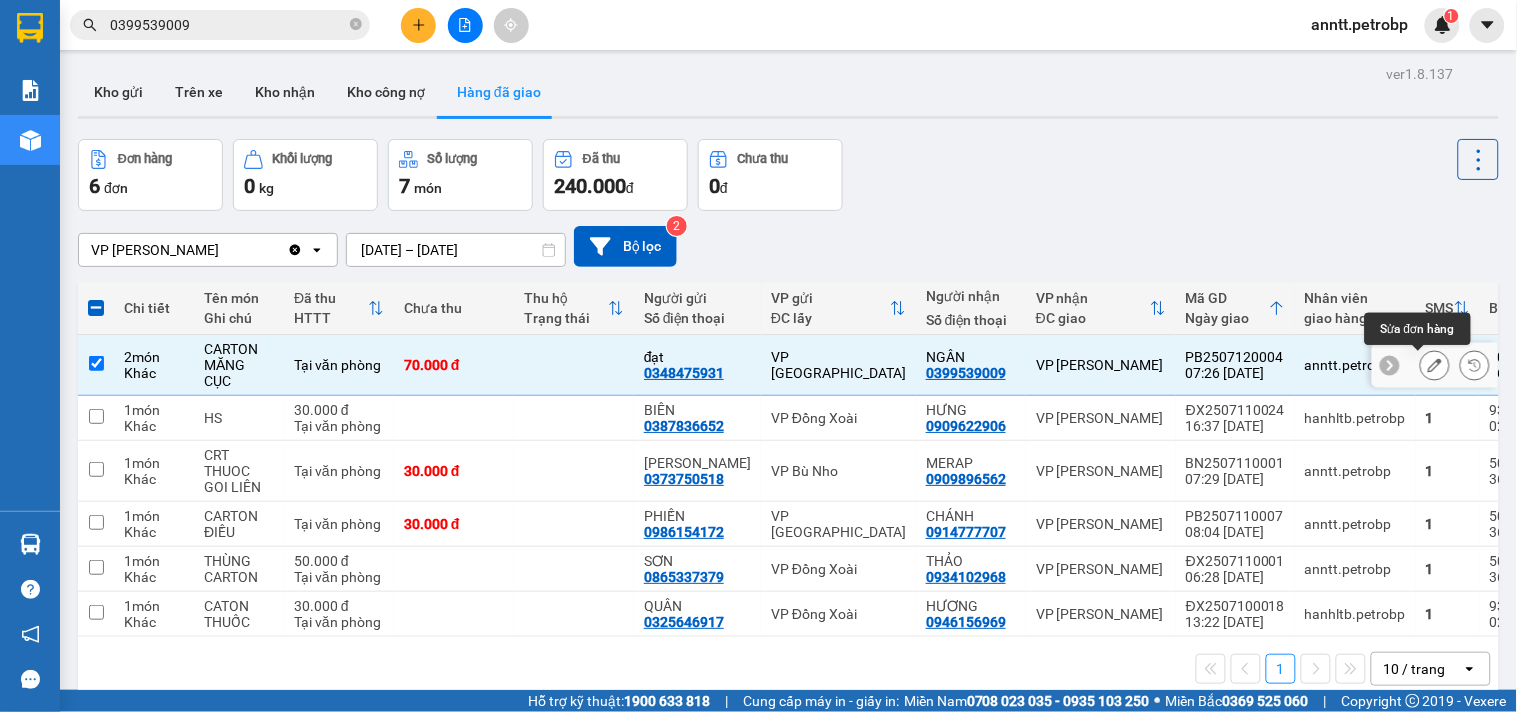 click 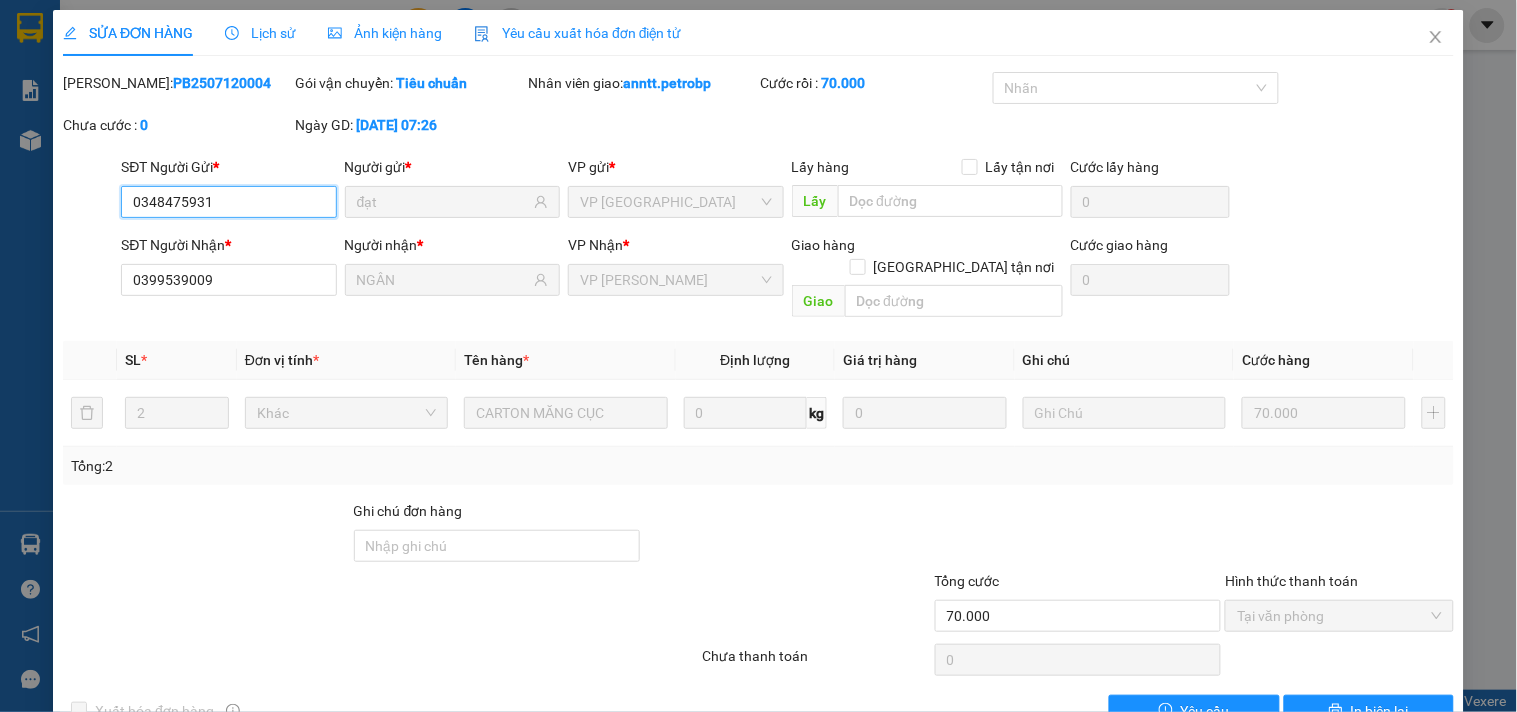 click on "Tại văn phòng" at bounding box center [1339, 616] 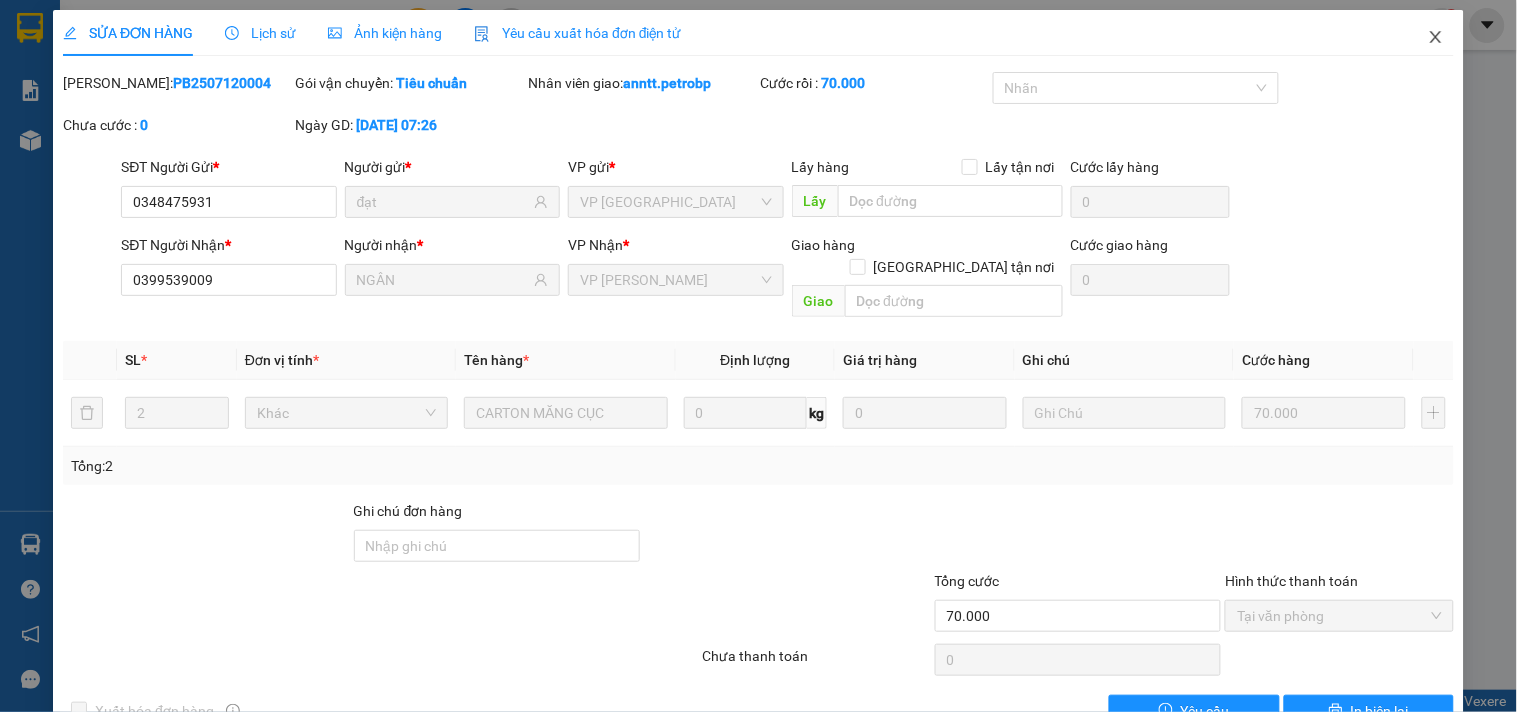 click 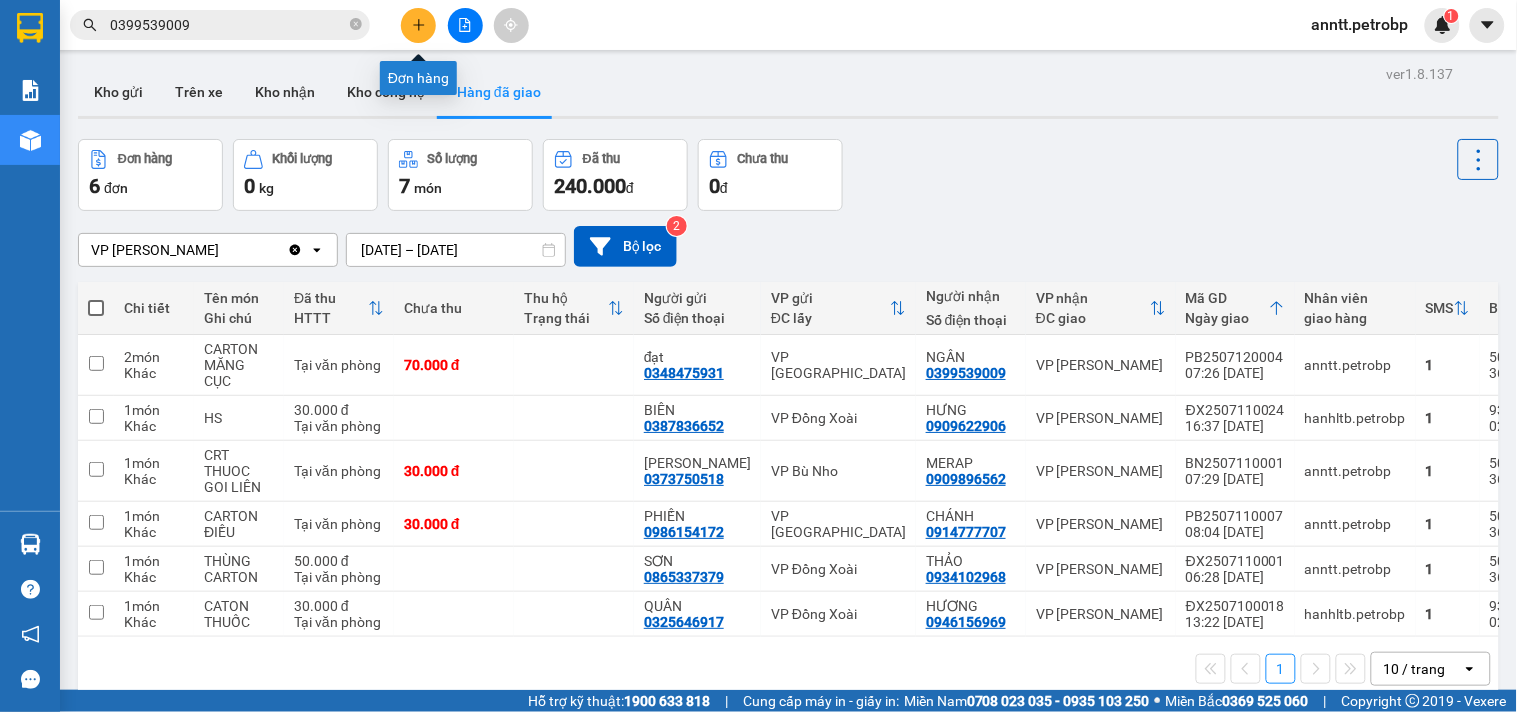click 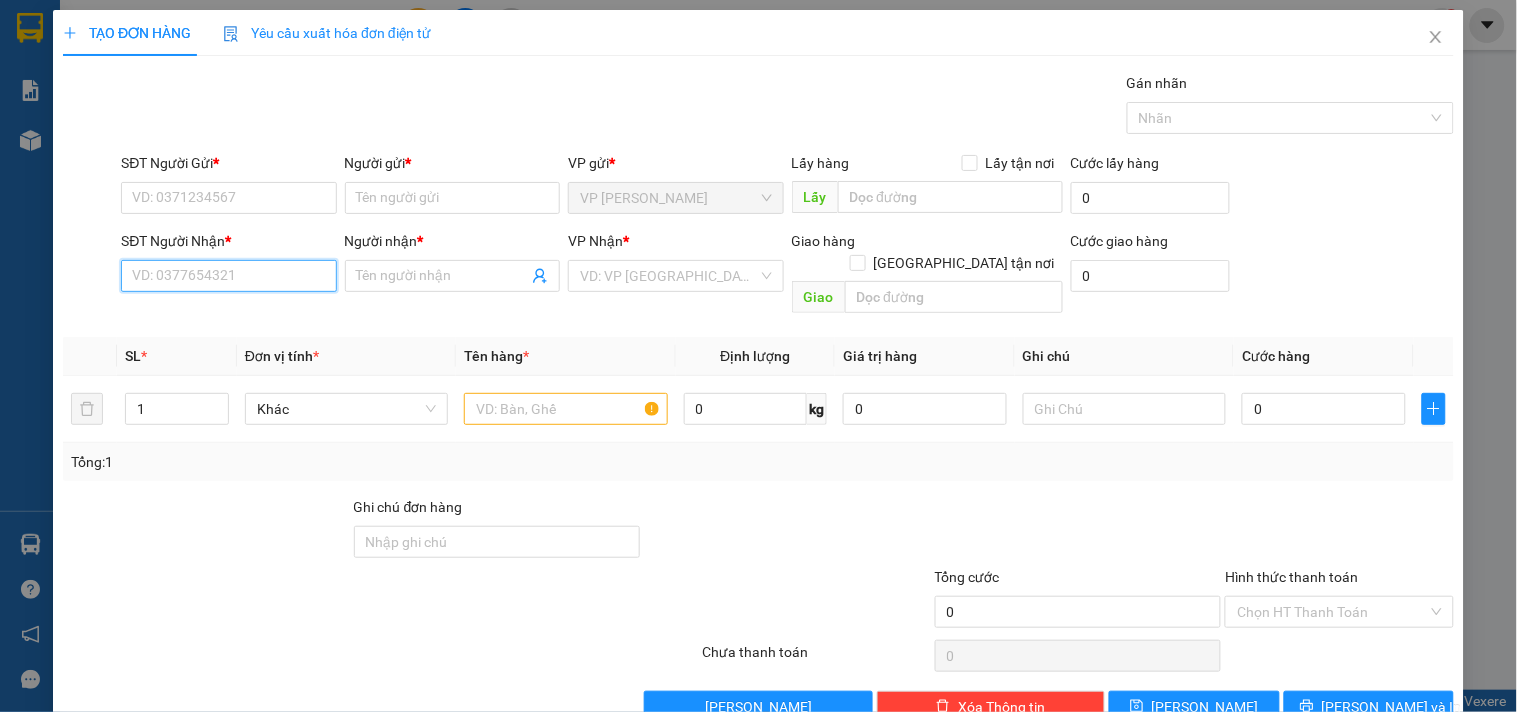 click on "SĐT Người Nhận  *" at bounding box center (228, 276) 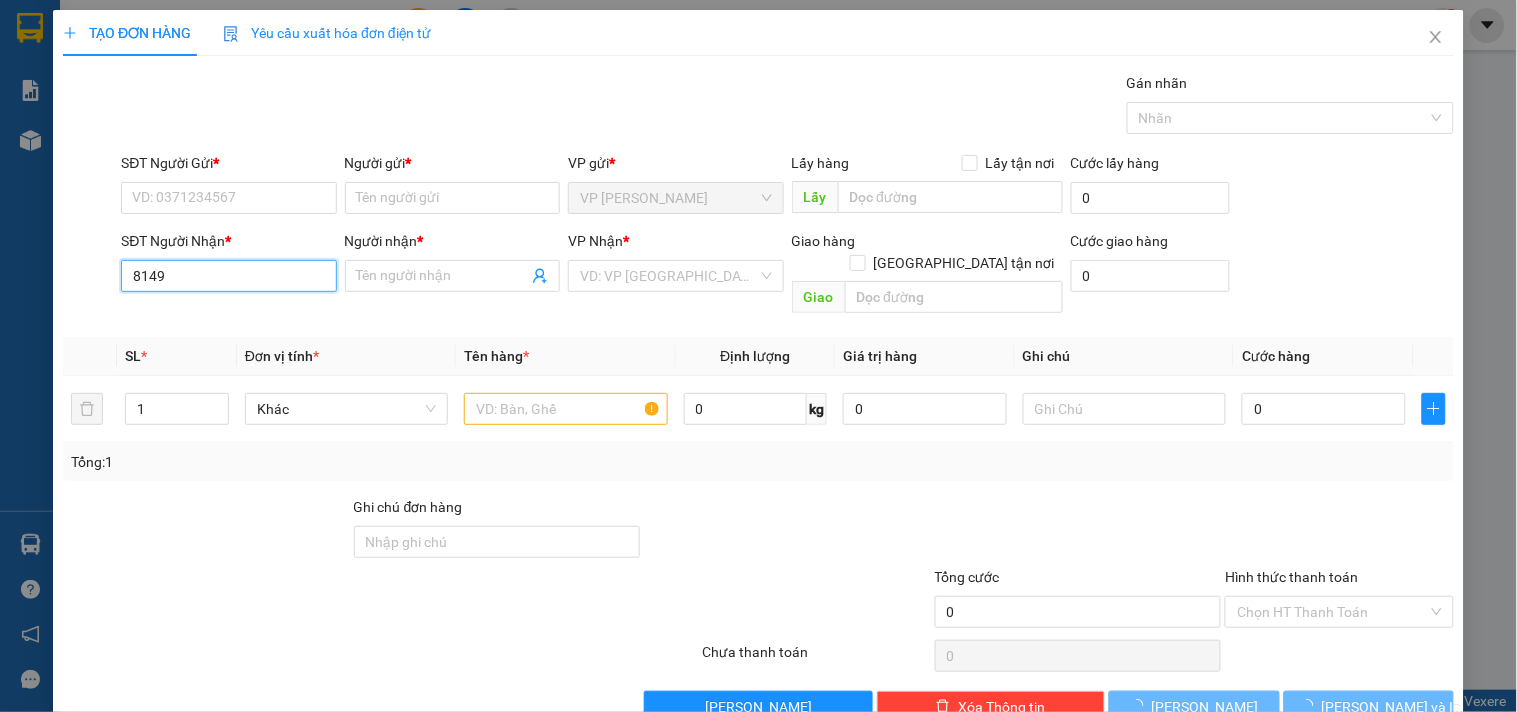 click on "8149" at bounding box center [228, 276] 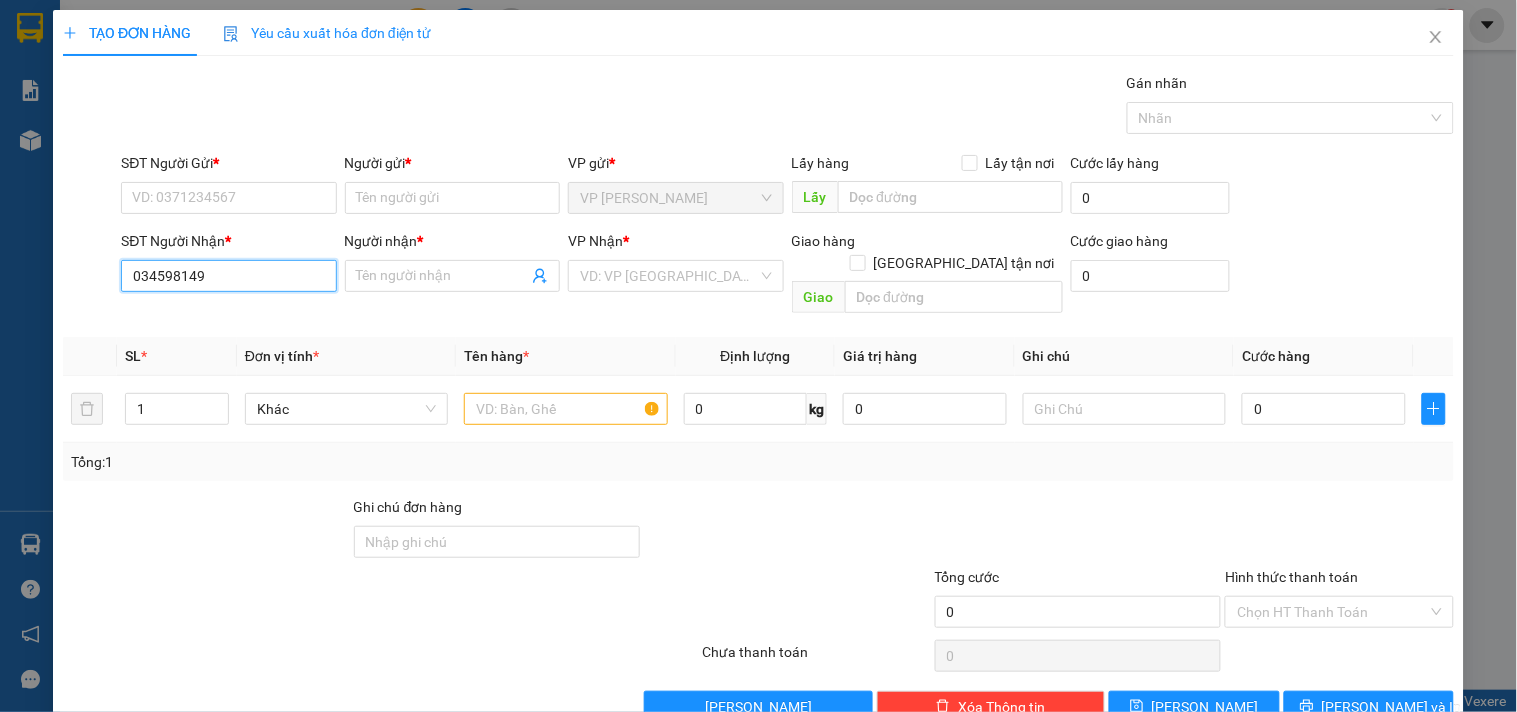 type on "0345928149" 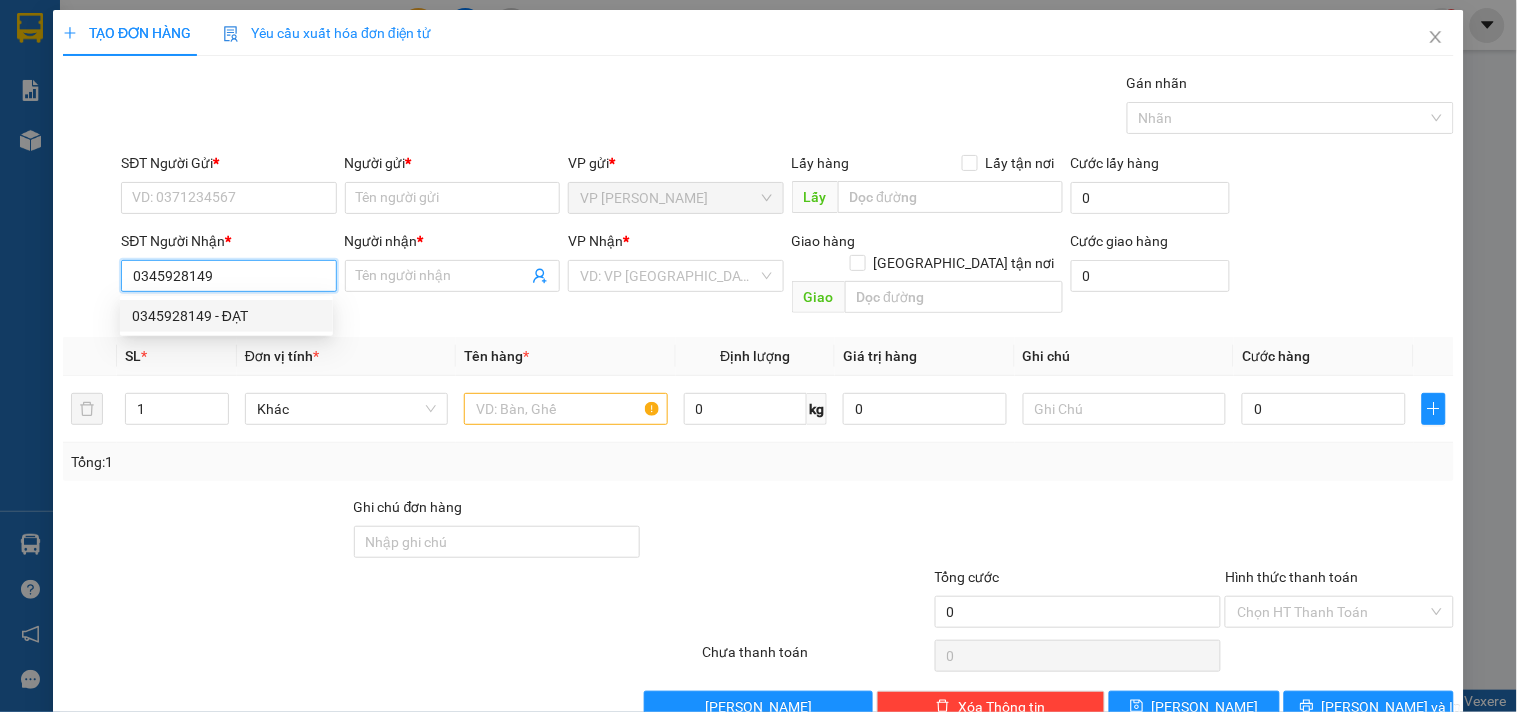 click on "0345928149 - ĐẠT" at bounding box center (226, 316) 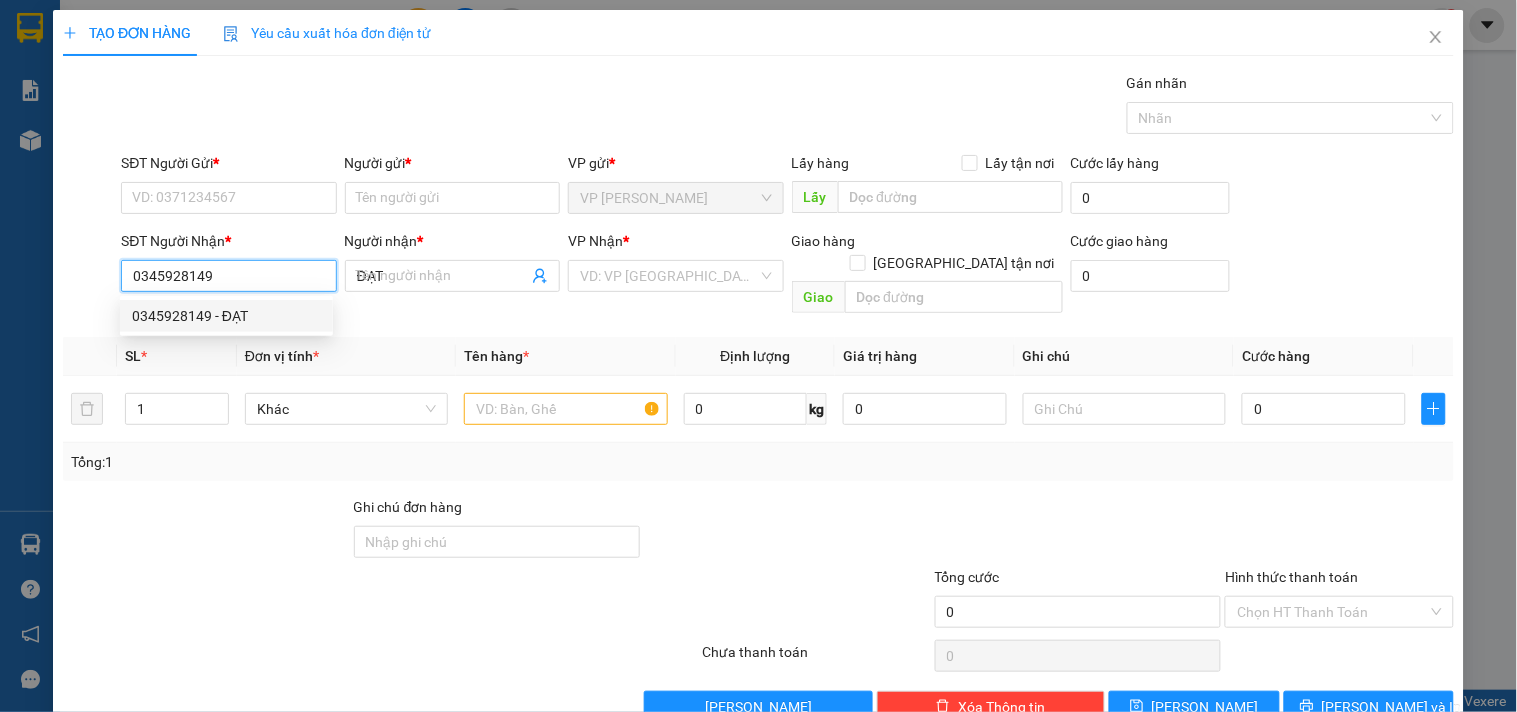 type on "30.000" 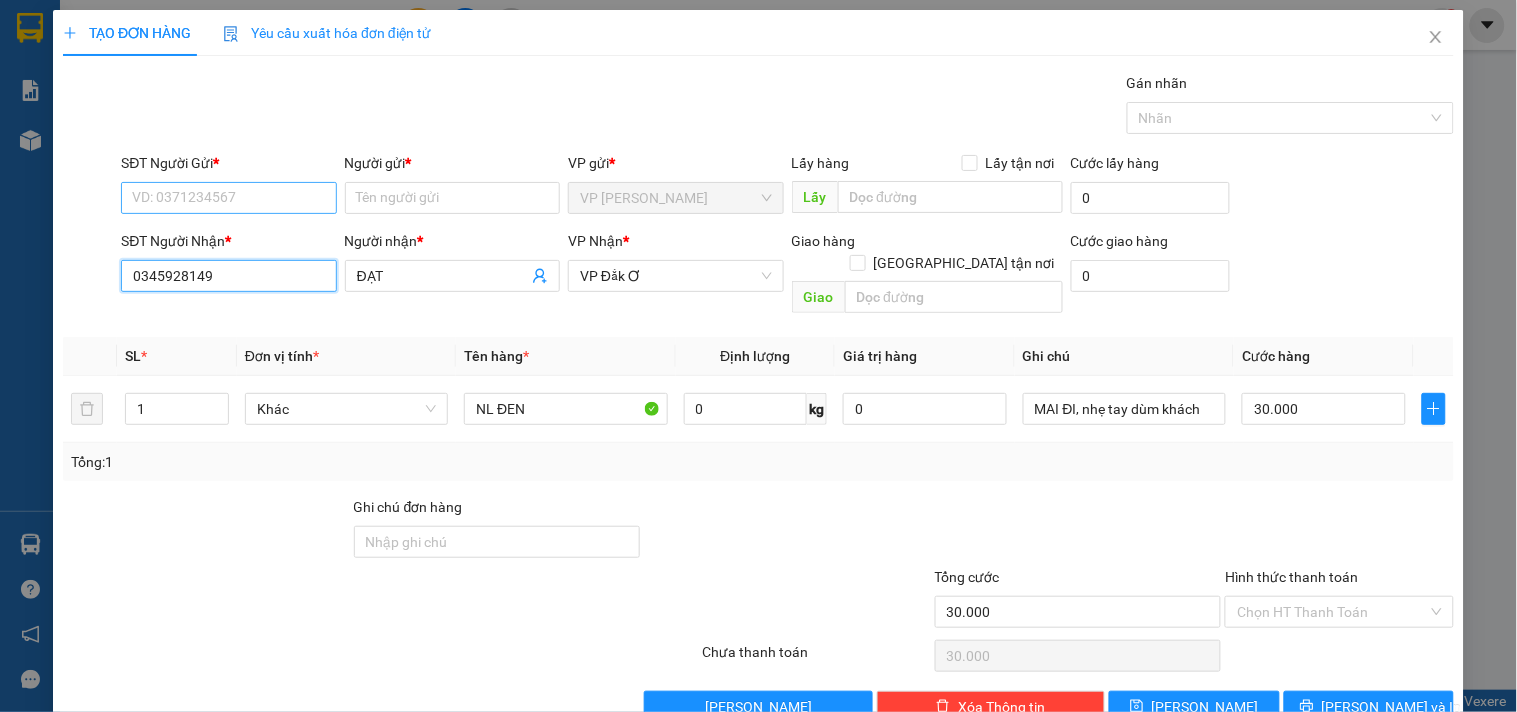 type on "0345928149" 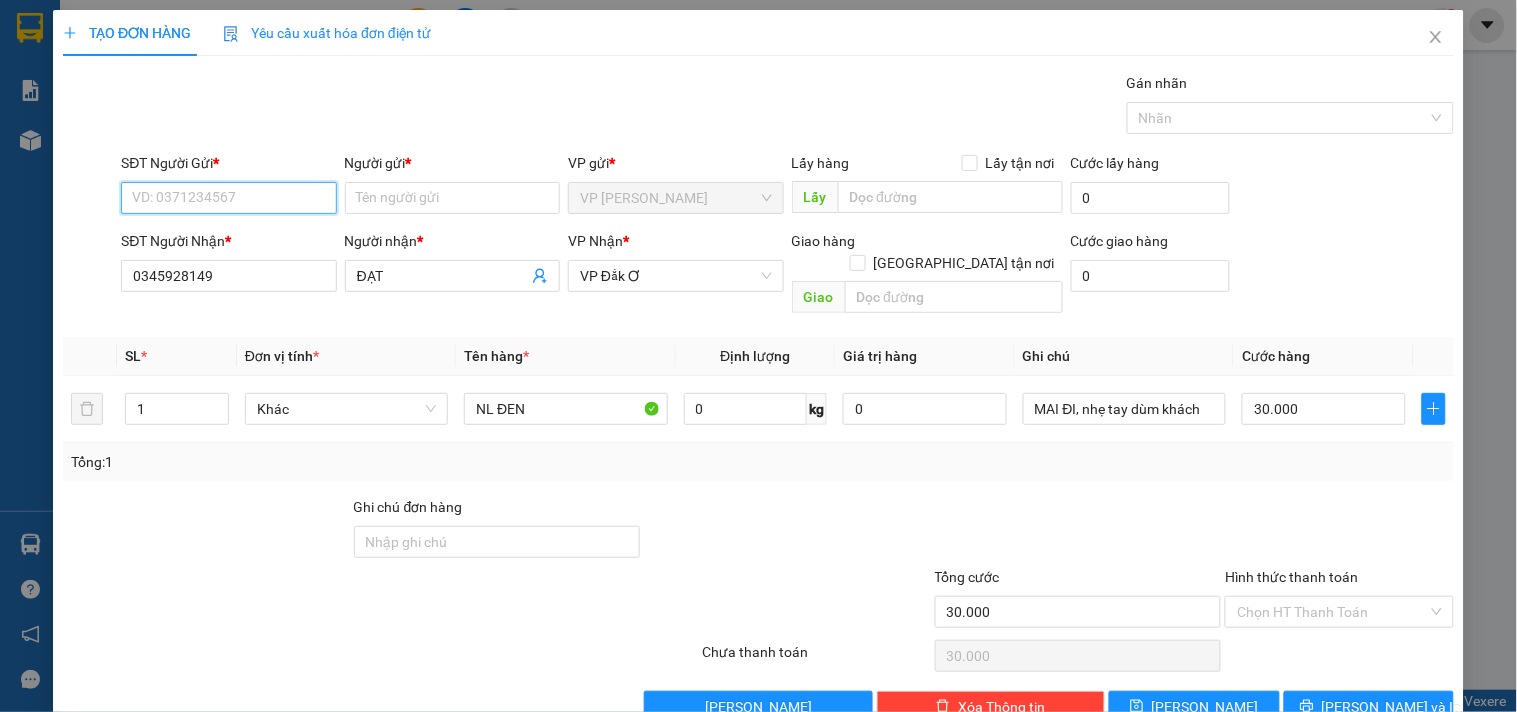 click on "SĐT Người Gửi  *" at bounding box center (228, 198) 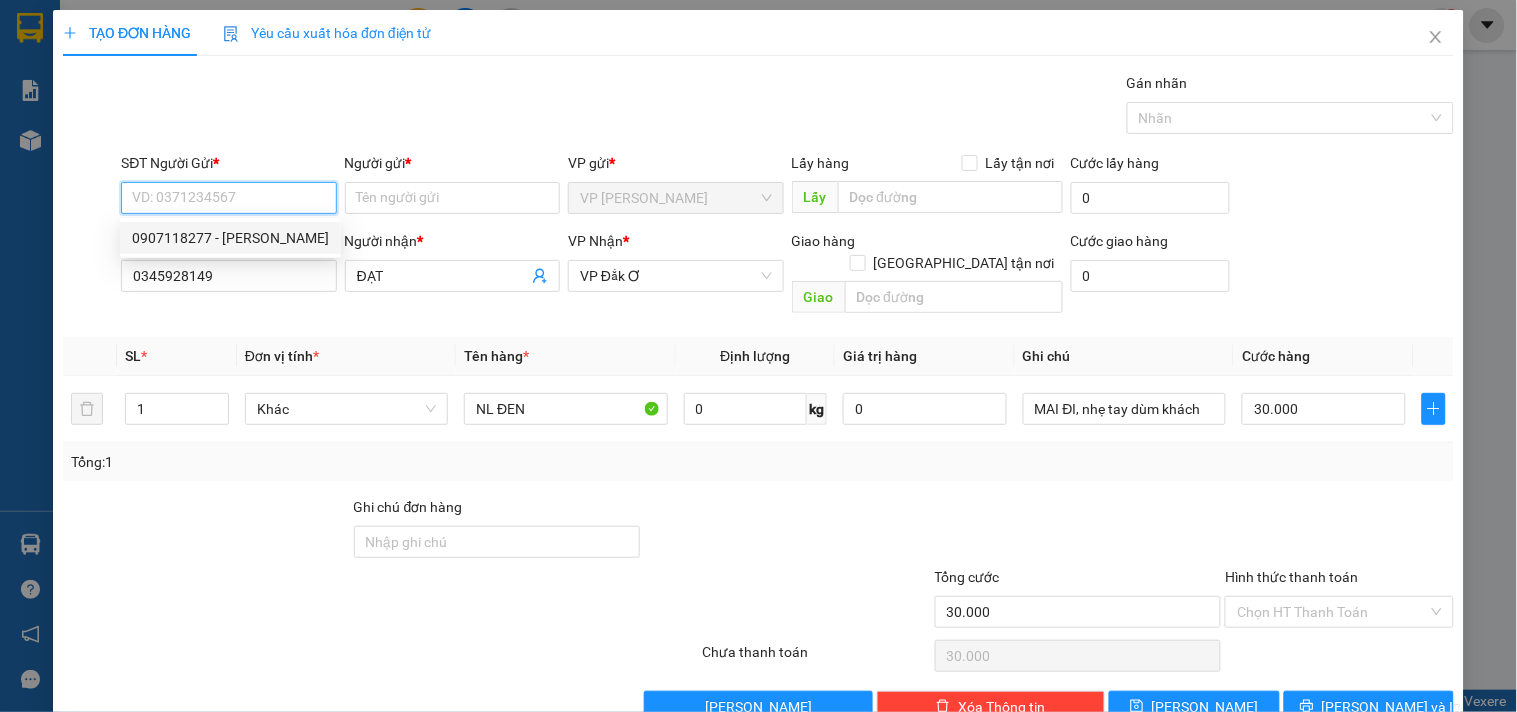 click on "0907118277 - LỮ GIA" at bounding box center (230, 238) 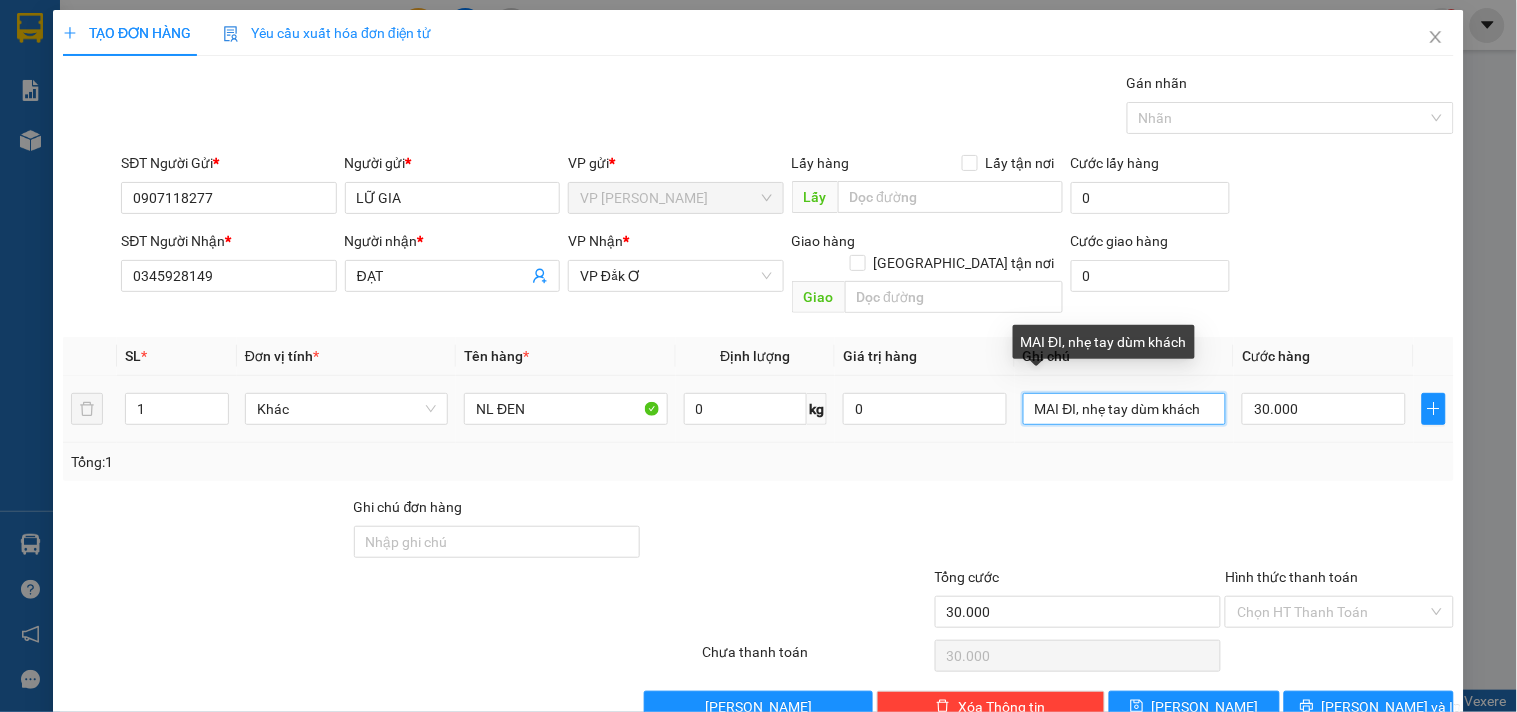 click on "MAI ĐI, nhẹ tay dùm khách" at bounding box center [1124, 409] 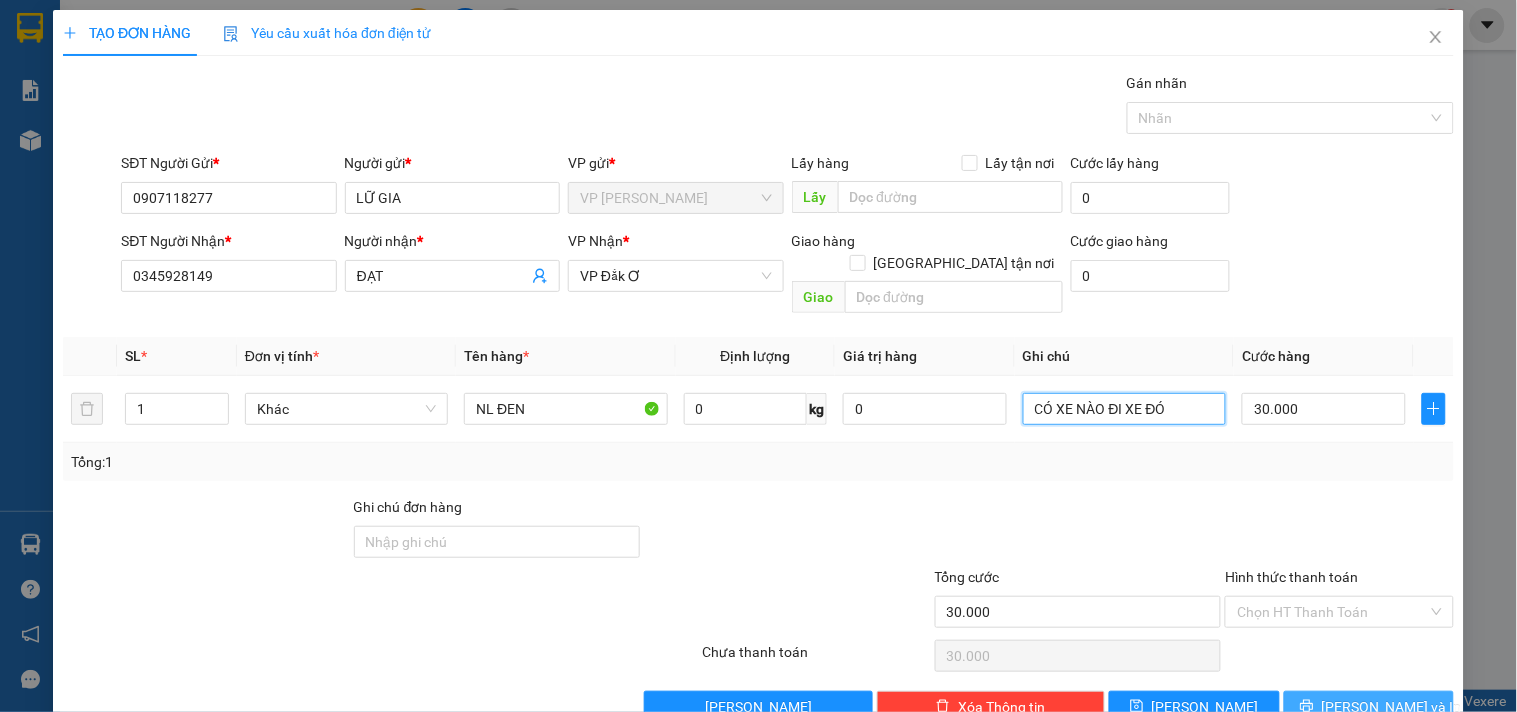type on "CÓ XE NÀO ĐI XE ĐÓ" 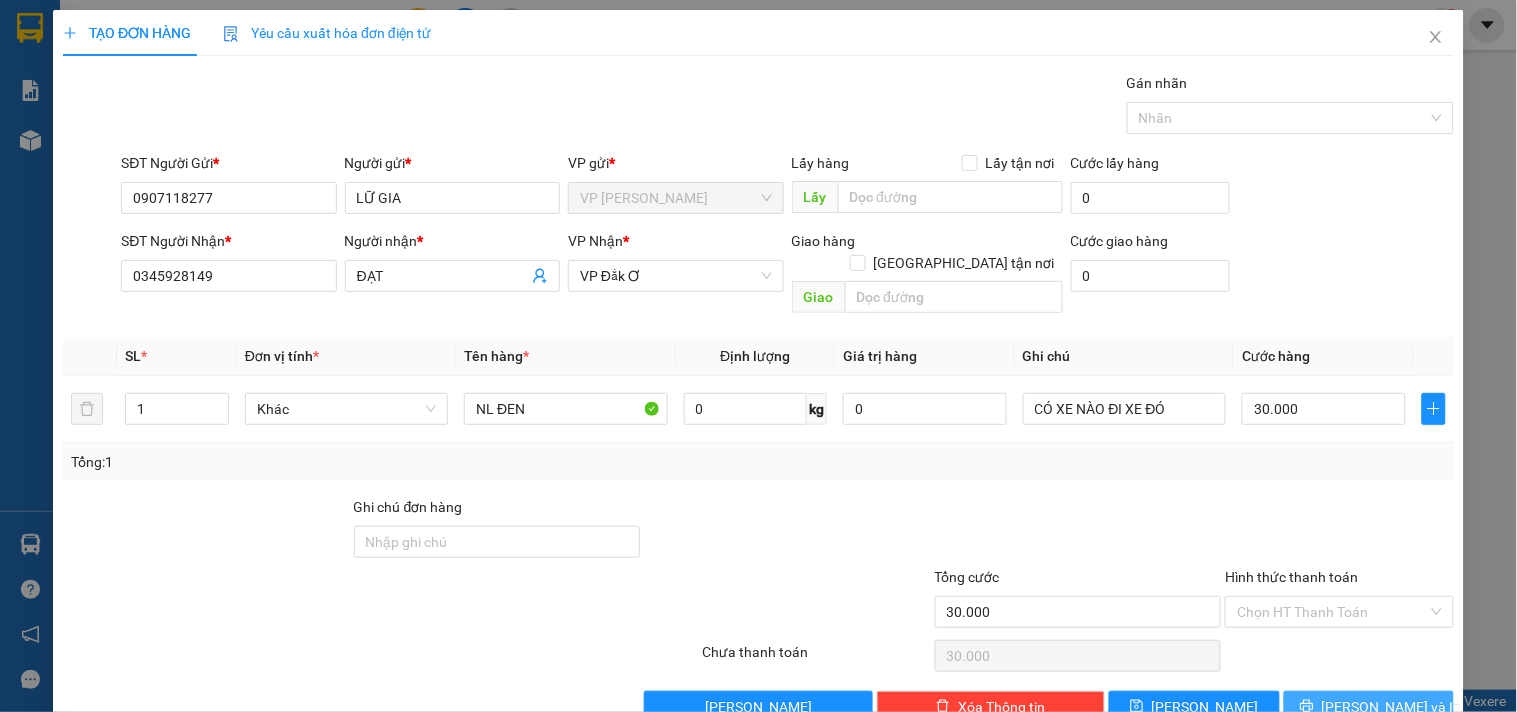 click on "[PERSON_NAME] và In" at bounding box center (1392, 707) 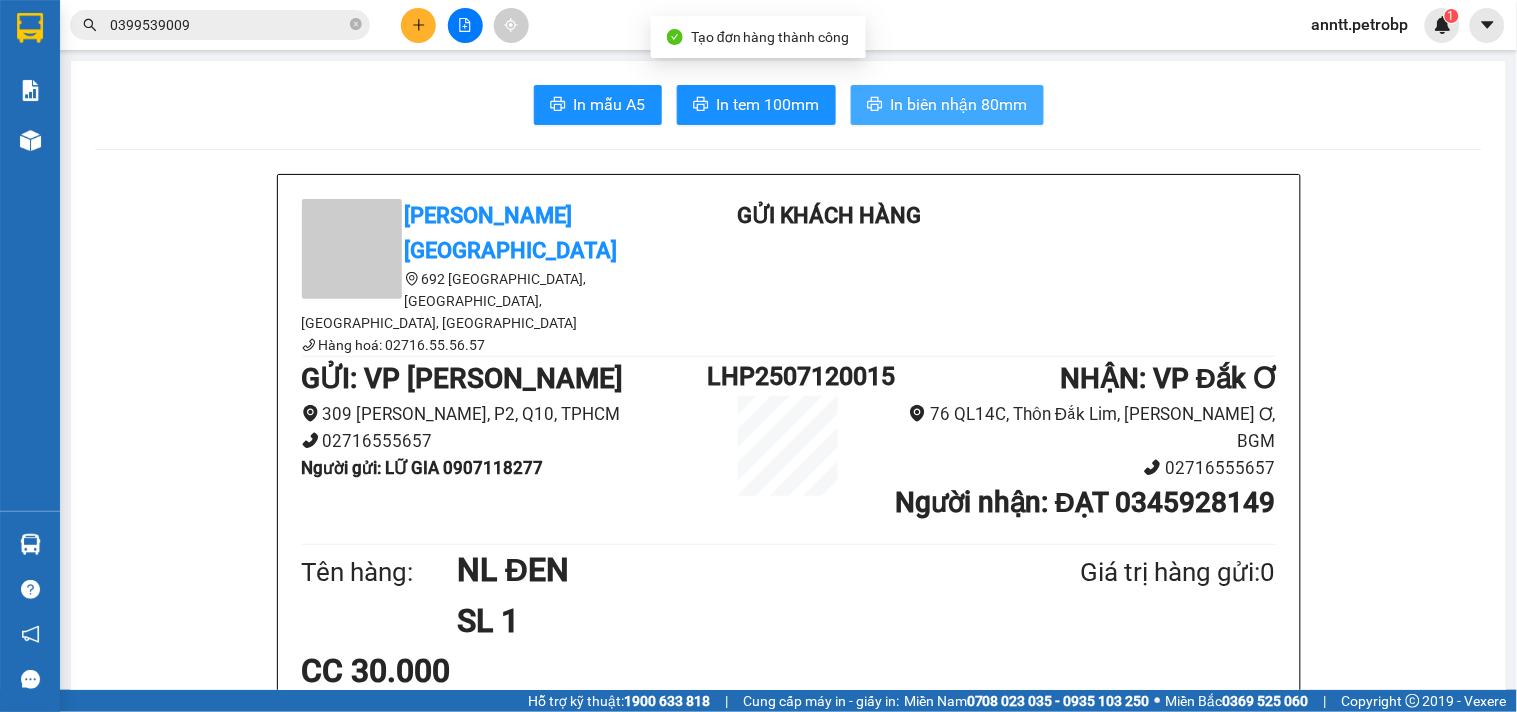 click on "In biên nhận 80mm" at bounding box center [959, 104] 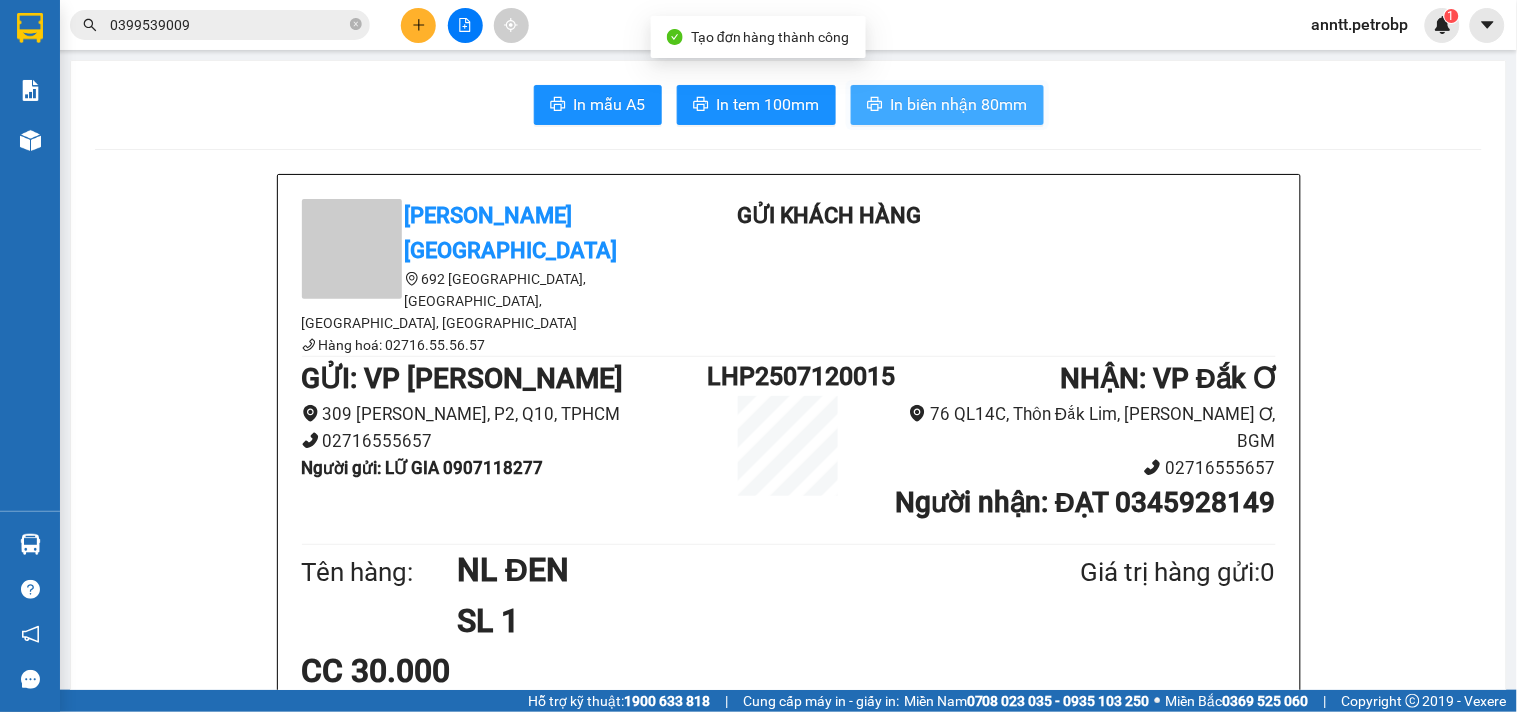 scroll, scrollTop: 0, scrollLeft: 0, axis: both 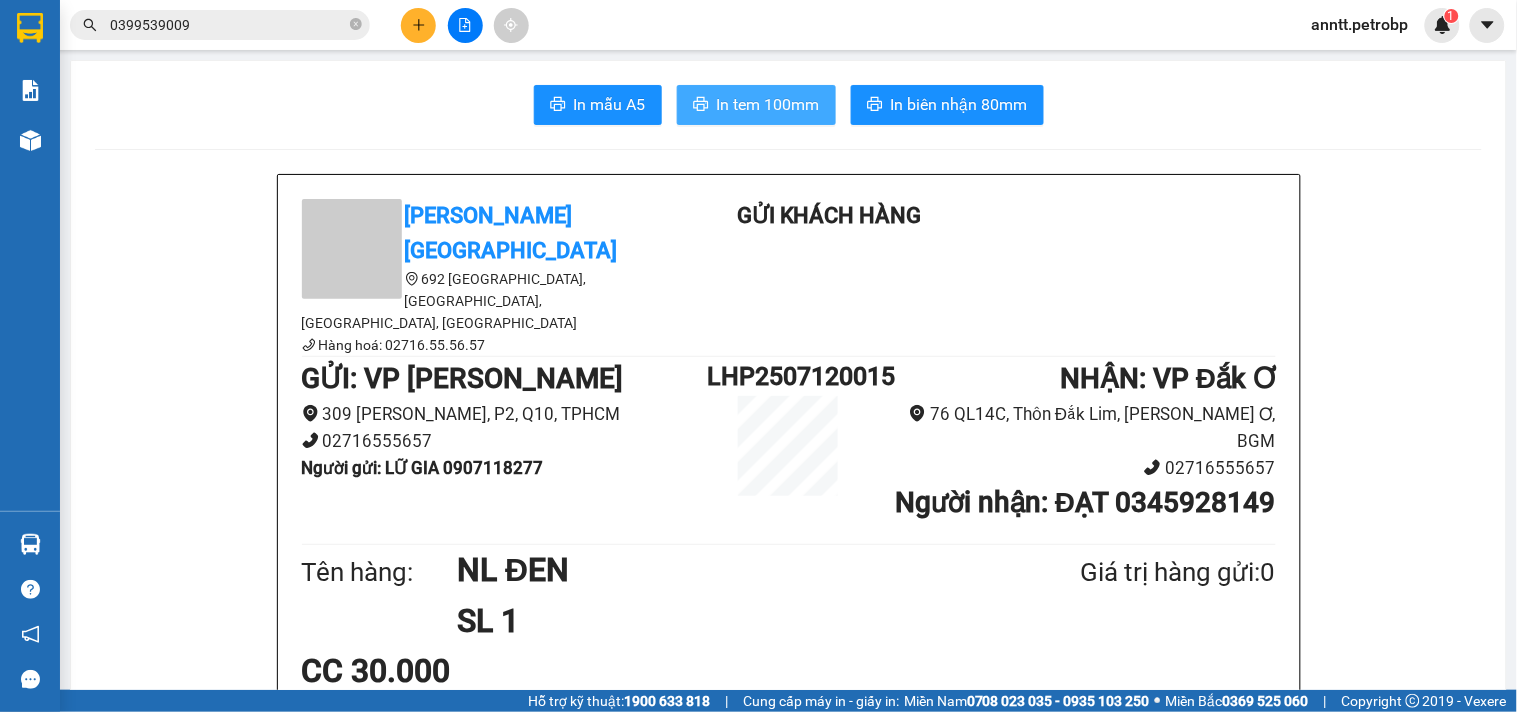 click on "In tem 100mm" at bounding box center [768, 104] 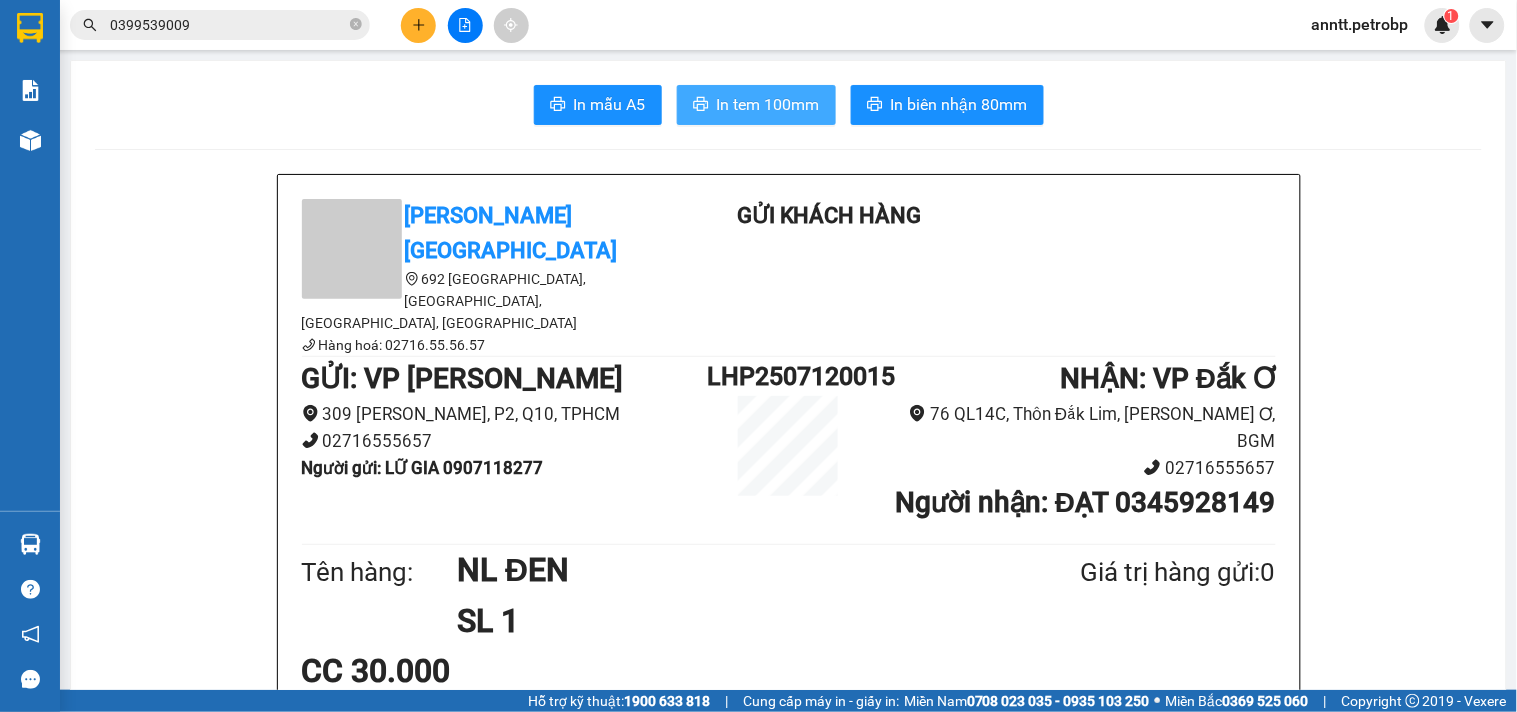 scroll, scrollTop: 0, scrollLeft: 0, axis: both 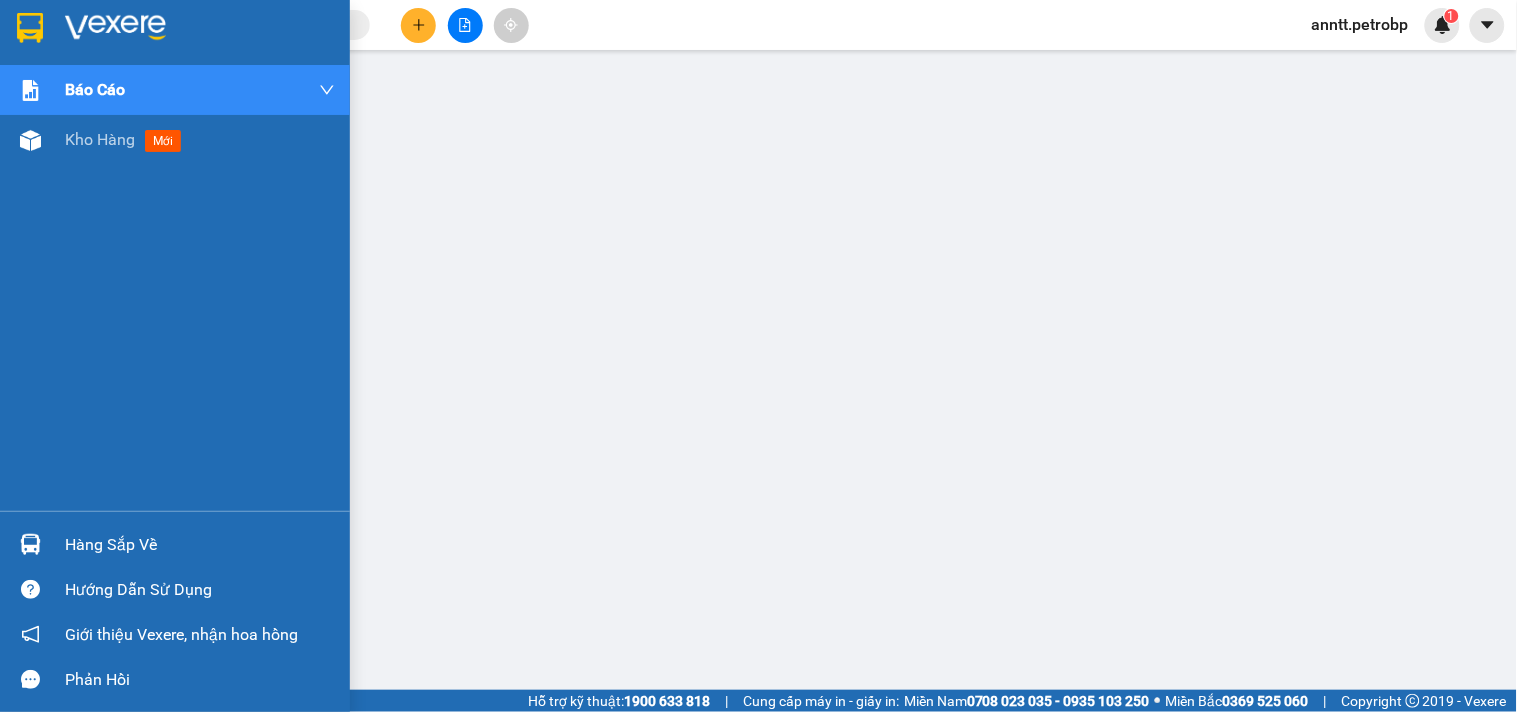 click at bounding box center (30, 544) 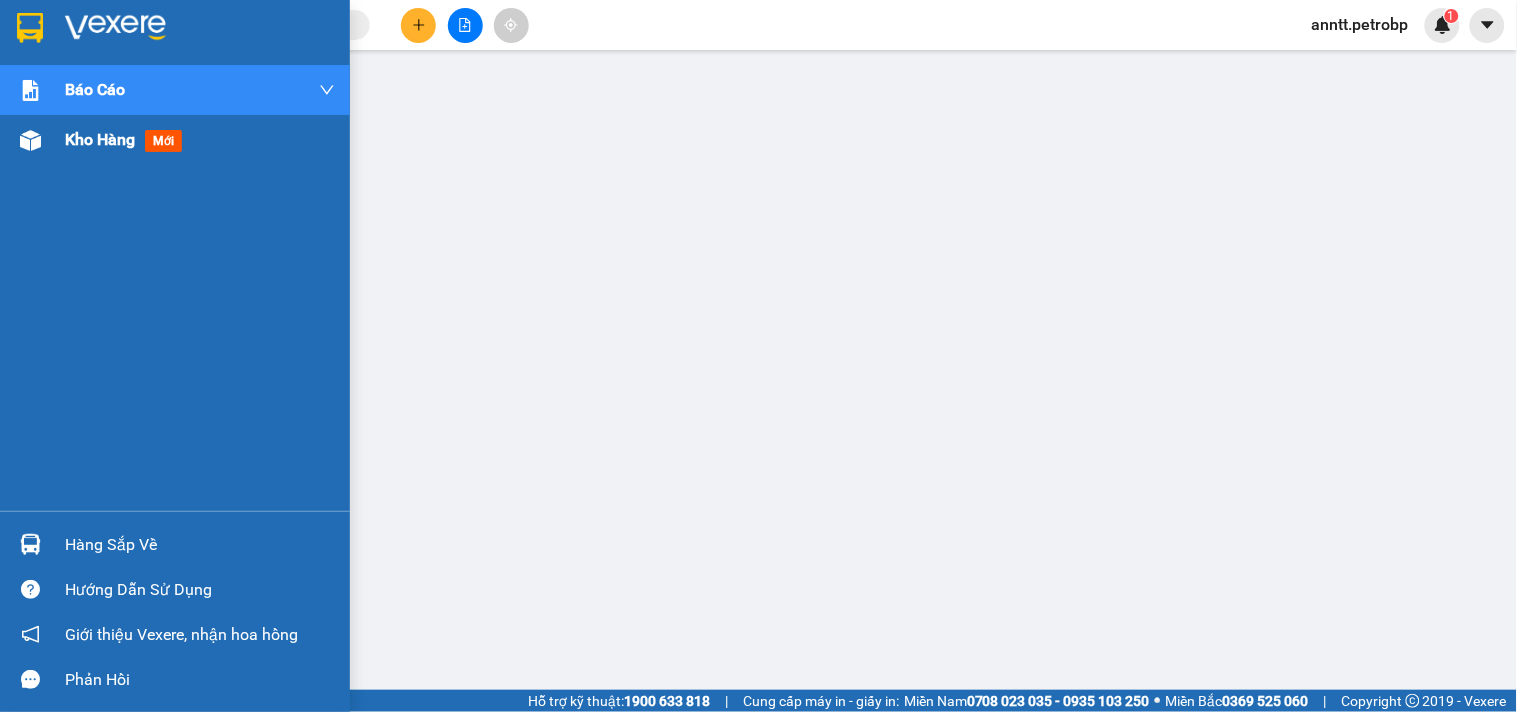 click on "Kho hàng" at bounding box center [100, 139] 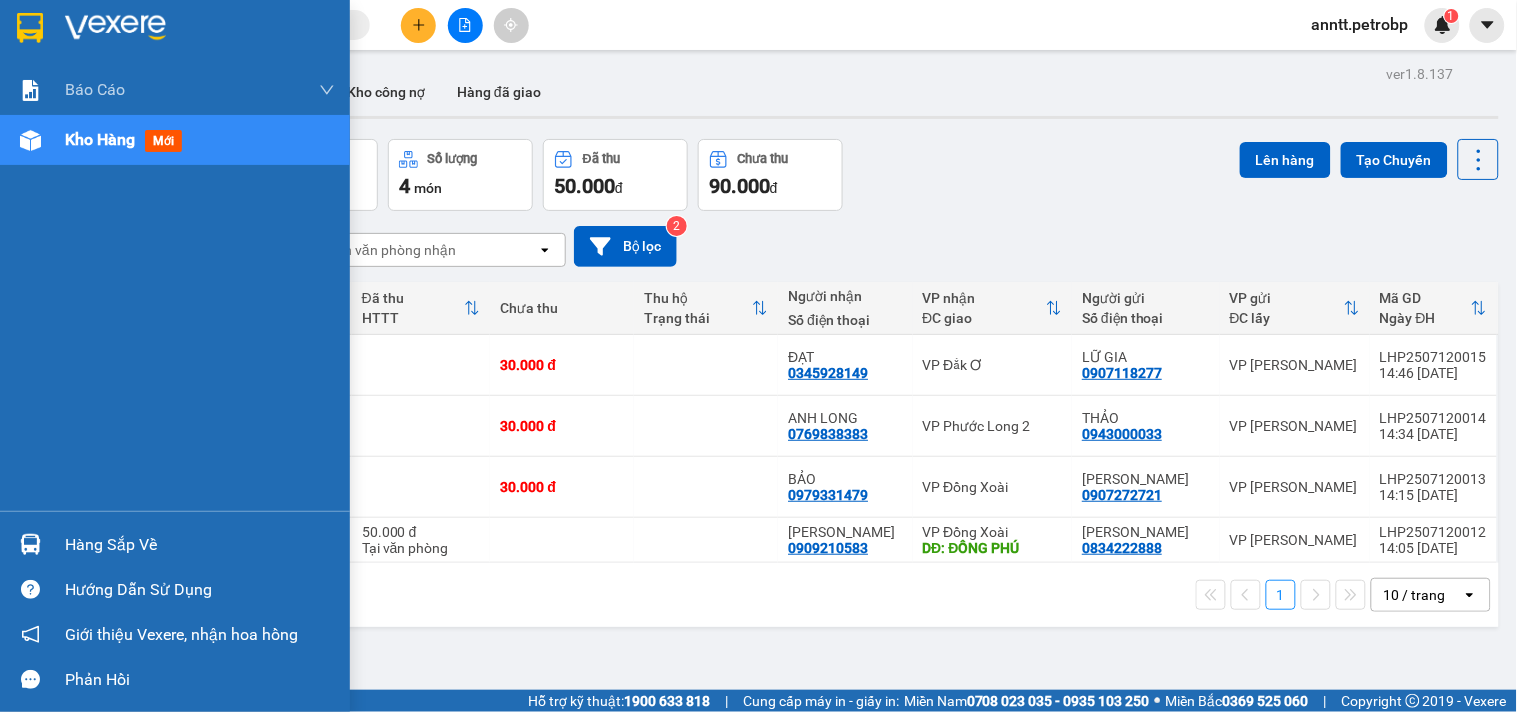 click at bounding box center (30, 544) 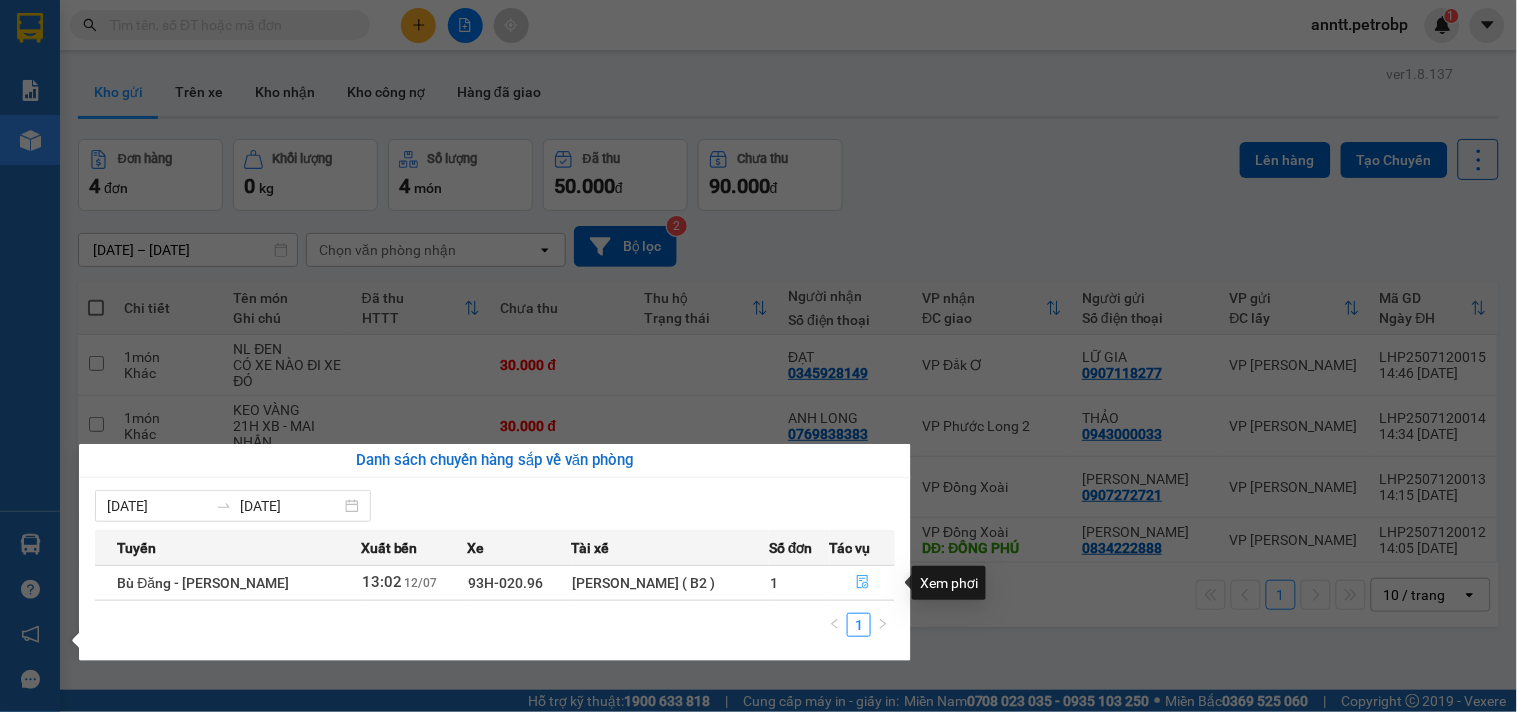 click at bounding box center (862, 583) 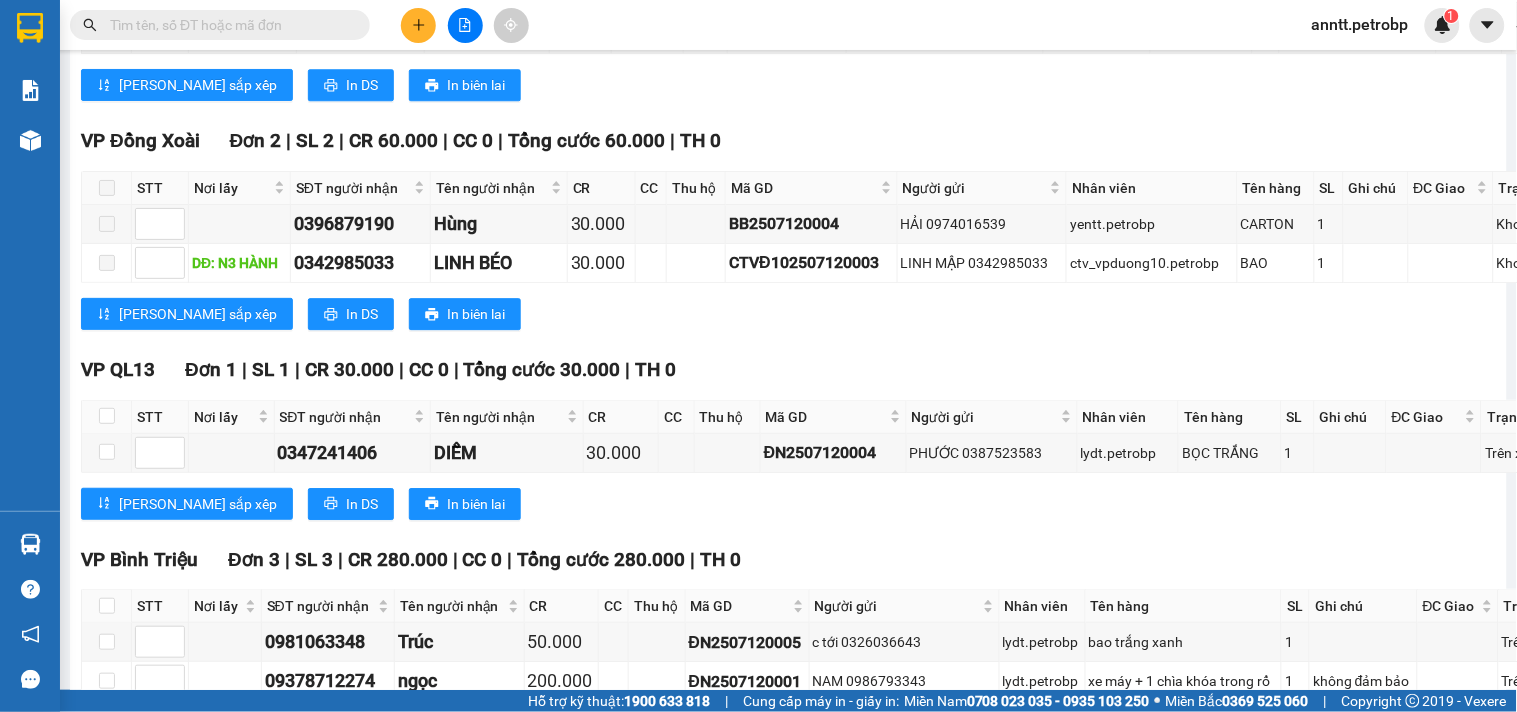 scroll, scrollTop: 1228, scrollLeft: 0, axis: vertical 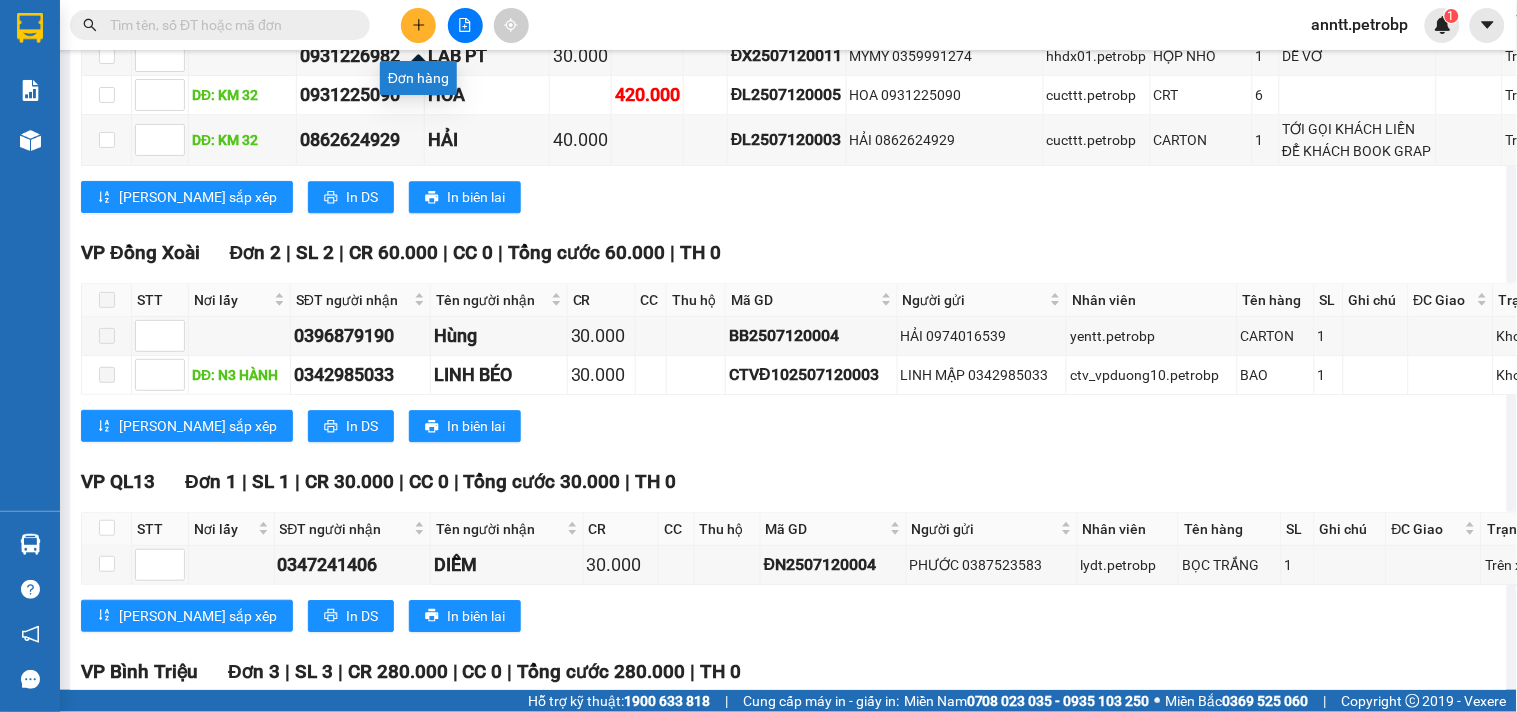 click at bounding box center (418, 25) 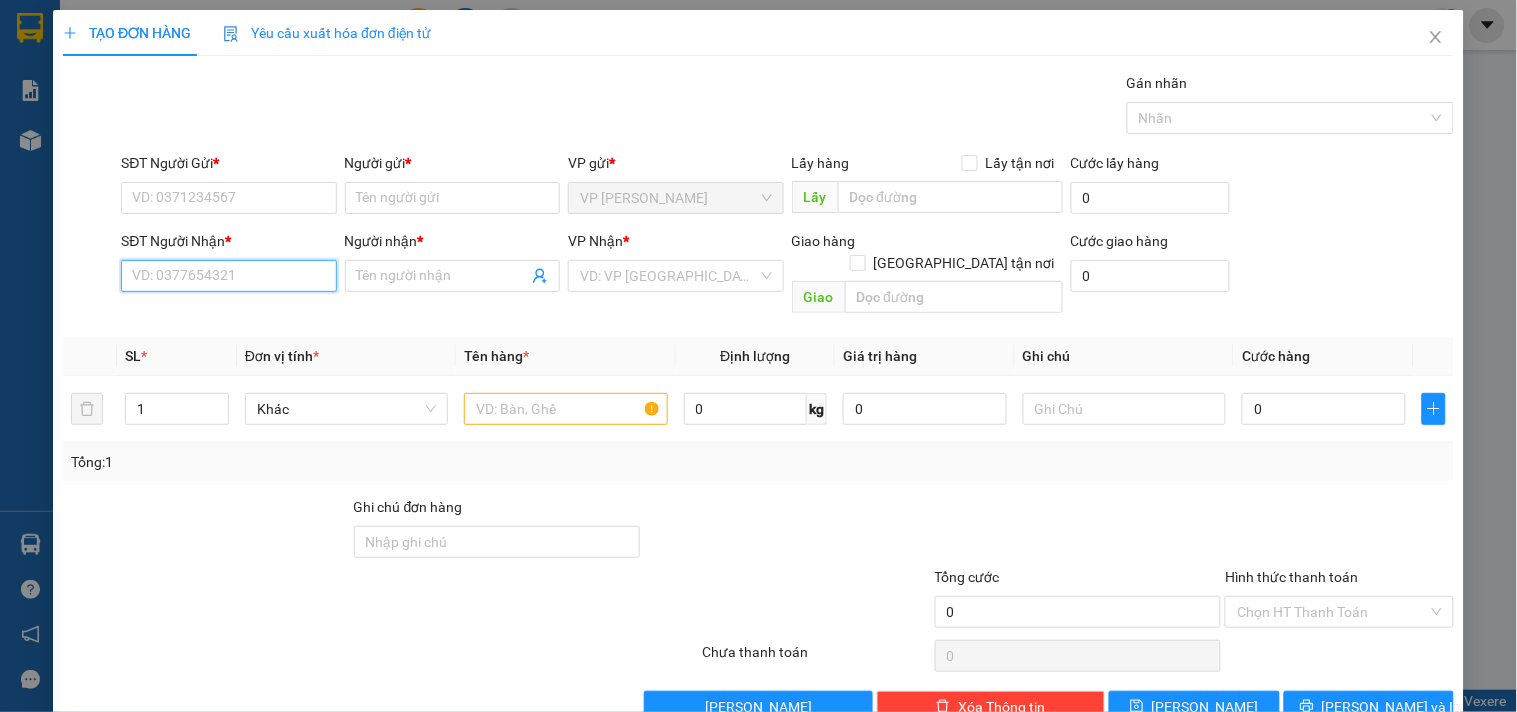 click on "SĐT Người Nhận  *" at bounding box center [228, 276] 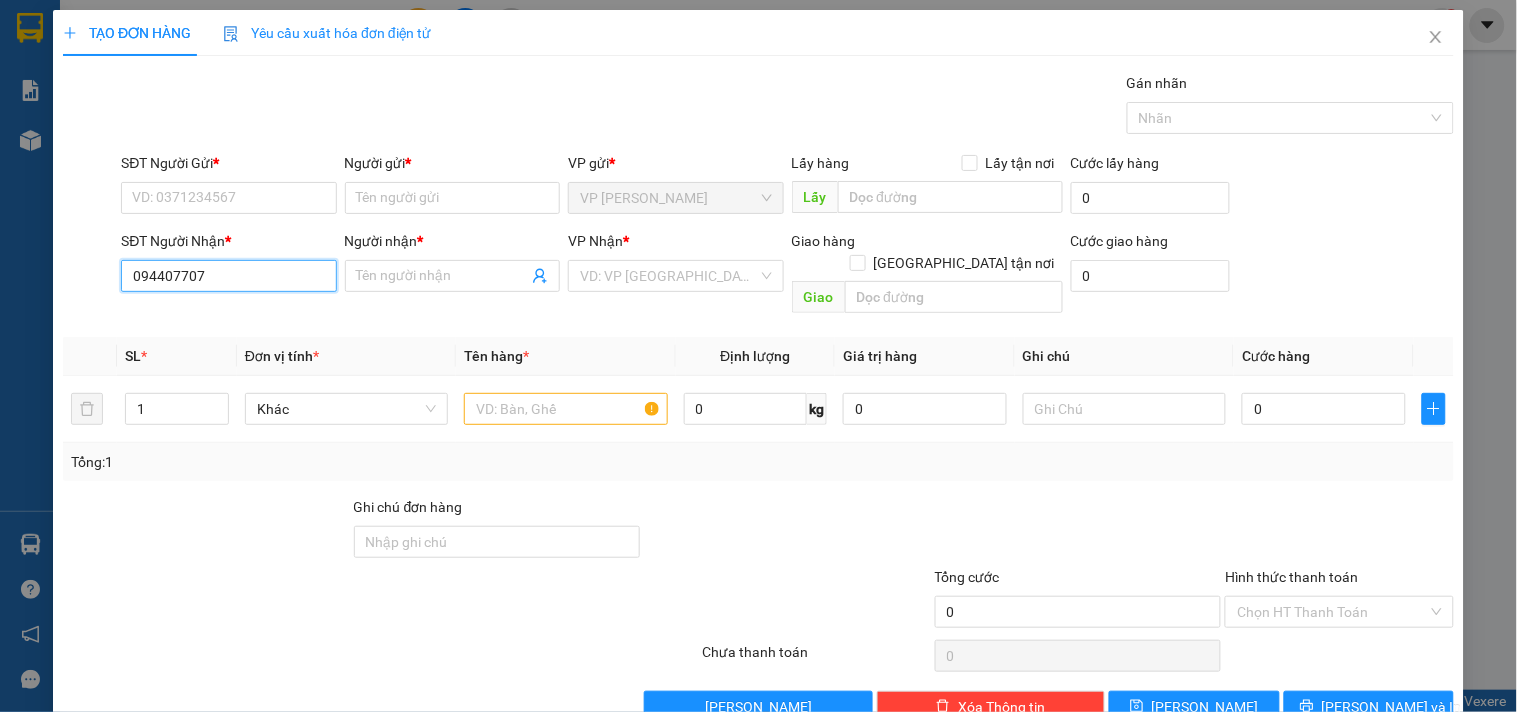 type on "0944070707" 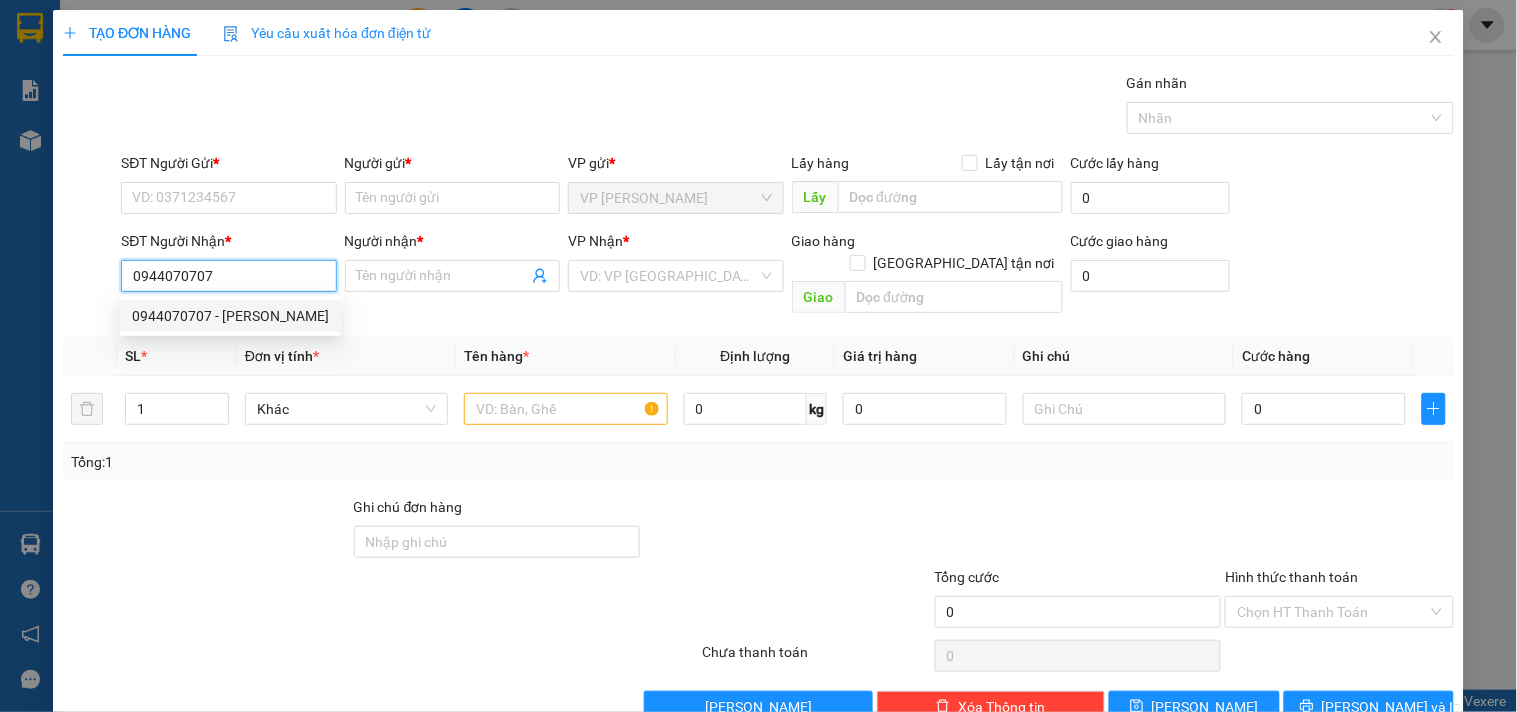 click on "0944070707 - [PERSON_NAME]" at bounding box center (230, 316) 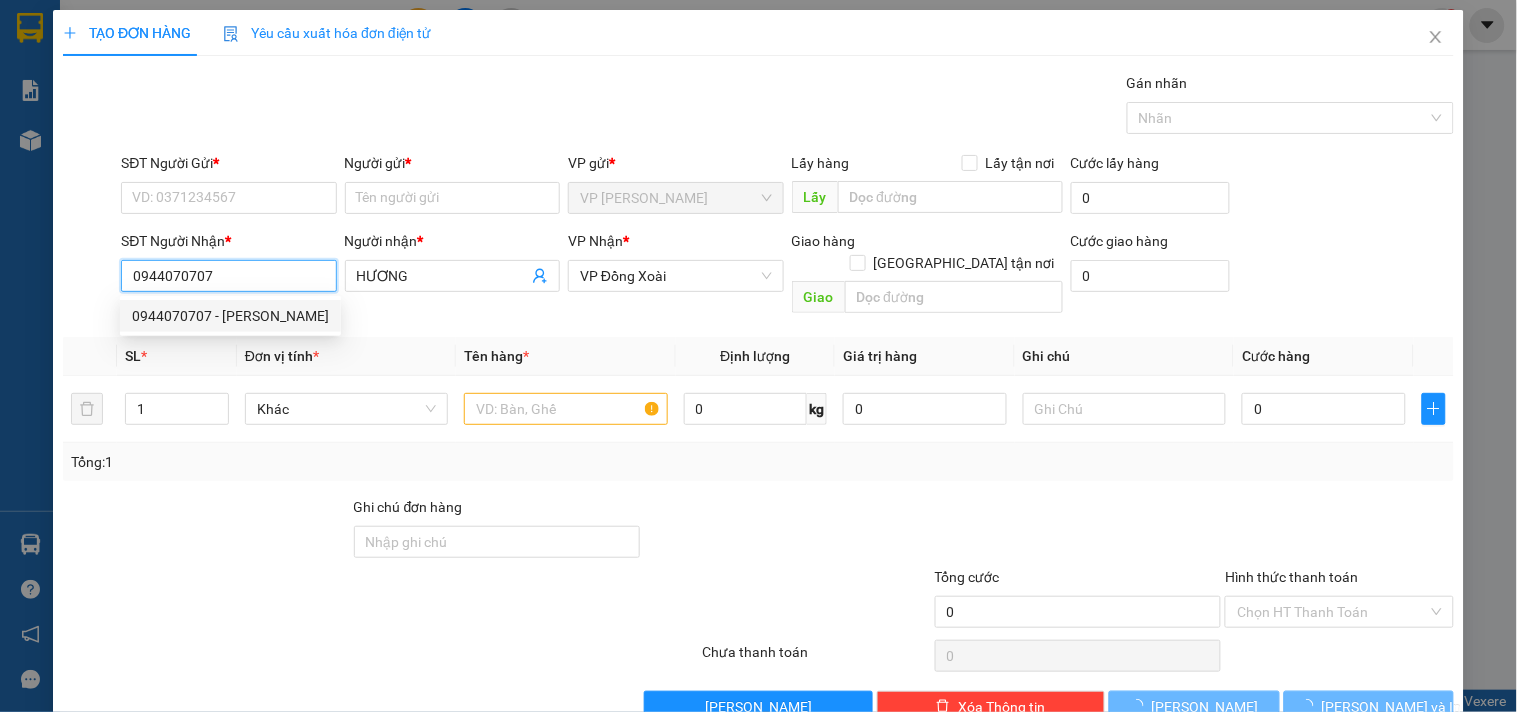type on "80.000" 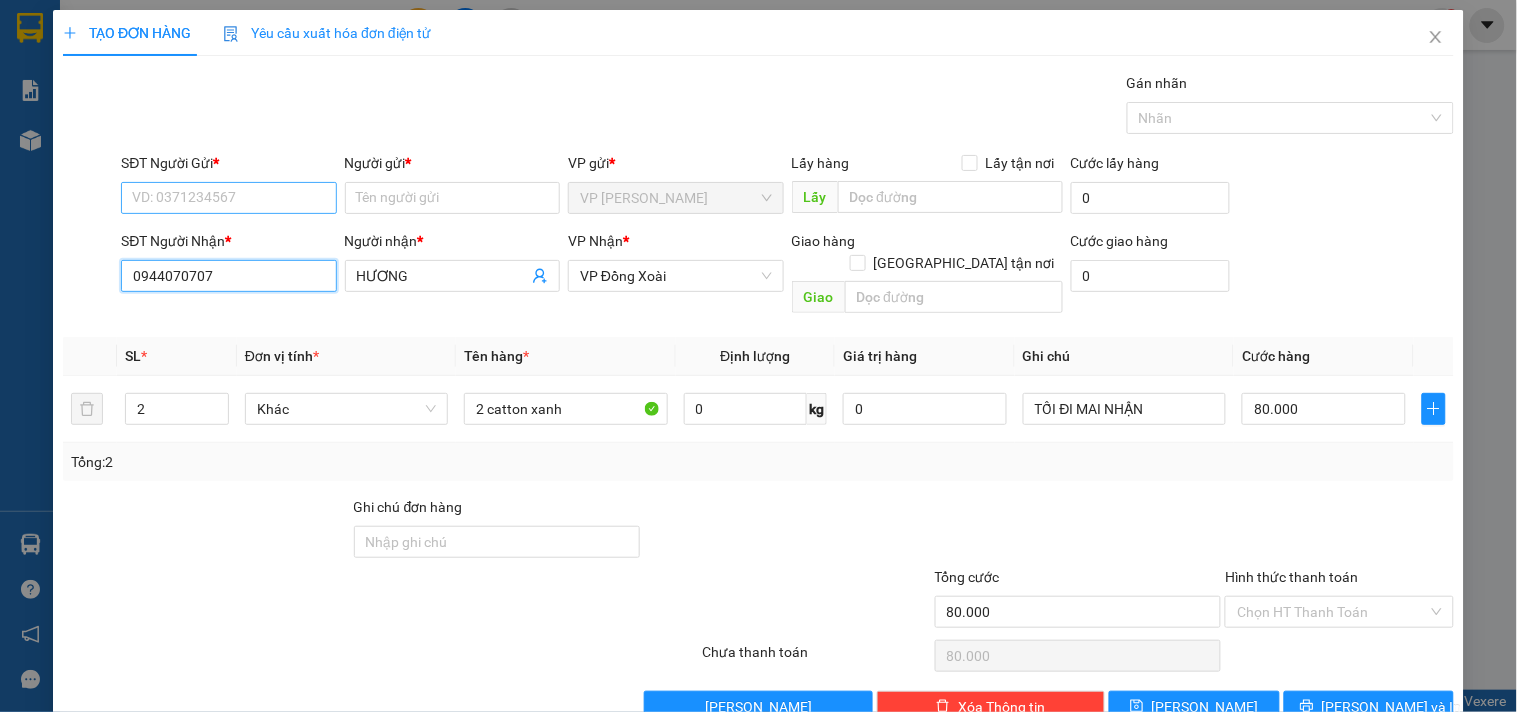 type on "0944070707" 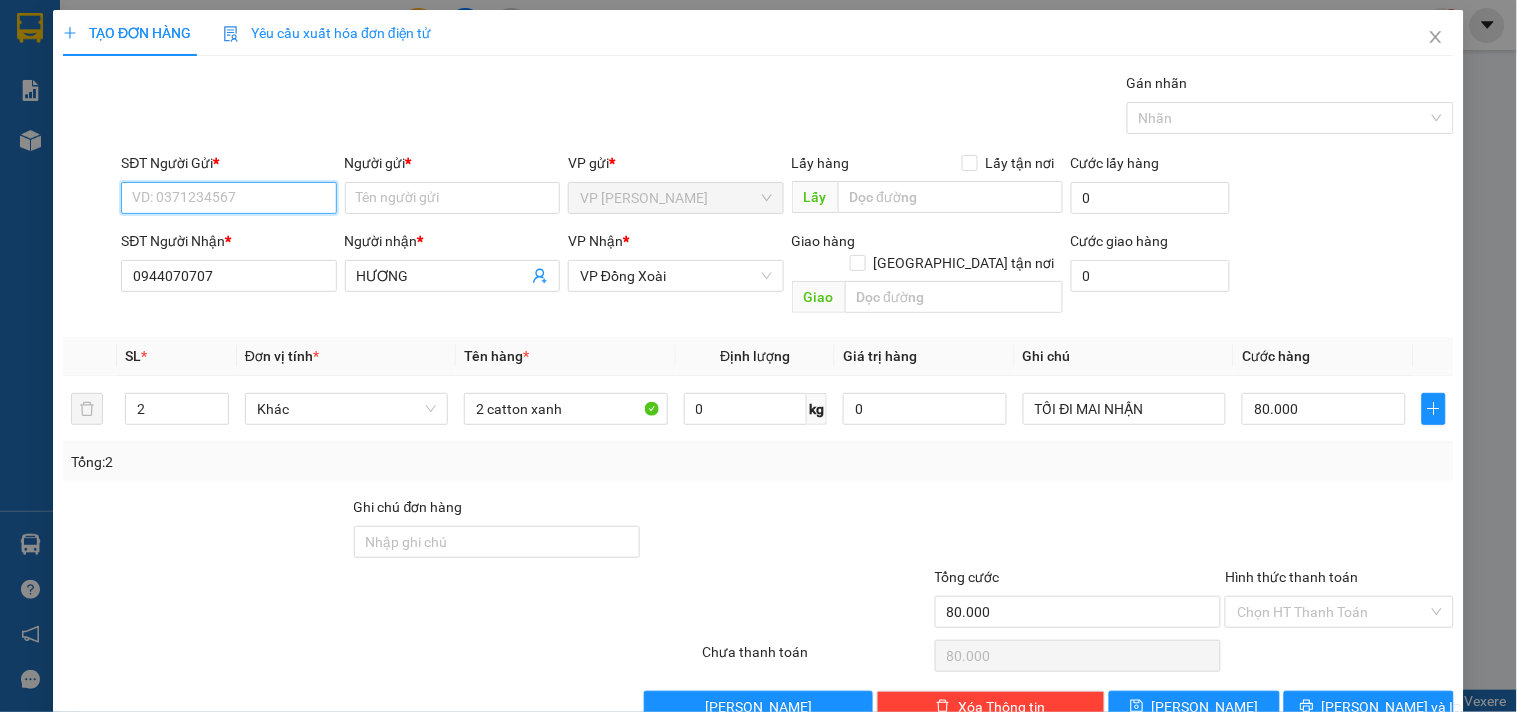 click on "SĐT Người Gửi  *" at bounding box center (228, 198) 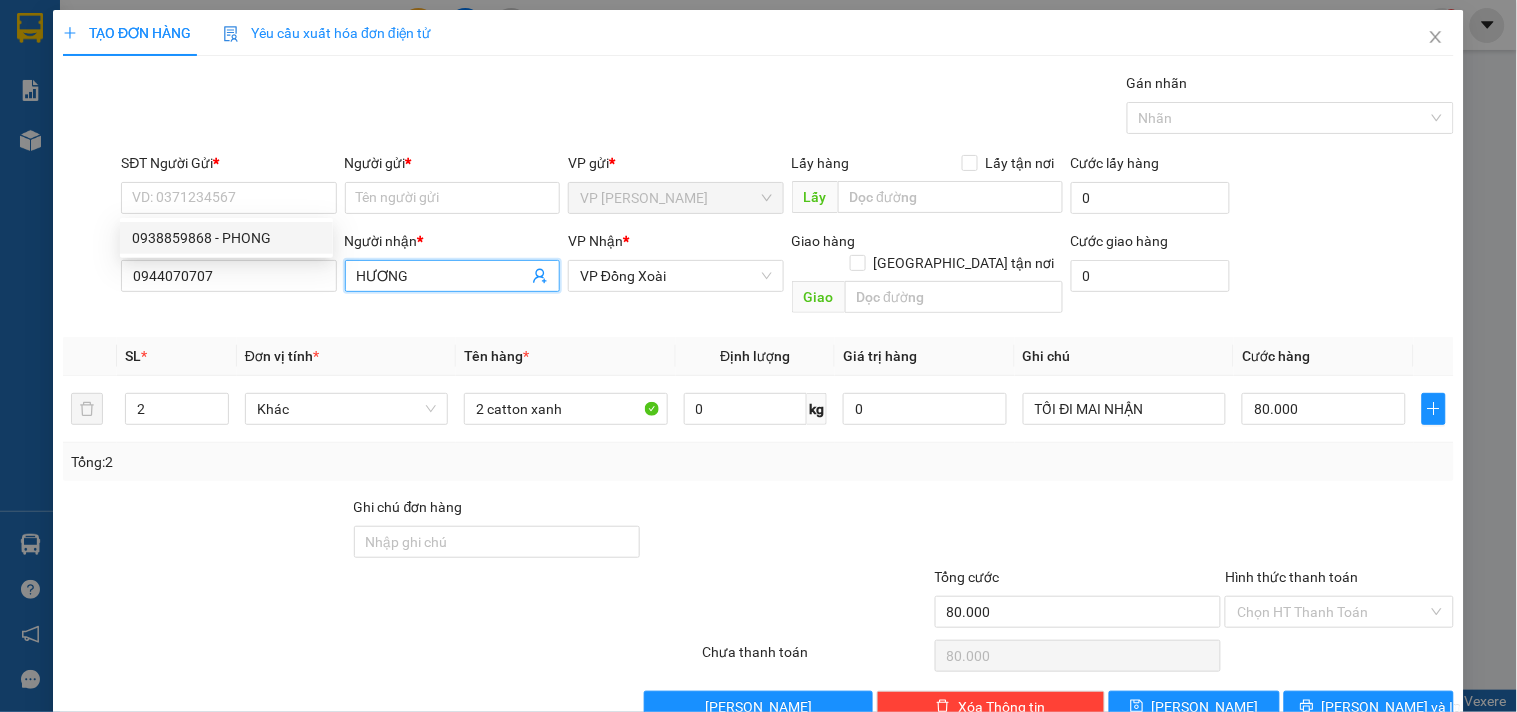 click on "HƯƠNG" at bounding box center (442, 276) 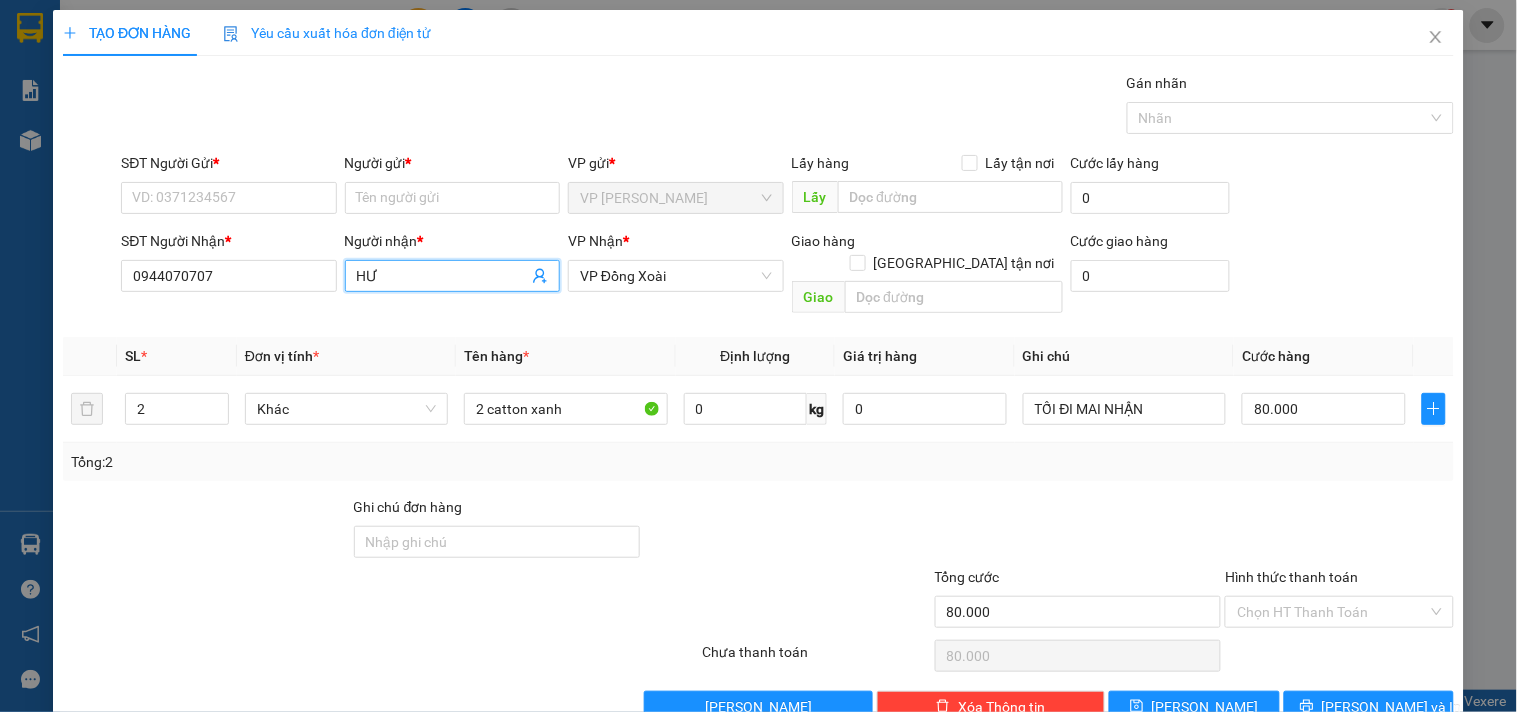 type on "H" 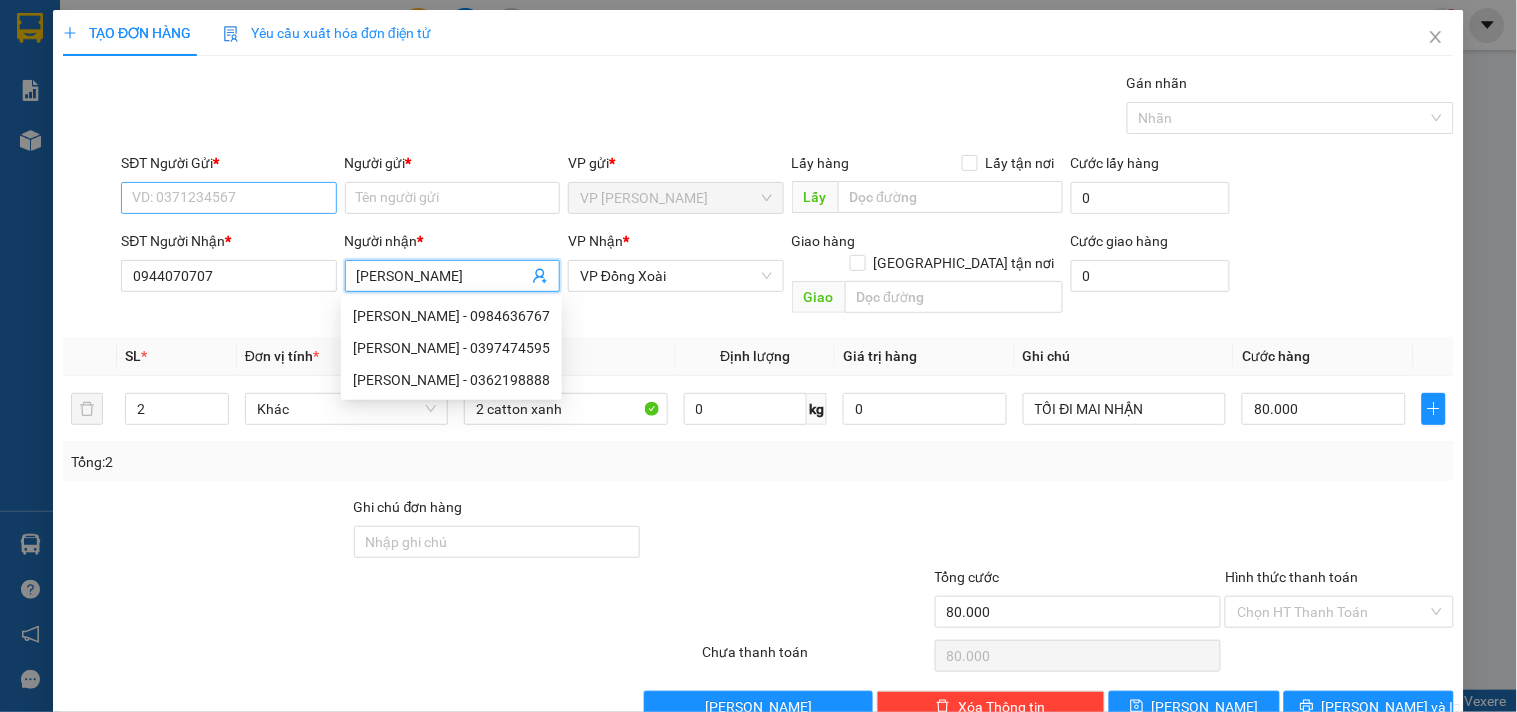 type on "[PERSON_NAME]" 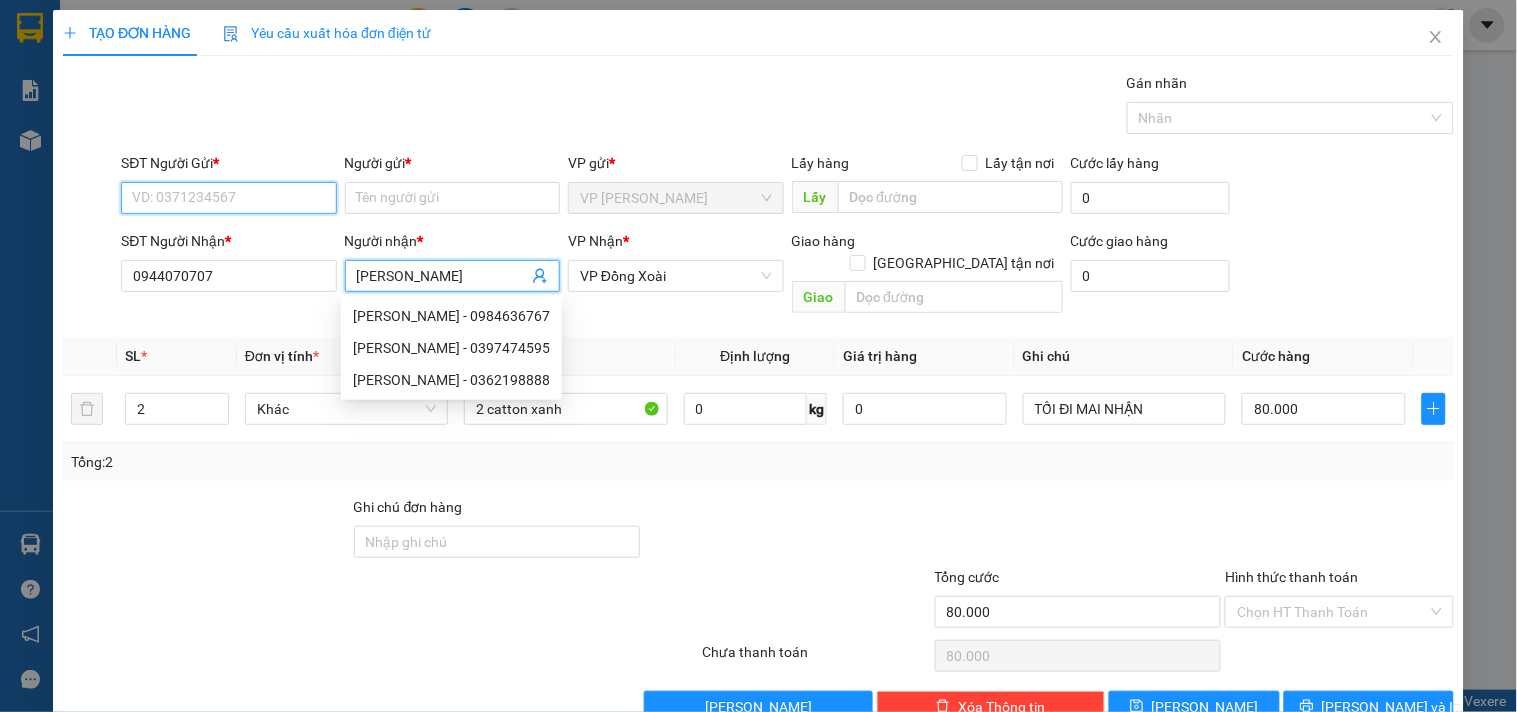 click on "SĐT Người Gửi  *" at bounding box center (228, 198) 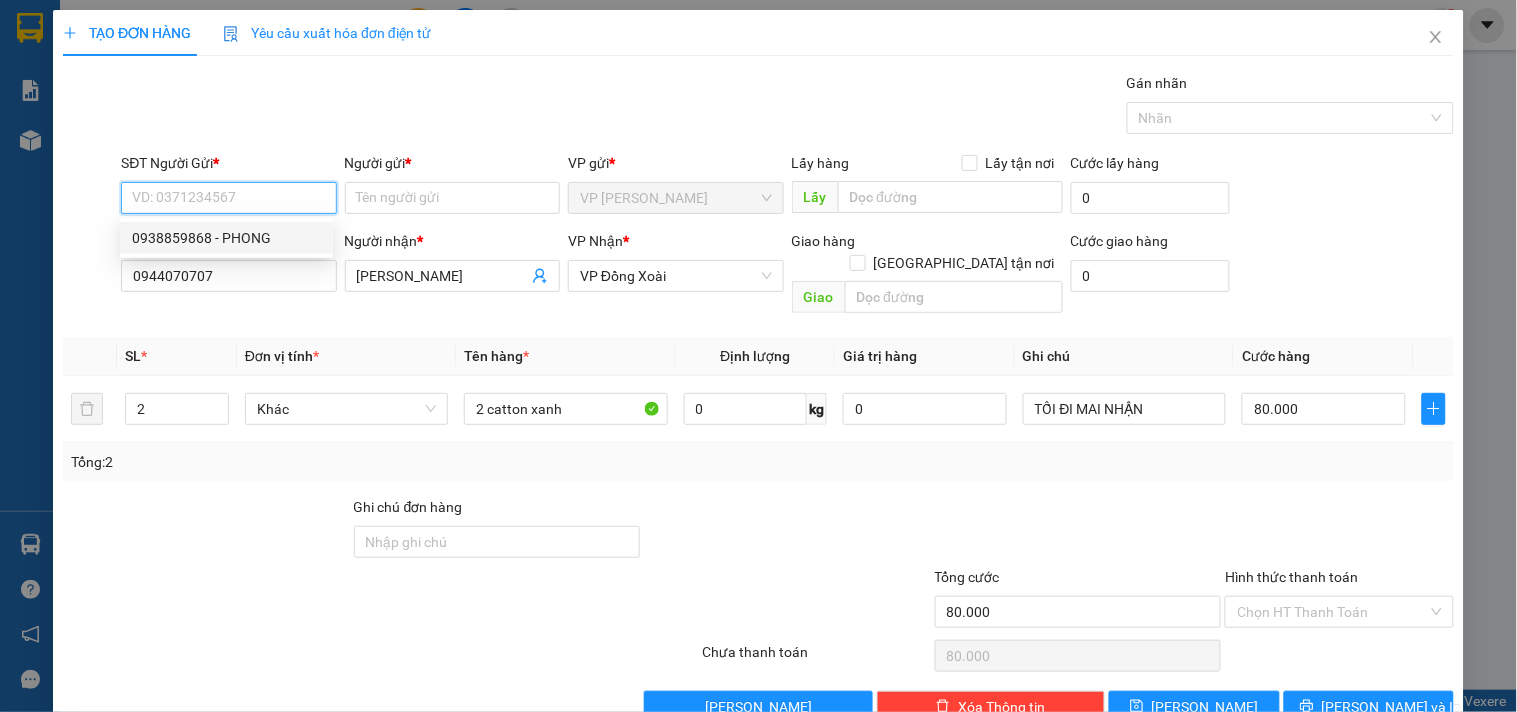 click on "0938859868 - PHONG" at bounding box center (226, 238) 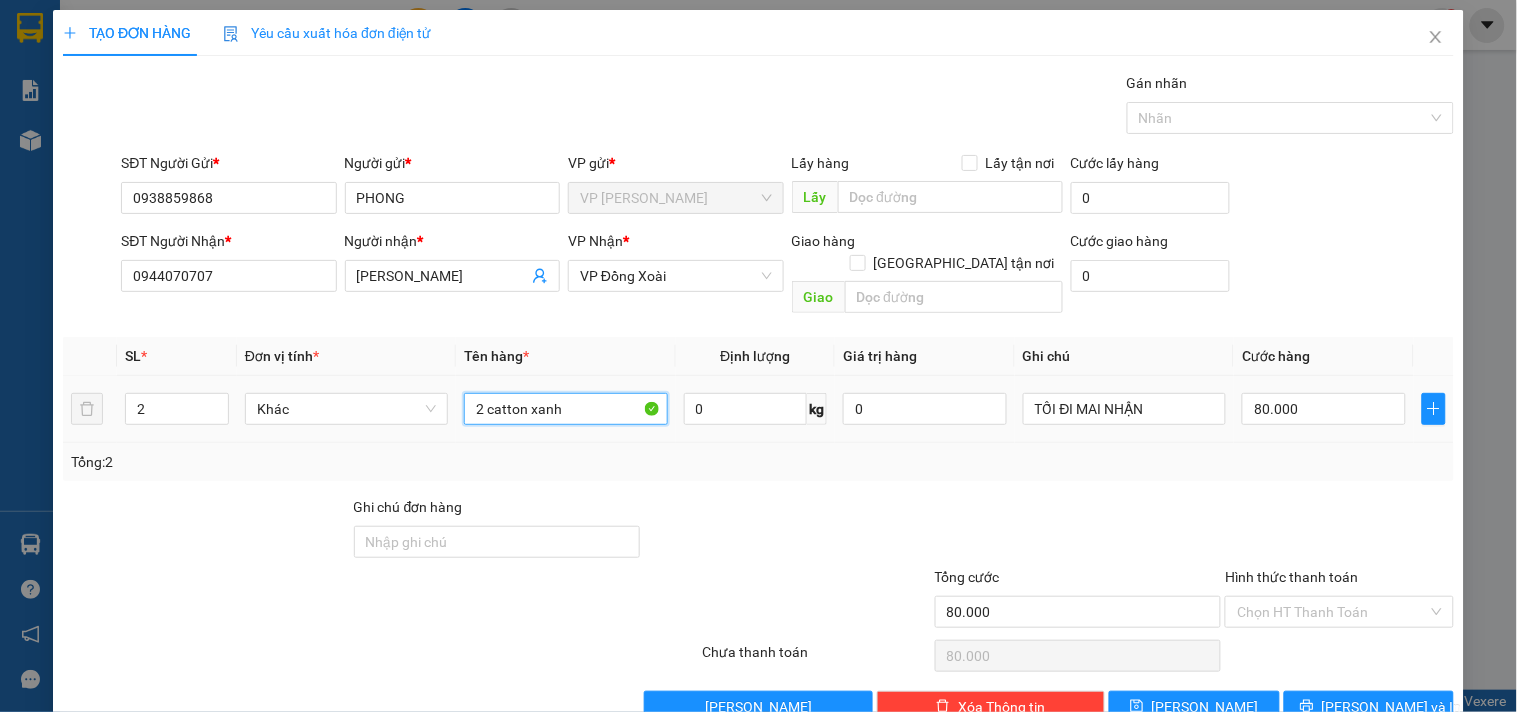 drag, startPoint x: 577, startPoint y: 384, endPoint x: 296, endPoint y: 404, distance: 281.71085 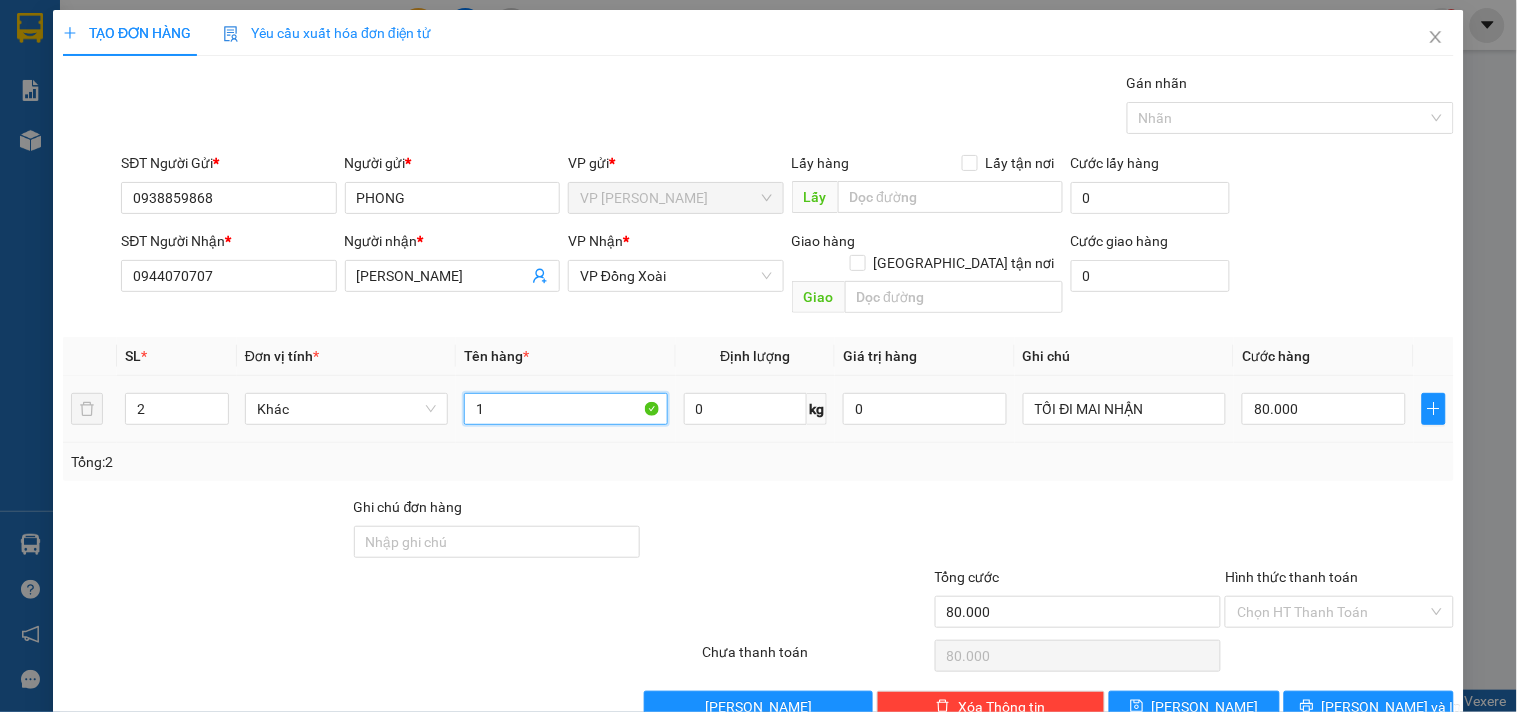 type on "1" 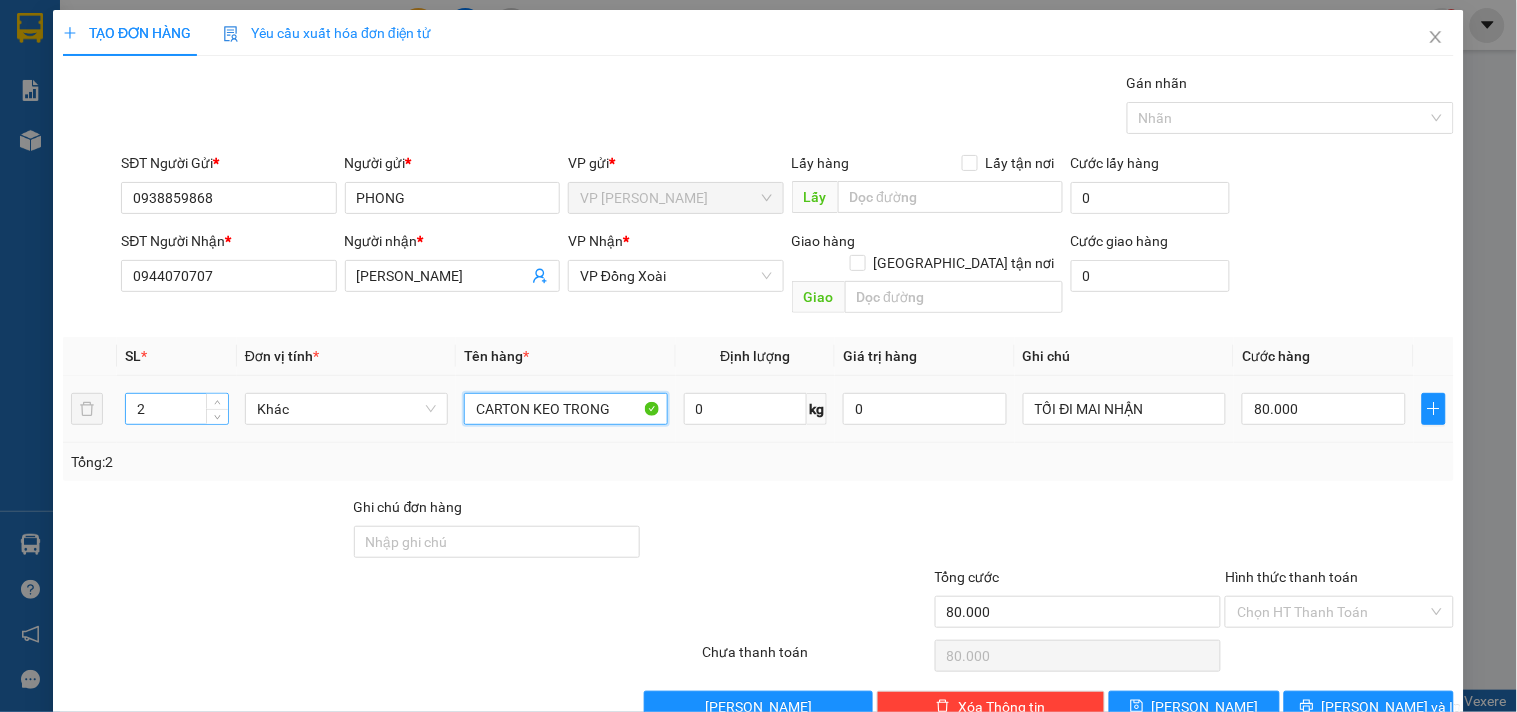 type on "CARTON KEO TRONG" 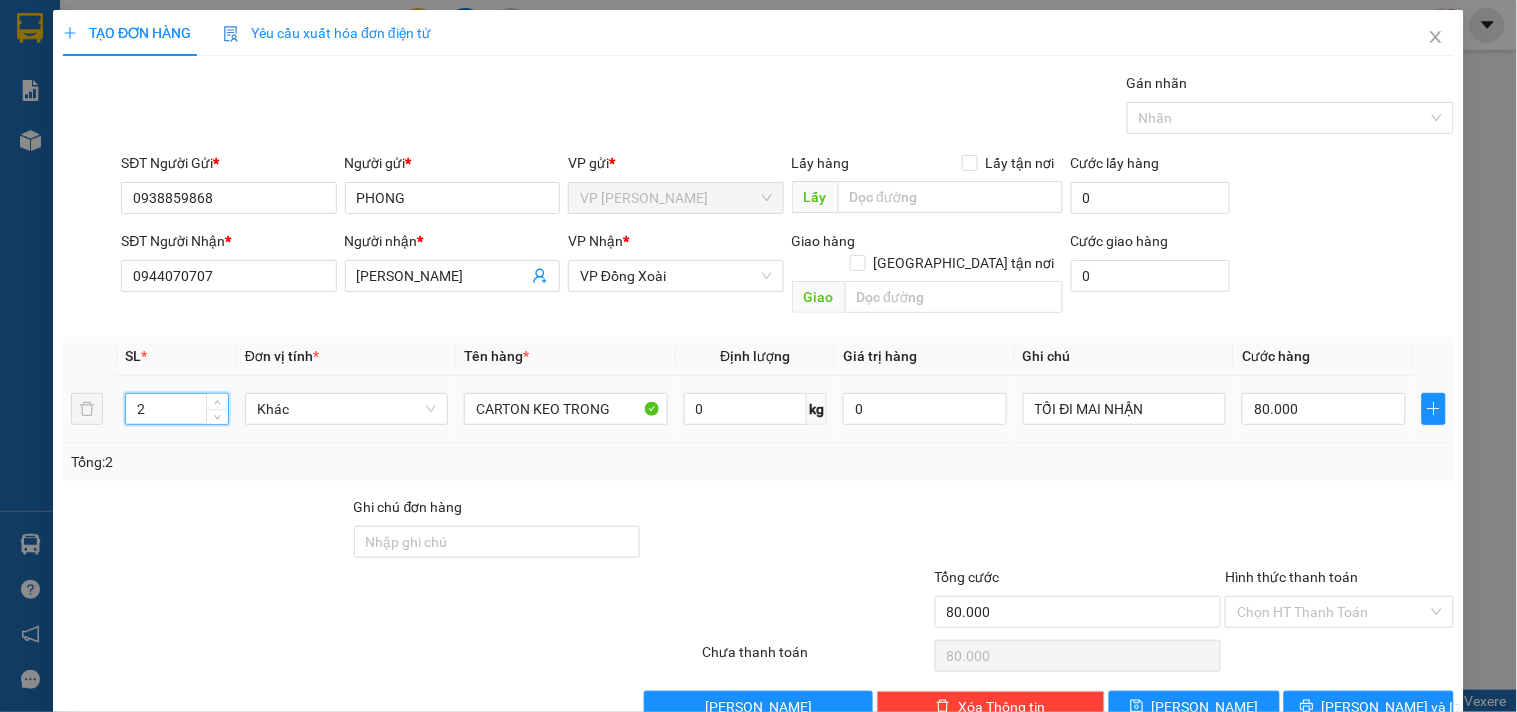 click on "2" at bounding box center (177, 409) 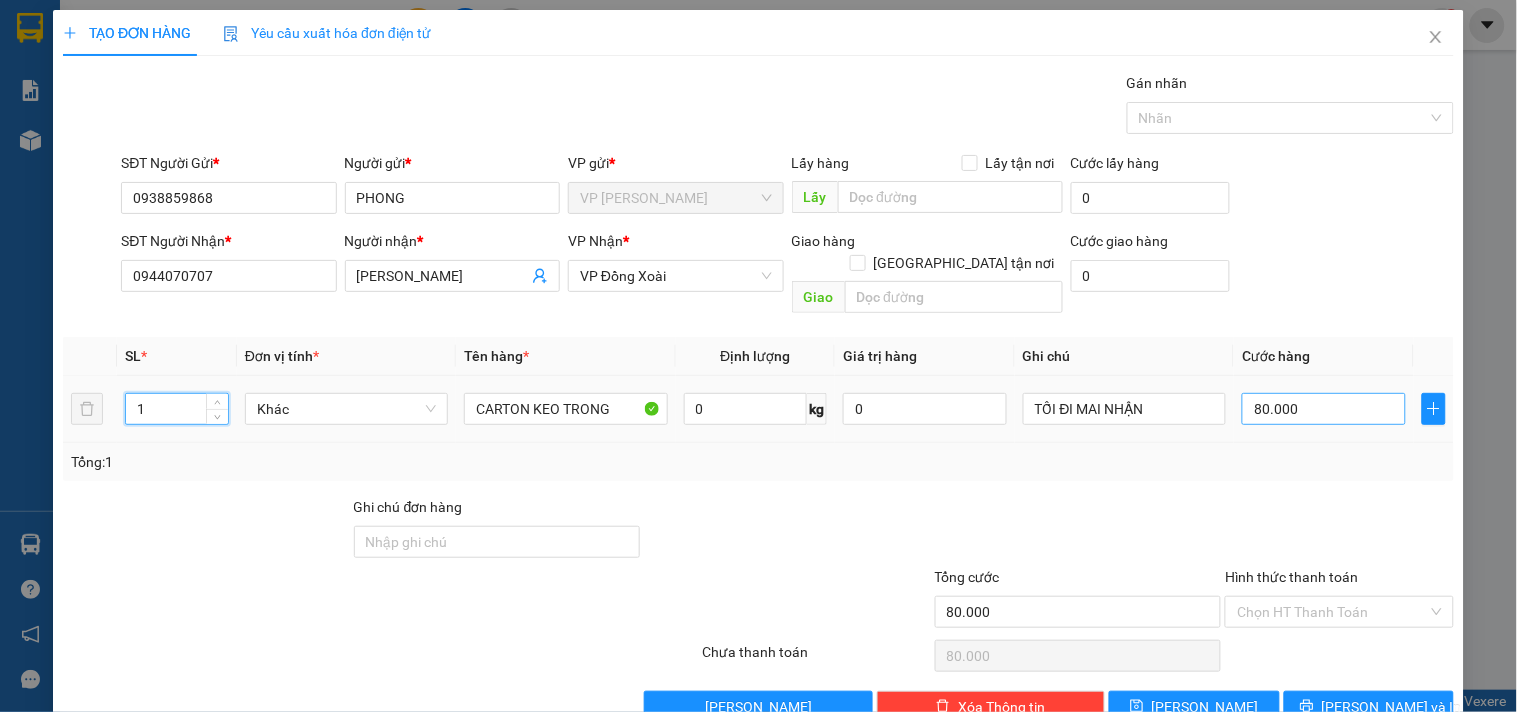 type on "1" 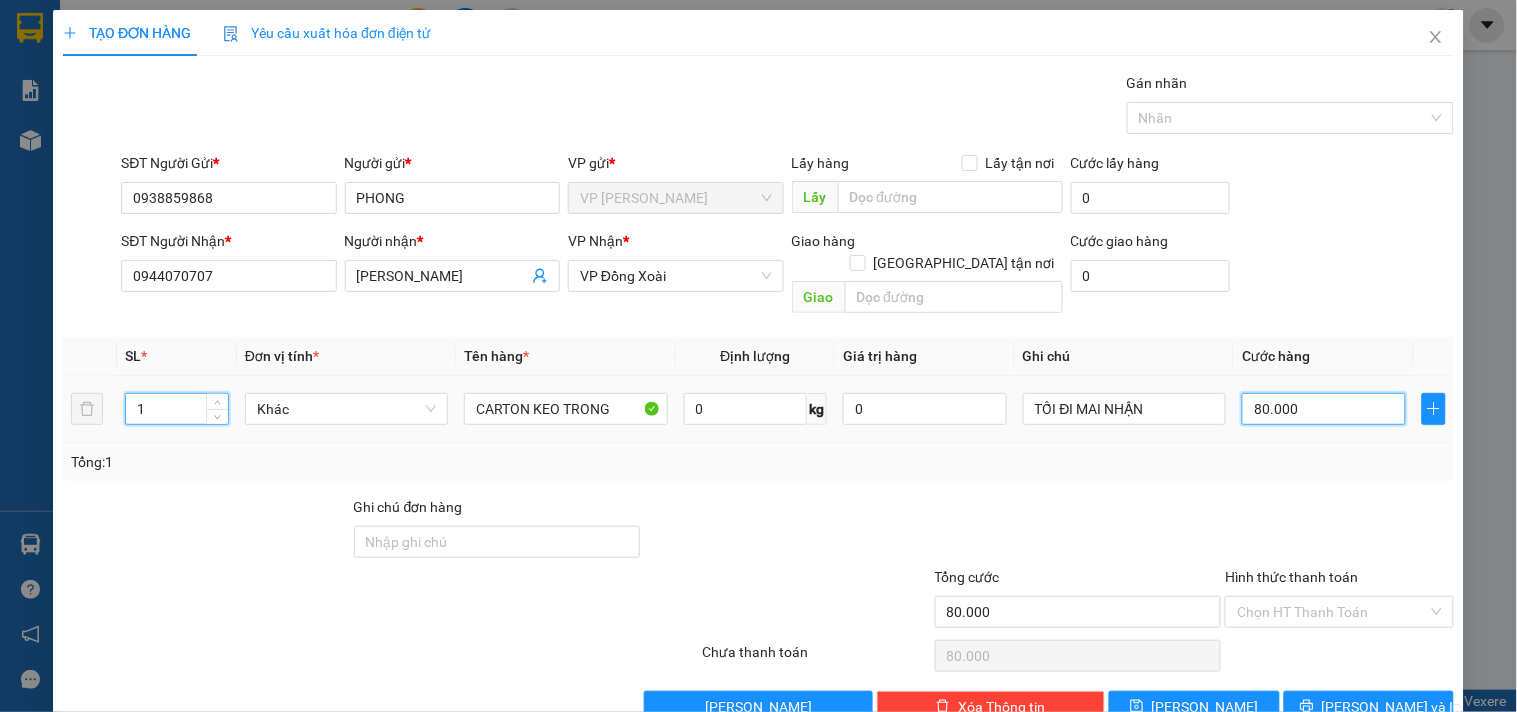 click on "80.000" at bounding box center (1324, 409) 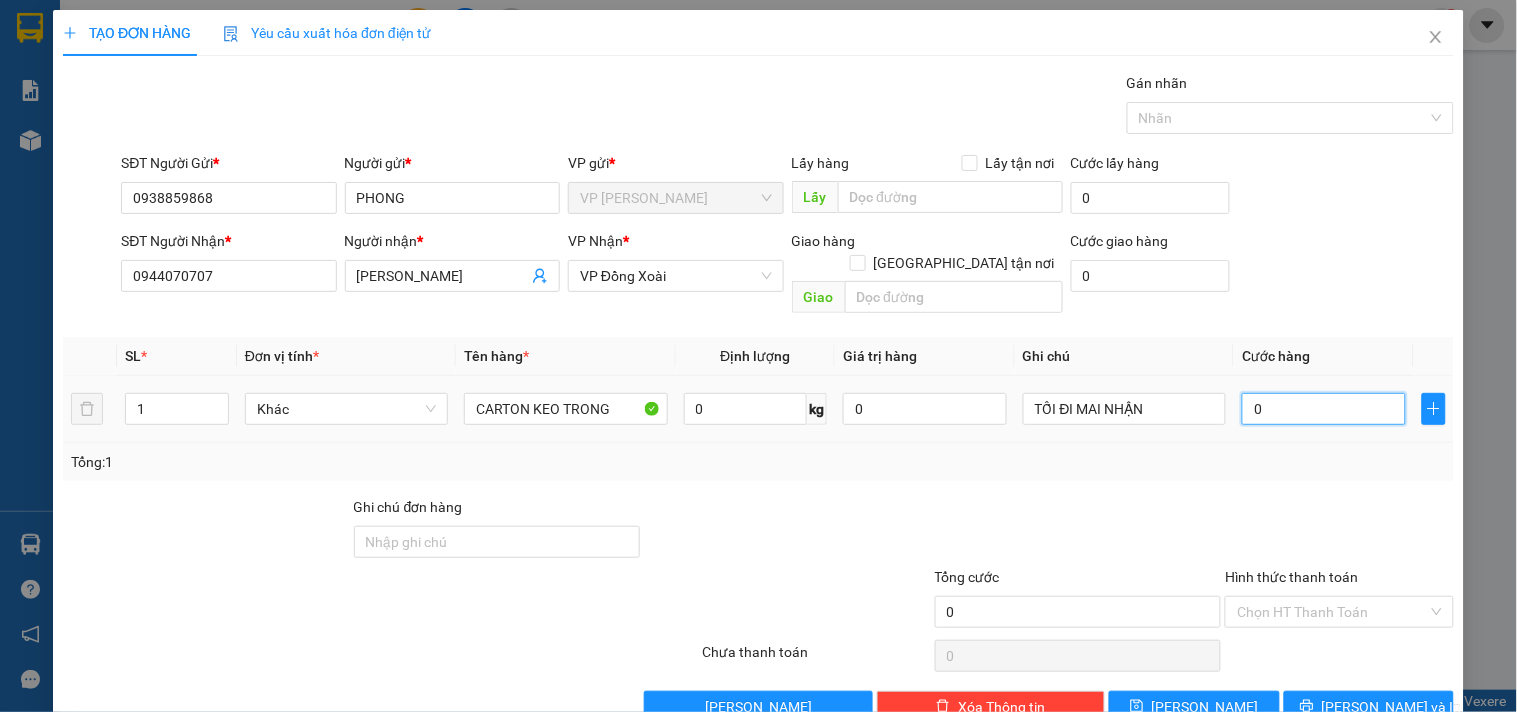 type on "4" 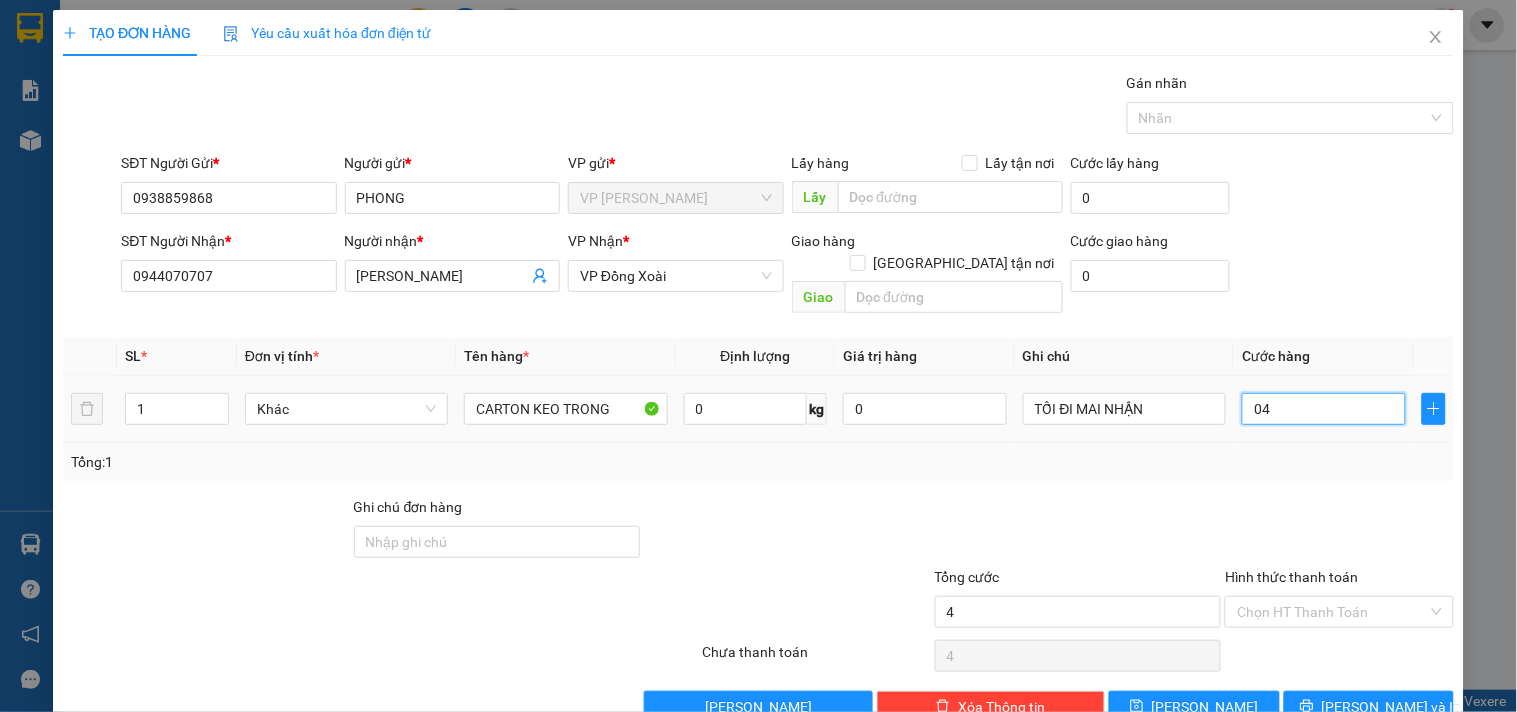 type on "040" 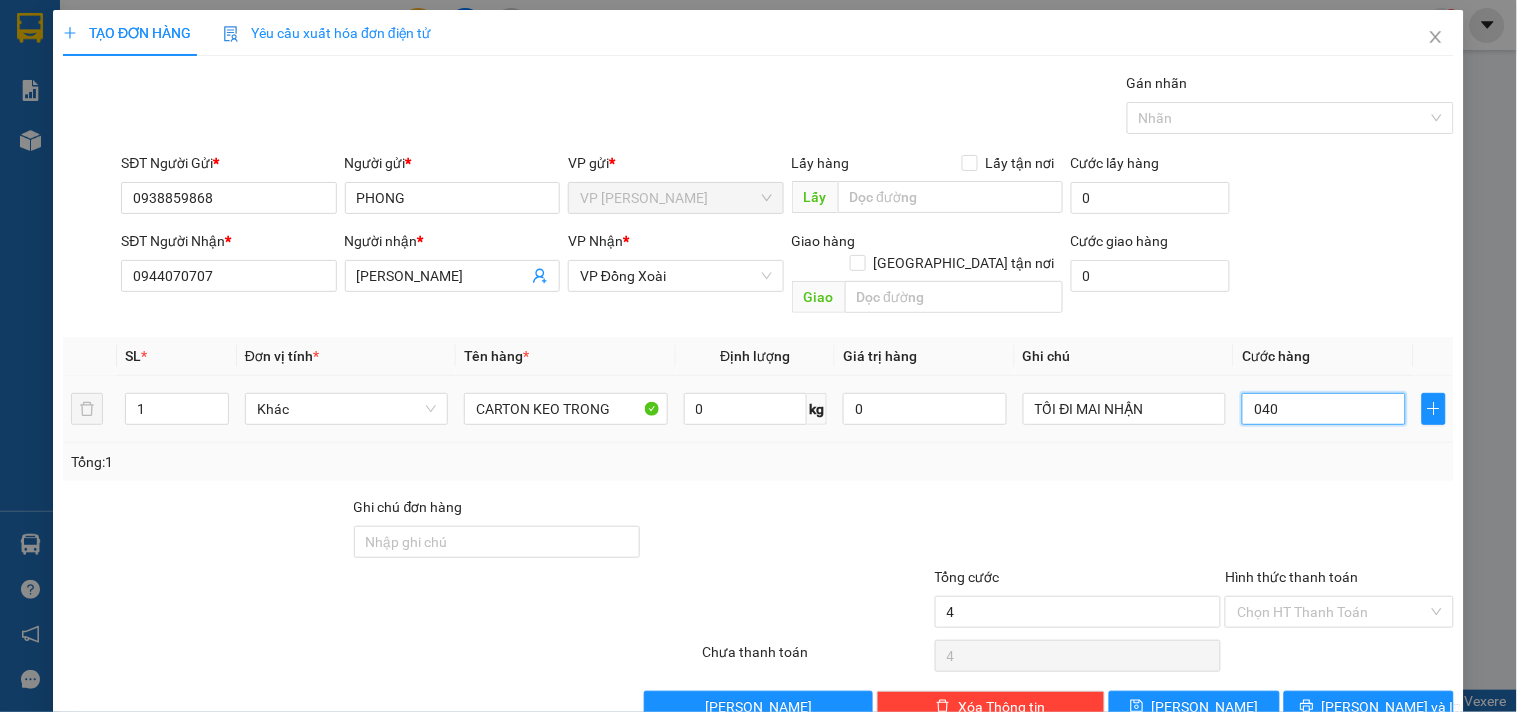 type on "40" 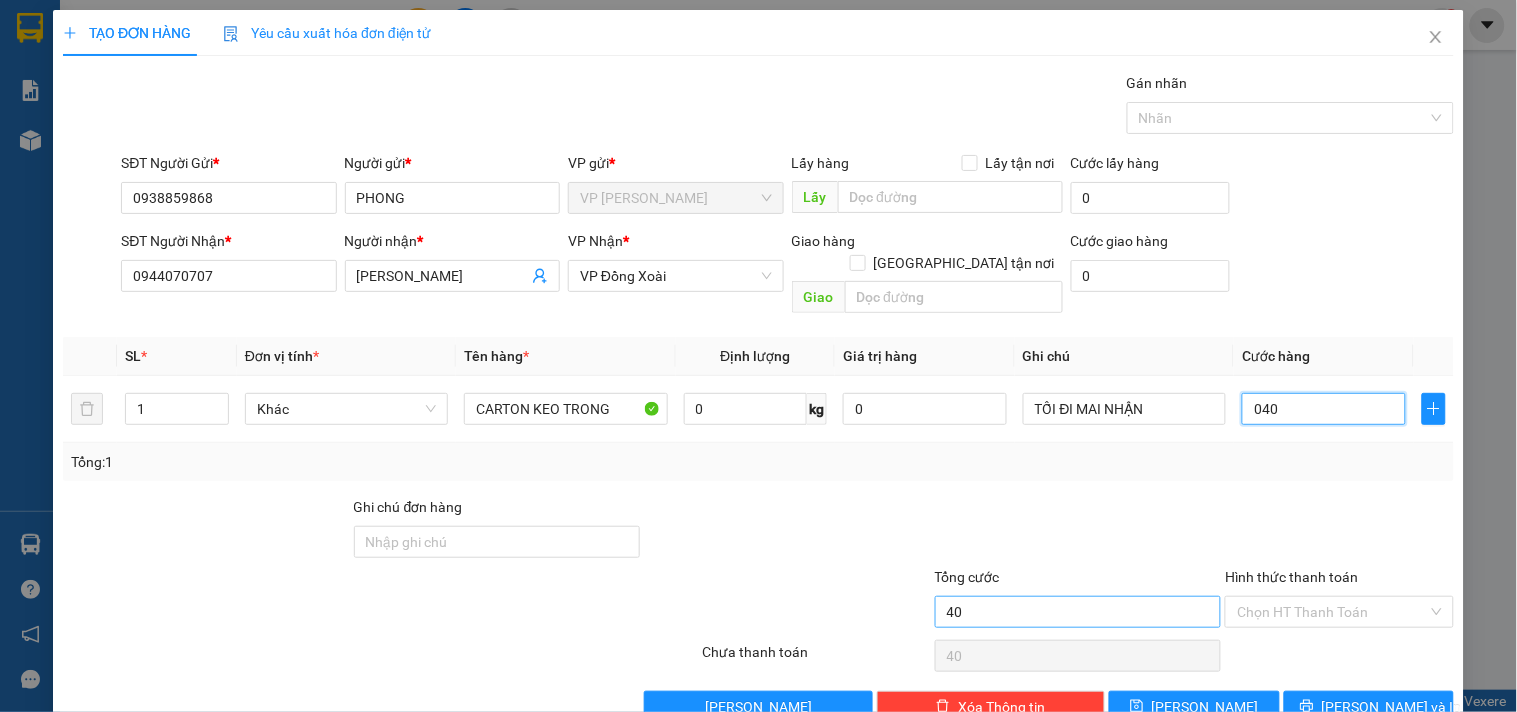 type on "040" 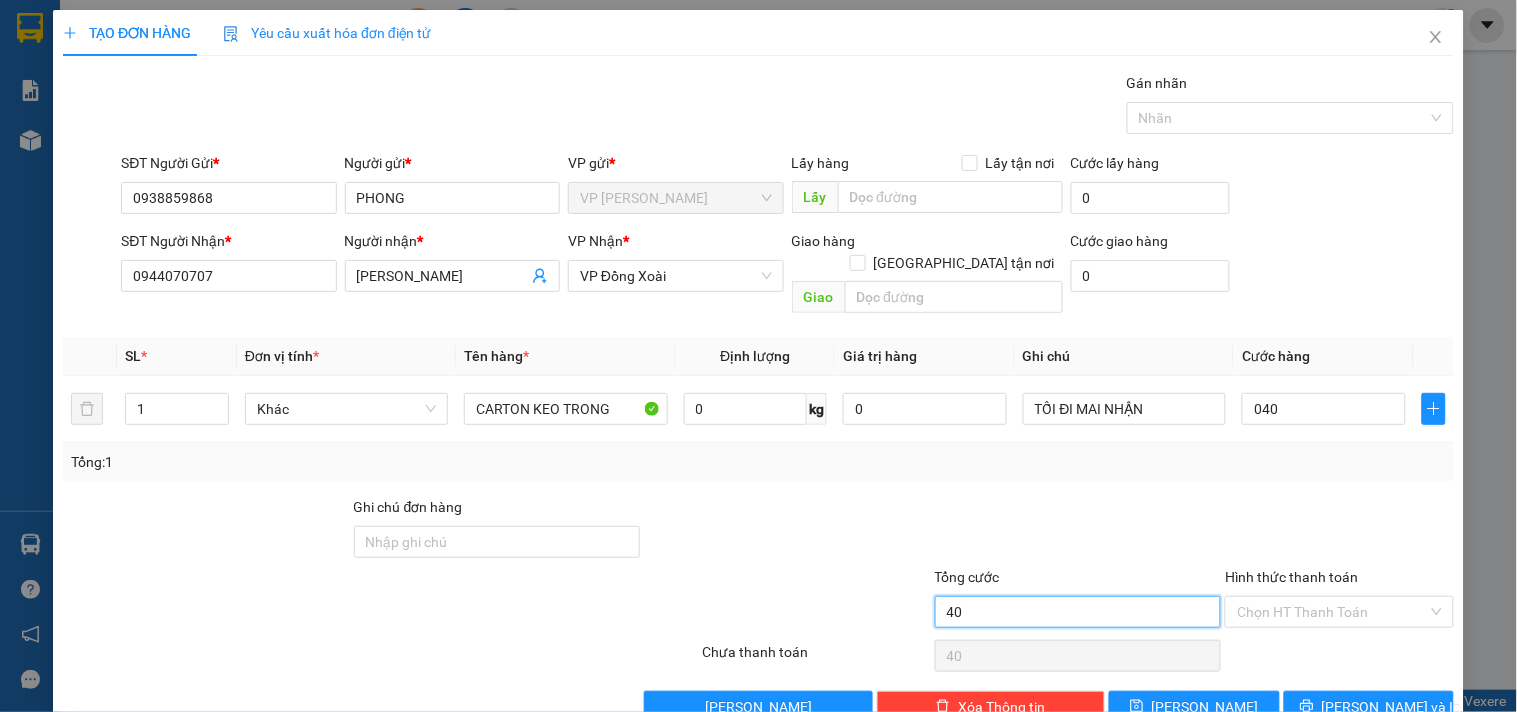 type on "40.000" 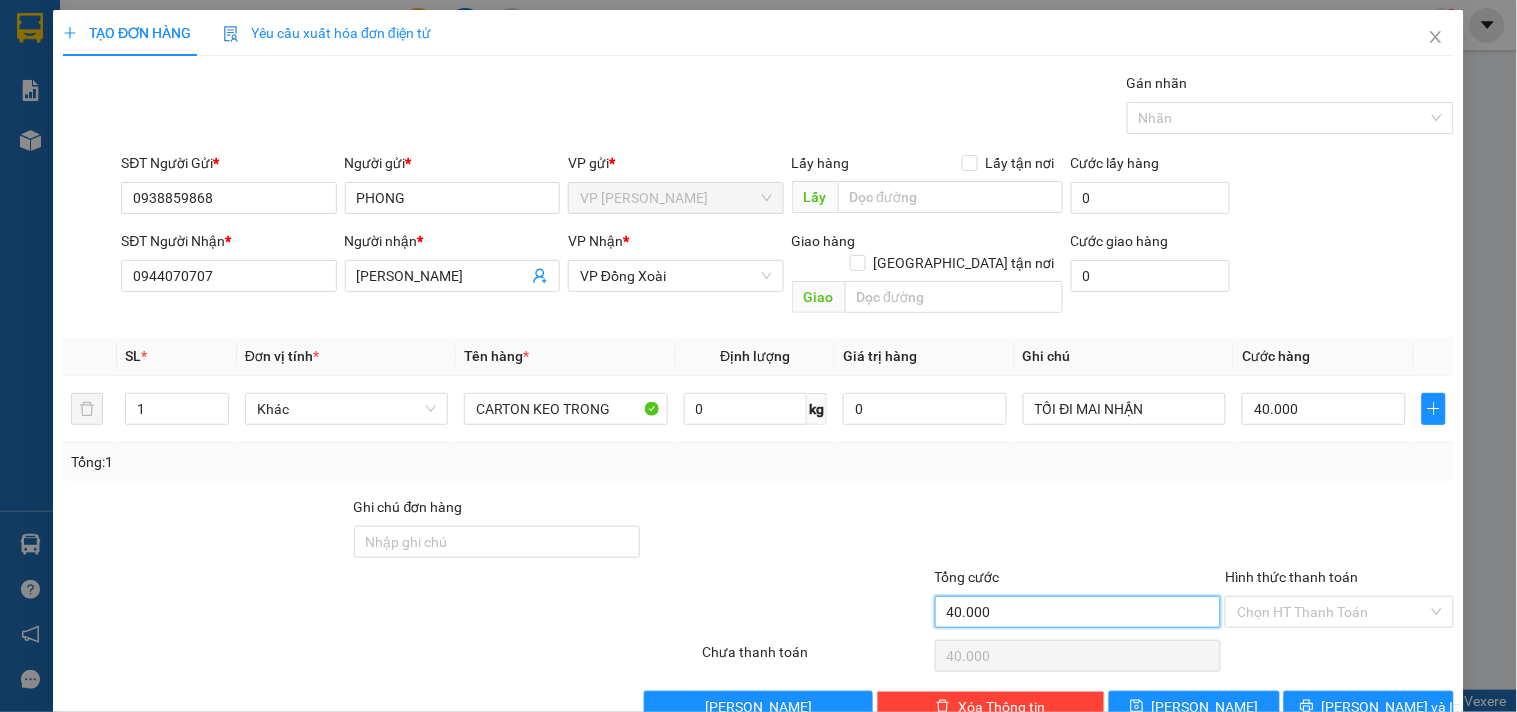 click on "40.000" at bounding box center (1078, 612) 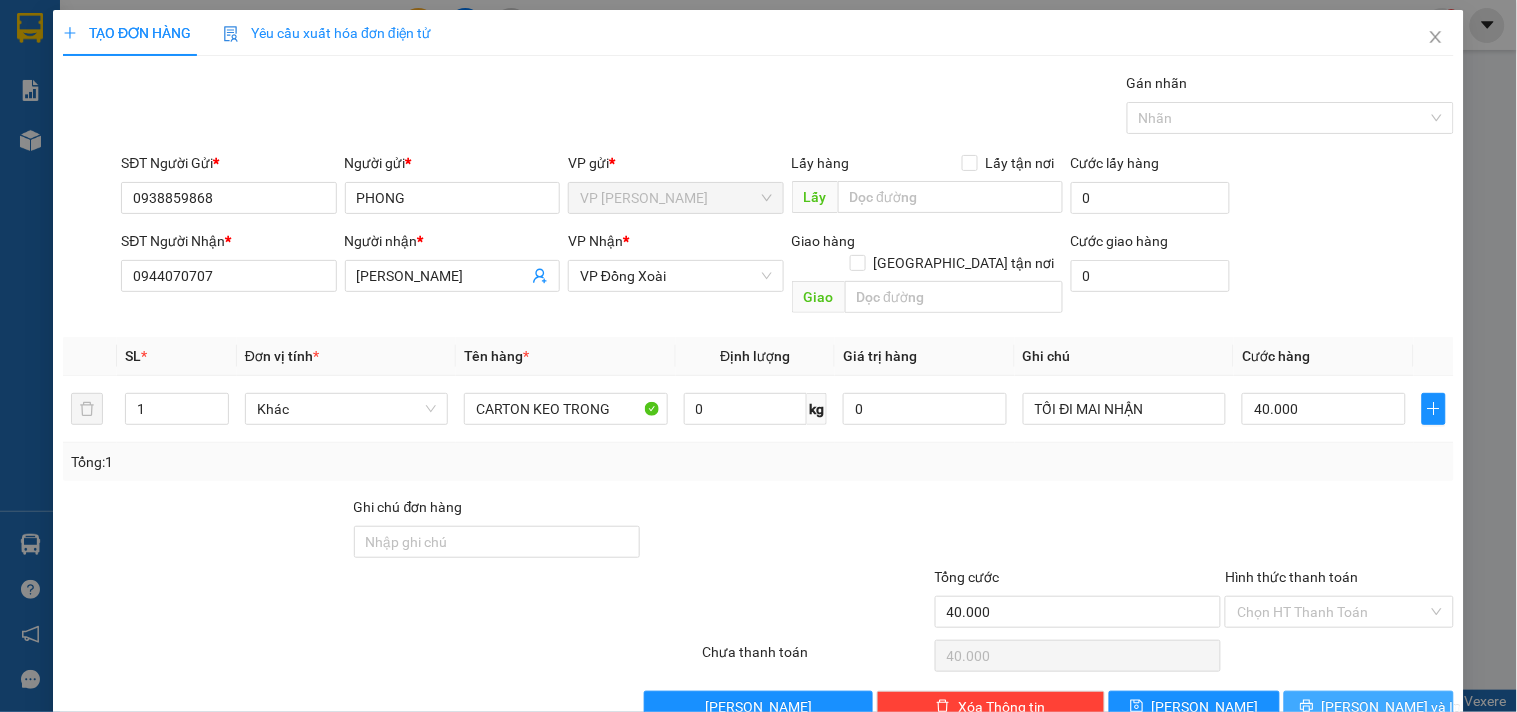 click on "[PERSON_NAME] và In" at bounding box center [1392, 707] 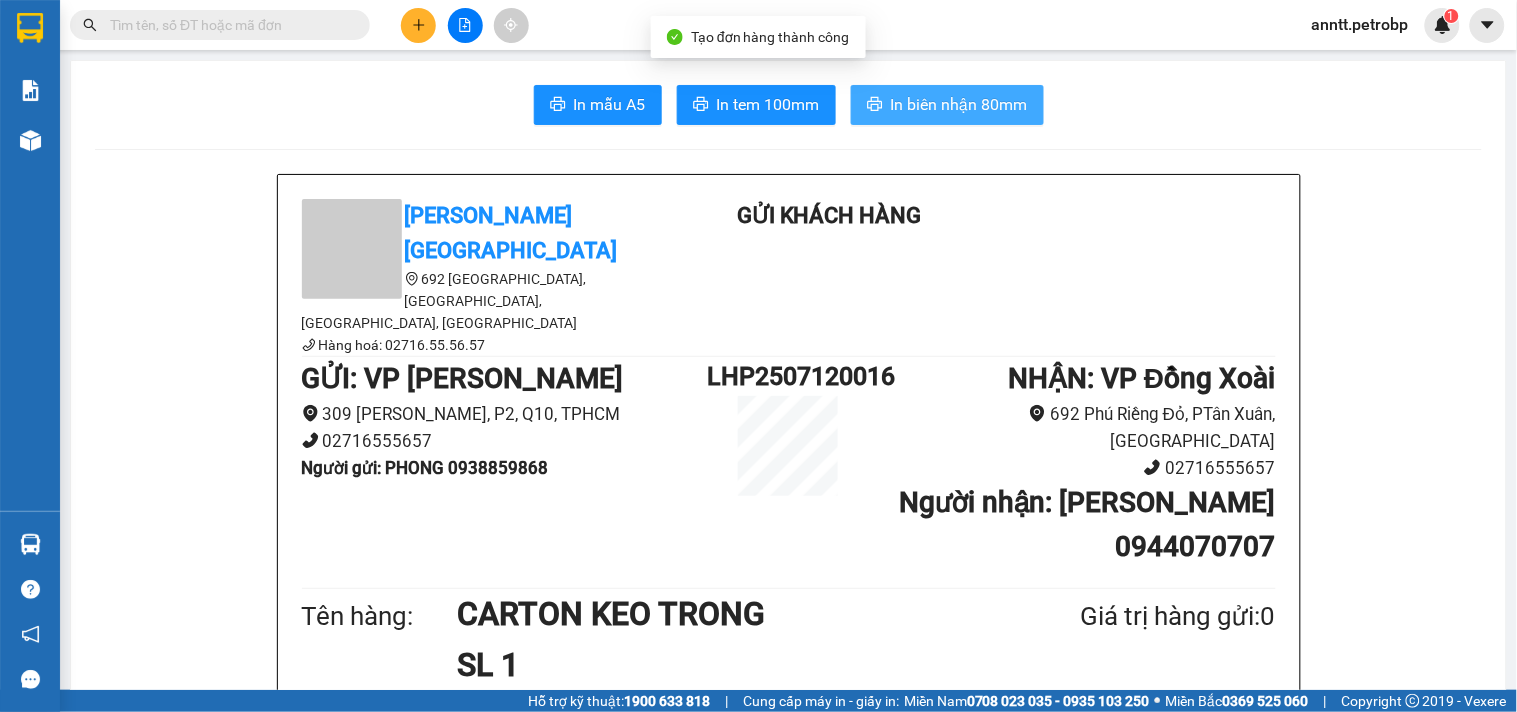click on "In biên nhận 80mm" at bounding box center [959, 104] 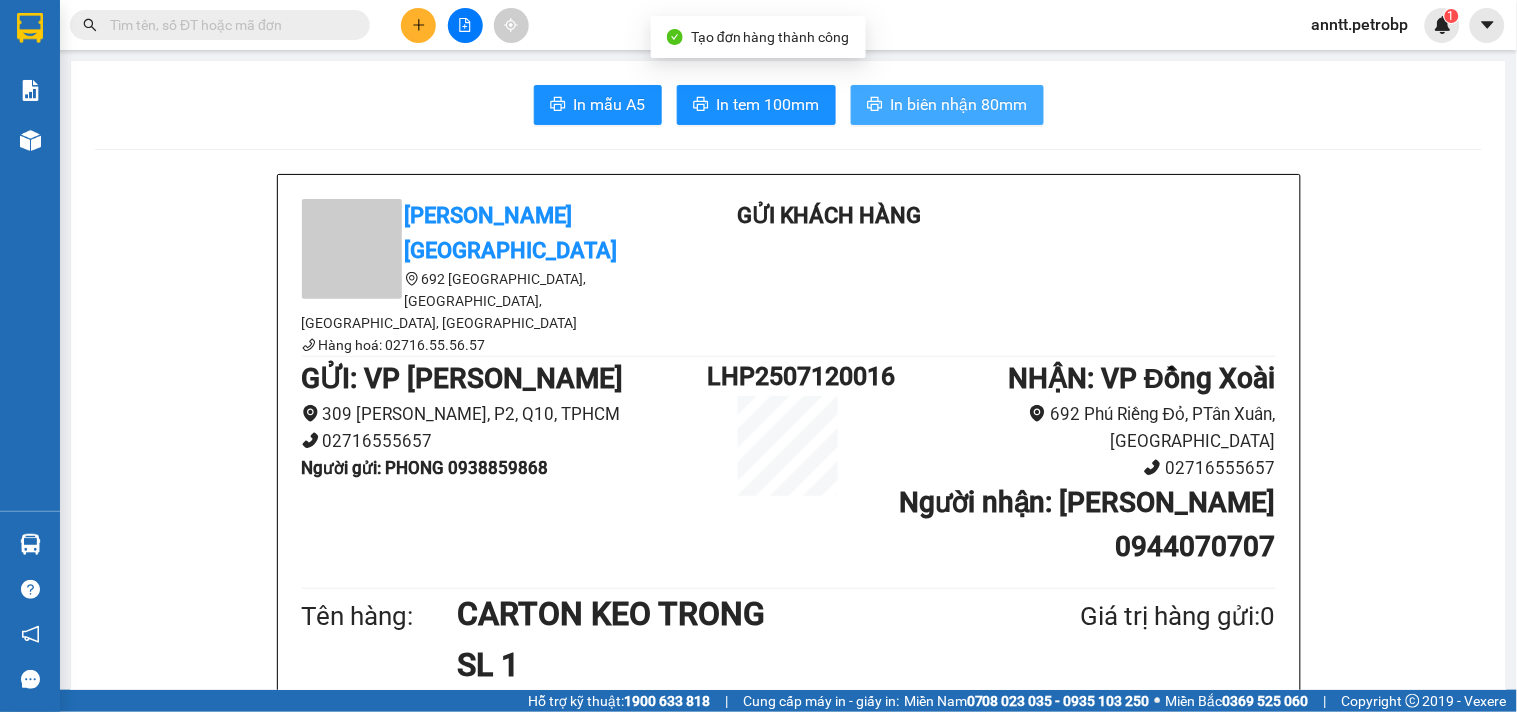 scroll, scrollTop: 0, scrollLeft: 0, axis: both 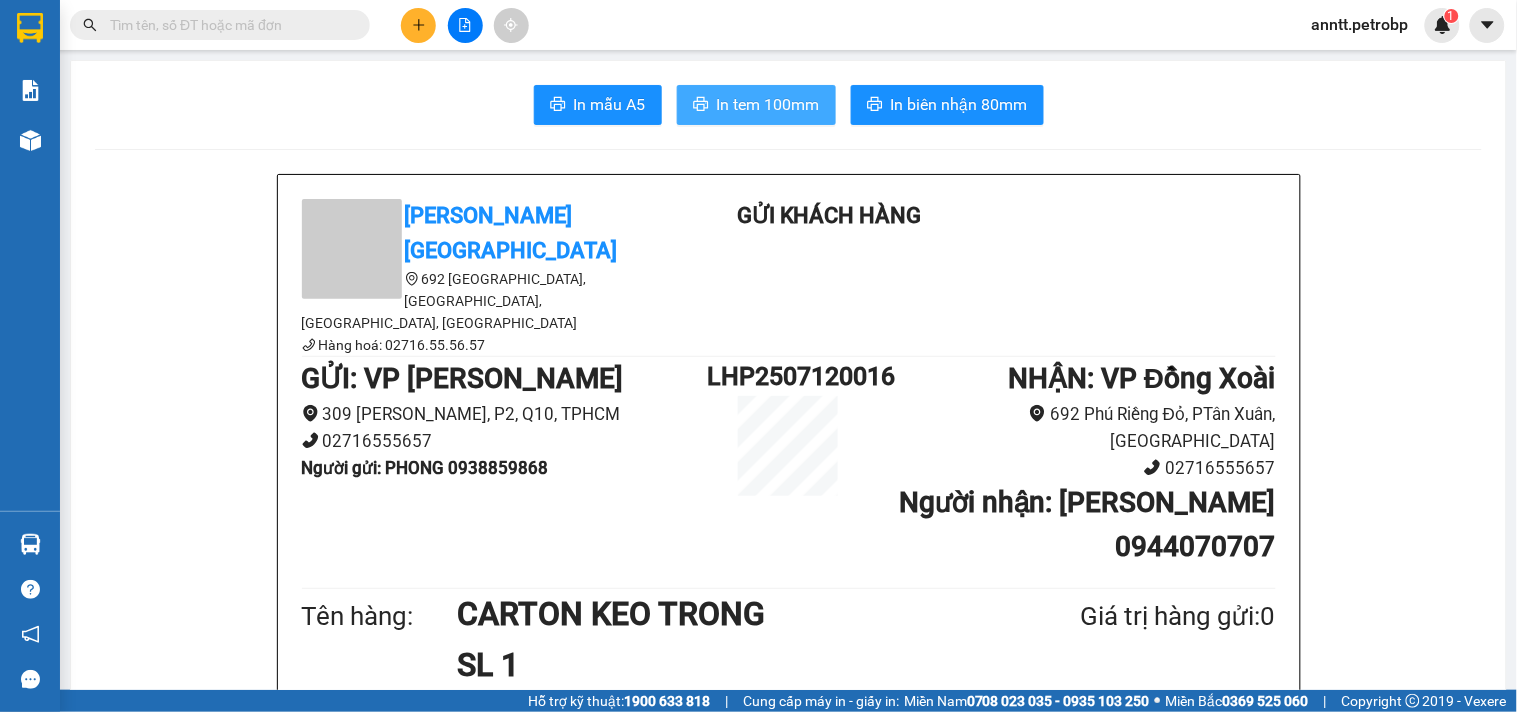 click on "In tem 100mm" at bounding box center (768, 104) 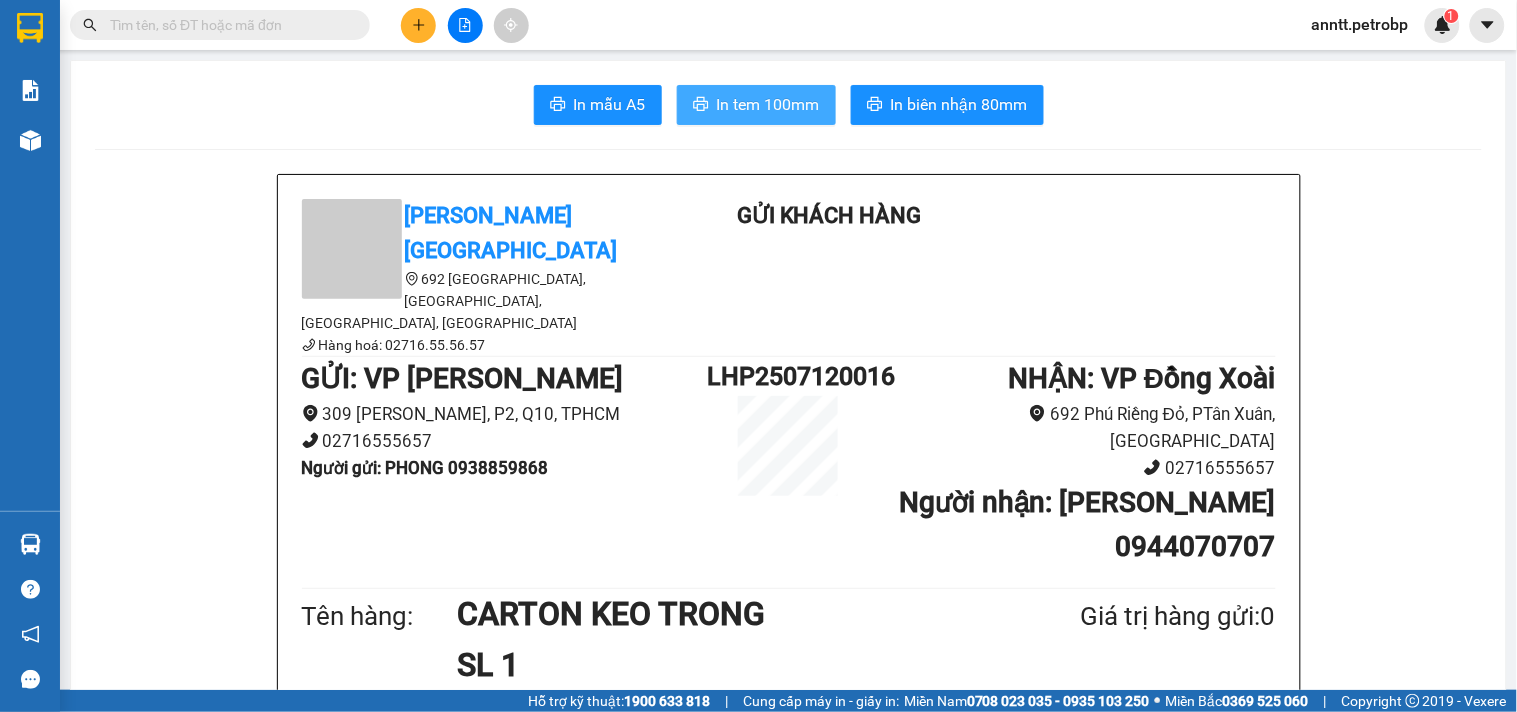 scroll, scrollTop: 0, scrollLeft: 0, axis: both 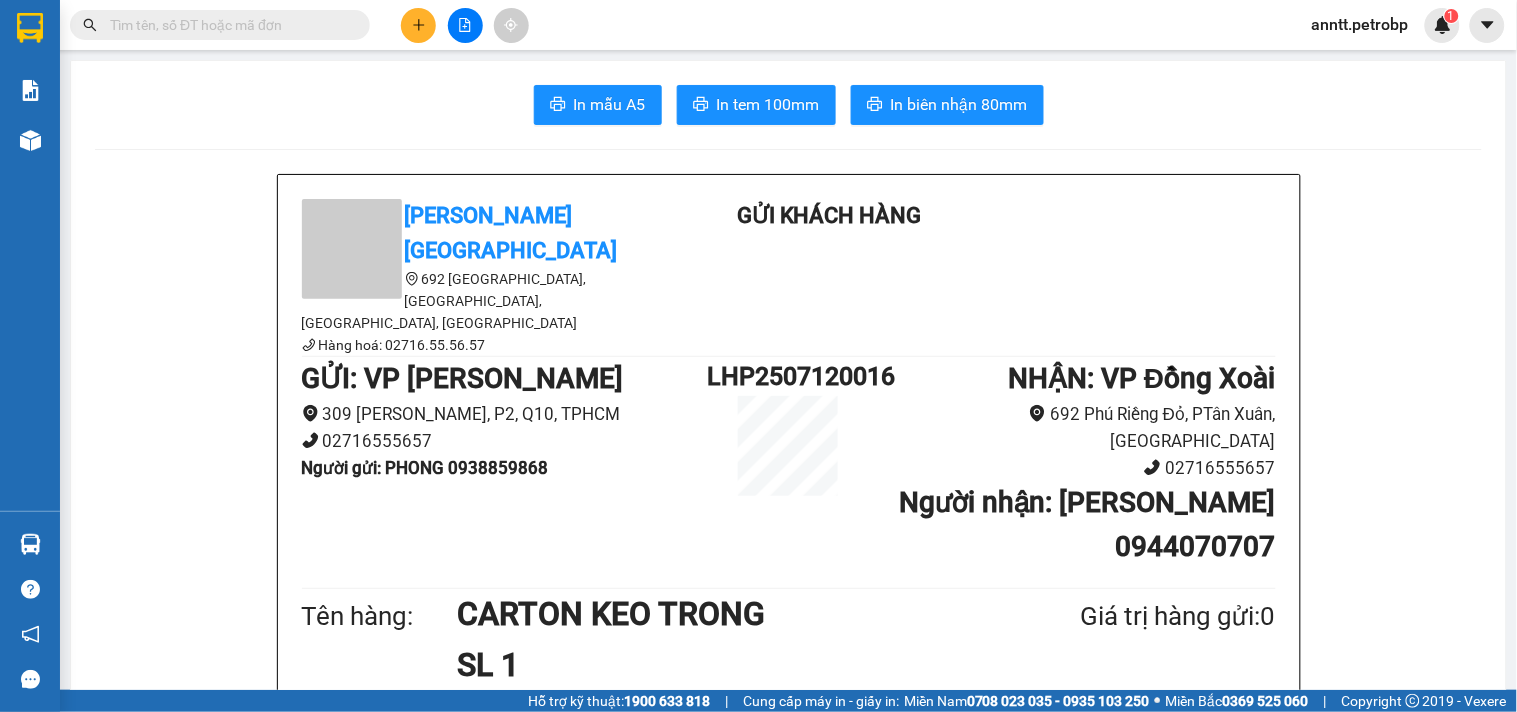 click at bounding box center (228, 25) 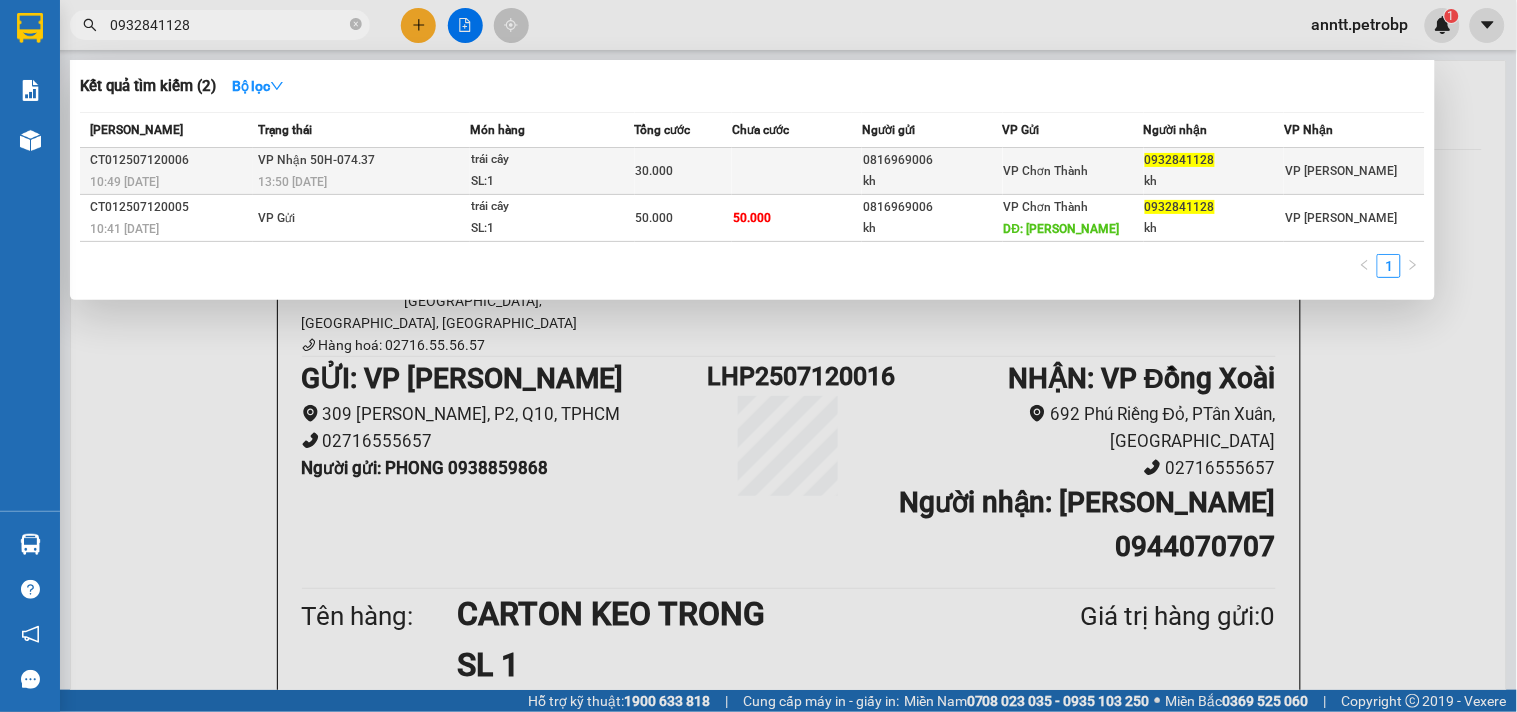 type on "0932841128" 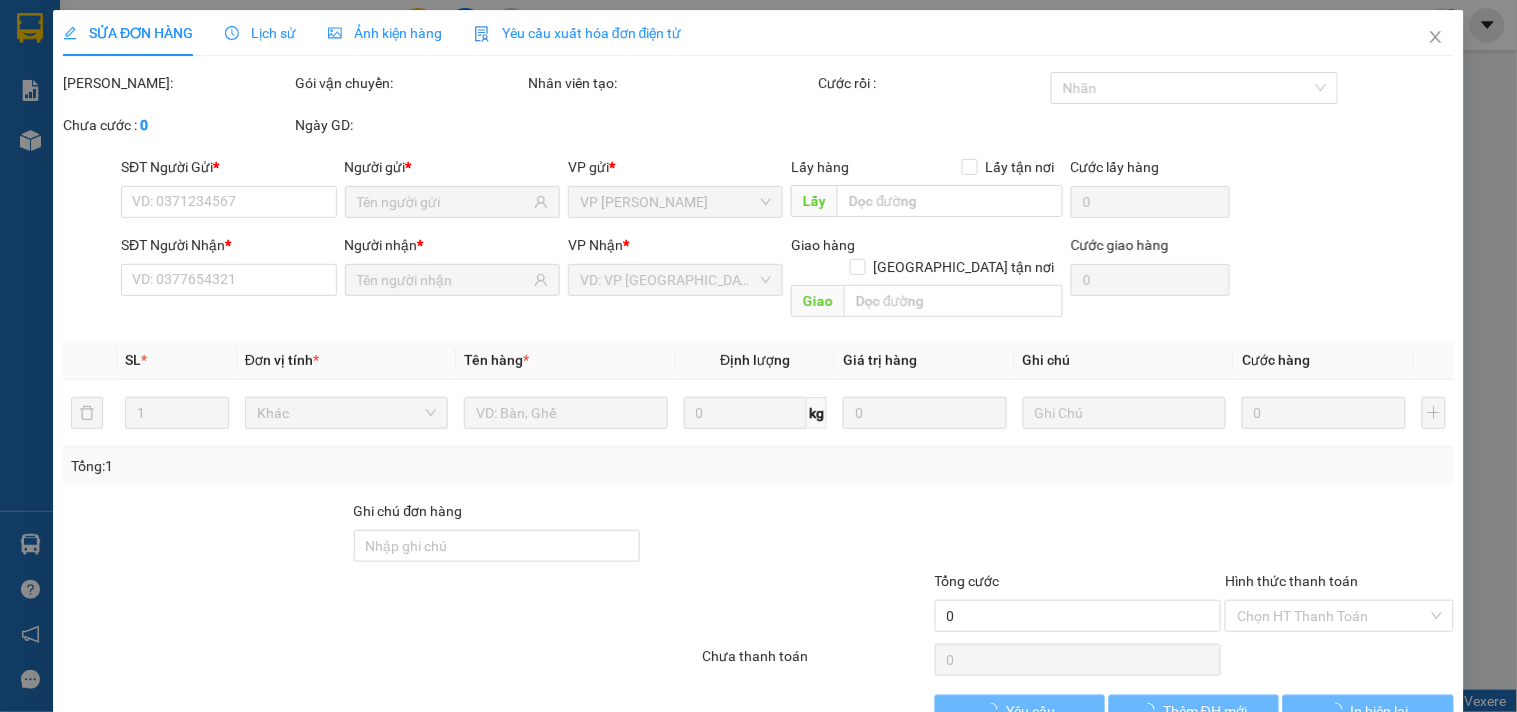 type on "0816969006" 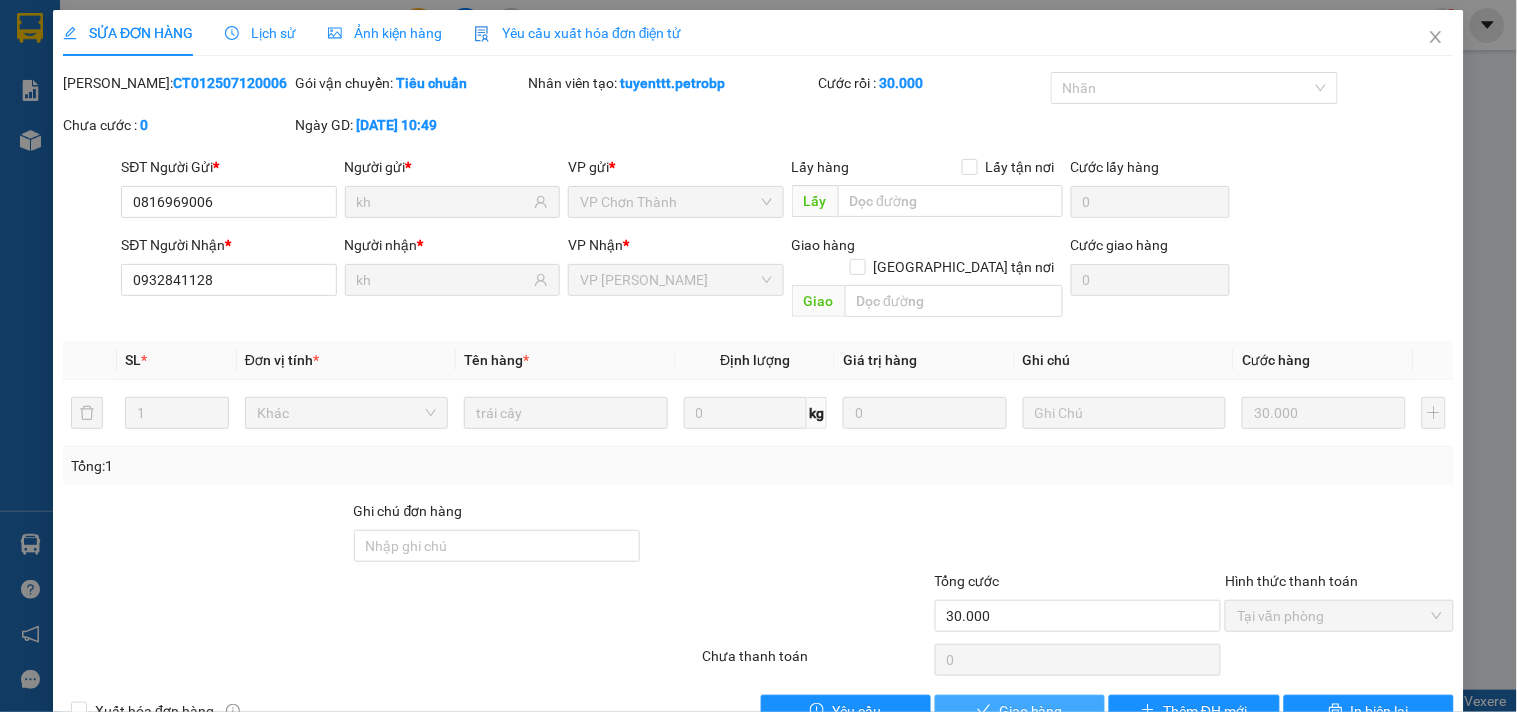 click on "Giao hàng" at bounding box center [1020, 711] 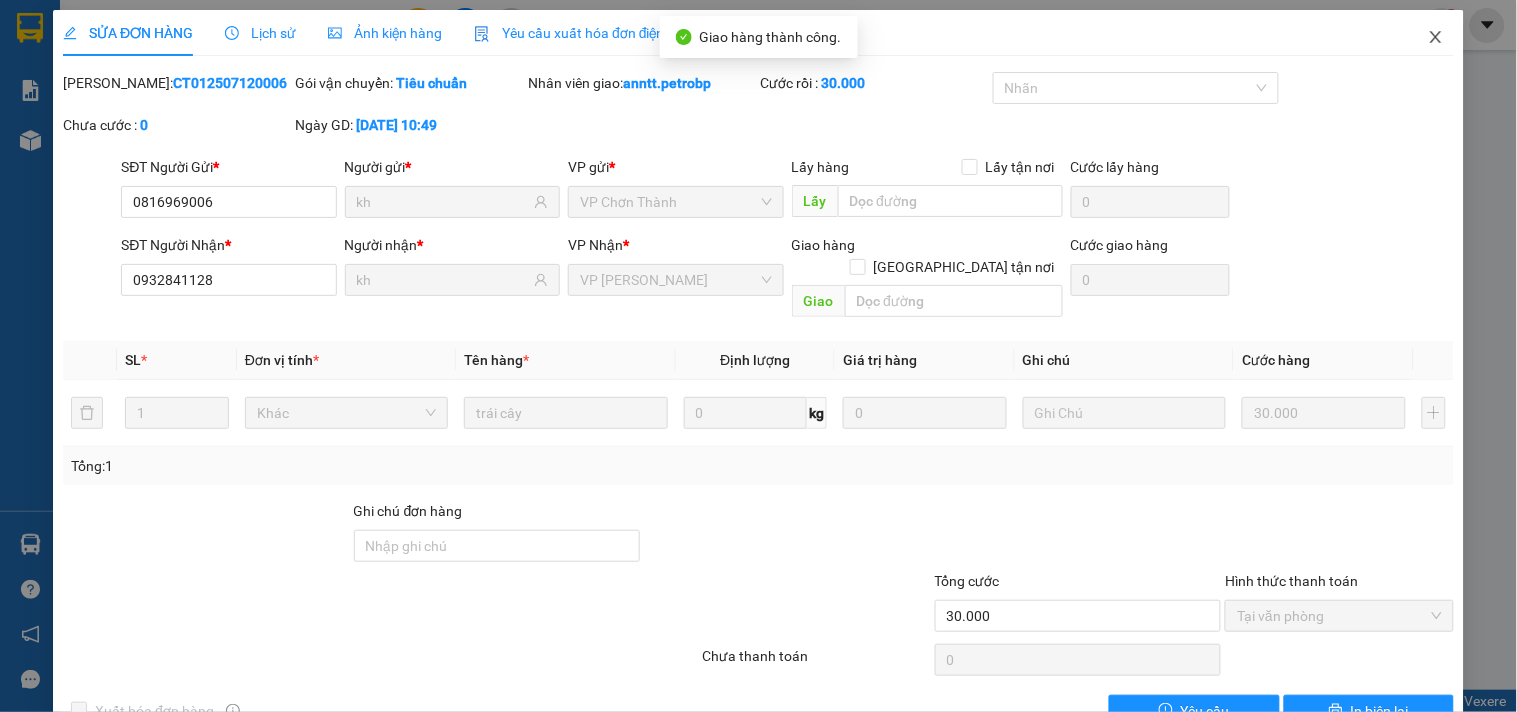 click 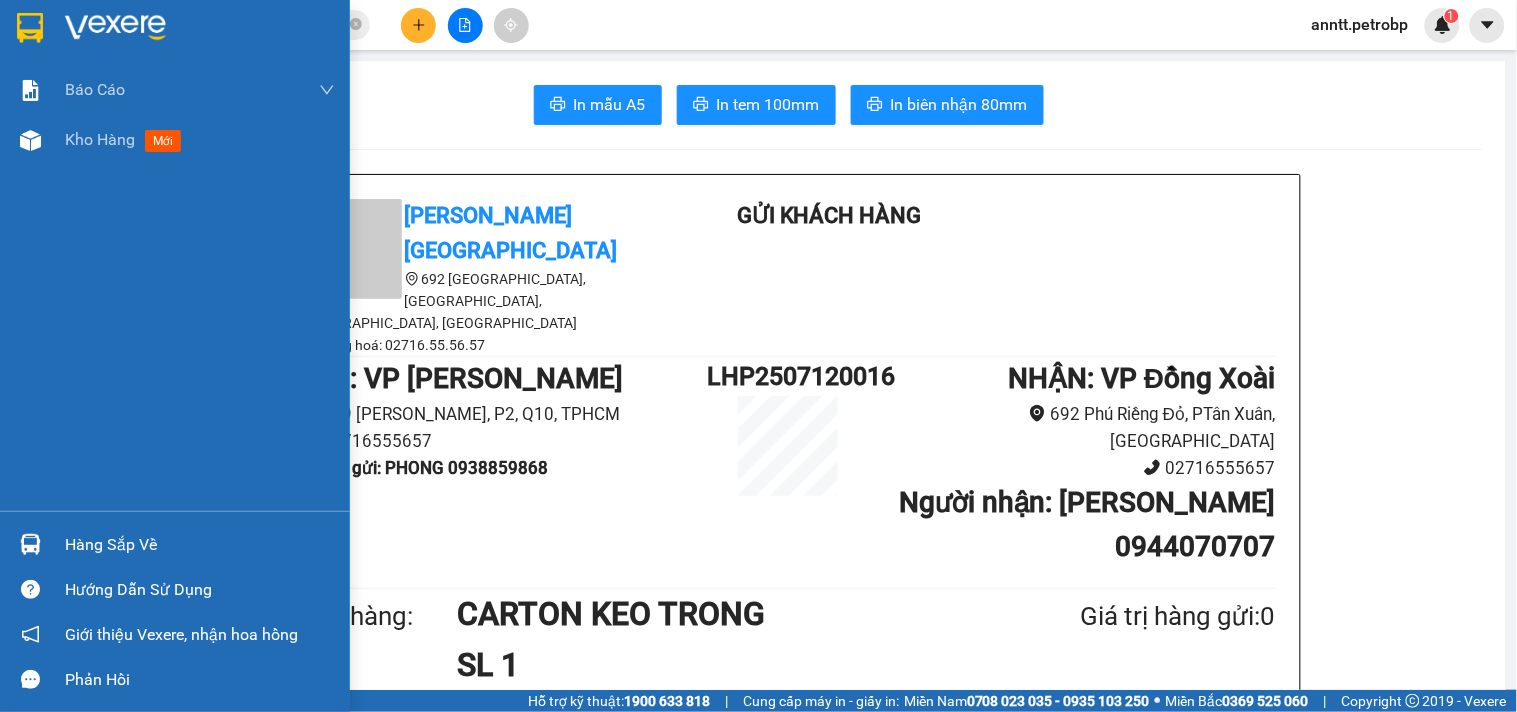 click at bounding box center [175, 32] 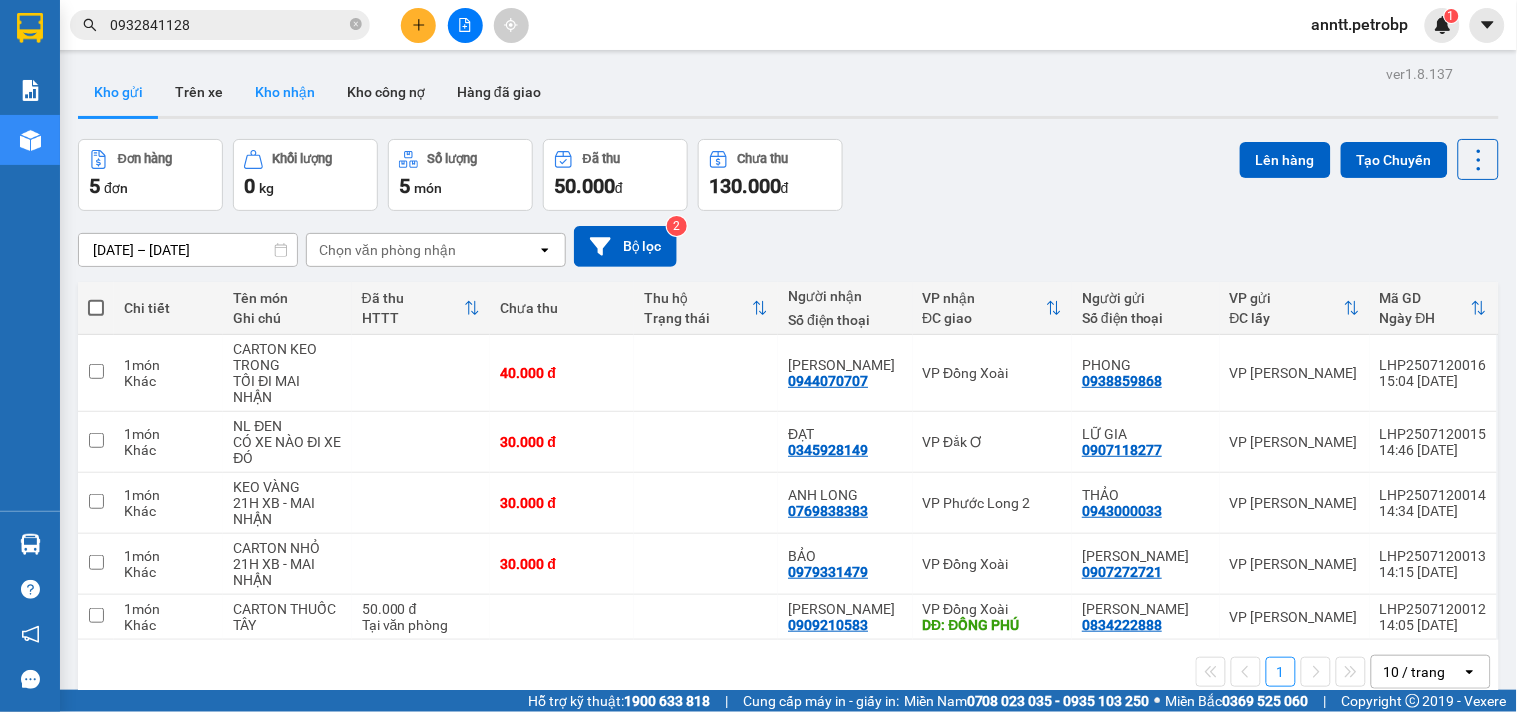 click on "Kho nhận" at bounding box center (285, 92) 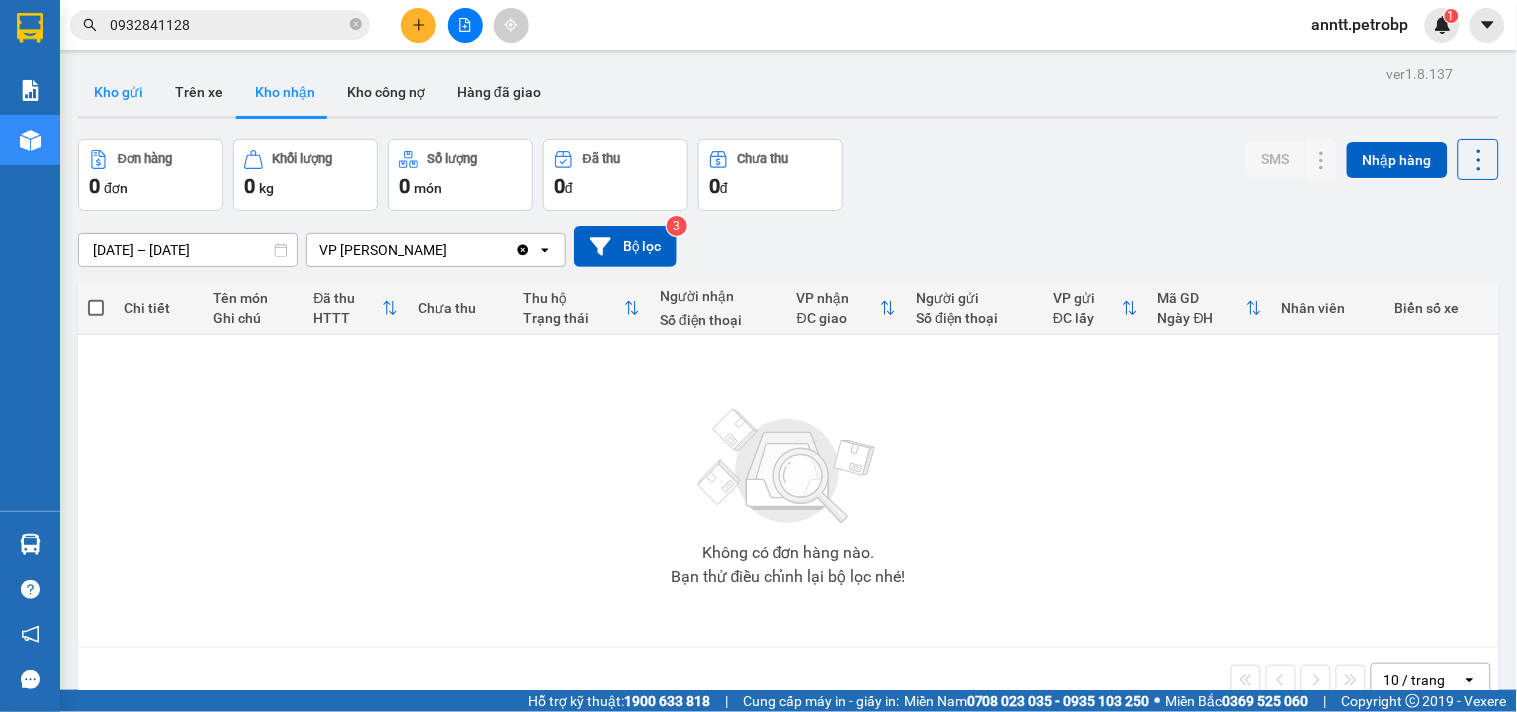 click on "Kho gửi" at bounding box center [118, 92] 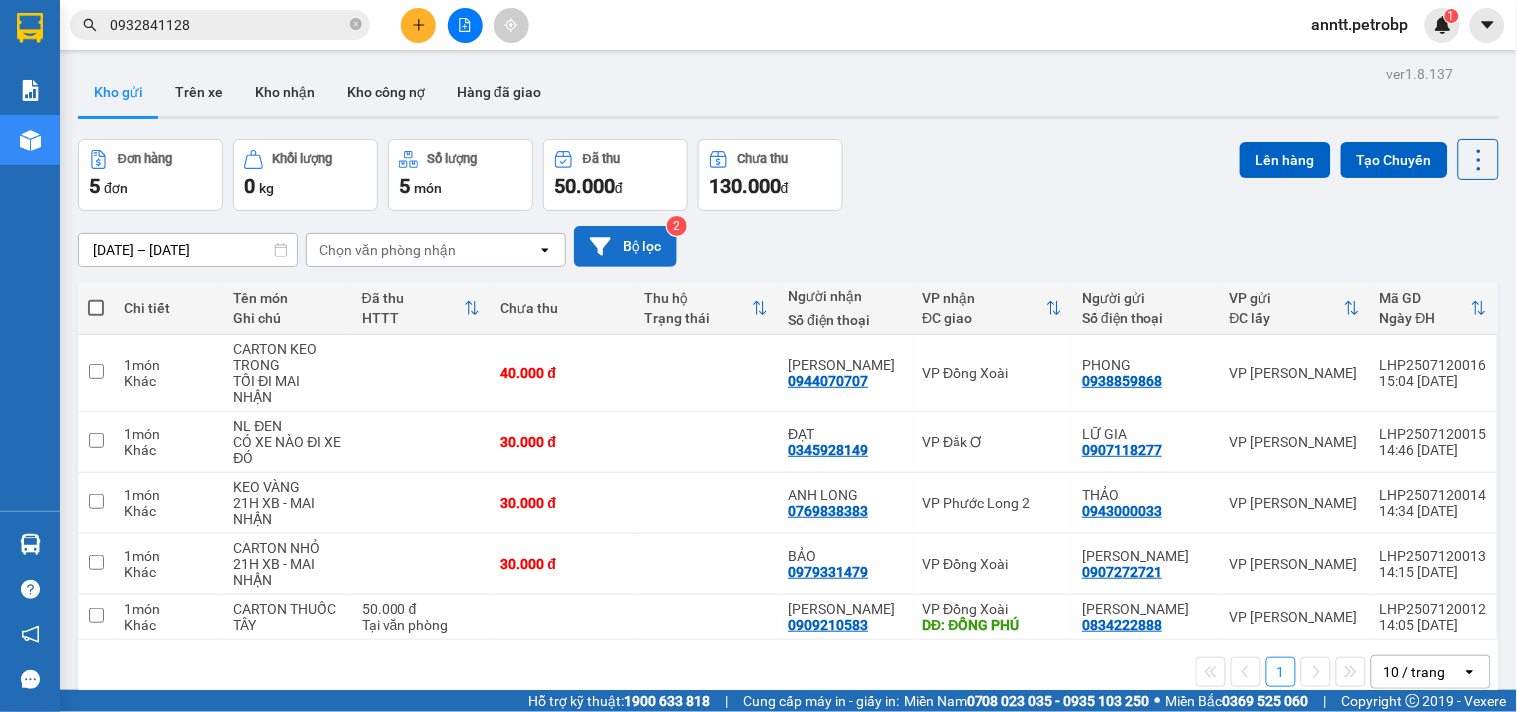click on "Bộ lọc" at bounding box center [625, 246] 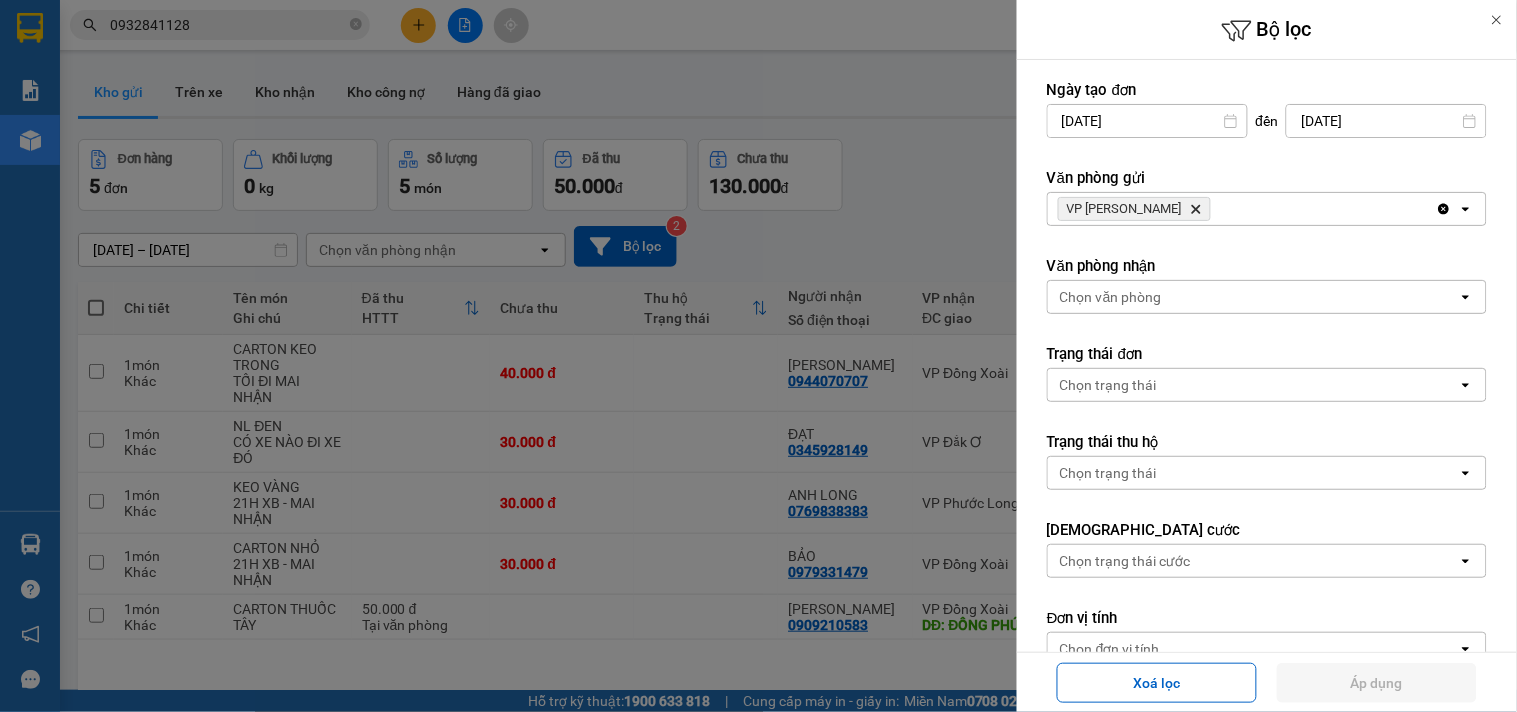 click at bounding box center (758, 356) 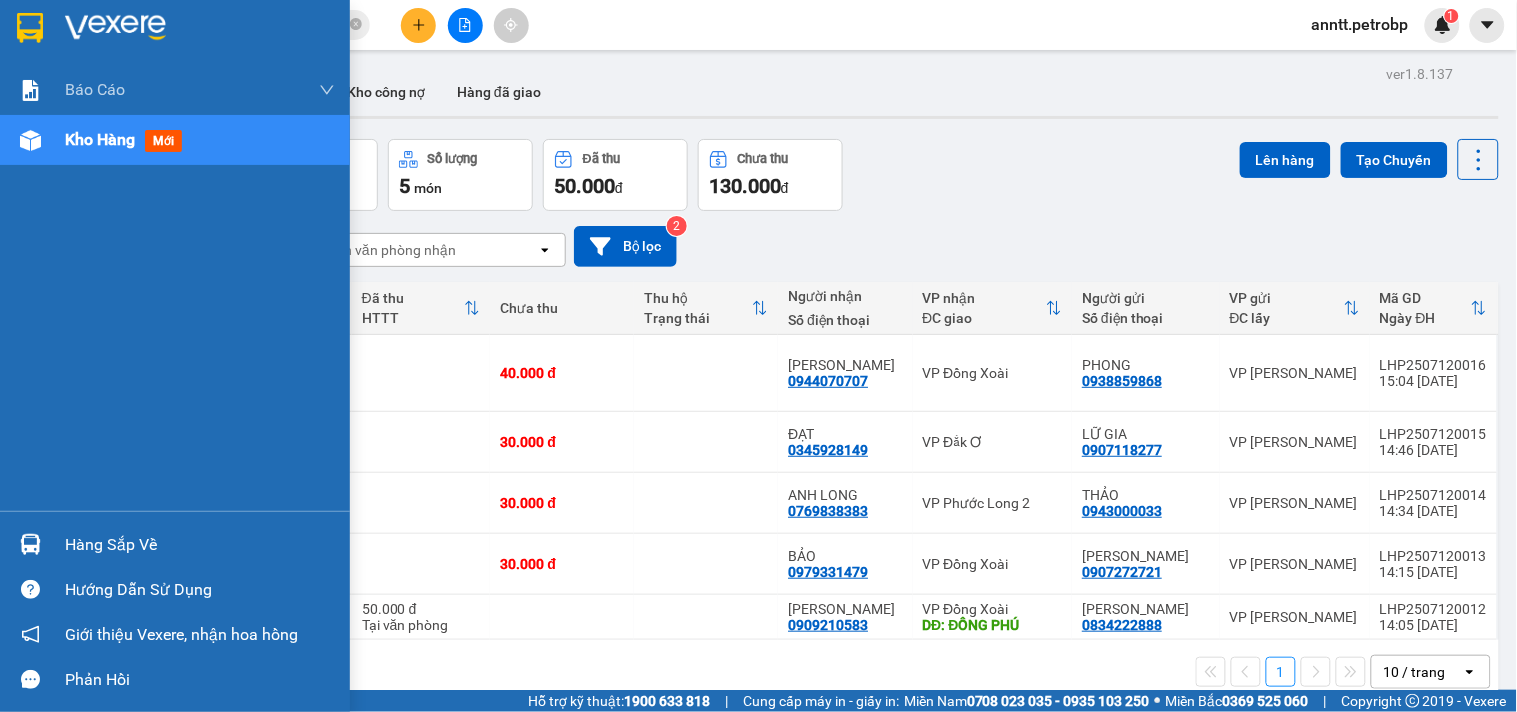 click at bounding box center (30, 544) 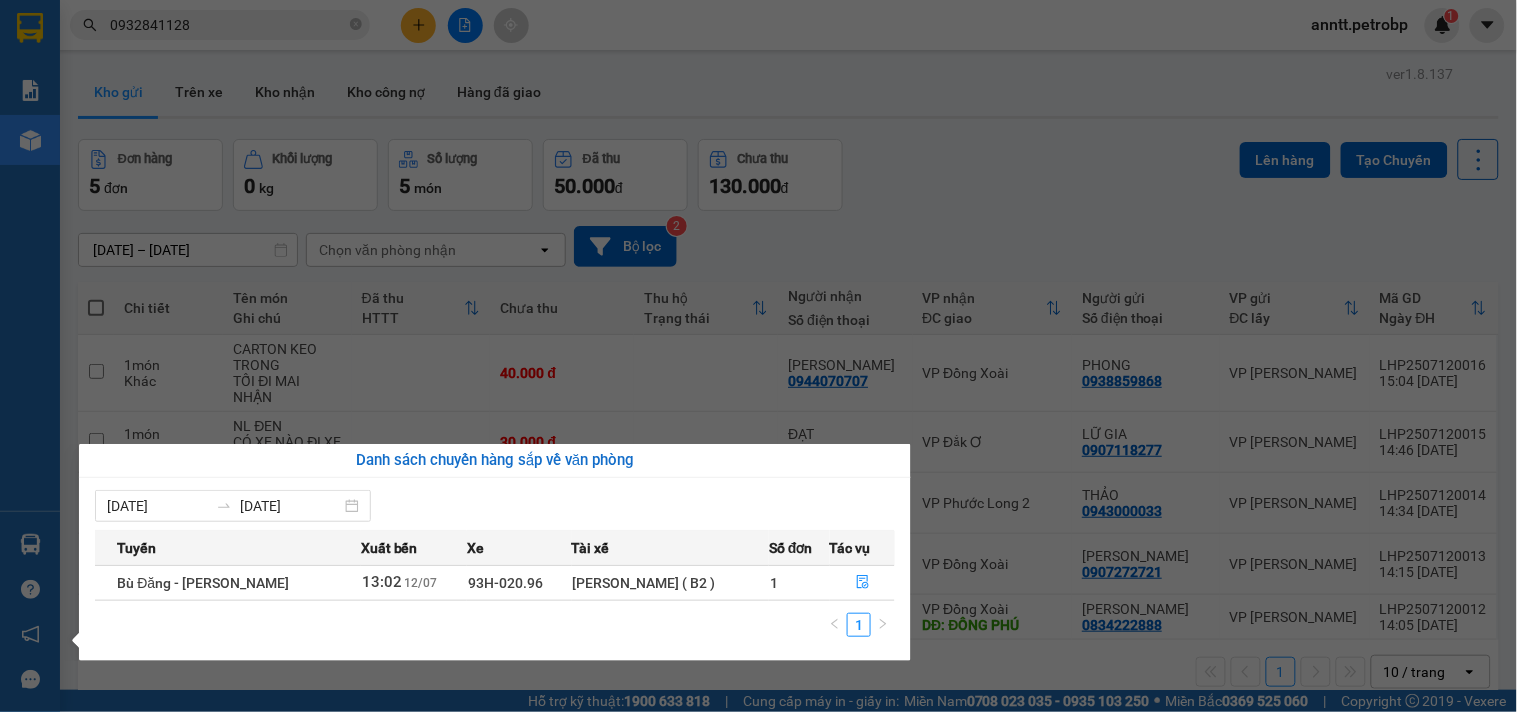click on "Báo cáo BC tiền tận nơi (nhân viên) BC tiền tận nơi (trưởng trạm) Báo cáo 1 (nv): Số tiền đã thu của văn phòng  Báo cáo 1: Số tiền đã thu của văn phòng  Báo cáo doanh thu hàng hóa theo tài xế Báo cáo dòng tiền (nhân viên) Báo cáo dòng tiền (trưởng trạm) Doanh số tạo đơn theo VP gửi (nhân viên) Doanh số tạo đơn theo VP gửi (trưởng trạm) Mẫu 1: Báo cáo dòng tiền theo nhân viên (nhà xe) Mẫu 1: Báo cáo dòng tiền theo nhân viên (trưởng trạm) Mẫu 2: Thống kê đơn hàng theo nhân viên Mẫu 3.1: Thống kê đơn hàng văn phòng gửi Mẫu 3.1: Thống kê đơn hàng văn phòng gửi ( các trạm xem ) Mẫu 3.1: Thống kê đơn hàng văn phòng gửi (Xuất ExceL) Mẫu 3: Báo cáo dòng tiền theo văn phòng Vị trí của các món hàng     Kho hàng mới Hàng sắp về Hướng dẫn sử dụng Giới thiệu Vexere, nhận hoa hồng Phản hồi" at bounding box center [30, 356] 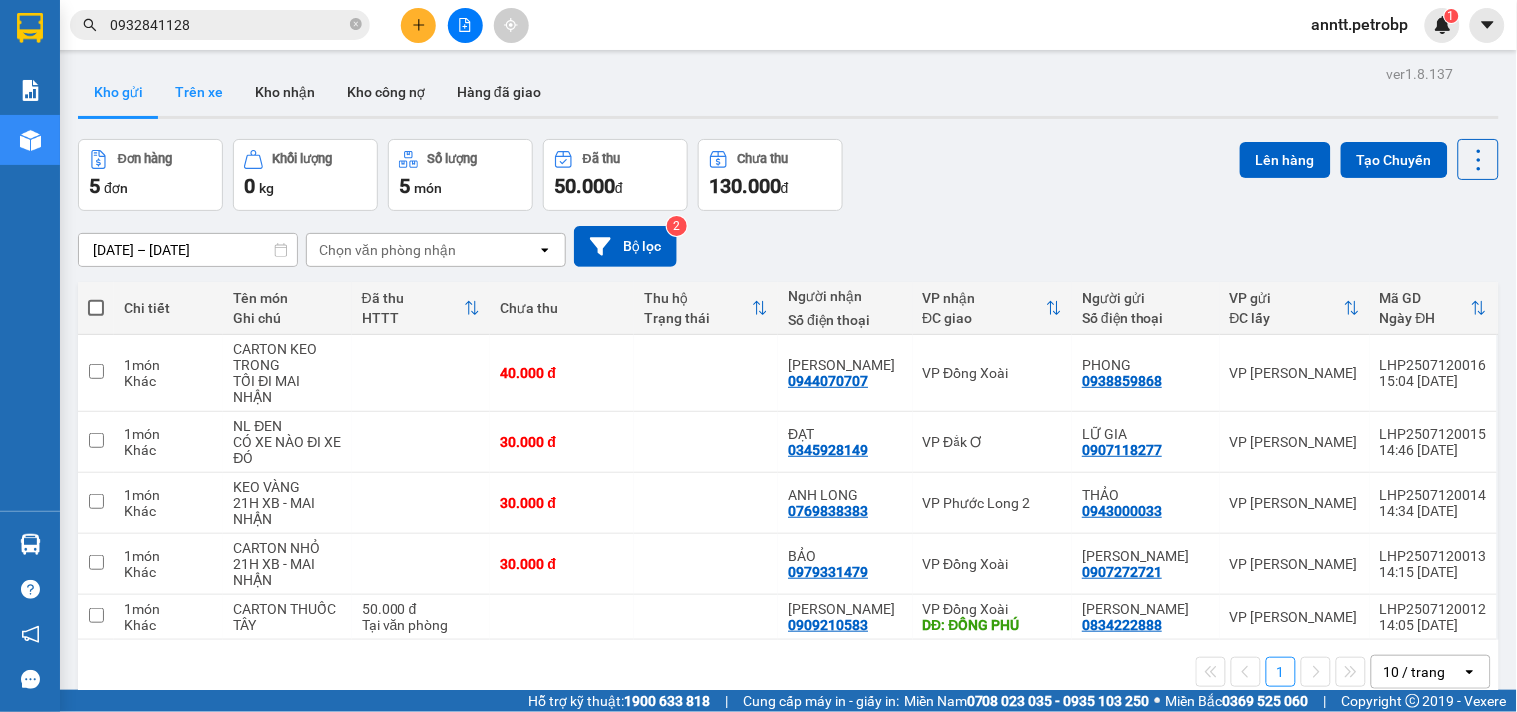click on "Trên xe" at bounding box center (199, 92) 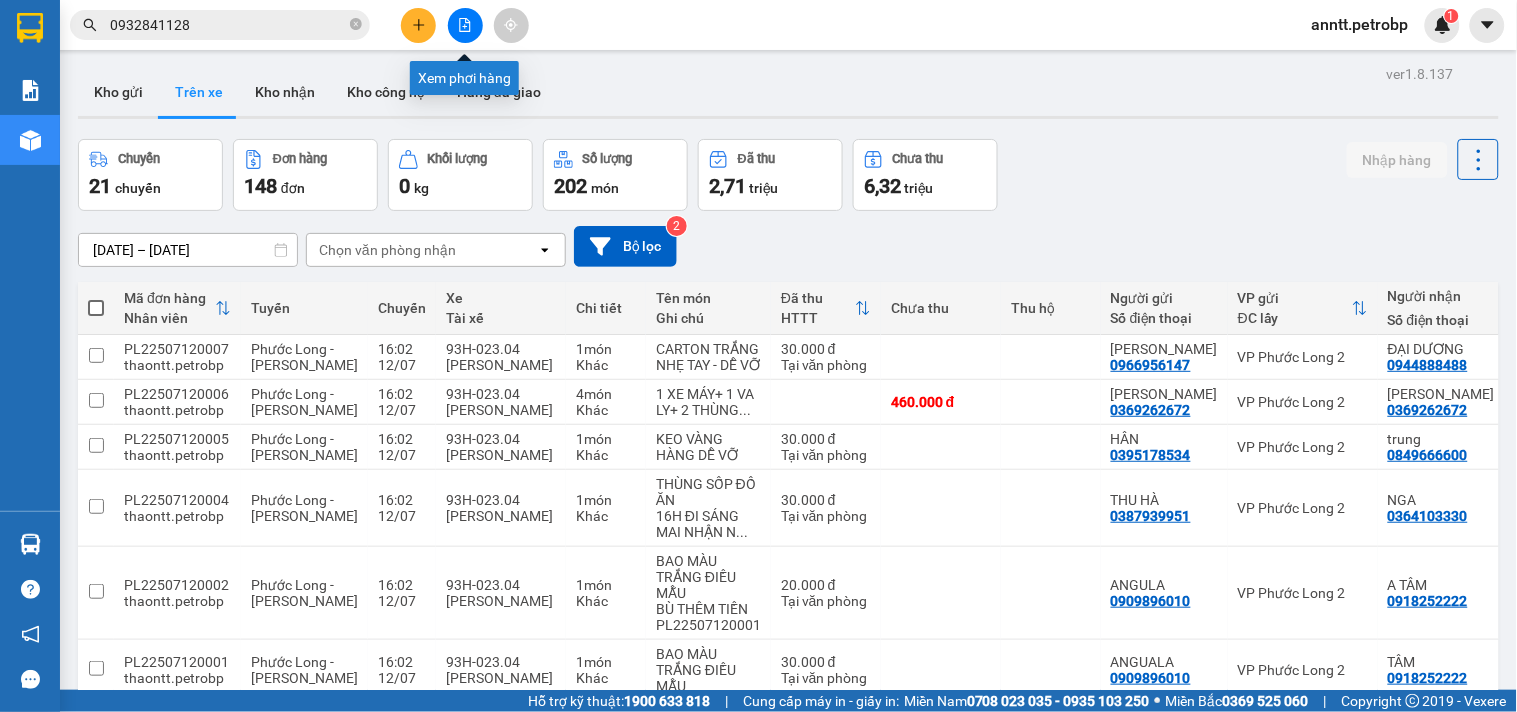 click 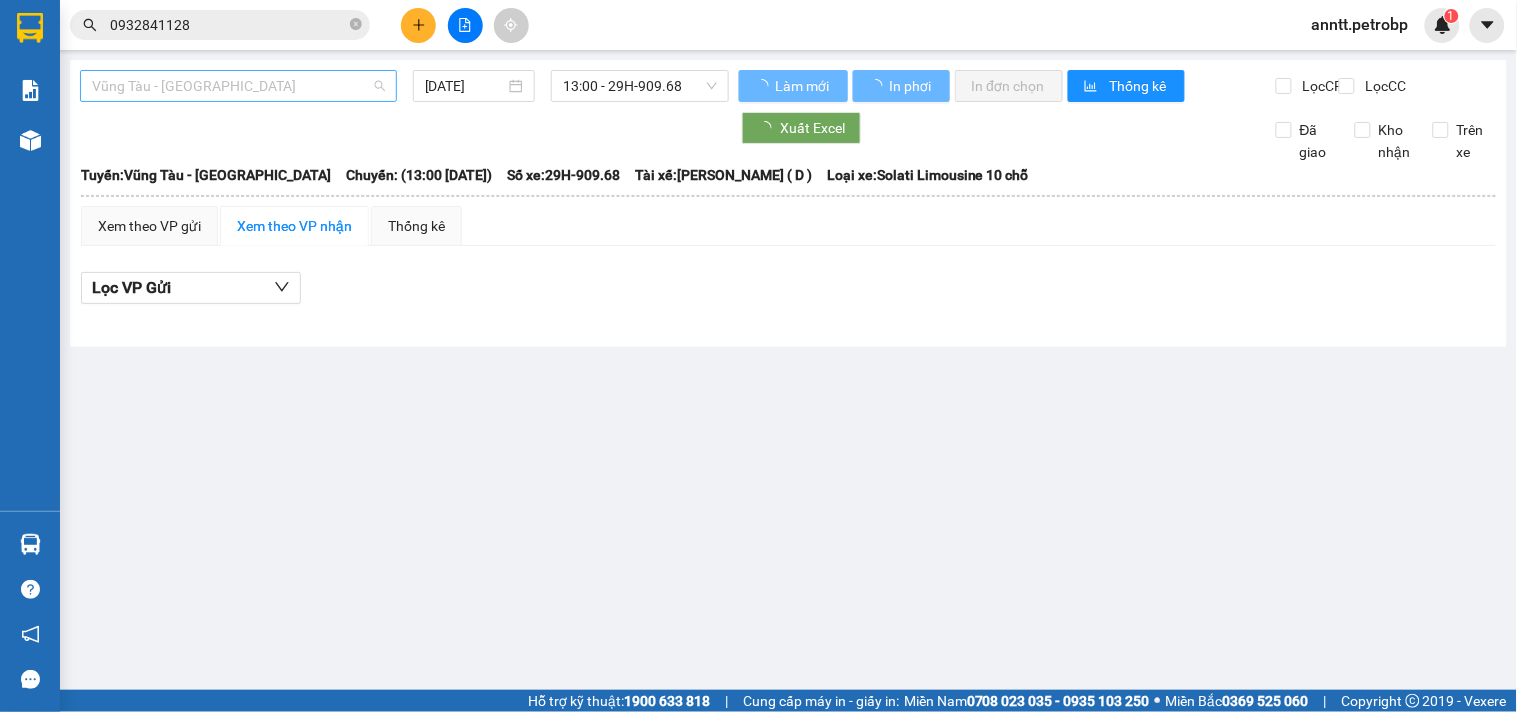 click on "Vũng Tàu - [GEOGRAPHIC_DATA]" at bounding box center (238, 86) 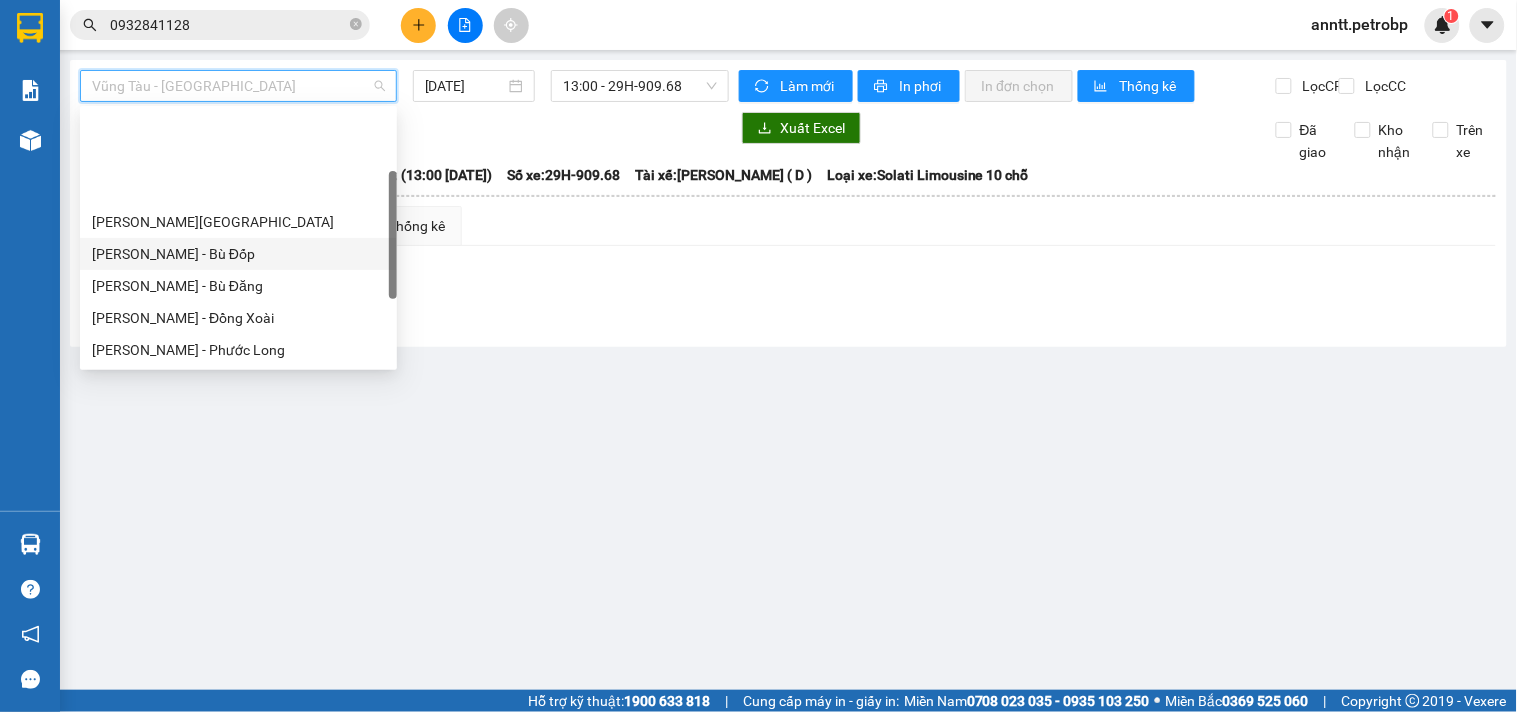 scroll, scrollTop: 111, scrollLeft: 0, axis: vertical 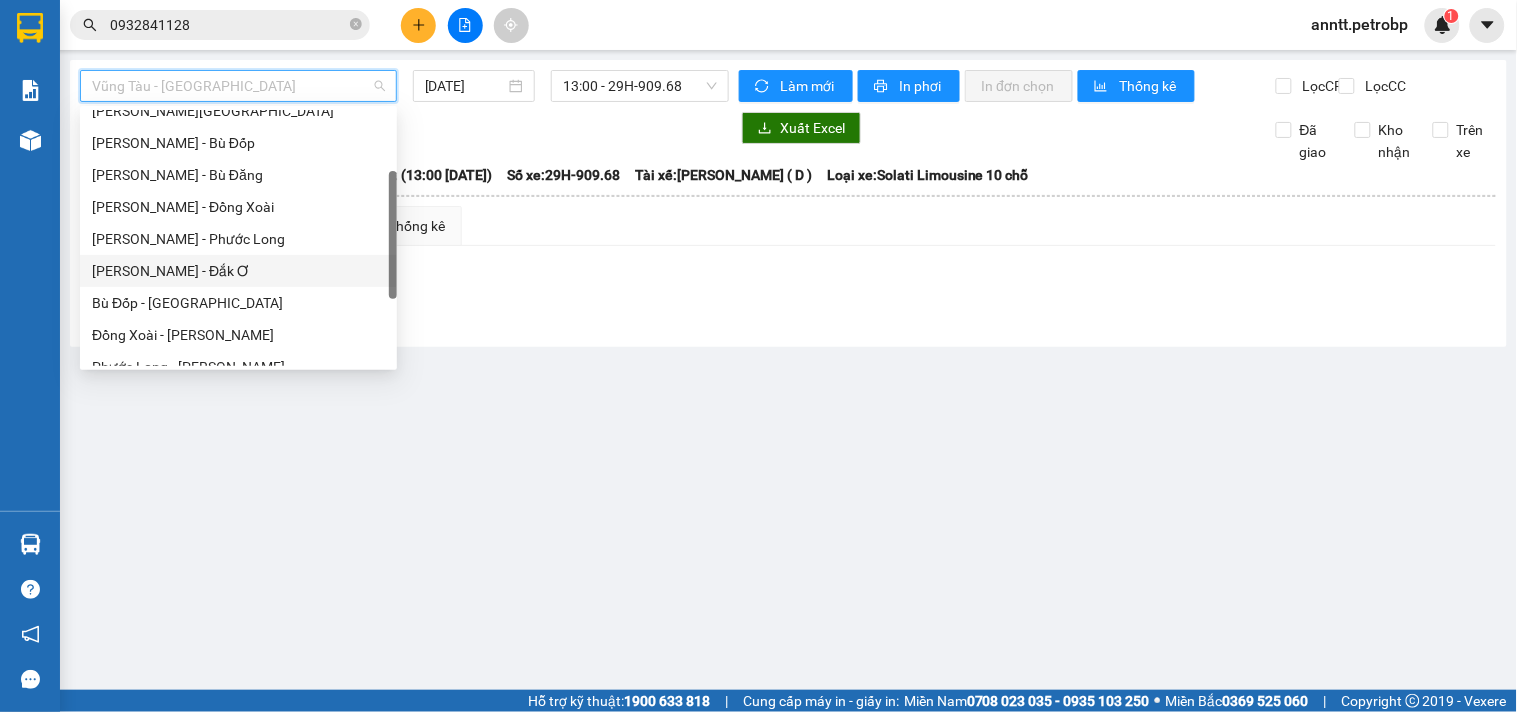 click on "[PERSON_NAME] - Đắk Ơ" at bounding box center (238, 271) 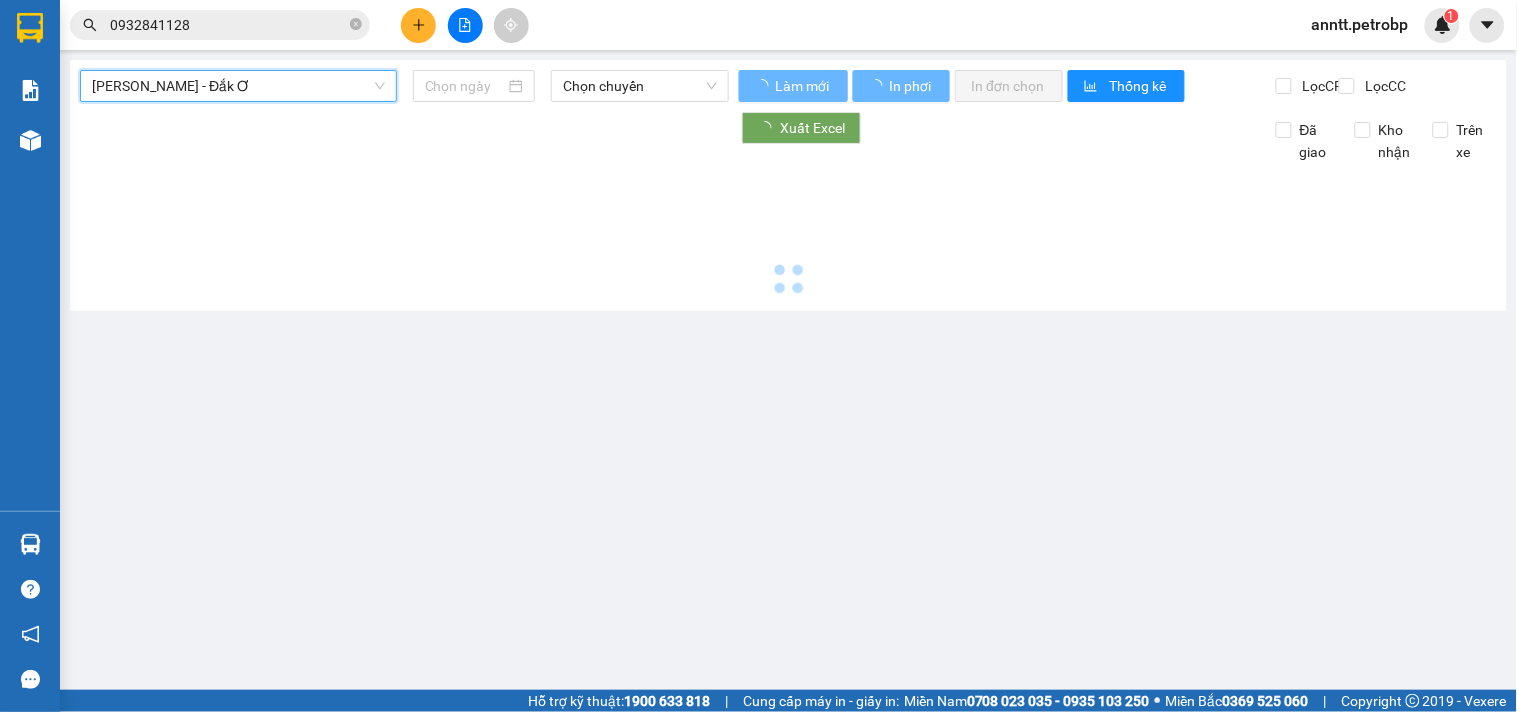 type on "[DATE]" 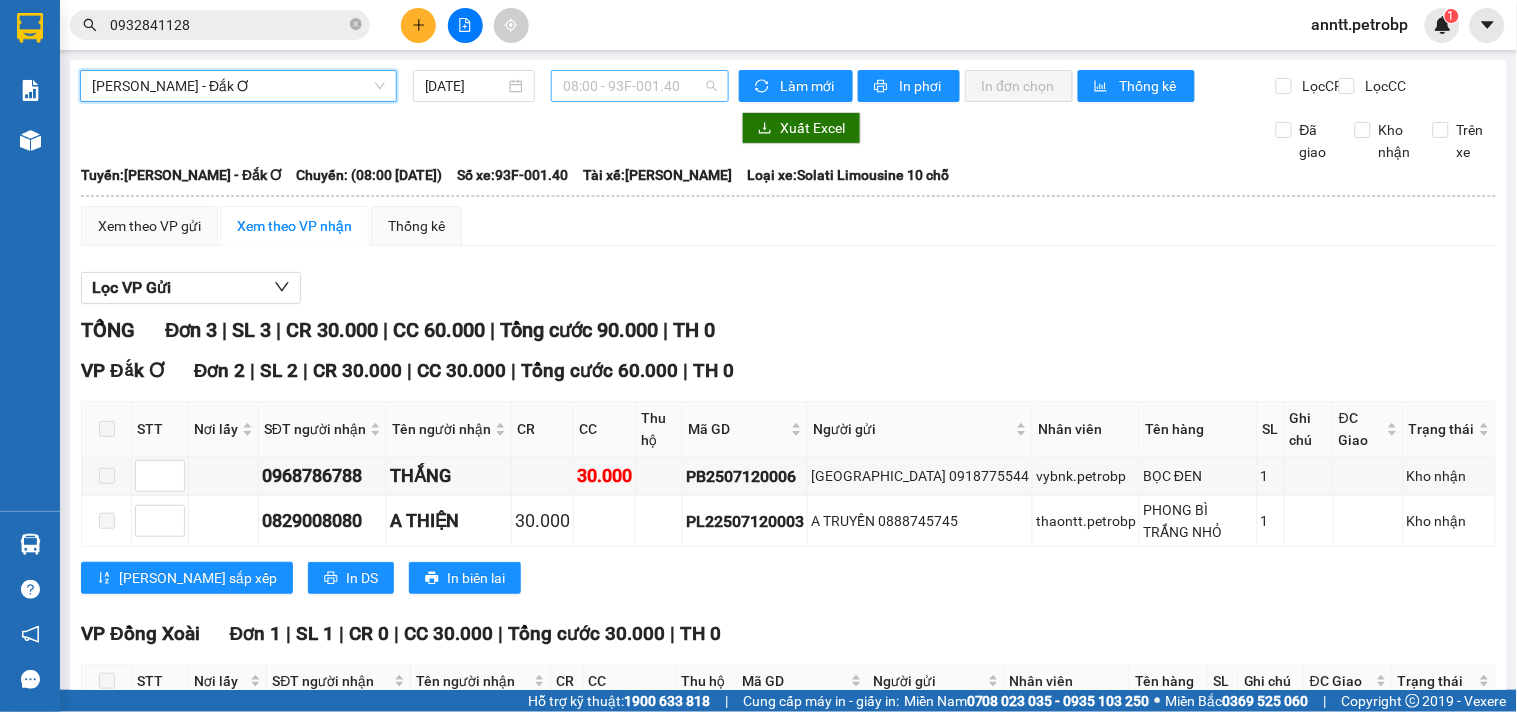 click on "08:00     - 93F-001.40" at bounding box center [640, 86] 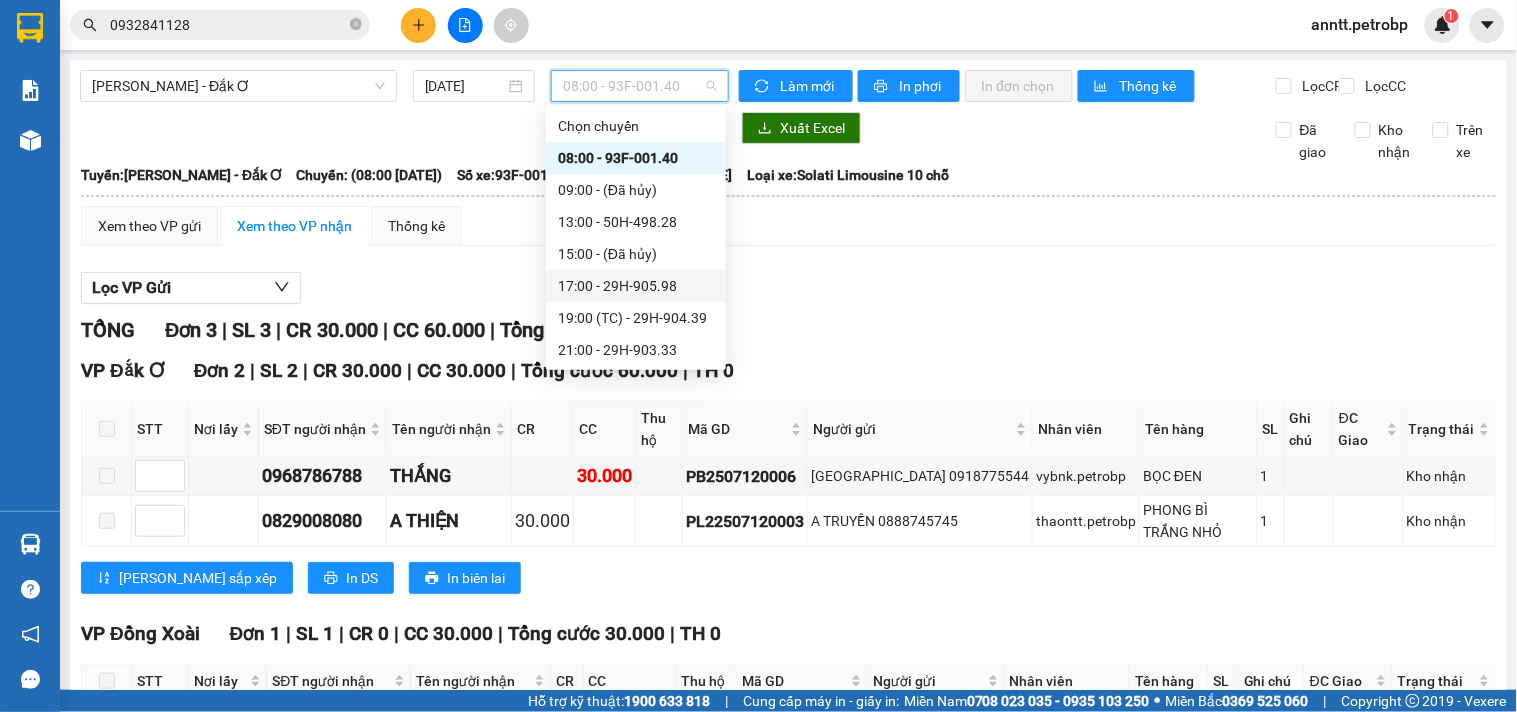 click on "17:00     - 29H-905.98" at bounding box center (636, 286) 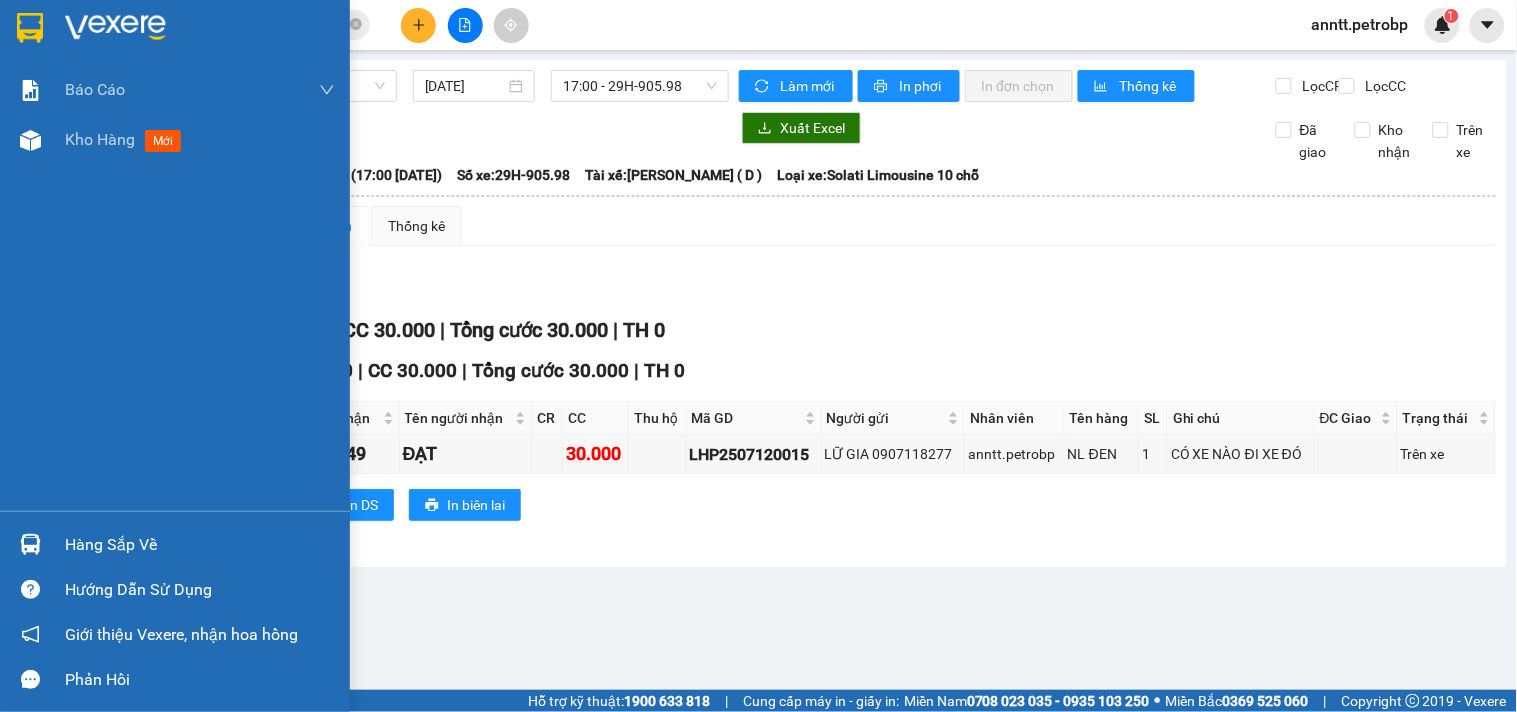 click at bounding box center (30, 28) 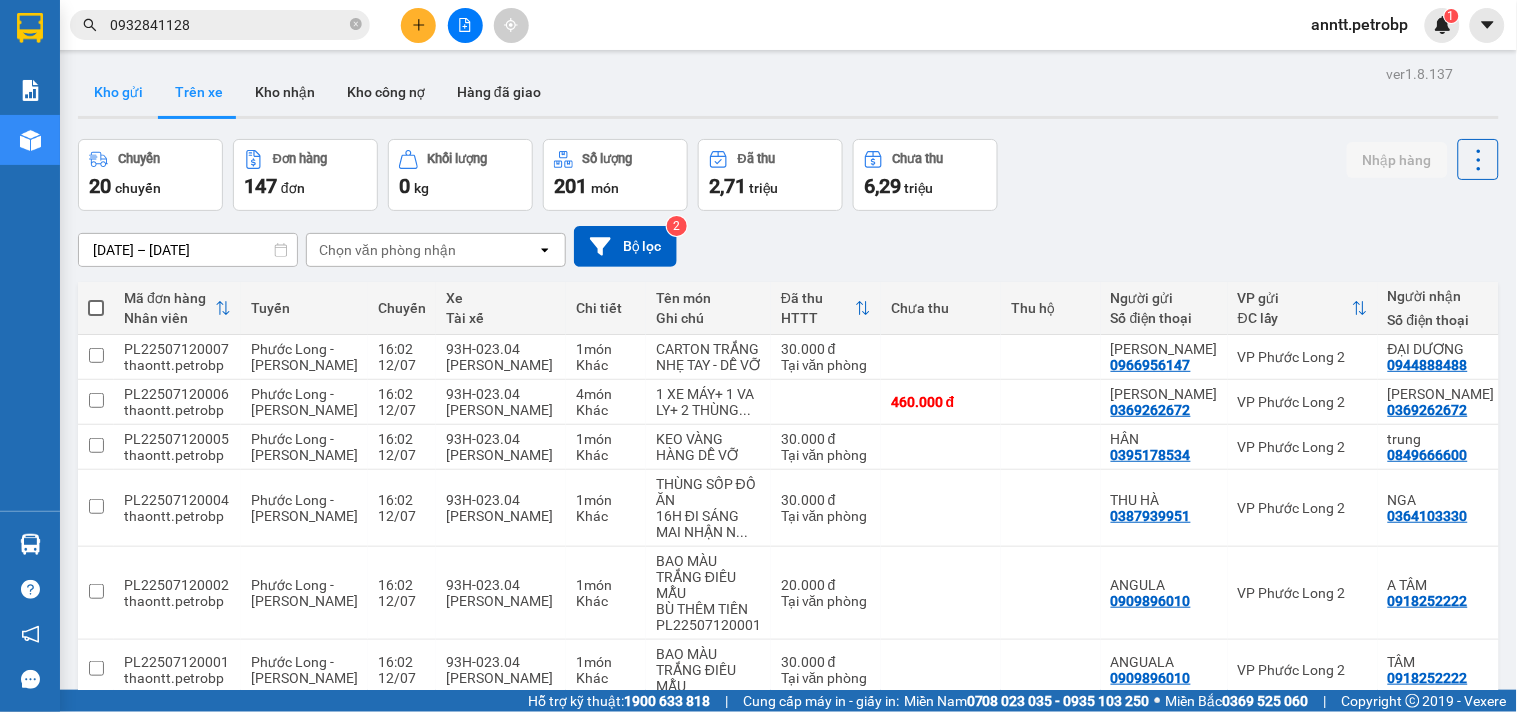 click on "Kho gửi" at bounding box center (118, 92) 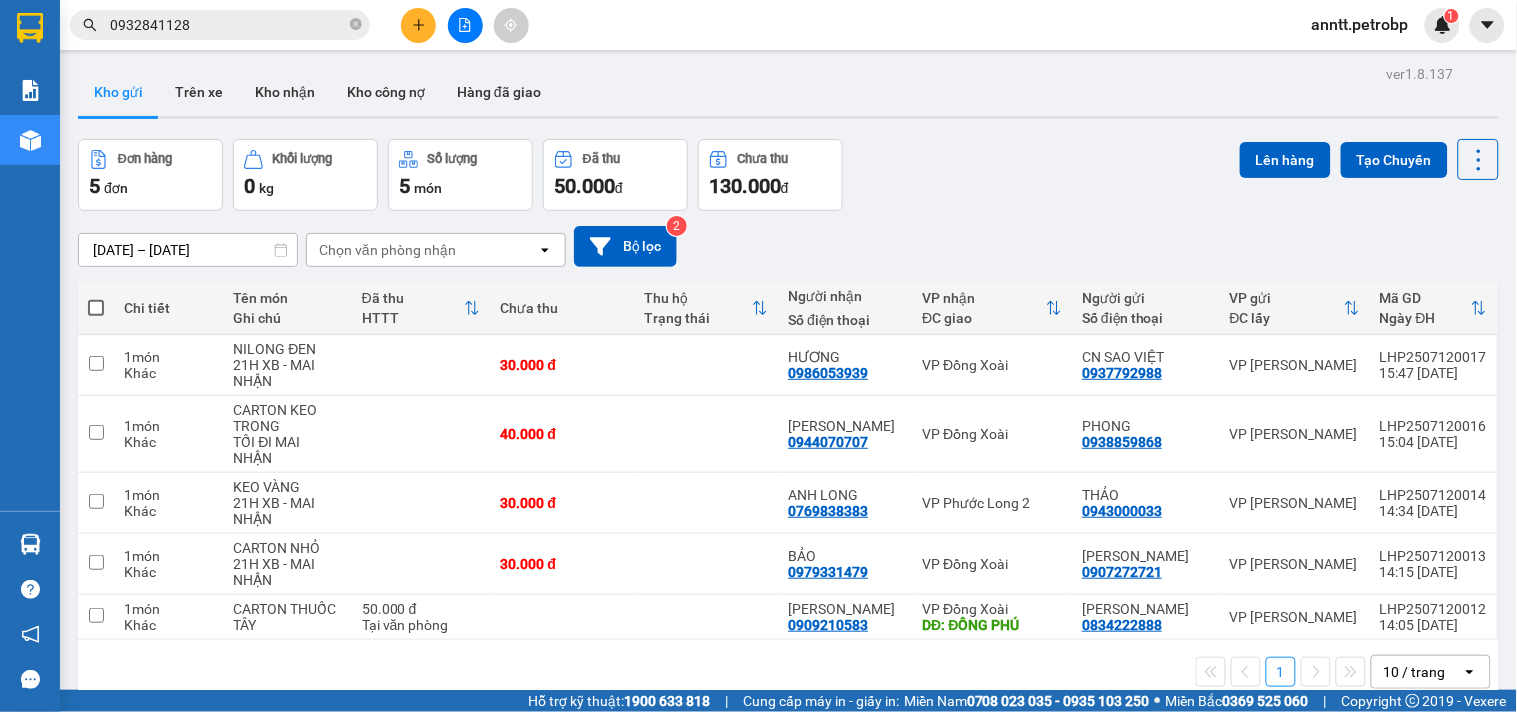 click on "Chọn văn phòng nhận" at bounding box center [387, 250] 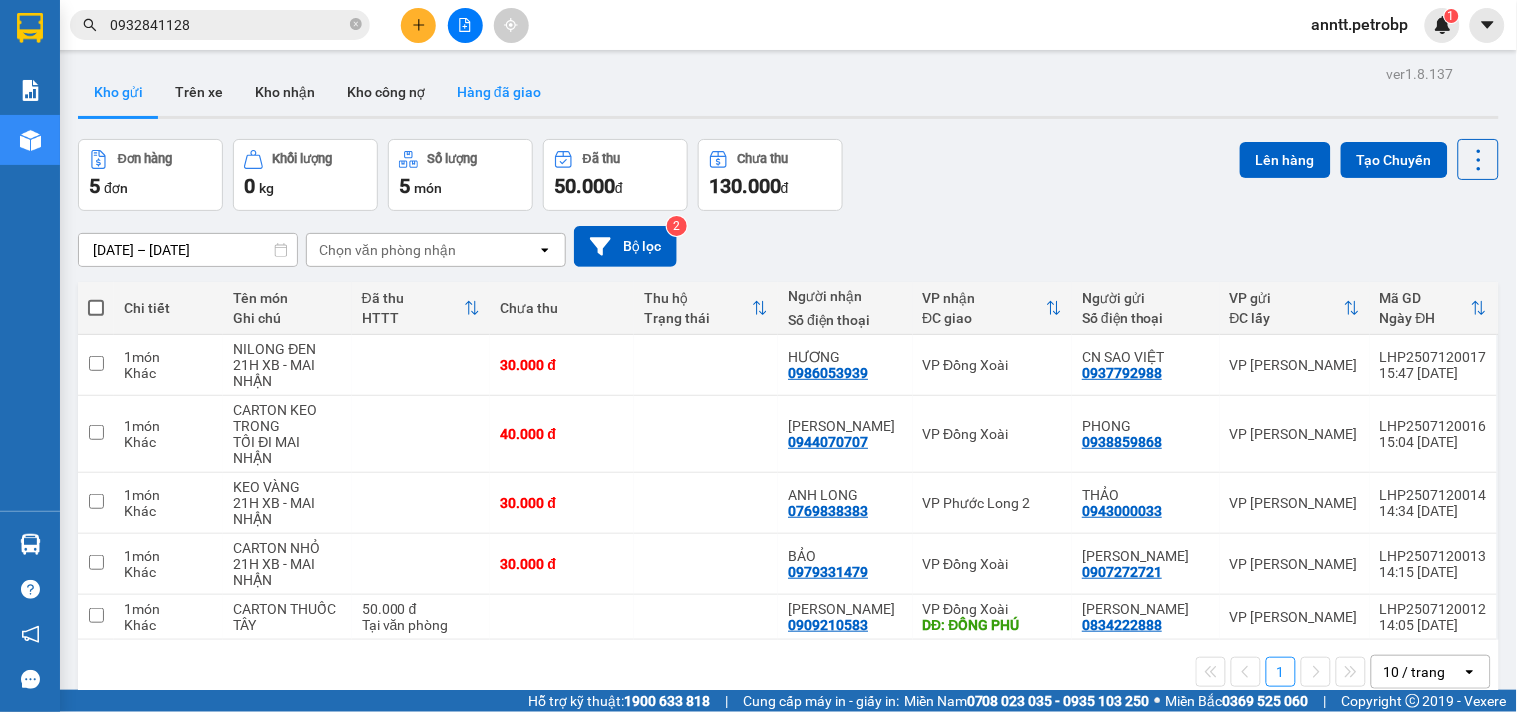 click on "Hàng đã giao" at bounding box center (499, 92) 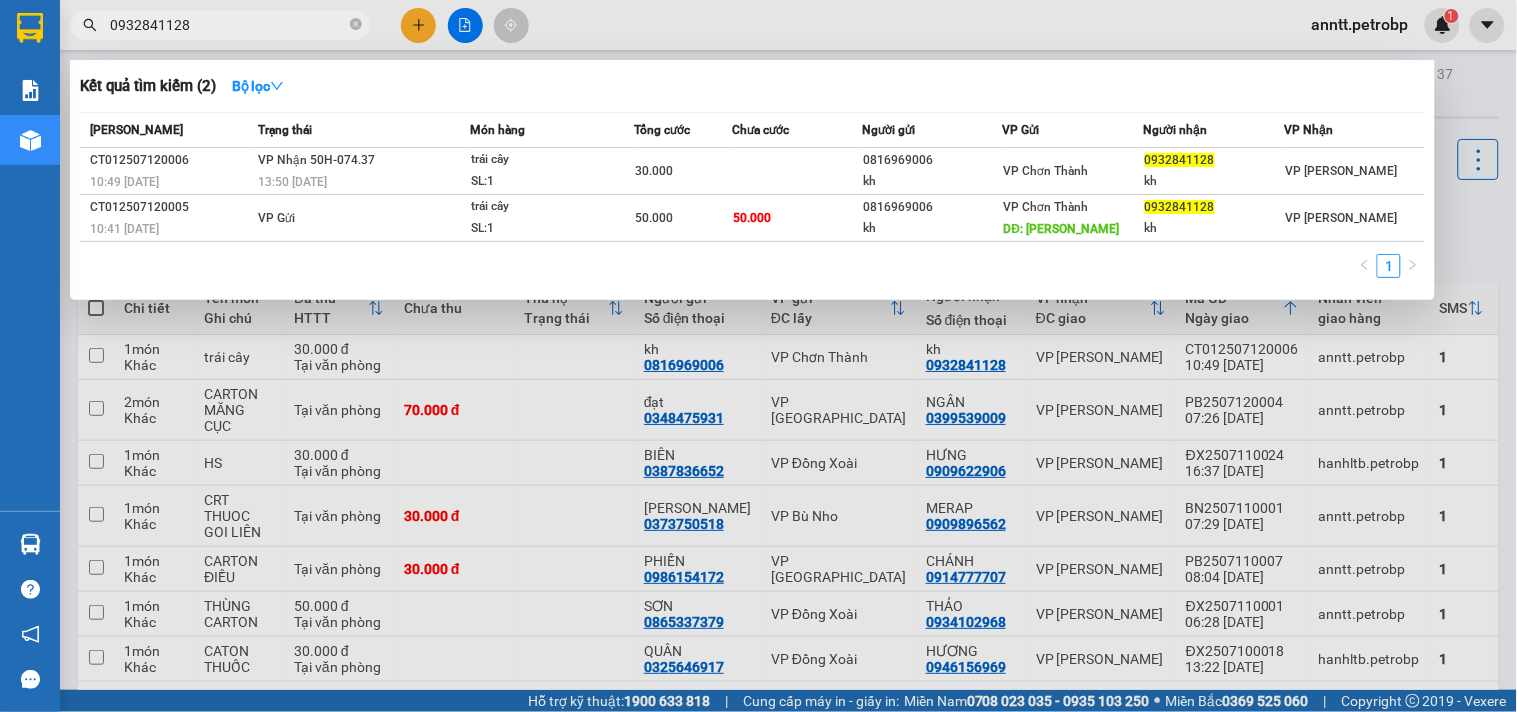 drag, startPoint x: 356, startPoint y: 26, endPoint x: 313, endPoint y: 24, distance: 43.046486 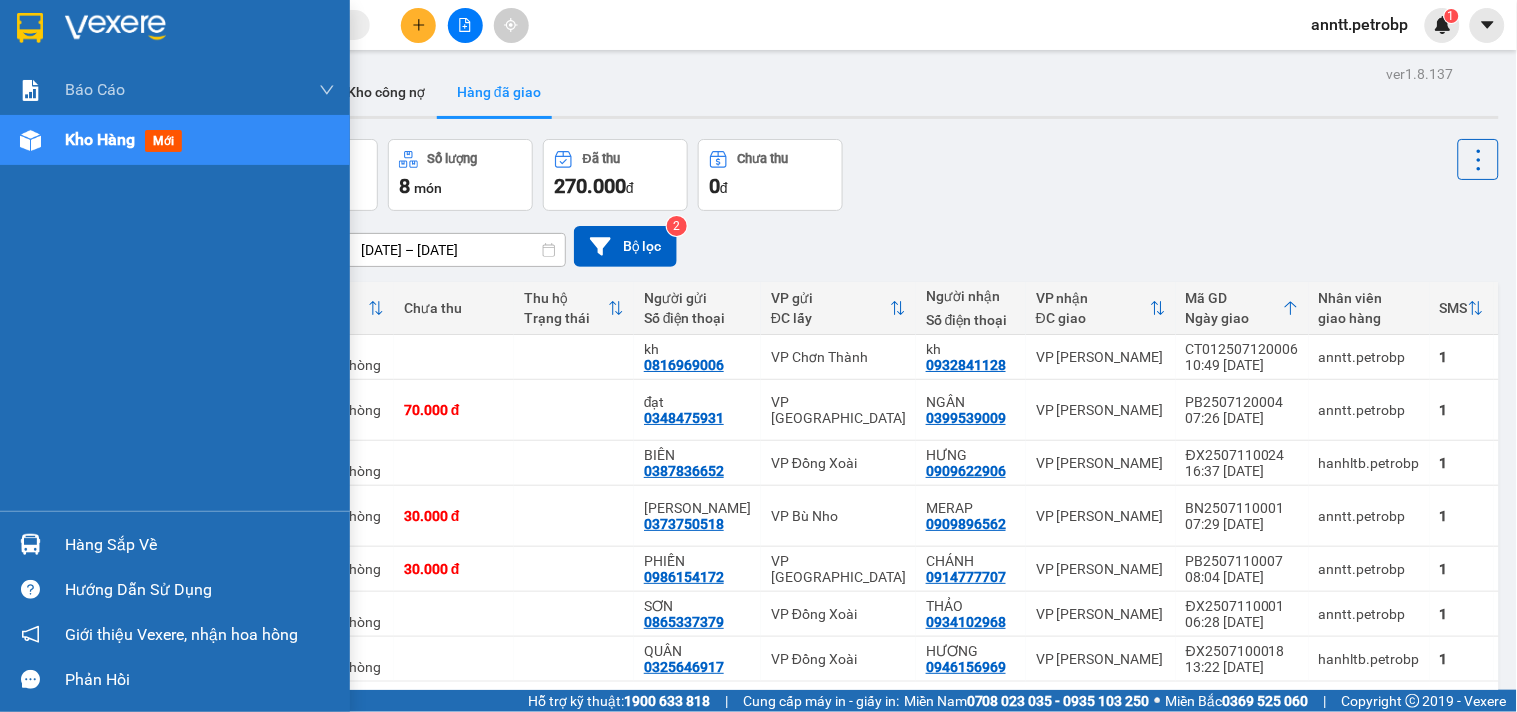 click at bounding box center (30, 544) 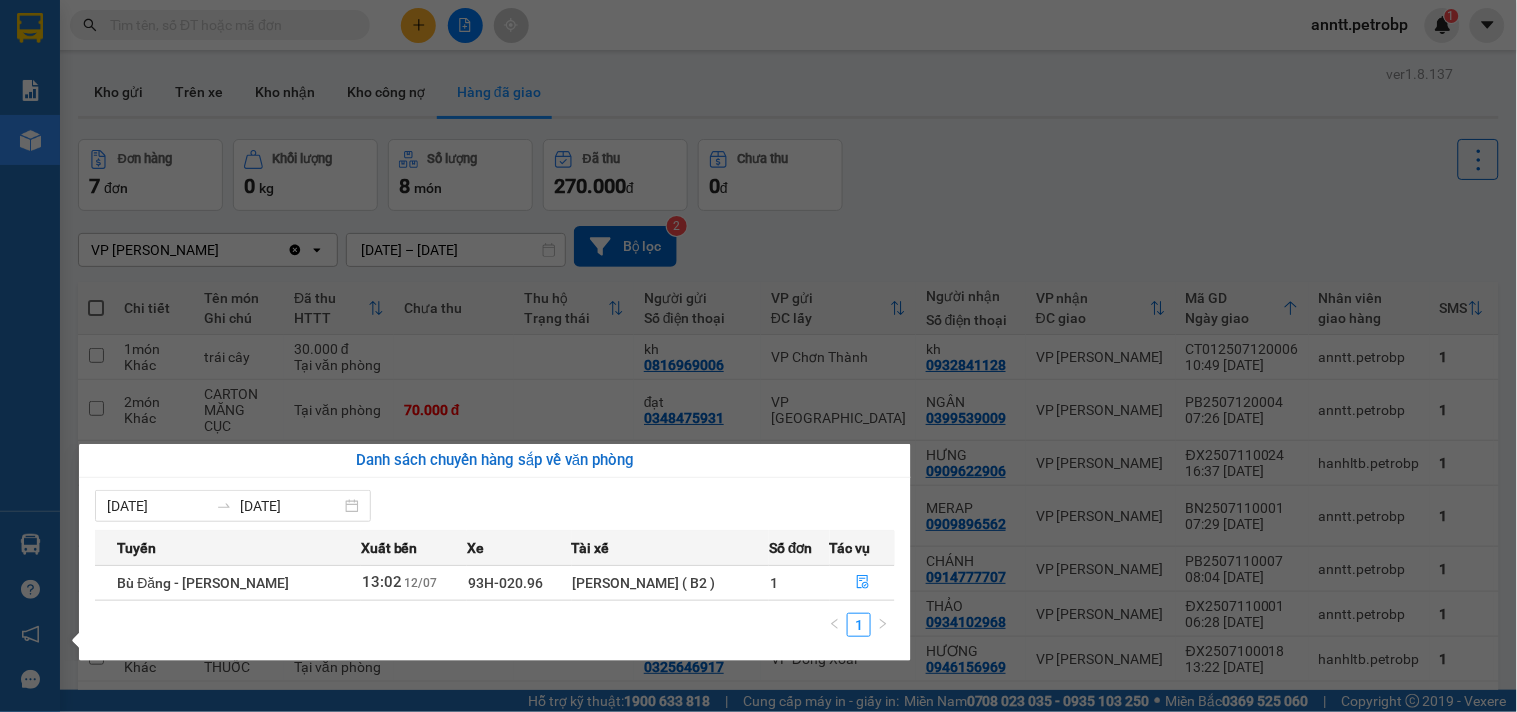 click on "Kết quả tìm kiếm ( 2 )  Bộ lọc  Mã ĐH Trạng thái Món hàng Tổng cước Chưa cước Người gửi VP Gửi Người nhận VP Nhận CT012507120006 10:49 - 12/07 VP Nhận   50H-074.37 13:50 - 12/07 trái cây SL:  1 30.000 0816969006 kh  VP Chơn Thành 0932841128 kh VP Lê Hồng Phong CT012507120005 10:41 - 12/07 VP Gửi   trái cây SL:  1 50.000 50.000 0816969006 kh  VP Chơn Thành DĐ: minh hưng 0932841128 kh VP Lê Hồng Phong 1 anntt.petrobp 1     Báo cáo BC tiền tận nơi (nhân viên) BC tiền tận nơi (trưởng trạm) Báo cáo 1 (nv): Số tiền đã thu của văn phòng  Báo cáo 1: Số tiền đã thu của văn phòng  Báo cáo doanh thu hàng hóa theo tài xế Báo cáo dòng tiền (nhân viên) Báo cáo dòng tiền (trưởng trạm) Doanh số tạo đơn theo VP gửi (nhân viên) Doanh số tạo đơn theo VP gửi (trưởng trạm) Mẫu 1: Báo cáo dòng tiền theo nhân viên (nhà xe) Mẫu 2: Thống kê đơn hàng theo nhân viên" at bounding box center [758, 356] 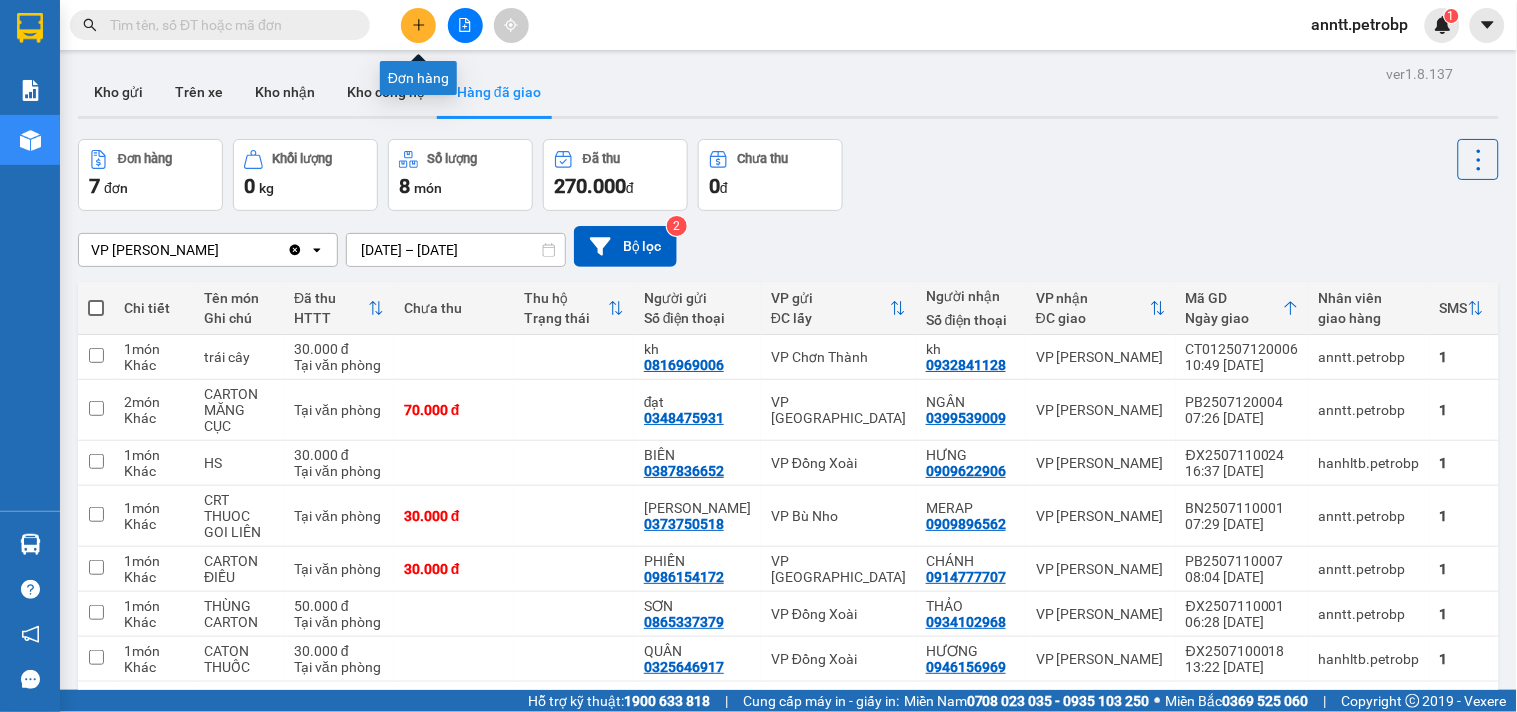 click at bounding box center [418, 25] 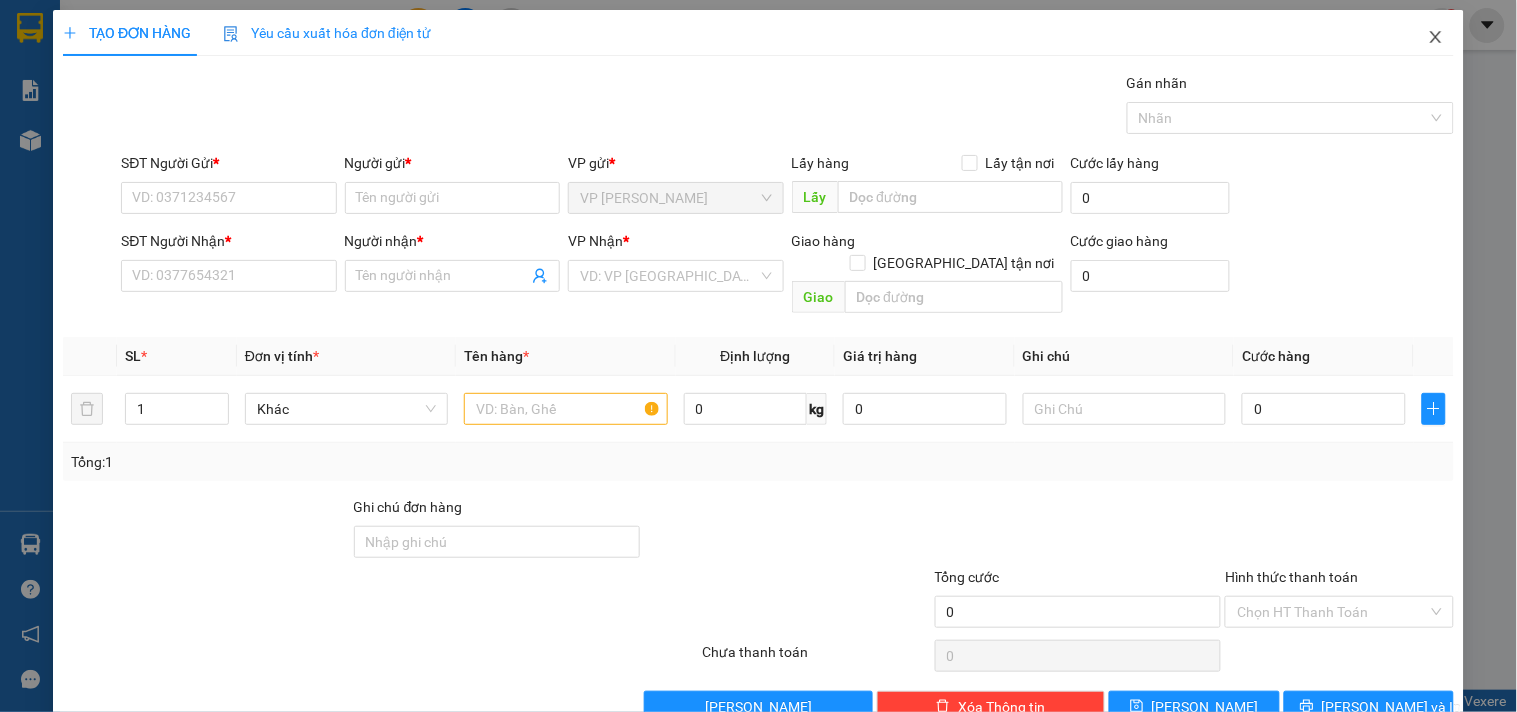 click 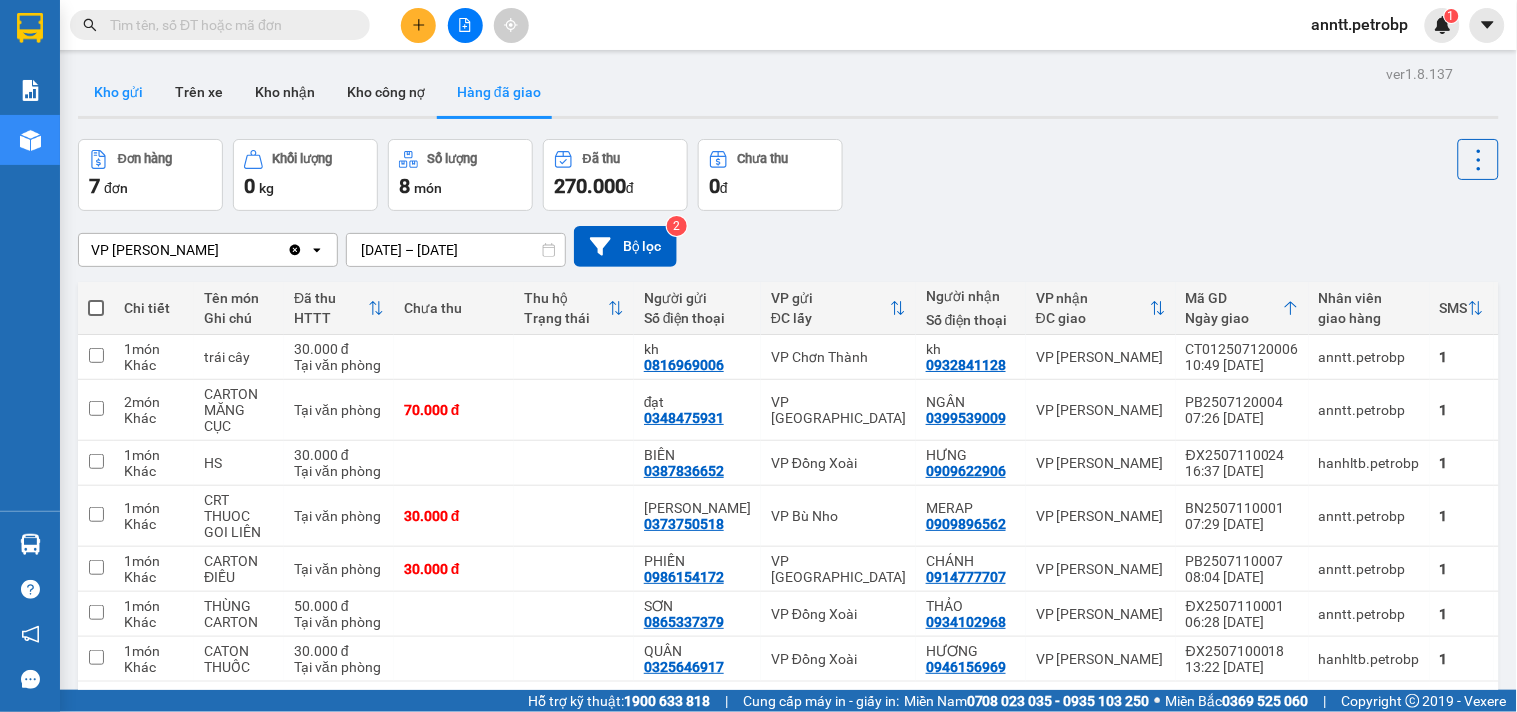 click on "Kho gửi" at bounding box center (118, 92) 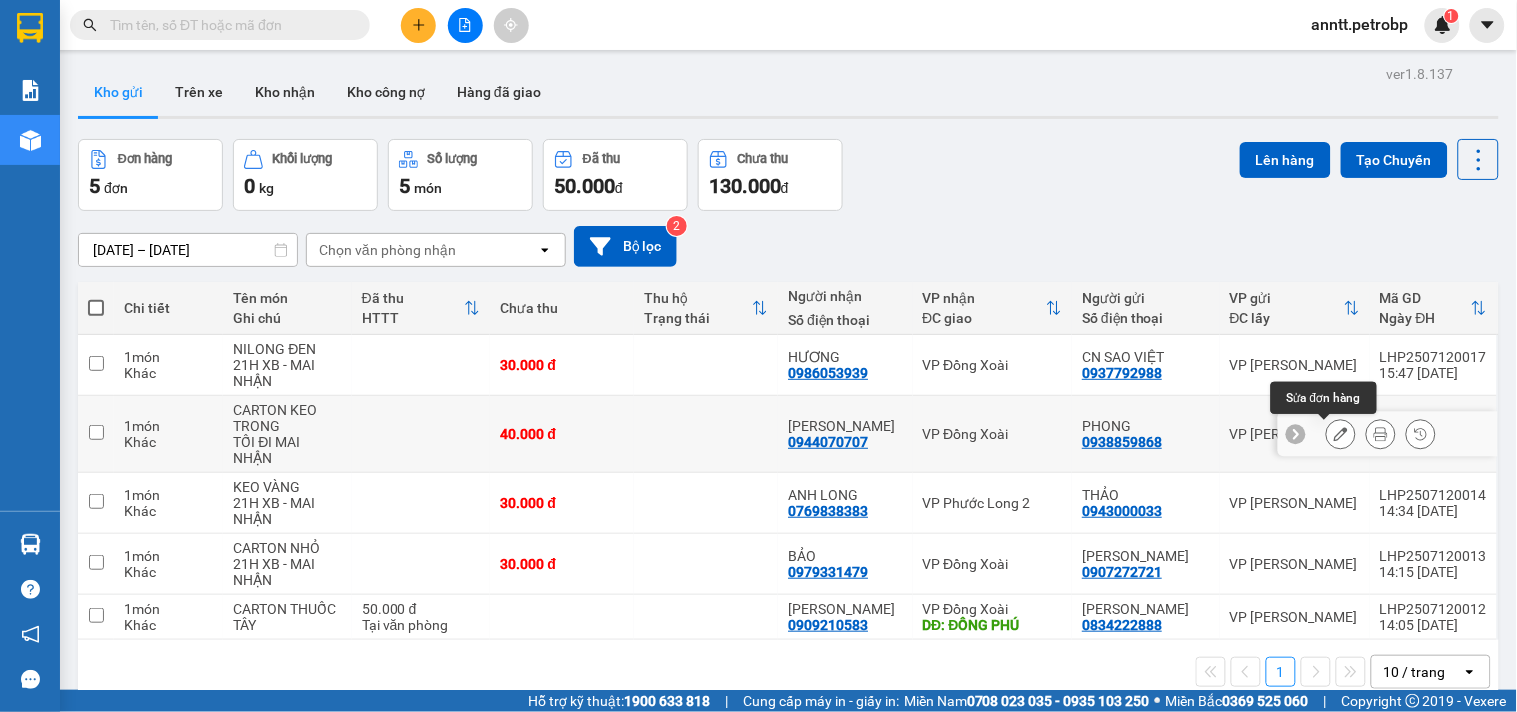 click 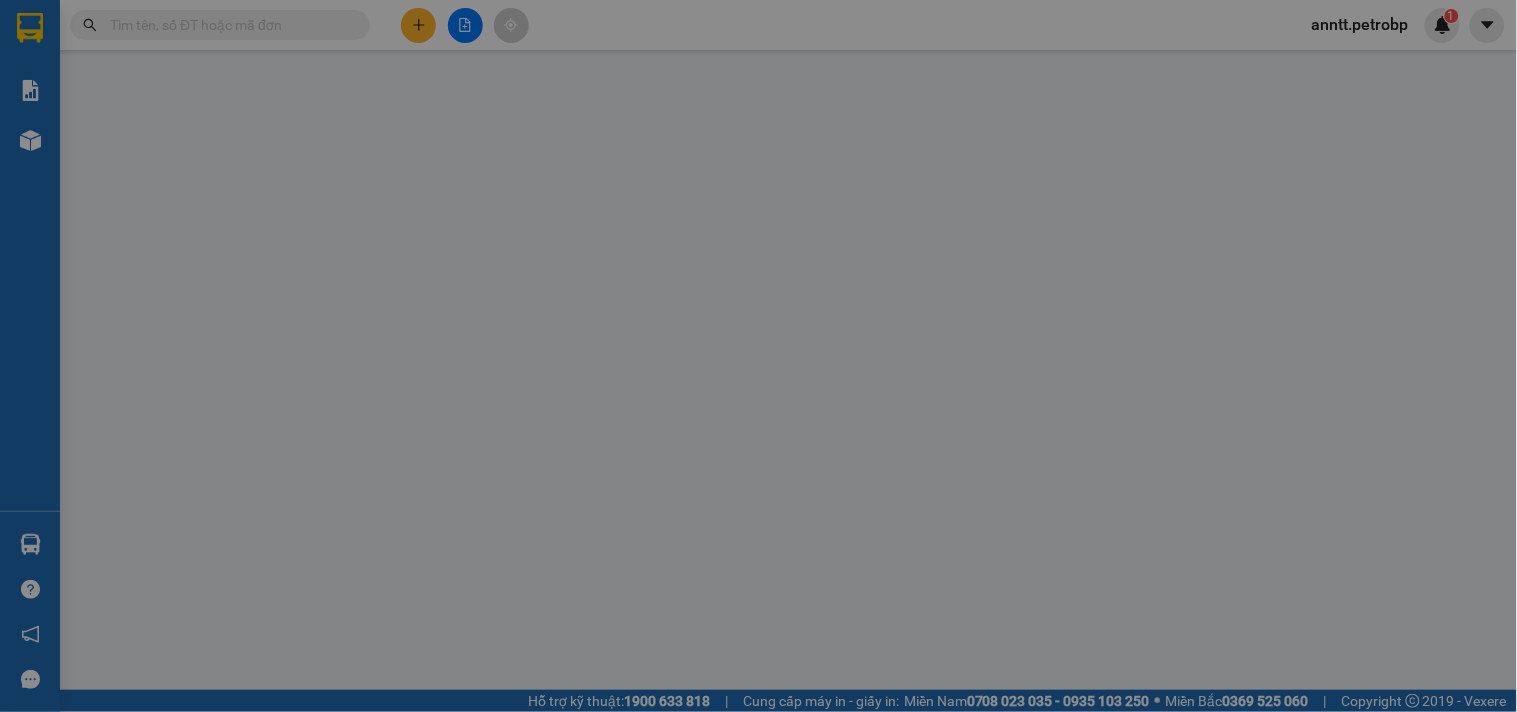 type on "0938859868" 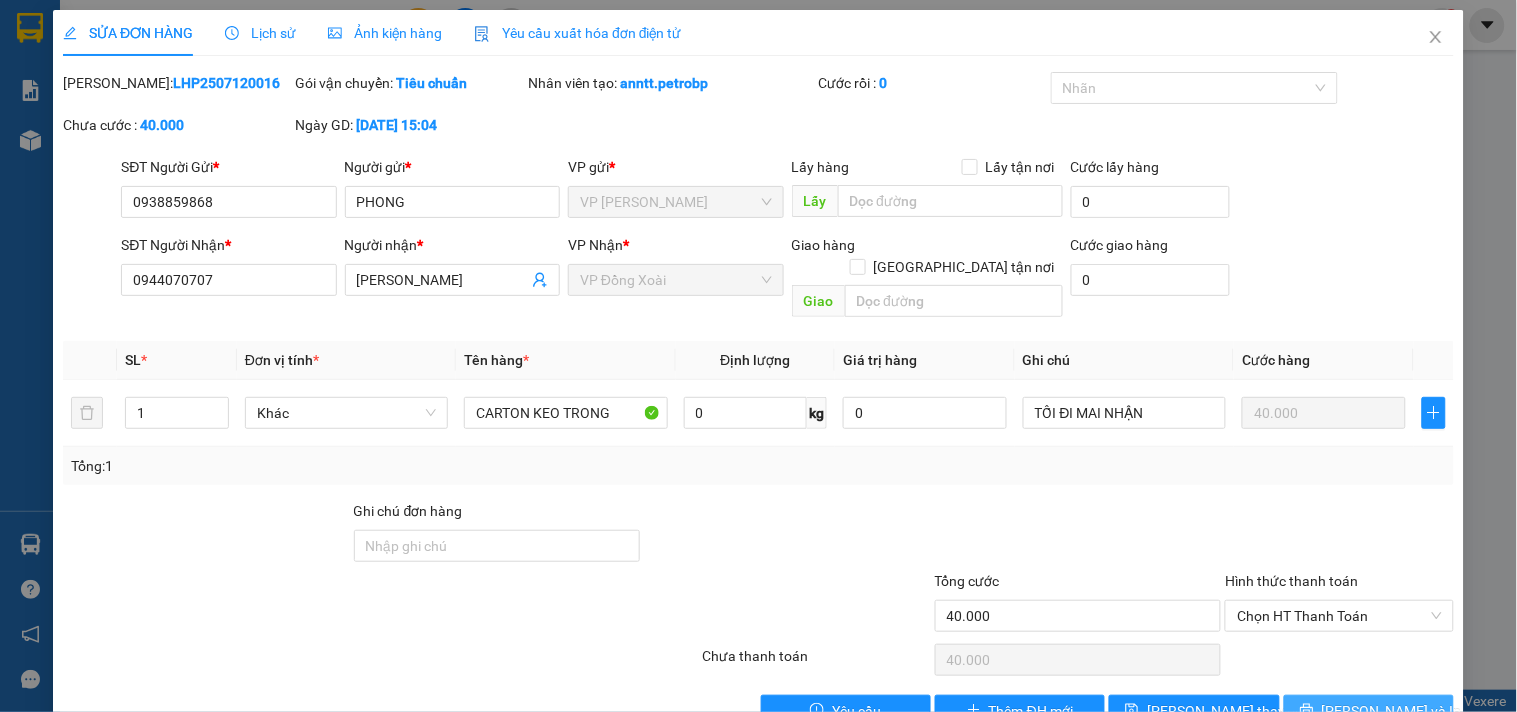 click on "[PERSON_NAME] và In" at bounding box center (1392, 711) 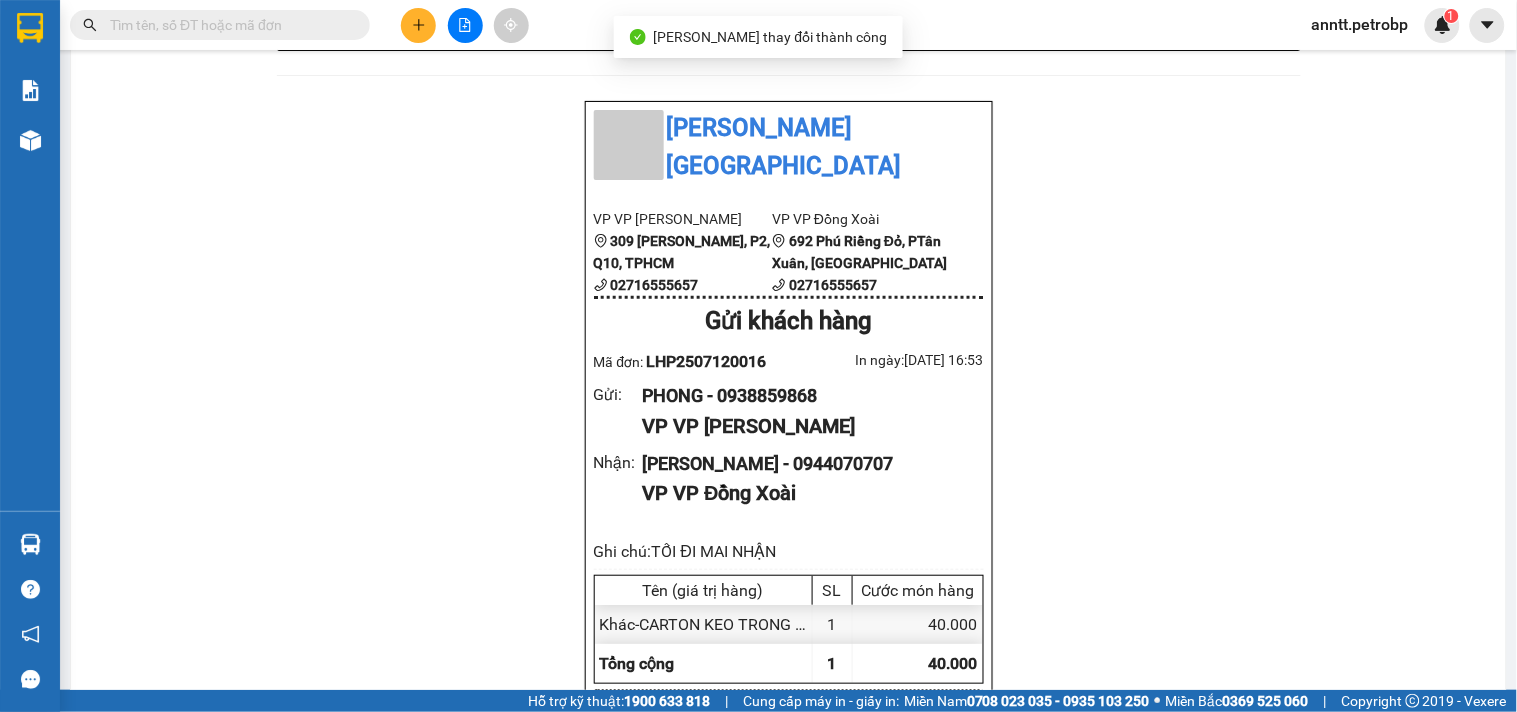 scroll, scrollTop: 1333, scrollLeft: 0, axis: vertical 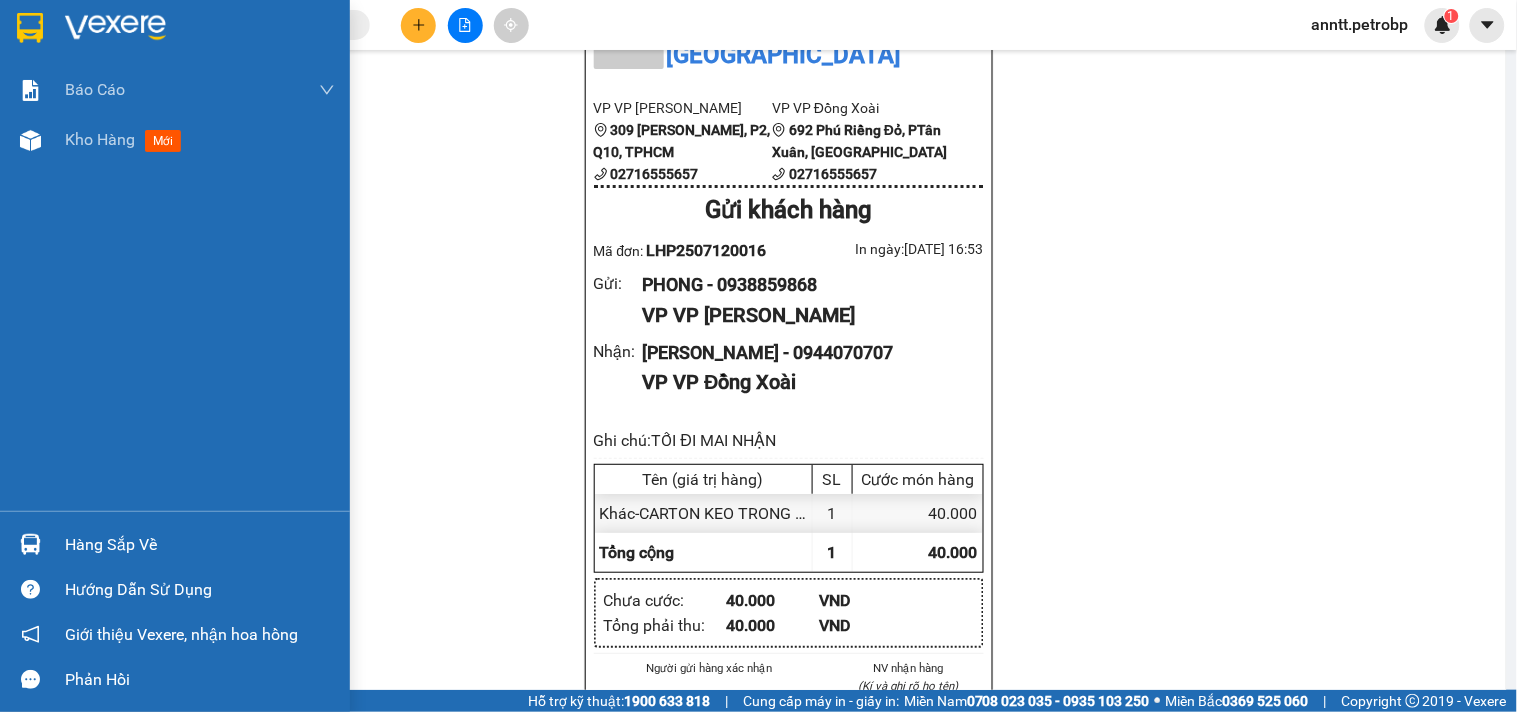click at bounding box center (30, 28) 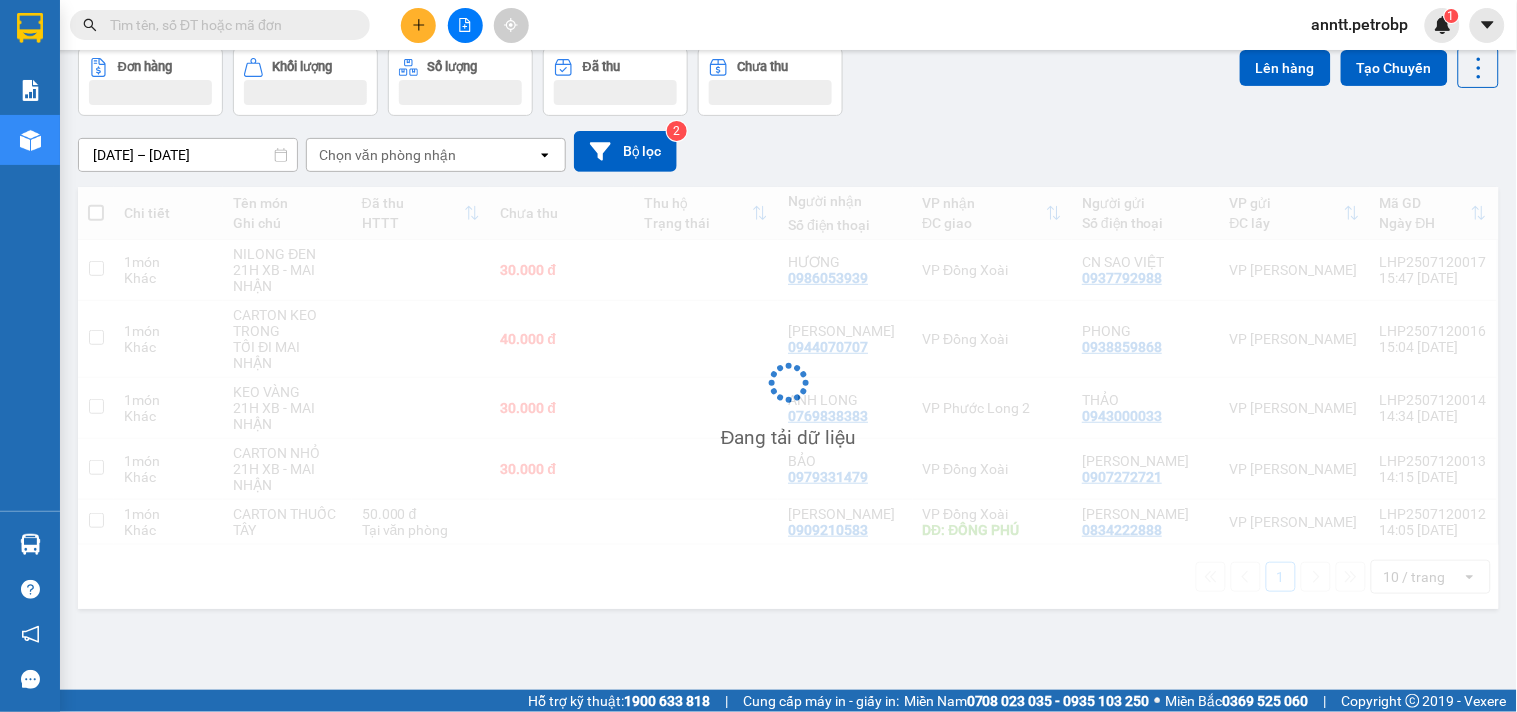 scroll, scrollTop: 92, scrollLeft: 0, axis: vertical 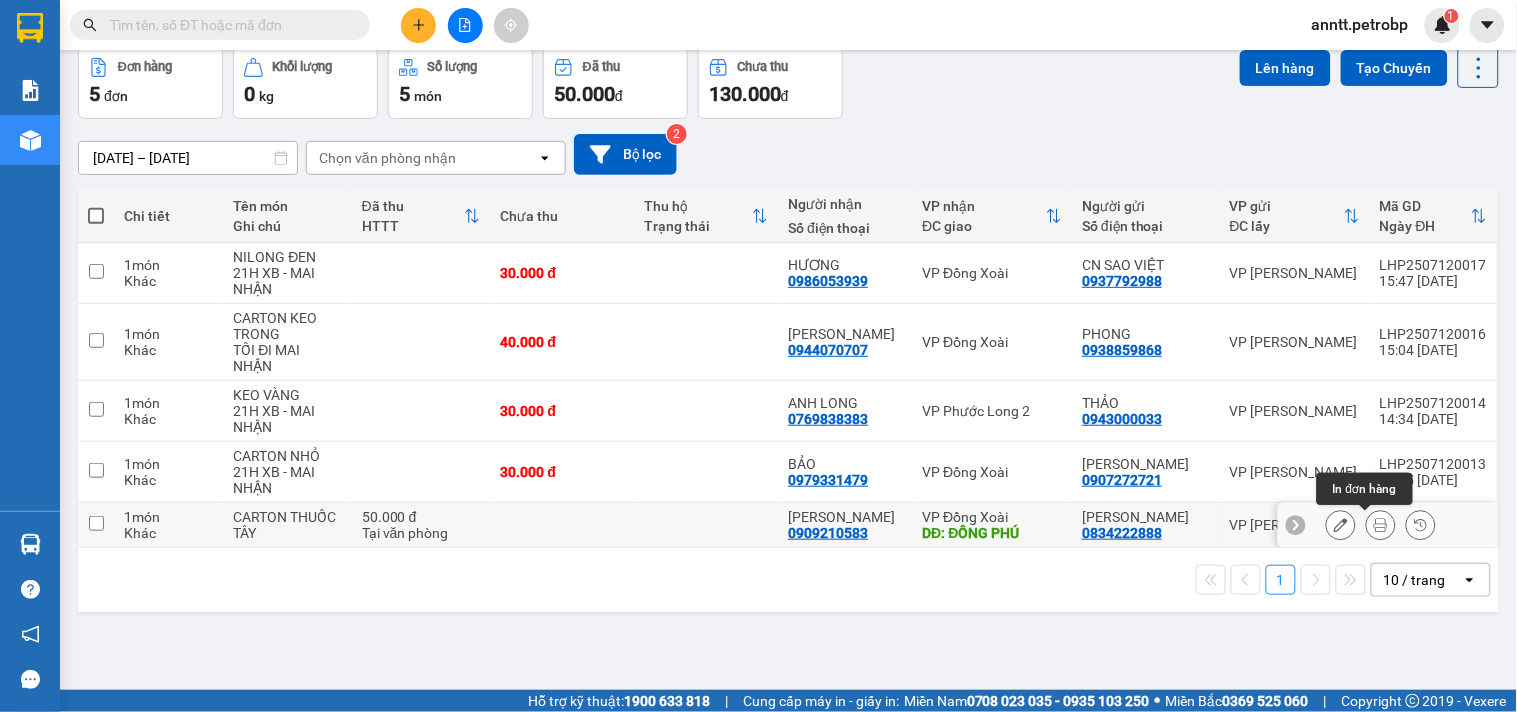 click at bounding box center (1381, 525) 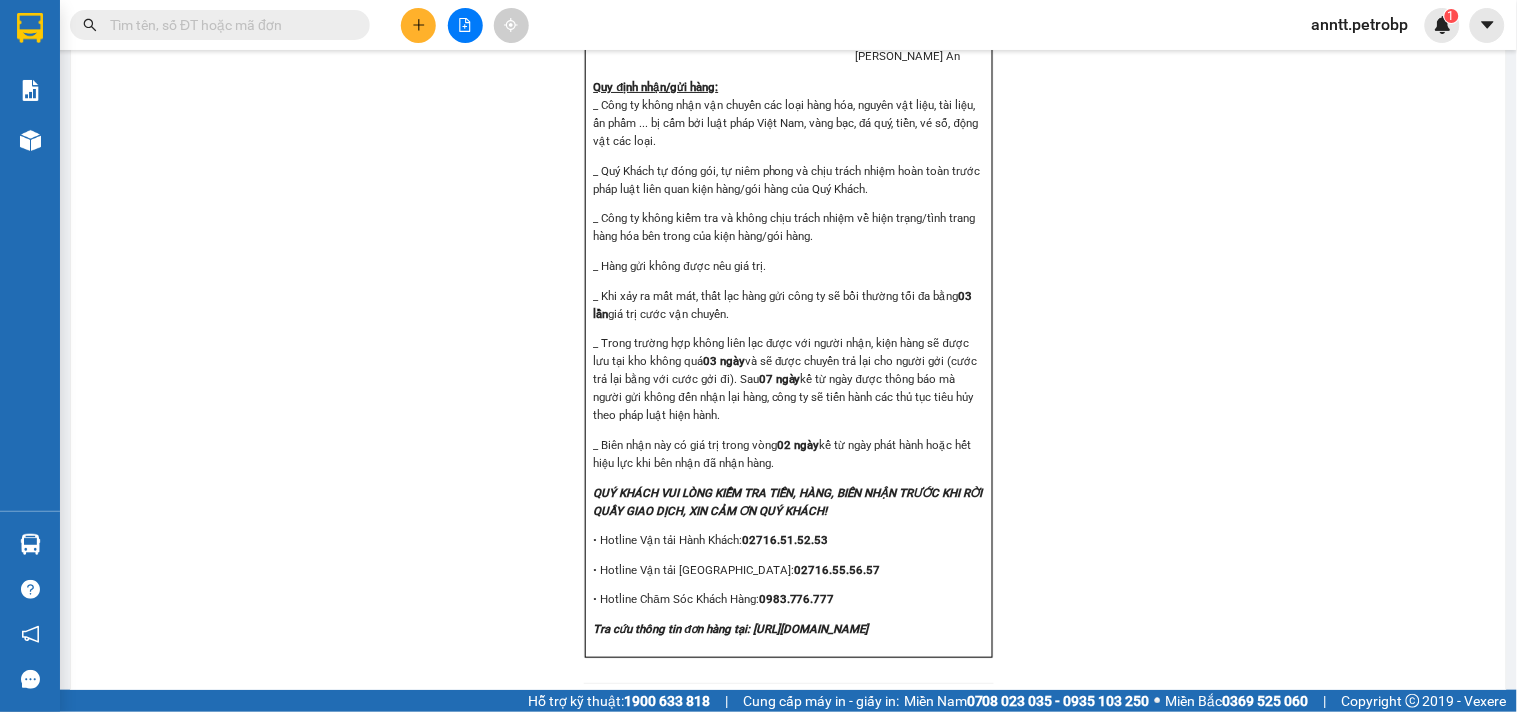 scroll, scrollTop: 2403, scrollLeft: 0, axis: vertical 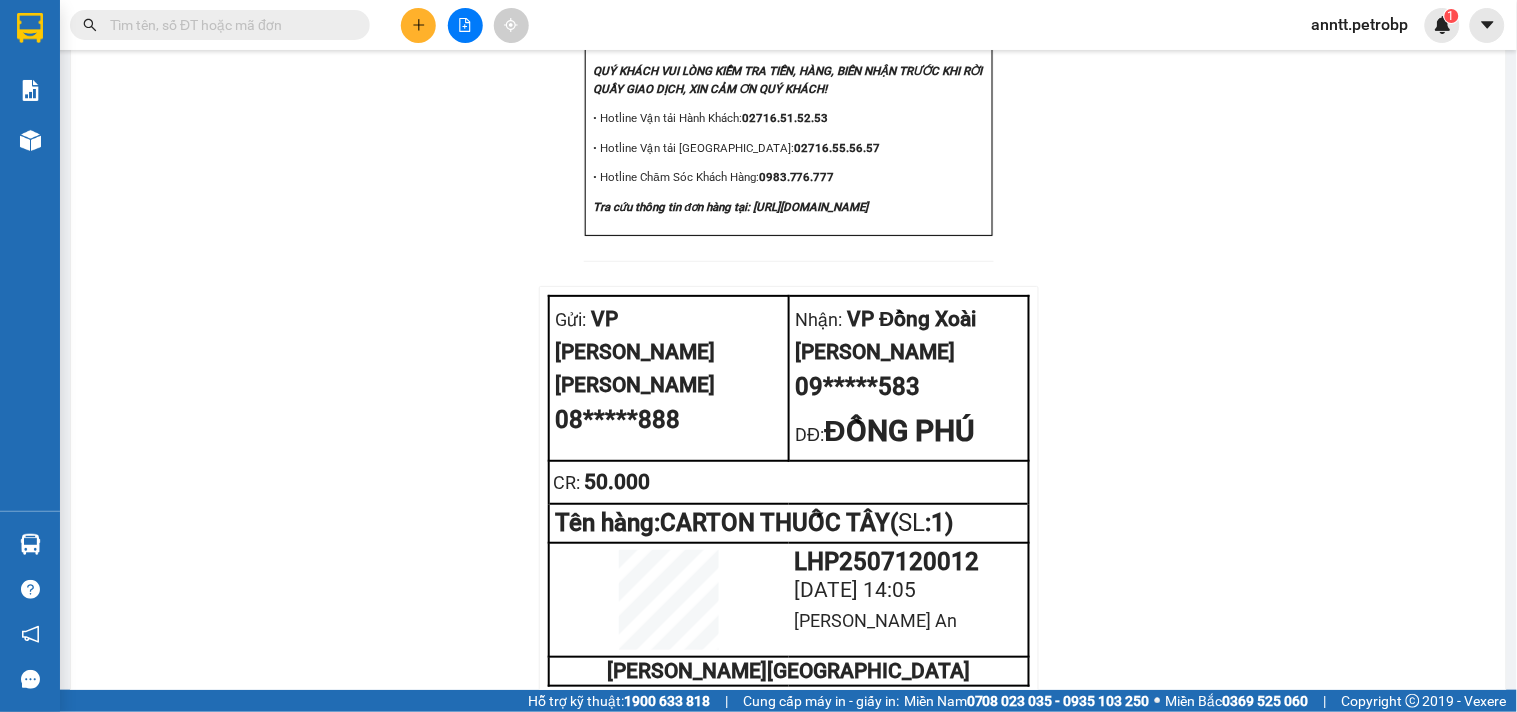 click at bounding box center (228, 25) 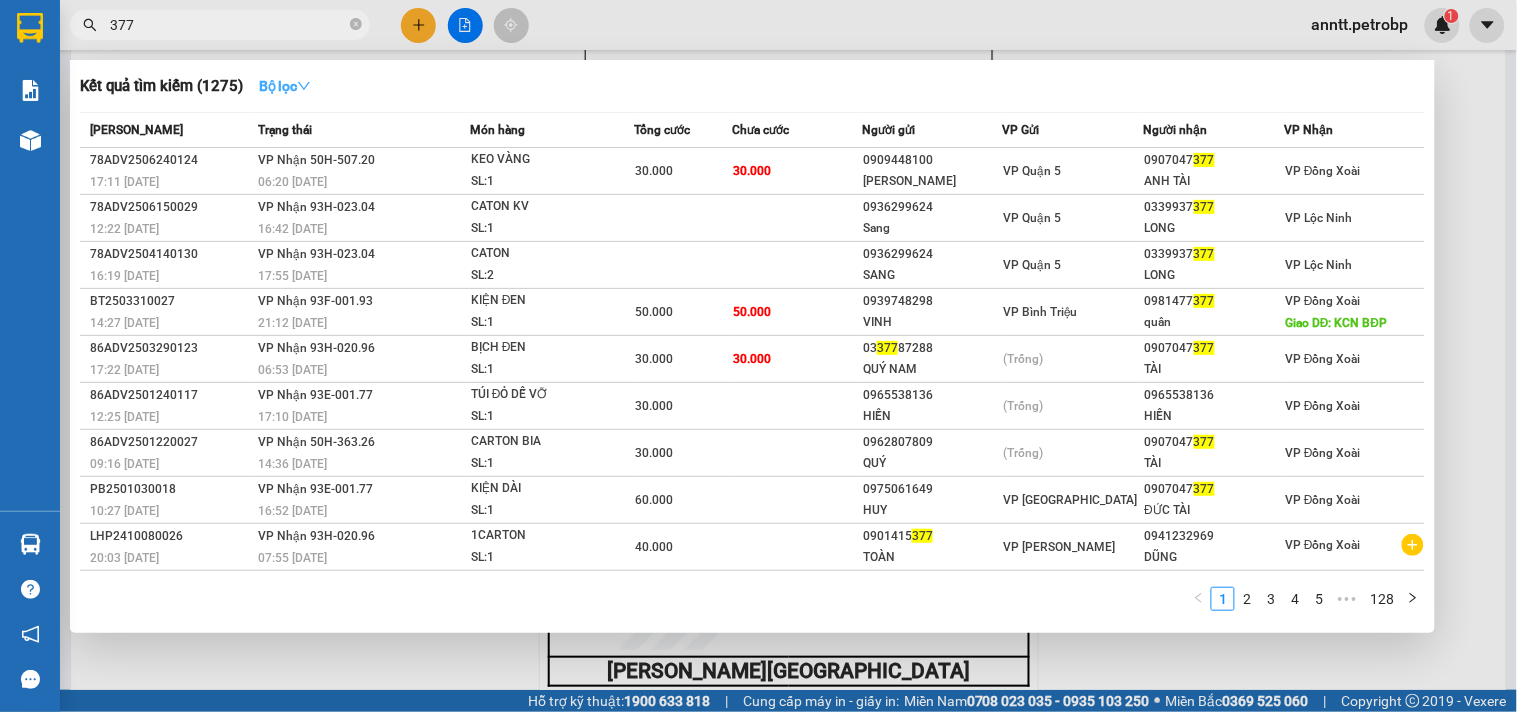 type on "377" 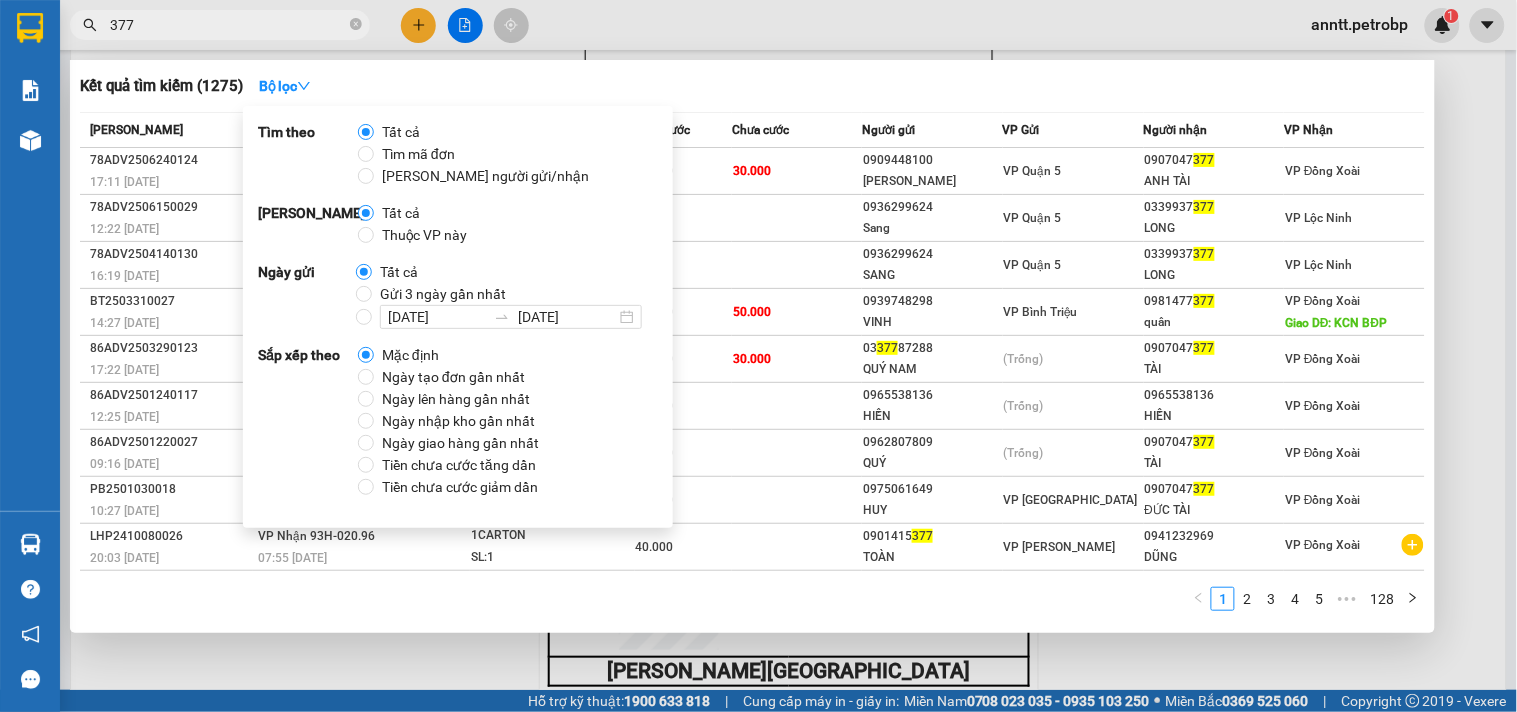 click on "Ngày tạo đơn gần nhất" at bounding box center [453, 377] 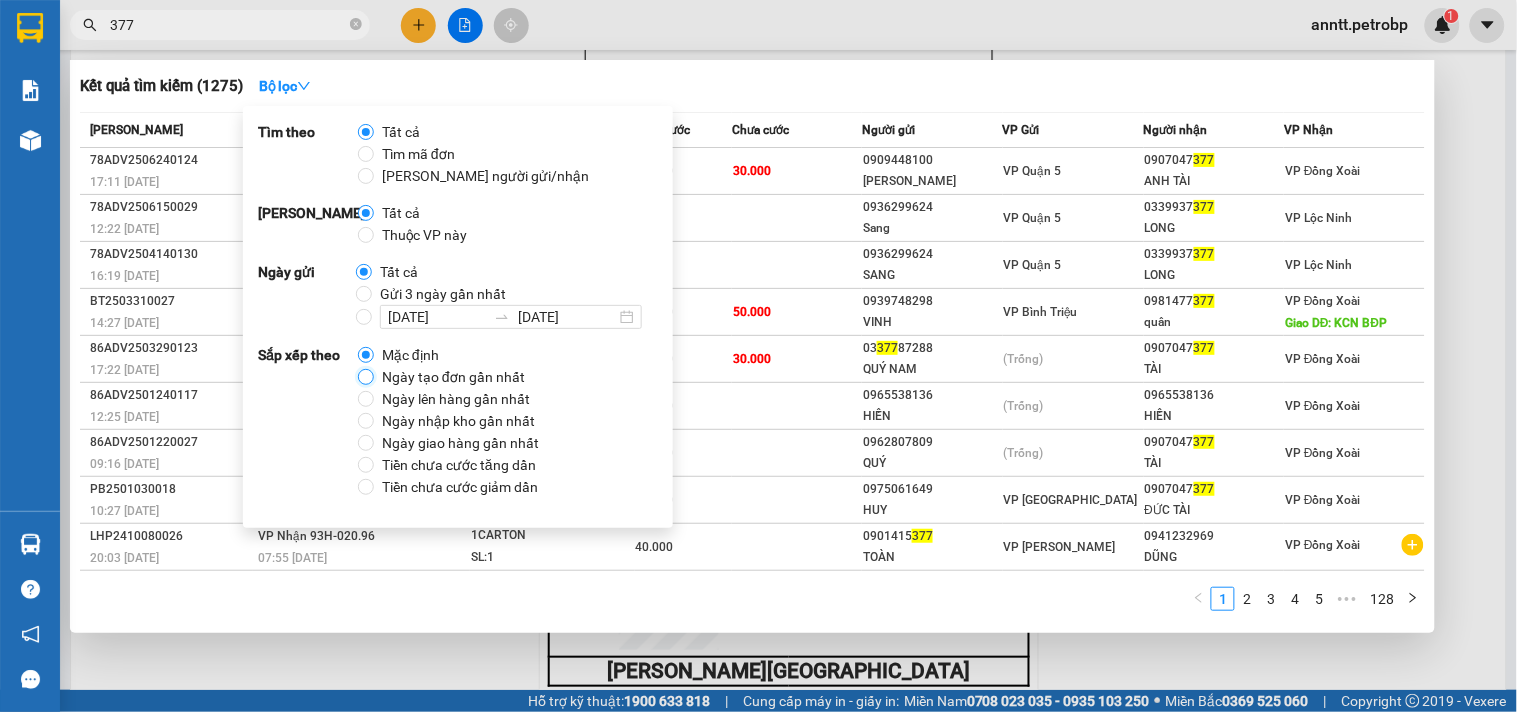 click on "Ngày tạo đơn gần nhất" at bounding box center (366, 377) 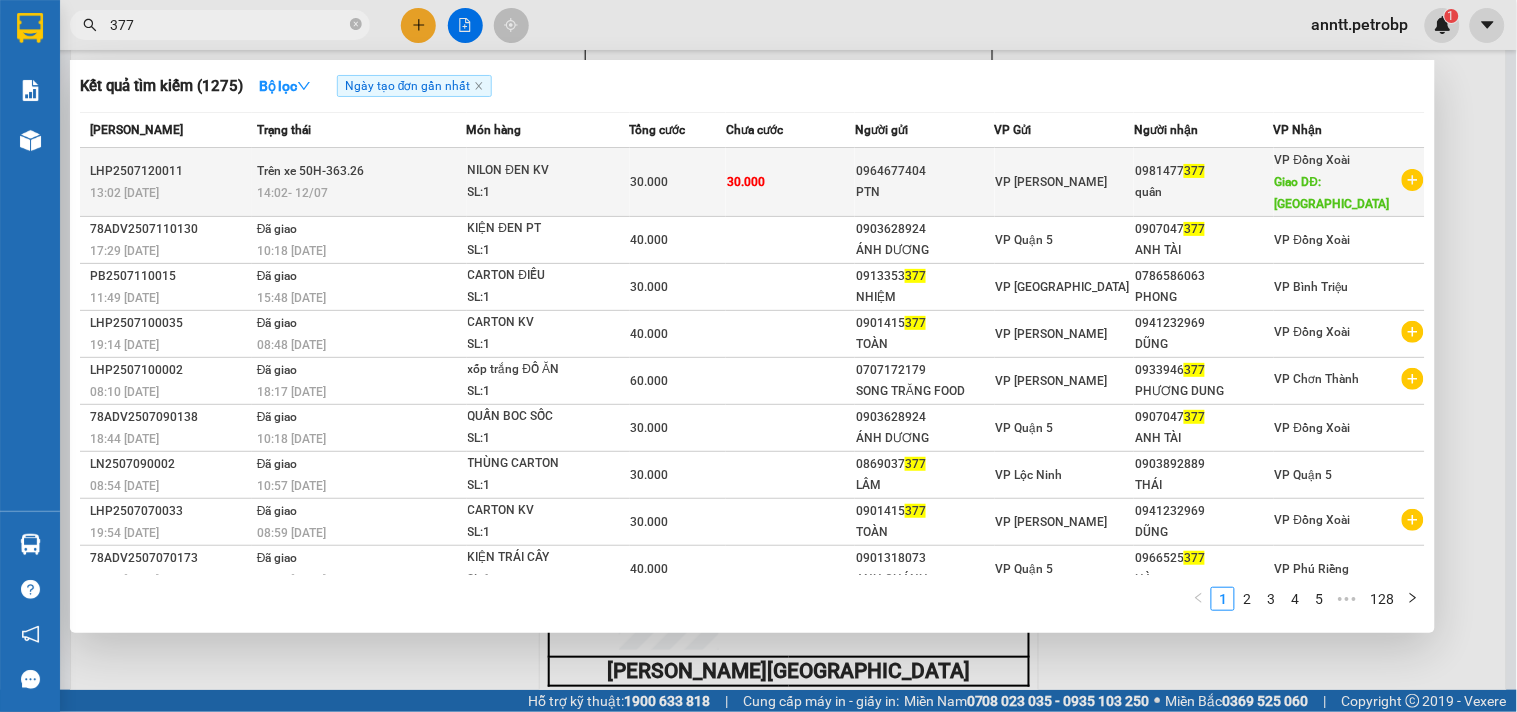 click on "13:02 - 12/07" at bounding box center (170, 193) 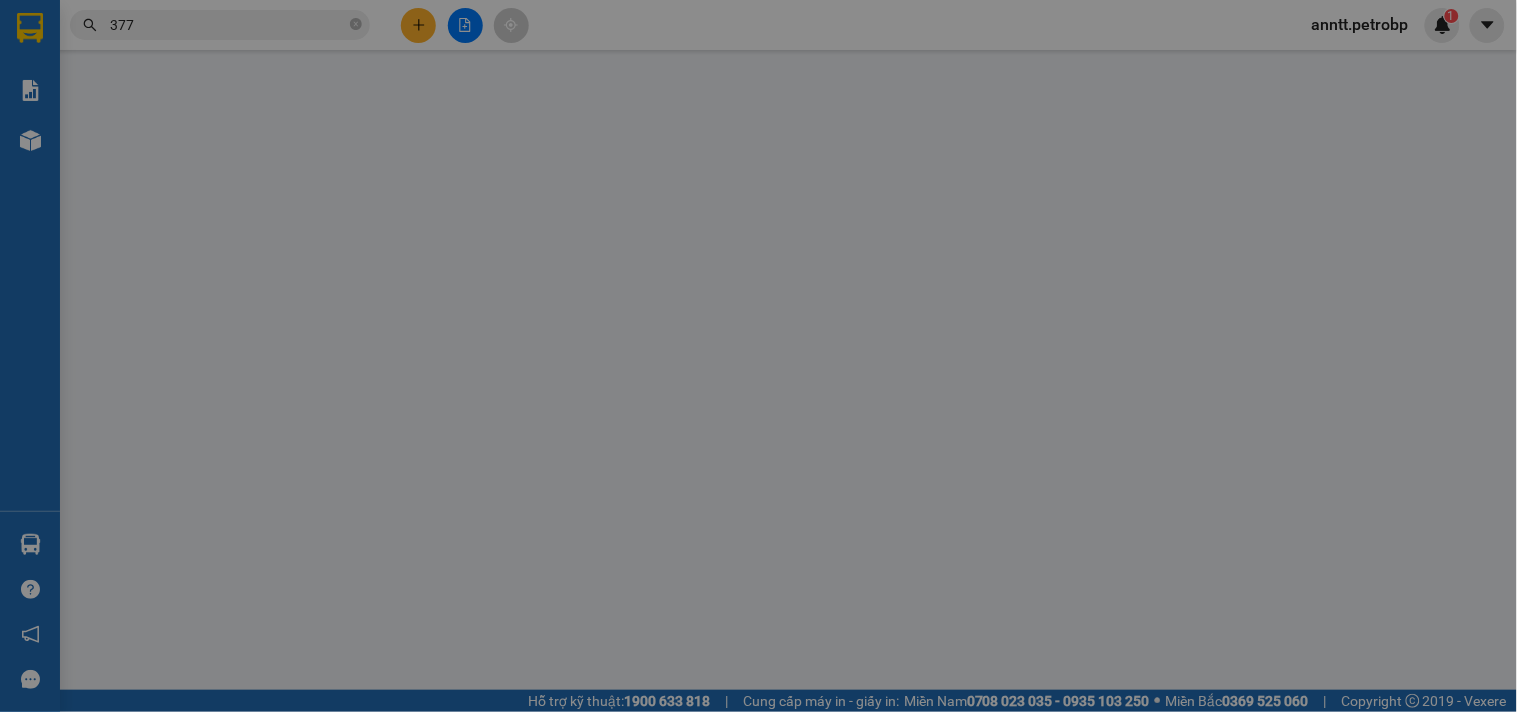 scroll, scrollTop: 0, scrollLeft: 0, axis: both 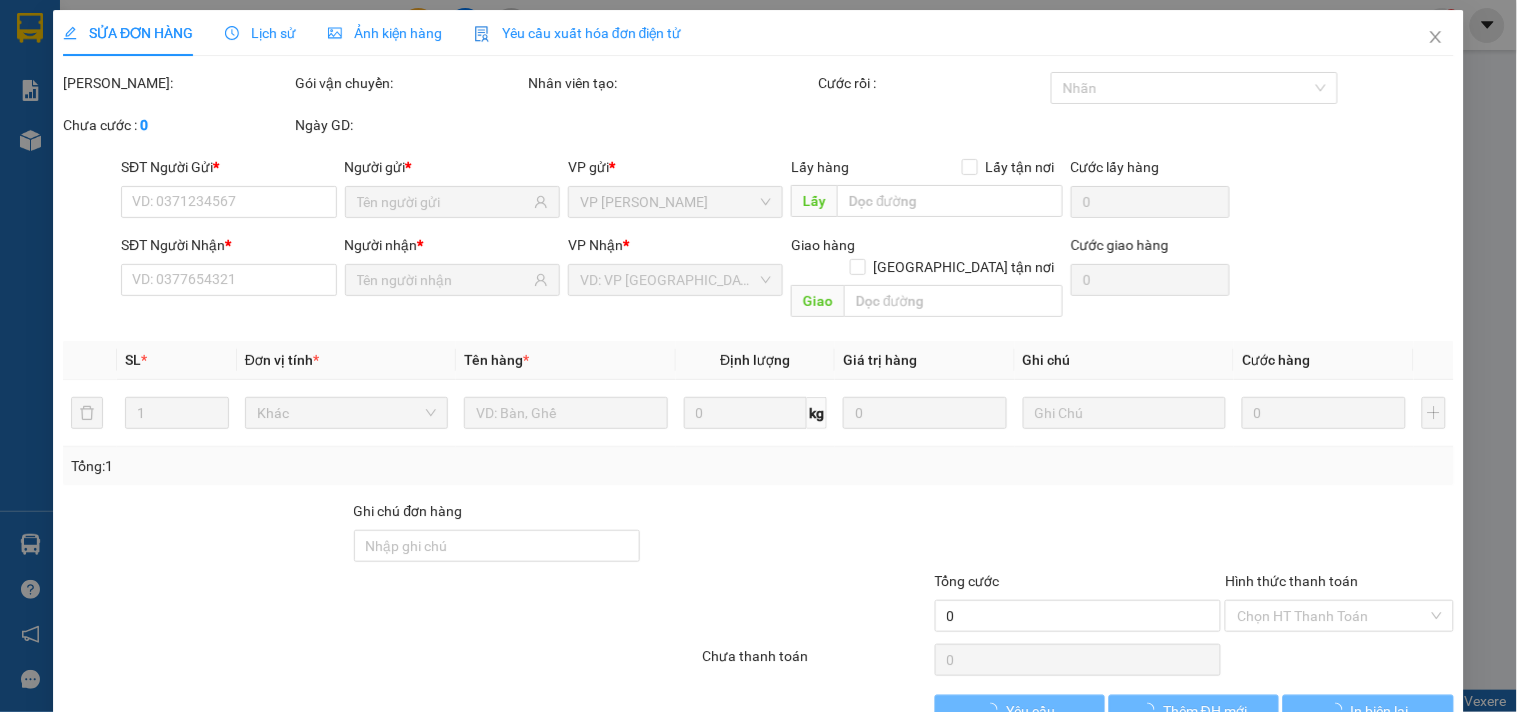 type on "0964677404" 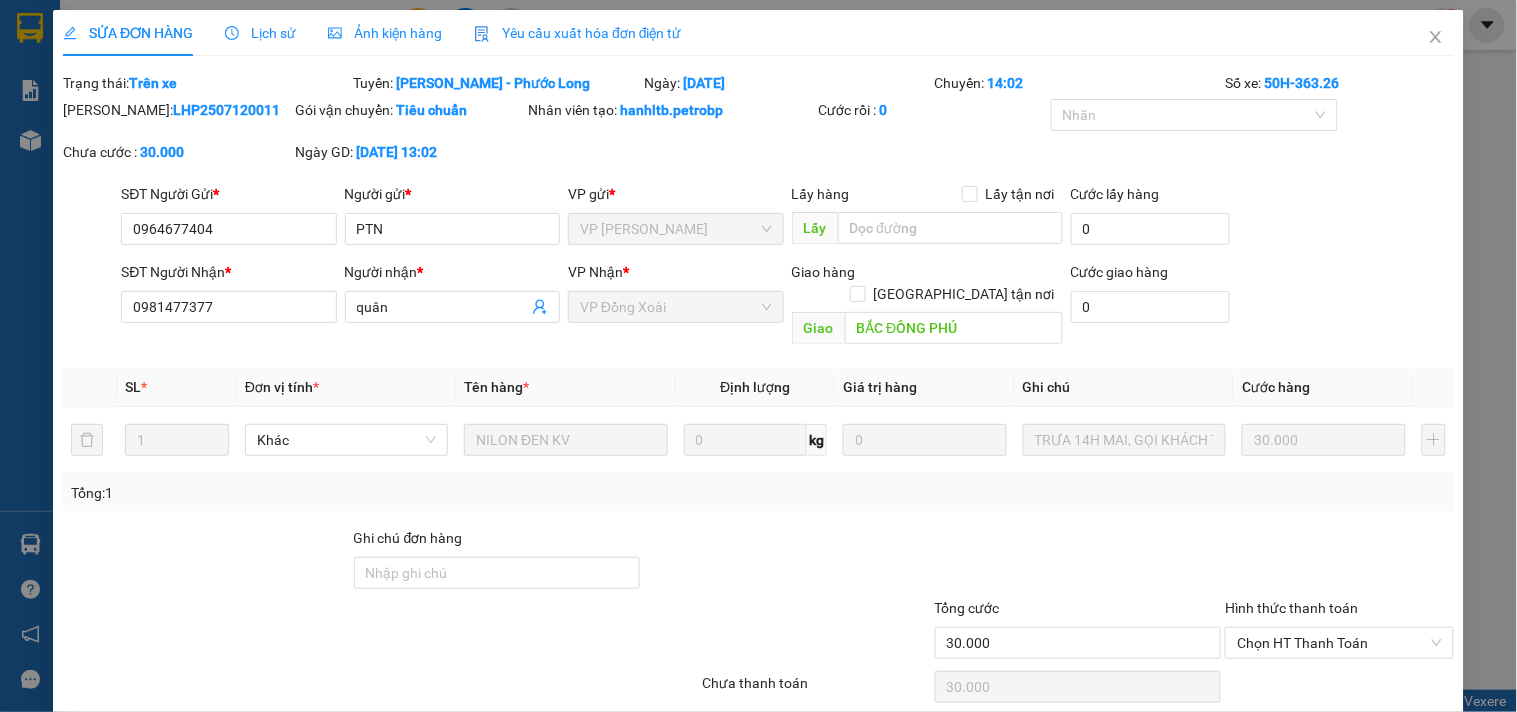 click on "Lịch sử" at bounding box center [260, 33] 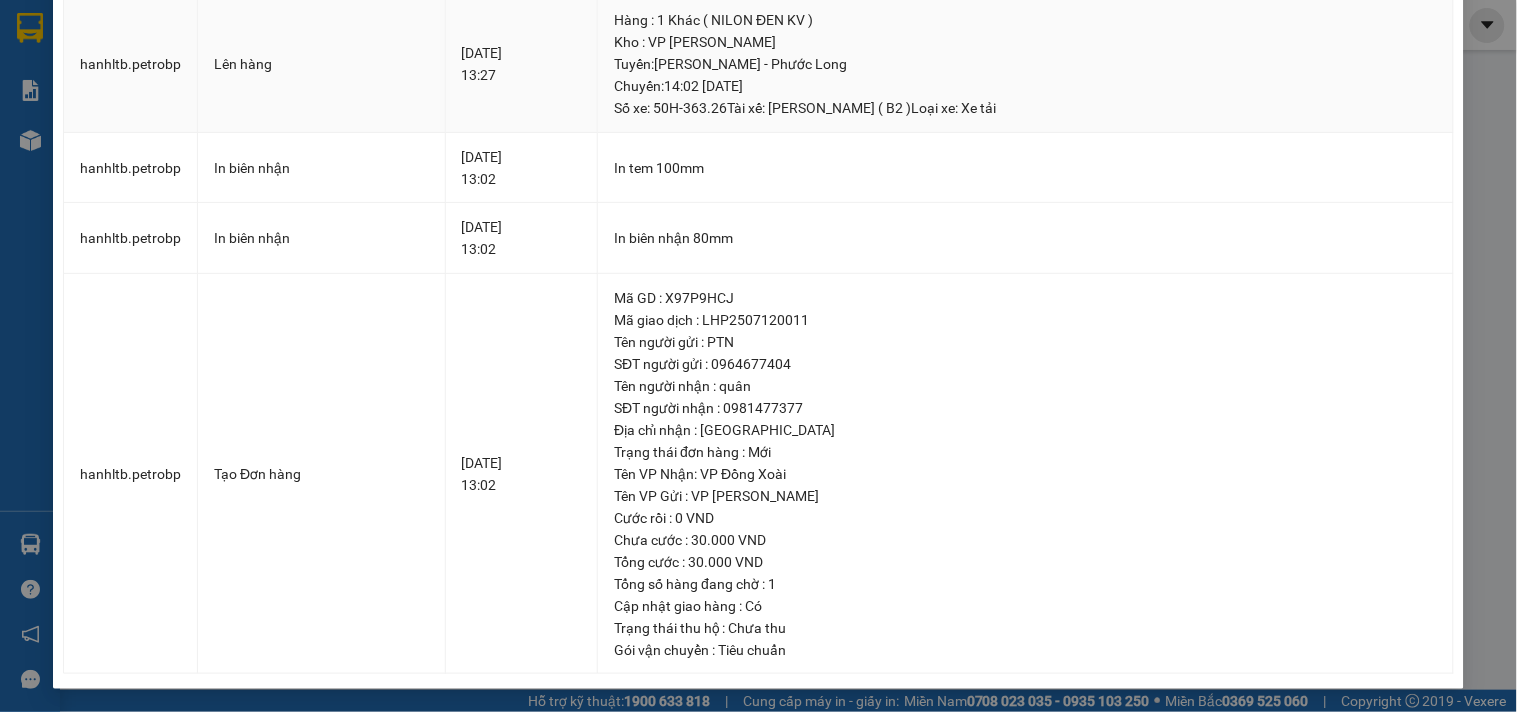 scroll, scrollTop: 0, scrollLeft: 0, axis: both 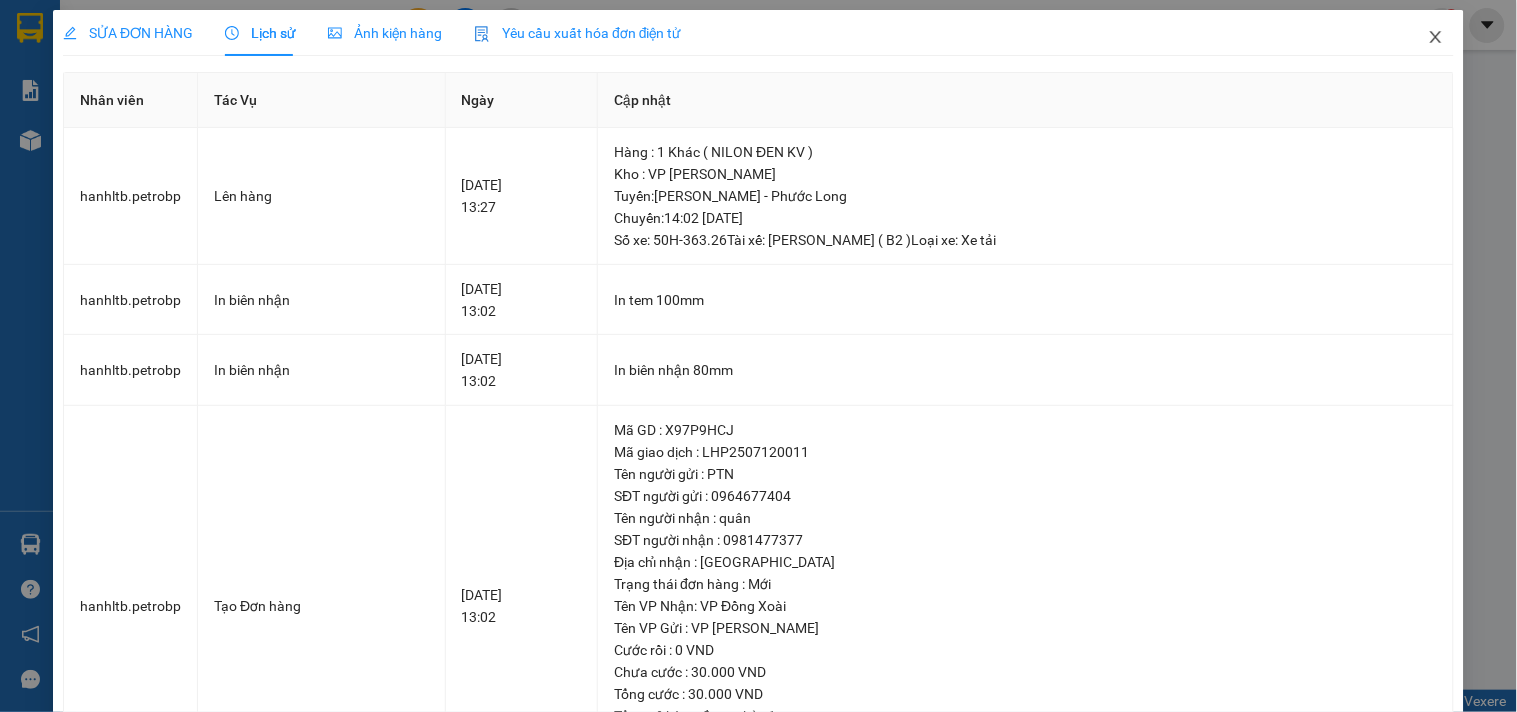 click 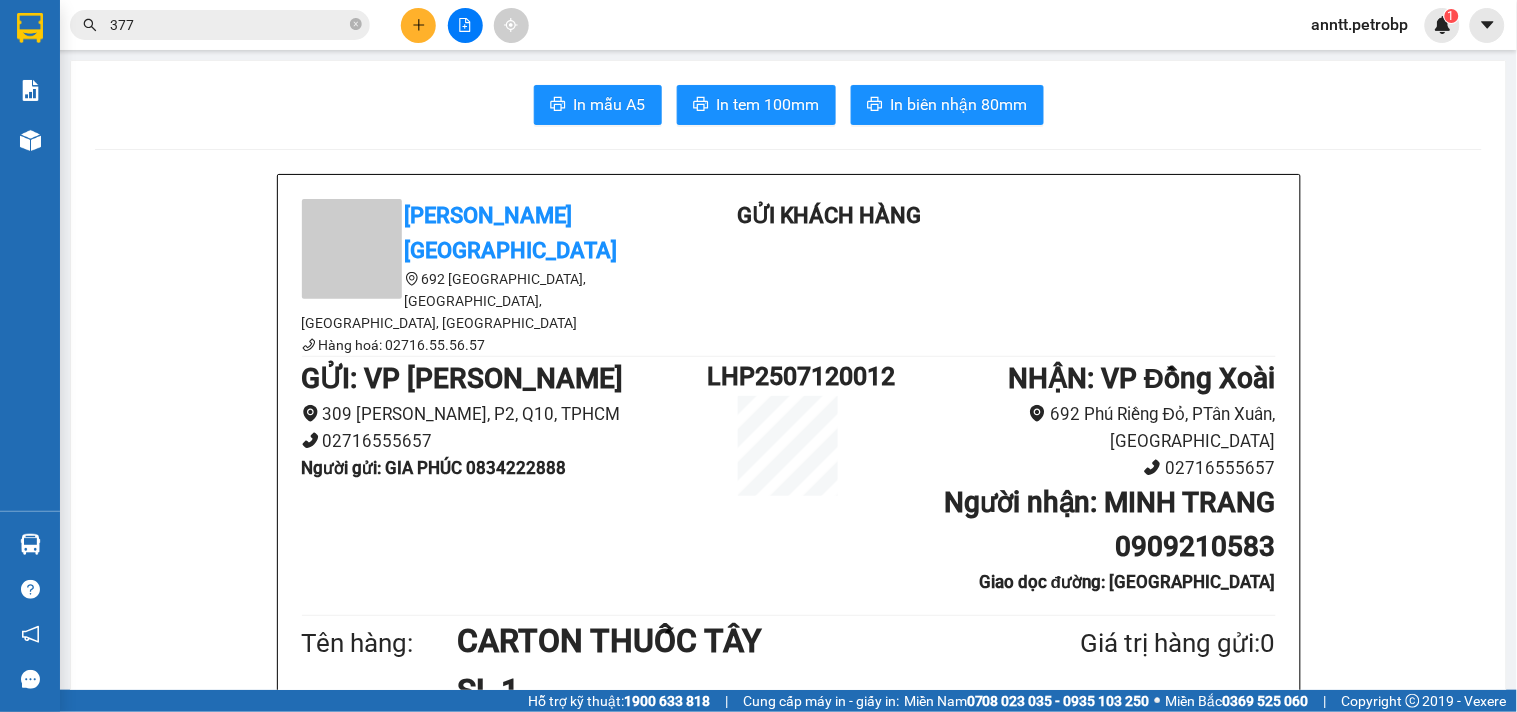 click on "377" at bounding box center (228, 25) 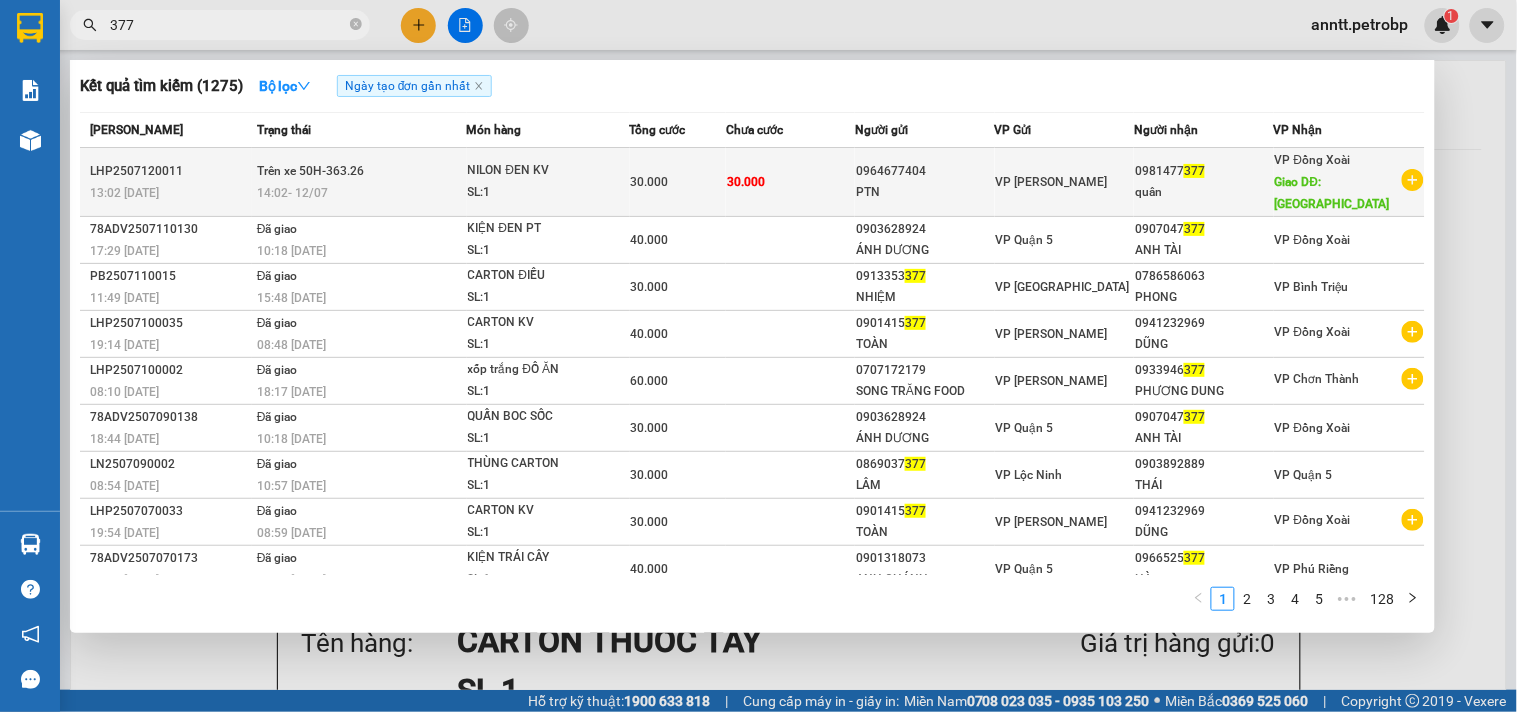 click on "30.000" at bounding box center (678, 182) 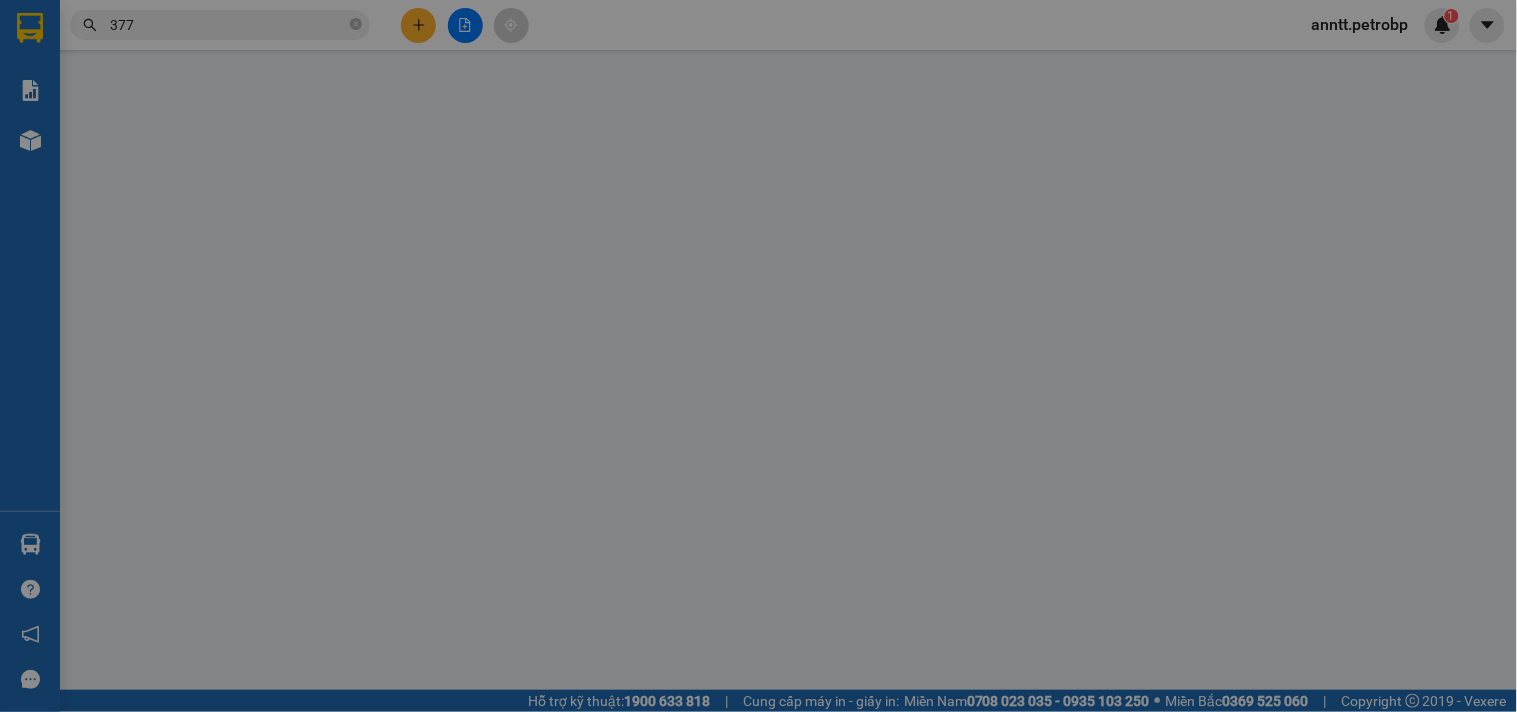 type on "0964677404" 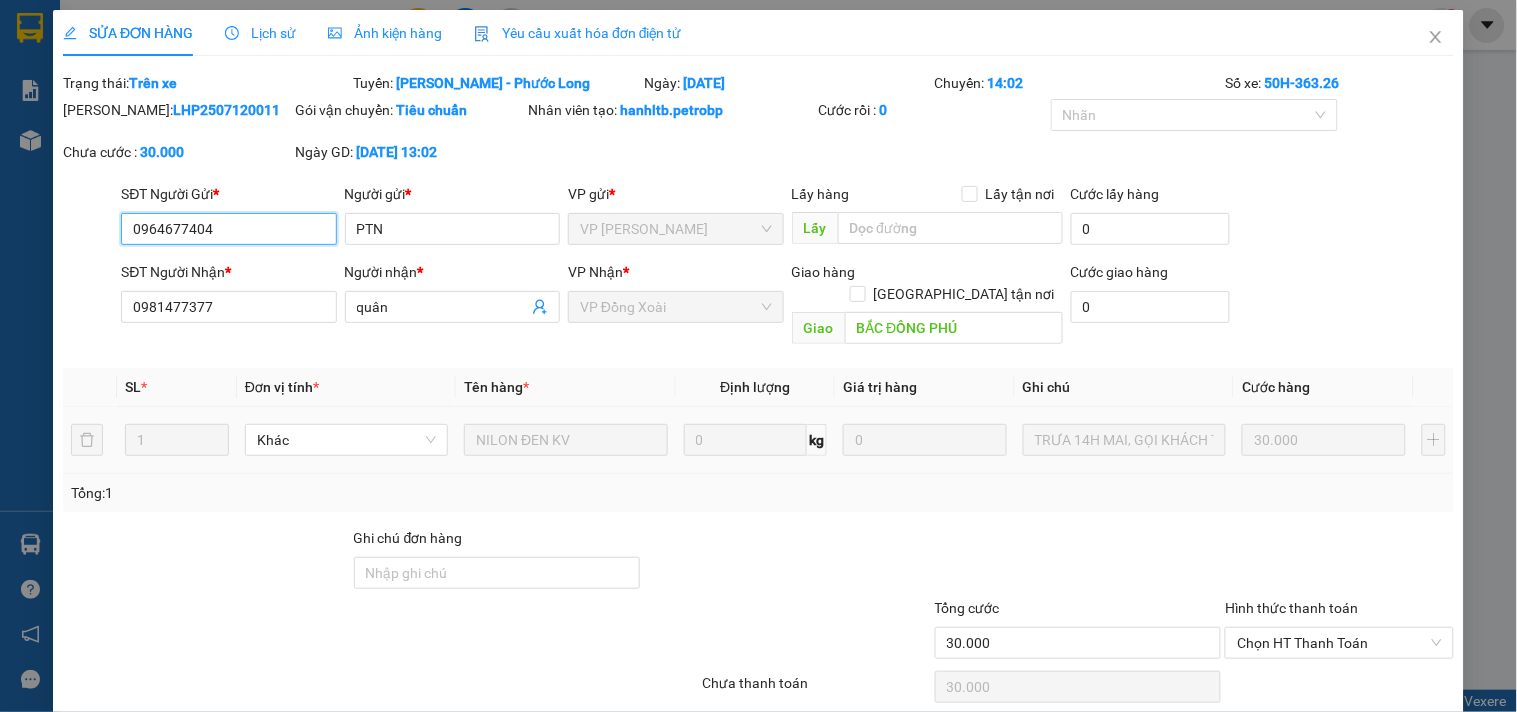scroll, scrollTop: 58, scrollLeft: 0, axis: vertical 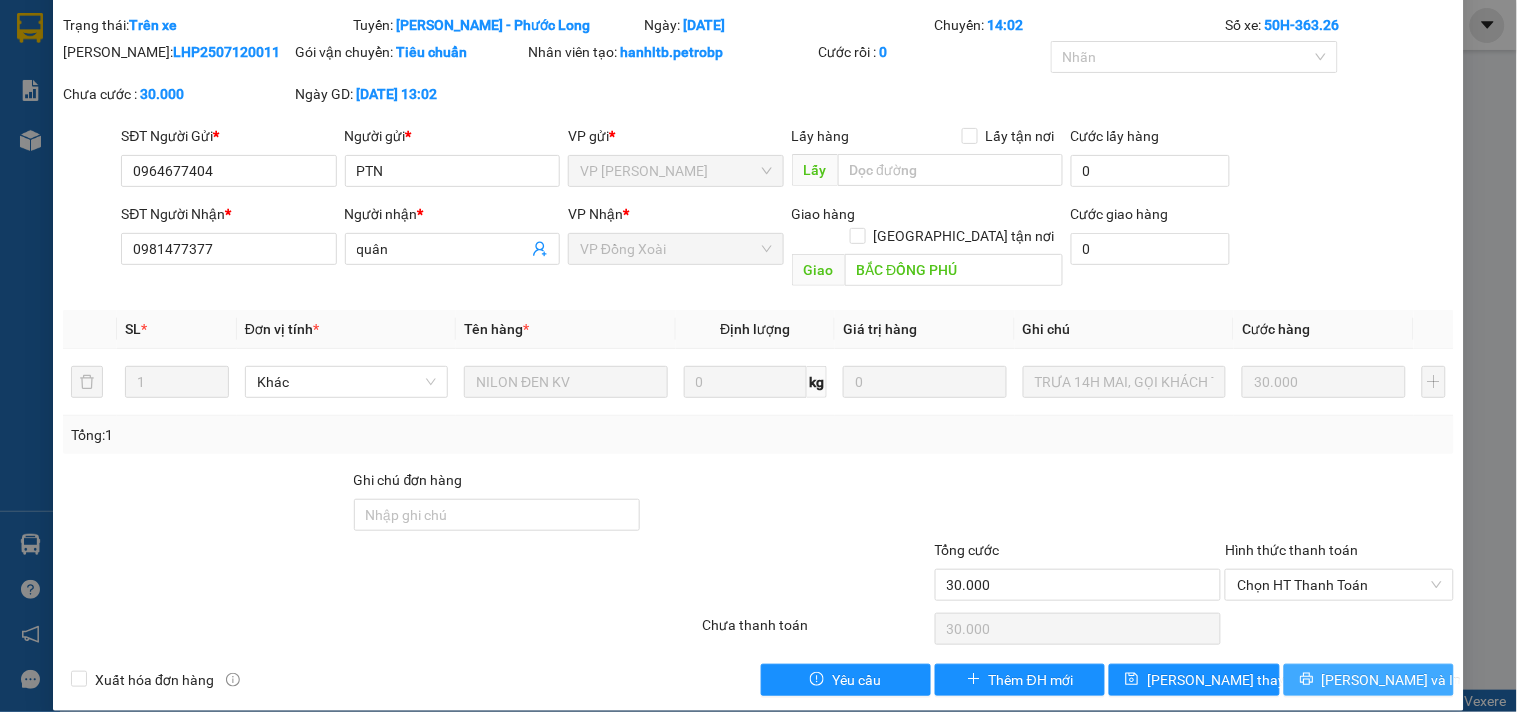 click on "[PERSON_NAME] và In" at bounding box center [1392, 680] 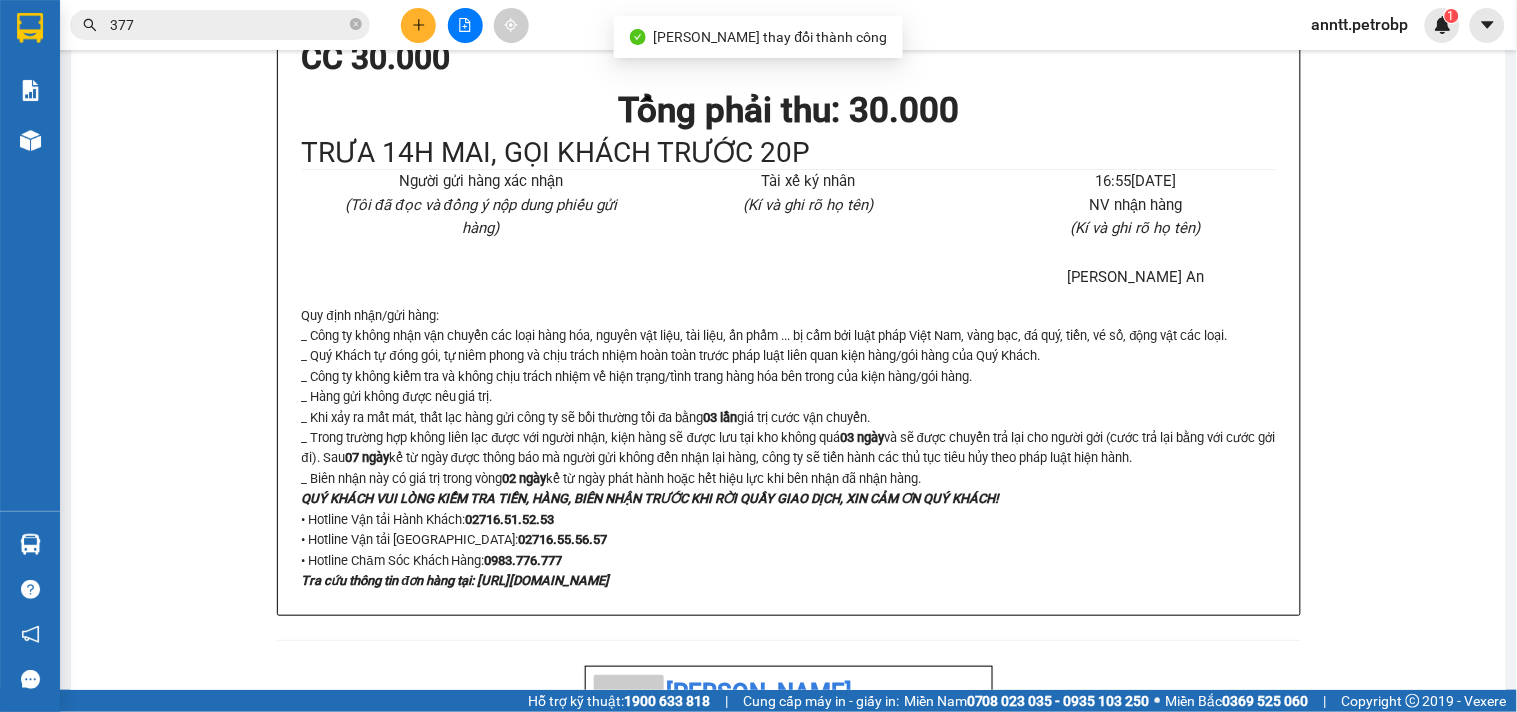 scroll, scrollTop: 1222, scrollLeft: 0, axis: vertical 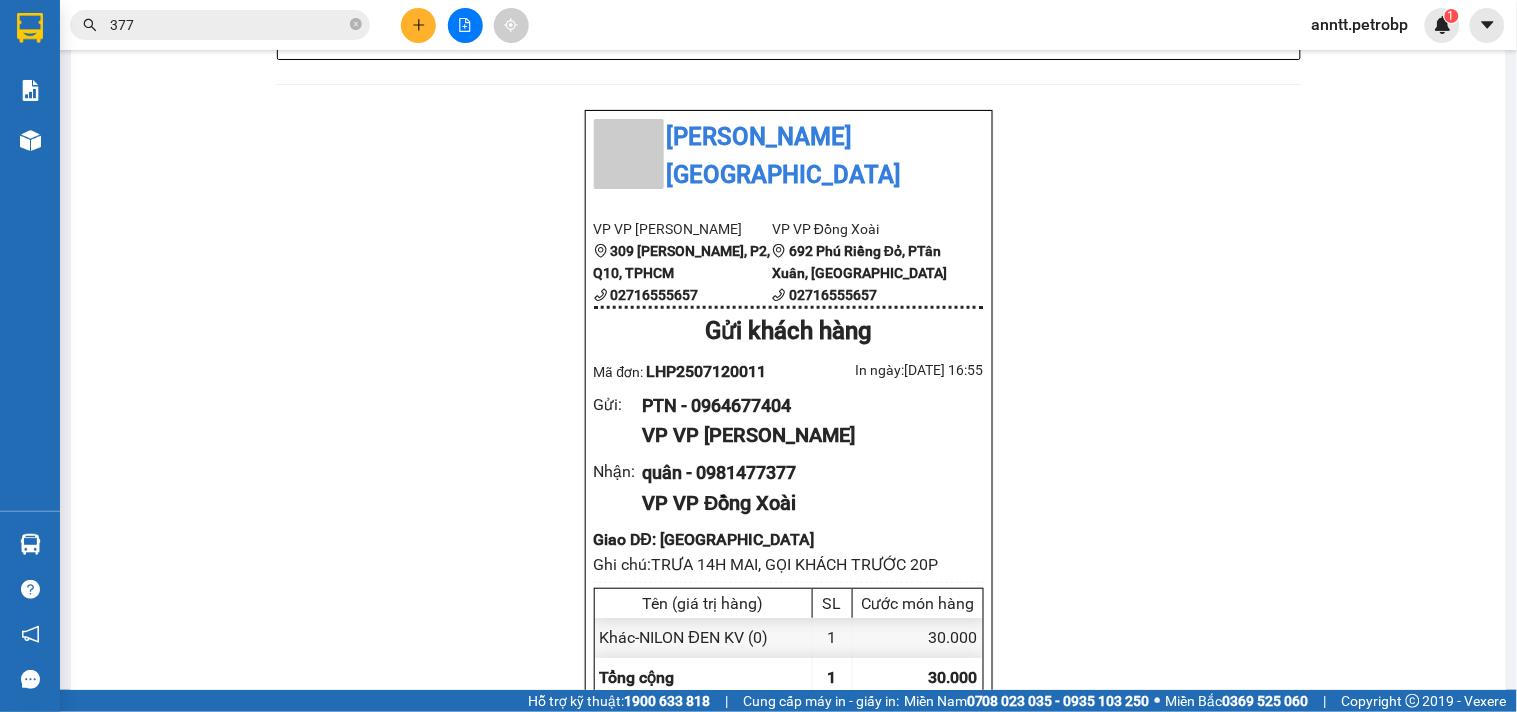 drag, startPoint x: 297, startPoint y: 313, endPoint x: 416, endPoint y: 240, distance: 139.60658 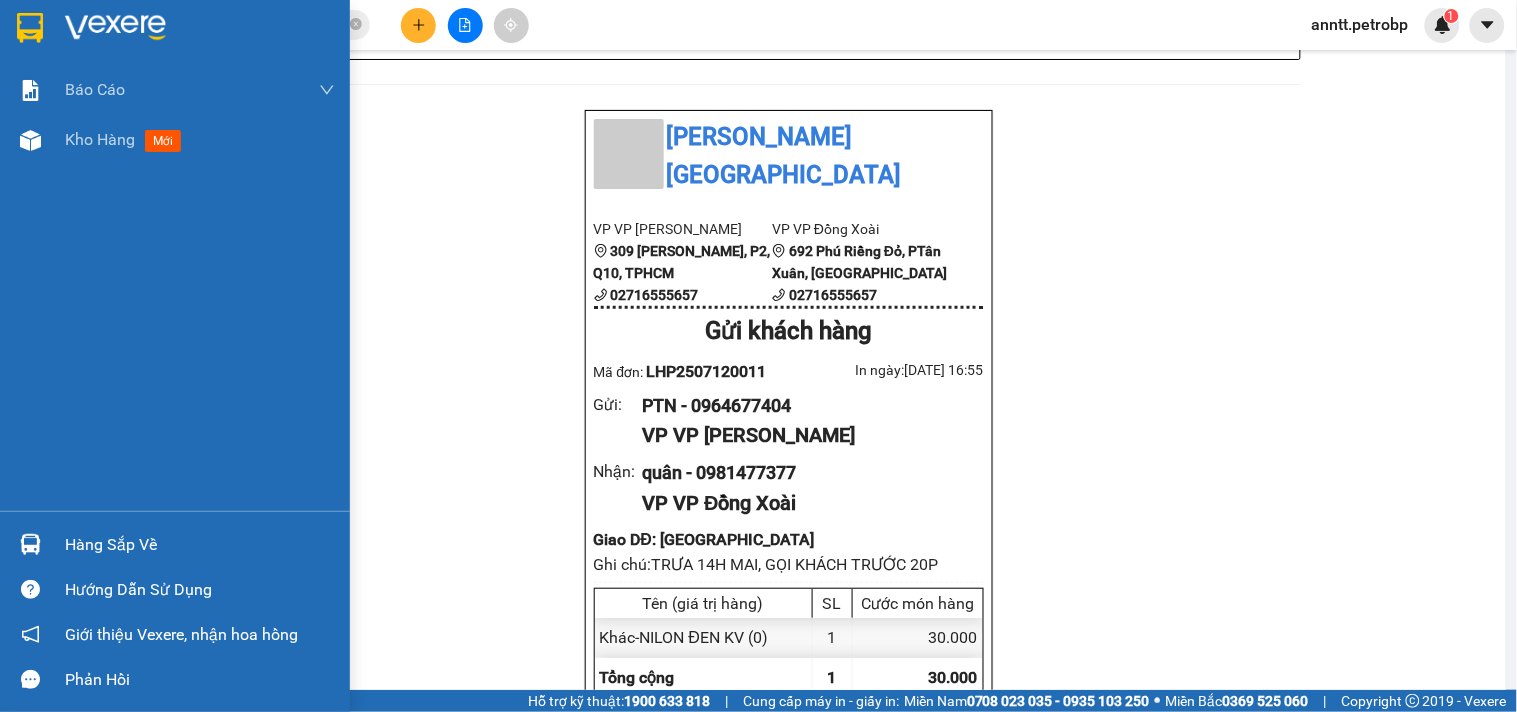 click at bounding box center (30, 544) 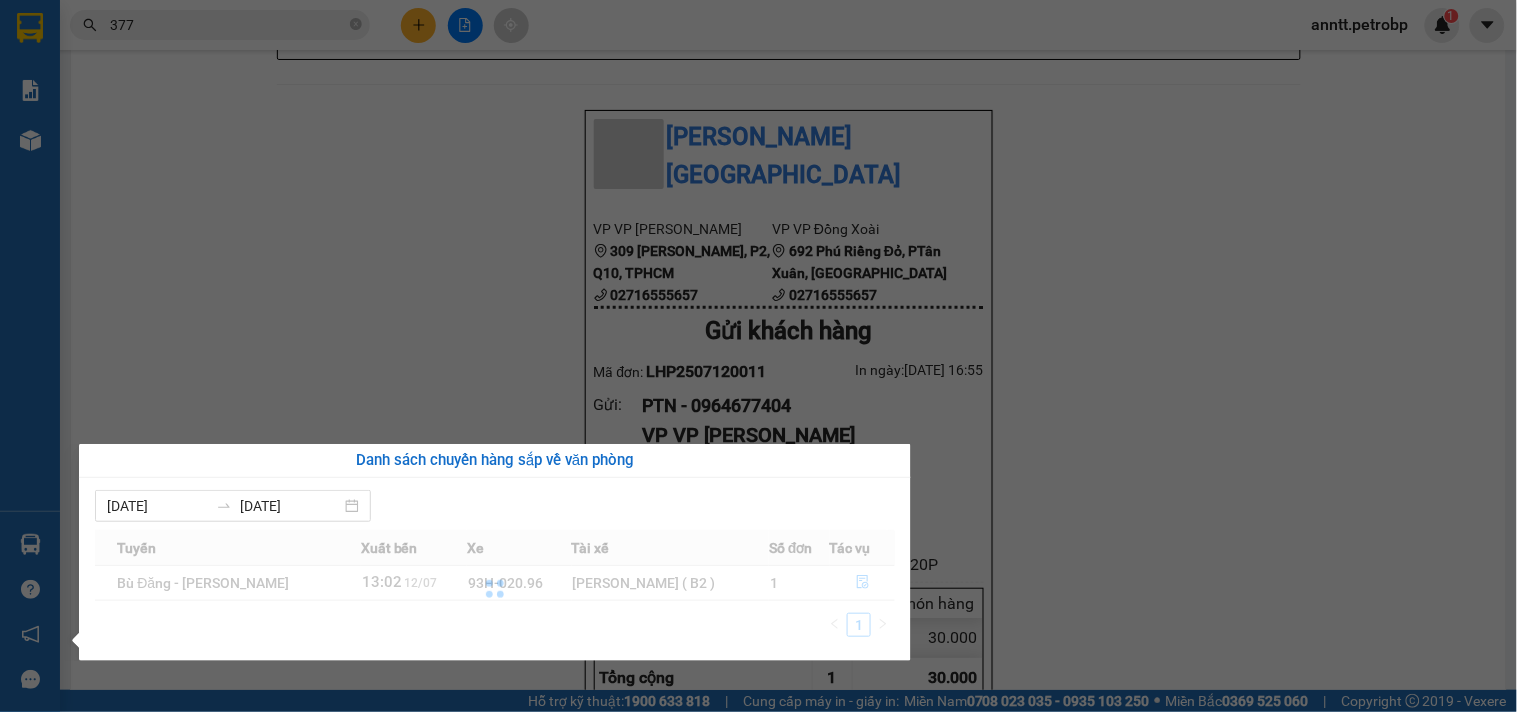 click on "Kết quả tìm kiếm ( 1275 )  Bộ lọc  Ngày tạo đơn gần nhất Mã ĐH Trạng thái Món hàng Tổng cước Chưa cước Người gửi VP Gửi Người nhận VP Nhận LHP2507120011 13:02 - 12/07 Trên xe   50H-363.26 14:02  -   12/07 NILON ĐEN KV SL:  1 30.000 30.000 0964677404 PTN VP Lê Hồng Phong 0981477 377 quân  VP Đồng Xoài Giao DĐ: BẮC ĐỒNG PHÚ  78ADV2507110130 17:29 - 11/07 Đã giao   10:18 - 12/07 KIỆN ĐEN PT SL:  1 40.000 0903628924 ÁNH DƯƠNG  VP Quận 5 0907047 377 ANH TÀI VP Đồng Xoài PB2507110015 11:49 - 11/07 Đã giao   15:48 - 11/07 CARTON ĐIỀU SL:  1 30.000 0913353 377 NHIỆM  VP Phước Bình 0786586063 PHONG  VP Bình Triệu LHP2507100035 19:14 - 10/07 Đã giao   08:48 - 11/07 CARTON KV SL:  1 40.000 0901415 377 TOÀN  VP Lê Hồng Phong 0941232969 DŨNG VP Đồng Xoài LHP2507100002 08:10 - 10/07 Đã giao   18:17 - 10/07 xốp trắng ĐỒ ĂN SL:  1 60.000 0707172179 SONG TRĂNG FOOD VP Lê Hồng Phong 0933946 377 PHƯƠNG DUNG" at bounding box center (758, 356) 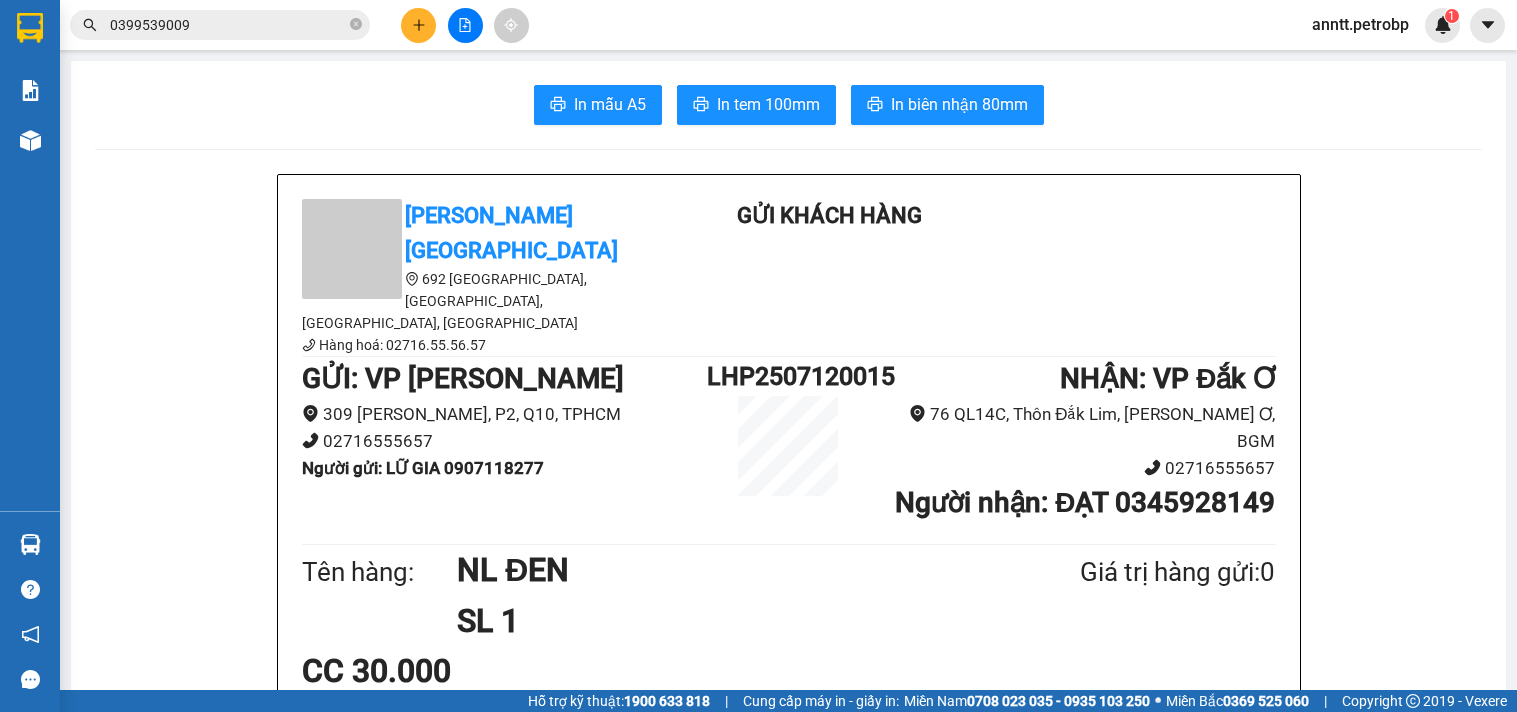 scroll, scrollTop: 0, scrollLeft: 0, axis: both 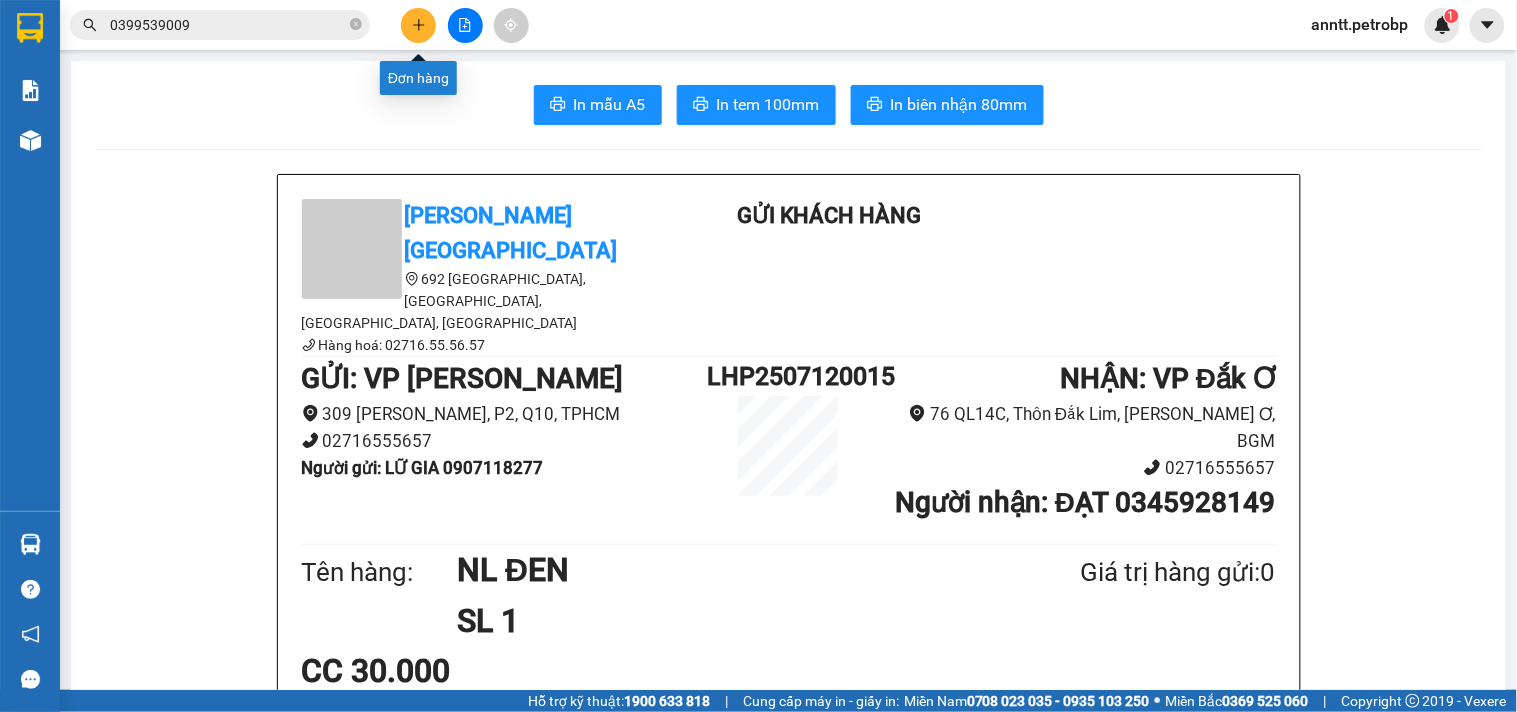 click at bounding box center (418, 25) 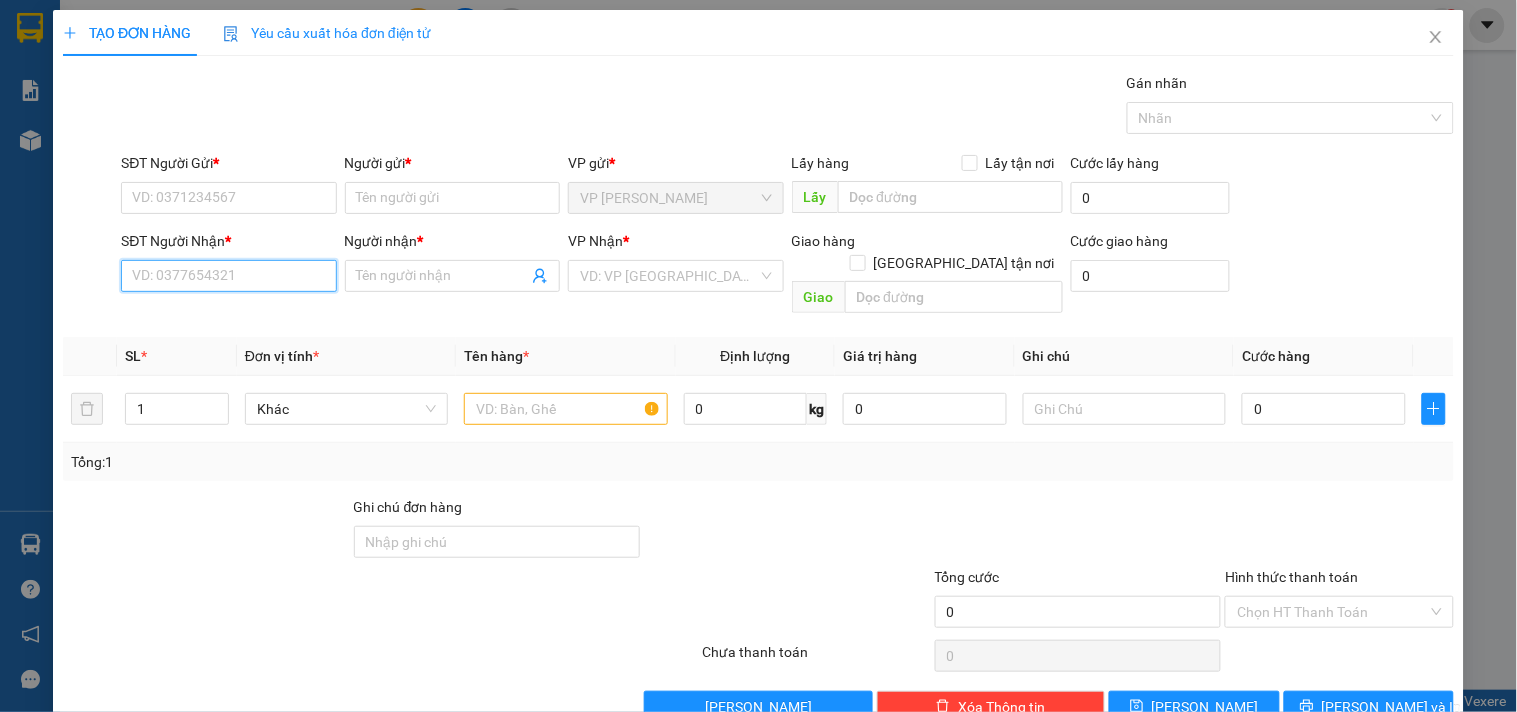 click on "SĐT Người Nhận  *" at bounding box center (228, 276) 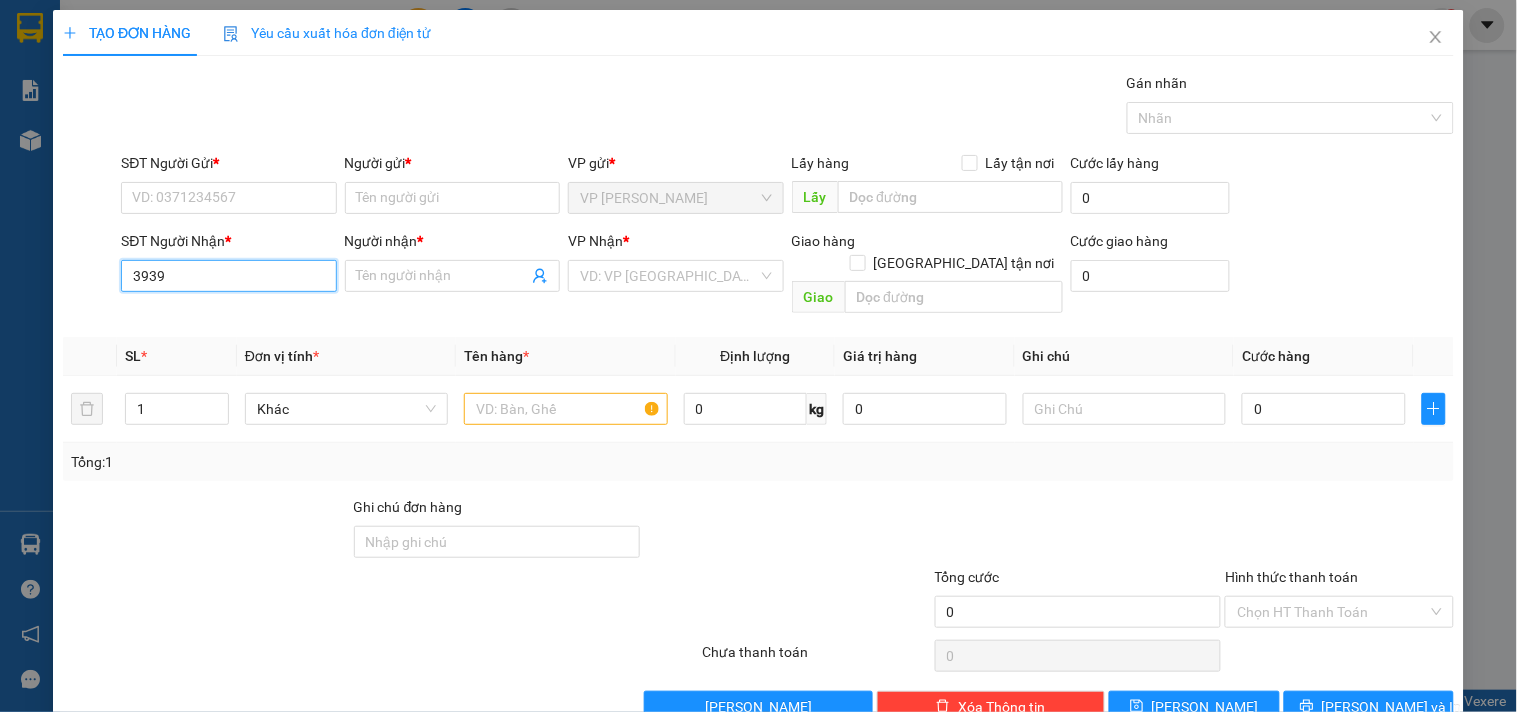 click on "3939" at bounding box center [228, 276] 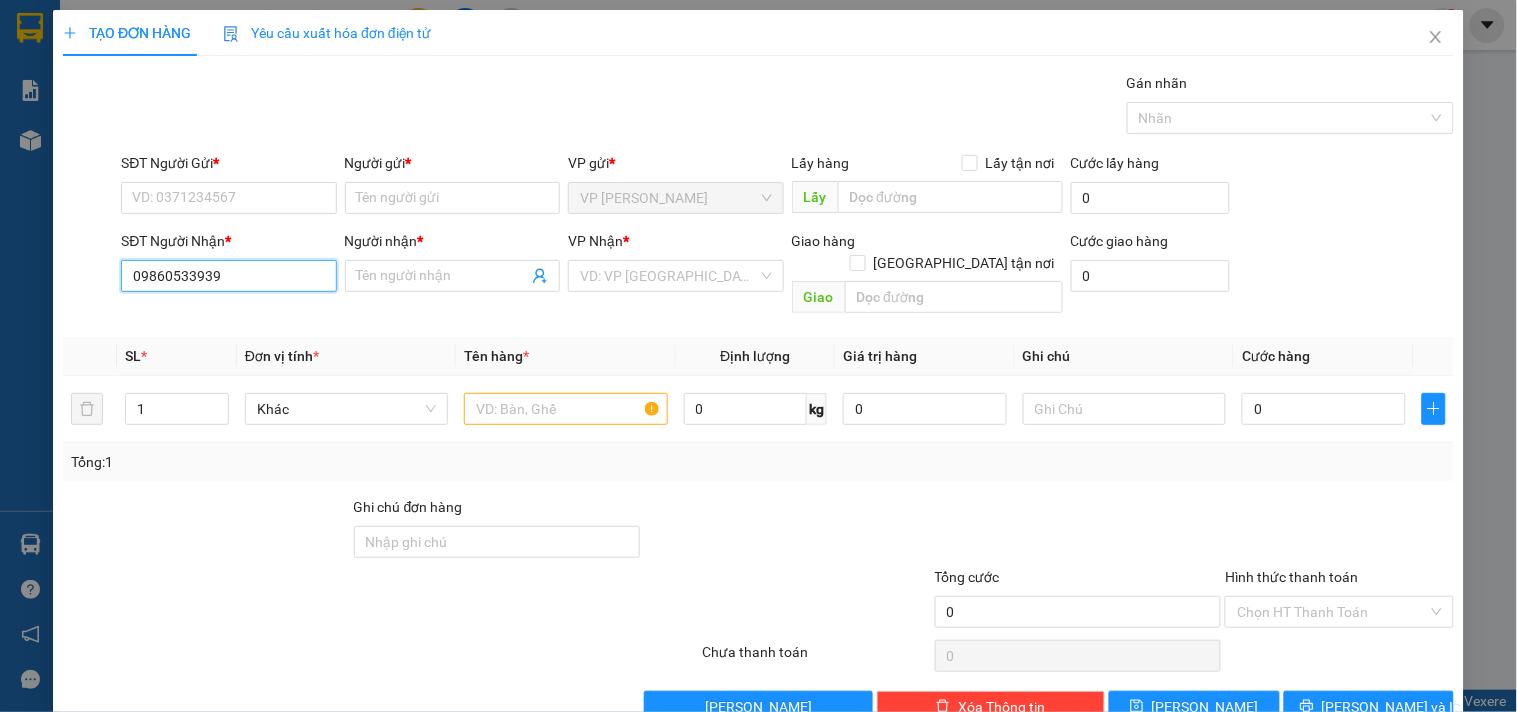 type on "0986053939" 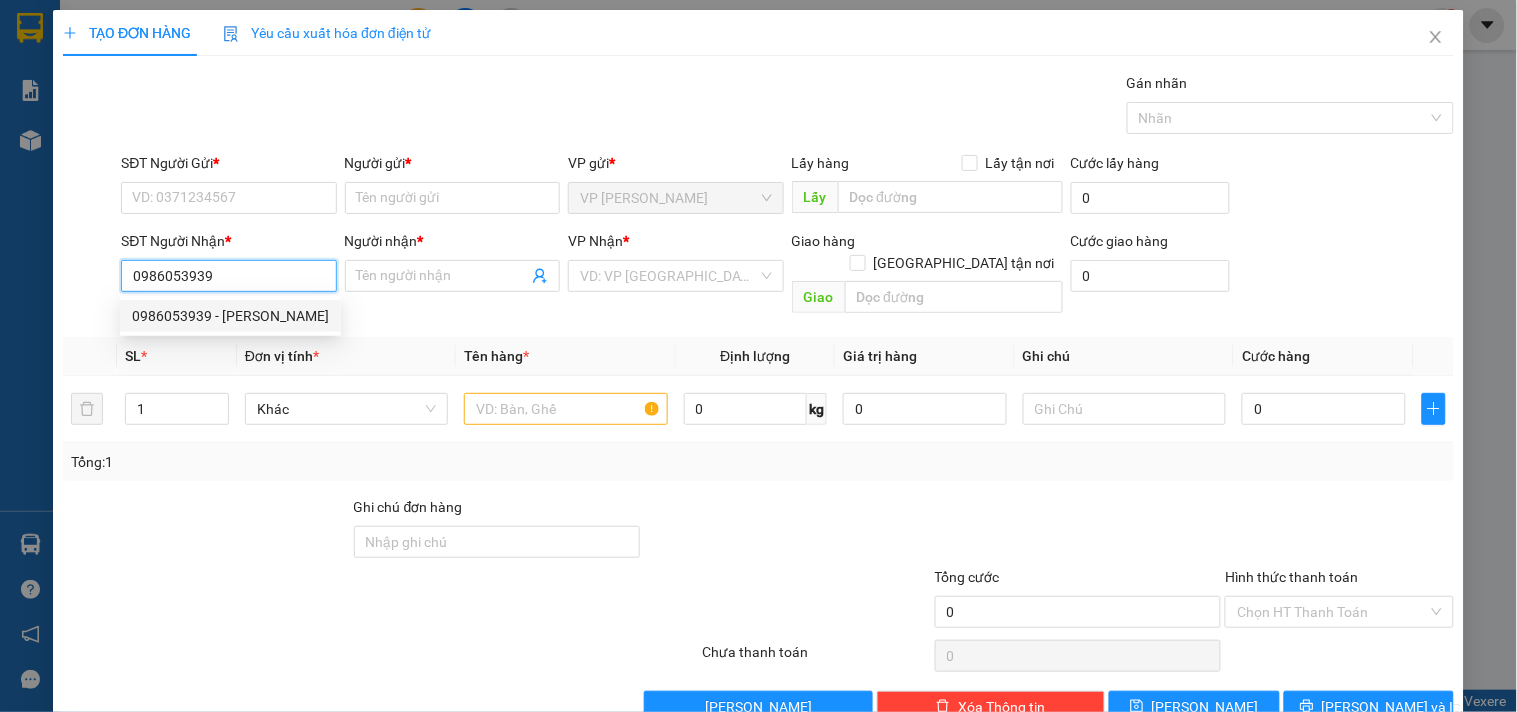 click on "0986053939" at bounding box center (228, 276) 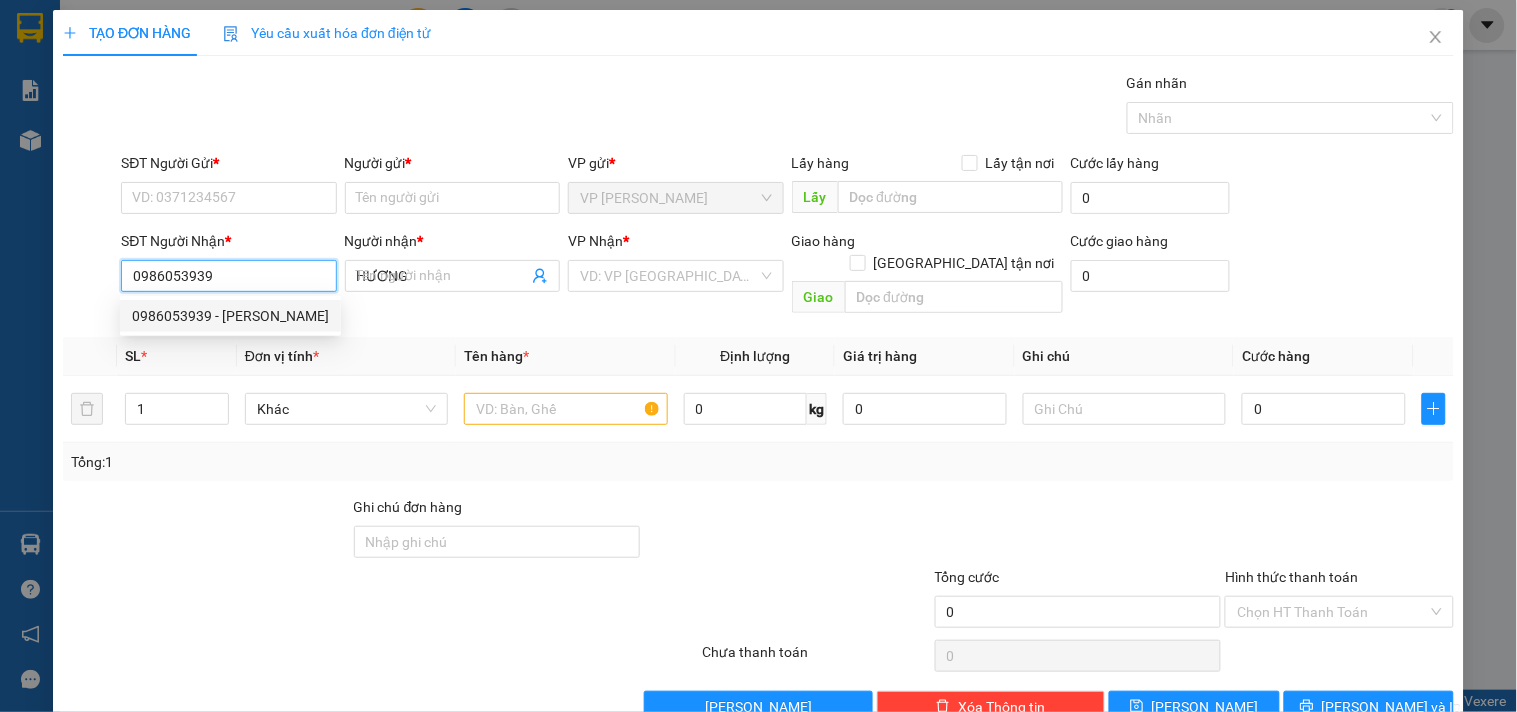 type on "30.000" 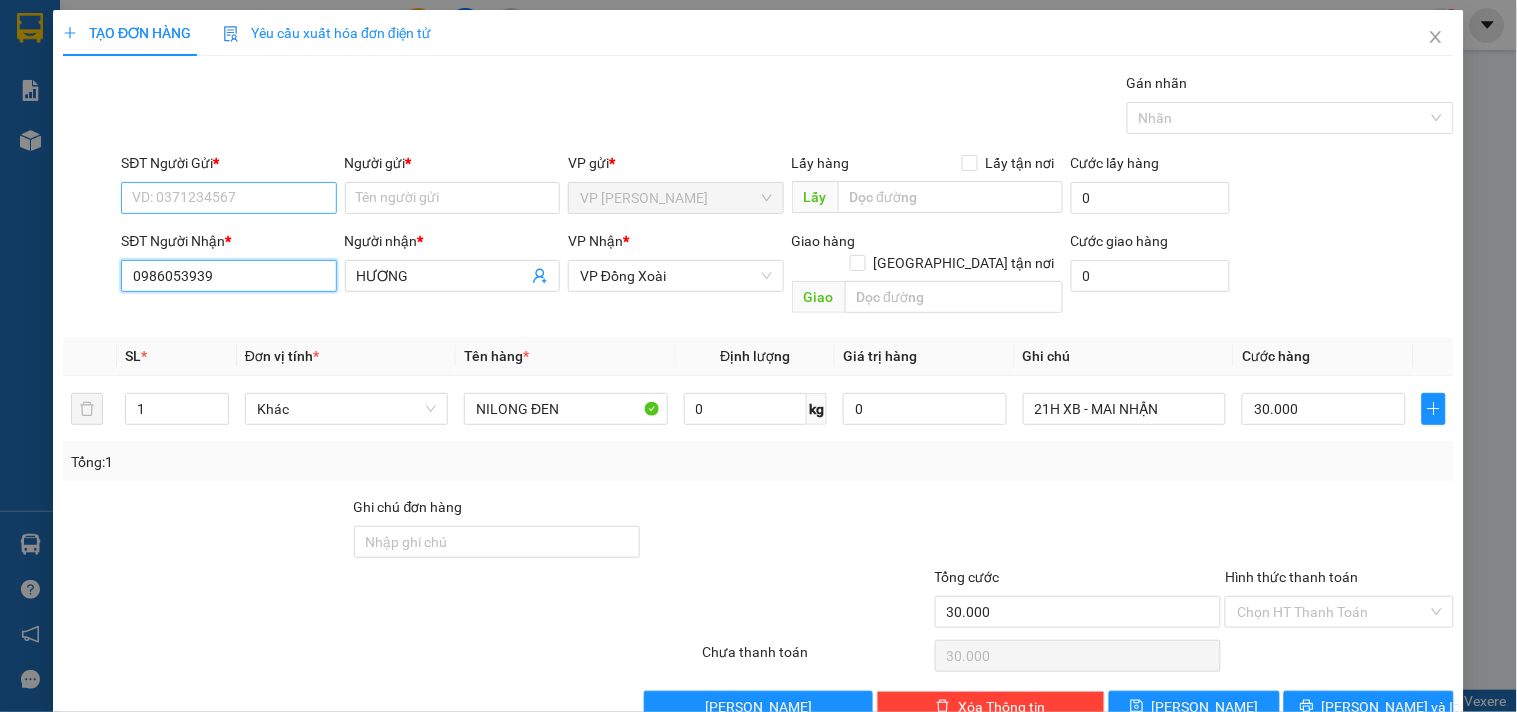 type on "0986053939" 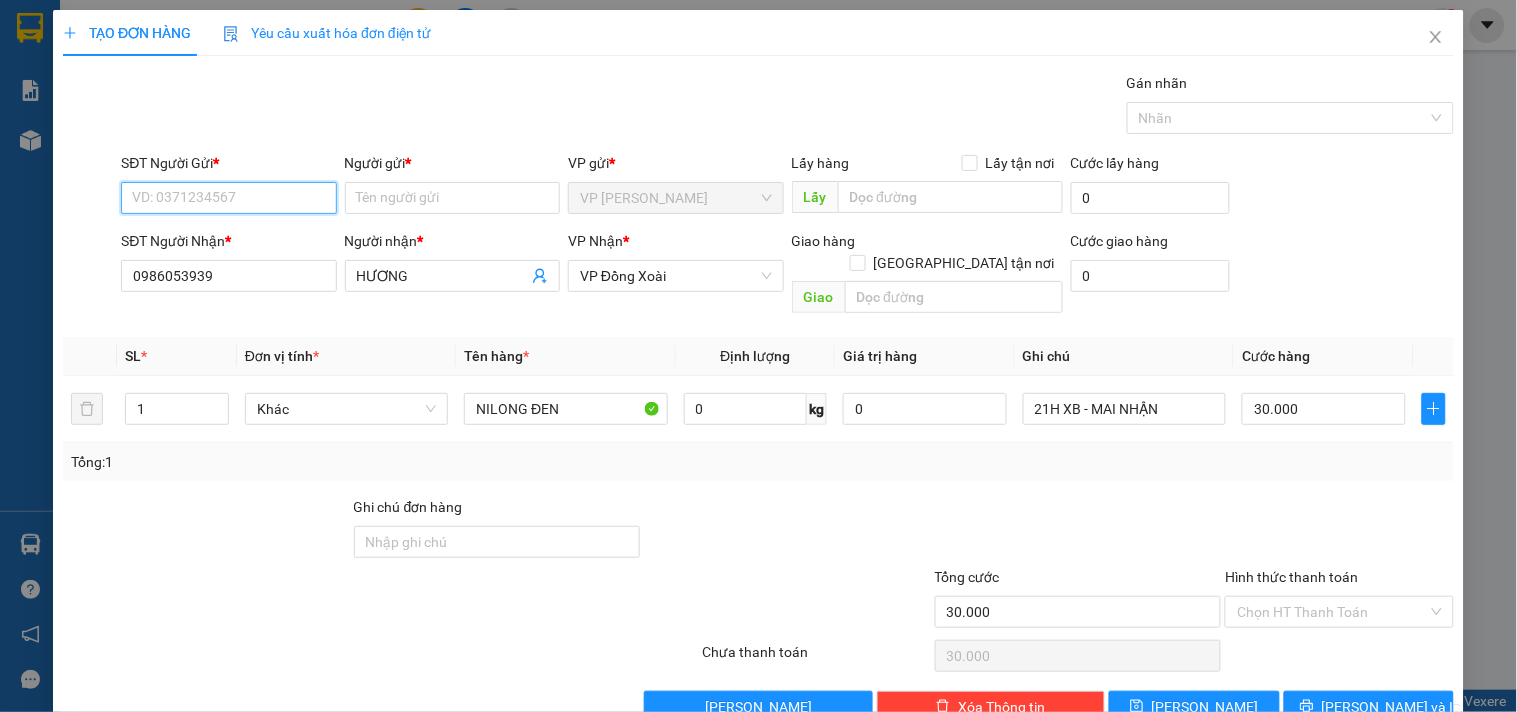 click on "SĐT Người Gửi  *" at bounding box center (228, 198) 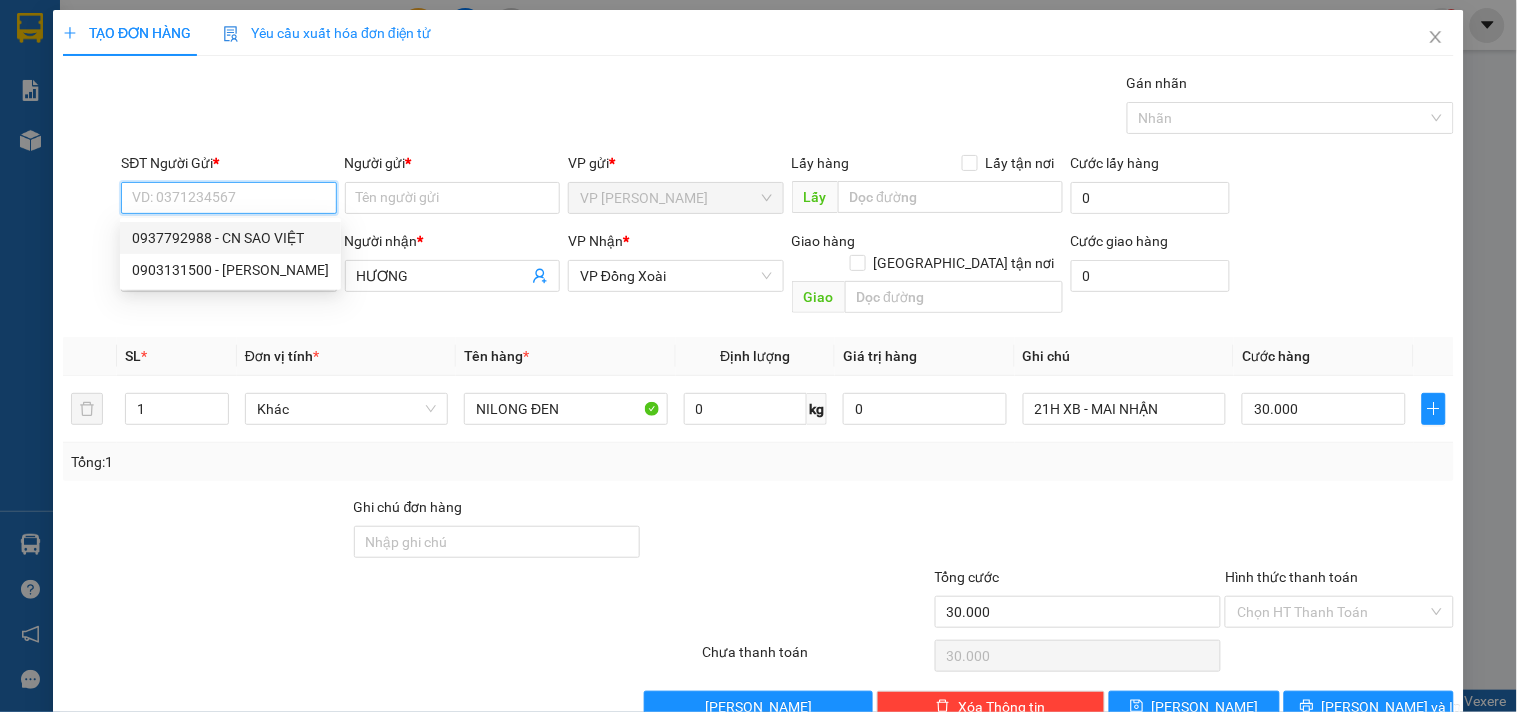 click on "0937792988 - CN SAO VIỆT" at bounding box center [230, 238] 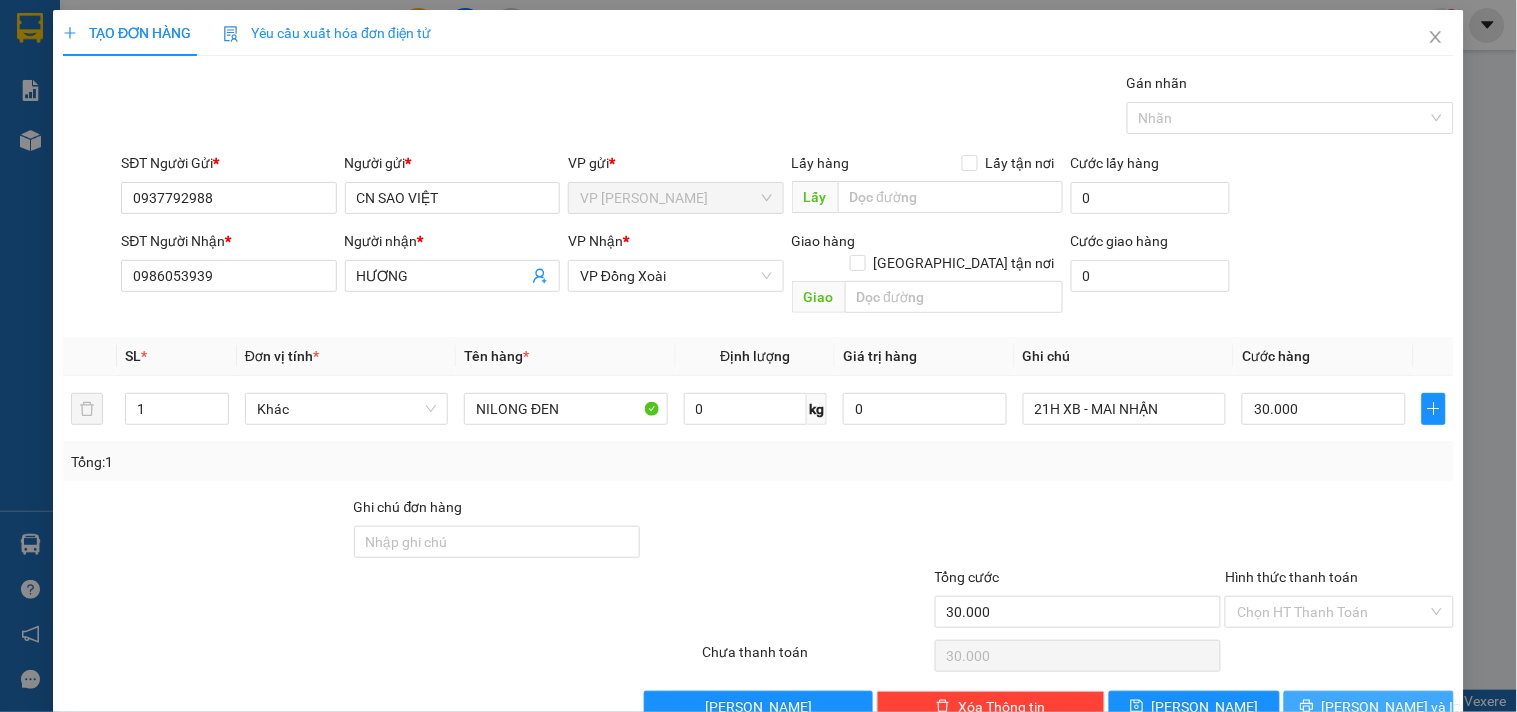 click on "[PERSON_NAME] và In" at bounding box center [1392, 707] 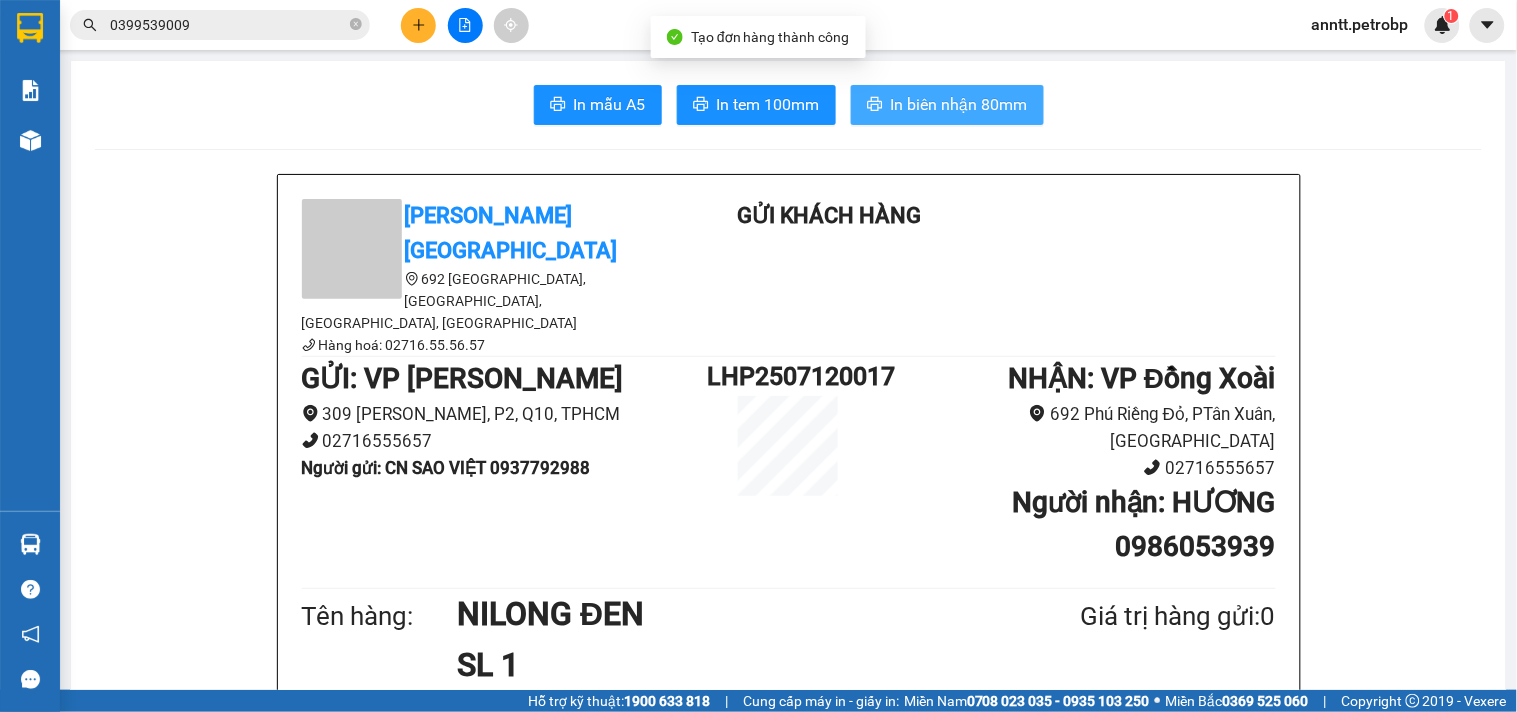 click on "In biên nhận 80mm" at bounding box center [959, 104] 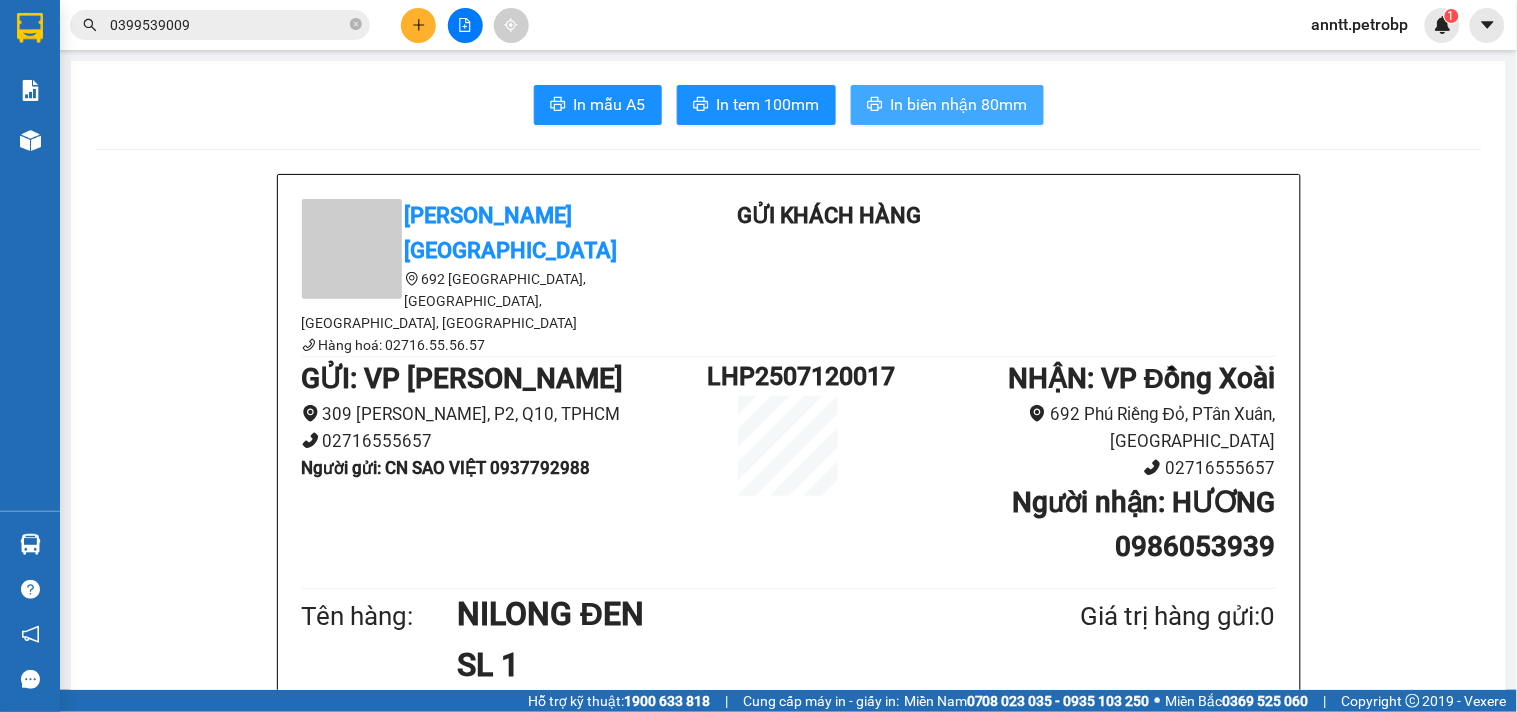 scroll, scrollTop: 0, scrollLeft: 0, axis: both 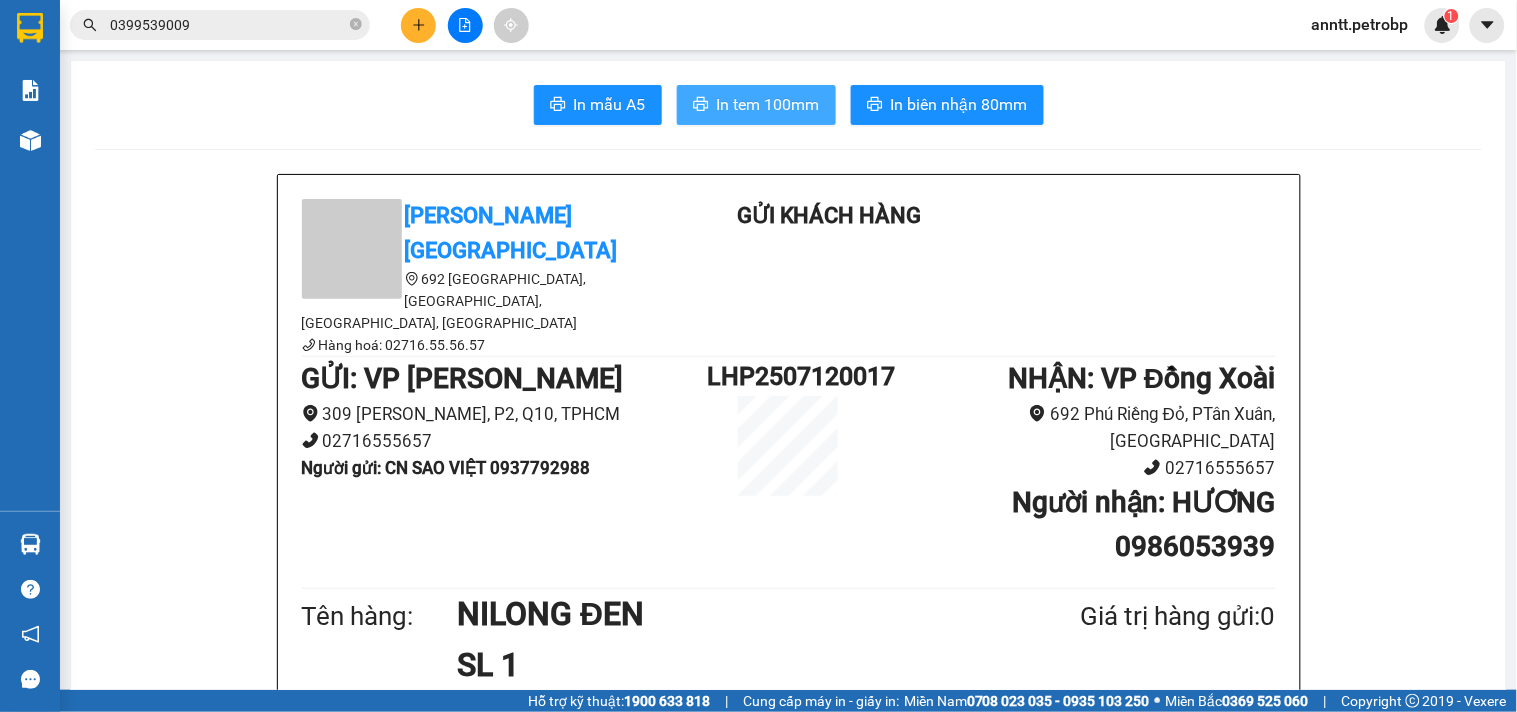 click on "In tem 100mm" at bounding box center (768, 104) 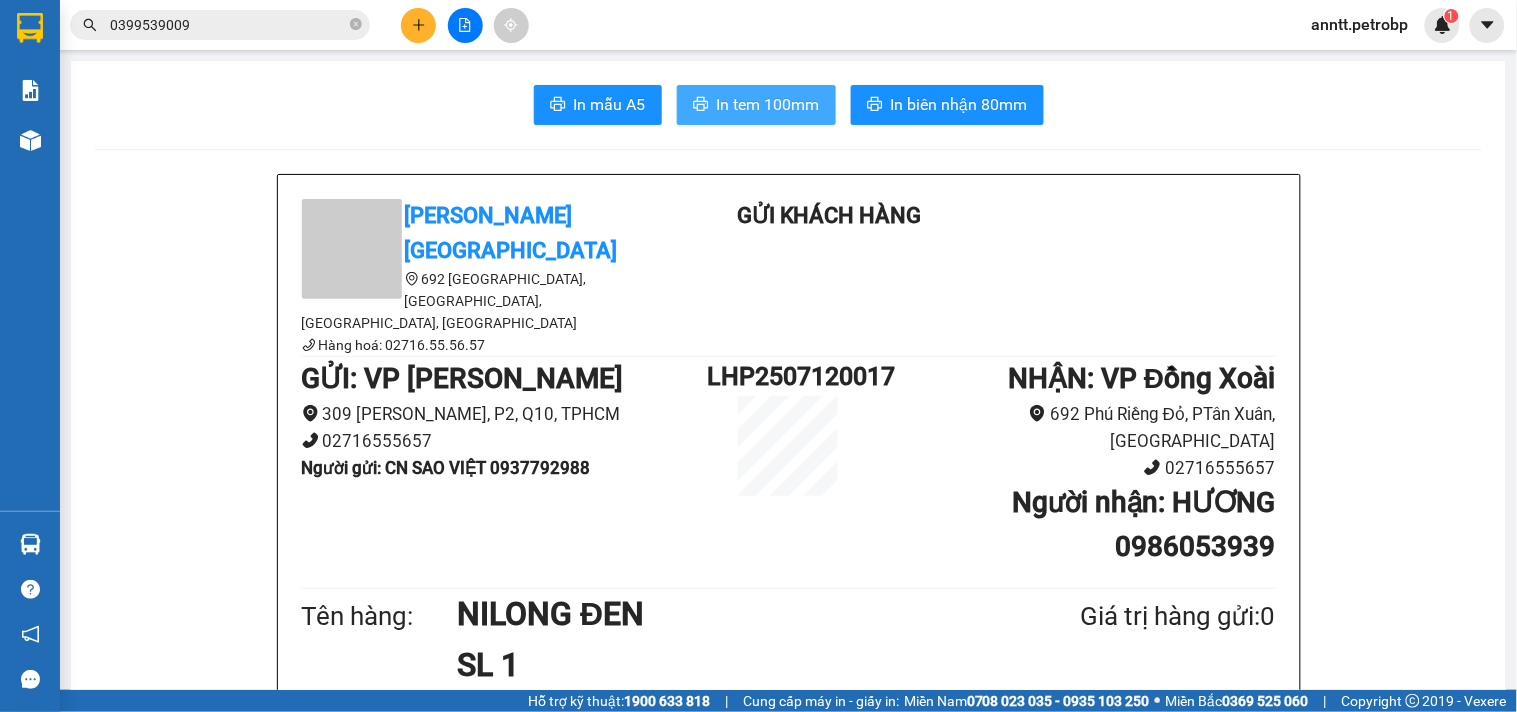 scroll, scrollTop: 0, scrollLeft: 0, axis: both 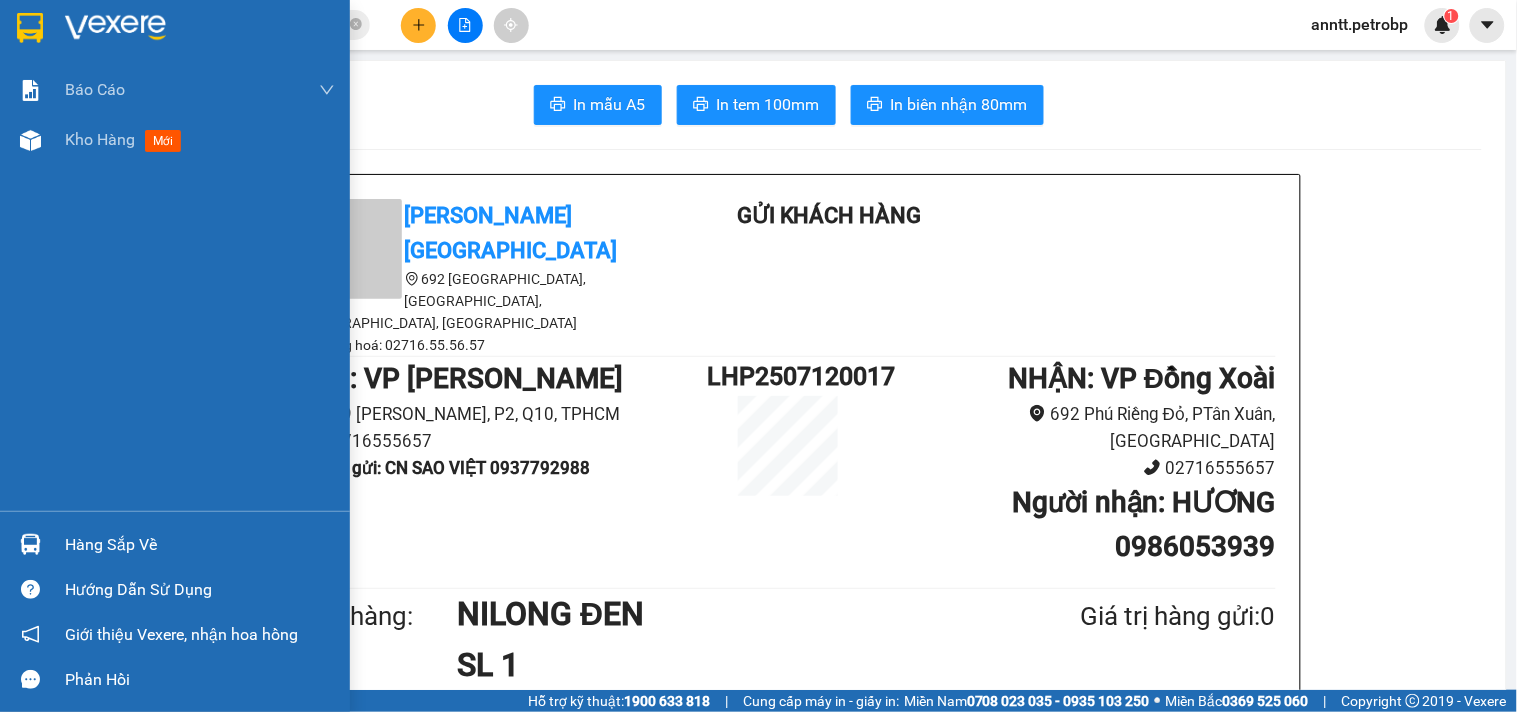 click at bounding box center [30, 27] 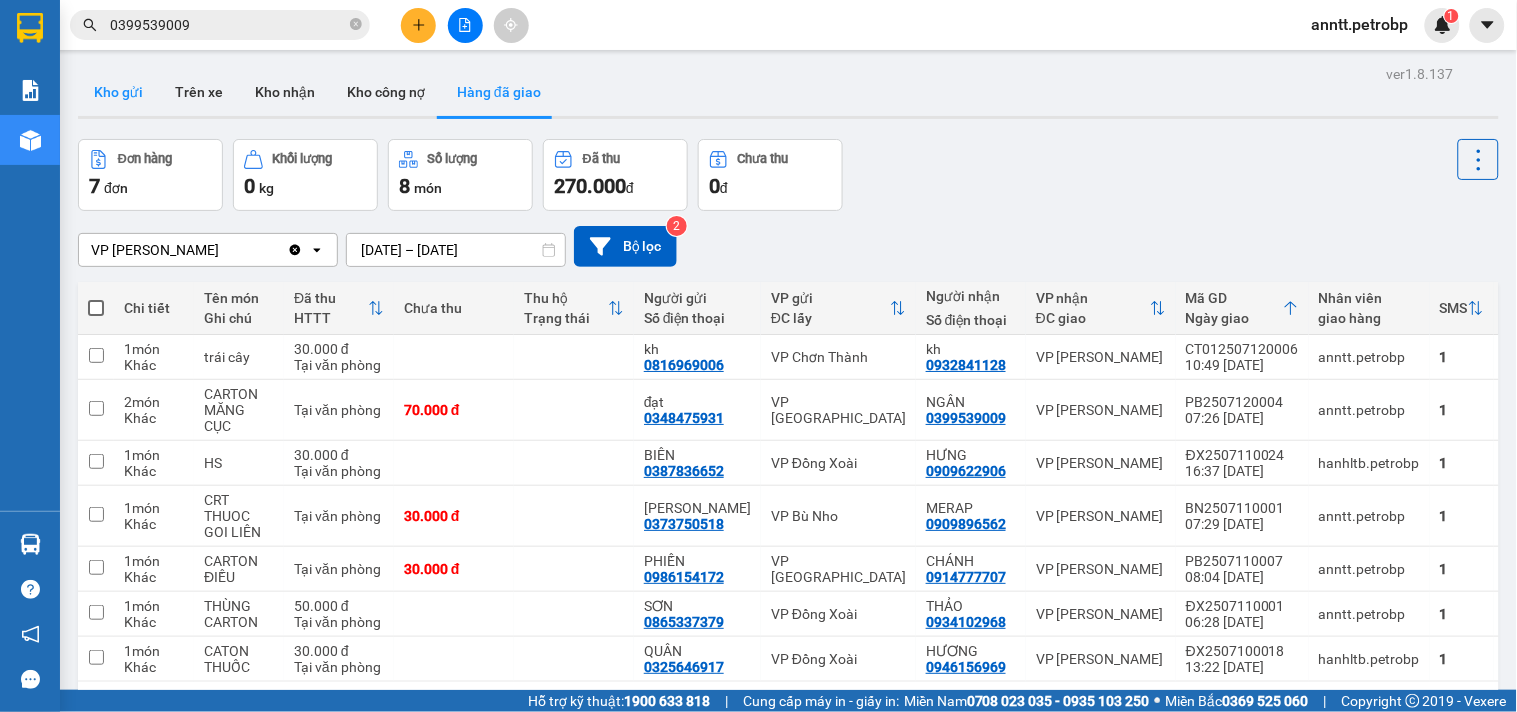 click on "Kho gửi" at bounding box center [118, 92] 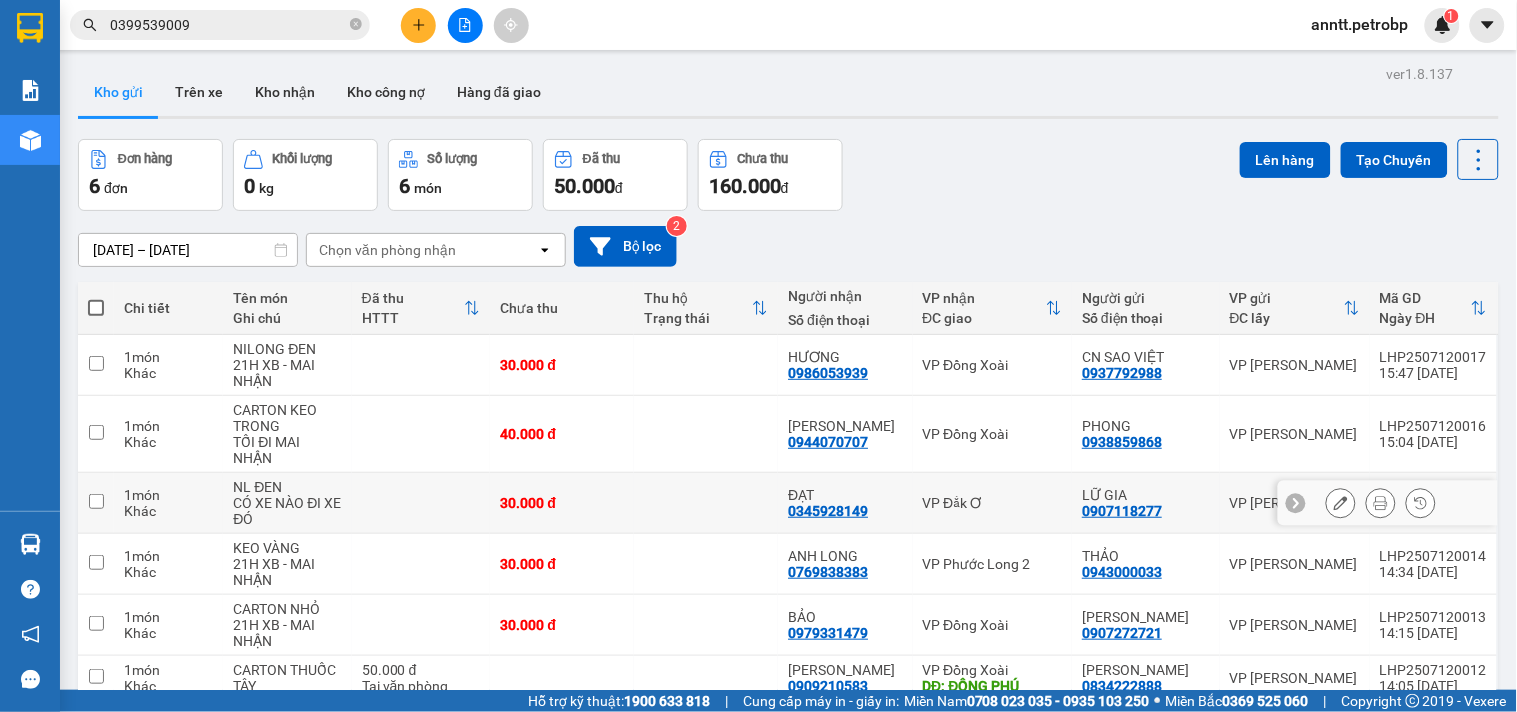 click at bounding box center (96, 501) 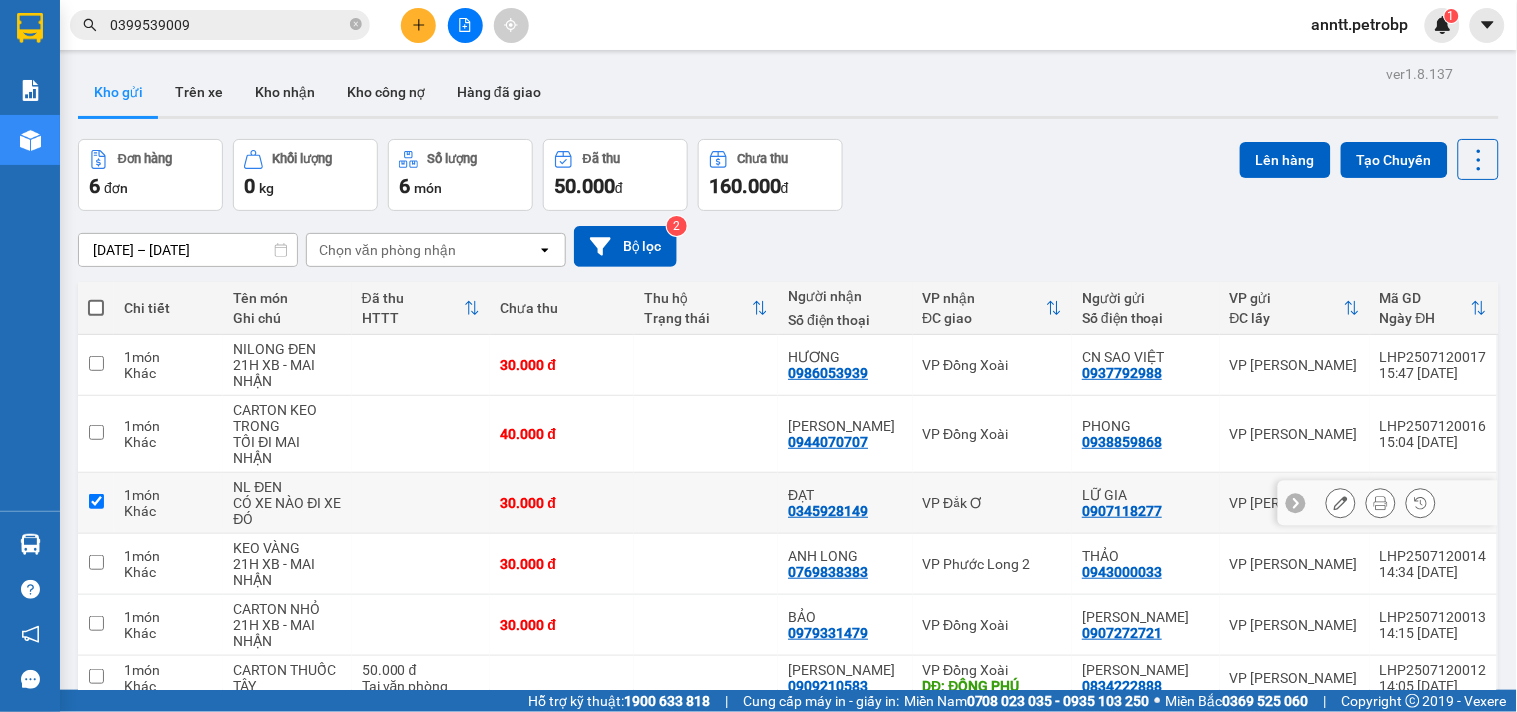 checkbox on "true" 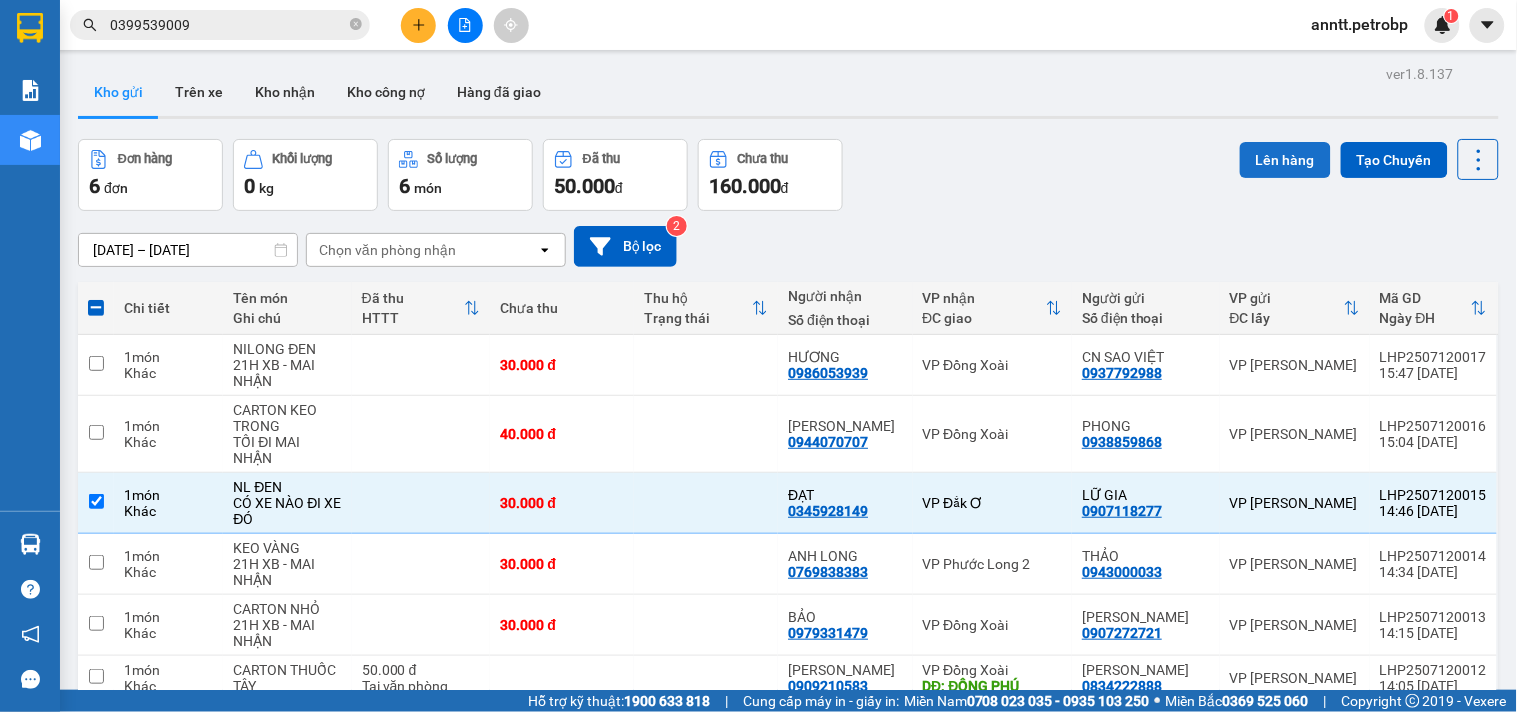 click on "Lên hàng" at bounding box center [1285, 160] 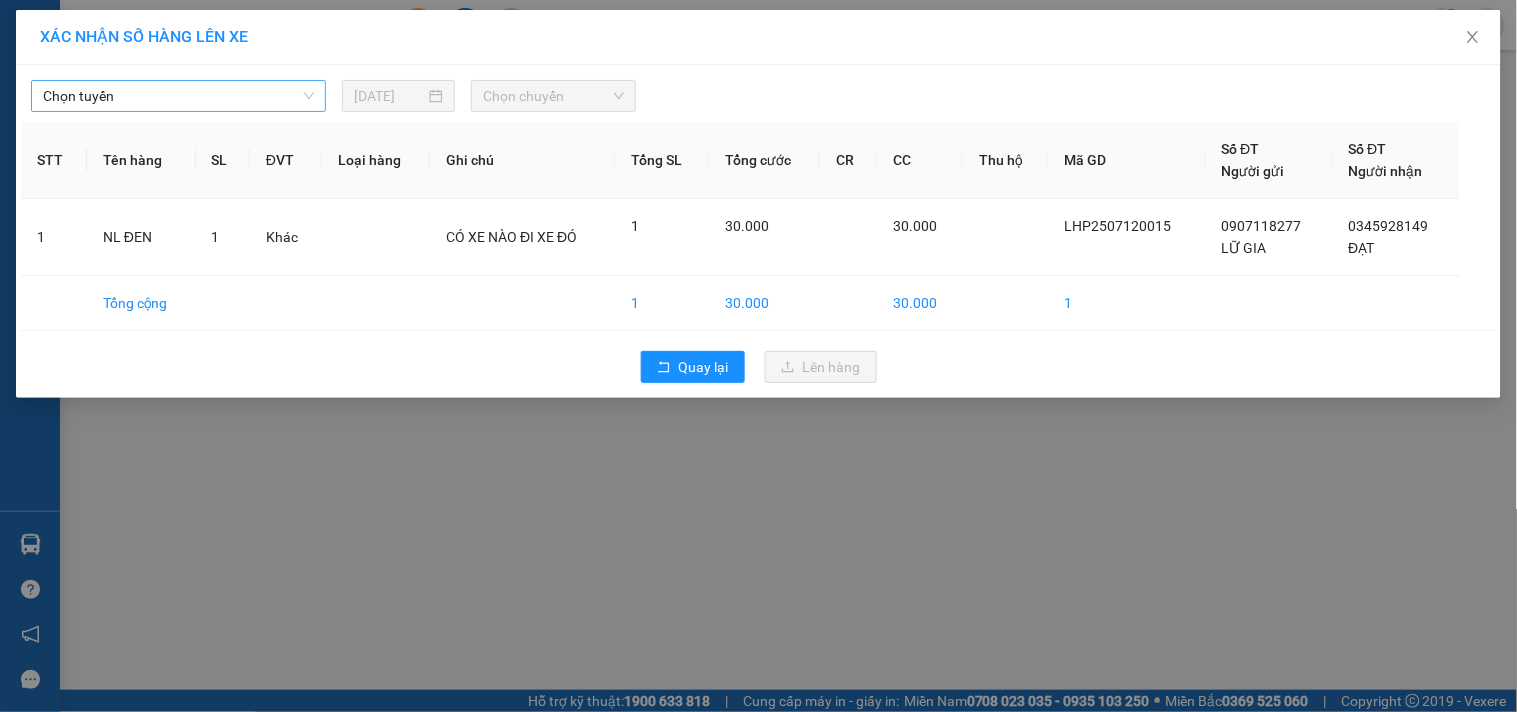 click on "Chọn tuyến" at bounding box center (178, 96) 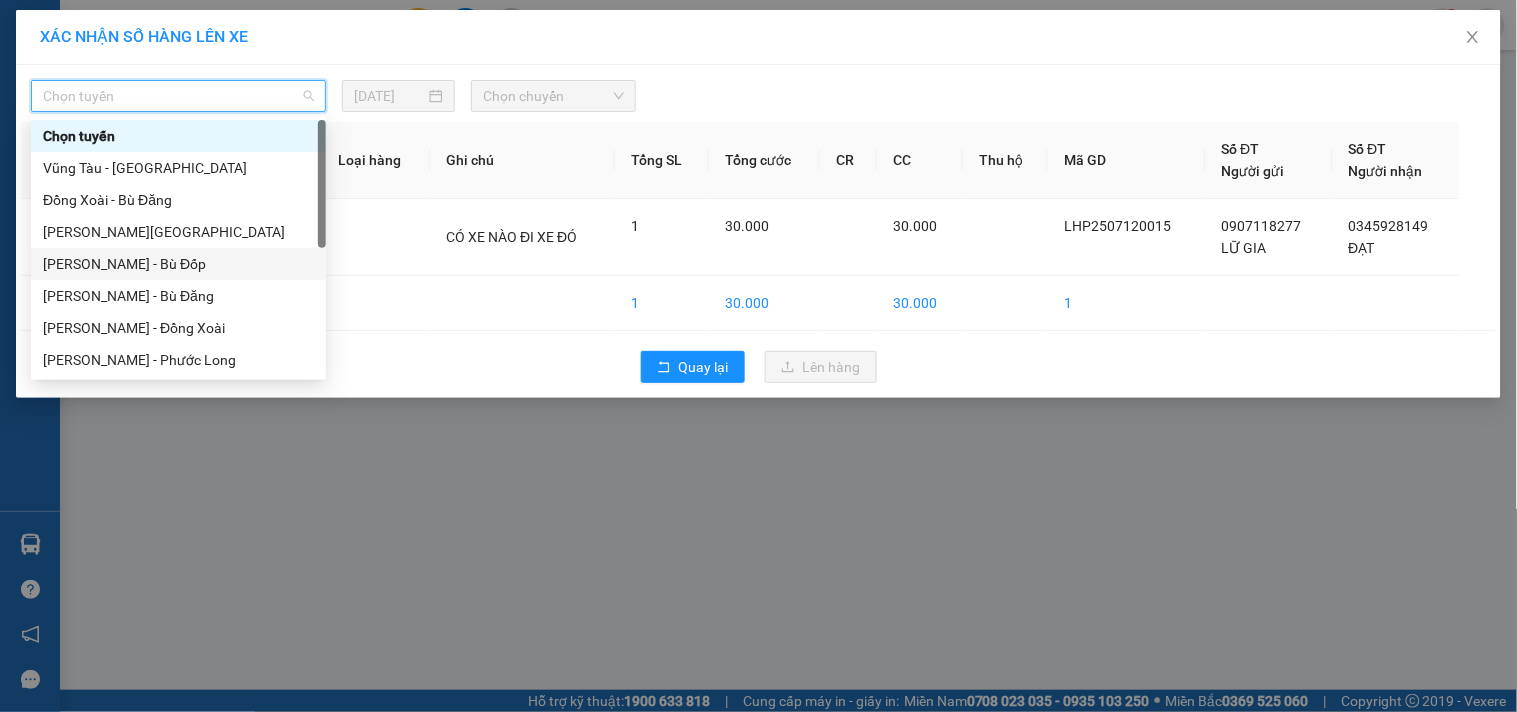 scroll, scrollTop: 222, scrollLeft: 0, axis: vertical 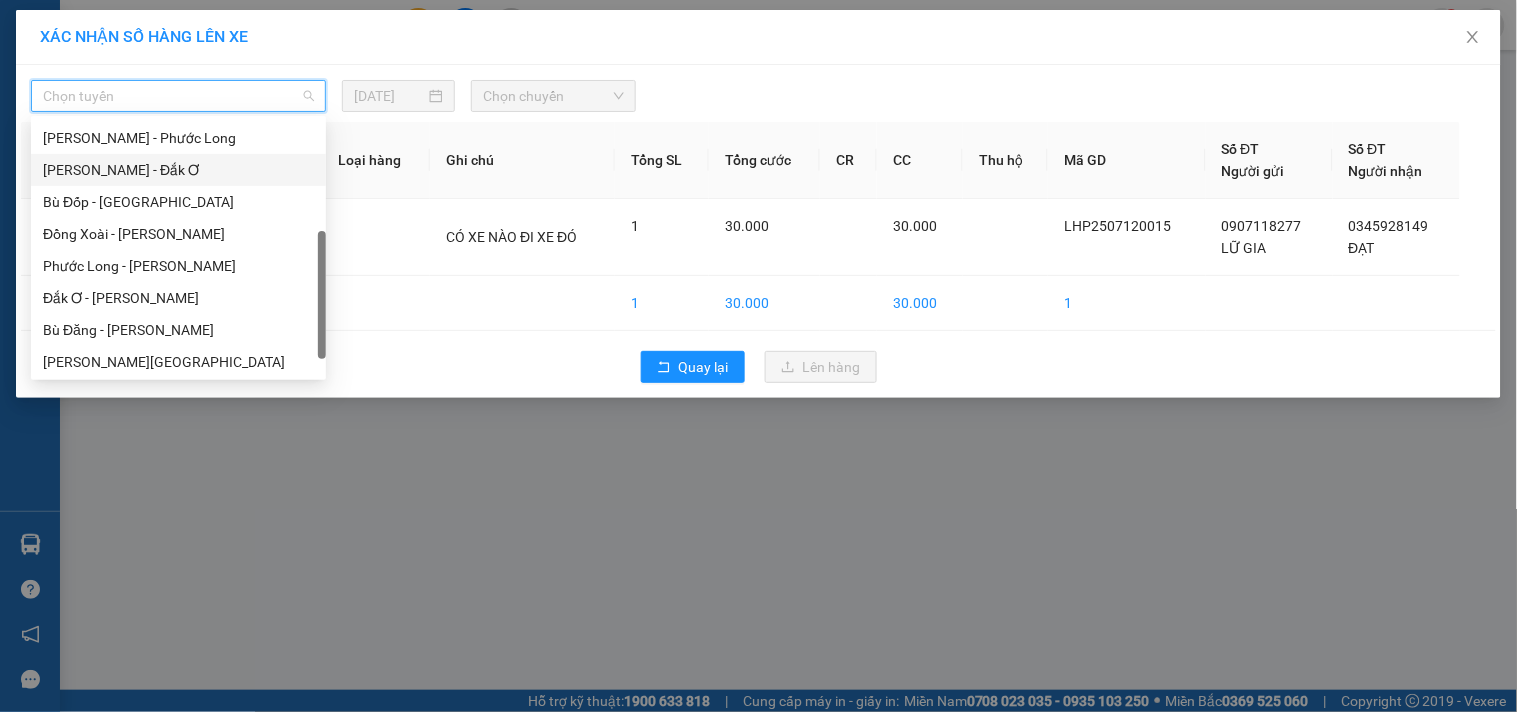 click on "[PERSON_NAME] - Đắk Ơ" at bounding box center [178, 170] 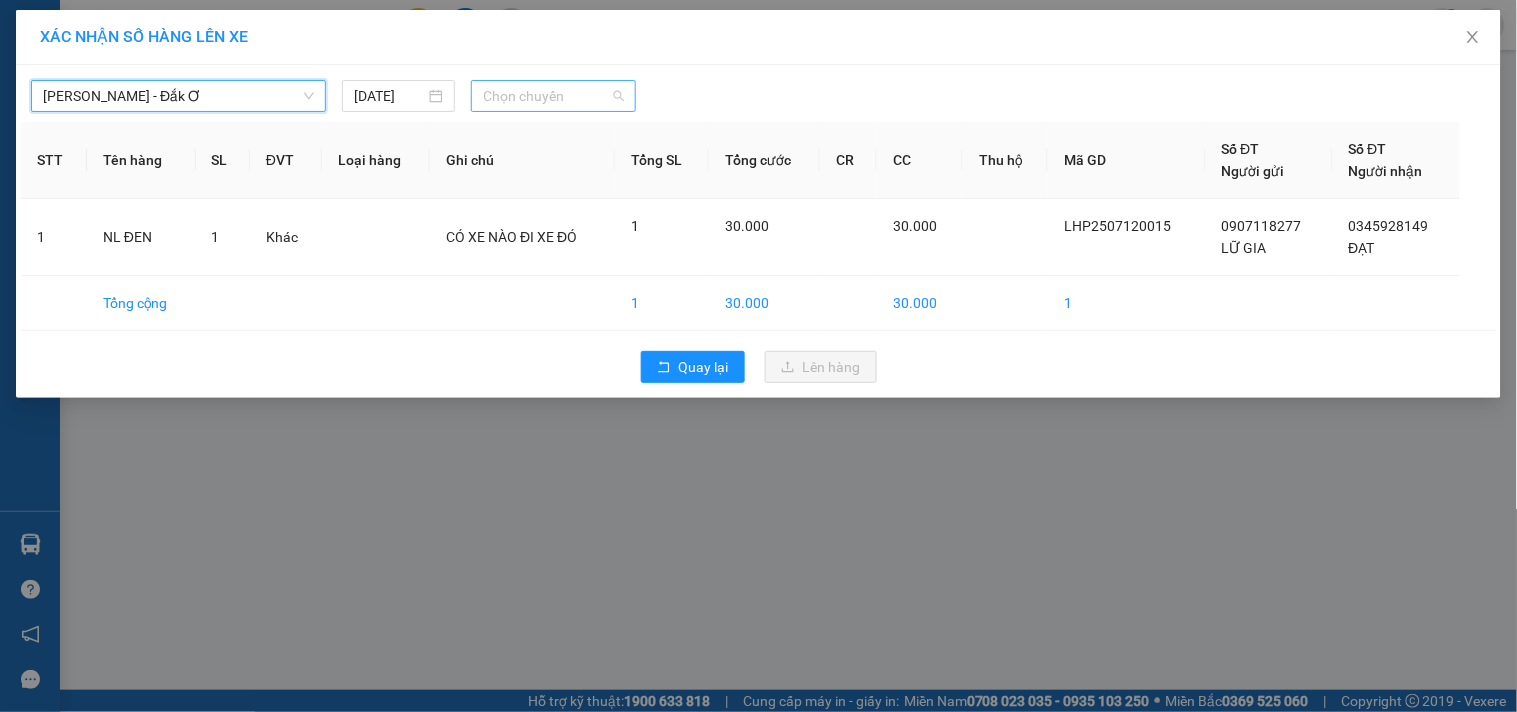 click on "Chọn chuyến" at bounding box center [553, 96] 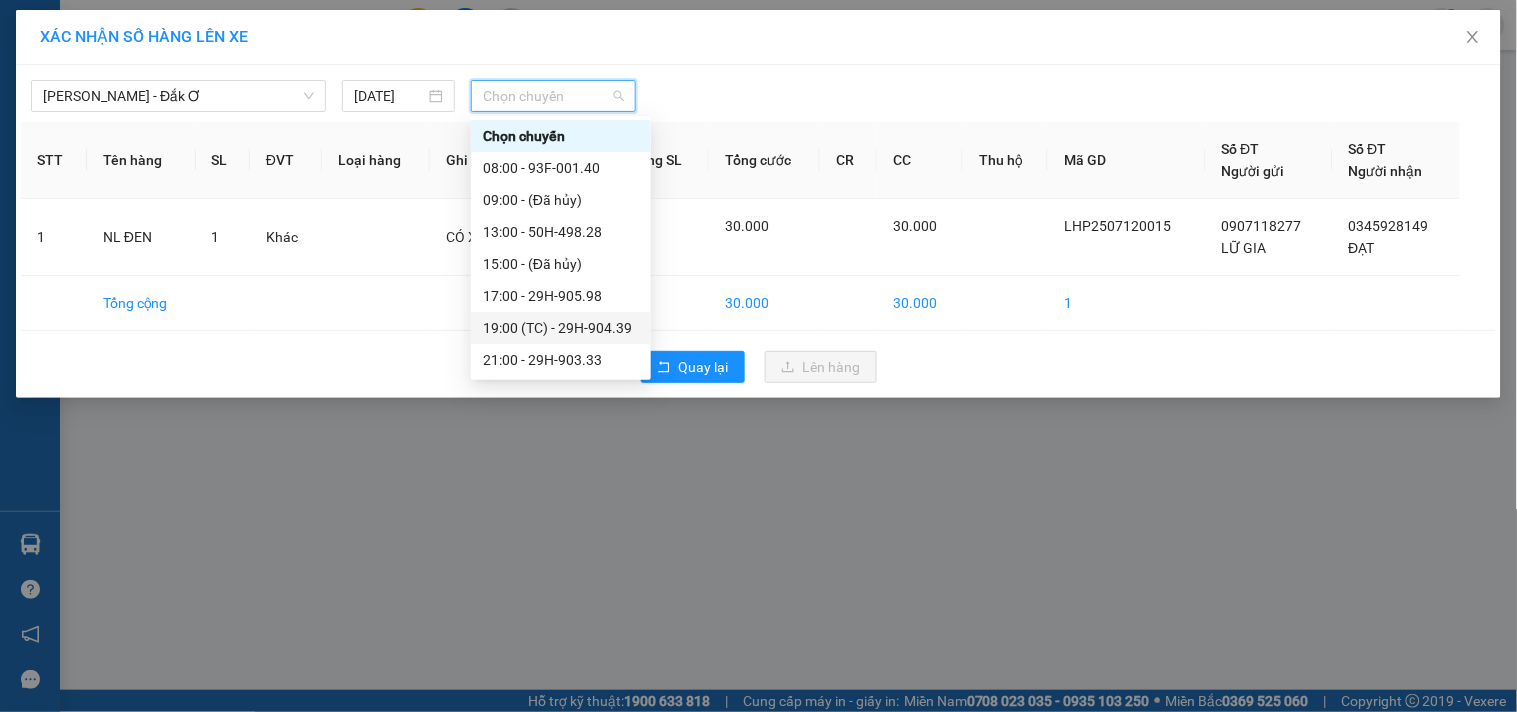 scroll, scrollTop: 32, scrollLeft: 0, axis: vertical 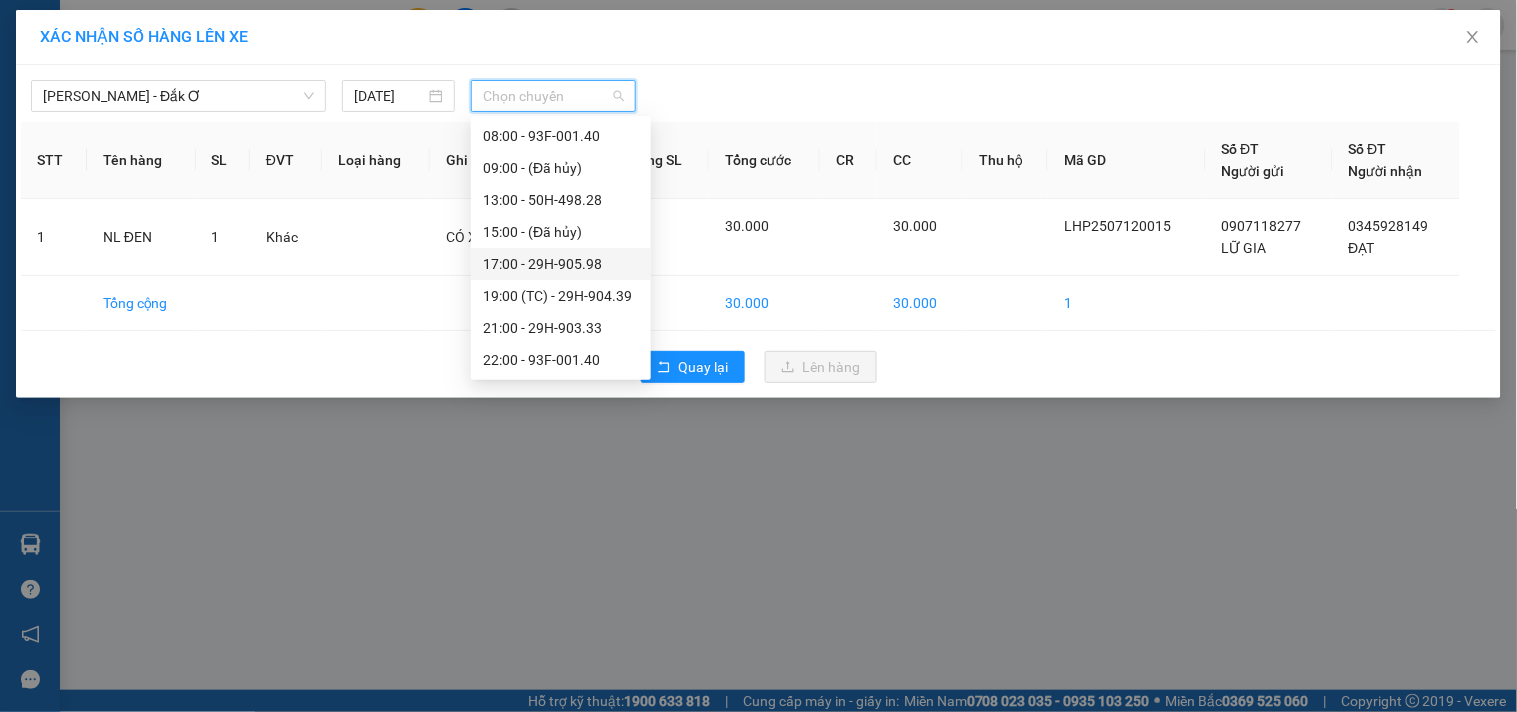 click on "17:00     - 29H-905.98" at bounding box center (561, 264) 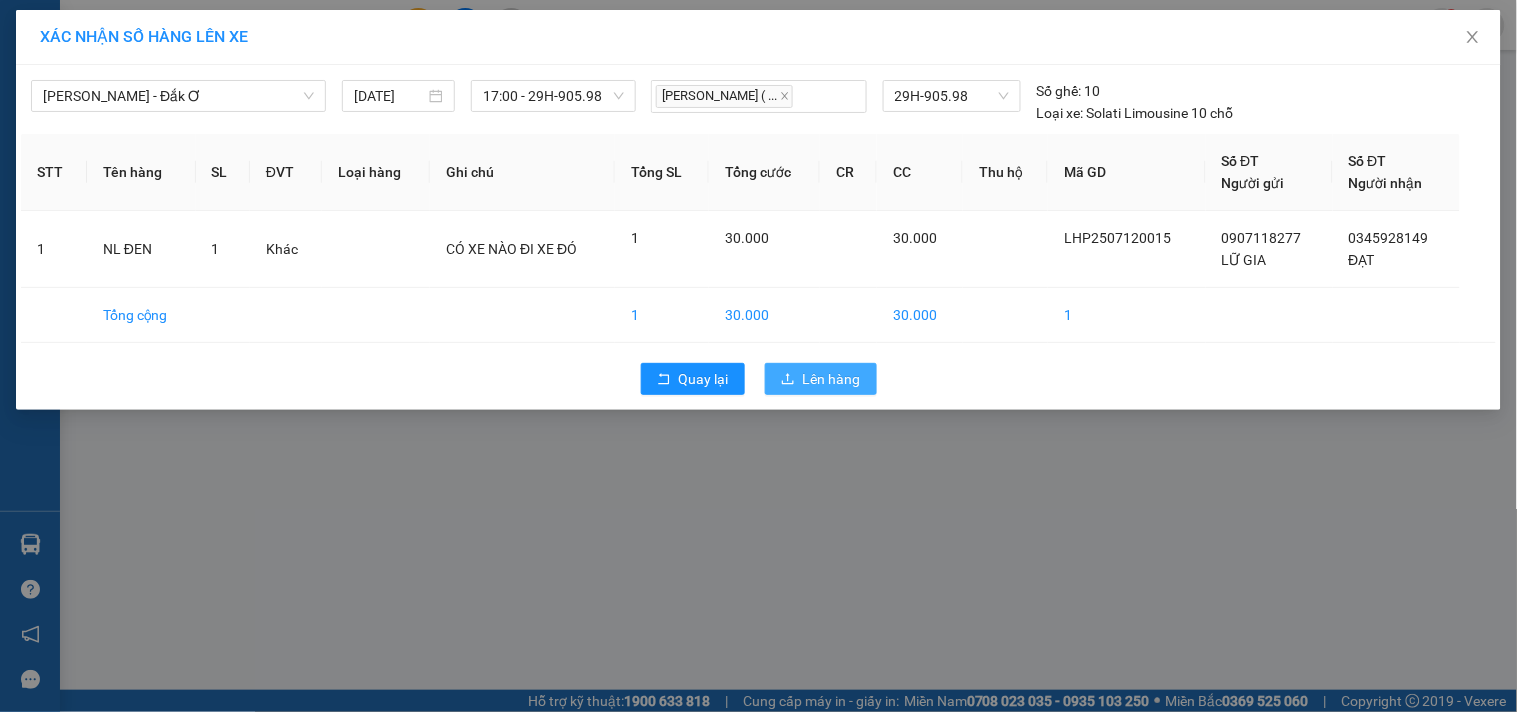 click on "Lên hàng" at bounding box center (832, 379) 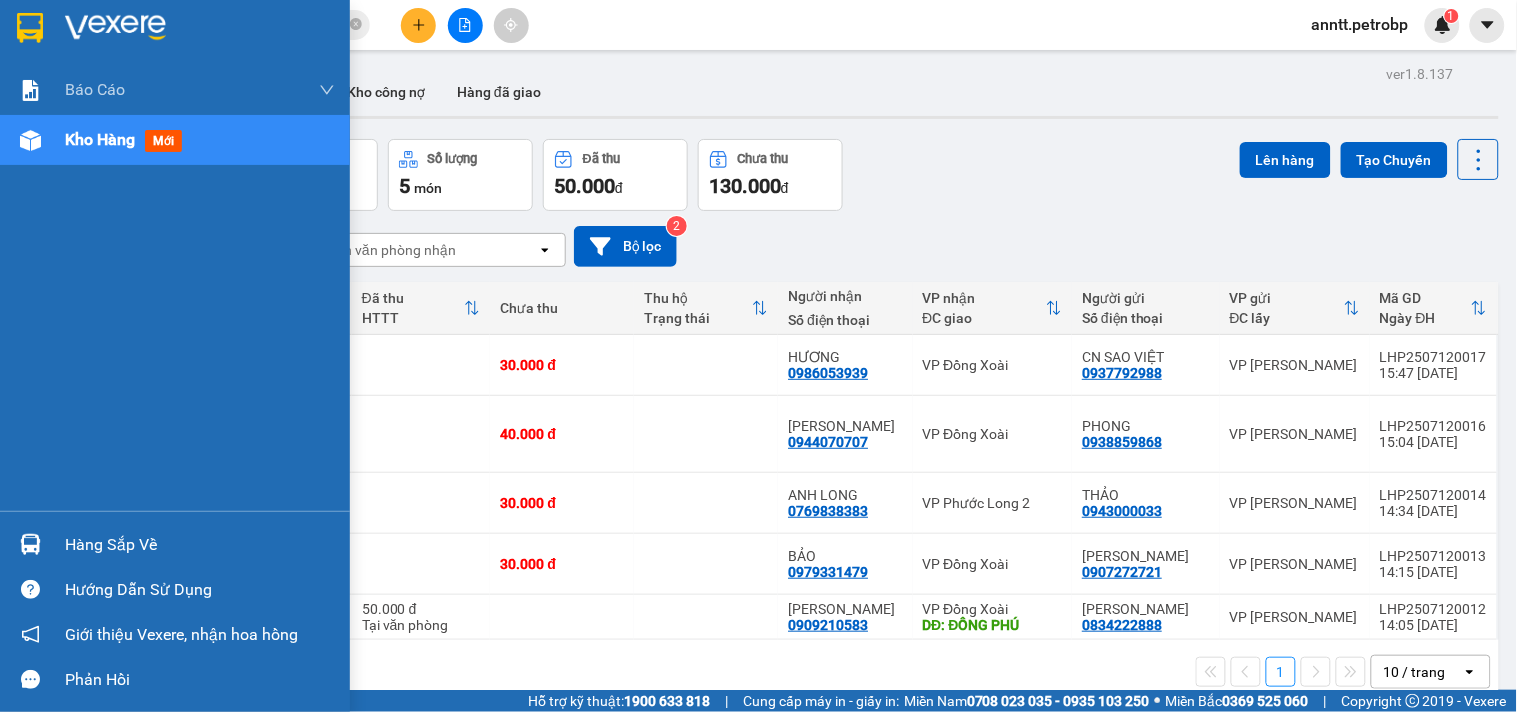 click at bounding box center [30, 544] 